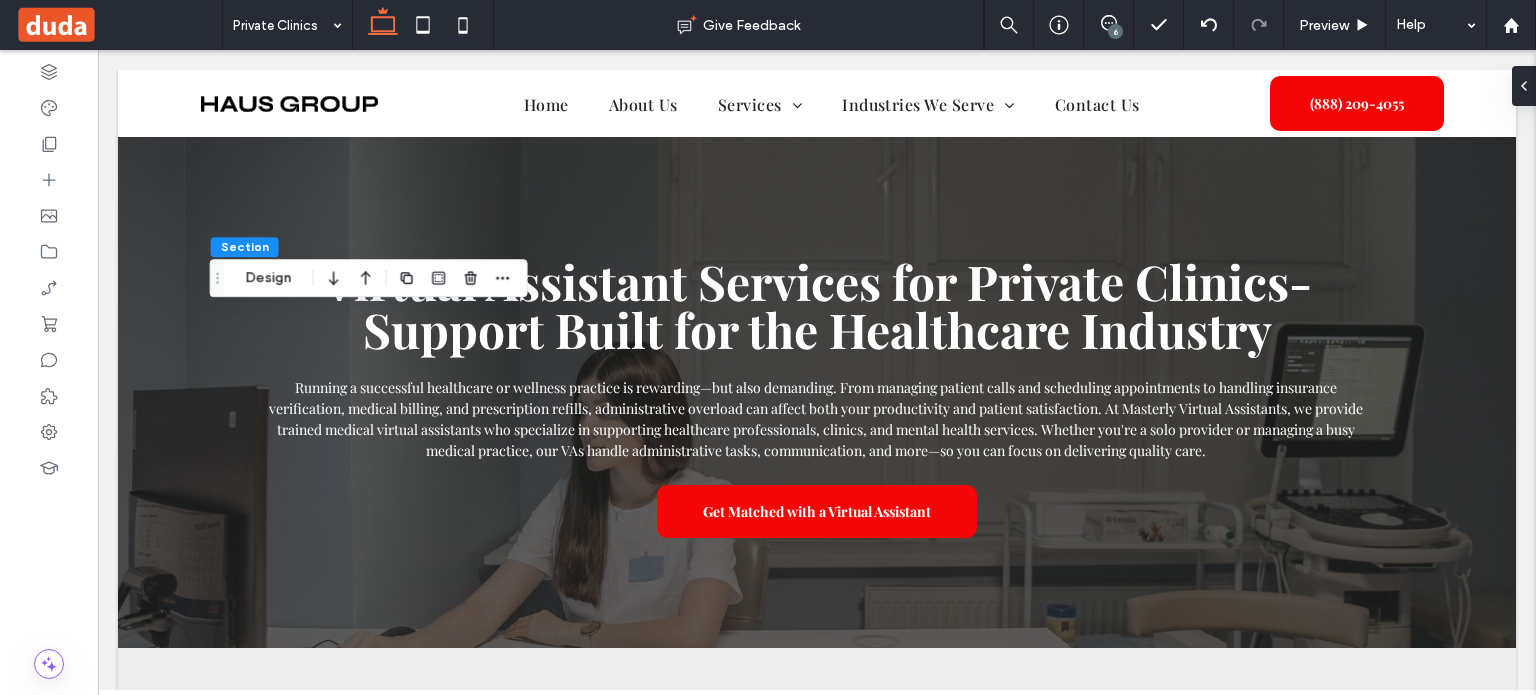scroll, scrollTop: 1080, scrollLeft: 0, axis: vertical 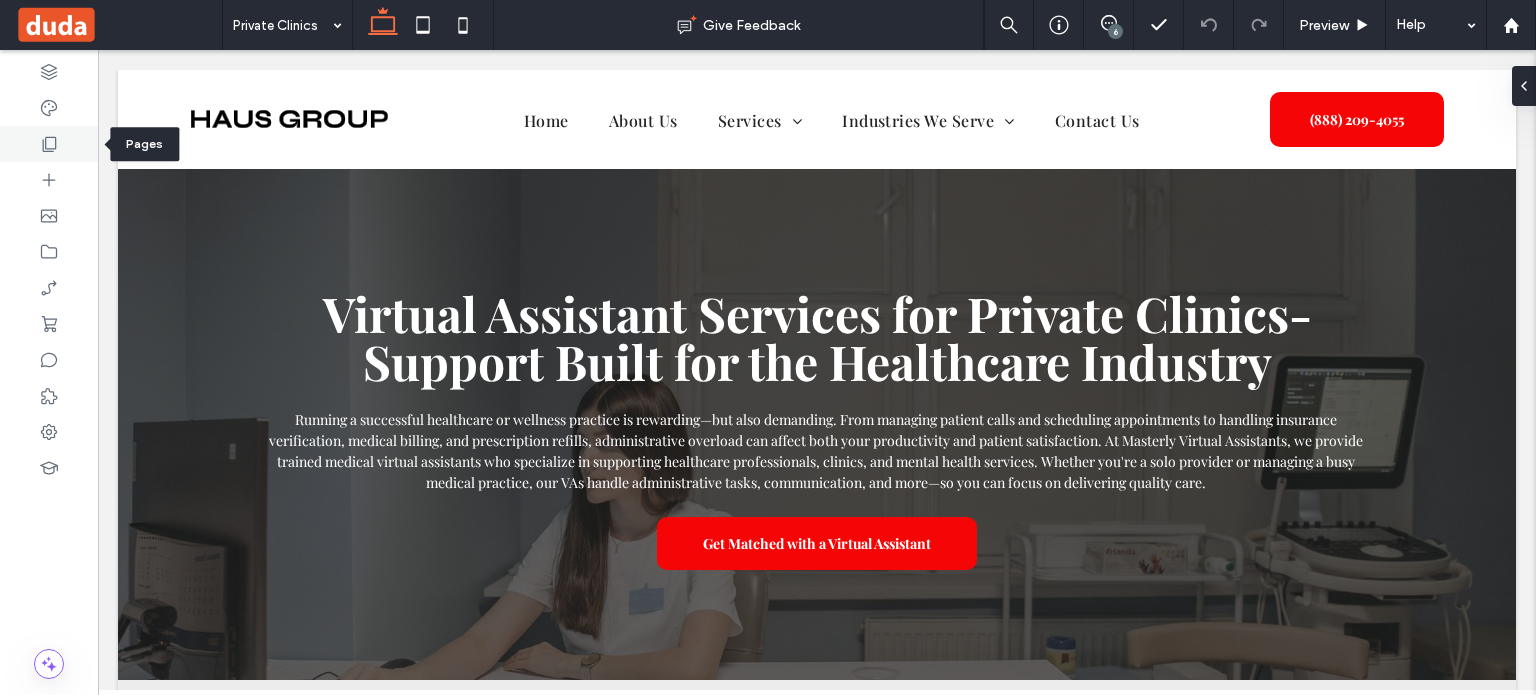 drag, startPoint x: 33, startPoint y: 146, endPoint x: 43, endPoint y: 149, distance: 10.440307 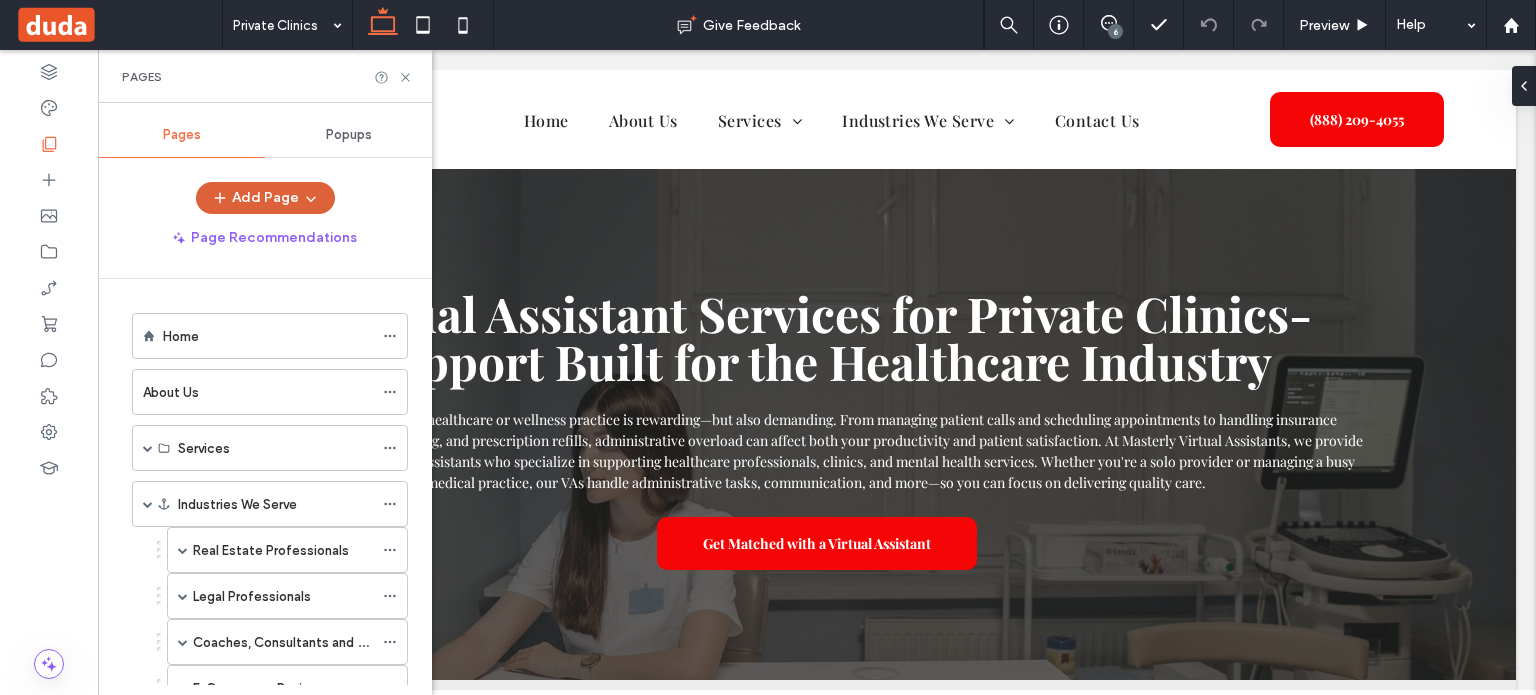 click on "Add Page" at bounding box center (265, 198) 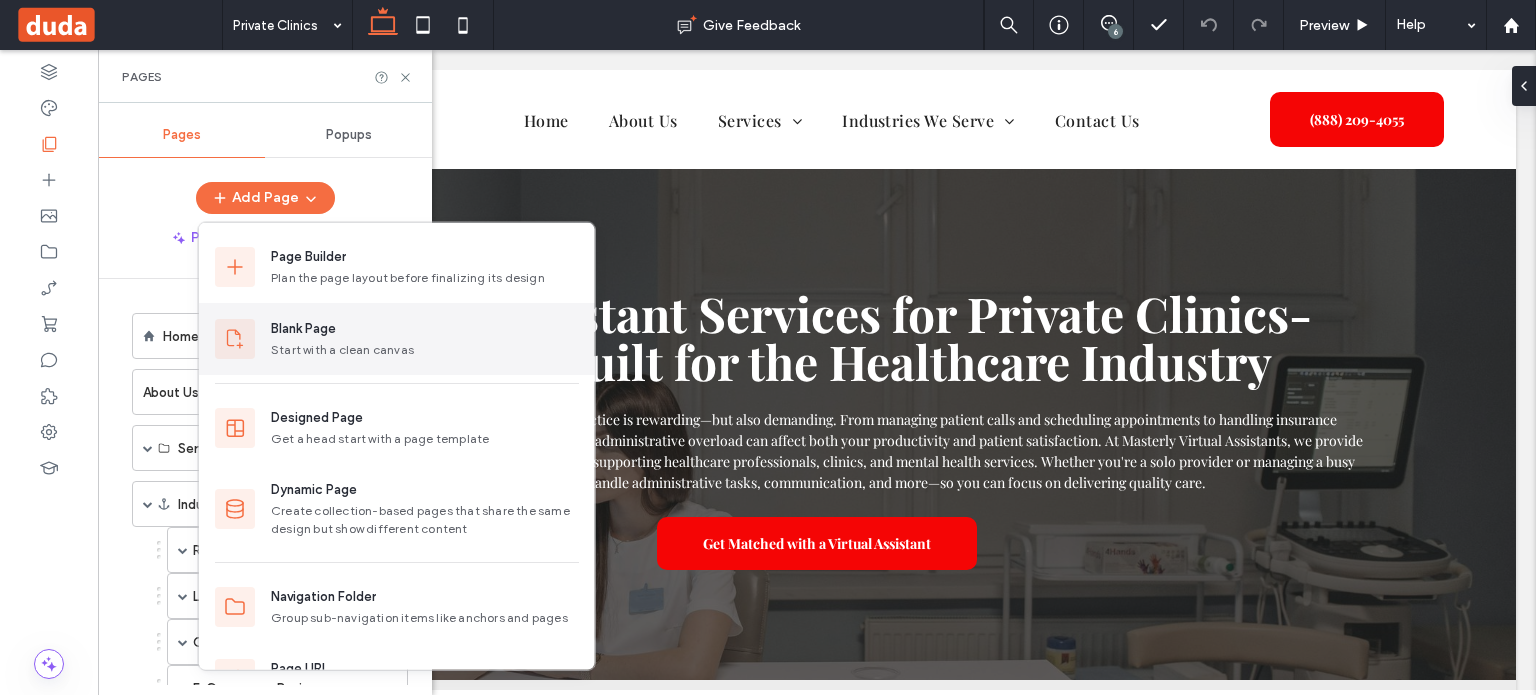 click on "Blank Page" at bounding box center (303, 329) 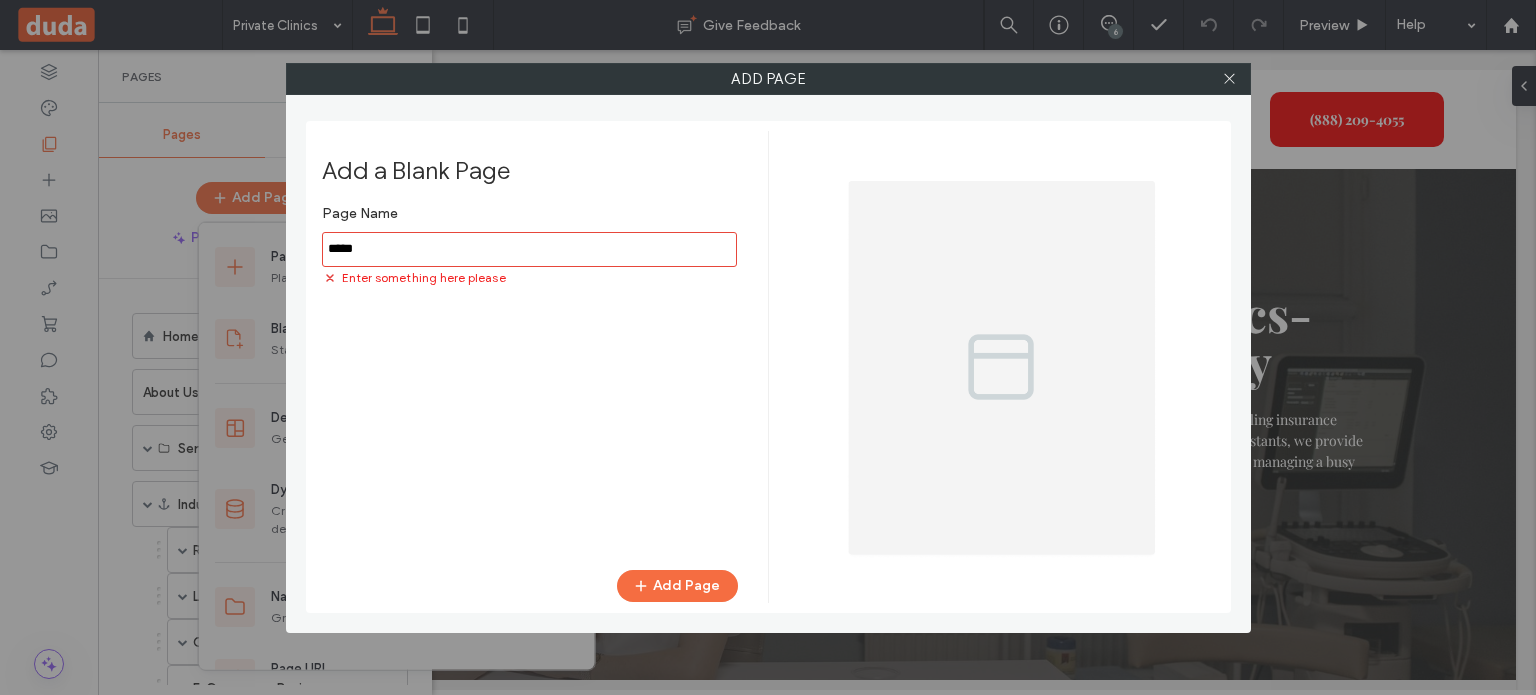 drag, startPoint x: 453, startPoint y: 255, endPoint x: 154, endPoint y: 264, distance: 299.1354 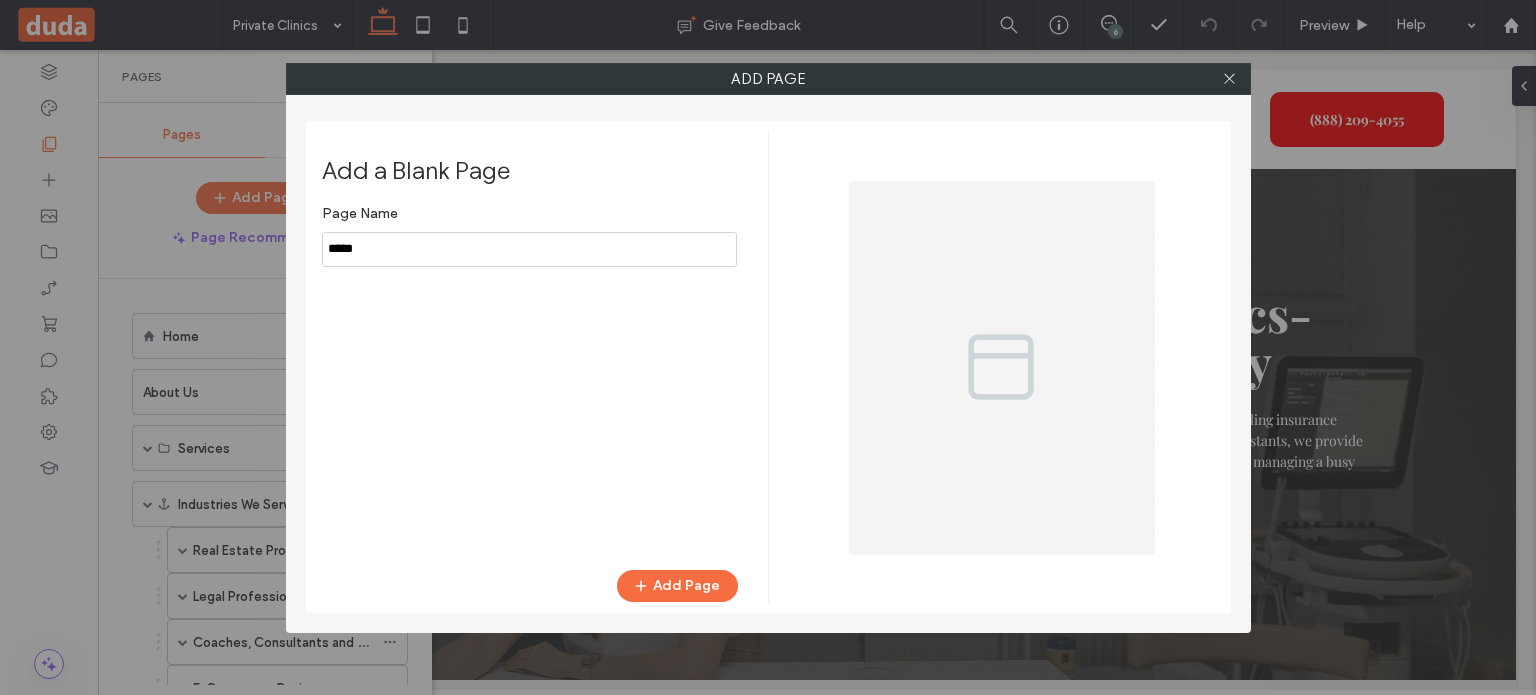 paste on "**********" 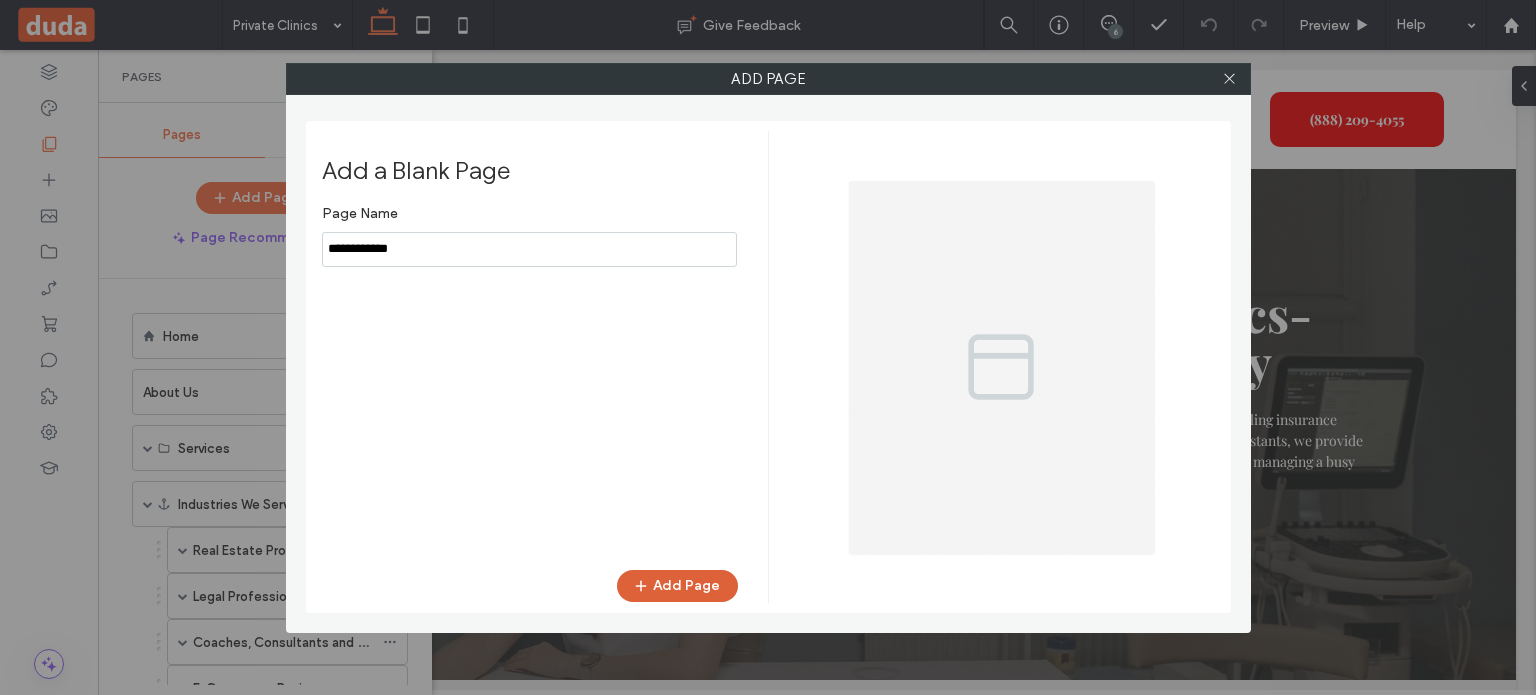 type on "**********" 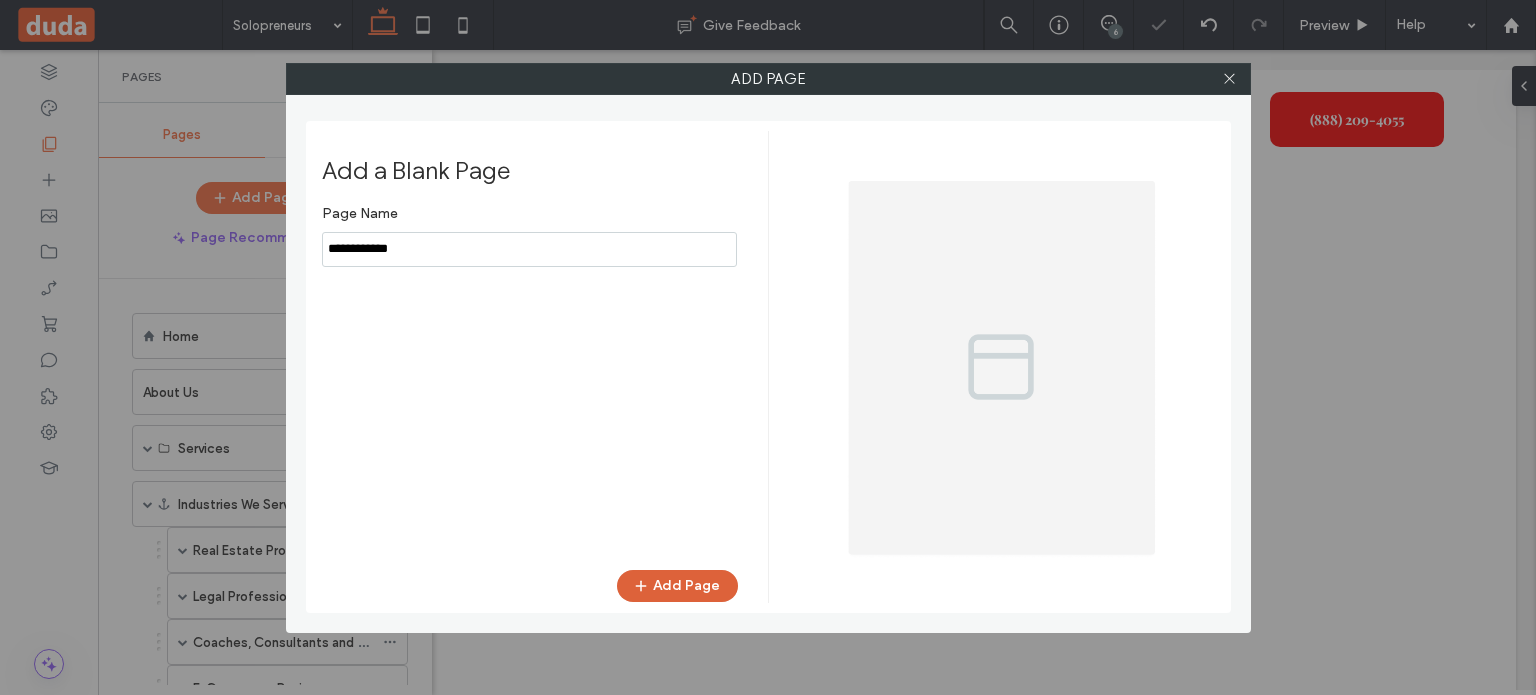 scroll, scrollTop: 0, scrollLeft: 0, axis: both 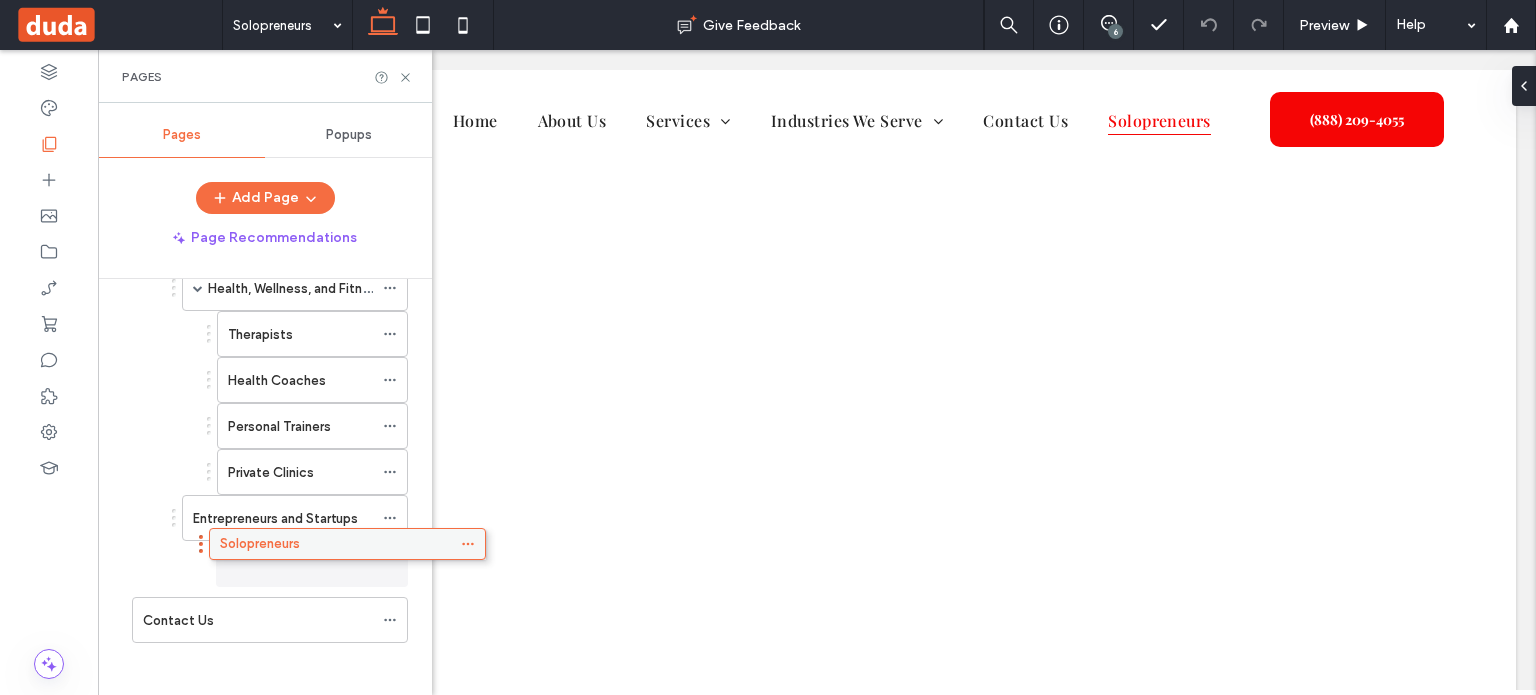 drag, startPoint x: 199, startPoint y: 616, endPoint x: 276, endPoint y: 554, distance: 98.85848 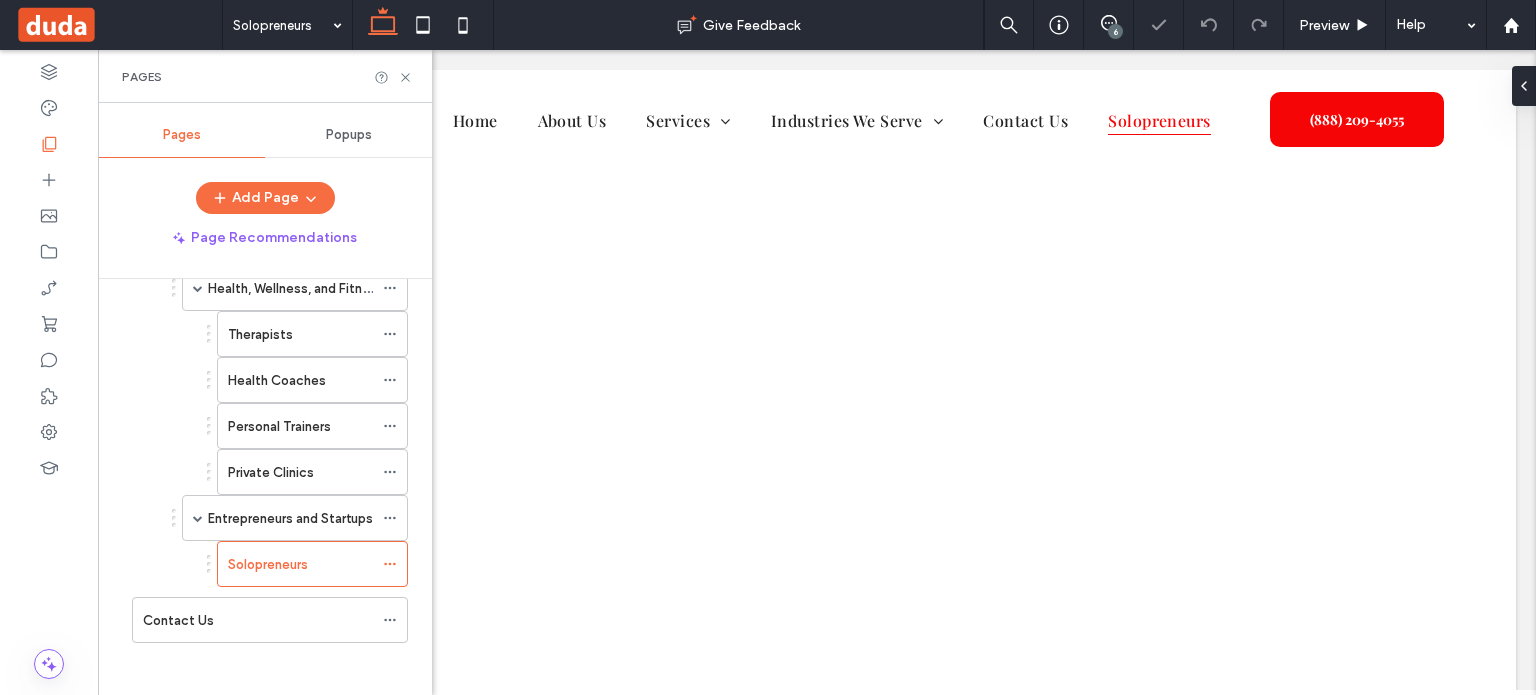 scroll, scrollTop: 537, scrollLeft: 0, axis: vertical 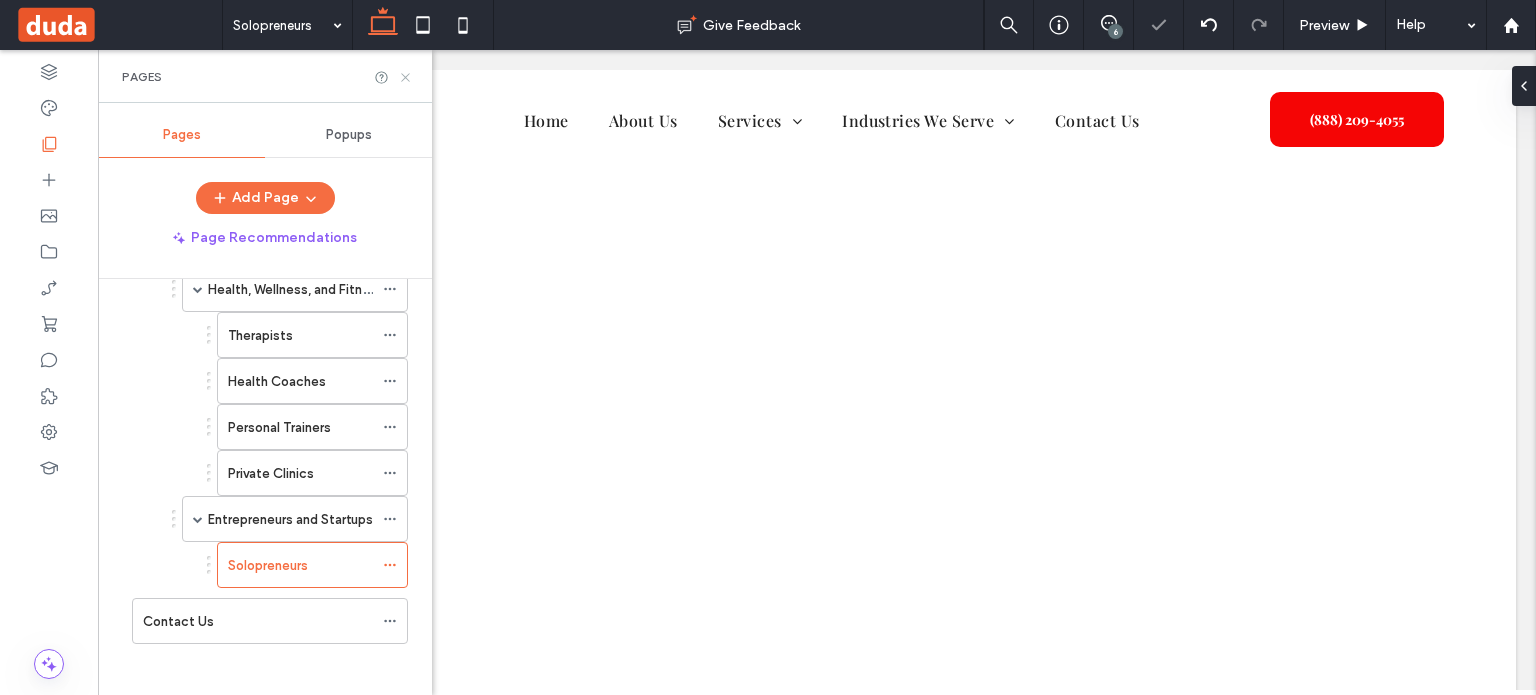 click 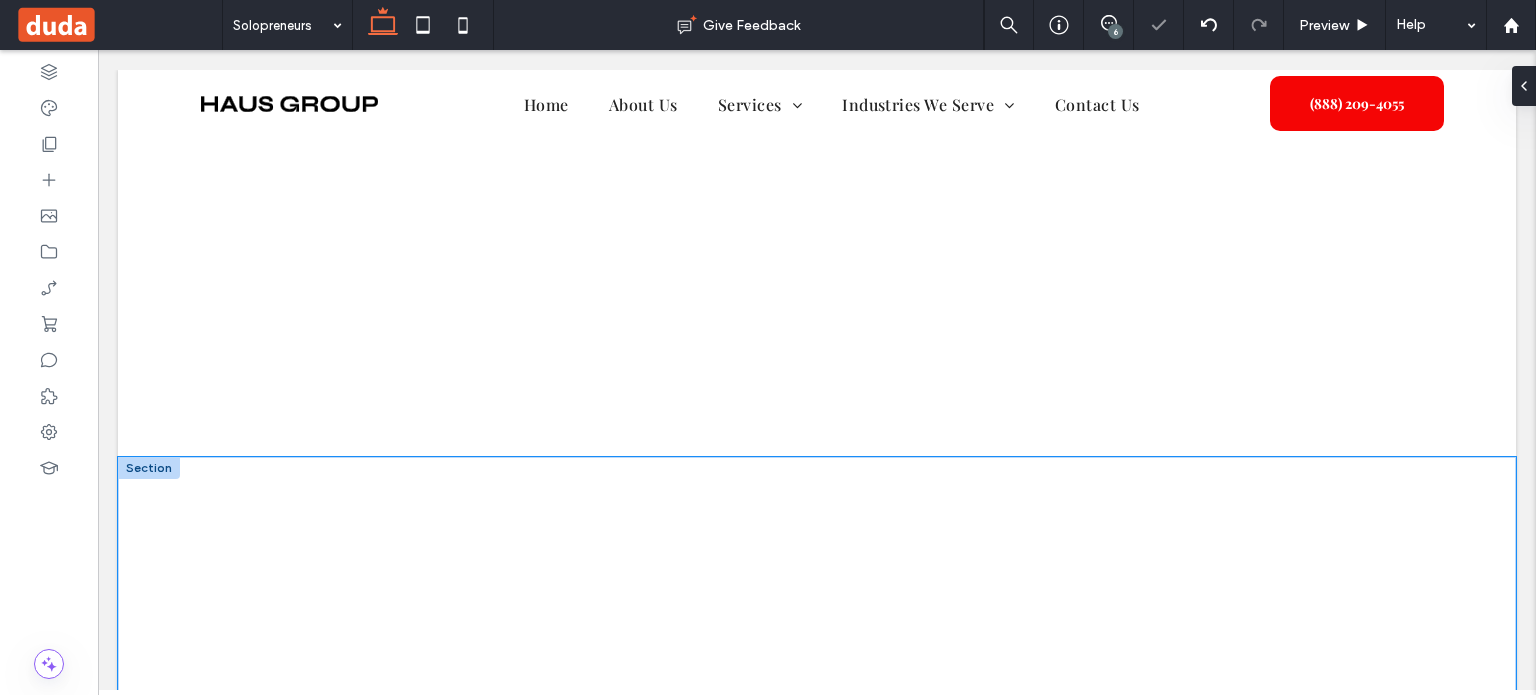 scroll, scrollTop: 68, scrollLeft: 0, axis: vertical 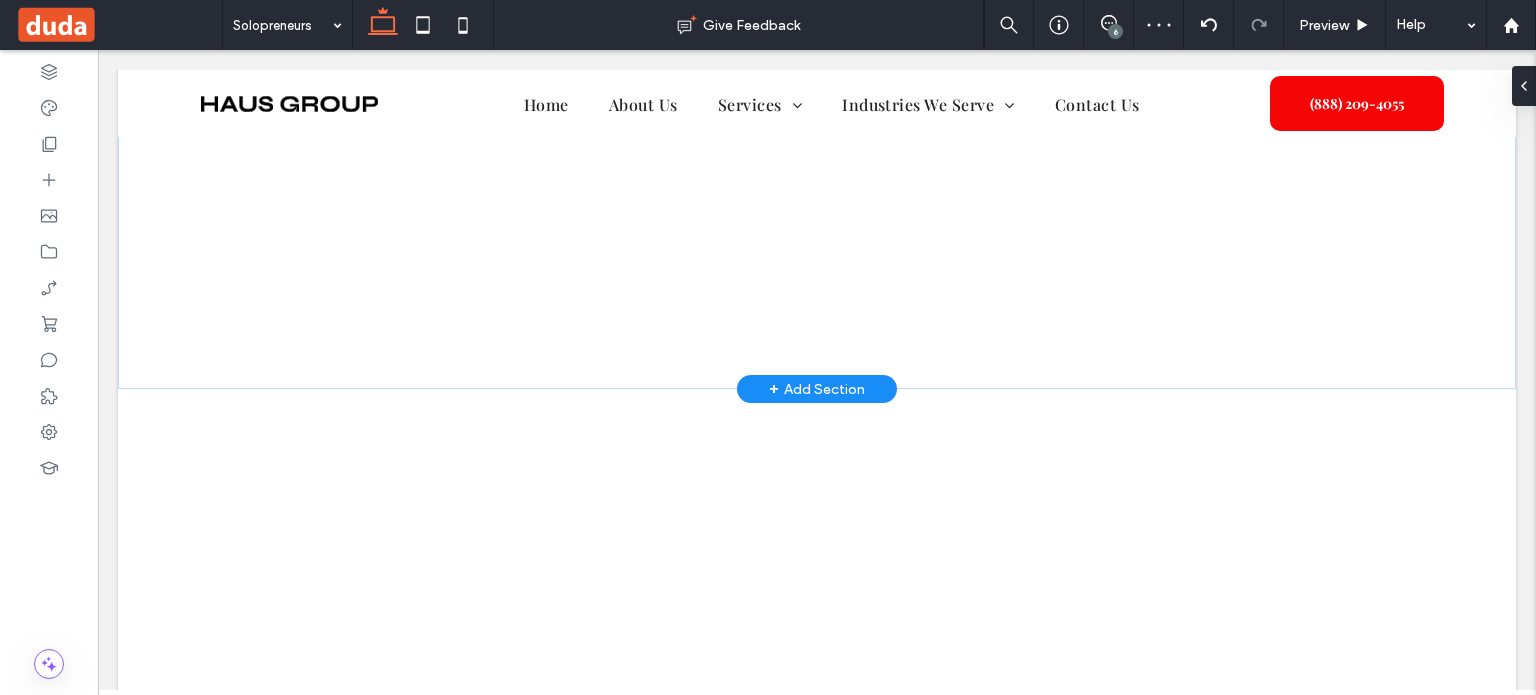 click on "+ Add Section" at bounding box center (817, 389) 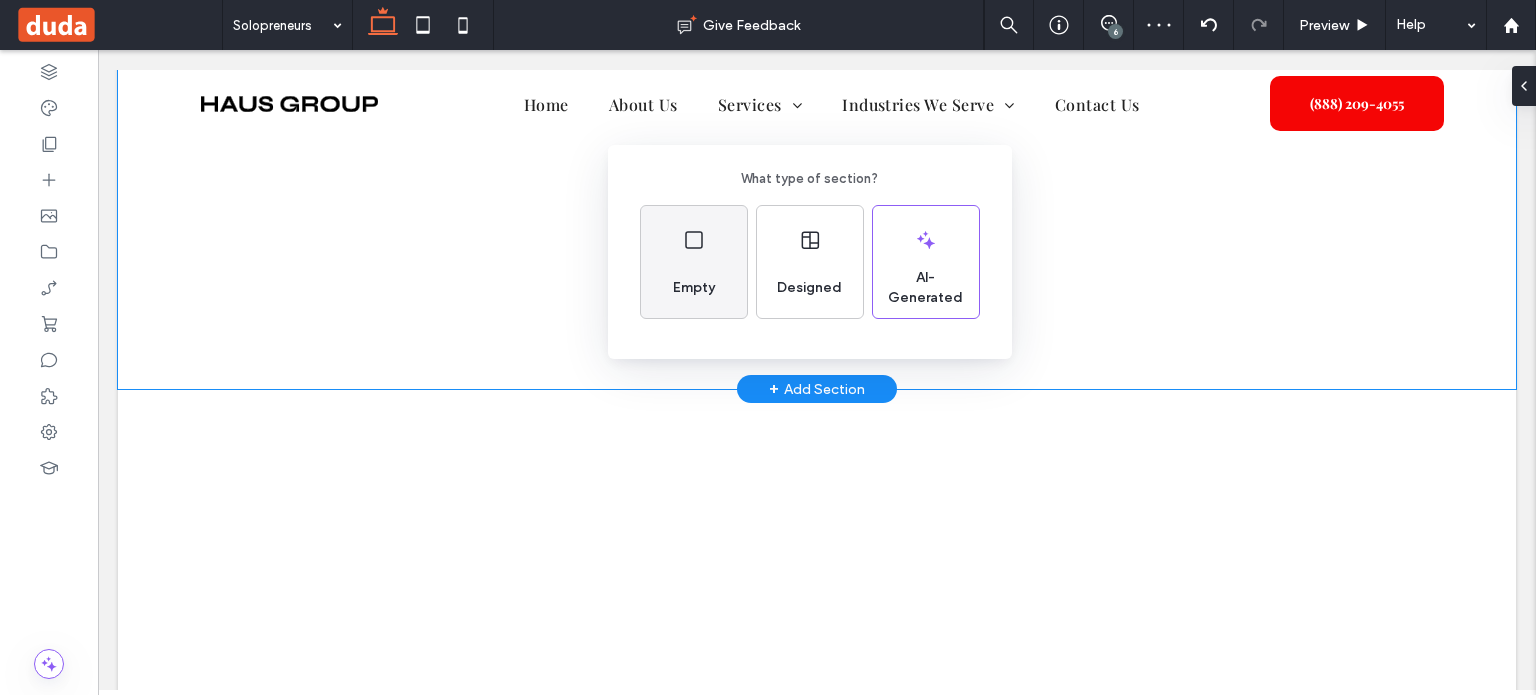 click on "Empty" at bounding box center [694, 262] 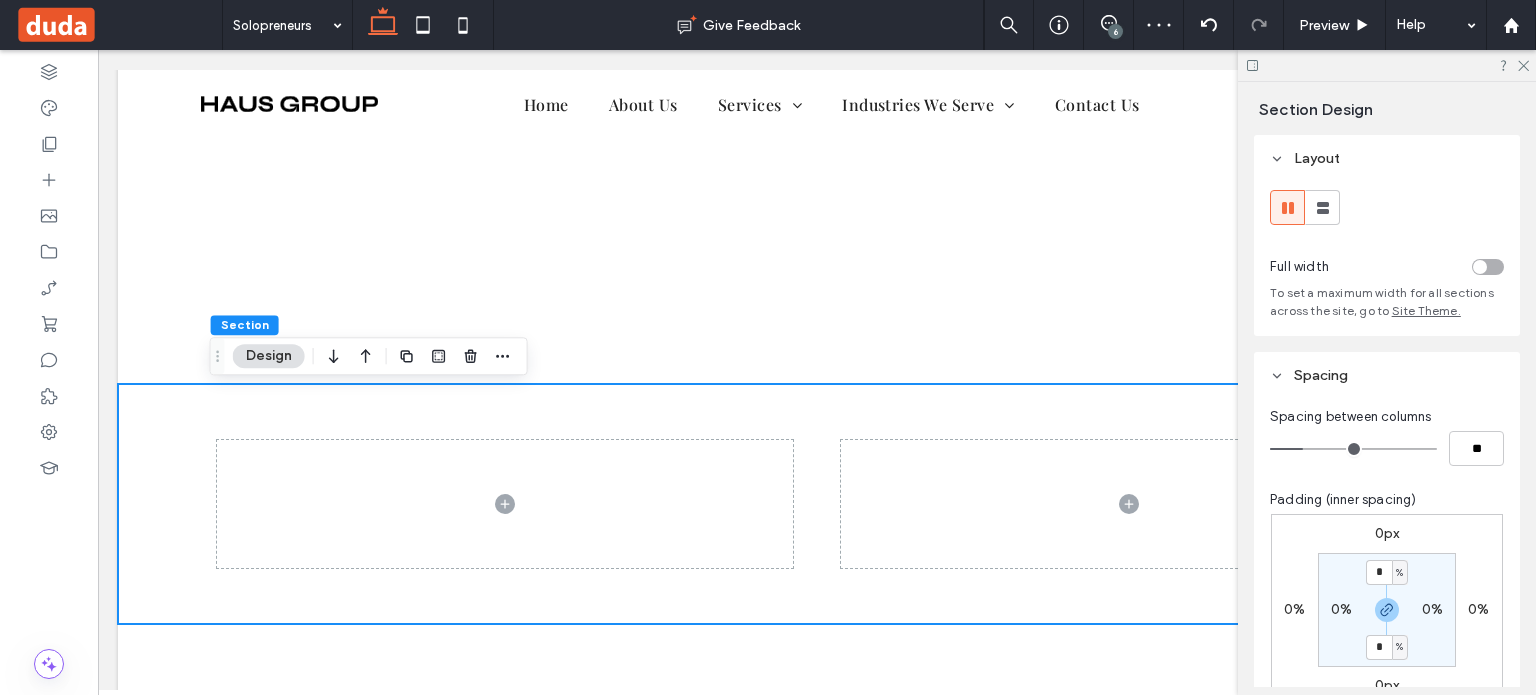 scroll, scrollTop: 68, scrollLeft: 0, axis: vertical 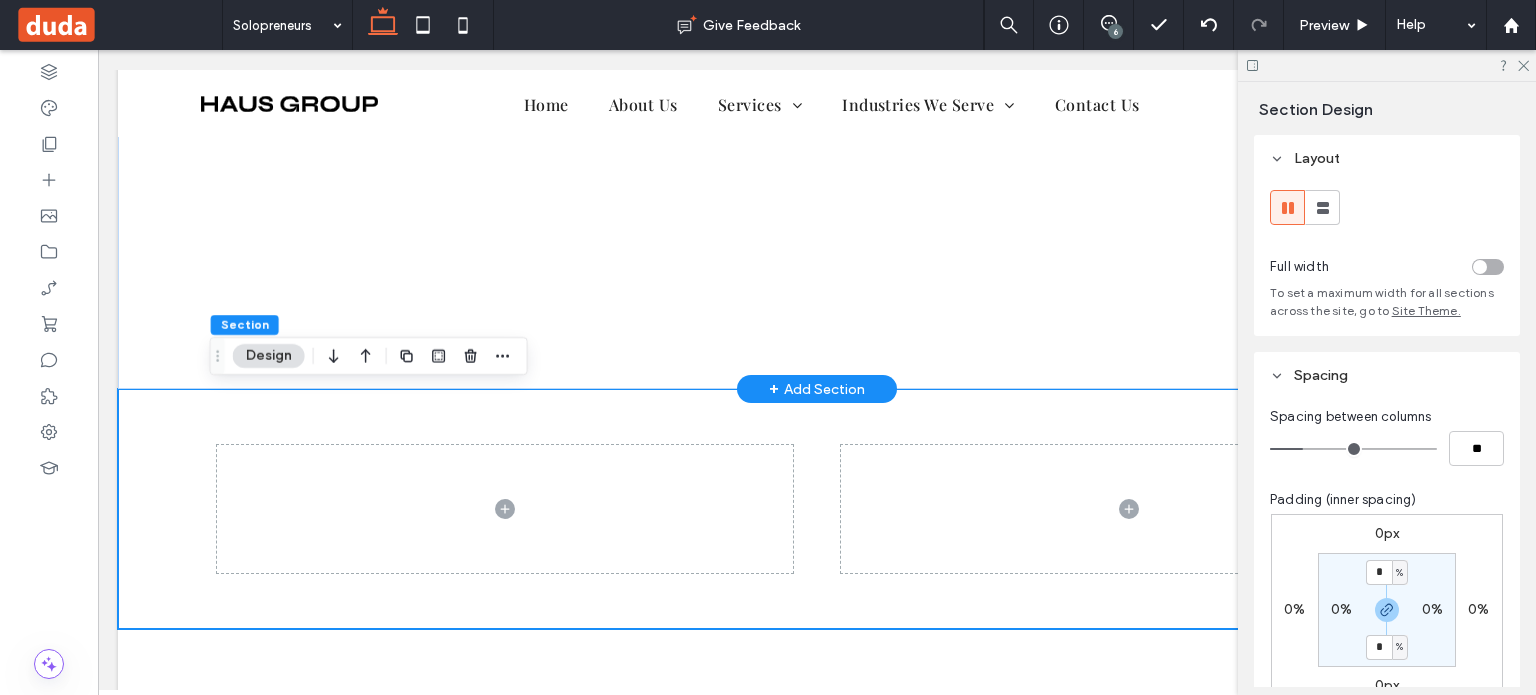 click on "+ Add Section" at bounding box center (817, 389) 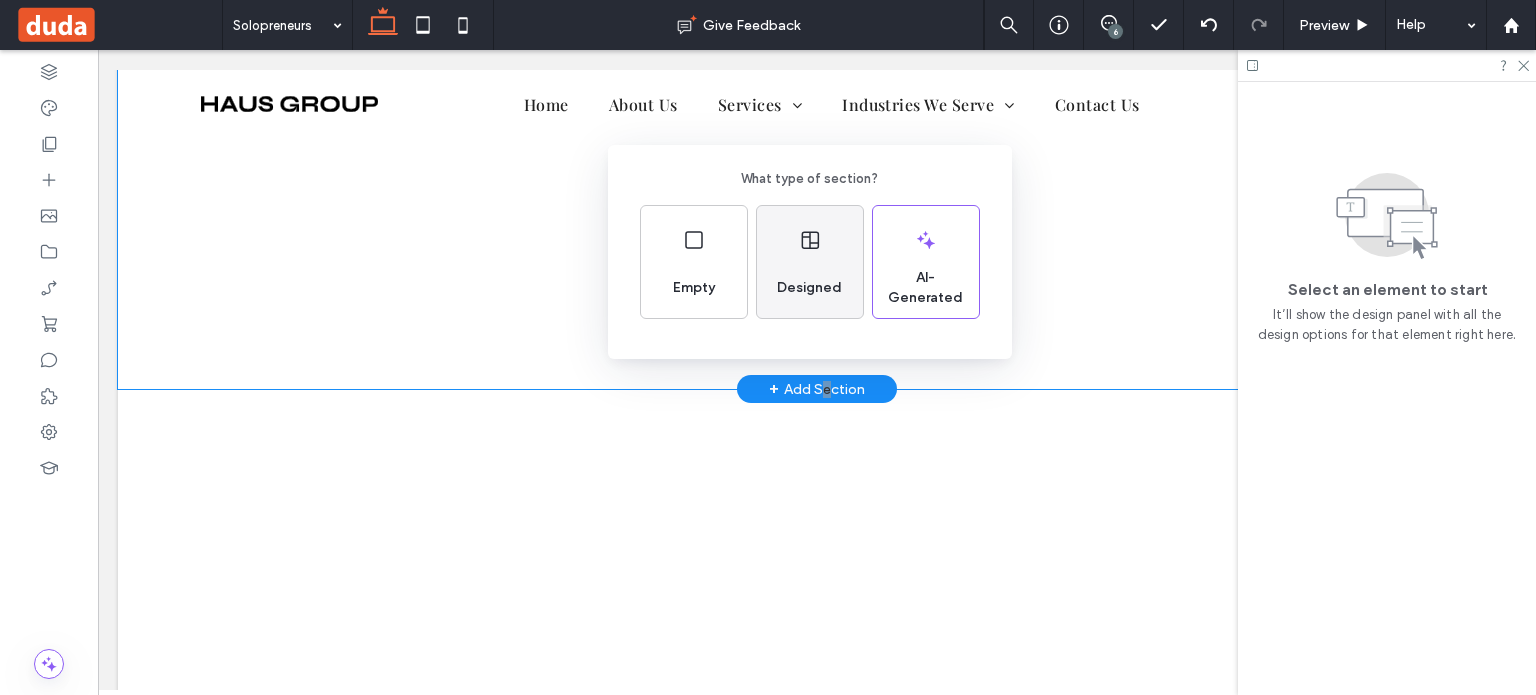 click on "Designed" at bounding box center [809, 288] 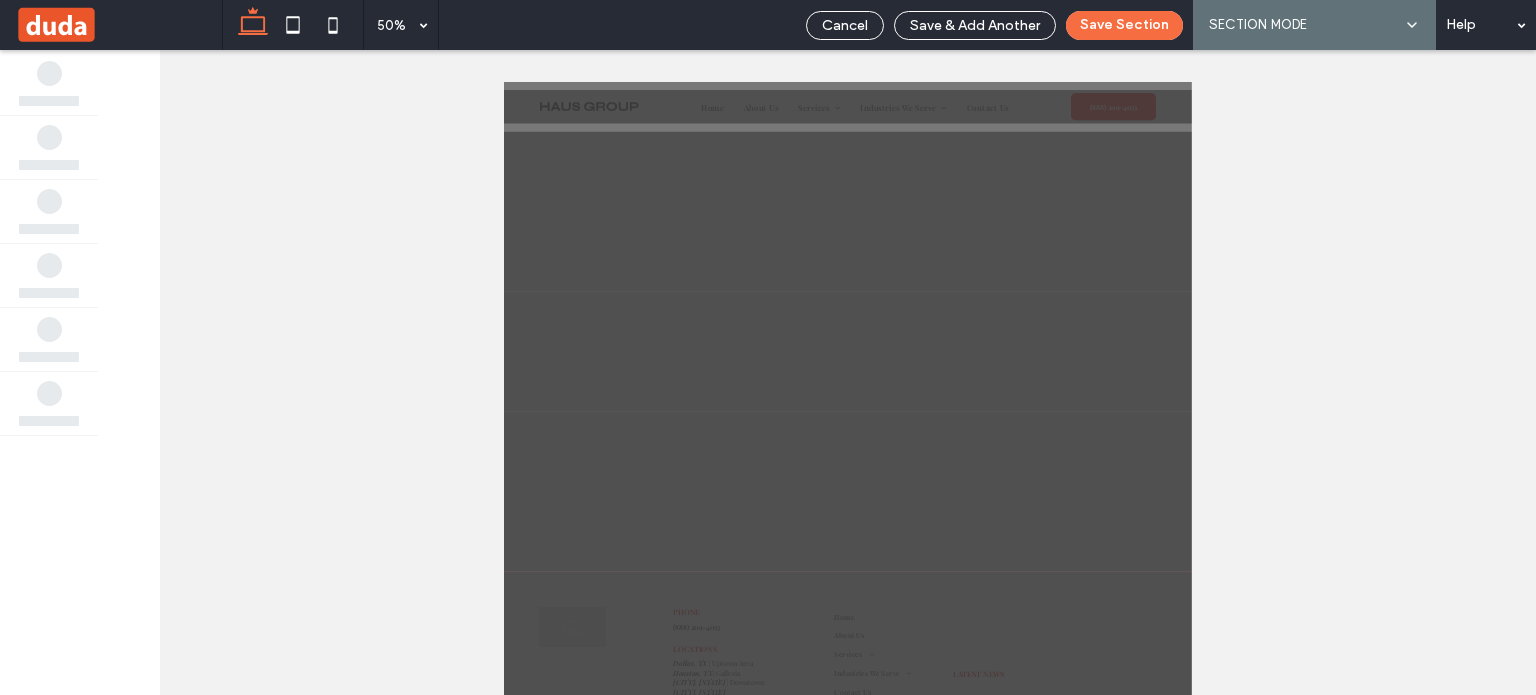 scroll, scrollTop: 0, scrollLeft: 0, axis: both 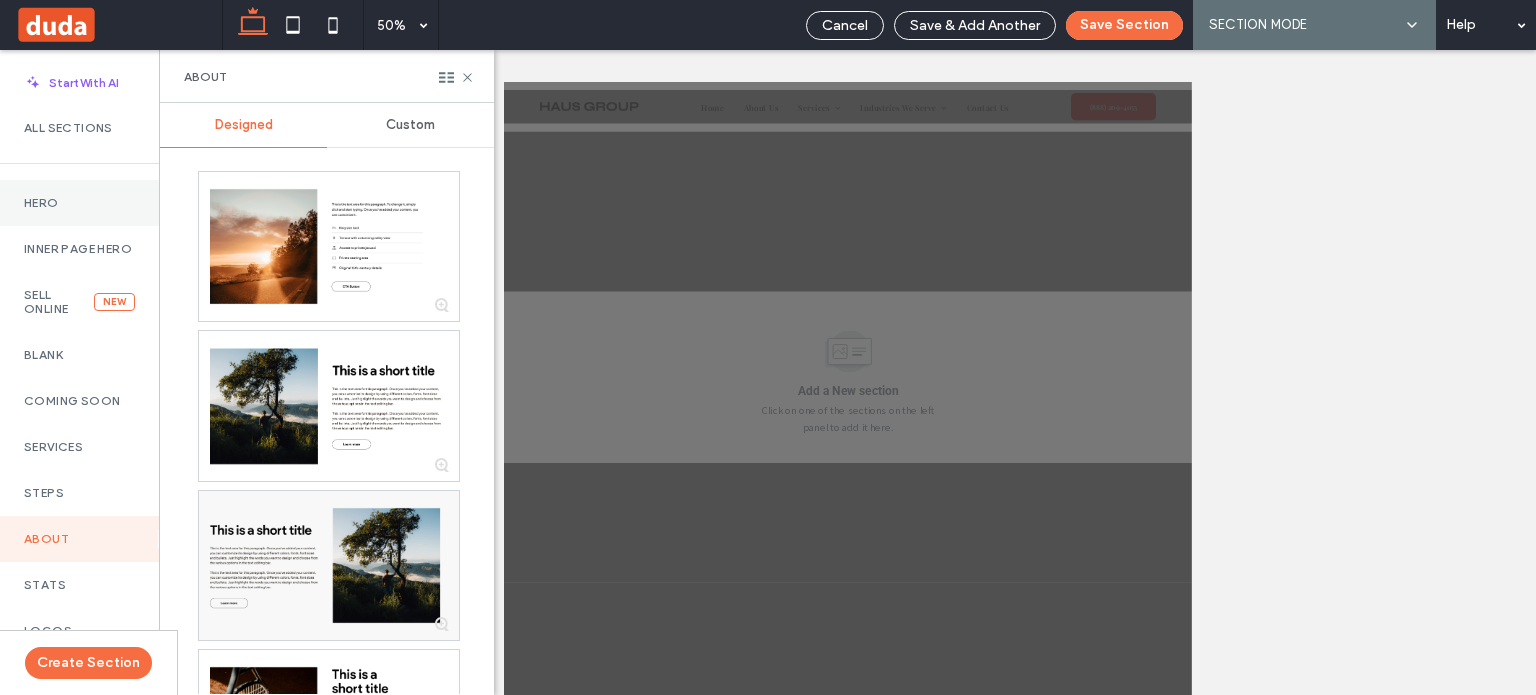 click on "Hero" at bounding box center (79, 203) 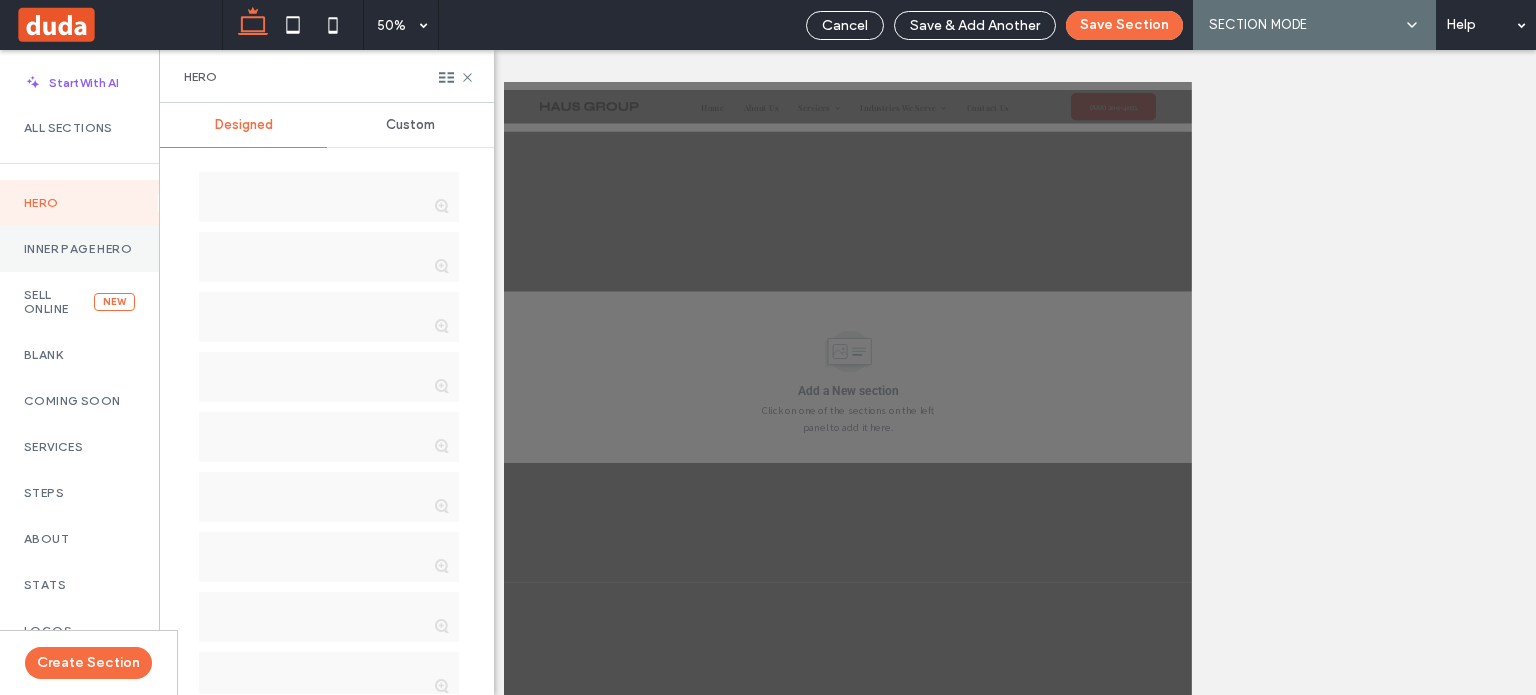 click on "Inner Page Hero" at bounding box center [79, 249] 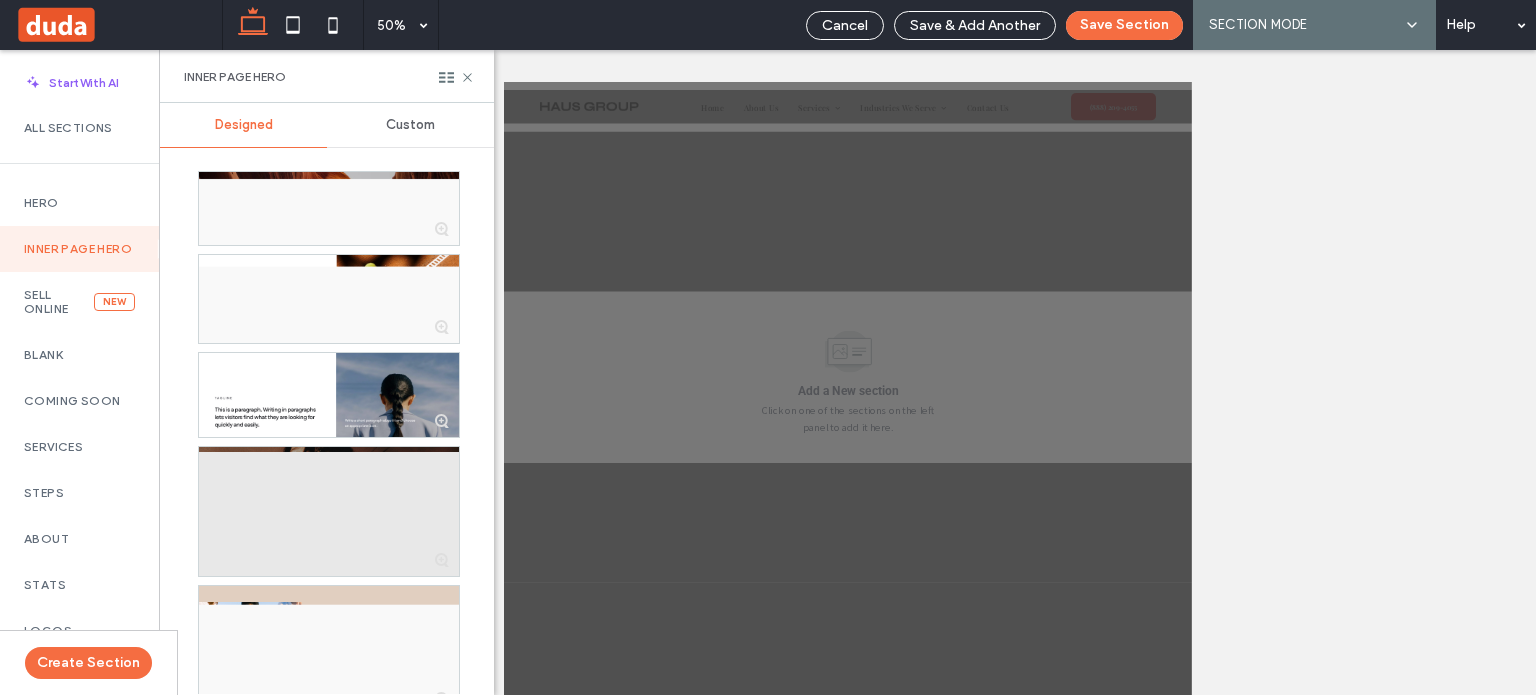 scroll, scrollTop: 40, scrollLeft: 0, axis: vertical 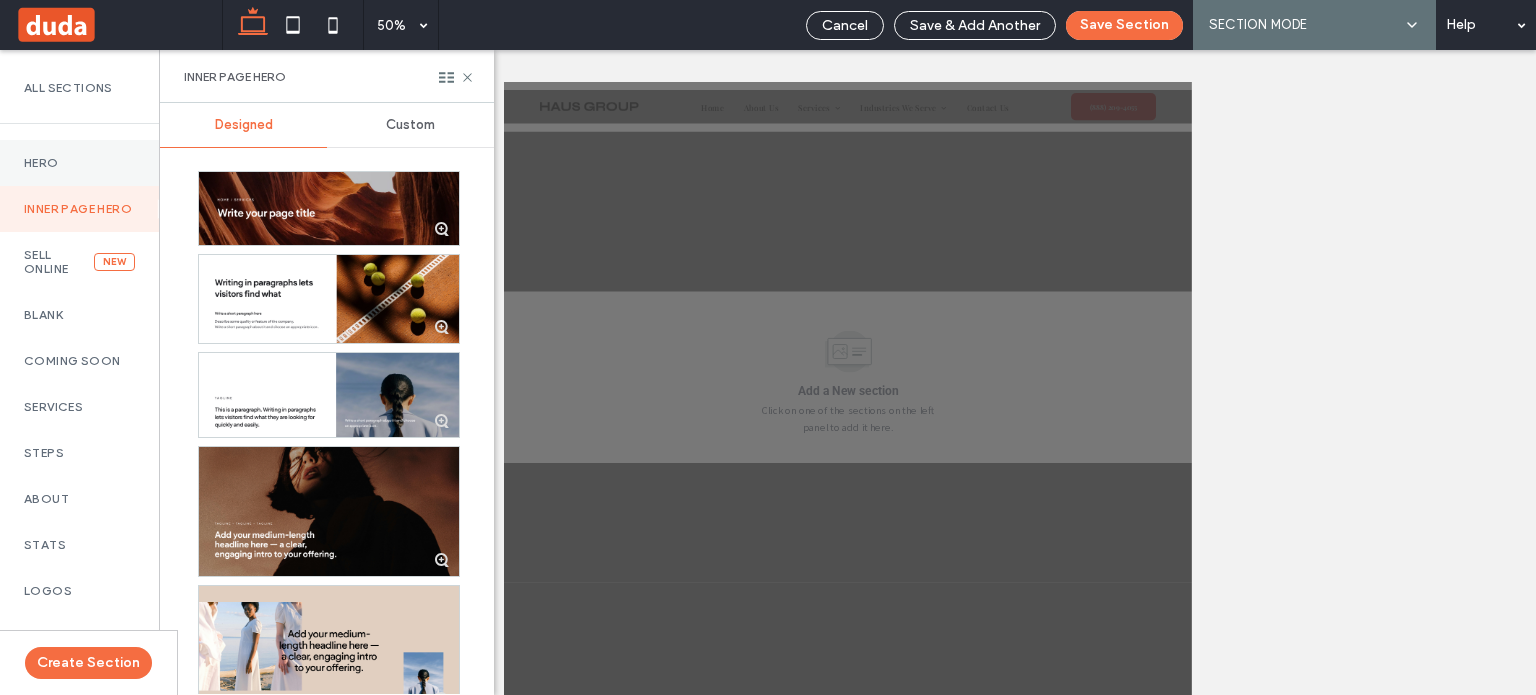 click on "Hero" at bounding box center (79, 163) 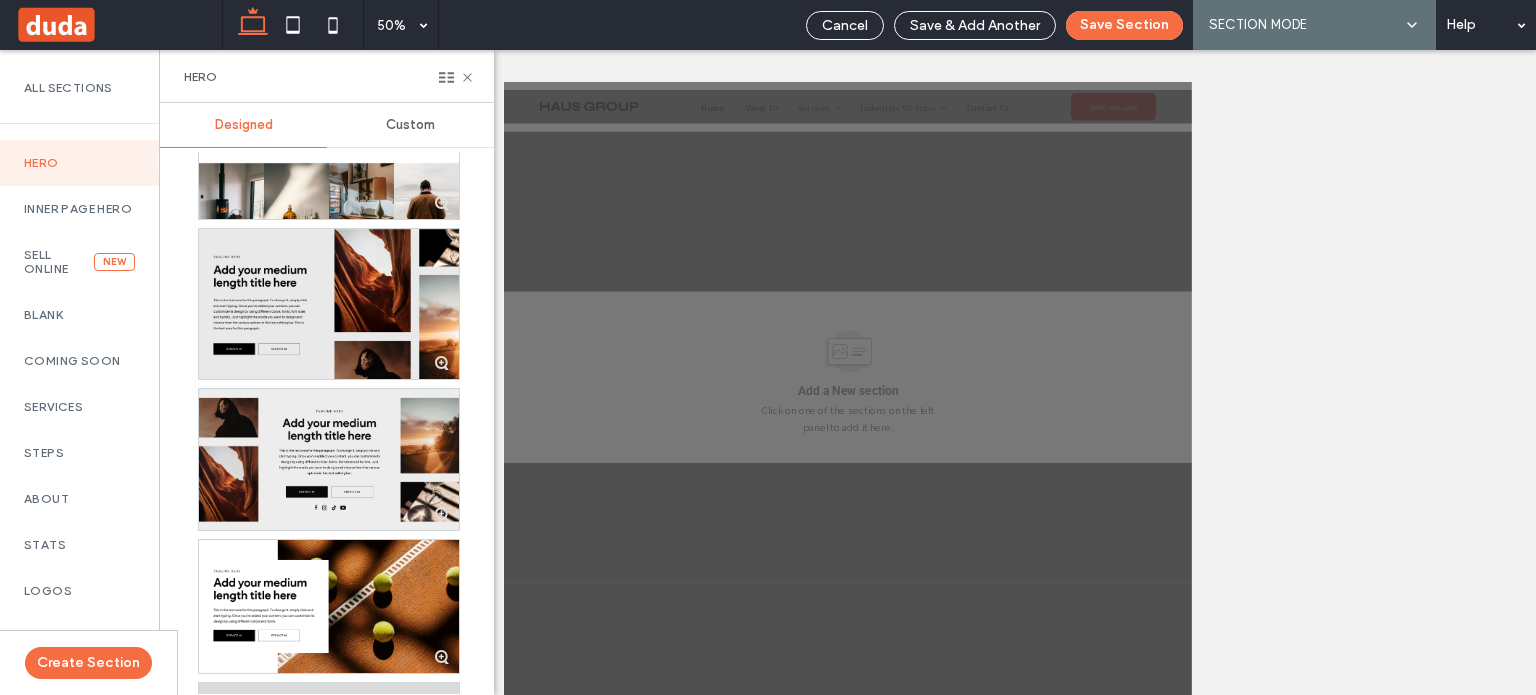 scroll, scrollTop: 2600, scrollLeft: 0, axis: vertical 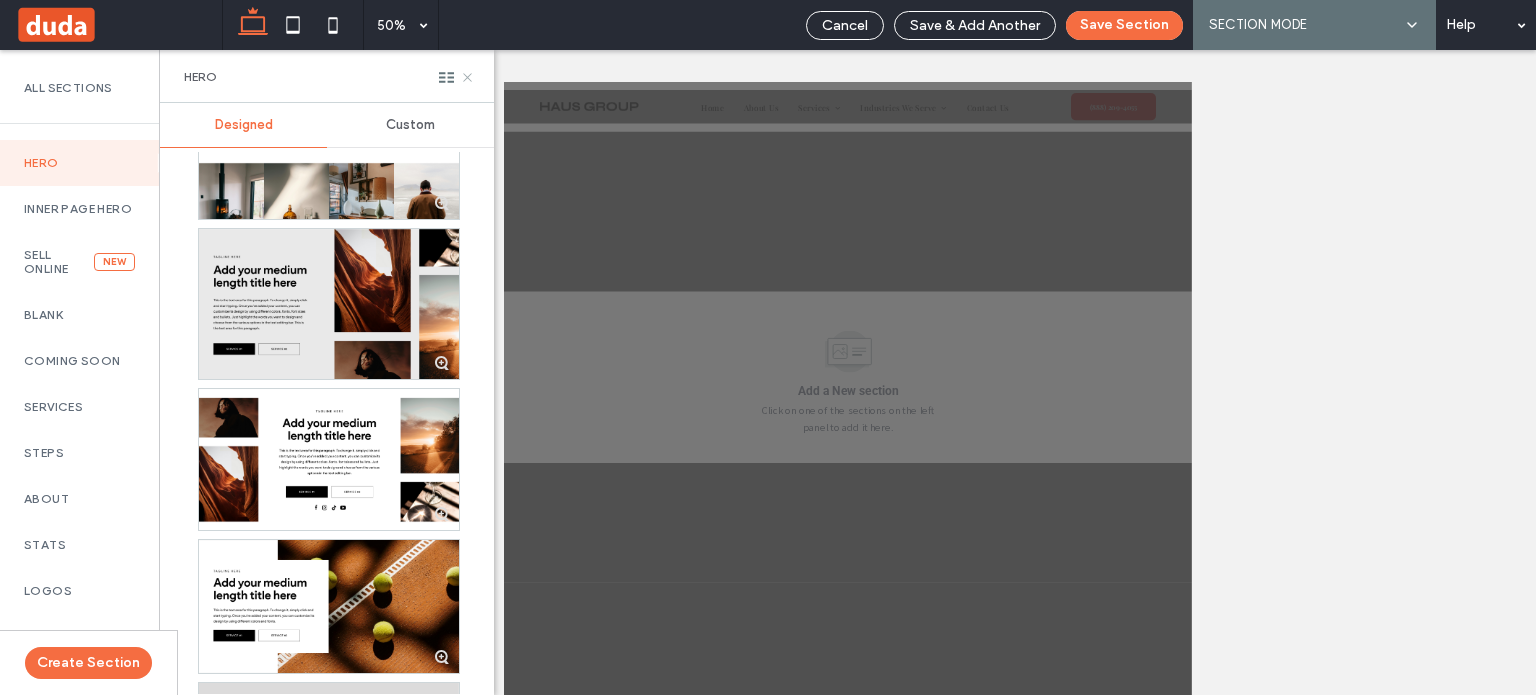 click 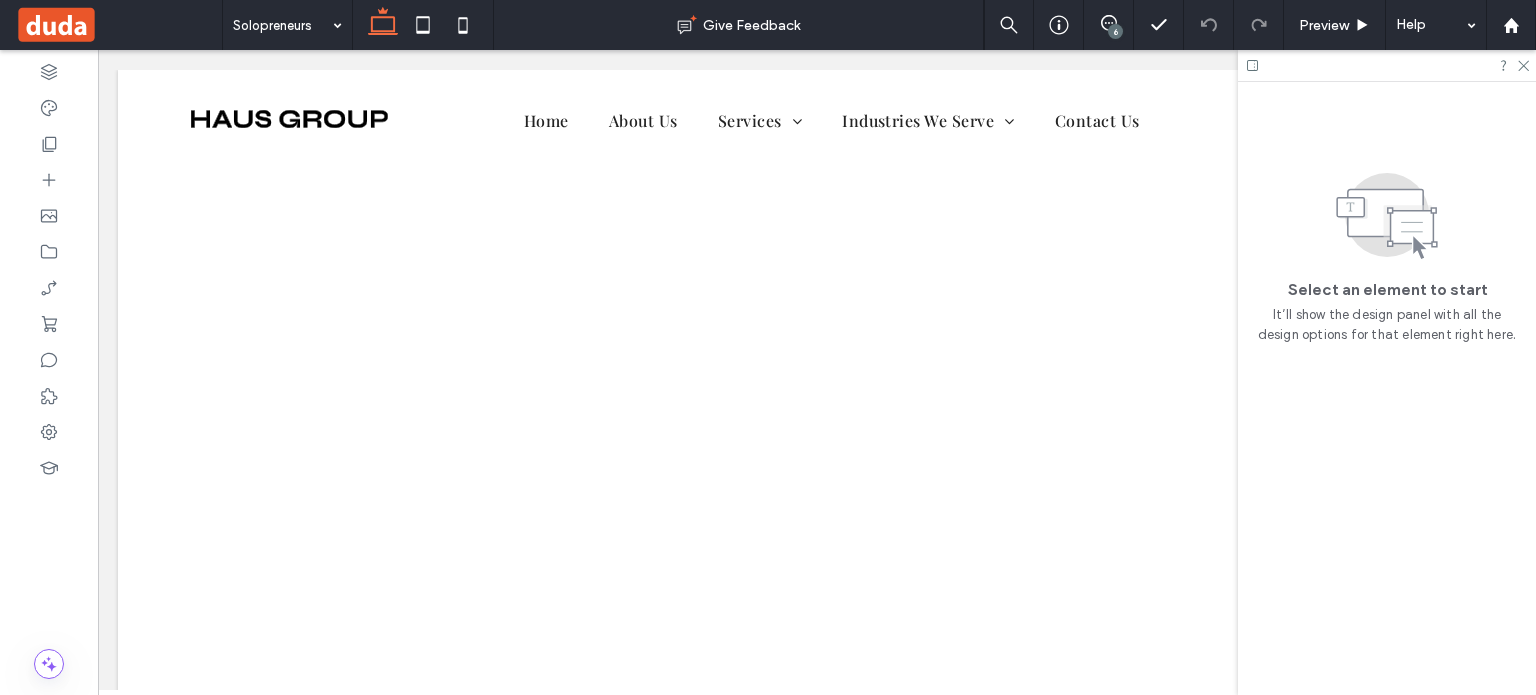 drag, startPoint x: 1527, startPoint y: 65, endPoint x: 1515, endPoint y: 64, distance: 12.0415945 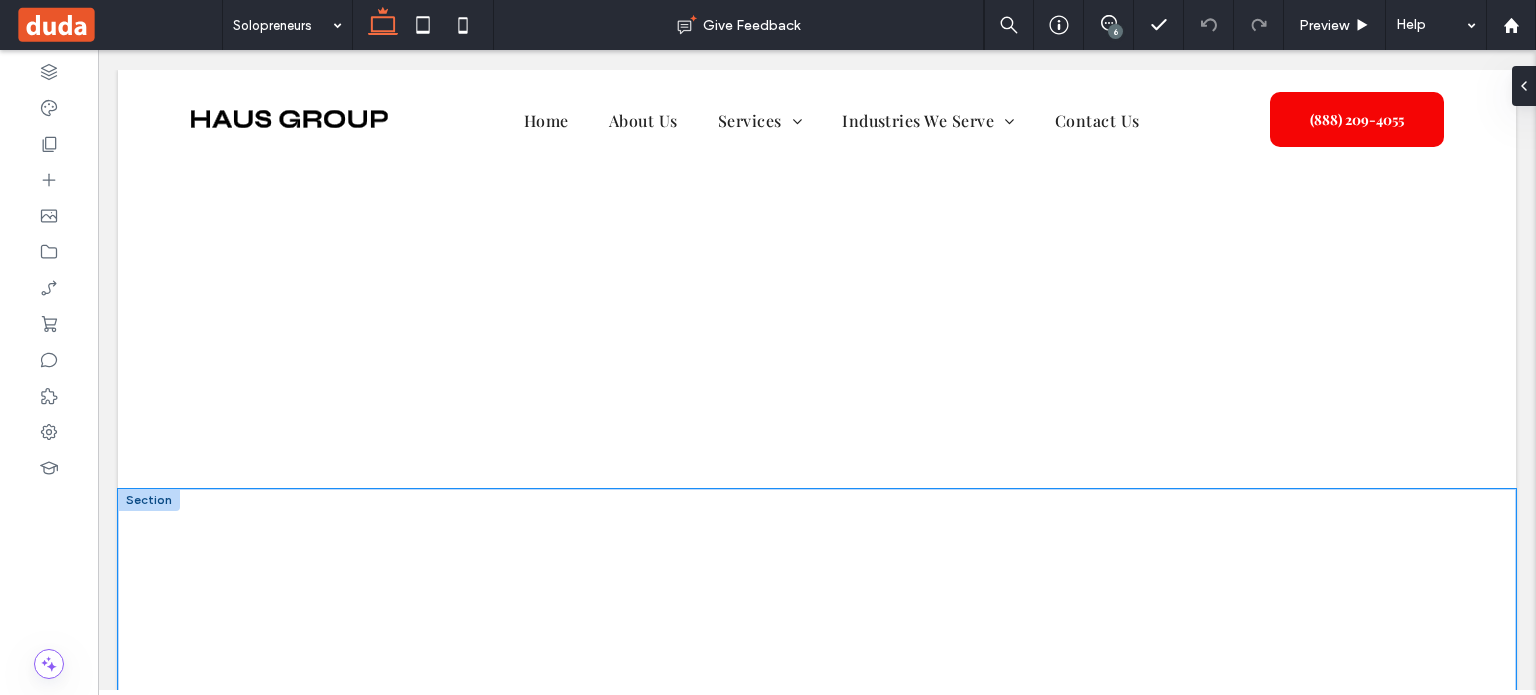click at bounding box center (817, 609) 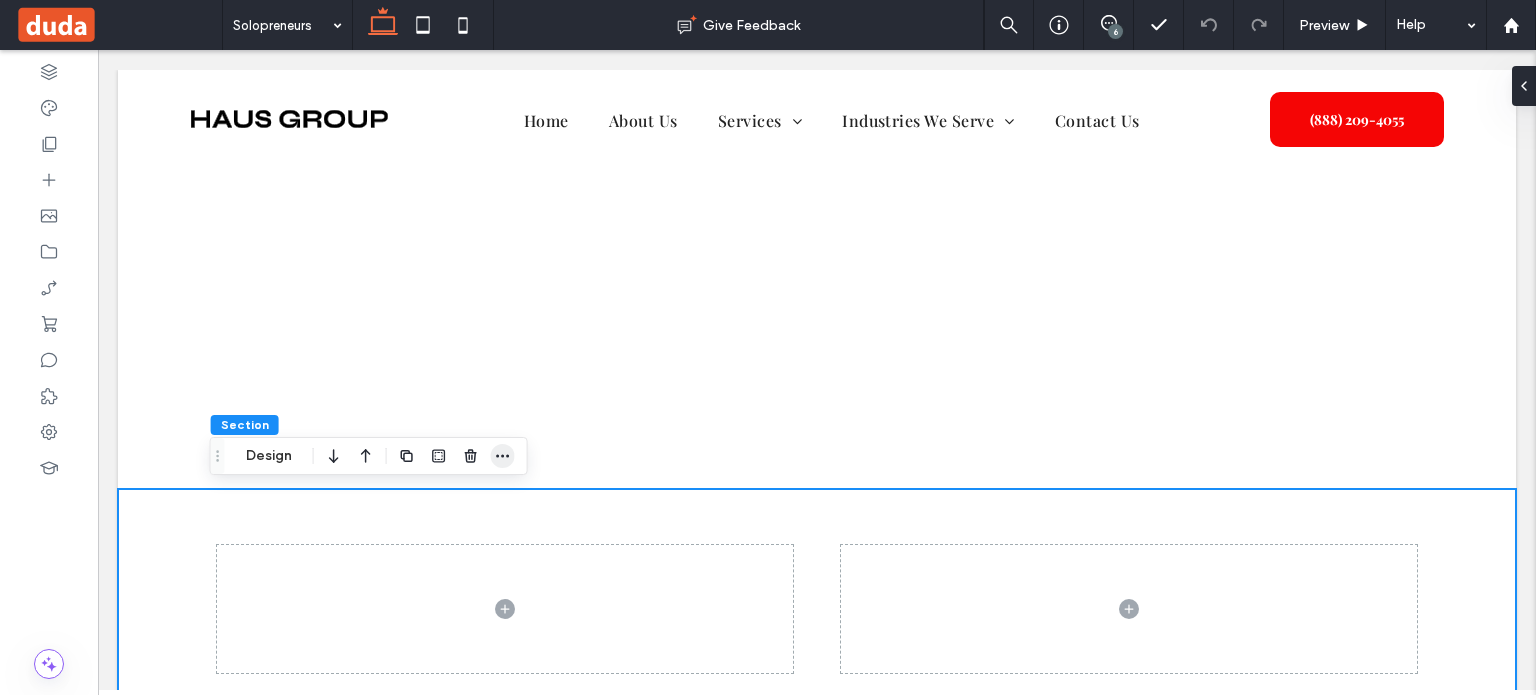 click 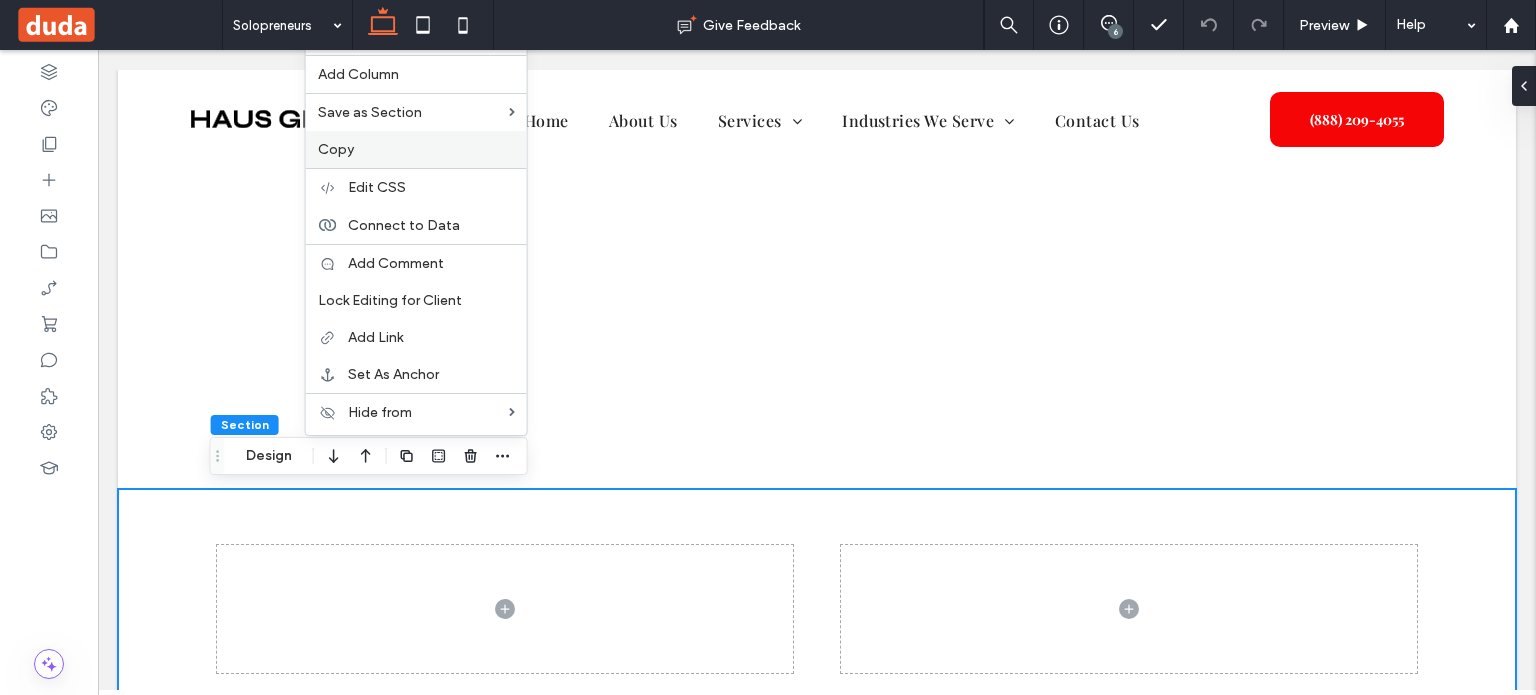 click on "Copy" at bounding box center (416, 149) 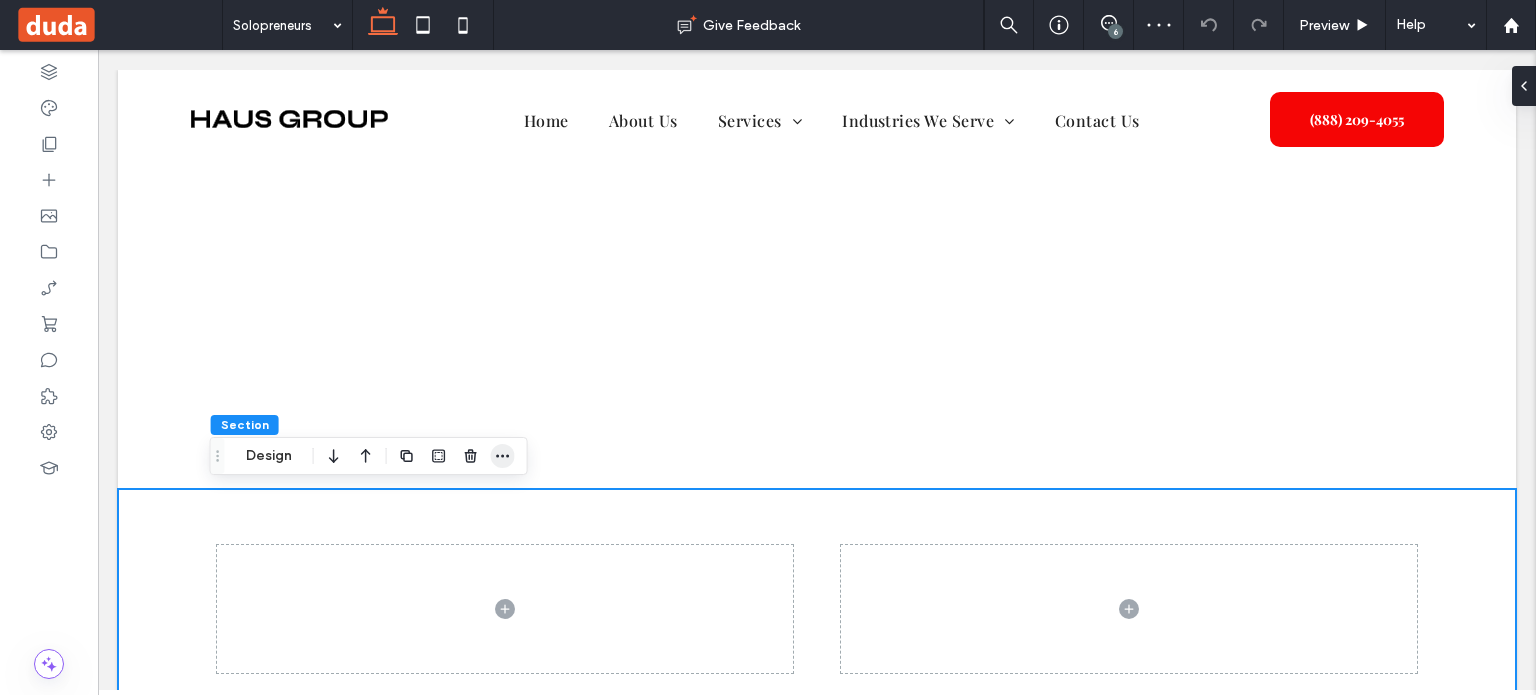 click at bounding box center [503, 456] 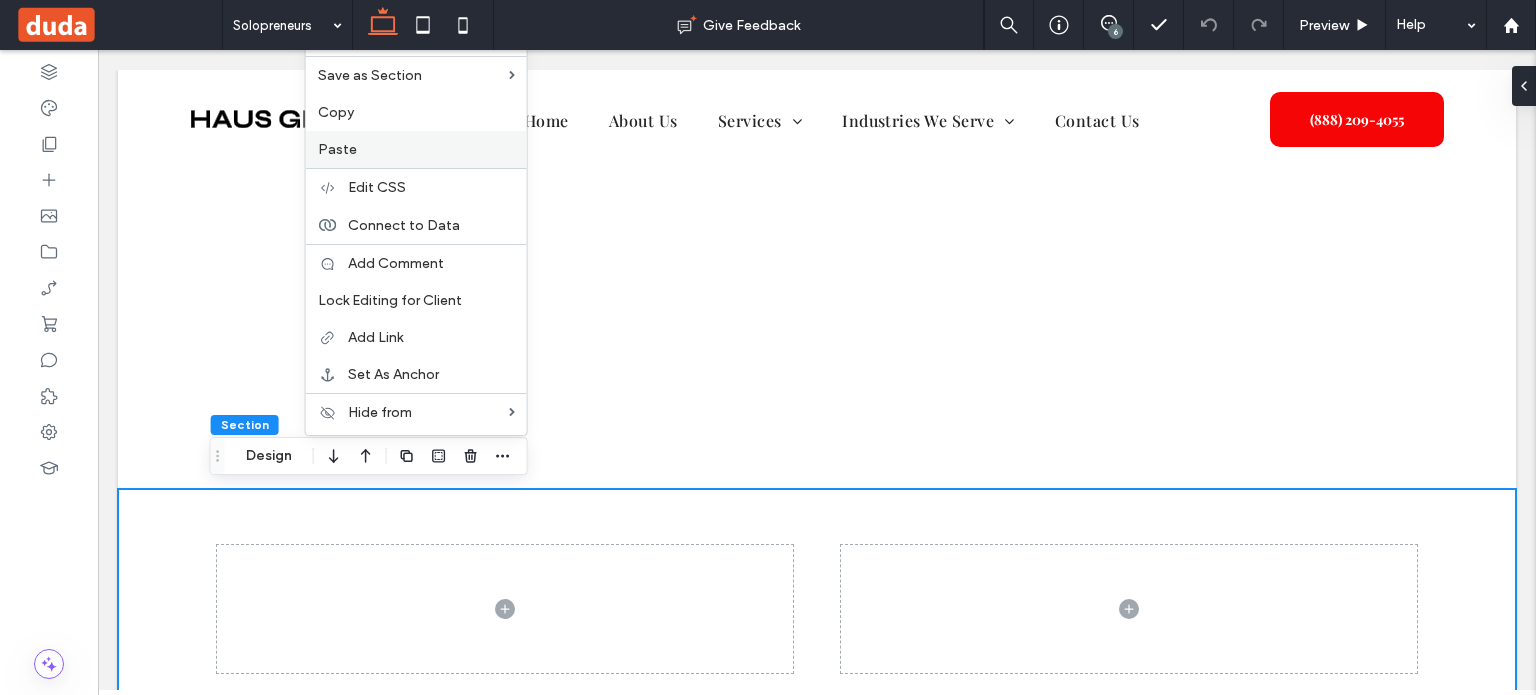 click on "Paste" at bounding box center (416, 149) 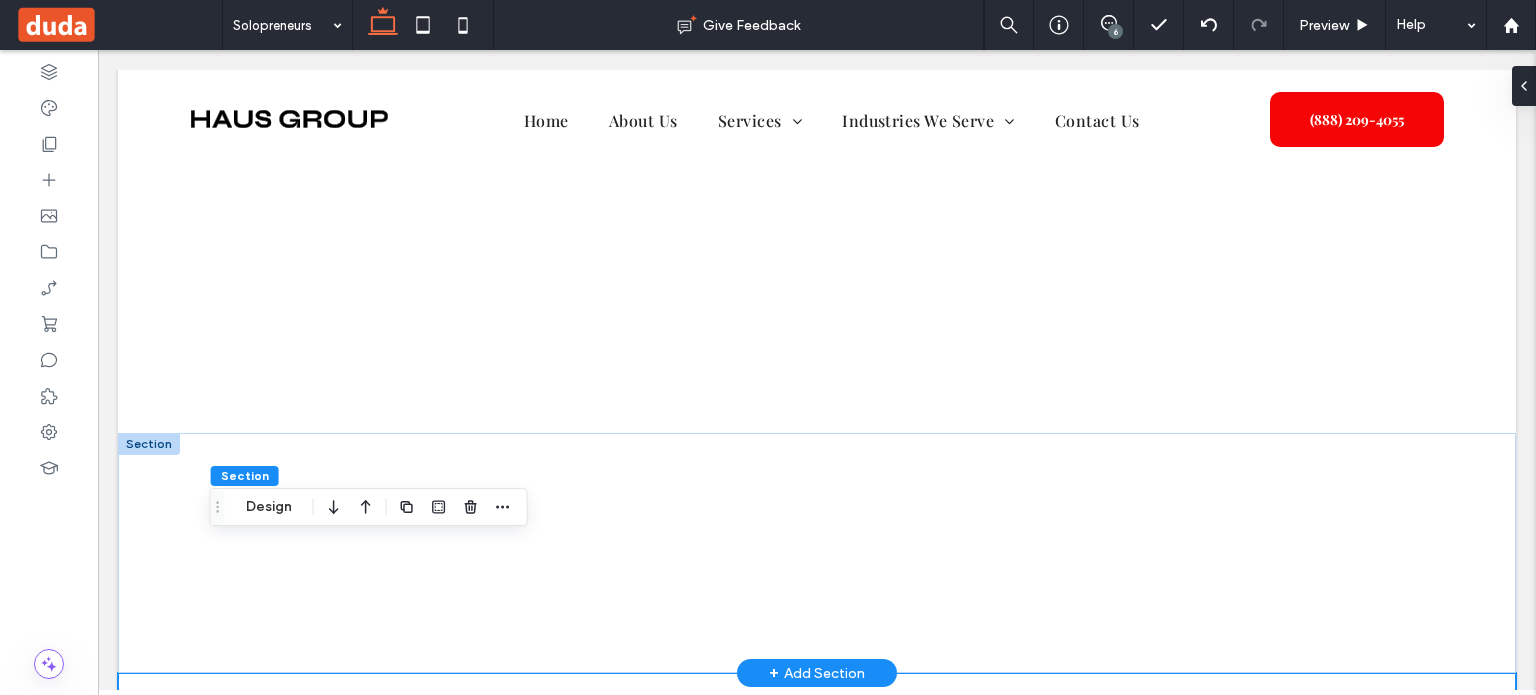 scroll, scrollTop: 168, scrollLeft: 0, axis: vertical 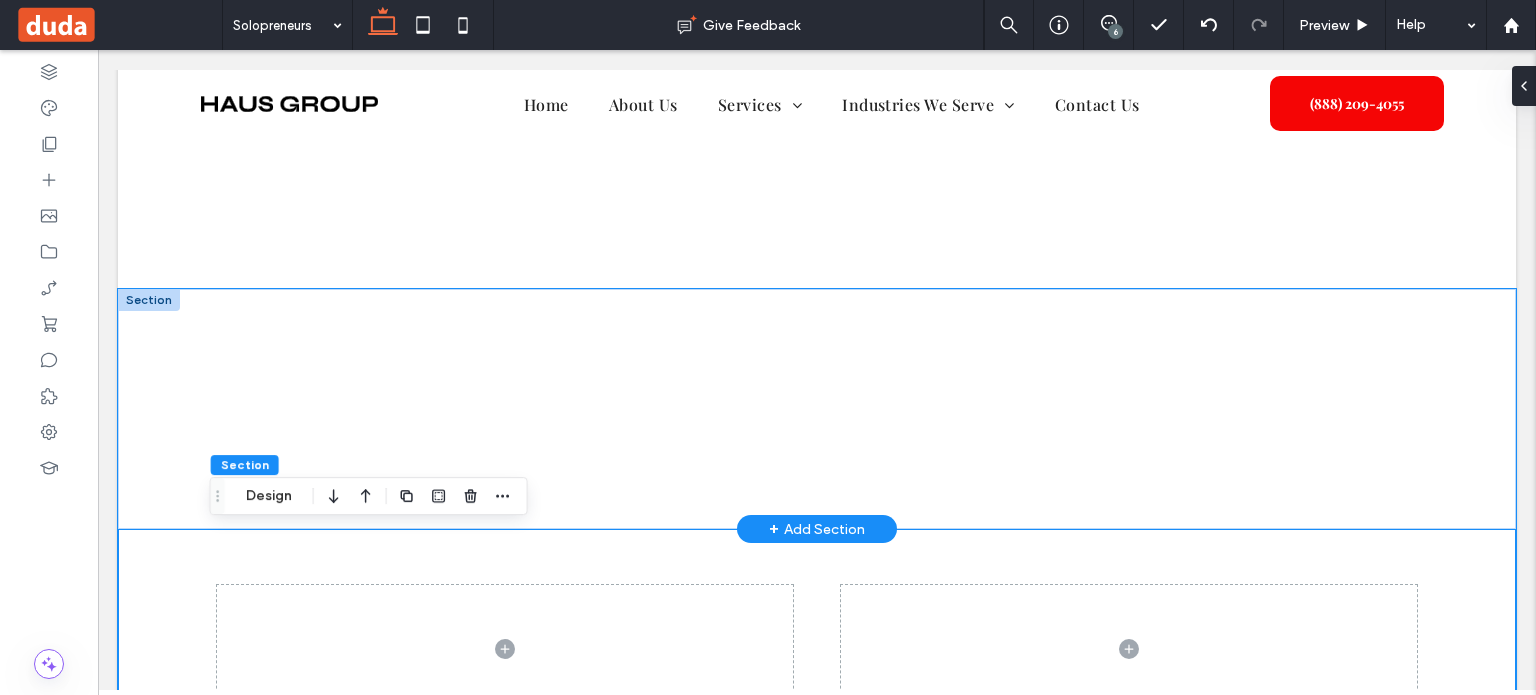 click at bounding box center [817, 409] 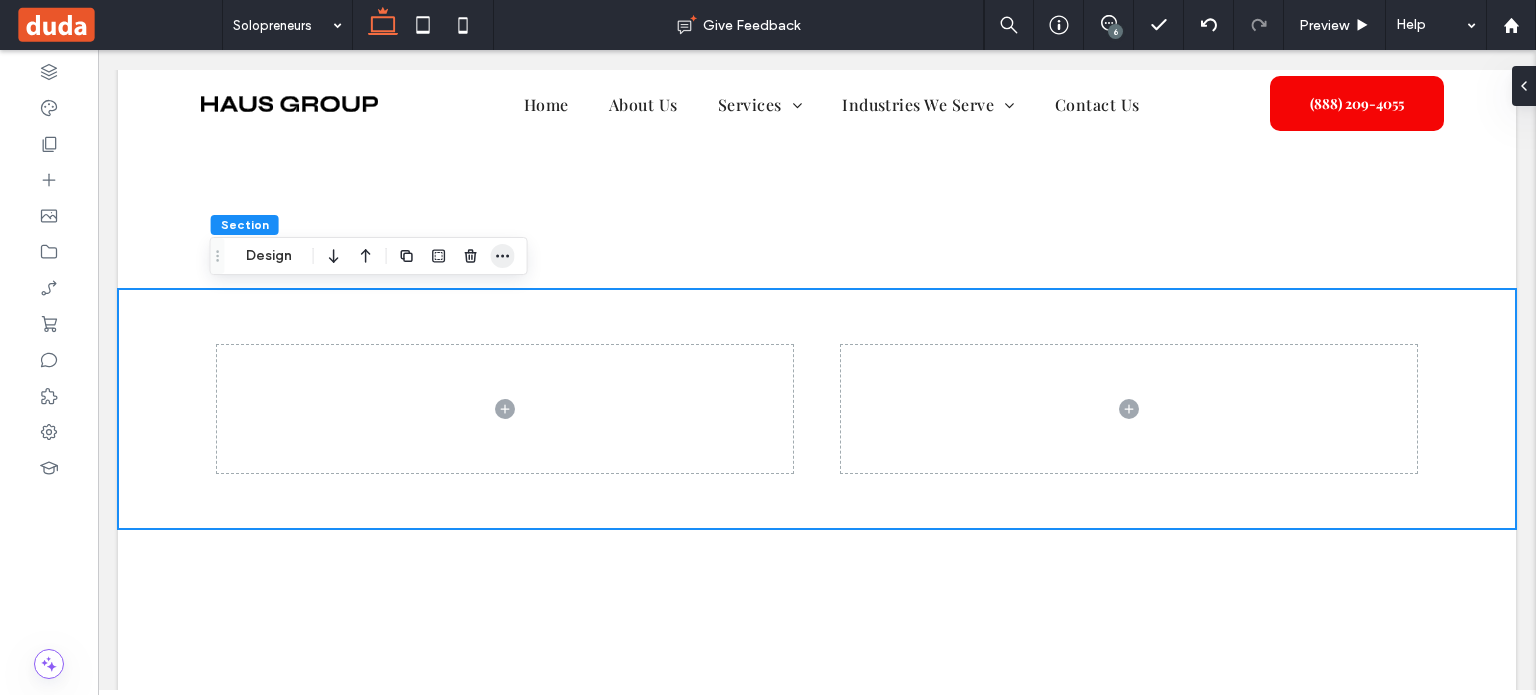 drag, startPoint x: 493, startPoint y: 255, endPoint x: 508, endPoint y: 265, distance: 18.027756 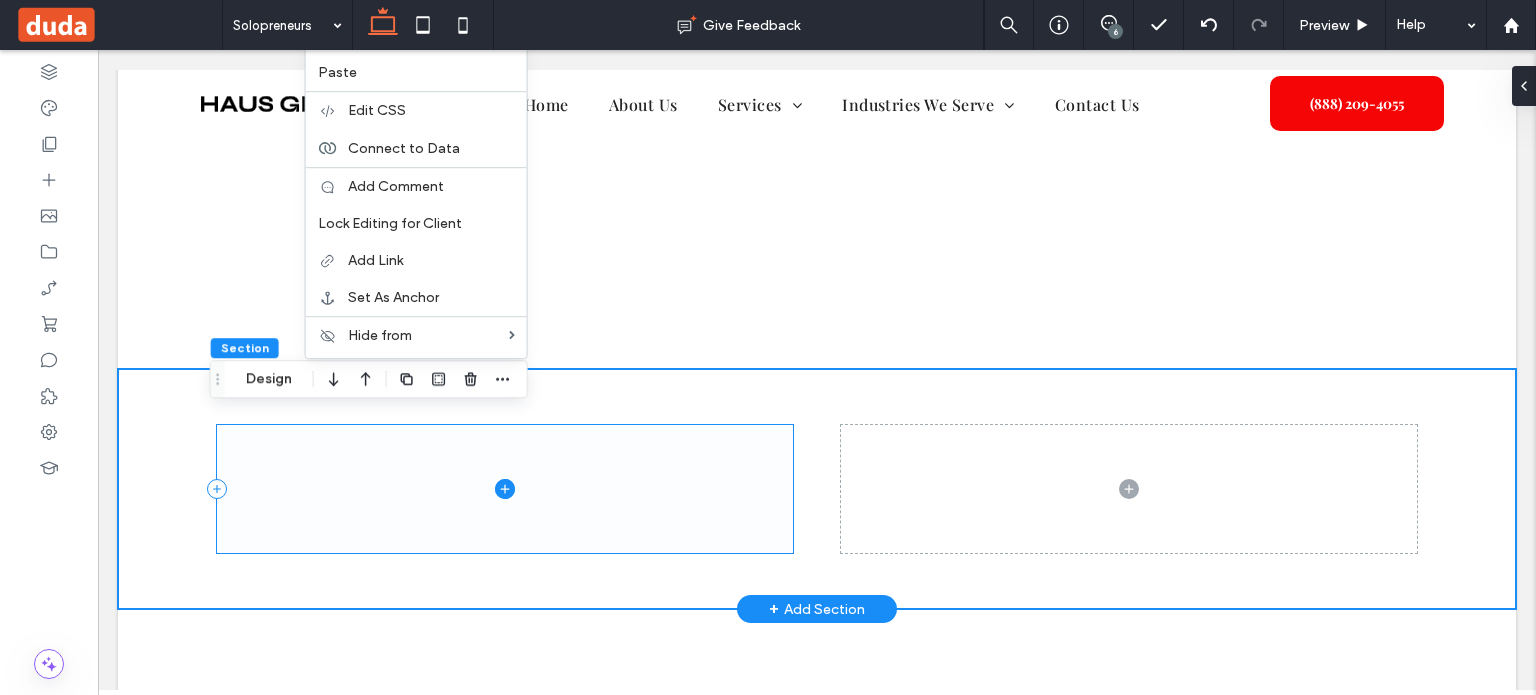 scroll, scrollTop: 0, scrollLeft: 0, axis: both 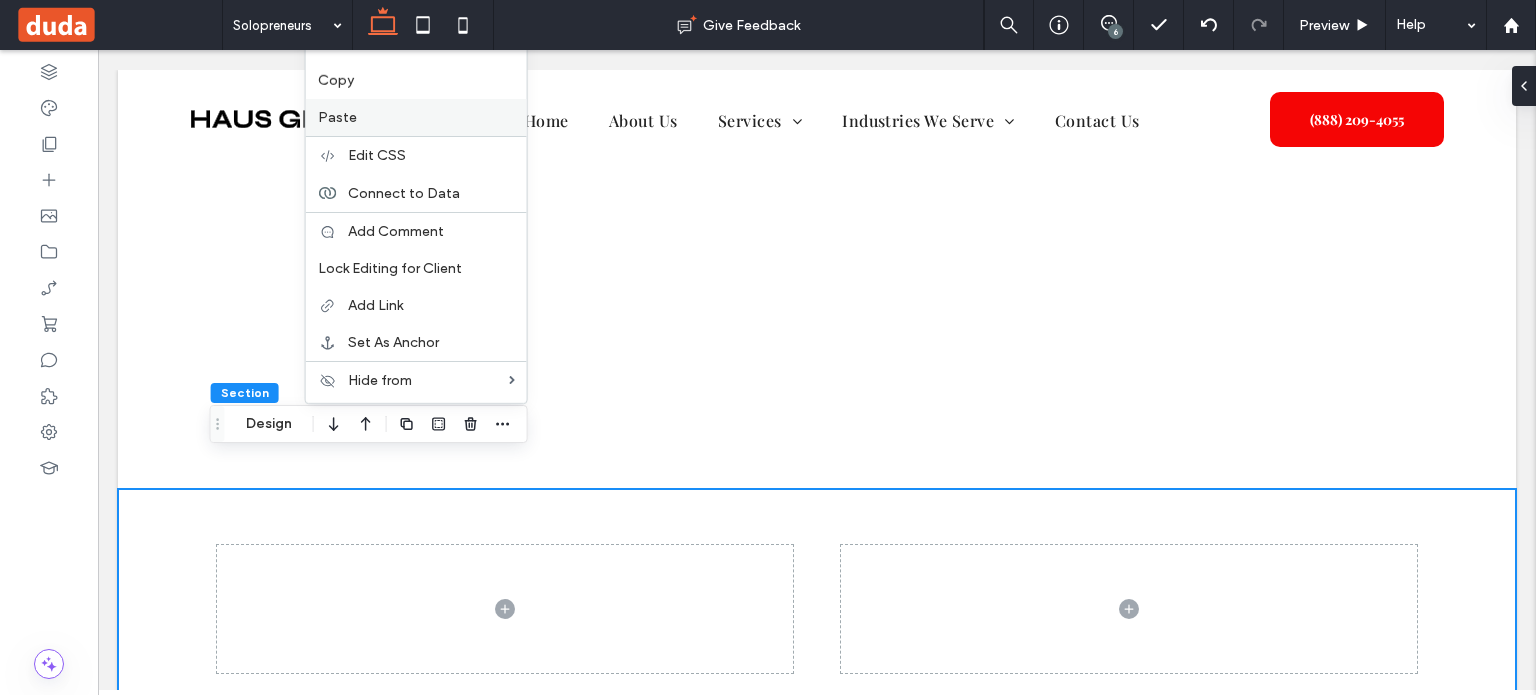 click on "Paste" at bounding box center [416, 117] 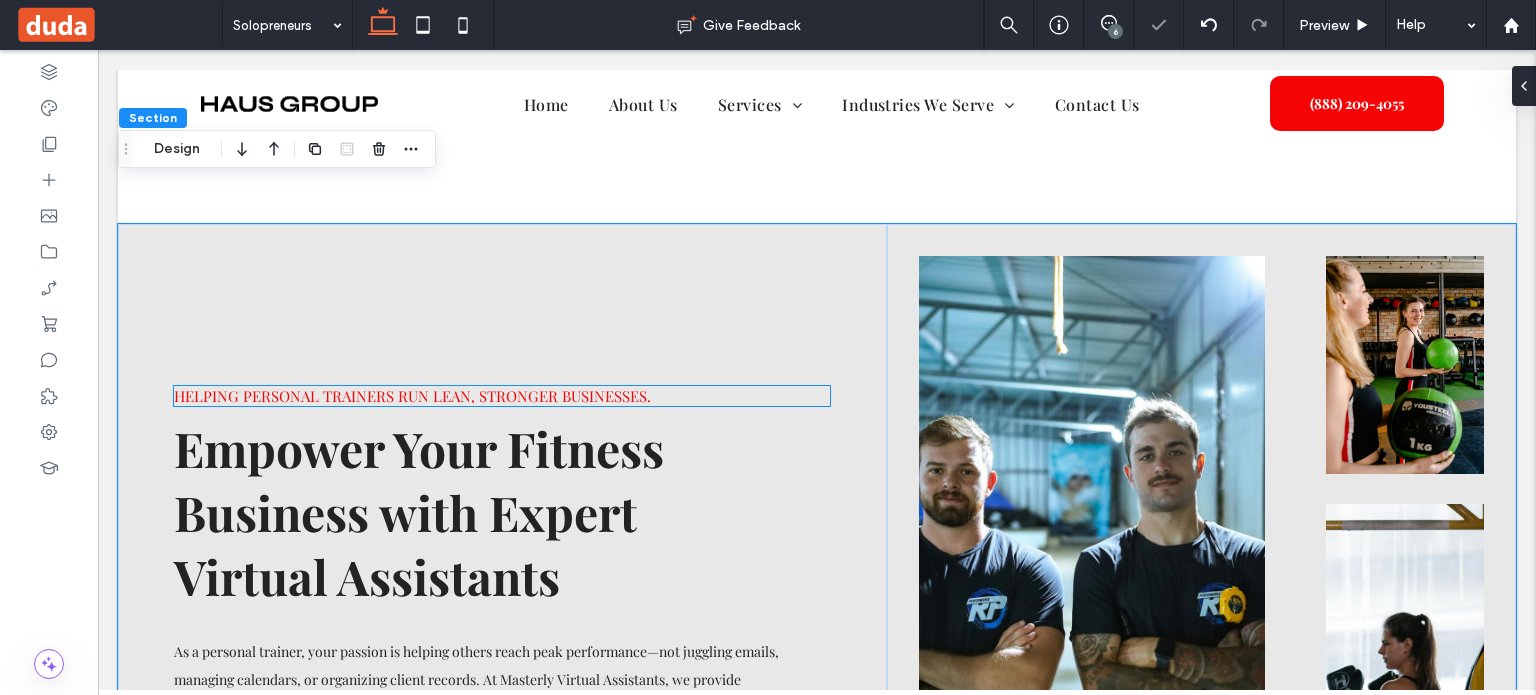 scroll, scrollTop: 308, scrollLeft: 0, axis: vertical 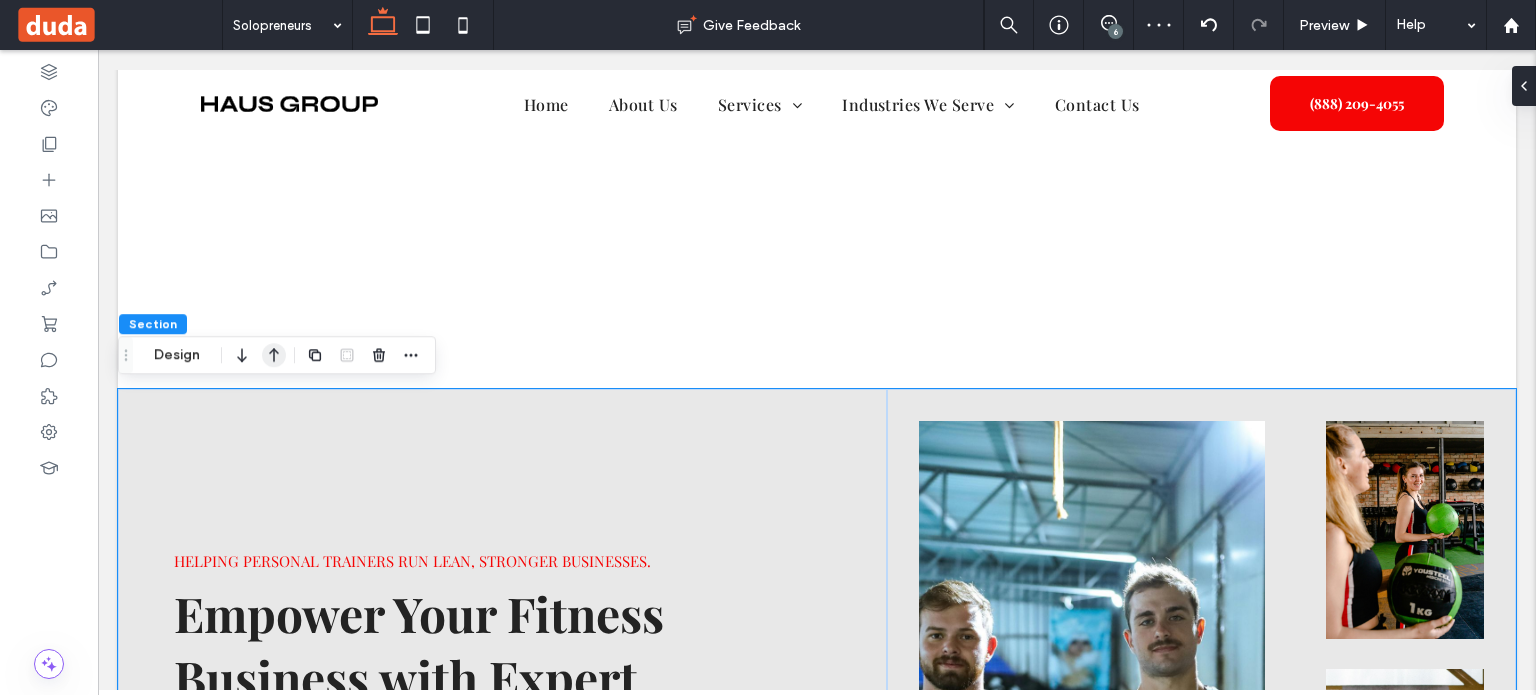 click 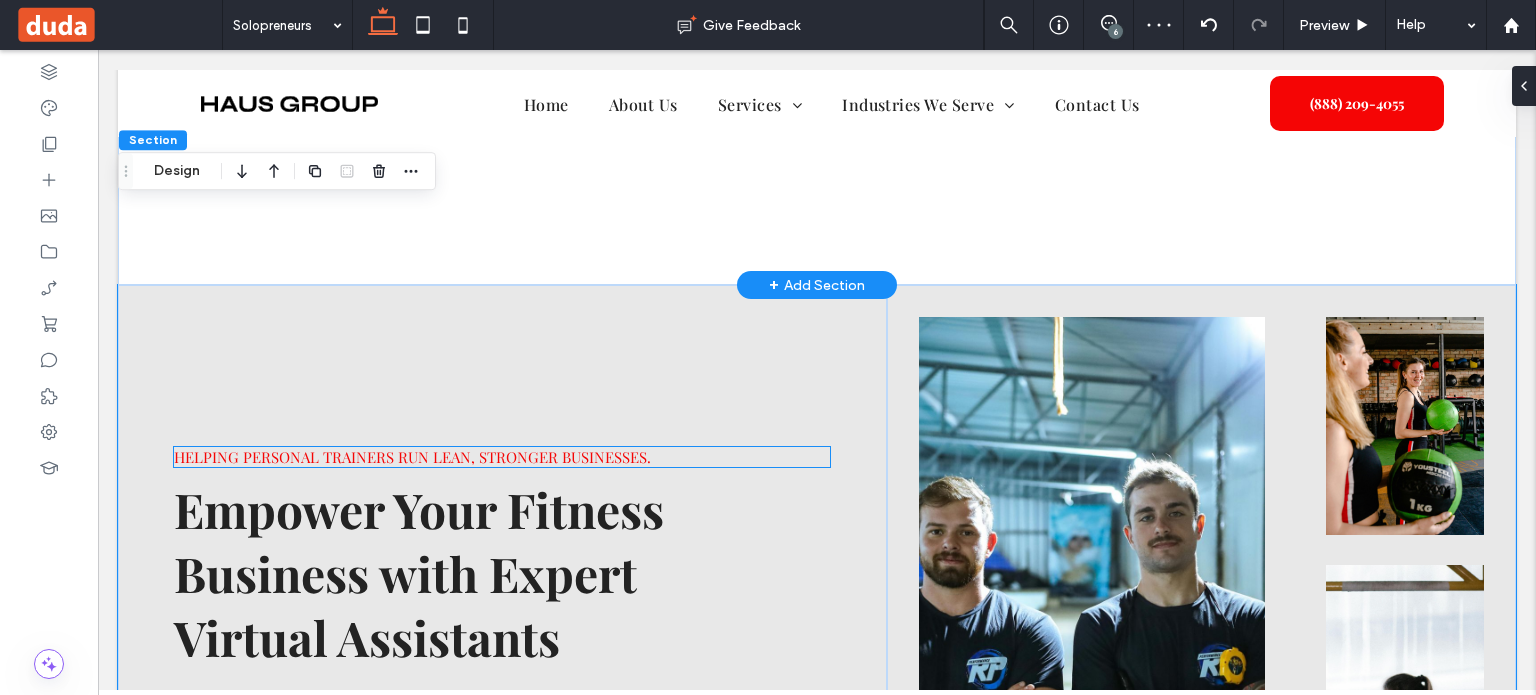 scroll, scrollTop: 8, scrollLeft: 0, axis: vertical 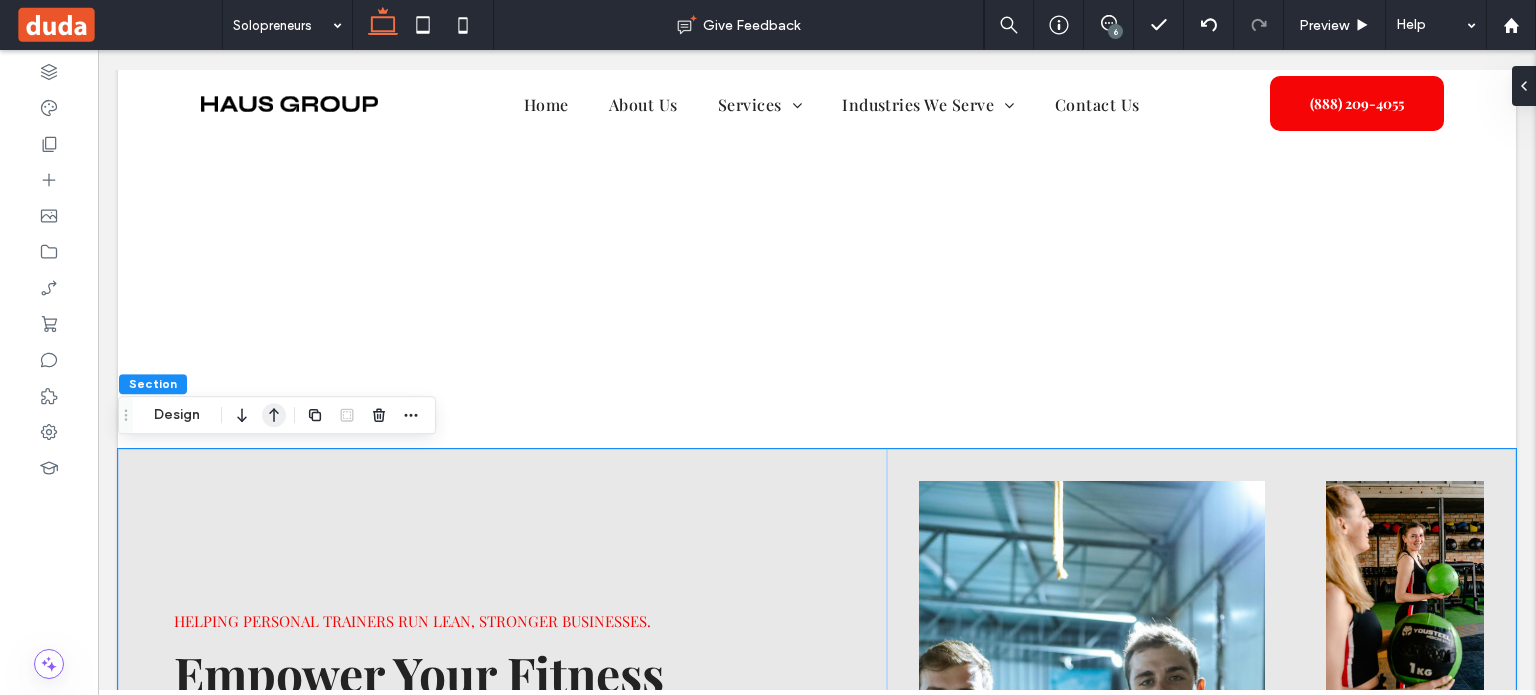 click 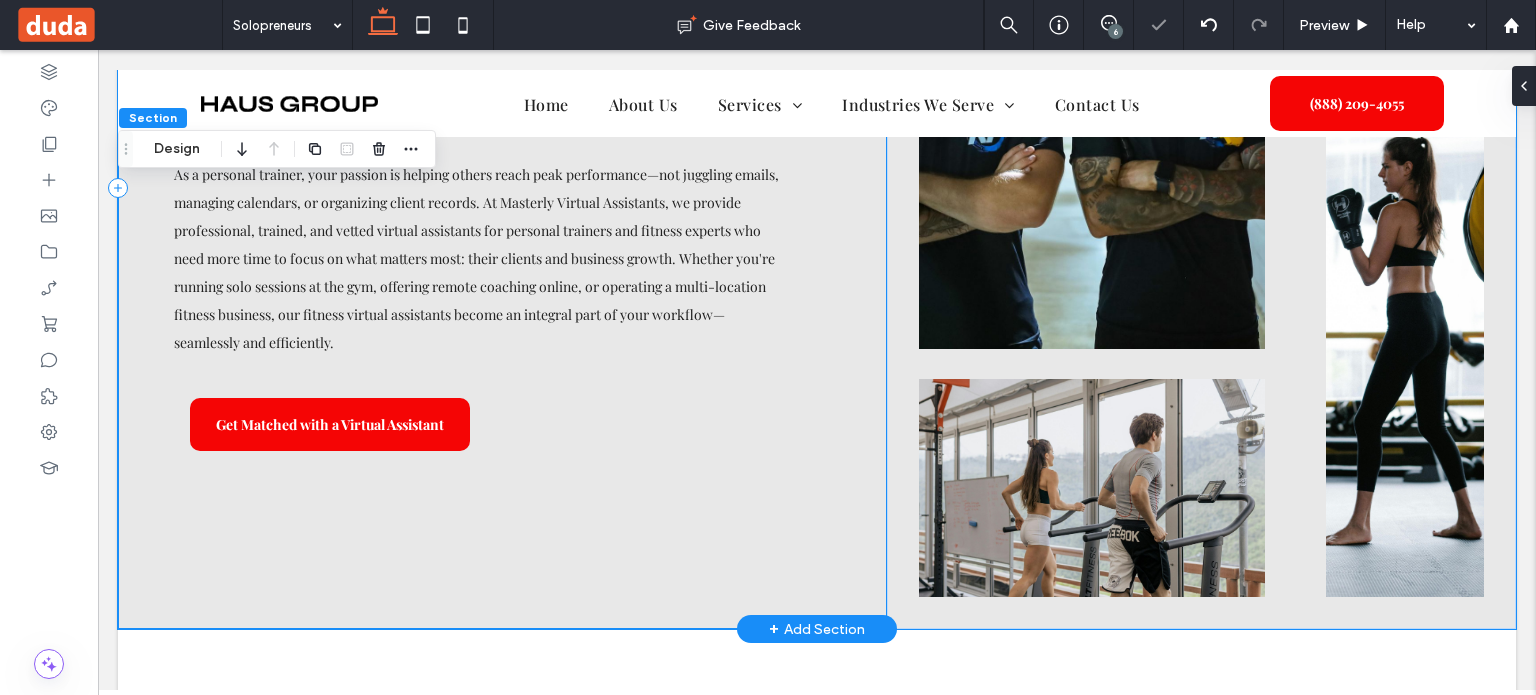 scroll, scrollTop: 0, scrollLeft: 0, axis: both 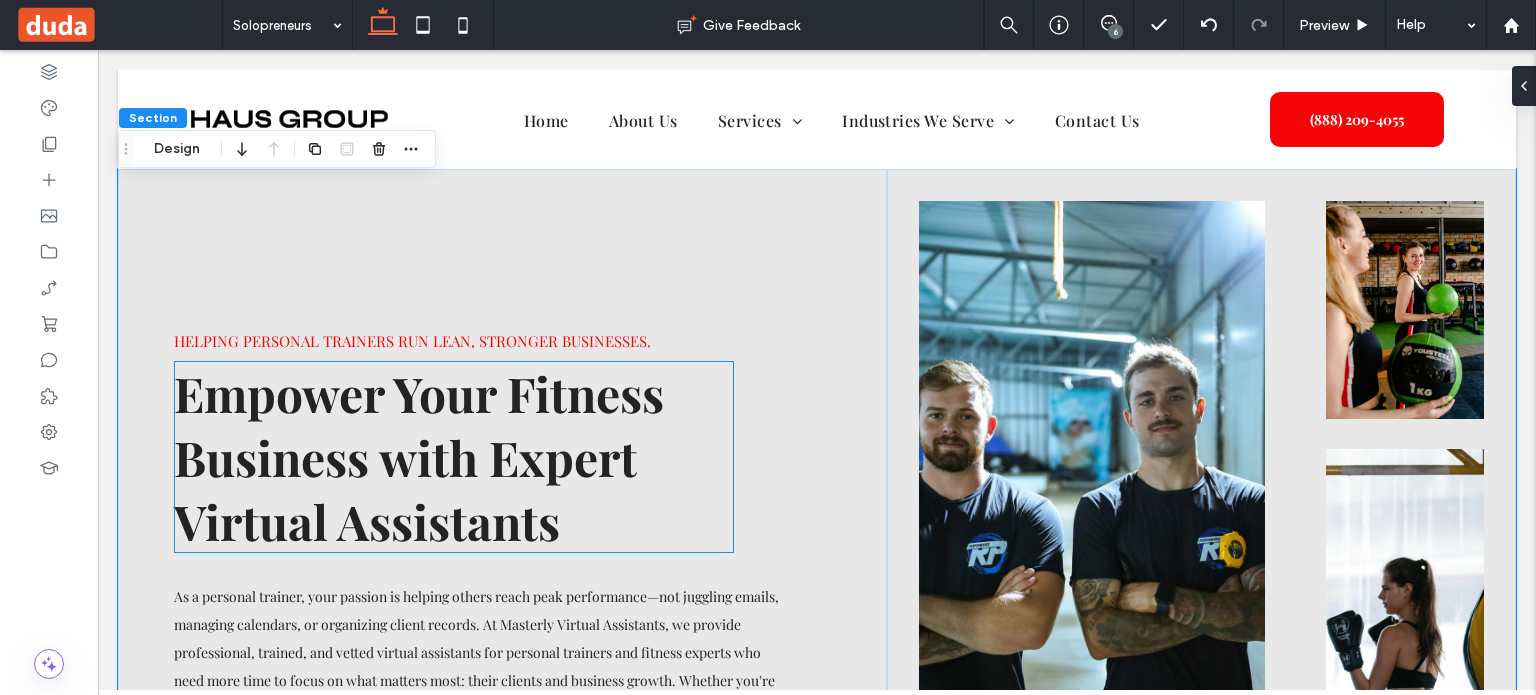 click on "Empower Your Fitness Business with Expert Virtual Assistants" at bounding box center (419, 457) 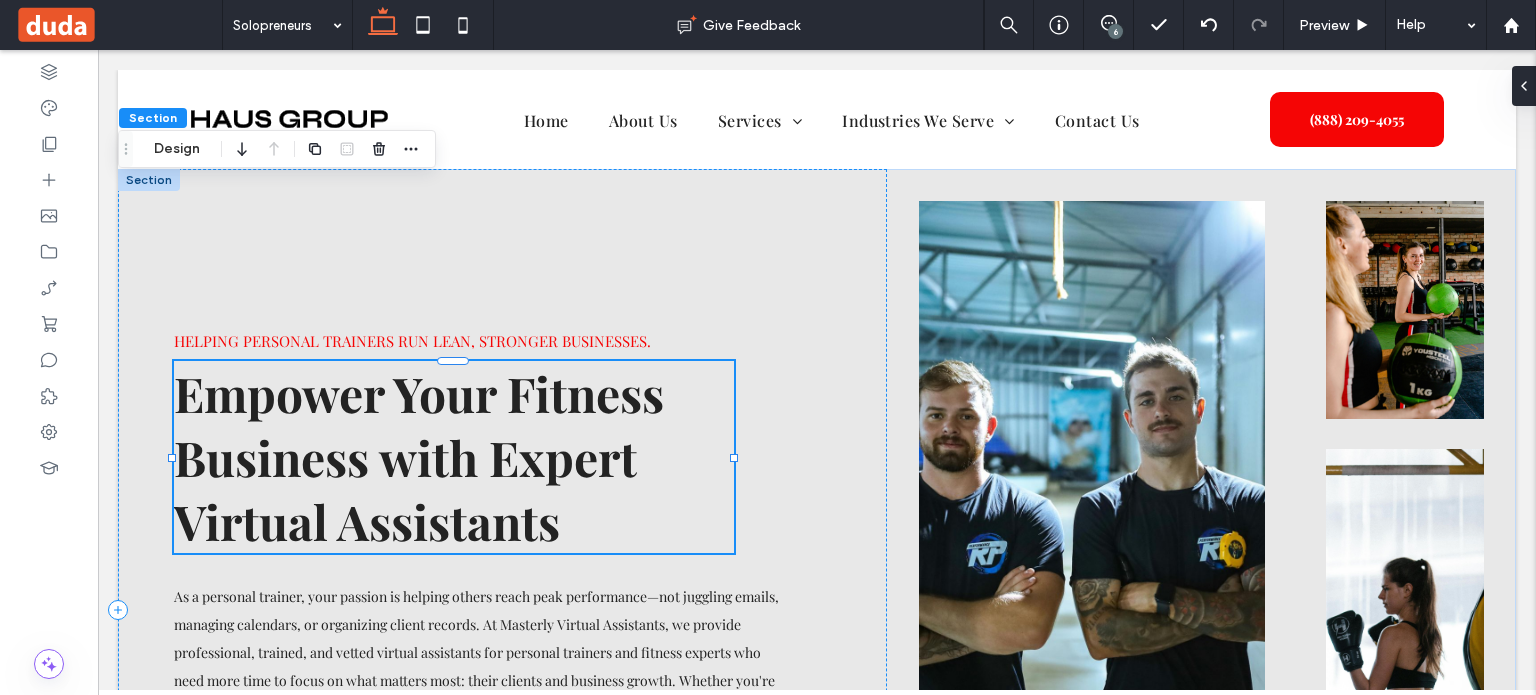 click on "Empower Your Fitness Business with Expert Virtual Assistants" at bounding box center [454, 457] 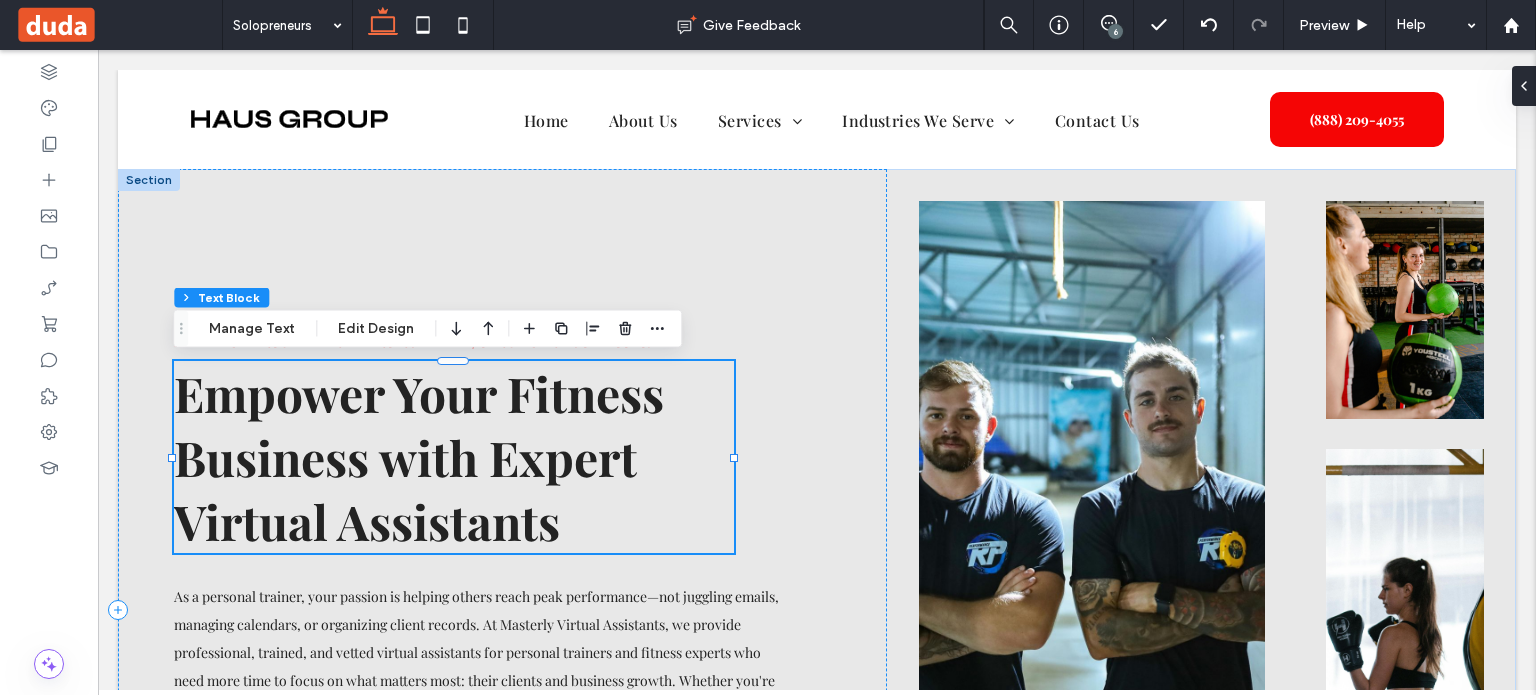 click on "Empower Your Fitness Business with Expert Virtual Assistants" at bounding box center (419, 457) 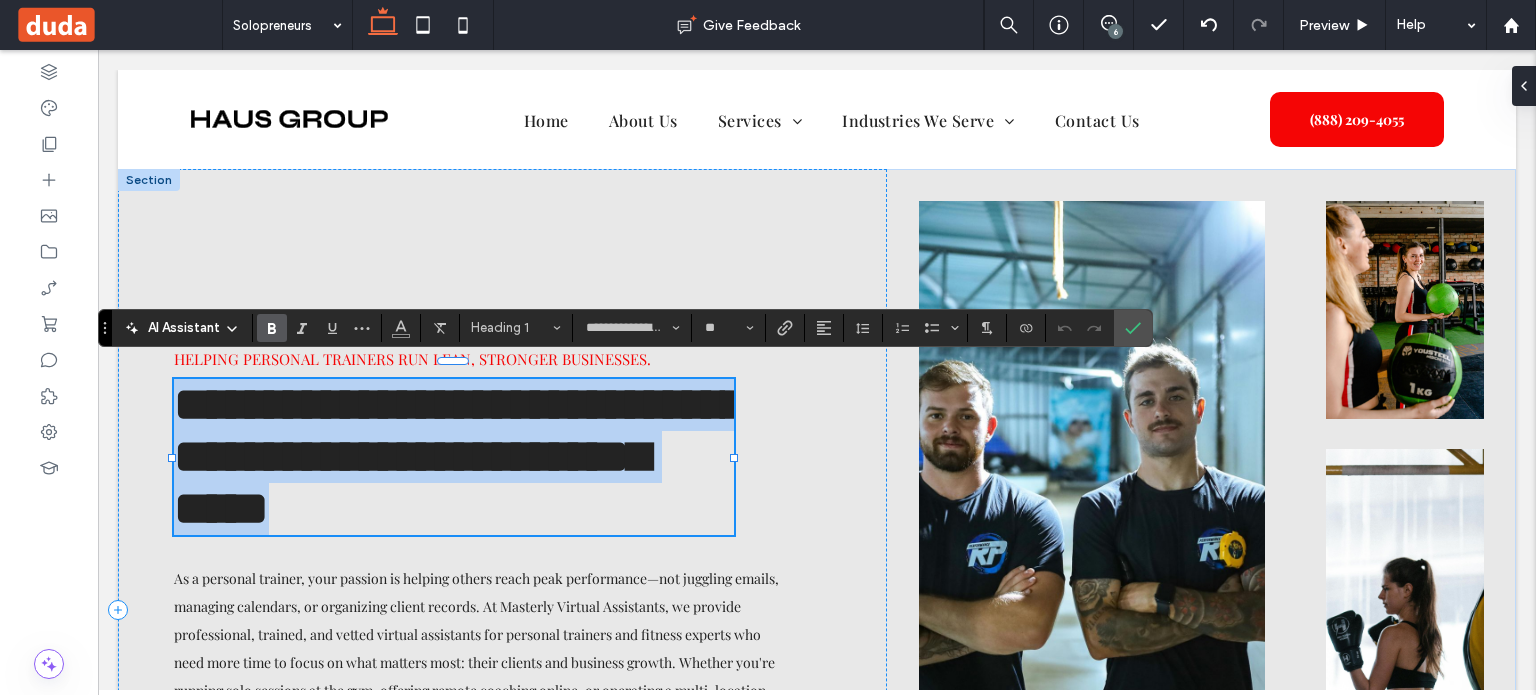 click on "**********" at bounding box center [459, 456] 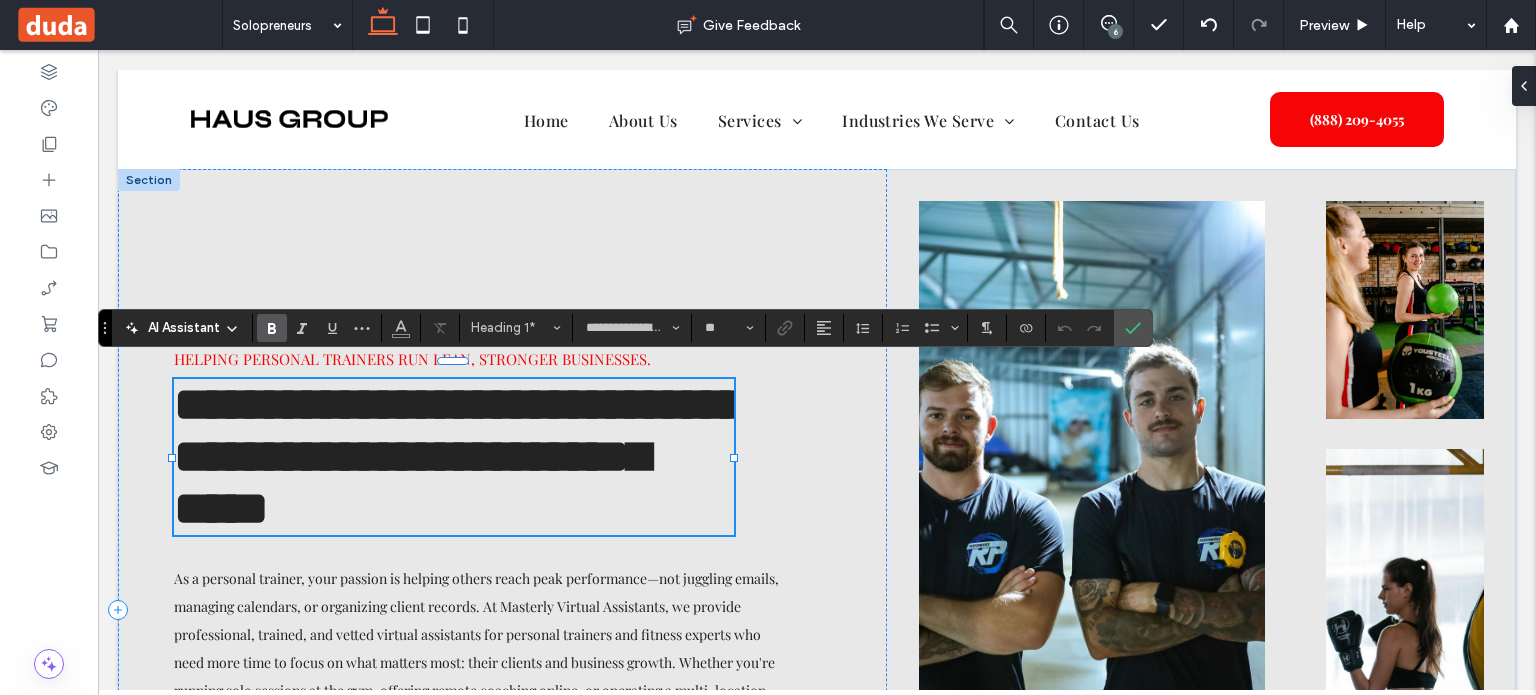 click on "**********" at bounding box center (459, 456) 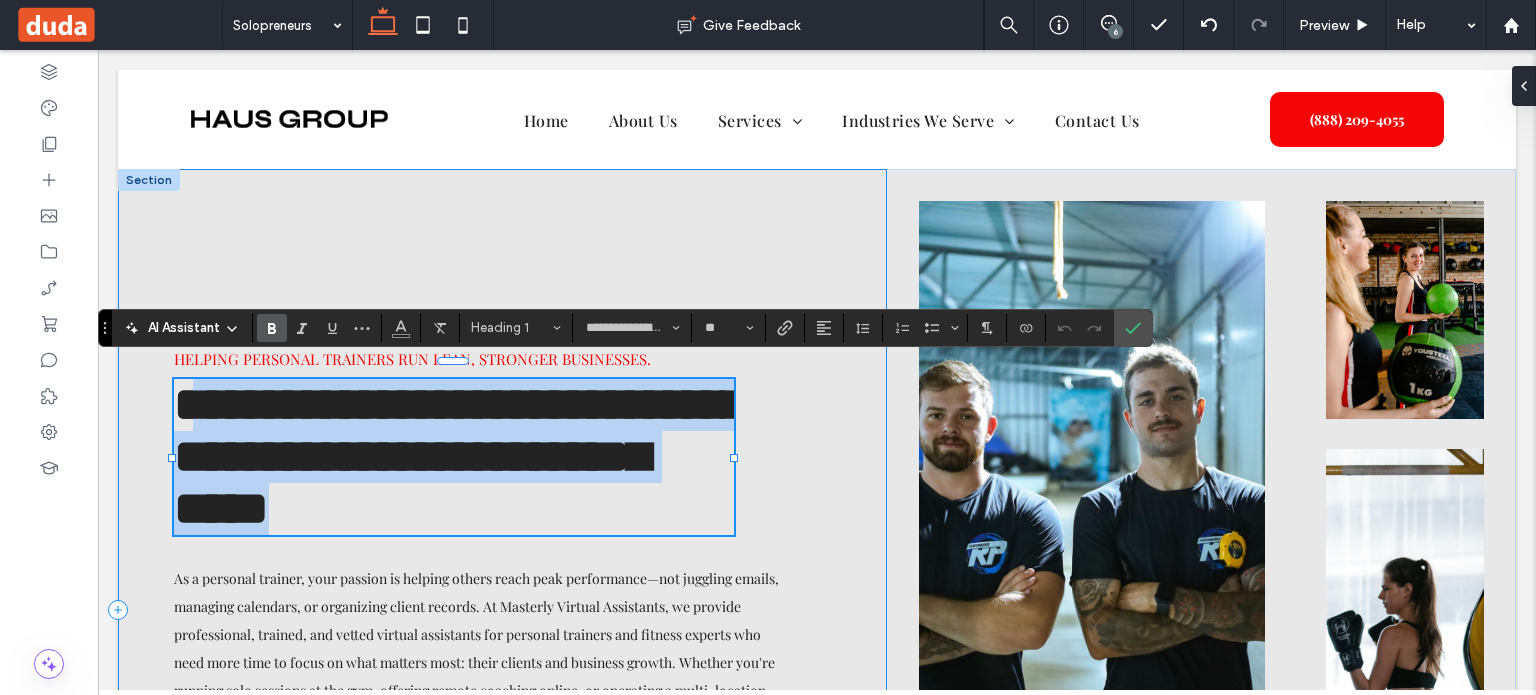 drag, startPoint x: 207, startPoint y: 385, endPoint x: 651, endPoint y: 559, distance: 476.87735 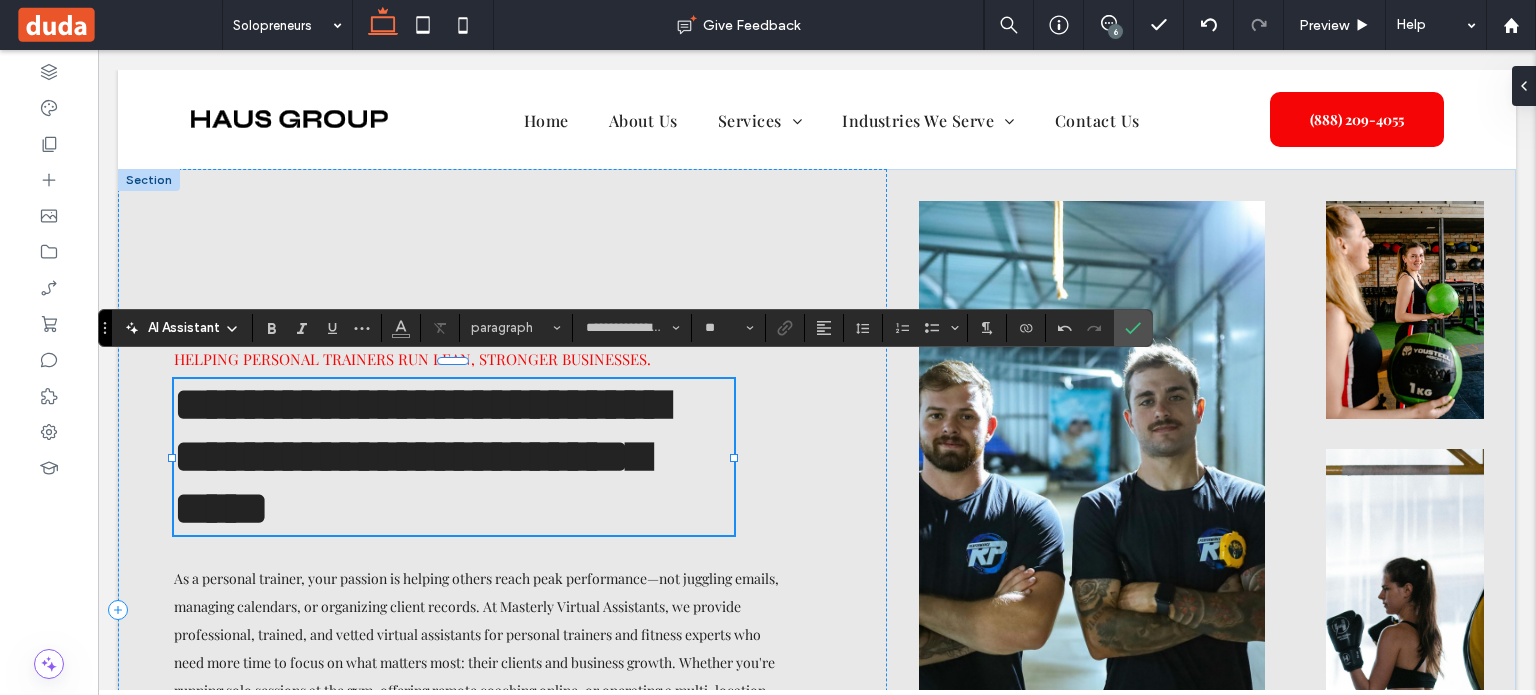 type on "**" 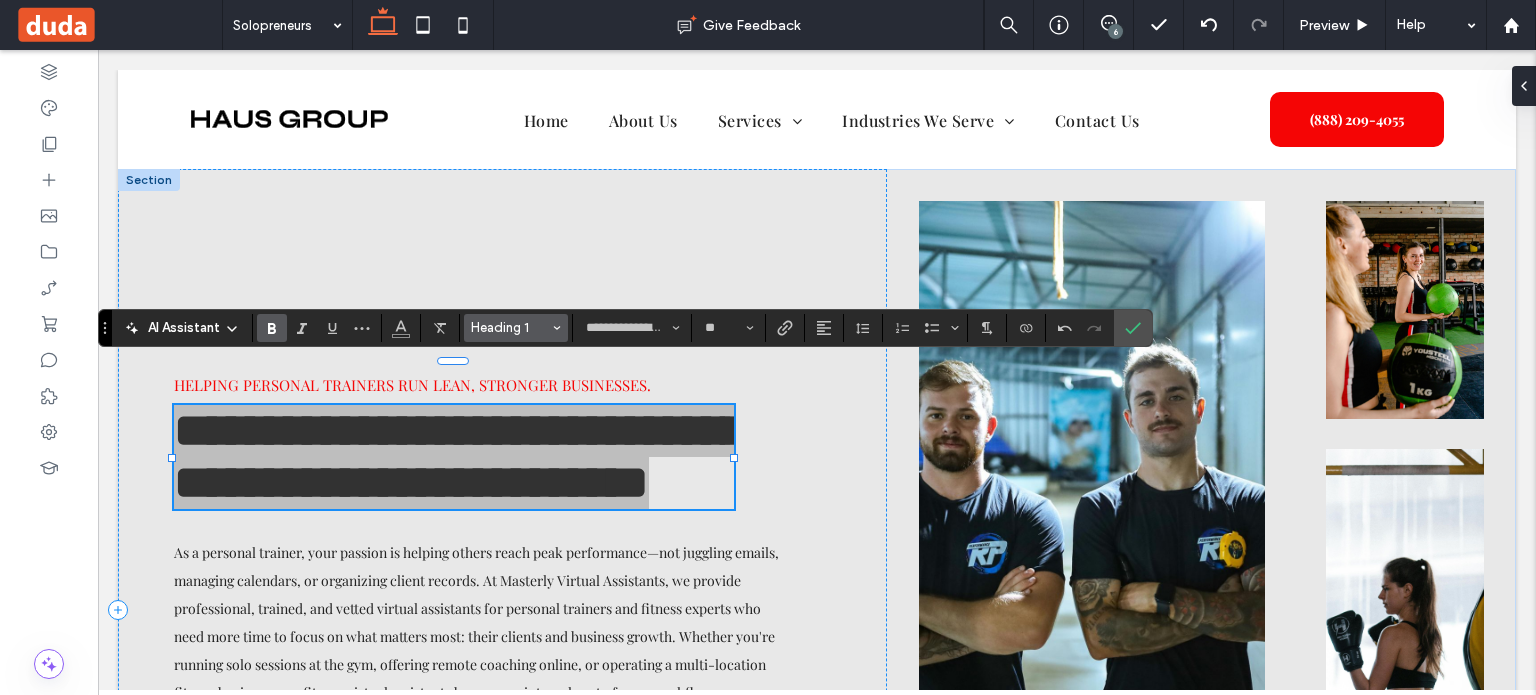 drag, startPoint x: 274, startPoint y: 322, endPoint x: 500, endPoint y: 320, distance: 226.00885 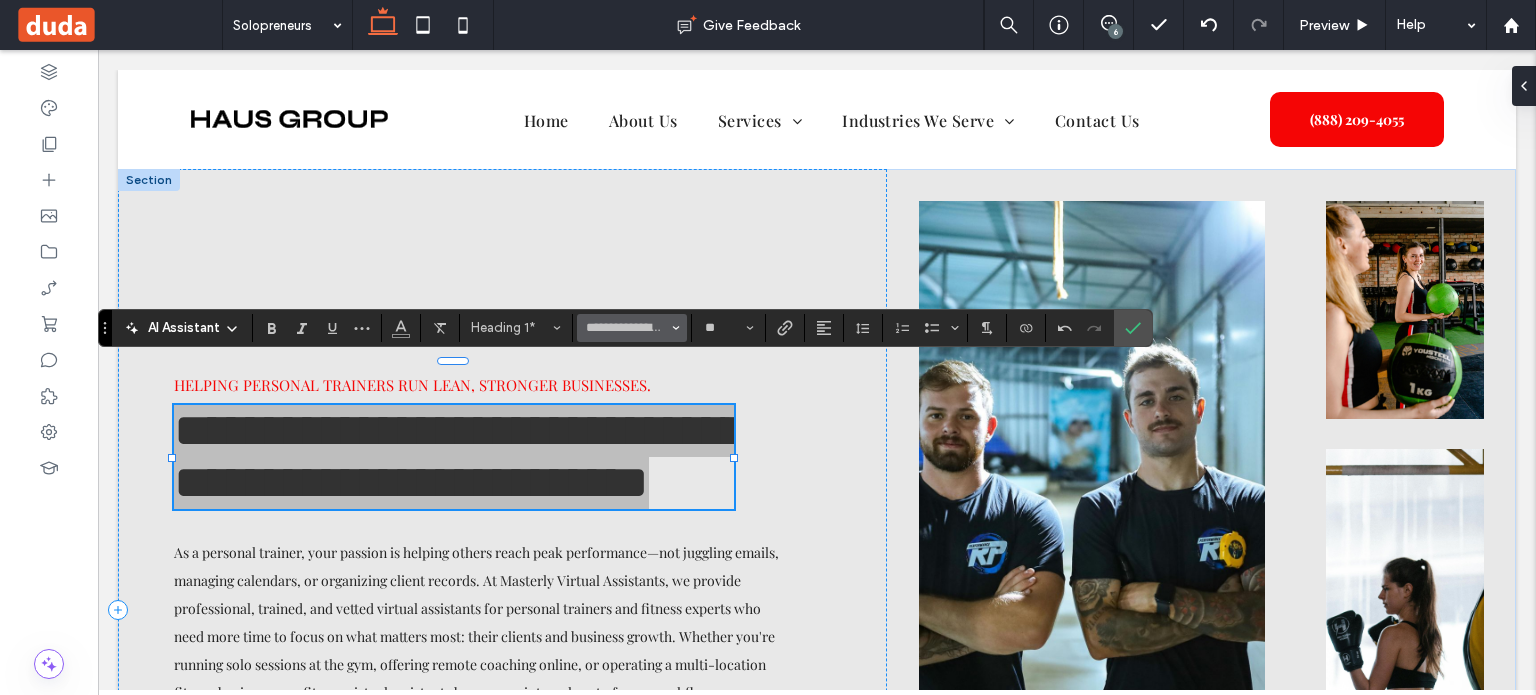 click at bounding box center (676, 328) 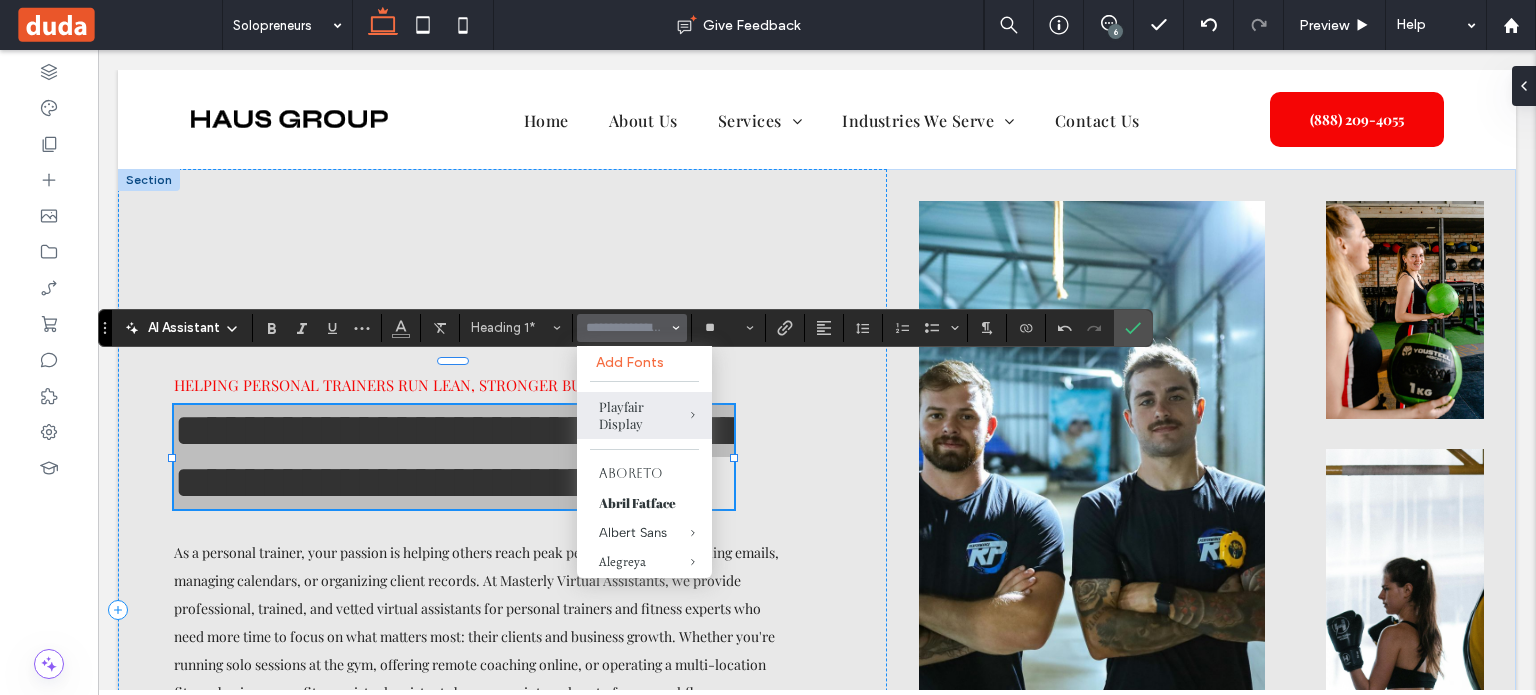 scroll, scrollTop: 0, scrollLeft: 0, axis: both 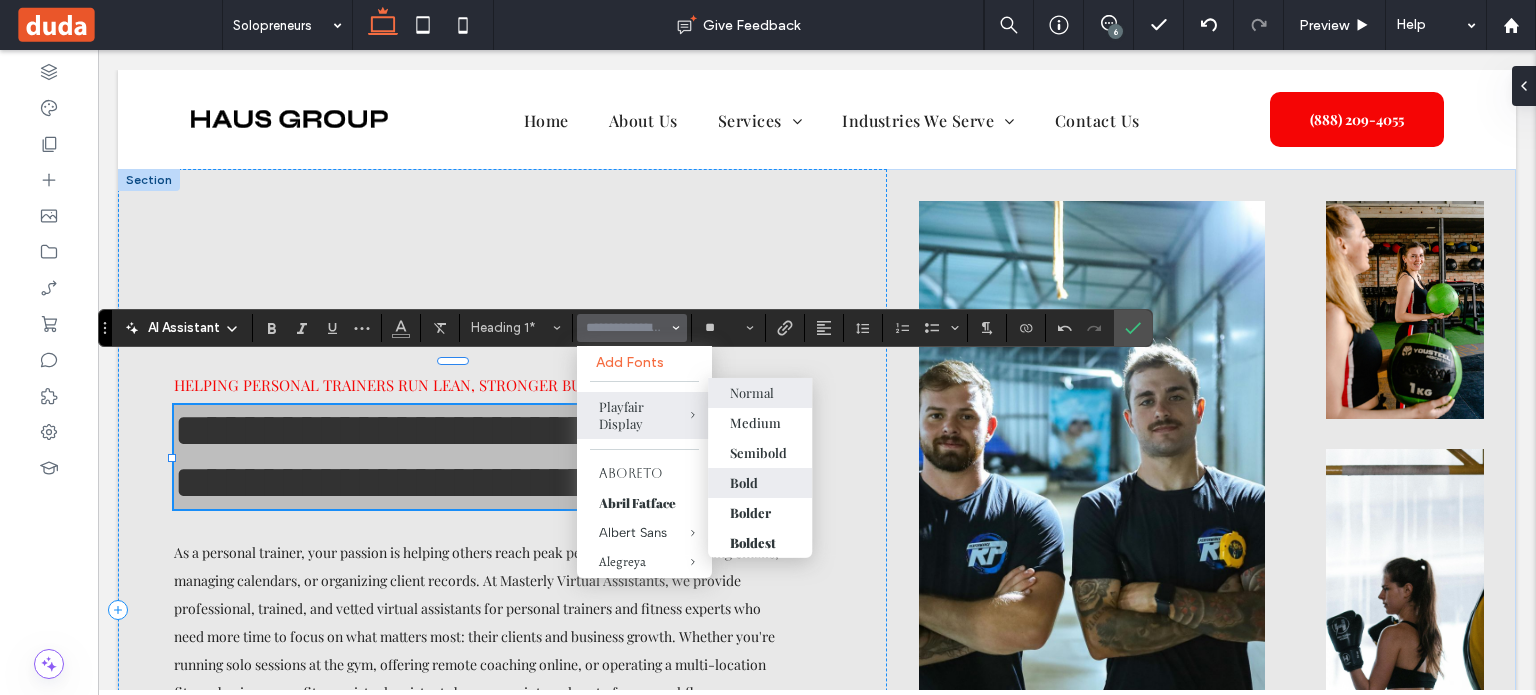 click on "Bold" at bounding box center [760, 482] 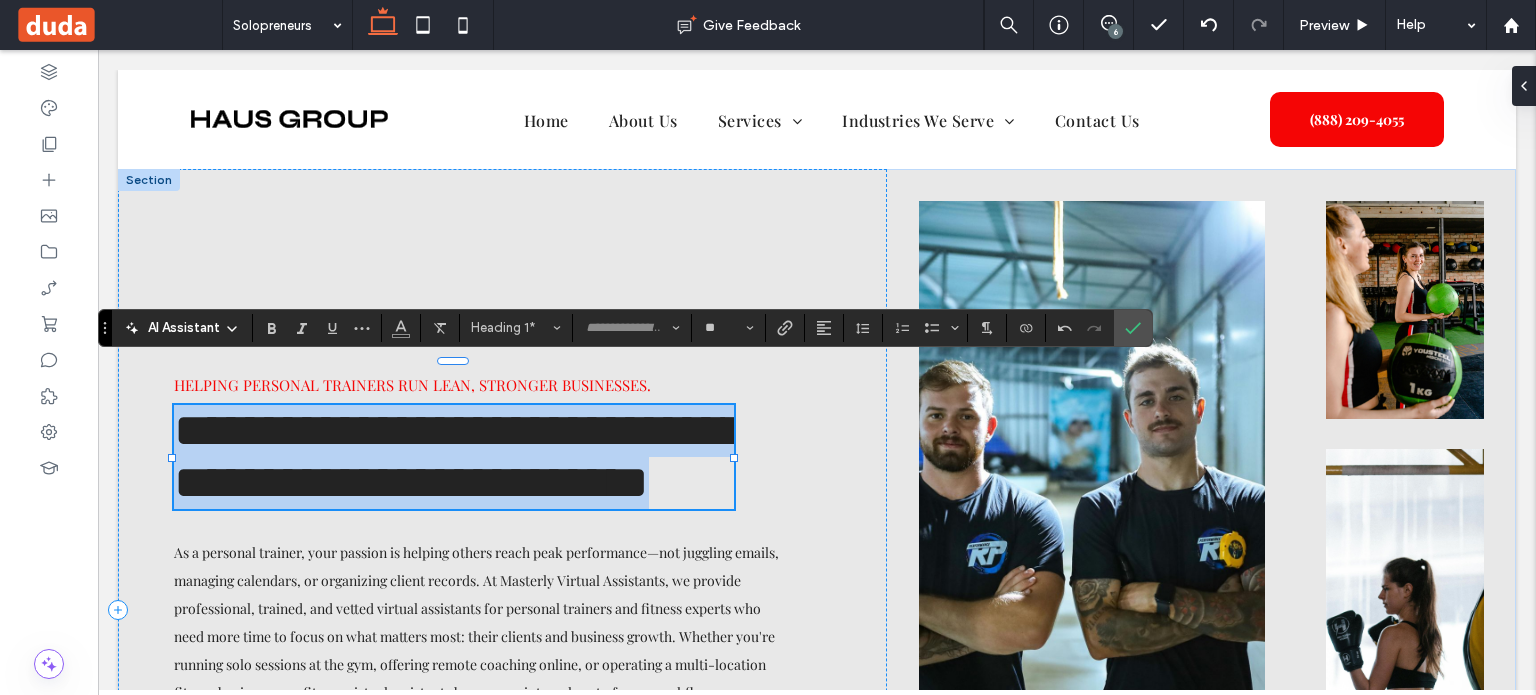 type on "**********" 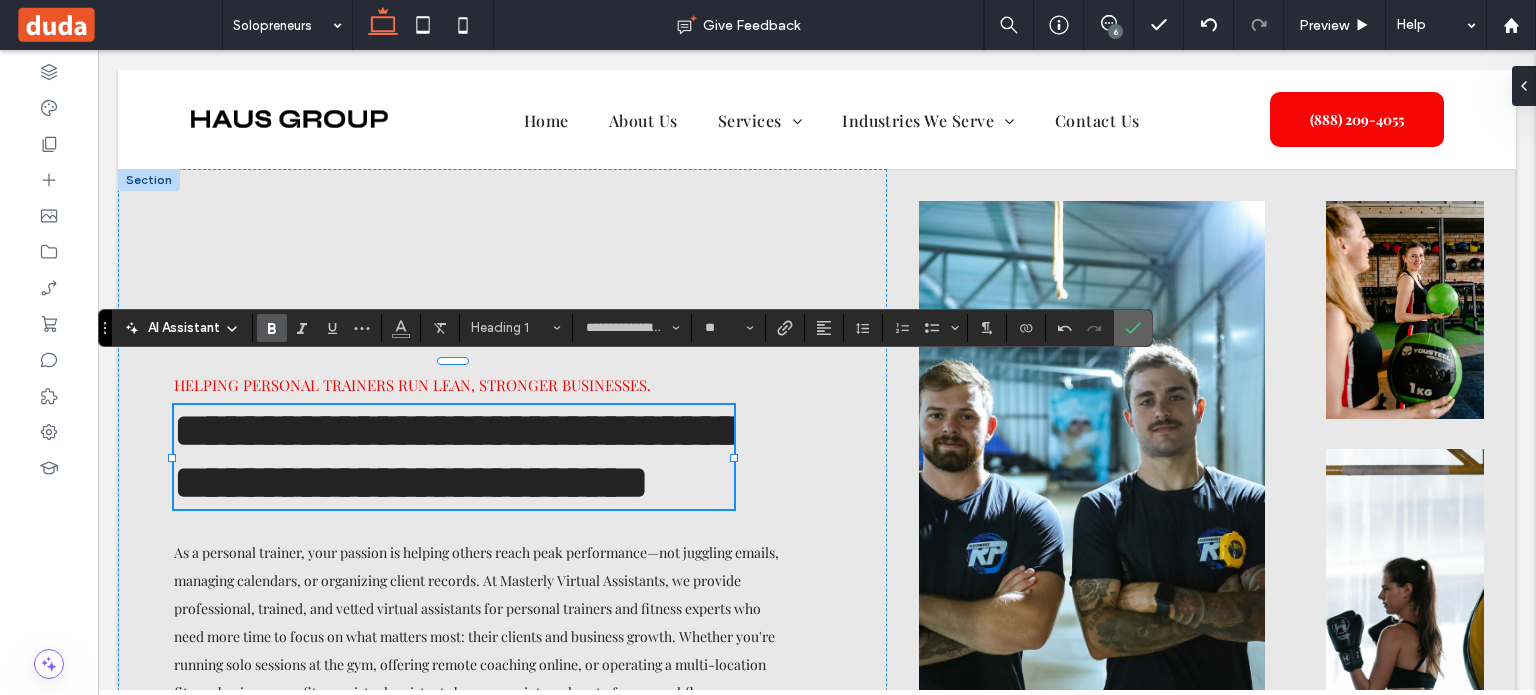 drag, startPoint x: 1120, startPoint y: 333, endPoint x: 991, endPoint y: 289, distance: 136.29747 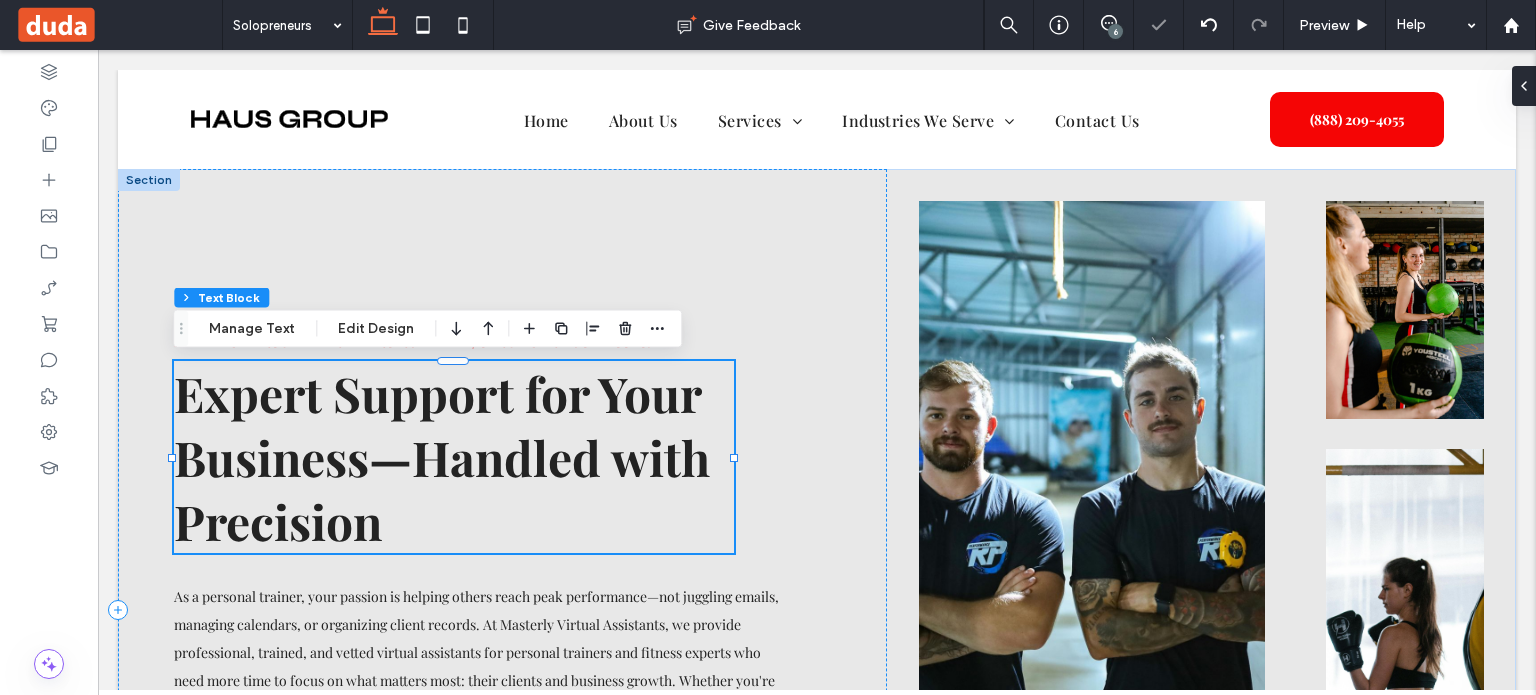 click on "Expert Support for Your Business—Handled with Precision" at bounding box center (454, 457) 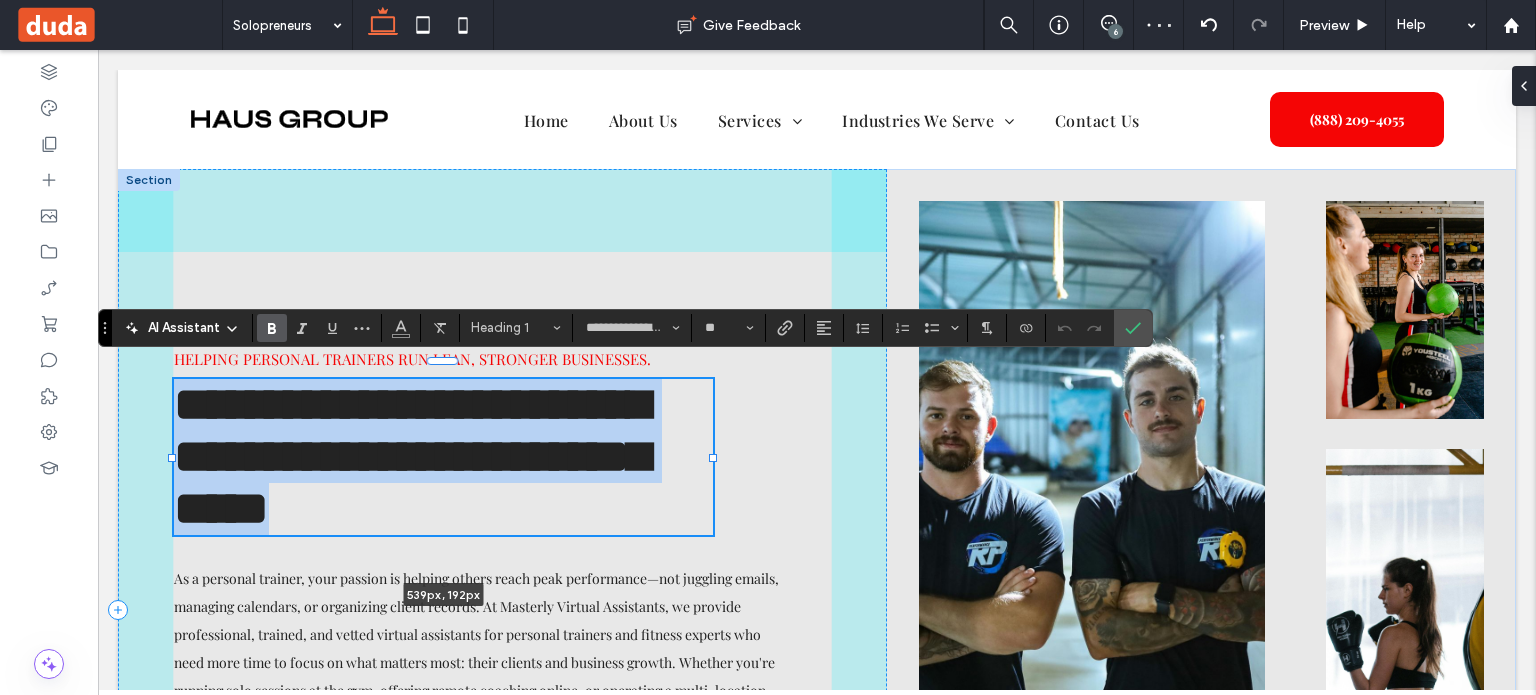 drag, startPoint x: 732, startPoint y: 459, endPoint x: 711, endPoint y: 460, distance: 21.023796 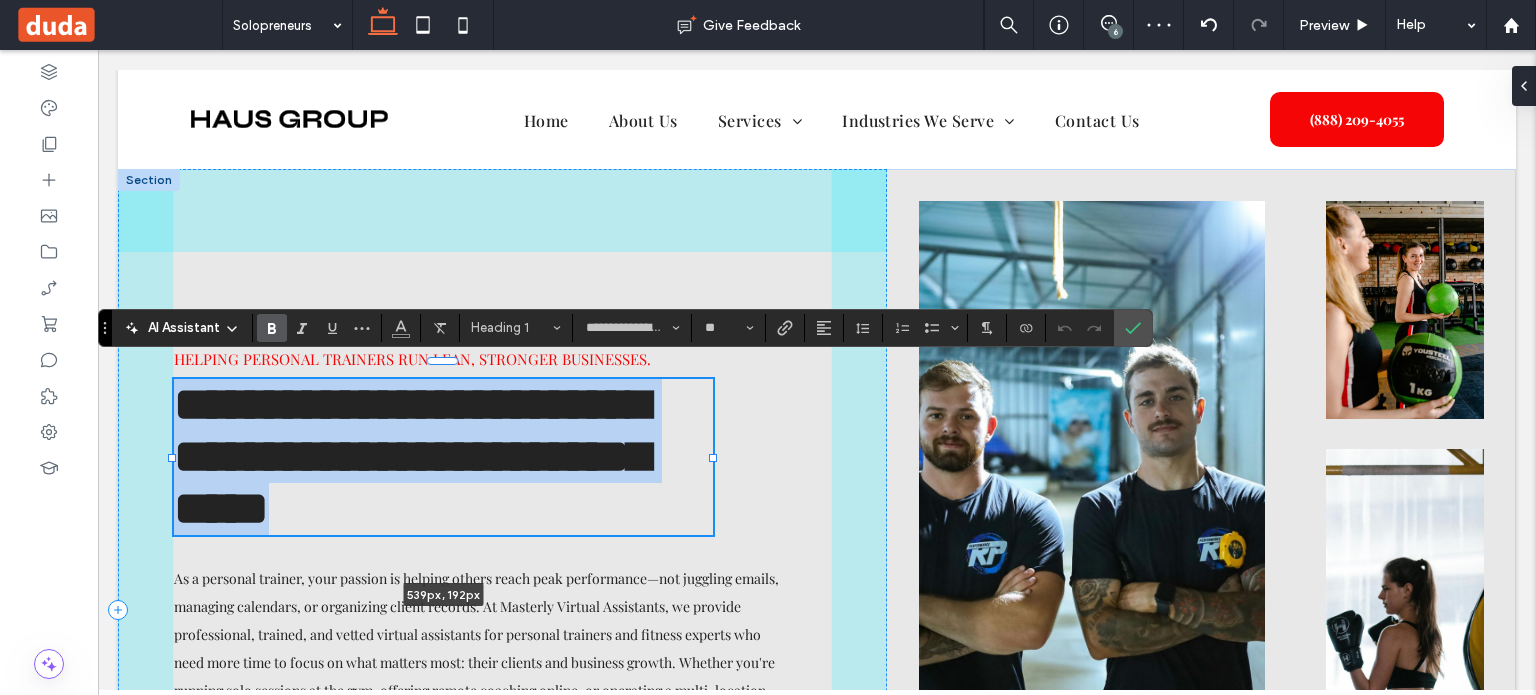 click at bounding box center (713, 458) 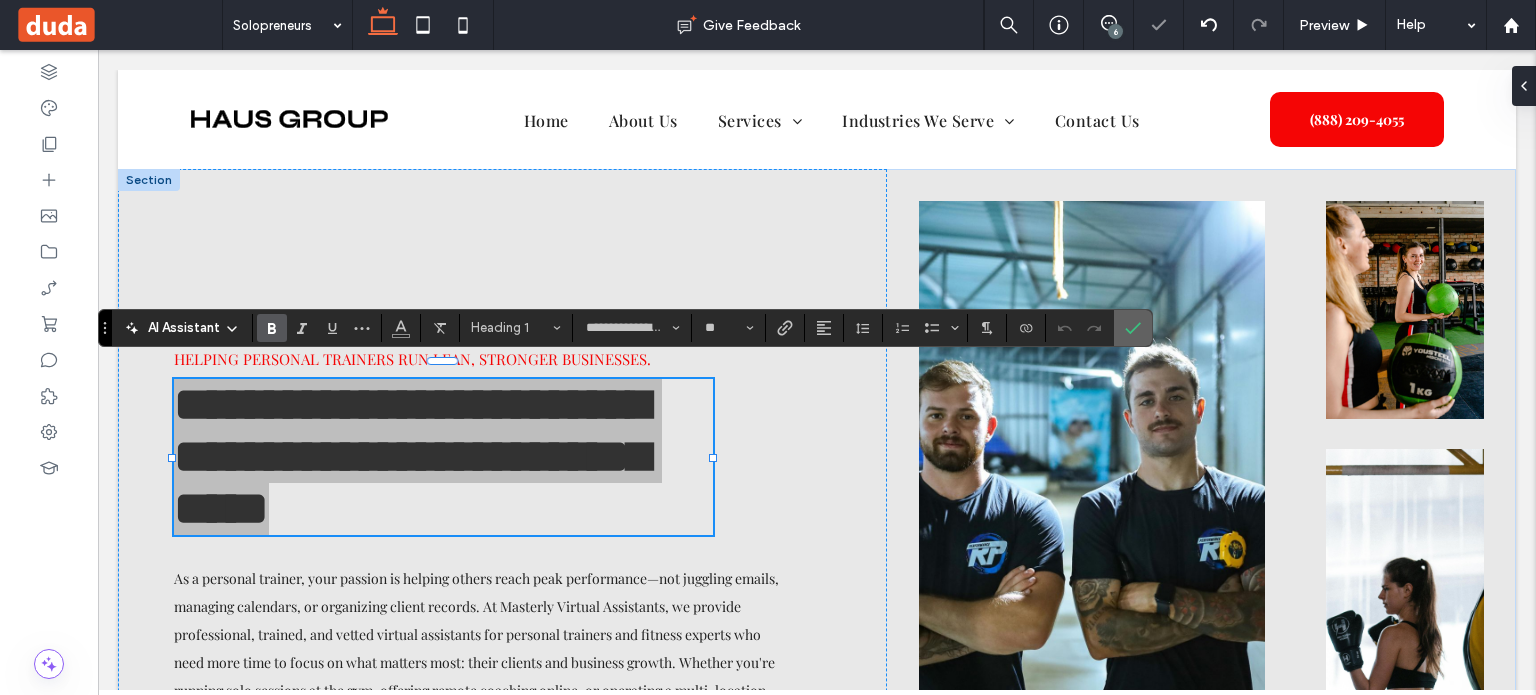 click at bounding box center (1133, 328) 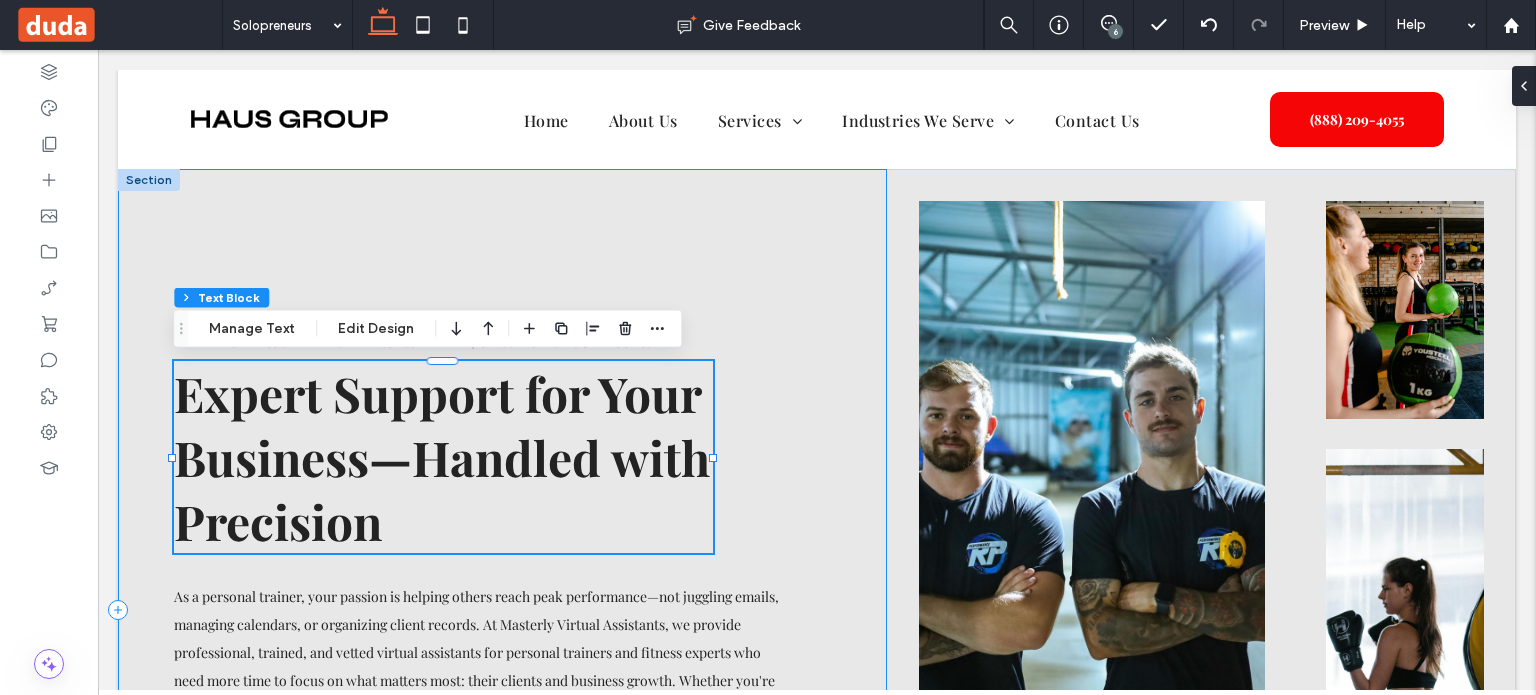 click on "Helping Personal Trainers Run Lean, Stronger Businesses.
Expert Support for Your Business—Handled with Precision
539px , 192px
As a personal trainer, your passion is helping others reach peak performance—not juggling emails, managing calendars, or organizing client records. At Masterly Virtual Assistants, we provide professional, trained, and vetted virtual assistants for personal trainers and fitness experts who need more time to focus on what matters most: their clients and business growth. Whether you're running solo sessions at the gym, offering remote coaching online, or operating a multi-location fitness business, our fitness virtual assistants become an integral part of your workflow—seamlessly and efficiently.
Get Matched with a Virtual Assistant" at bounding box center (502, 610) 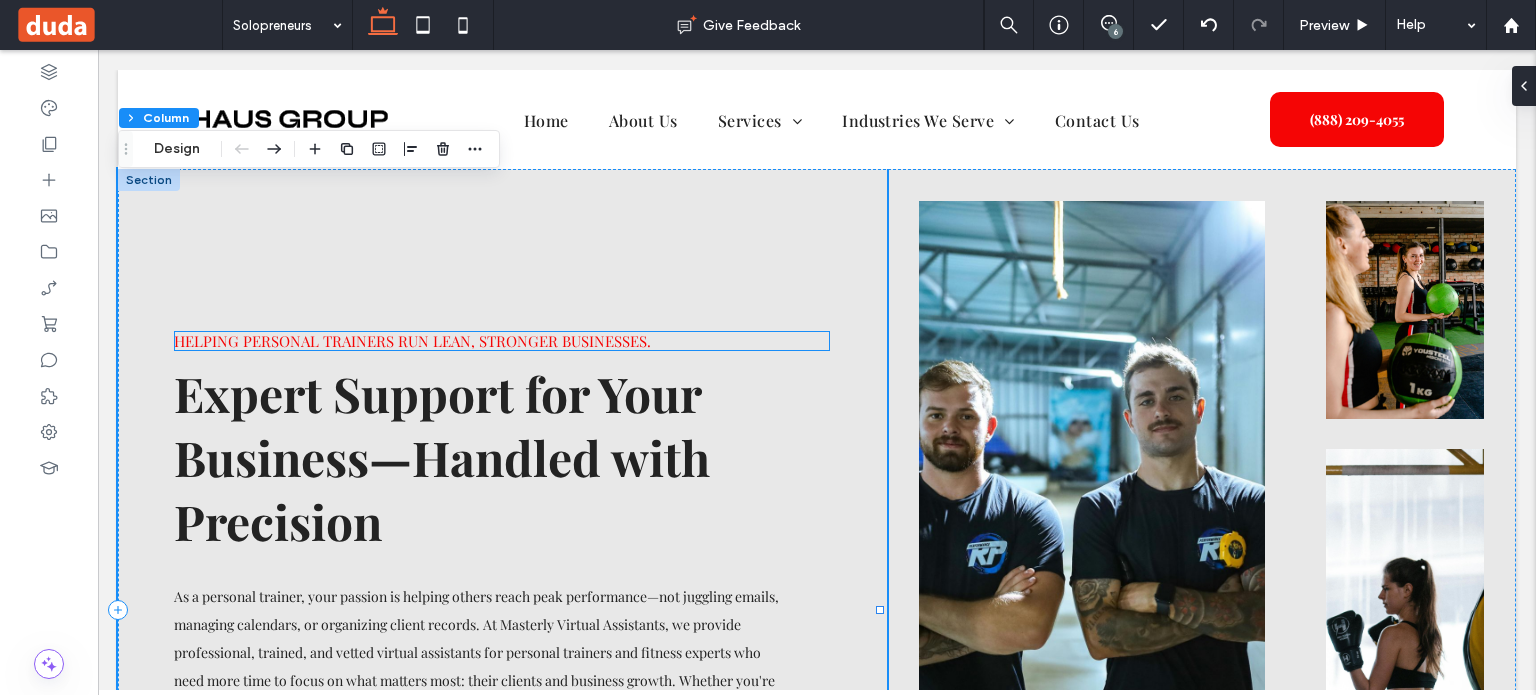 click on "Helping Personal Trainers Run Lean, Stronger Businesses." at bounding box center [412, 341] 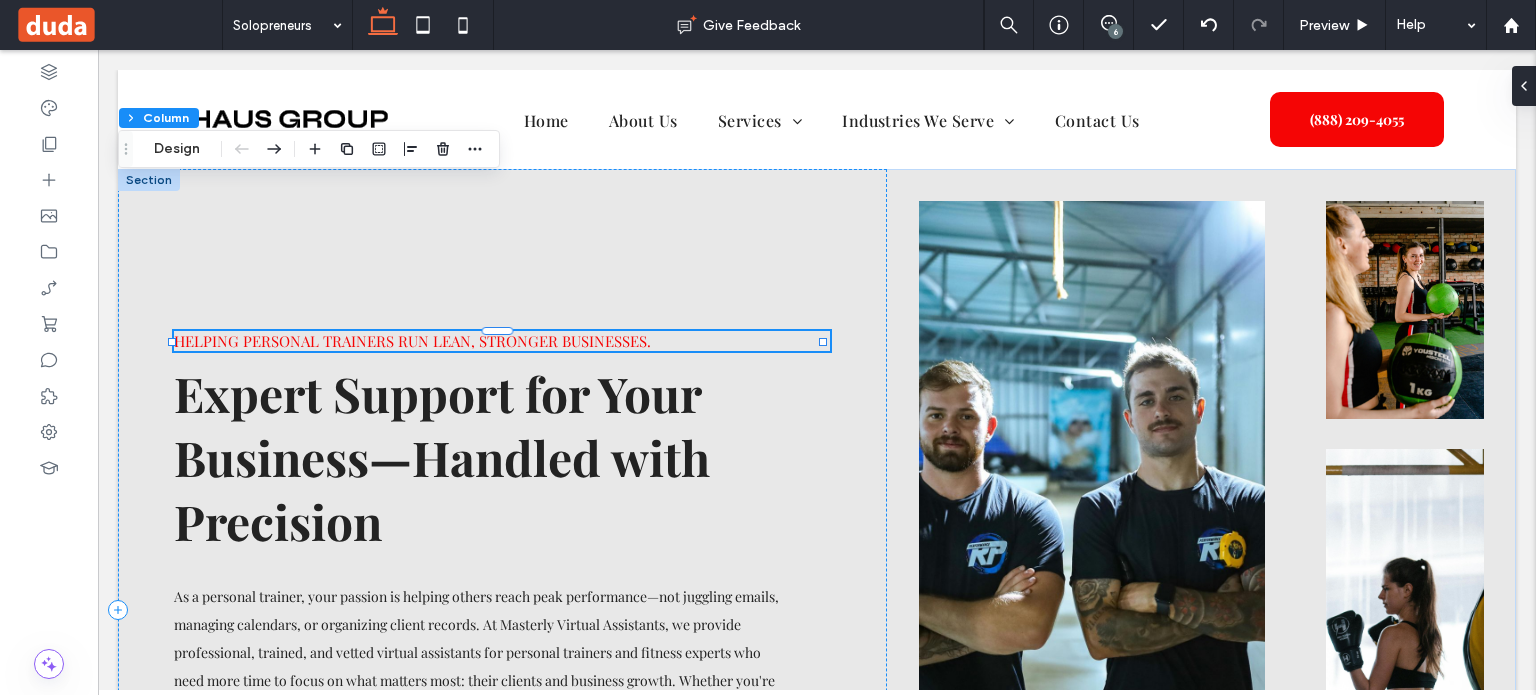 click on "Helping Personal Trainers Run Lean, Stronger Businesses." at bounding box center [502, 341] 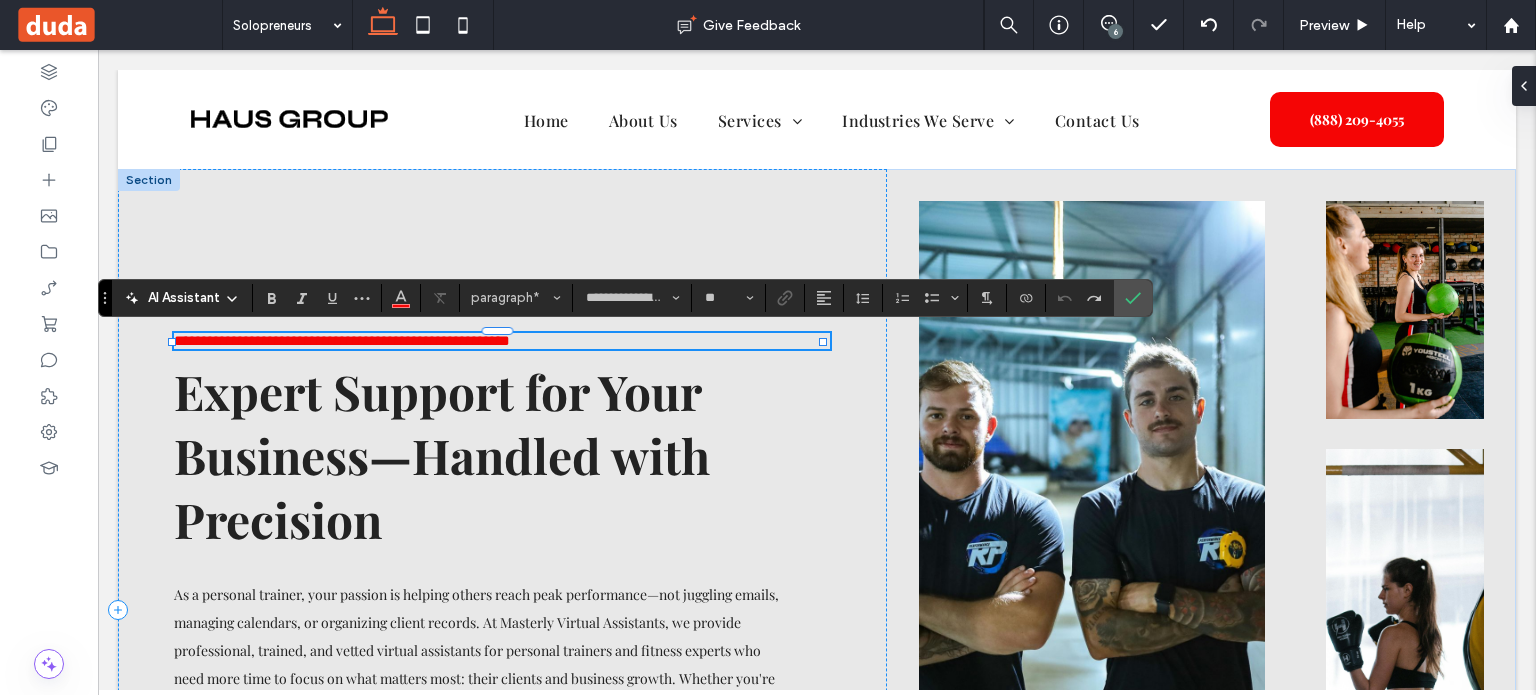 click on "**********" at bounding box center (342, 340) 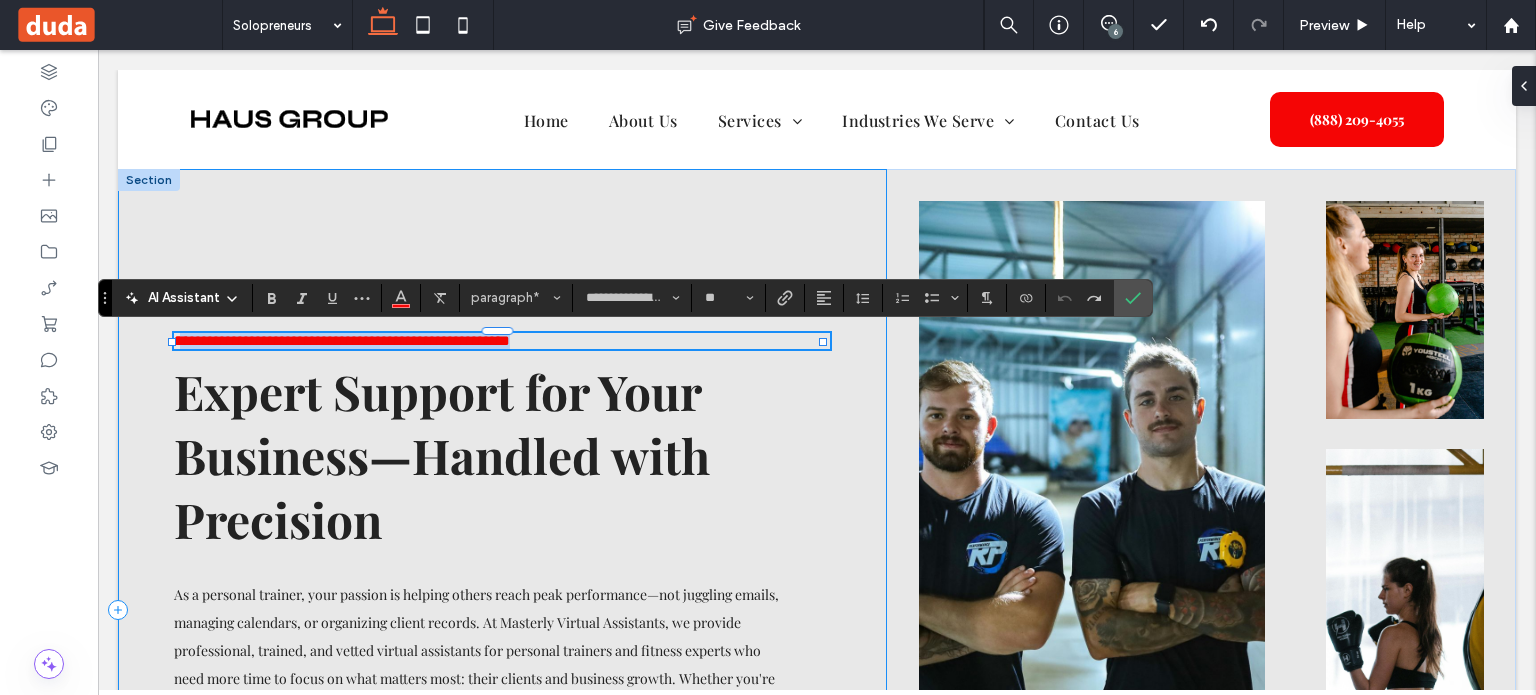 drag, startPoint x: 187, startPoint y: 343, endPoint x: 372, endPoint y: 340, distance: 185.02432 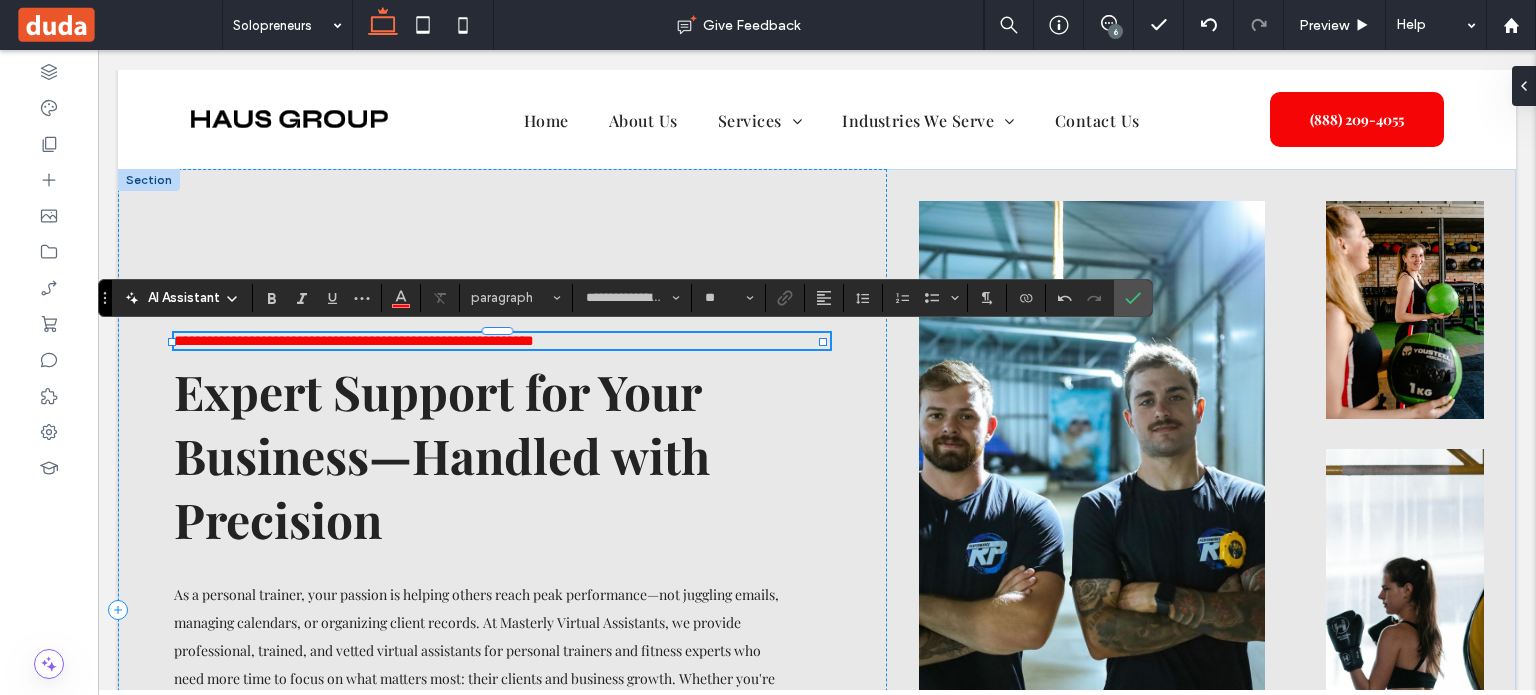click on "**********" at bounding box center [354, 340] 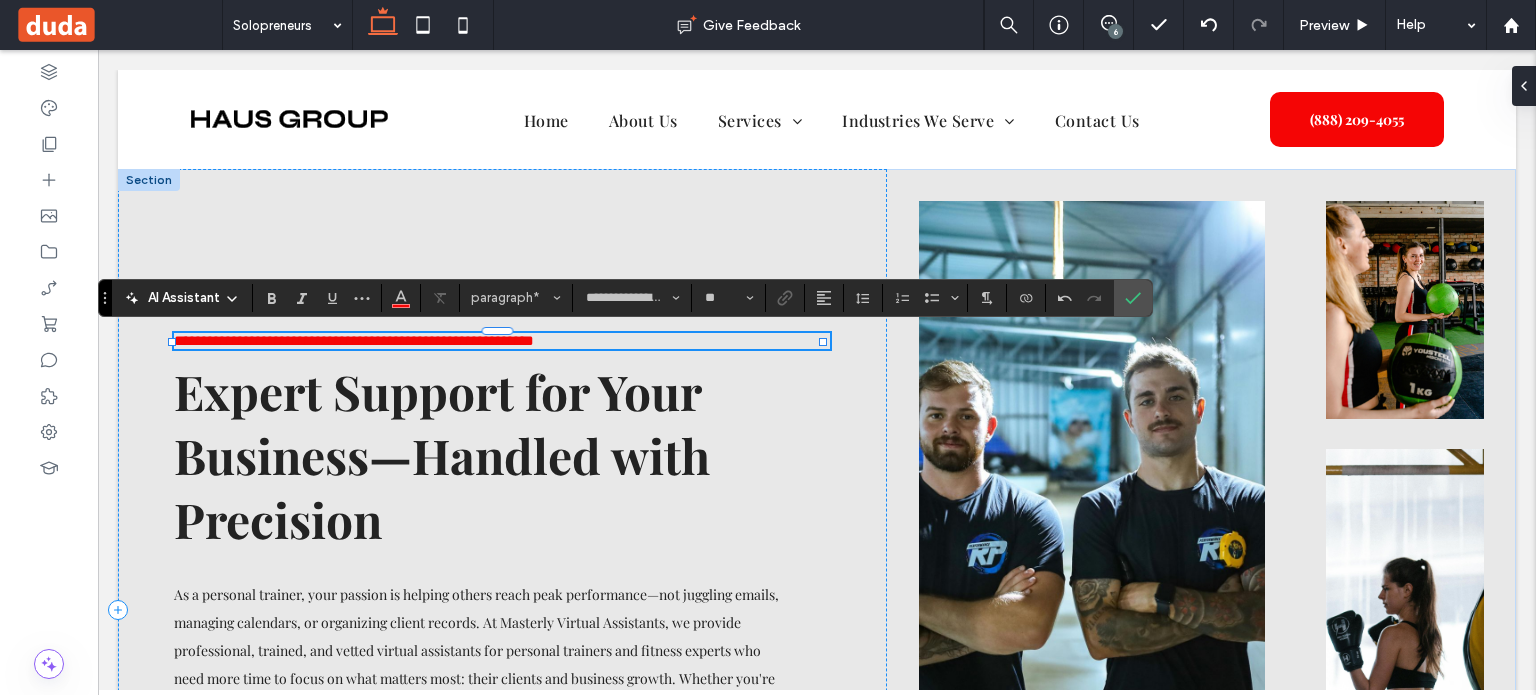 click on "**********" at bounding box center (354, 340) 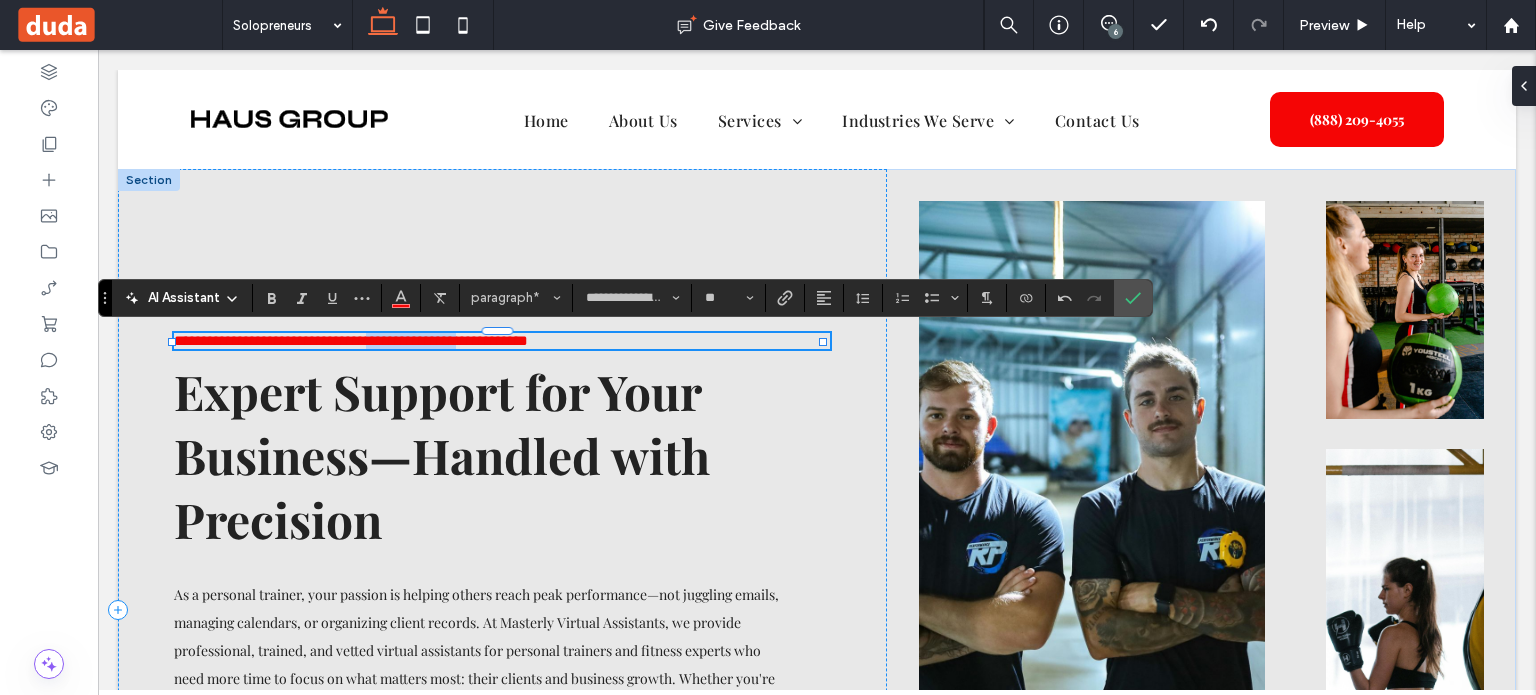 drag, startPoint x: 427, startPoint y: 339, endPoint x: 565, endPoint y: 336, distance: 138.03261 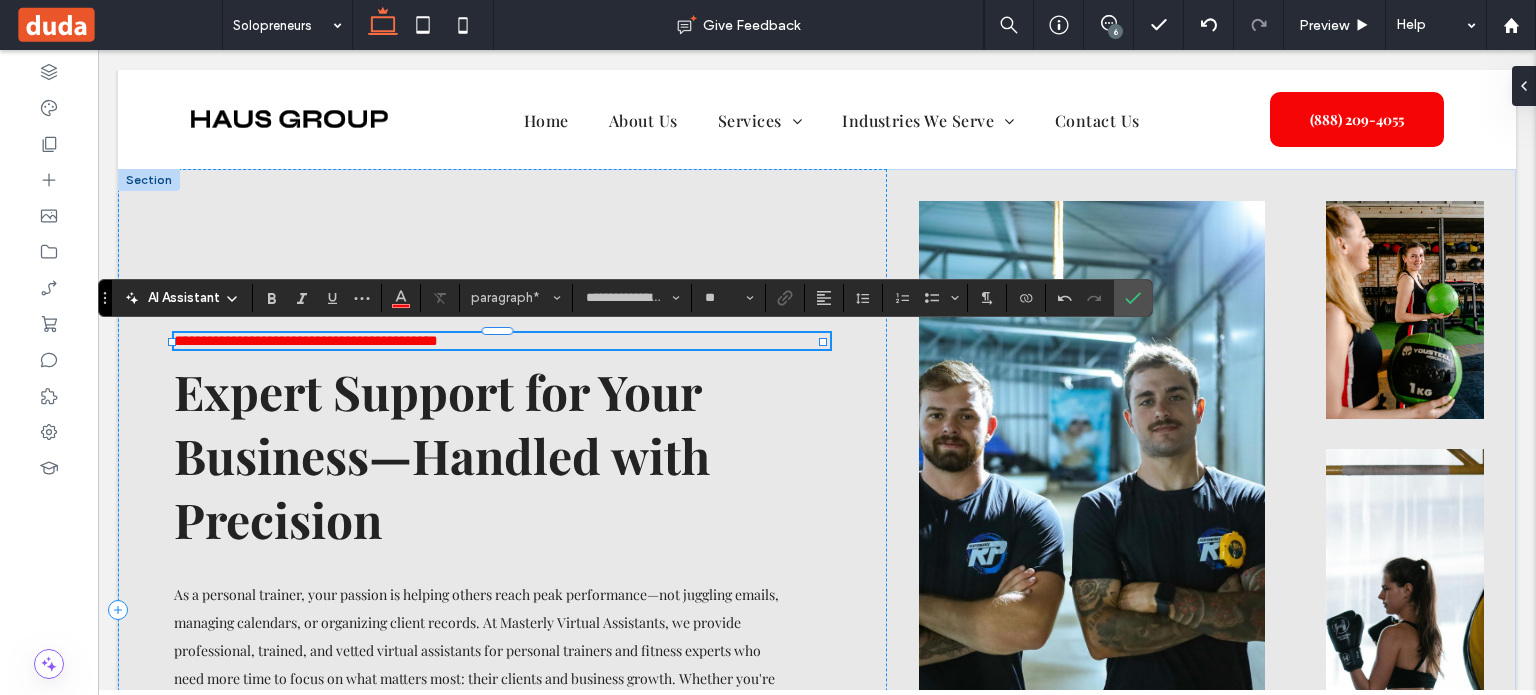 type 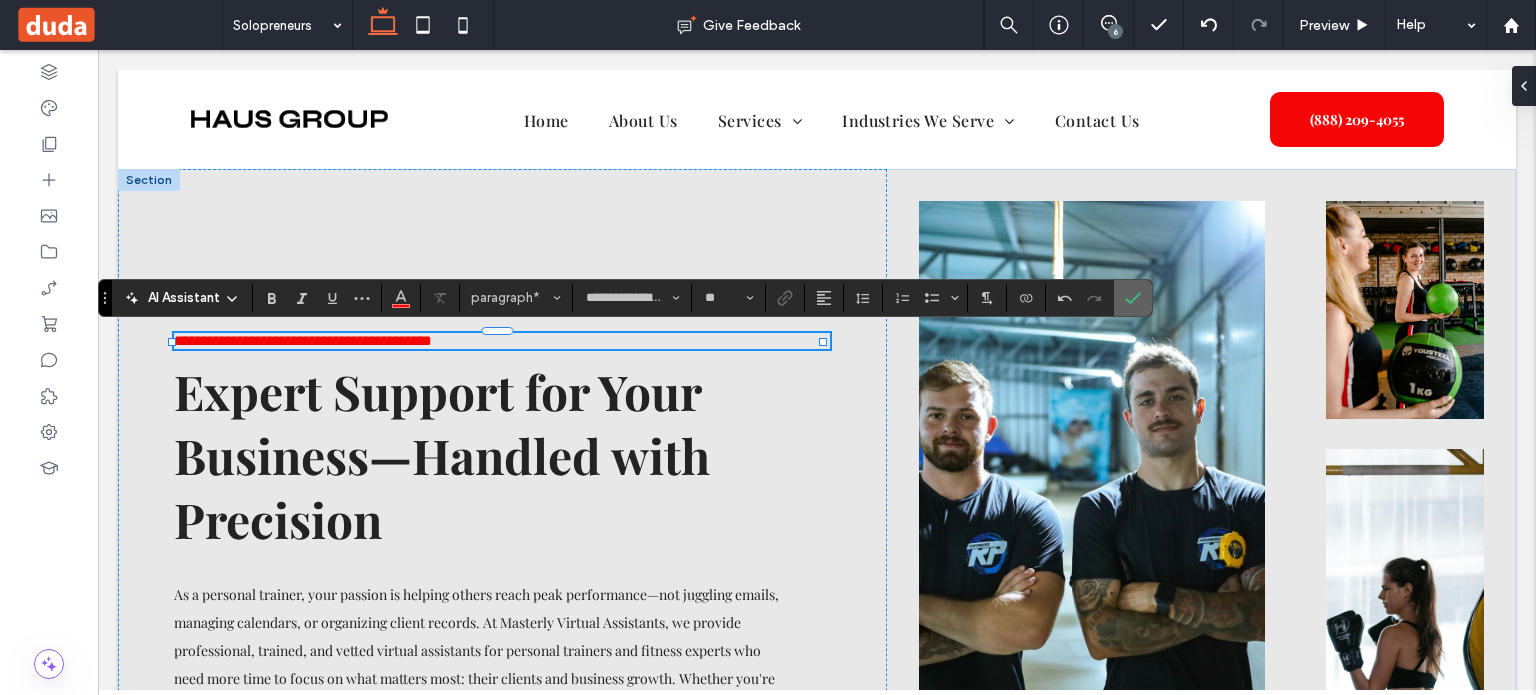 drag, startPoint x: 1127, startPoint y: 298, endPoint x: 374, endPoint y: 306, distance: 753.0425 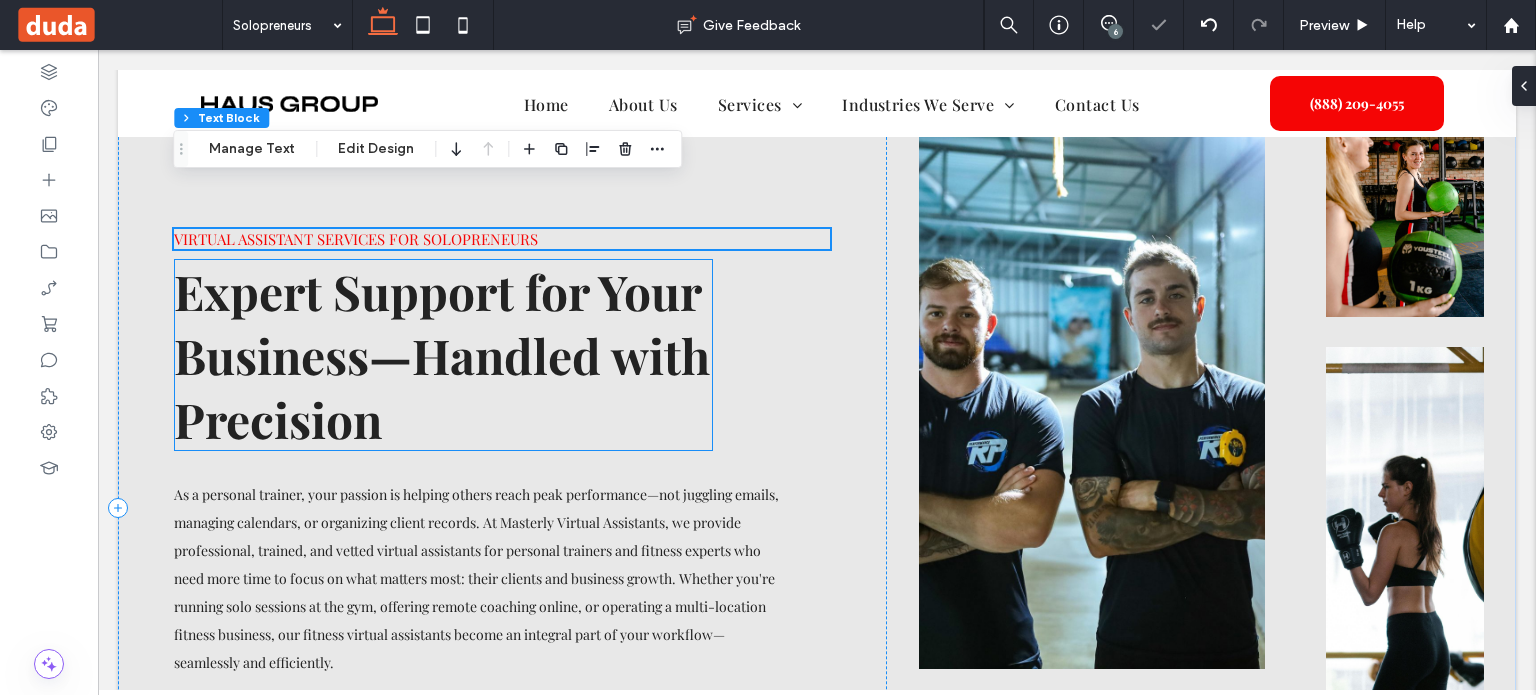 scroll, scrollTop: 268, scrollLeft: 0, axis: vertical 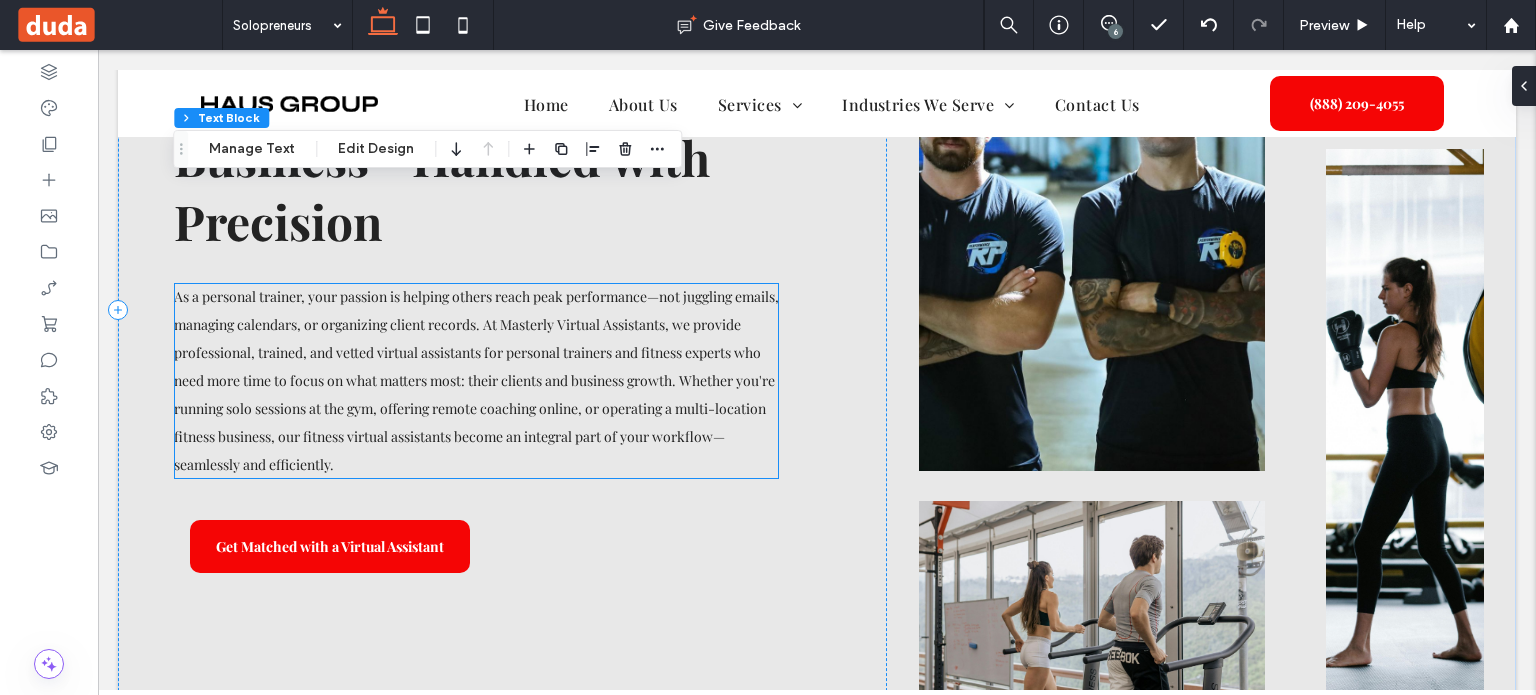 click on "As a personal trainer, your passion is helping others reach peak performance—not juggling emails, managing calendars, or organizing client records. At Masterly Virtual Assistants, we provide professional, trained, and vetted virtual assistants for personal trainers and fitness experts who need more time to focus on what matters most: their clients and business growth. Whether you're running solo sessions at the gym, offering remote coaching online, or operating a multi-location fitness business, our fitness virtual assistants become an integral part of your workflow—seamlessly and efficiently." at bounding box center [476, 380] 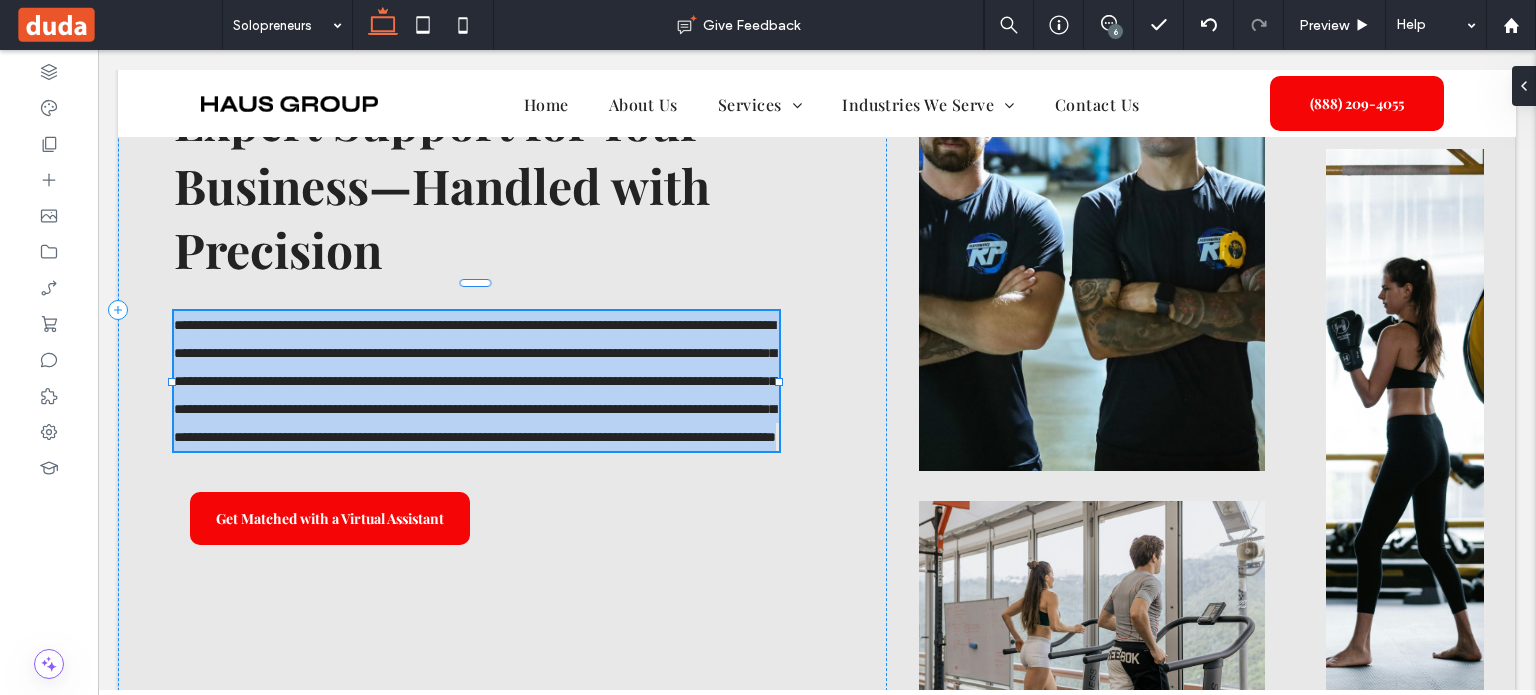 type on "**********" 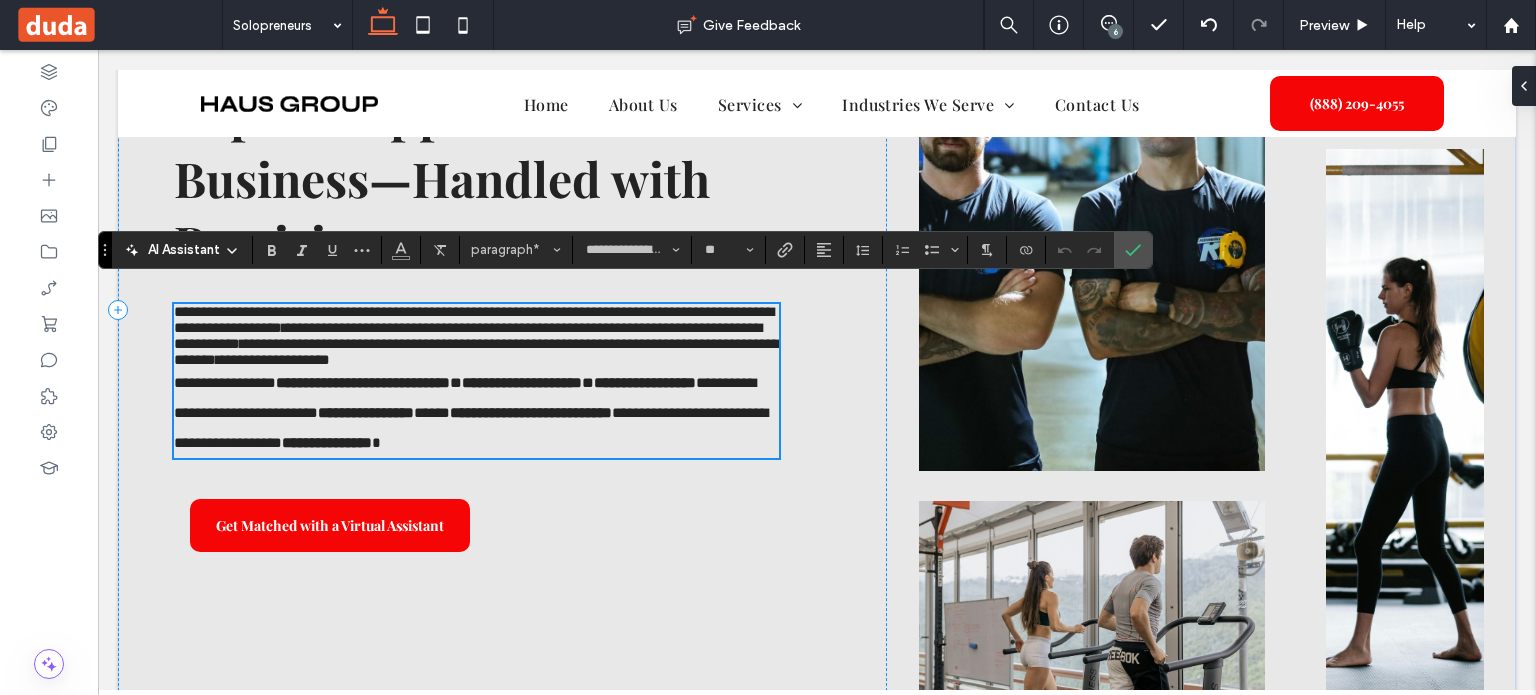 scroll, scrollTop: 0, scrollLeft: 0, axis: both 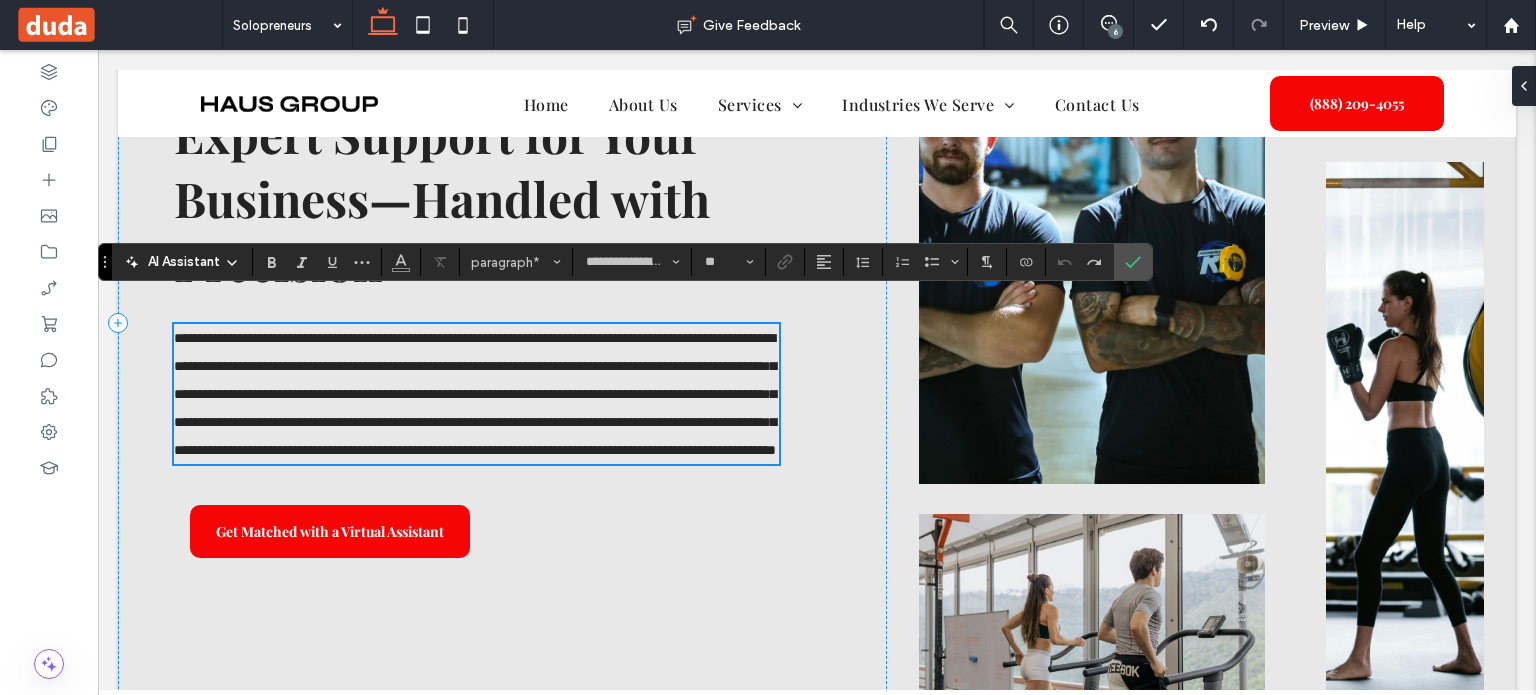 click on "**********" at bounding box center [476, 394] 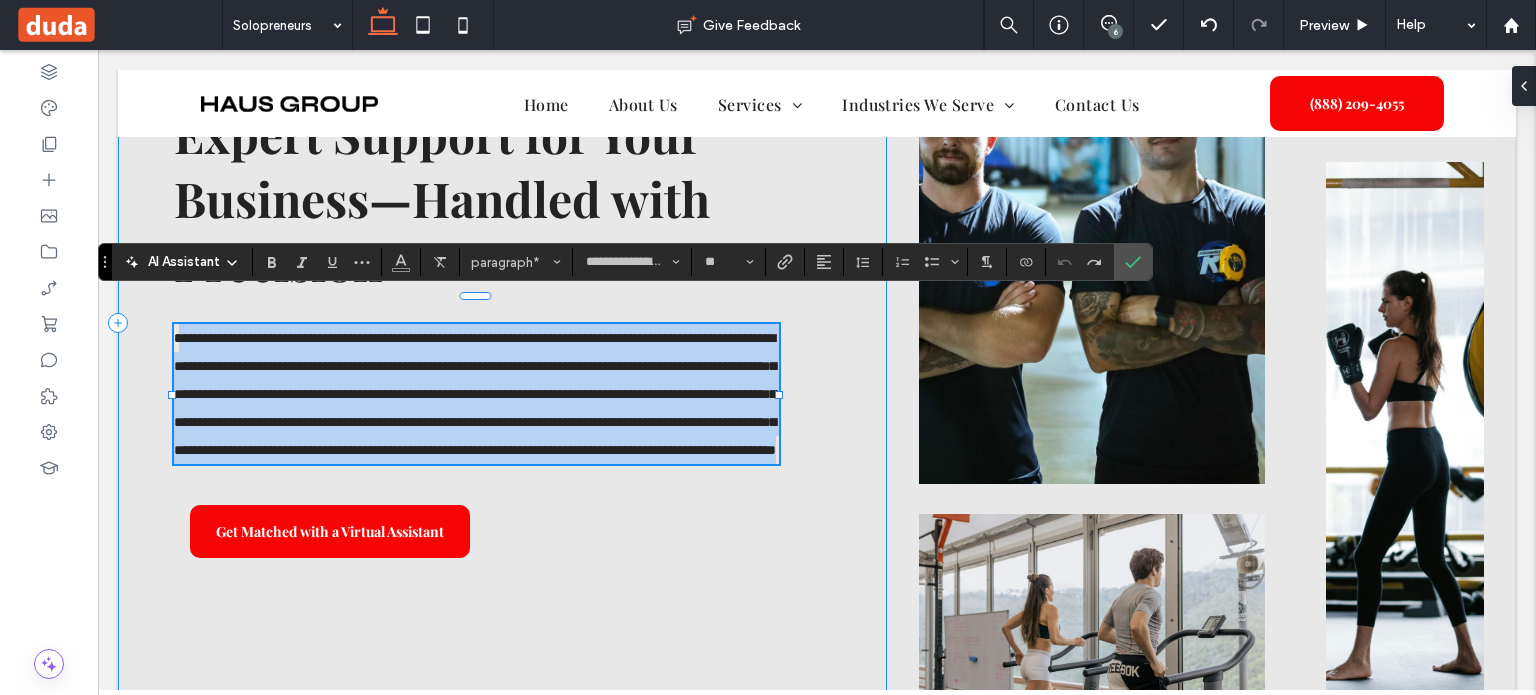 drag, startPoint x: 183, startPoint y: 314, endPoint x: 466, endPoint y: 471, distance: 323.6325 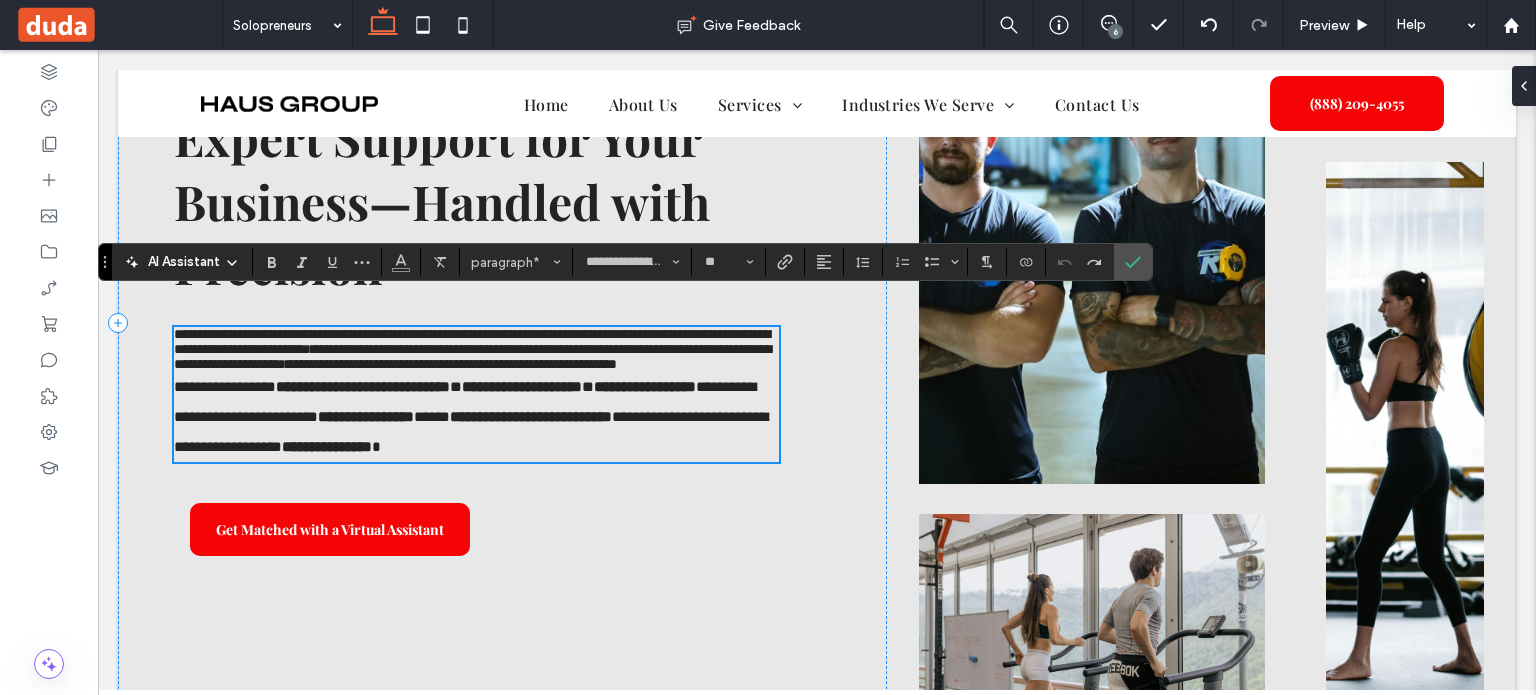 scroll, scrollTop: 0, scrollLeft: 0, axis: both 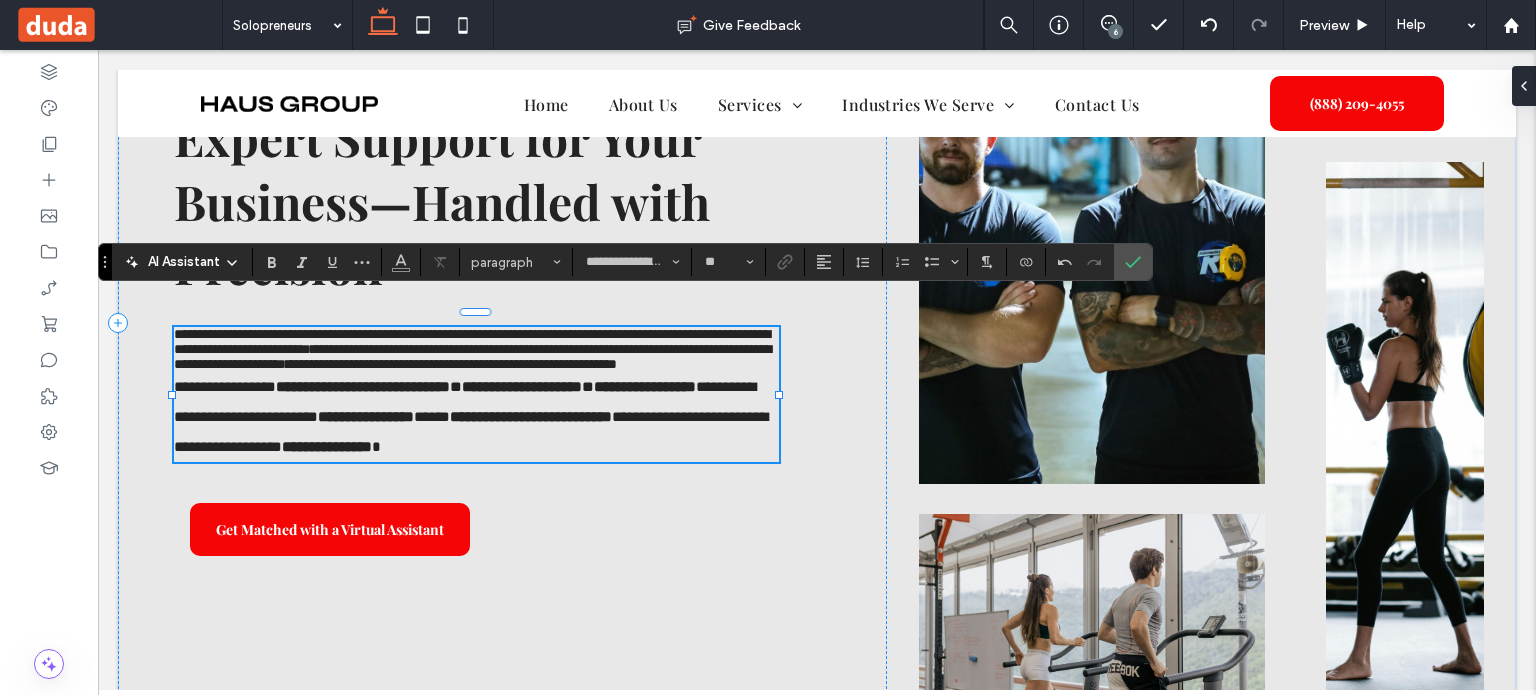 click on "**********" at bounding box center [472, 334] 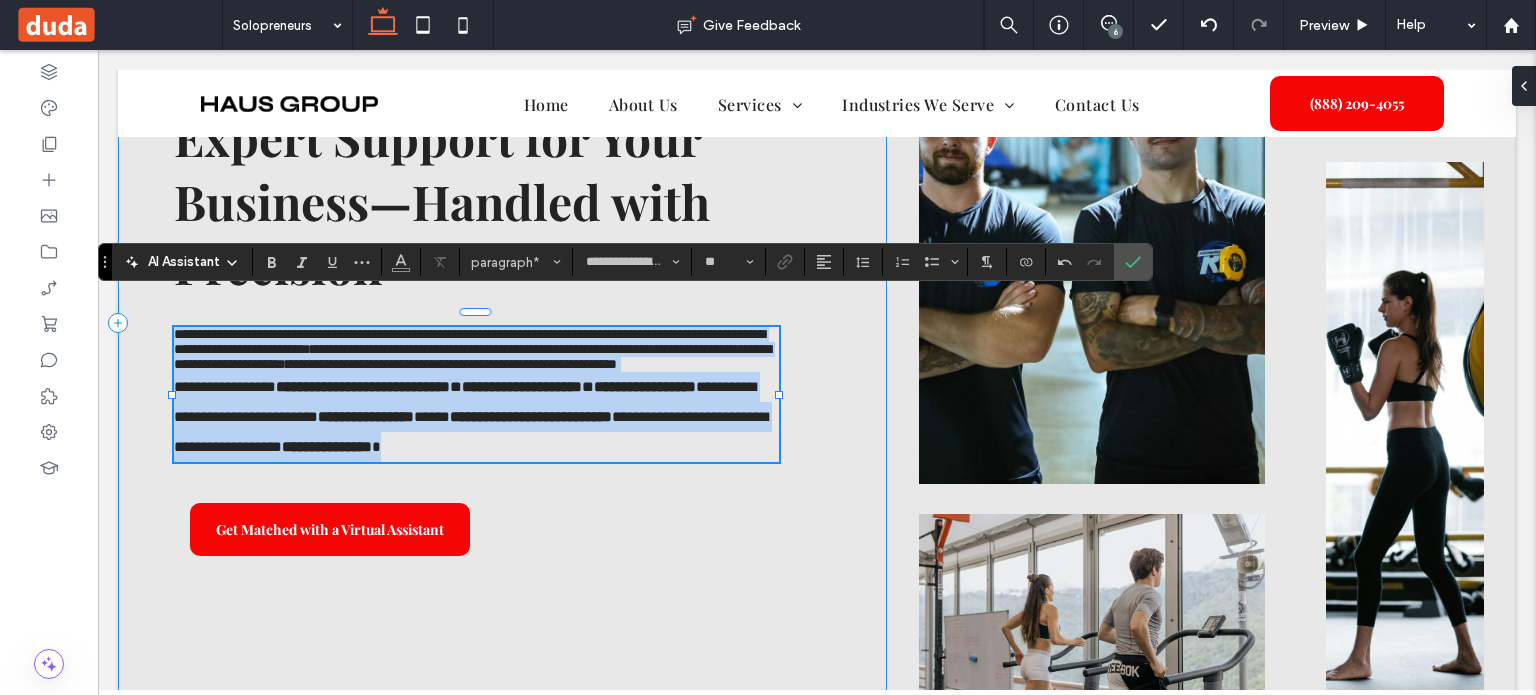 type on "*" 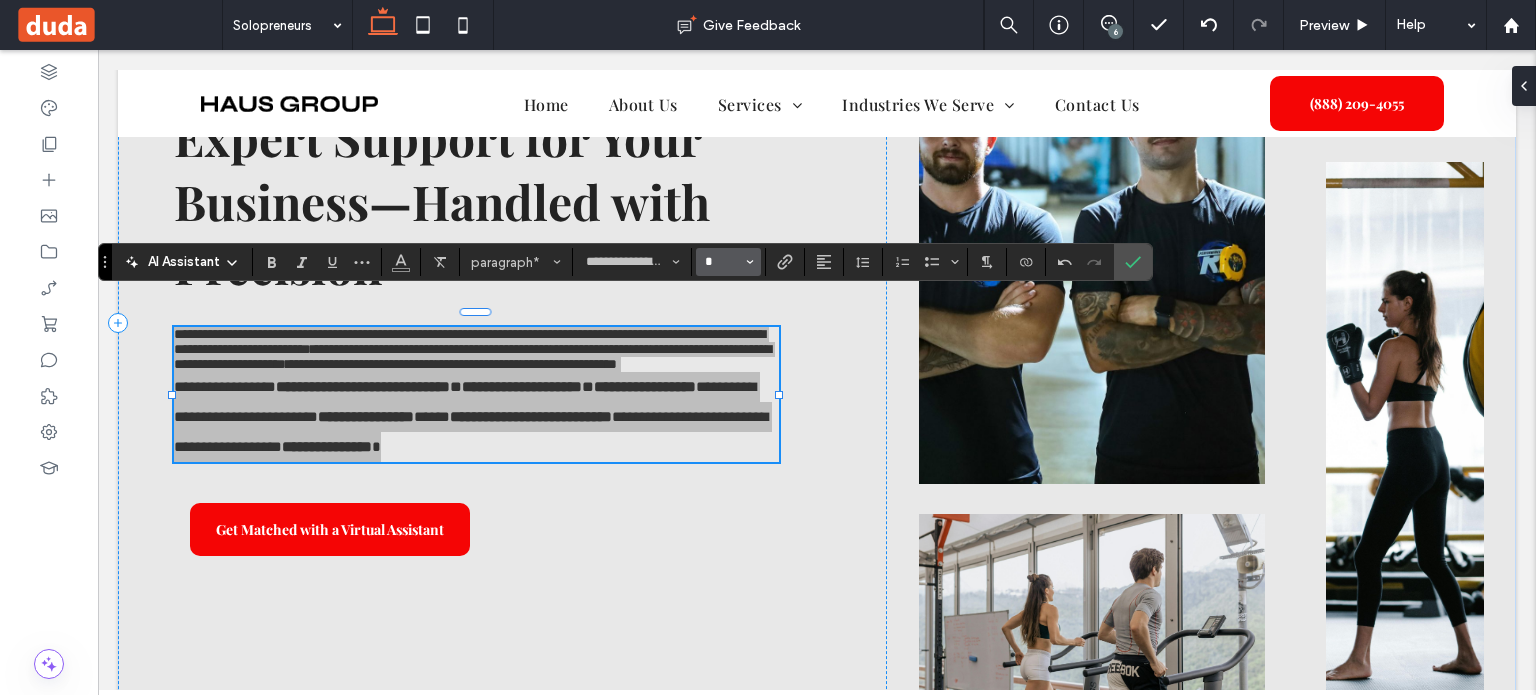 click on "*" at bounding box center (722, 262) 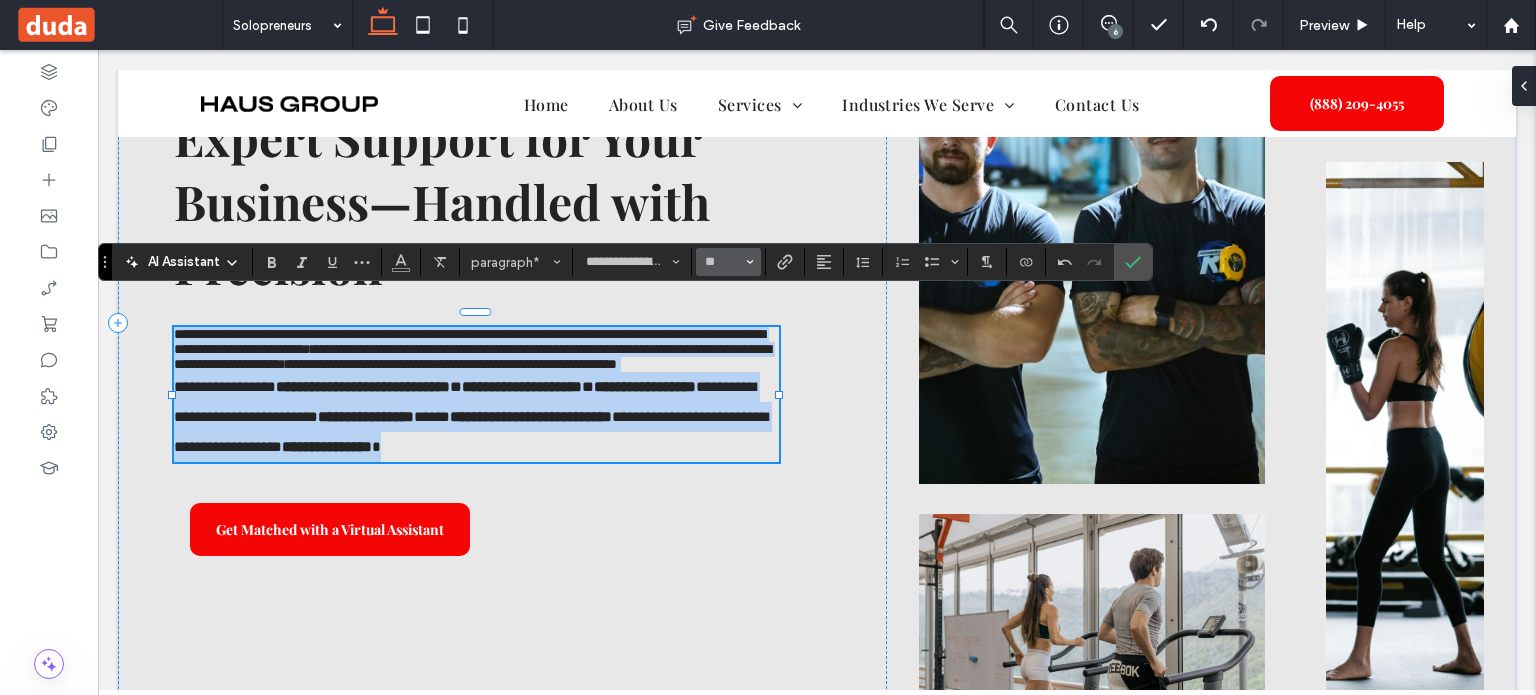 type on "**" 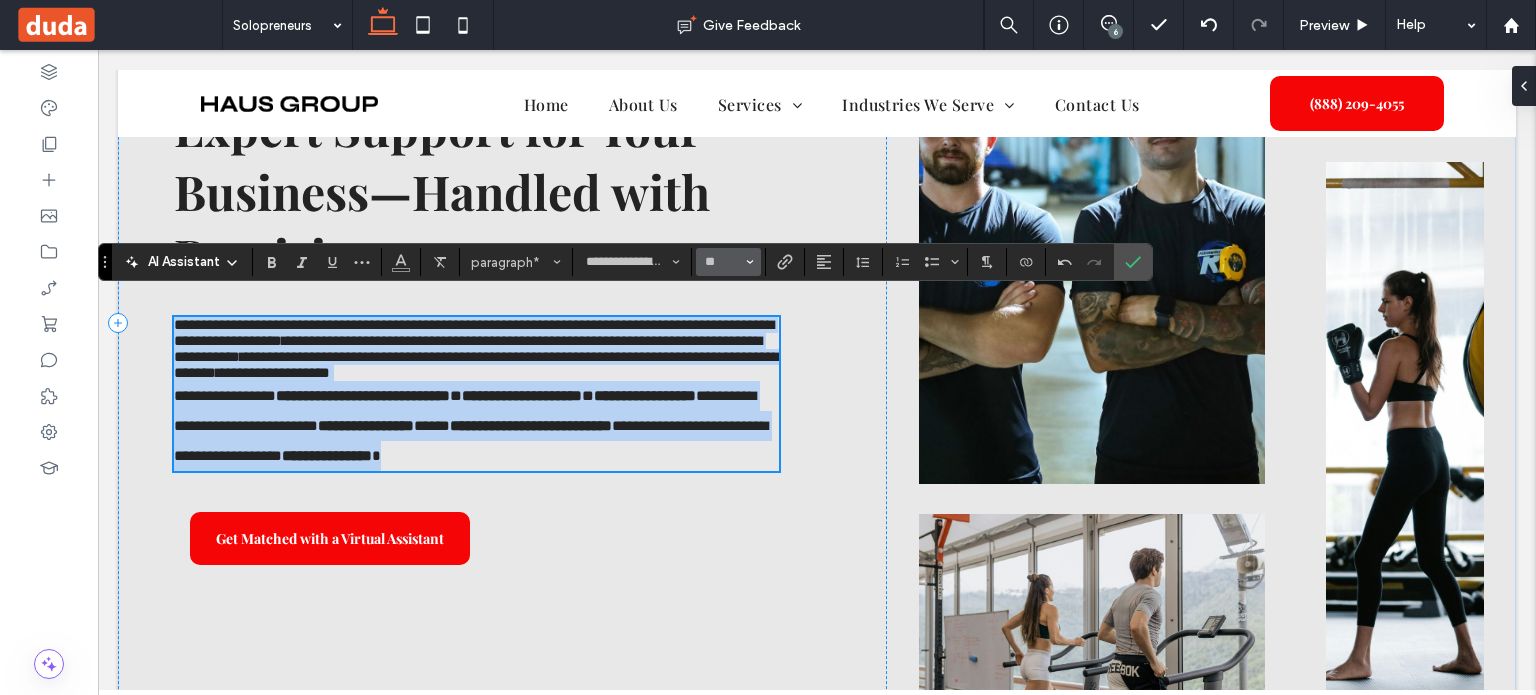 scroll, scrollTop: 252, scrollLeft: 0, axis: vertical 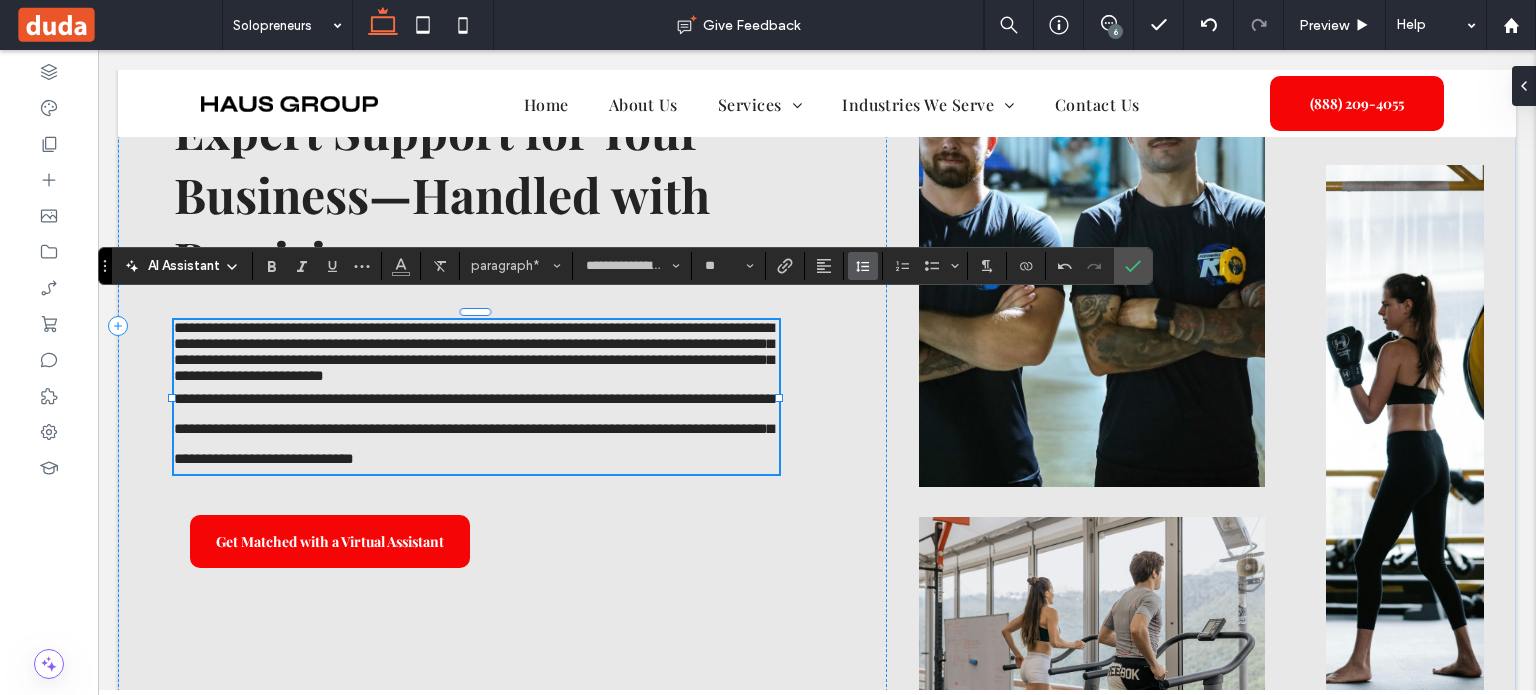click 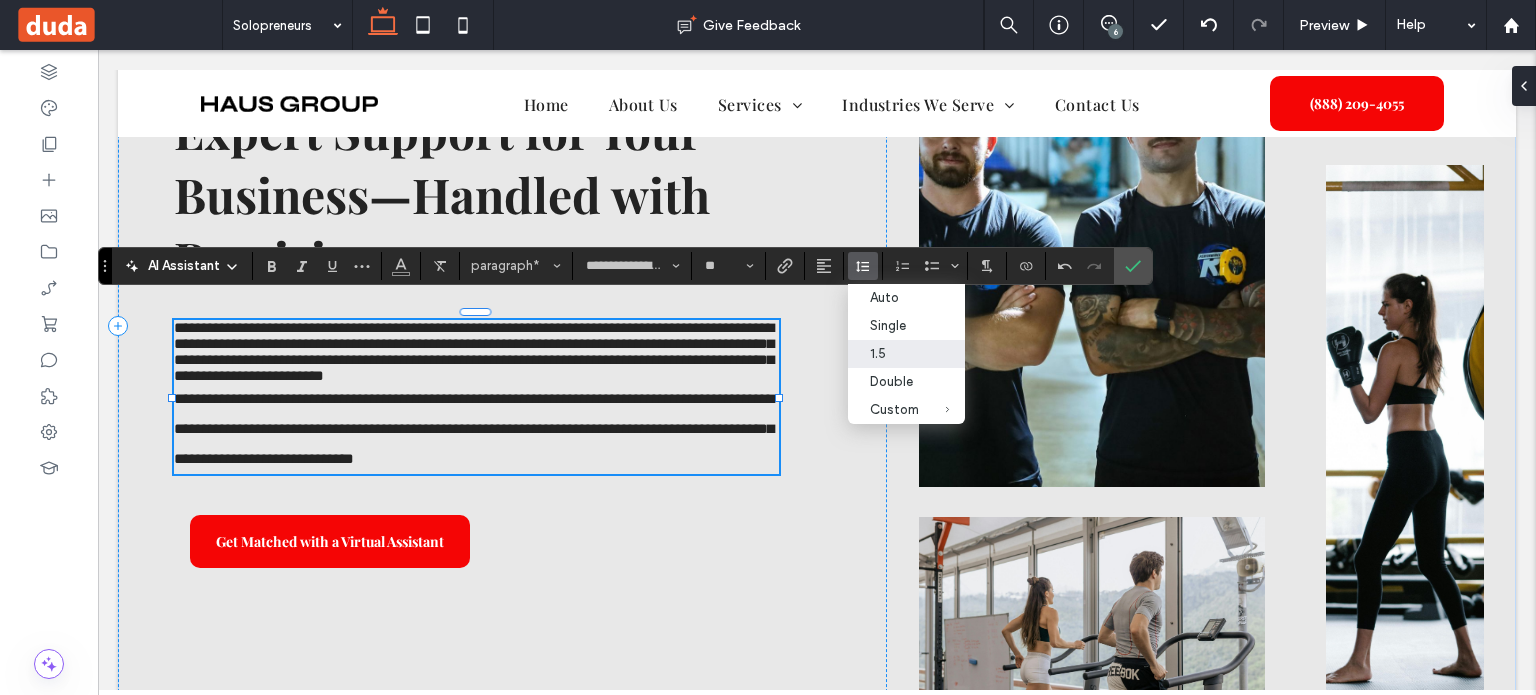 click on "1.5" at bounding box center [894, 353] 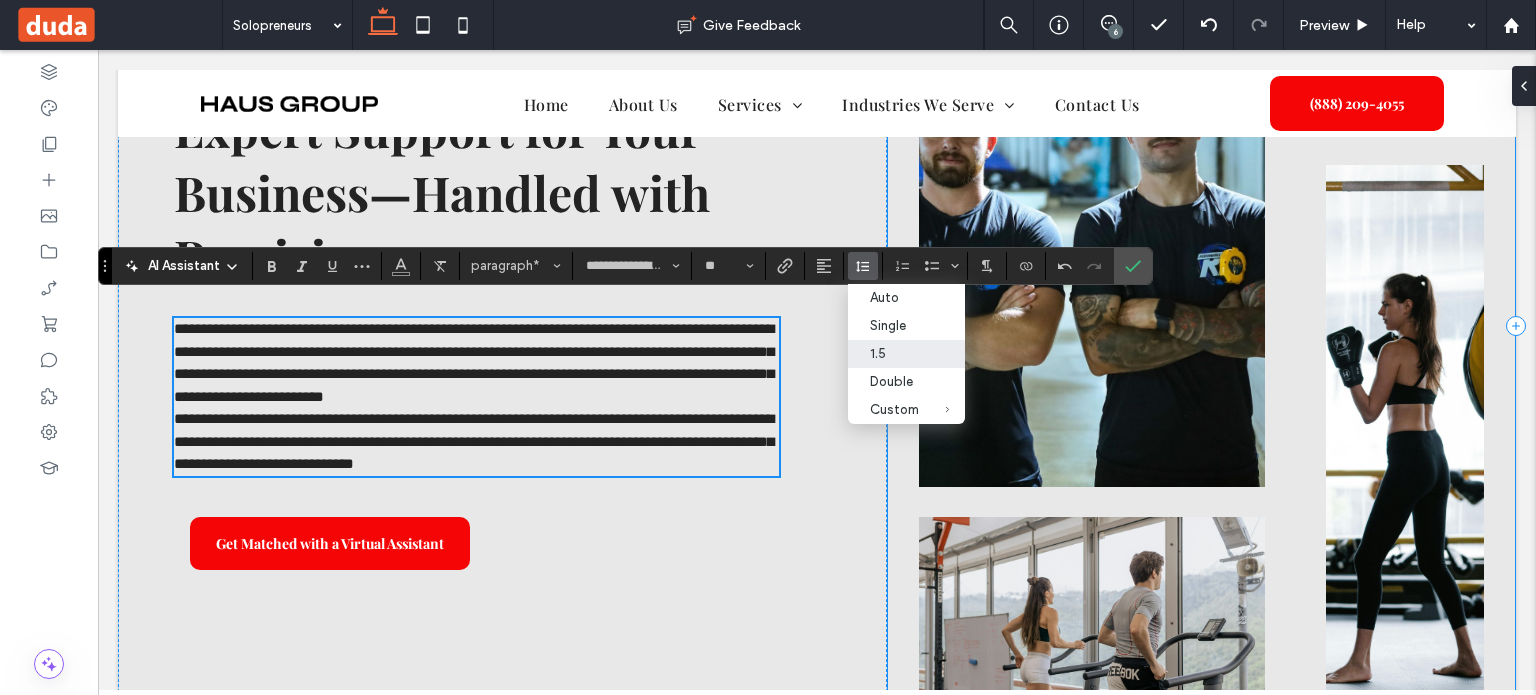 scroll, scrollTop: 258, scrollLeft: 0, axis: vertical 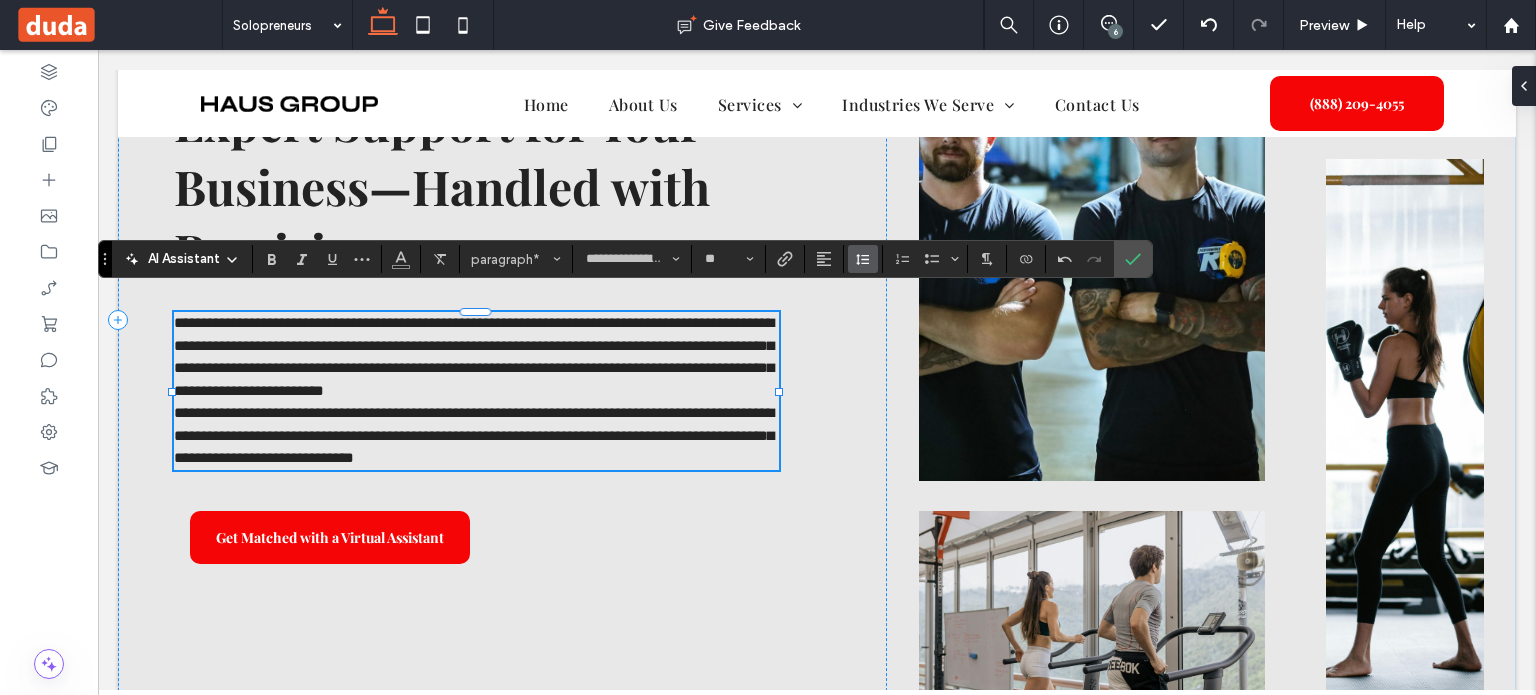 click 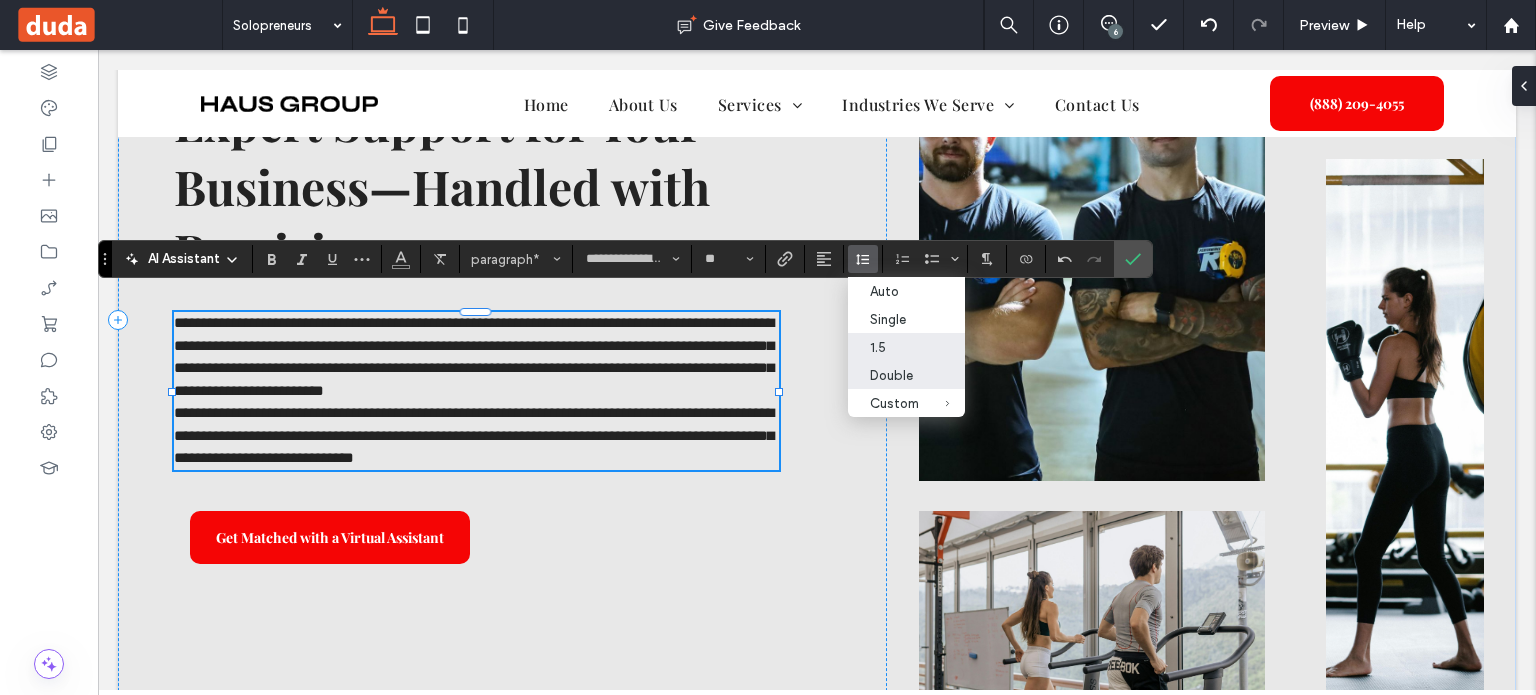 click on "Double" at bounding box center (894, 375) 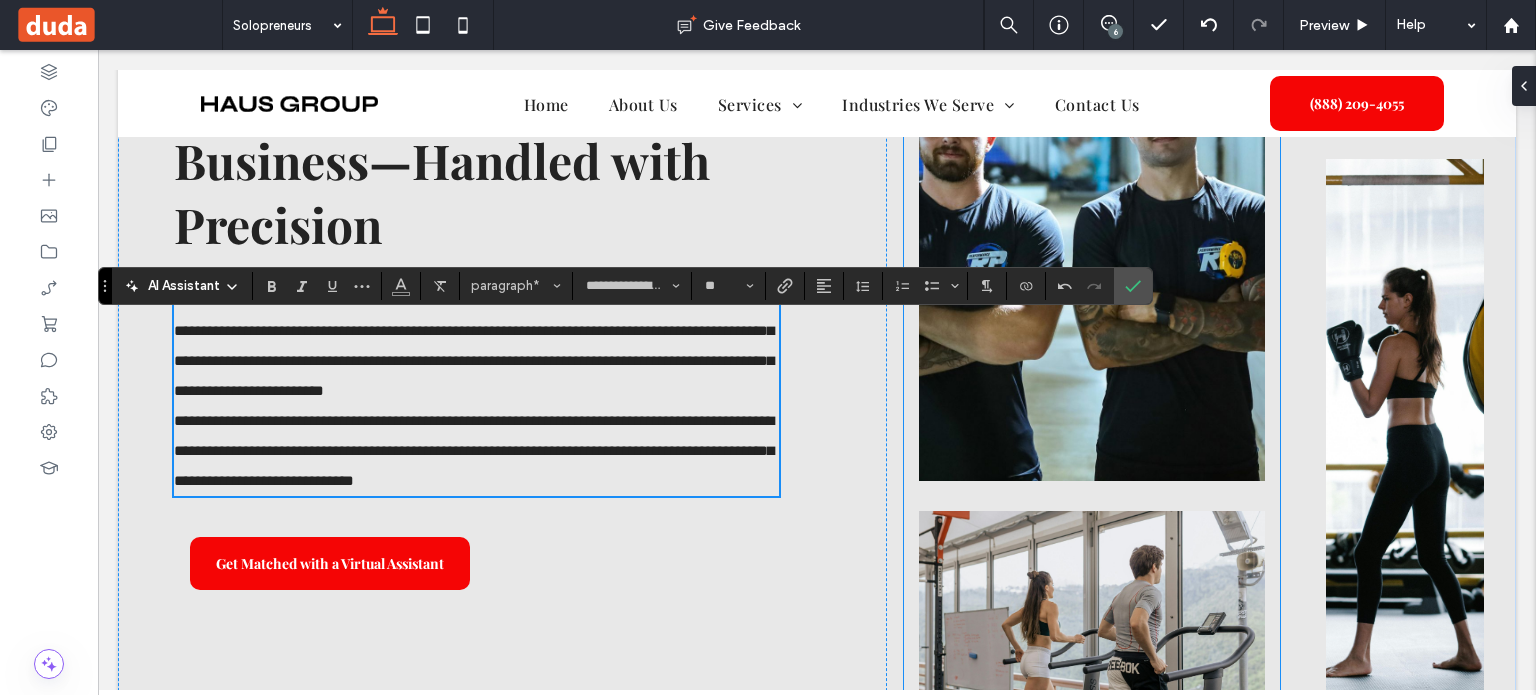 scroll, scrollTop: 232, scrollLeft: 0, axis: vertical 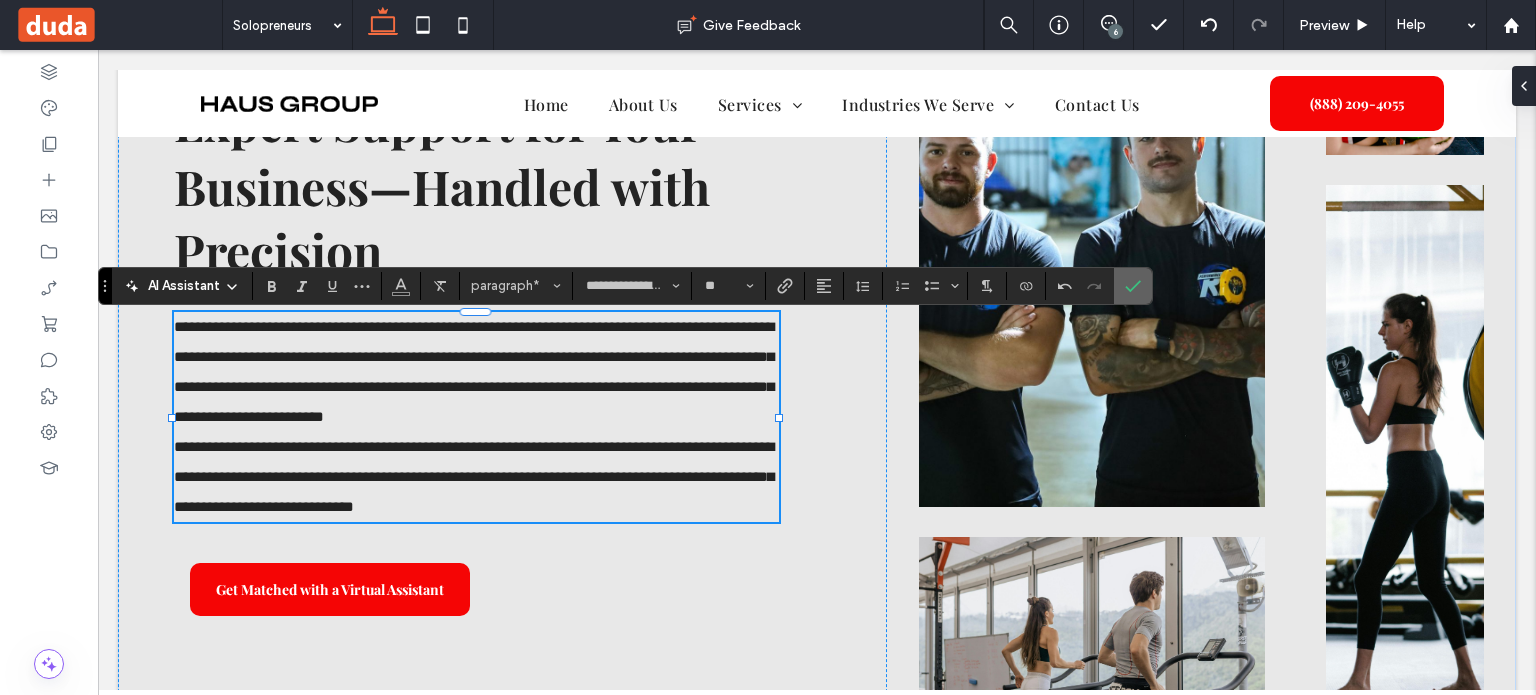 click at bounding box center [1133, 286] 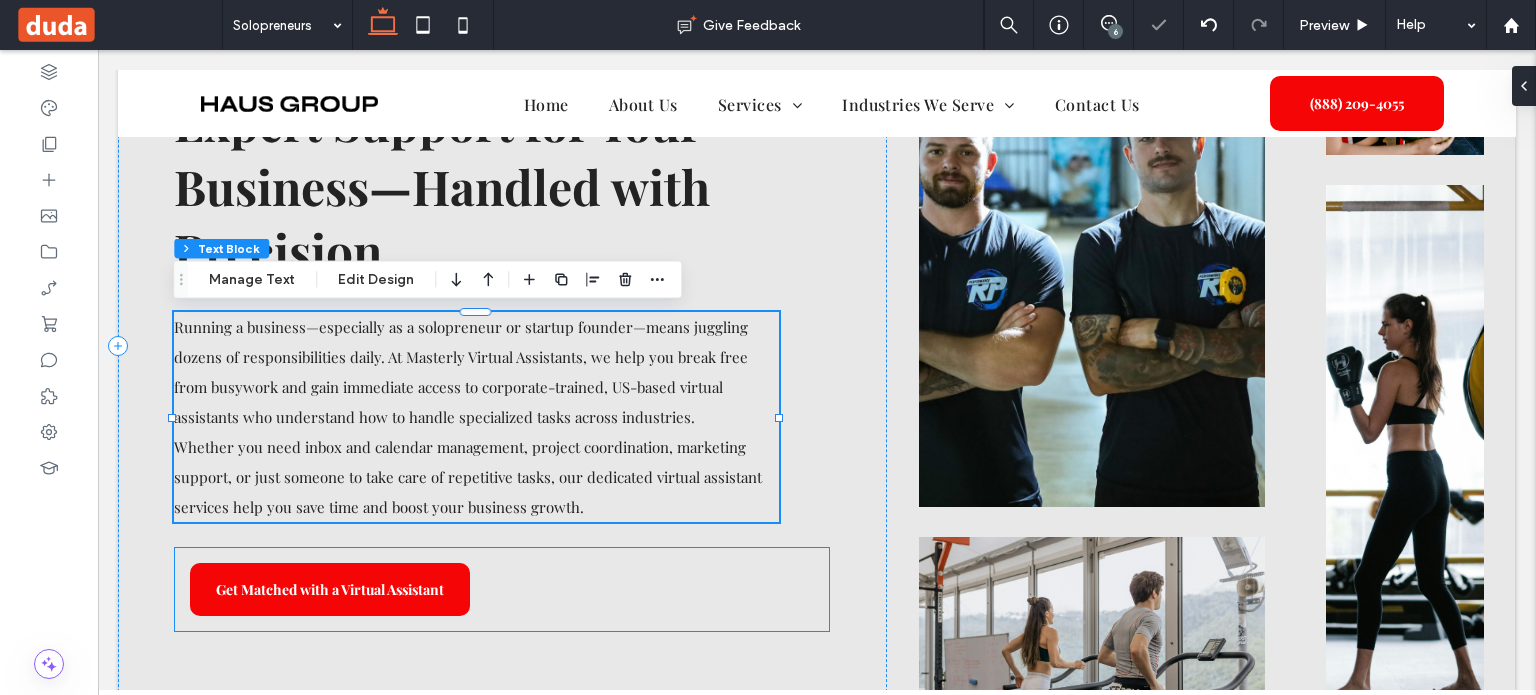 click on "Get Matched with a Virtual Assistant" at bounding box center [502, 589] 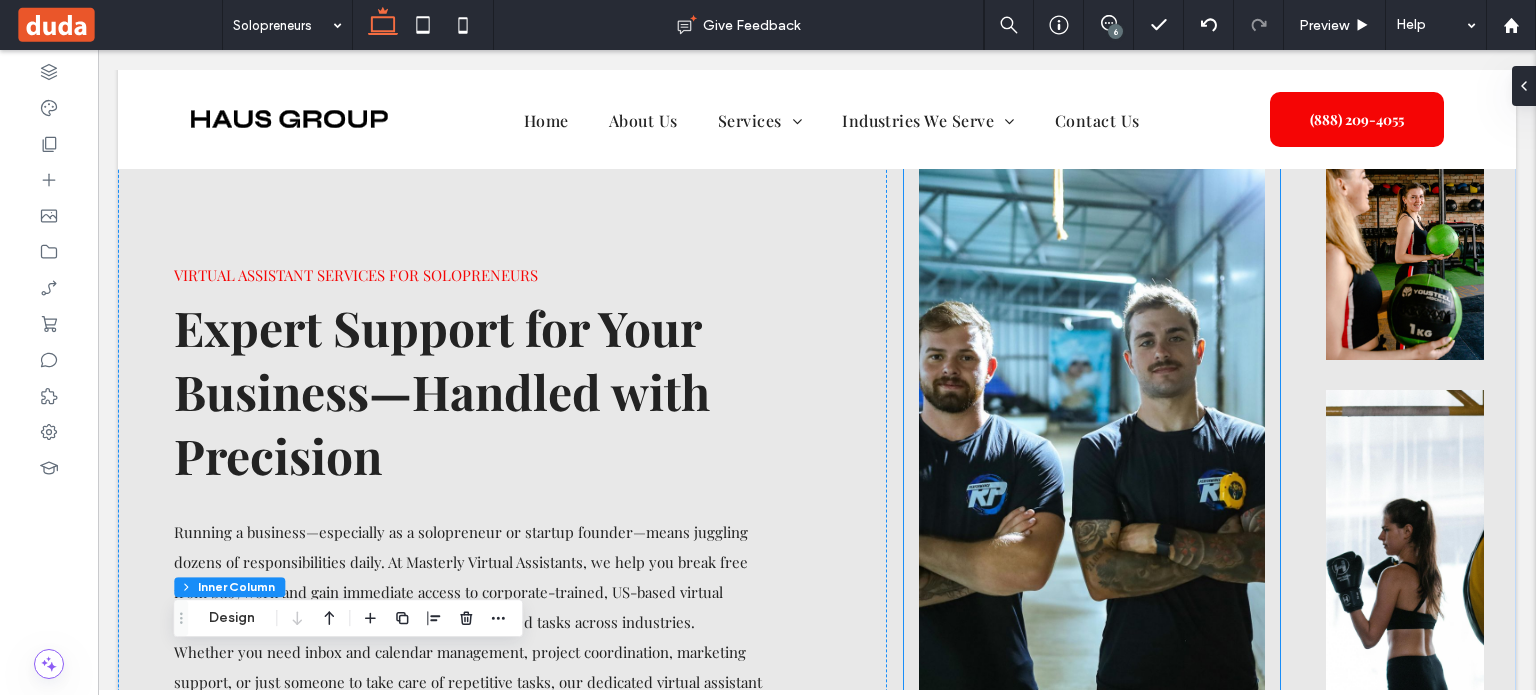 scroll, scrollTop: 0, scrollLeft: 0, axis: both 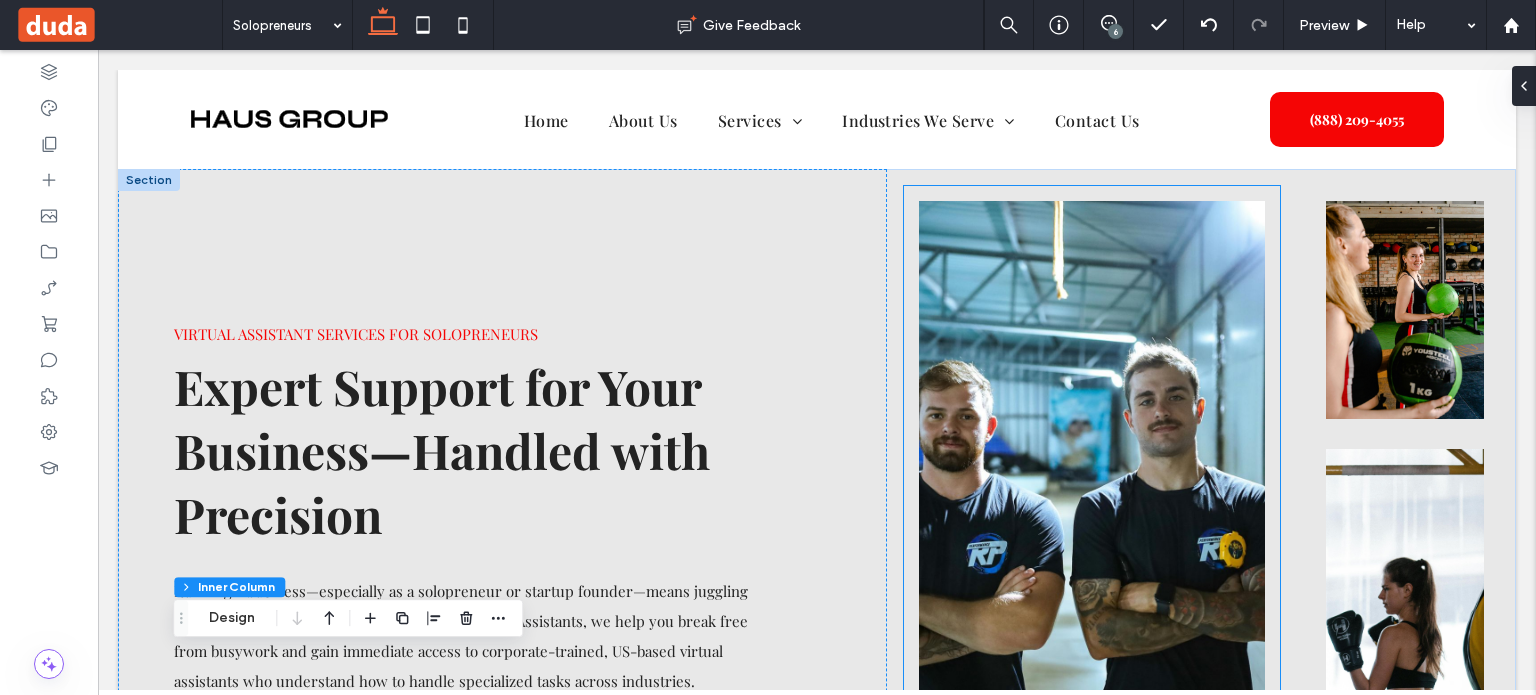click at bounding box center [1092, 486] 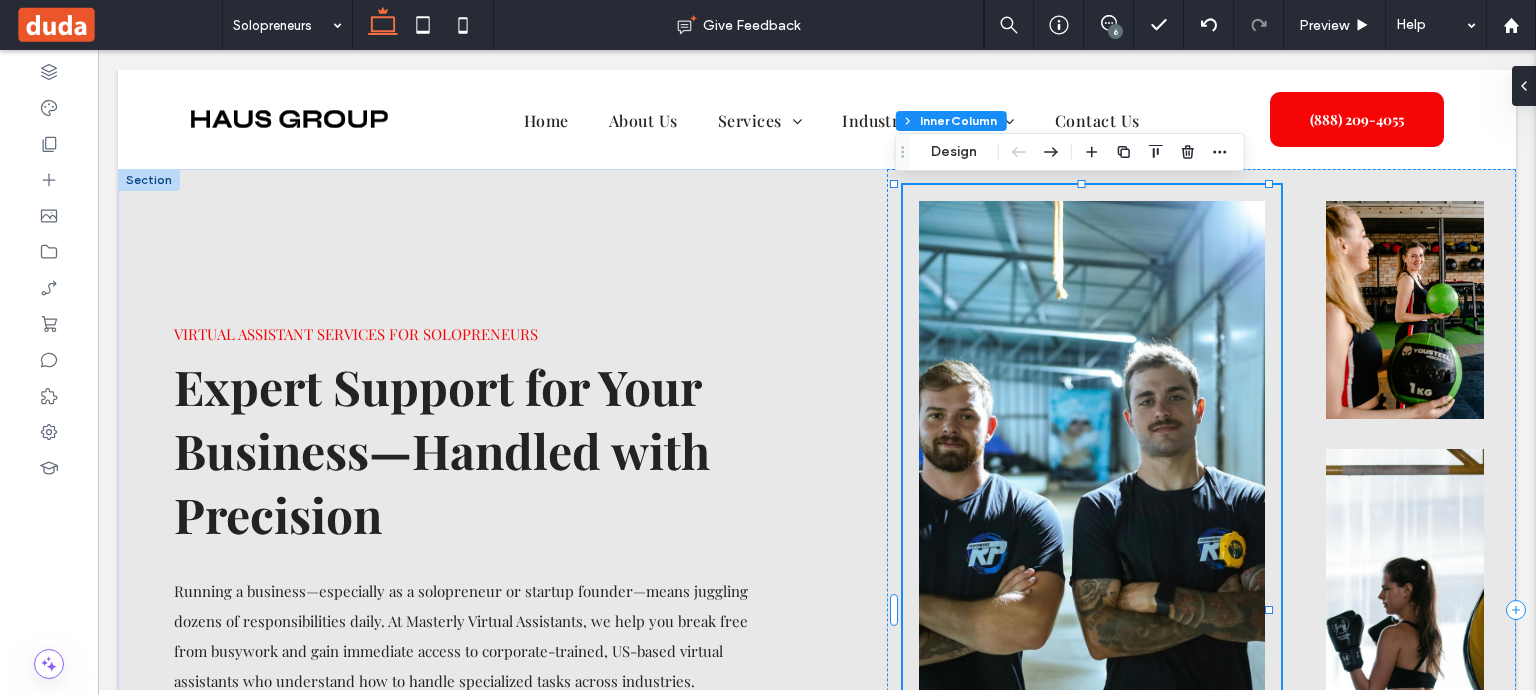 click at bounding box center [1092, 486] 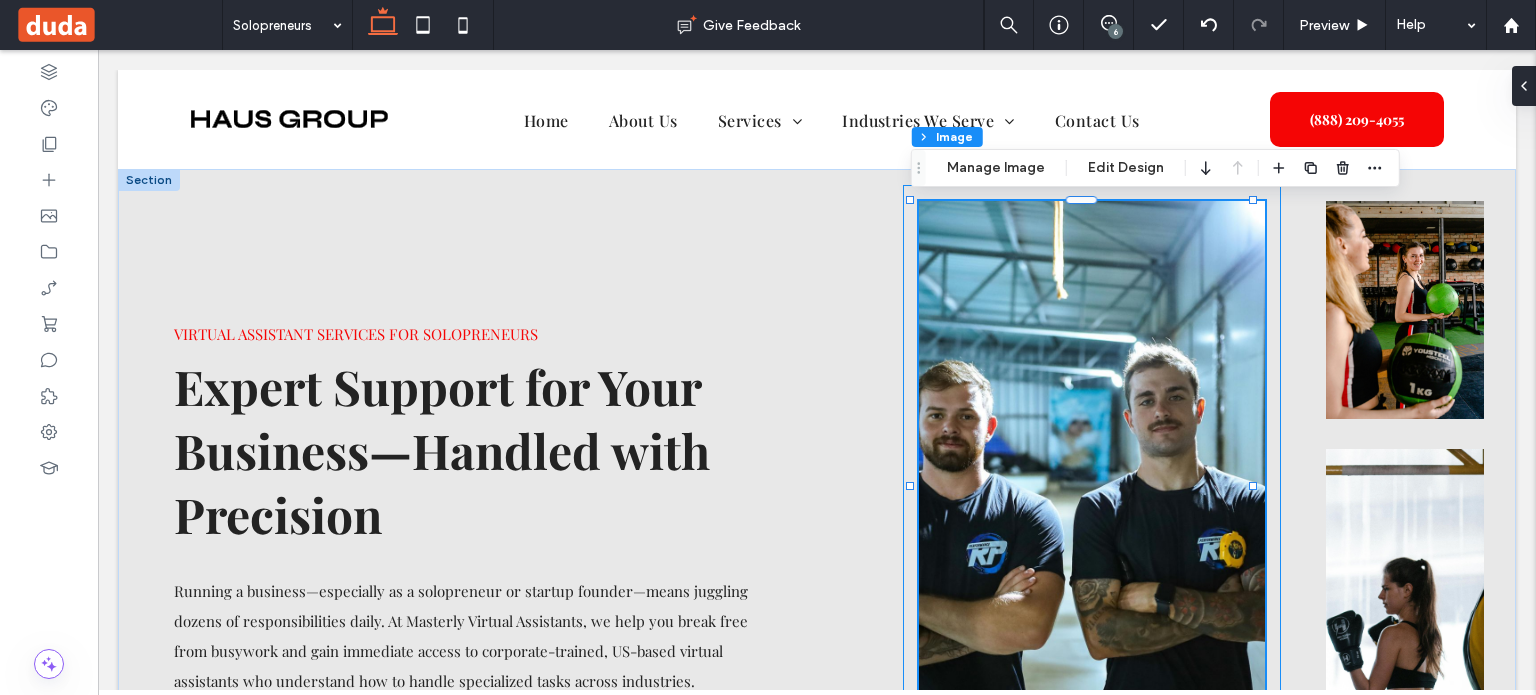 click at bounding box center [1092, 486] 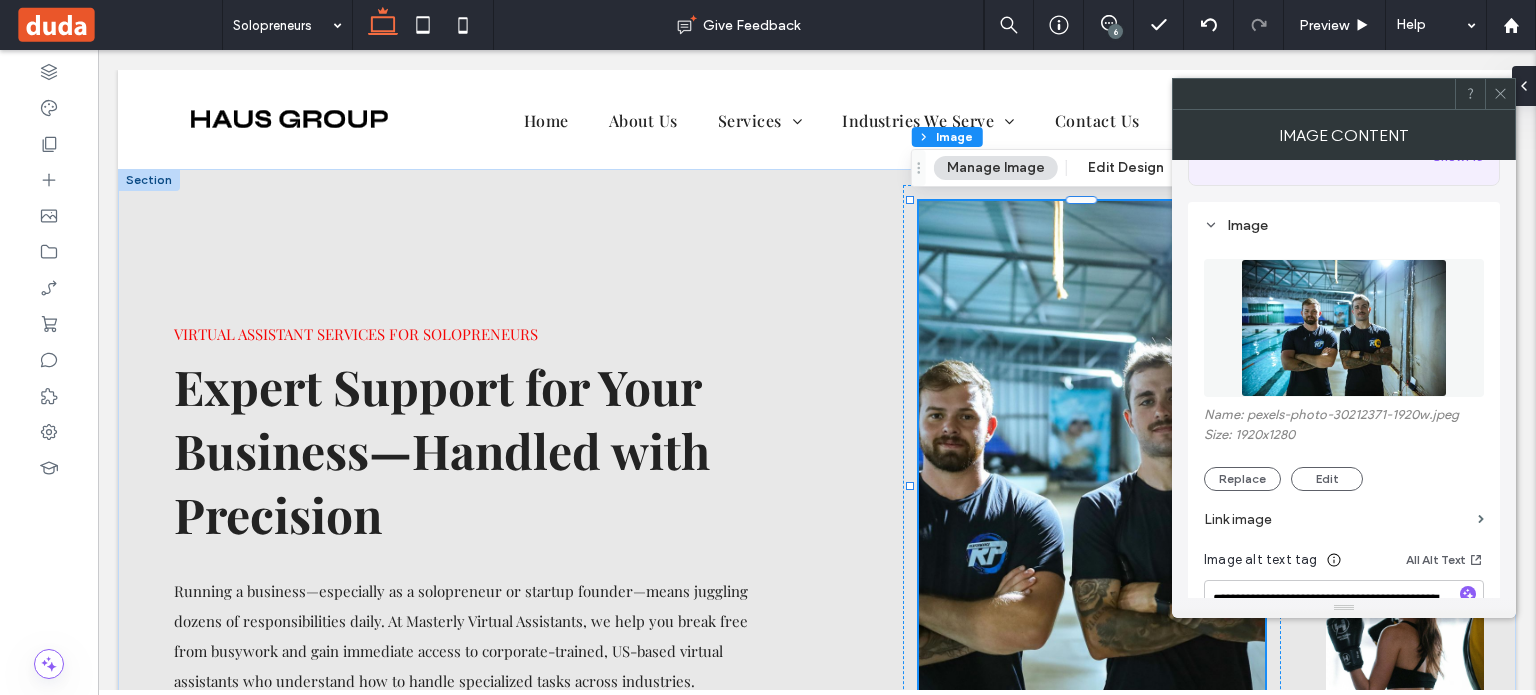 scroll, scrollTop: 200, scrollLeft: 0, axis: vertical 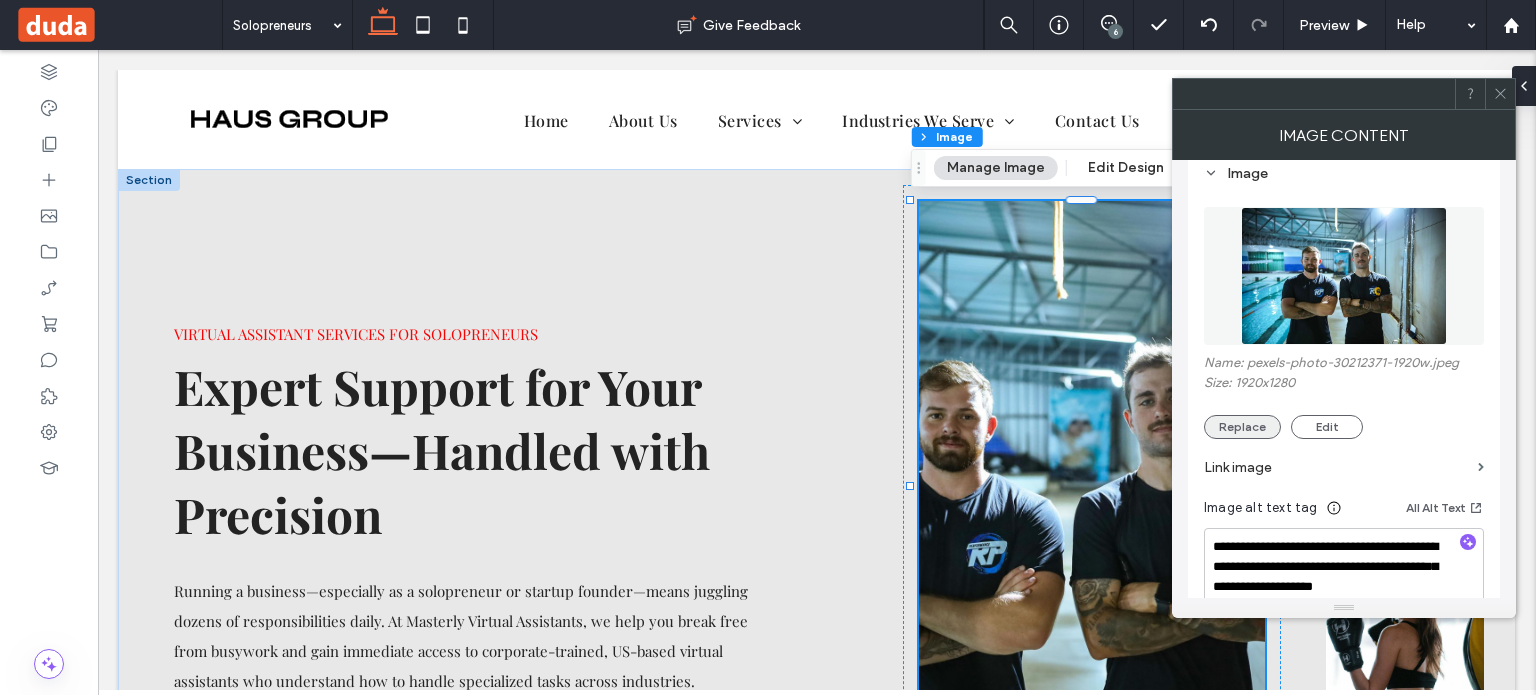 click on "Replace" at bounding box center (1242, 427) 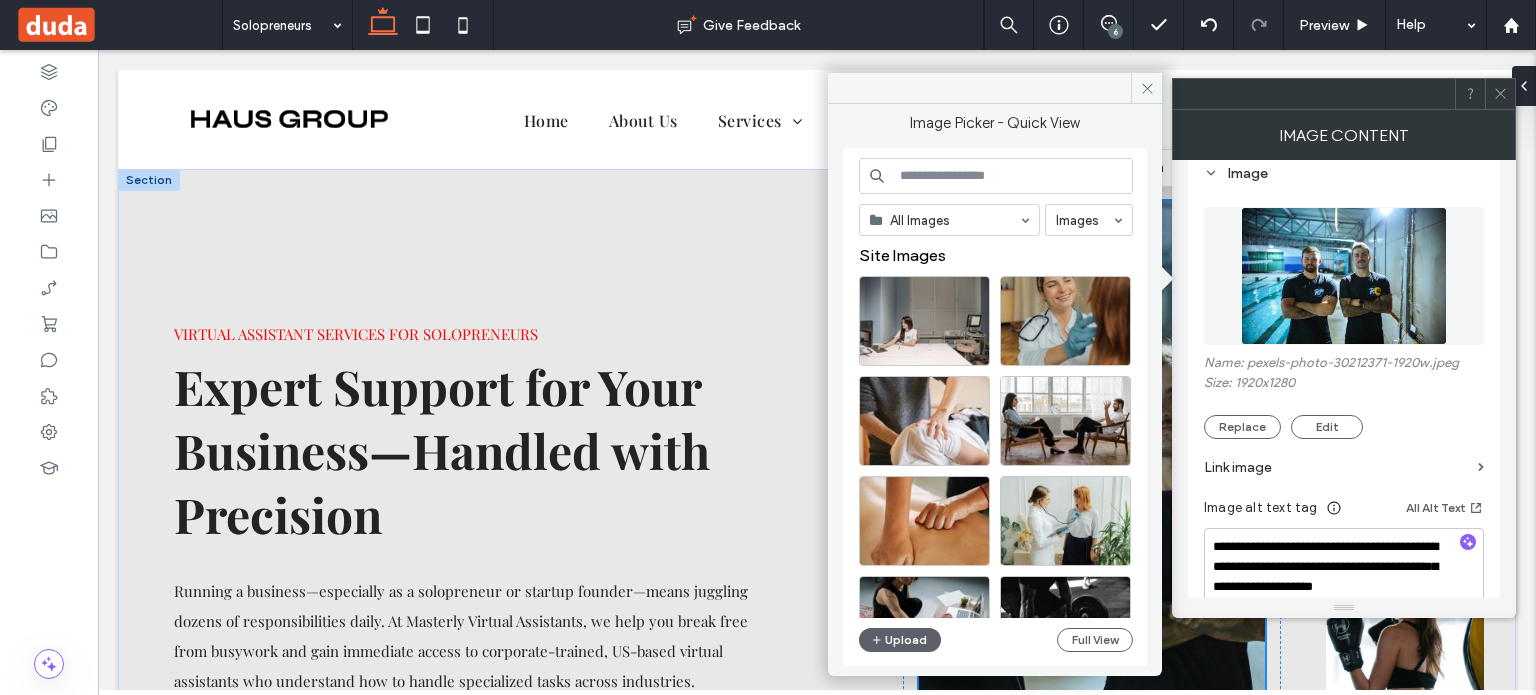 click at bounding box center [996, 176] 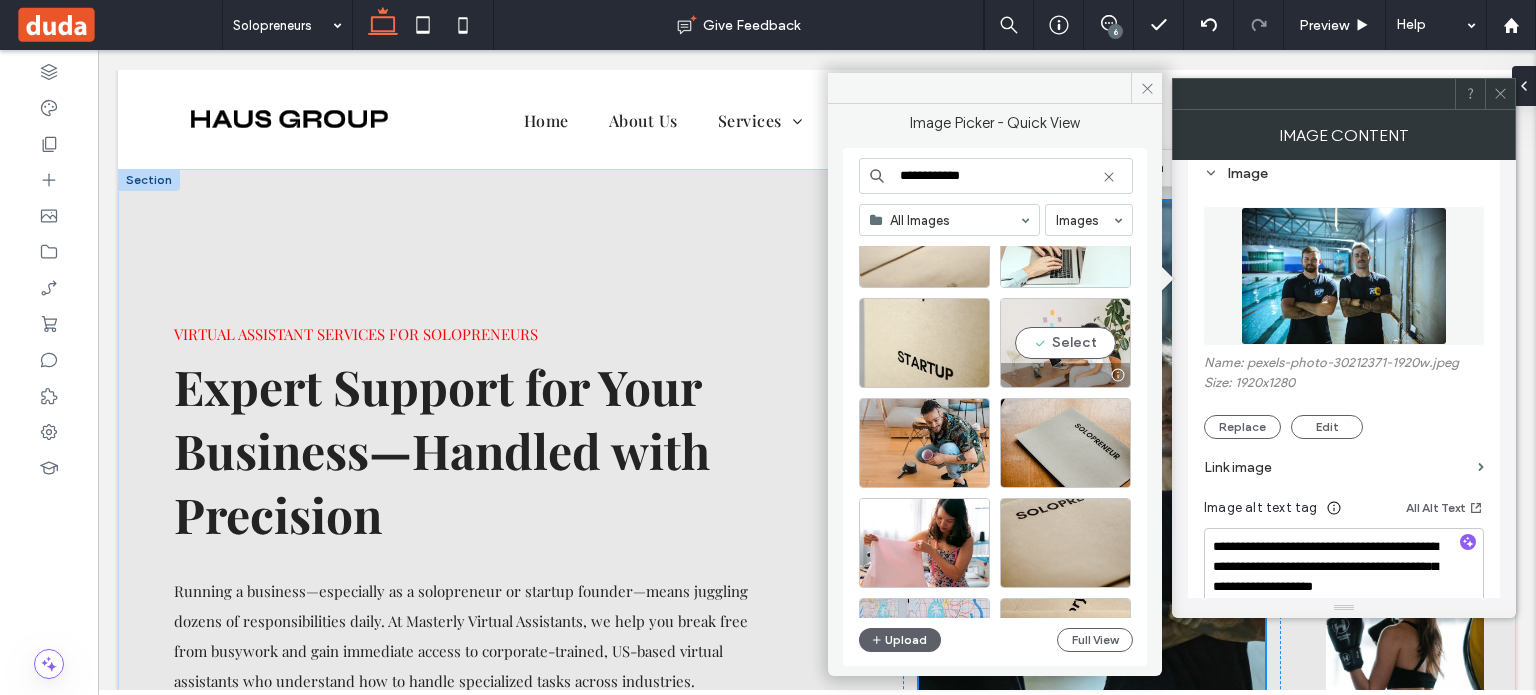 scroll, scrollTop: 200, scrollLeft: 0, axis: vertical 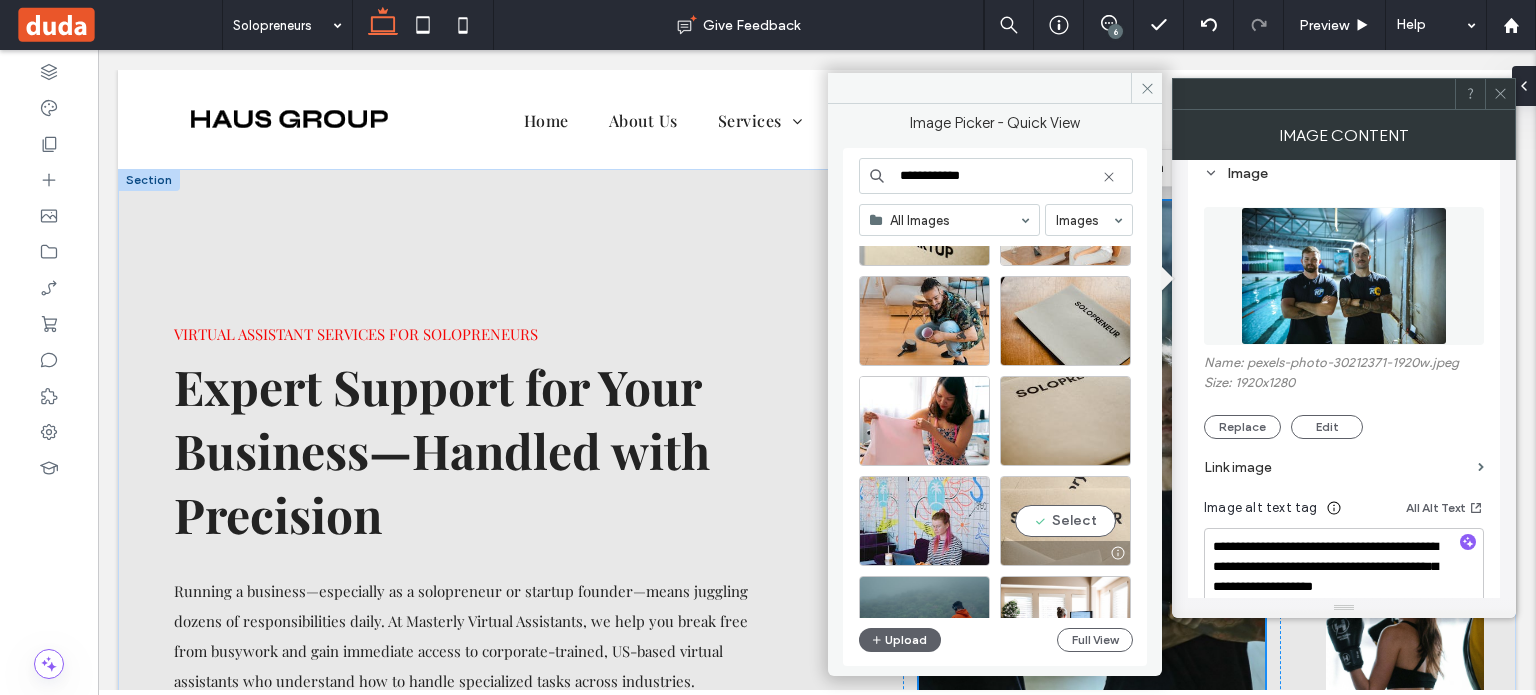 type on "**********" 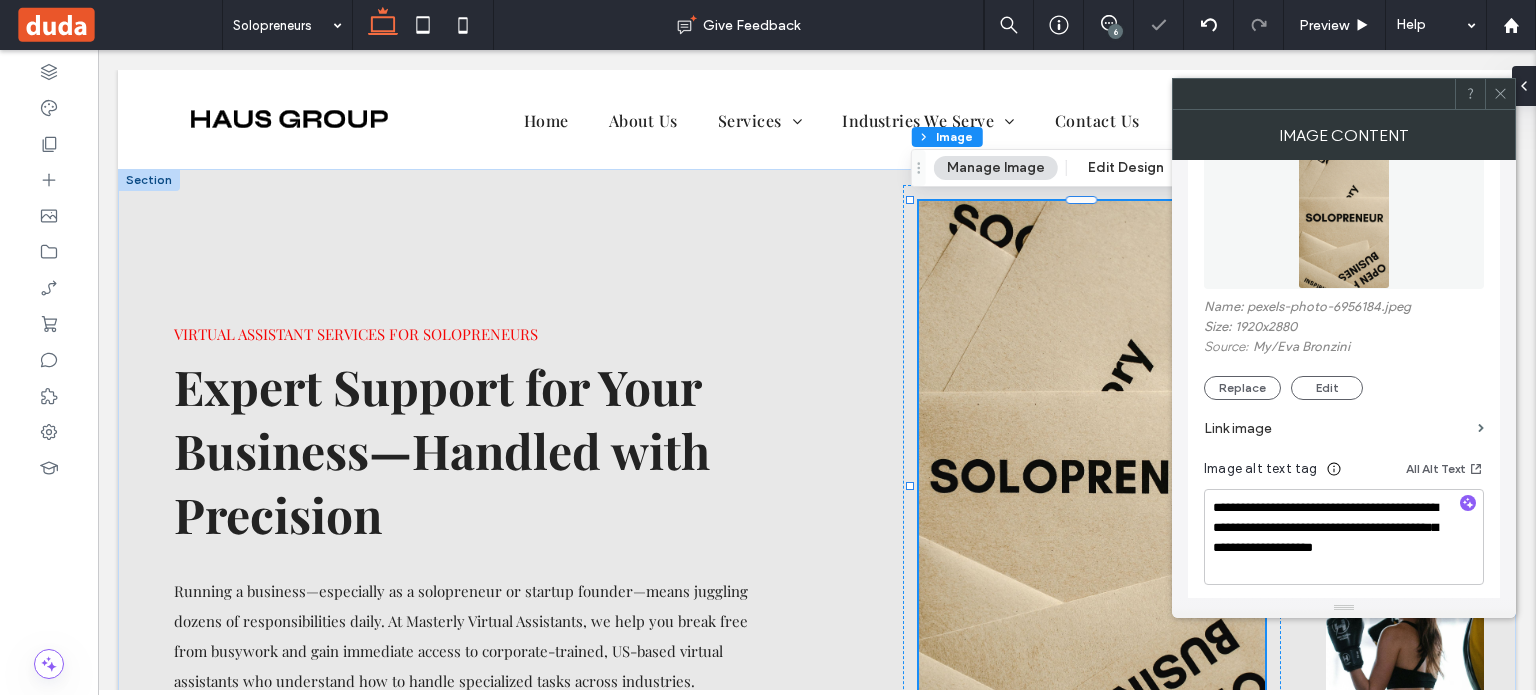 scroll, scrollTop: 300, scrollLeft: 0, axis: vertical 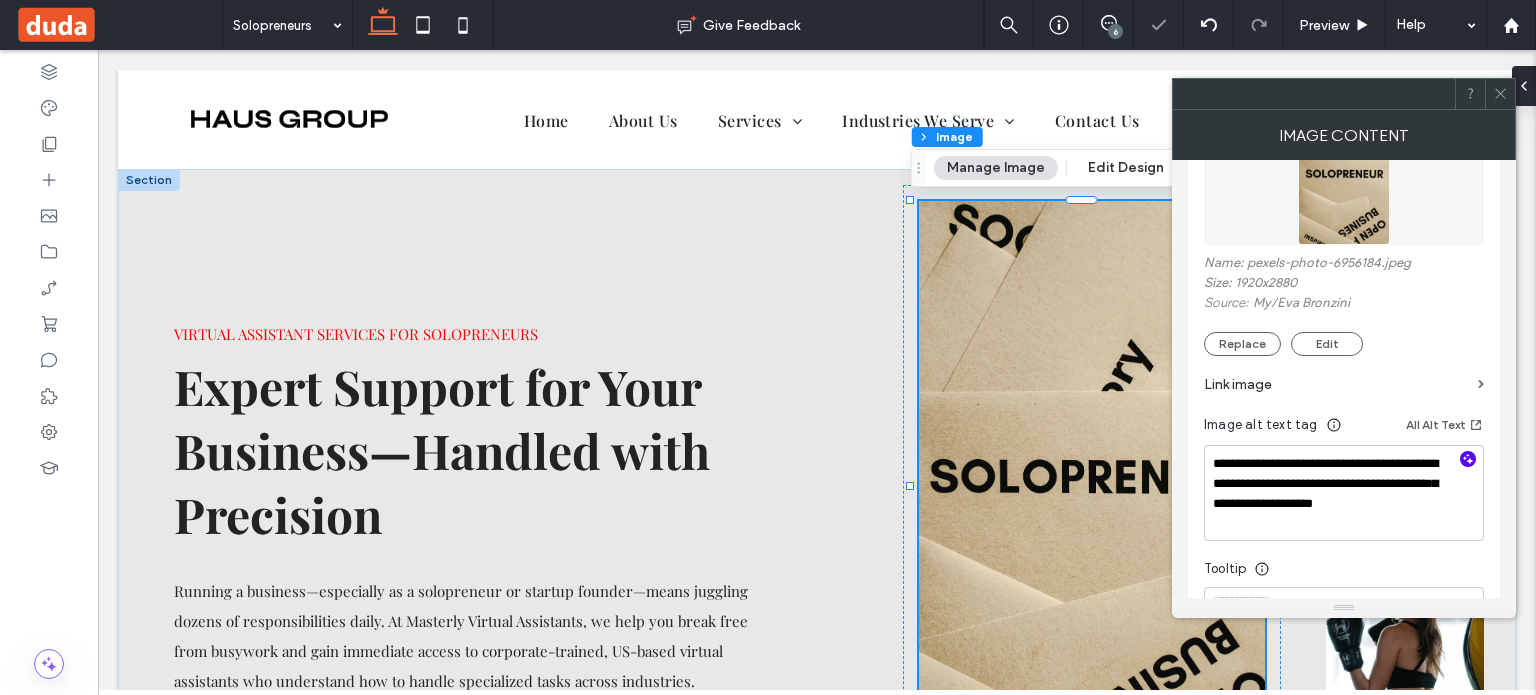 click at bounding box center (1468, 459) 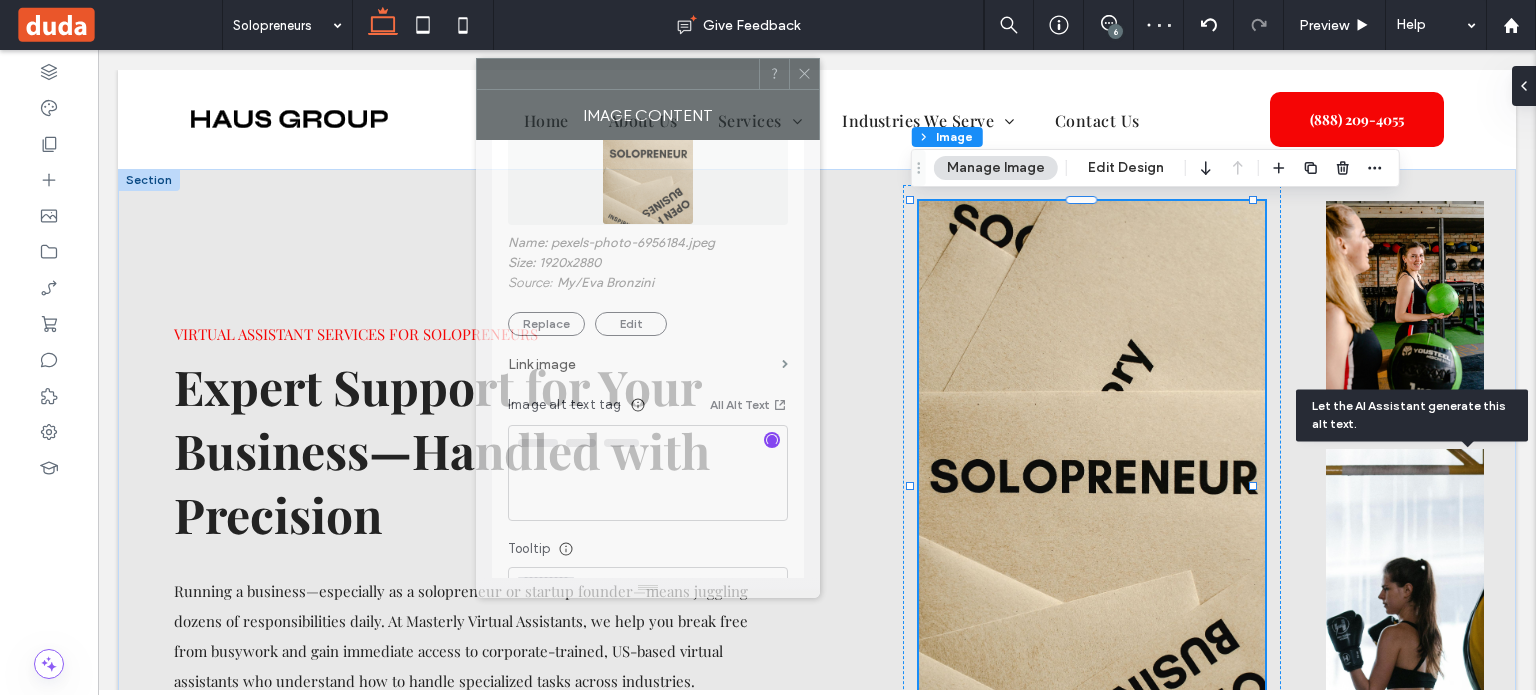drag, startPoint x: 1348, startPoint y: 99, endPoint x: 662, endPoint y: 90, distance: 686.059 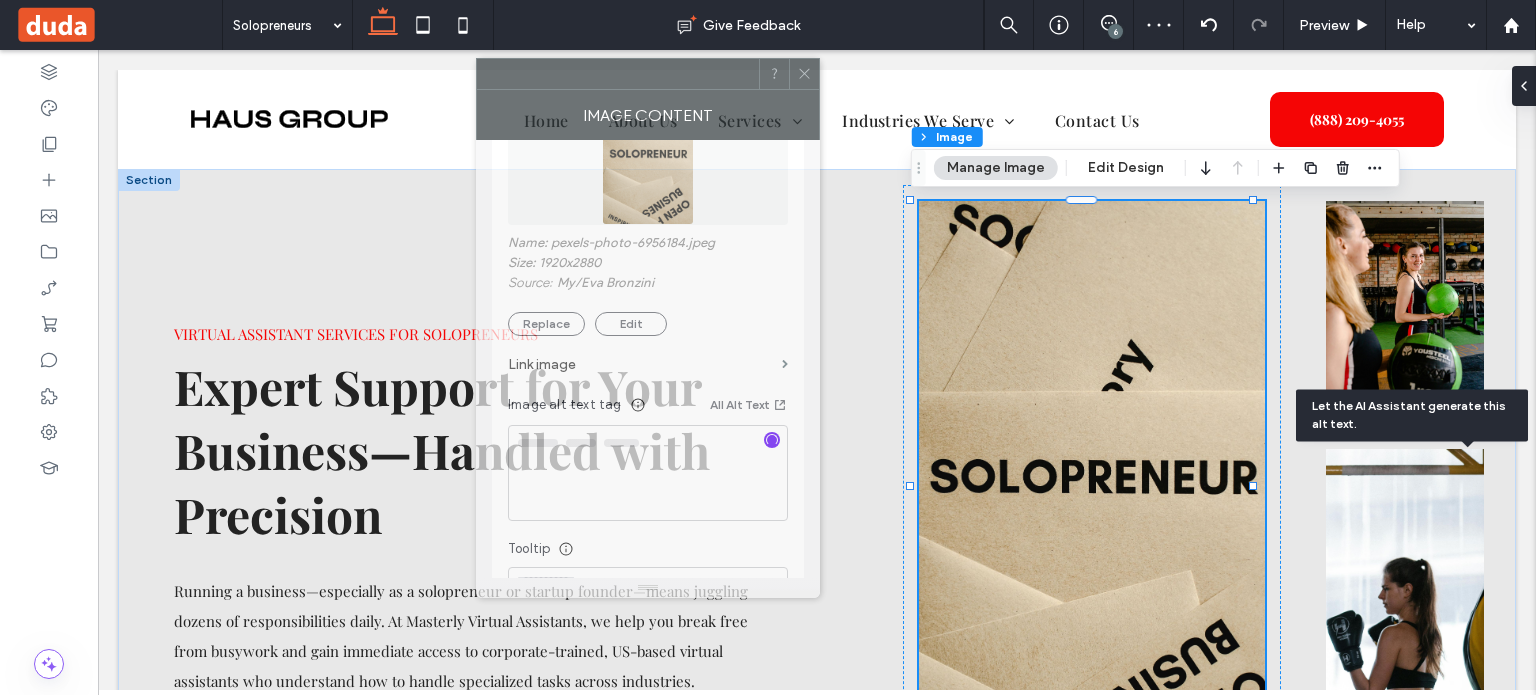 click at bounding box center [618, 74] 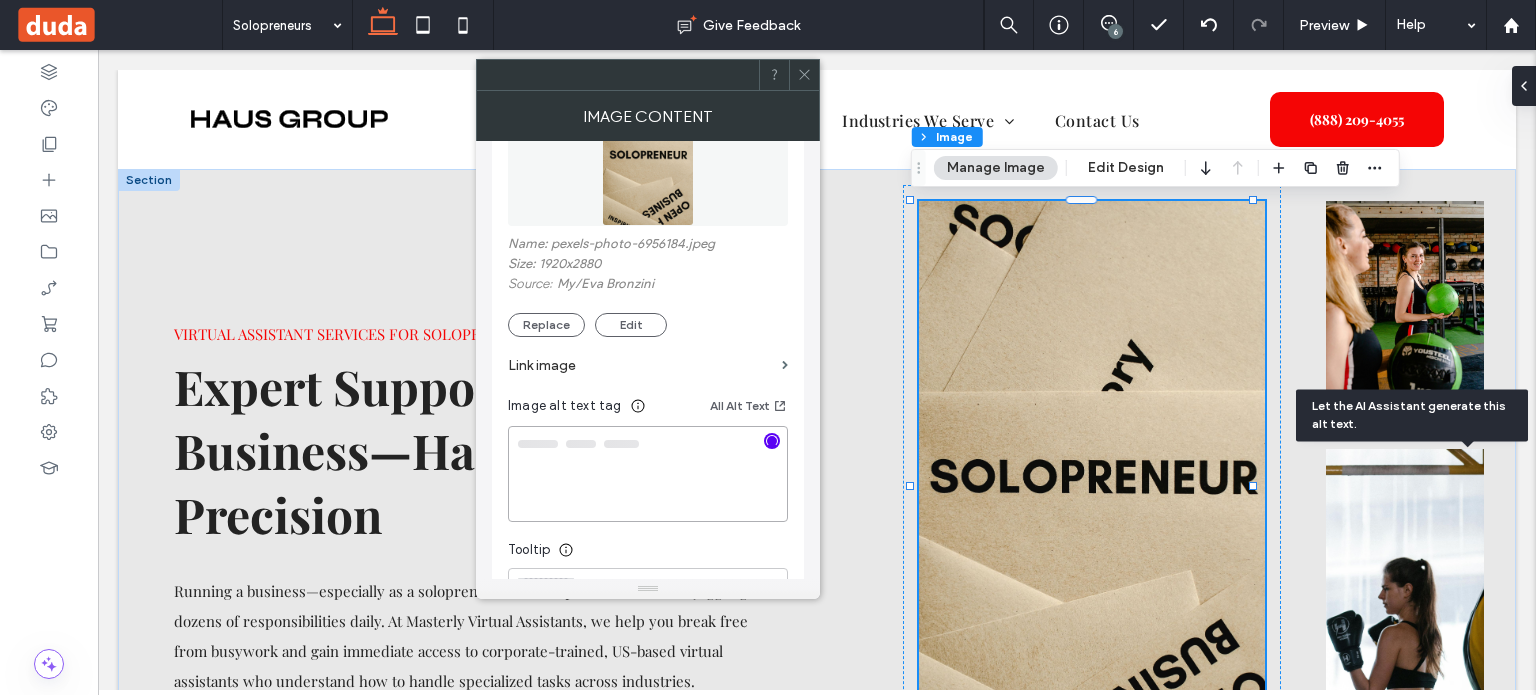 type on "**********" 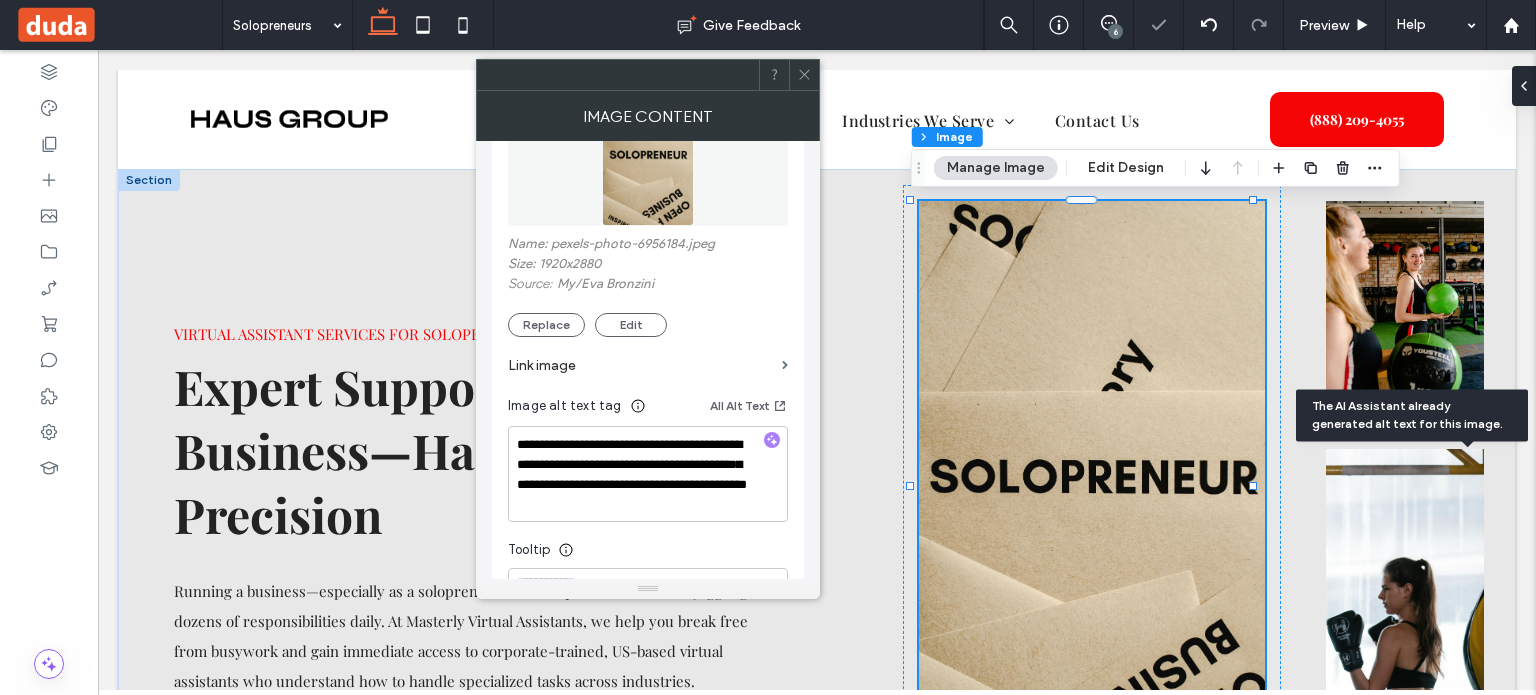 click 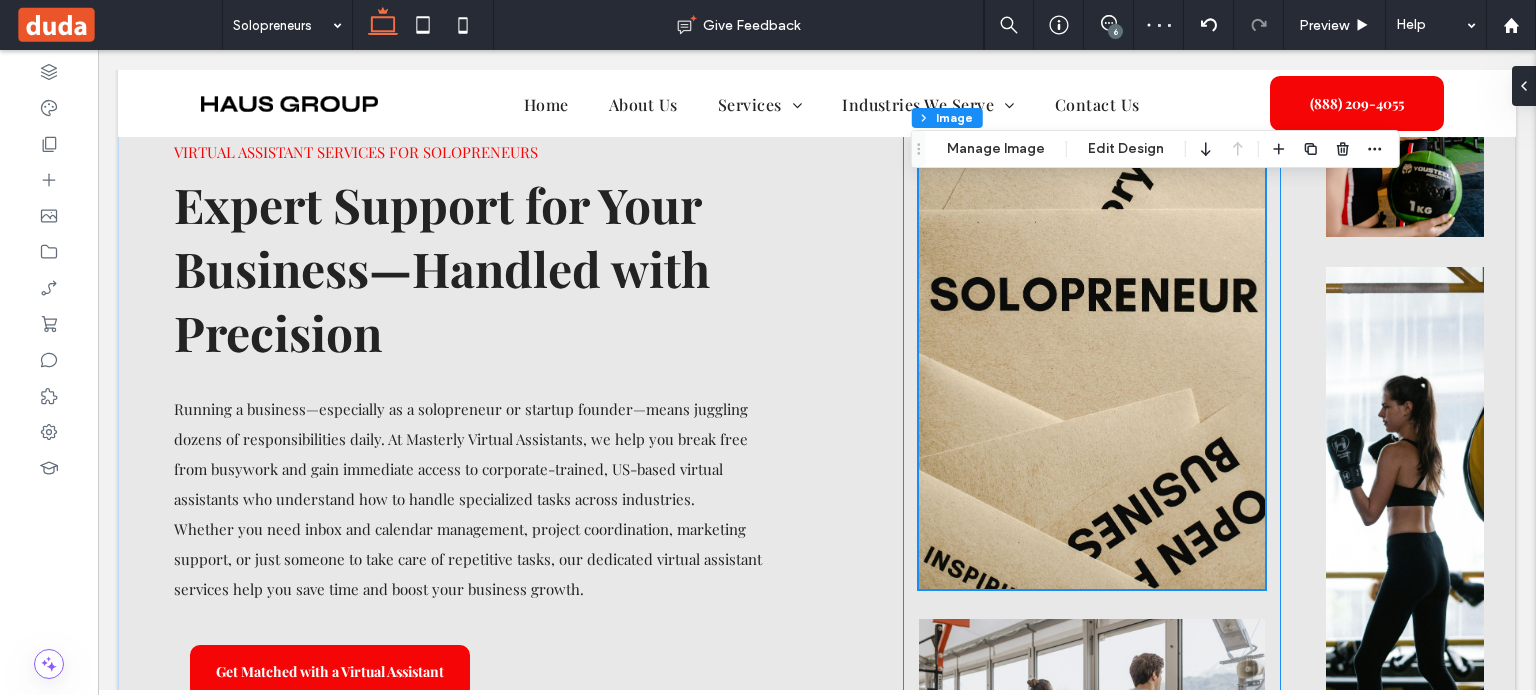 scroll, scrollTop: 0, scrollLeft: 0, axis: both 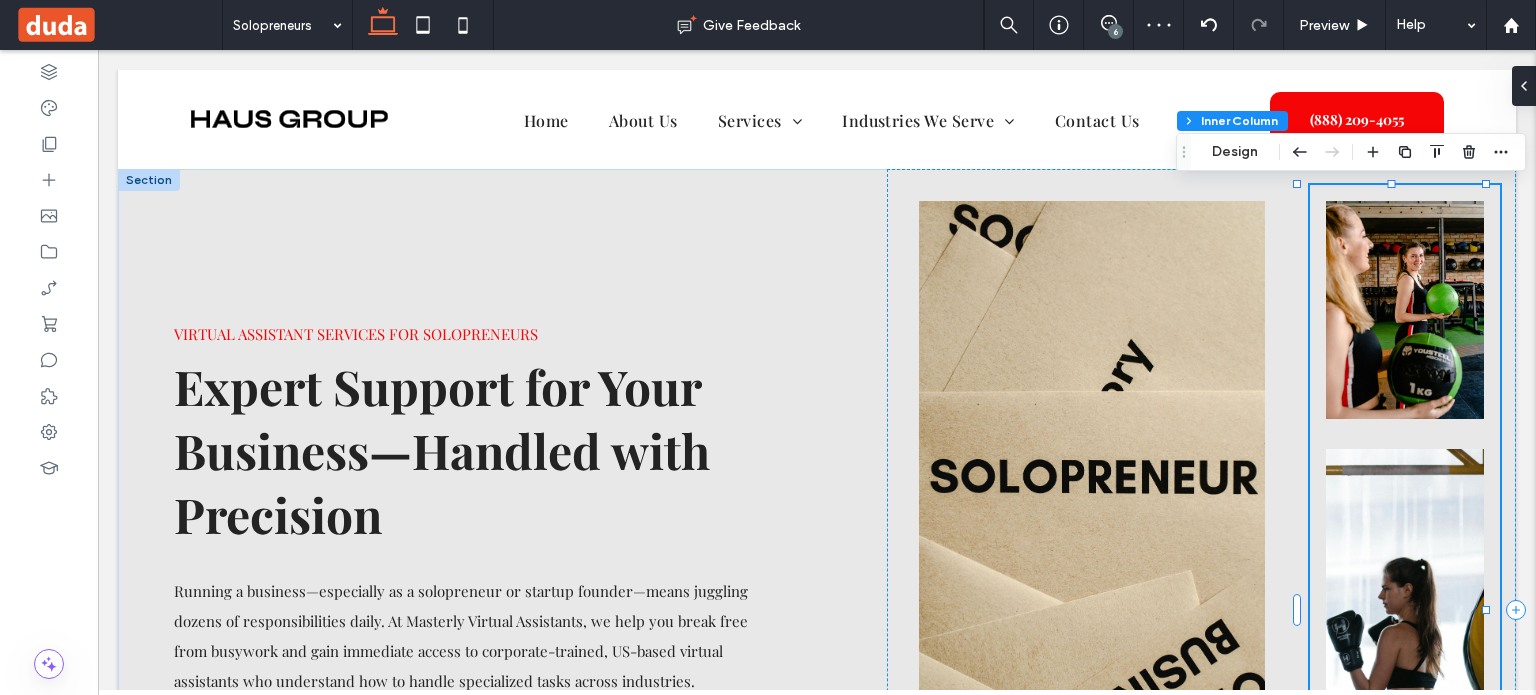 click at bounding box center (1405, 310) 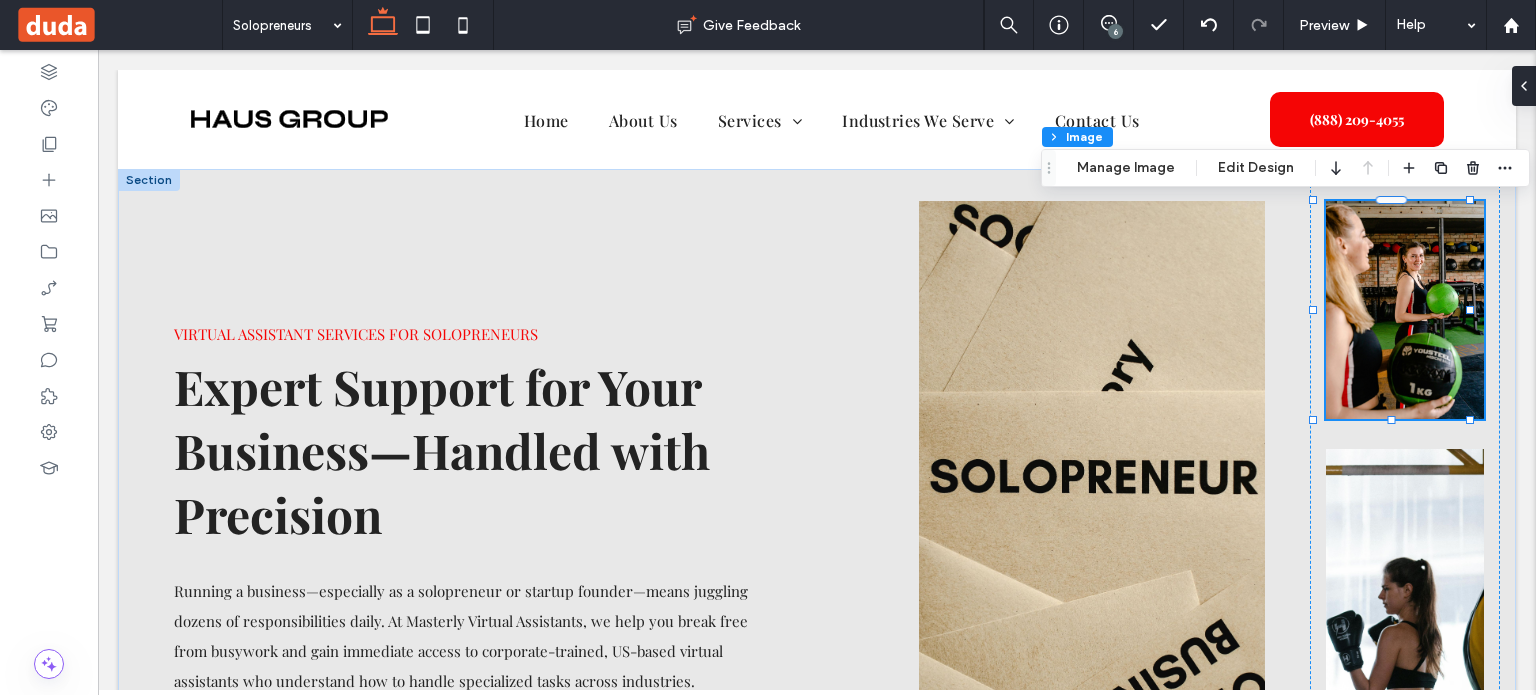 click at bounding box center [1405, 310] 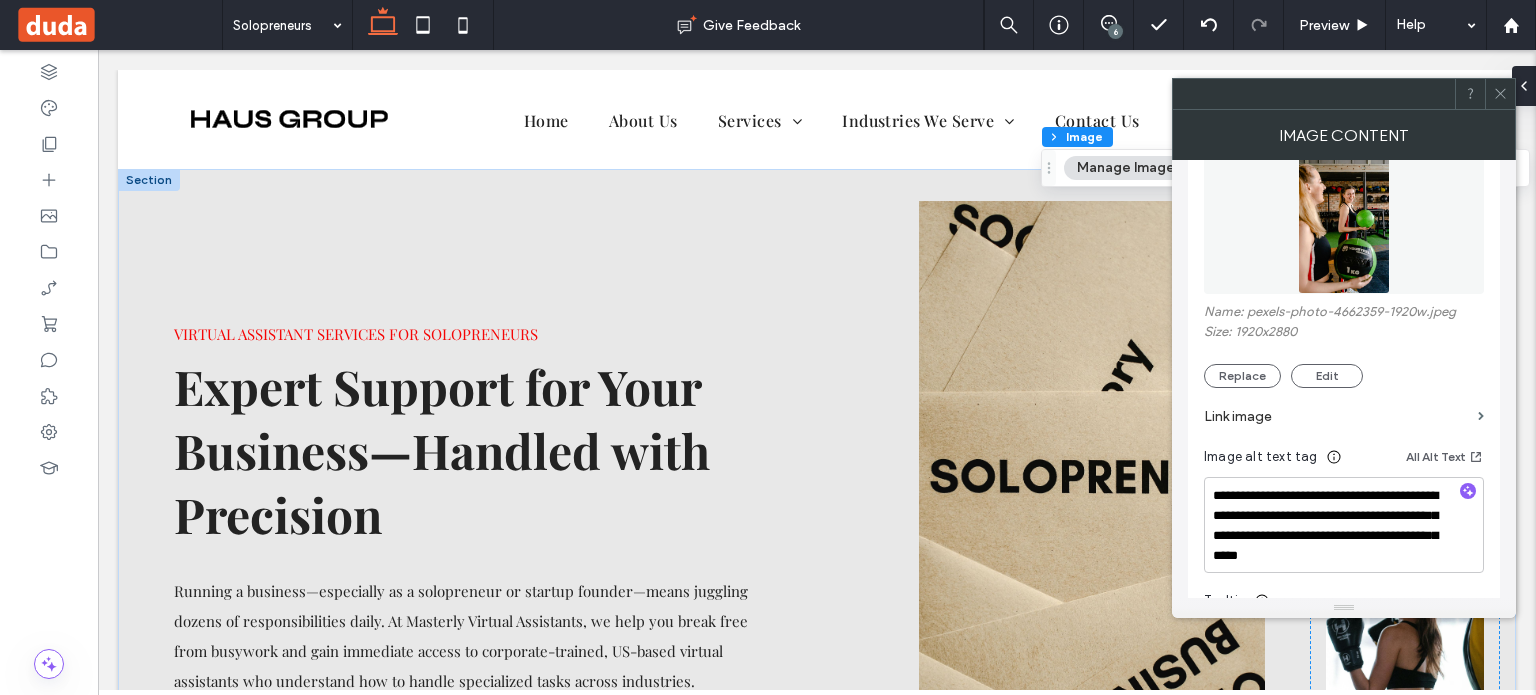 scroll, scrollTop: 300, scrollLeft: 0, axis: vertical 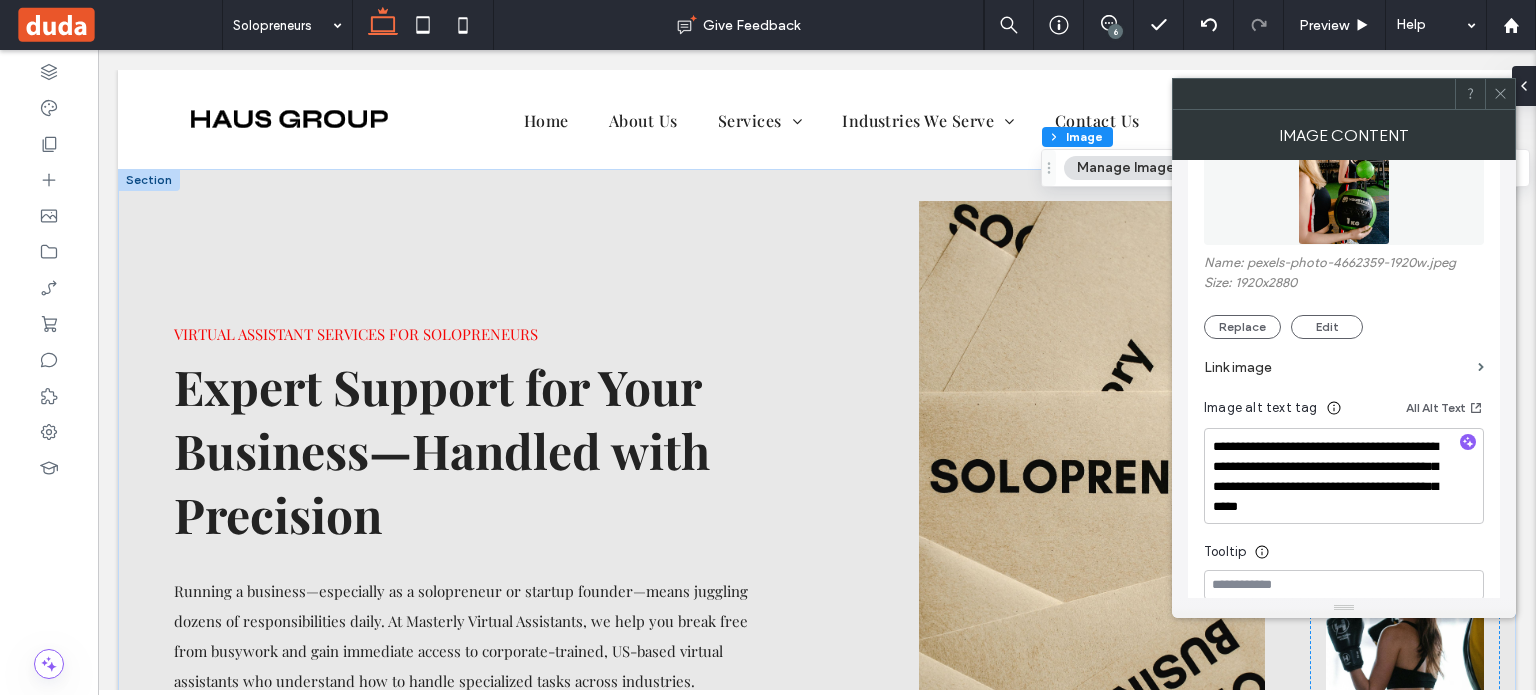 click on "Name: pexels-photo-4662359-1920w.jpeg Size: 1920x2880 Replace Edit" at bounding box center (1344, 297) 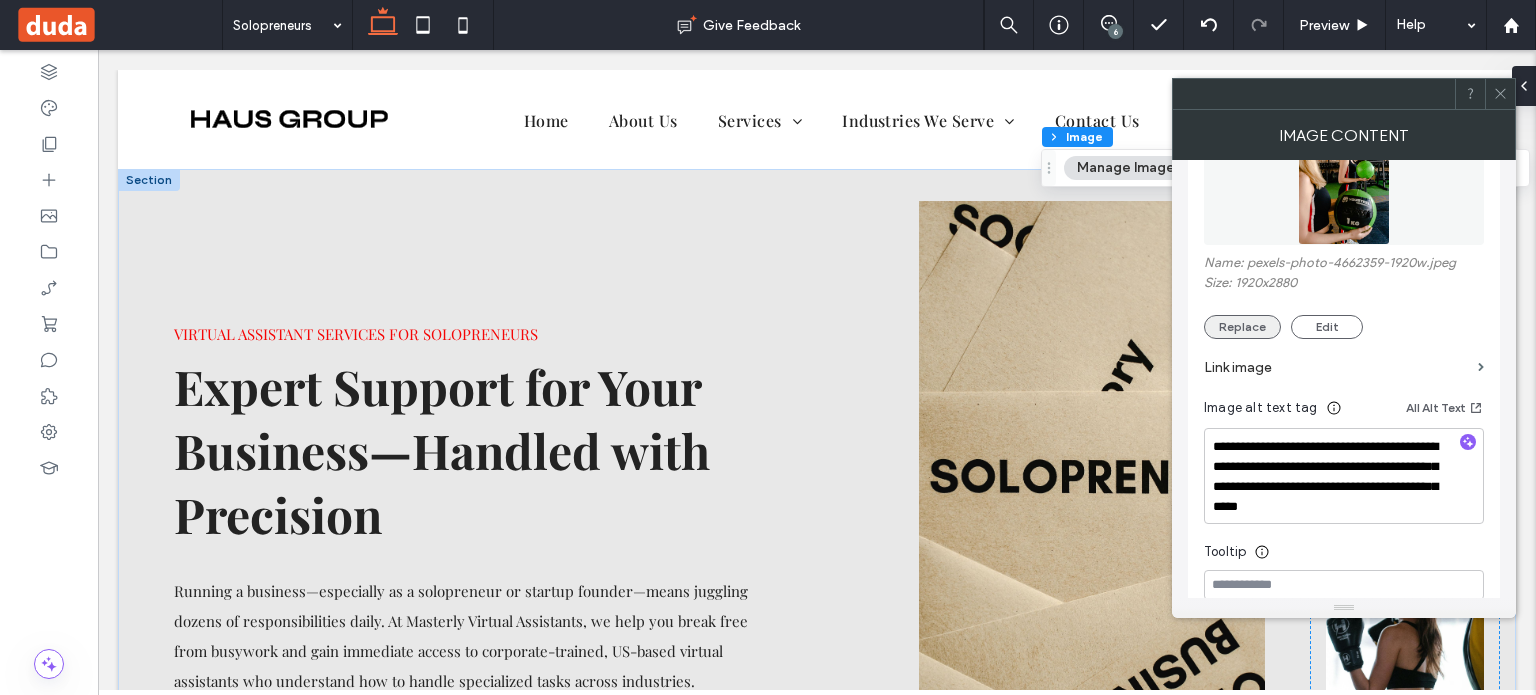 click on "Replace" at bounding box center (1242, 327) 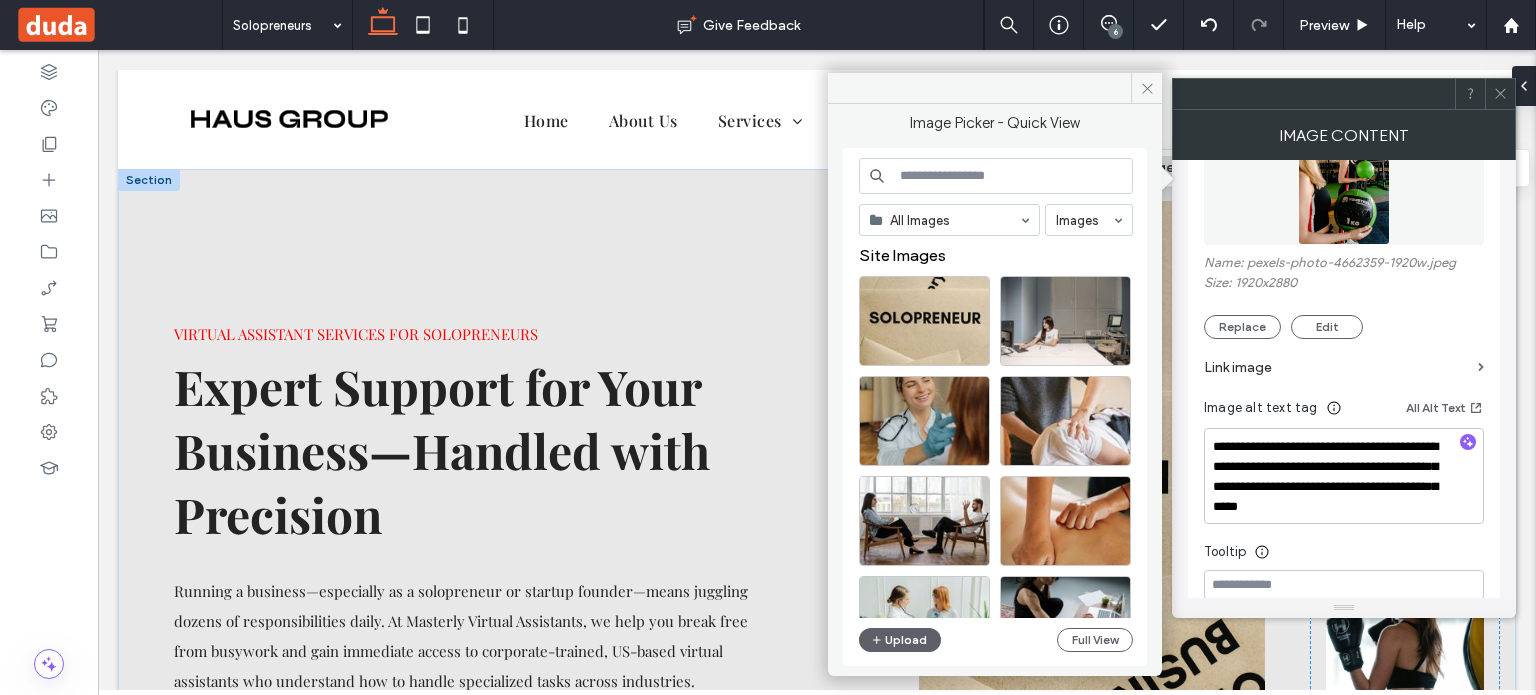 click at bounding box center (996, 176) 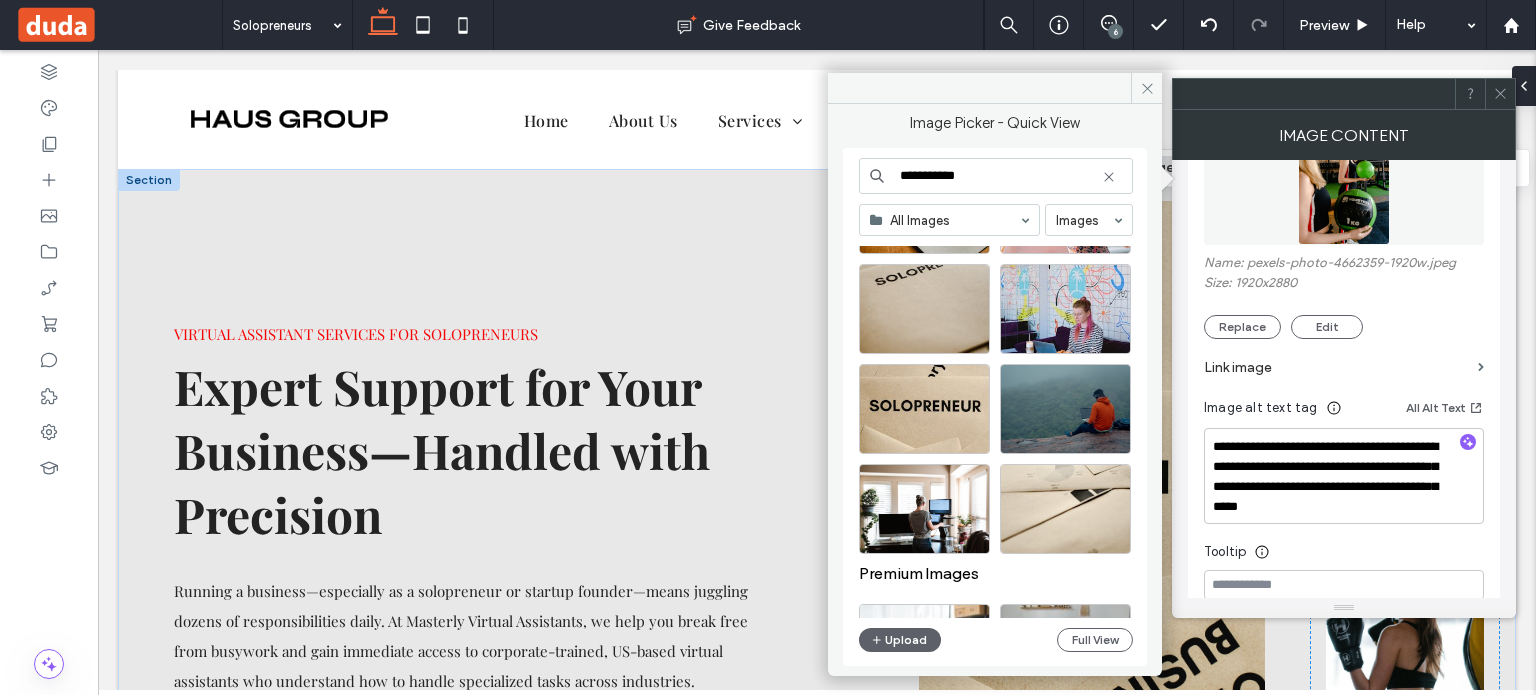 scroll, scrollTop: 500, scrollLeft: 0, axis: vertical 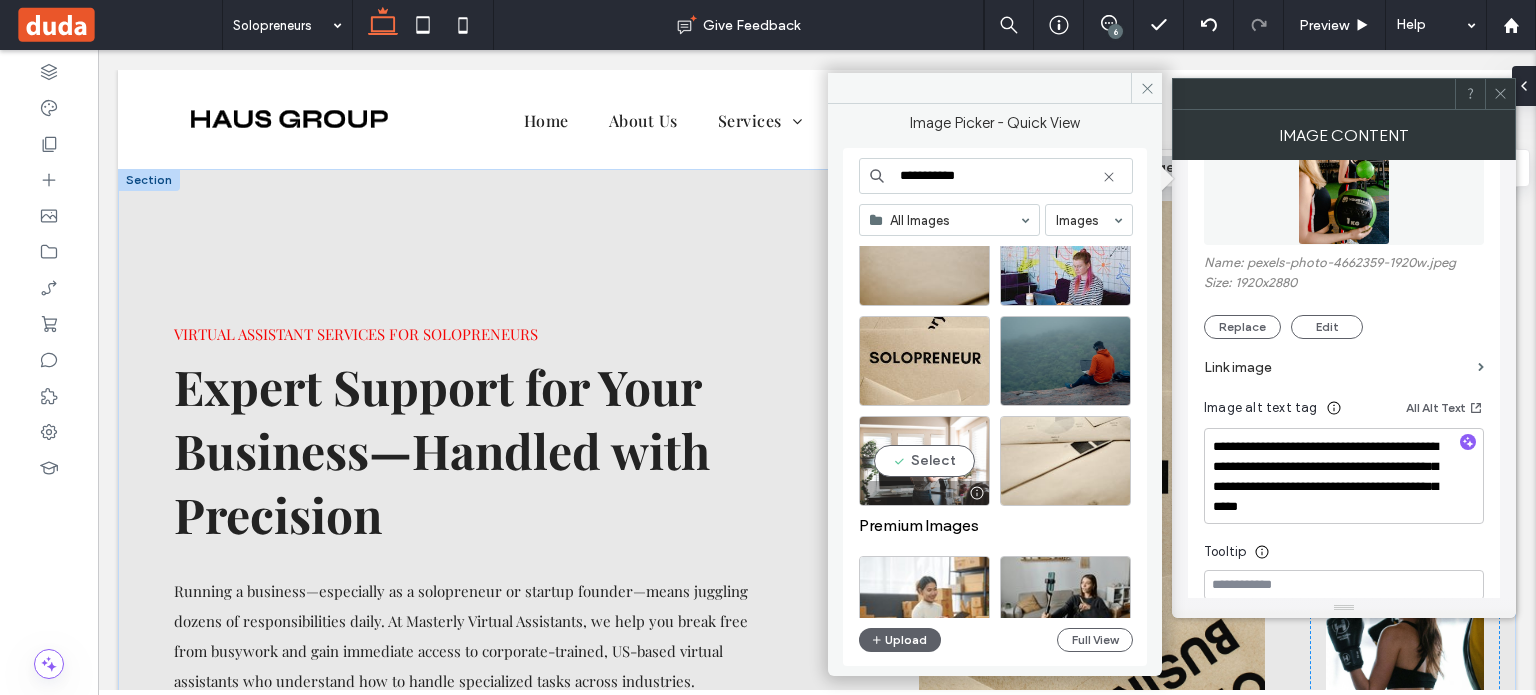 type on "**********" 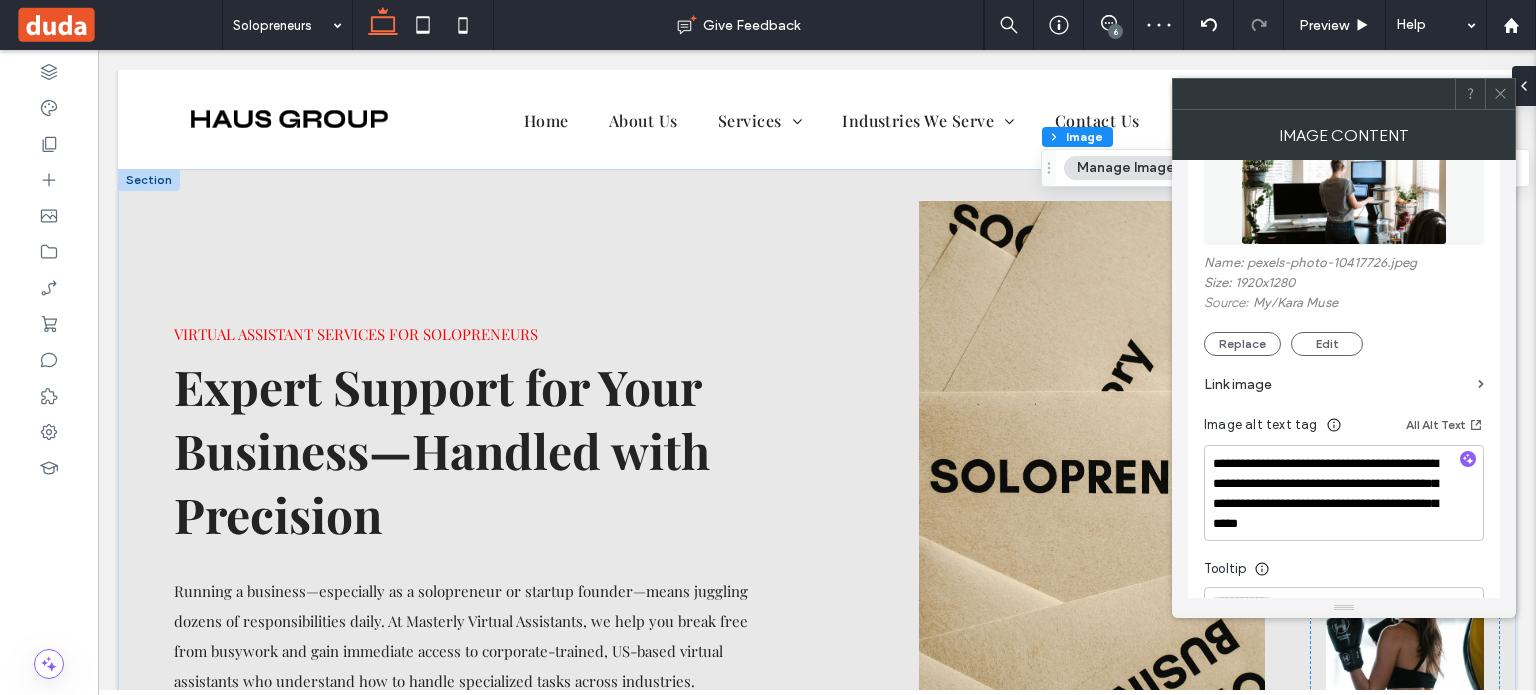 click 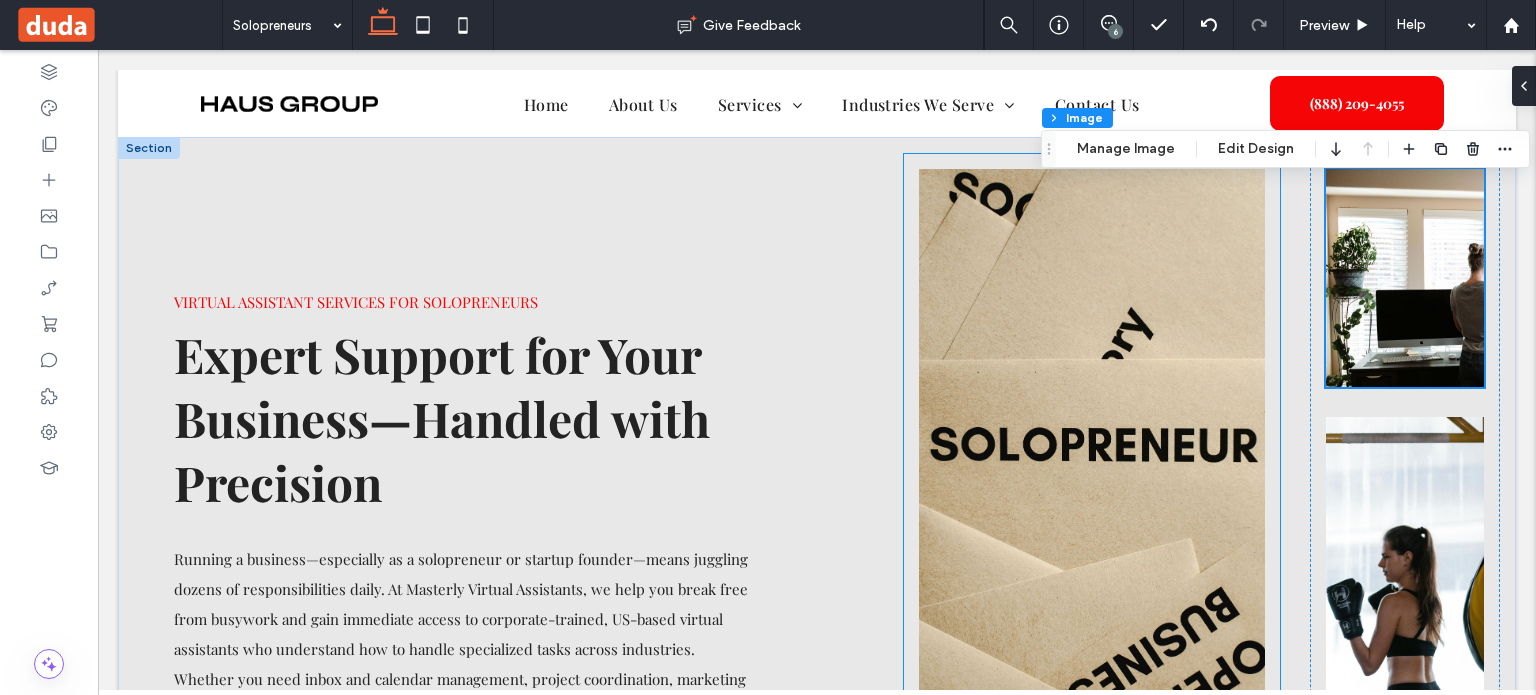 scroll, scrollTop: 249, scrollLeft: 0, axis: vertical 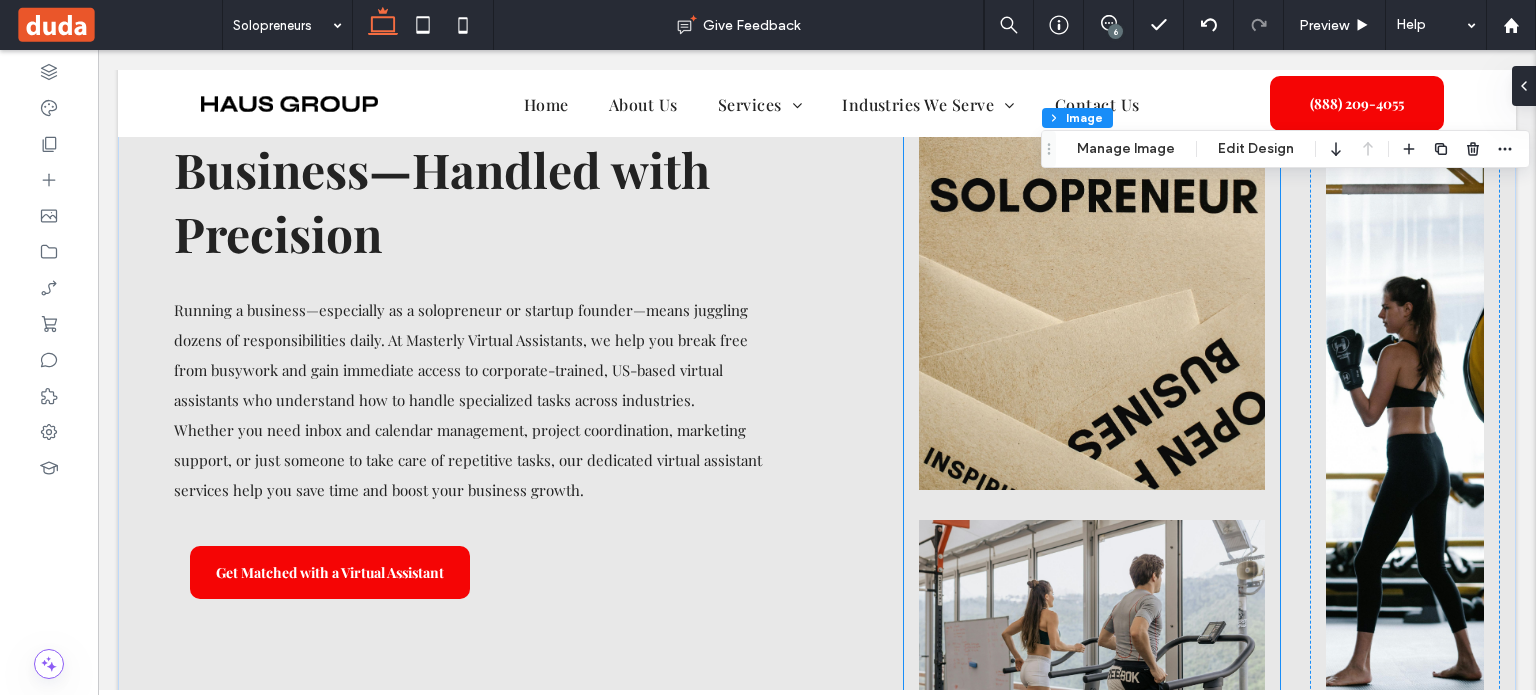 click at bounding box center [1092, 629] 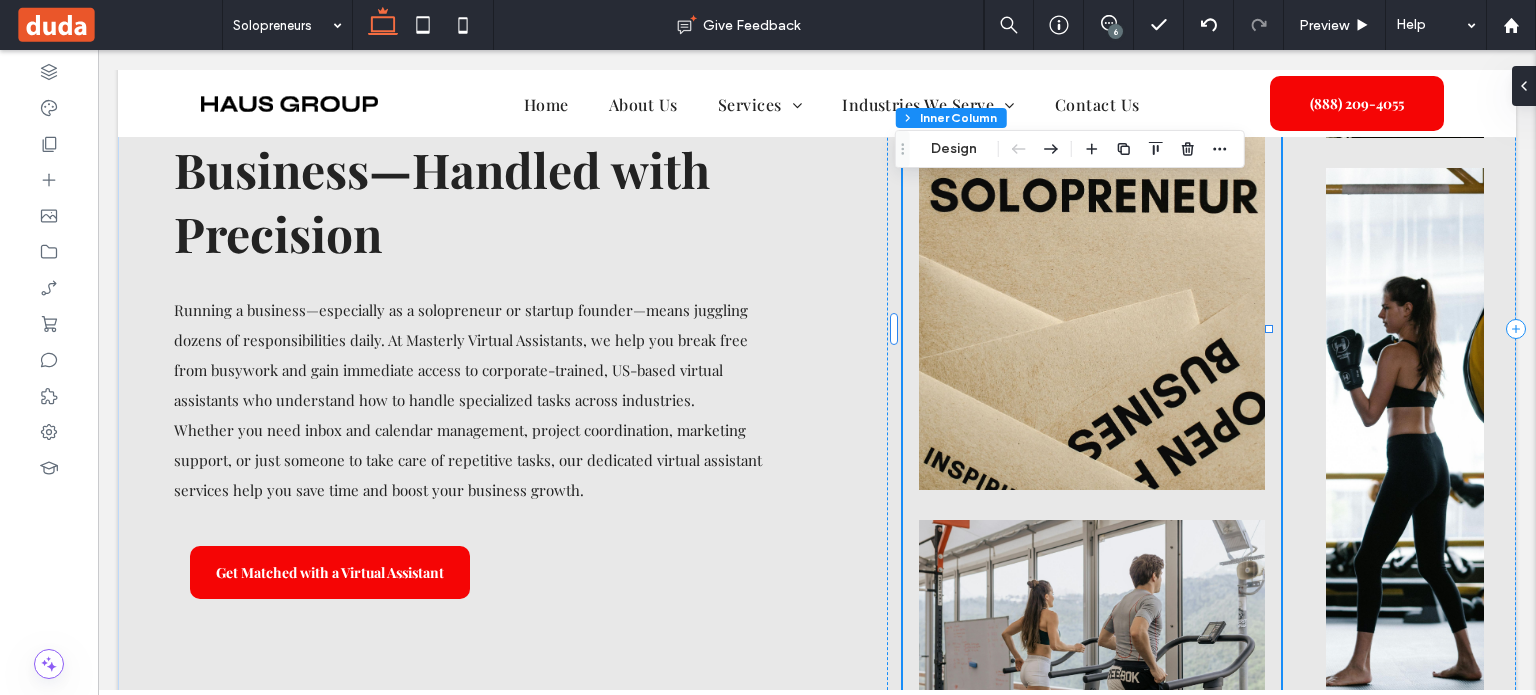 click at bounding box center [1092, 629] 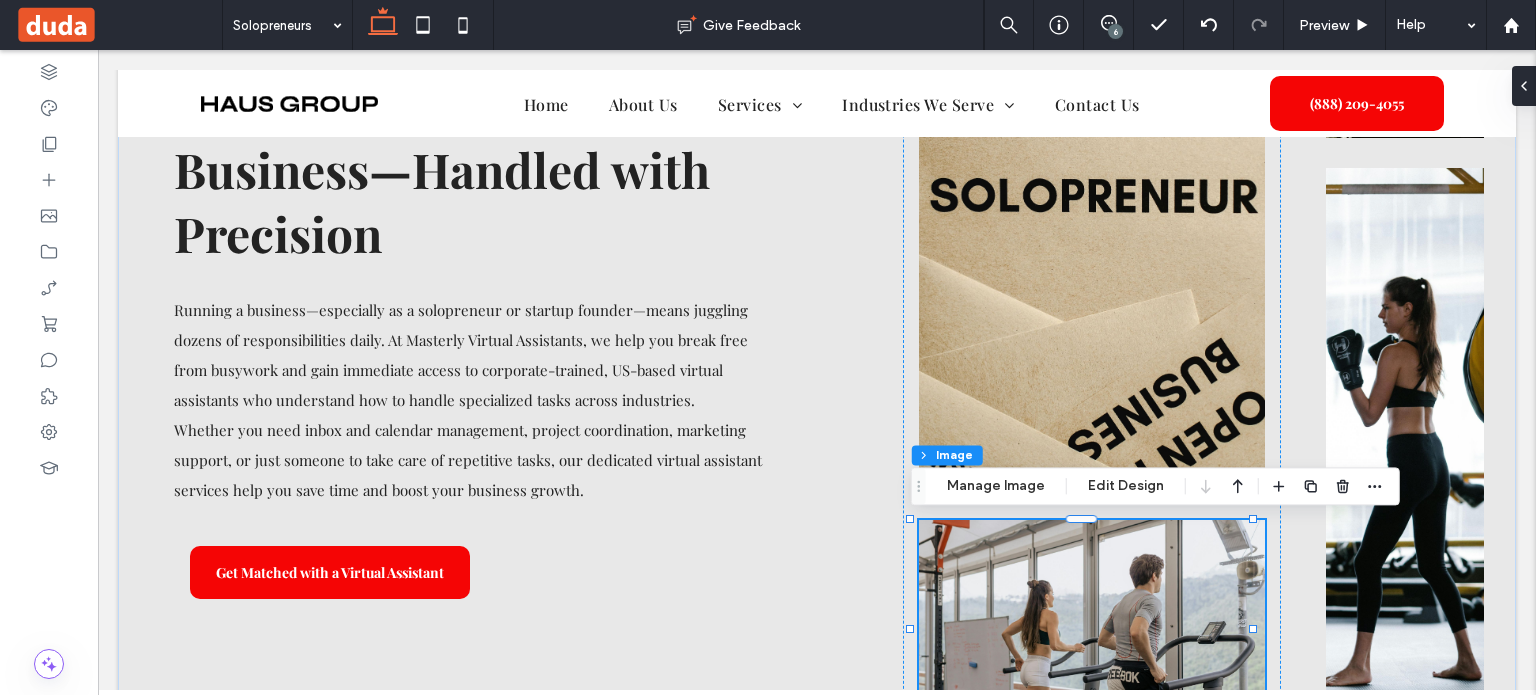 click at bounding box center (1092, 629) 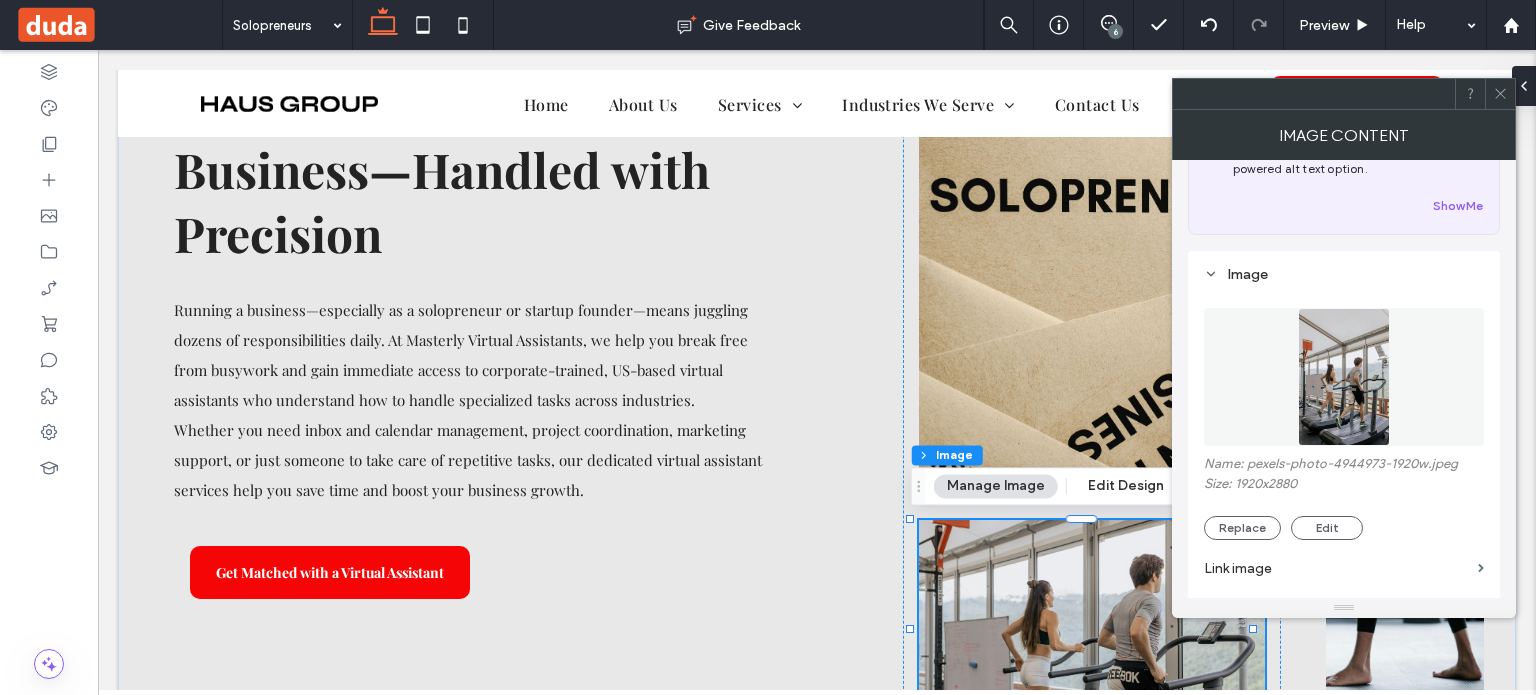 scroll, scrollTop: 100, scrollLeft: 0, axis: vertical 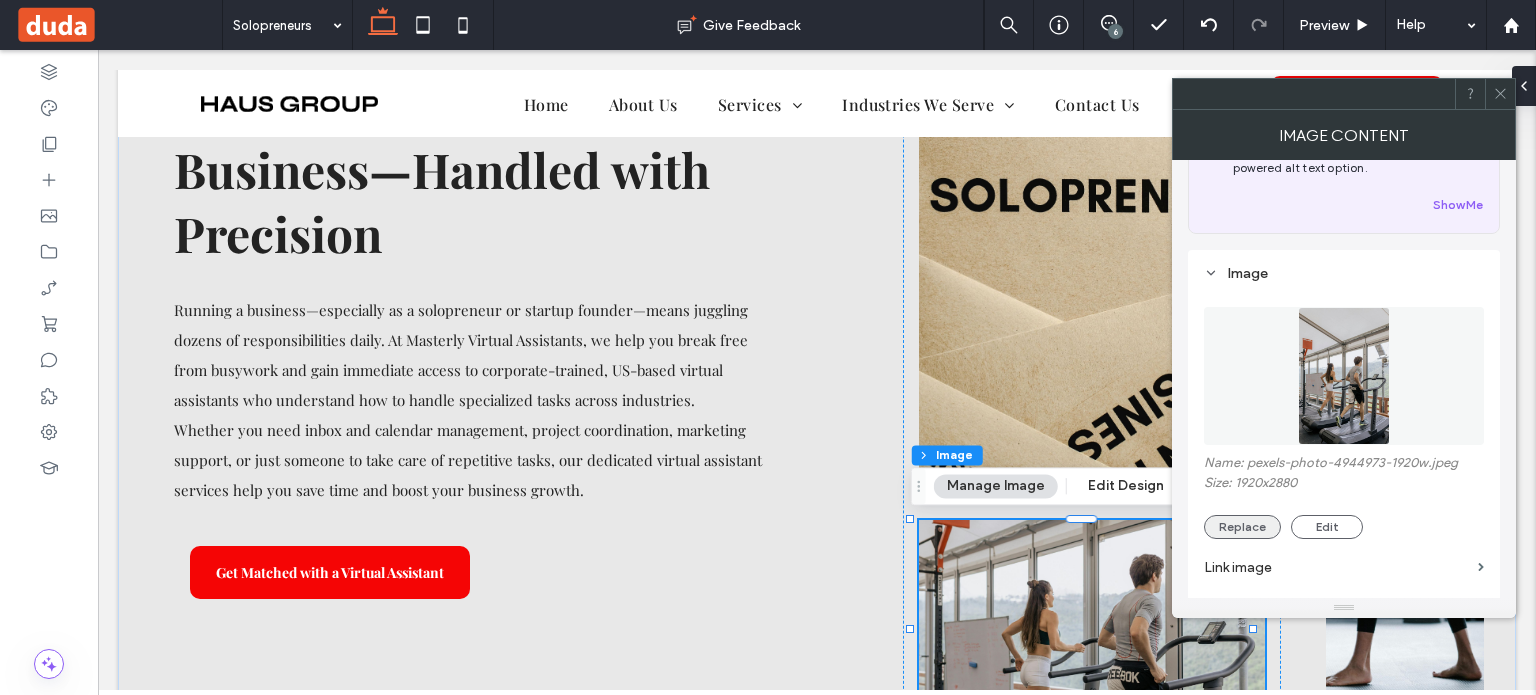 click on "Replace" at bounding box center (1242, 527) 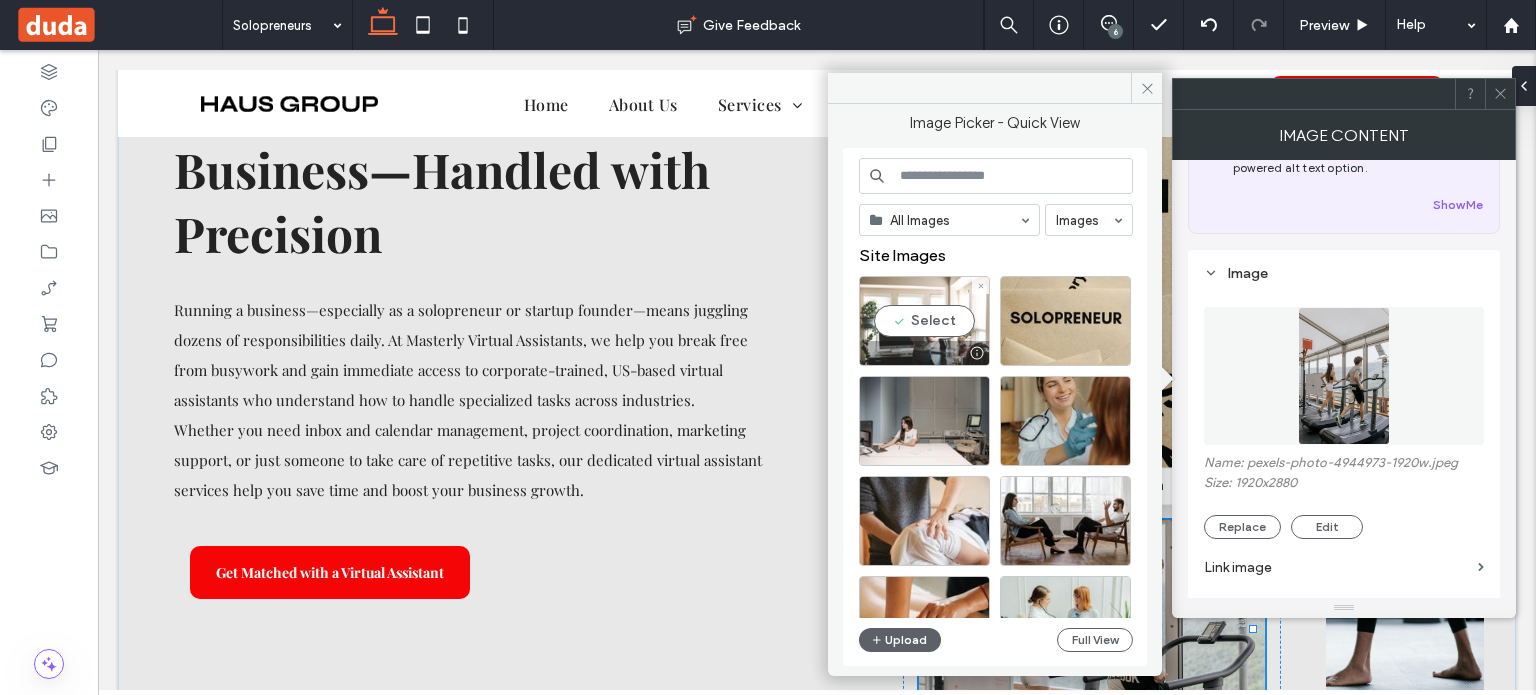 click on "Select" at bounding box center [924, 321] 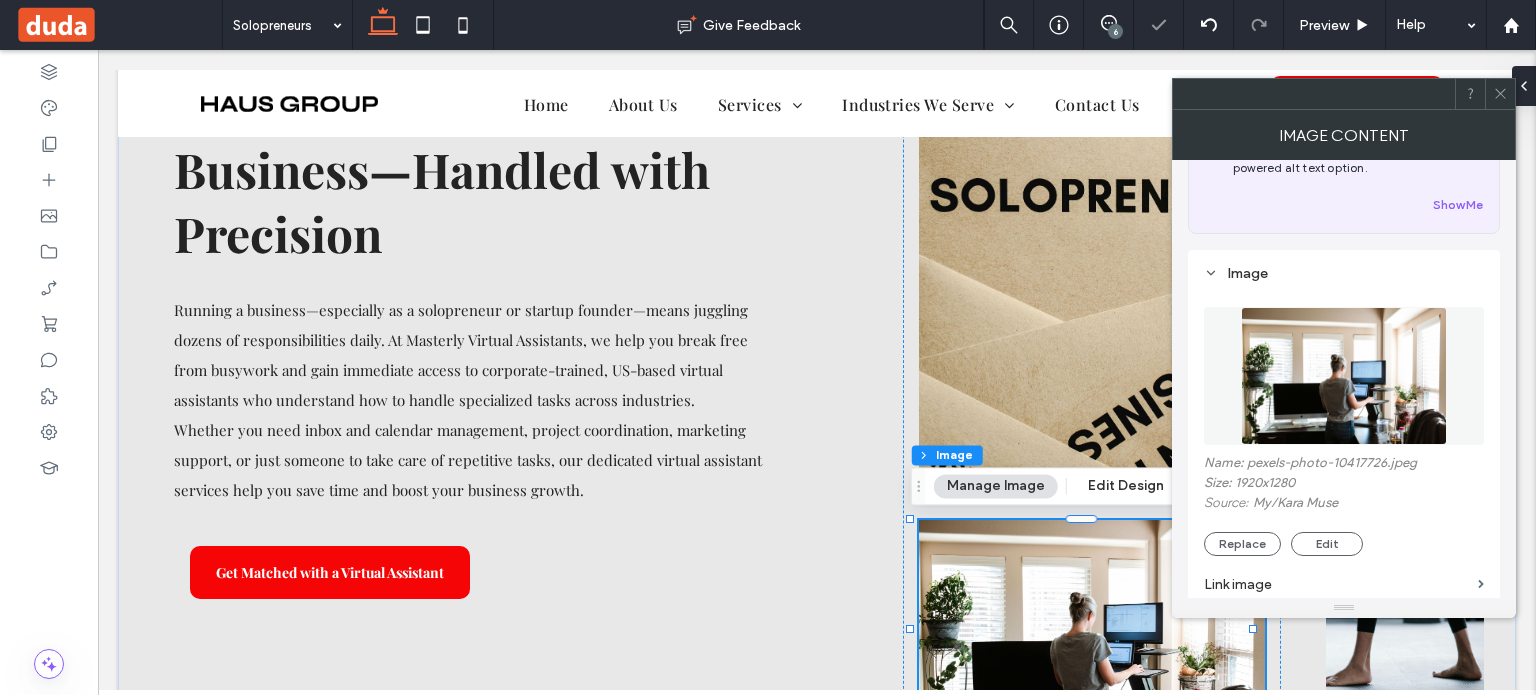 click 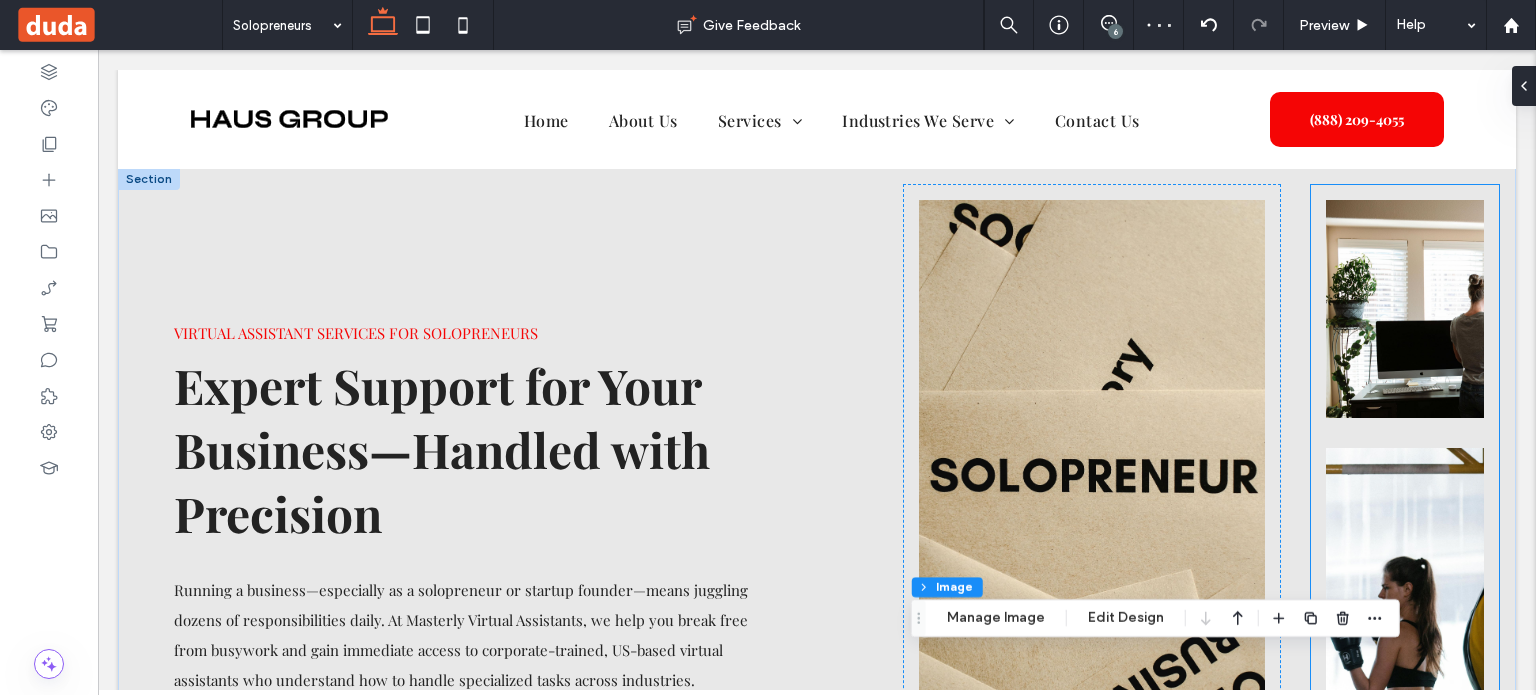 scroll, scrollTop: 0, scrollLeft: 0, axis: both 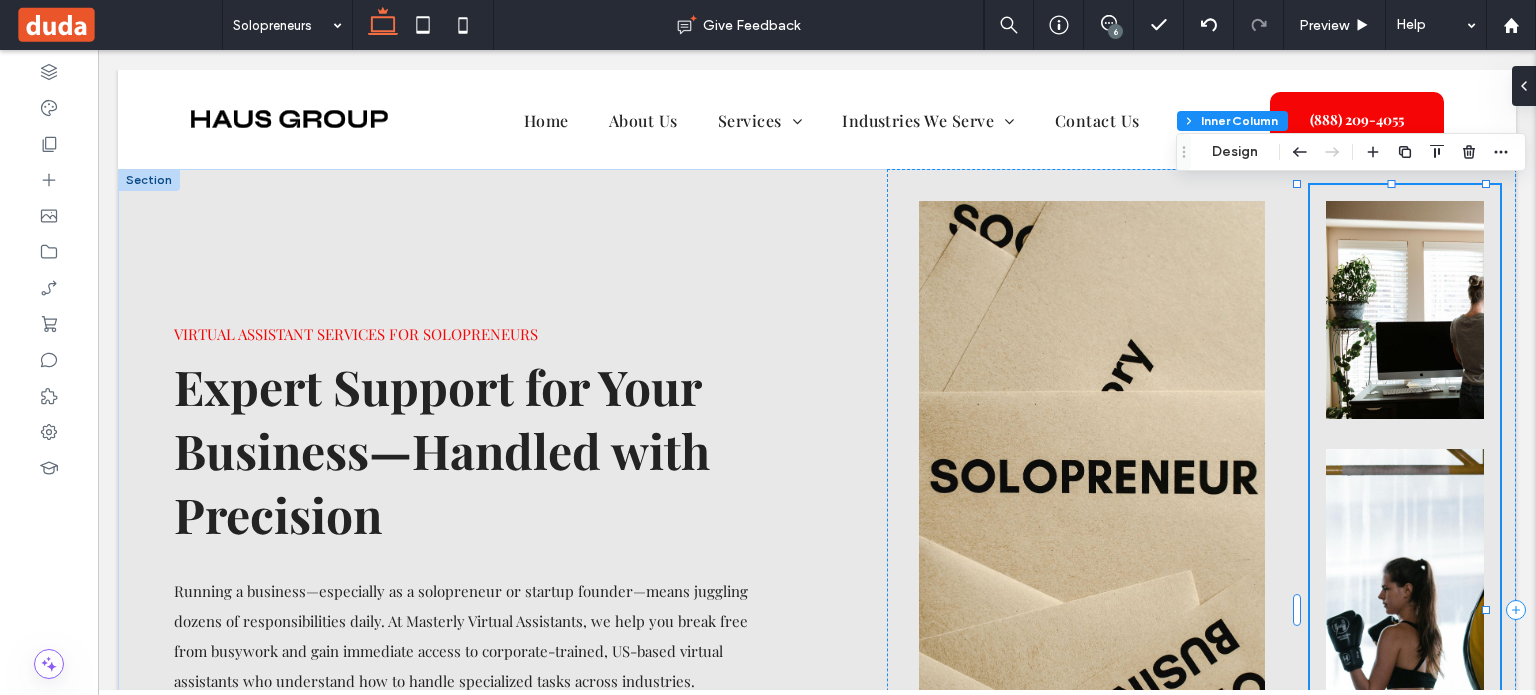 click at bounding box center [1405, 310] 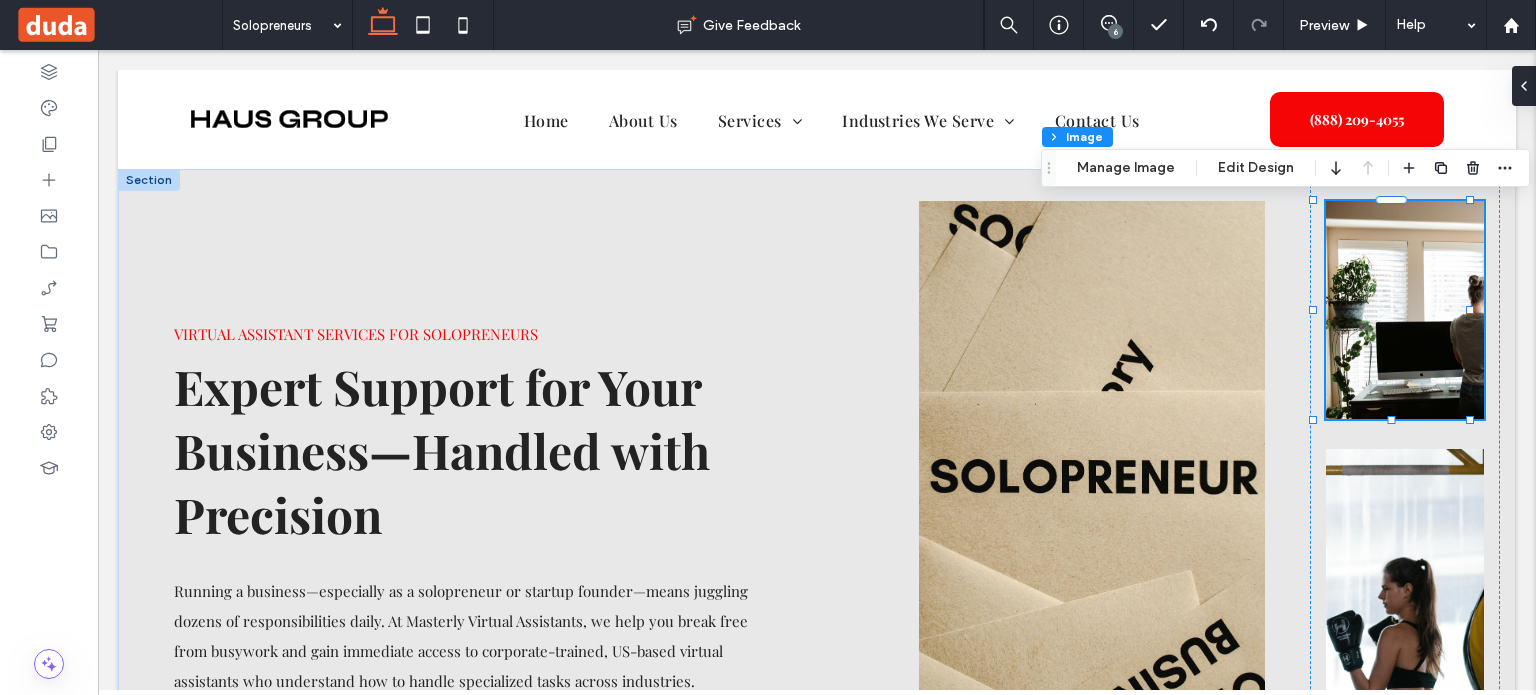 click at bounding box center [1405, 310] 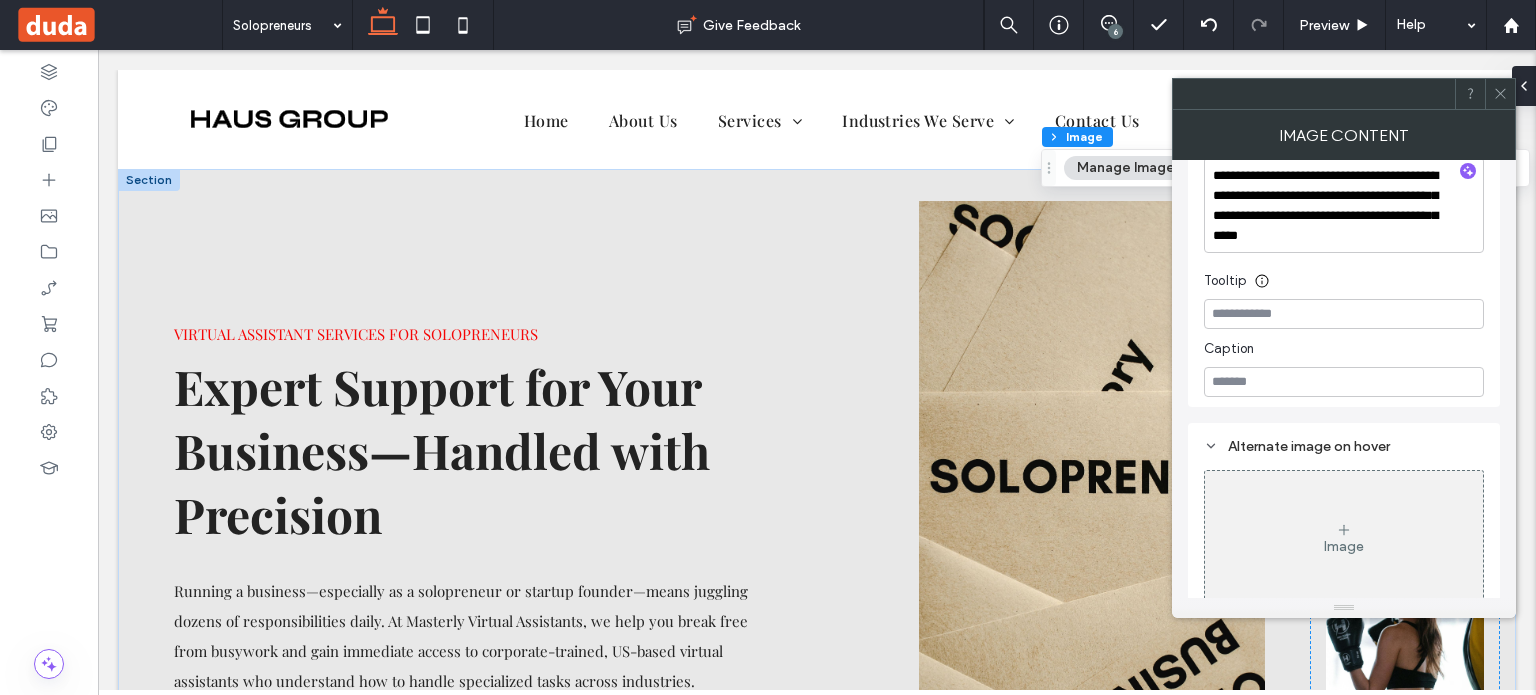 scroll, scrollTop: 610, scrollLeft: 0, axis: vertical 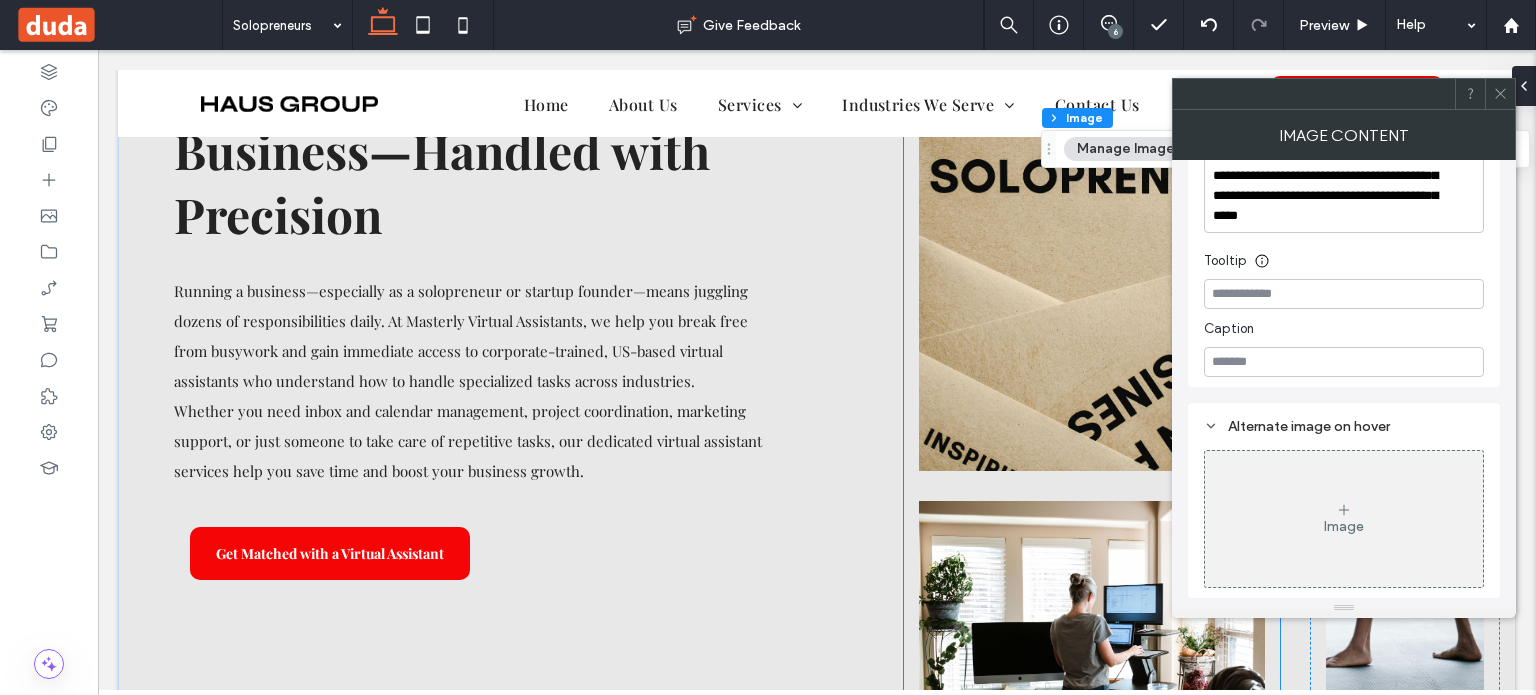 click at bounding box center (1092, 610) 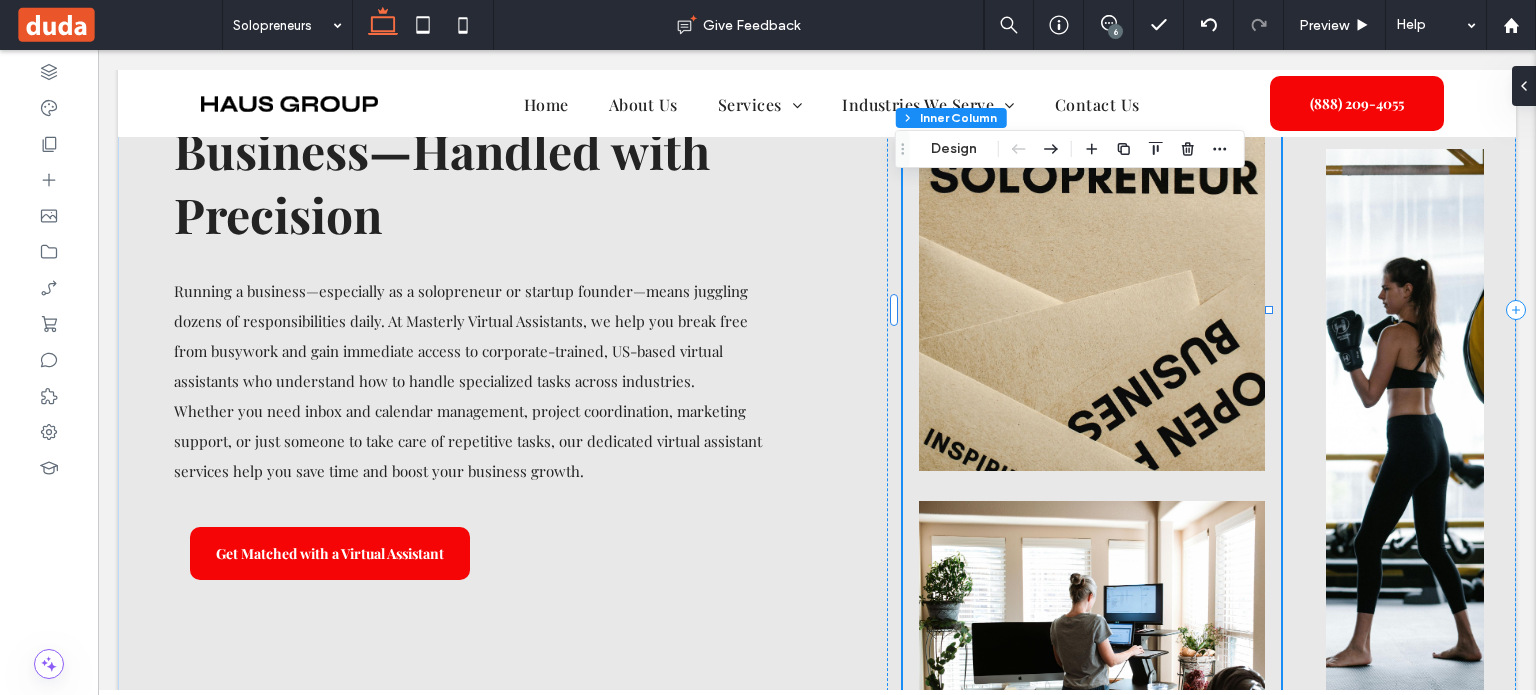 click at bounding box center [1092, 610] 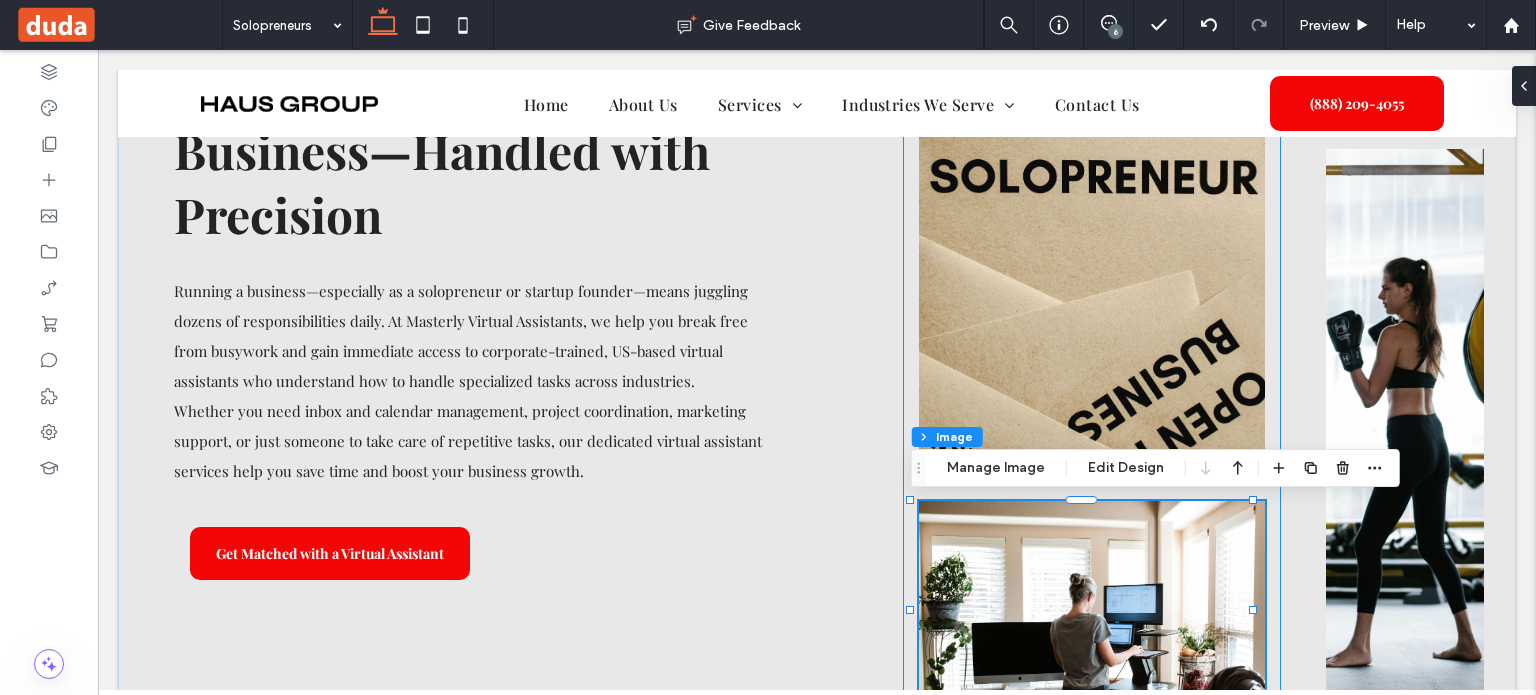 click at bounding box center [1092, 610] 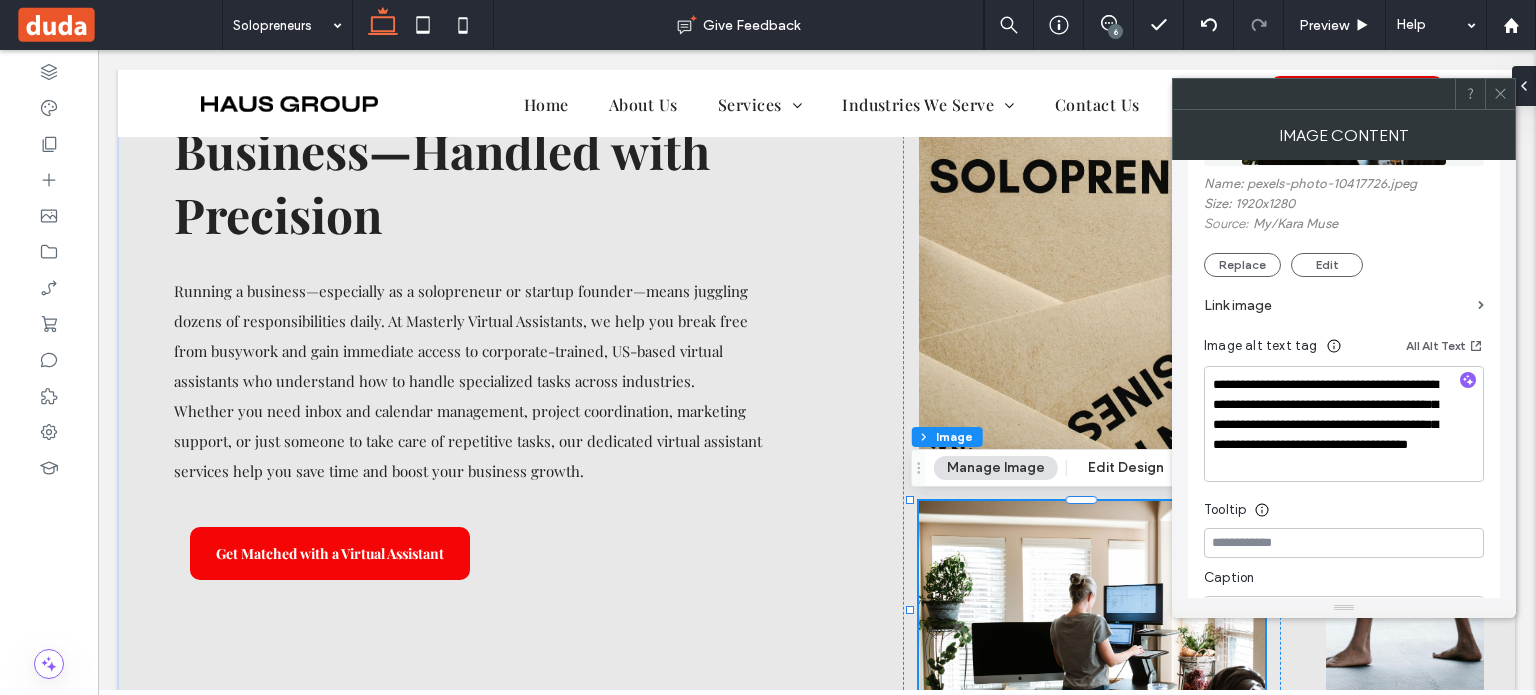 scroll, scrollTop: 400, scrollLeft: 0, axis: vertical 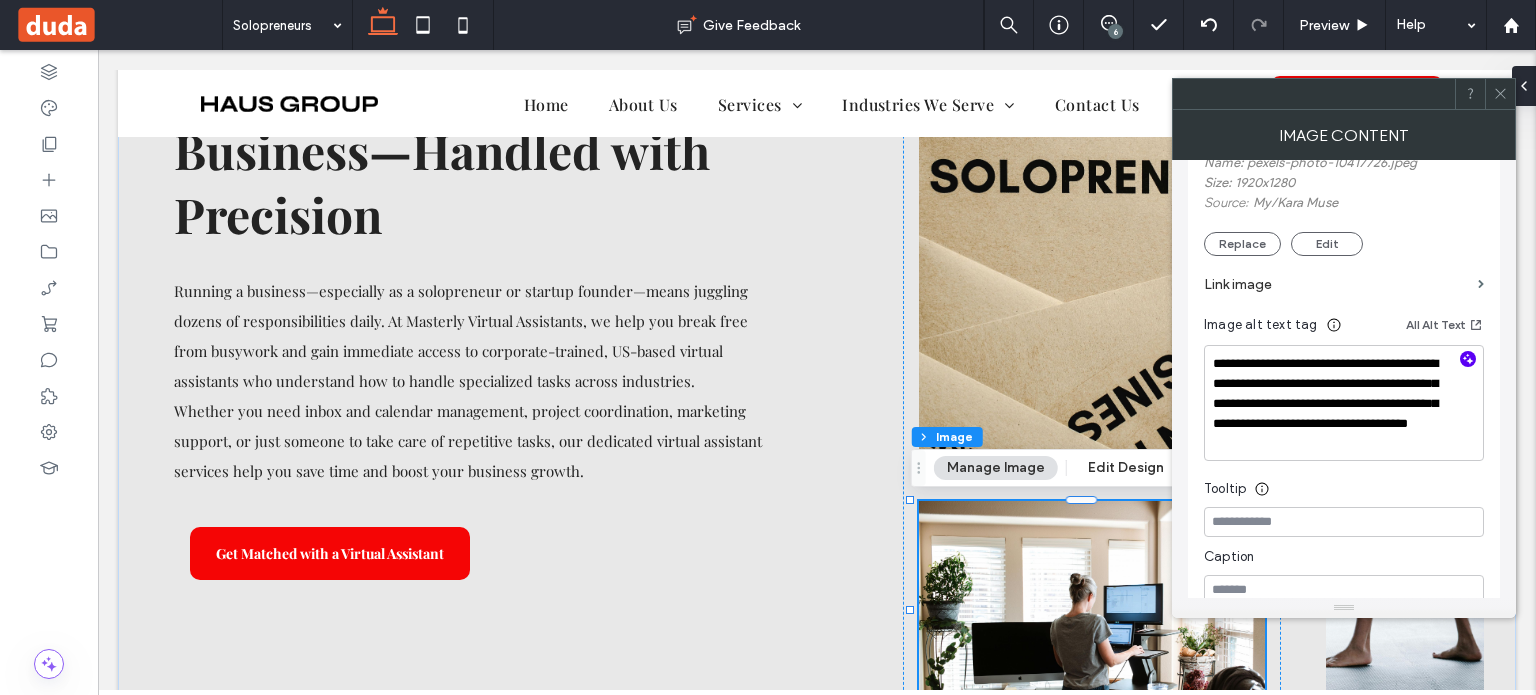 click 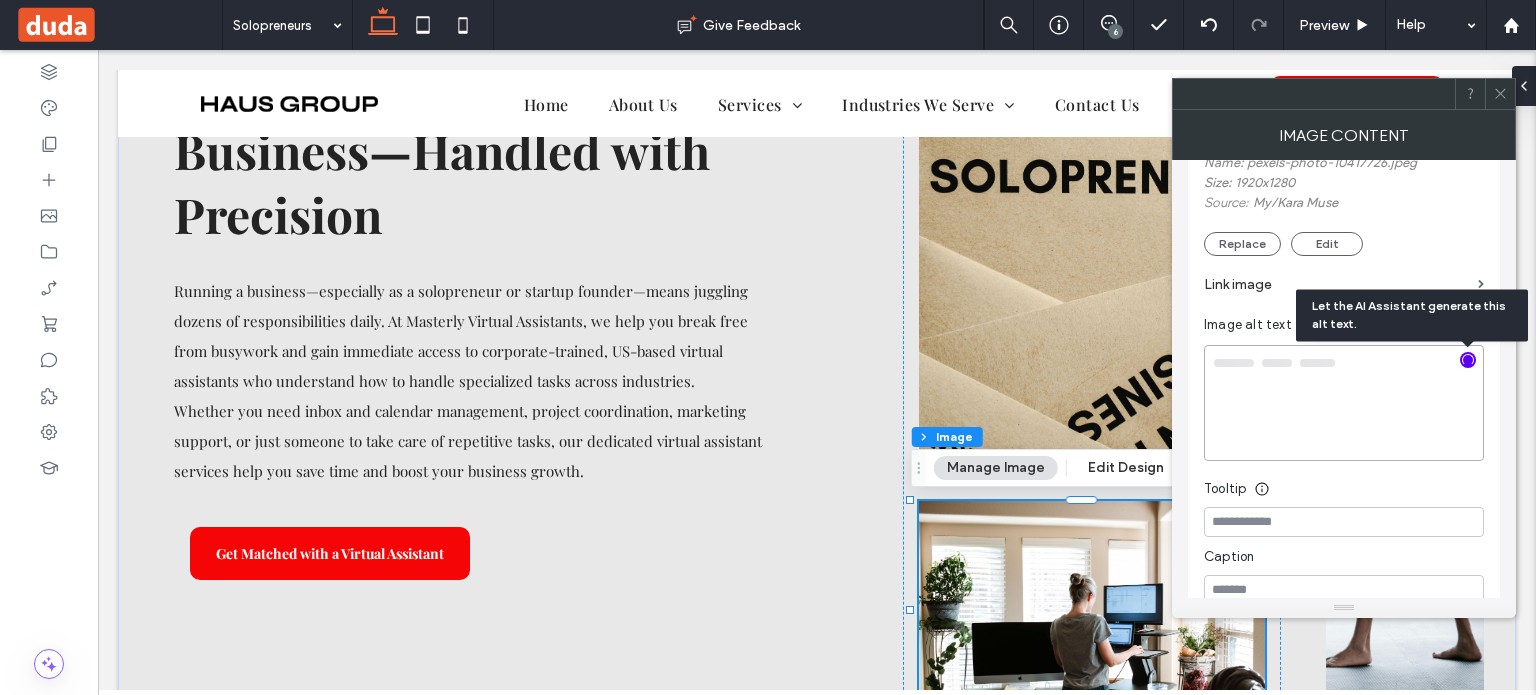type on "**********" 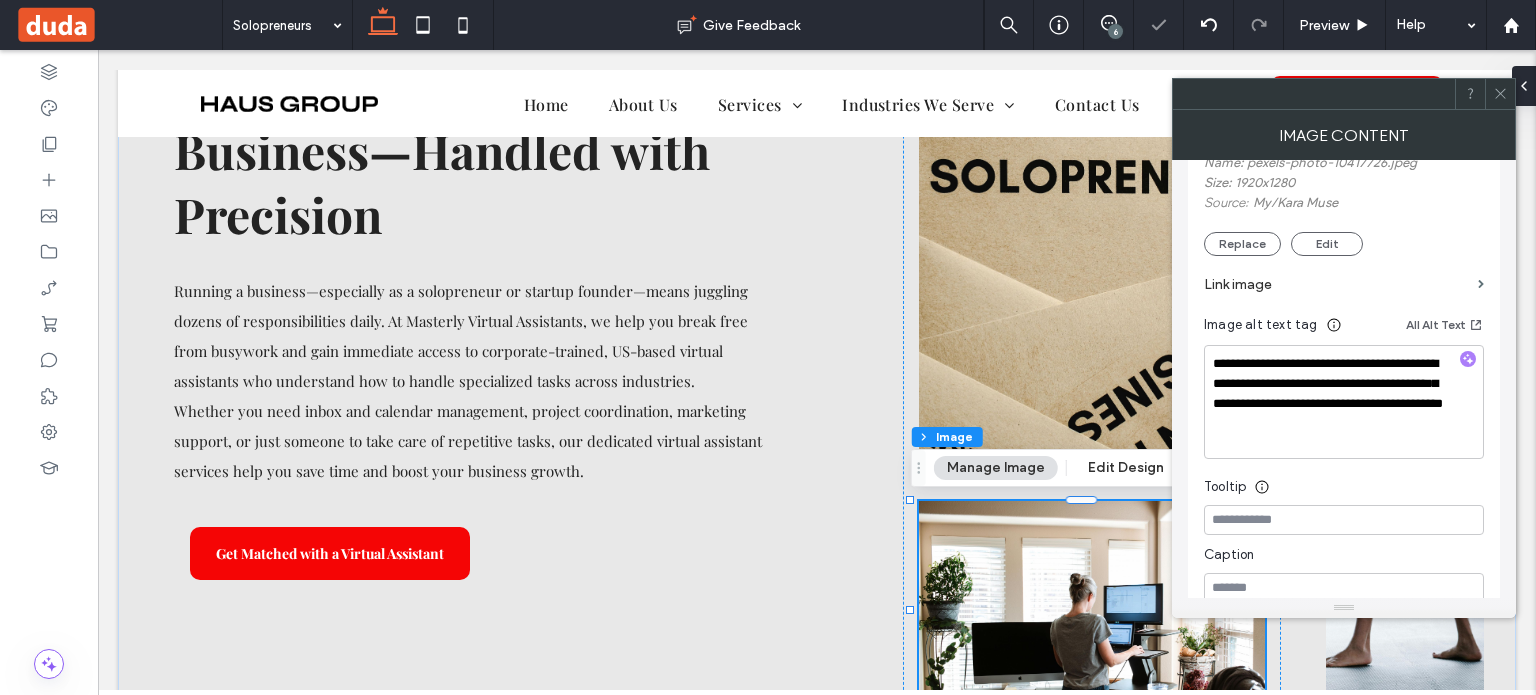 click 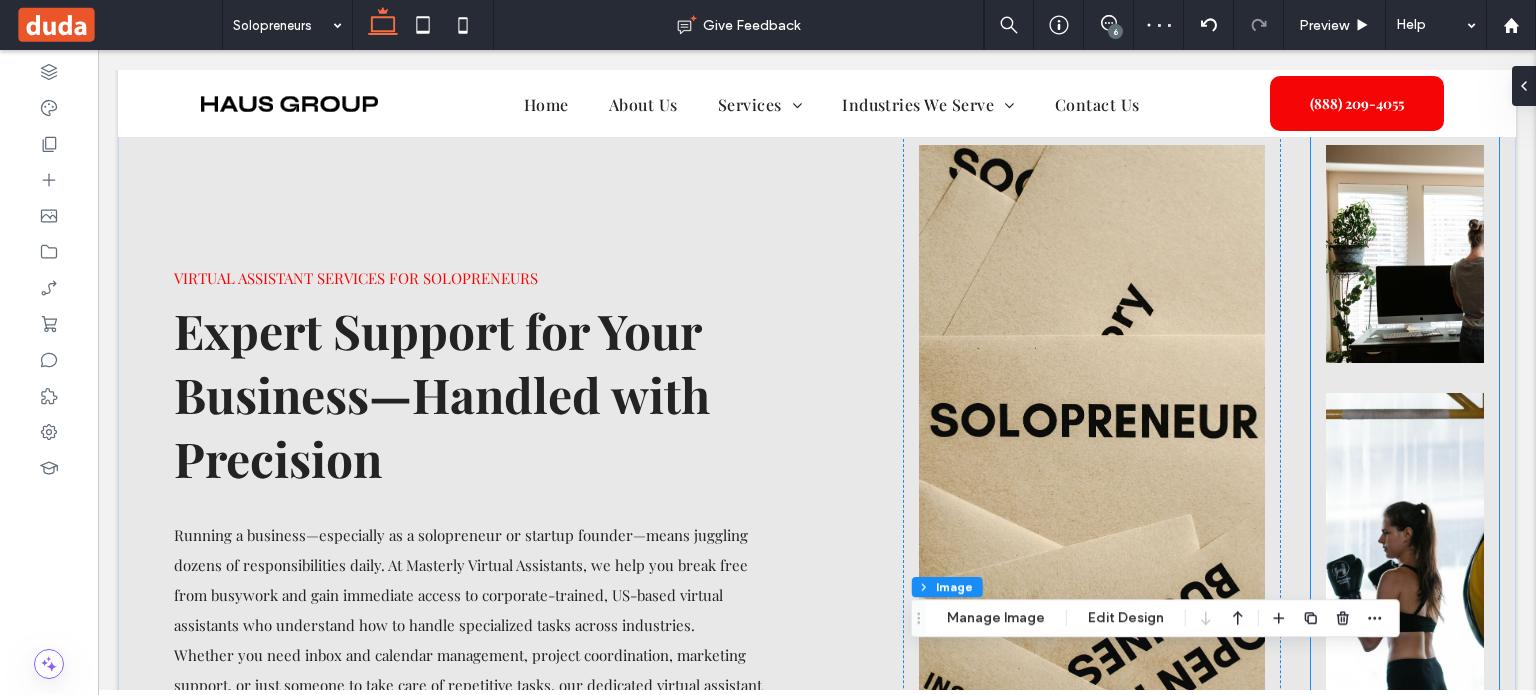 scroll, scrollTop: 0, scrollLeft: 0, axis: both 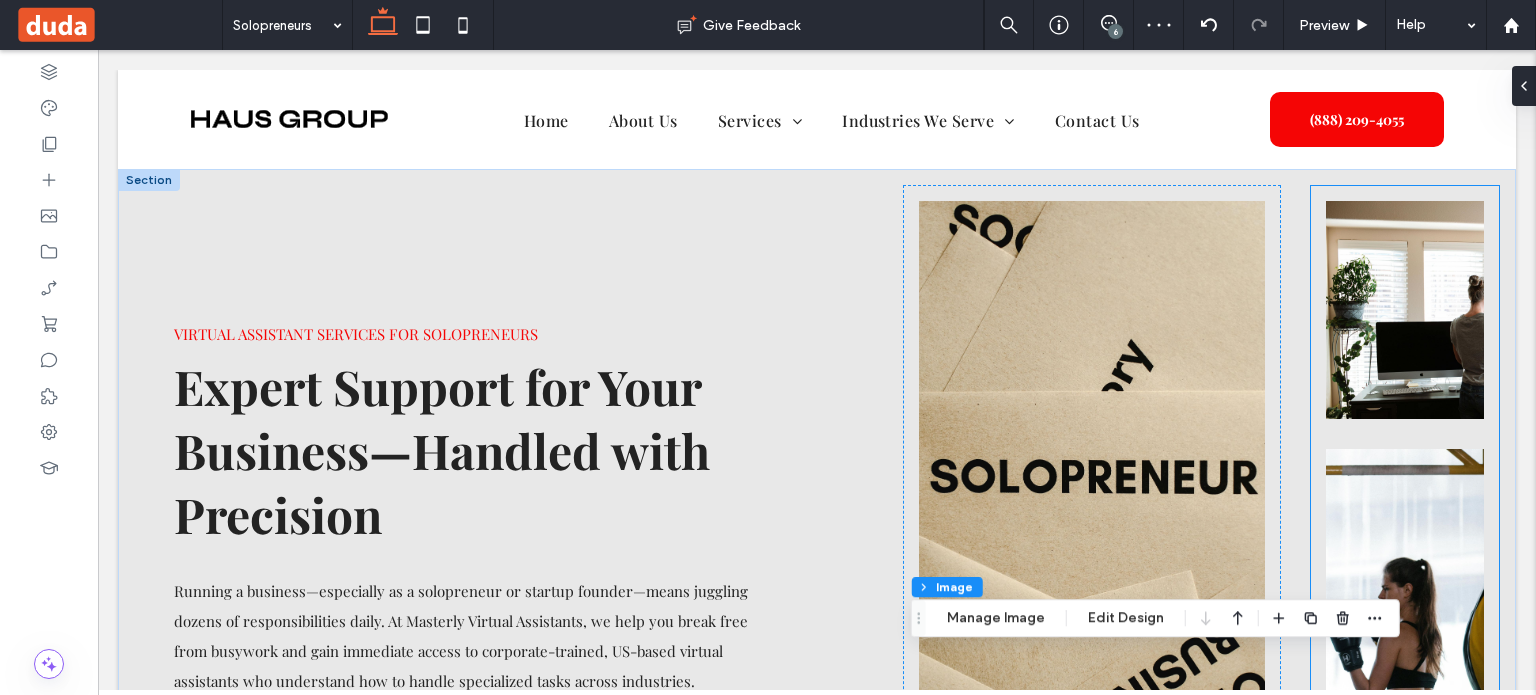click at bounding box center (1405, 310) 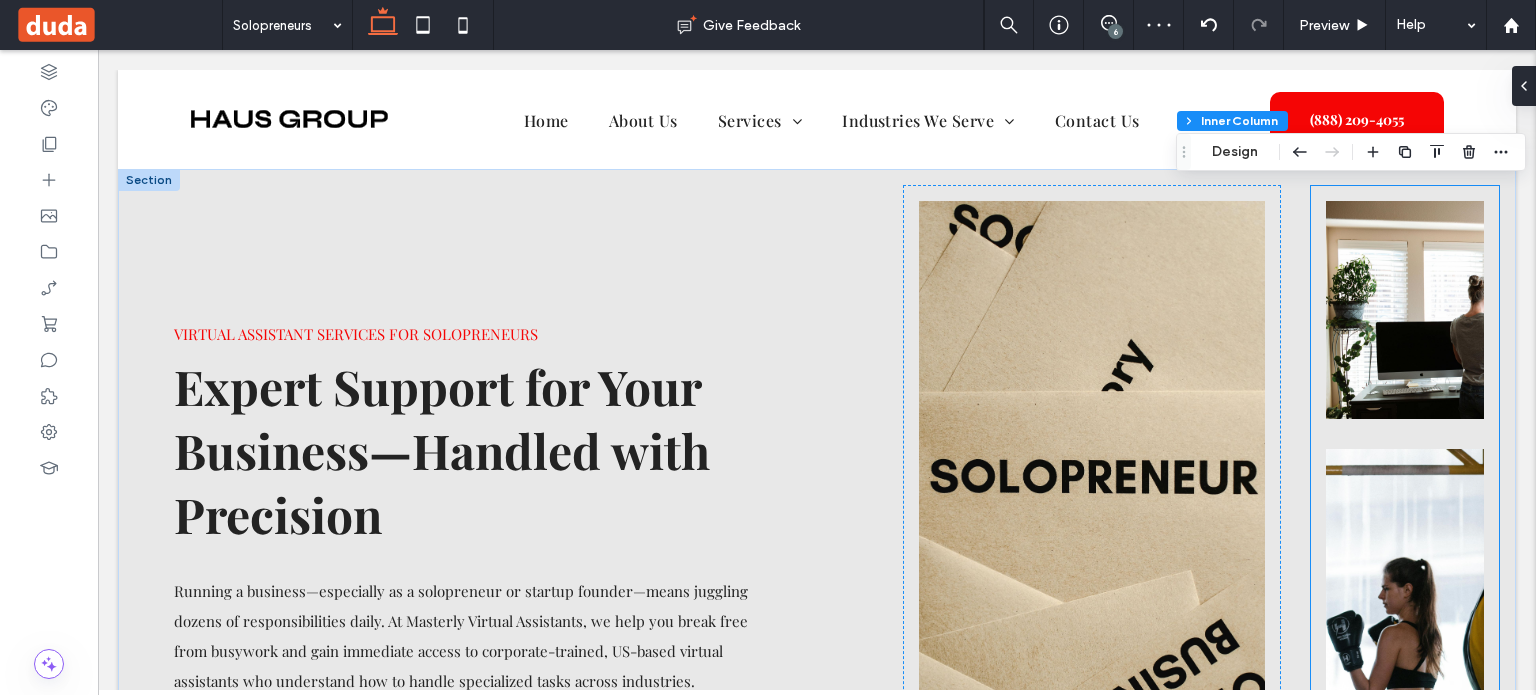 click at bounding box center [1405, 310] 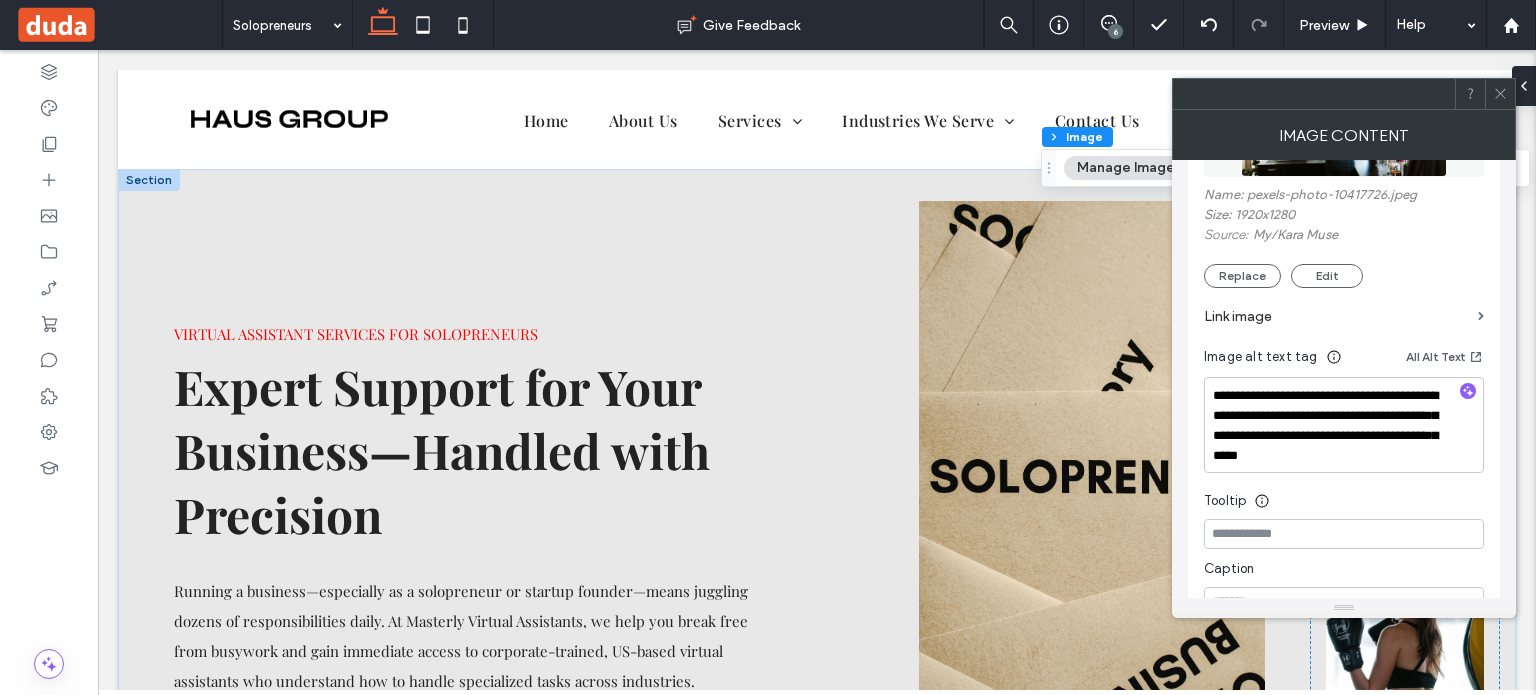 scroll, scrollTop: 400, scrollLeft: 0, axis: vertical 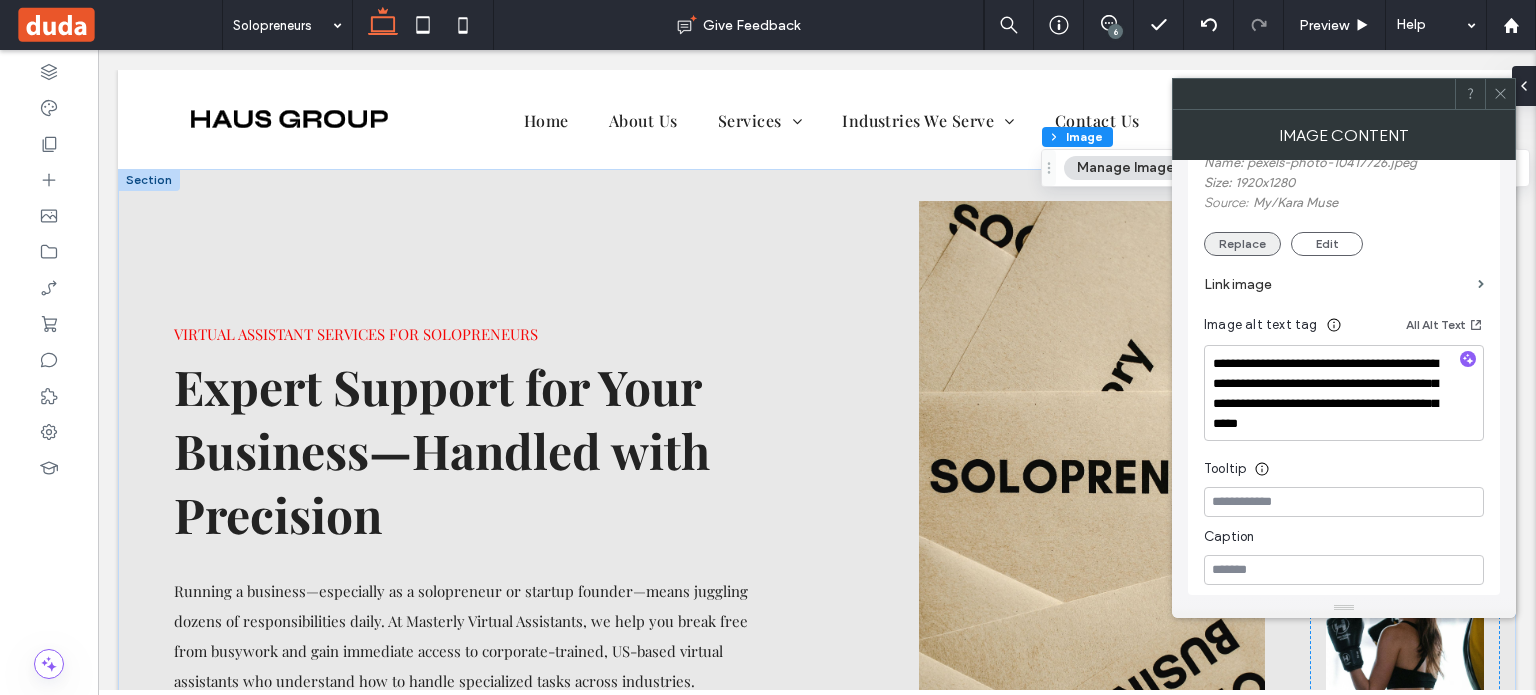 click on "Replace" at bounding box center (1242, 244) 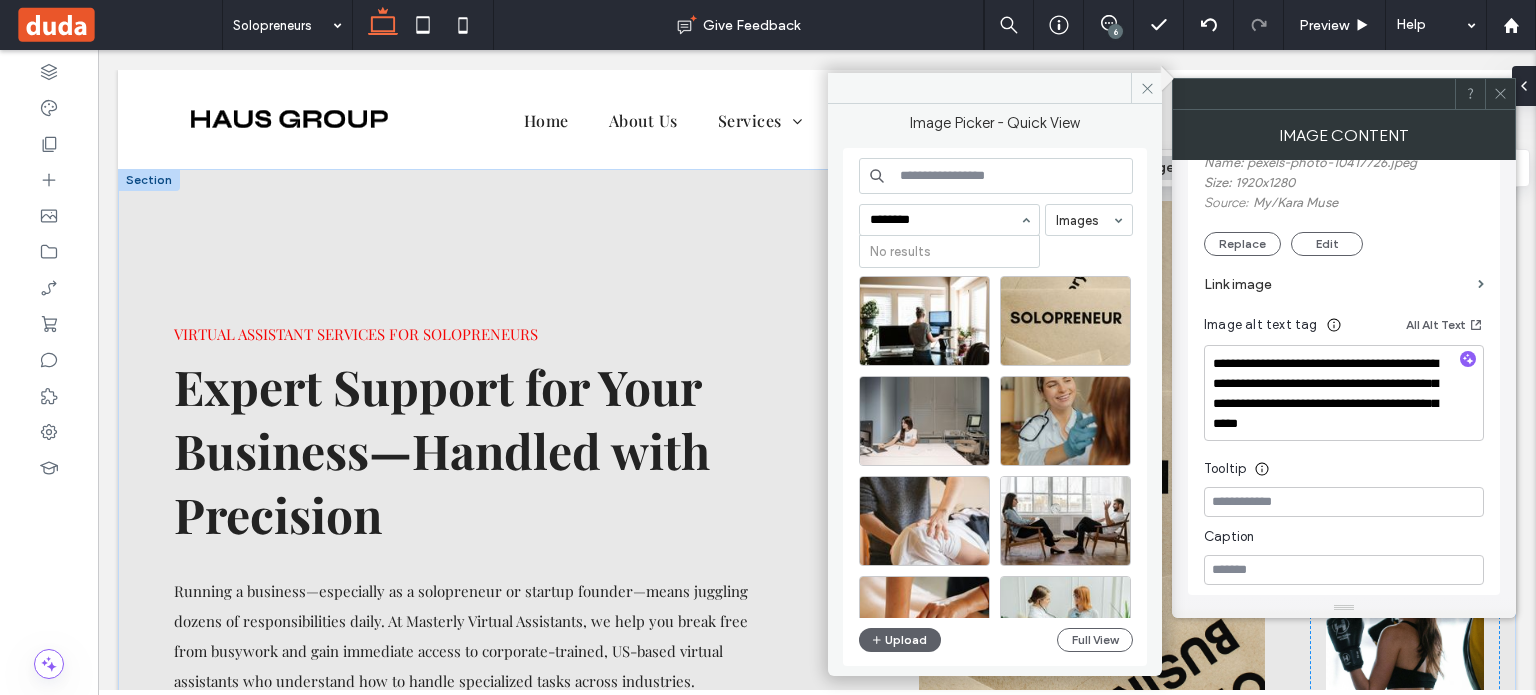 type on "*********" 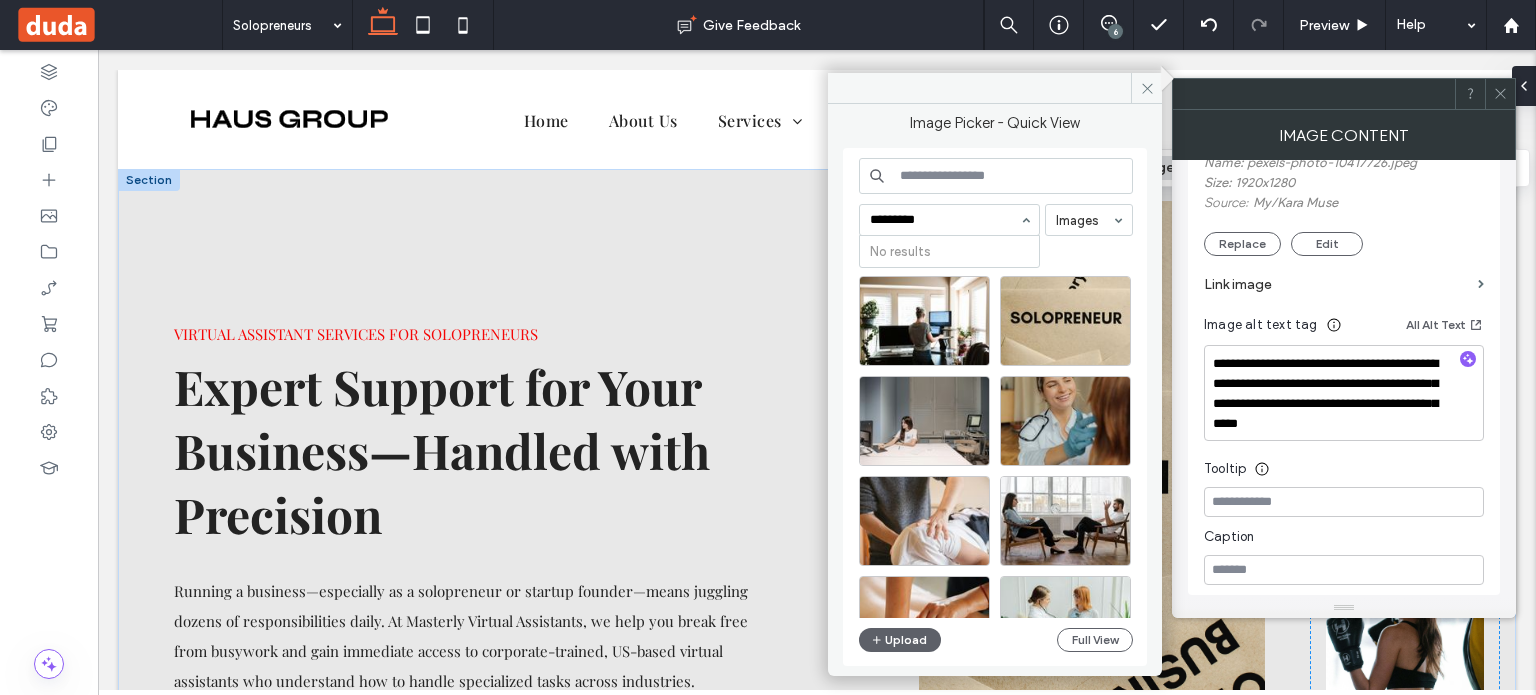 type 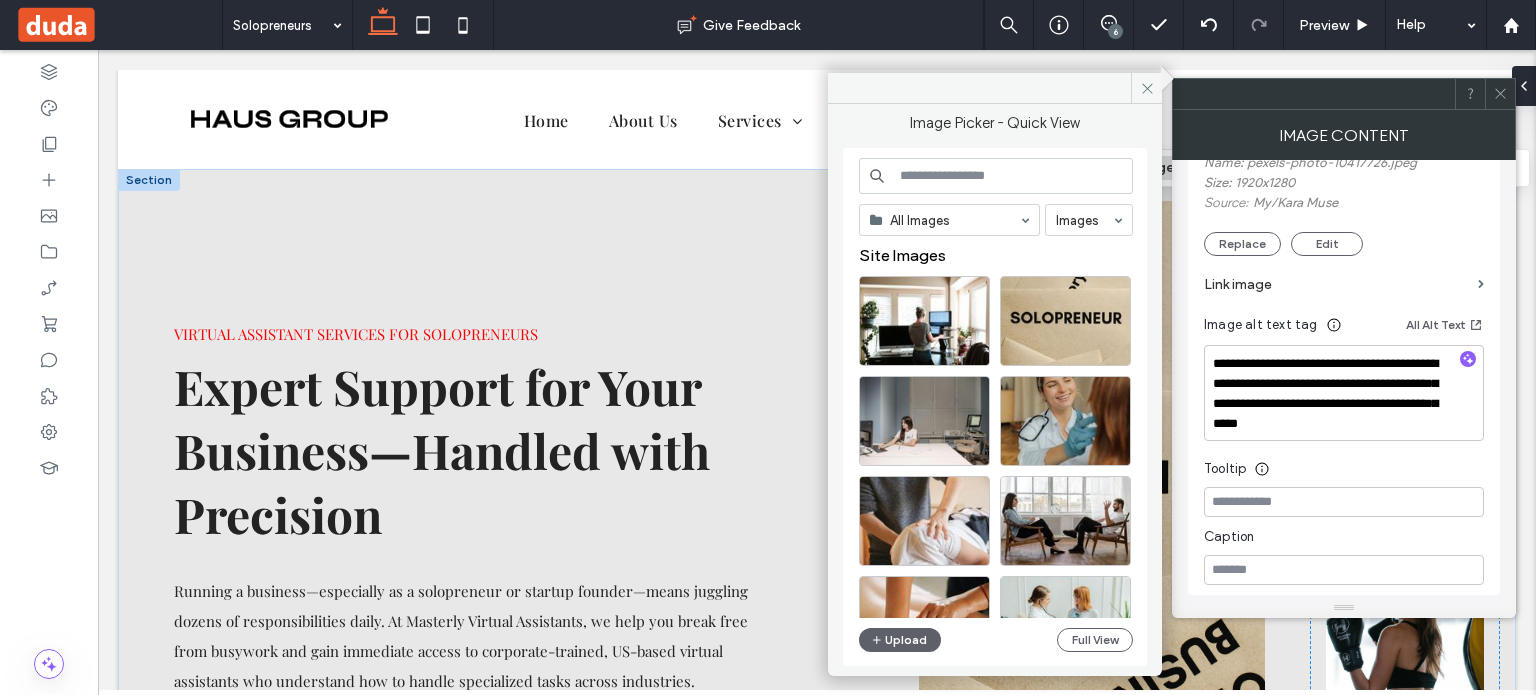 click at bounding box center [996, 176] 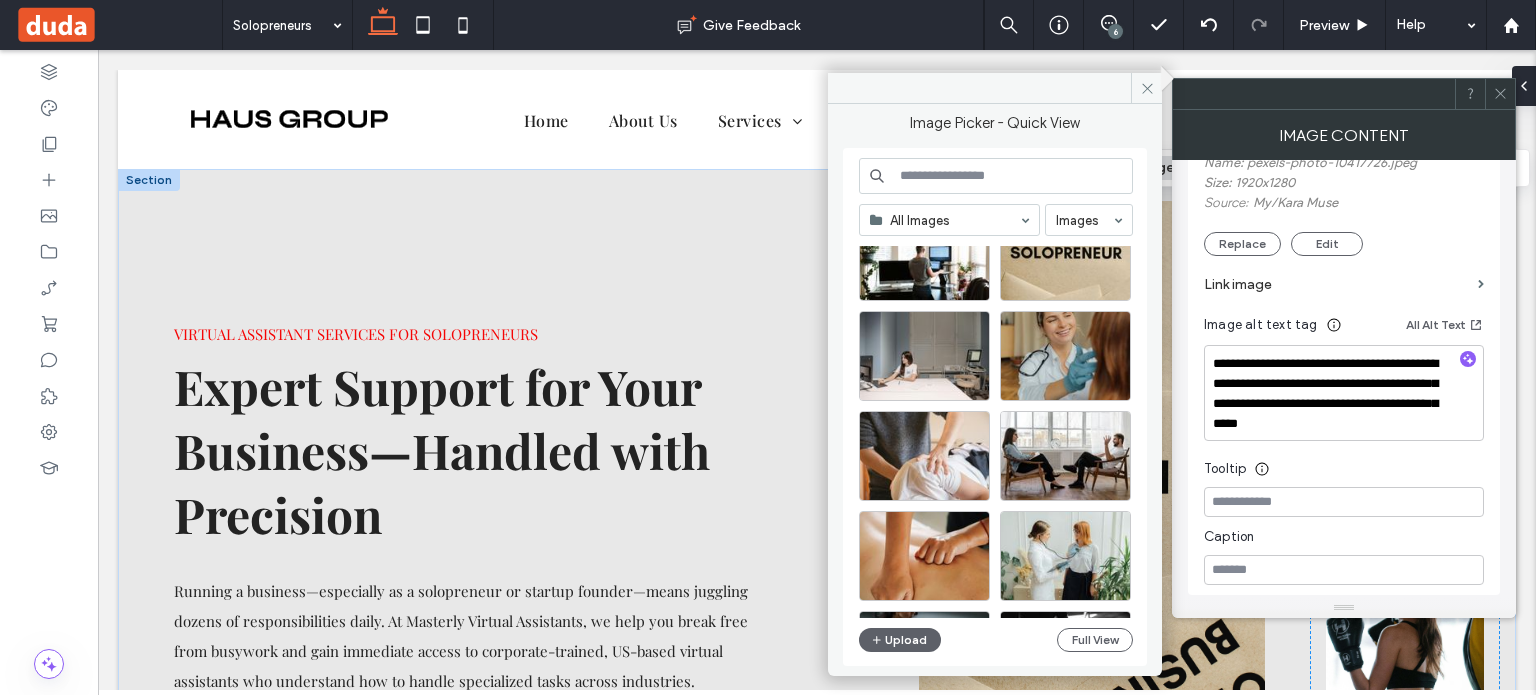 scroll, scrollTop: 100, scrollLeft: 0, axis: vertical 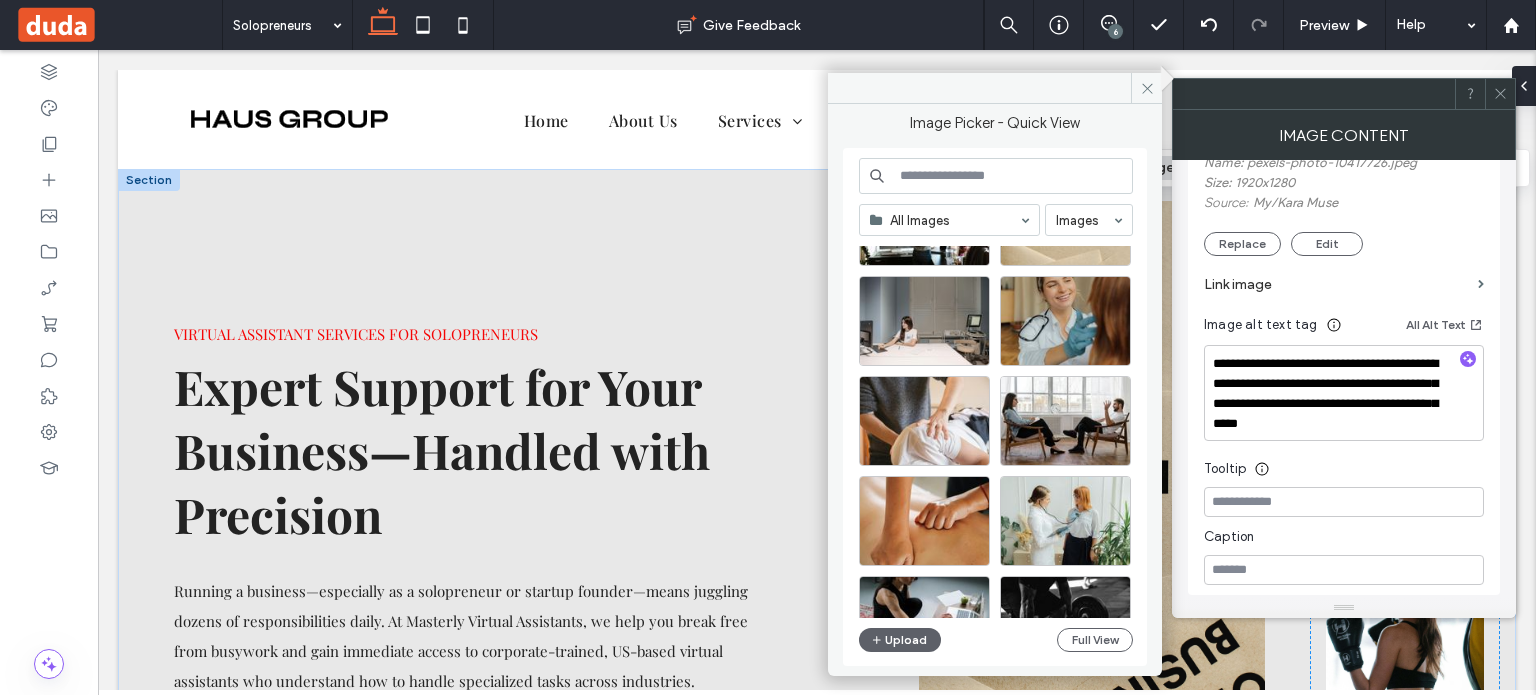 click at bounding box center [996, 176] 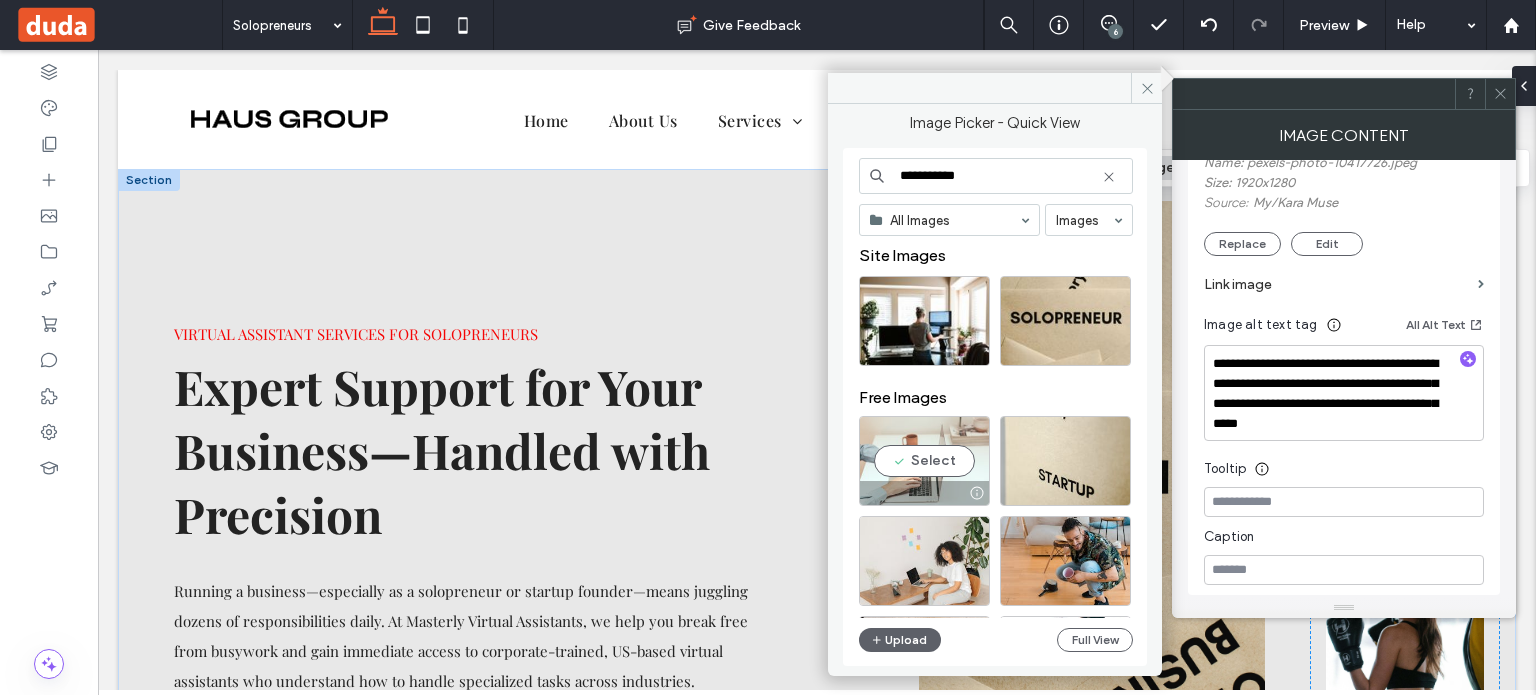 type on "**********" 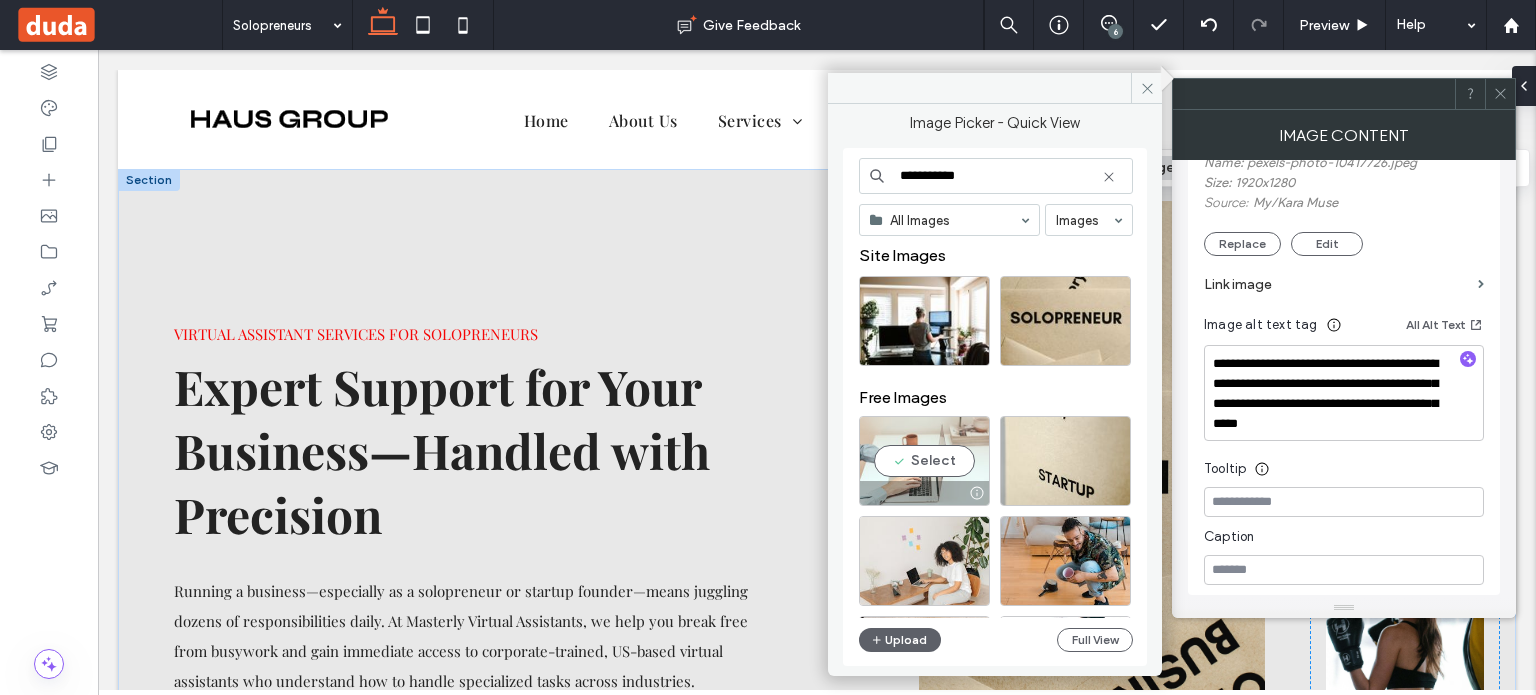 click on "Select" at bounding box center [924, 461] 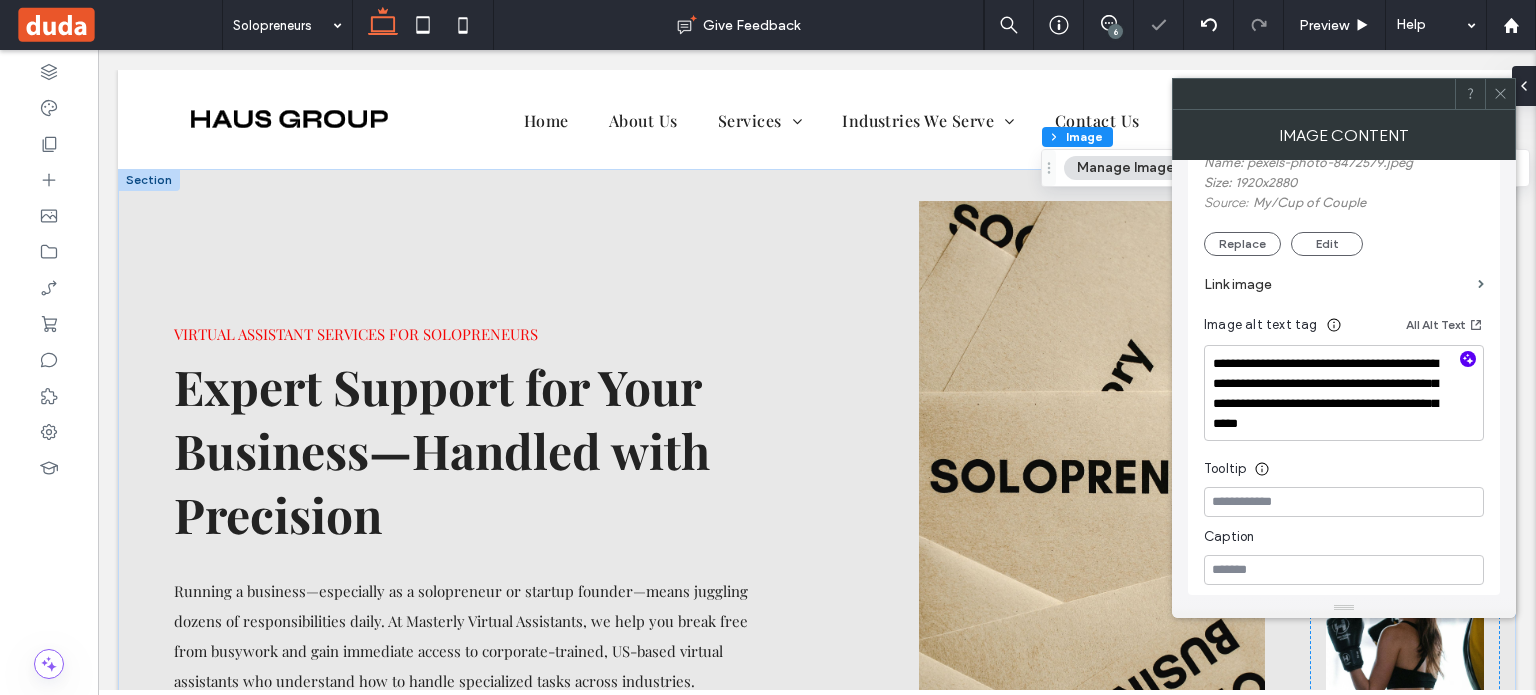 click 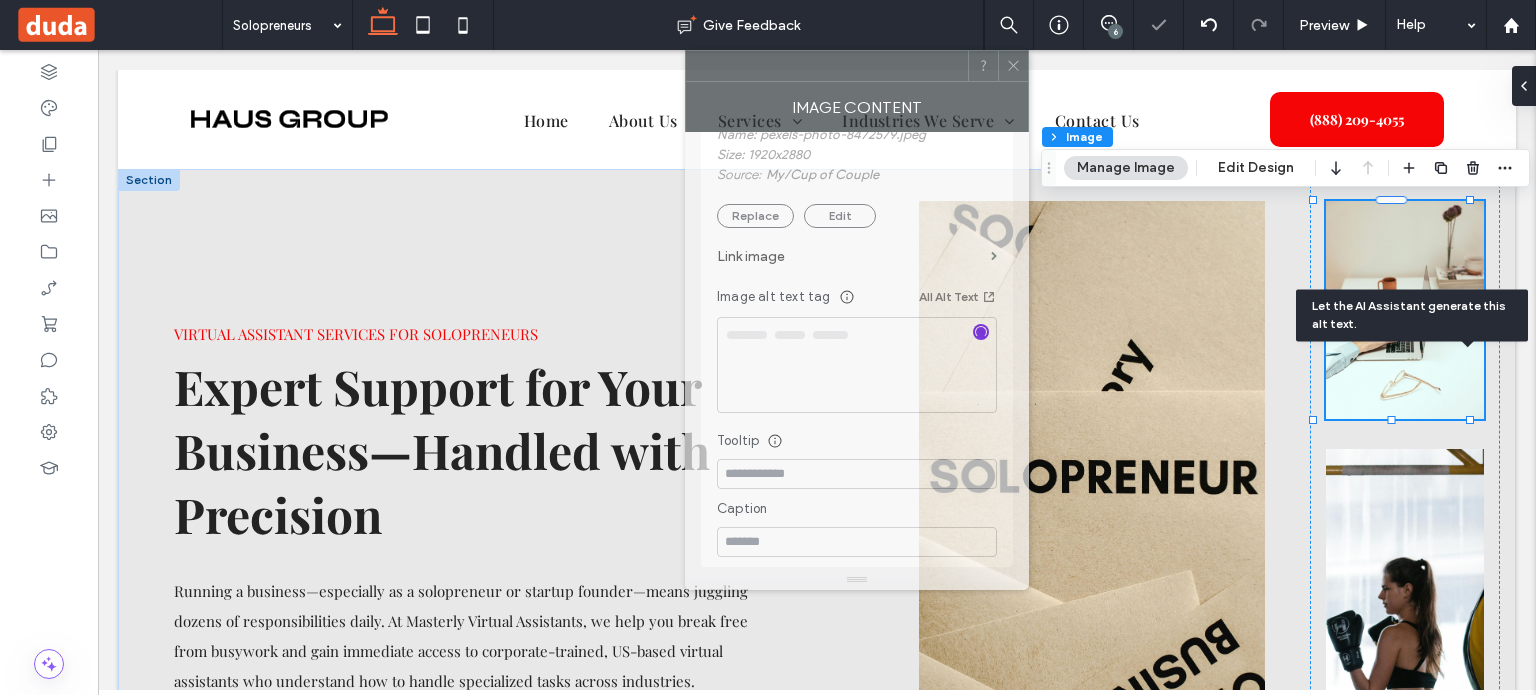 drag, startPoint x: 1362, startPoint y: 110, endPoint x: 868, endPoint y: 82, distance: 494.79288 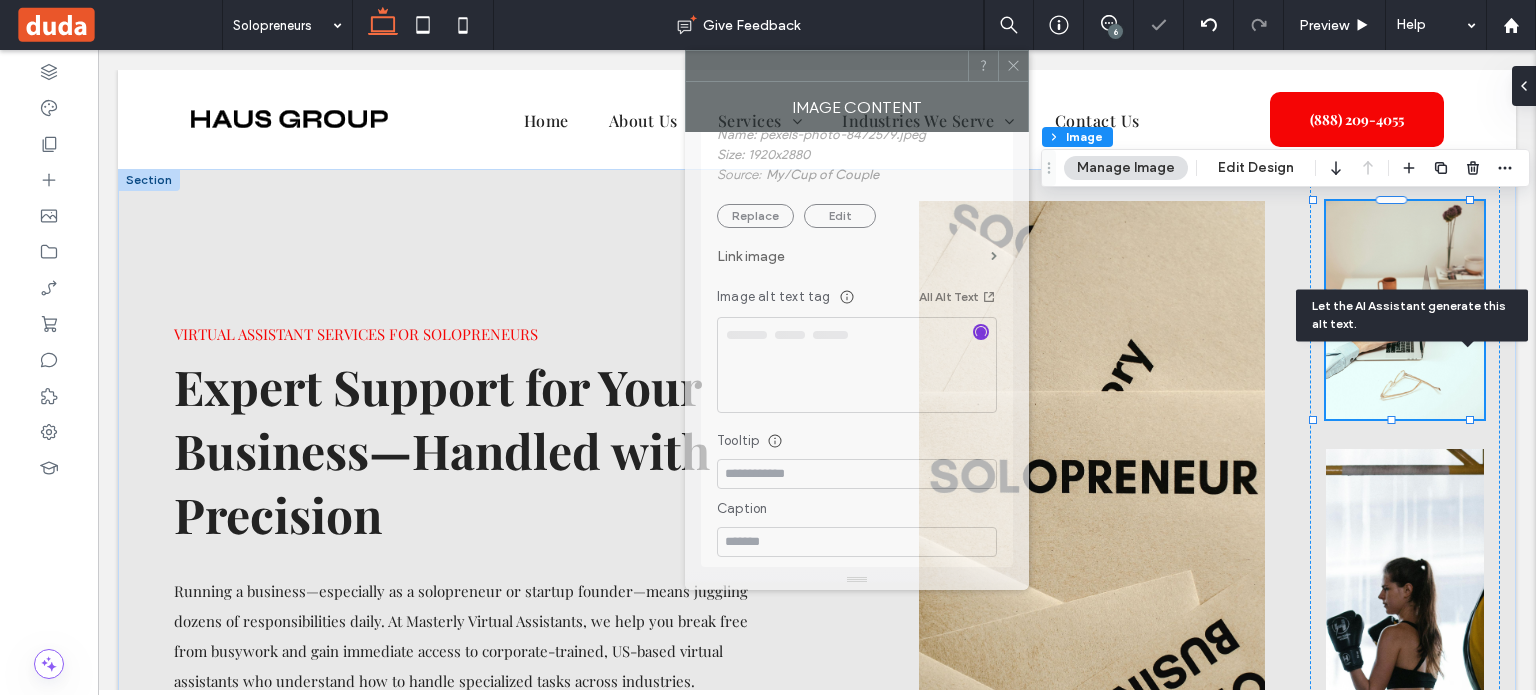 click on "Image Content" at bounding box center (857, 107) 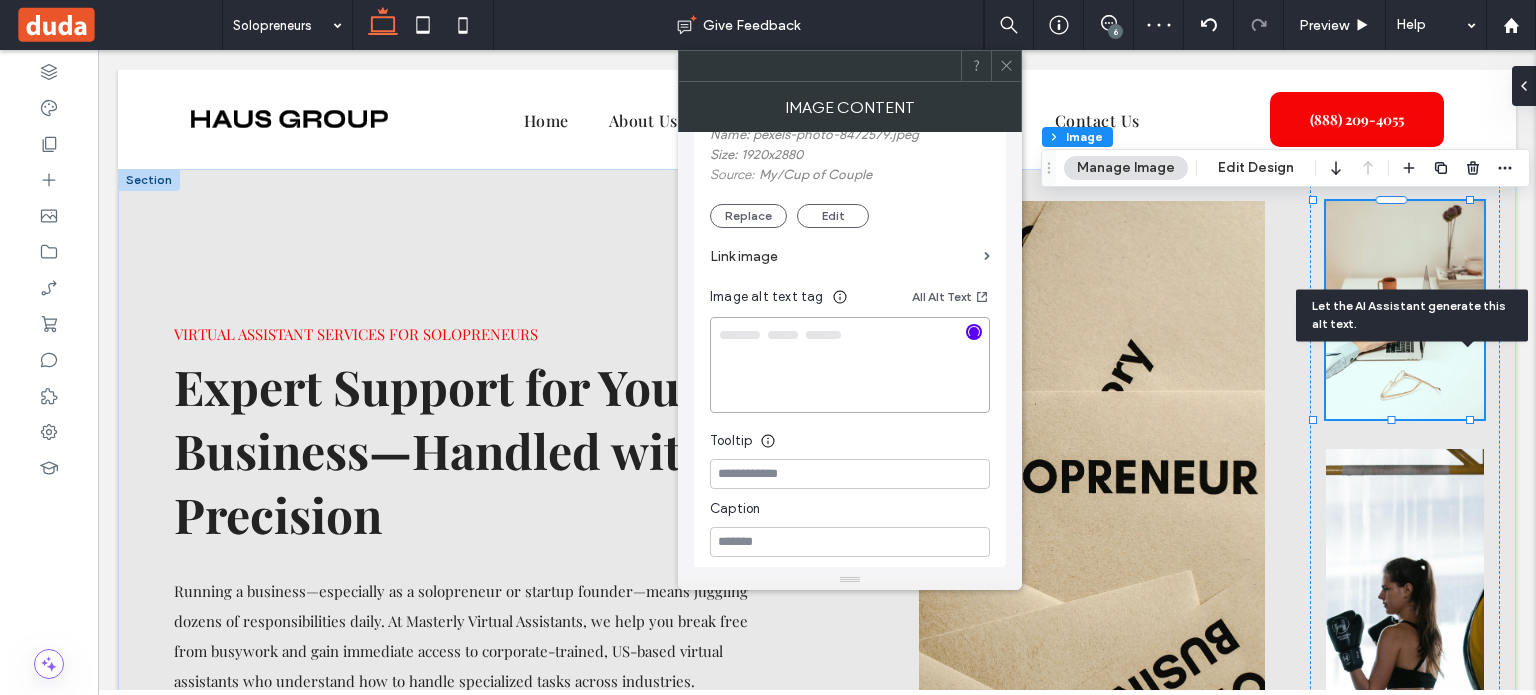 type on "**********" 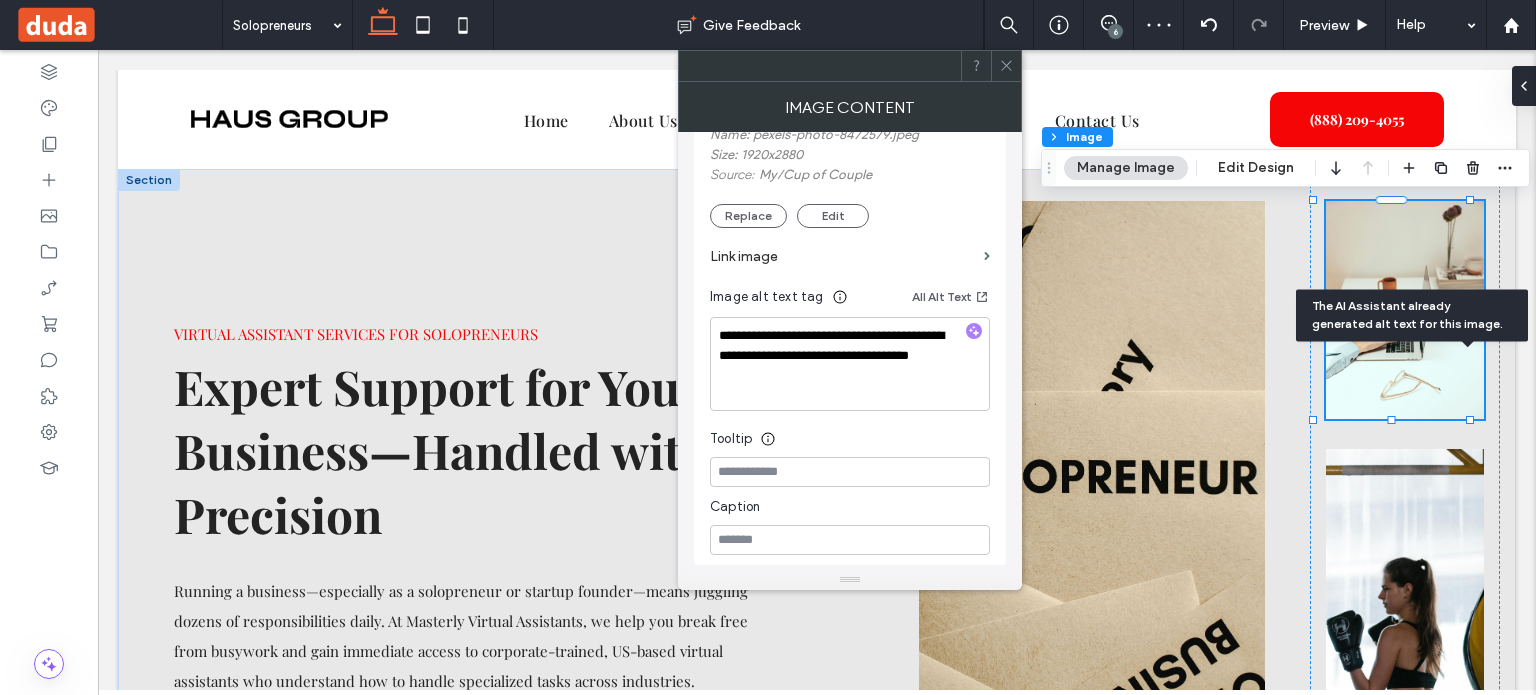 click 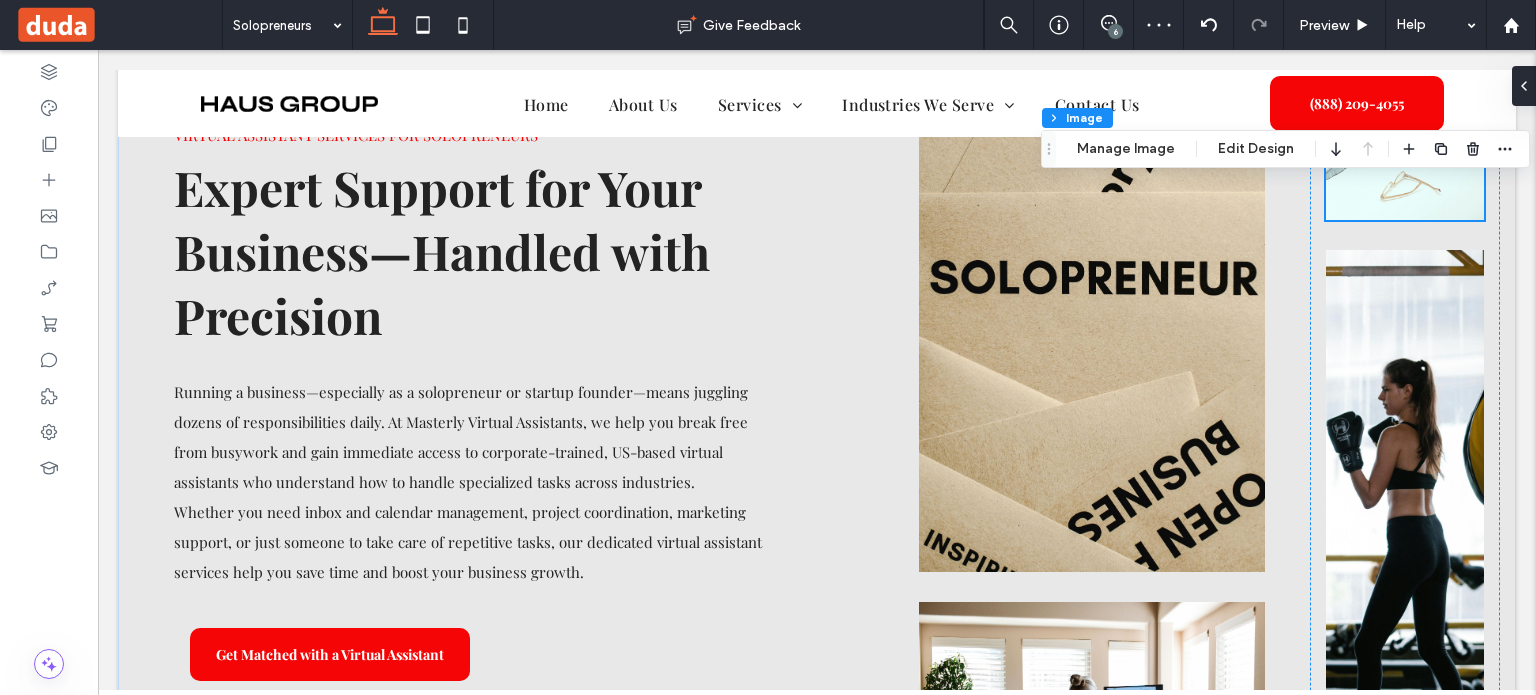 scroll, scrollTop: 168, scrollLeft: 0, axis: vertical 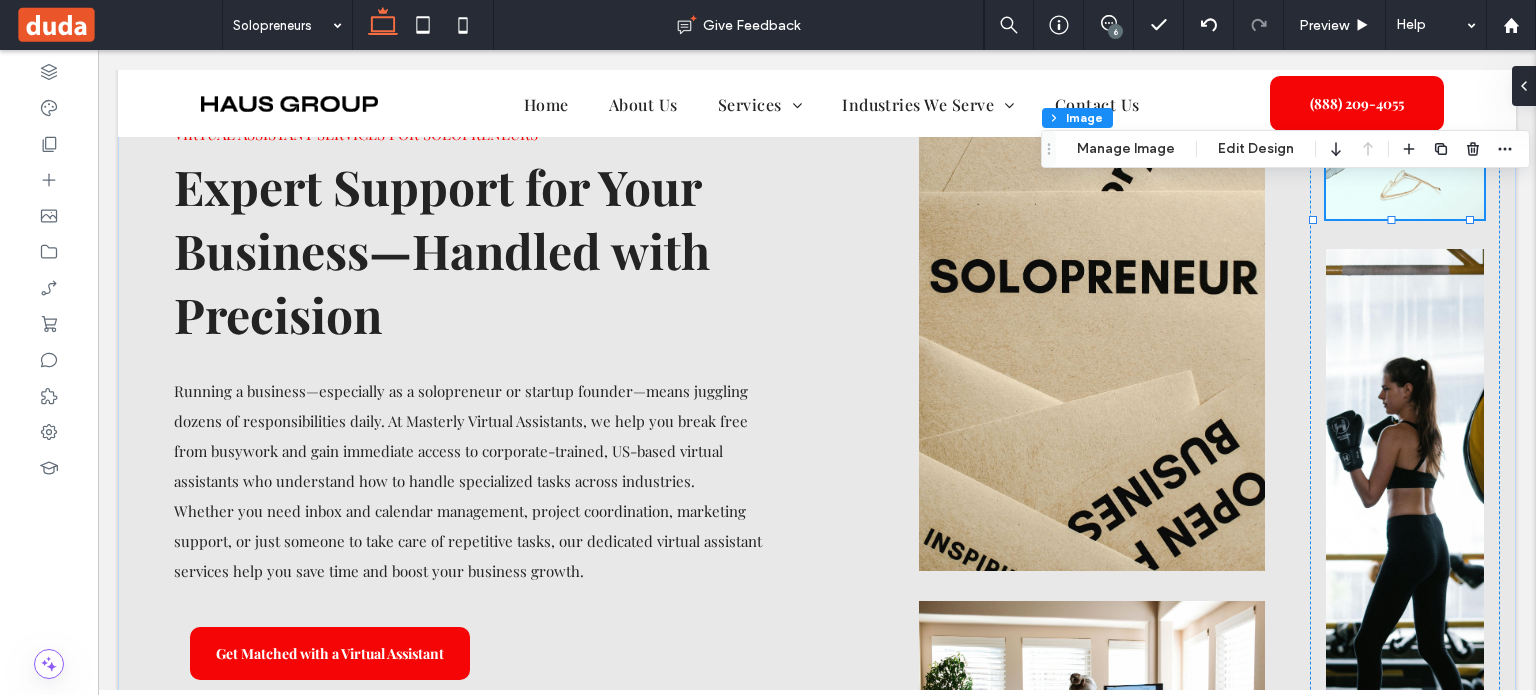 click at bounding box center (1405, 534) 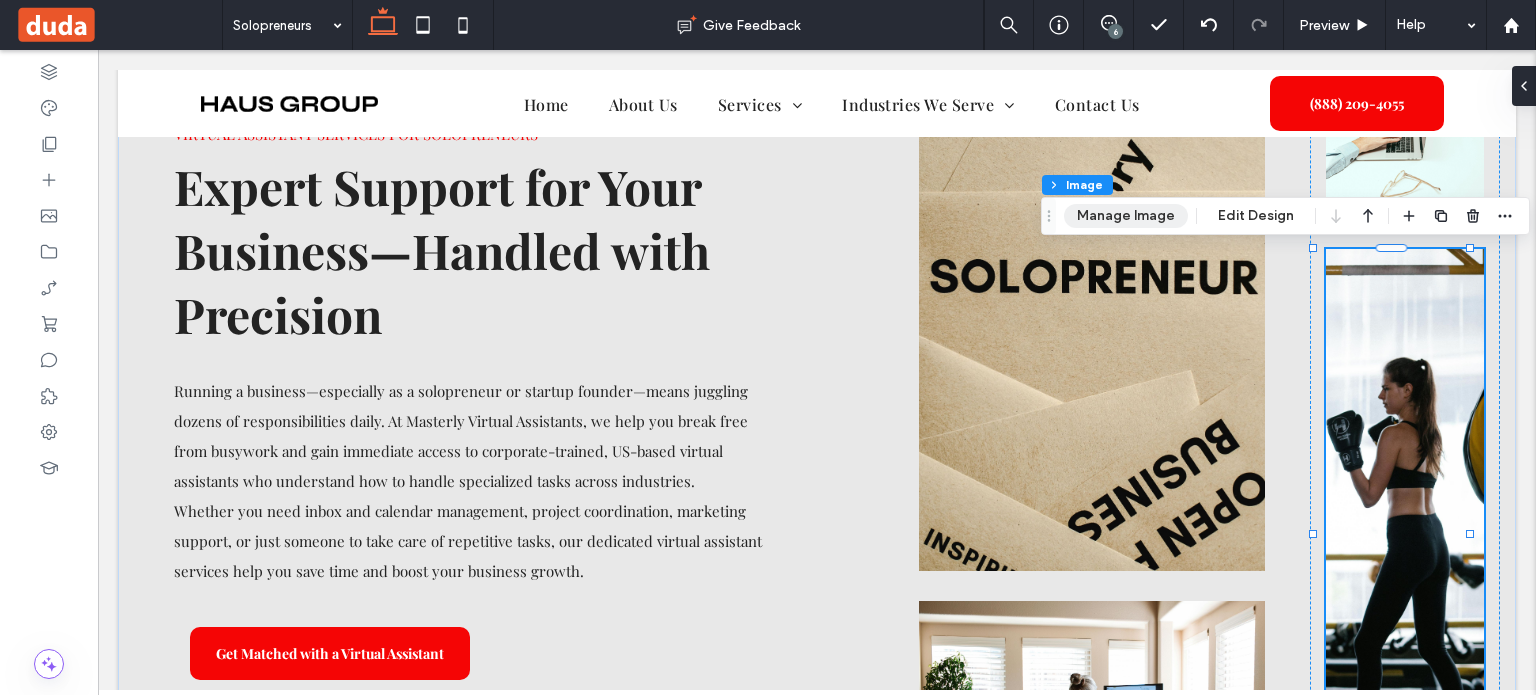 click on "Manage Image" at bounding box center [1126, 216] 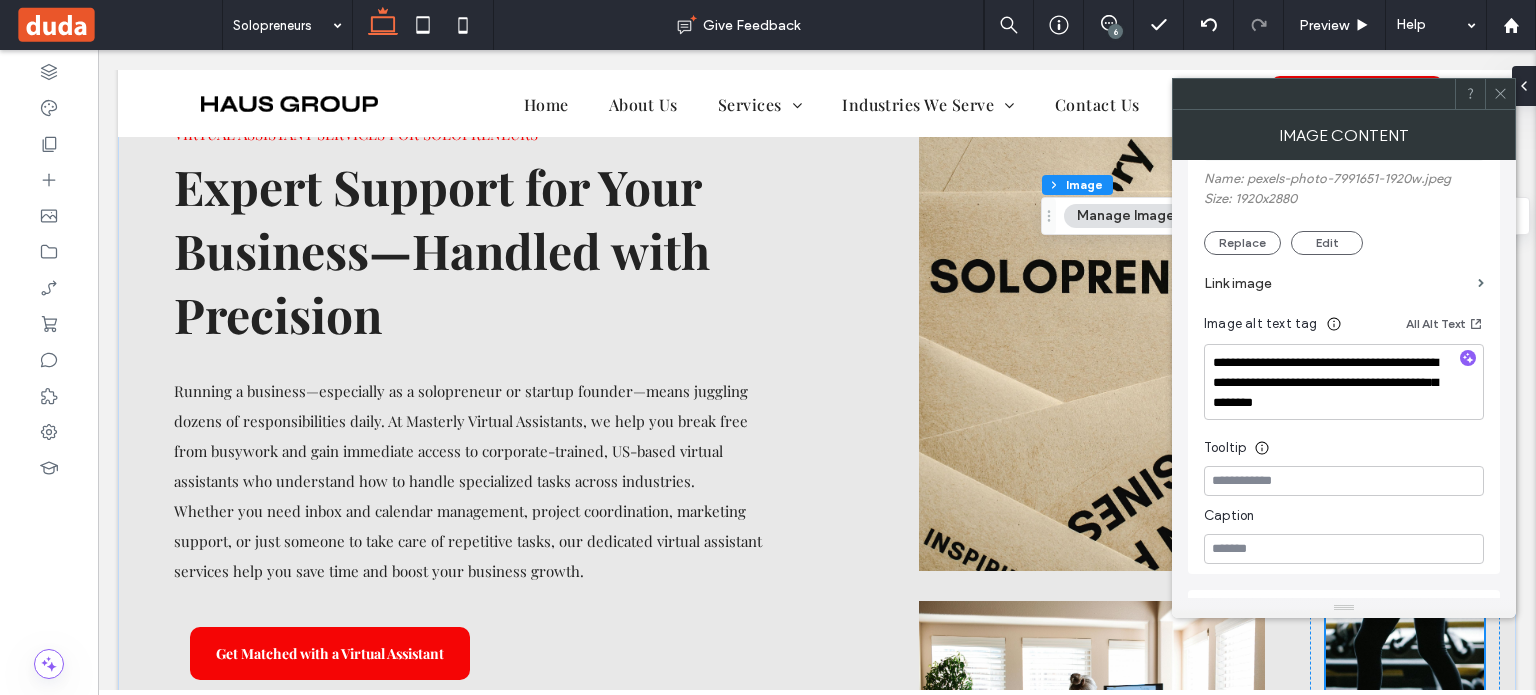 scroll, scrollTop: 400, scrollLeft: 0, axis: vertical 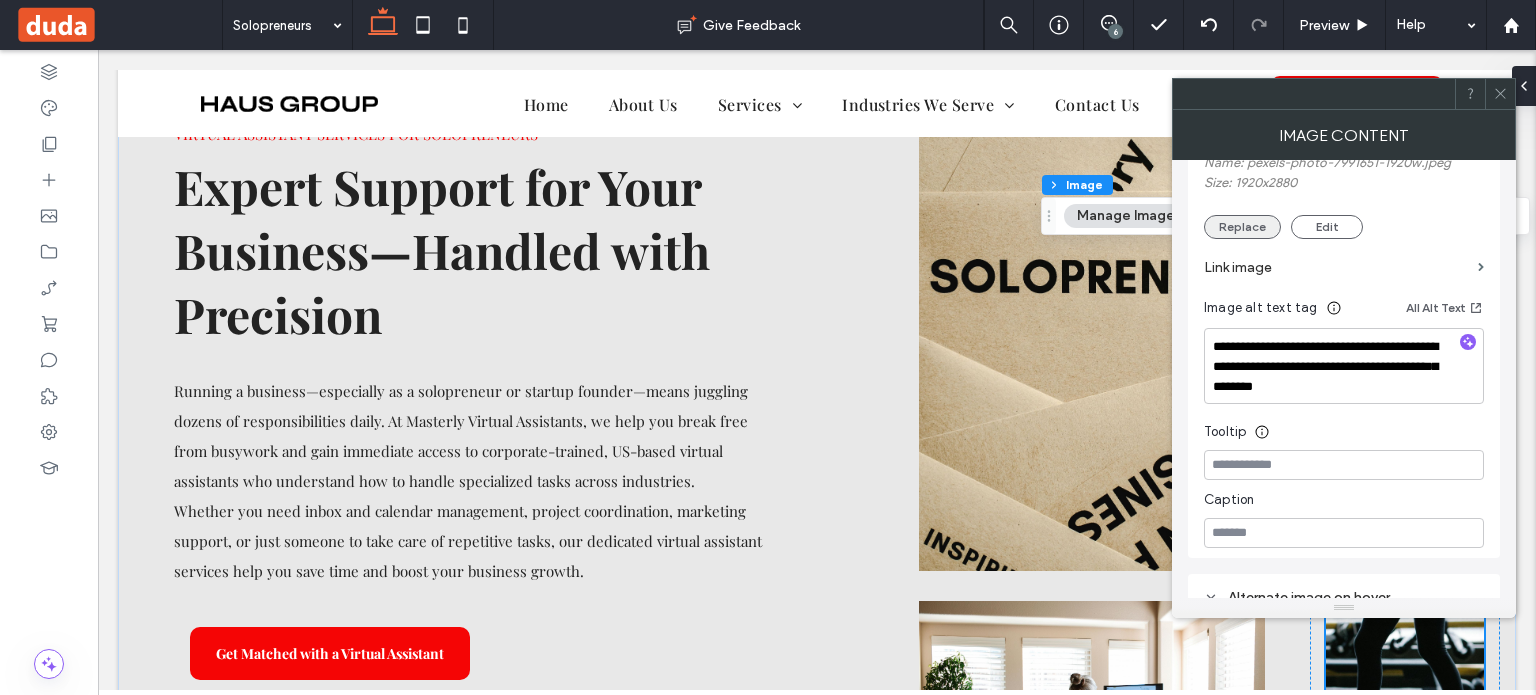click on "Replace" at bounding box center (1242, 227) 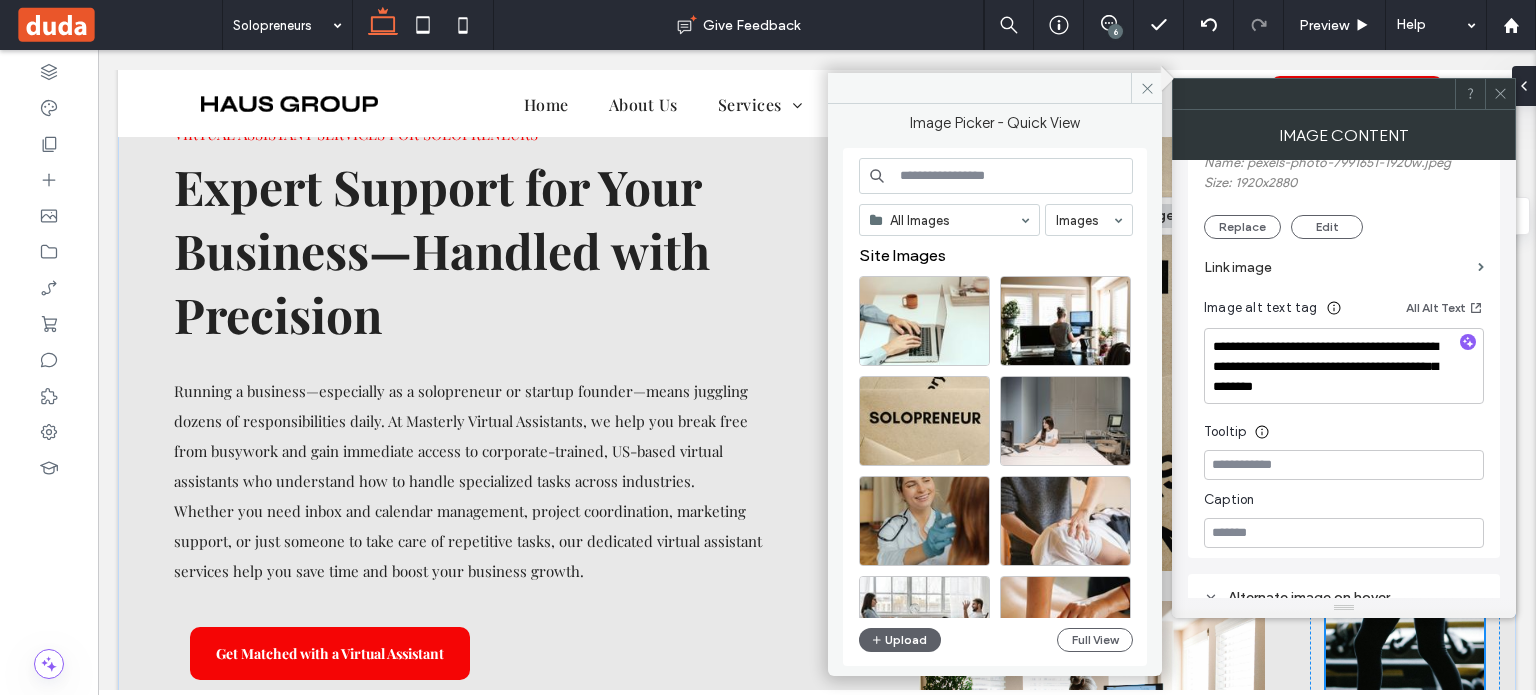 click at bounding box center [996, 176] 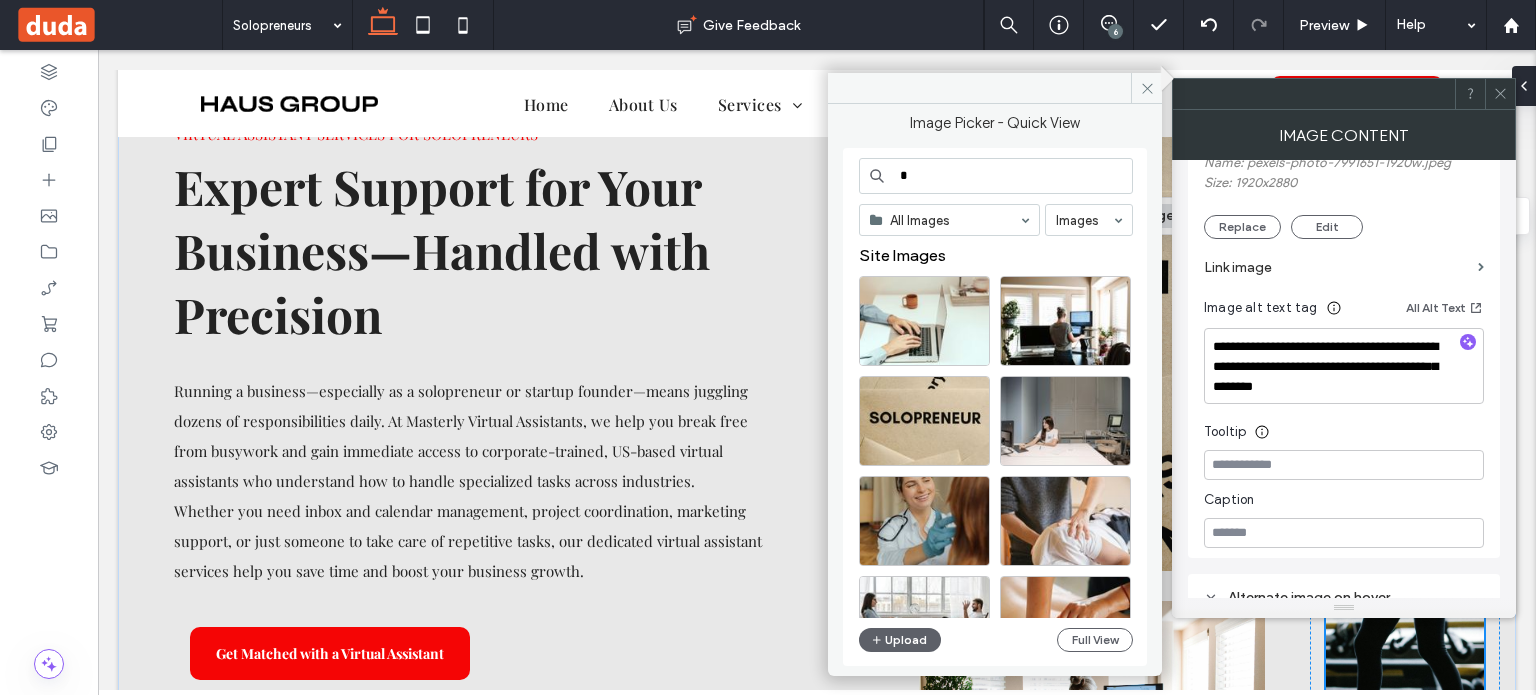 type on "*" 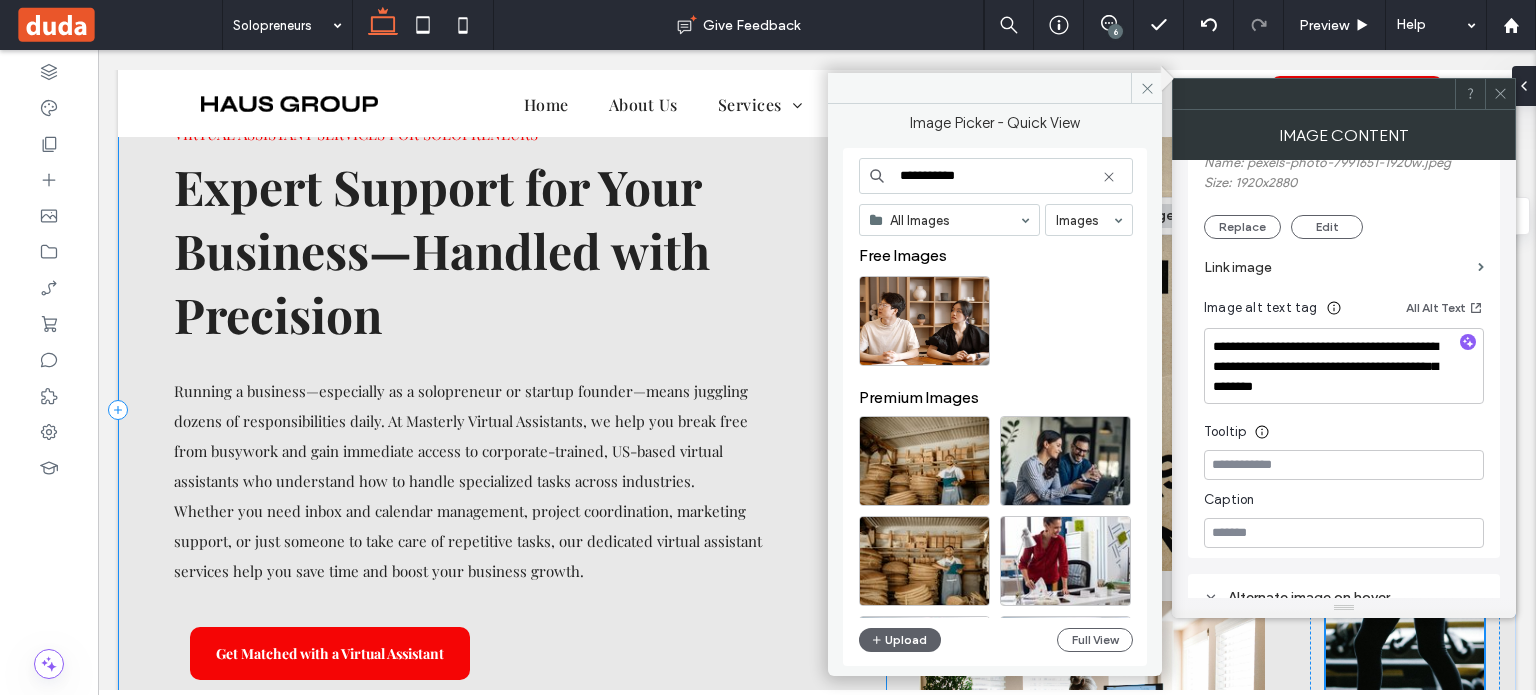 drag, startPoint x: 1101, startPoint y: 232, endPoint x: 816, endPoint y: 177, distance: 290.2585 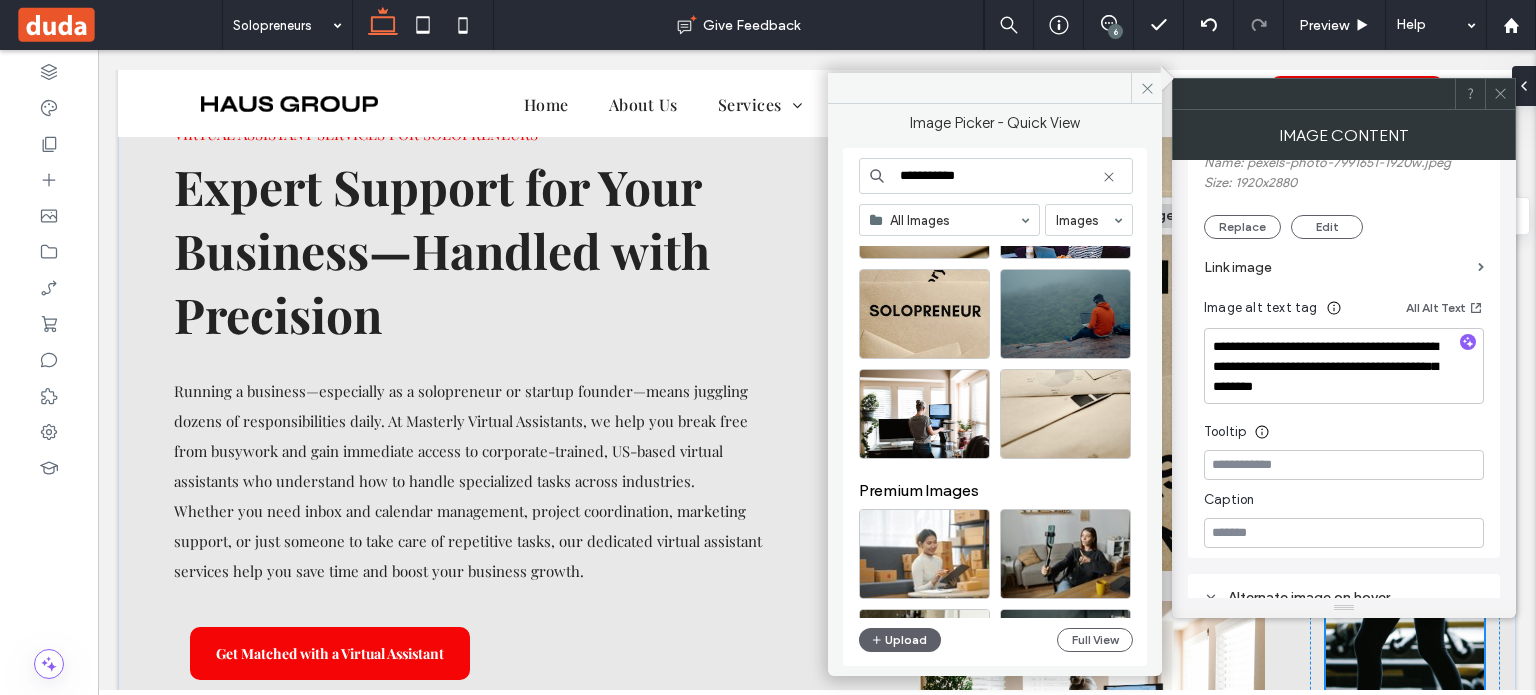 scroll, scrollTop: 600, scrollLeft: 0, axis: vertical 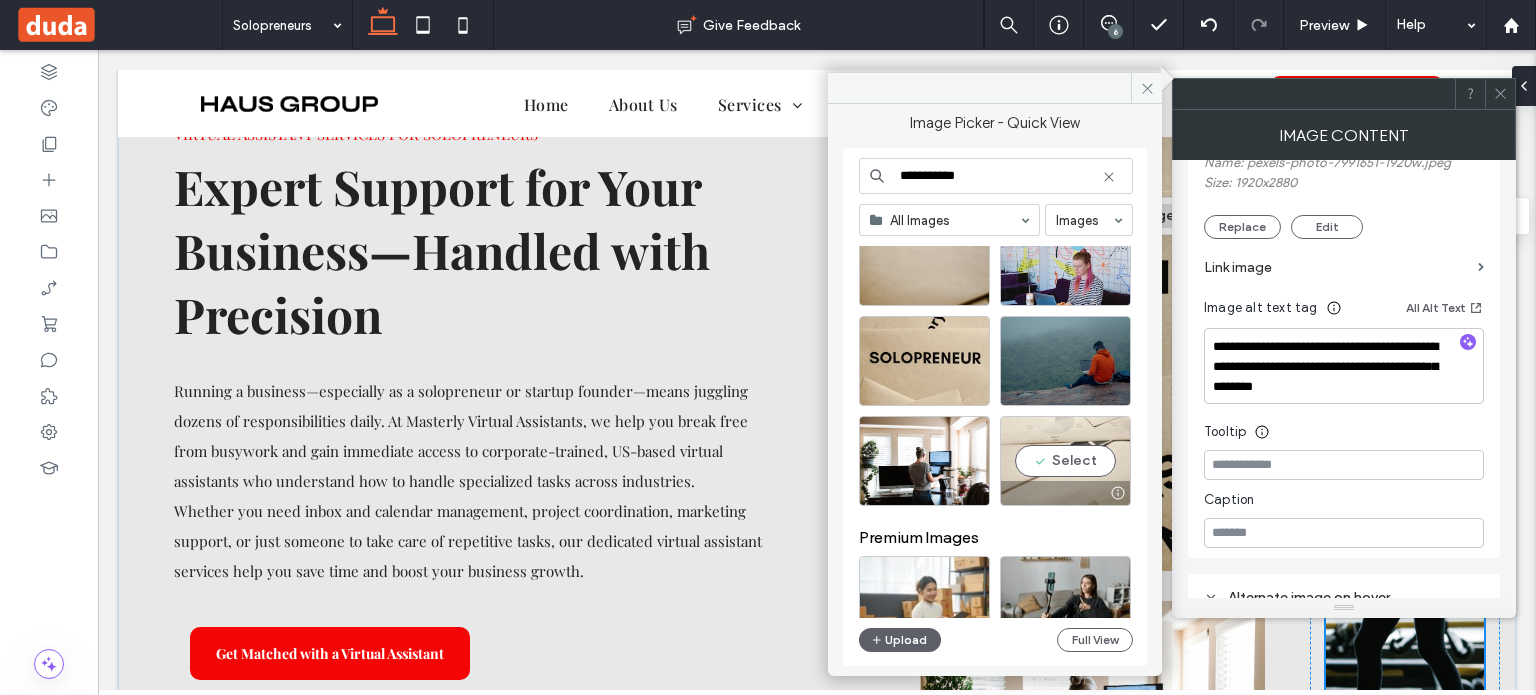 type on "**********" 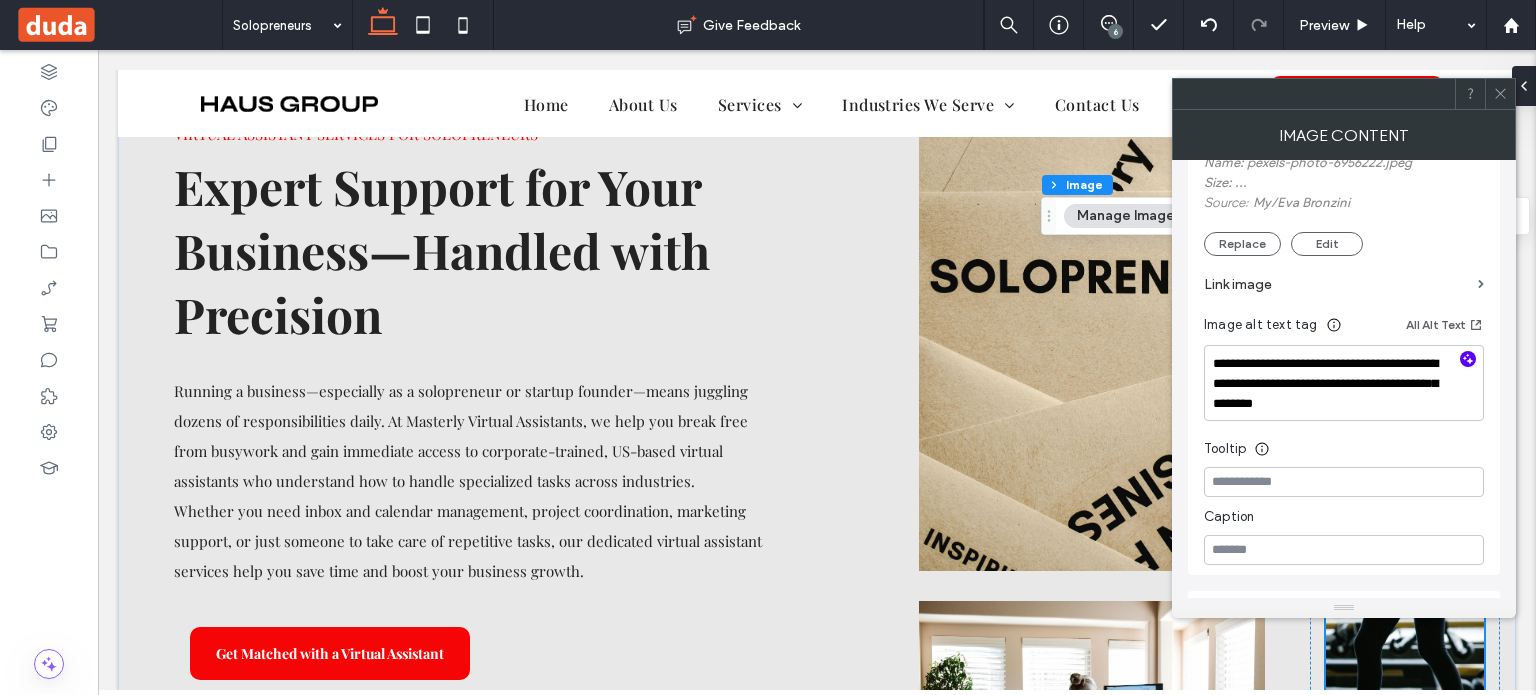 click 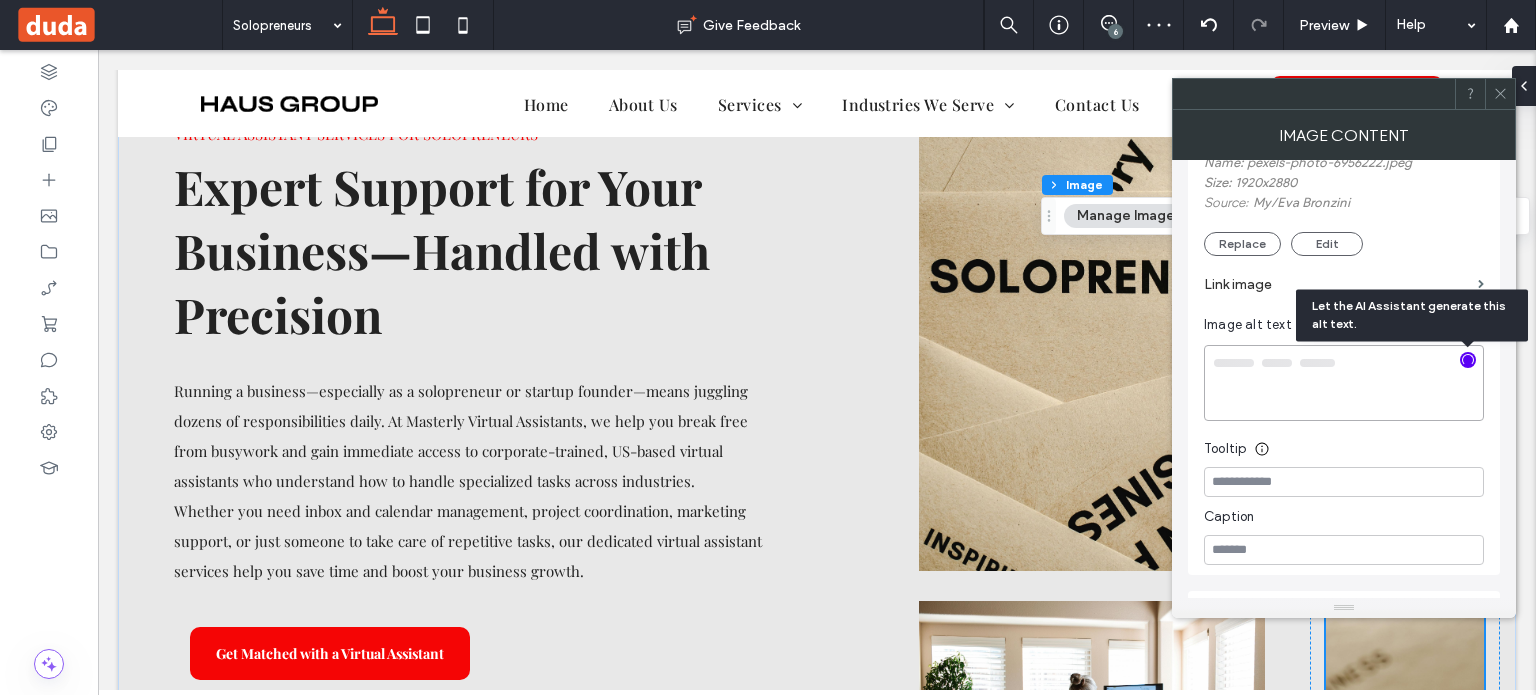 type on "**********" 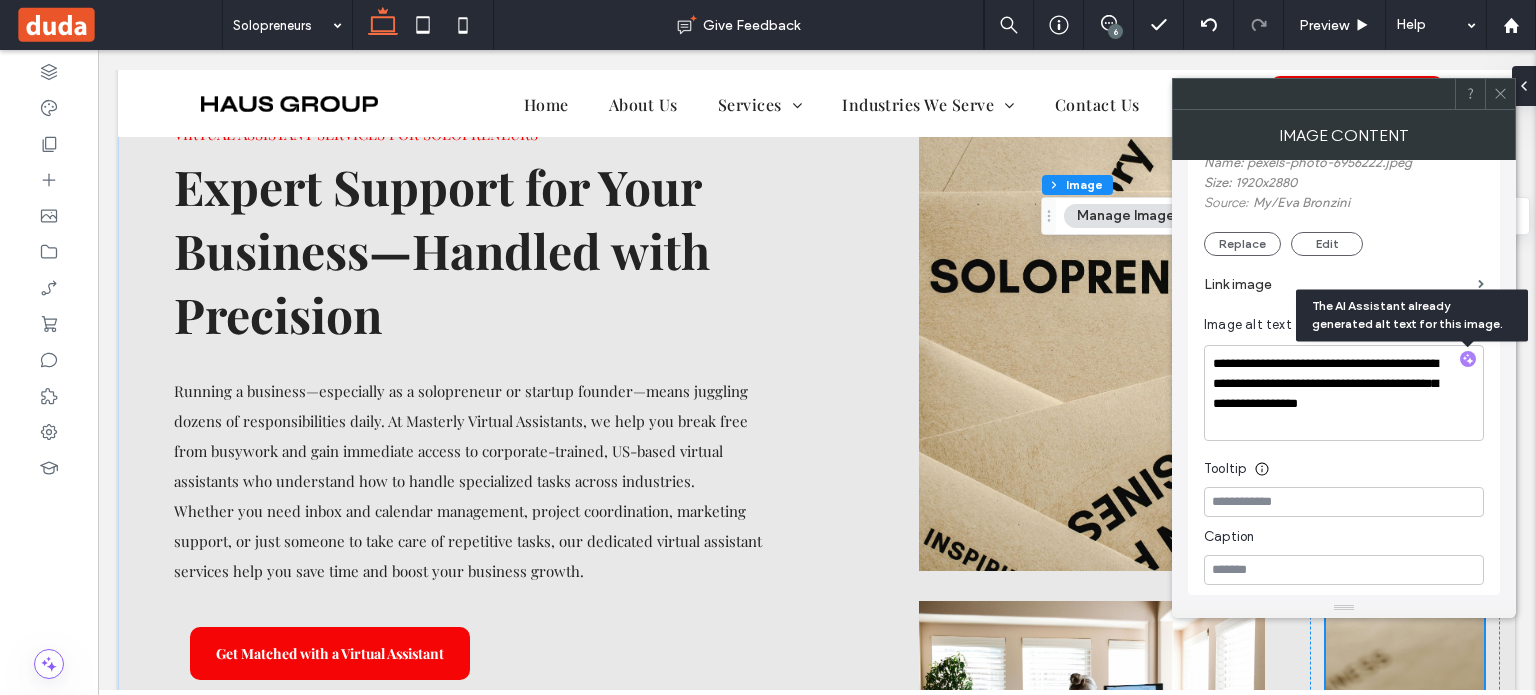 click 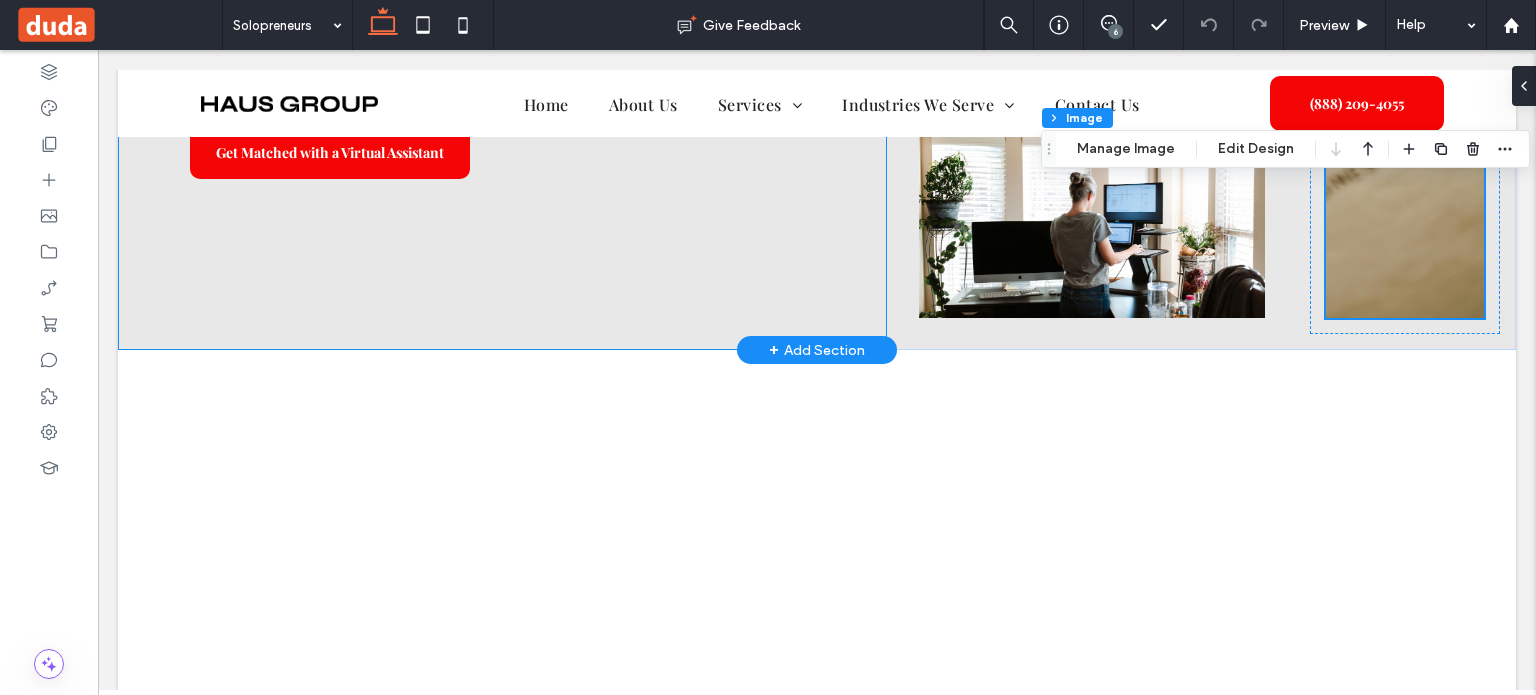 scroll, scrollTop: 668, scrollLeft: 0, axis: vertical 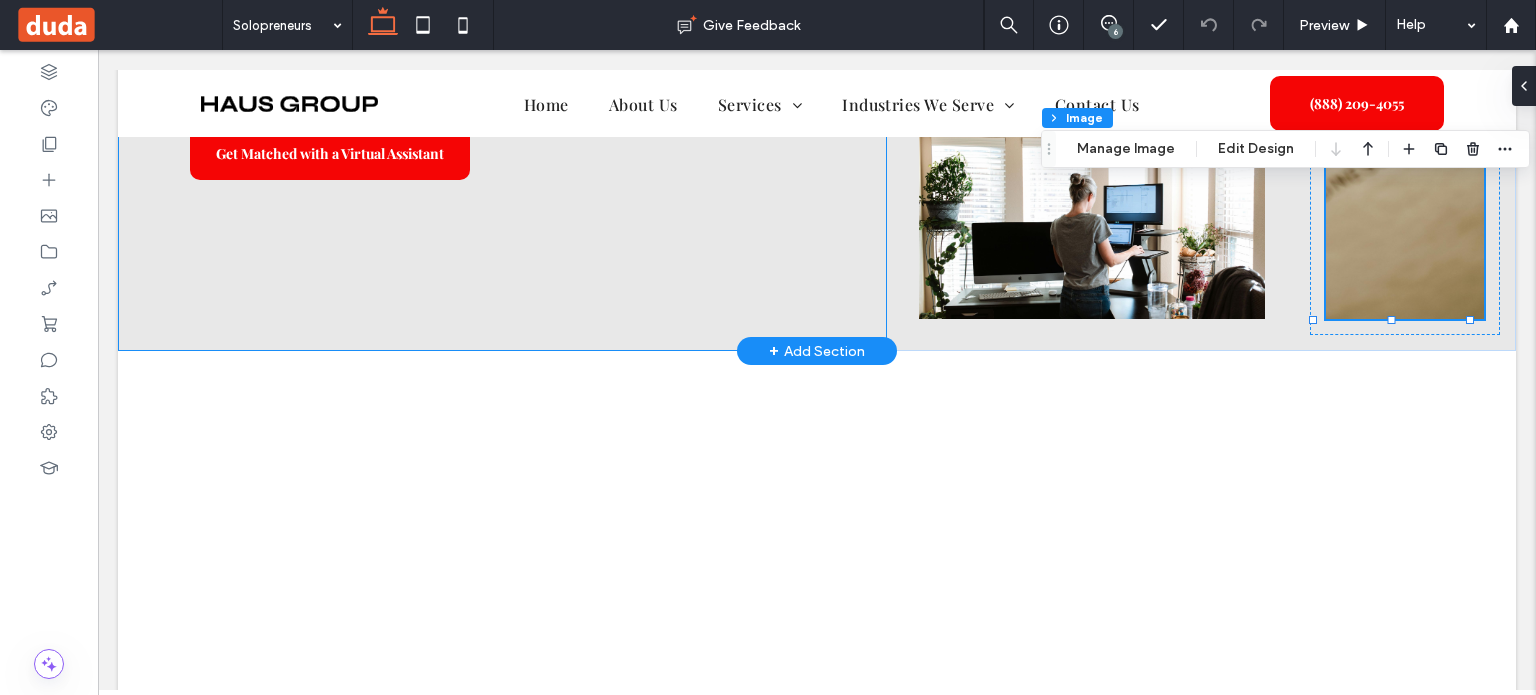 click on "Virtual Assistant Services for Solopreneurs
Expert Support for Your Business—Handled with Precision
Running a business—especially as a solopreneur or startup founder—means juggling dozens of responsibilities daily. At Masterly Virtual Assistants, we help you break free from busywork and gain immediate access to corporate-trained, US-based virtual assistants who understand how to handle specialized tasks across industries. Whether you need inbox and calendar management, project coordination, marketing support, or just someone to take care of repetitive tasks, our dedicated virtual assistant services help you save time and boost your business growth.
Get Matched with a Virtual Assistant" at bounding box center (502, -90) 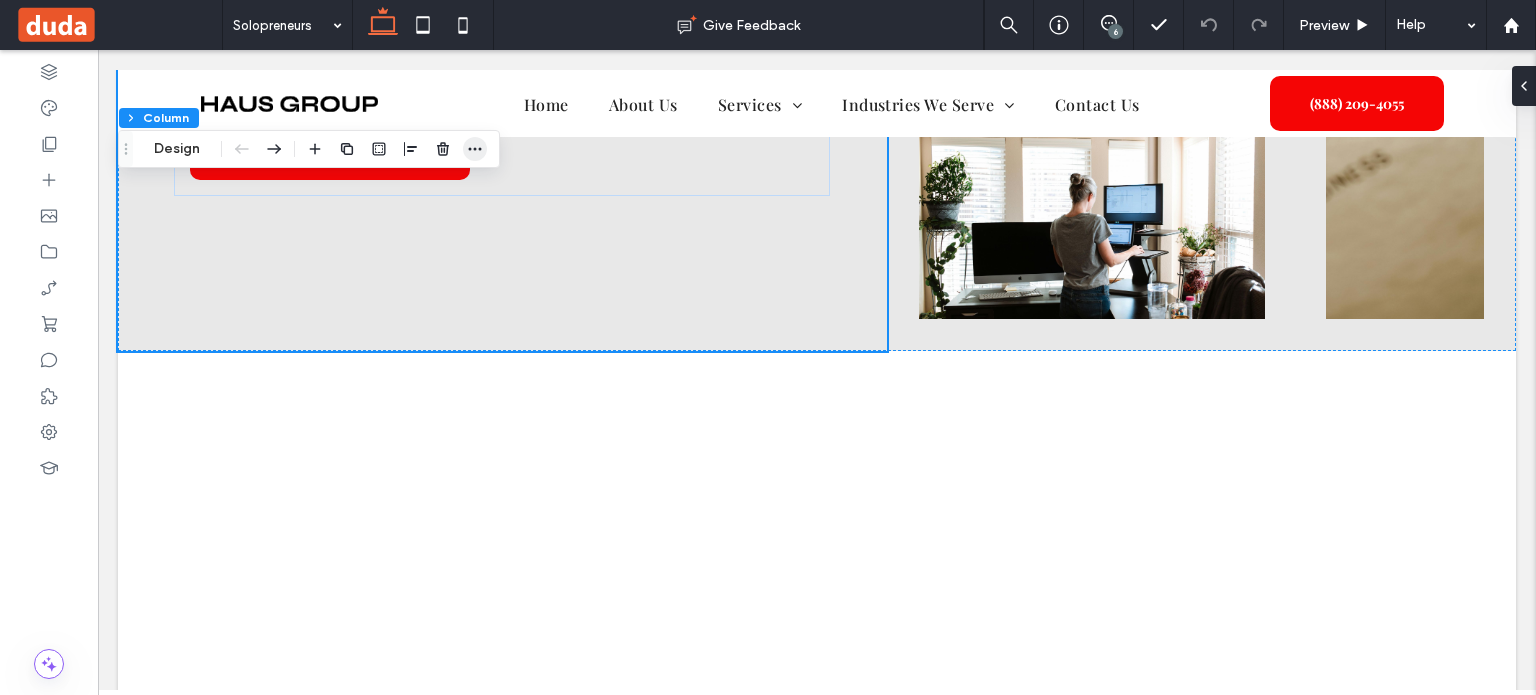 click 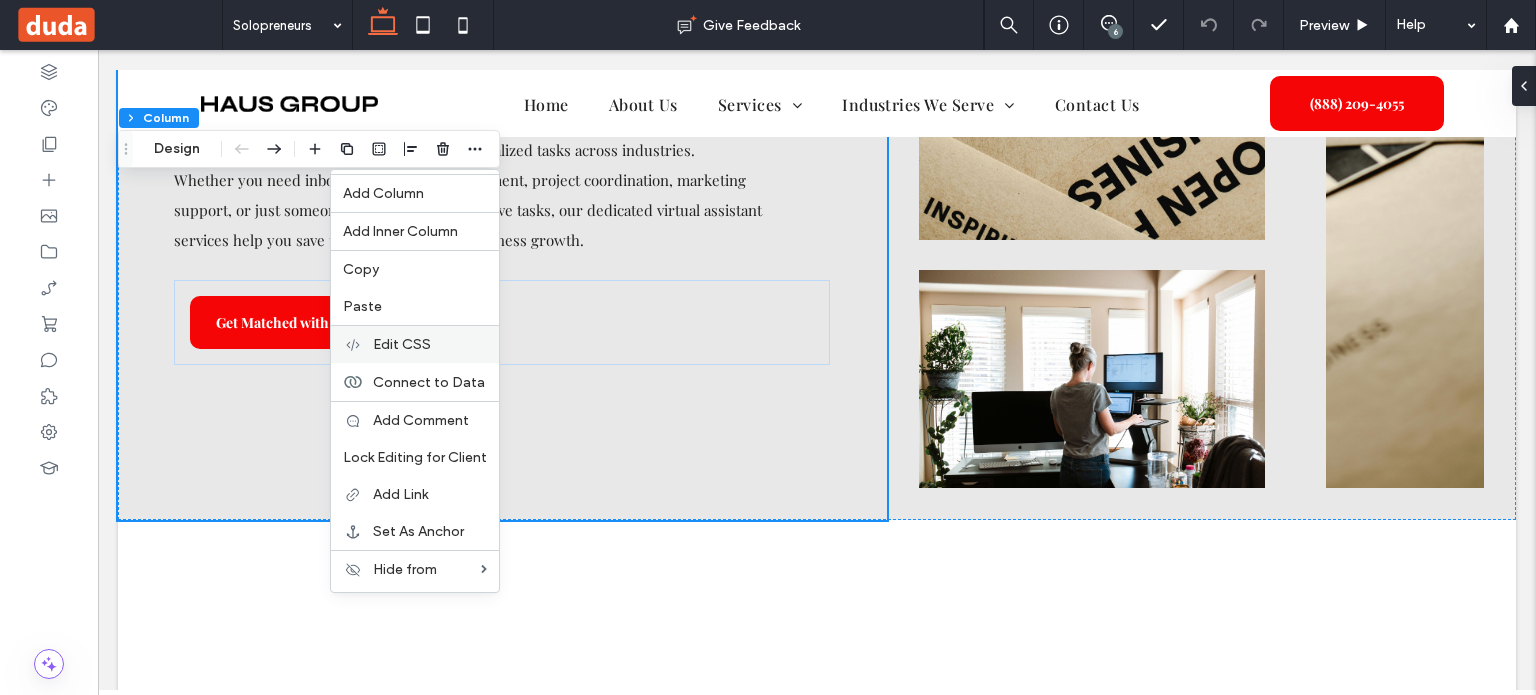 scroll, scrollTop: 568, scrollLeft: 0, axis: vertical 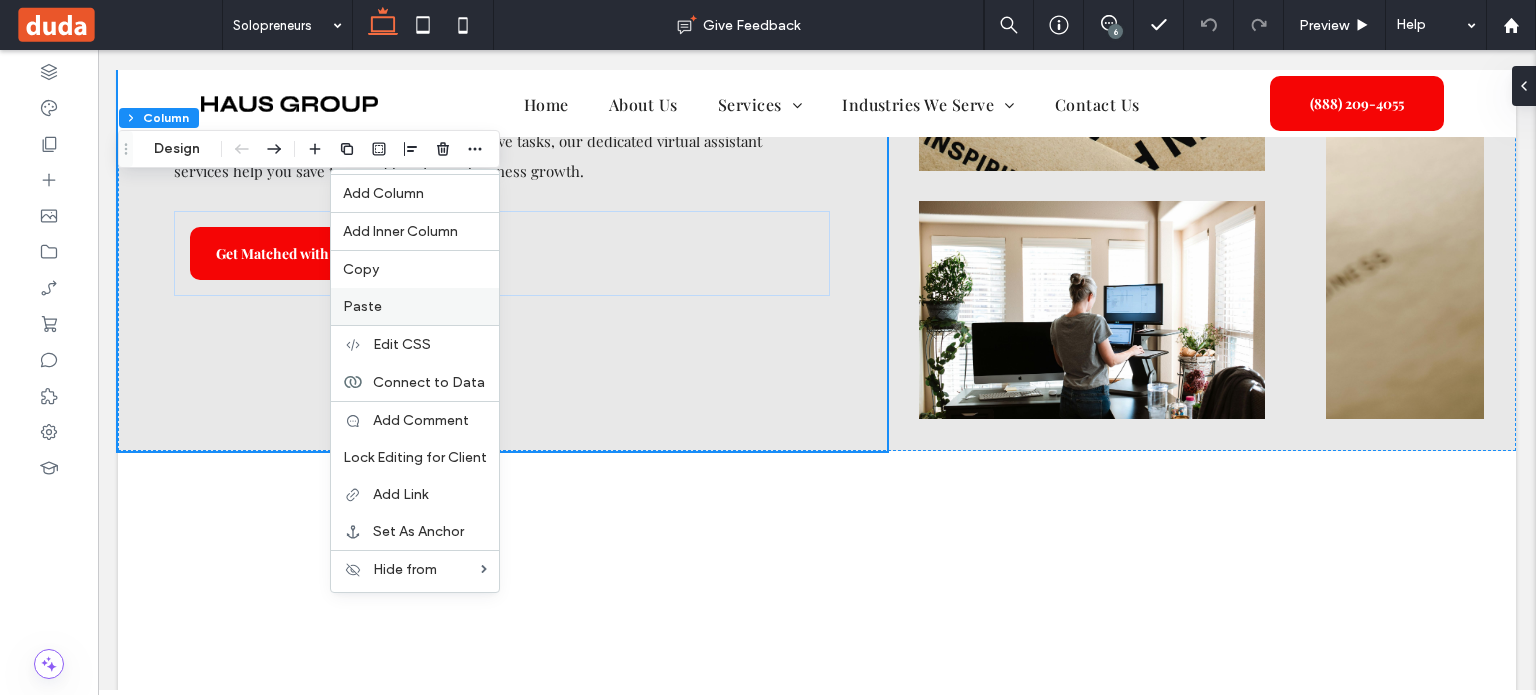 click on "Paste" at bounding box center (415, 306) 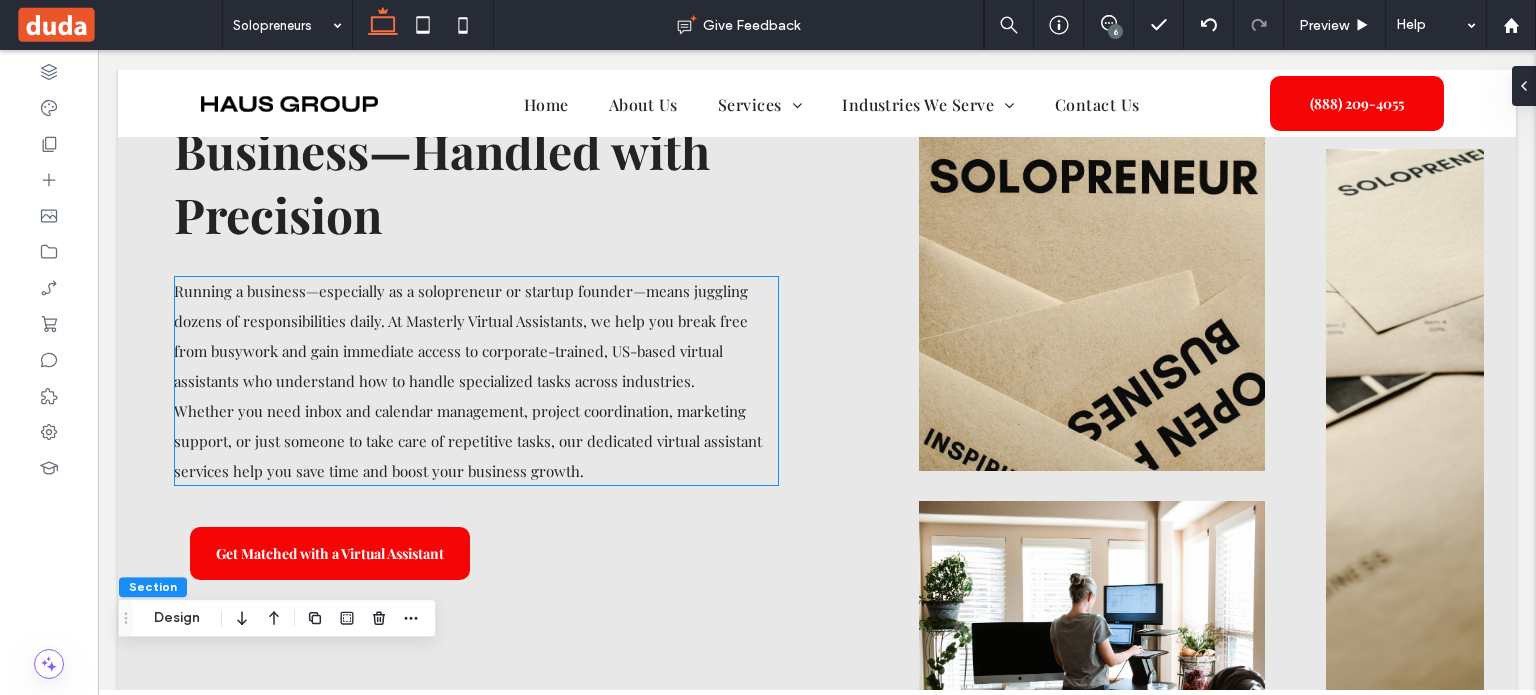 scroll, scrollTop: 68, scrollLeft: 0, axis: vertical 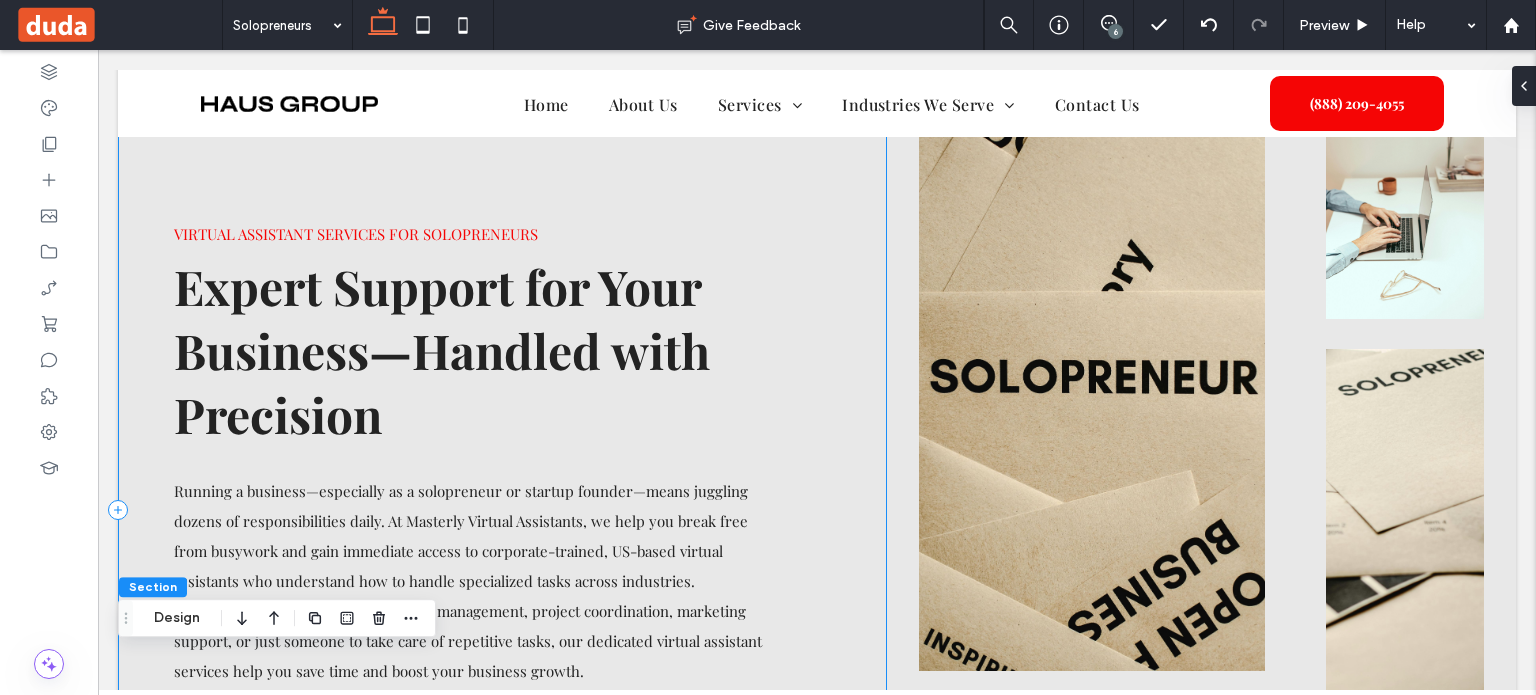 click on "Virtual Assistant Services for Solopreneurs
Expert Support for Your Business—Handled with Precision
Running a business—especially as a solopreneur or startup founder—means juggling dozens of responsibilities daily. At Masterly Virtual Assistants, we help you break free from busywork and gain immediate access to corporate-trained, US-based virtual assistants who understand how to handle specialized tasks across industries. Whether you need inbox and calendar management, project coordination, marketing support, or just someone to take care of repetitive tasks, our dedicated virtual assistant services help you save time and boost your business growth.
Get Matched with a Virtual Assistant" at bounding box center [502, 510] 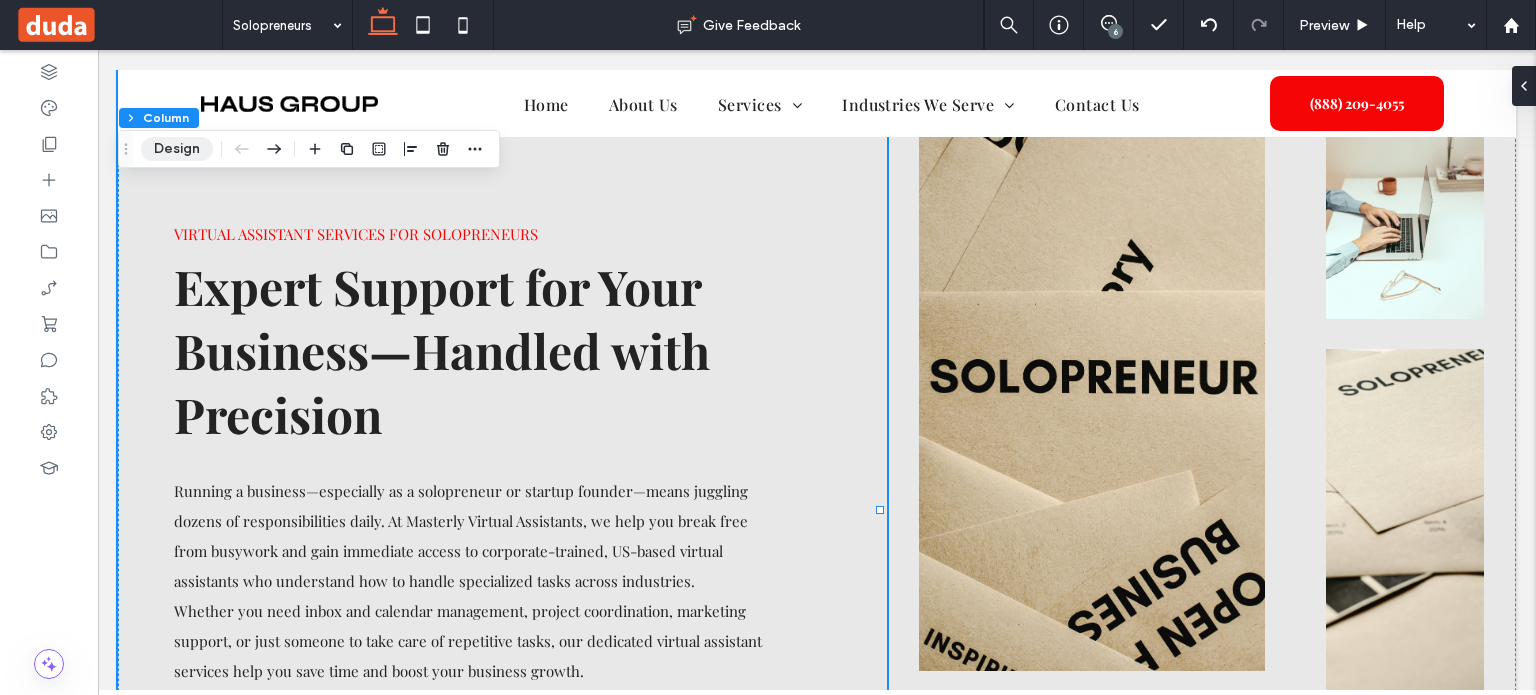 drag, startPoint x: 185, startPoint y: 156, endPoint x: 144, endPoint y: 123, distance: 52.63079 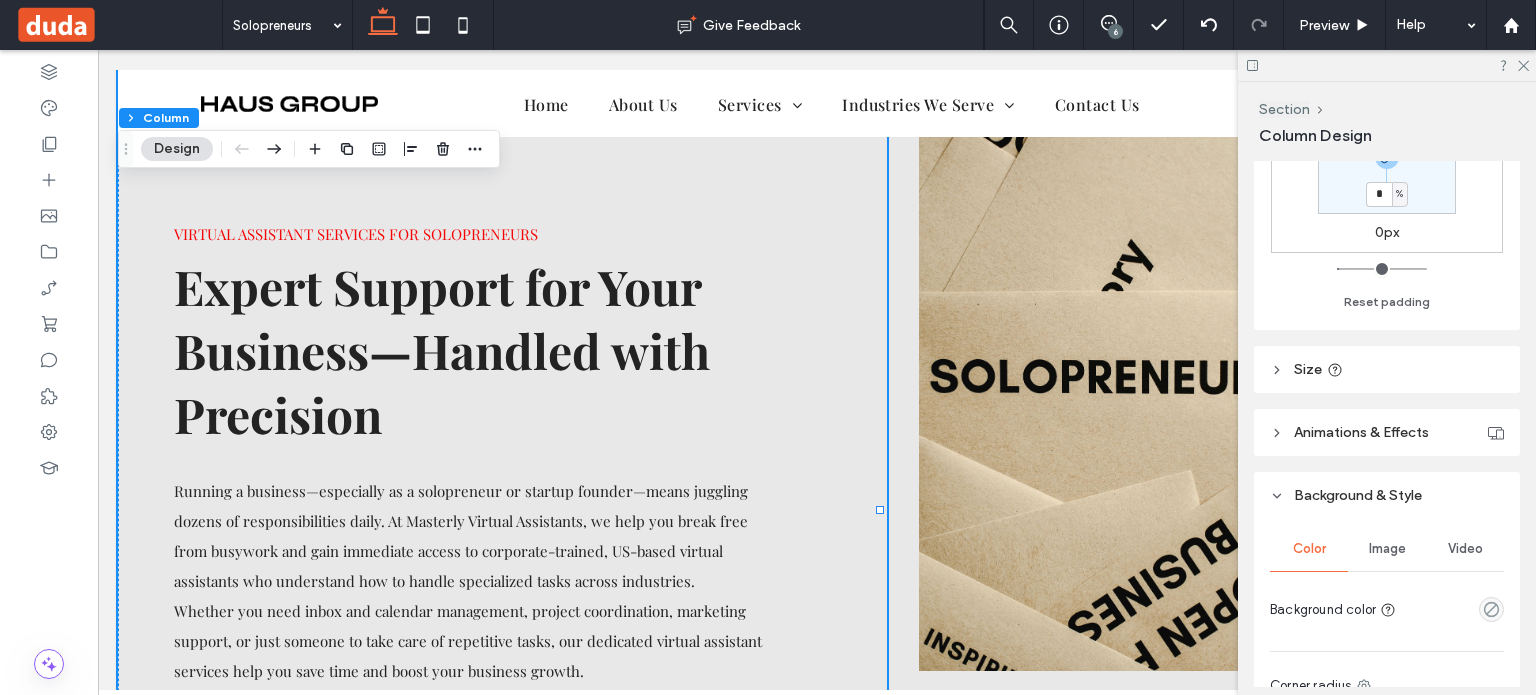 scroll, scrollTop: 700, scrollLeft: 0, axis: vertical 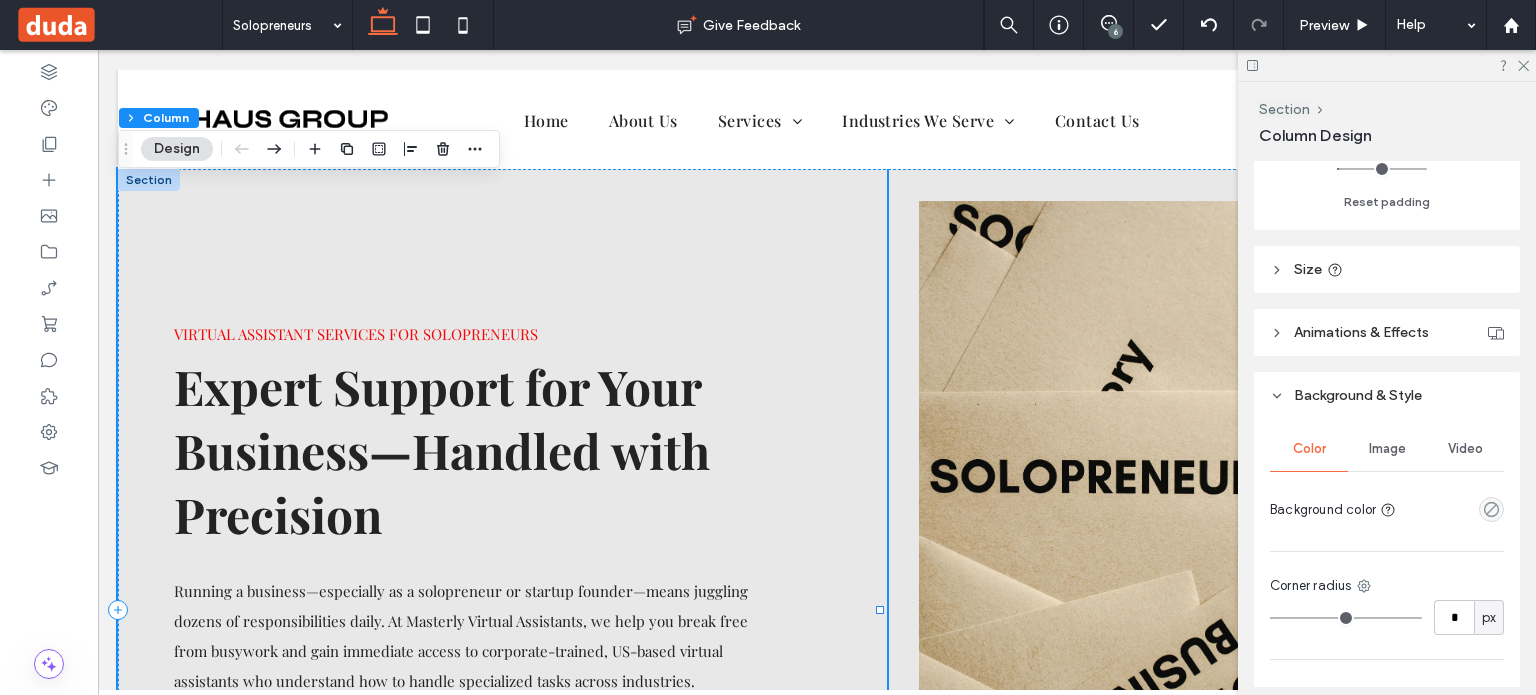click on "Virtual Assistant Services for Solopreneurs
Expert Support for Your Business—Handled with Precision
Running a business—especially as a solopreneur or startup founder—means juggling dozens of responsibilities daily. At Masterly Virtual Assistants, we help you break free from busywork and gain immediate access to corporate-trained, US-based virtual assistants who understand how to handle specialized tasks across industries. Whether you need inbox and calendar management, project coordination, marketing support, or just someone to take care of repetitive tasks, our dedicated virtual assistant services help you save time and boost your business growth.
Get Matched with a Virtual Assistant" at bounding box center [502, 610] 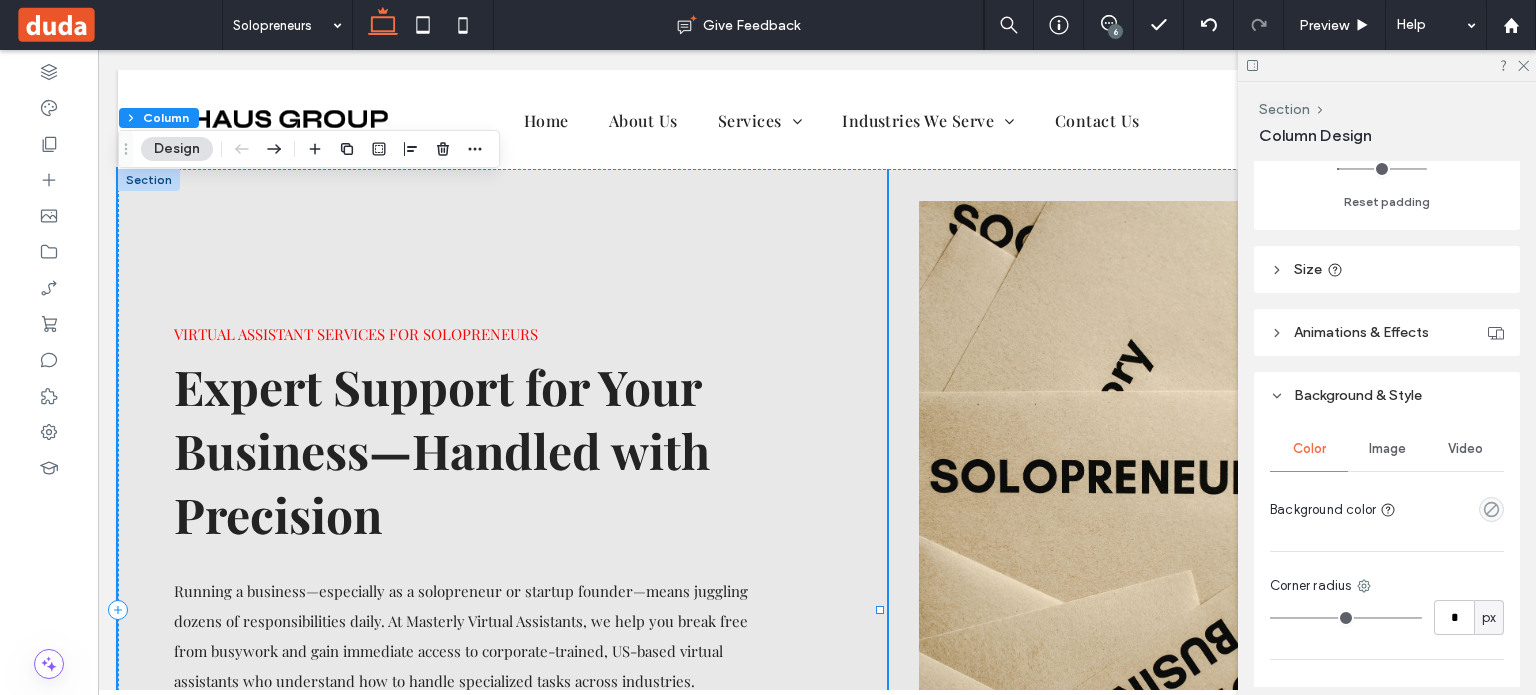 click on "Virtual Assistant Services for Solopreneurs
Expert Support for Your Business—Handled with Precision
Running a business—especially as a solopreneur or startup founder—means juggling dozens of responsibilities daily. At Masterly Virtual Assistants, we help you break free from busywork and gain immediate access to corporate-trained, US-based virtual assistants who understand how to handle specialized tasks across industries. Whether you need inbox and calendar management, project coordination, marketing support, or just someone to take care of repetitive tasks, our dedicated virtual assistant services help you save time and boost your business growth.
Get Matched with a Virtual Assistant" at bounding box center [502, 610] 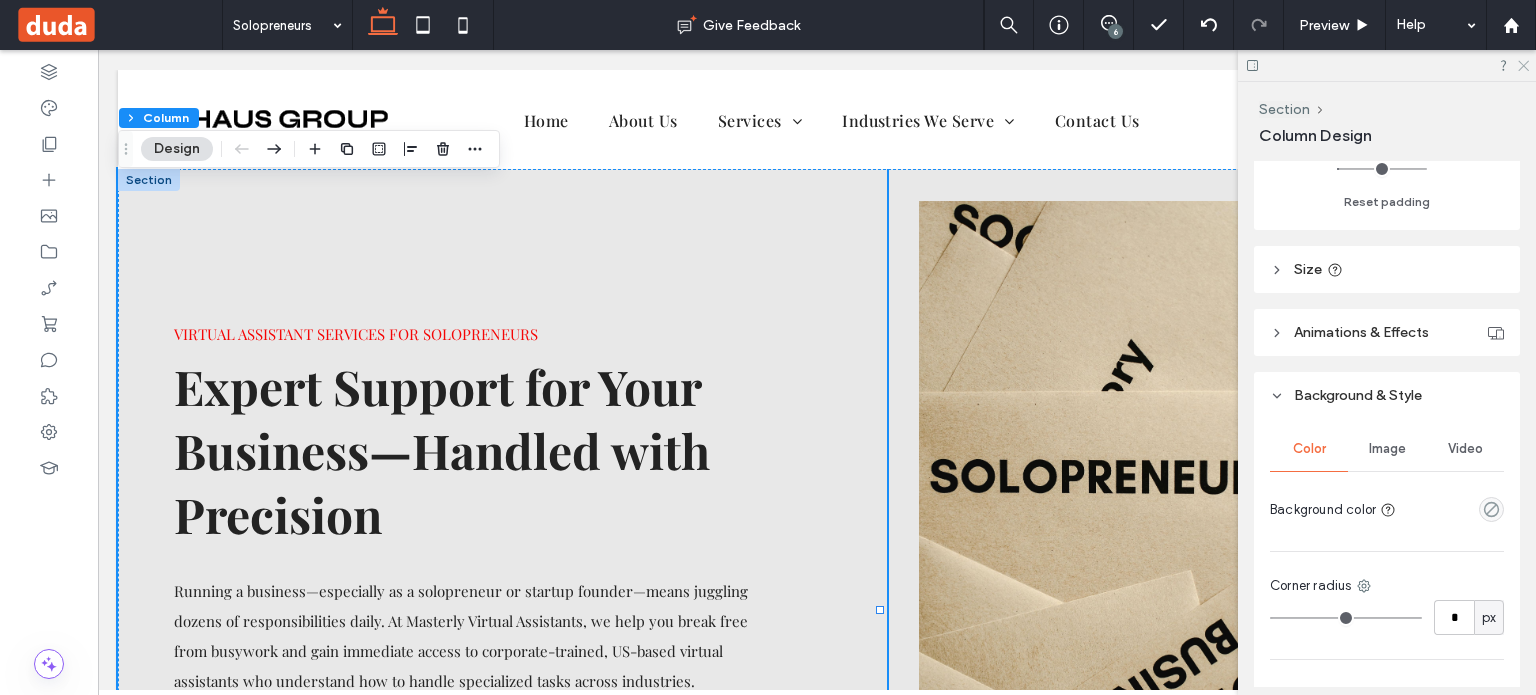 click 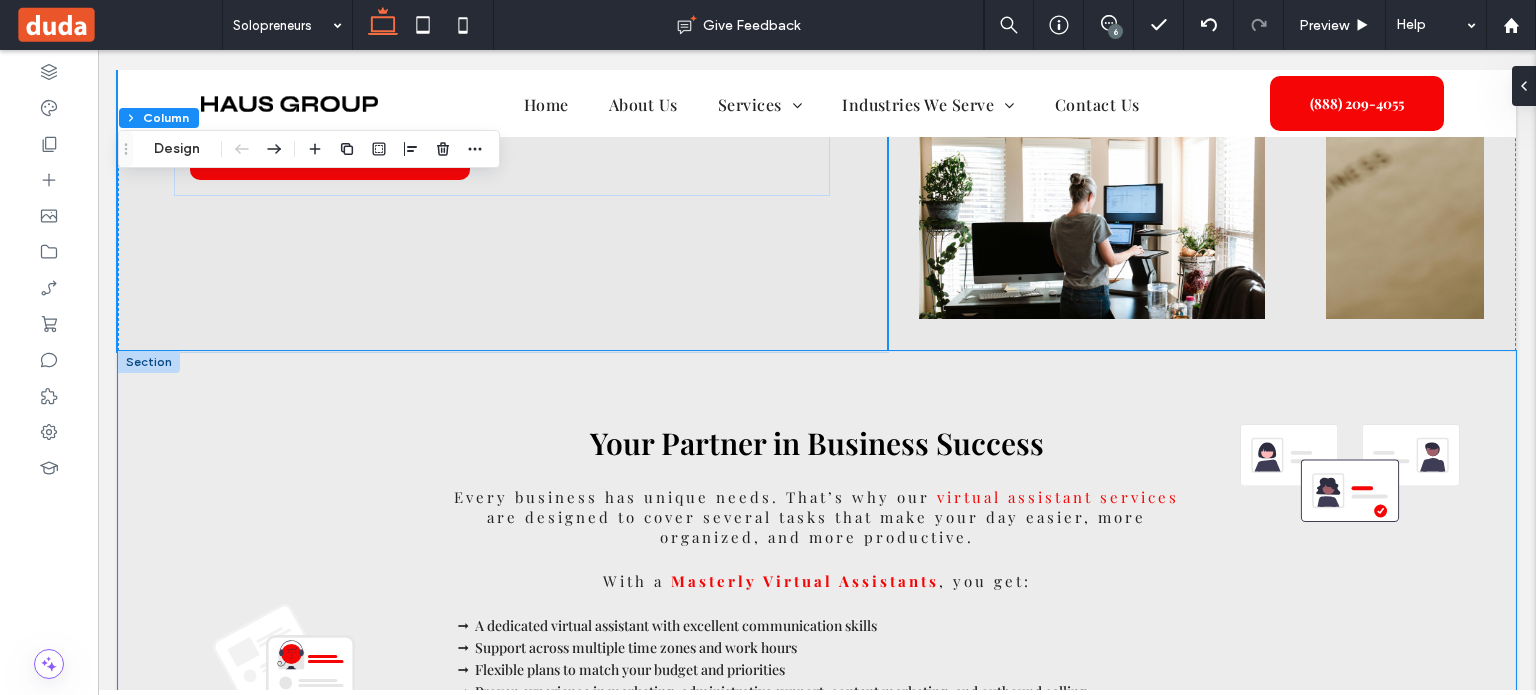 drag, startPoint x: 143, startPoint y: 442, endPoint x: 157, endPoint y: 448, distance: 15.231546 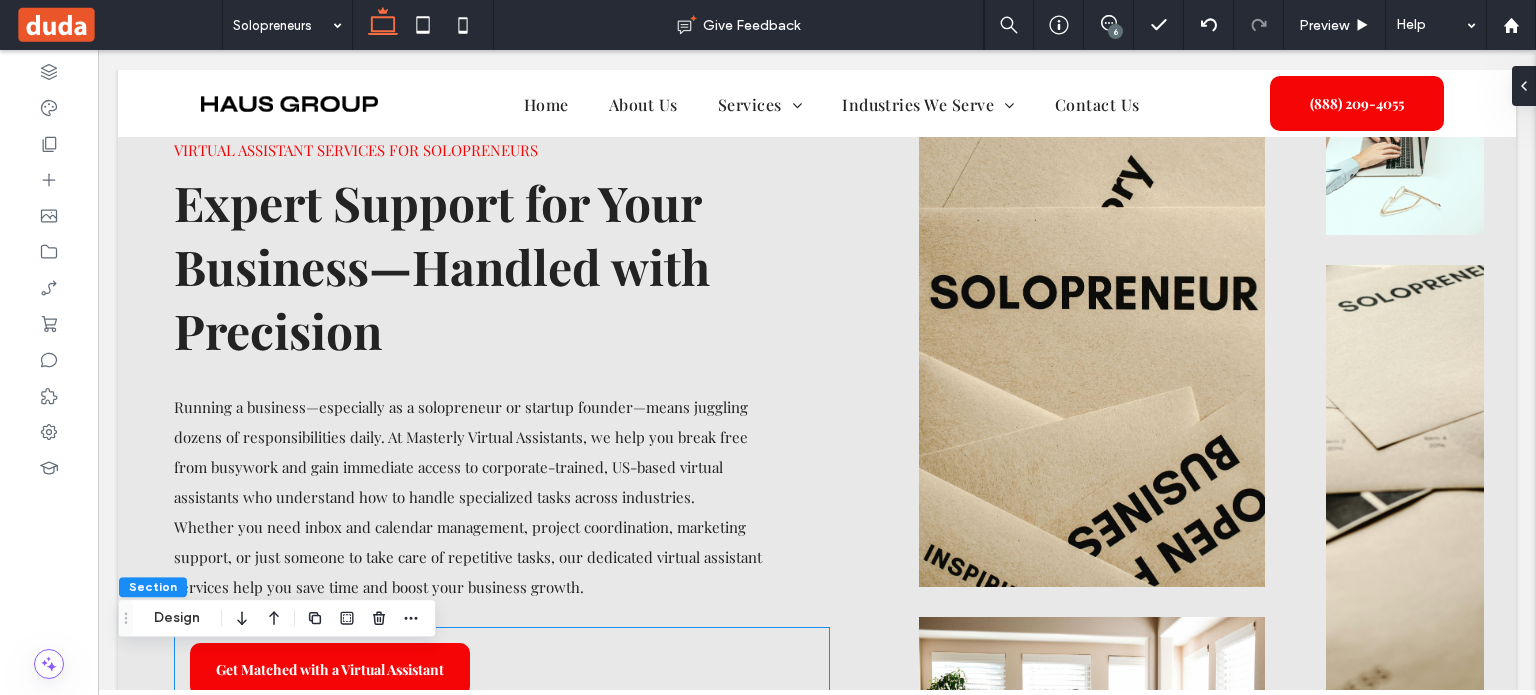 scroll, scrollTop: 0, scrollLeft: 0, axis: both 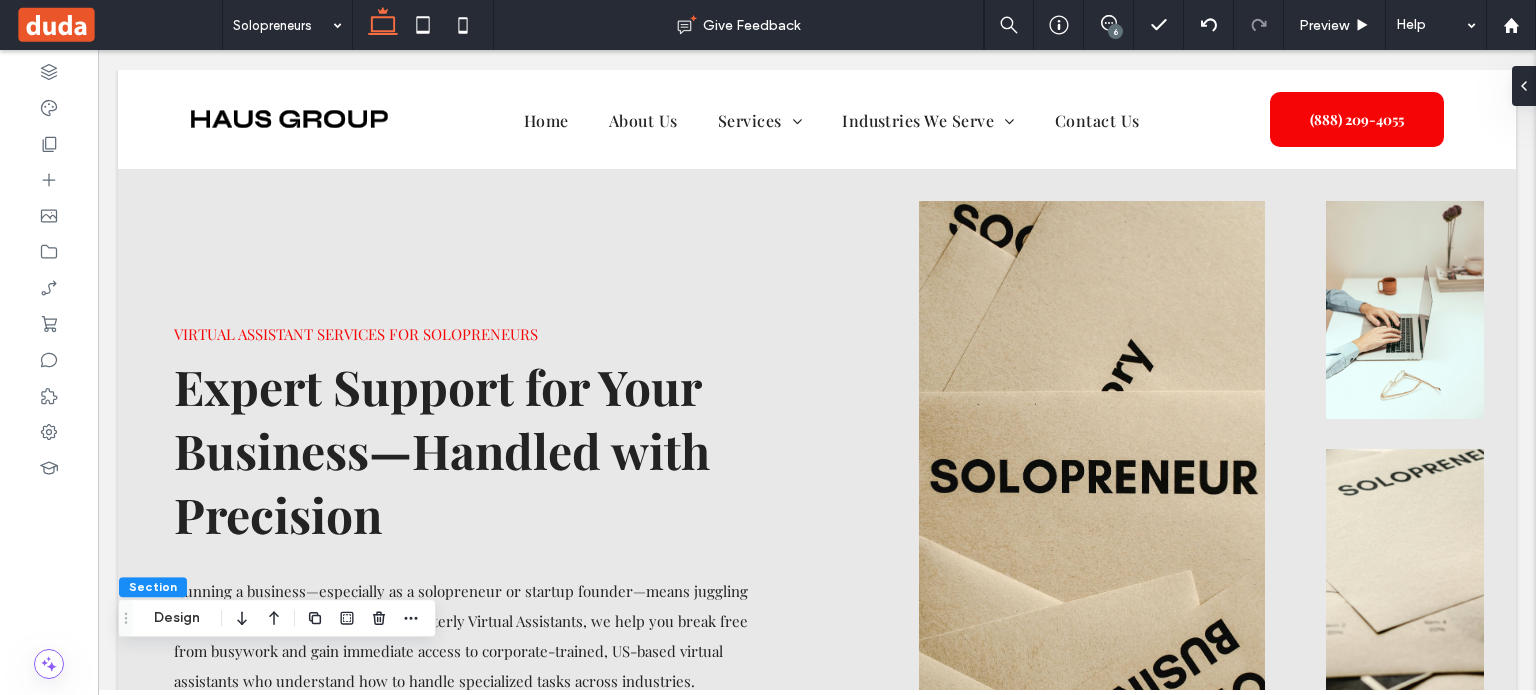 click at bounding box center (149, 180) 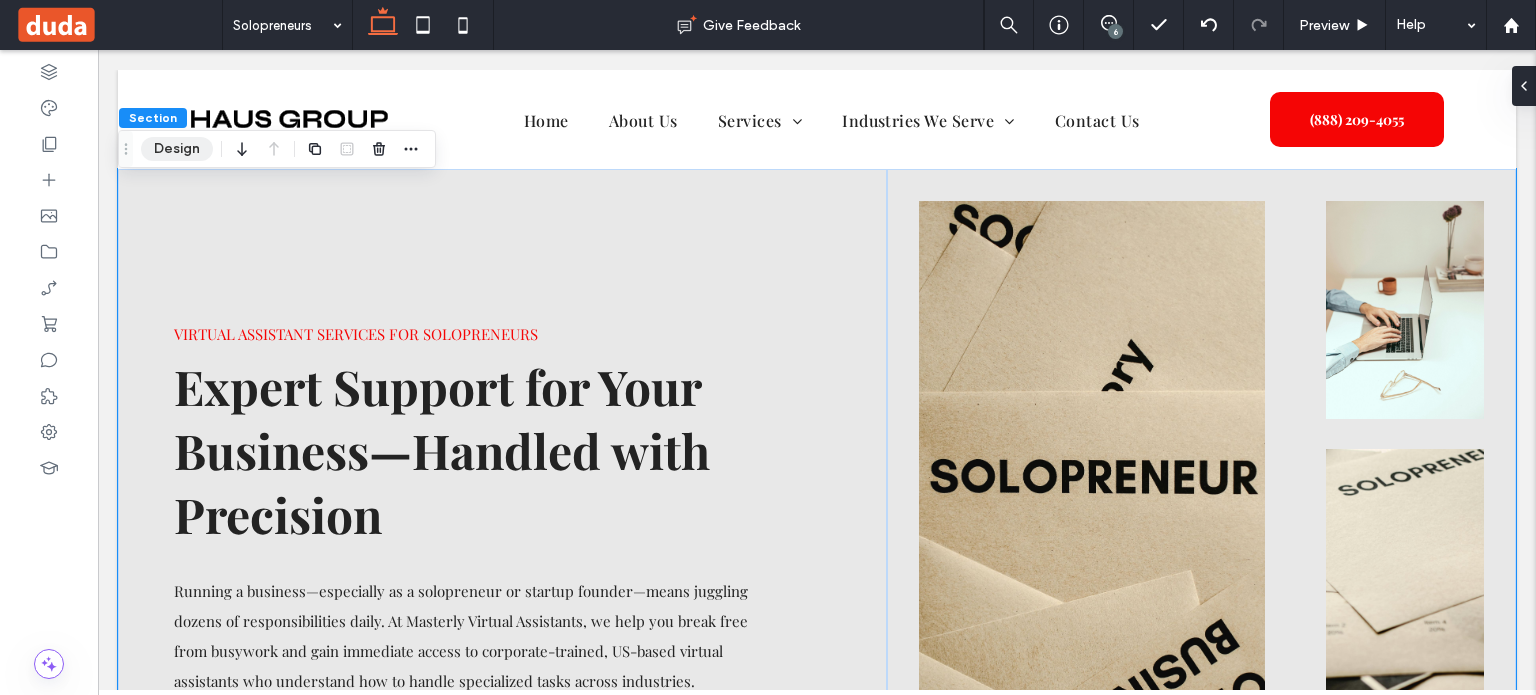 click on "Design" at bounding box center [177, 149] 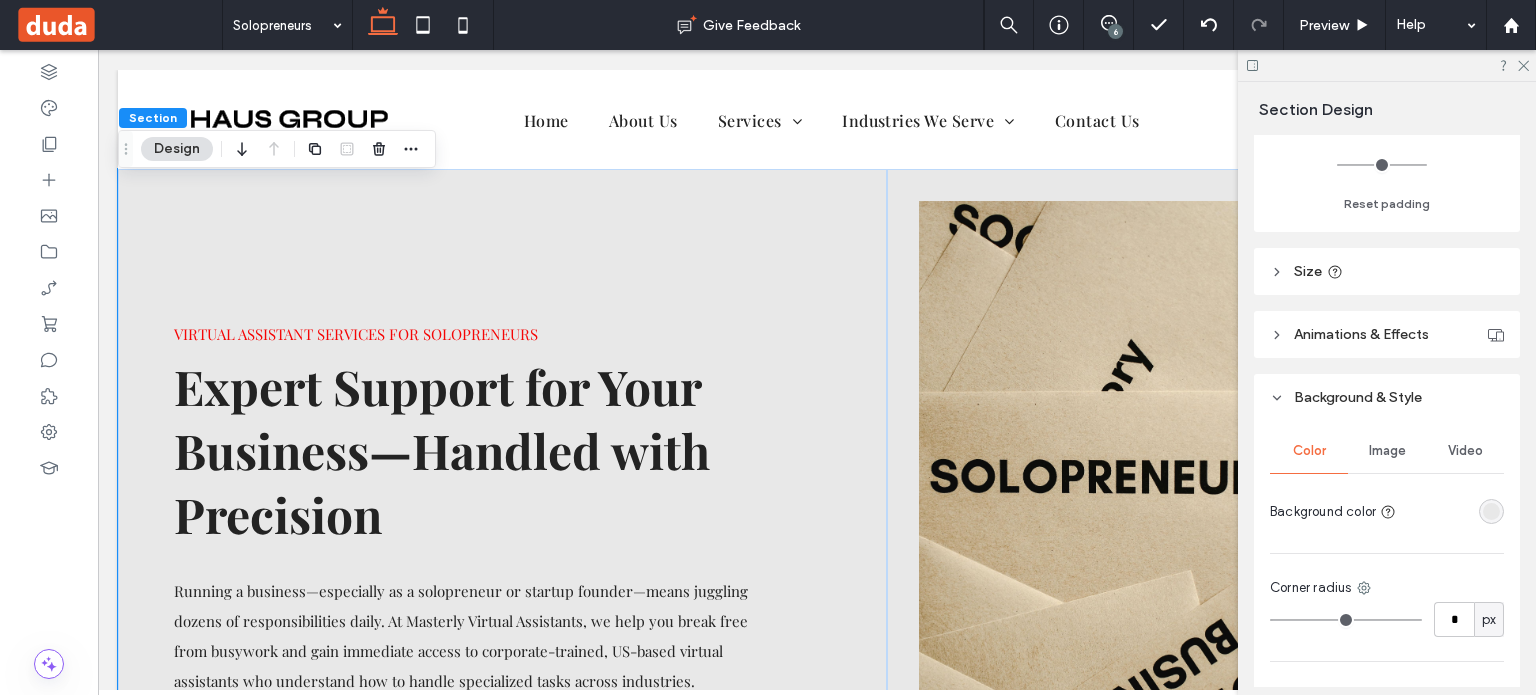 scroll, scrollTop: 700, scrollLeft: 0, axis: vertical 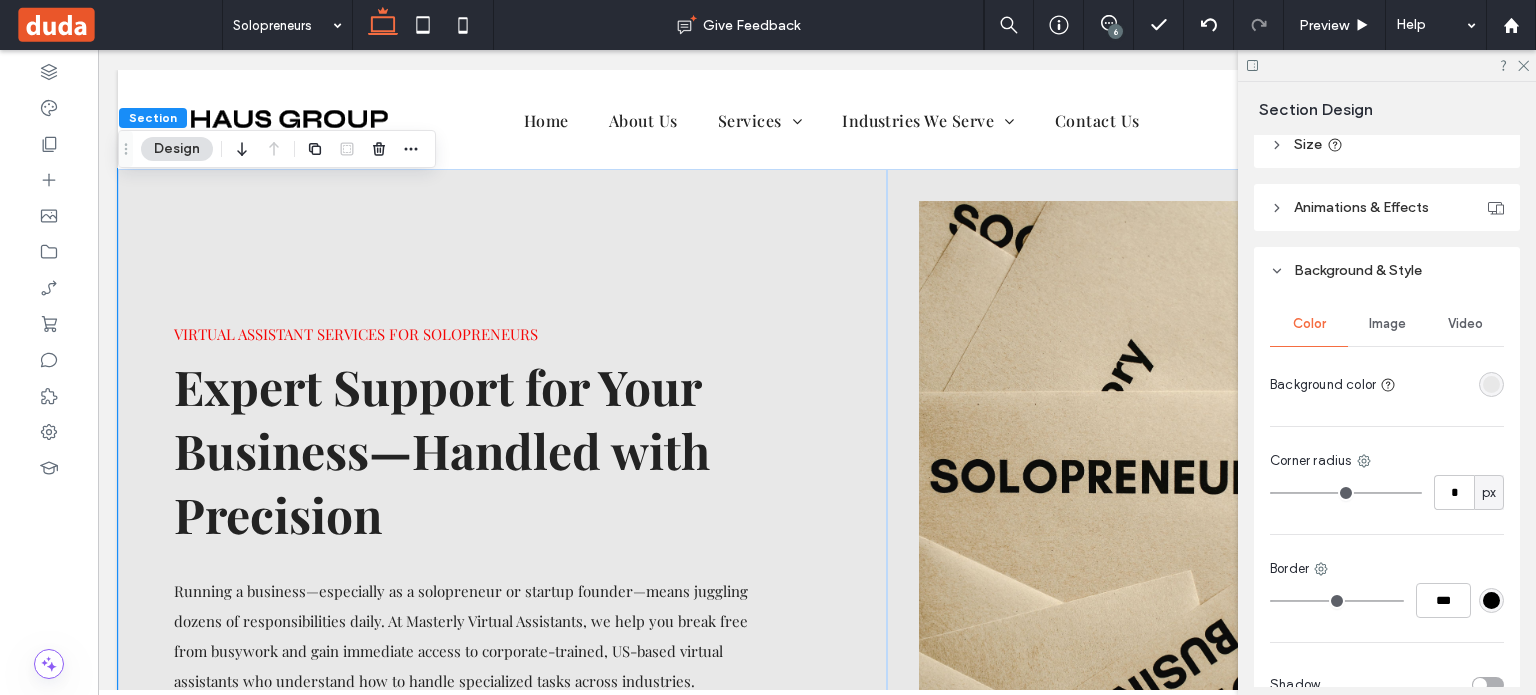 click at bounding box center [1491, 384] 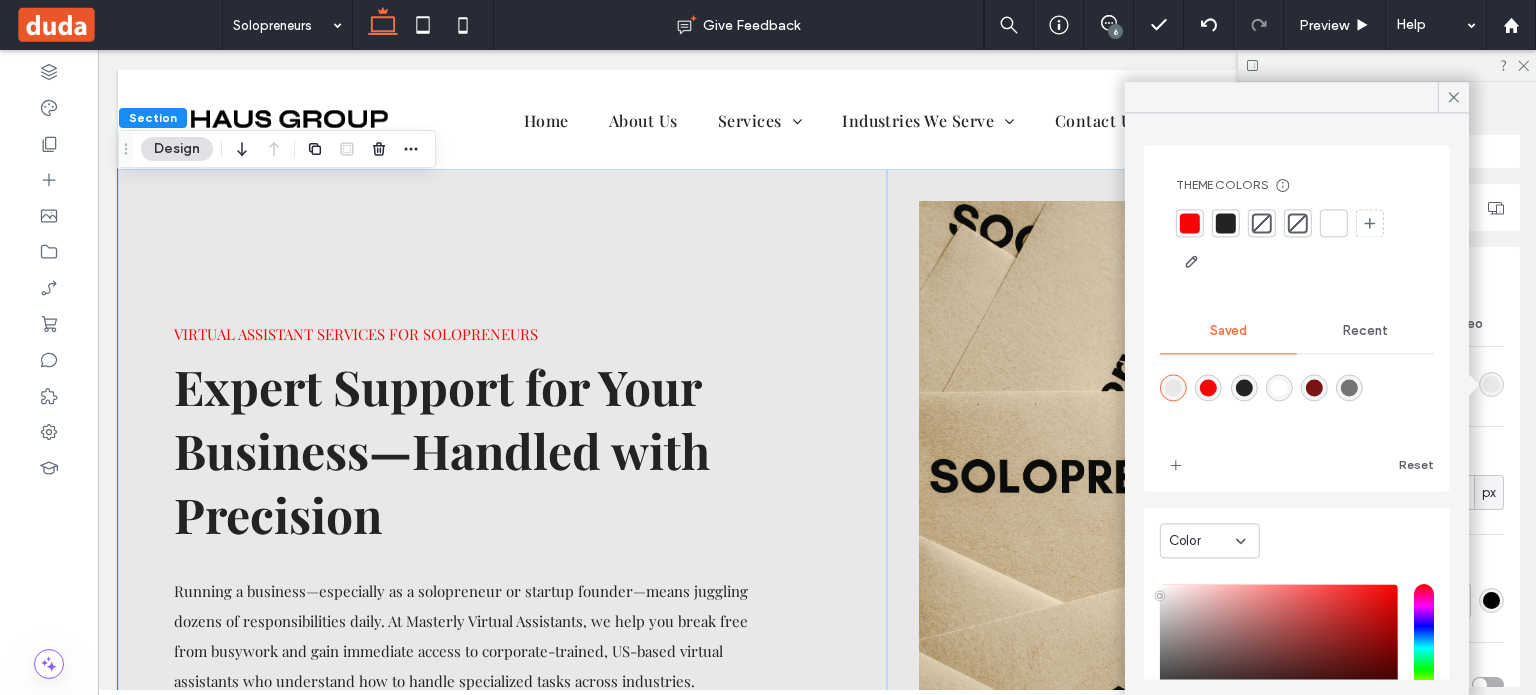 click at bounding box center (1262, 223) 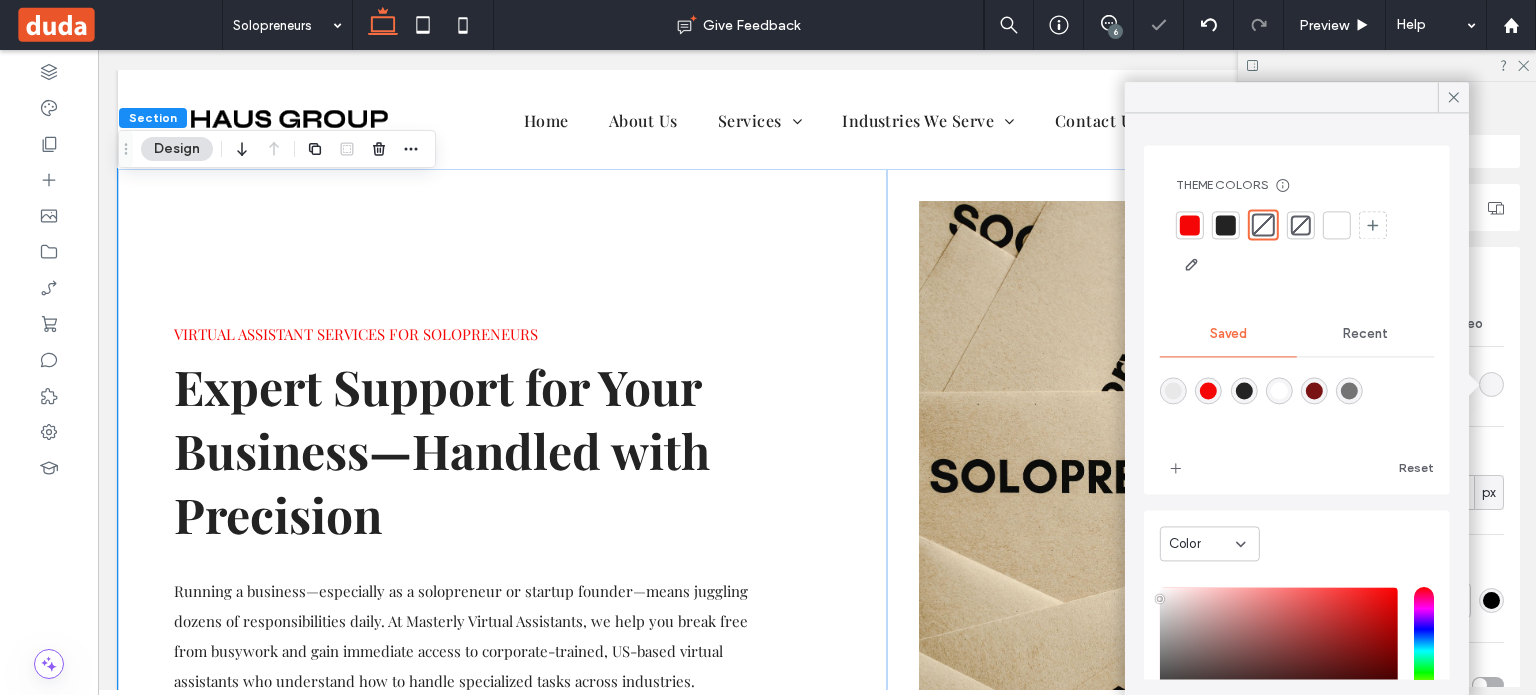 click 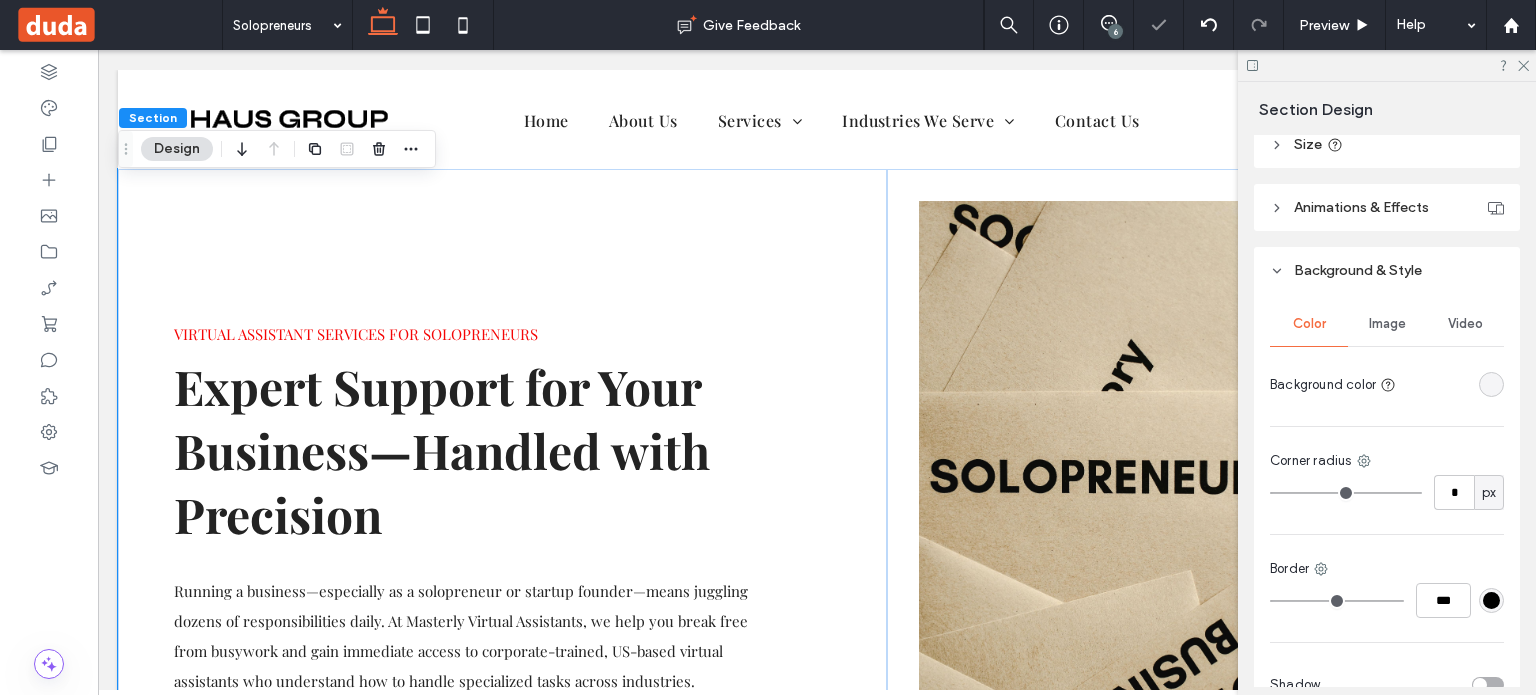 click 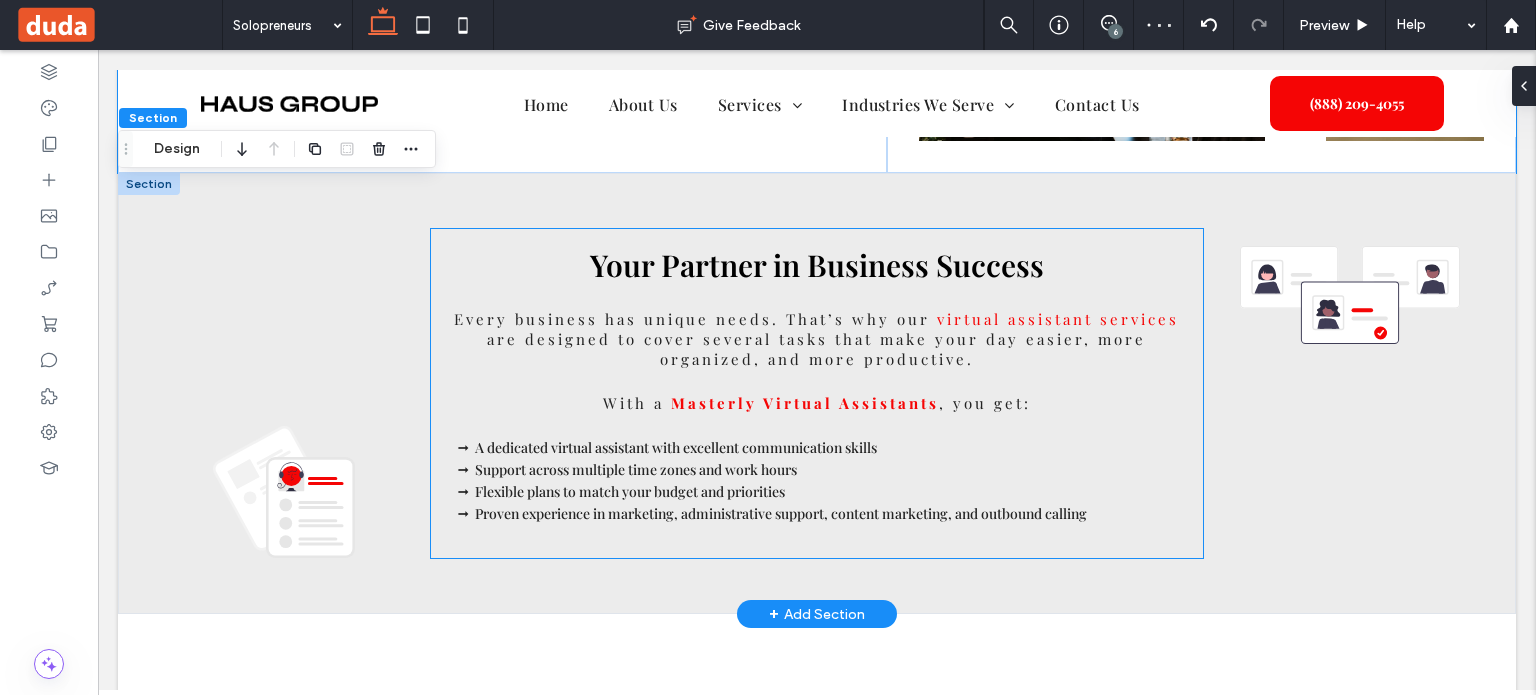 scroll, scrollTop: 868, scrollLeft: 0, axis: vertical 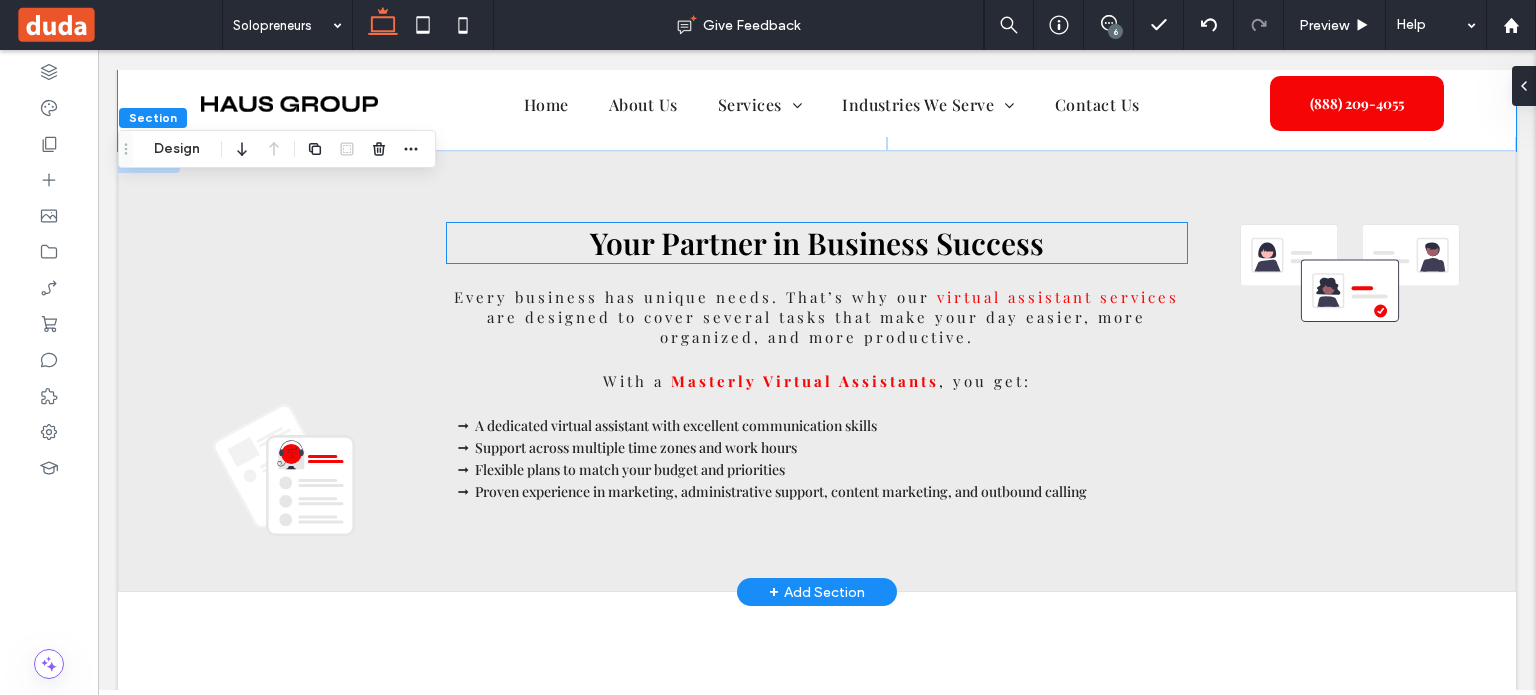 click on "Your Partner in Business Success" at bounding box center [817, 243] 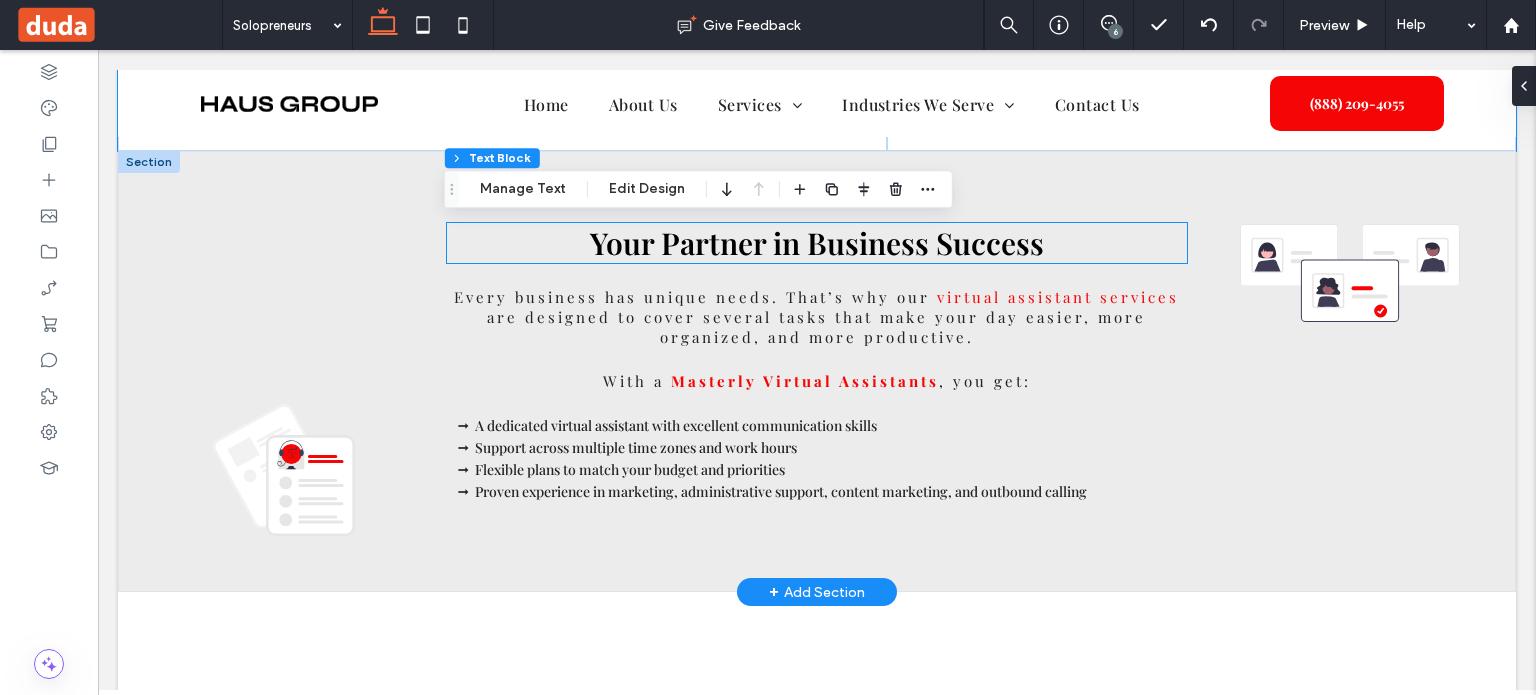 click on "Your Partner in Business Success" at bounding box center (817, 243) 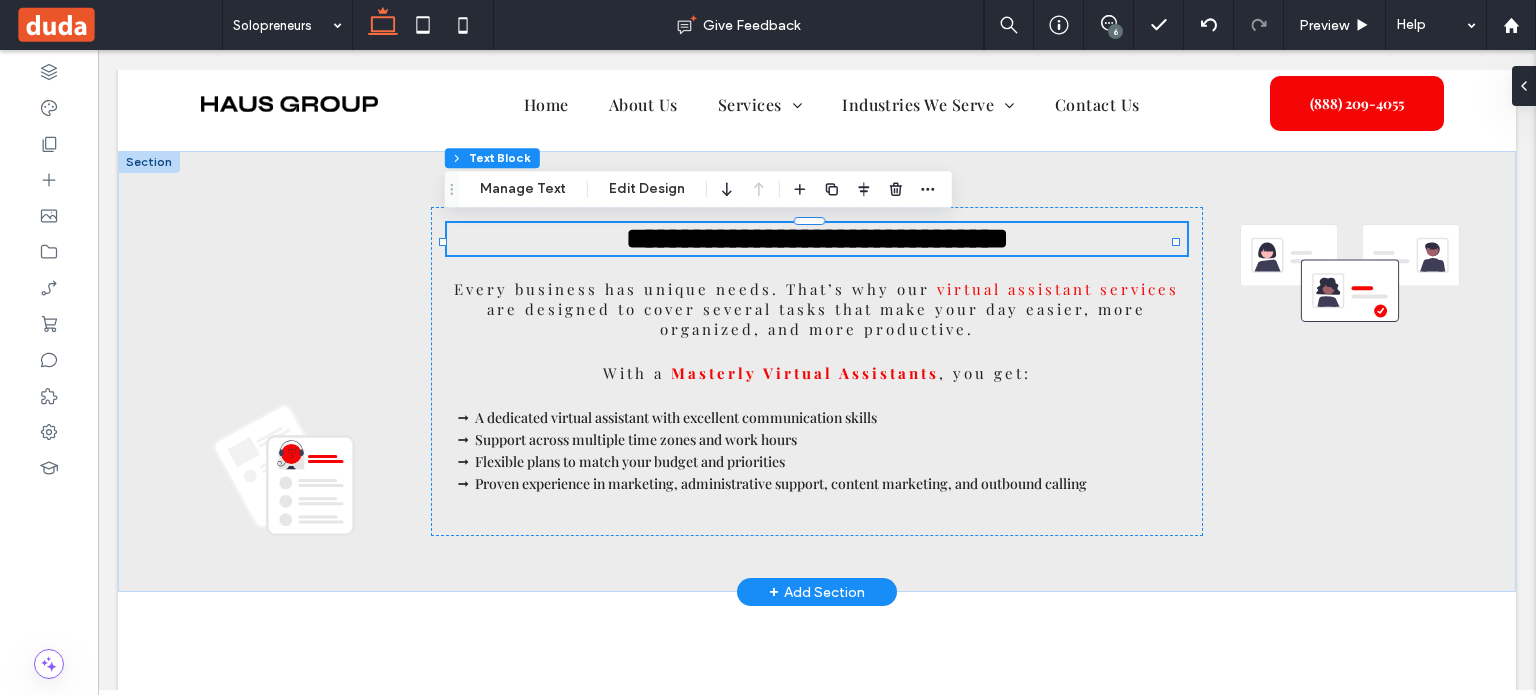click on "**********" at bounding box center (817, 238) 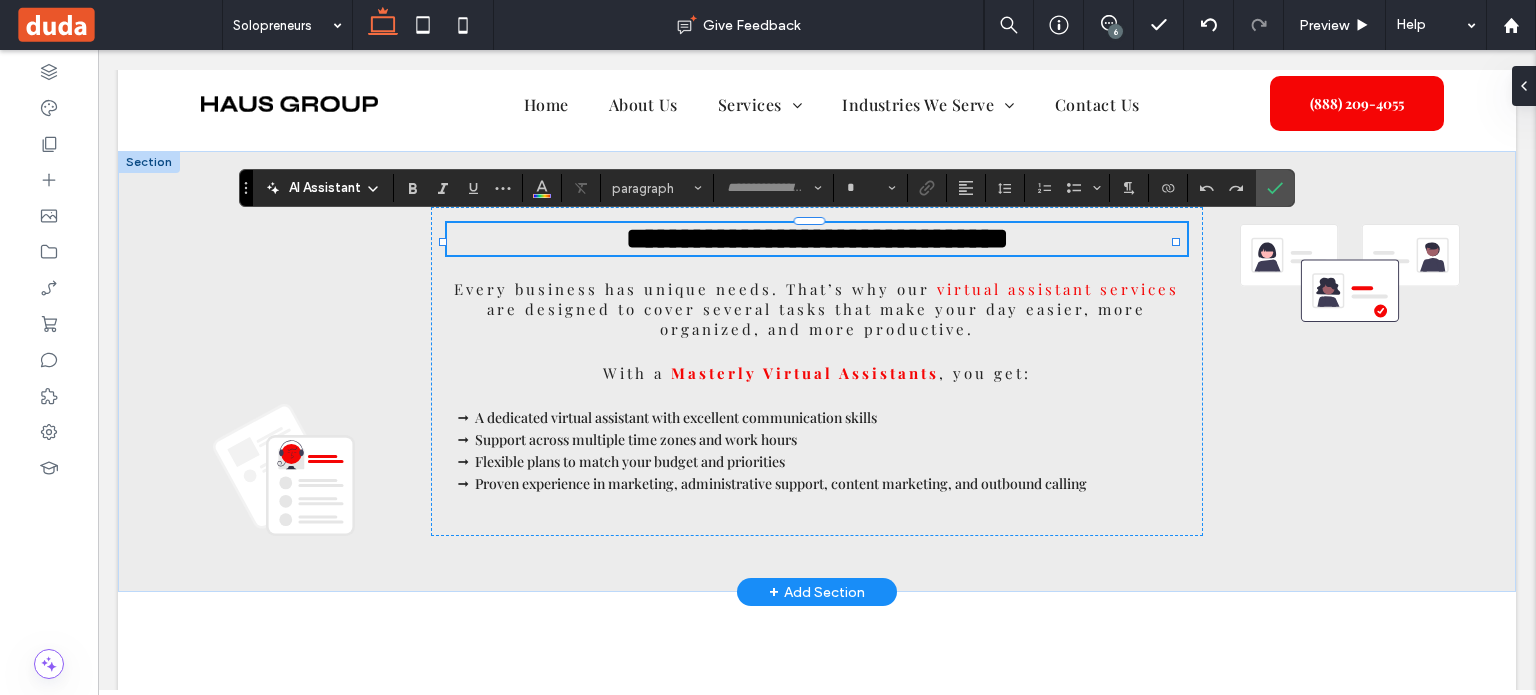 type on "**********" 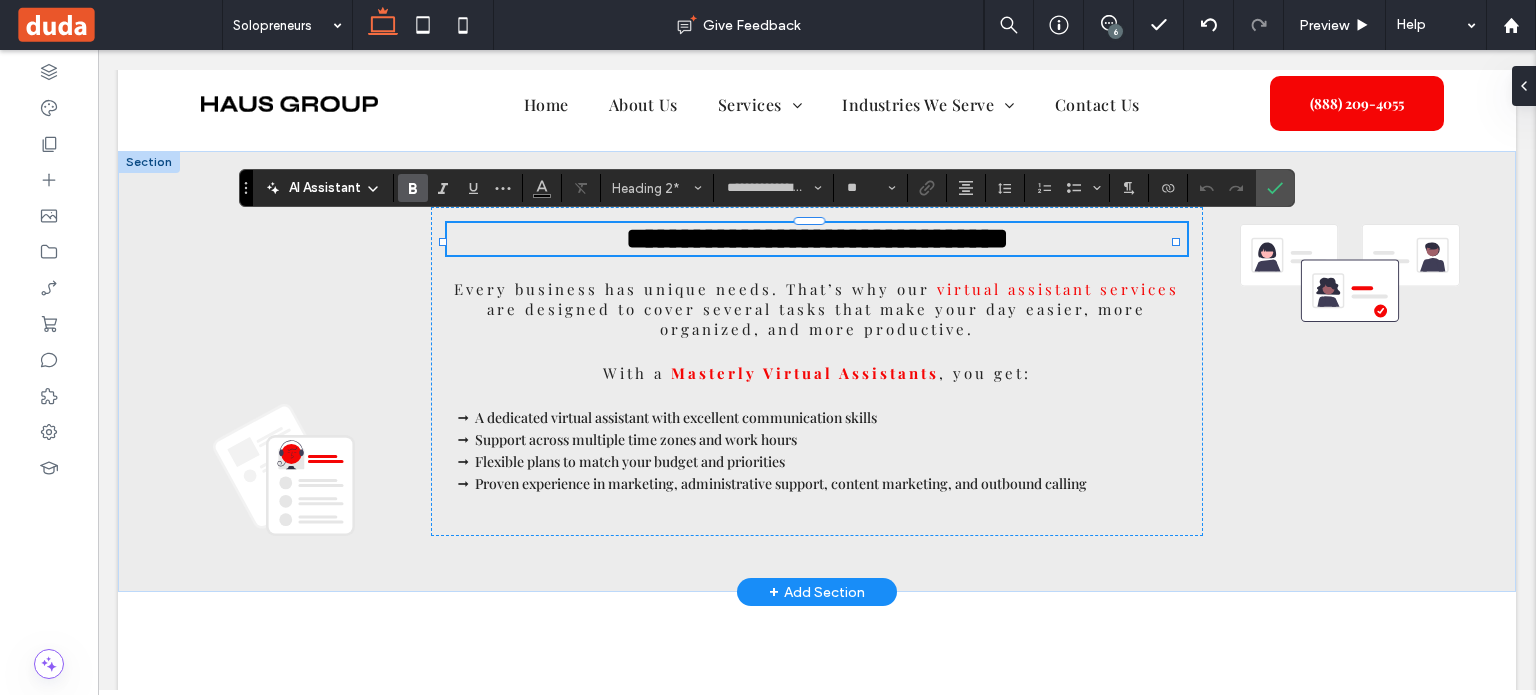 click on "**********" at bounding box center [817, 238] 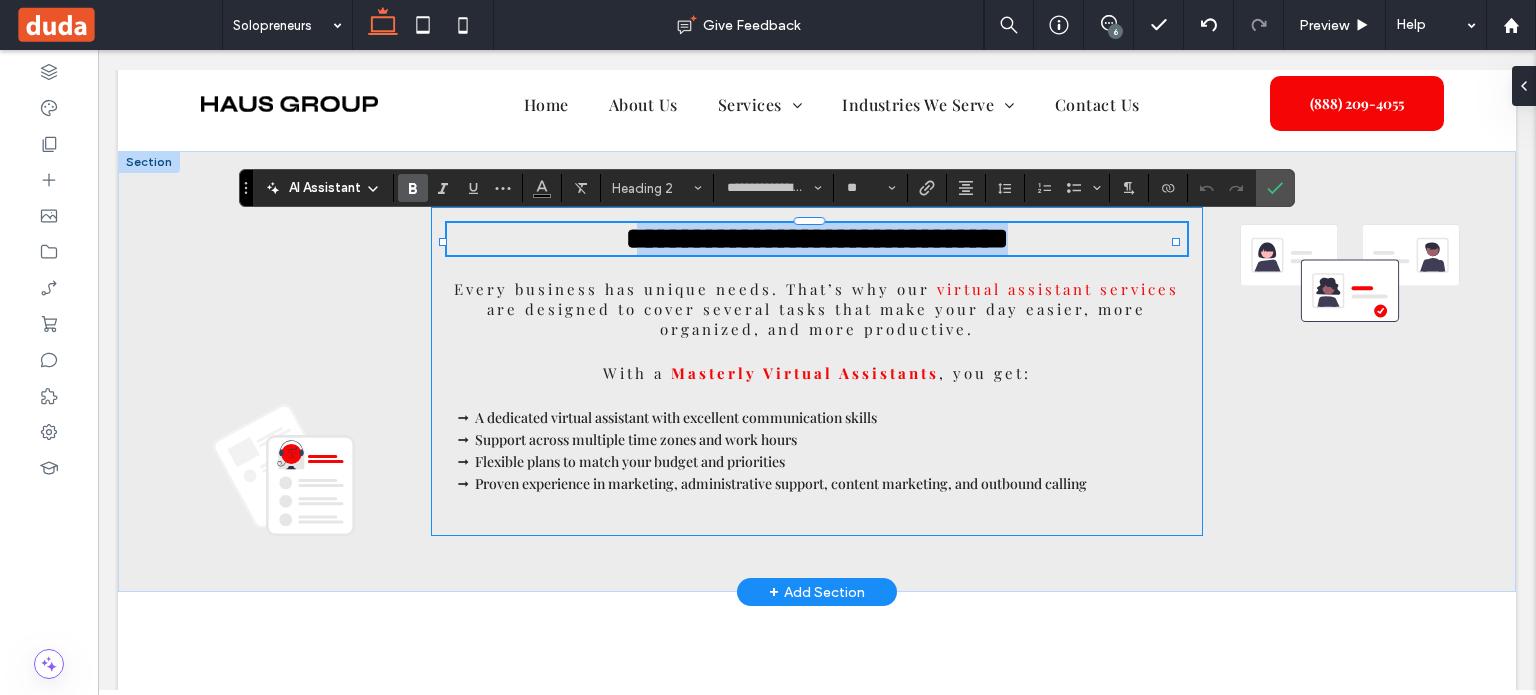 drag, startPoint x: 599, startPoint y: 243, endPoint x: 1127, endPoint y: 282, distance: 529.43835 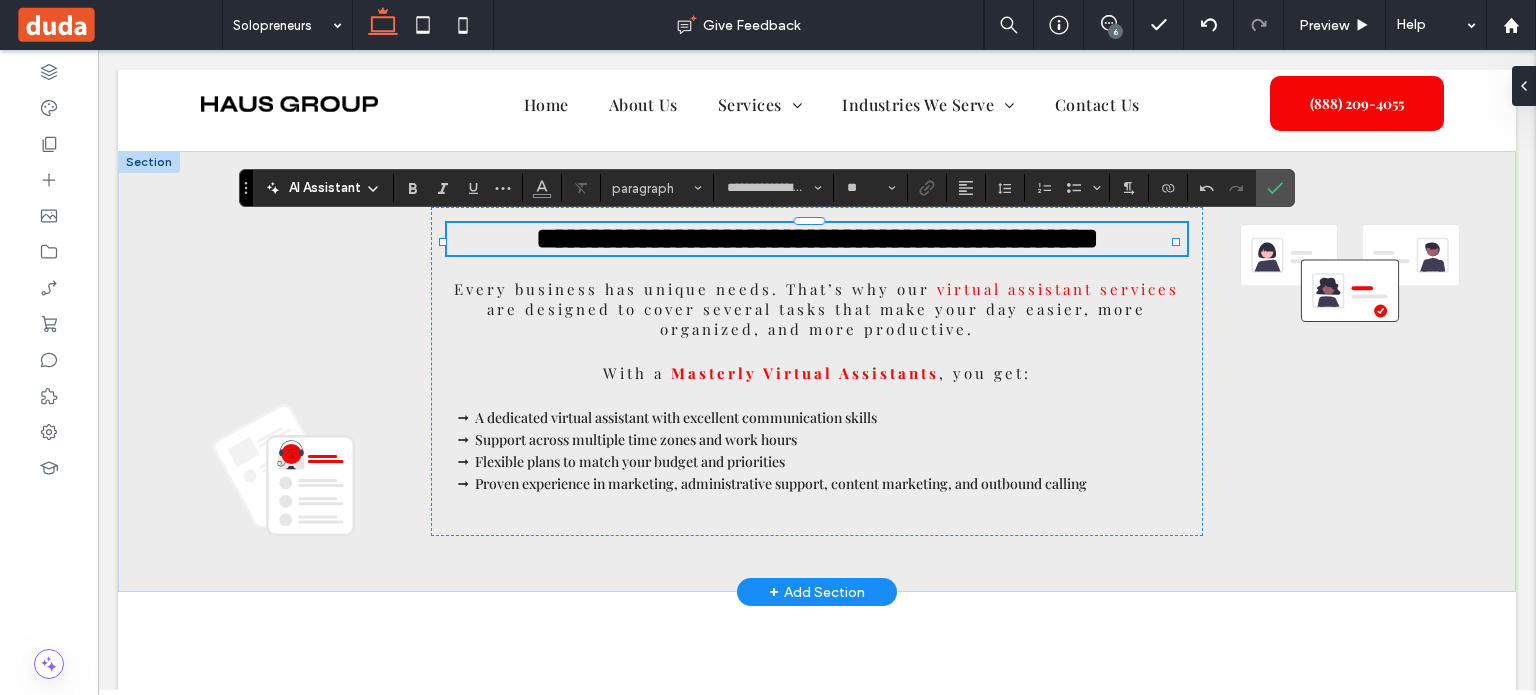 type on "**" 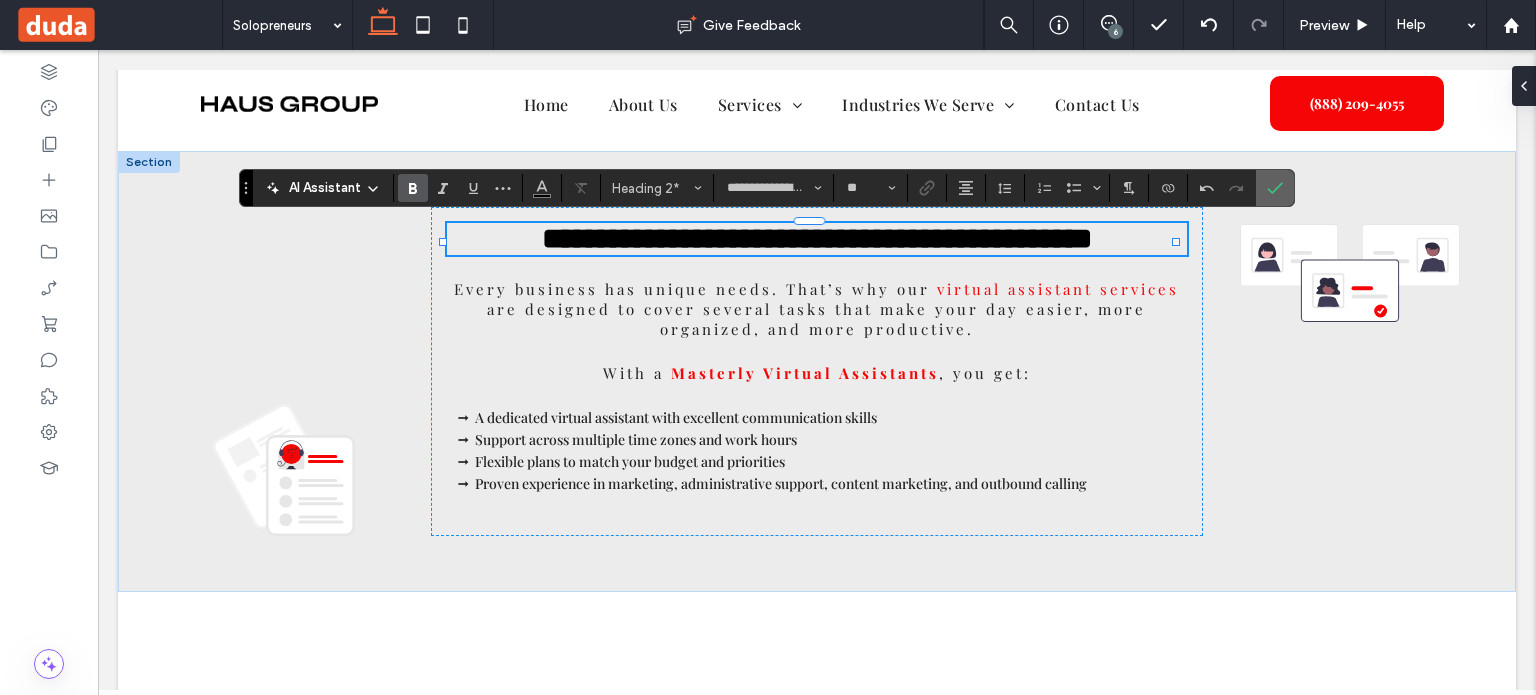 click 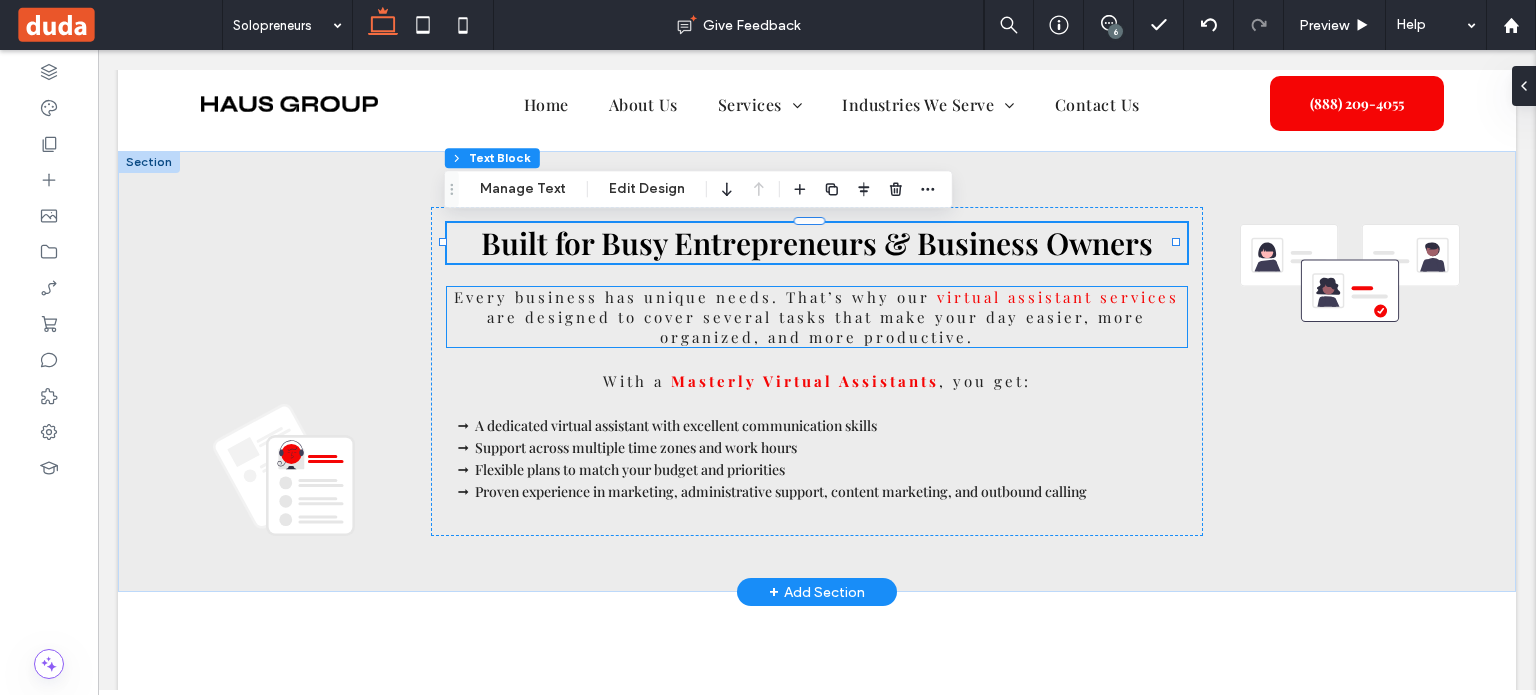 click on "are designed to cover several tasks that make your day easier, more organized, and more productive." at bounding box center (816, 327) 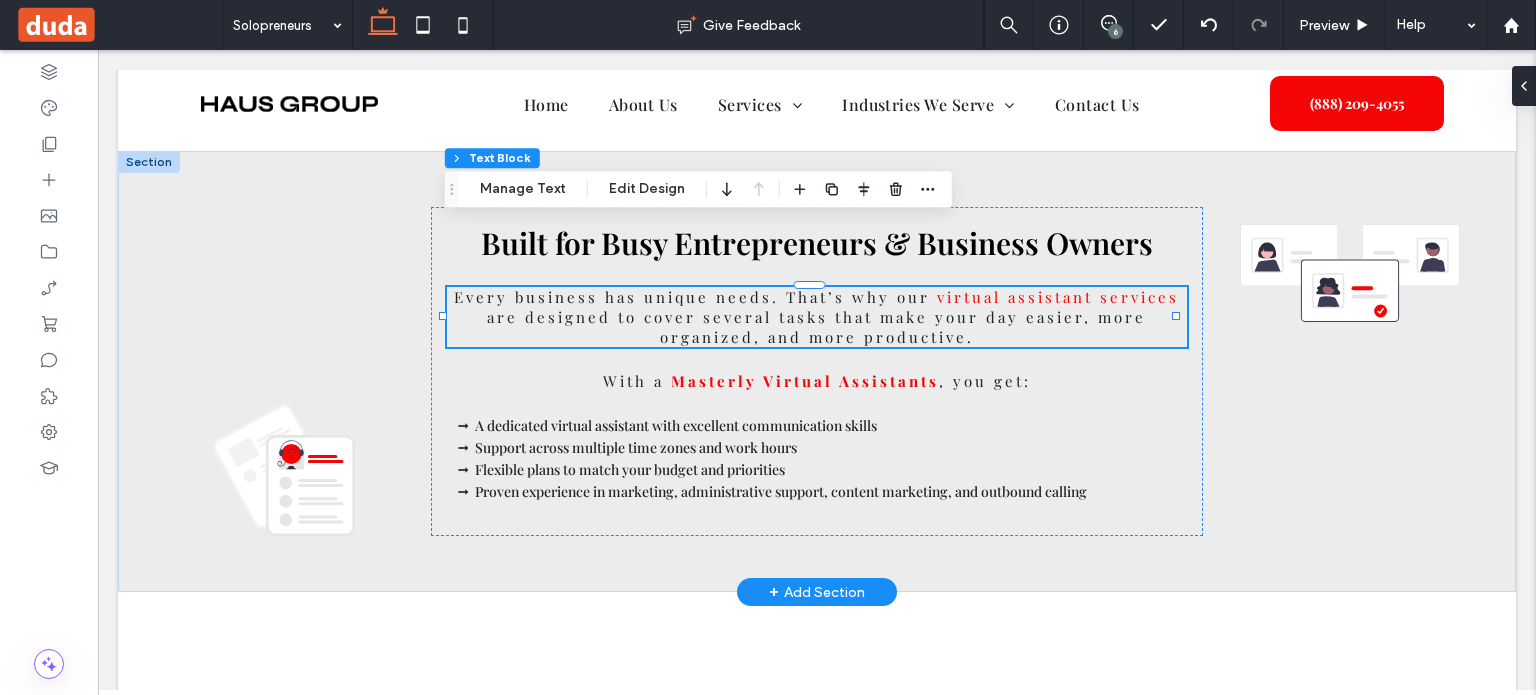 click on "Every business has unique needs. That’s why our
virtual assistant services   are designed to cover several tasks that make your day easier, more organized, and more productive." at bounding box center [817, 317] 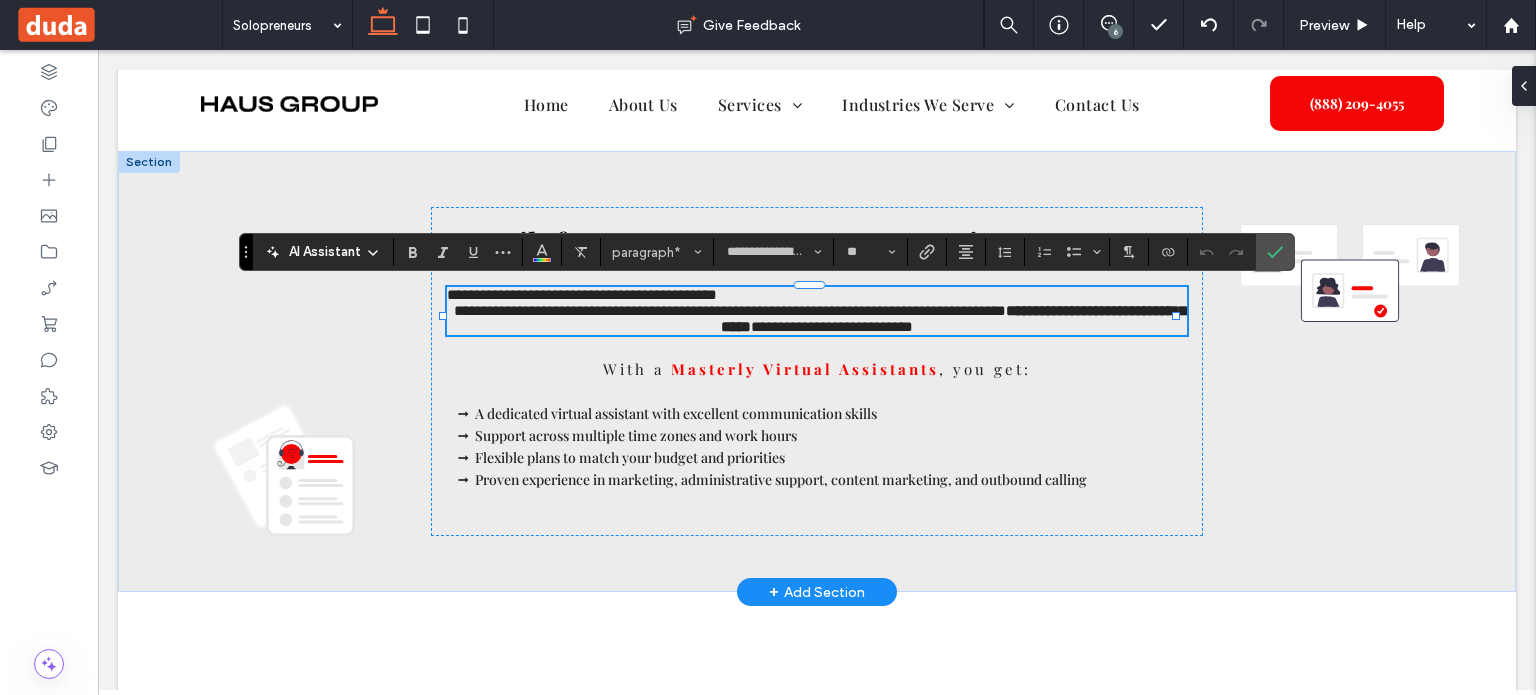 scroll, scrollTop: 0, scrollLeft: 0, axis: both 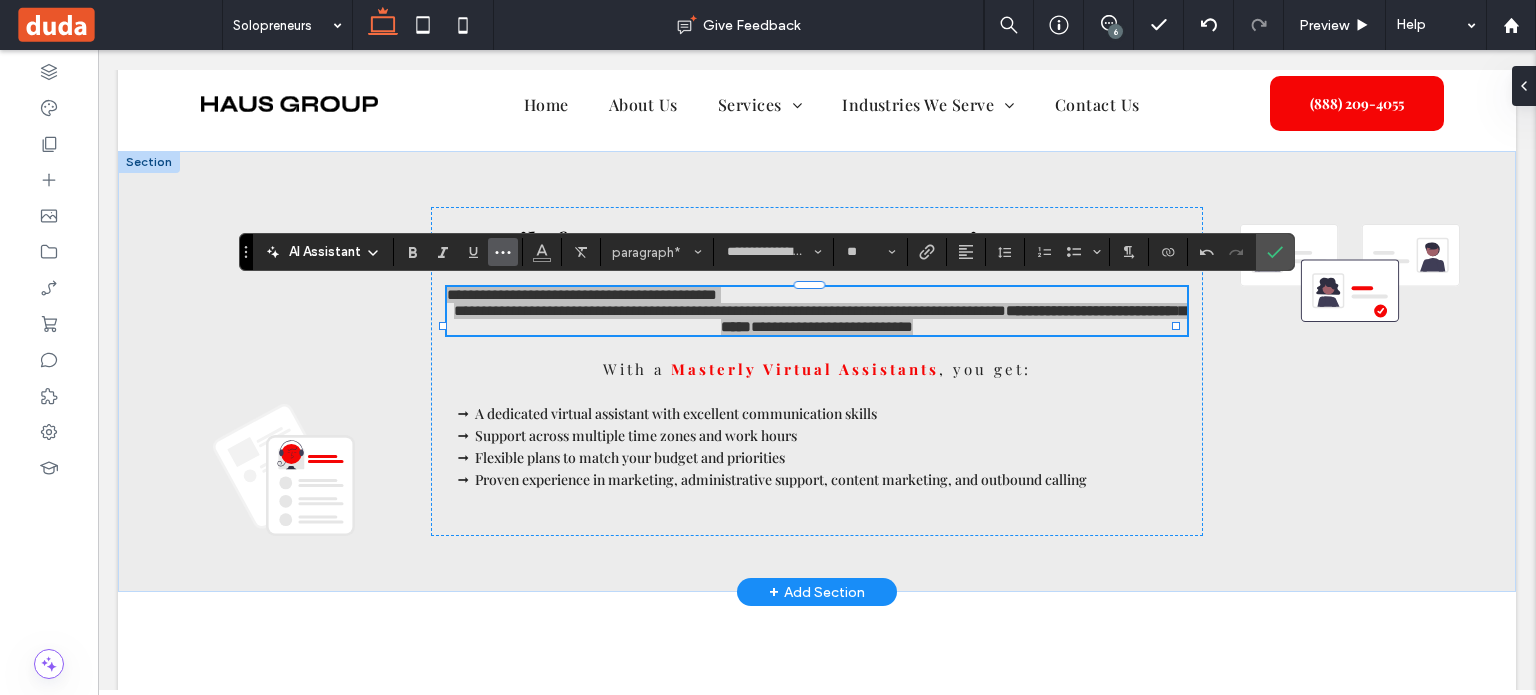 click at bounding box center [503, 252] 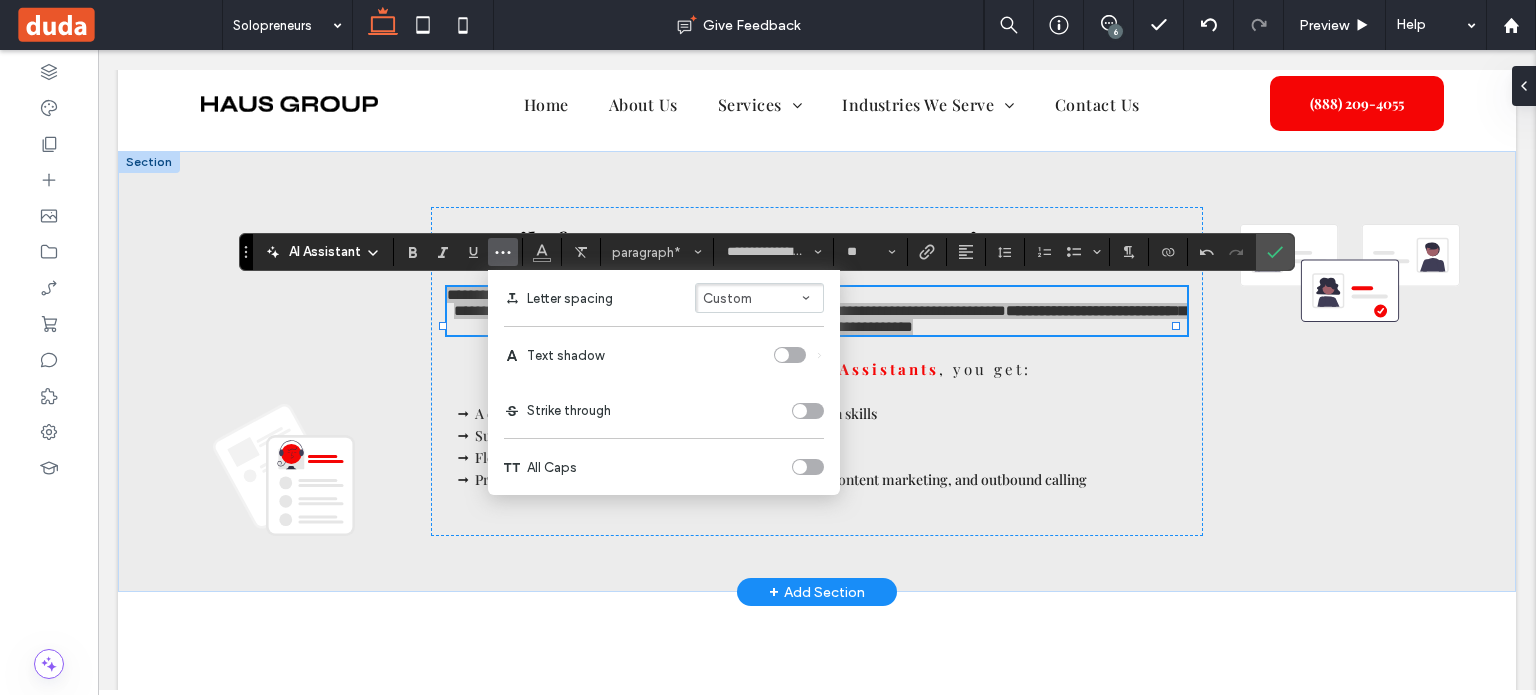 click on "Custom" at bounding box center (727, 298) 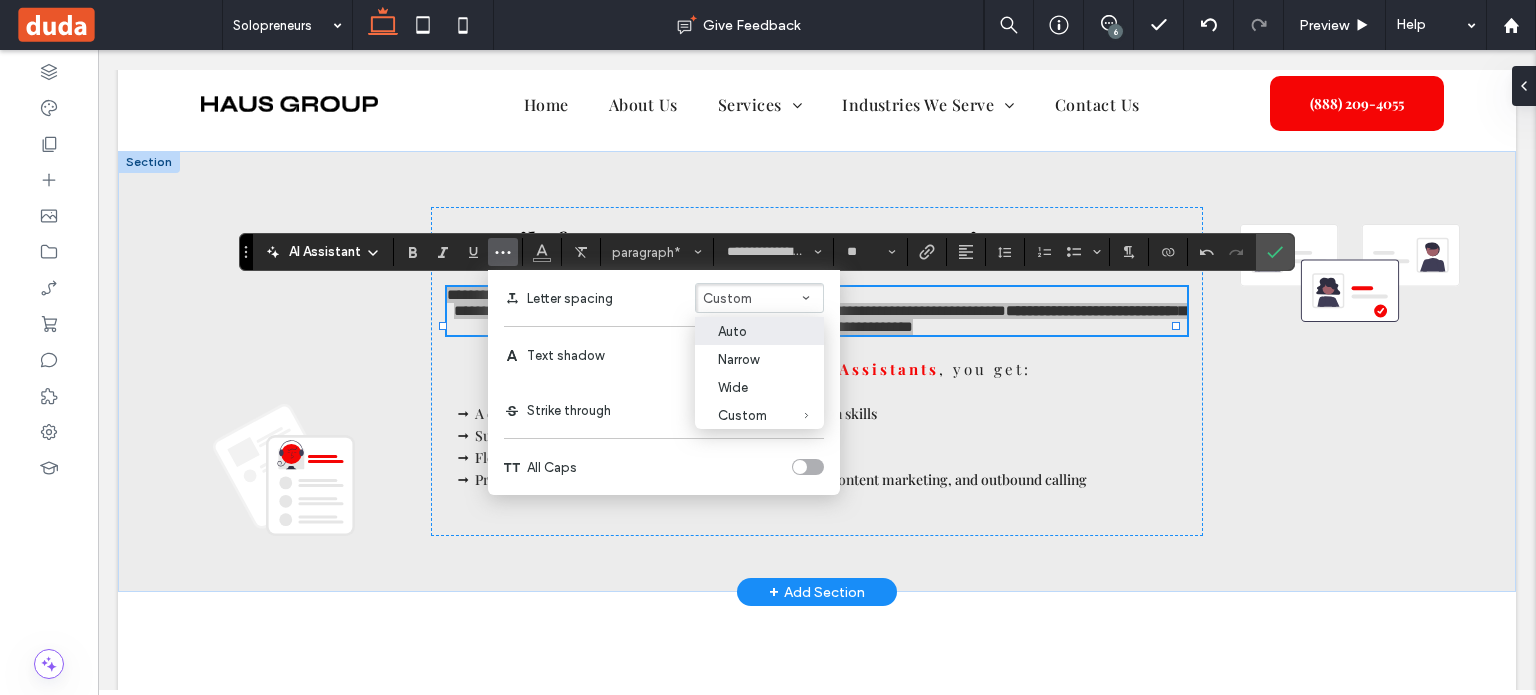 click on "Auto" at bounding box center (759, 331) 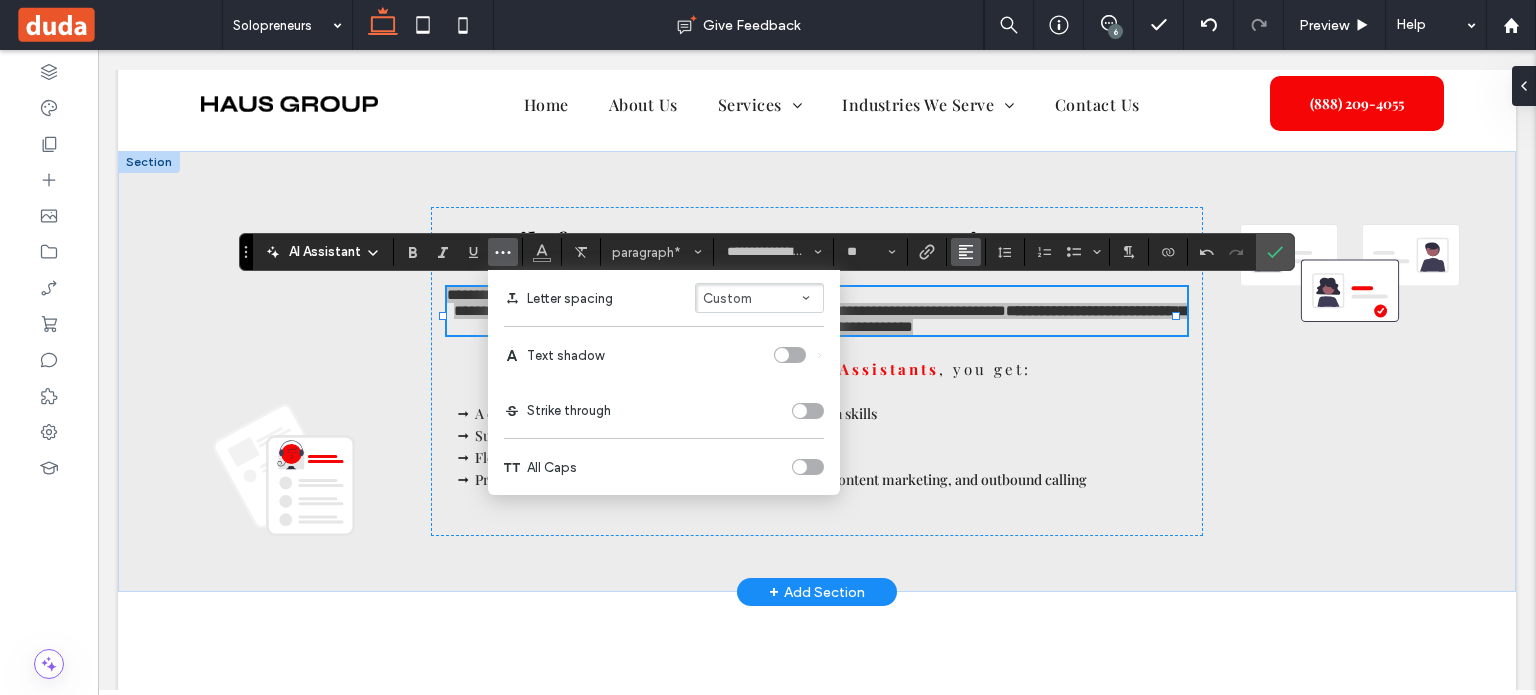 click 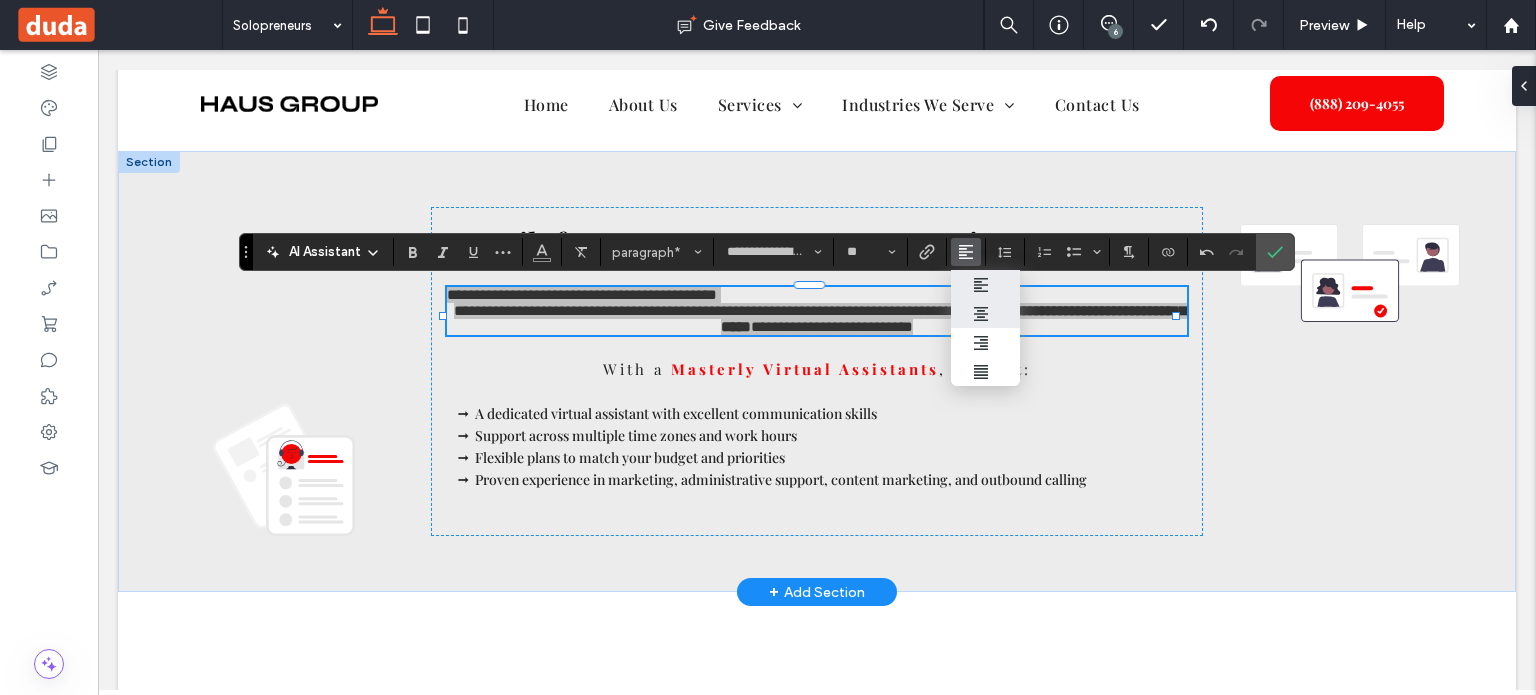 click 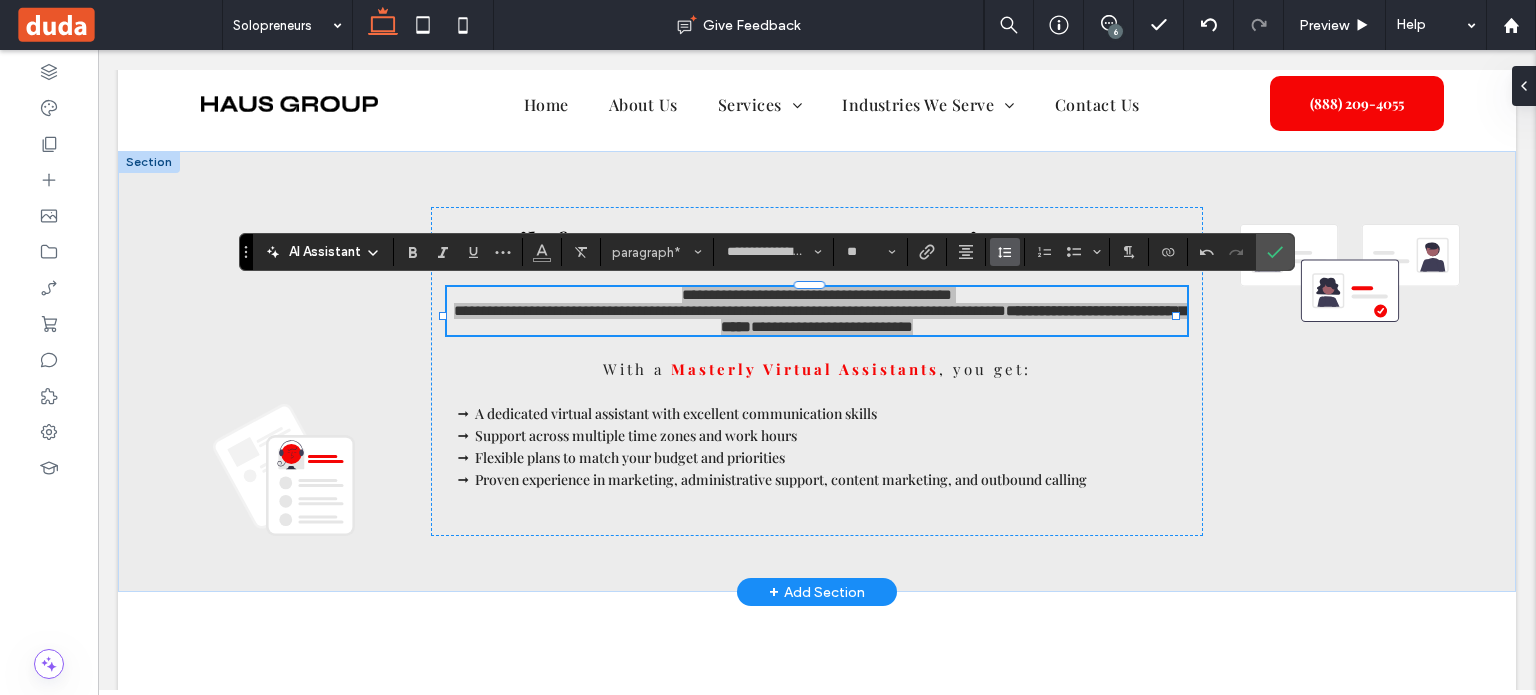 click 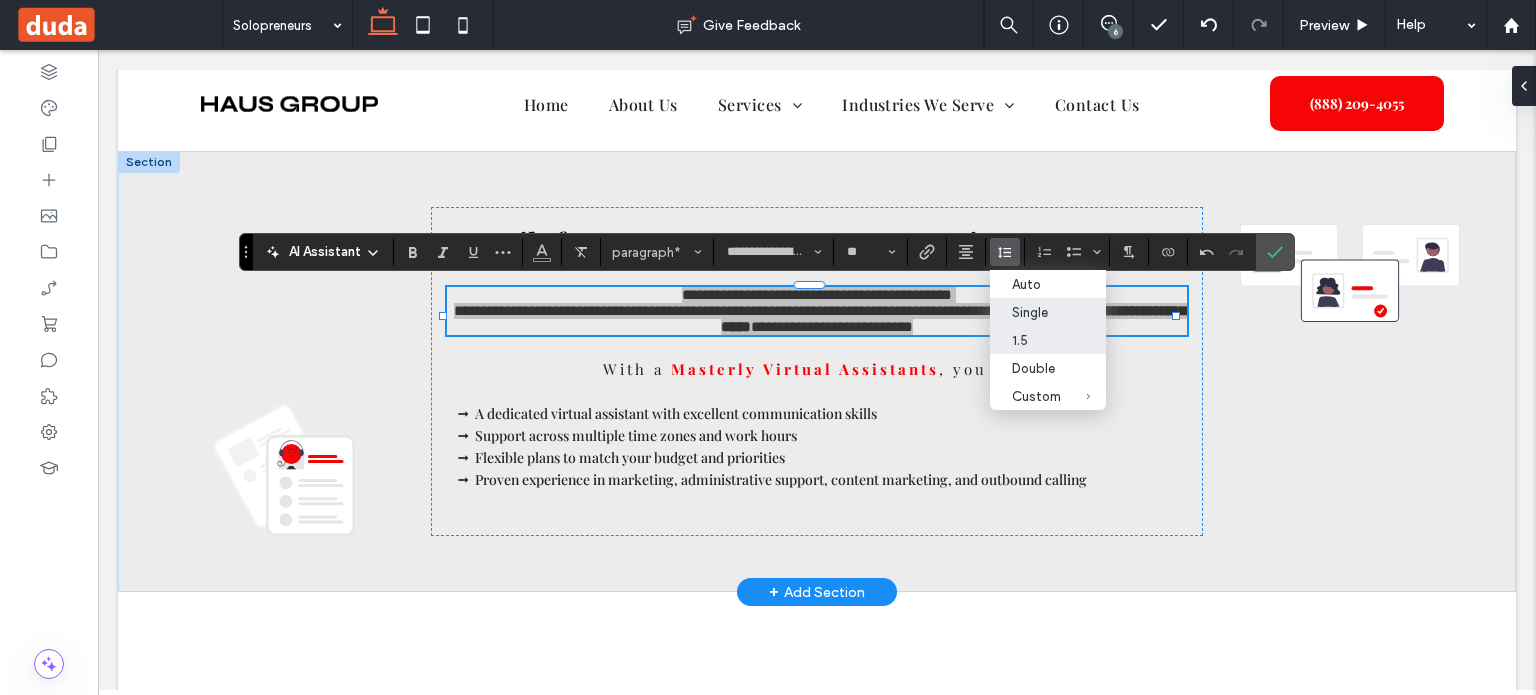 click on "1.5" at bounding box center [1036, 340] 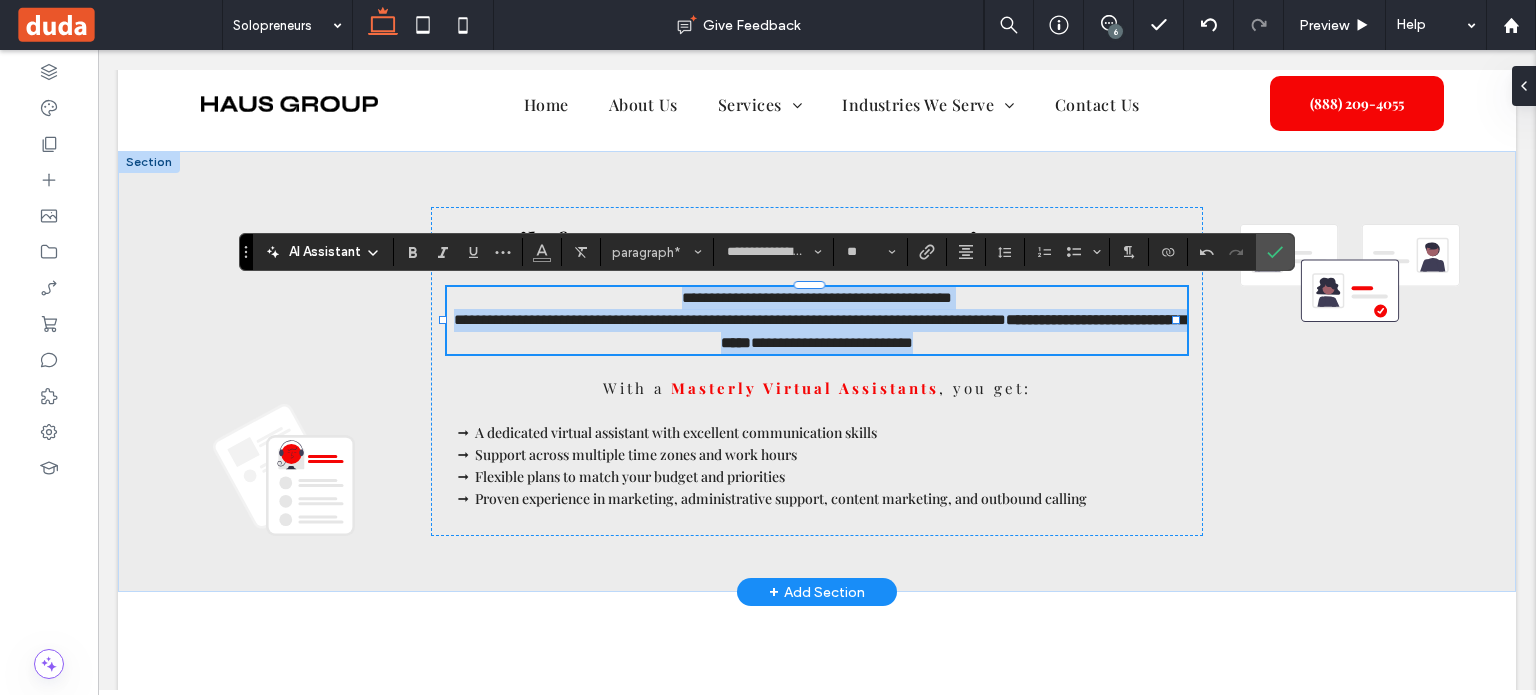 click on "**********" at bounding box center (730, 319) 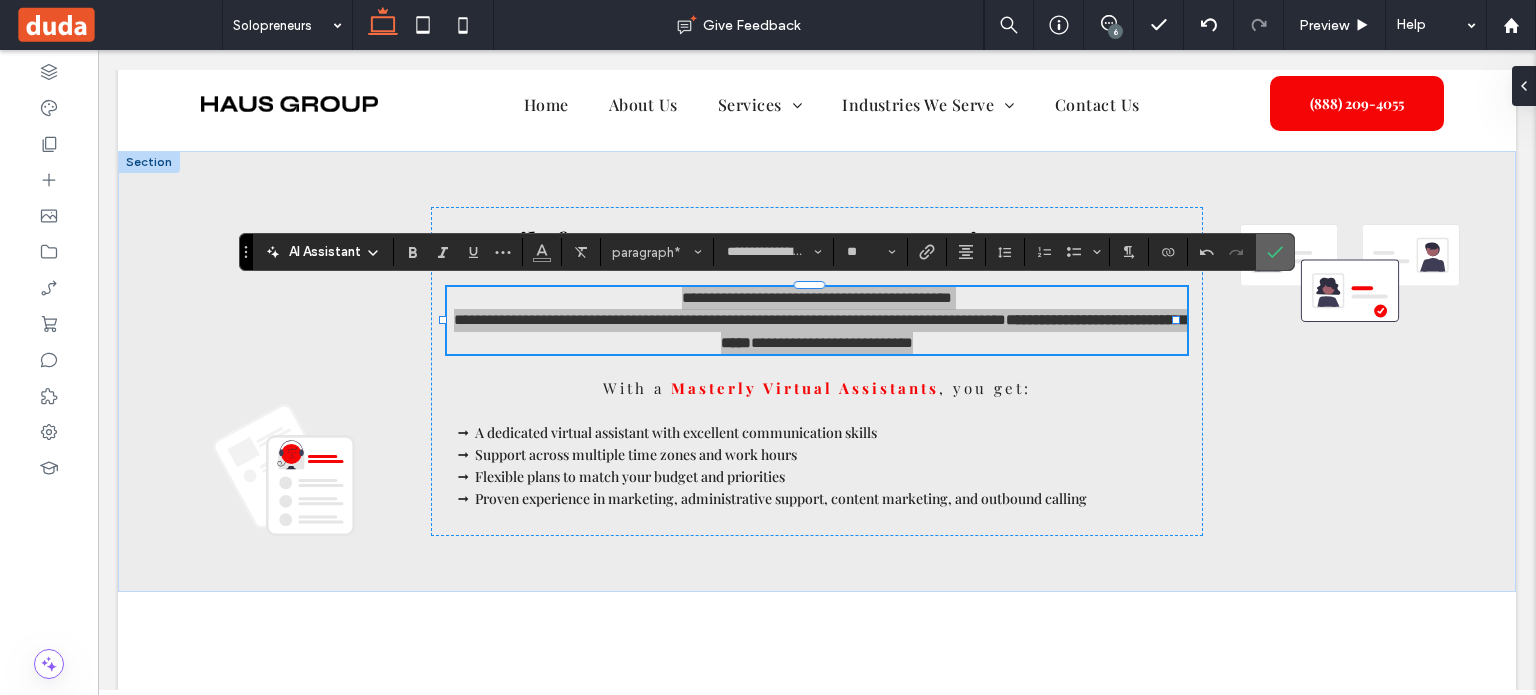 drag, startPoint x: 1268, startPoint y: 255, endPoint x: 1096, endPoint y: 210, distance: 177.7892 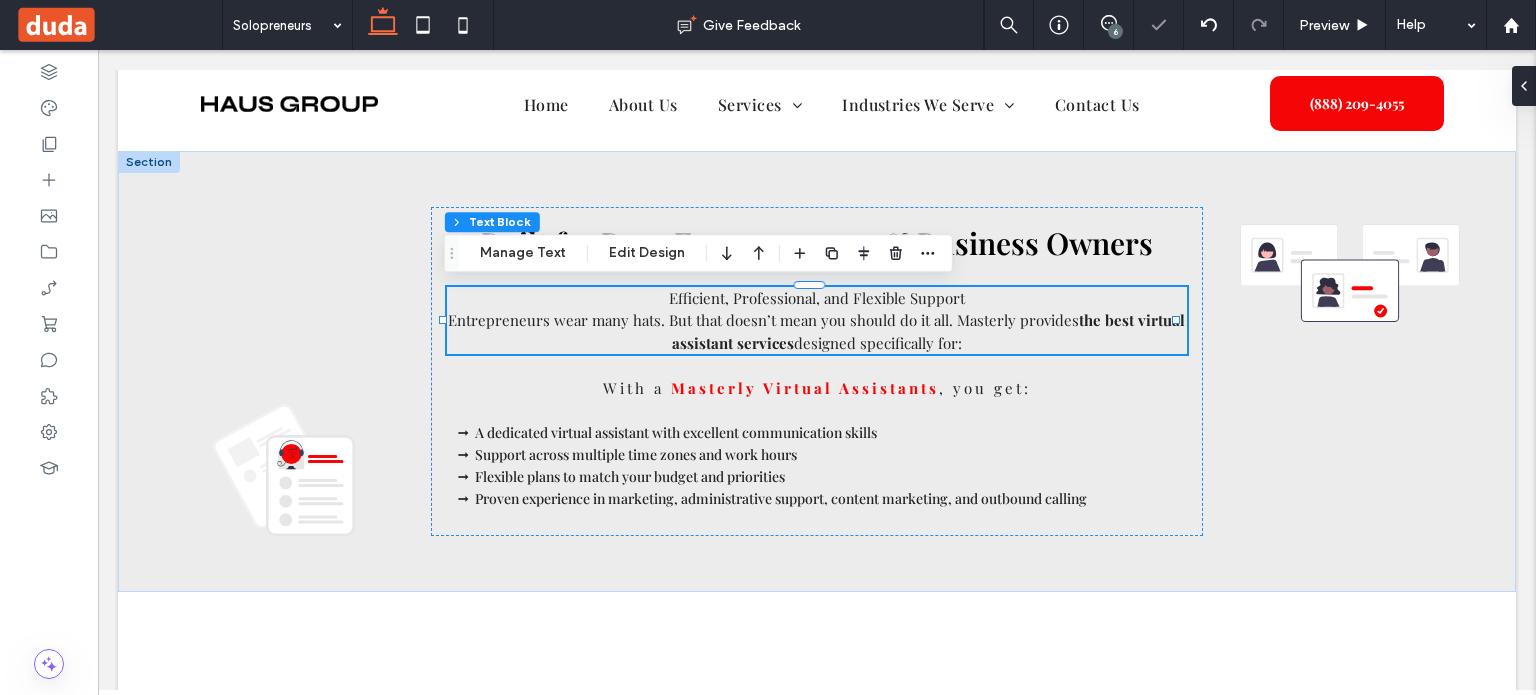 click on "designed specifically for:" at bounding box center [878, 343] 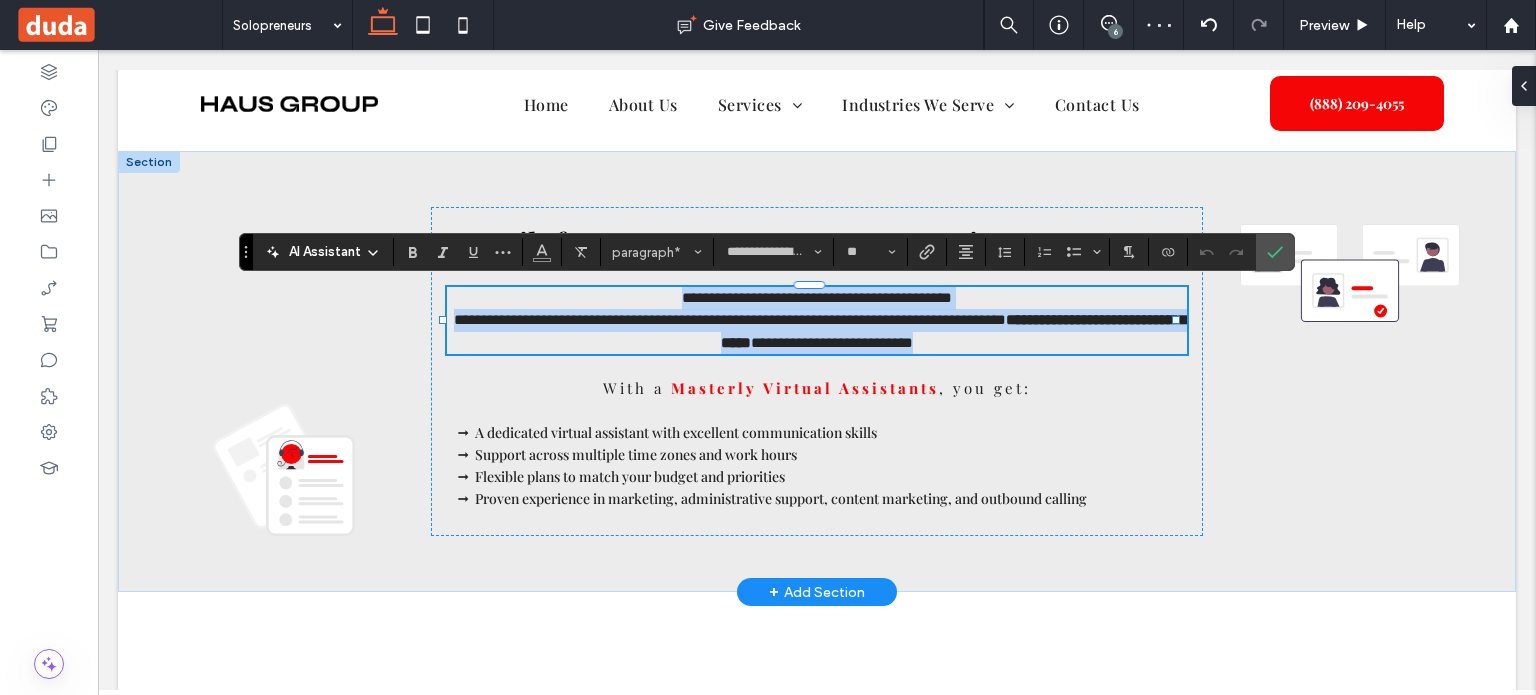 click on "**********" at bounding box center (817, 331) 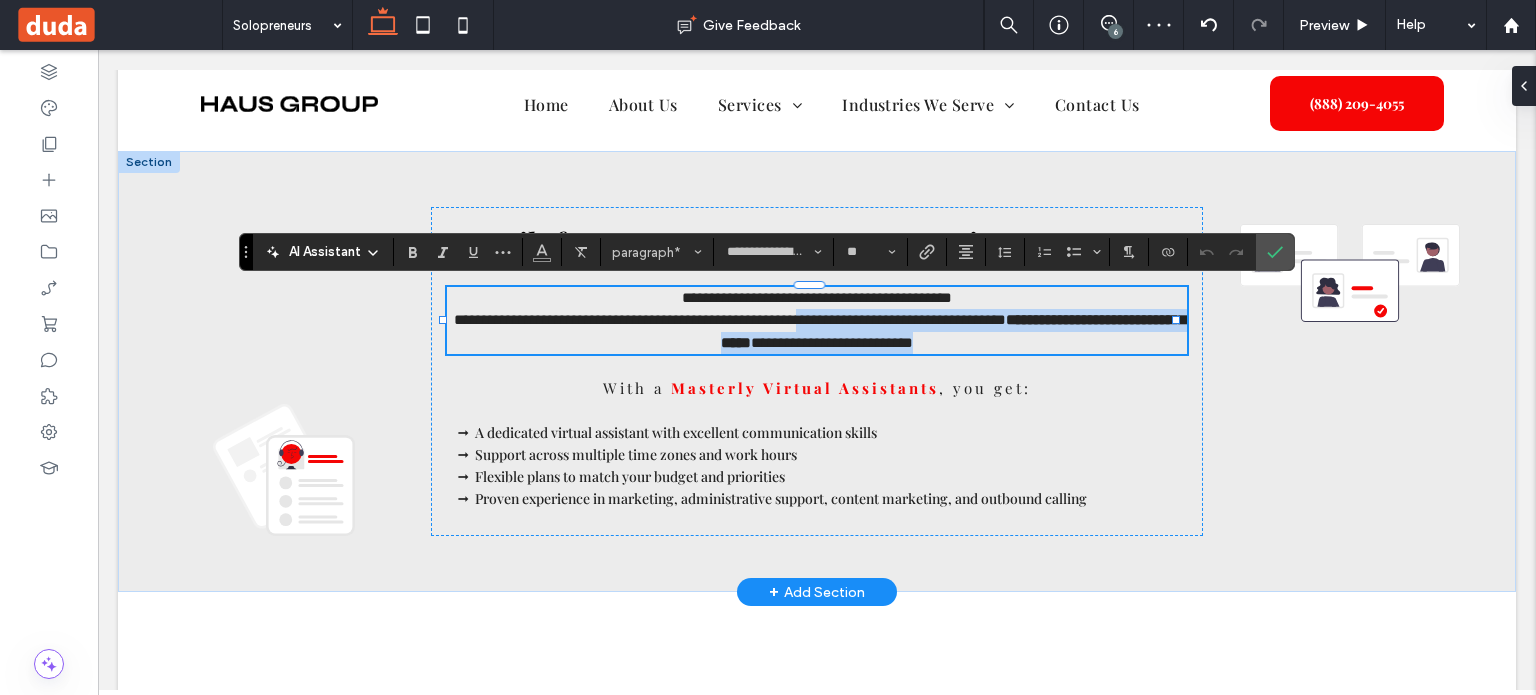 drag, startPoint x: 968, startPoint y: 345, endPoint x: 850, endPoint y: 324, distance: 119.85408 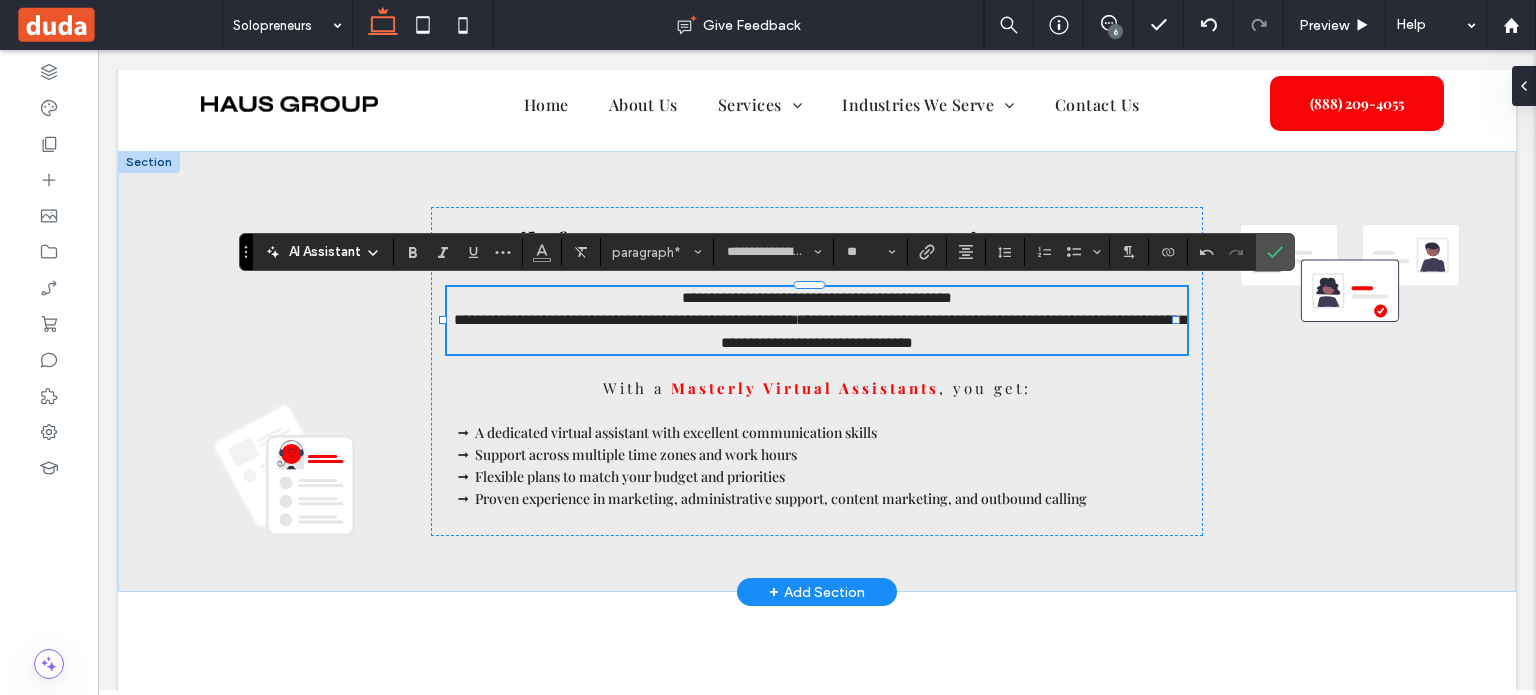 click on "**********" at bounding box center (817, 297) 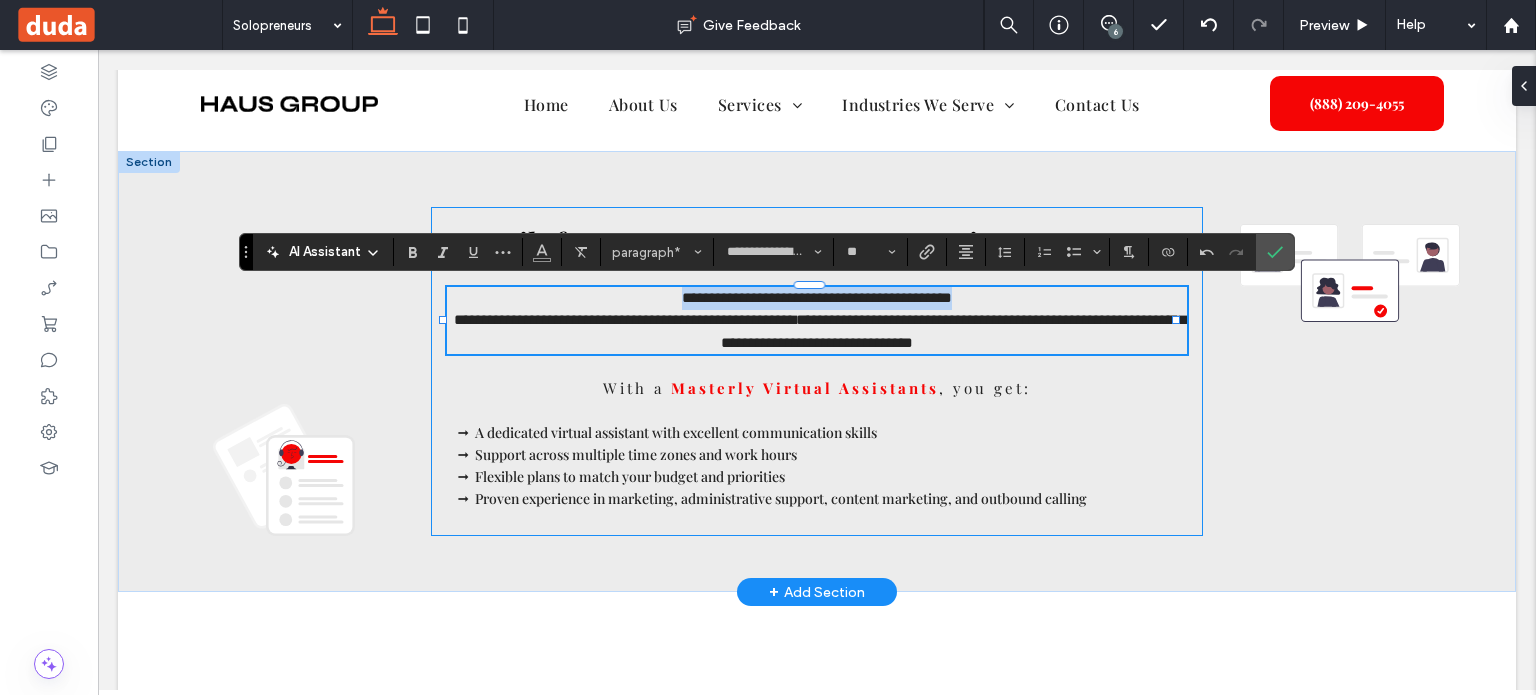 drag, startPoint x: 943, startPoint y: 294, endPoint x: 620, endPoint y: 279, distance: 323.3481 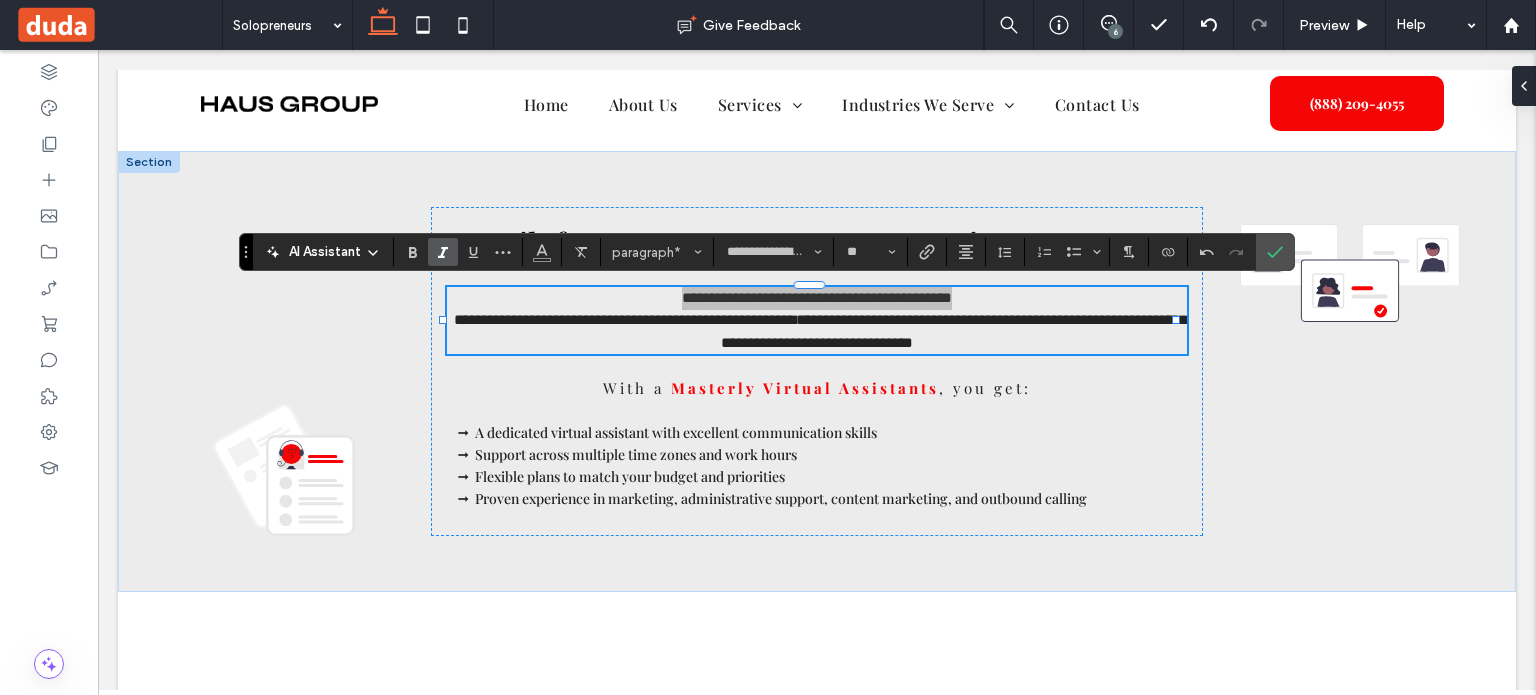 click 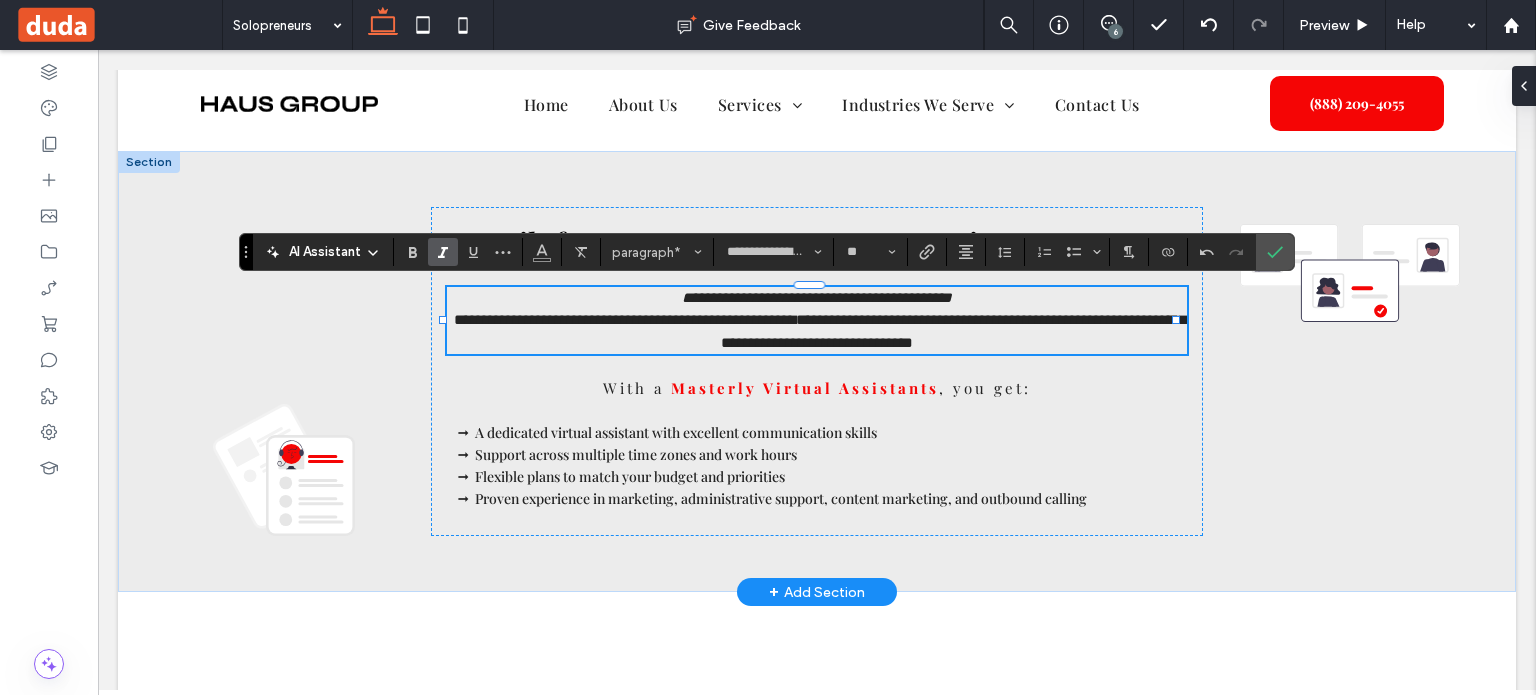 click on "**********" at bounding box center [817, 331] 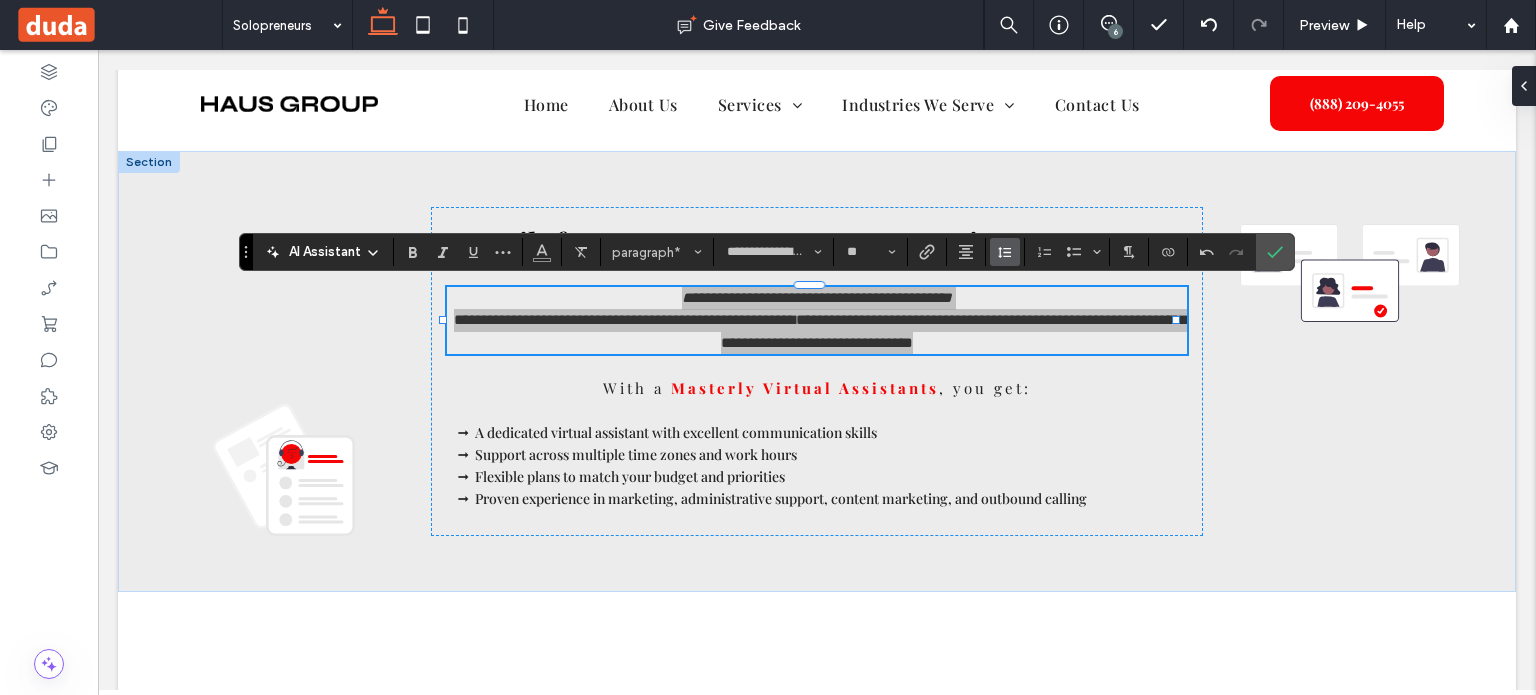 click 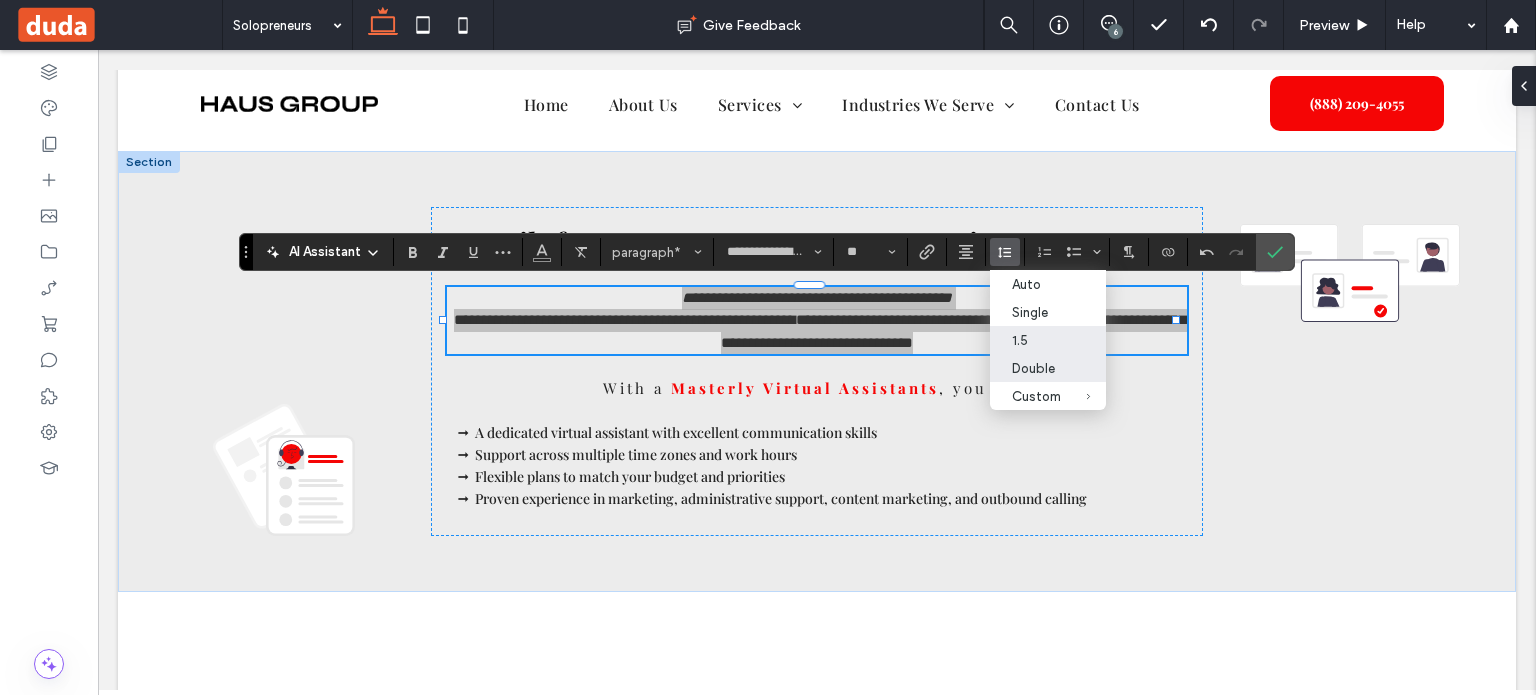 click on "Double" at bounding box center (1036, 368) 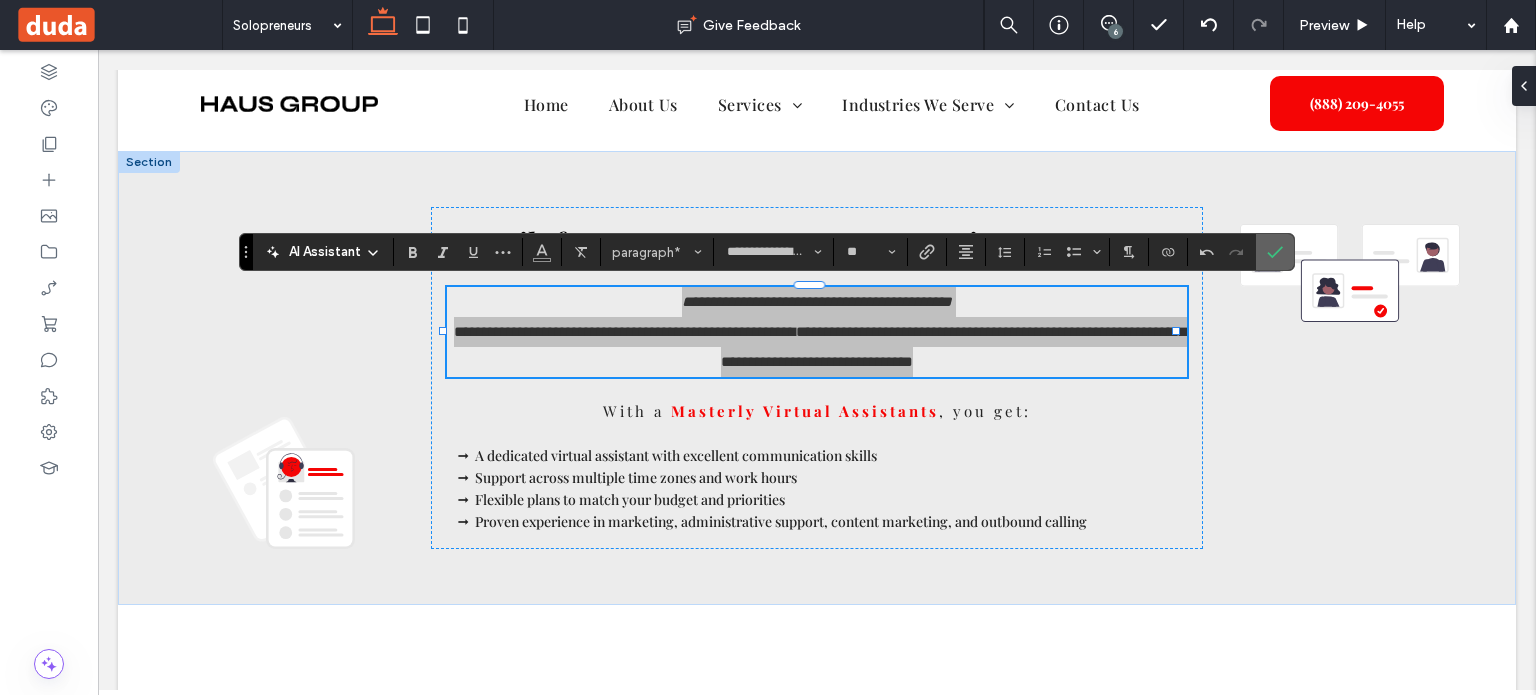 click on "**********" at bounding box center [766, 252] 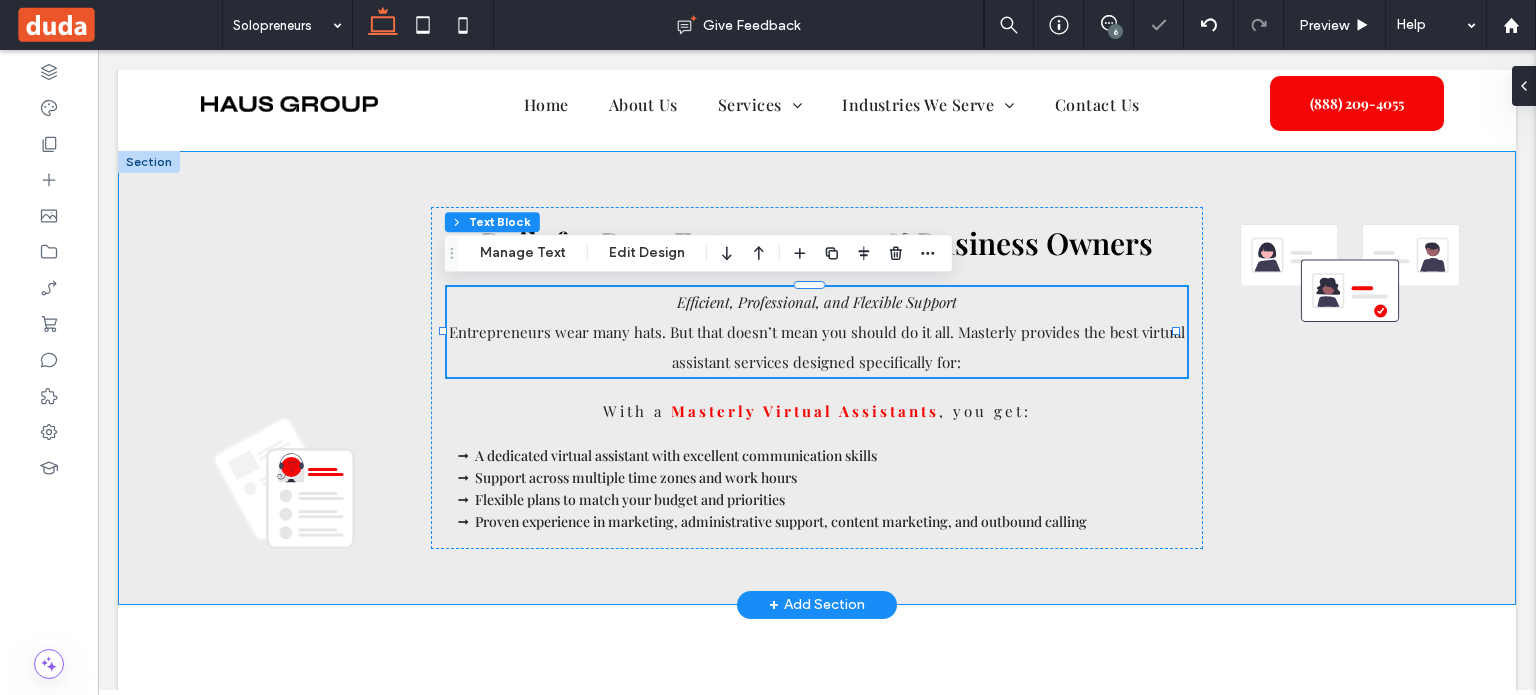 click on "Built for Busy Entrepreneurs & Business Owners
Efficient, Professional, and Flexible Support Entrepreneurs wear many hats. But that doesn’t mean you s hould do it all. Masterly provides the best virtual assistant services designed specifically for:
With a
Masterly Virtual Assistants , you get:
A dedicated virtual assistant with excellent communication skills Support across multiple time zones and work hours Flexible plans to match your budget and priorities Proven experience in marketing, administrative support, content marketing, and outbound calling" at bounding box center (817, 378) 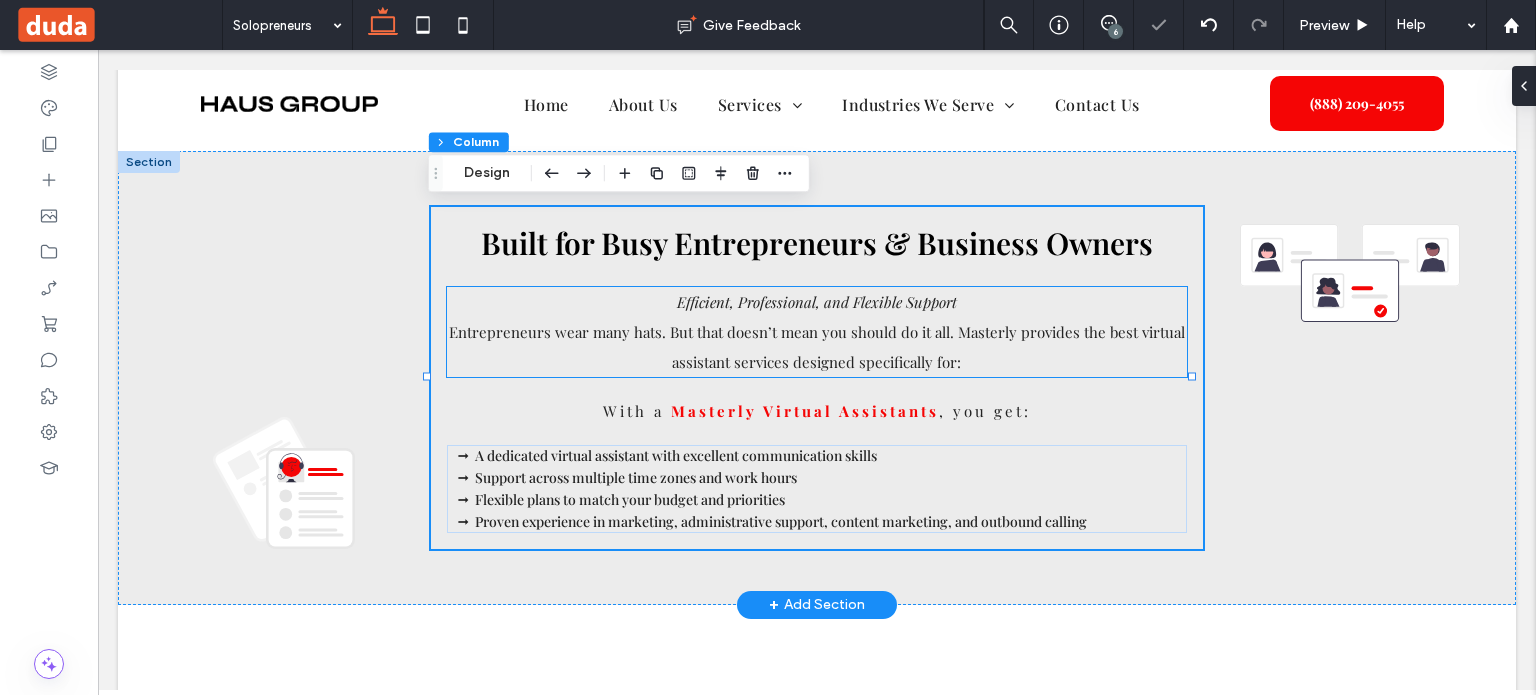 click on "Entrepreneurs wear many hats. But that doesn’t mean you s hould do it all. Masterly provides the best virtual assistant services designed specifically for:" at bounding box center (817, 347) 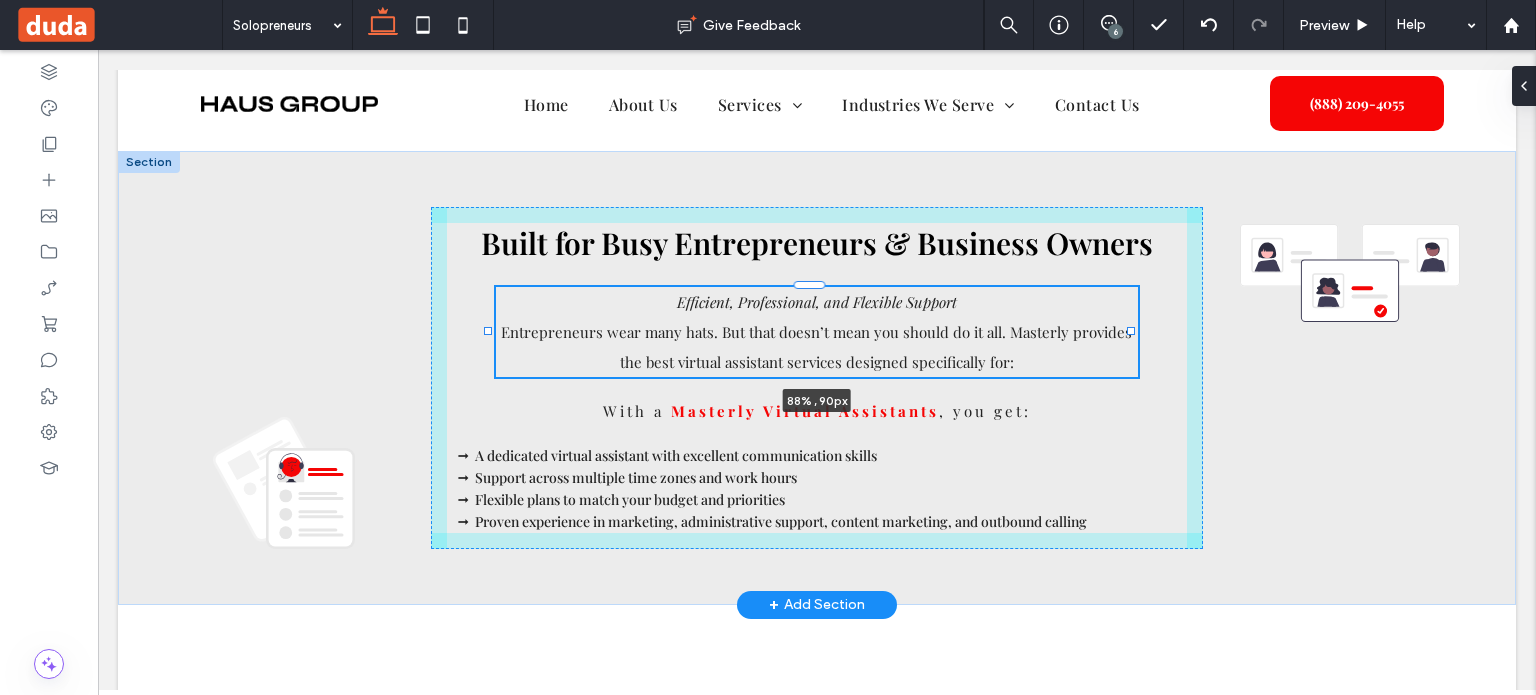 drag, startPoint x: 1176, startPoint y: 332, endPoint x: 1131, endPoint y: 327, distance: 45.276924 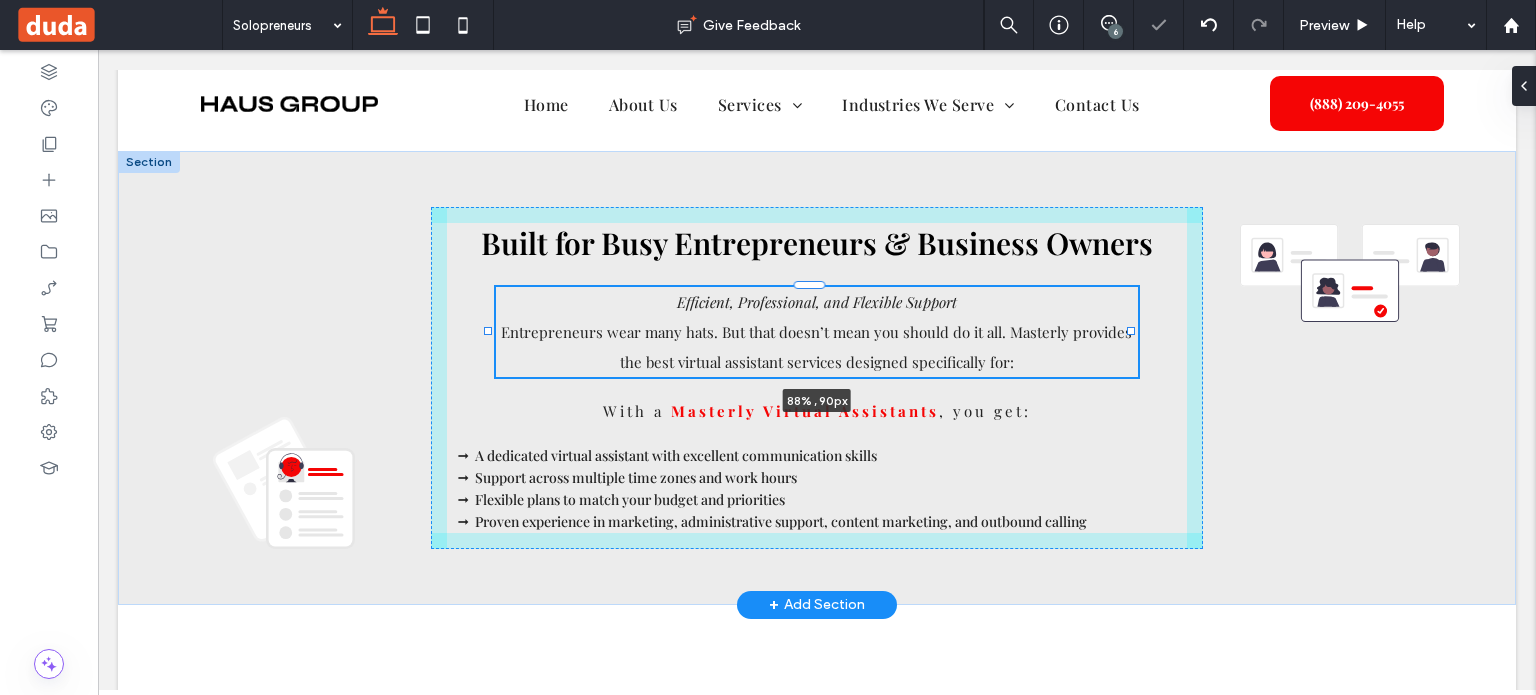 type on "**" 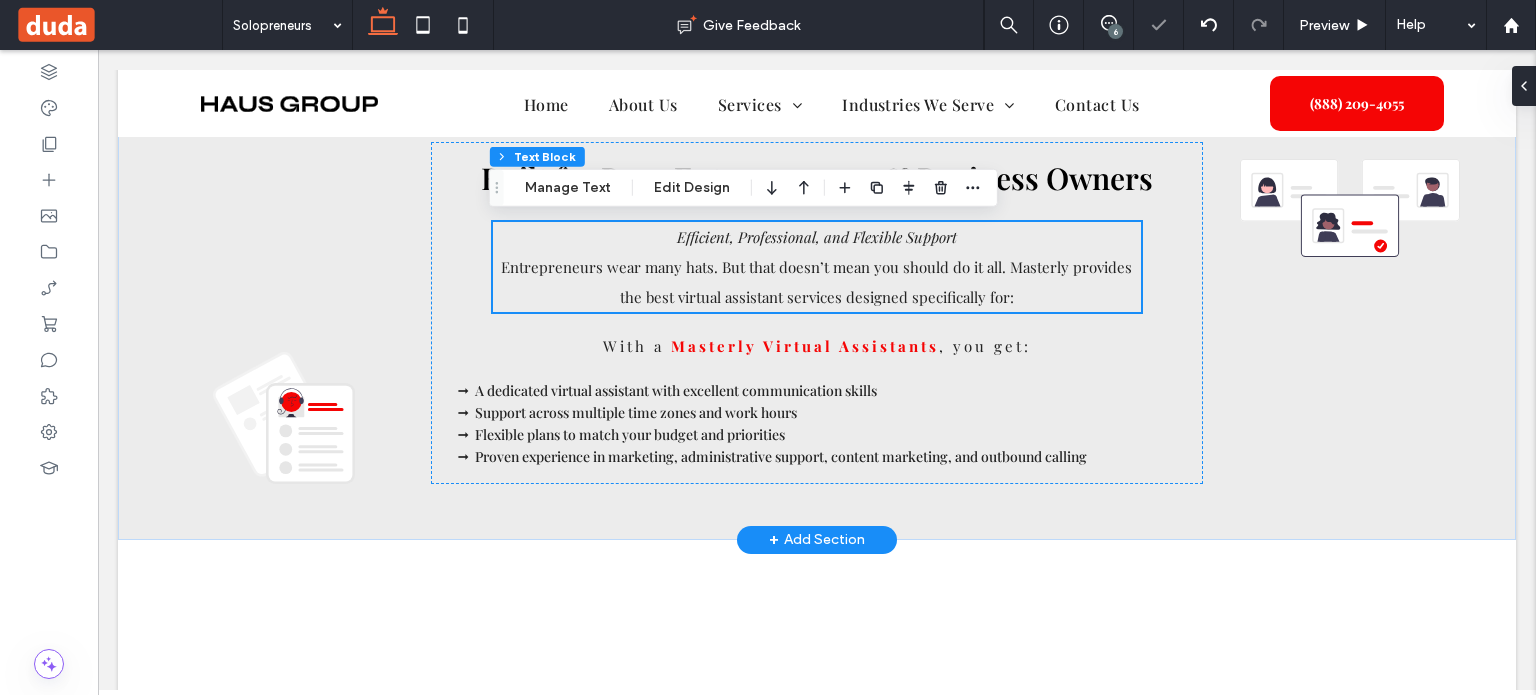 scroll, scrollTop: 968, scrollLeft: 0, axis: vertical 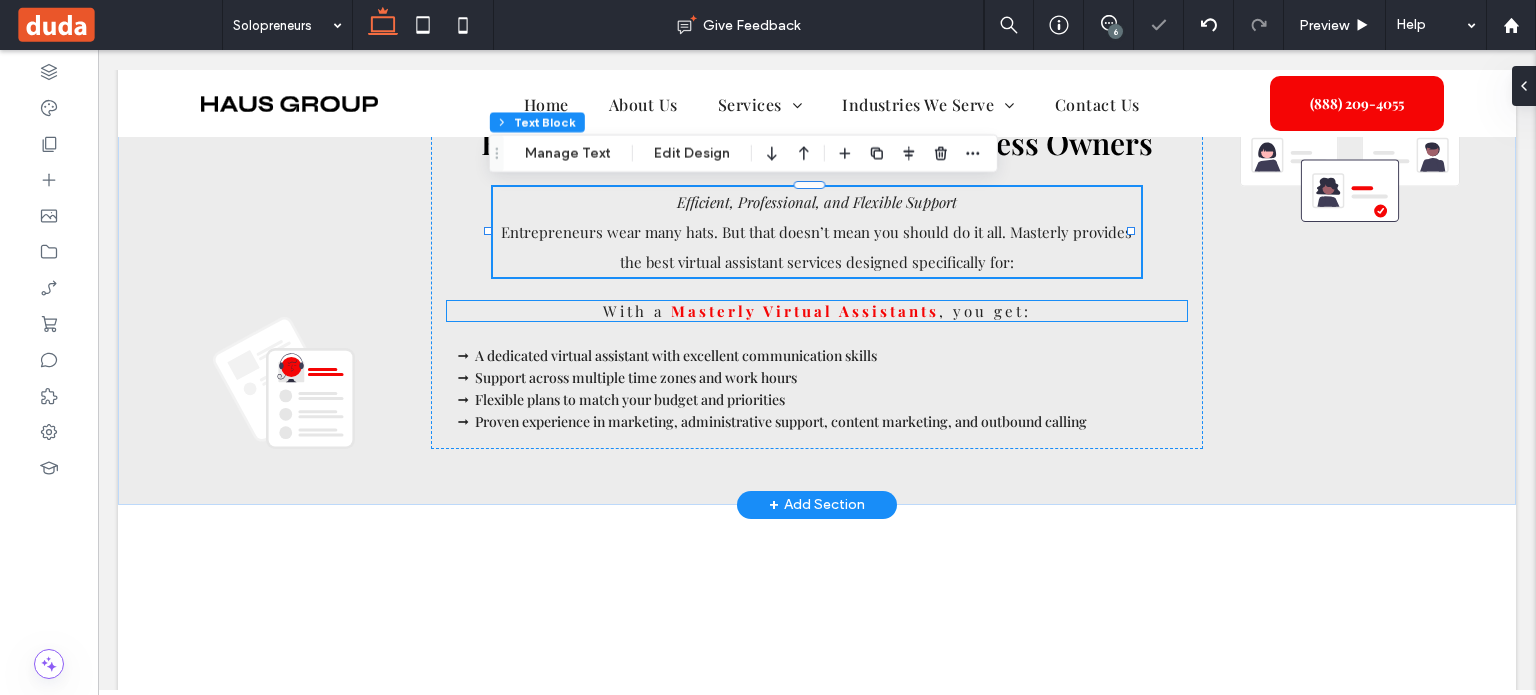 click on "With a
Masterly Virtual Assistants , you get:" at bounding box center [817, 311] 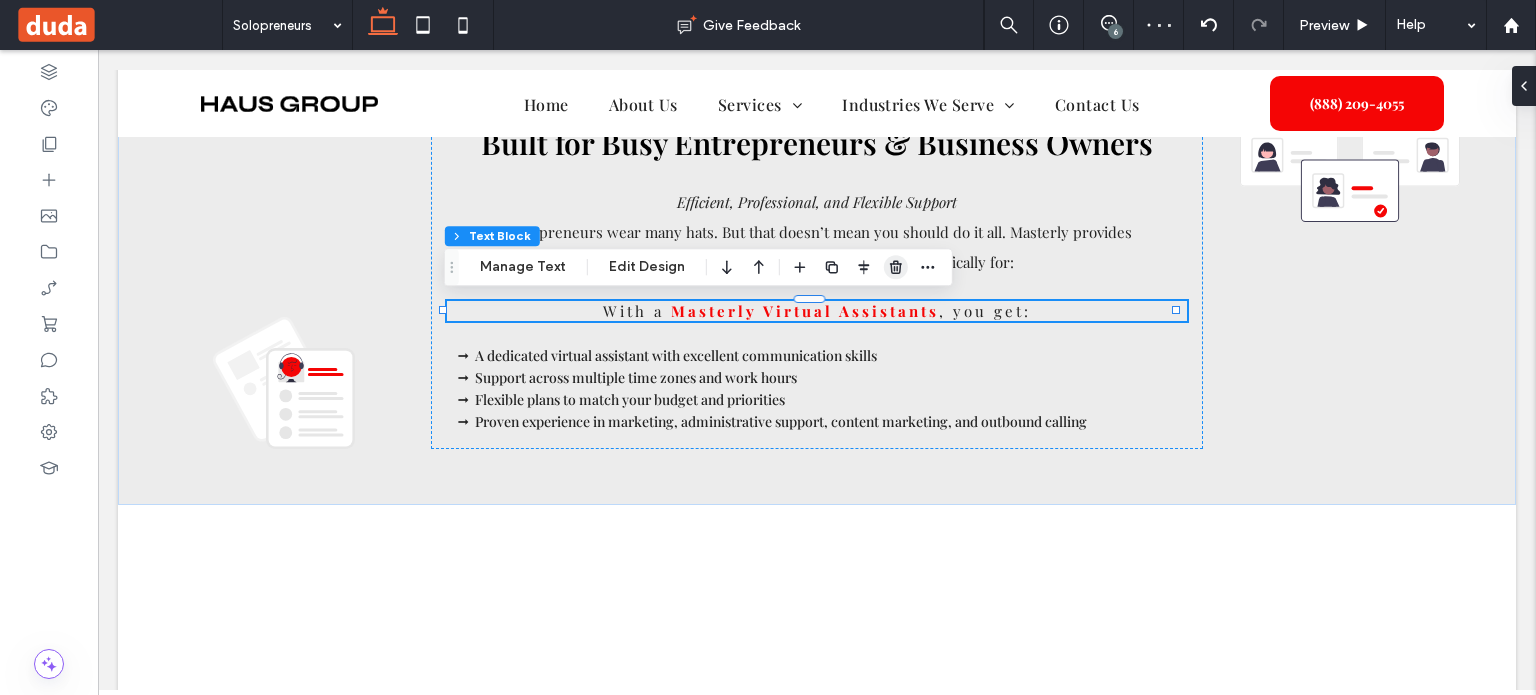 click 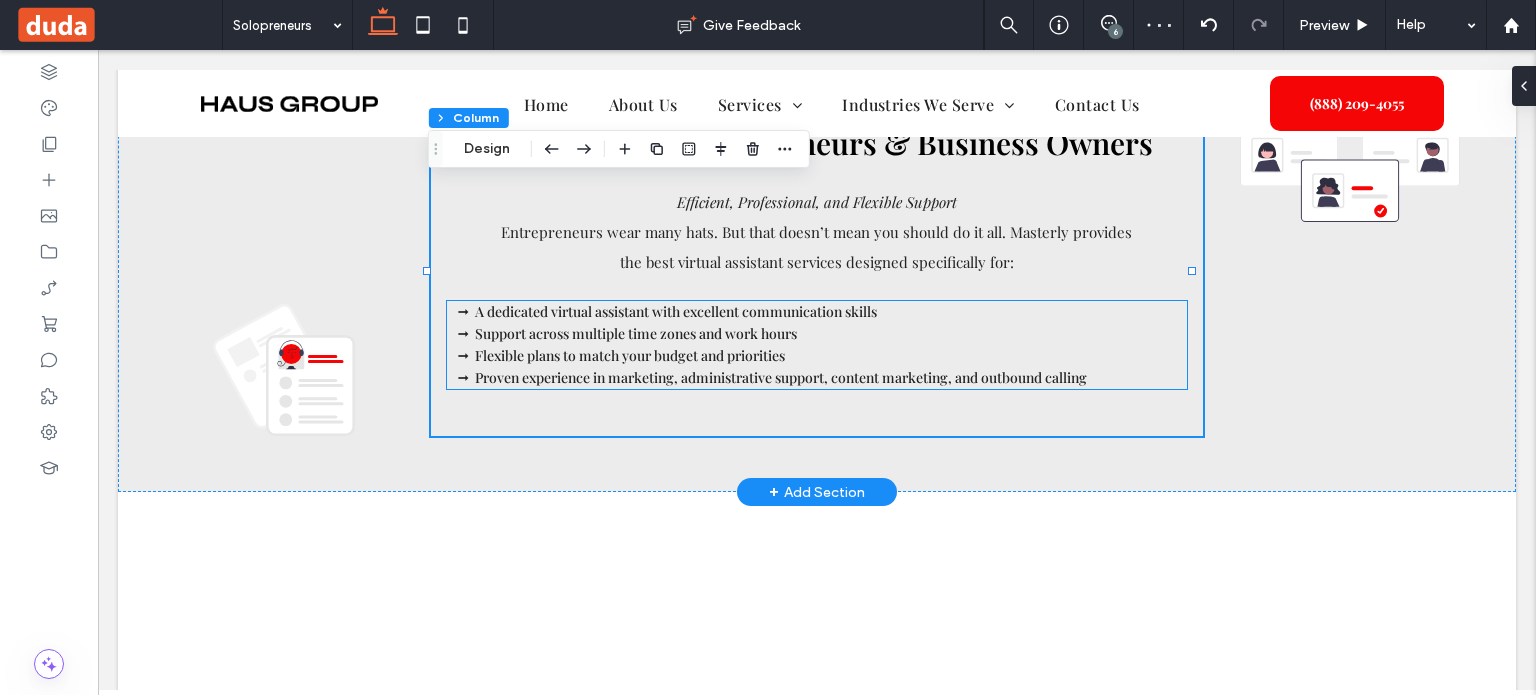 click on "A dedicated virtual assistant with excellent communication skills" at bounding box center (831, 312) 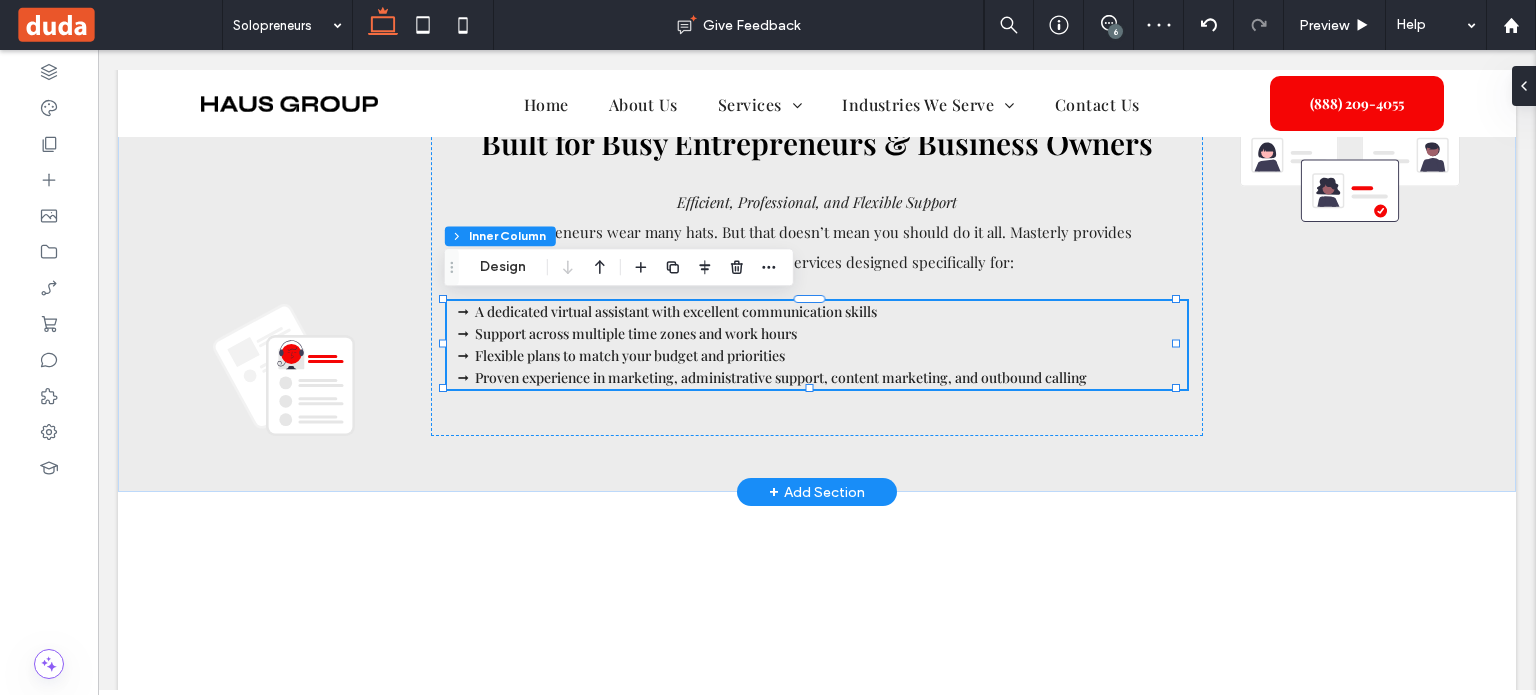 click on "A dedicated virtual assistant with excellent communication skills" at bounding box center (831, 312) 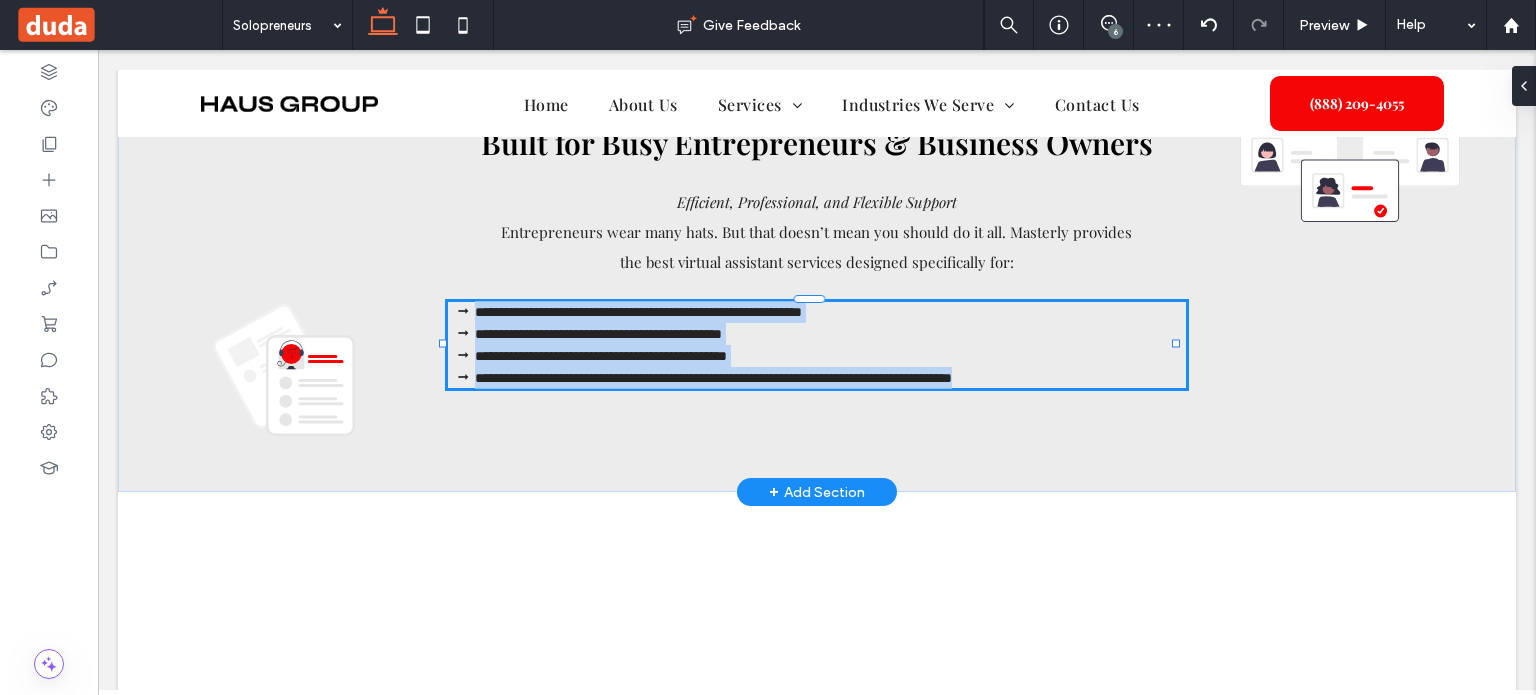 type on "**********" 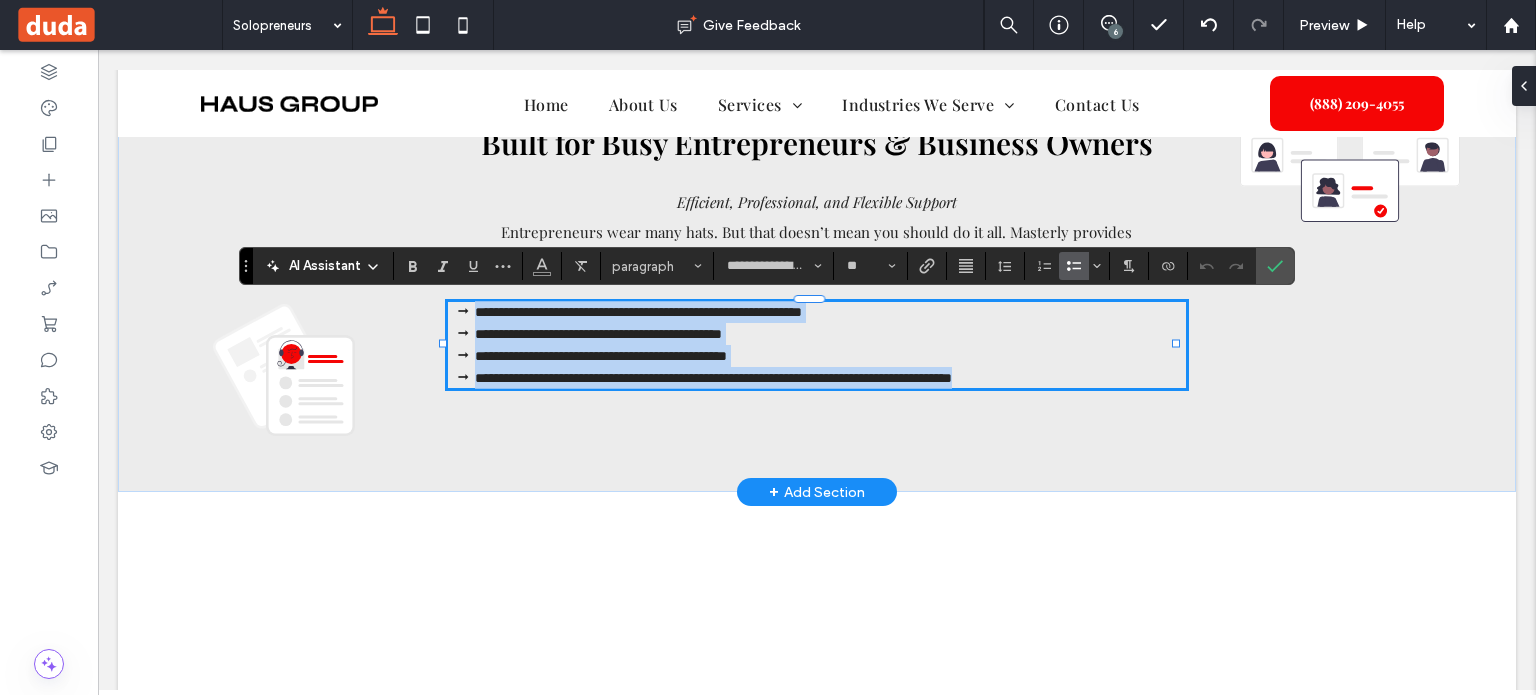 type on "**" 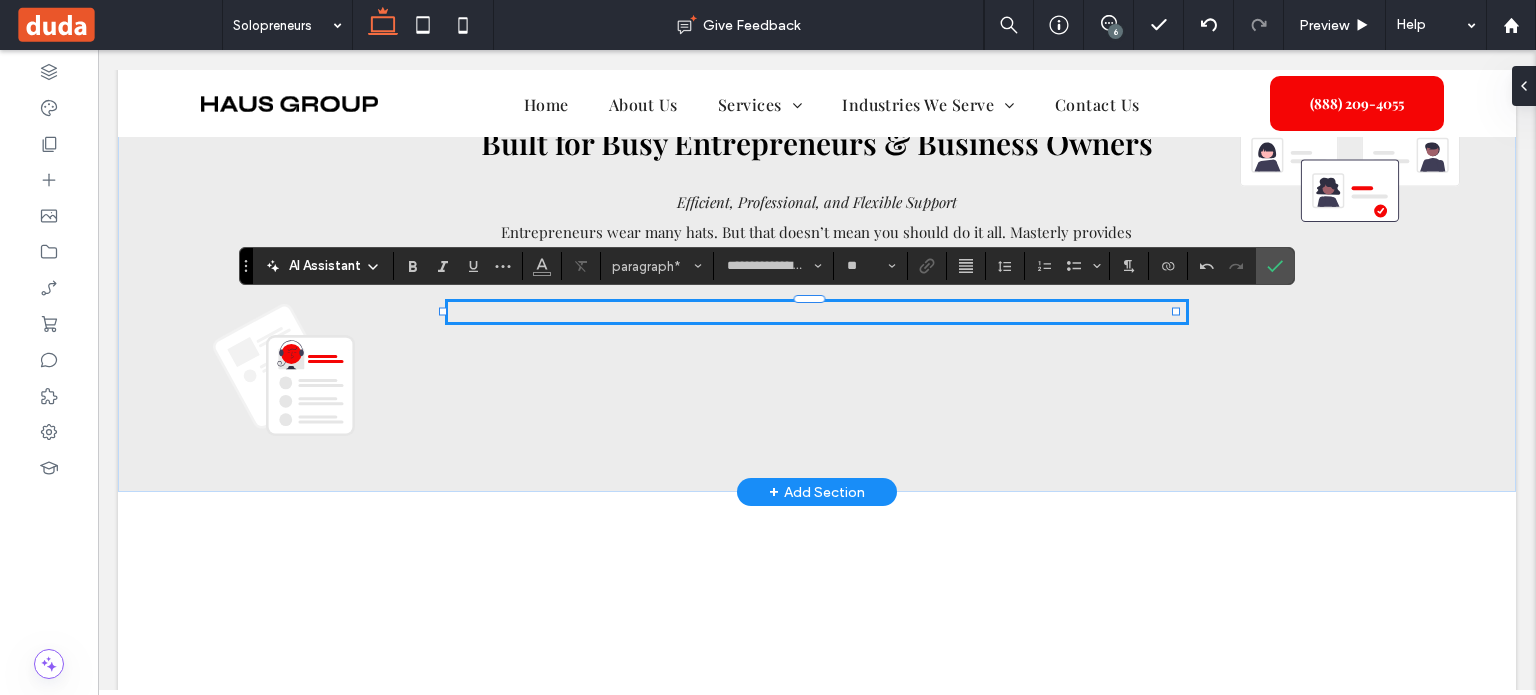 scroll, scrollTop: 0, scrollLeft: 0, axis: both 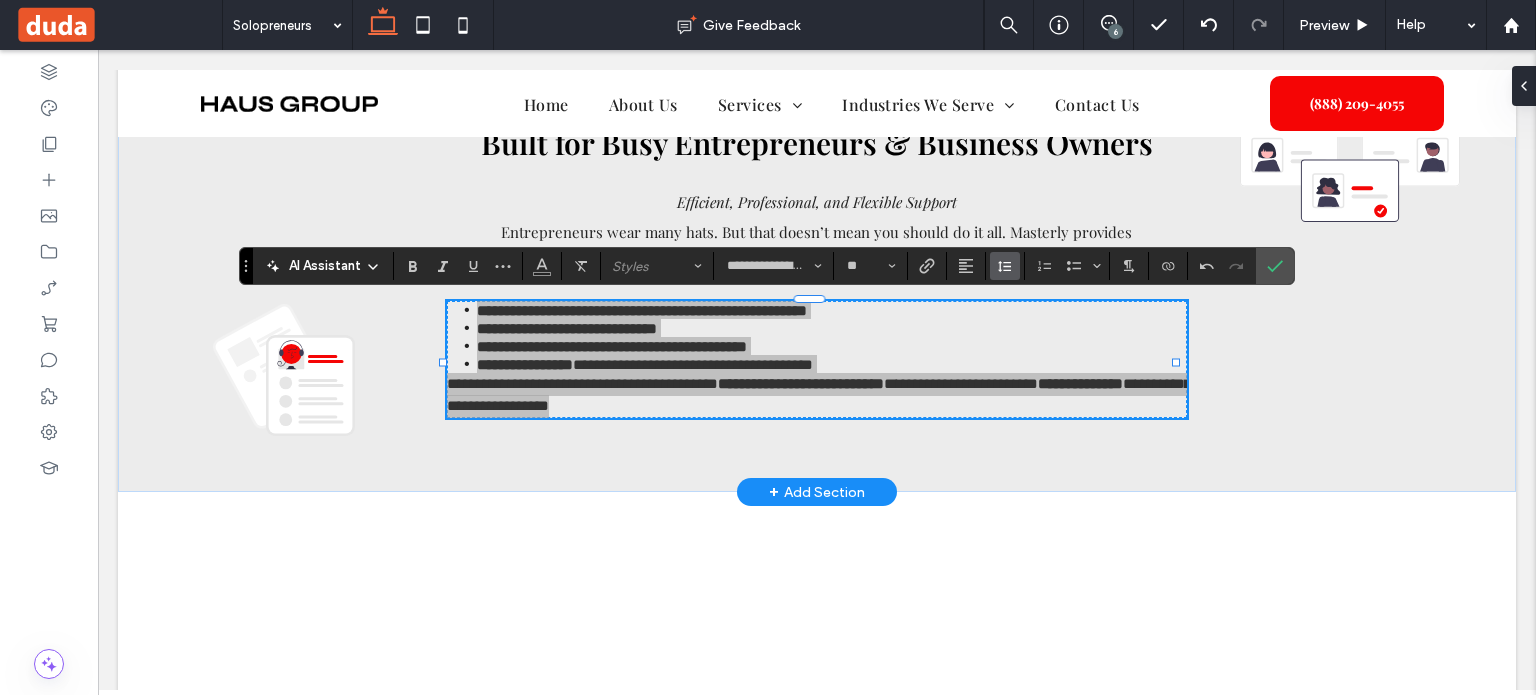 click 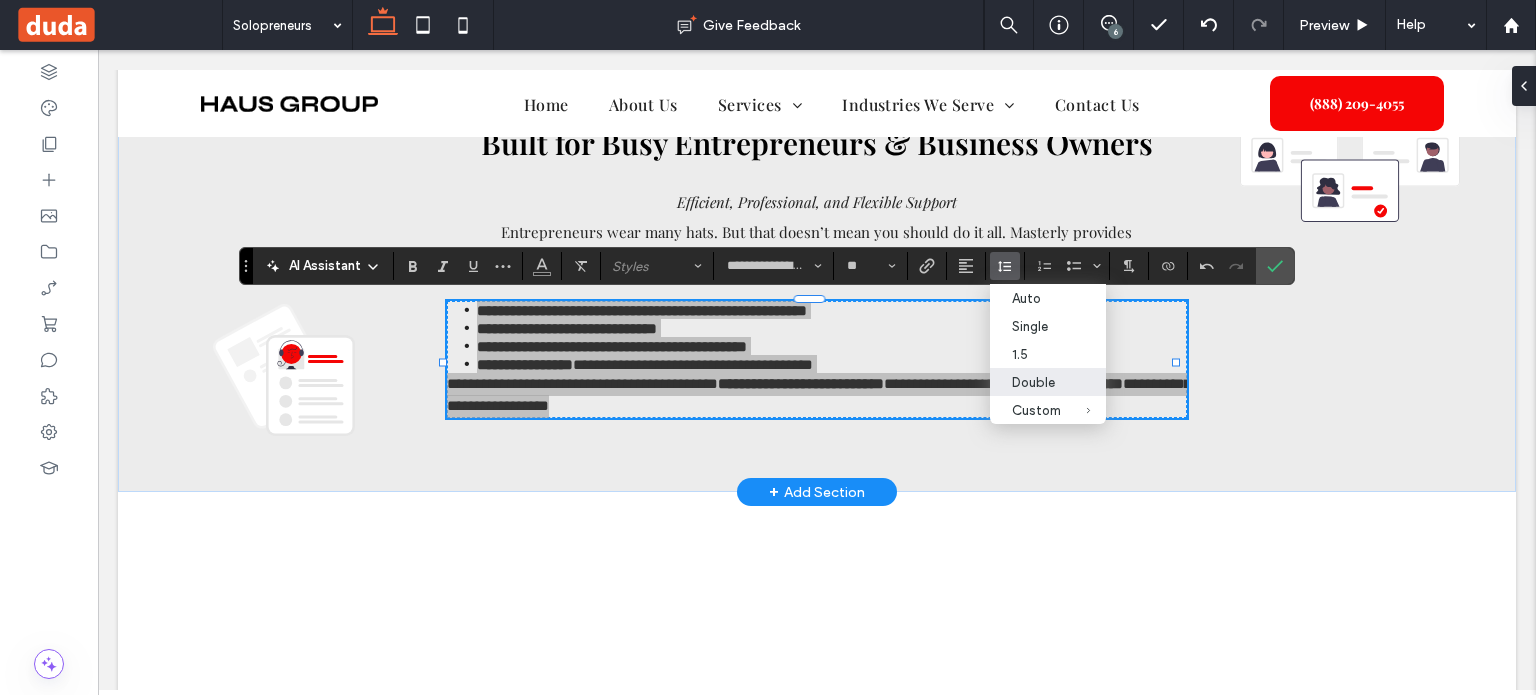 click on "Double" at bounding box center [1036, 382] 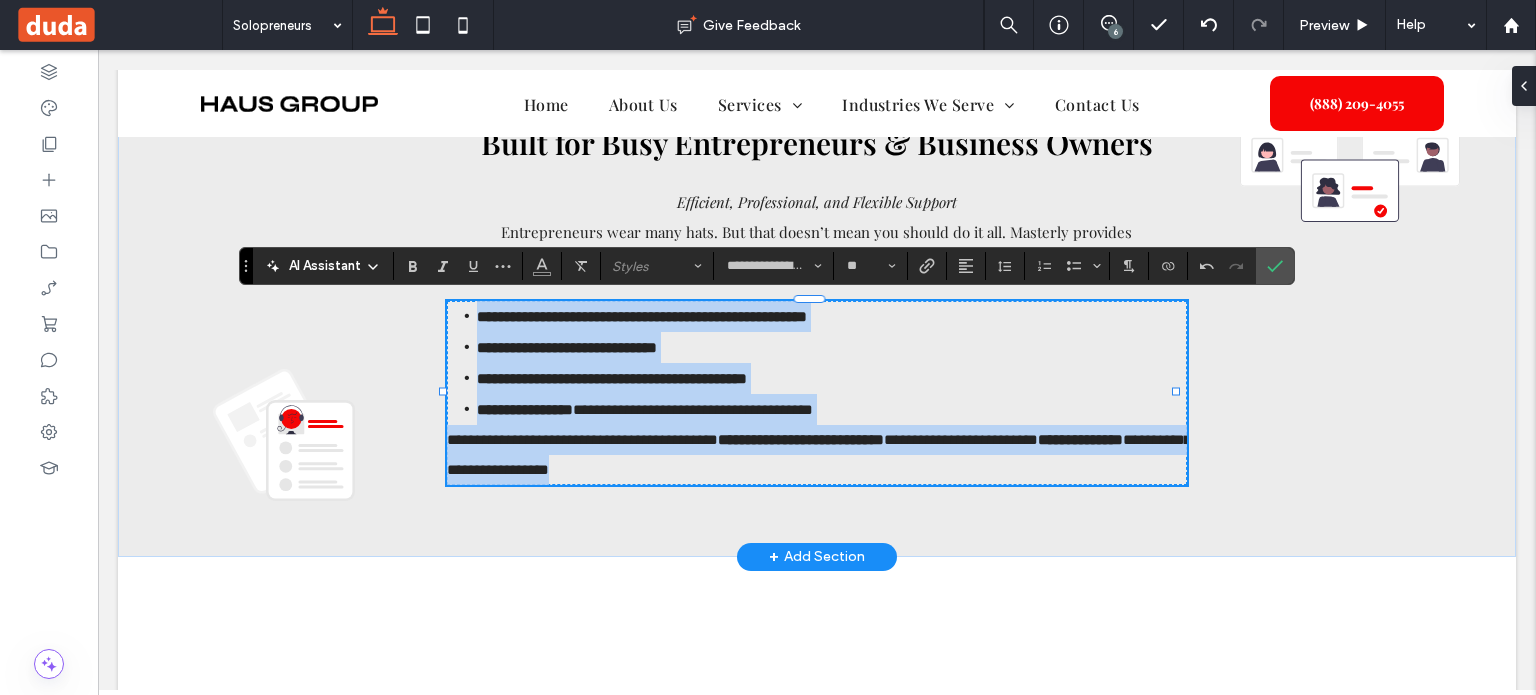 click on "**********" at bounding box center [612, 378] 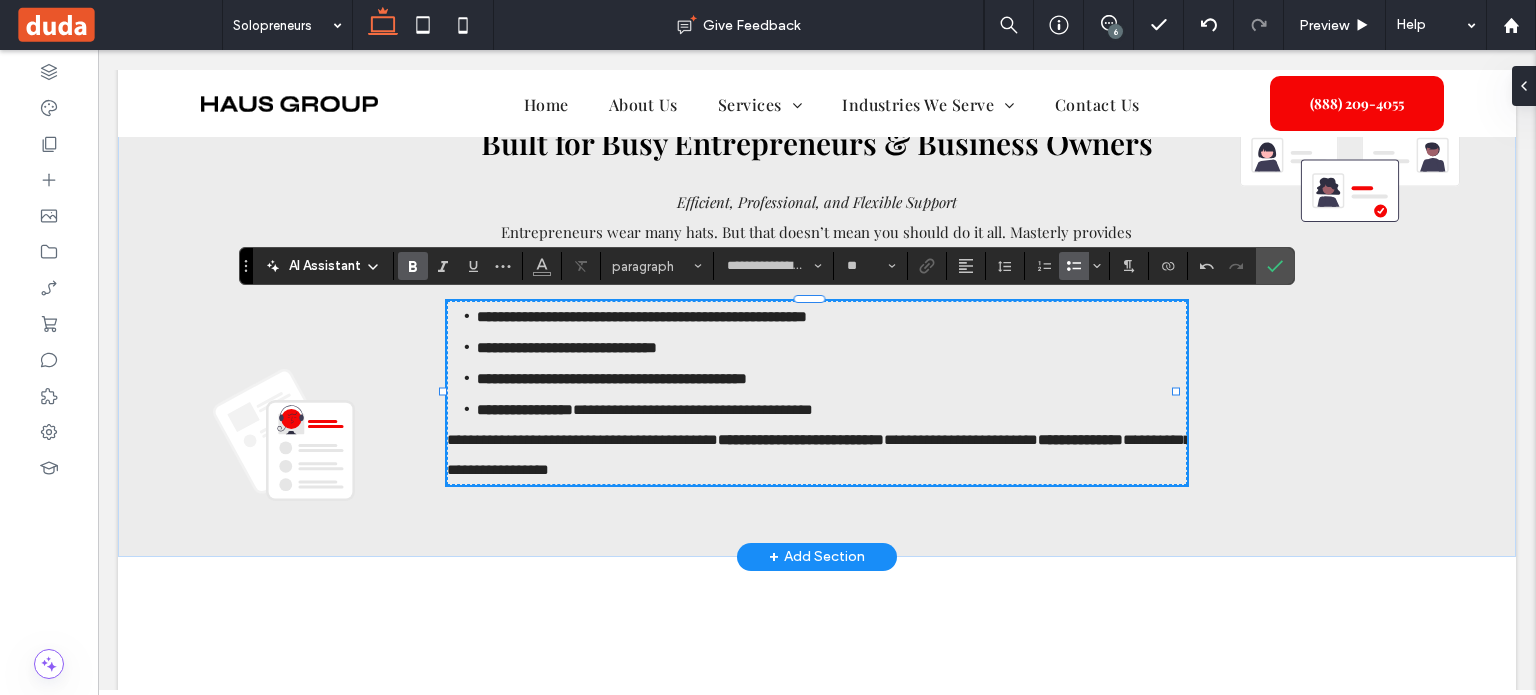 click on "**********" at bounding box center (832, 378) 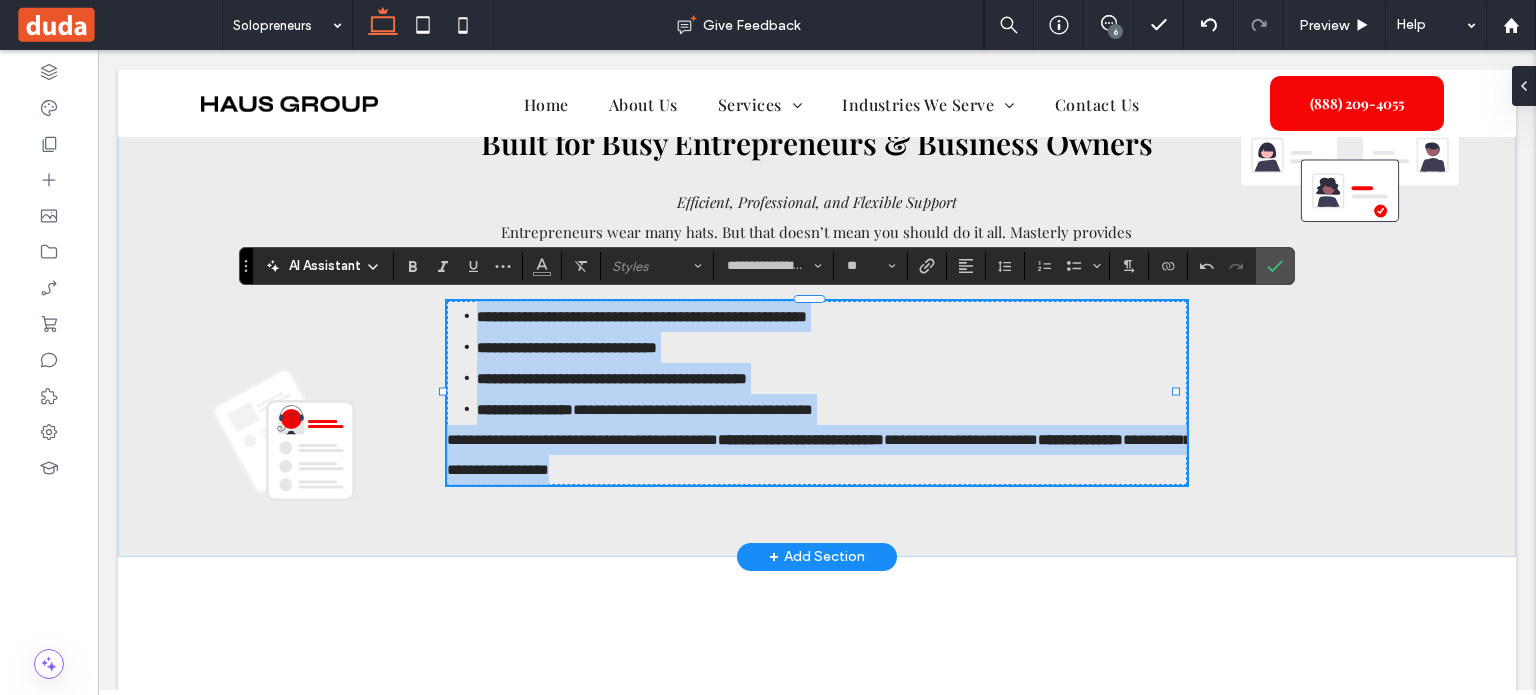 click on "**********" at bounding box center (693, 409) 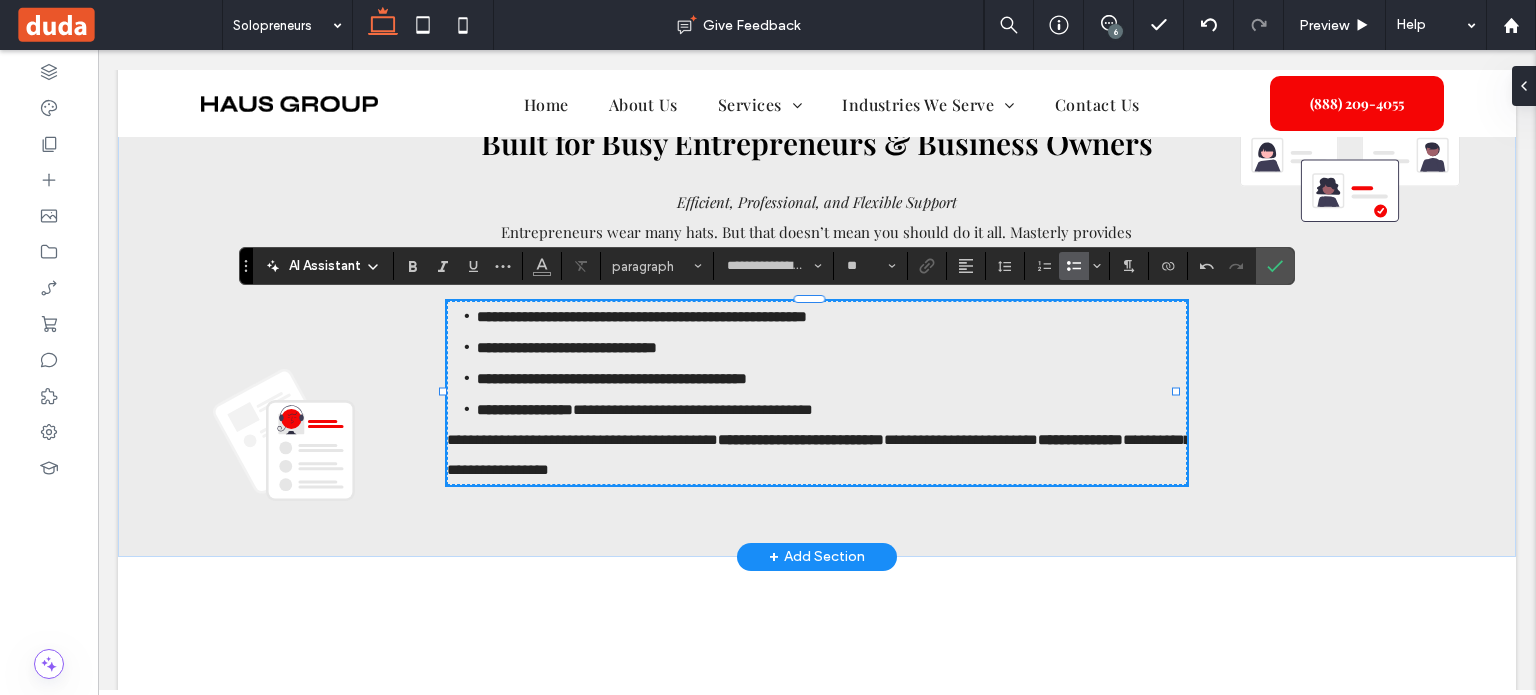 click on "**********" at bounding box center [693, 409] 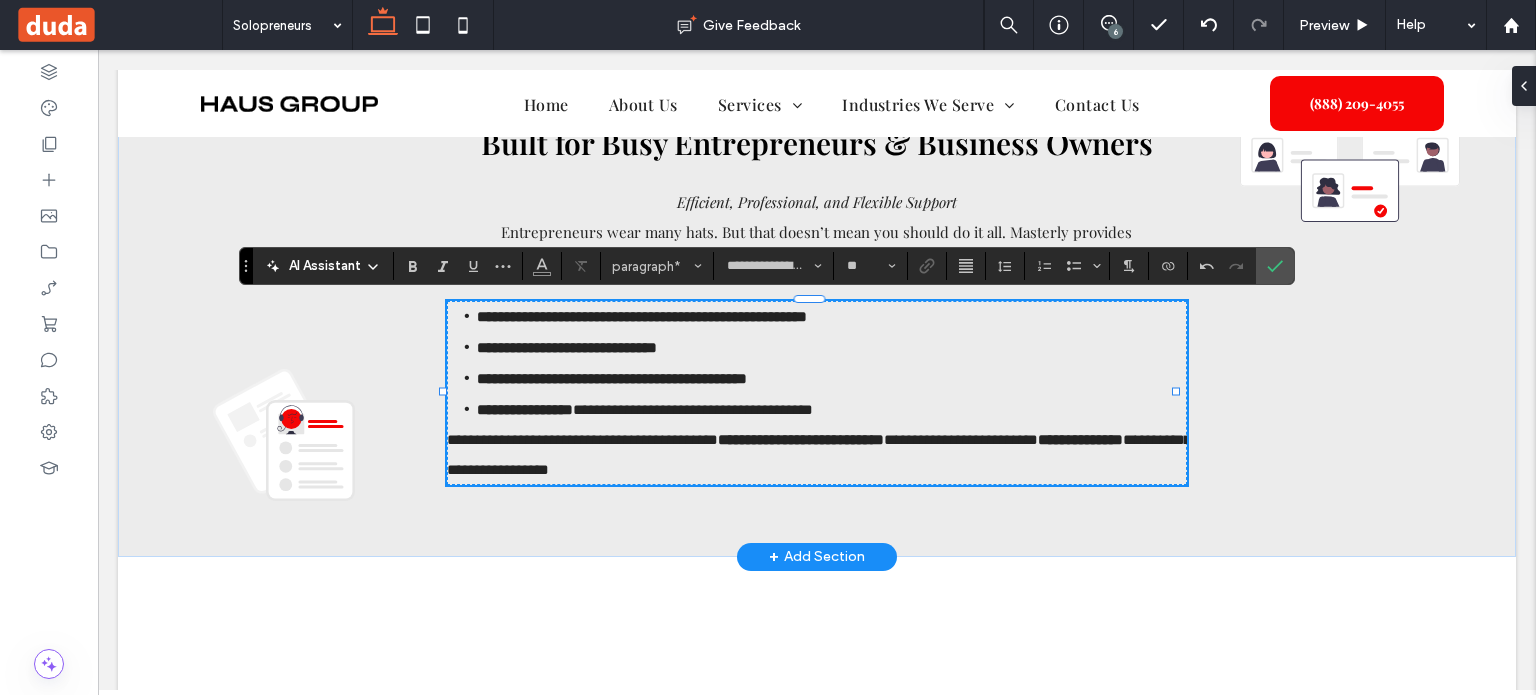 click on "**********" at bounding box center [817, 455] 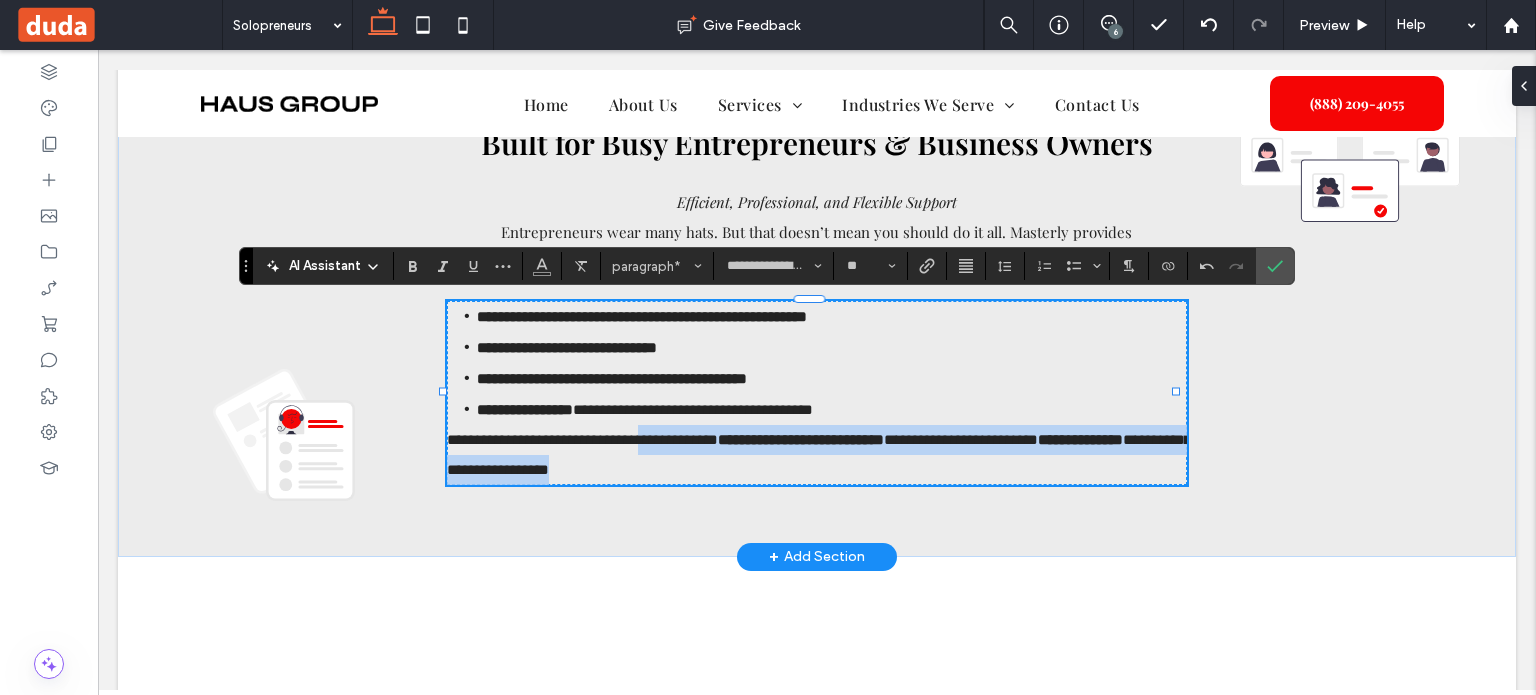 drag, startPoint x: 660, startPoint y: 441, endPoint x: 767, endPoint y: 455, distance: 107.912 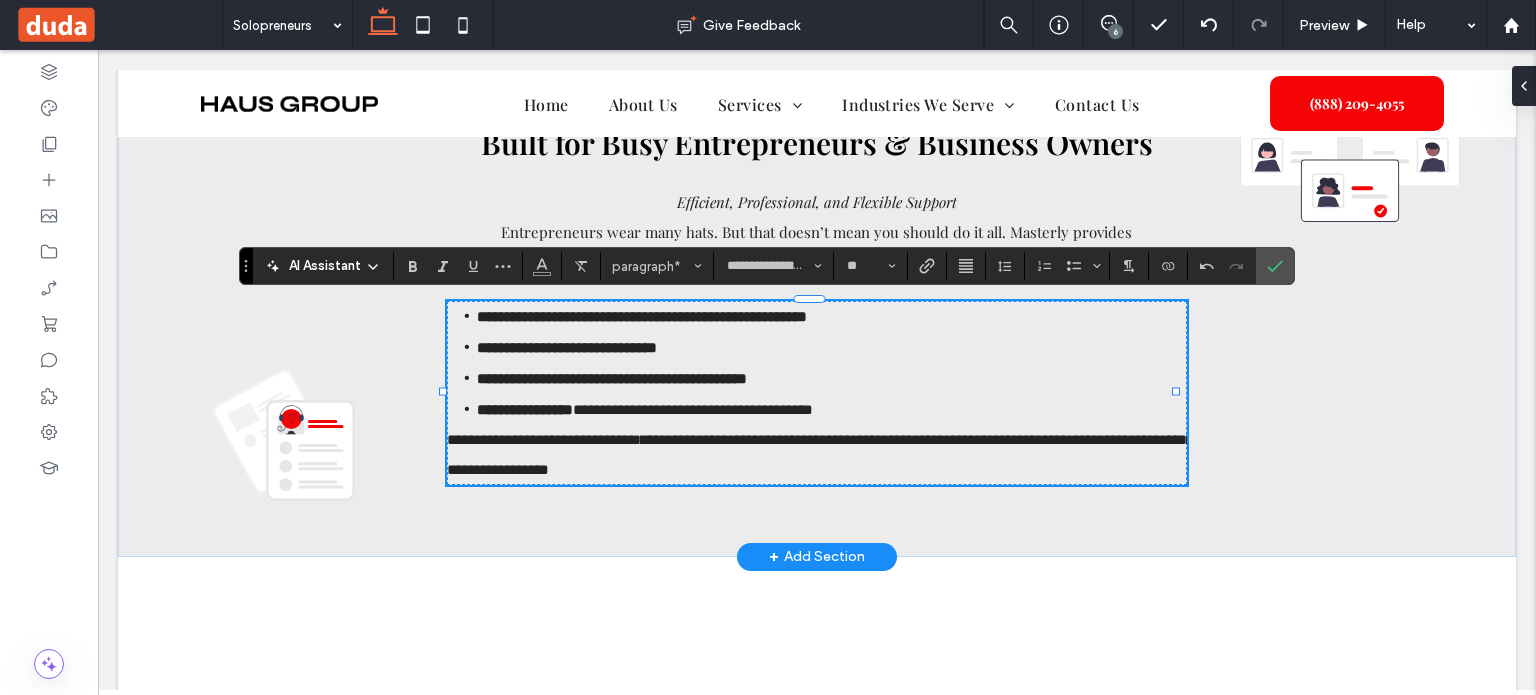 click on "**********" at bounding box center [693, 409] 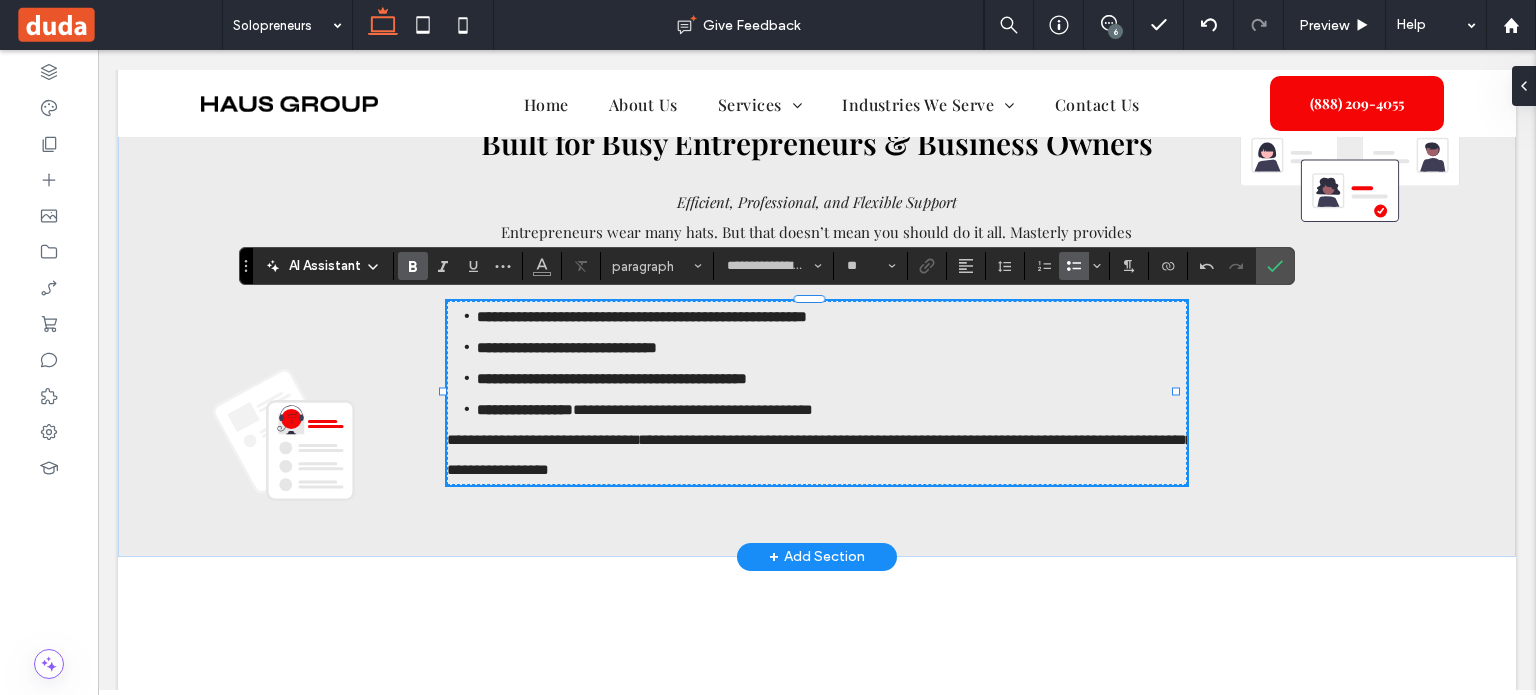 click on "**********" at bounding box center (832, 378) 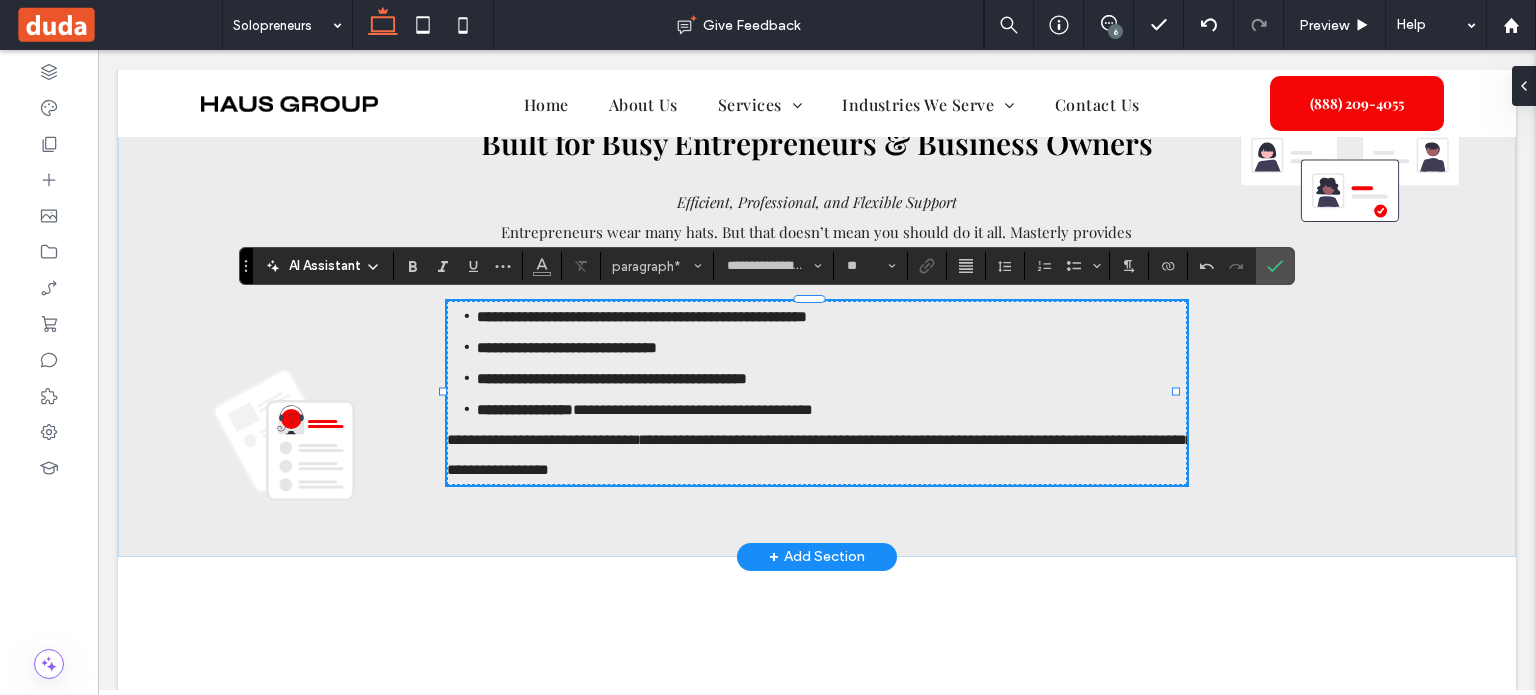 click on "**********" at bounding box center [820, 454] 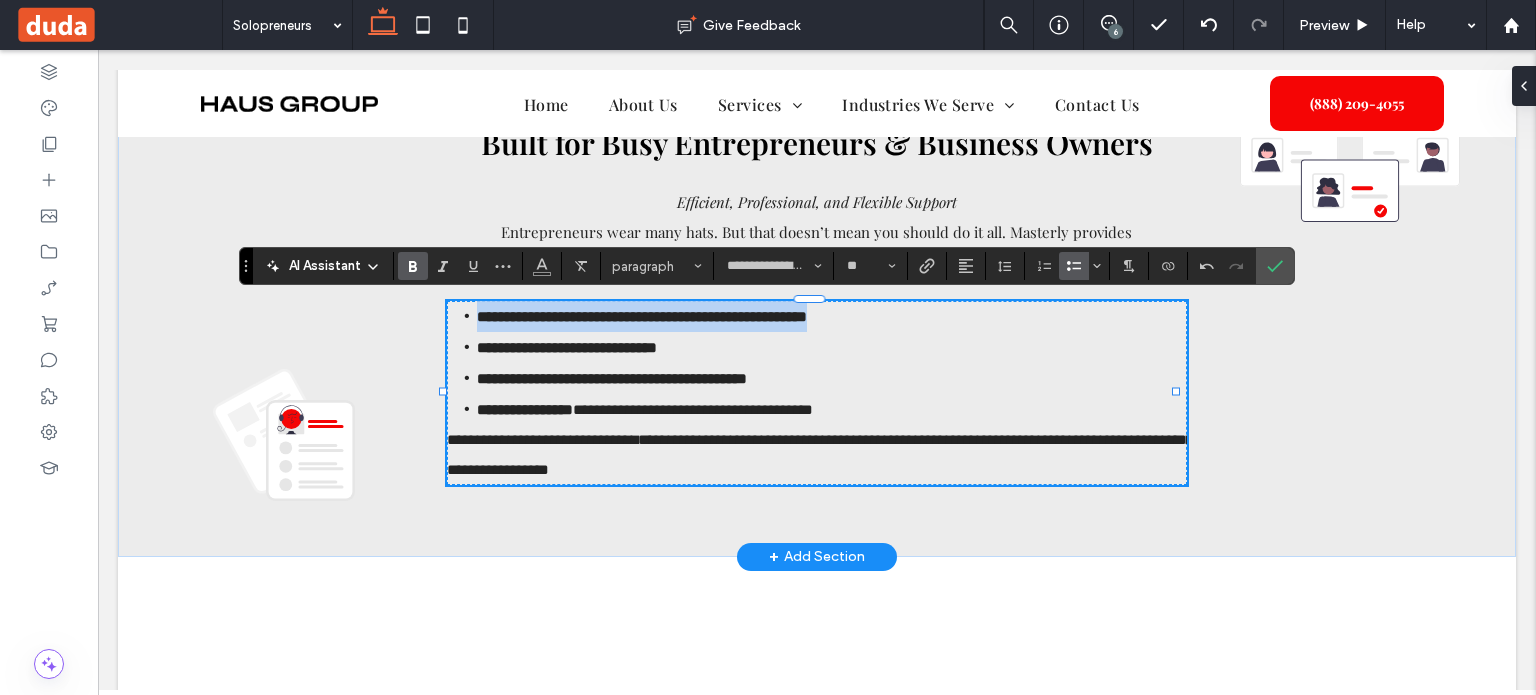 drag, startPoint x: 470, startPoint y: 311, endPoint x: 896, endPoint y: 322, distance: 426.142 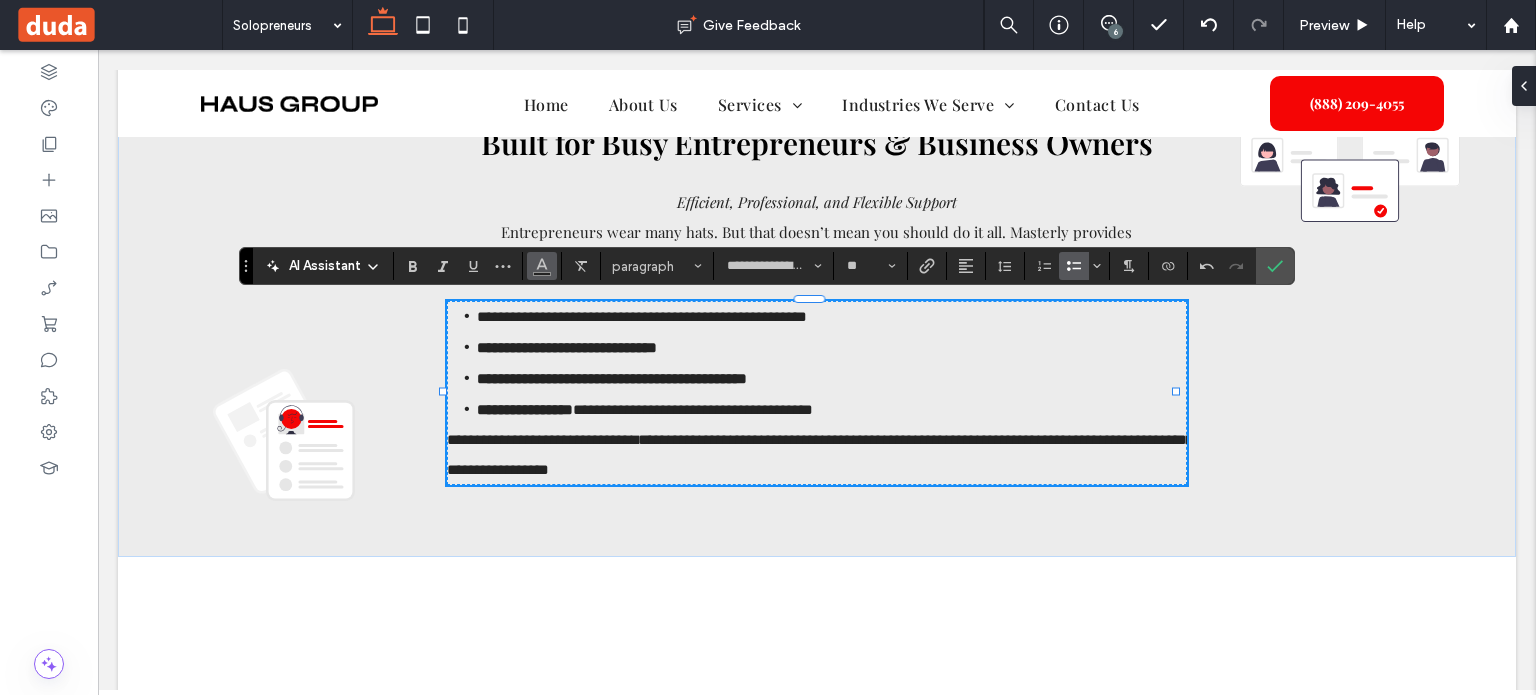 click 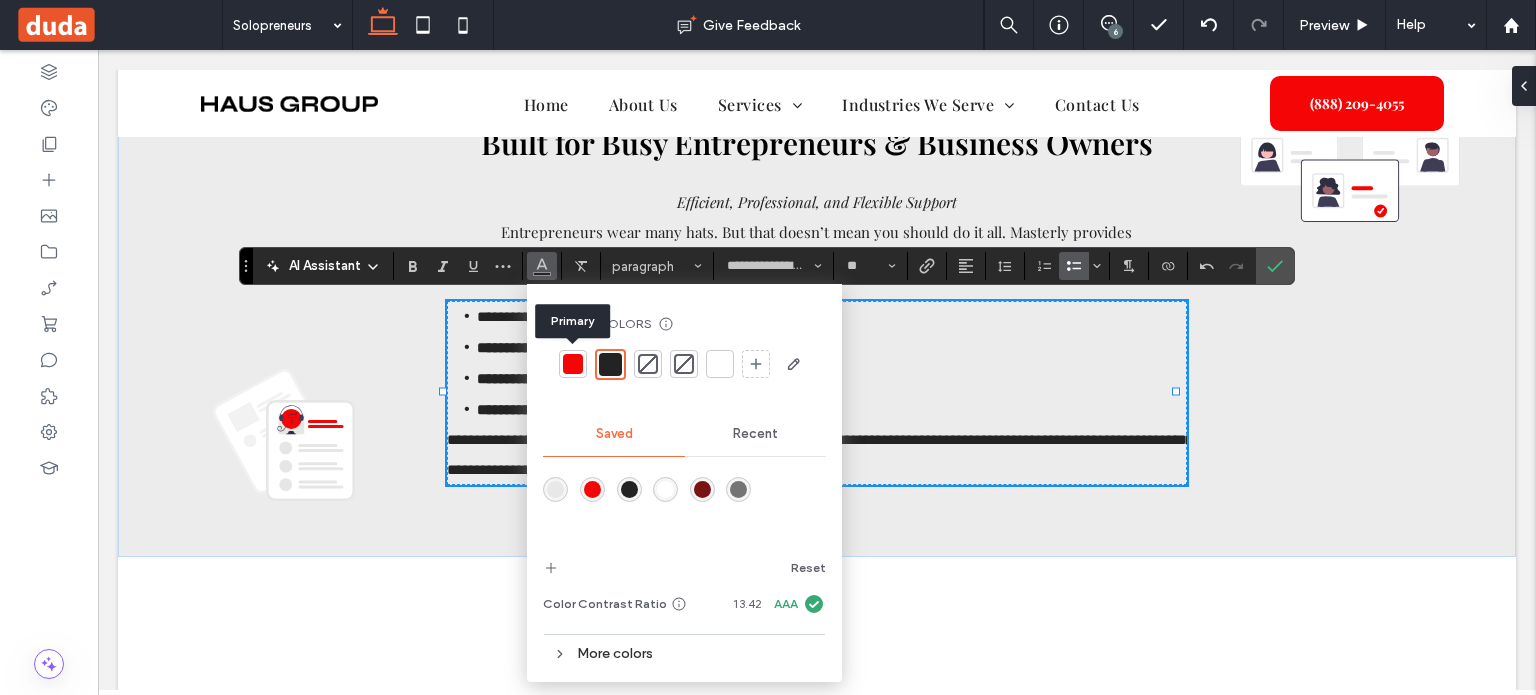 click at bounding box center [573, 364] 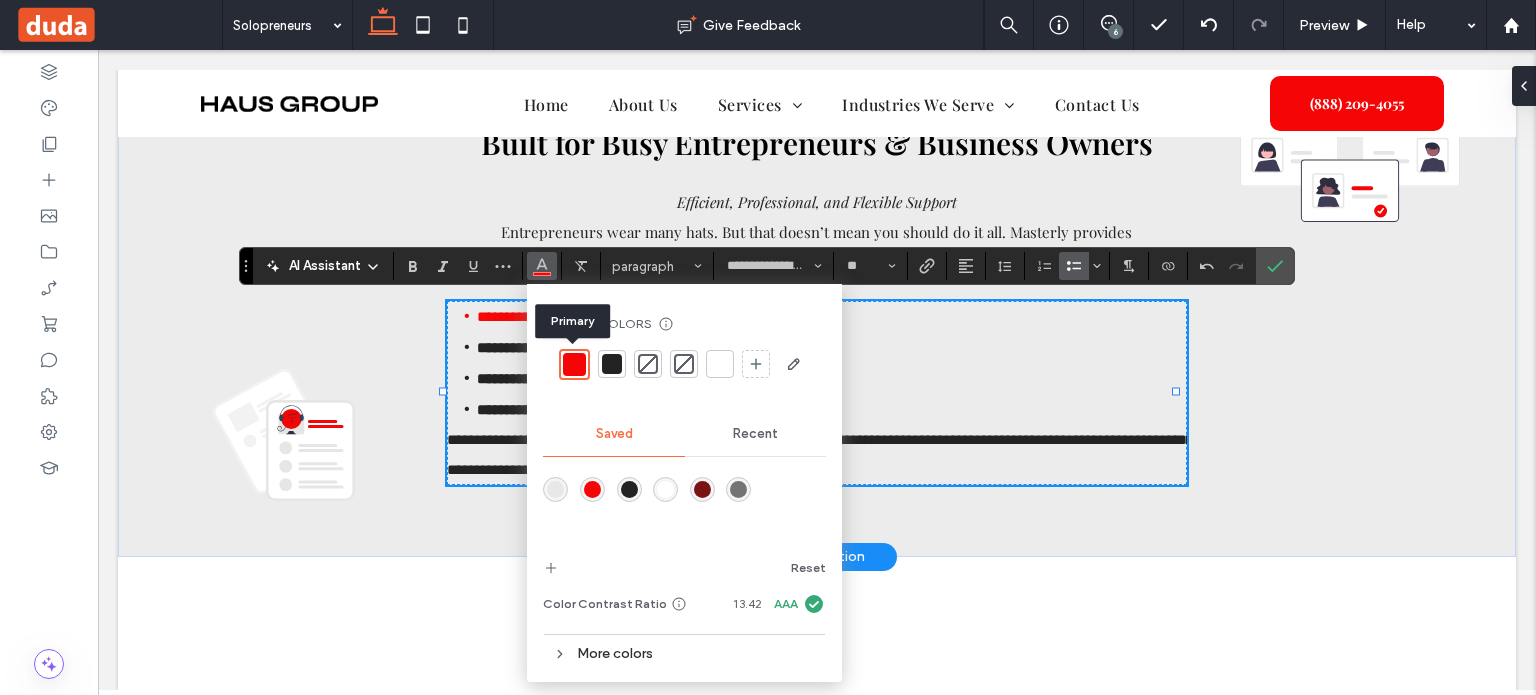 click on "**********" at bounding box center (567, 347) 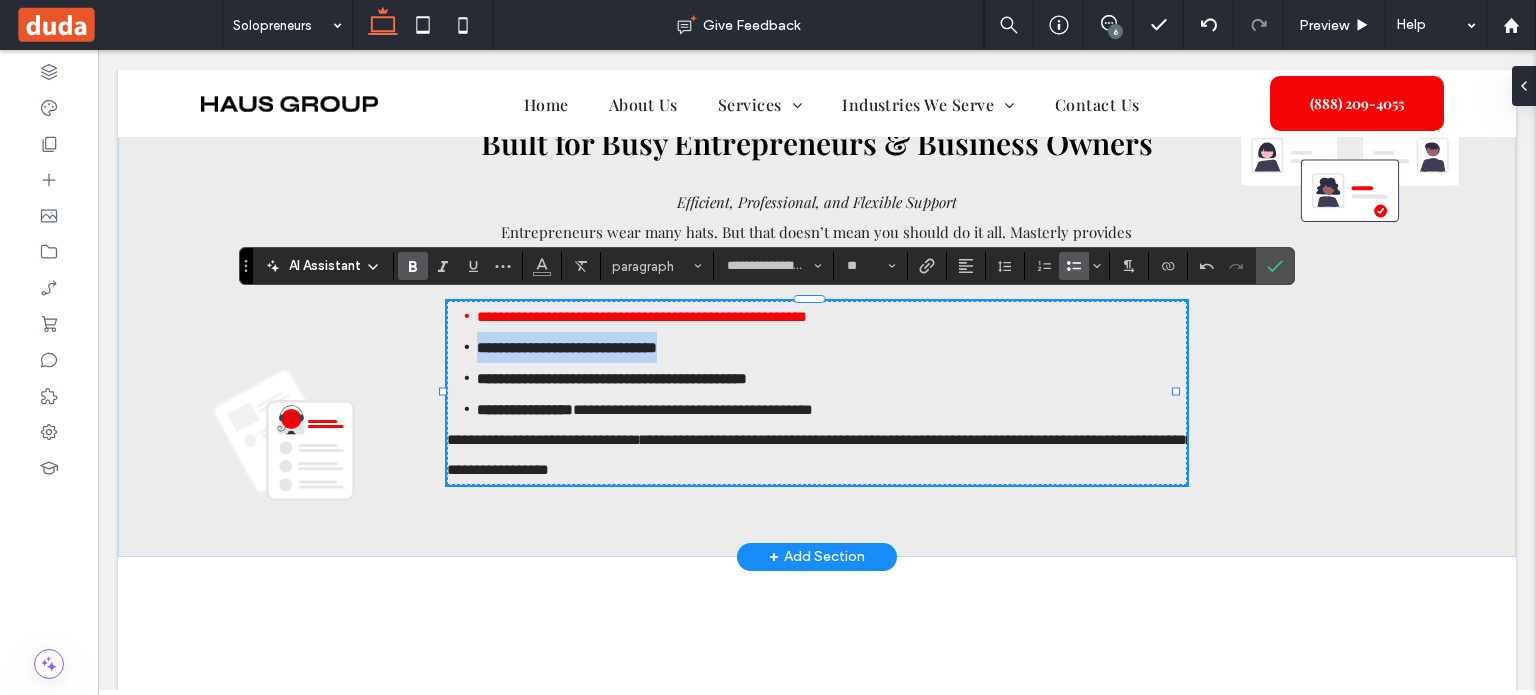 drag, startPoint x: 472, startPoint y: 343, endPoint x: 709, endPoint y: 353, distance: 237.21088 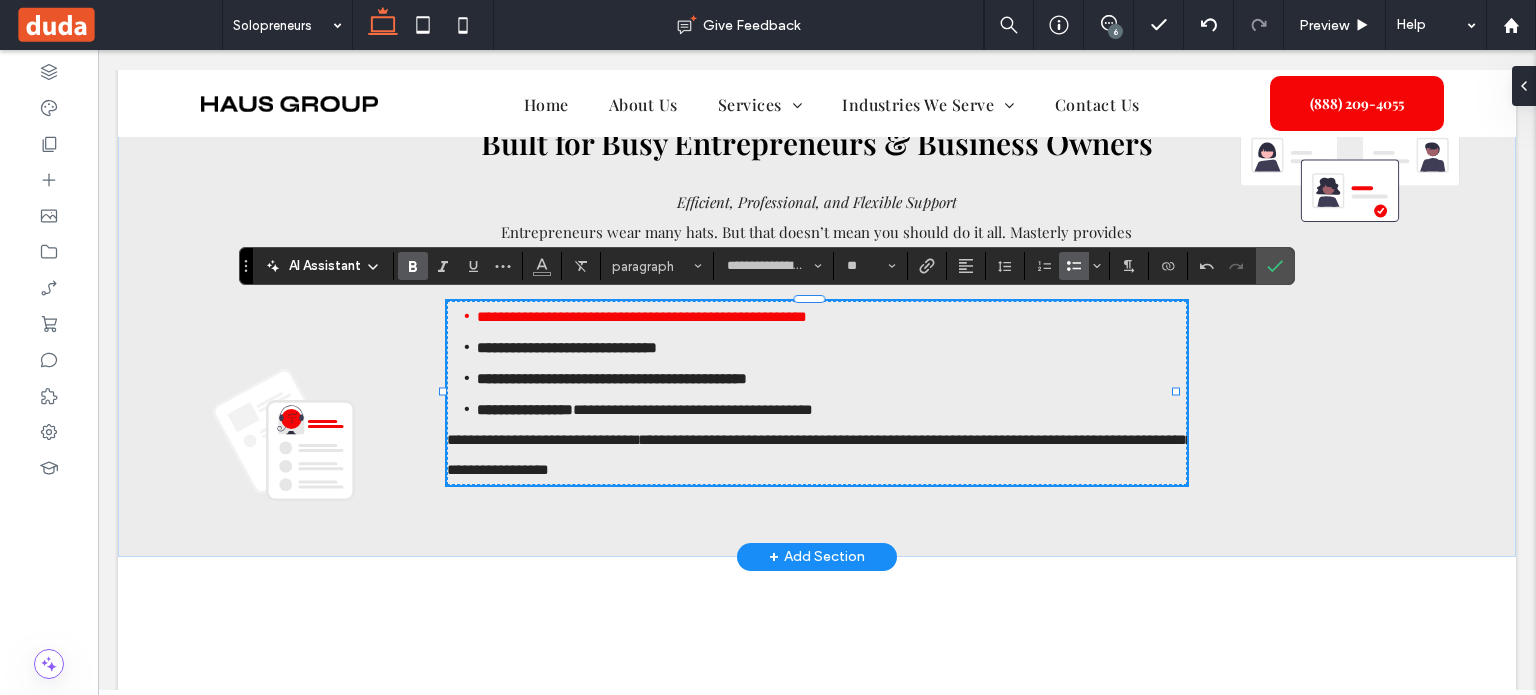 click on "**********" at bounding box center [832, 378] 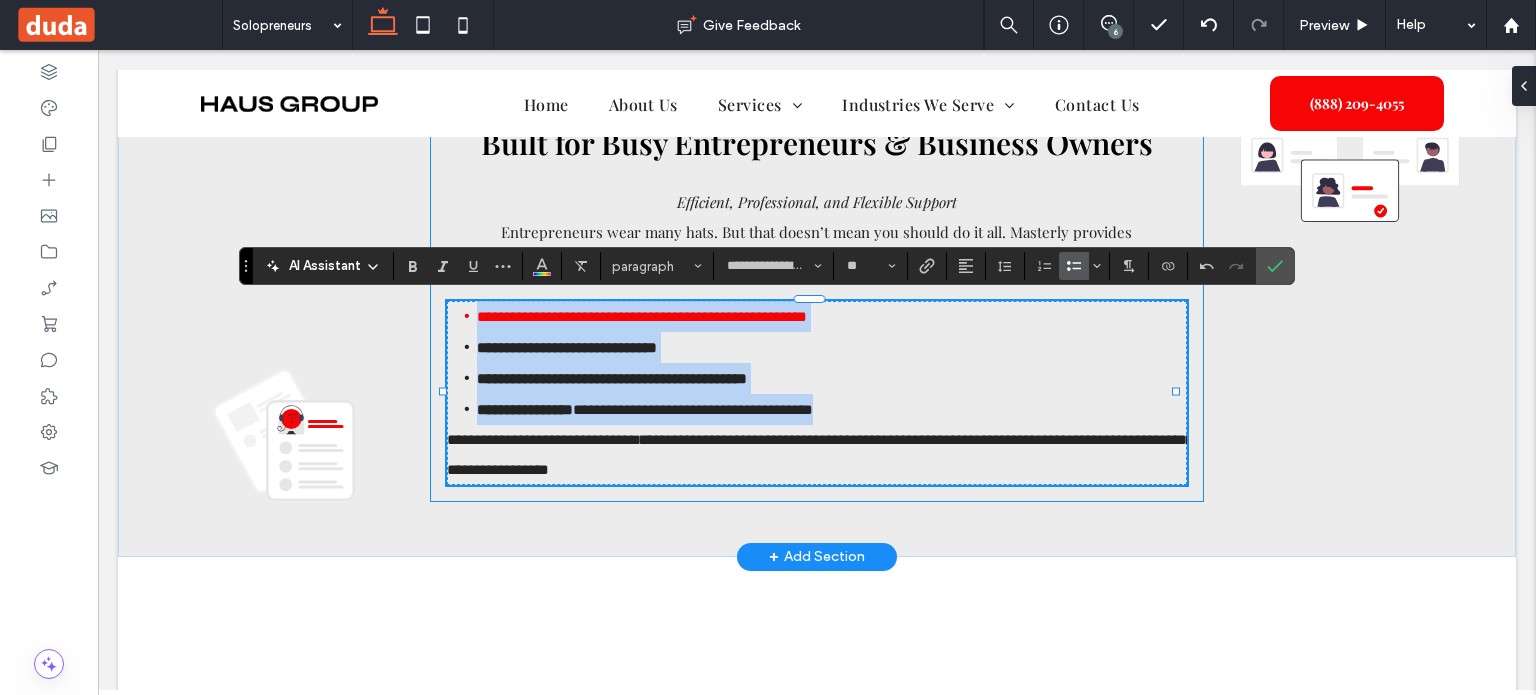 drag, startPoint x: 880, startPoint y: 407, endPoint x: 439, endPoint y: 303, distance: 453.0971 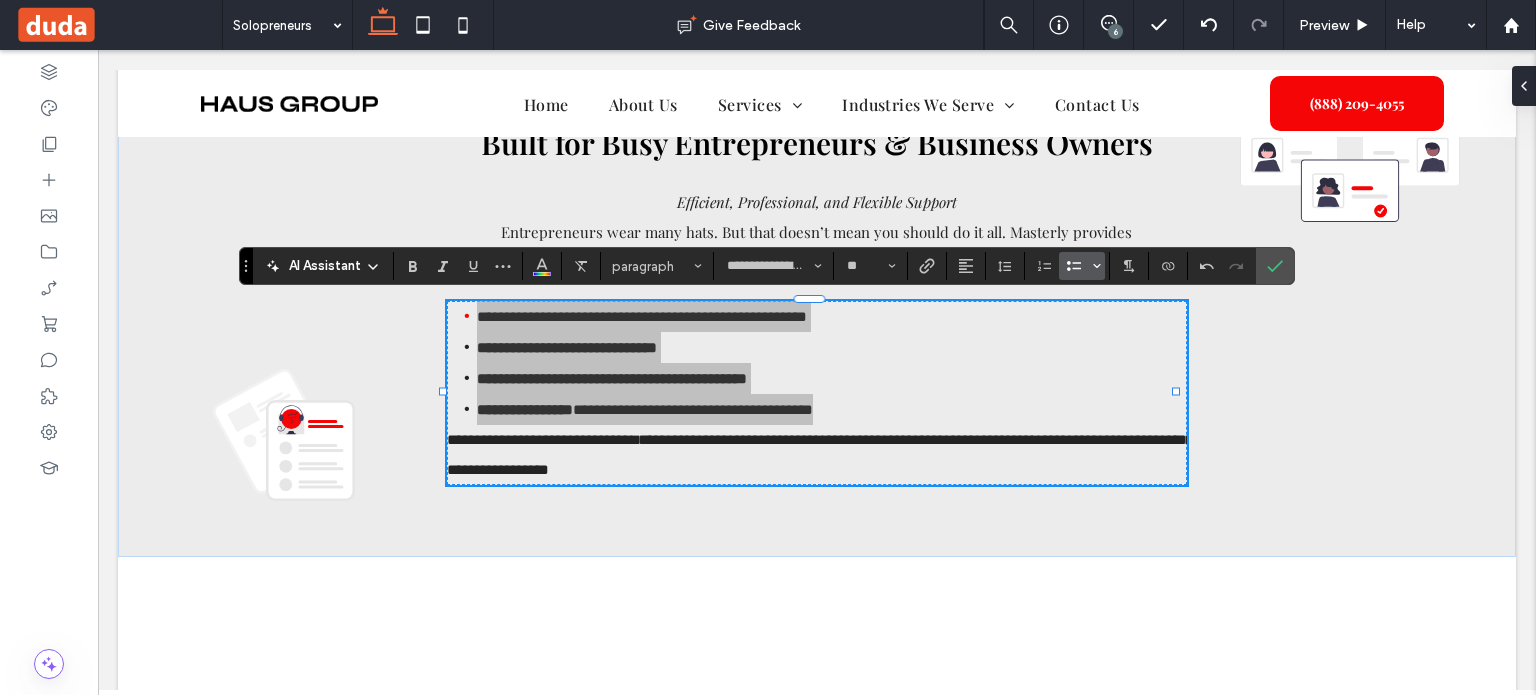 click 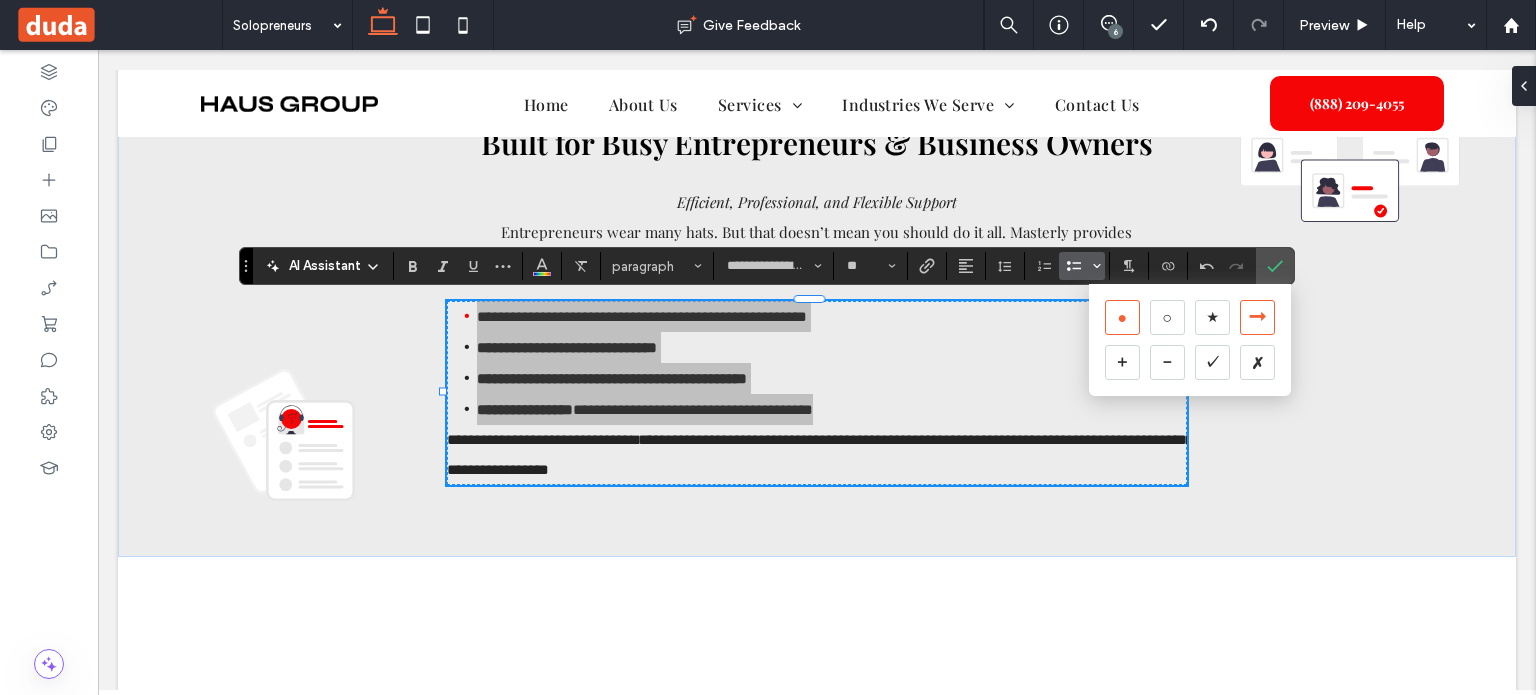 drag, startPoint x: 1256, startPoint y: 306, endPoint x: 919, endPoint y: 312, distance: 337.0534 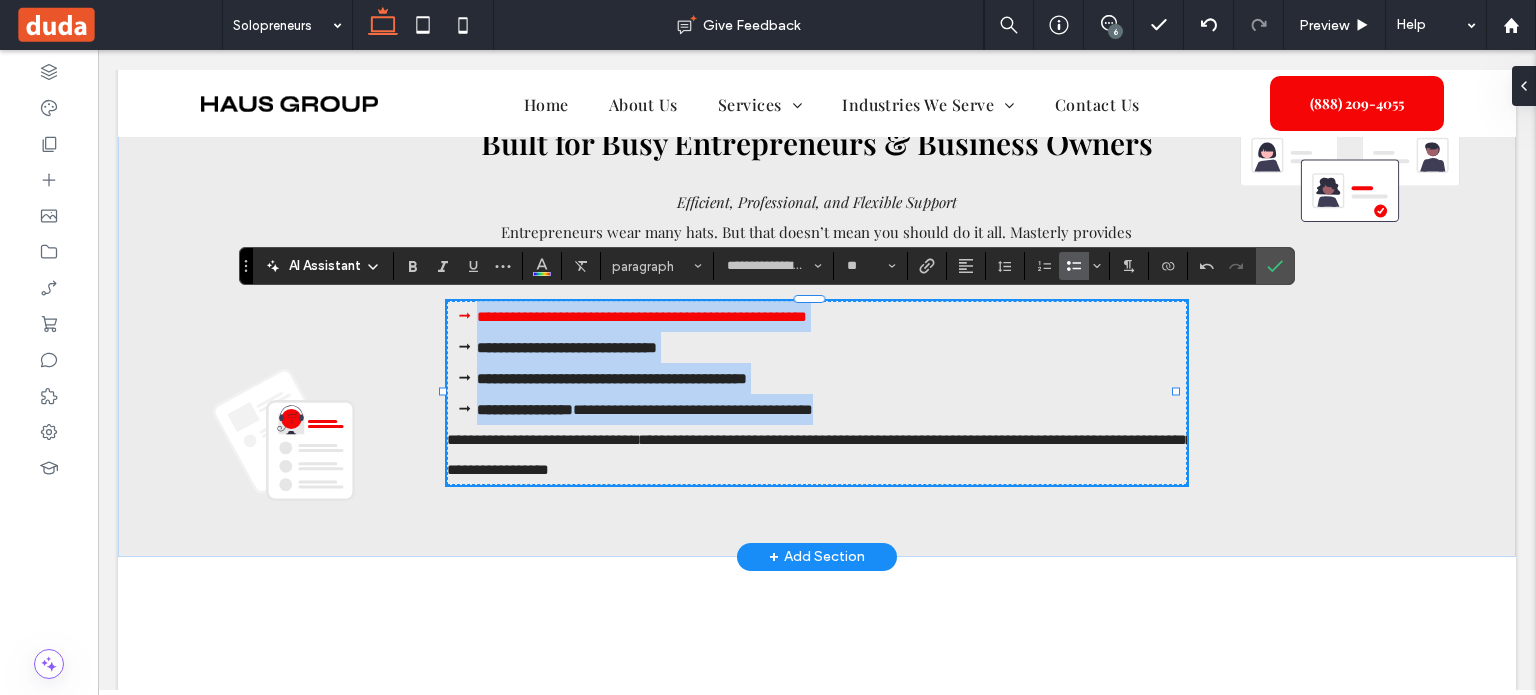 drag, startPoint x: 736, startPoint y: 398, endPoint x: 683, endPoint y: 343, distance: 76.38062 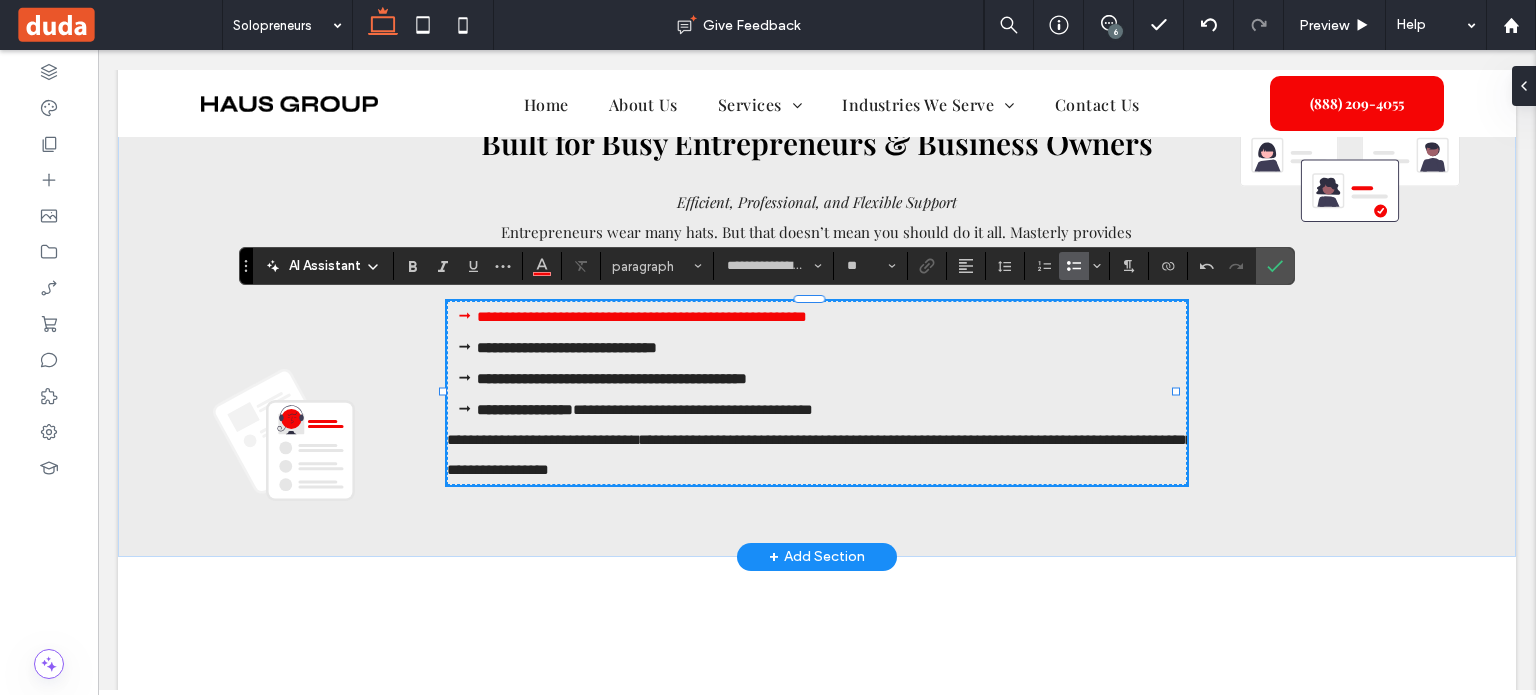 click on "**********" at bounding box center (832, 378) 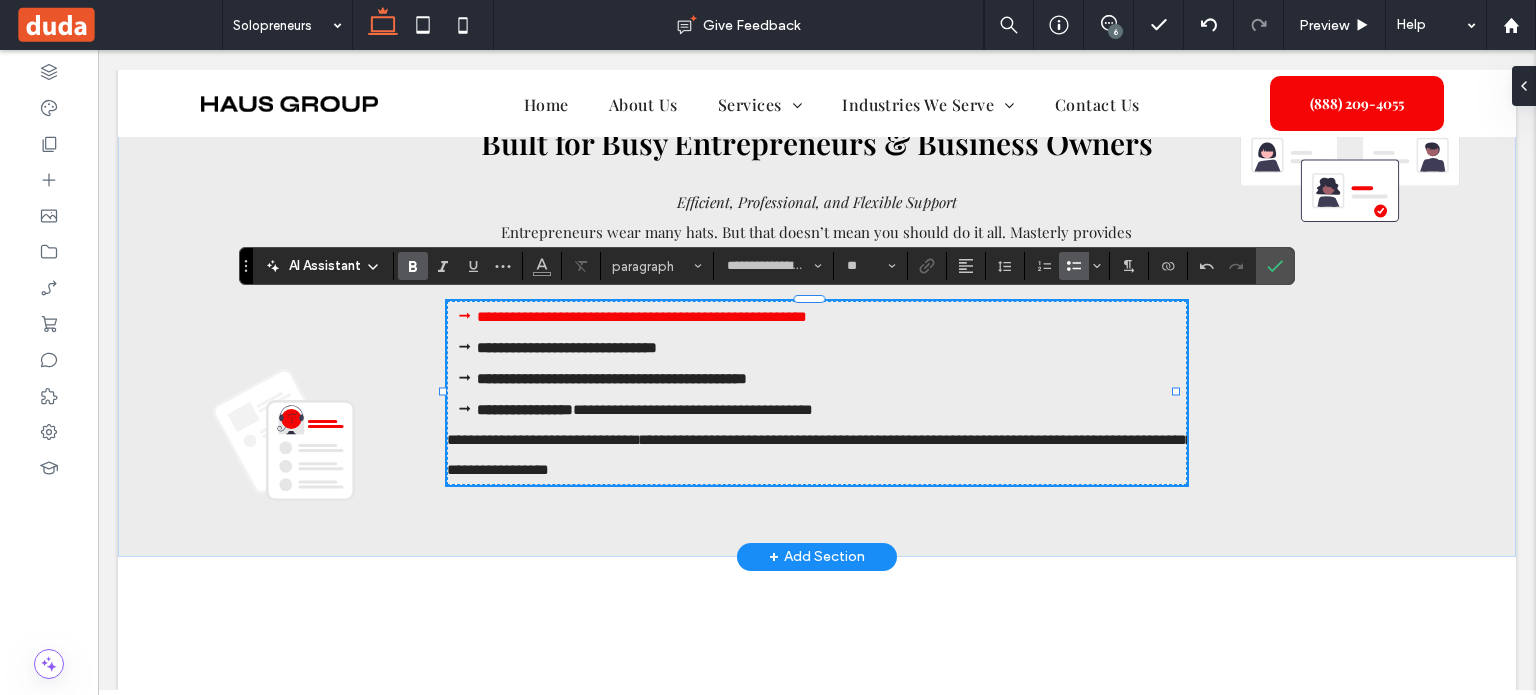 click on "**********" at bounding box center [832, 378] 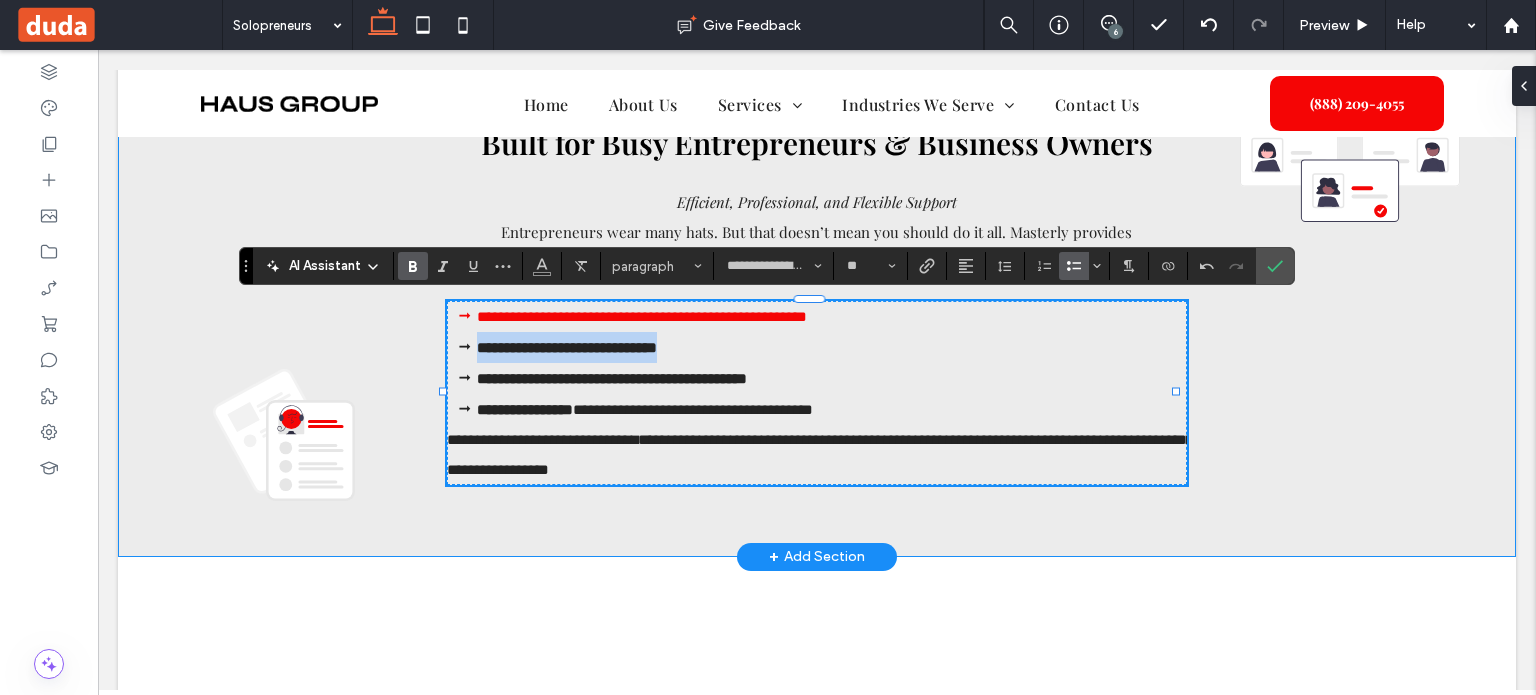 drag, startPoint x: 680, startPoint y: 346, endPoint x: 413, endPoint y: 347, distance: 267.00186 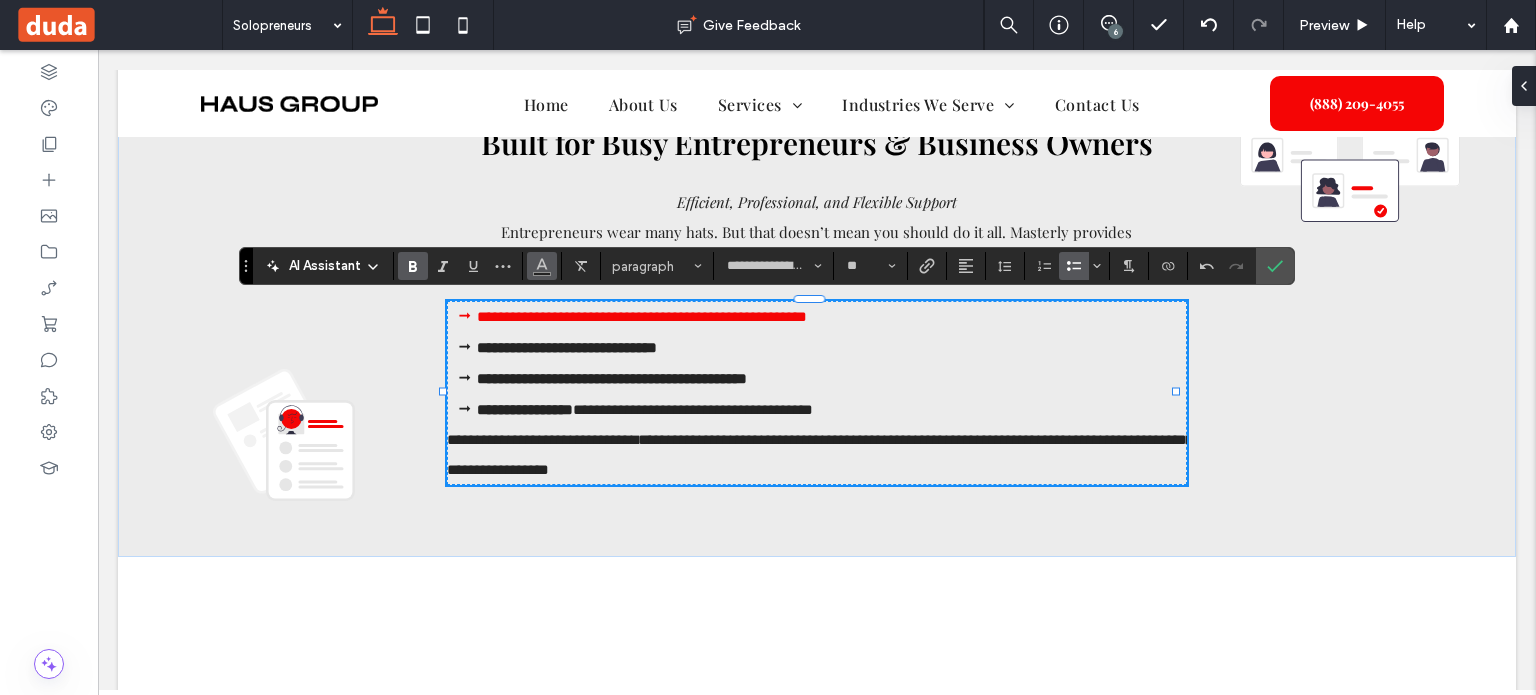 click 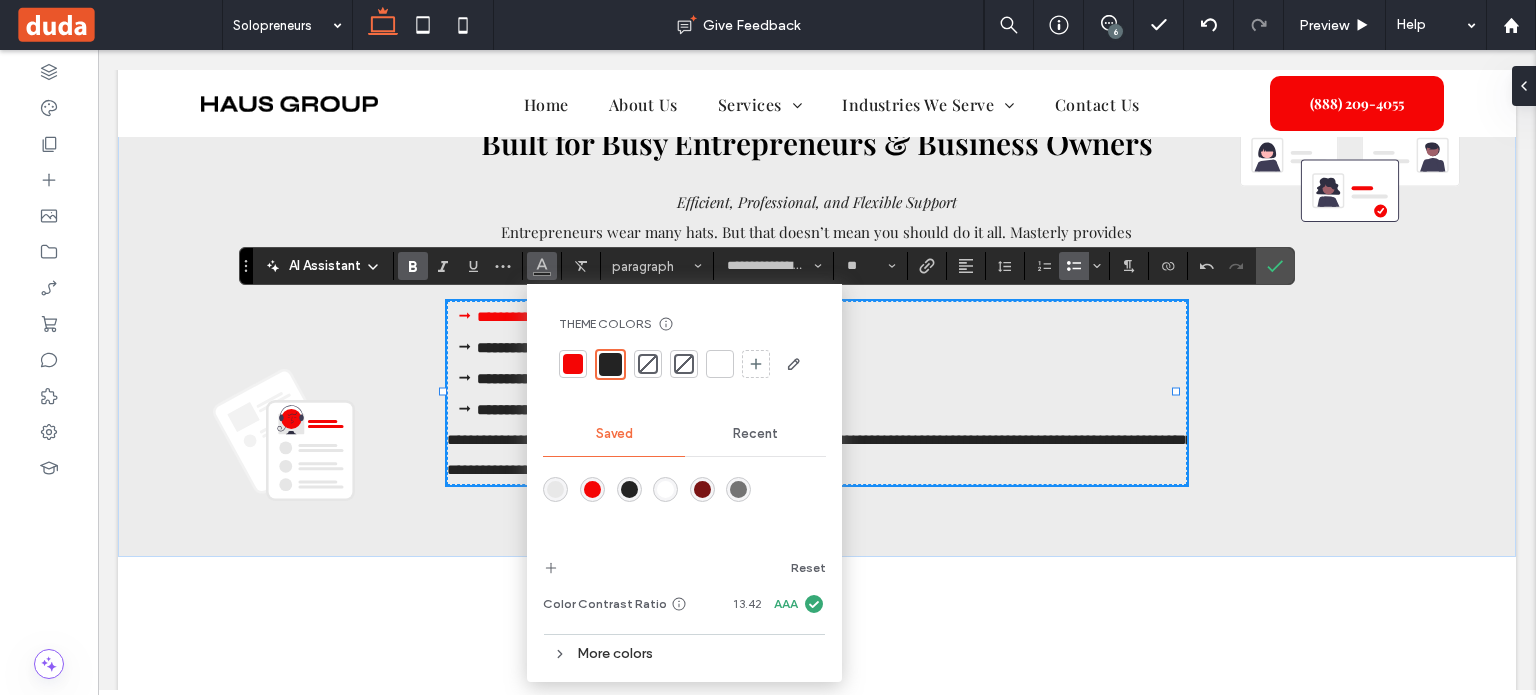 click at bounding box center (573, 364) 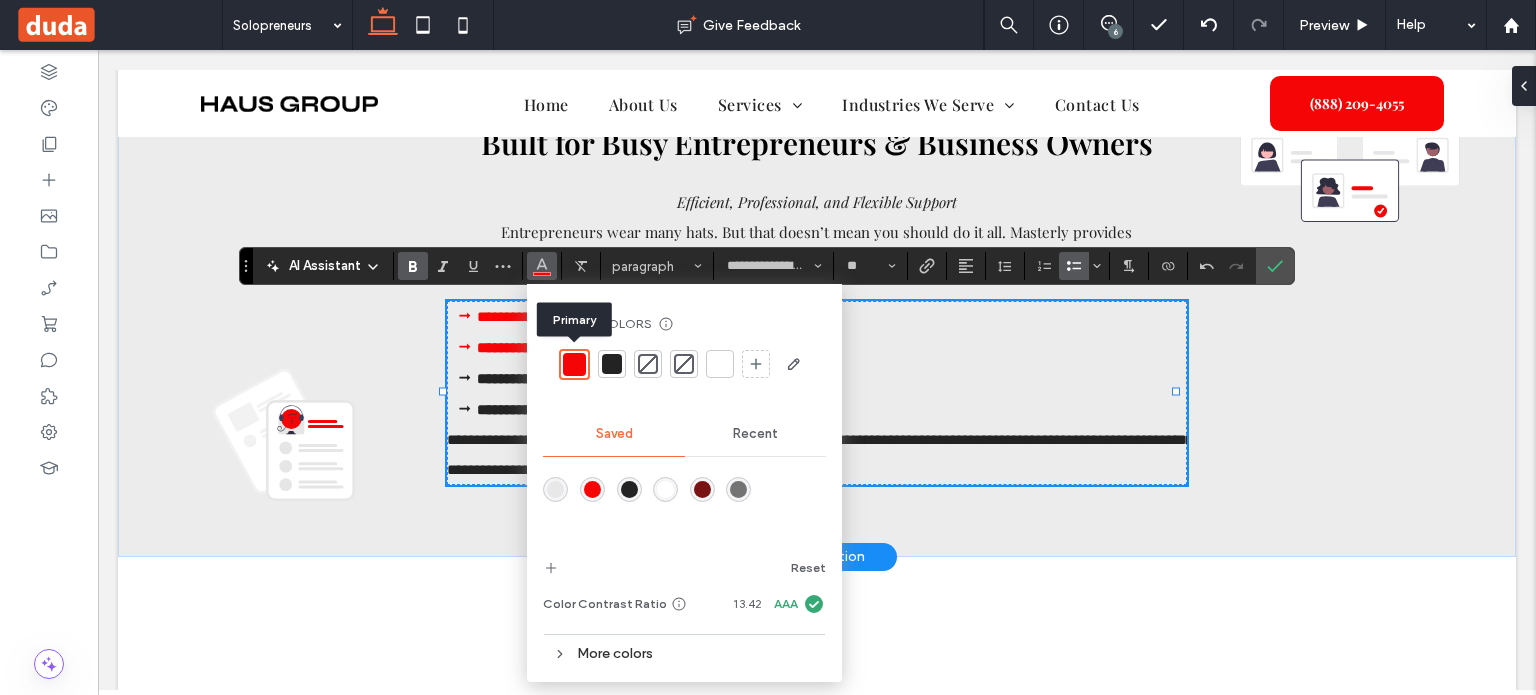 click on "**********" at bounding box center (832, 347) 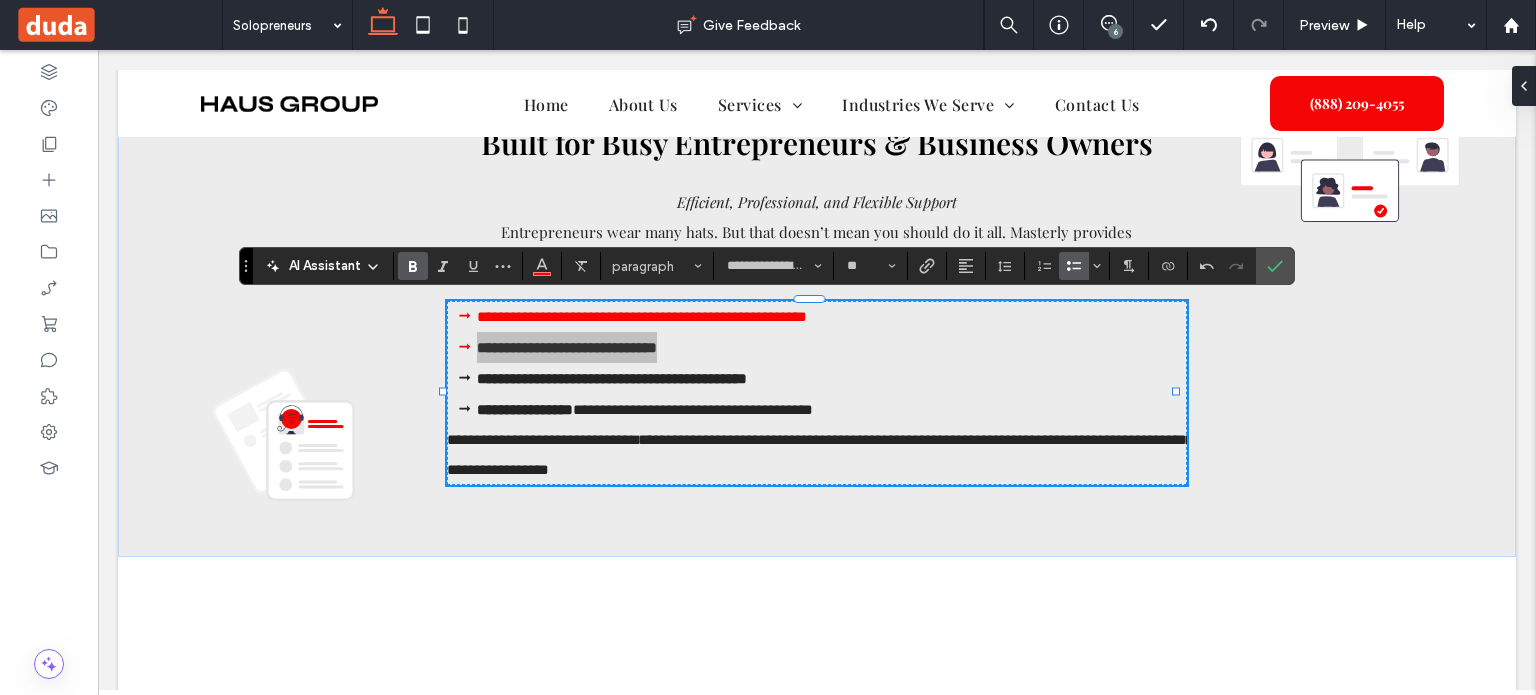 click 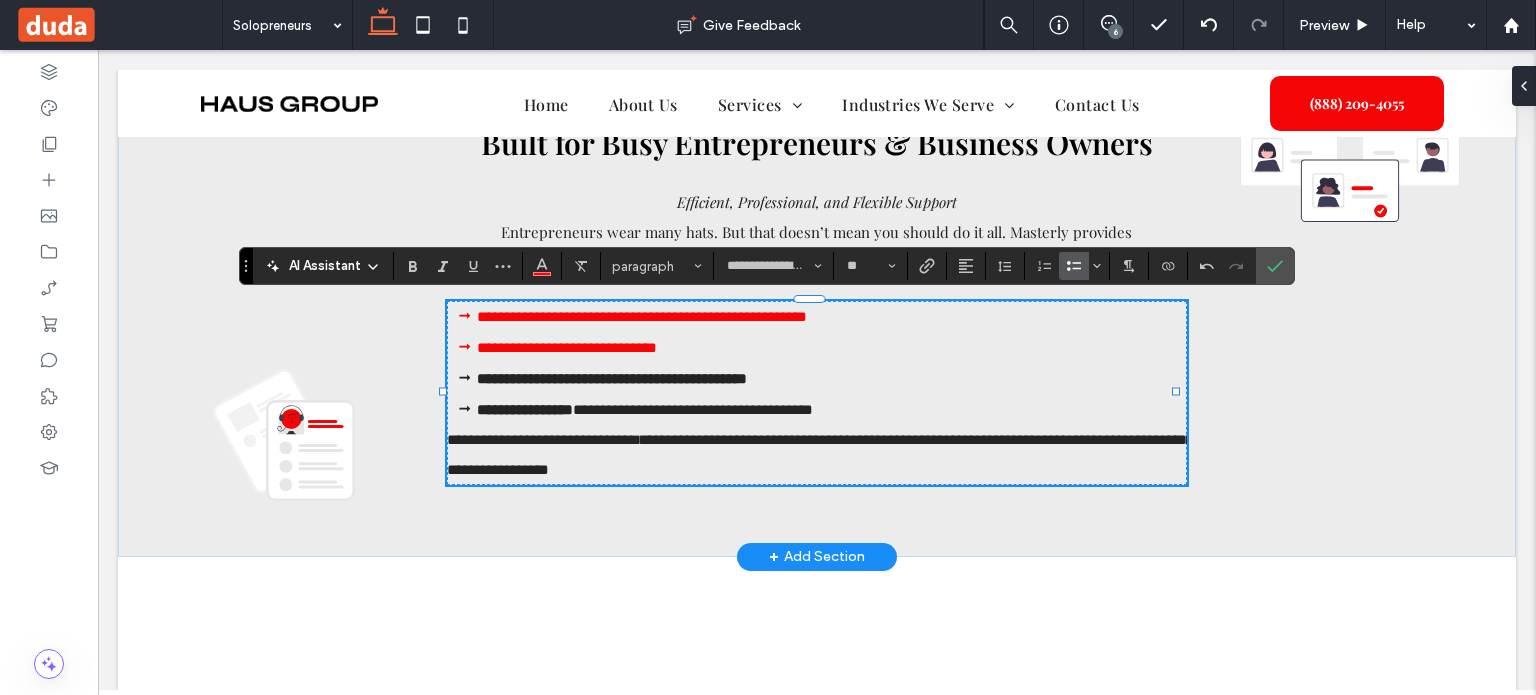 click on "**********" at bounding box center (693, 409) 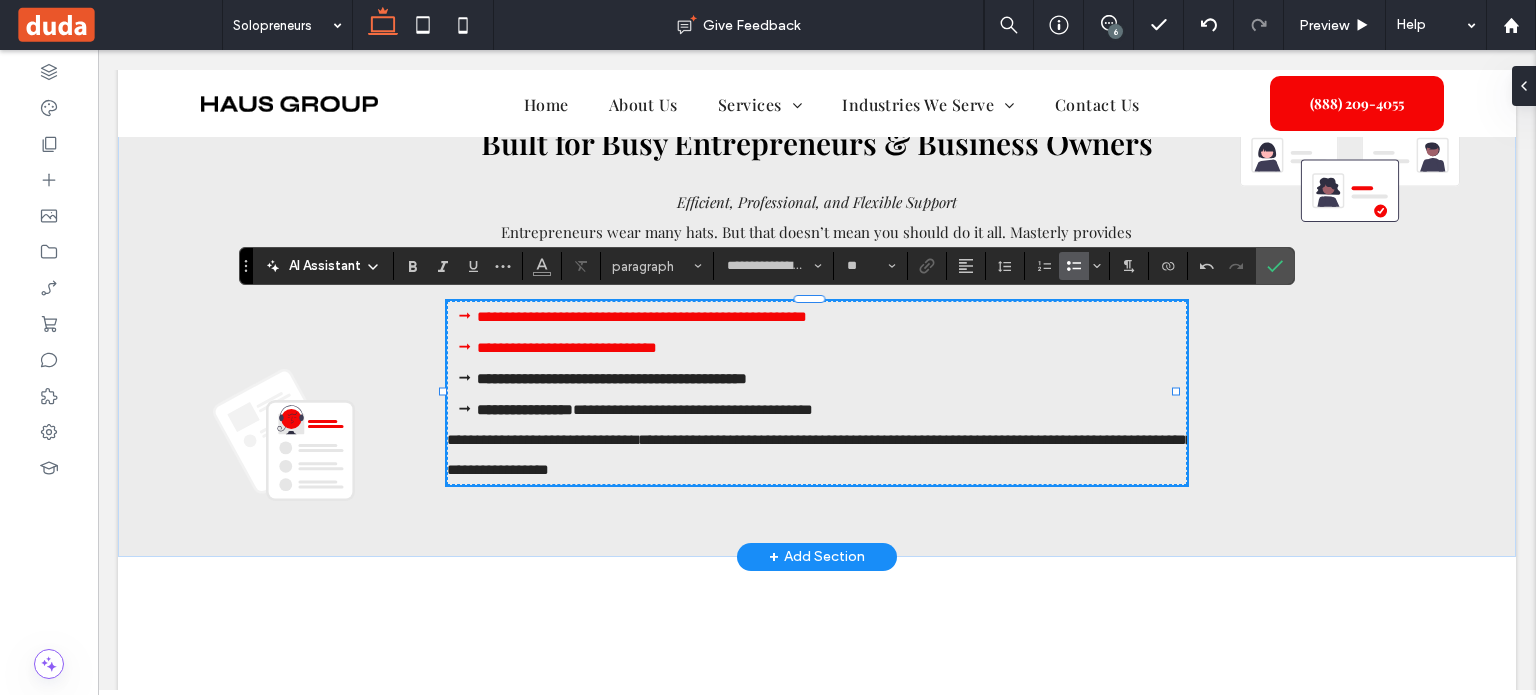 click on "**********" at bounding box center [693, 409] 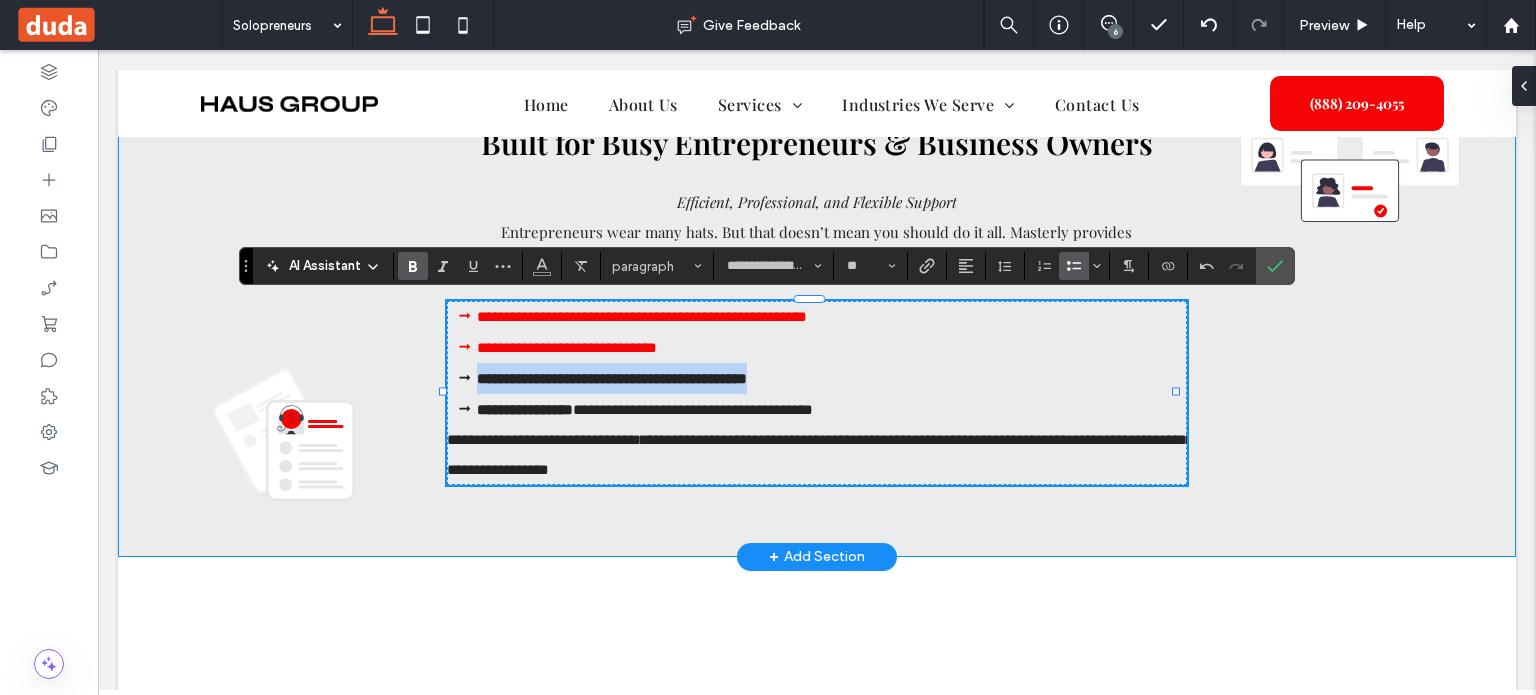 drag, startPoint x: 800, startPoint y: 377, endPoint x: 422, endPoint y: 370, distance: 378.06482 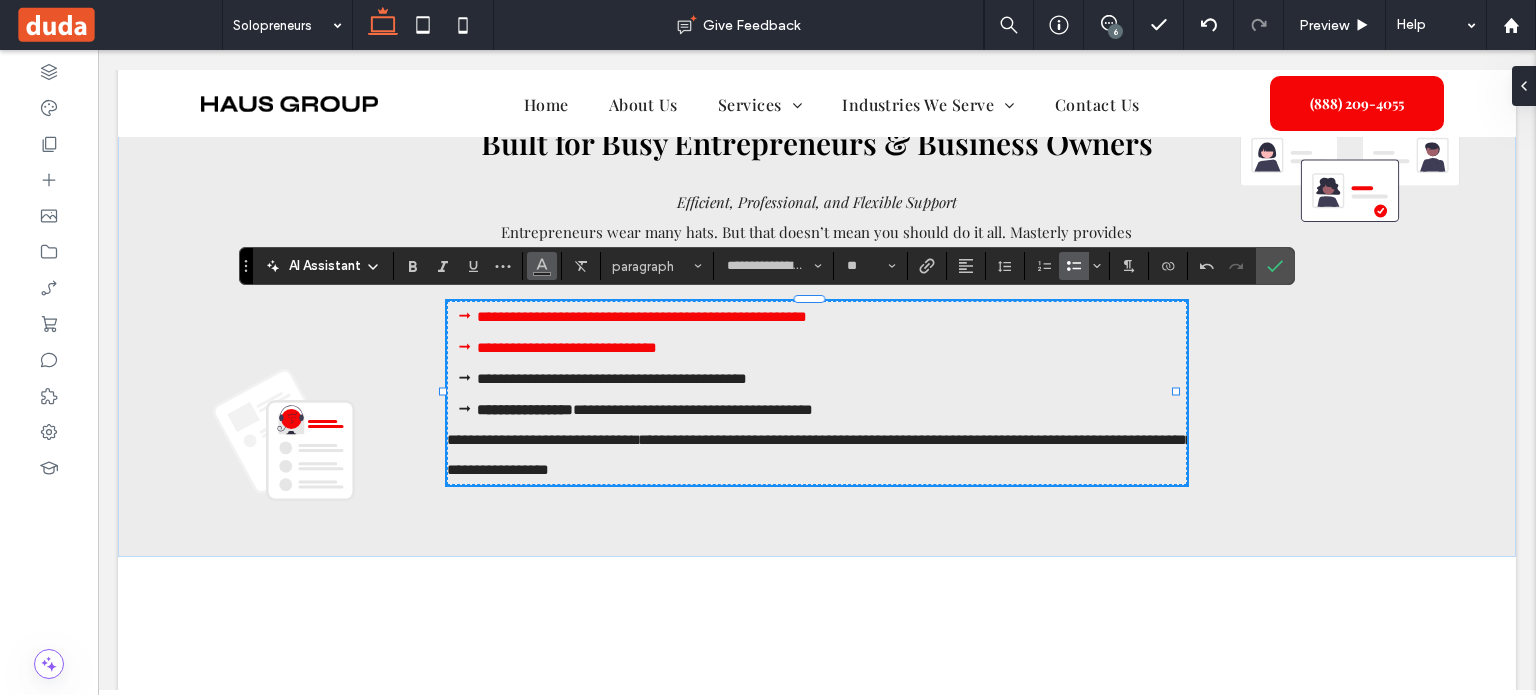 click 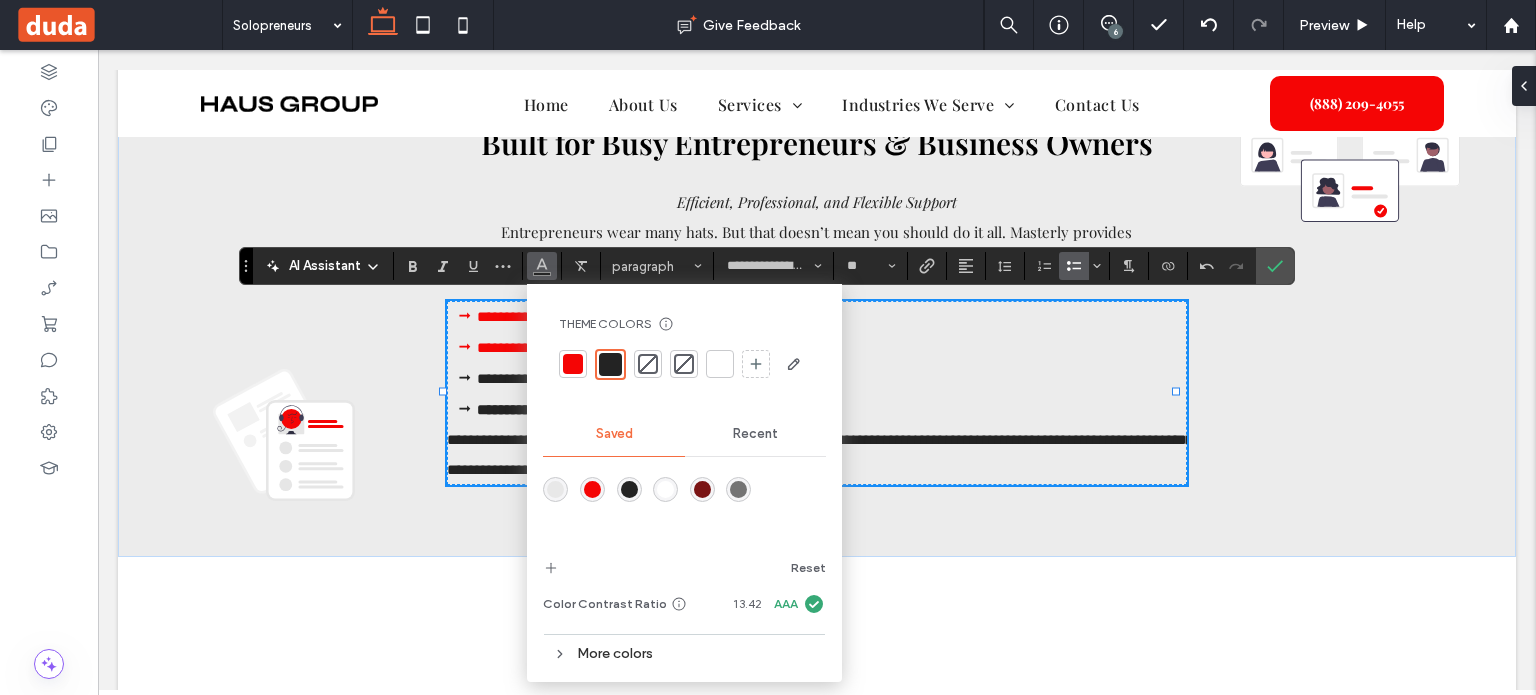 click at bounding box center (573, 364) 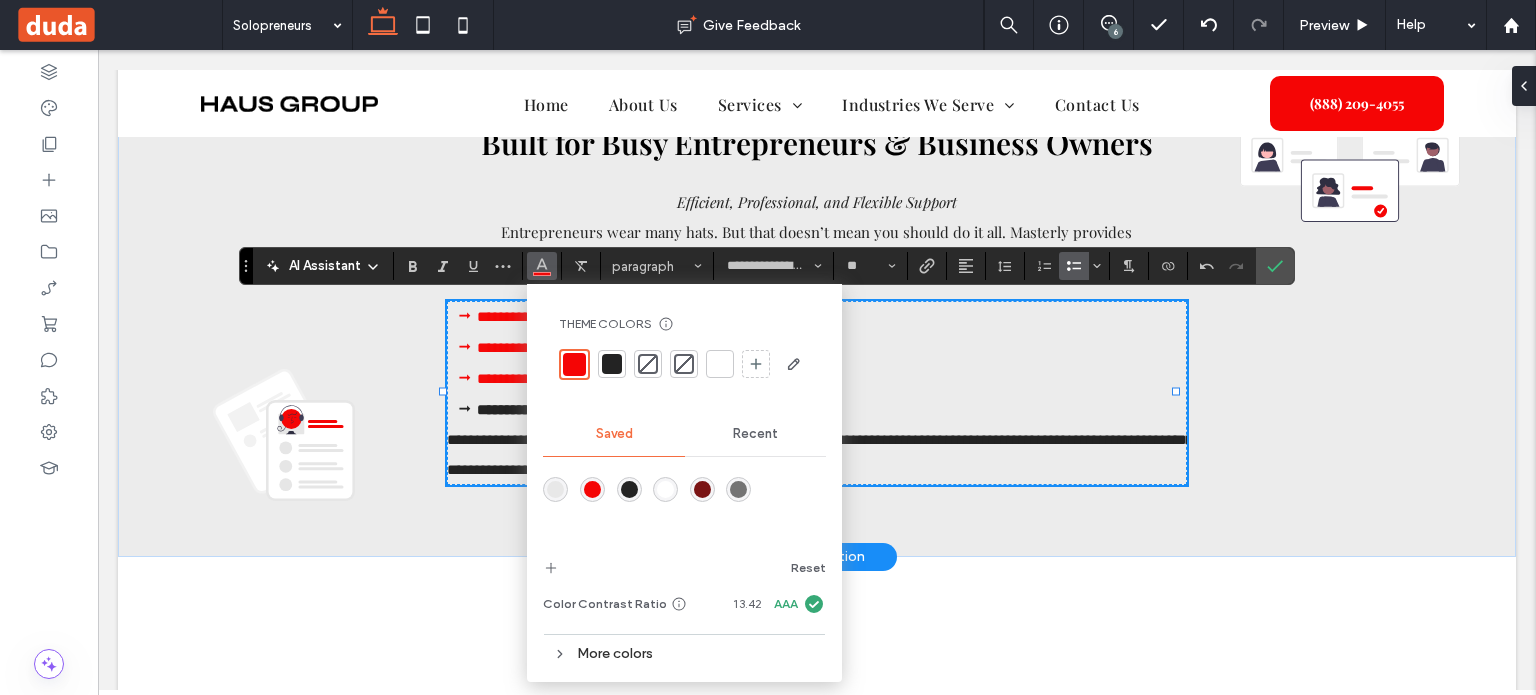 click on "**********" at bounding box center [612, 378] 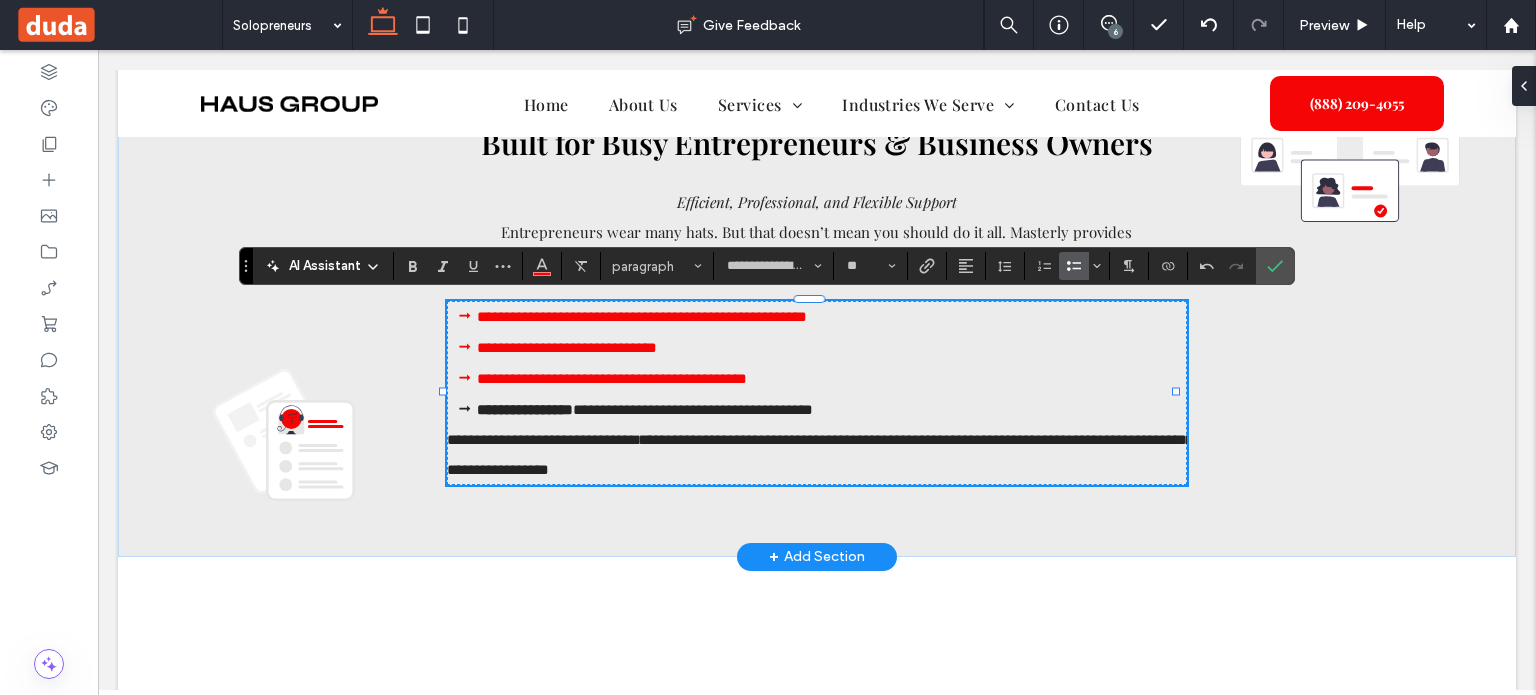 click on "**********" at bounding box center [693, 409] 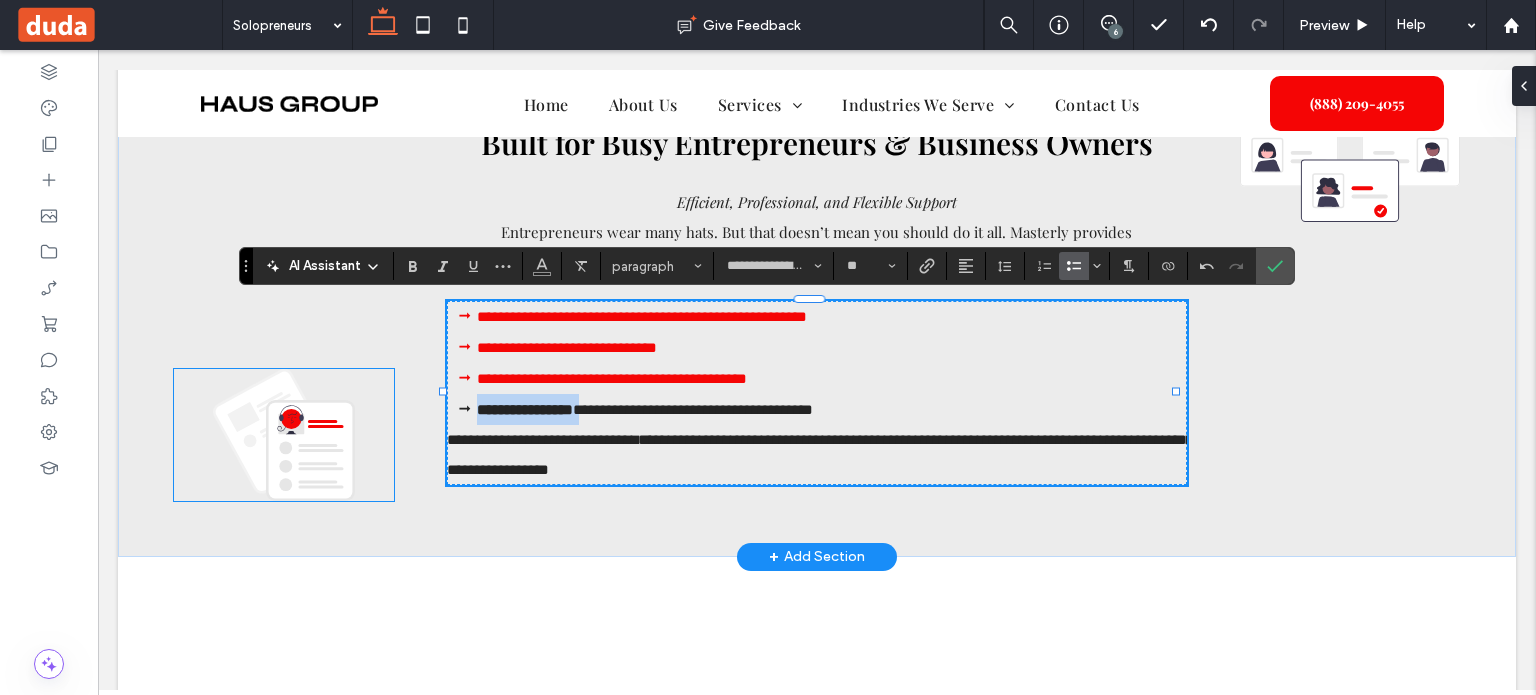 drag, startPoint x: 593, startPoint y: 408, endPoint x: 383, endPoint y: 404, distance: 210.03809 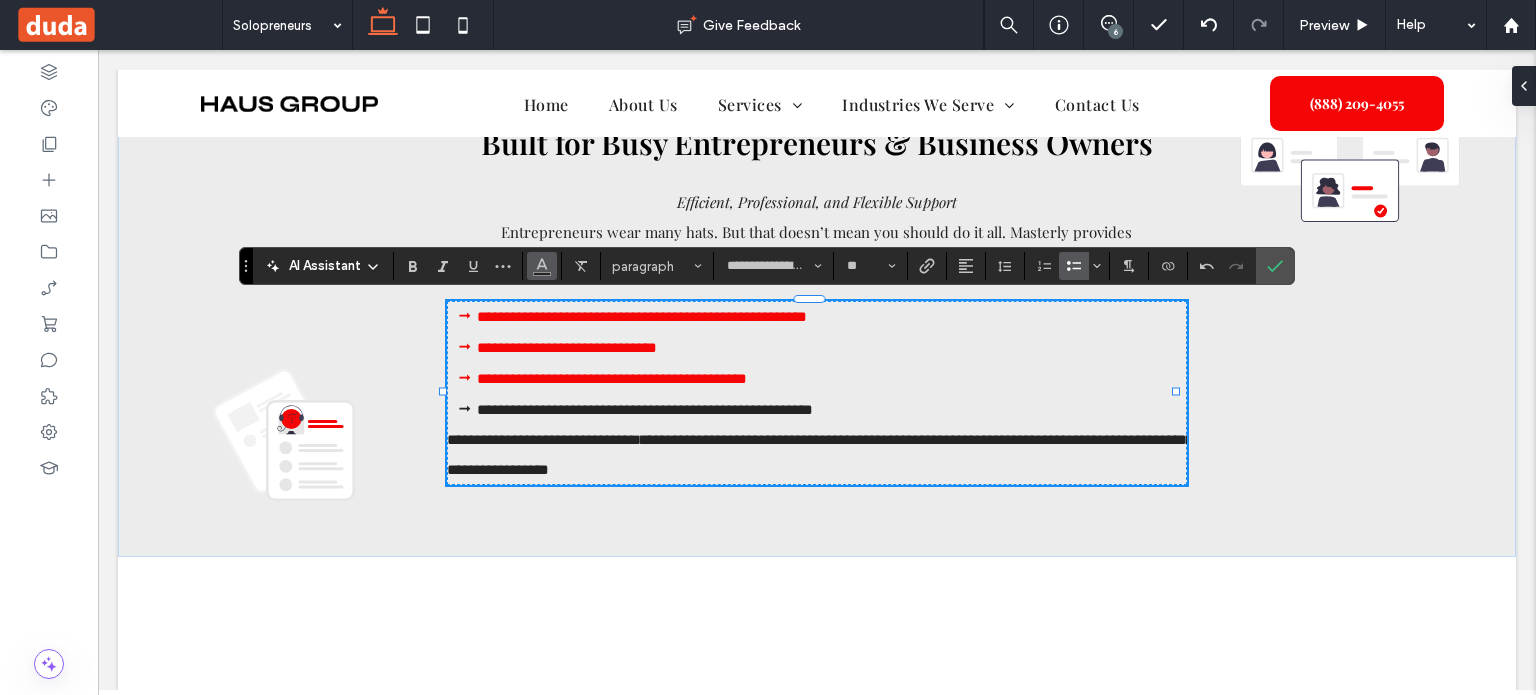click 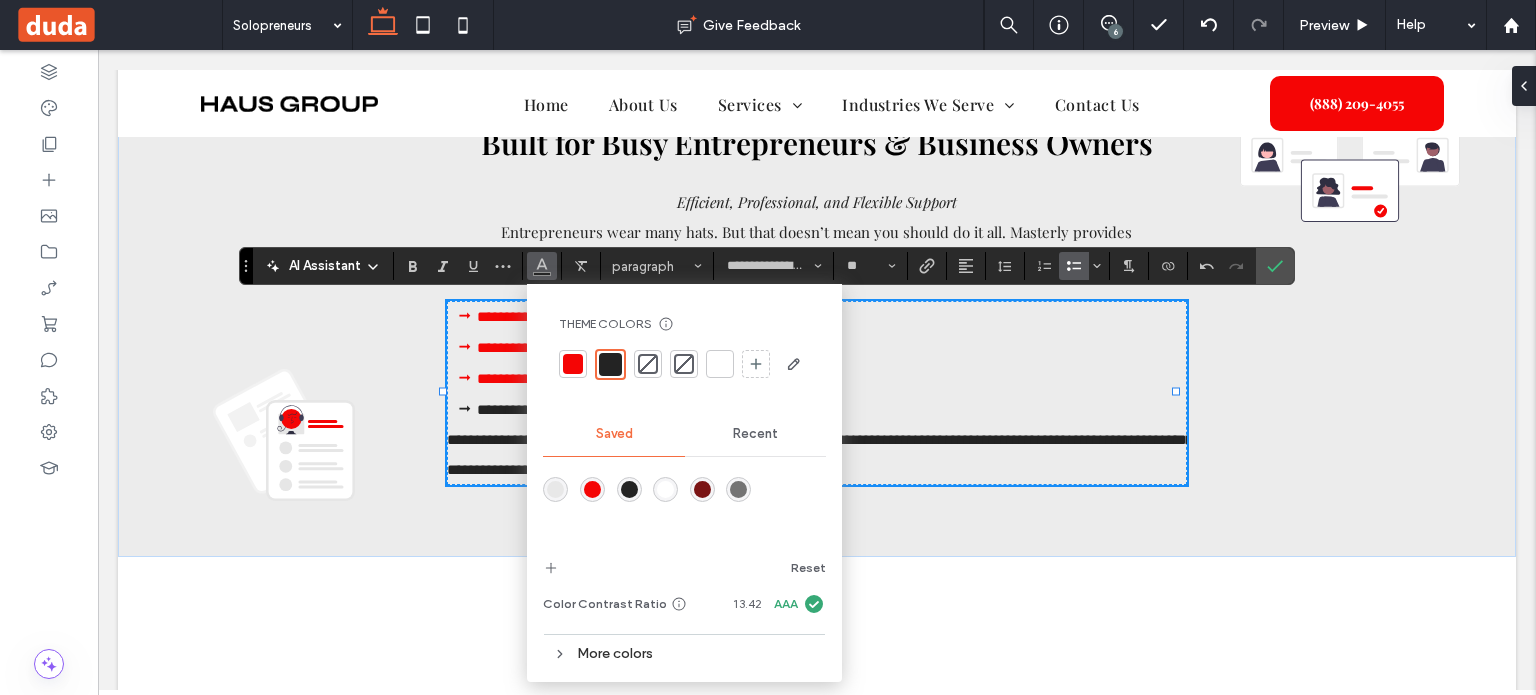 click at bounding box center [573, 364] 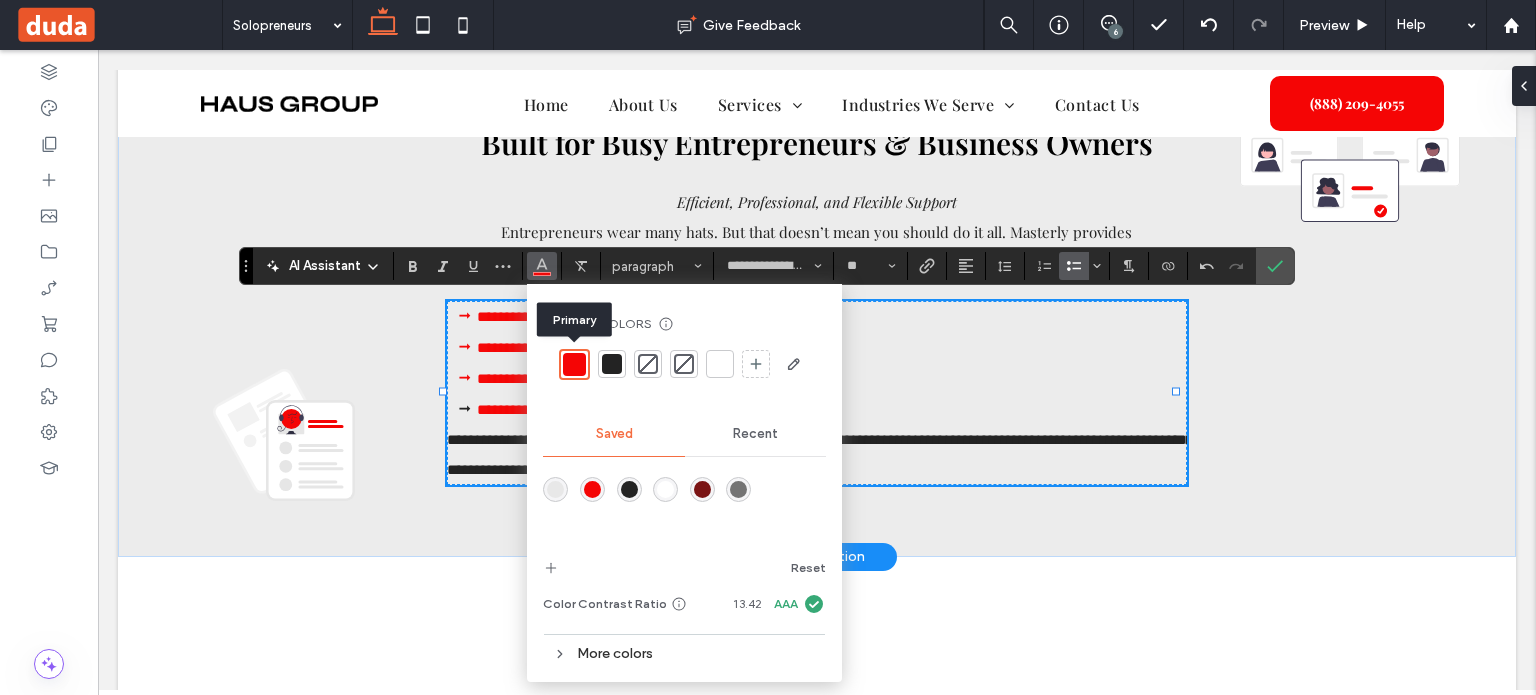 click on "**********" at bounding box center (832, 378) 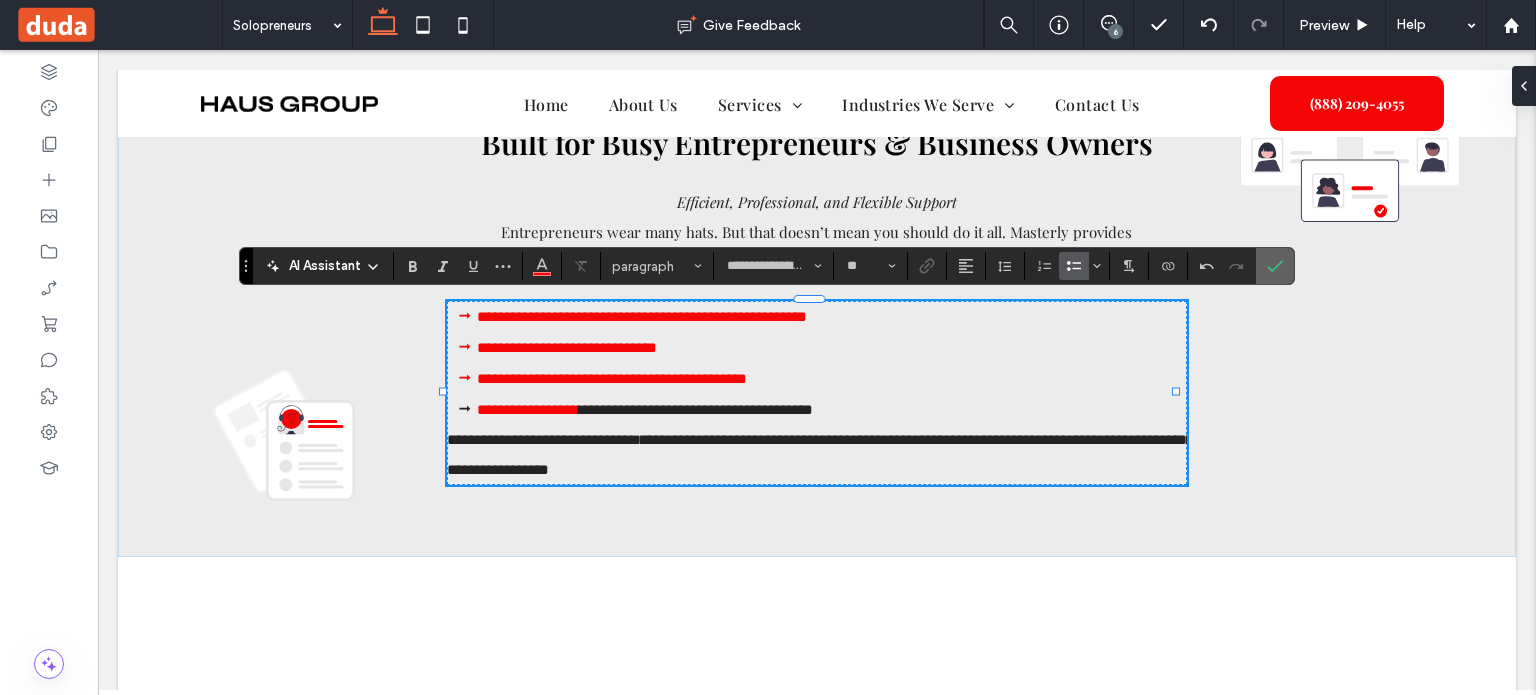 click 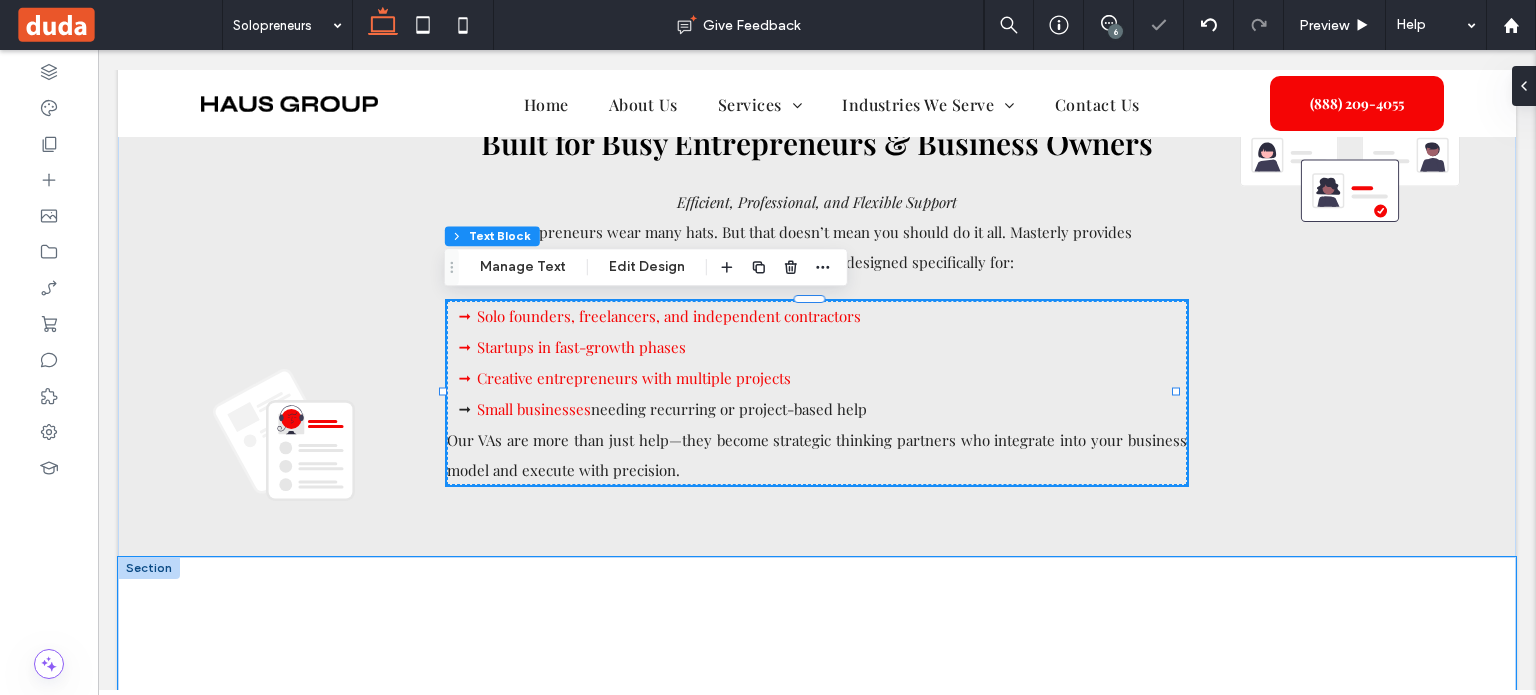 click at bounding box center [817, 717] 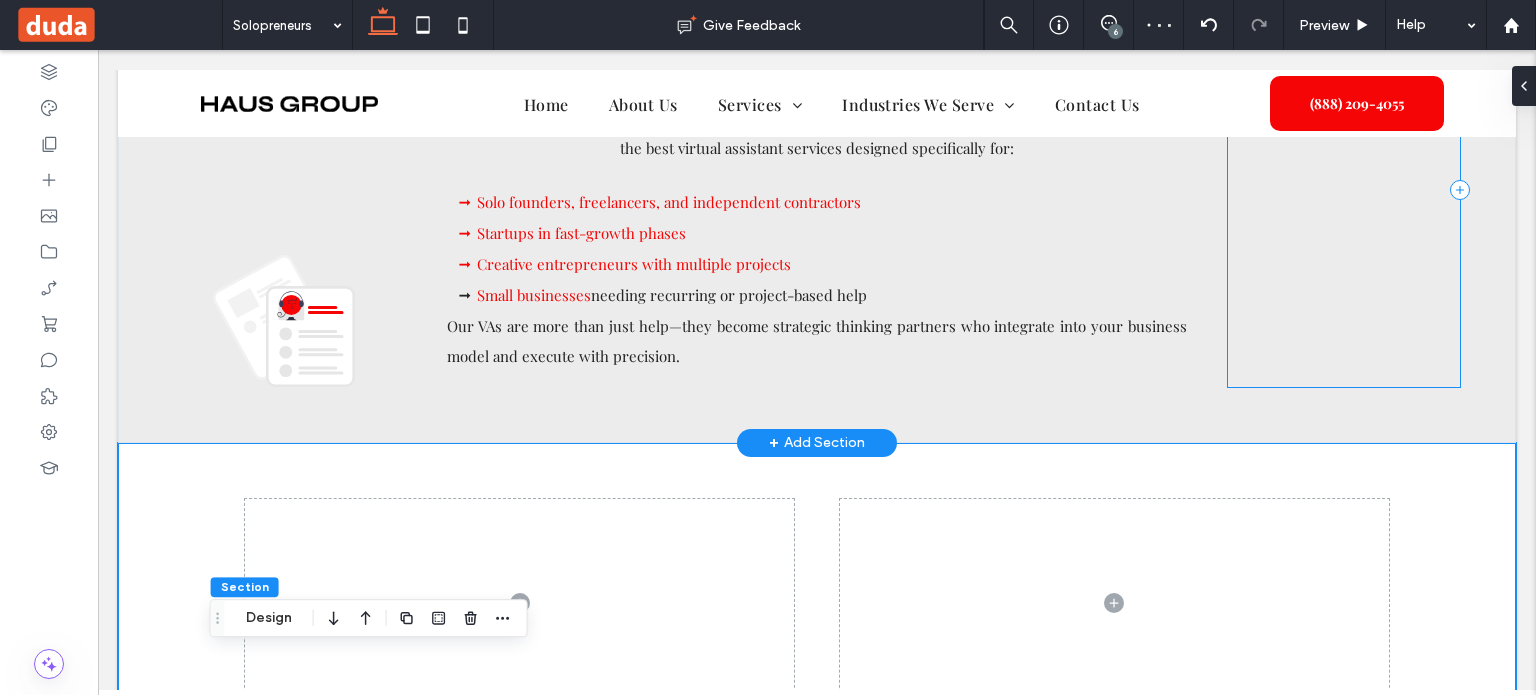 scroll, scrollTop: 1168, scrollLeft: 0, axis: vertical 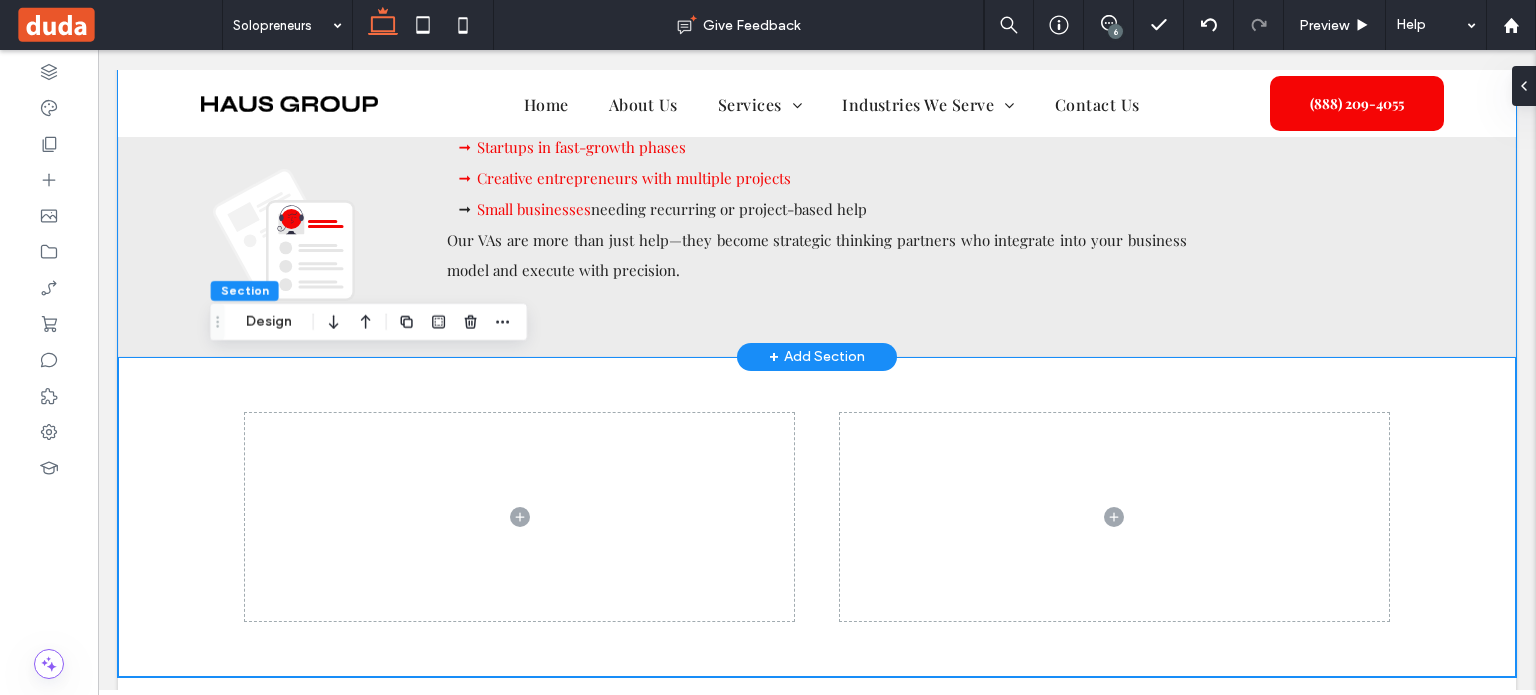 click on "Built for Busy Entrepreneurs & Business Owners
Efficient, Professional, and Flexible Support Entrepreneurs wear many hats. But that doesn’t mean you s hould do it all. Masterly provides the best virtual assistant services designed specifically for:
Solo founders, freelancers, and independent contractors Startups in fast-growth phases Creative entrepreneurs with multiple projects Small businesses  needing recurring or project-based help Our VAs are more than just help —they become strategic thinking partners who integrate into your business model and execute with precision." at bounding box center (817, 104) 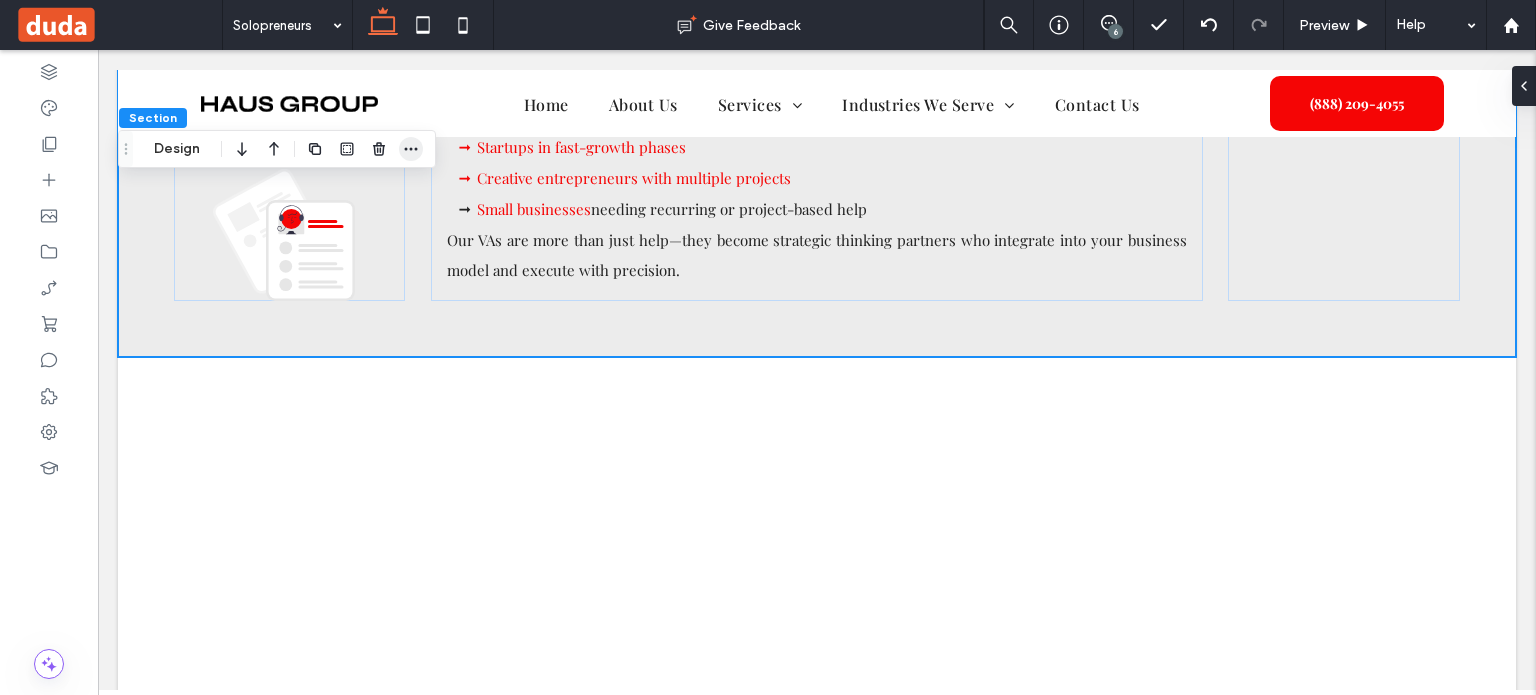 drag, startPoint x: 407, startPoint y: 145, endPoint x: 333, endPoint y: 127, distance: 76.15773 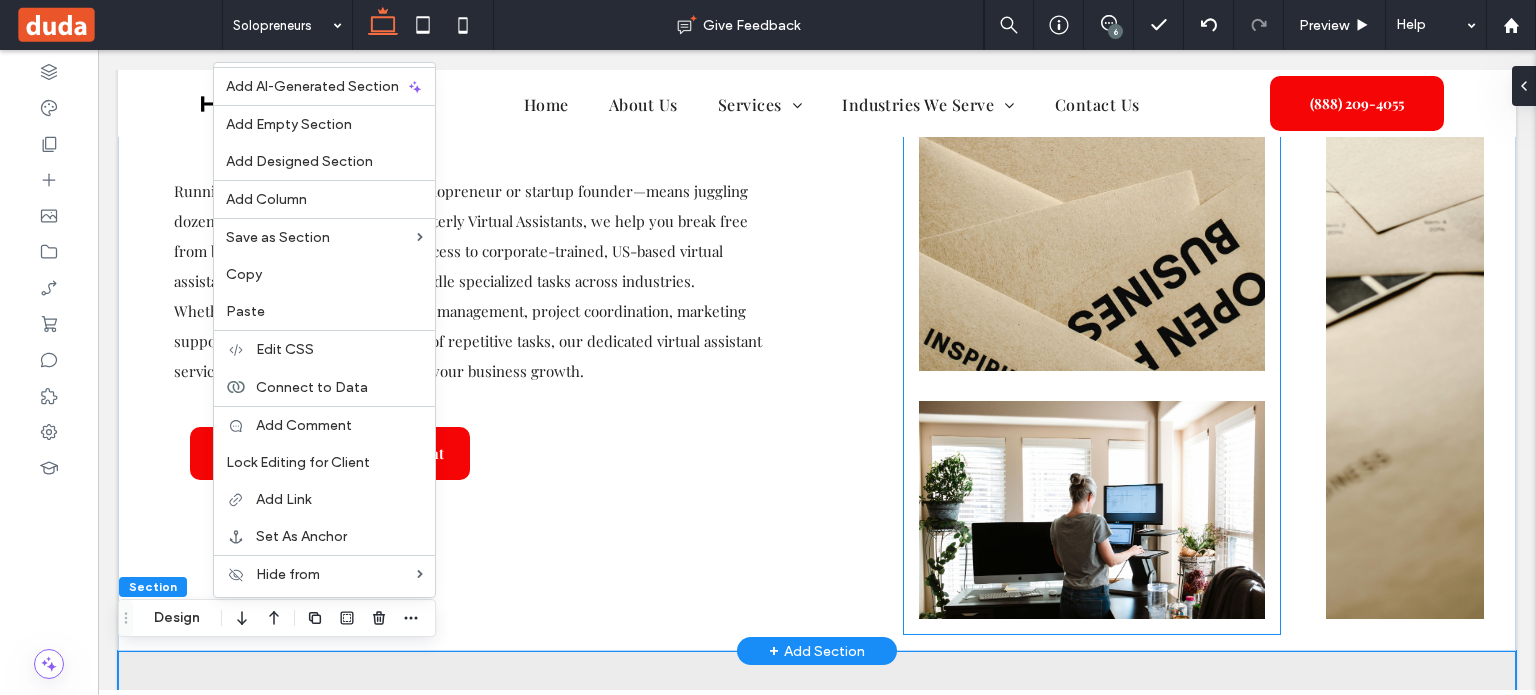 scroll, scrollTop: 368, scrollLeft: 0, axis: vertical 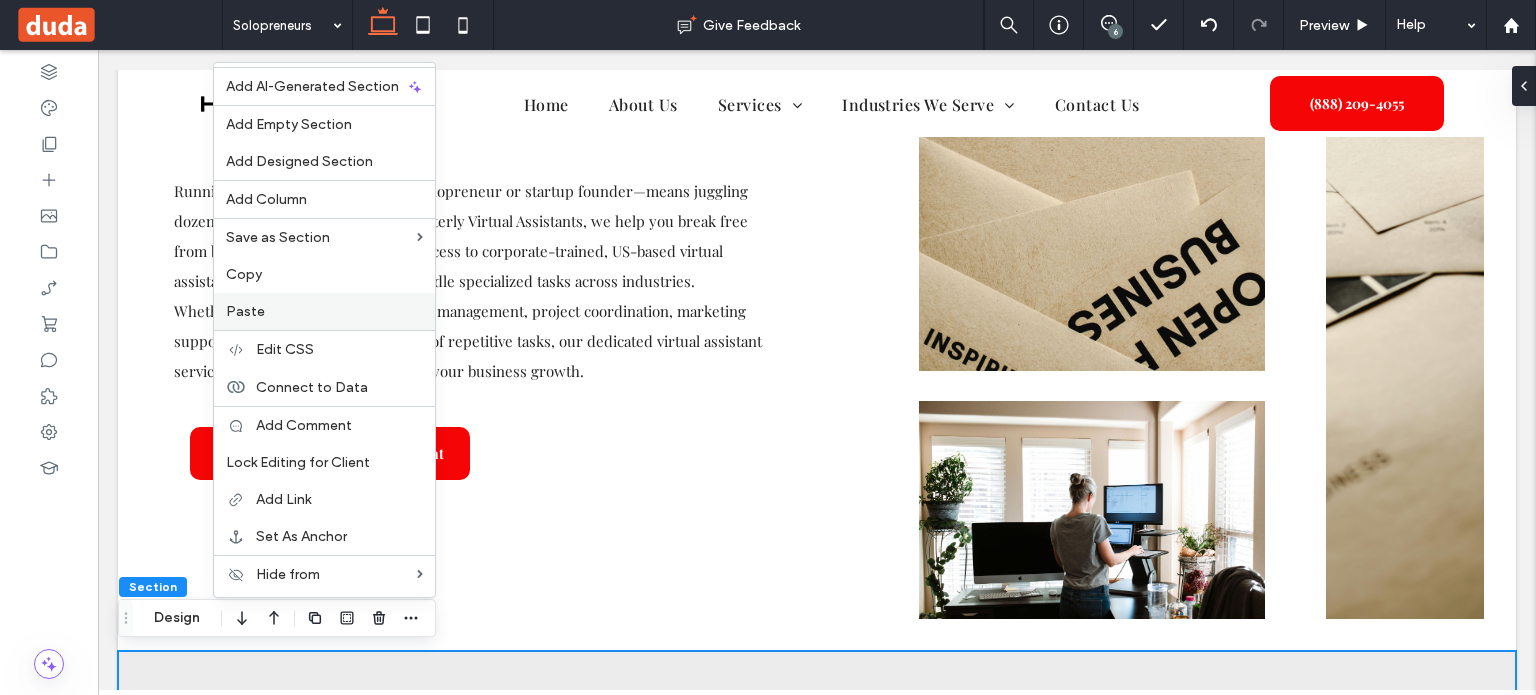 click on "Paste" at bounding box center (324, 311) 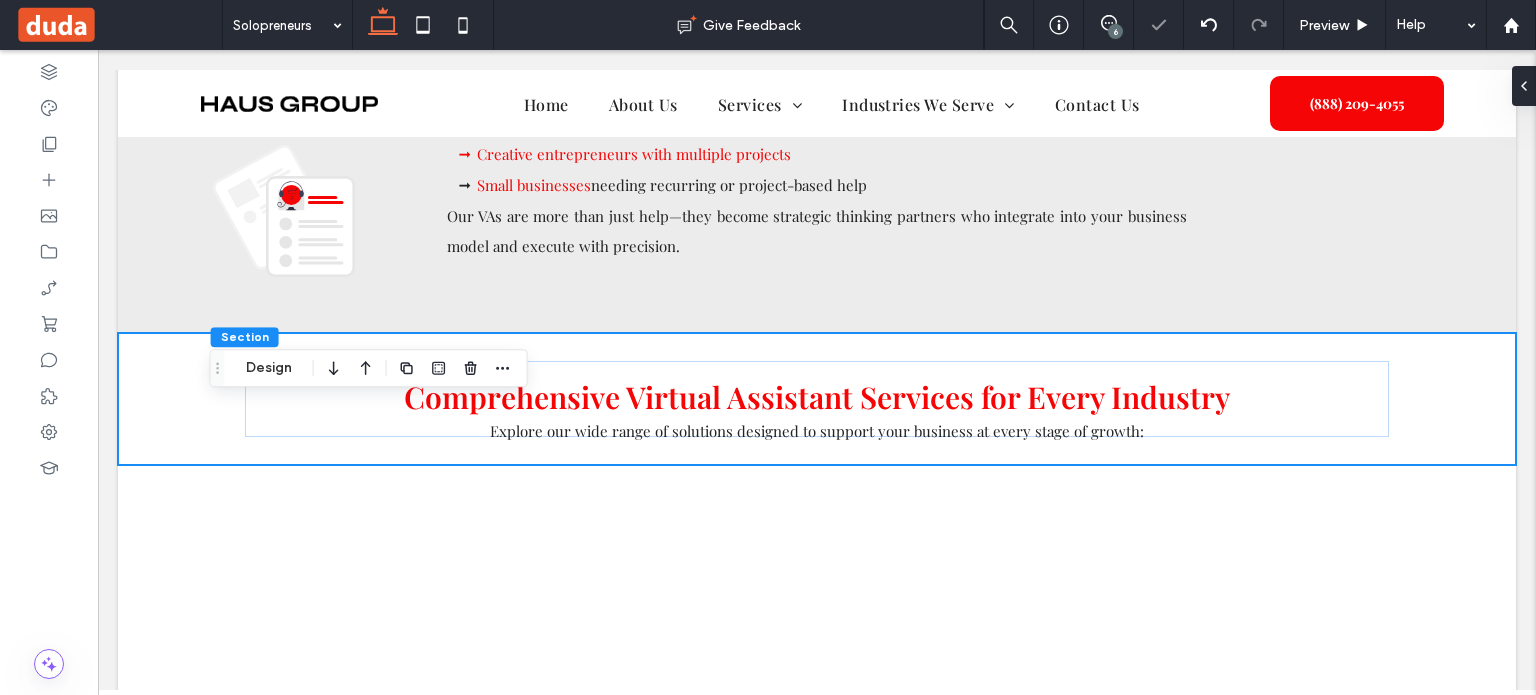 scroll, scrollTop: 1218, scrollLeft: 0, axis: vertical 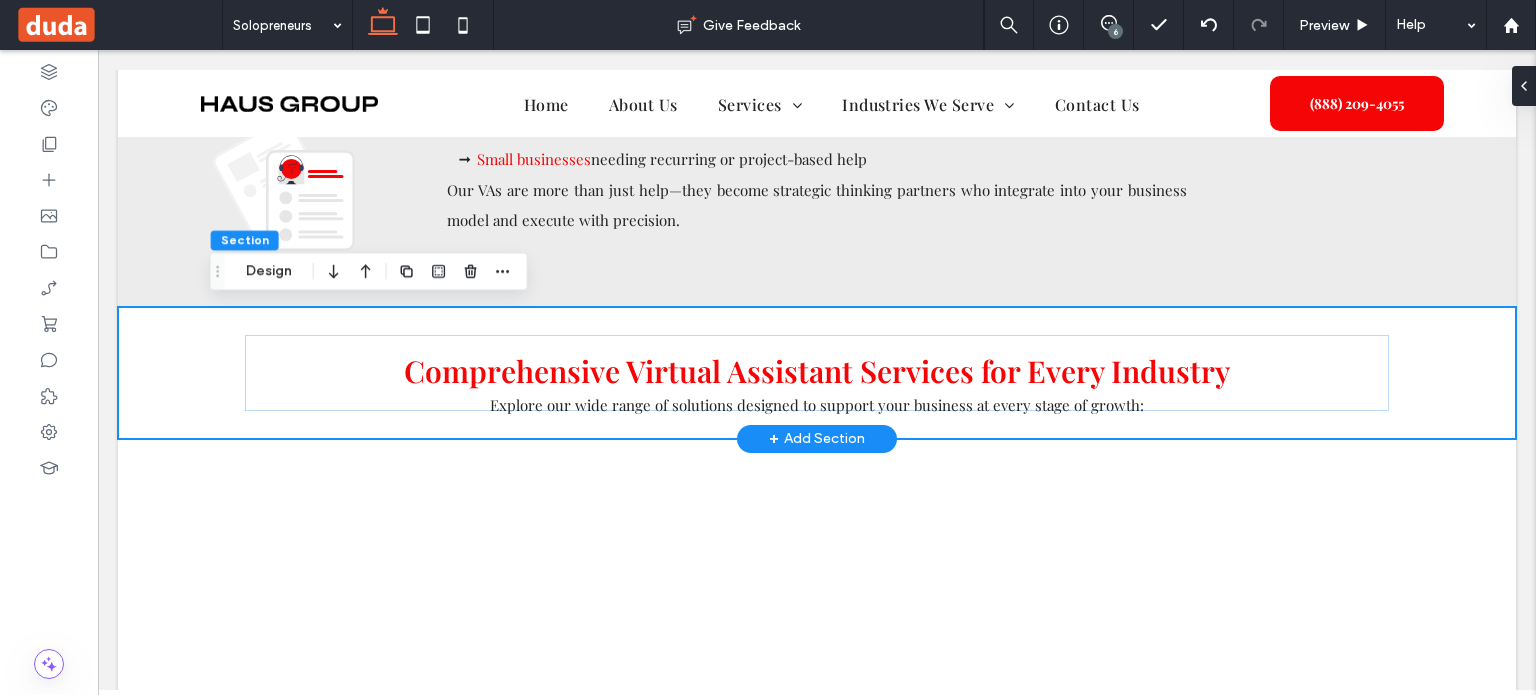 drag, startPoint x: 182, startPoint y: 399, endPoint x: 198, endPoint y: 388, distance: 19.416489 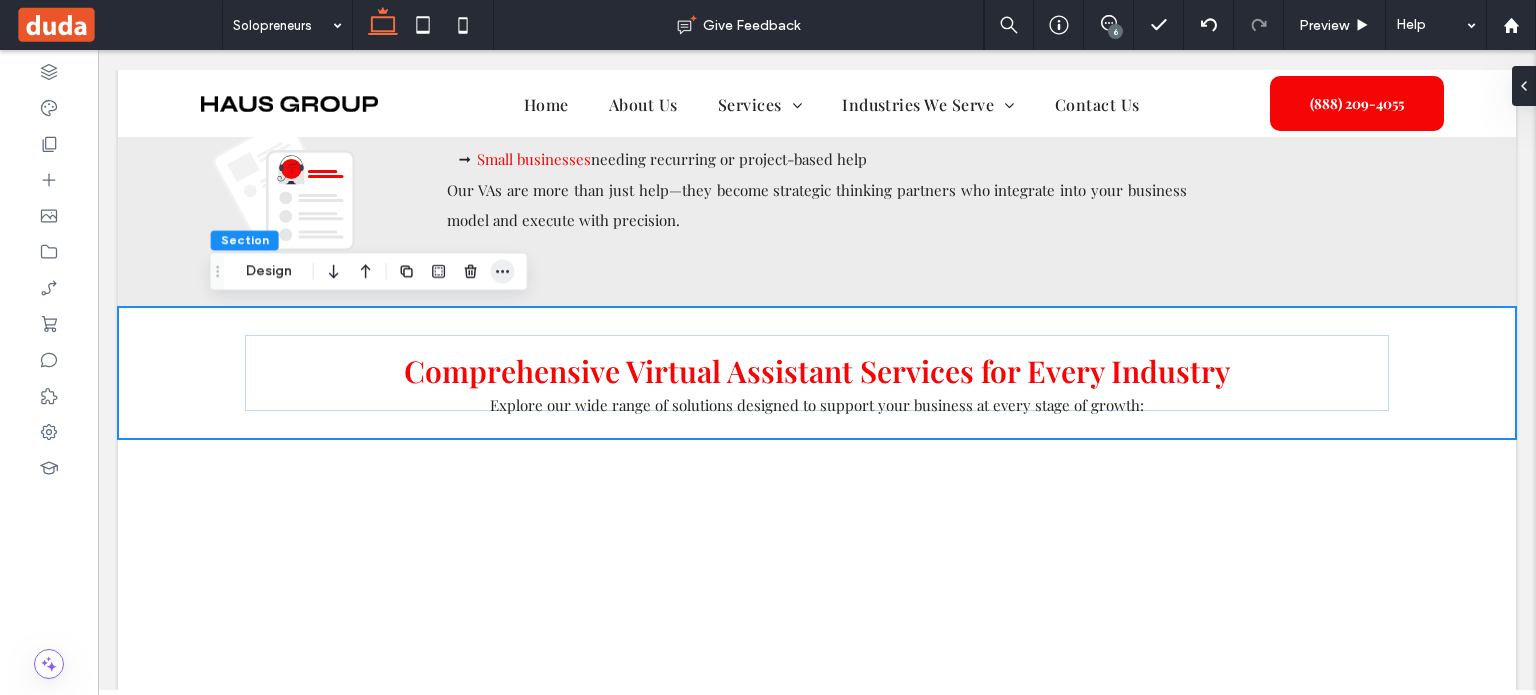 click 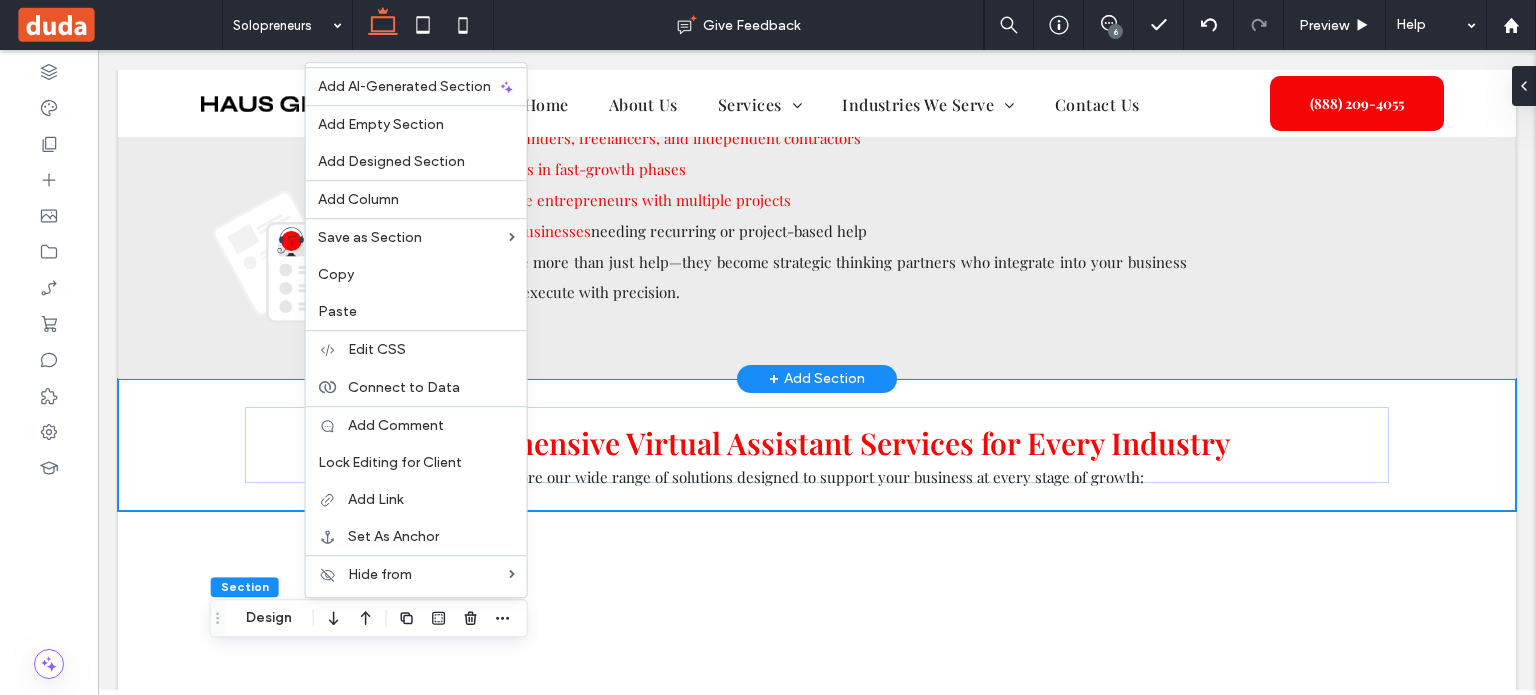 scroll, scrollTop: 818, scrollLeft: 0, axis: vertical 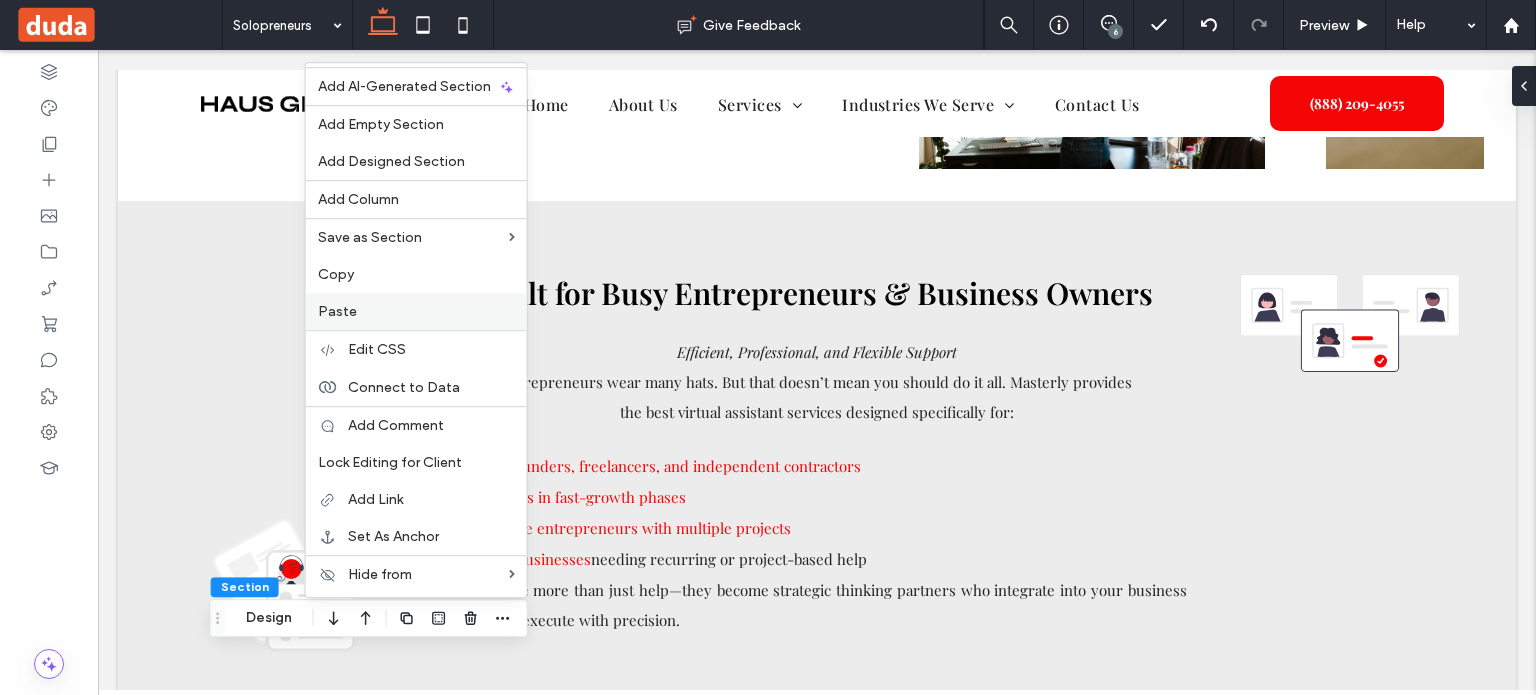 click on "Paste" at bounding box center (416, 311) 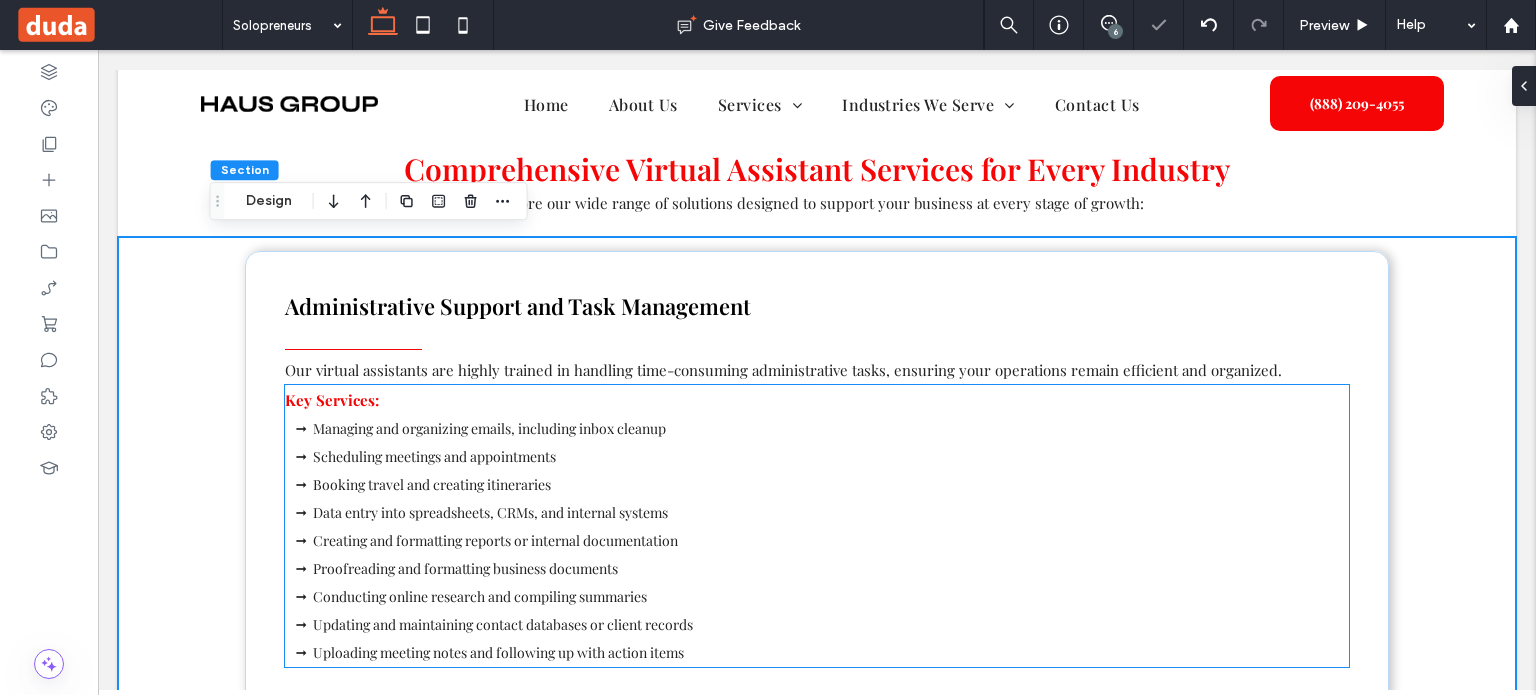 scroll, scrollTop: 1334, scrollLeft: 0, axis: vertical 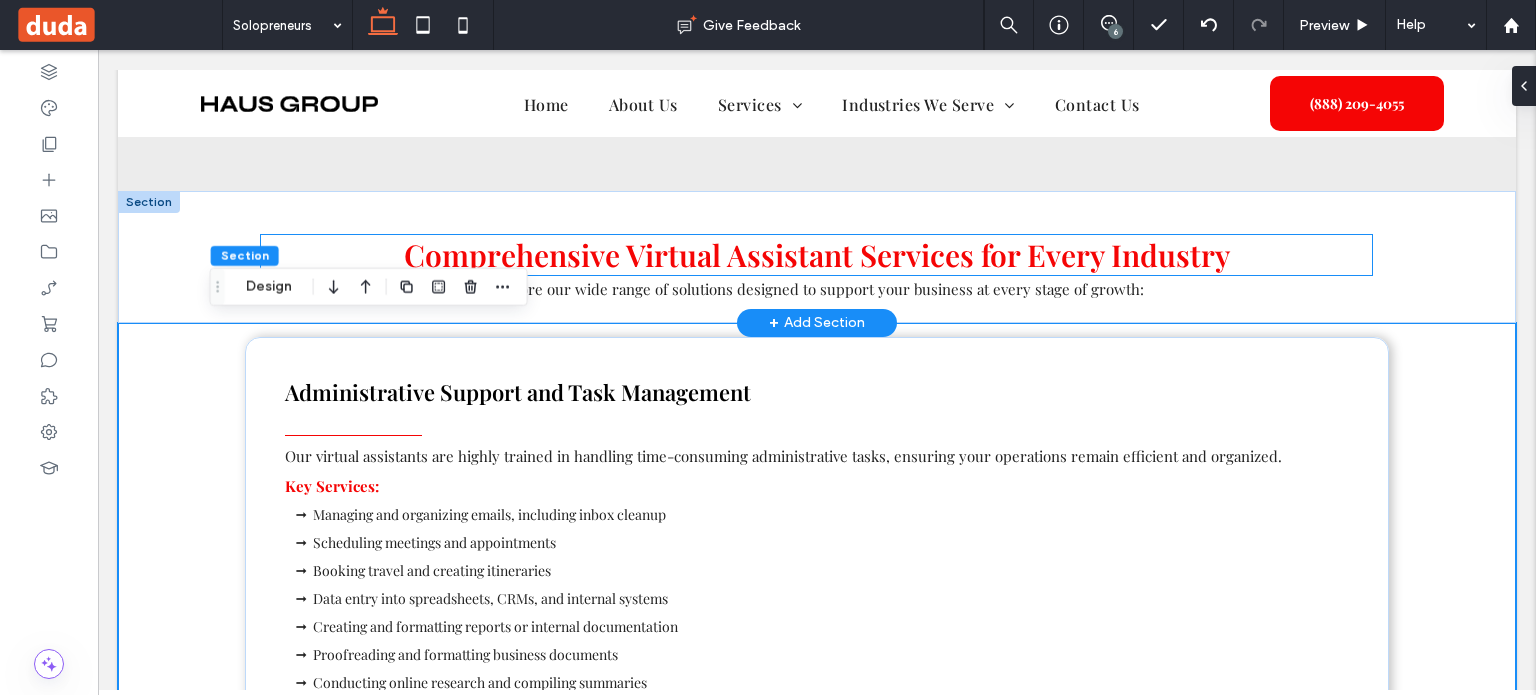 click on "Comprehensive Virtual Assistant Services for Every Industry" at bounding box center (817, 255) 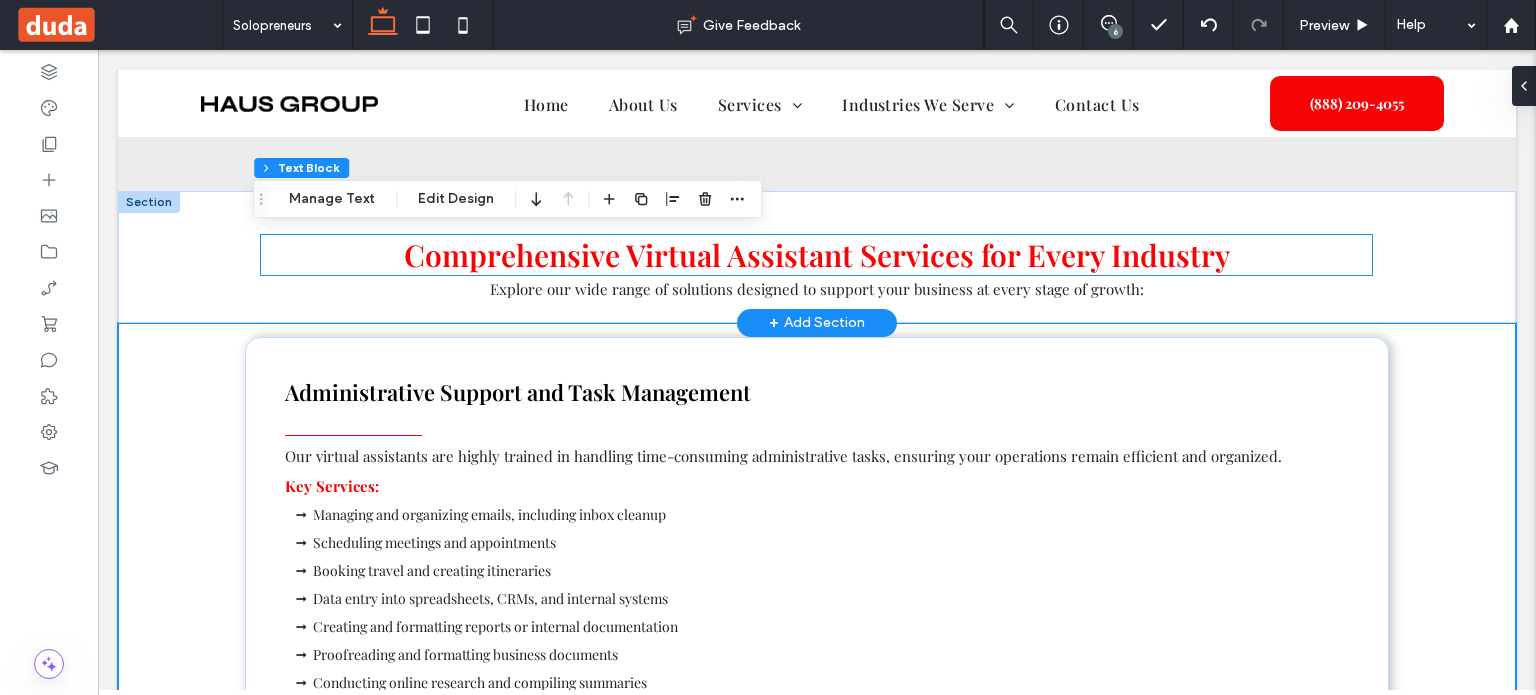 click on "Comprehensive Virtual Assistant Services for Every Industry" at bounding box center [816, 255] 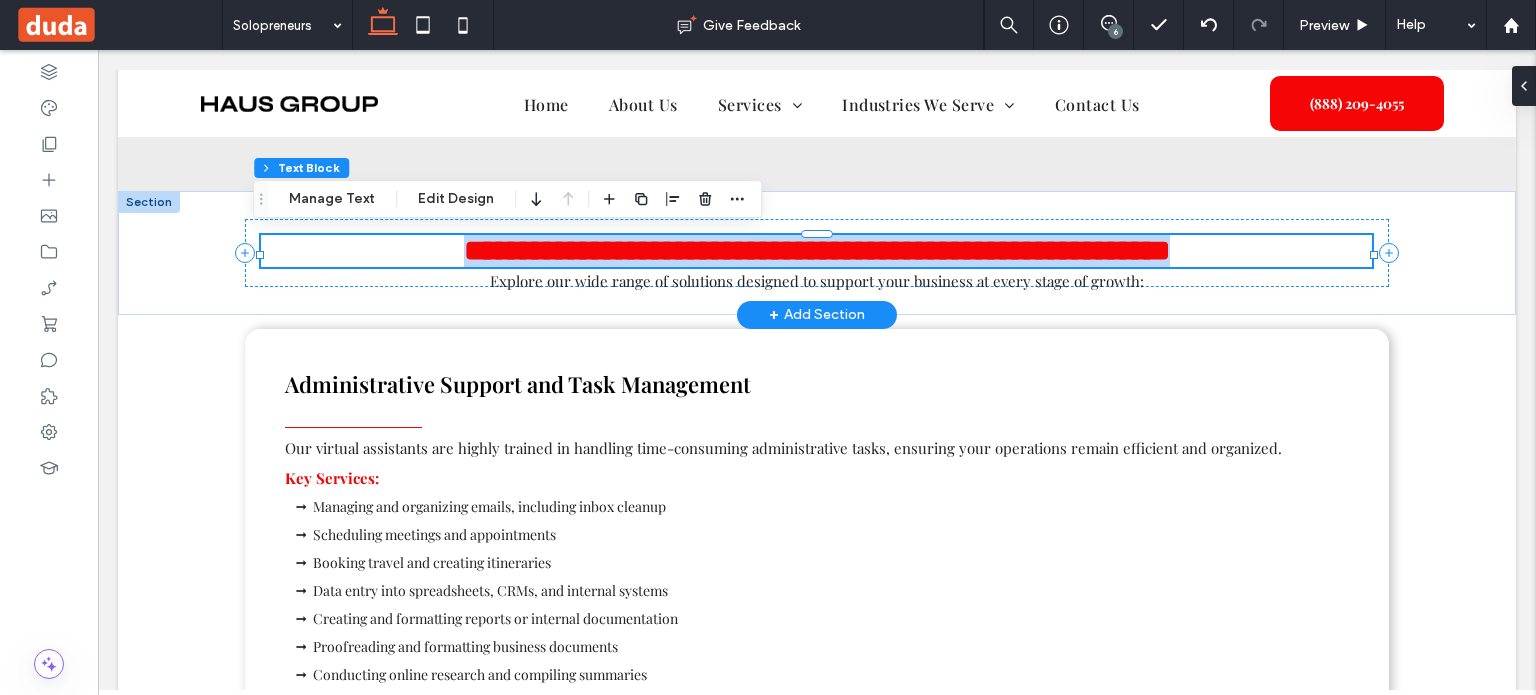 click on "**********" at bounding box center [817, 250] 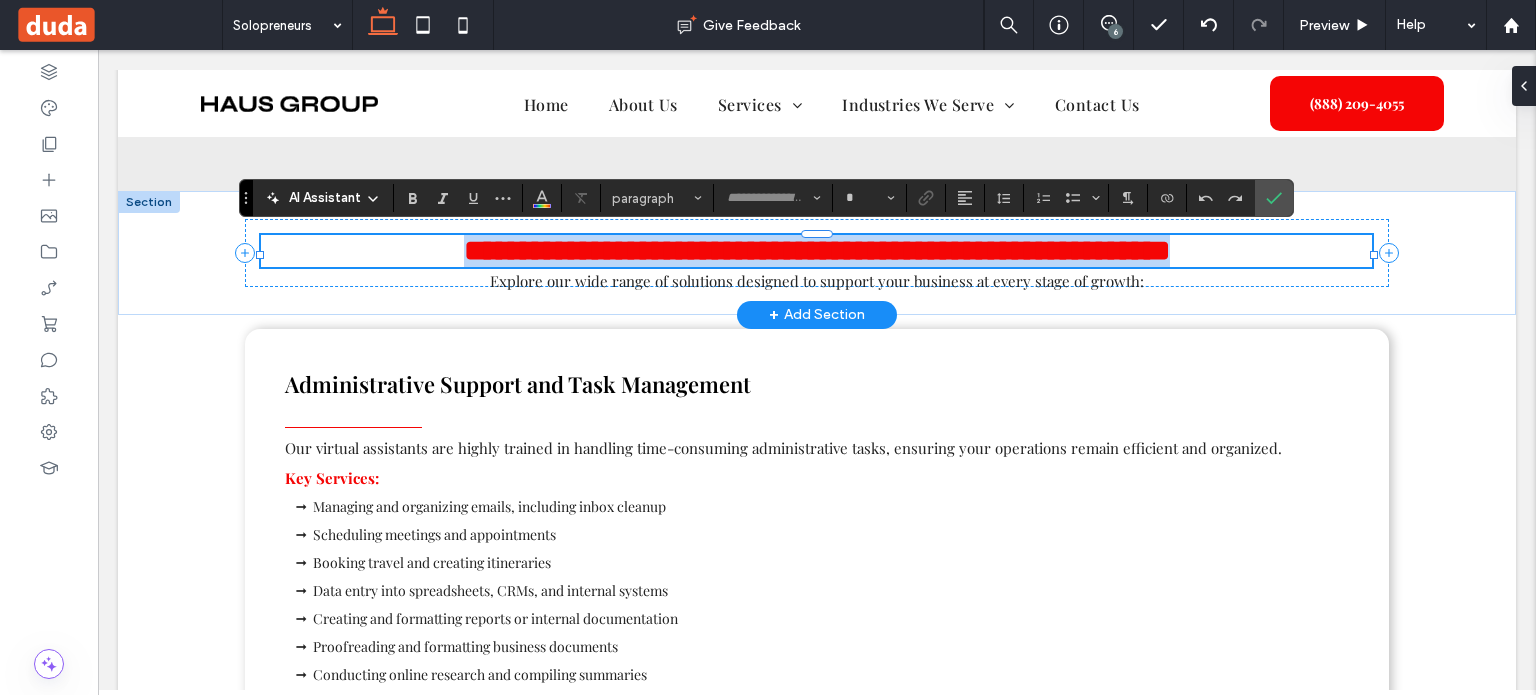type on "**********" 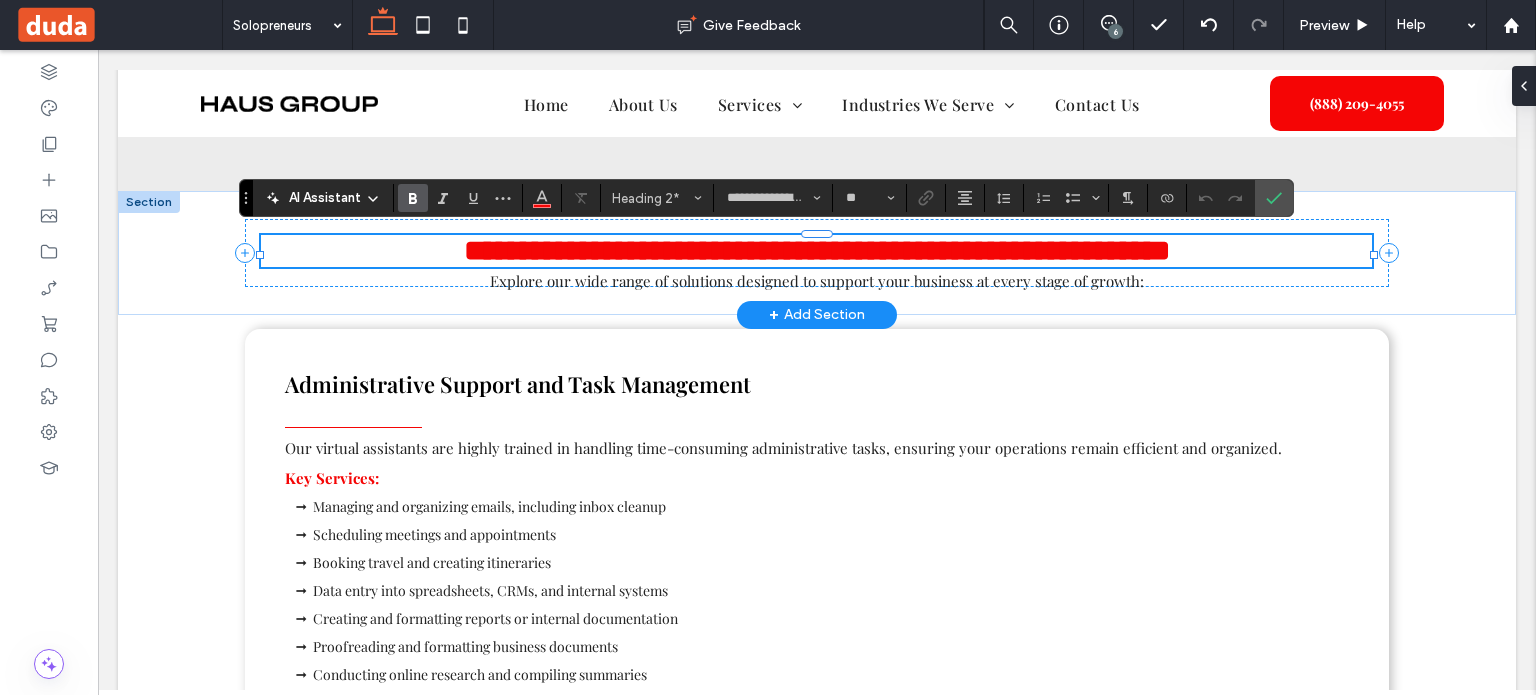 click on "**********" at bounding box center [817, 250] 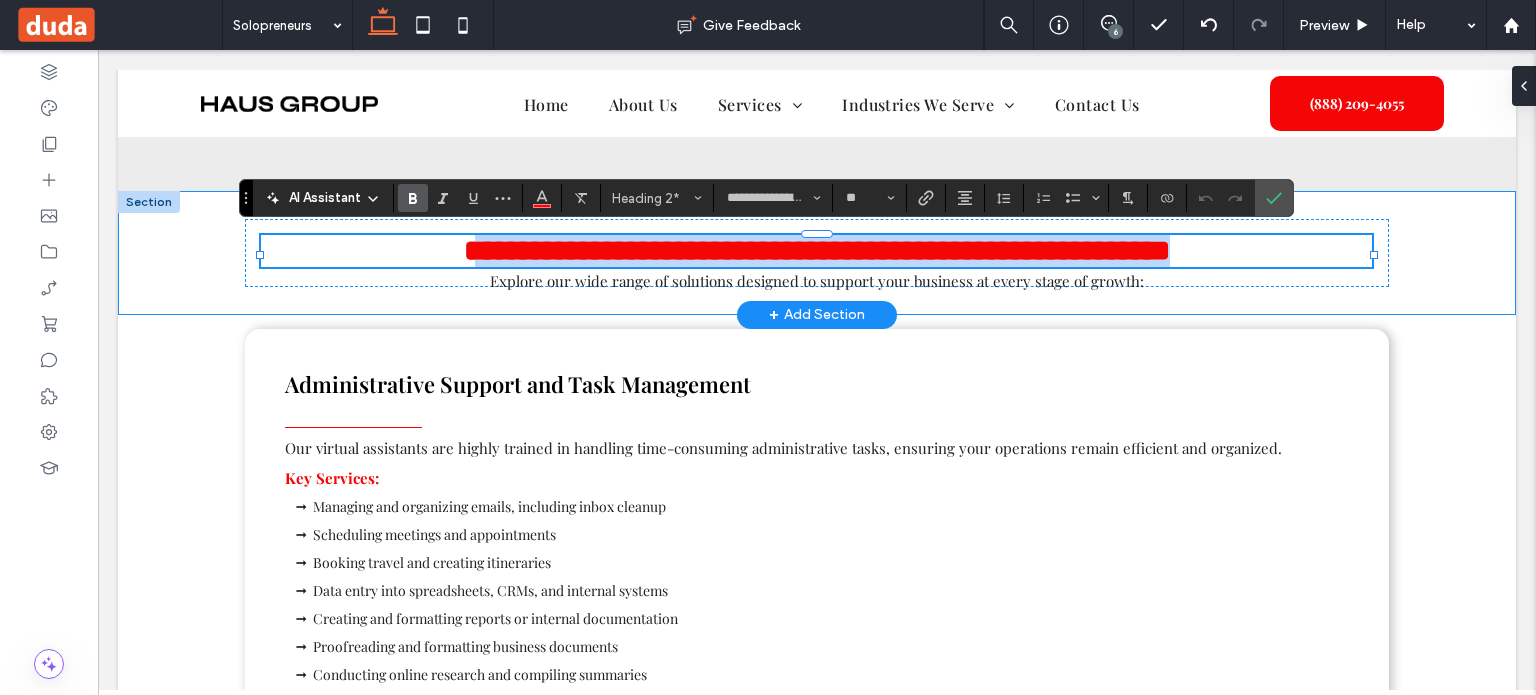drag, startPoint x: 423, startPoint y: 260, endPoint x: 1240, endPoint y: 303, distance: 818.1308 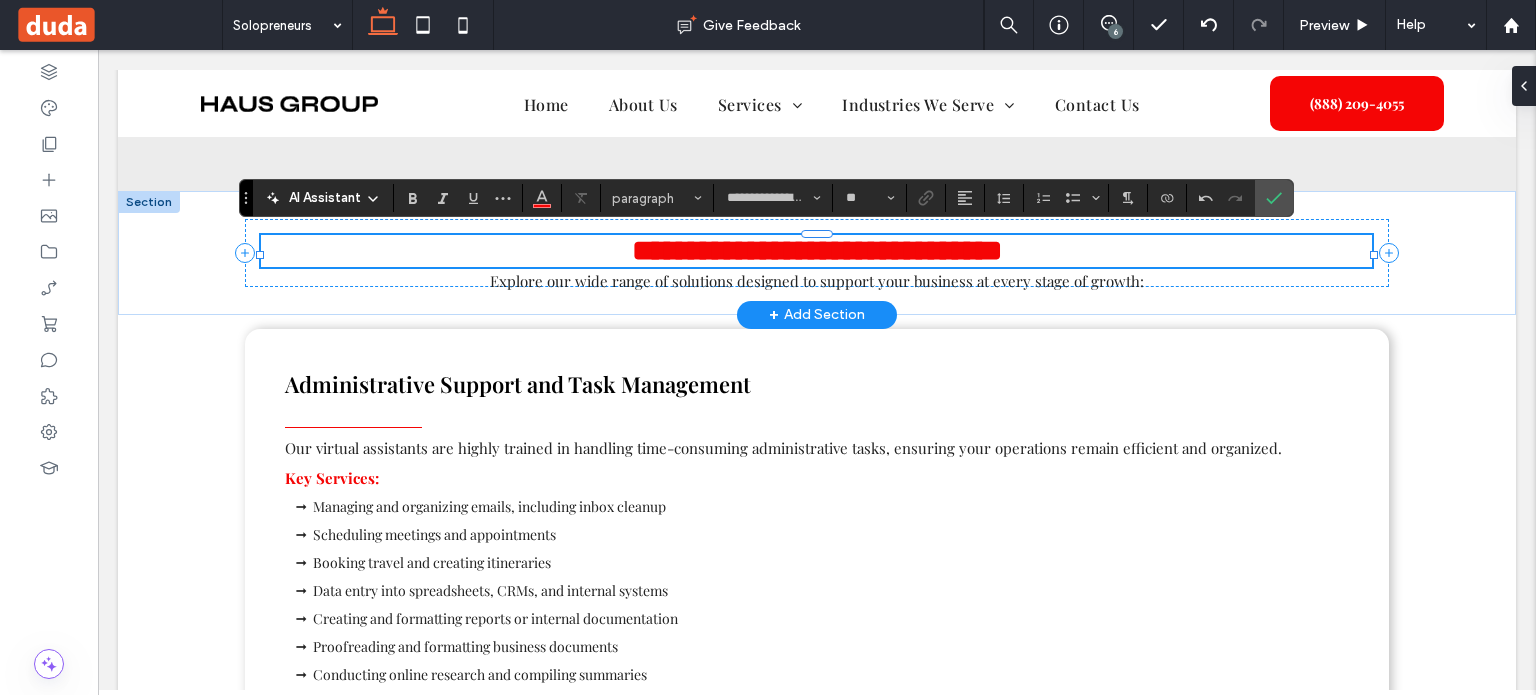 type on "**" 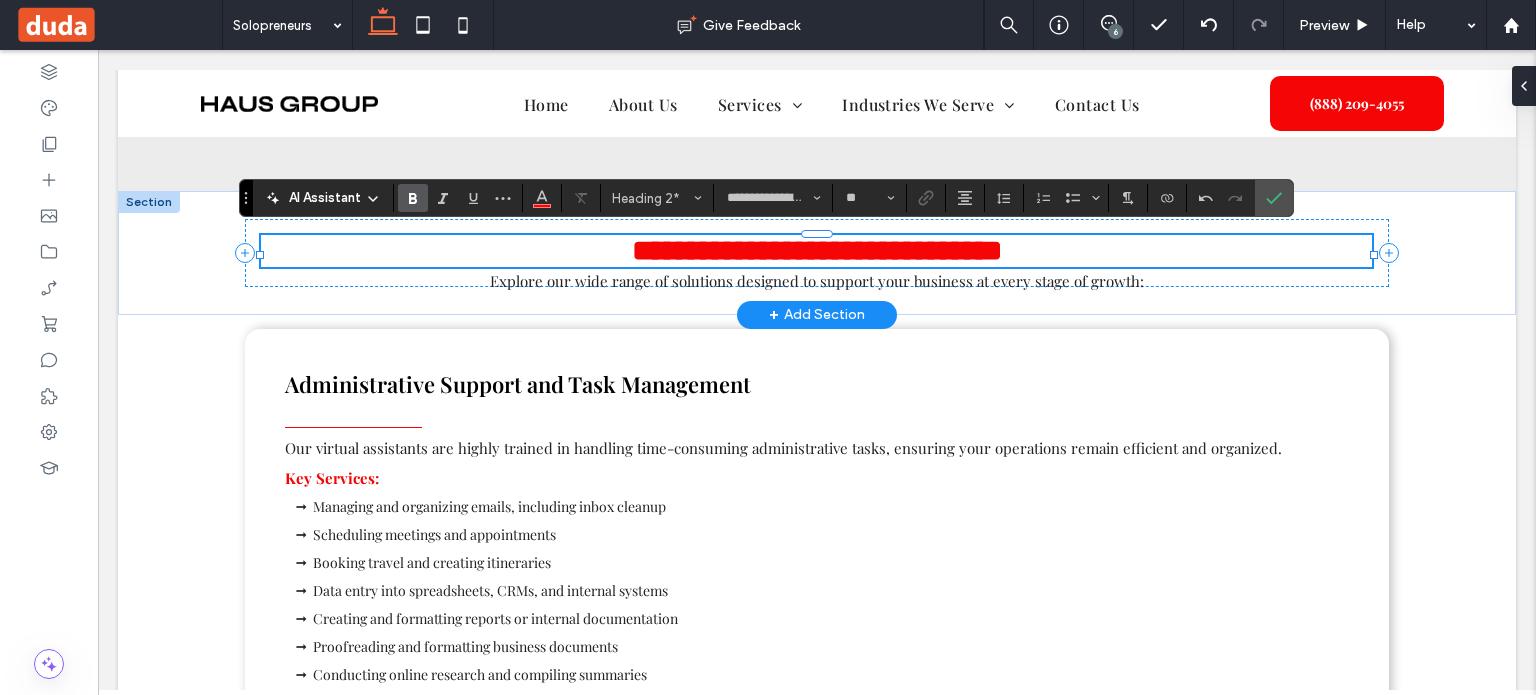click on "**********" at bounding box center [817, 250] 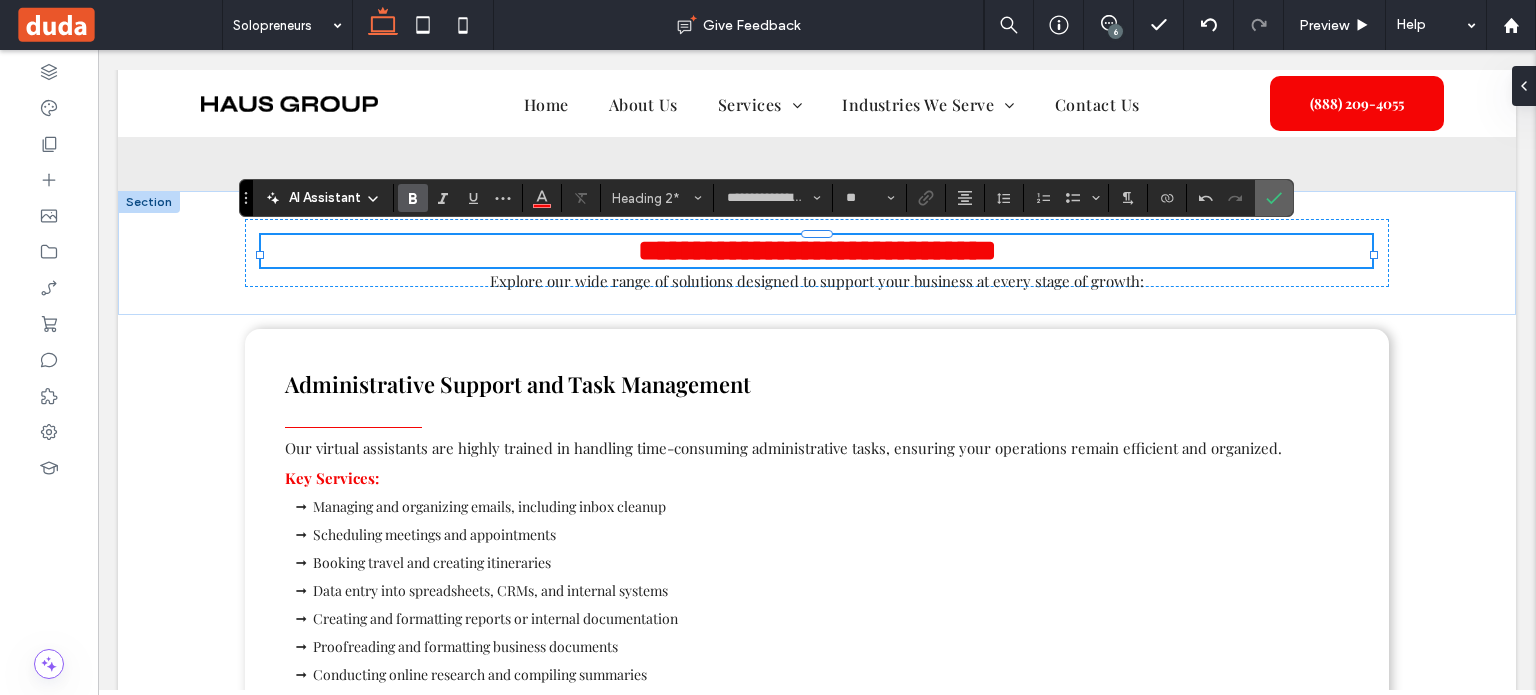 click 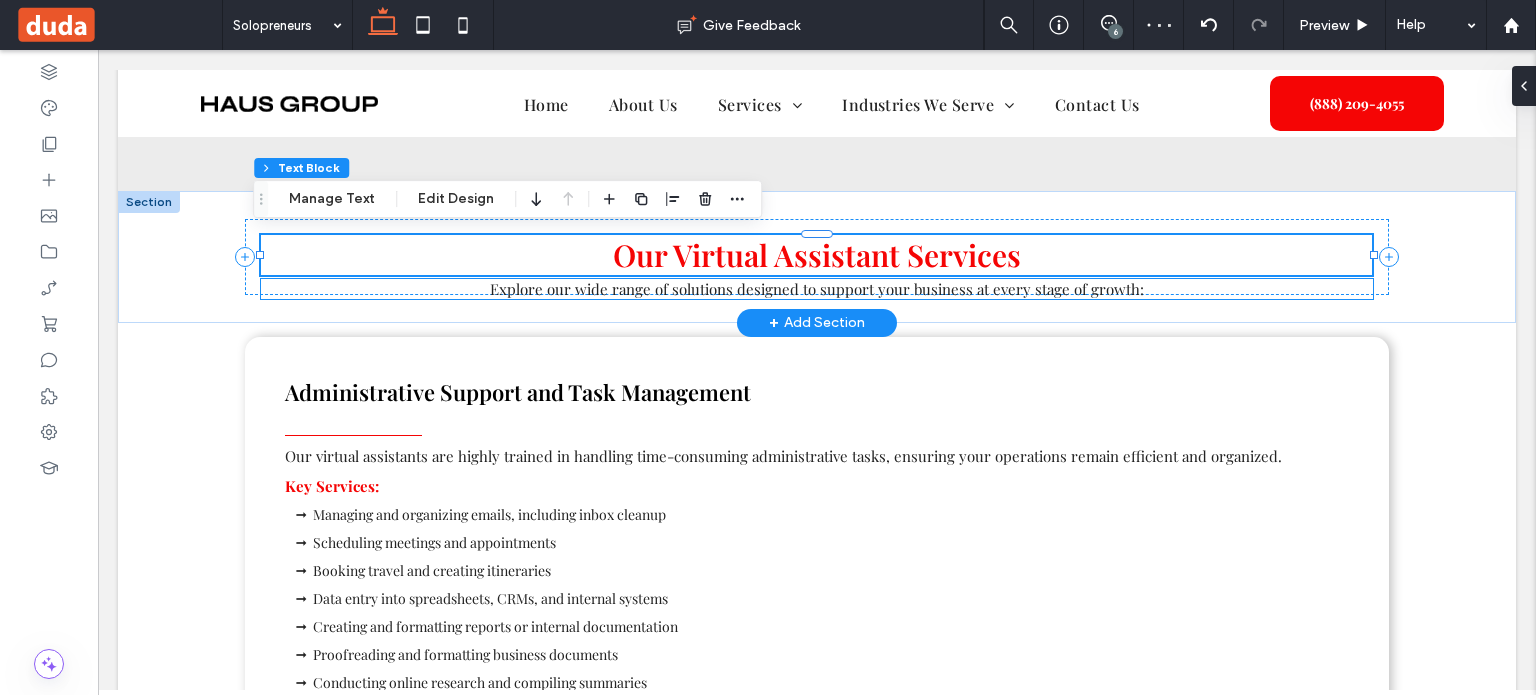click on "Explore our wide range of solutions designed to support your business at every stage of growth:" at bounding box center (817, 289) 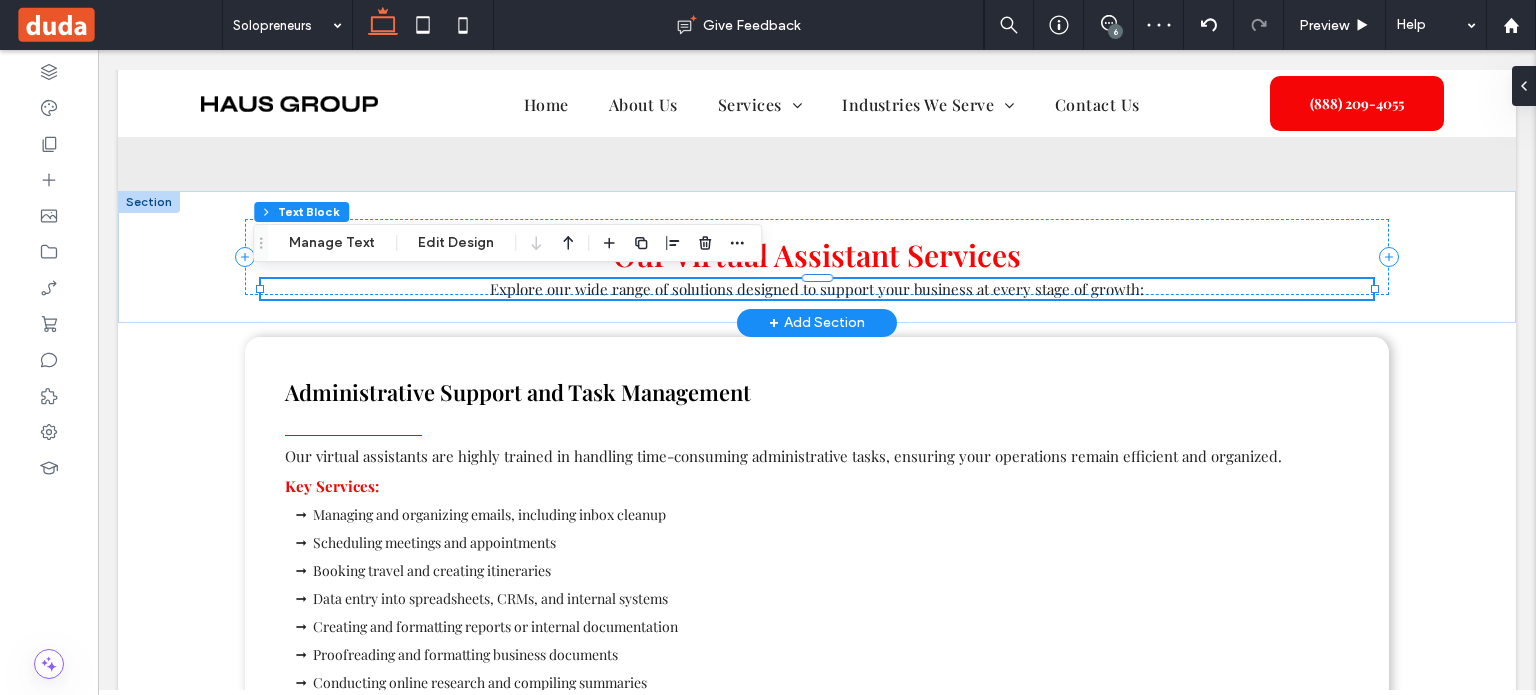 click on "Explore our wide range of solutions designed to support your business at every stage of growth:" at bounding box center (817, 289) 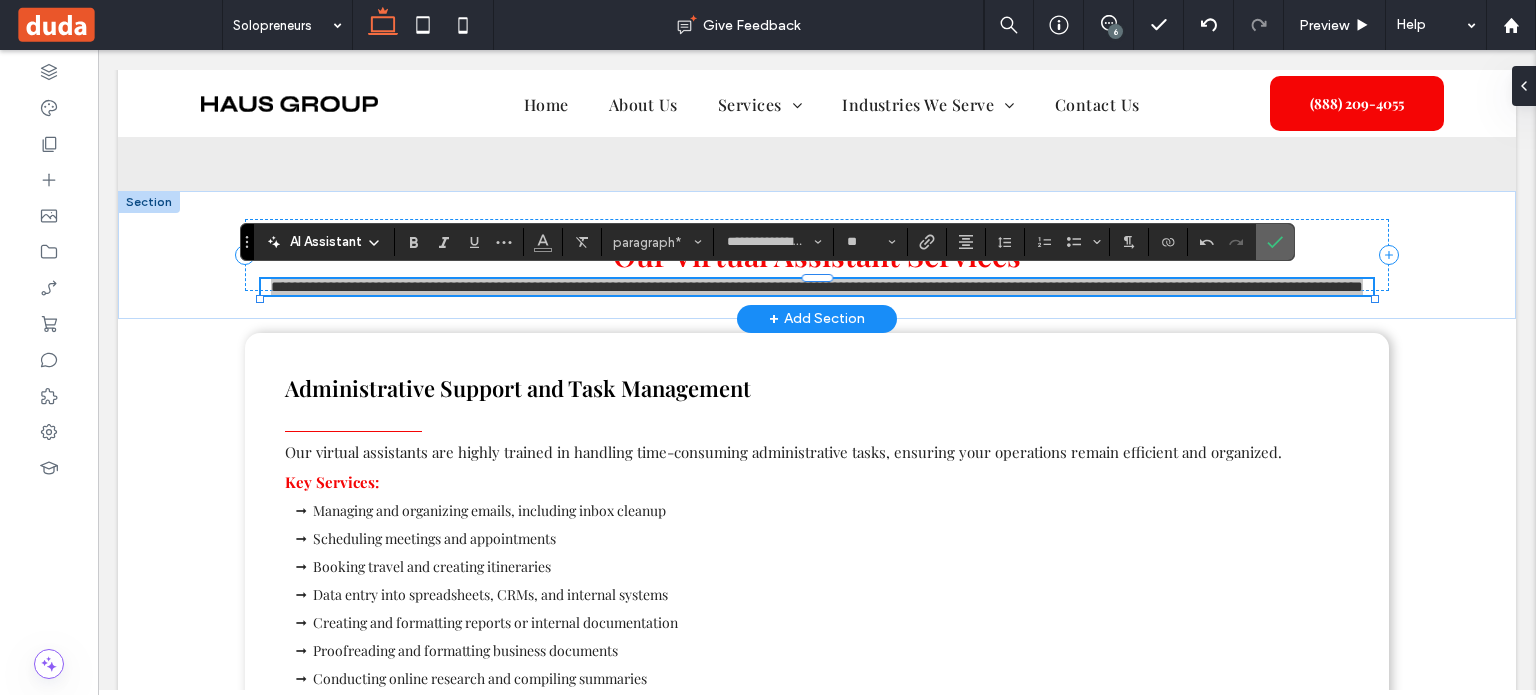 drag, startPoint x: 1275, startPoint y: 240, endPoint x: 1210, endPoint y: 201, distance: 75.802376 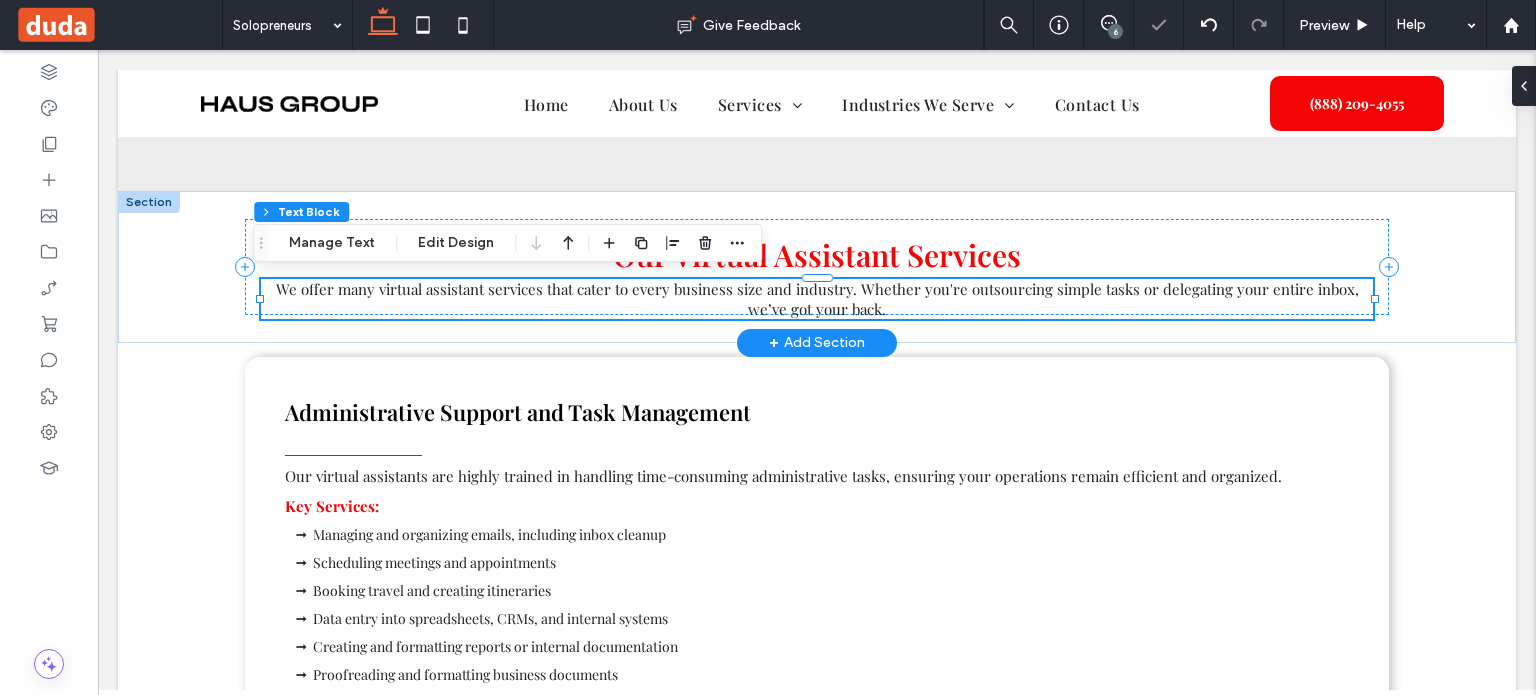 click at bounding box center [1373, 299] 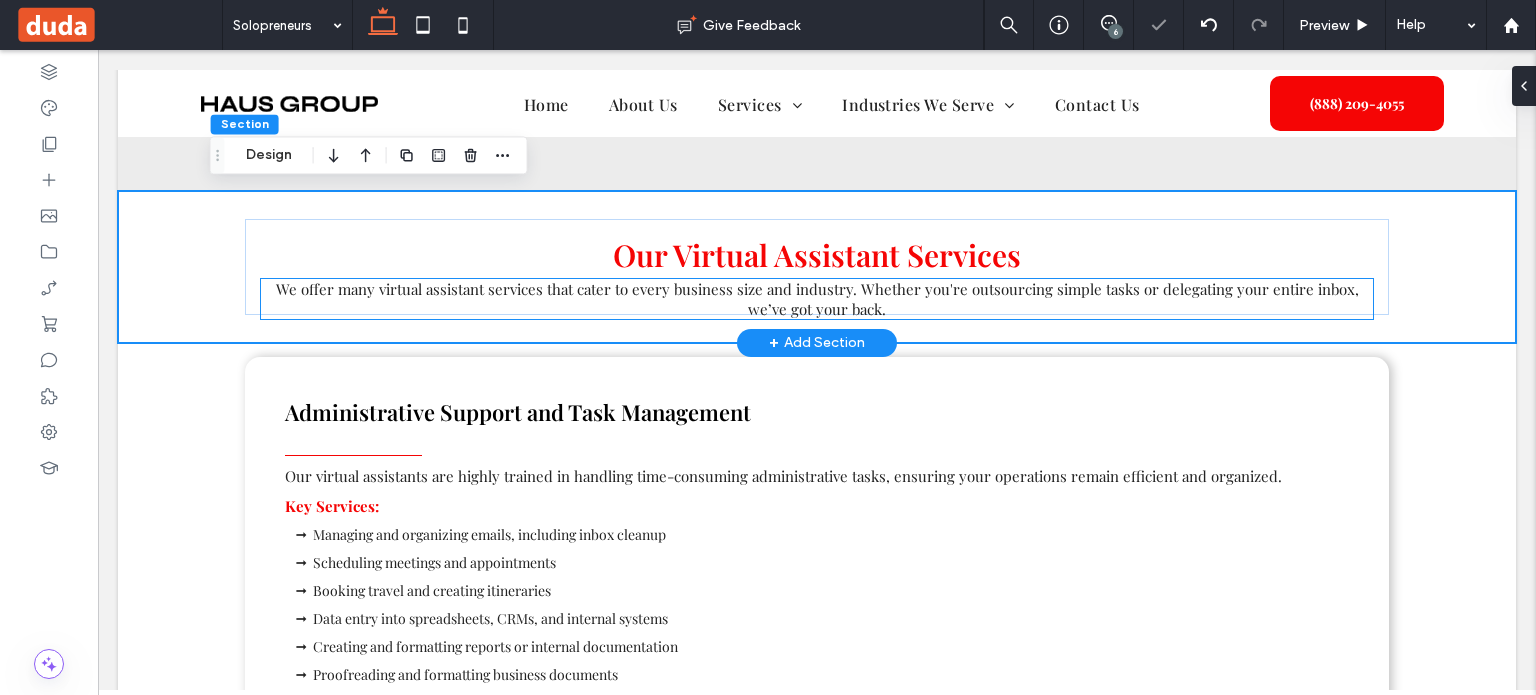 click on "We offer many virtual assistant services that cater to every business size and industry. Whether you're outsourcing simple tasks or delegating your entire inbox, we’ve got your back." at bounding box center [817, 299] 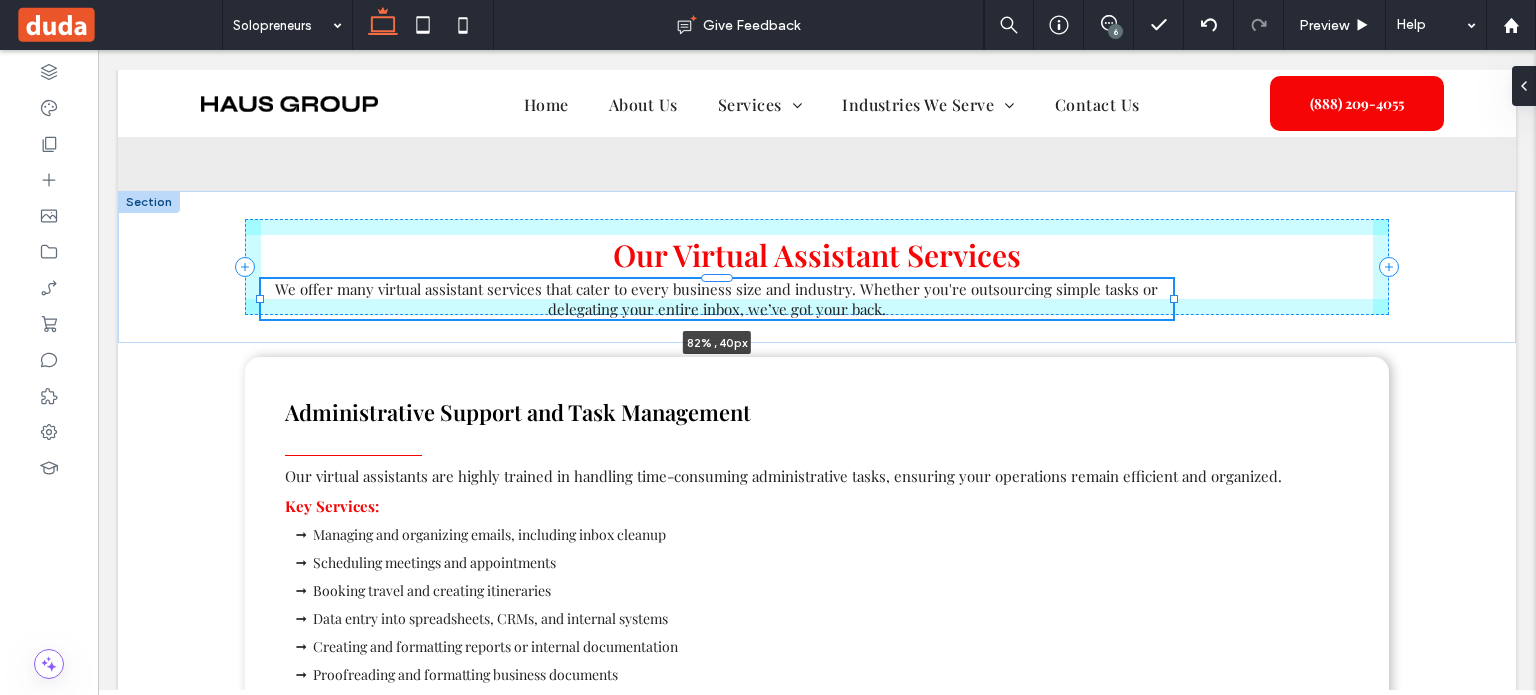 drag, startPoint x: 1324, startPoint y: 295, endPoint x: 1163, endPoint y: 292, distance: 161.02795 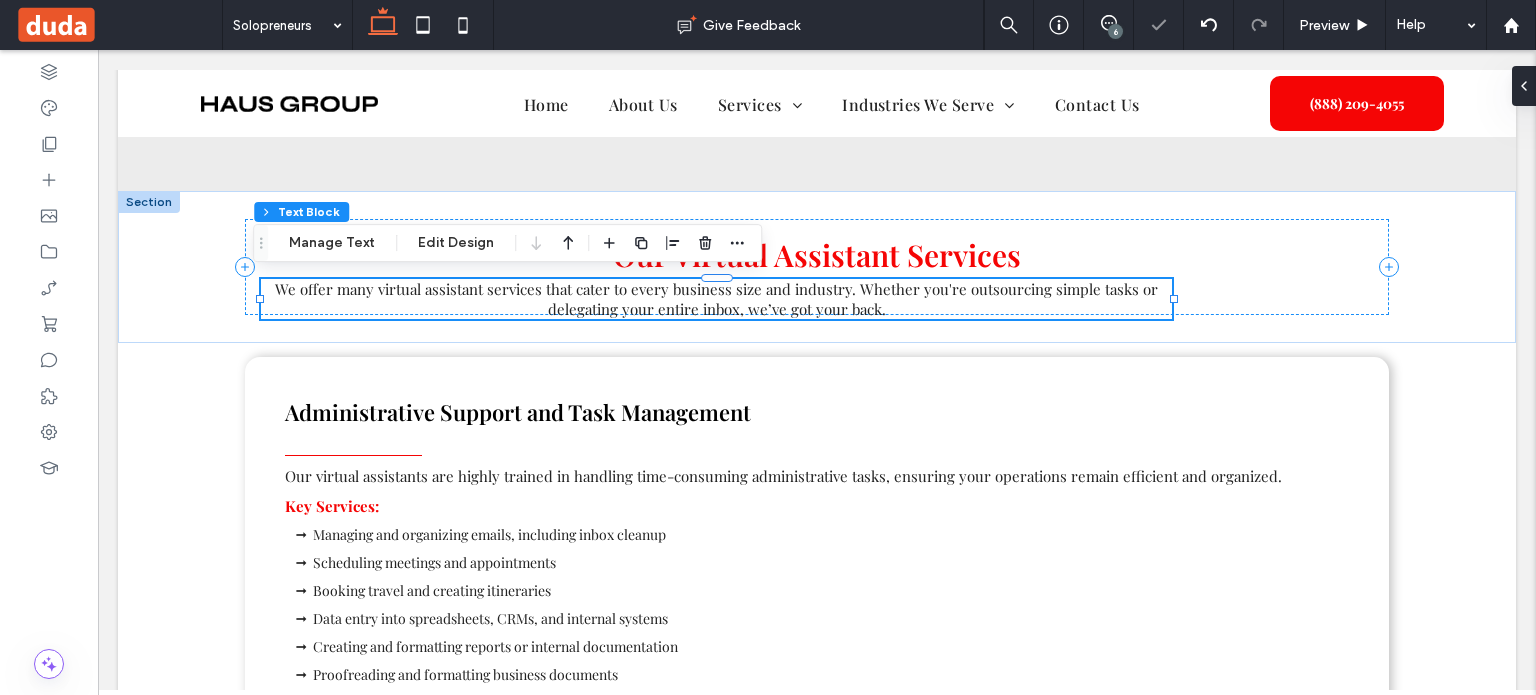 click at bounding box center (673, 243) 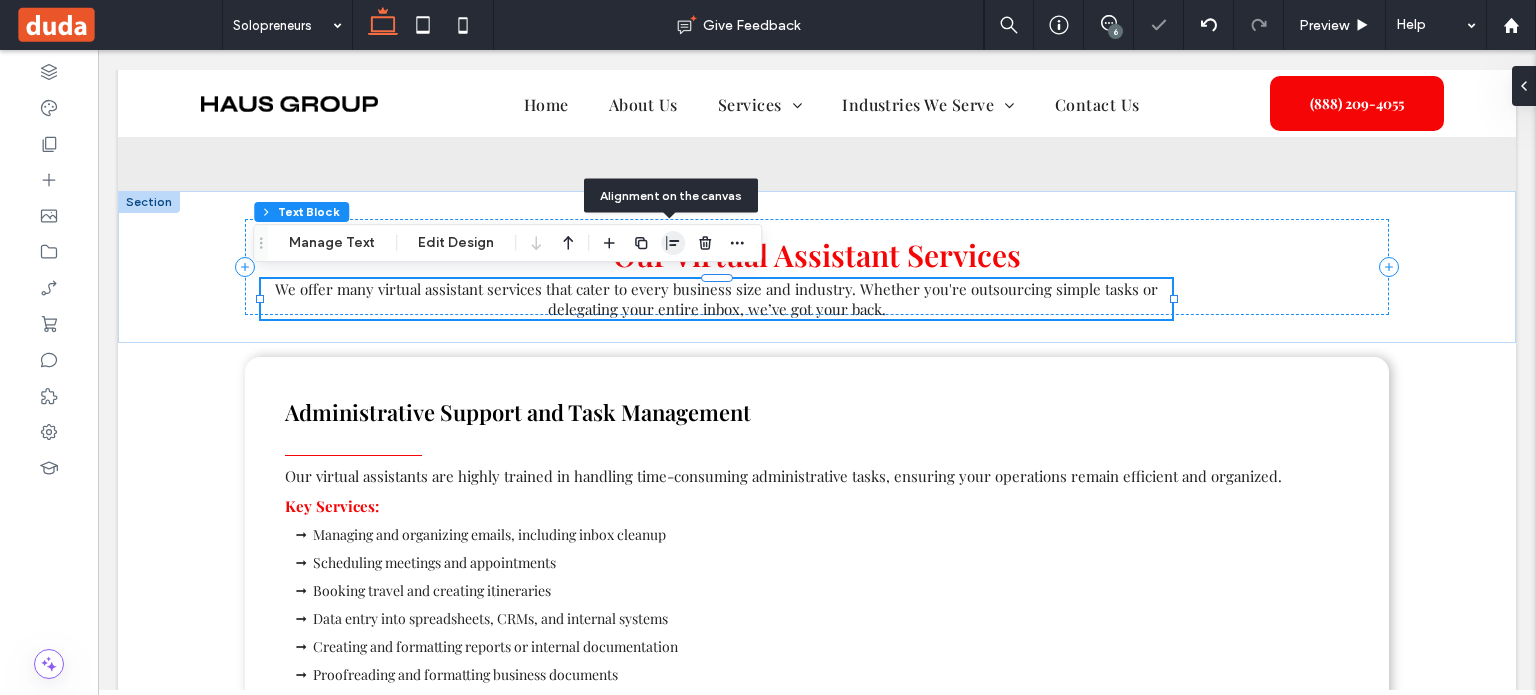 click at bounding box center (673, 243) 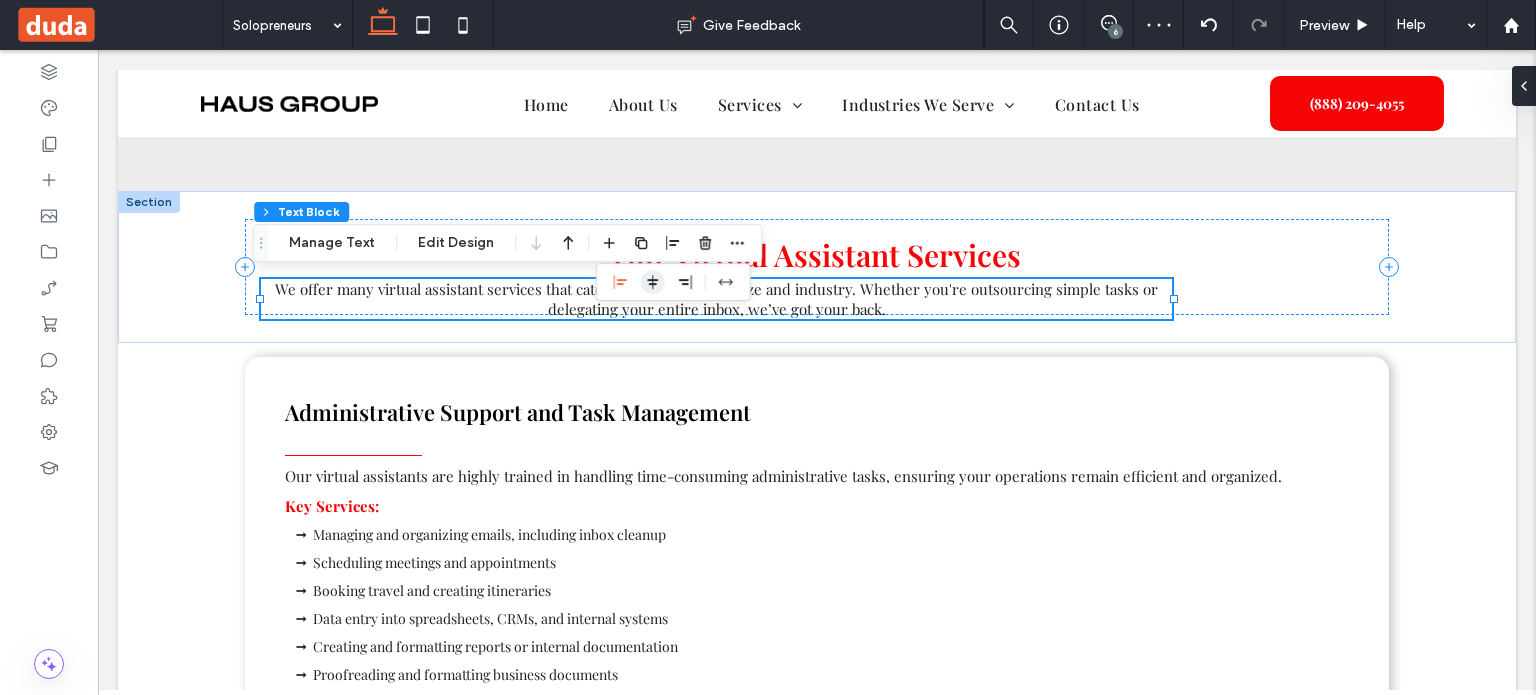 click 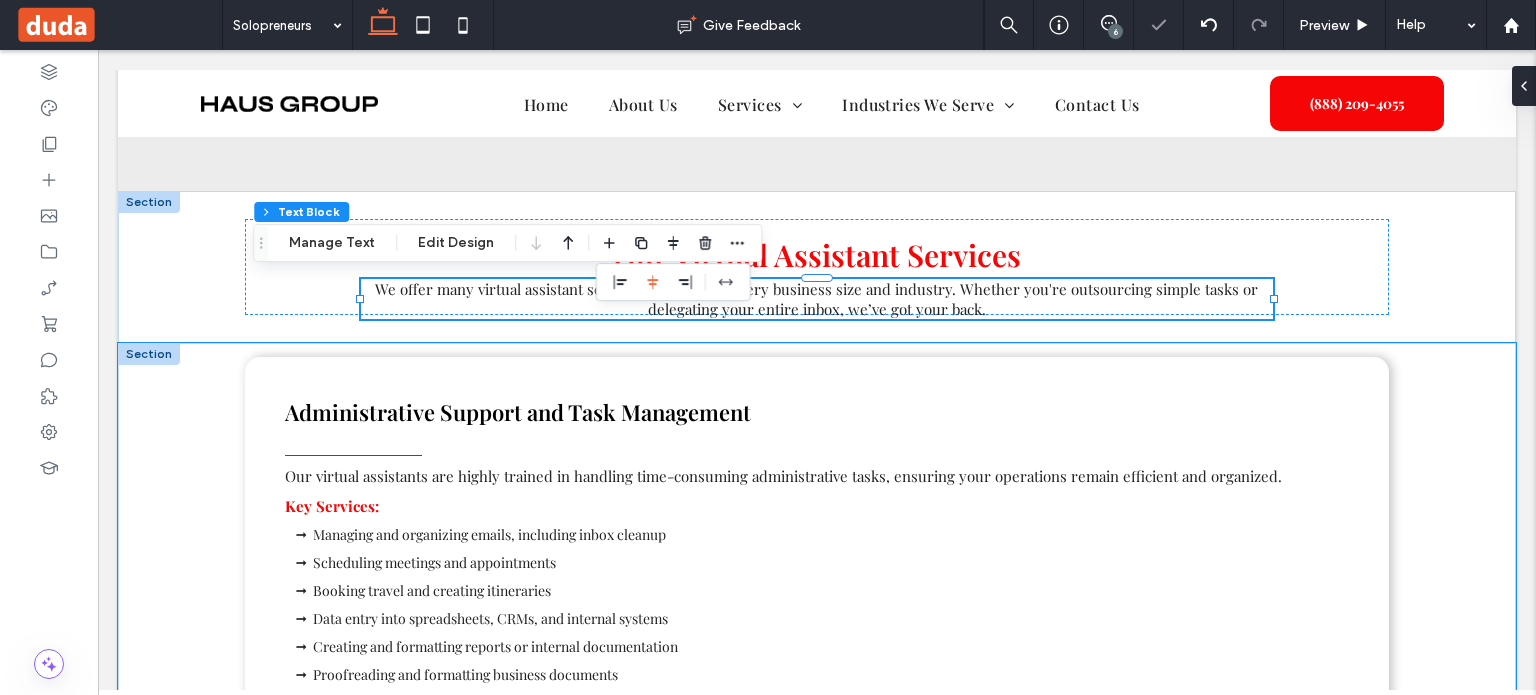 click on "Administrative Support and Task Management
Our virtual assistants are highly trained in handling time-consuming administrative tasks, ensuring your operations remain efficient and organized.
Key Services:   Managing and organizing emails, including inbox cleanup Scheduling meetings and appointments Booking travel and creating itineraries Data entry into spreadsheets, CRMs, and internal systems Creating and formatting reports or internal documentation Proofreading and formatting business documents Conducting online research and compiling summaries Updating and maintaining contact databases or client records Uploading meeting notes and following up with action items" at bounding box center (817, 585) 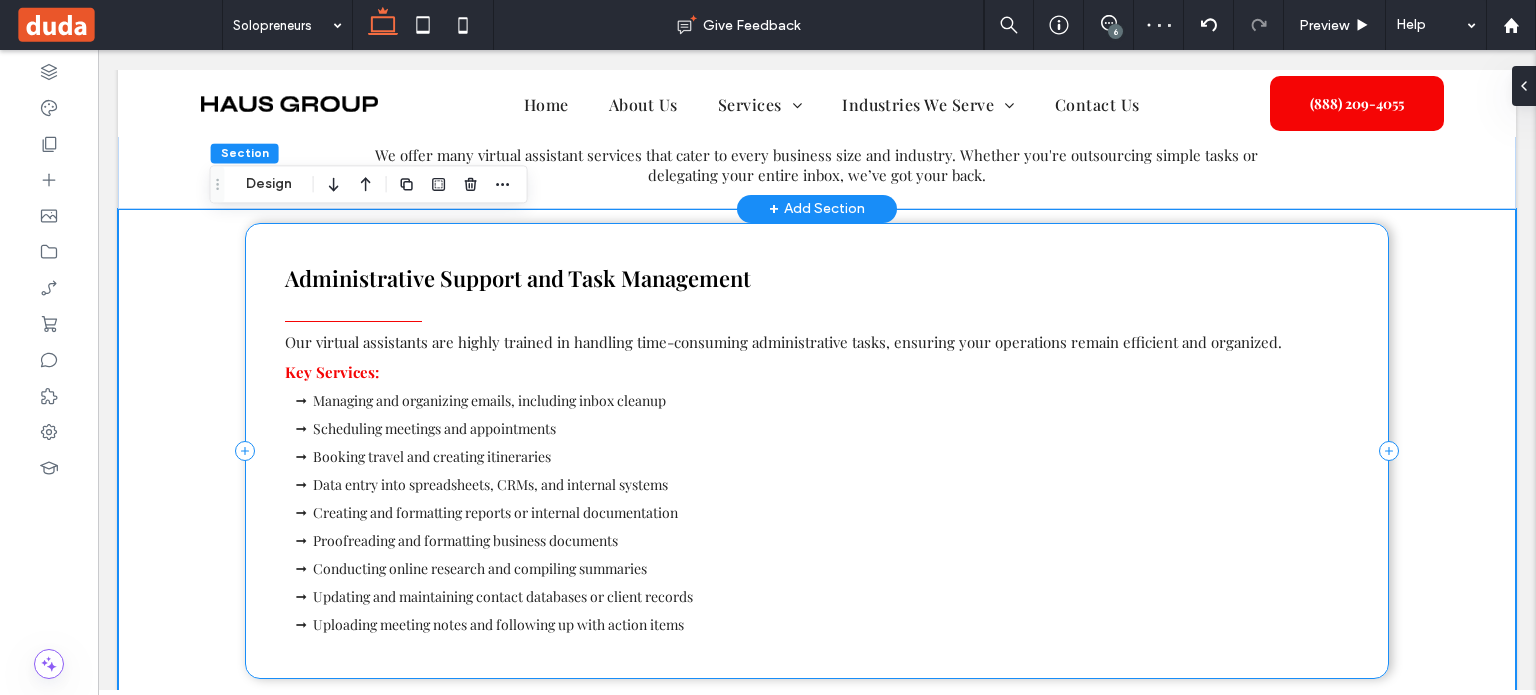 scroll, scrollTop: 1434, scrollLeft: 0, axis: vertical 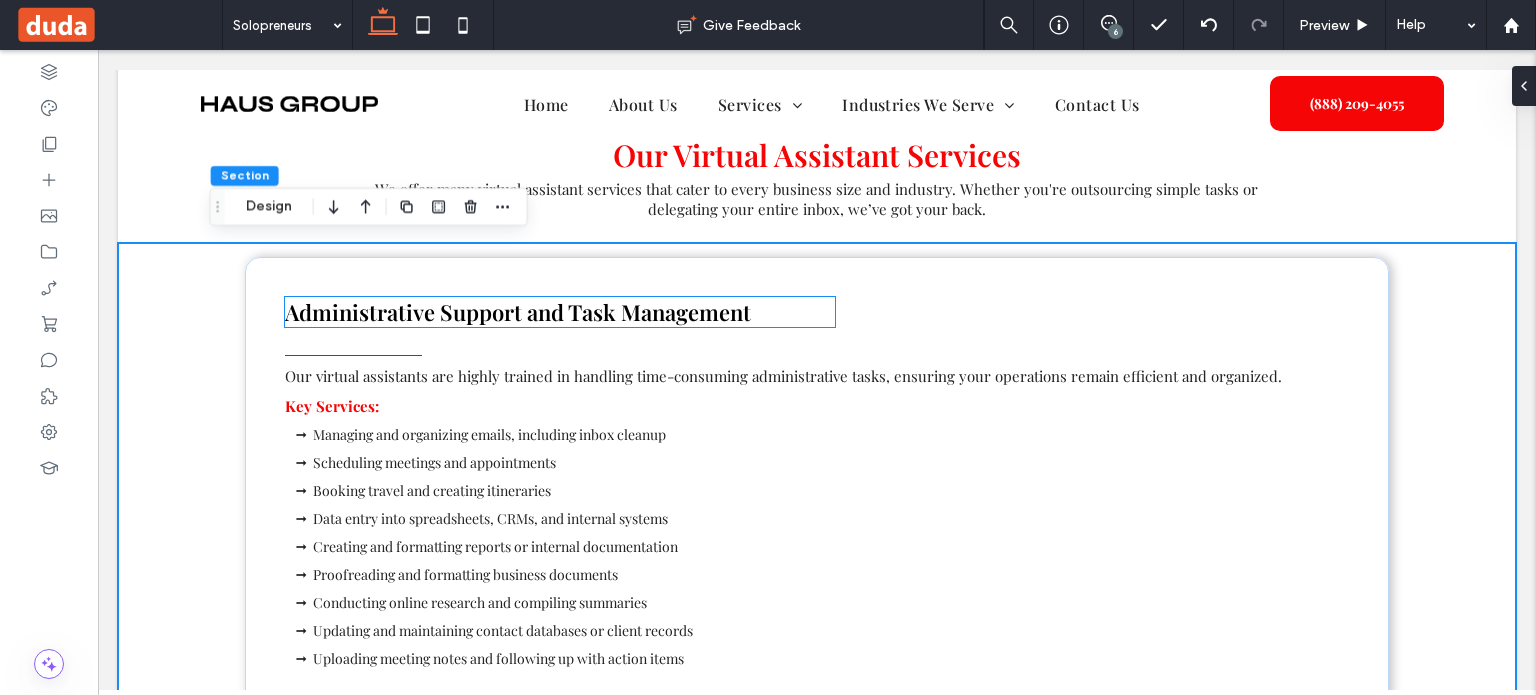 click on "Administrative Support and Task Management" at bounding box center (518, 312) 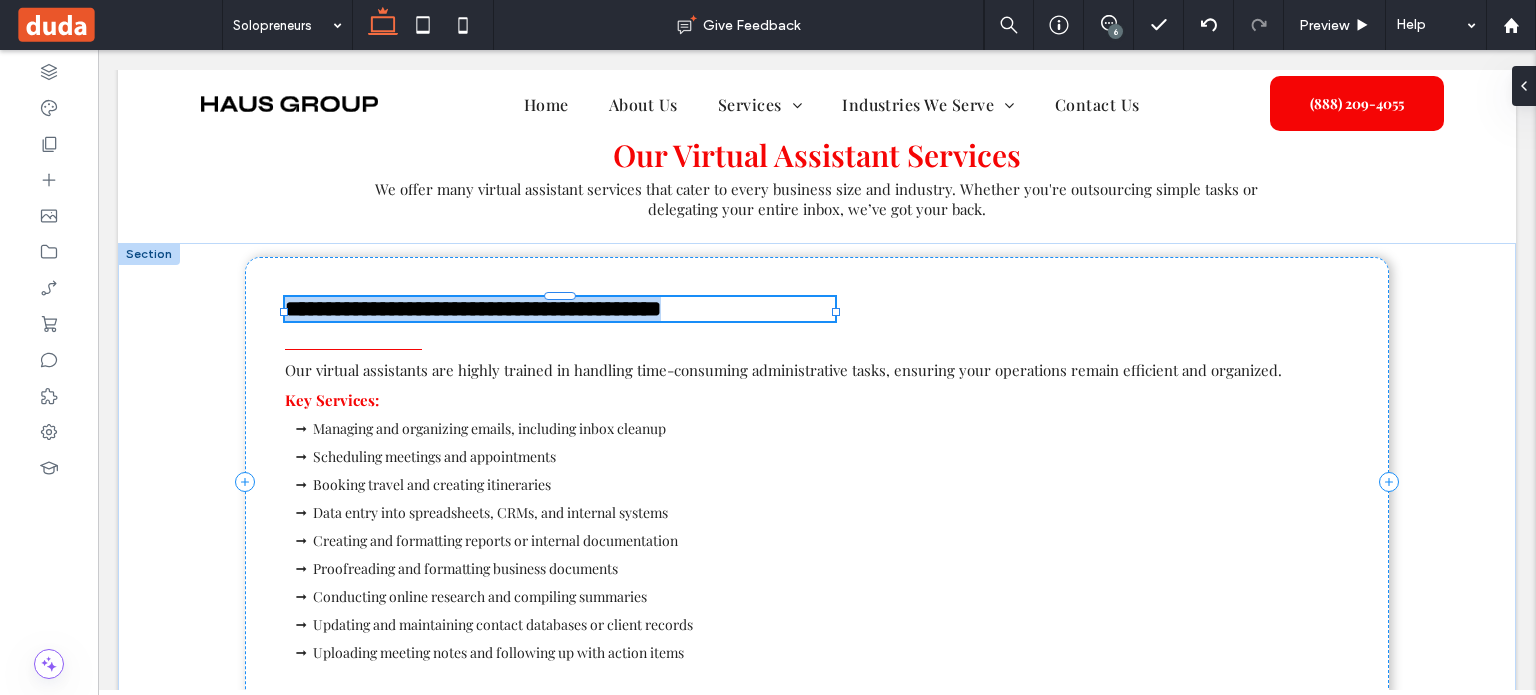 click on "**********" at bounding box center [473, 309] 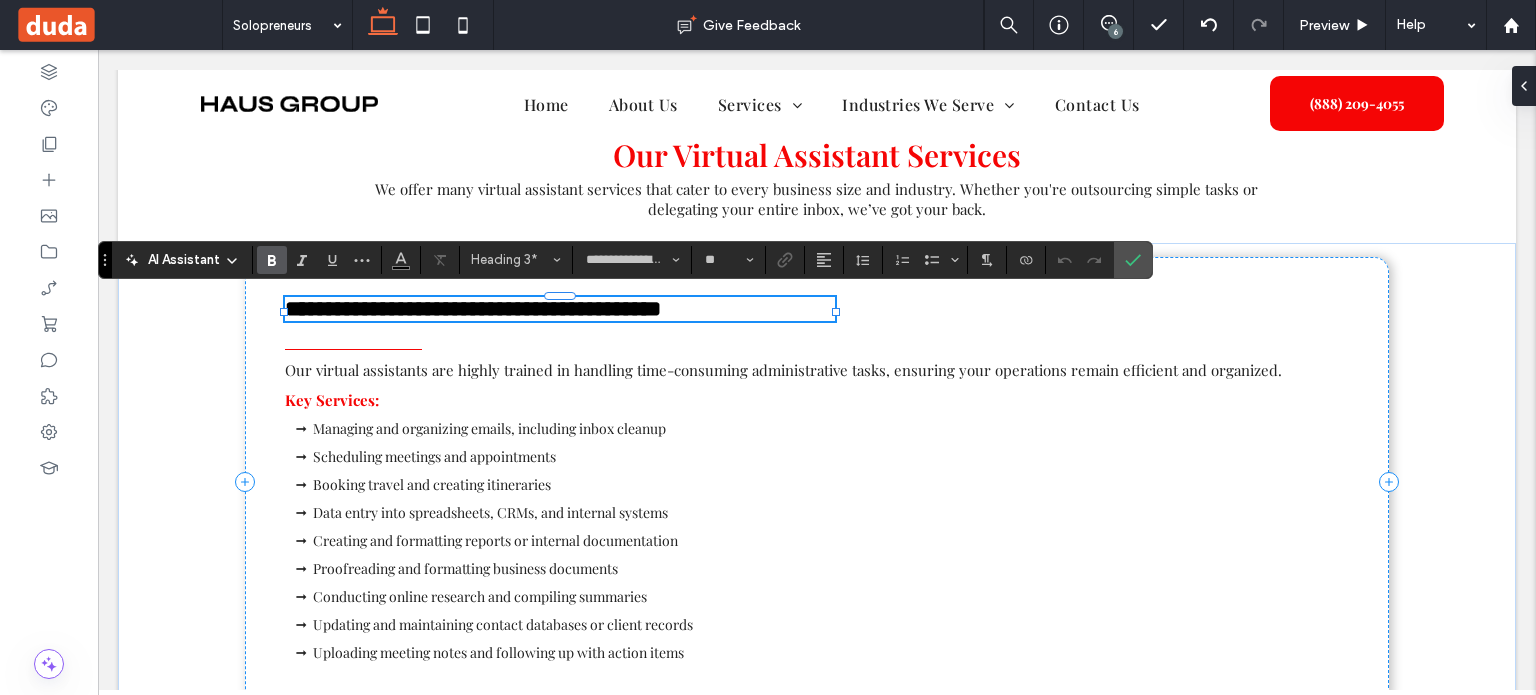click on "**********" at bounding box center (473, 309) 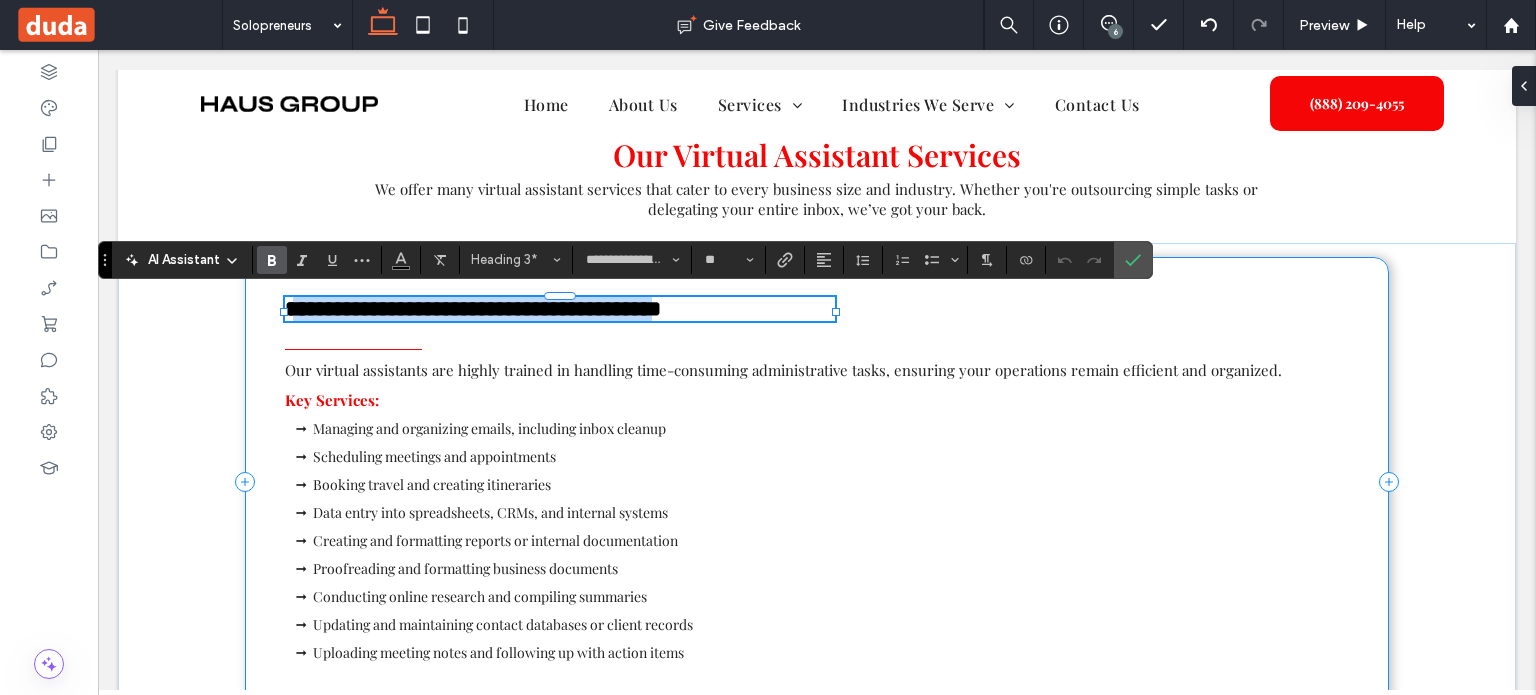 drag, startPoint x: 294, startPoint y: 308, endPoint x: 732, endPoint y: 327, distance: 438.4119 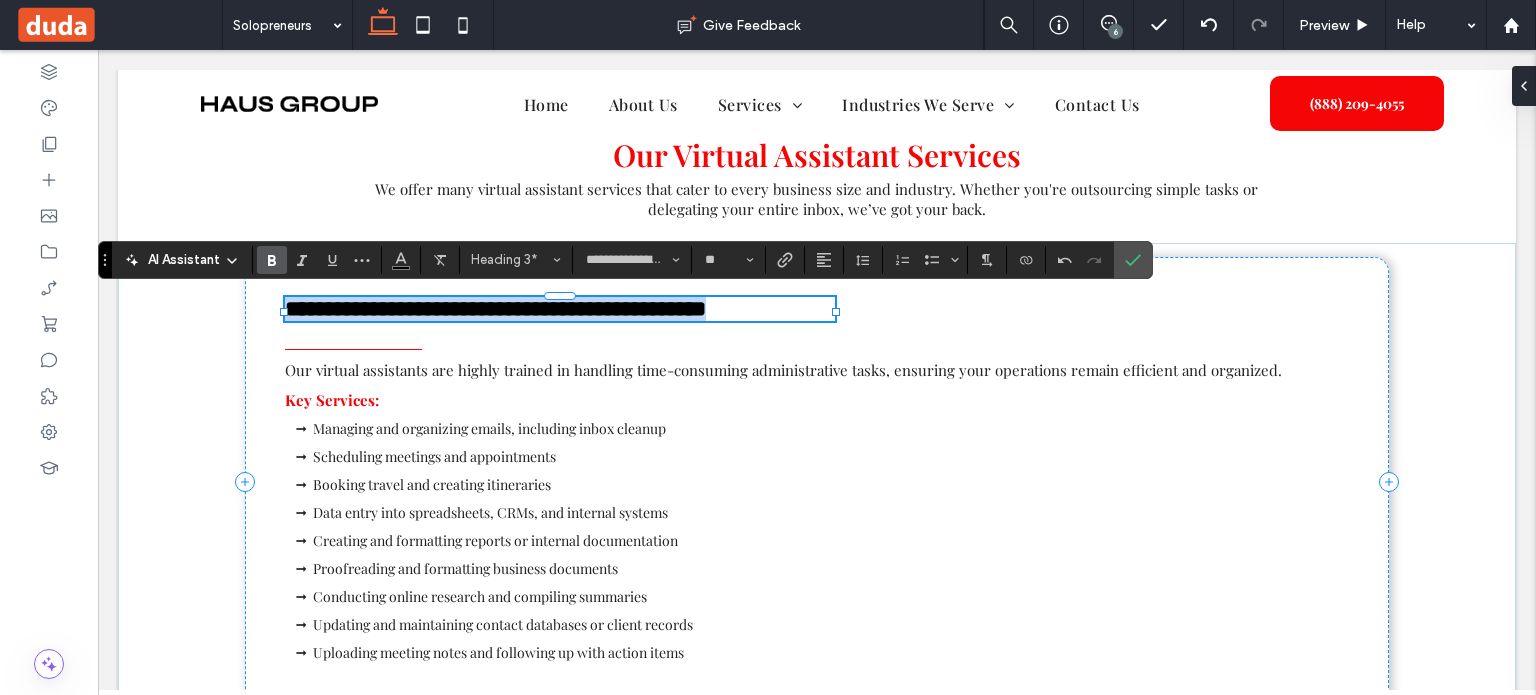 drag, startPoint x: 772, startPoint y: 311, endPoint x: 285, endPoint y: 295, distance: 487.26276 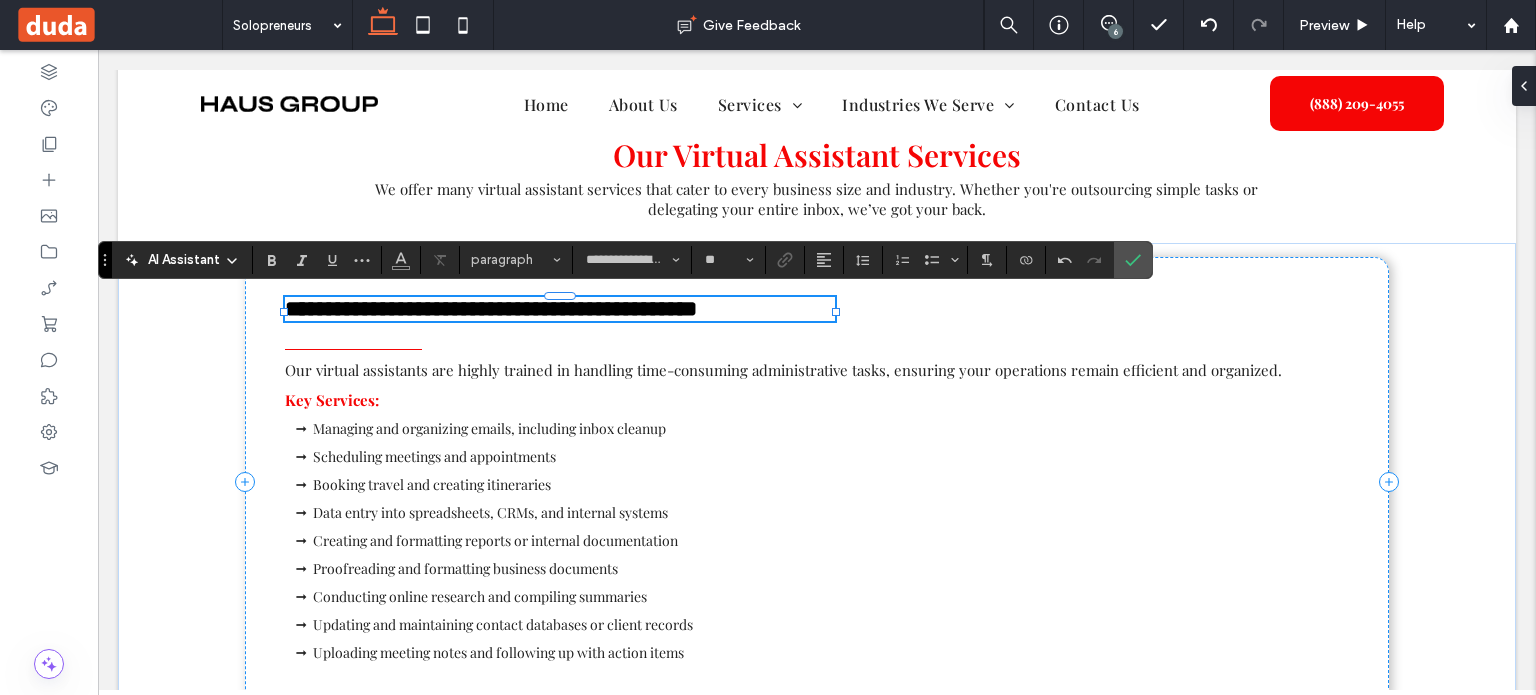 type on "**" 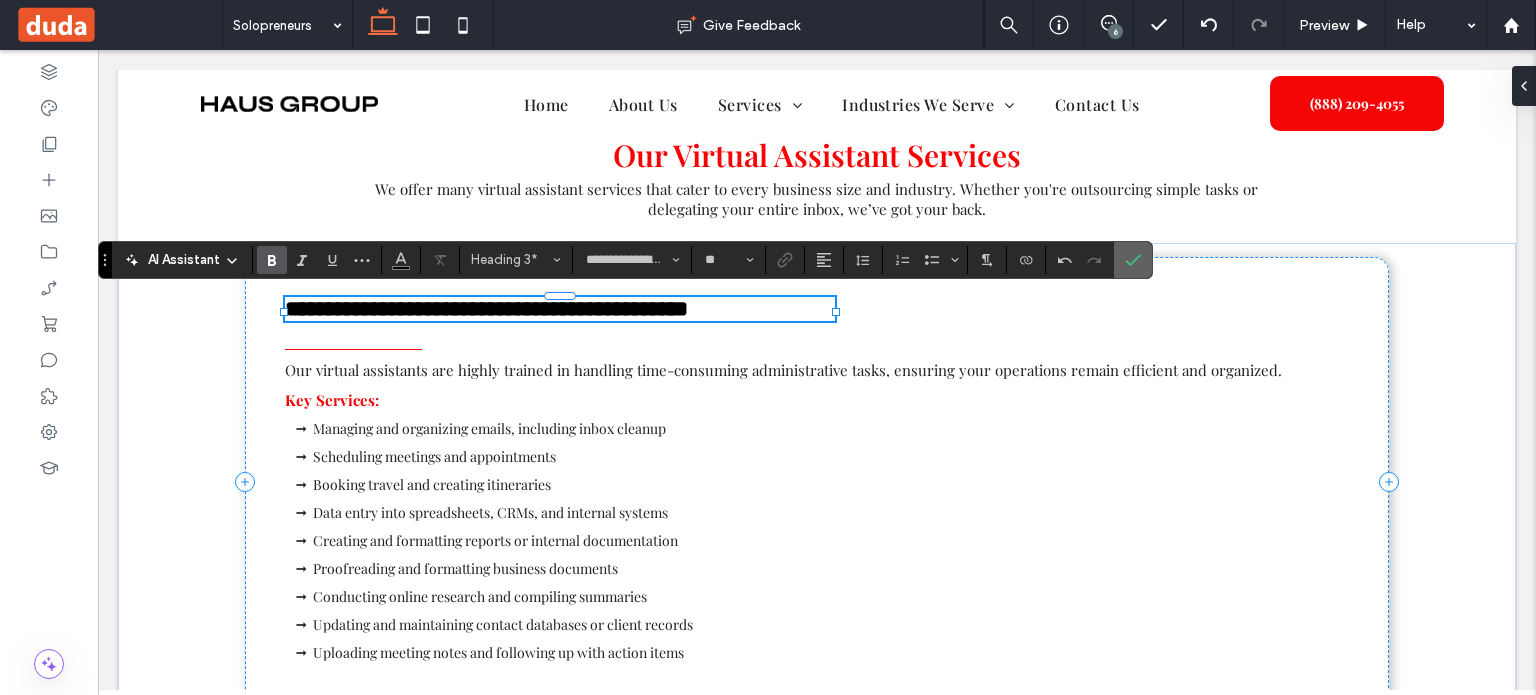 click at bounding box center [1133, 260] 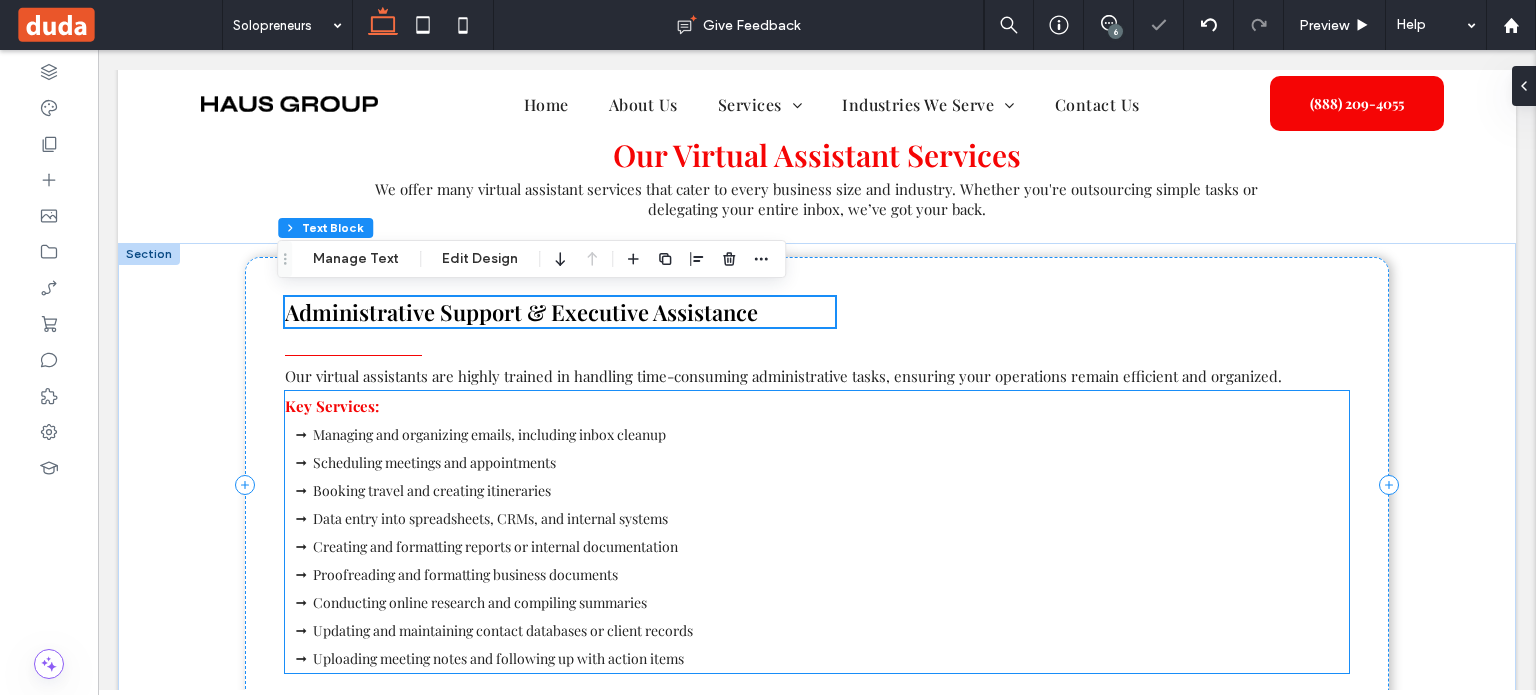 scroll, scrollTop: 1534, scrollLeft: 0, axis: vertical 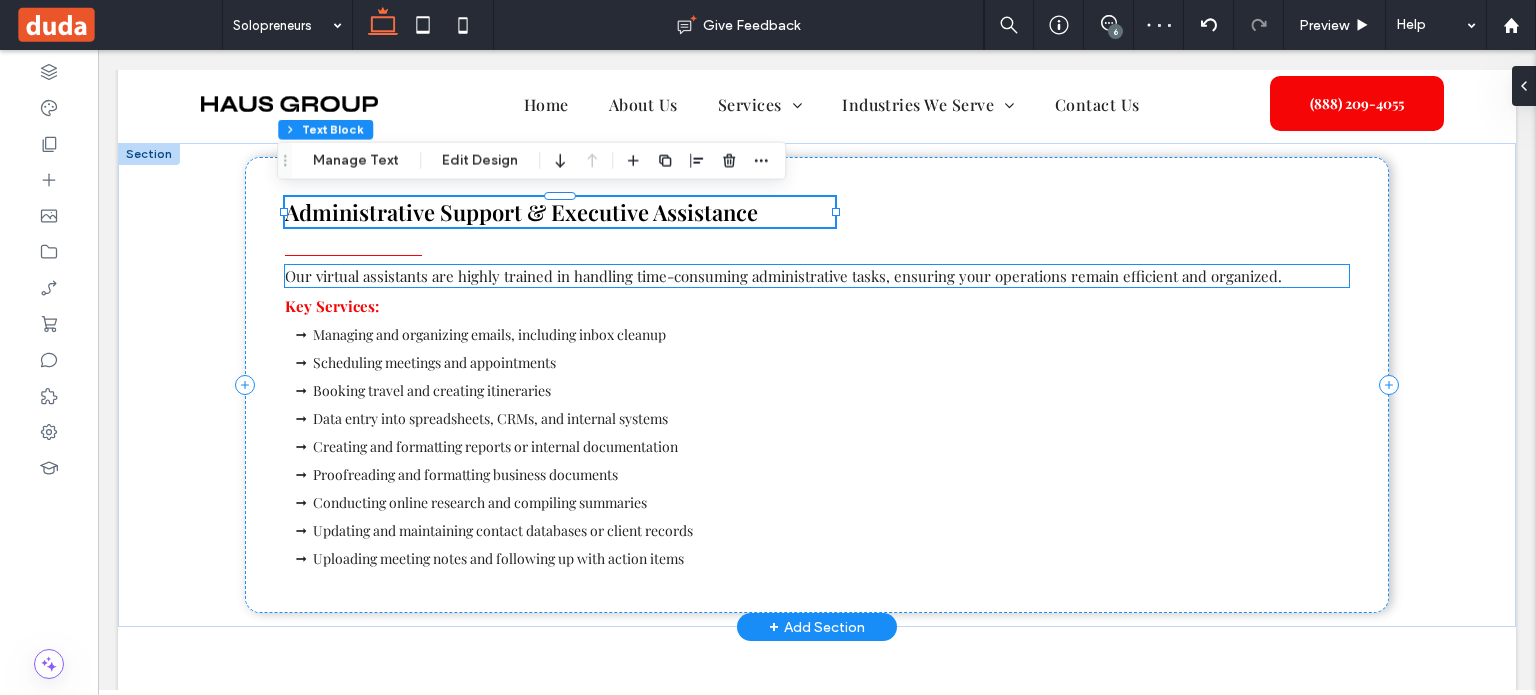 click on "Our virtual assistants are highly trained in handling time-consuming administrative tasks, ensuring your operations remain efficient and organized." at bounding box center [783, 276] 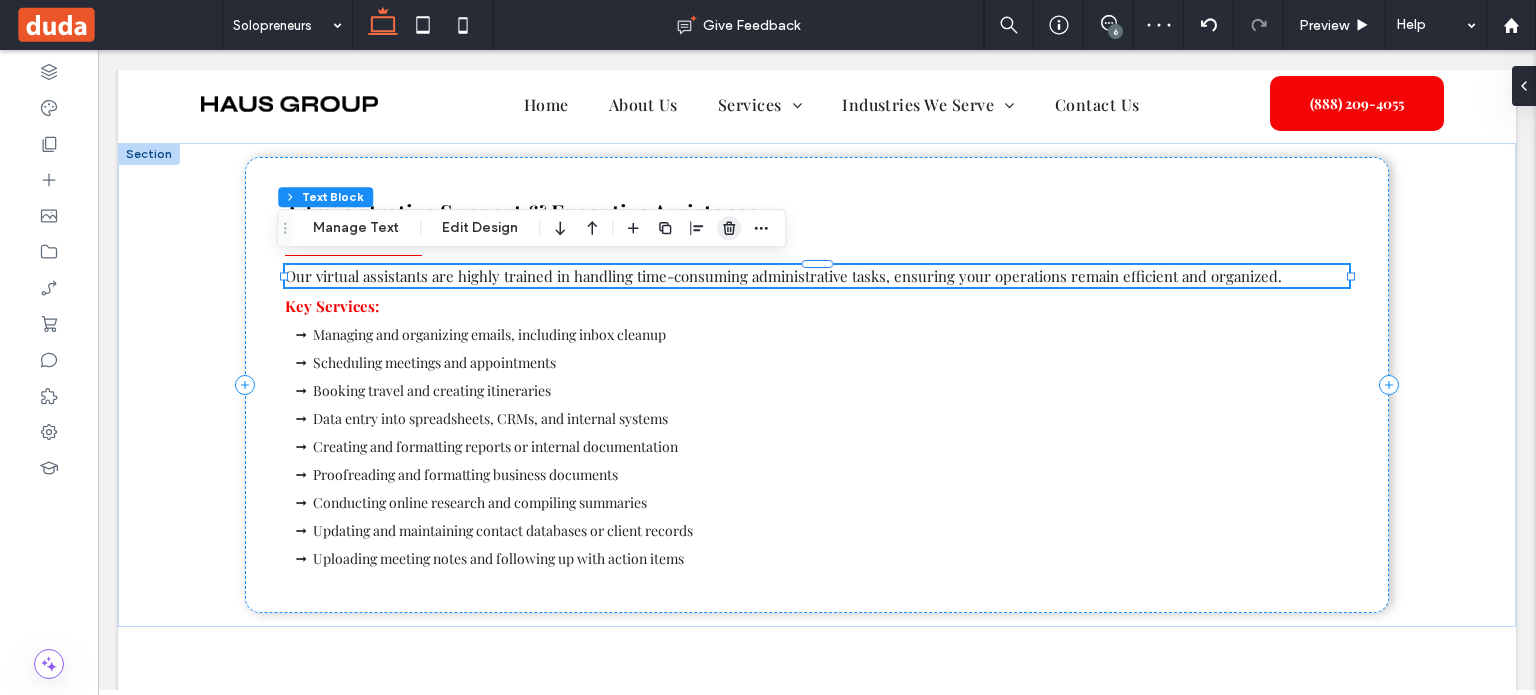 click 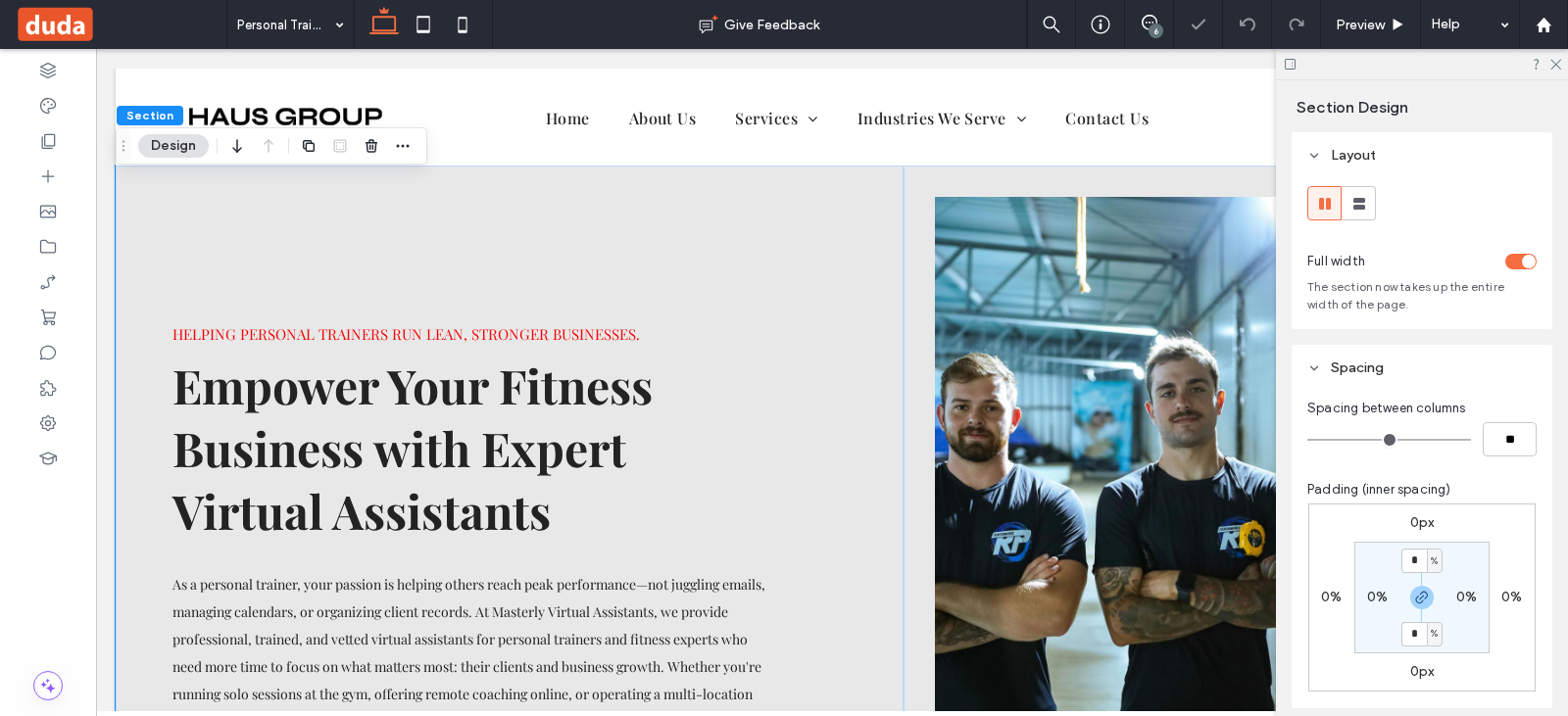 scroll, scrollTop: 0, scrollLeft: 0, axis: both 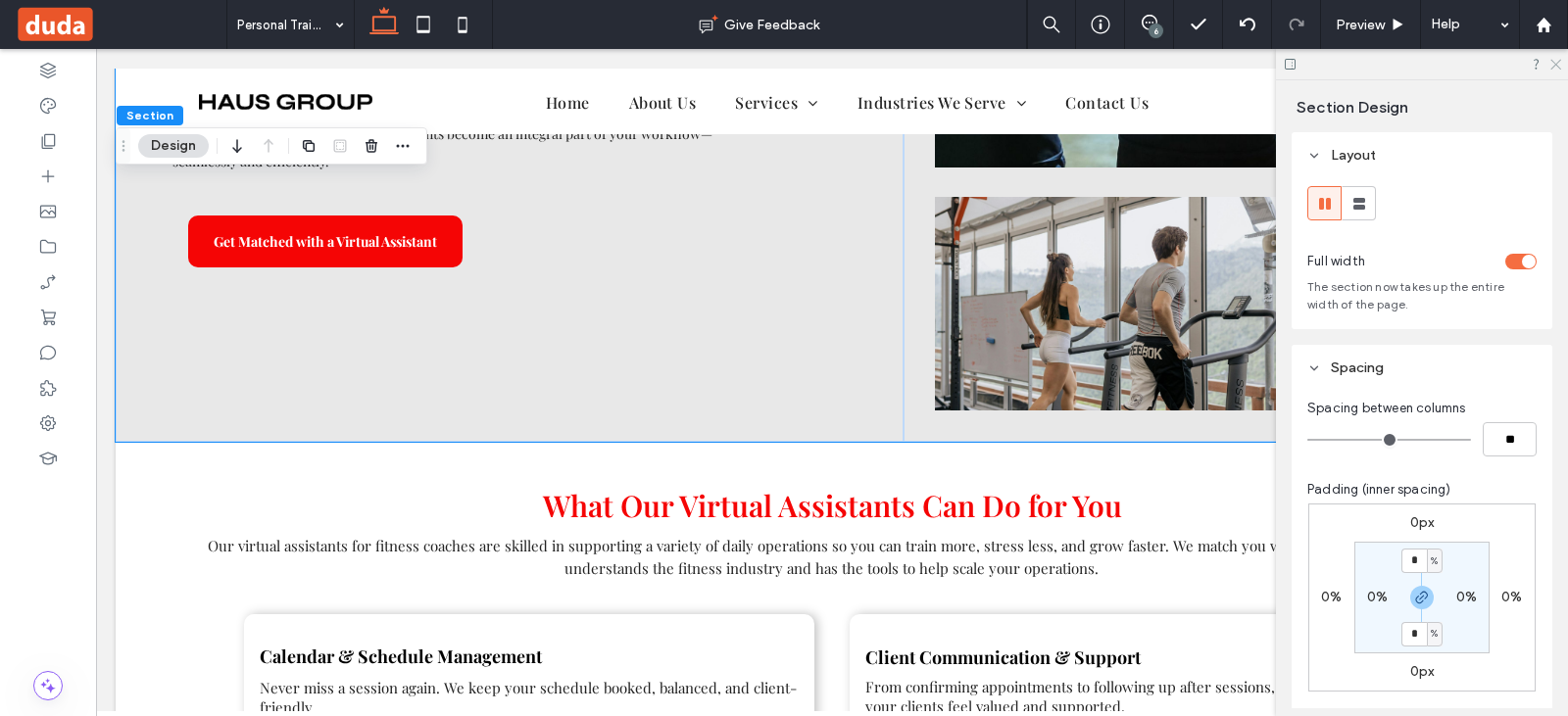 click 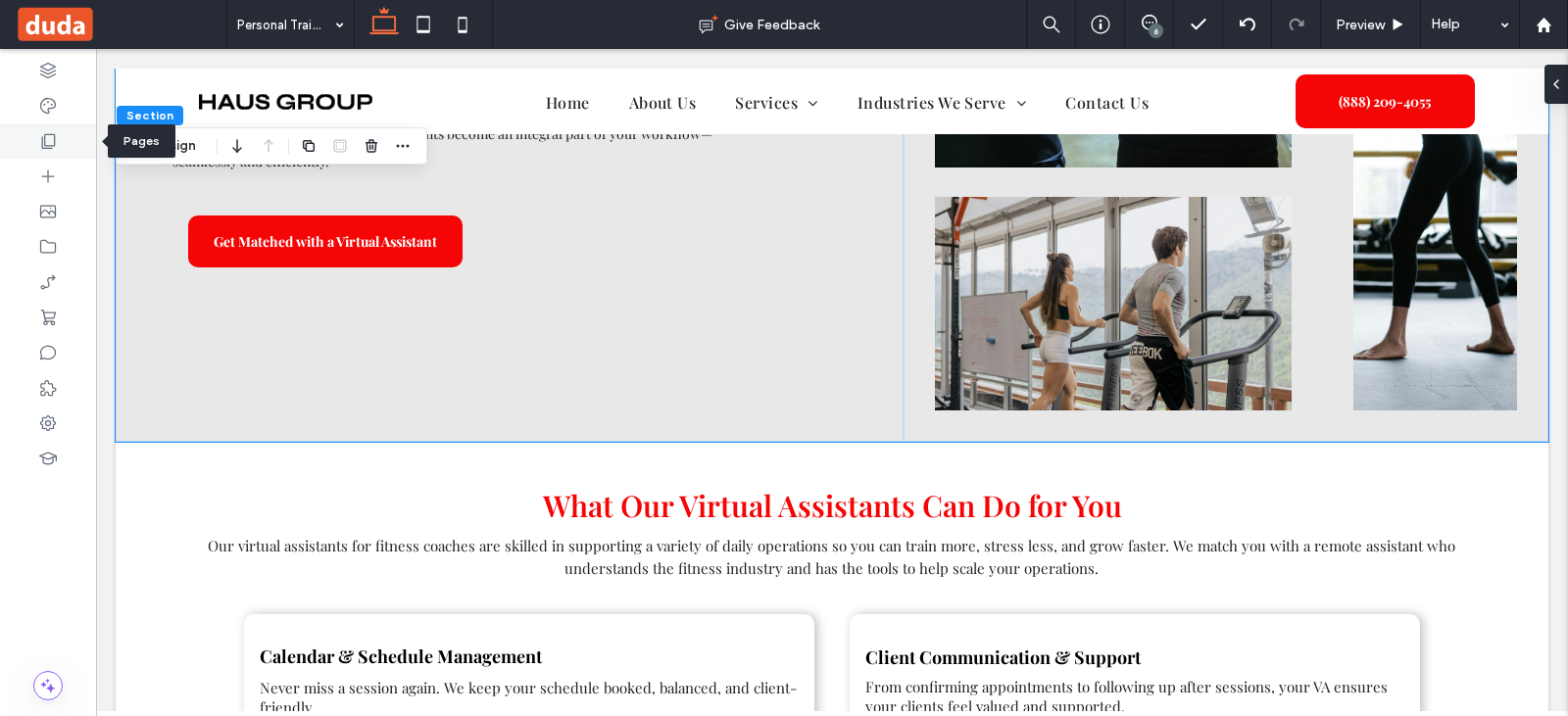 click 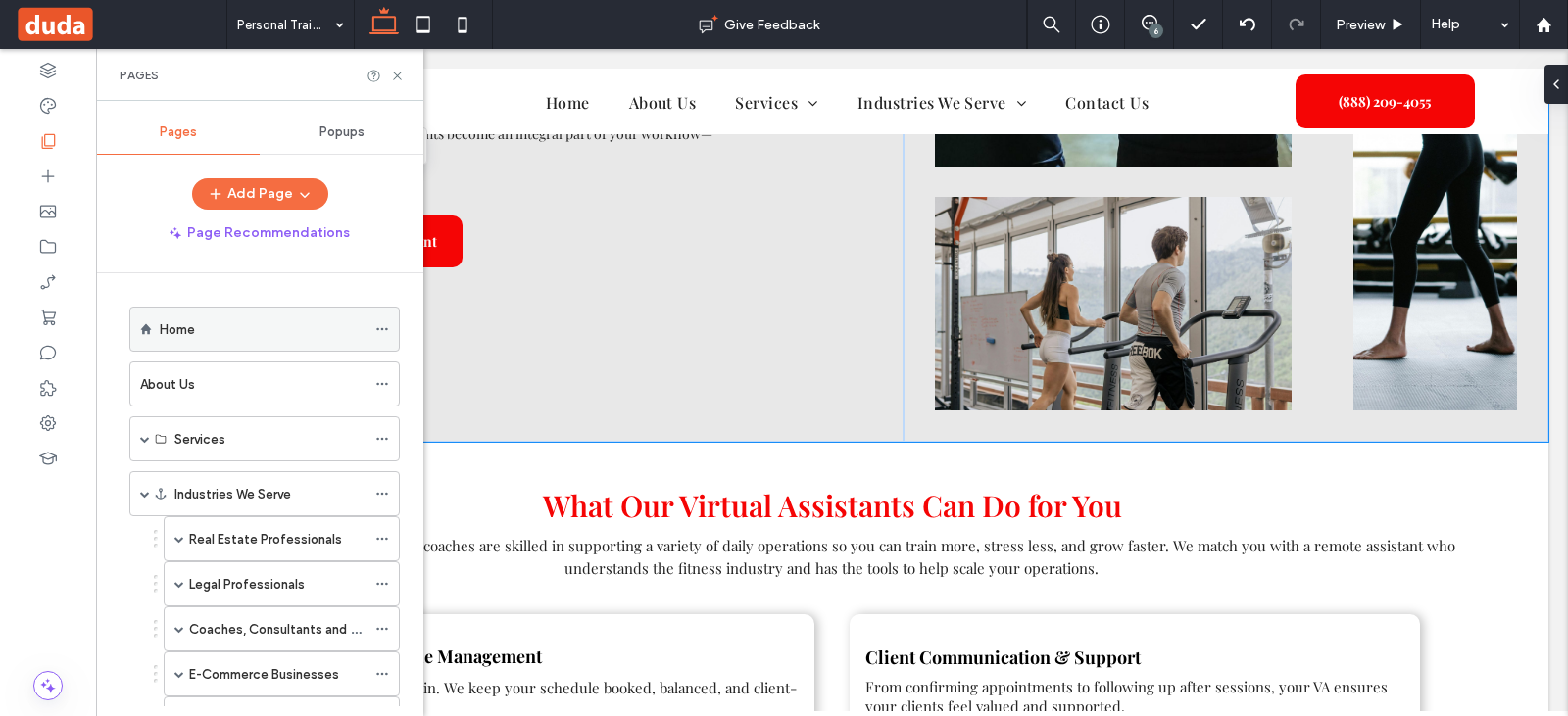 click on "Home" at bounding box center (263, 329) 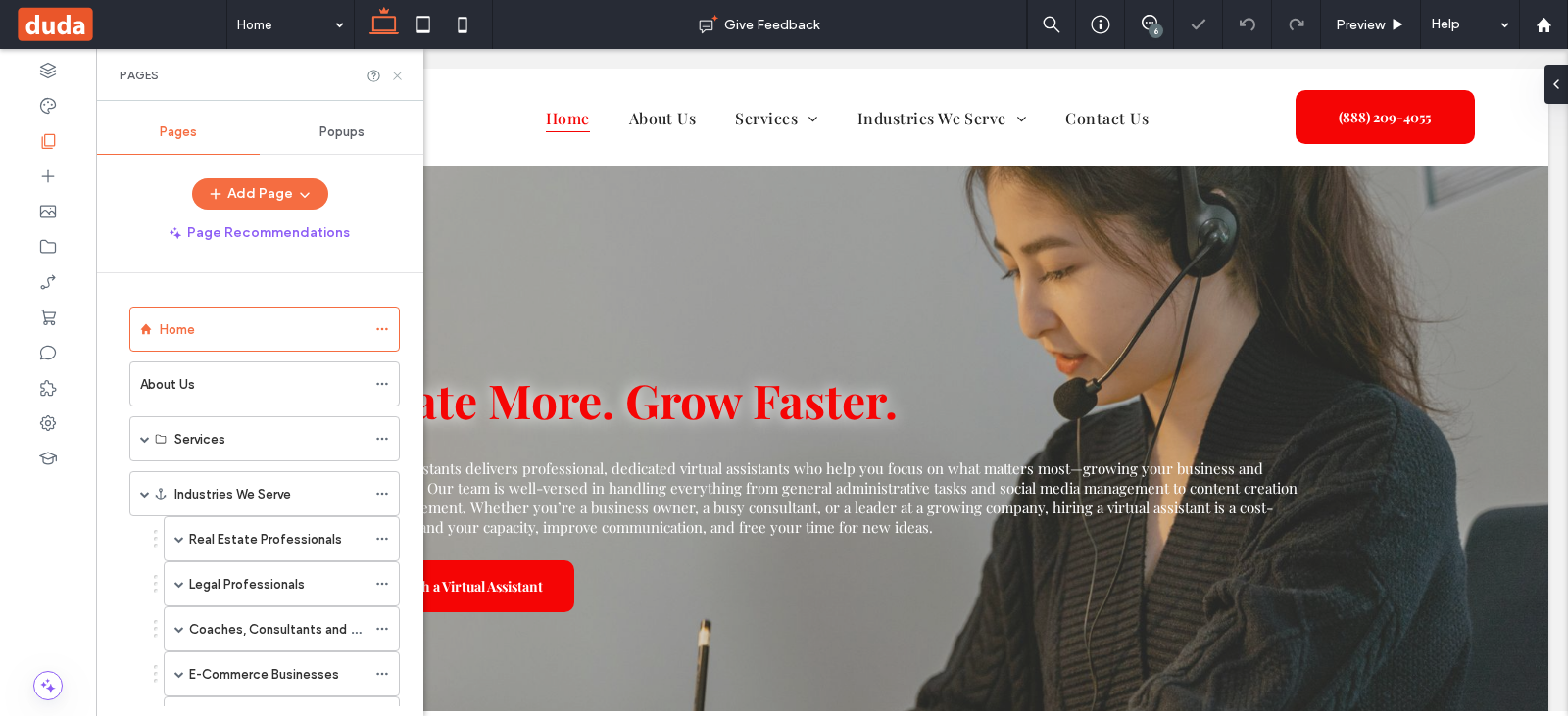 click 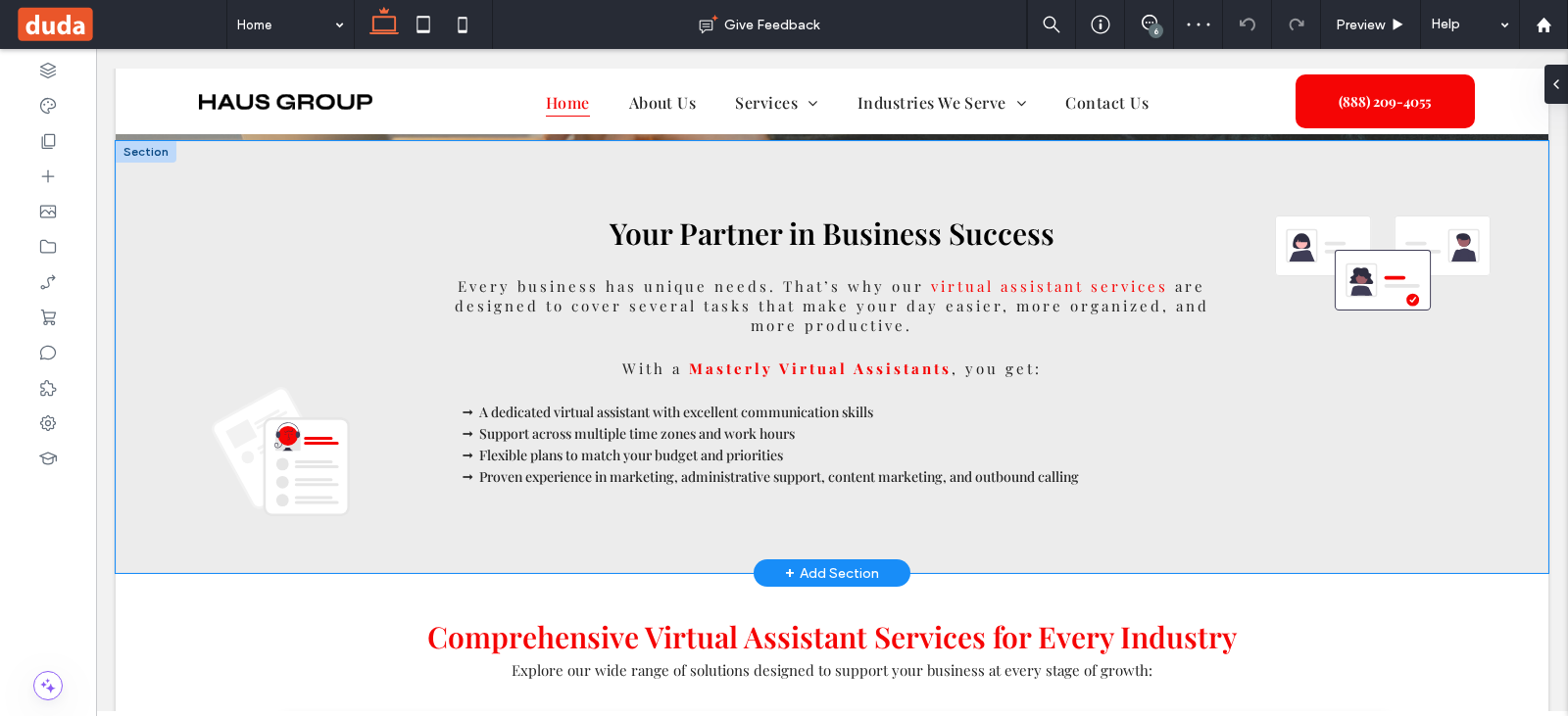scroll, scrollTop: 490, scrollLeft: 0, axis: vertical 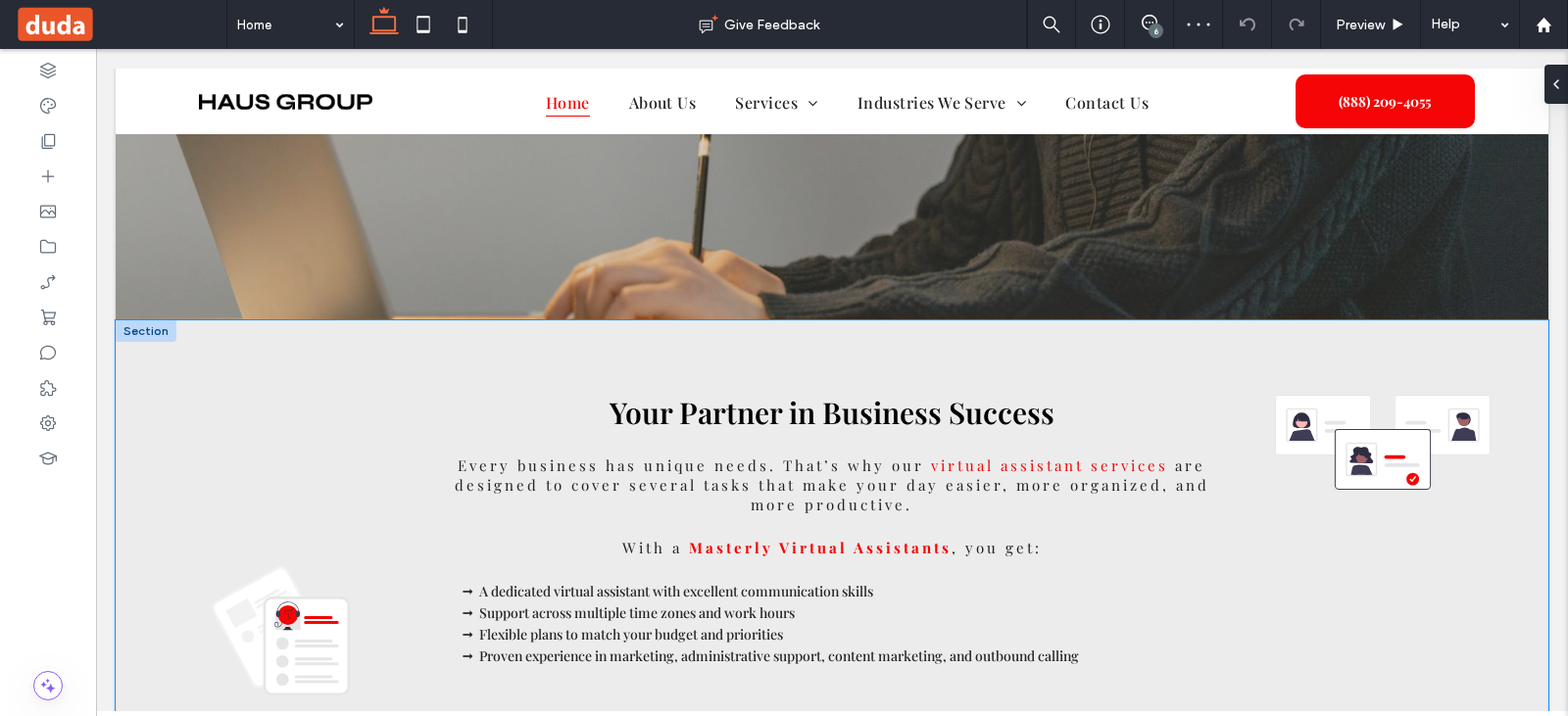 click on "Your Partner in Business Success
Every business has unique needs. That’s why our
virtual assistant services   are designed to cover several tasks that make your day easier, more organized, and more productive.
With a
Masterly Virtual Assistants , you get:
A dedicated virtual assistant with excellent communication skills Support across multiple time zones and work hours Flexible plans to match your budget and priorities Proven experience in marketing, administrative support, content marketing, and outbound calling" at bounding box center (832, 536) 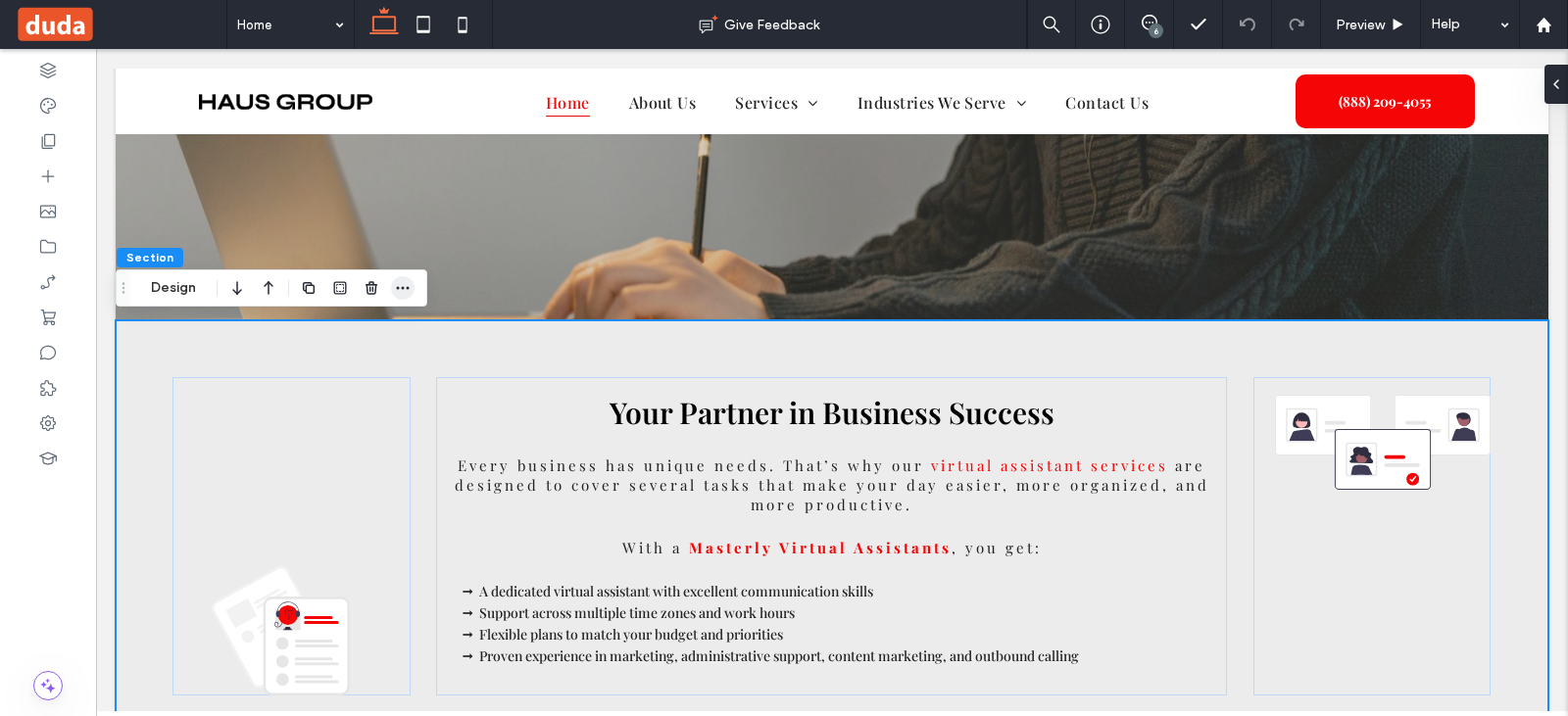 click 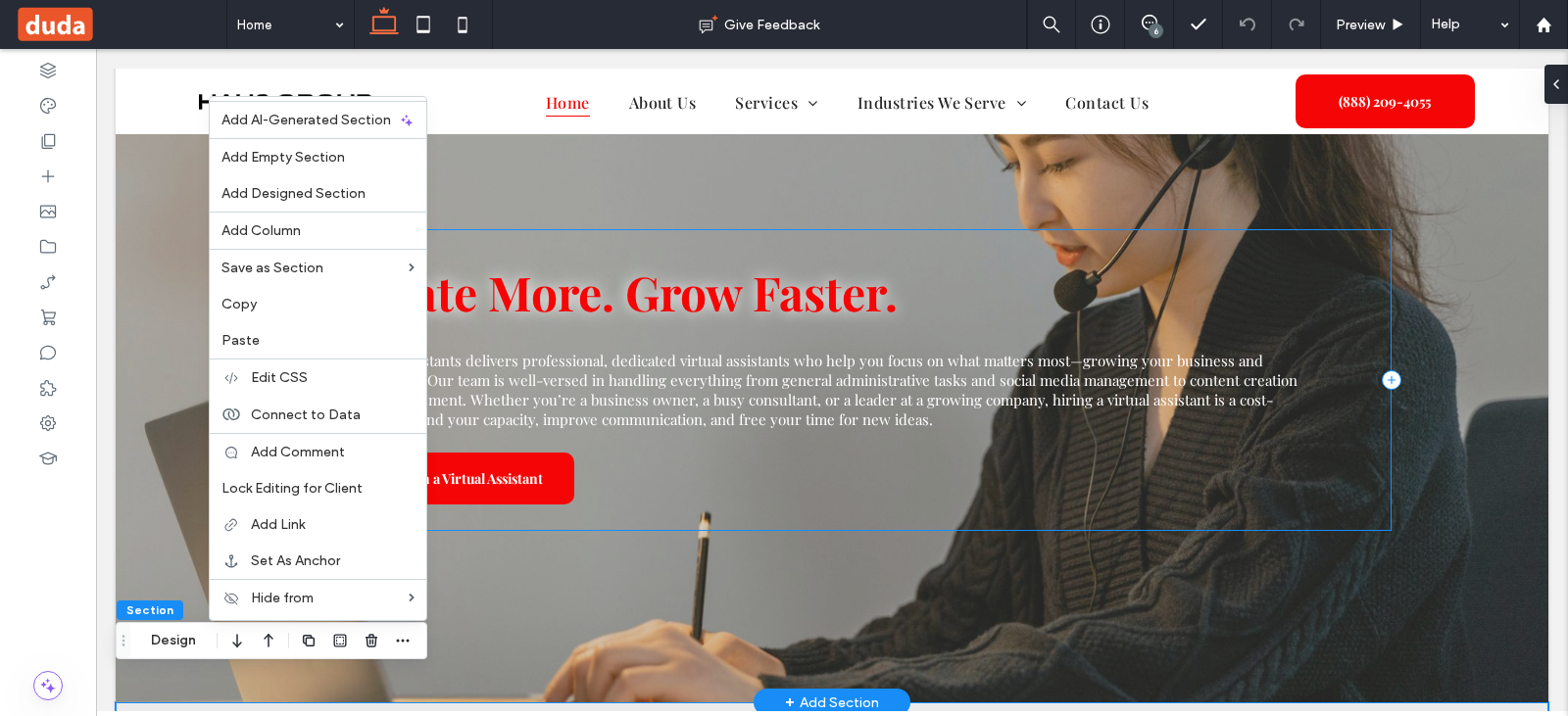 scroll, scrollTop: 98, scrollLeft: 0, axis: vertical 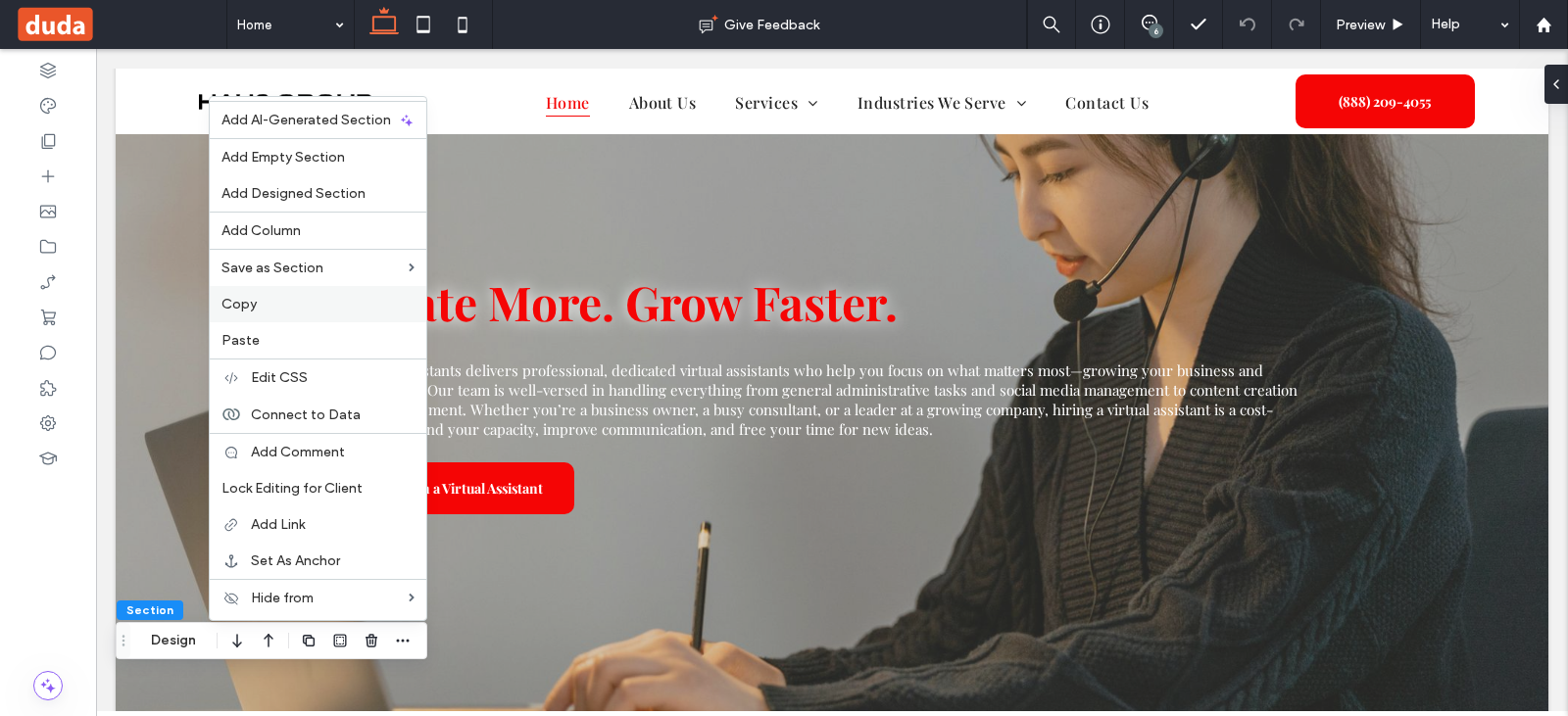click on "Copy" at bounding box center (239, 304) 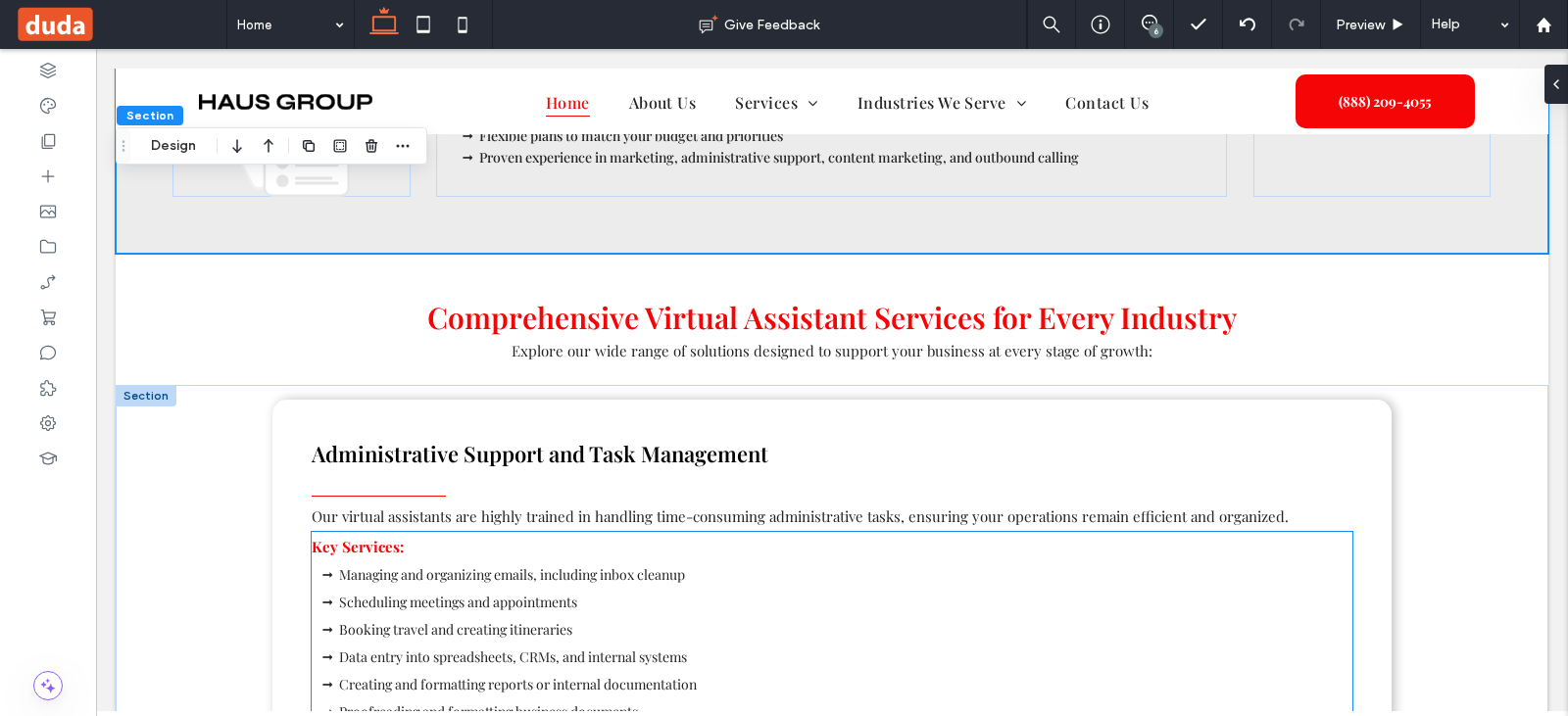 scroll, scrollTop: 979, scrollLeft: 0, axis: vertical 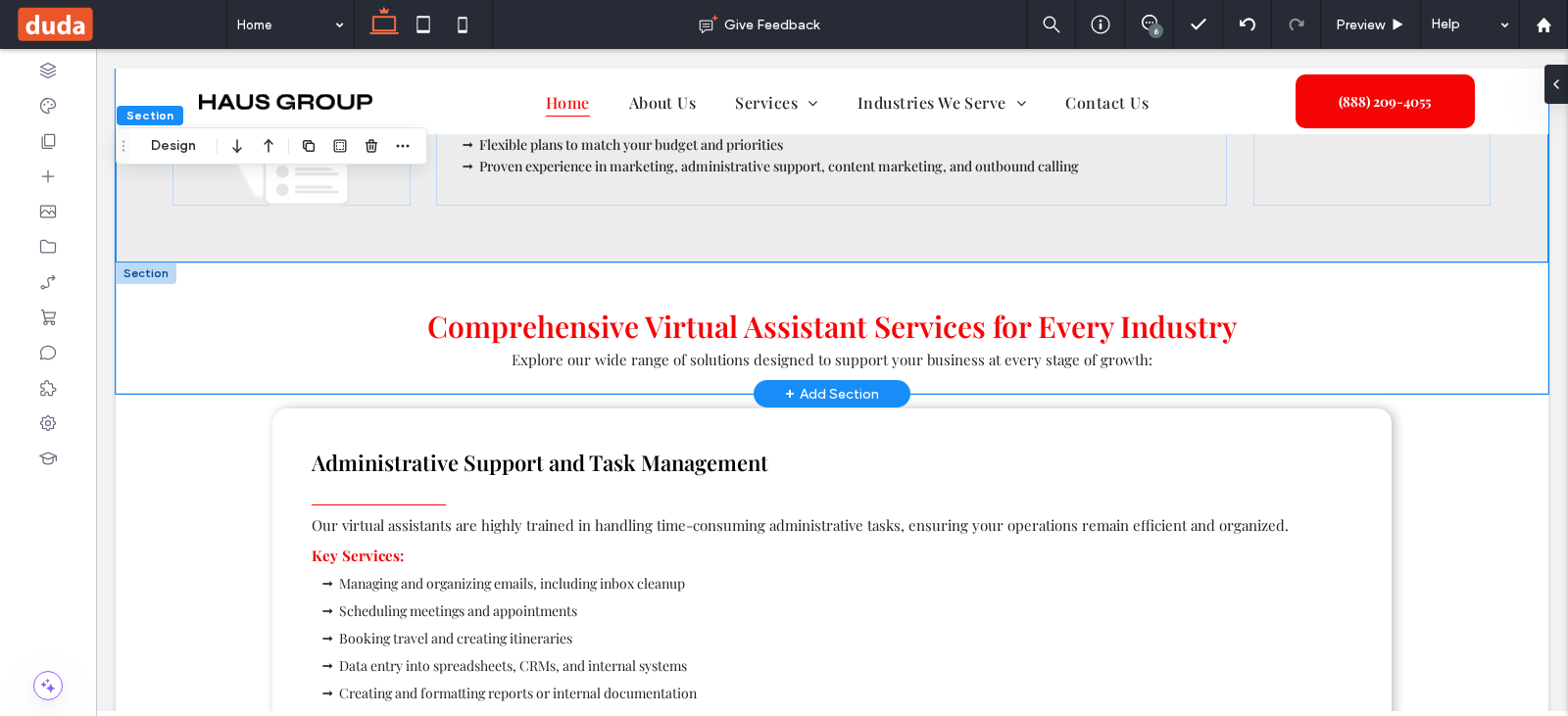 click on "Comprehensive Virtual Assistant Services for Every Industry
Explore our wide range of solutions designed to support your business at every stage of growth:" at bounding box center (832, 328) 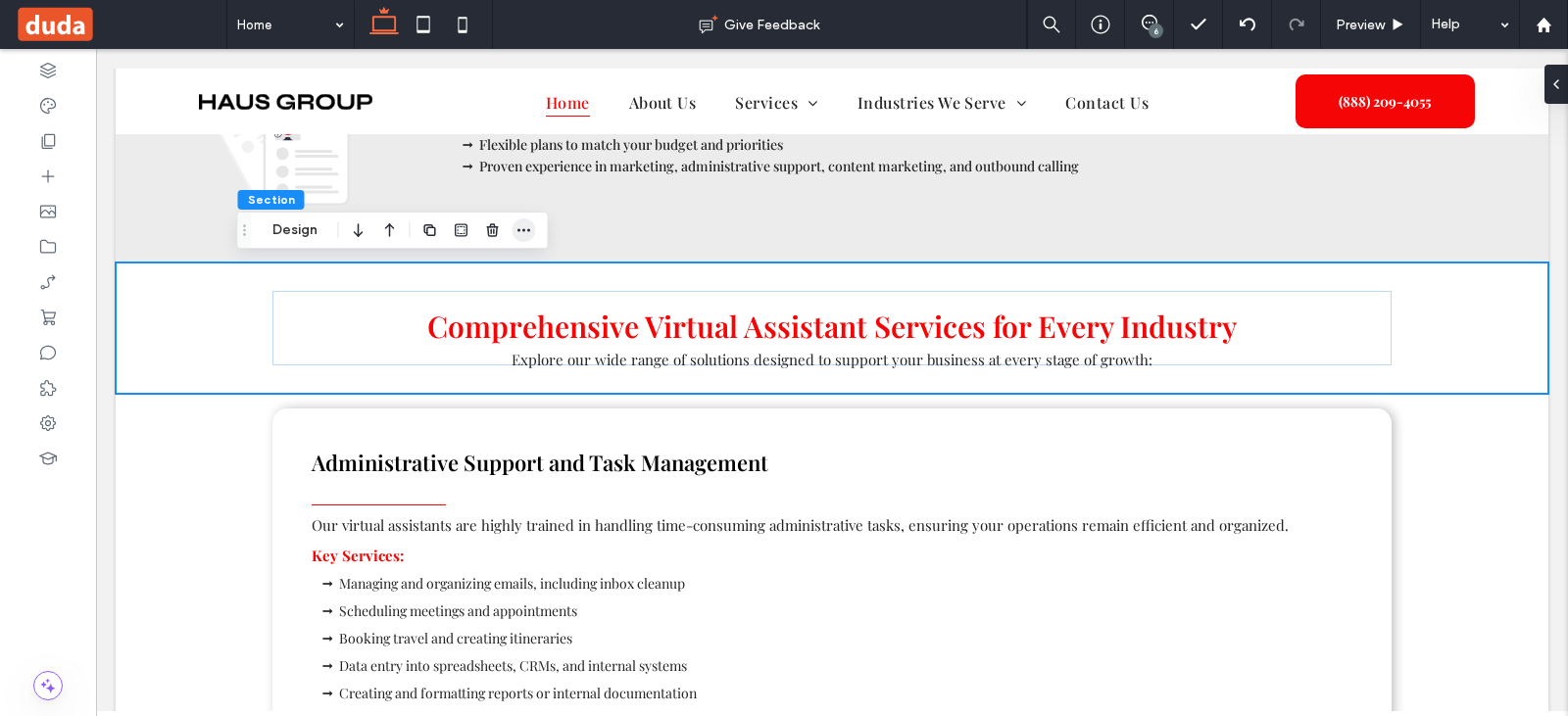 drag, startPoint x: 530, startPoint y: 224, endPoint x: 546, endPoint y: 304, distance: 81.584312 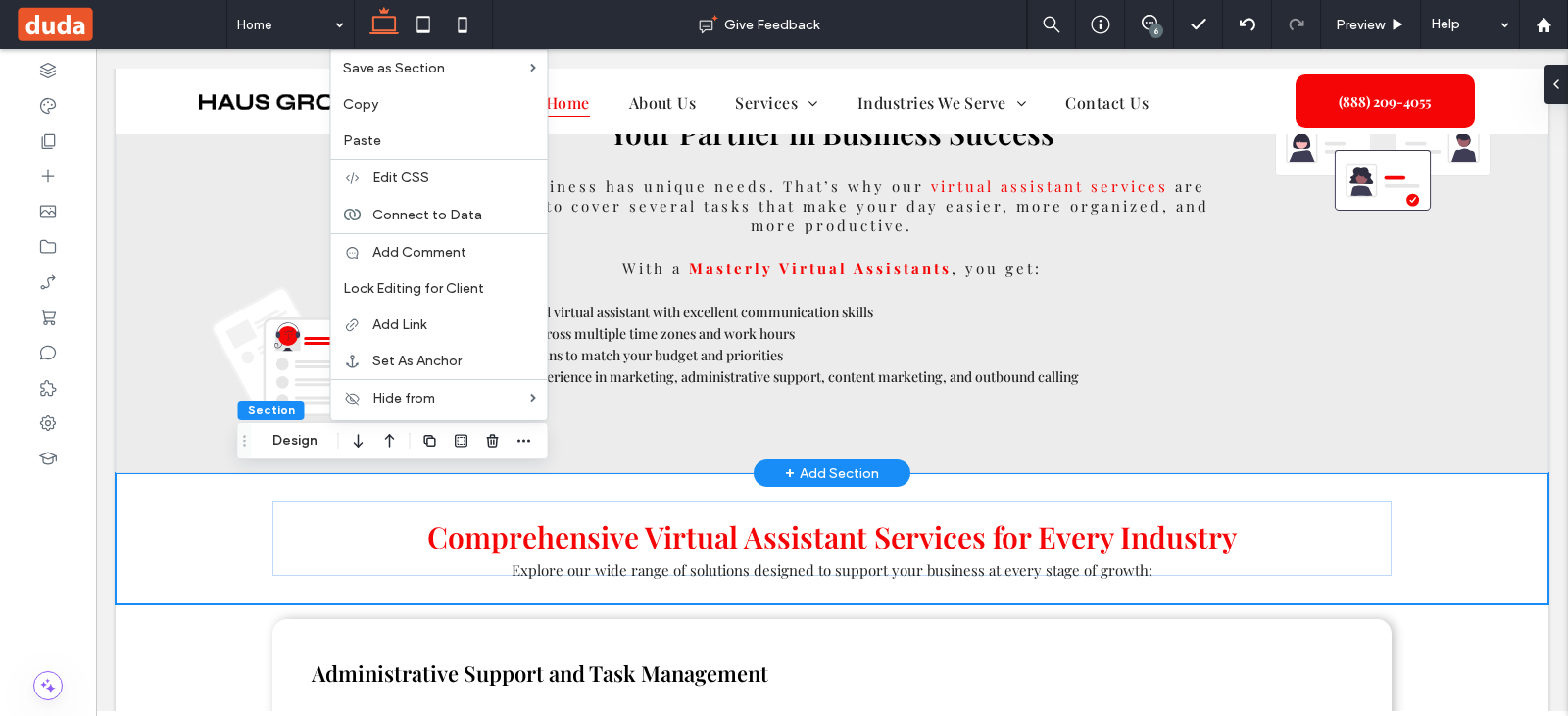 scroll, scrollTop: 686, scrollLeft: 0, axis: vertical 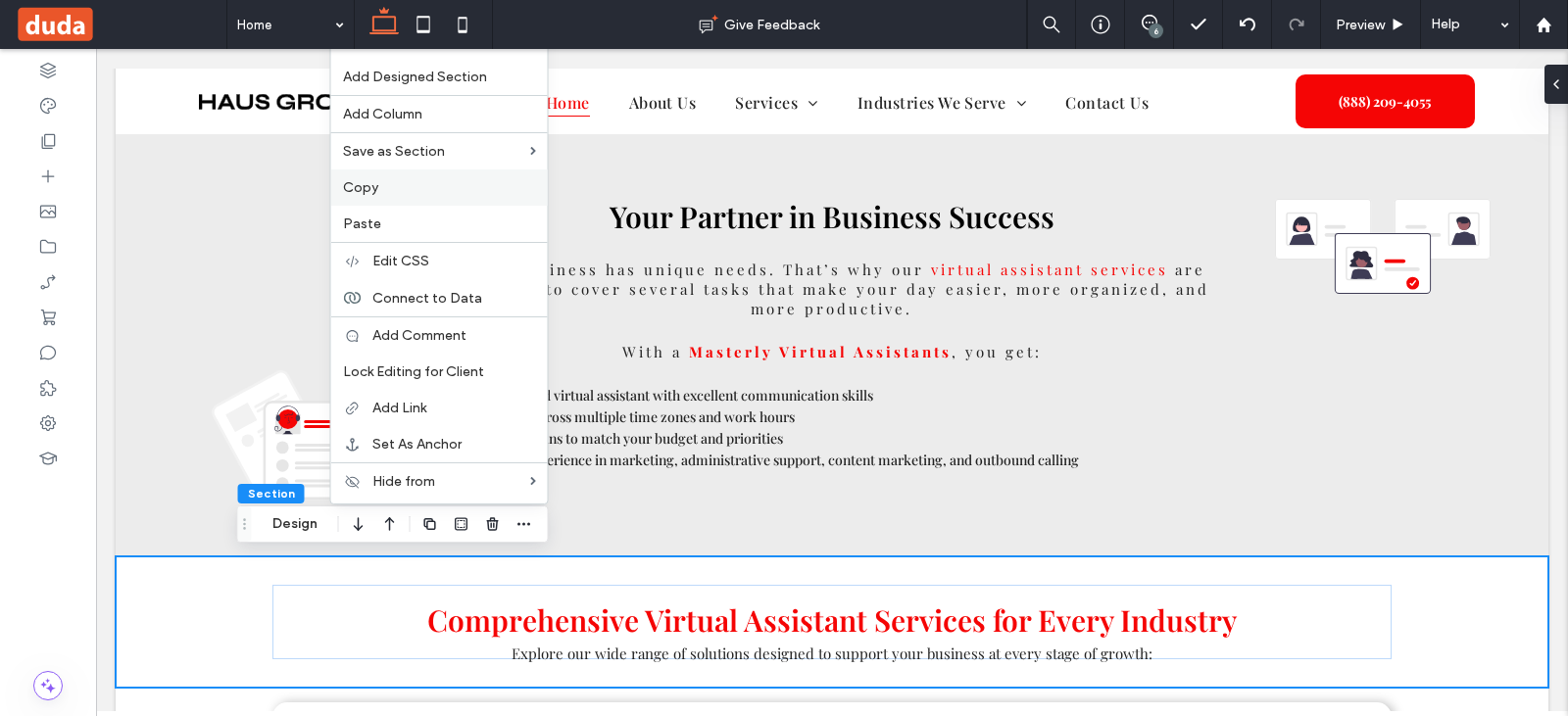 click on "Copy" at bounding box center (439, 187) 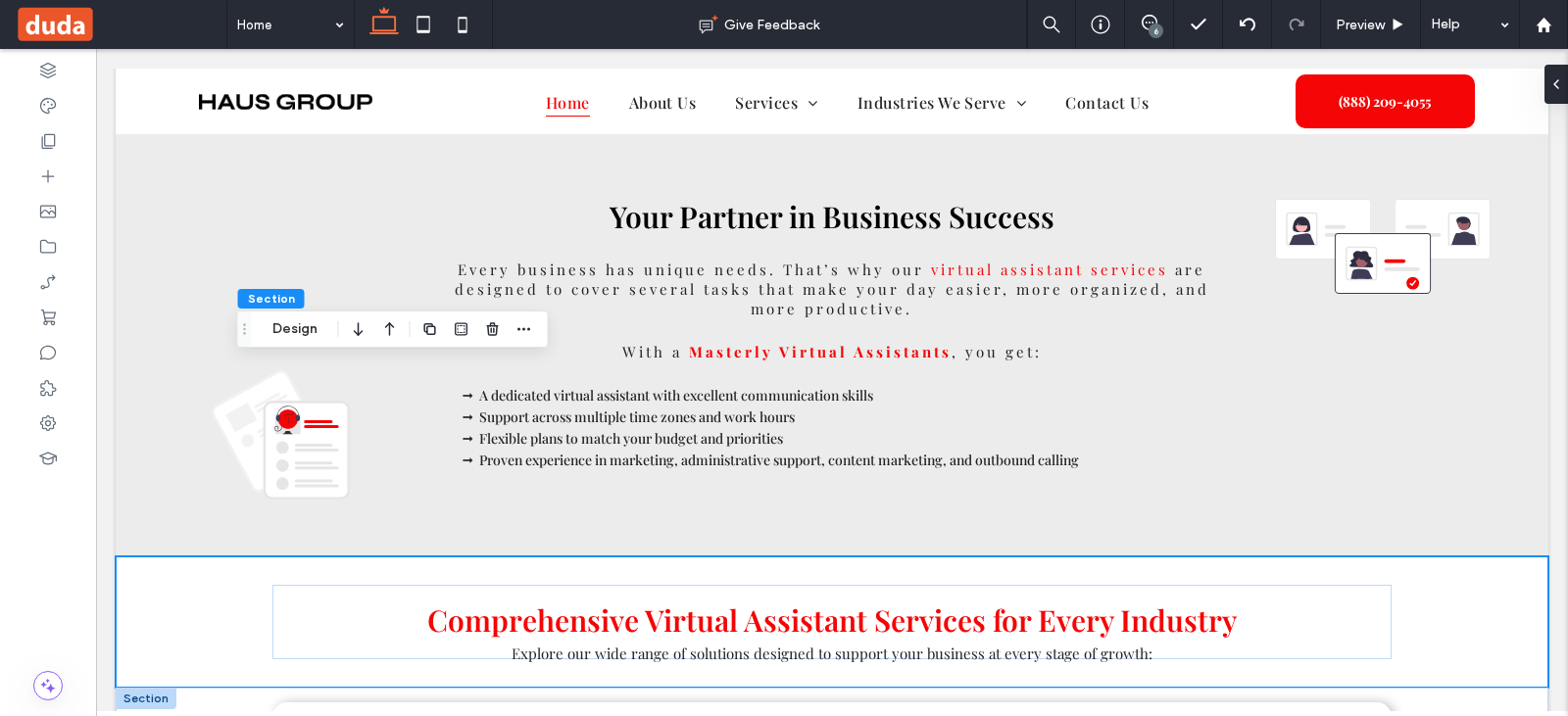 scroll, scrollTop: 1077, scrollLeft: 0, axis: vertical 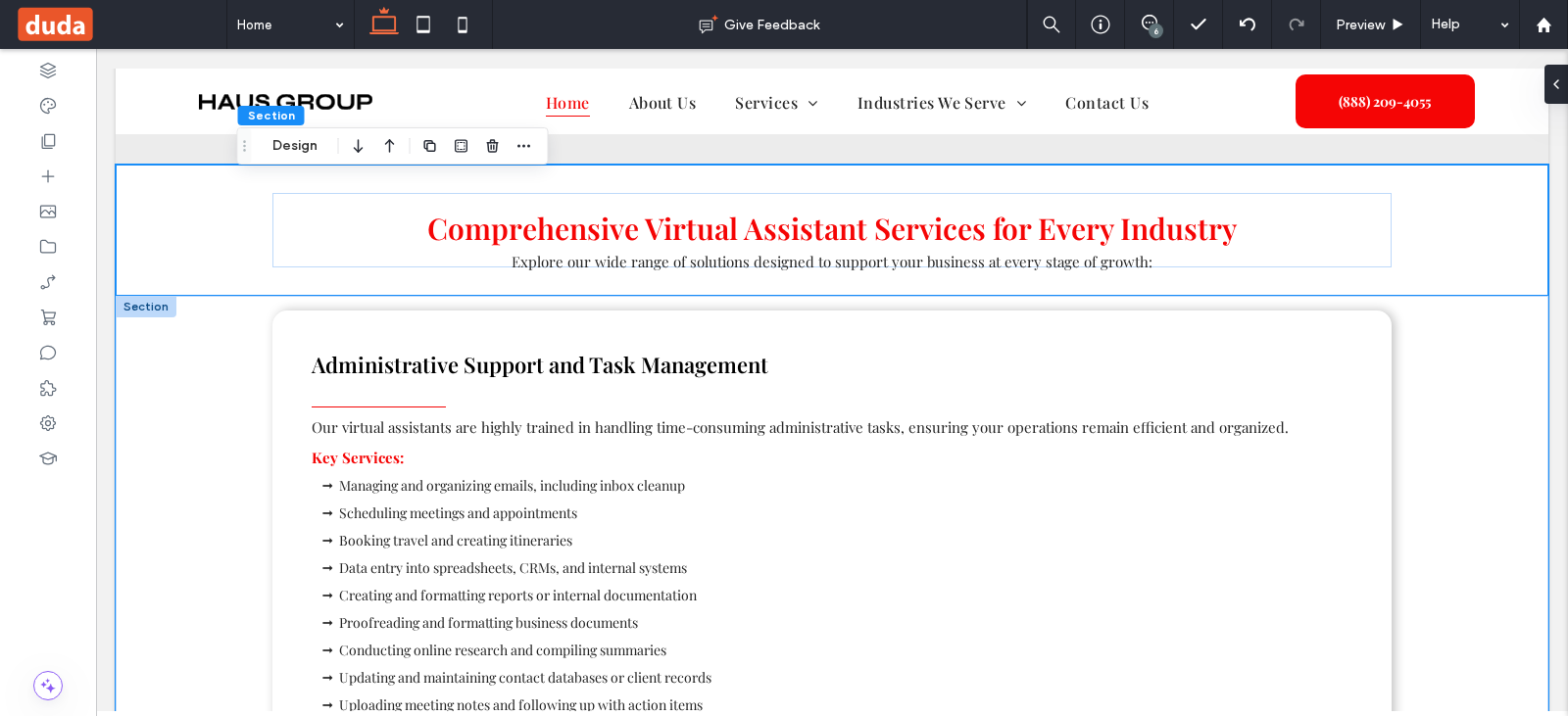 click on "Administrative Support and Task Management
Our virtual assistants are highly trained in handling time-consuming administrative tasks, ensuring your operations remain efficient and organized.
Key Services:   Managing and organizing emails, including inbox cleanup Scheduling meetings and appointments Booking travel and creating itineraries Data entry into spreadsheets, CRMs, and internal systems Creating and formatting reports or internal documentation Proofreading and formatting business documents Conducting online research and compiling summaries Updating and maintaining contact databases or client records Uploading meeting notes and following up with action items" at bounding box center [832, 534] 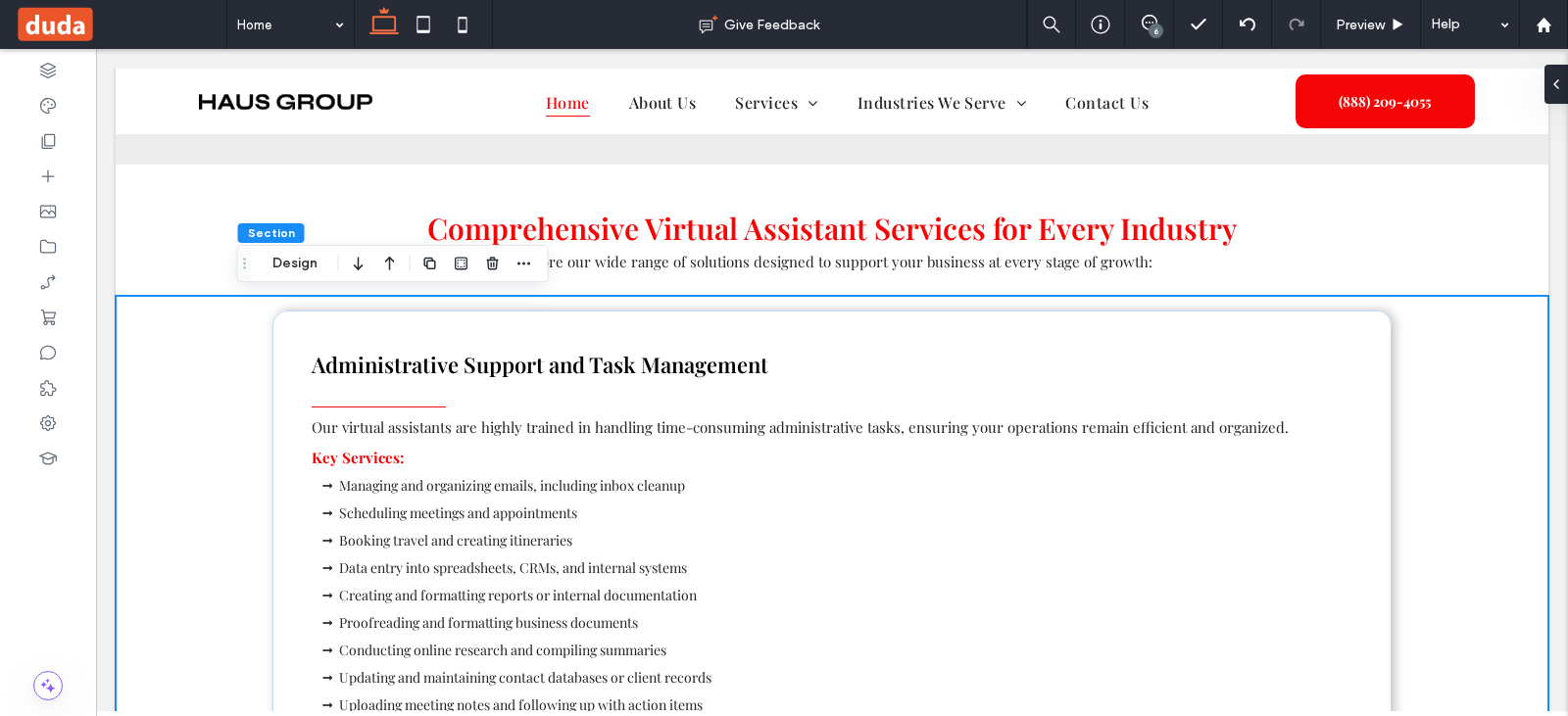 click 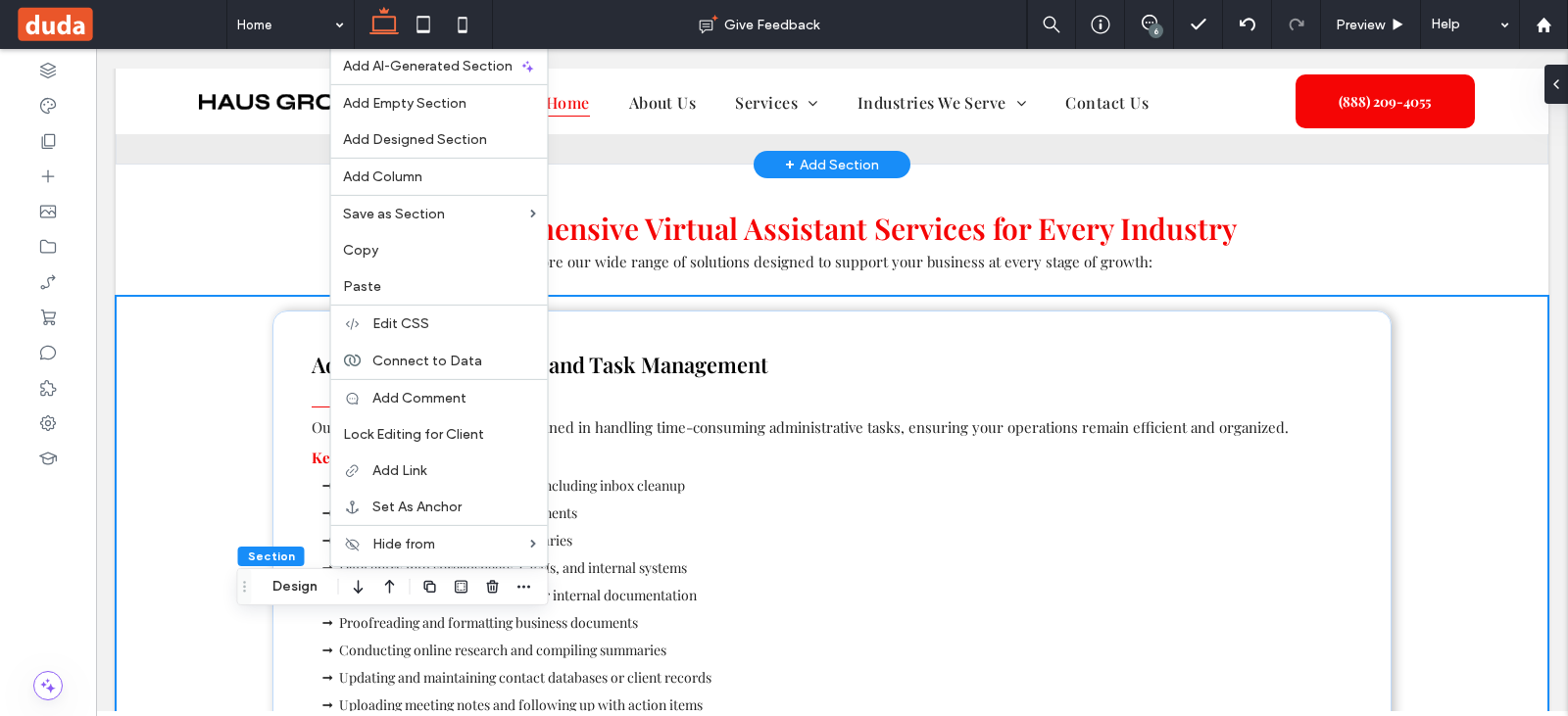 scroll, scrollTop: 686, scrollLeft: 0, axis: vertical 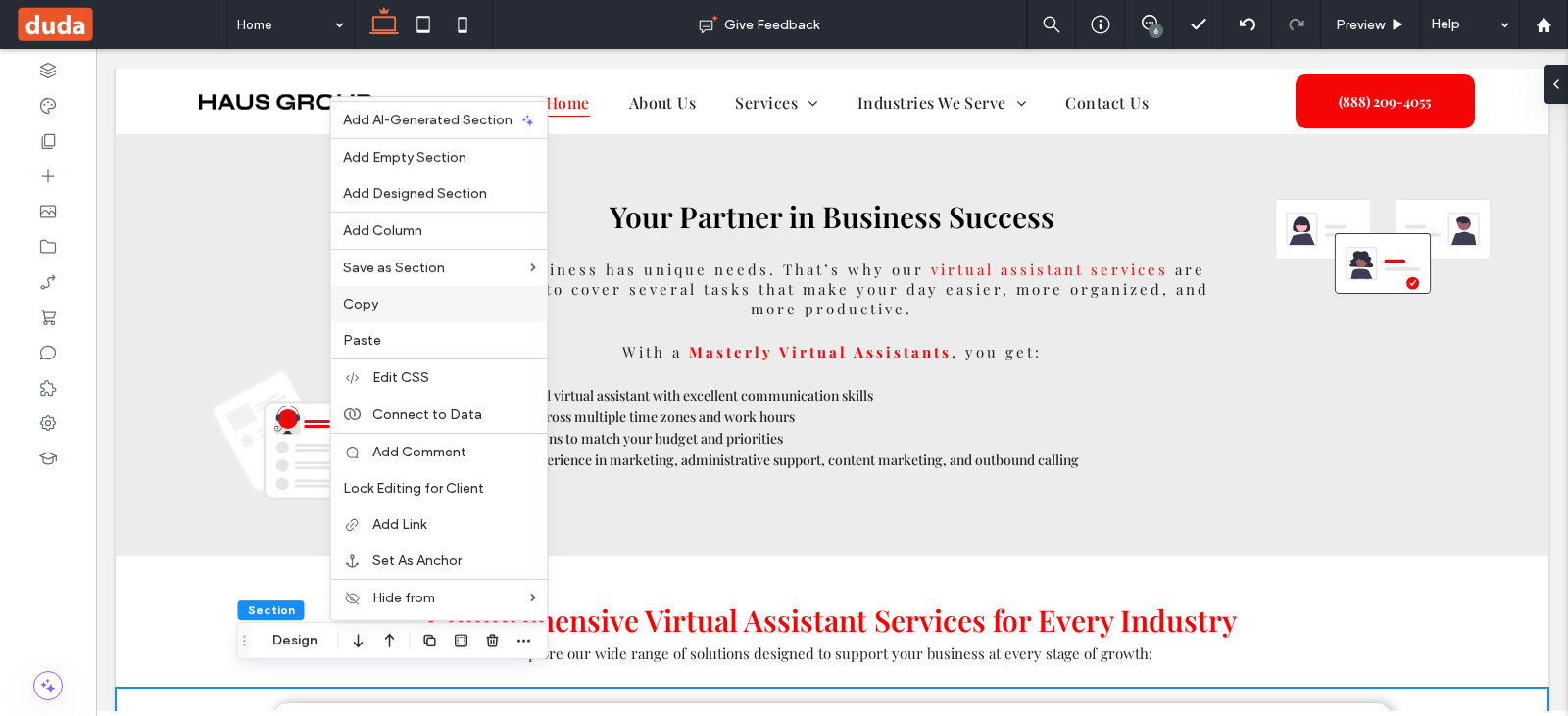 click on "Copy" at bounding box center (439, 304) 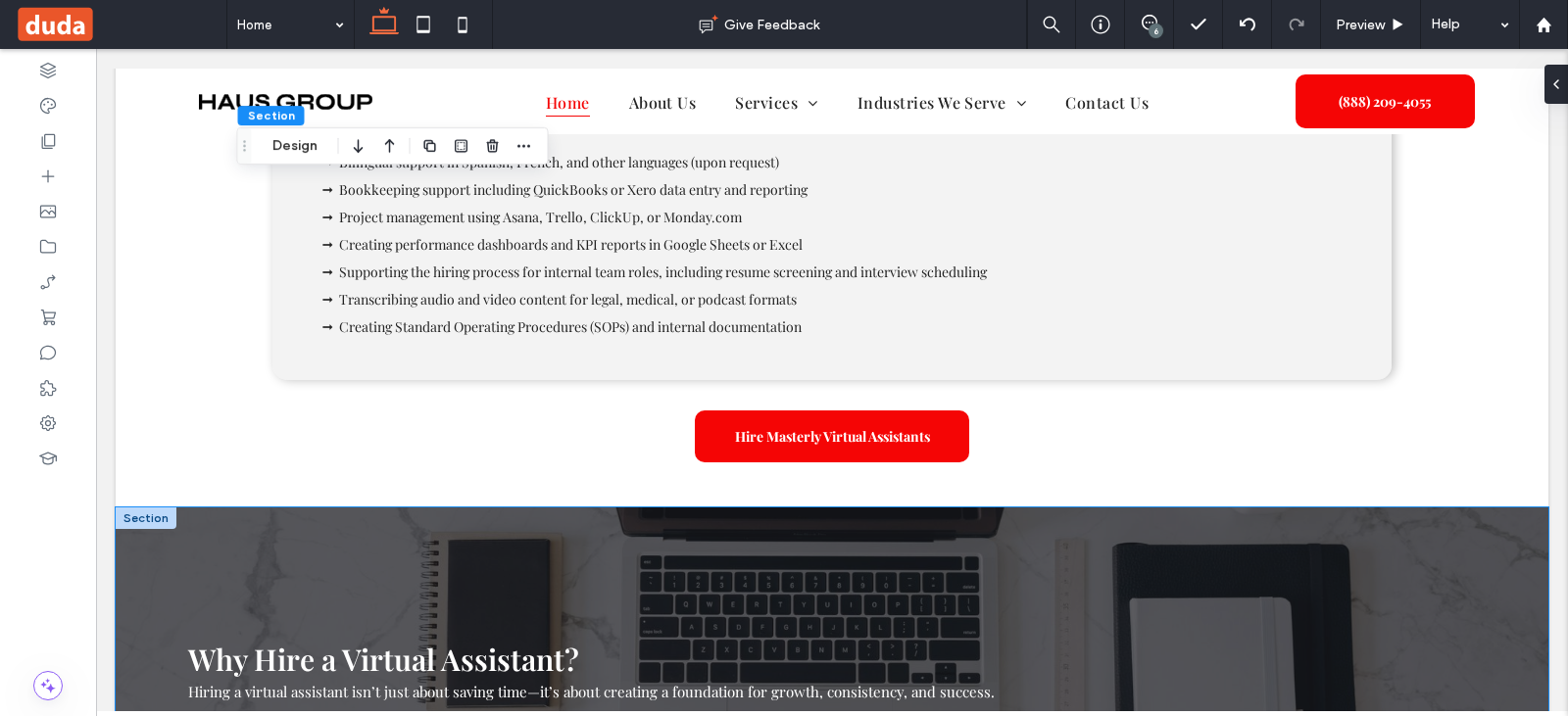 scroll, scrollTop: 4408, scrollLeft: 0, axis: vertical 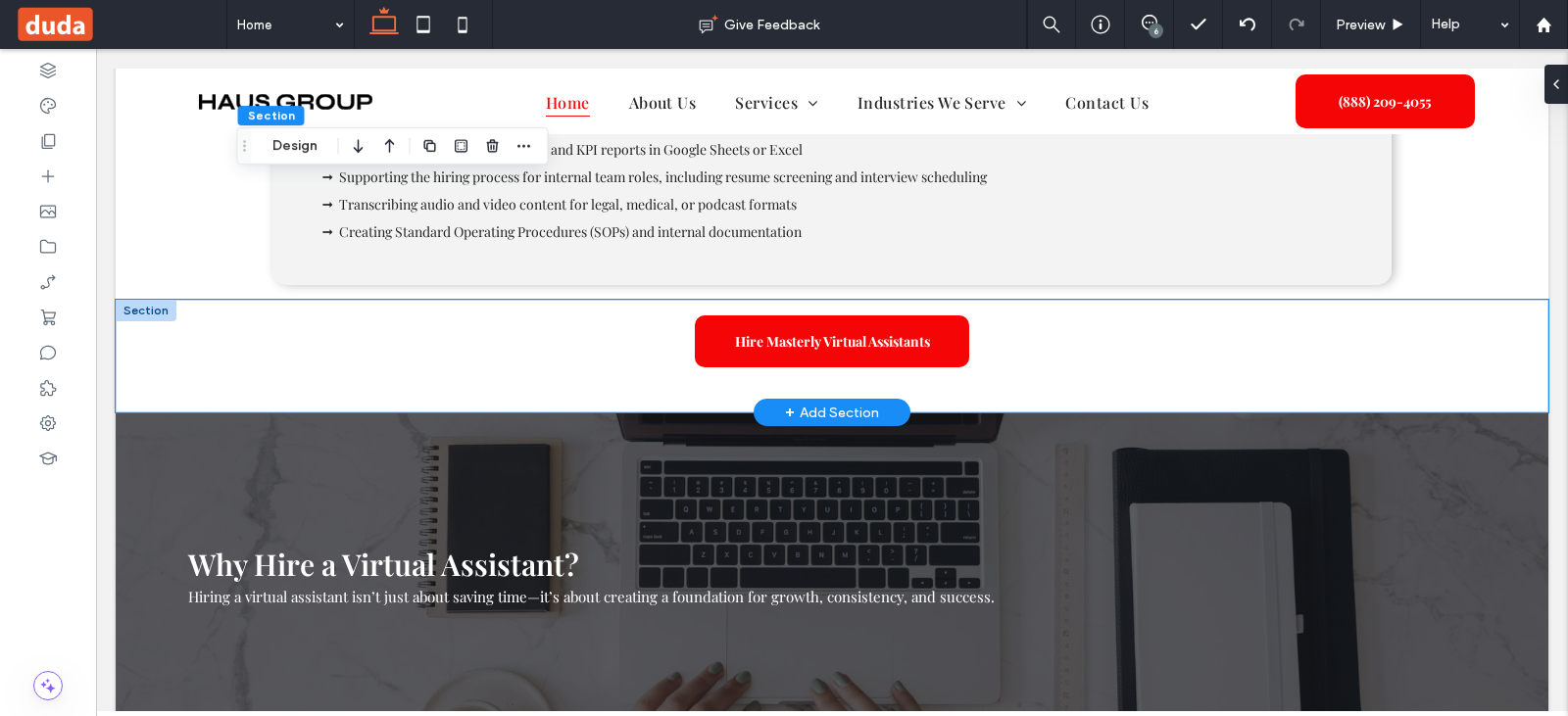 click on "Hire Masterly Virtual Assistants" at bounding box center (832, 356) 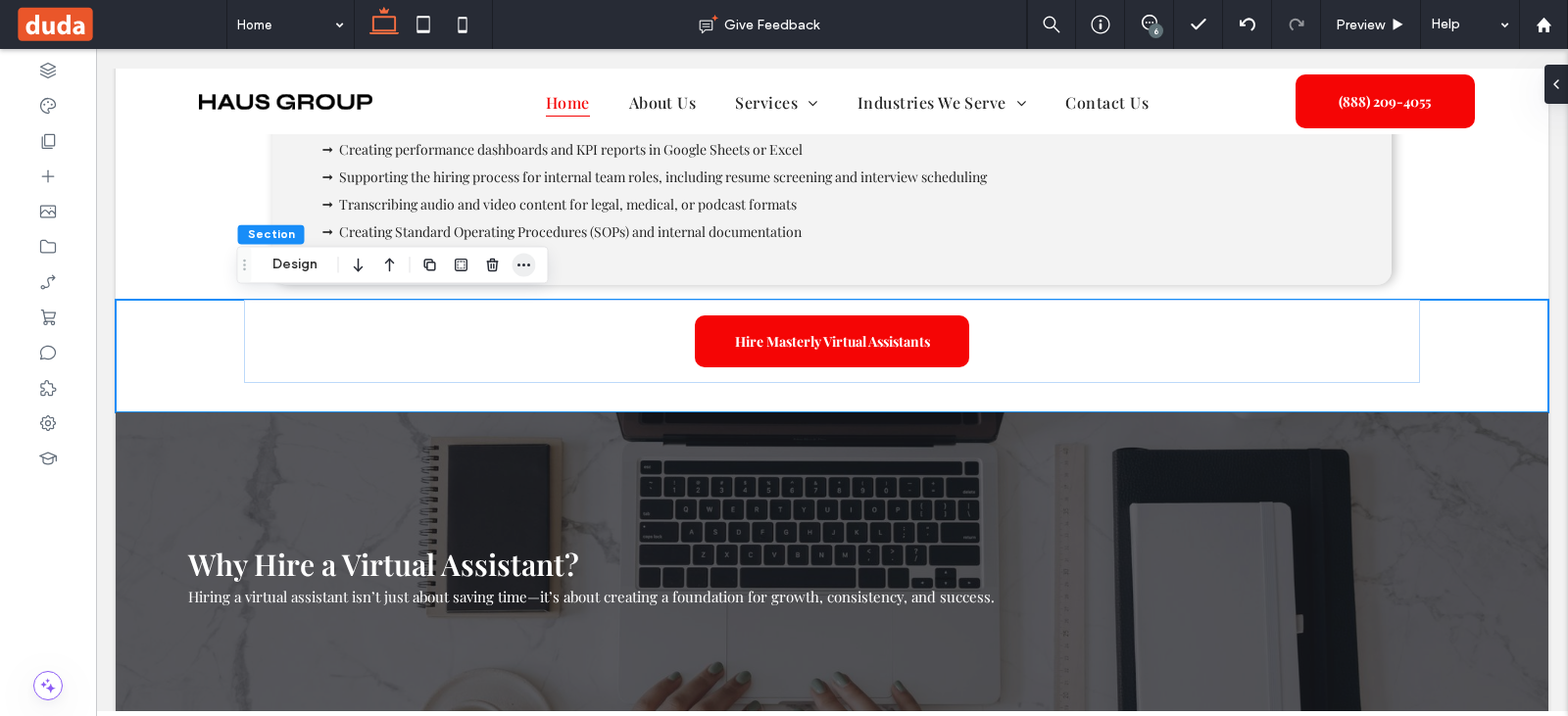 click 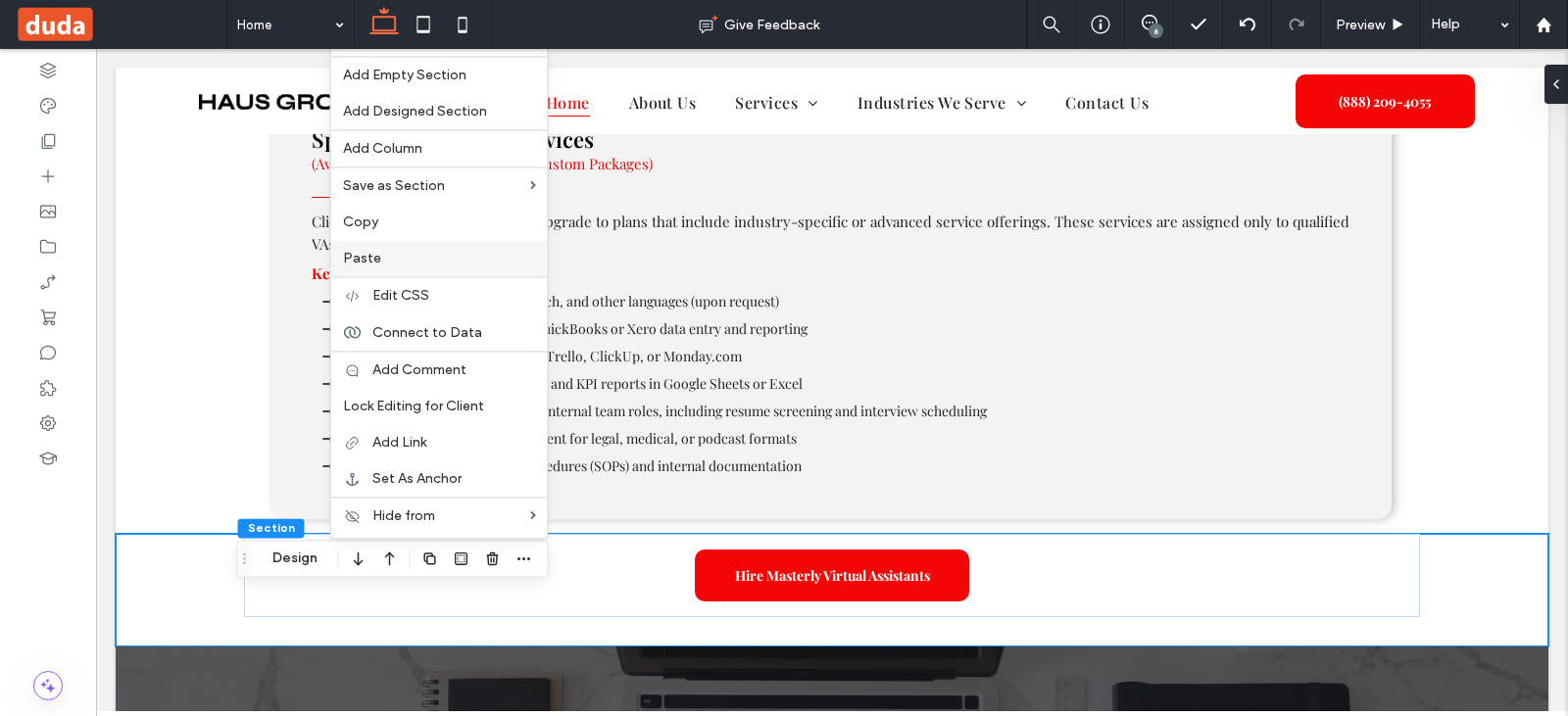 scroll, scrollTop: 4114, scrollLeft: 0, axis: vertical 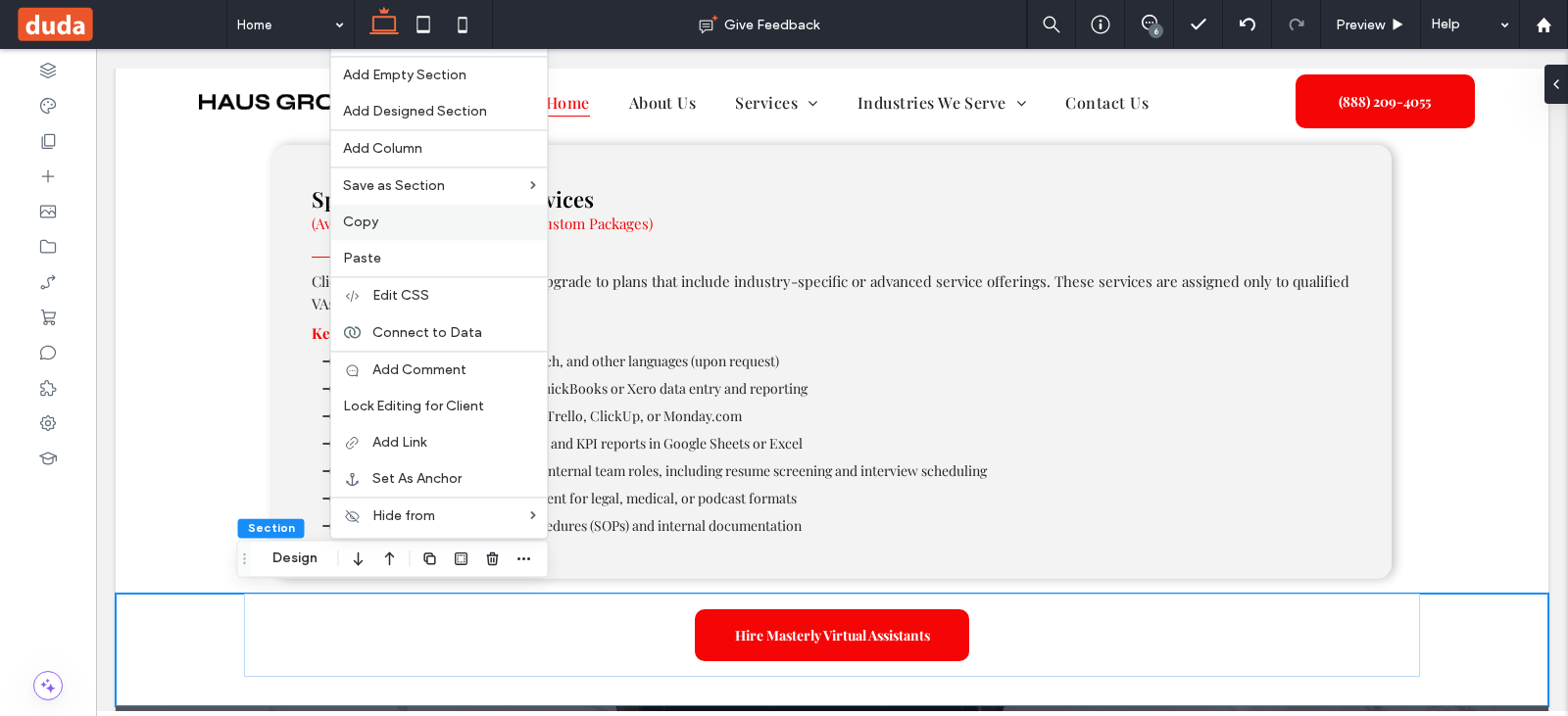 click on "Copy" at bounding box center [439, 221] 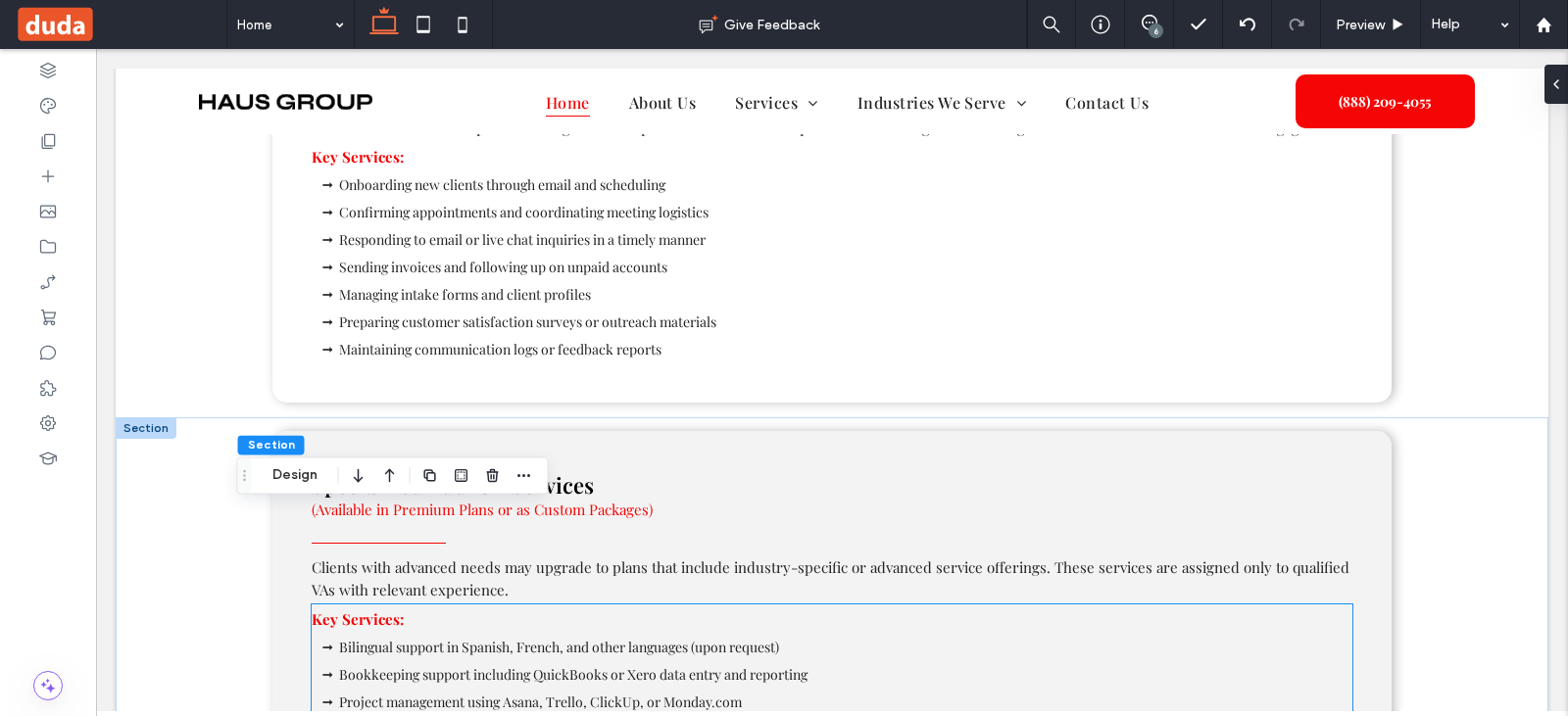 scroll, scrollTop: 4212, scrollLeft: 0, axis: vertical 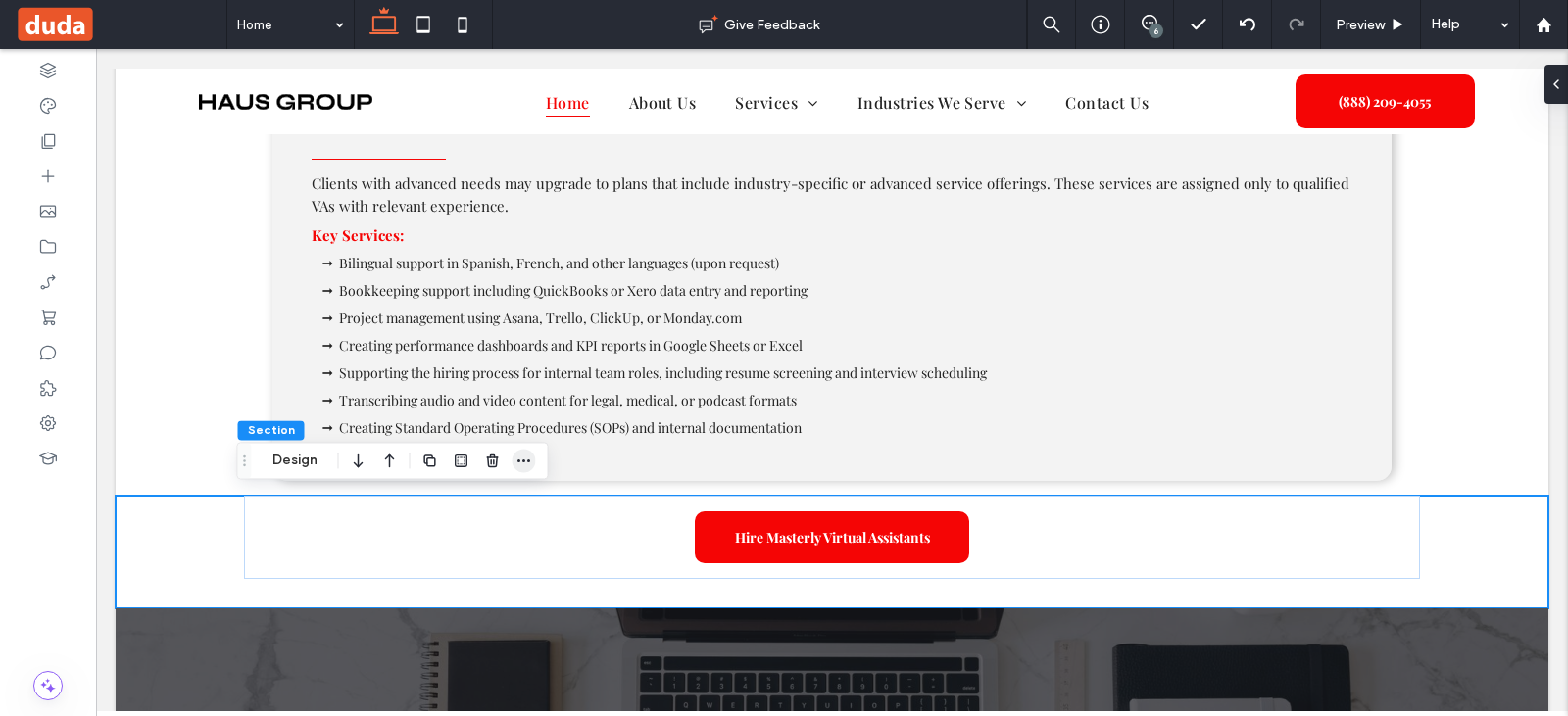 click at bounding box center [524, 460] 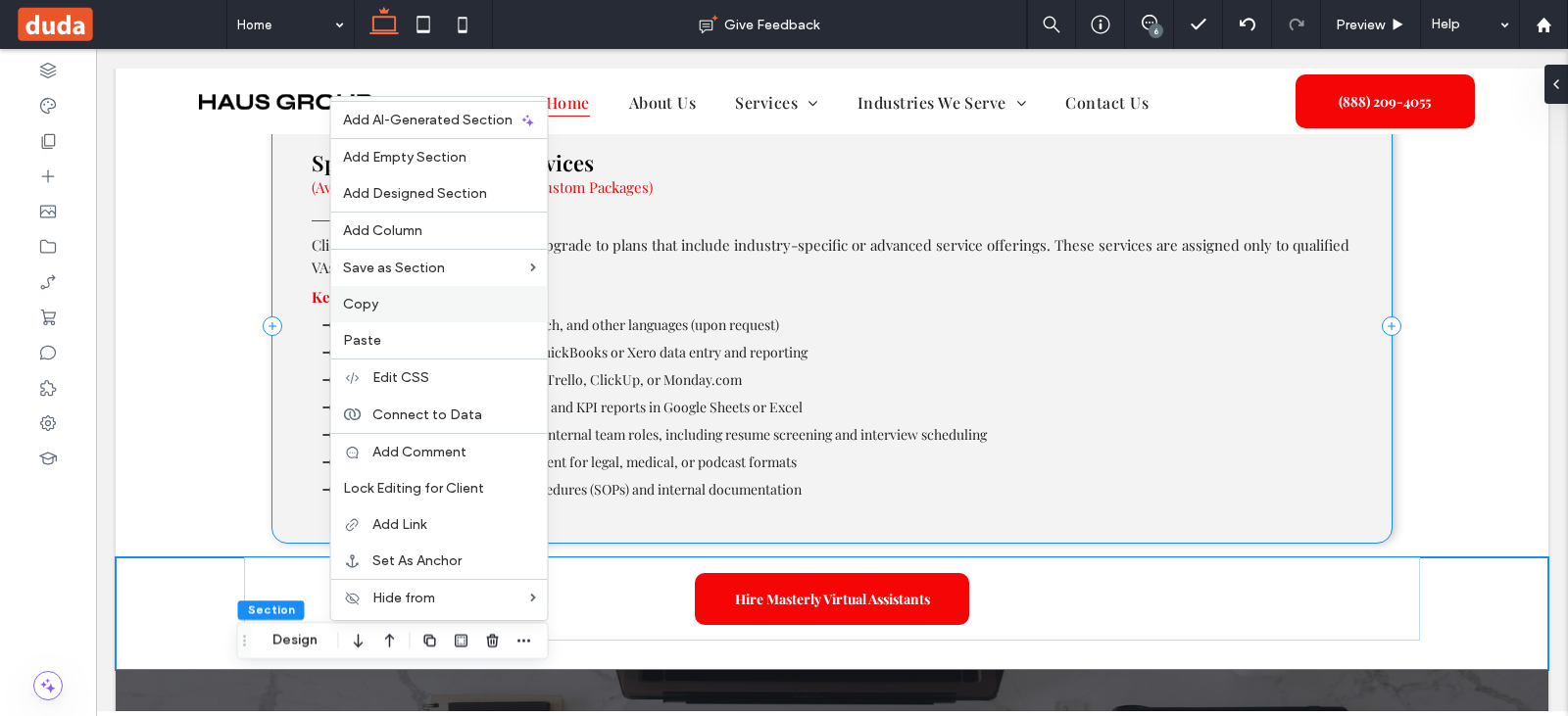 scroll, scrollTop: 3820, scrollLeft: 0, axis: vertical 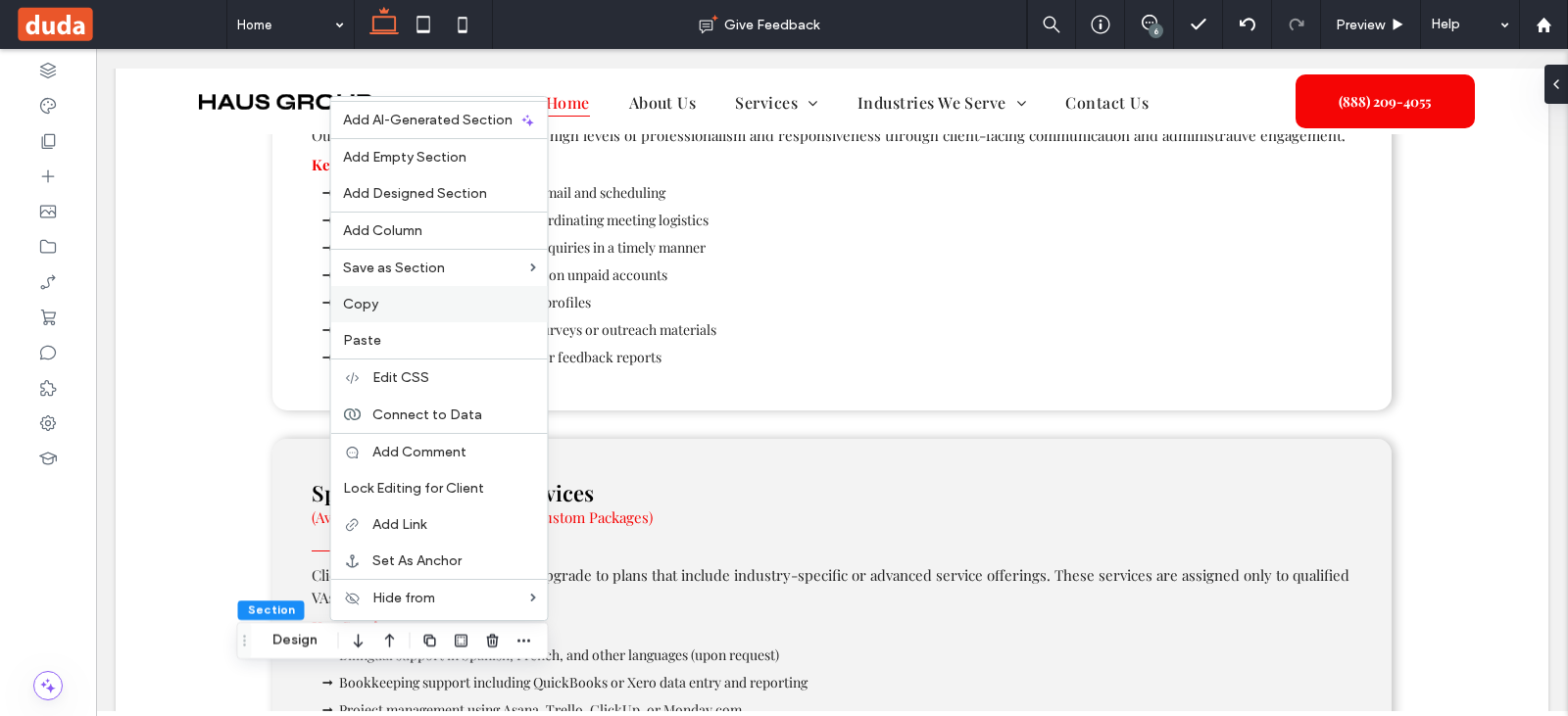 click on "Copy" at bounding box center [439, 304] 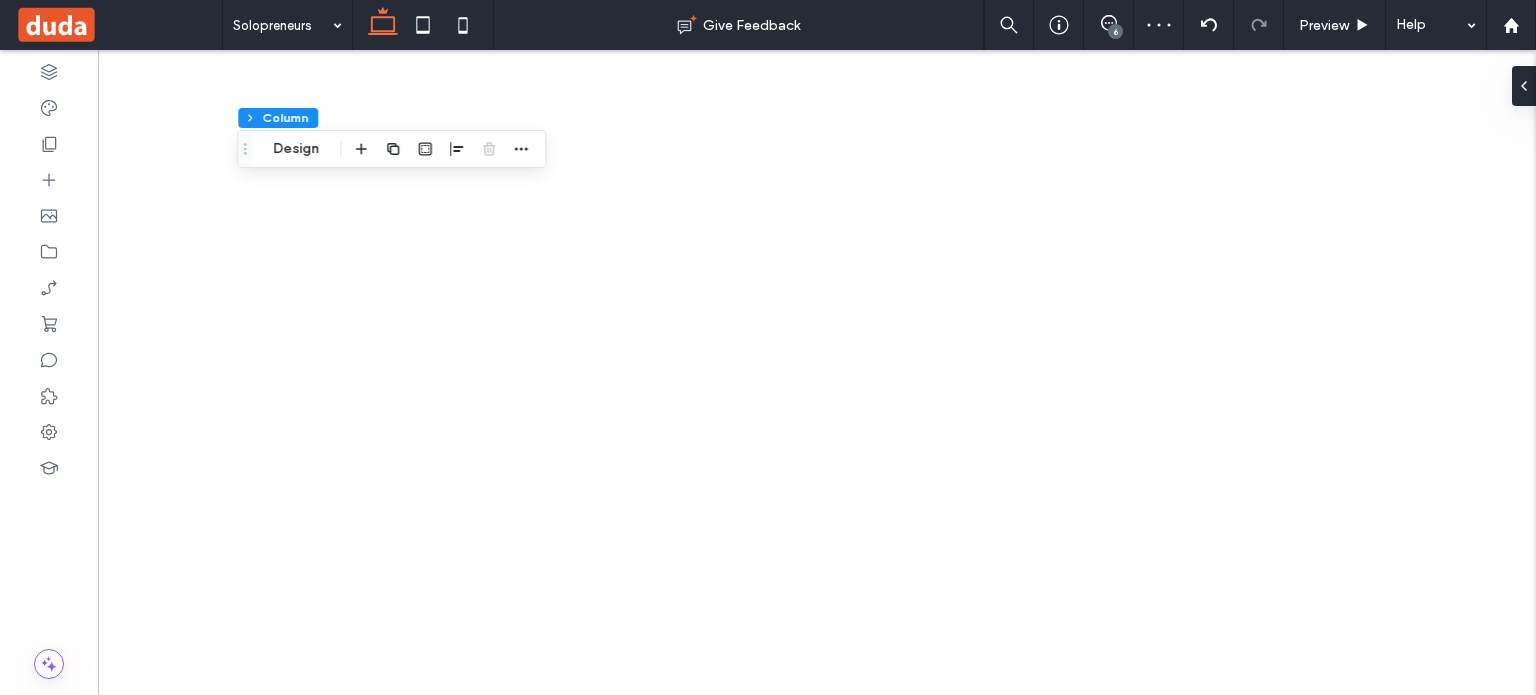 scroll, scrollTop: 0, scrollLeft: 0, axis: both 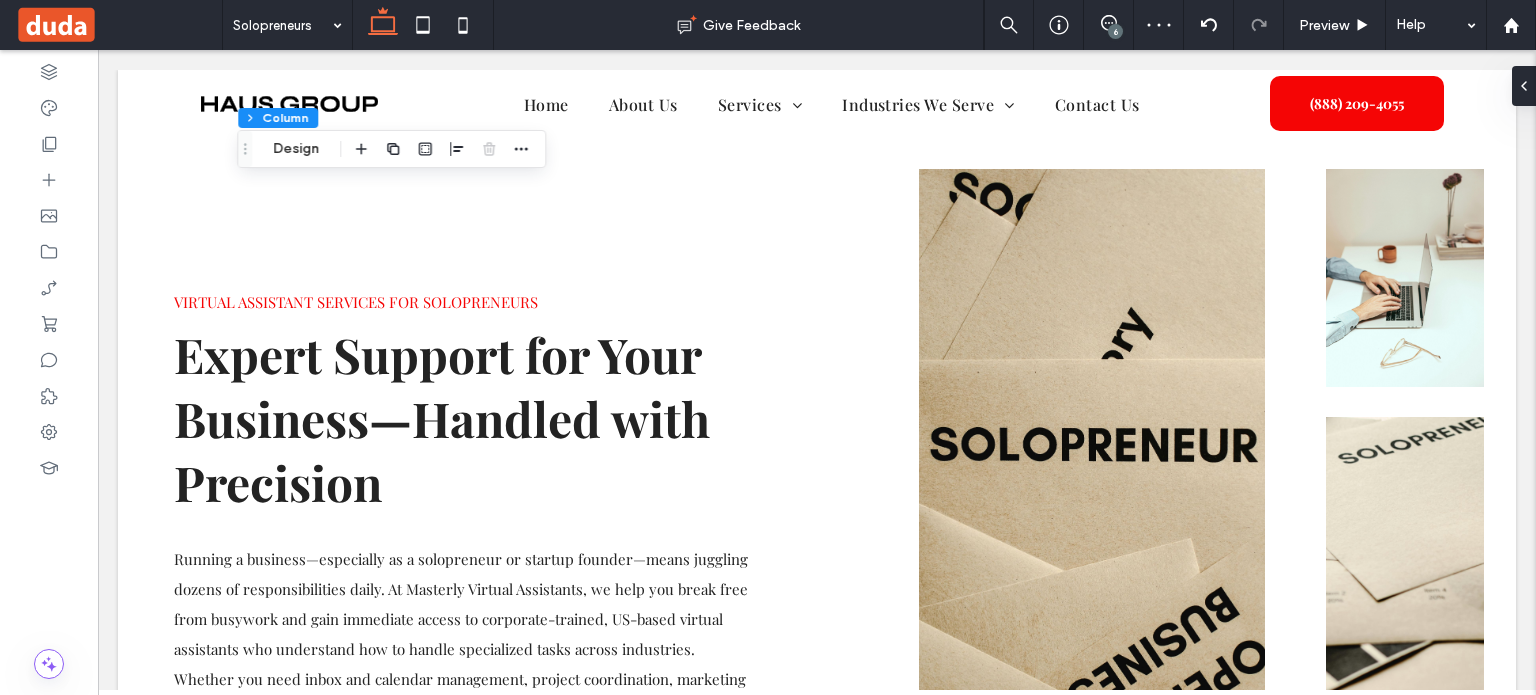 click on "Creating and formatting reports or internal documentation" at bounding box center (831, 1975) 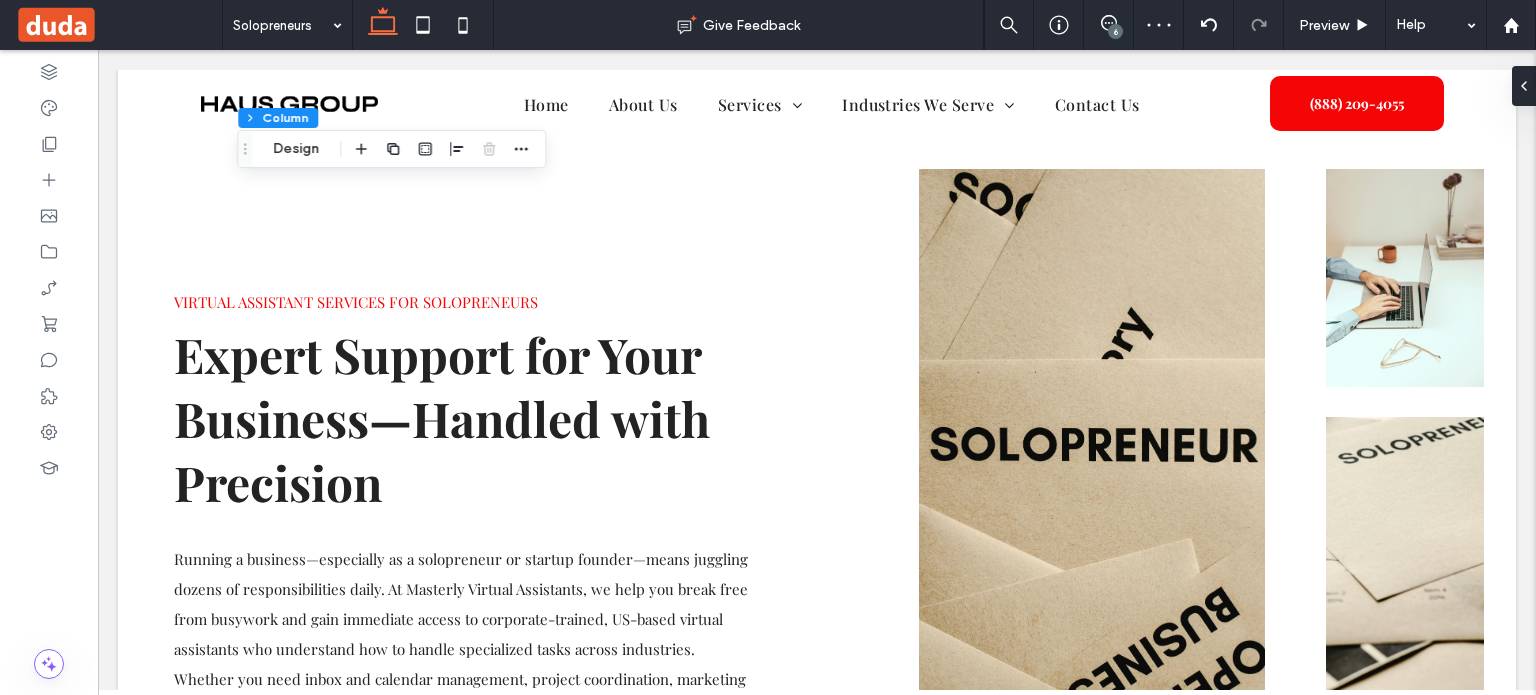 click on "Key Services:   Managing and organizing emails, including inbox cleanup Scheduling meetings and appointments Booking travel and creating itineraries Data entry into spreadsheets, CRMs, and internal systems Creating and formatting reports or internal documentation Proofreading and formatting business documents Conducting online research and compiling summaries Updating and maintaining contact databases or client records Uploading meeting notes and following up with action items" at bounding box center (817, 1960) 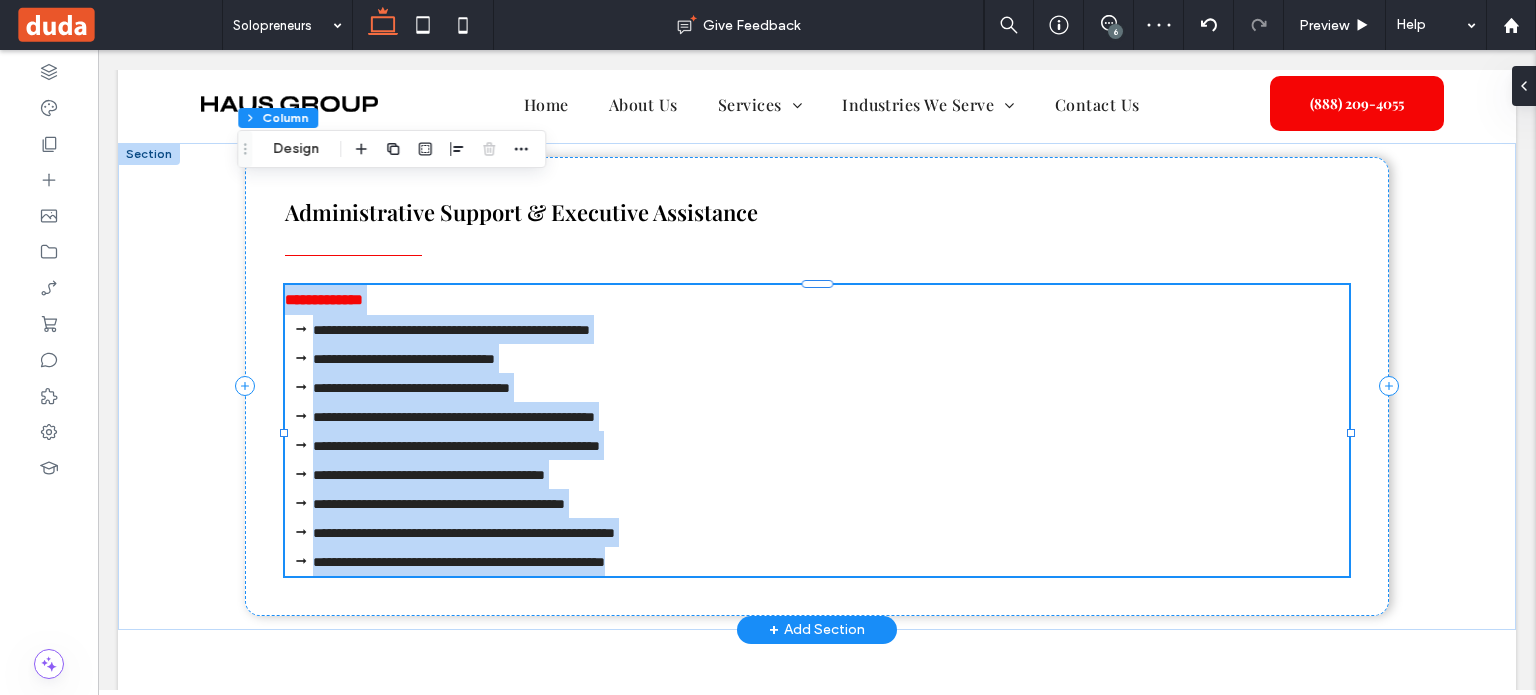scroll, scrollTop: 0, scrollLeft: 0, axis: both 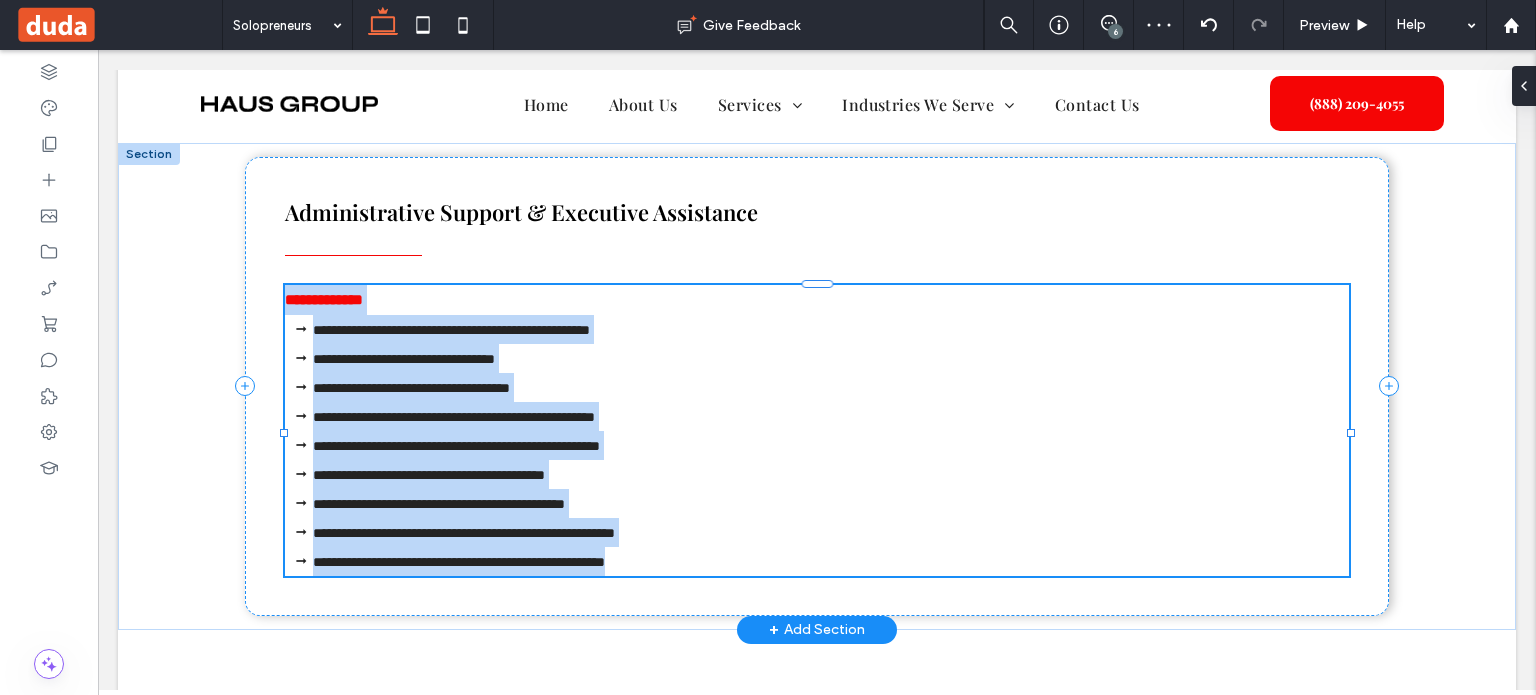 type on "**********" 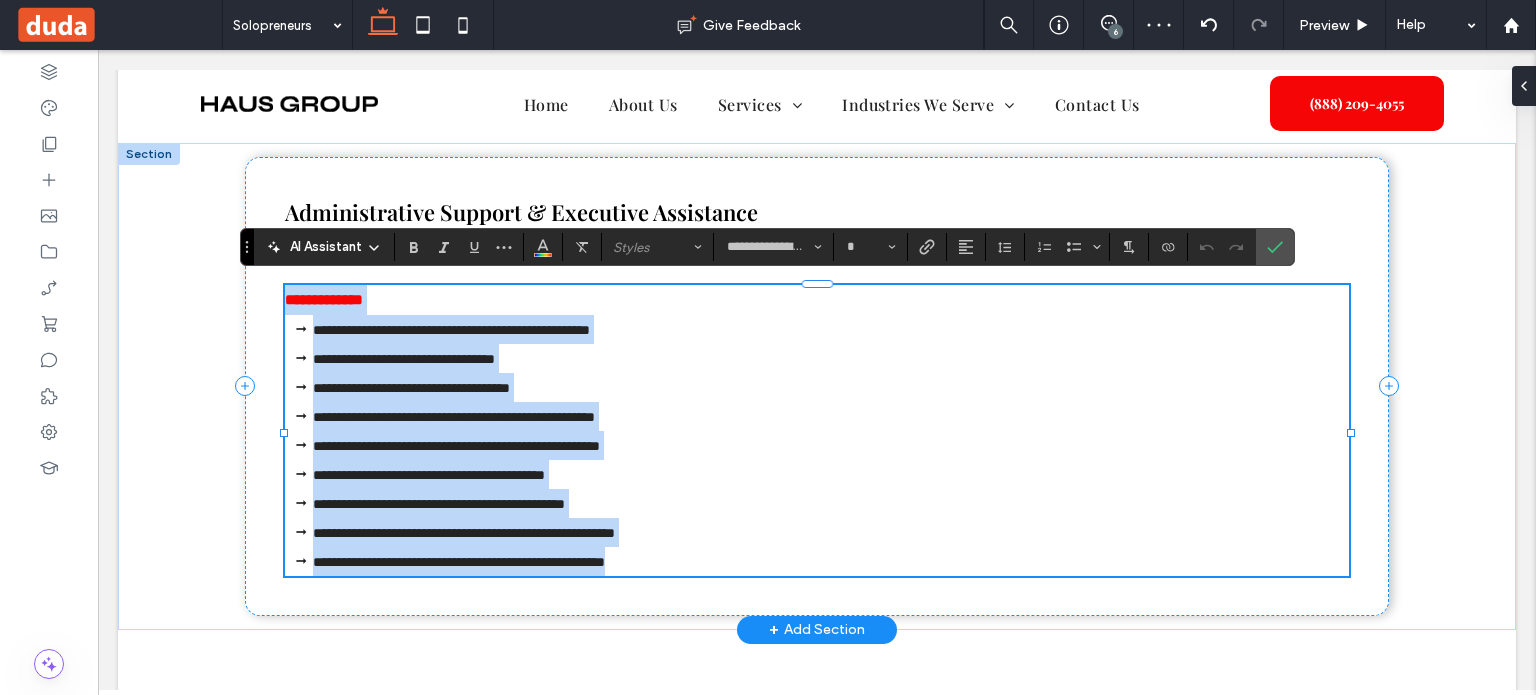 scroll, scrollTop: 1534, scrollLeft: 0, axis: vertical 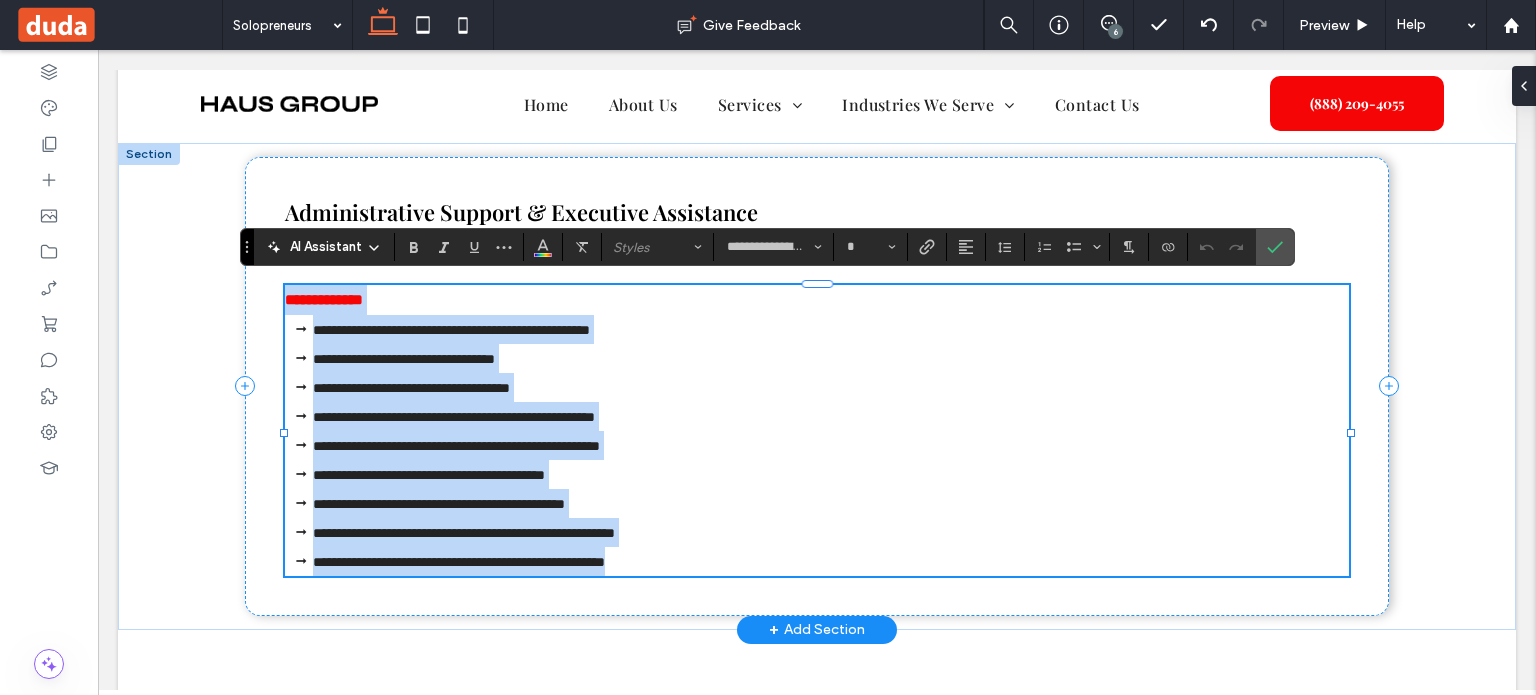 click on "**********" at bounding box center (439, 504) 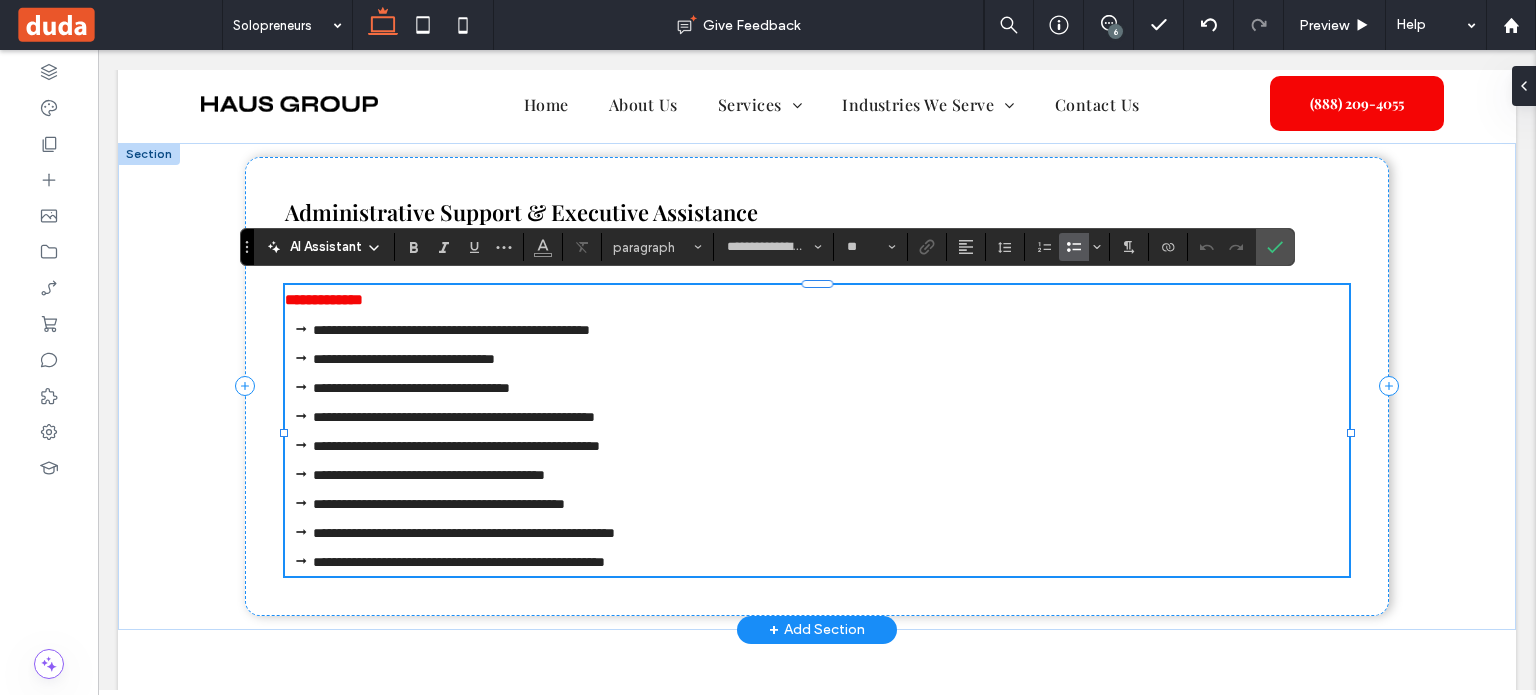 click on "**********" at bounding box center (459, 562) 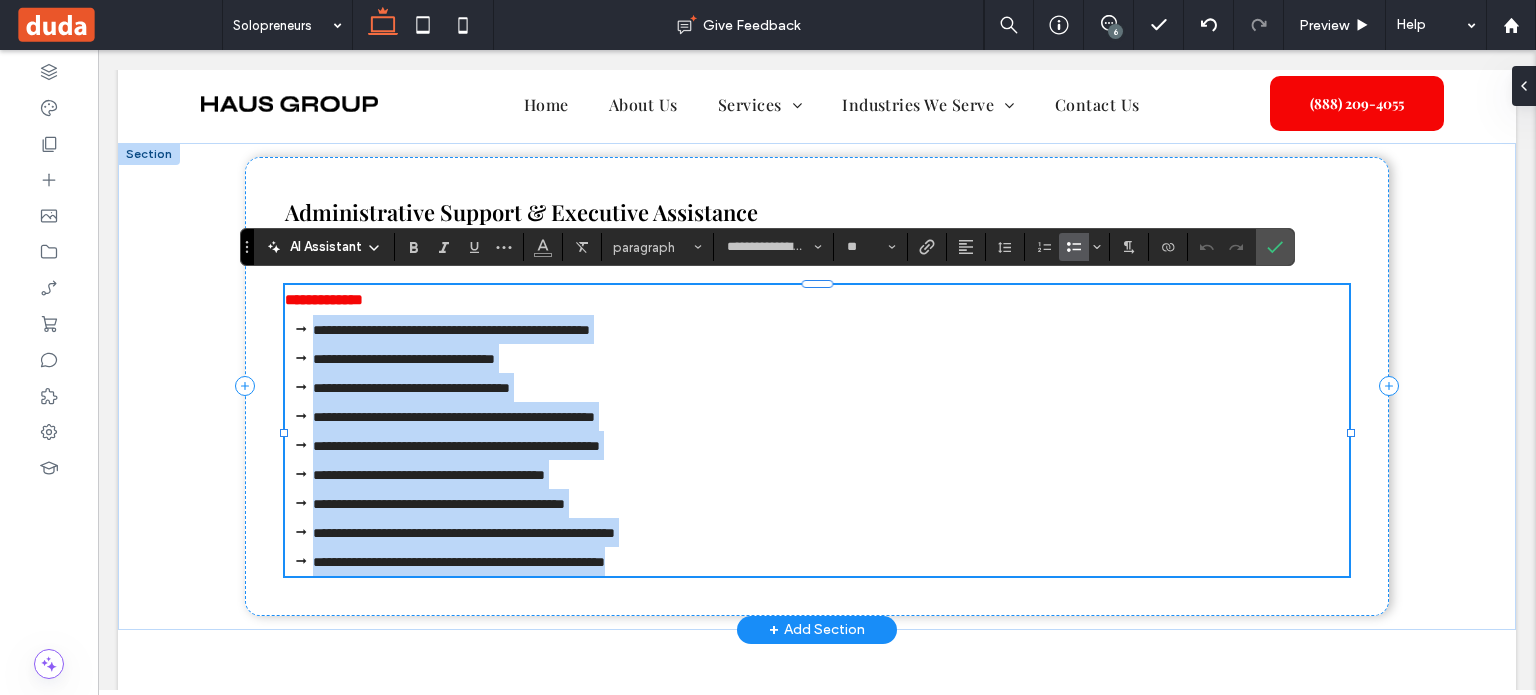 drag, startPoint x: 716, startPoint y: 559, endPoint x: 280, endPoint y: 327, distance: 493.88257 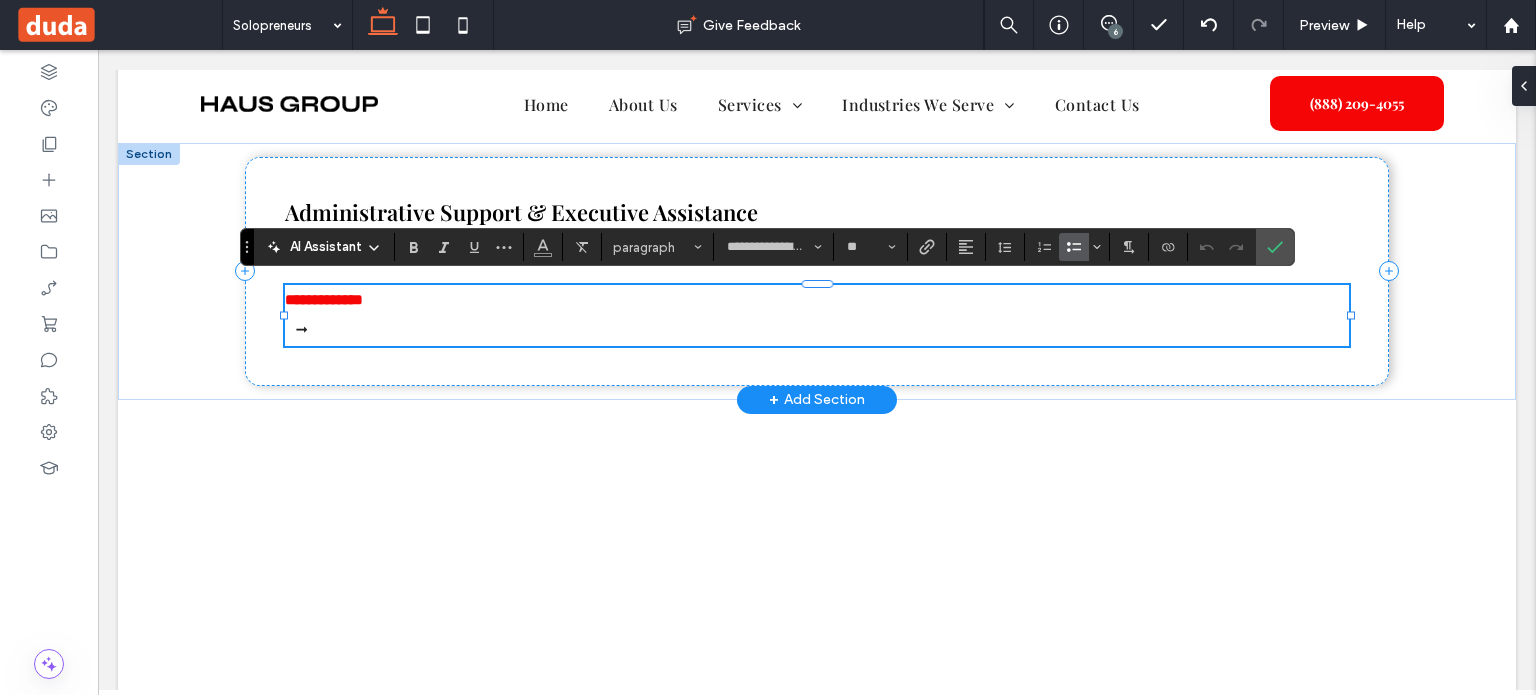 type on "**" 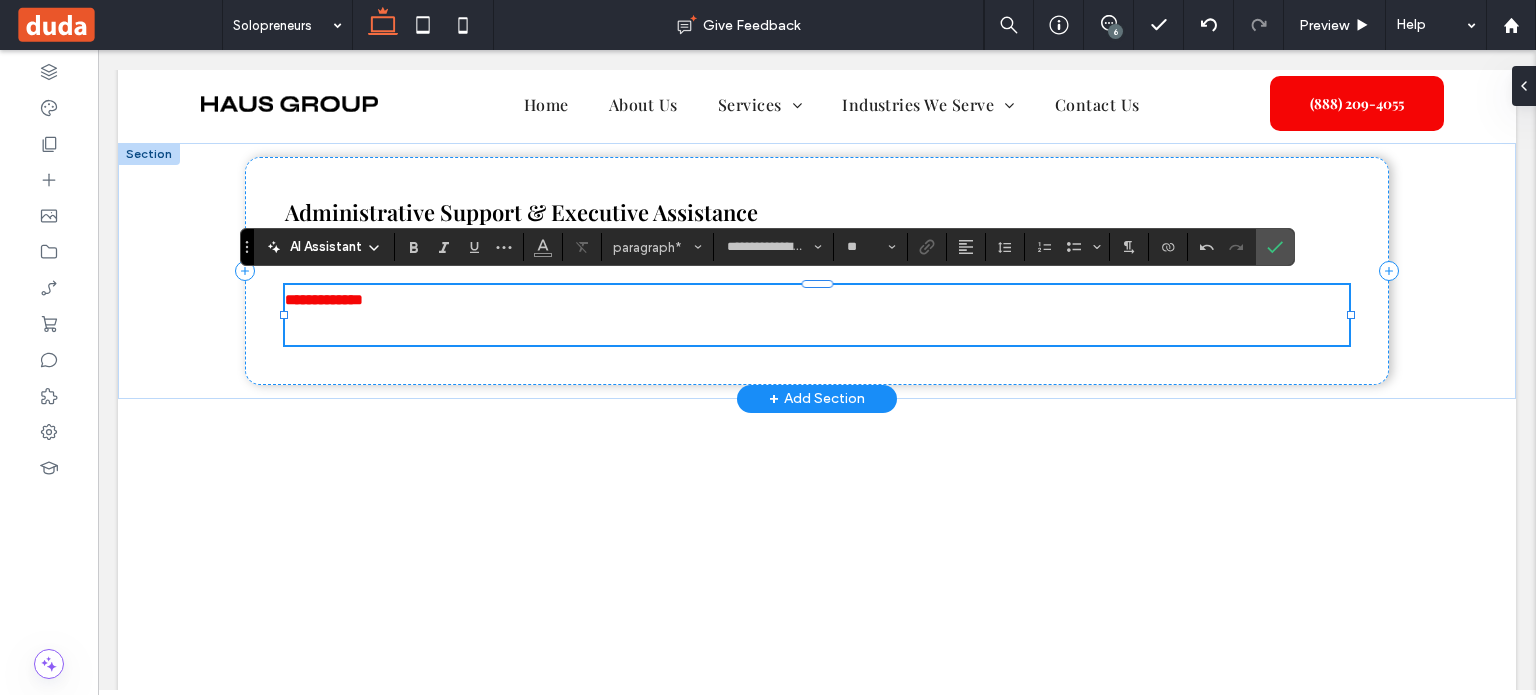 paste 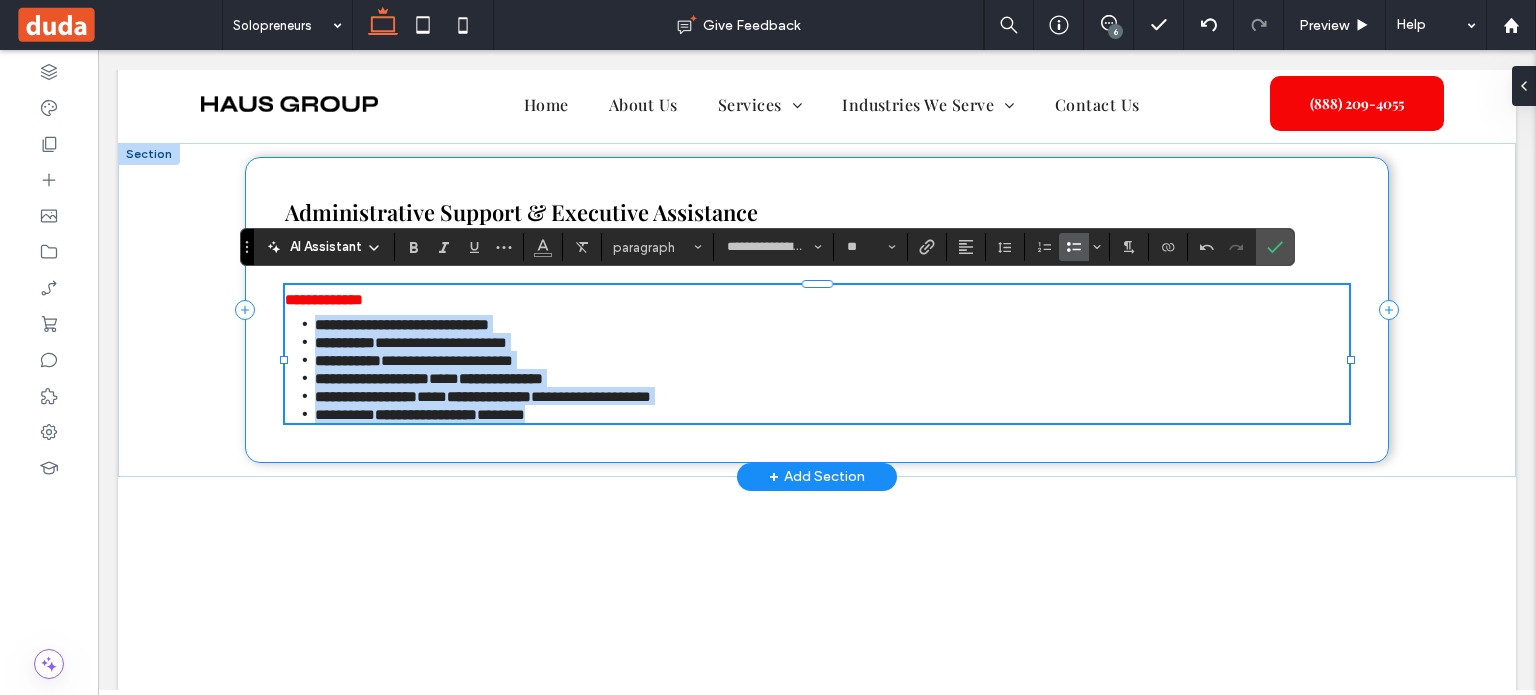 drag, startPoint x: 586, startPoint y: 424, endPoint x: 257, endPoint y: 324, distance: 343.86188 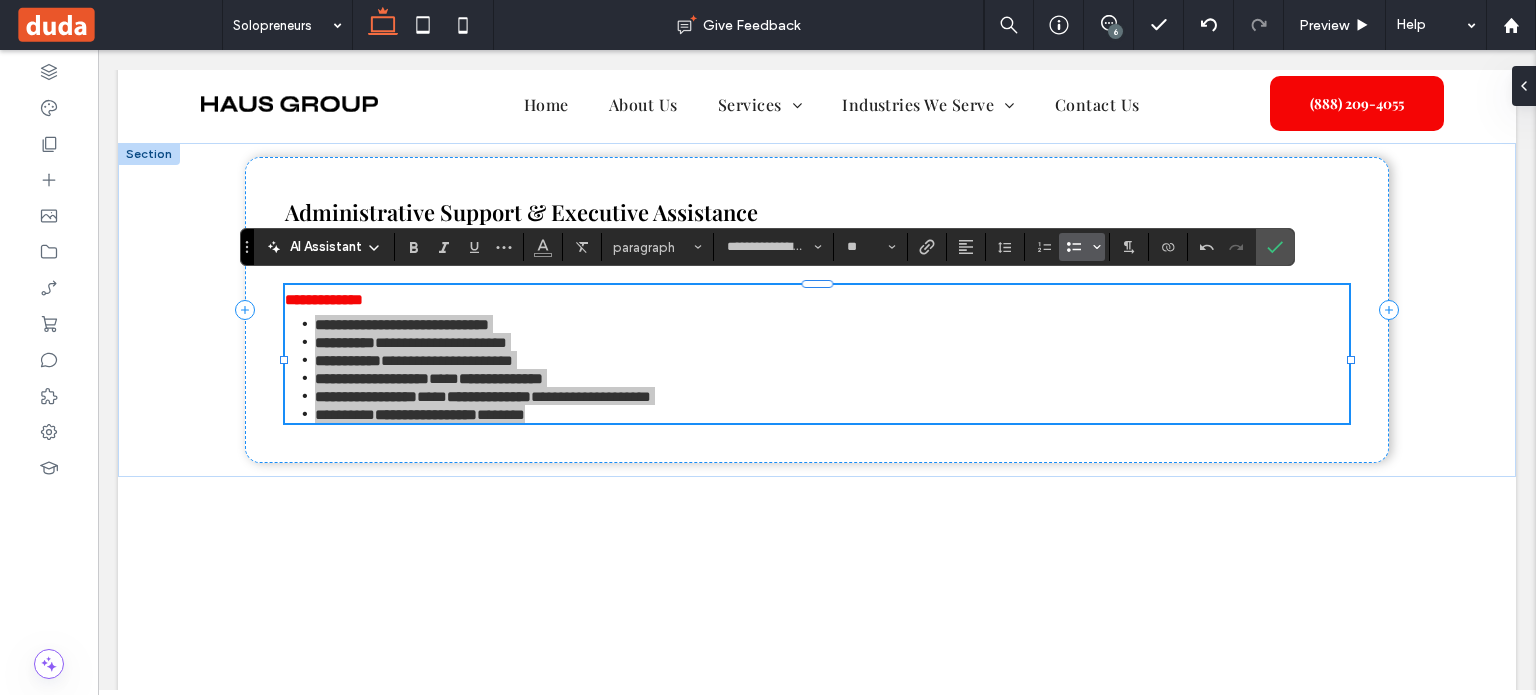 click 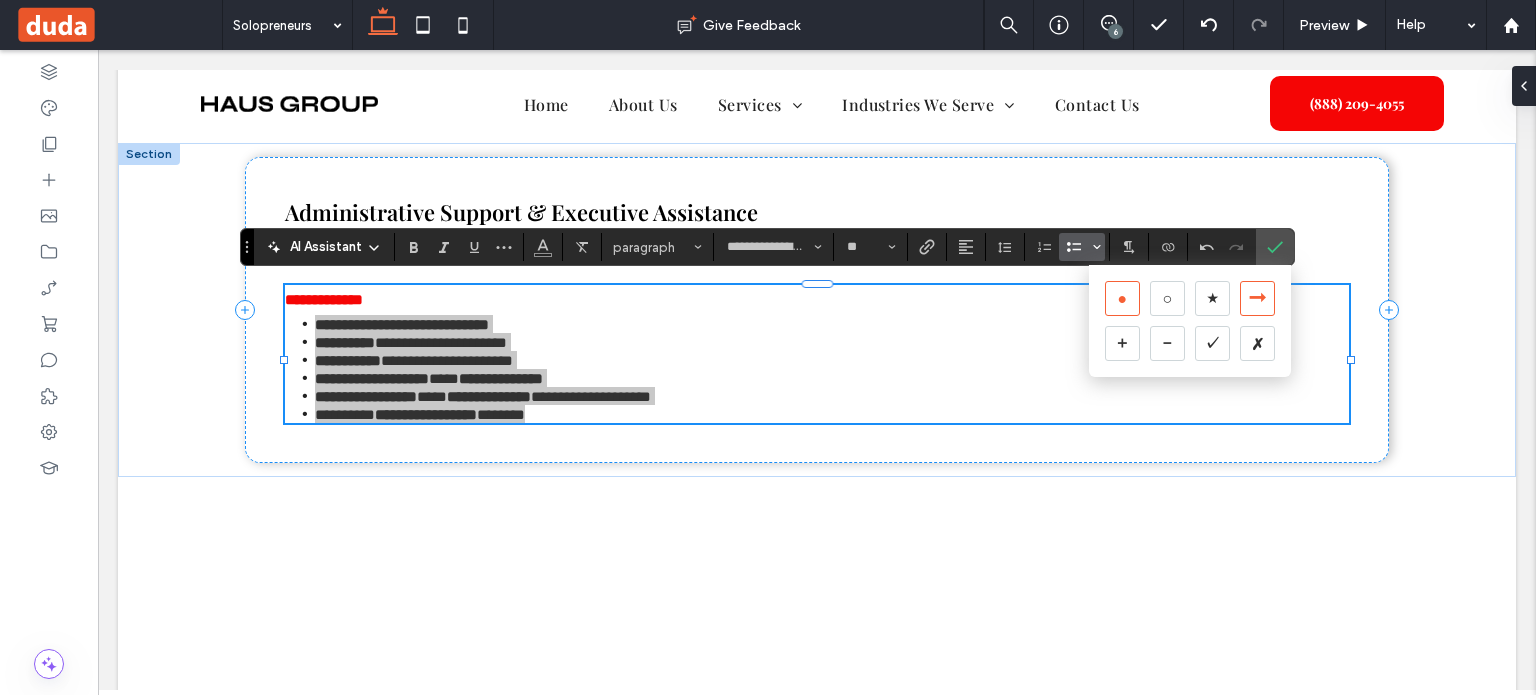 click on "➞" at bounding box center [1257, 298] 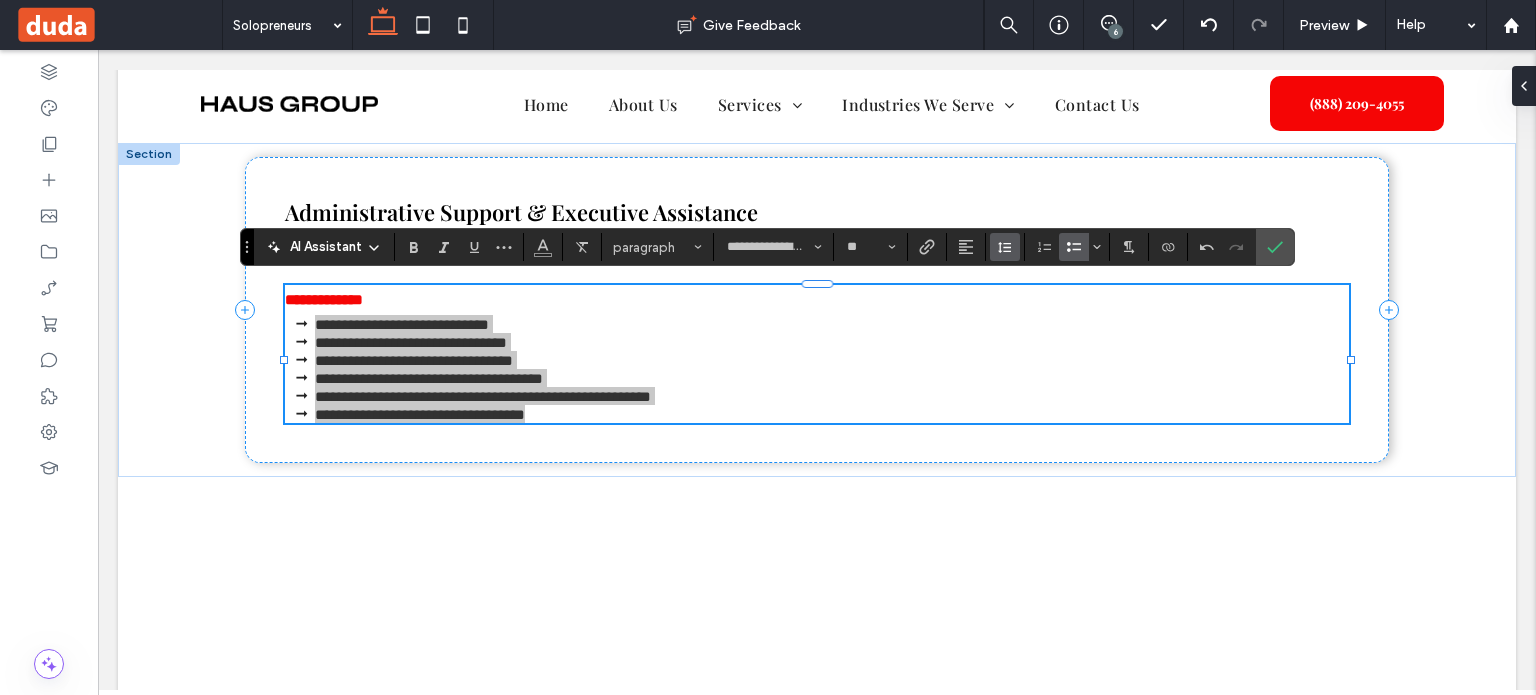 click 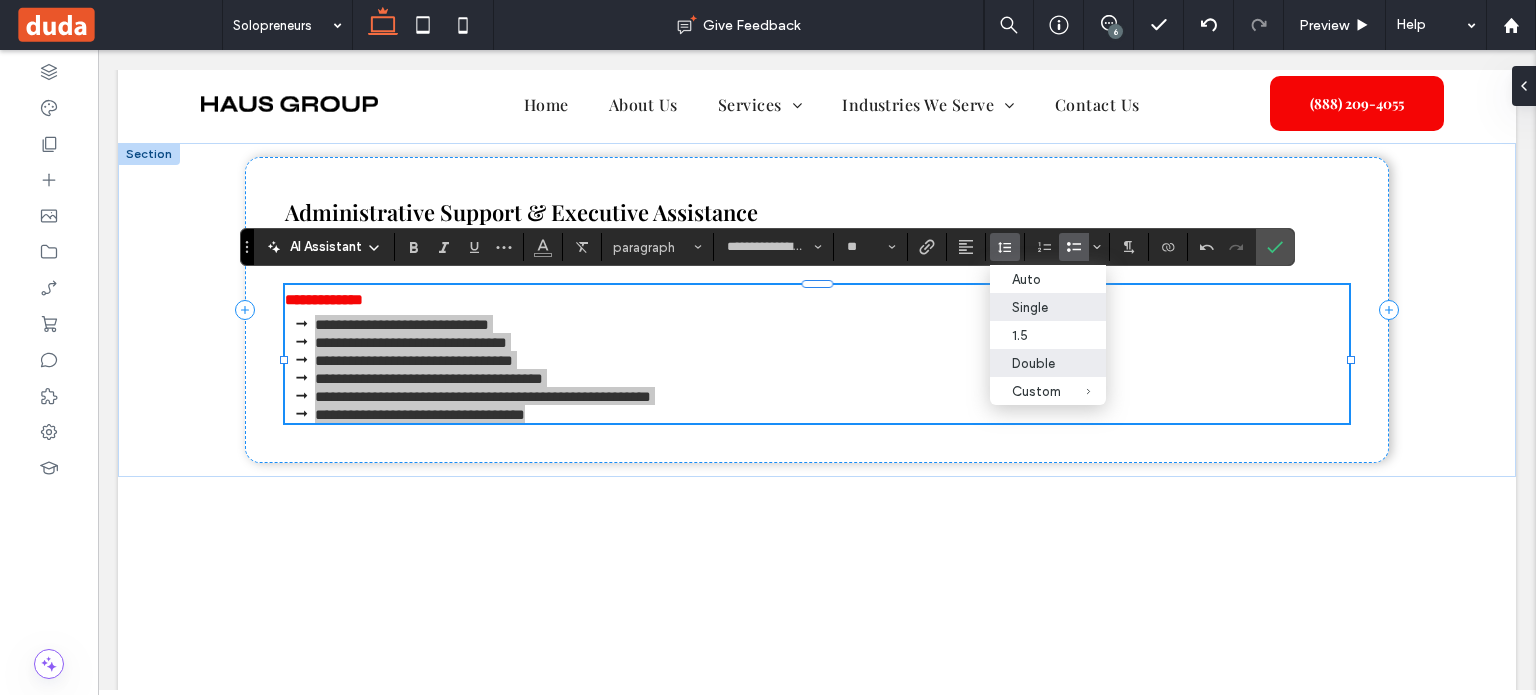 click on "Double" at bounding box center (1036, 363) 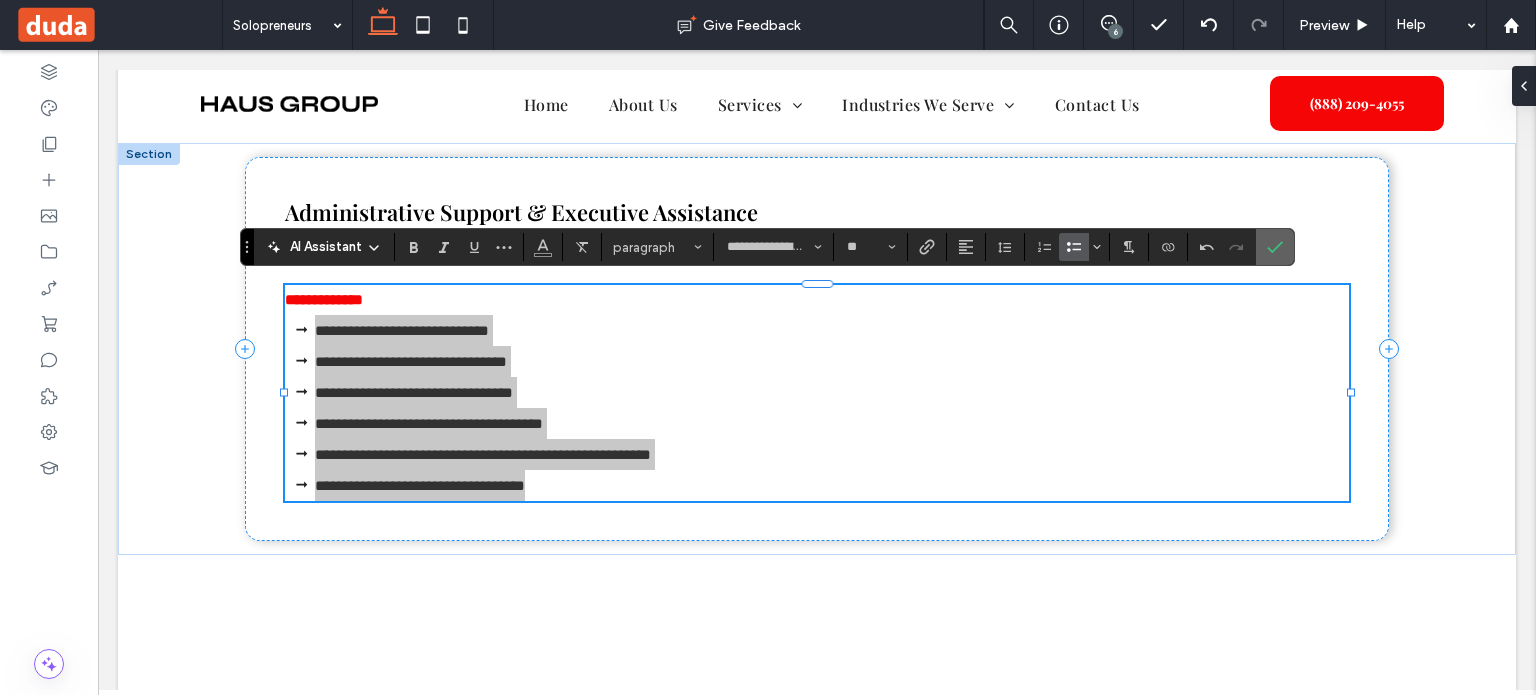 click 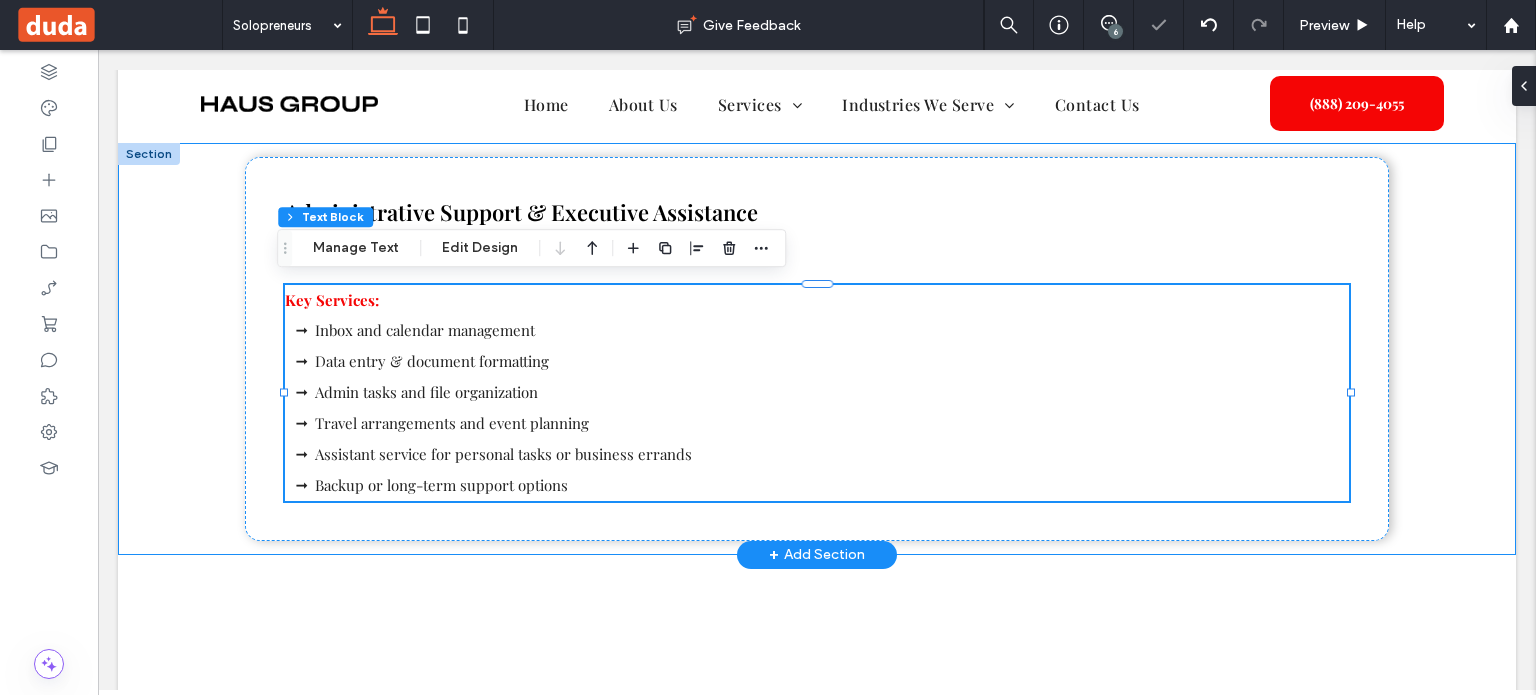 click on "Administrative Support & Executive Assistance
Key Services: Inbox and calendar management Data entry & document formatting Admin tasks and file organization Travel arrangements and event planning Assistant service for personal tasks or business errands Backup or long-term support options" at bounding box center (817, 349) 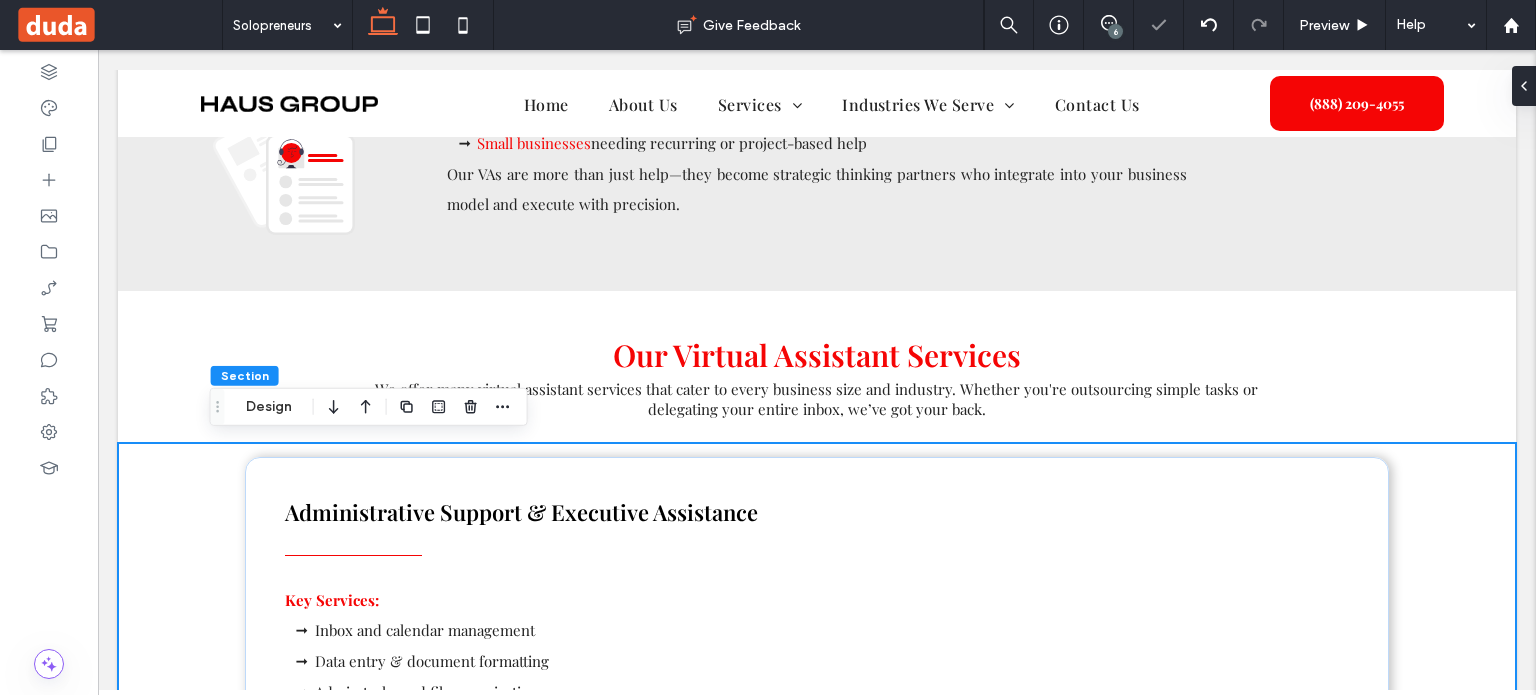 scroll, scrollTop: 1434, scrollLeft: 0, axis: vertical 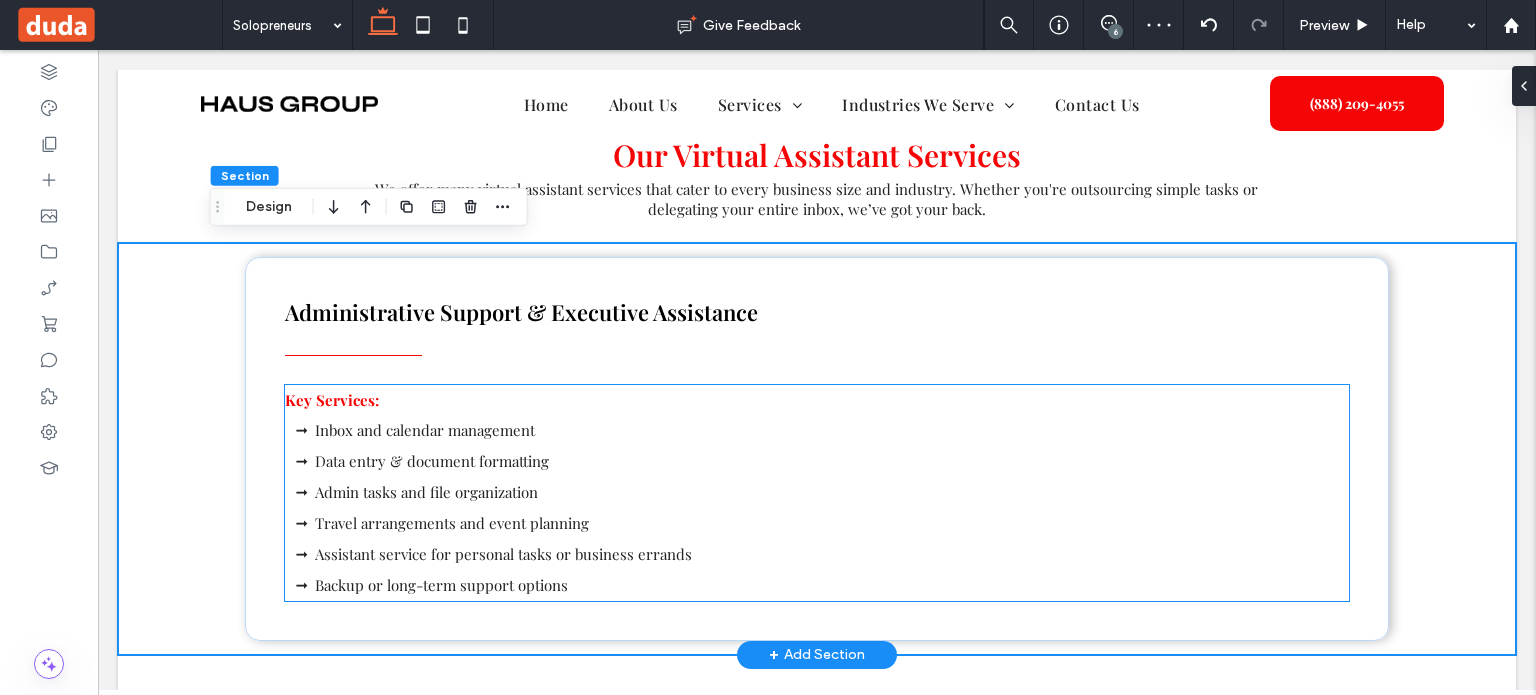 click on "Inbox and calendar management" at bounding box center [425, 430] 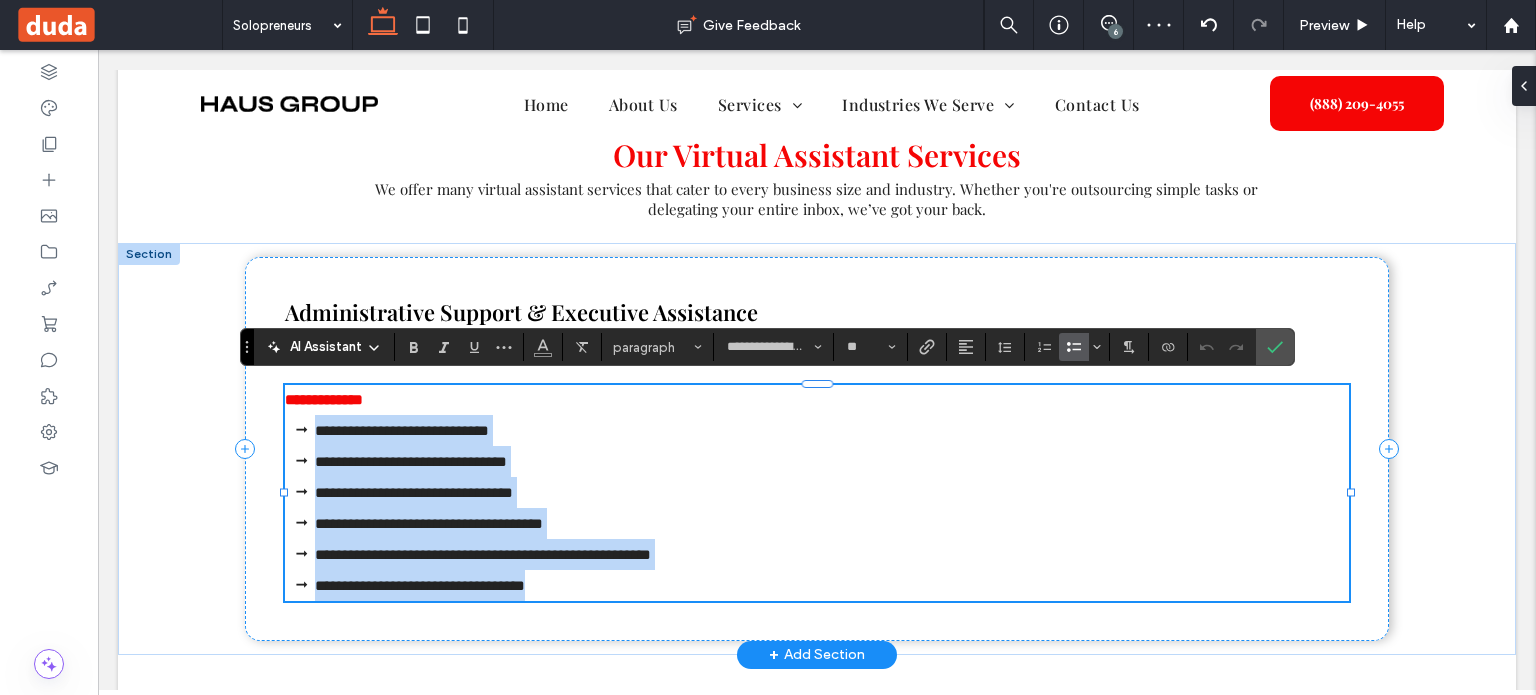 click on "**********" at bounding box center [817, 400] 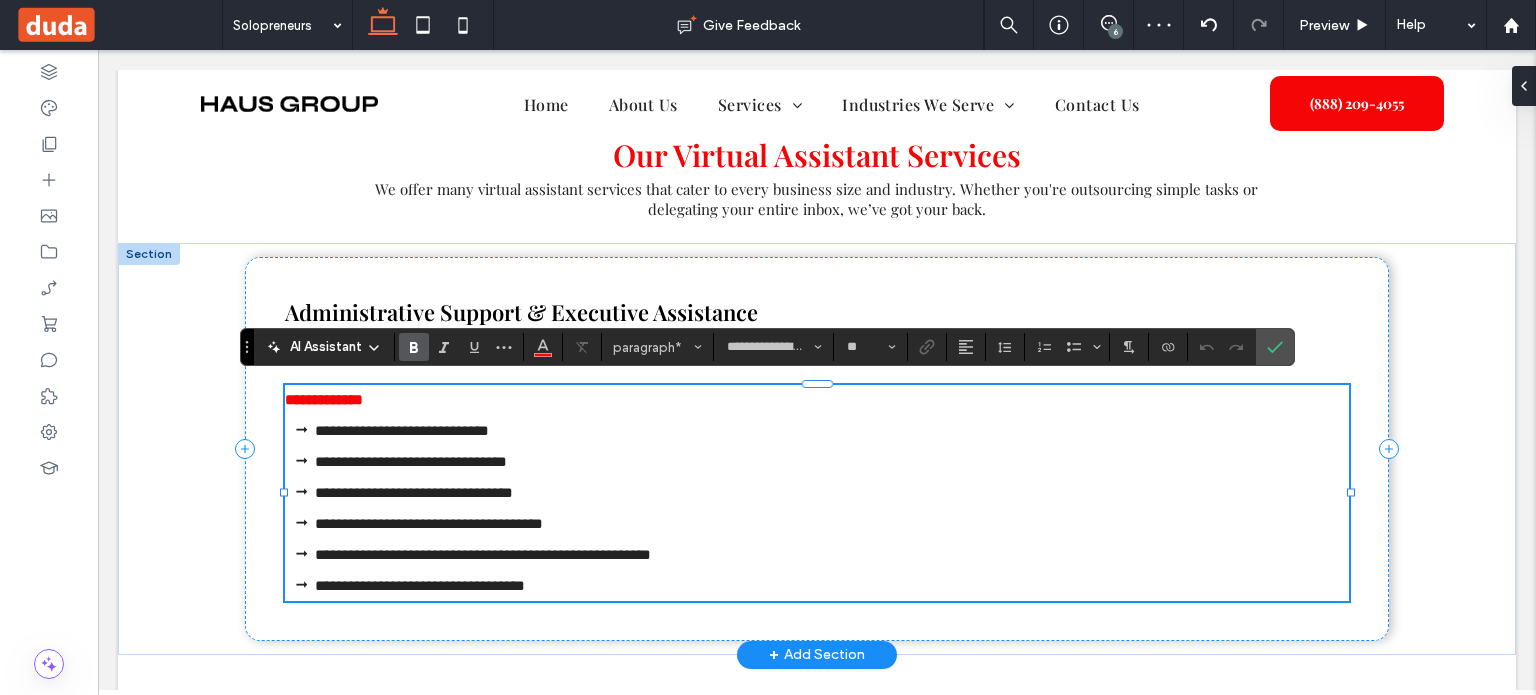click on "**********" at bounding box center [324, 399] 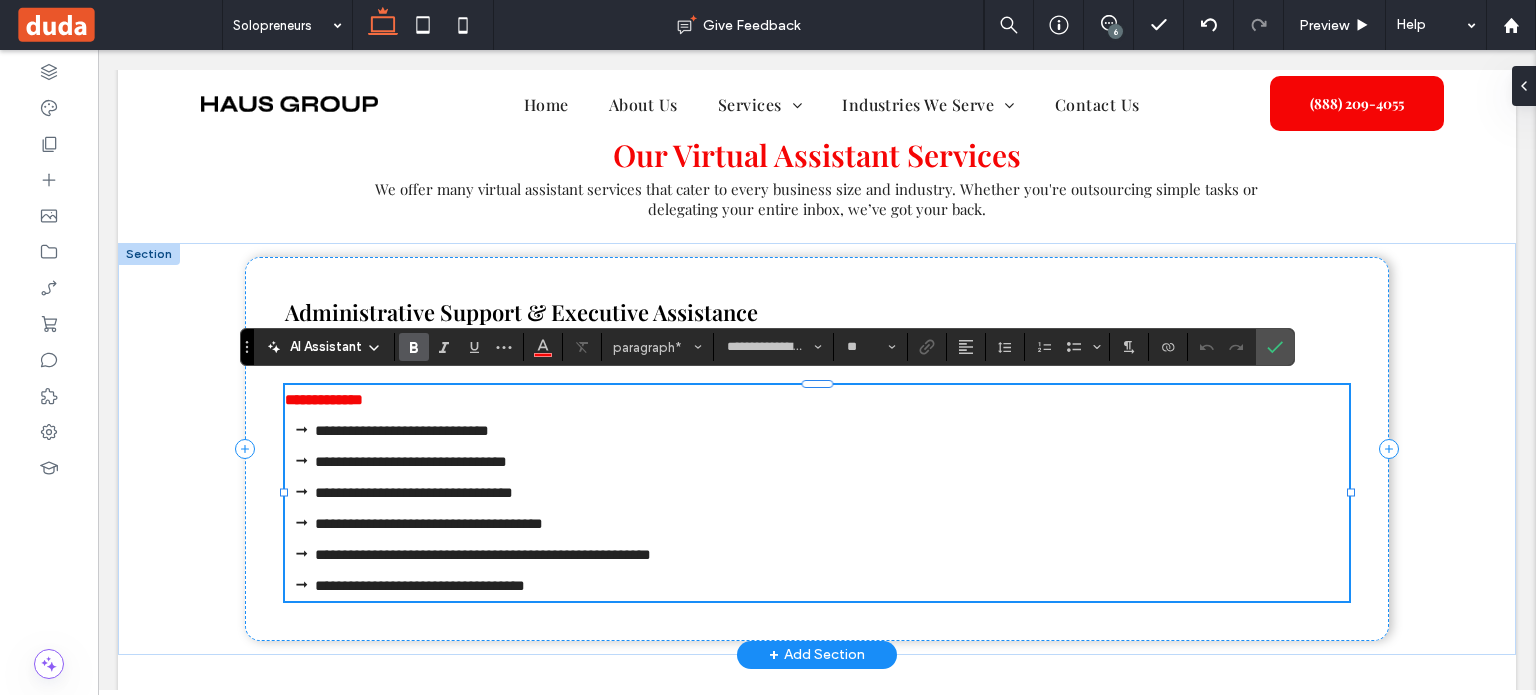 click on "**********" at bounding box center [414, 492] 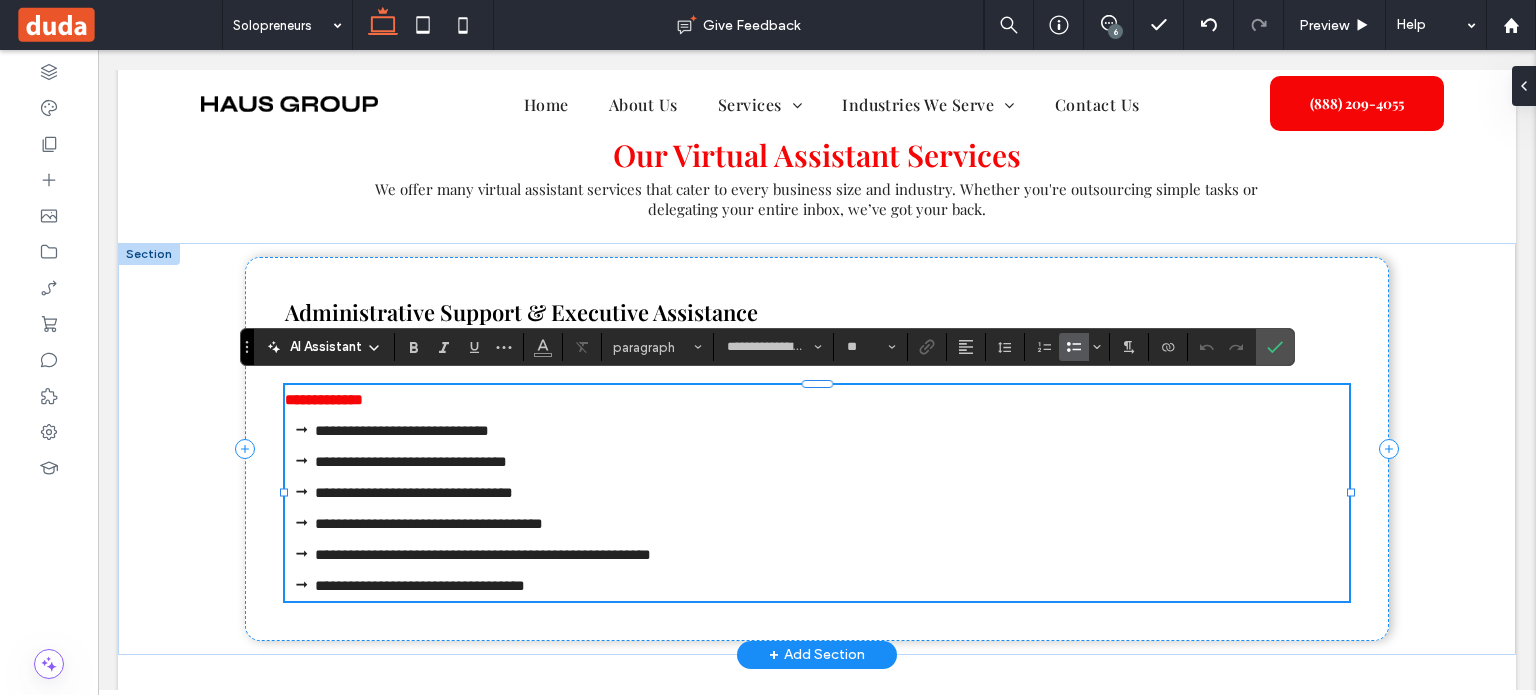 click on "**********" at bounding box center [483, 554] 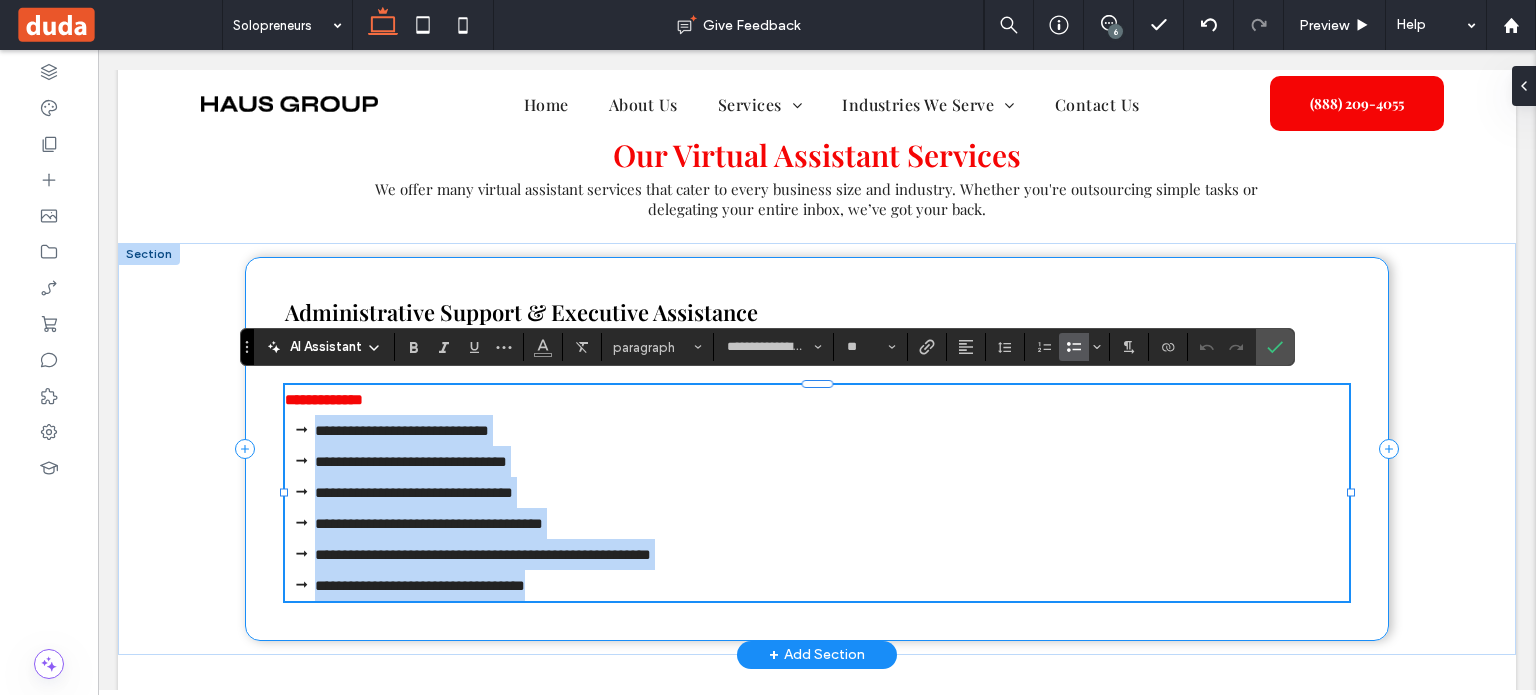 drag, startPoint x: 556, startPoint y: 583, endPoint x: 247, endPoint y: 421, distance: 348.8911 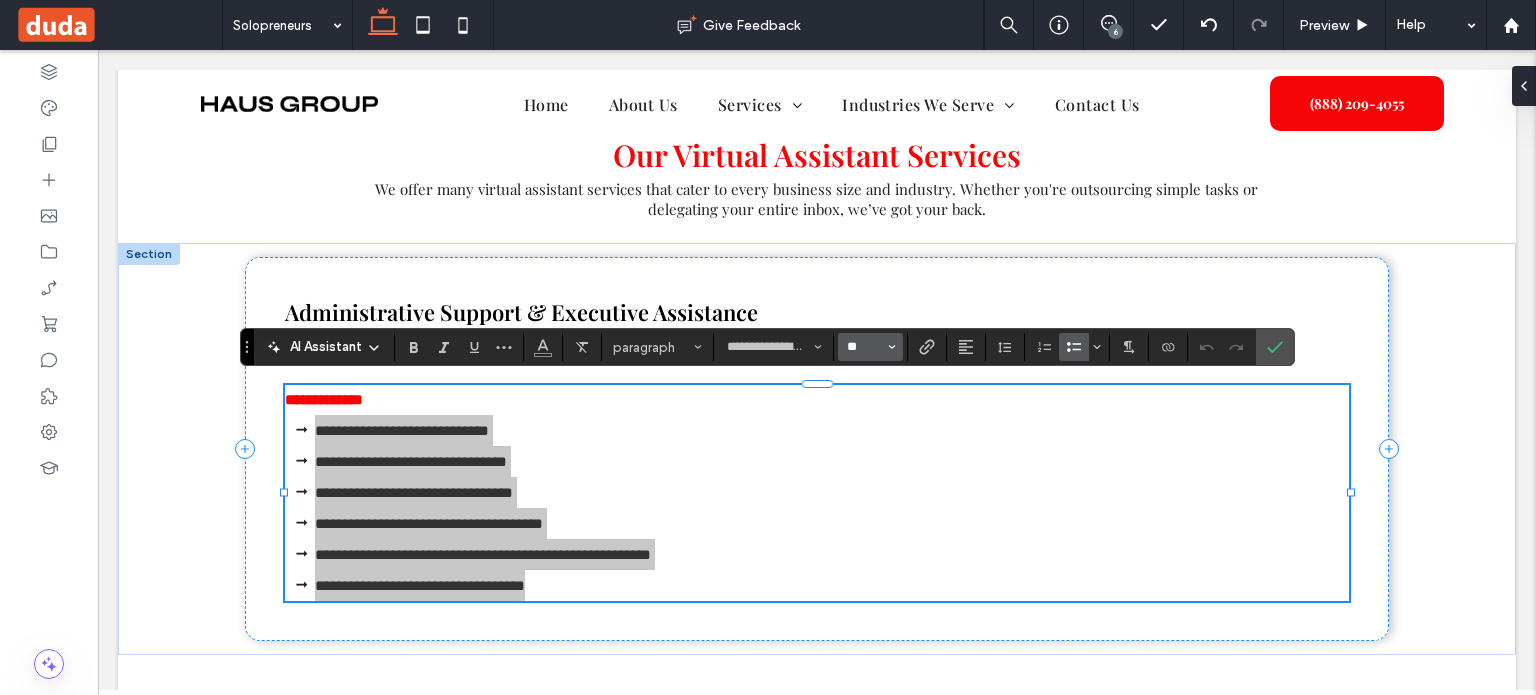 click on "**" at bounding box center [864, 347] 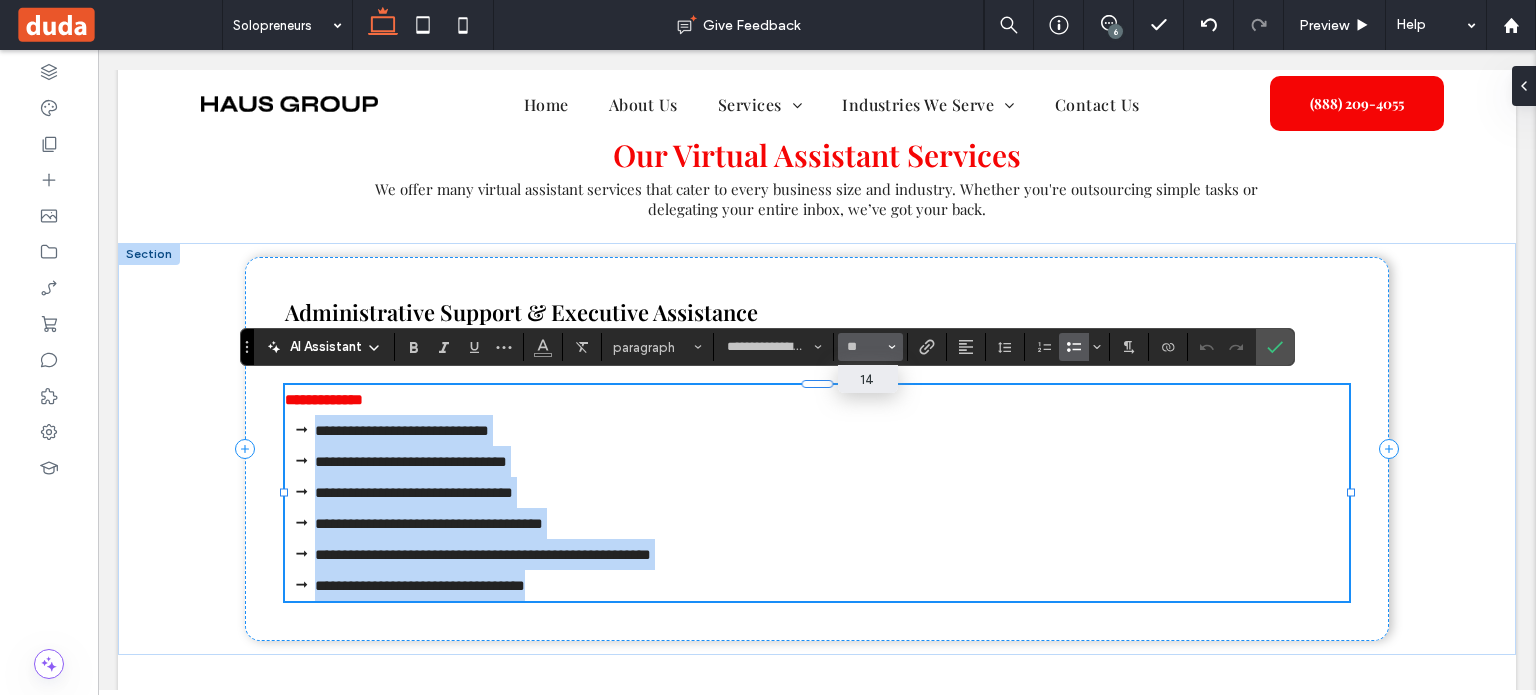 type on "**" 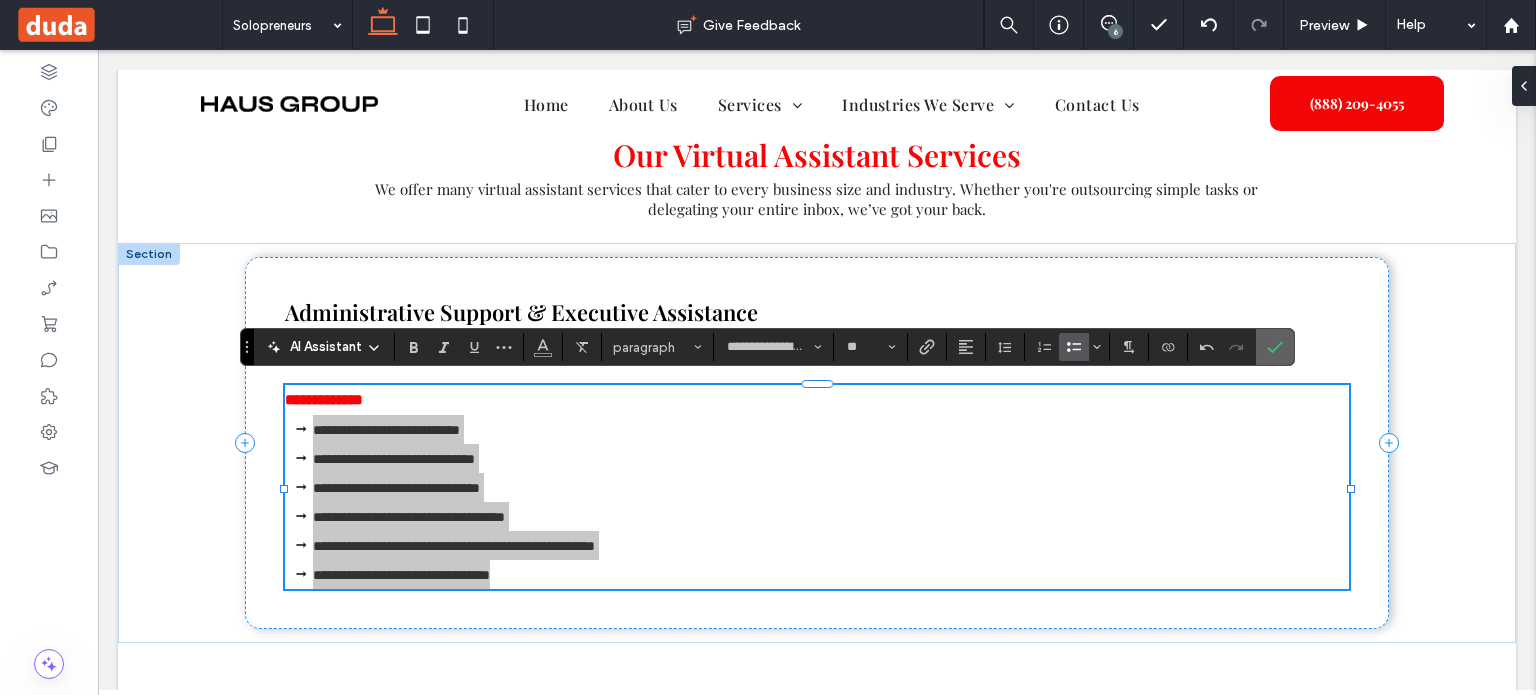 click at bounding box center [1275, 347] 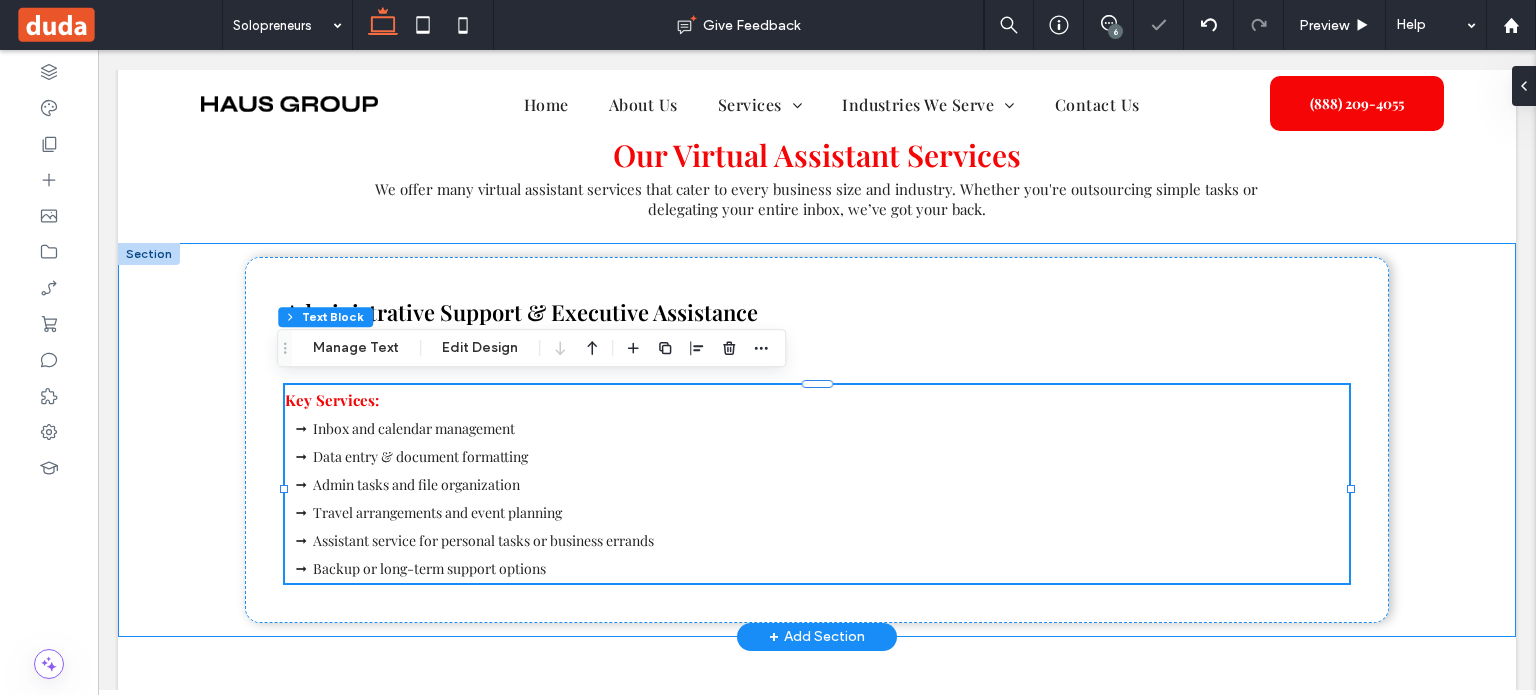 click on "Administrative Support & Executive Assistance
Key Services: Inbox and calendar management Data entry & document formatting Admin tasks and file organization Travel arrangements and event planning Assistant service for personal tasks or business errands Backup or long-term support options" at bounding box center [817, 440] 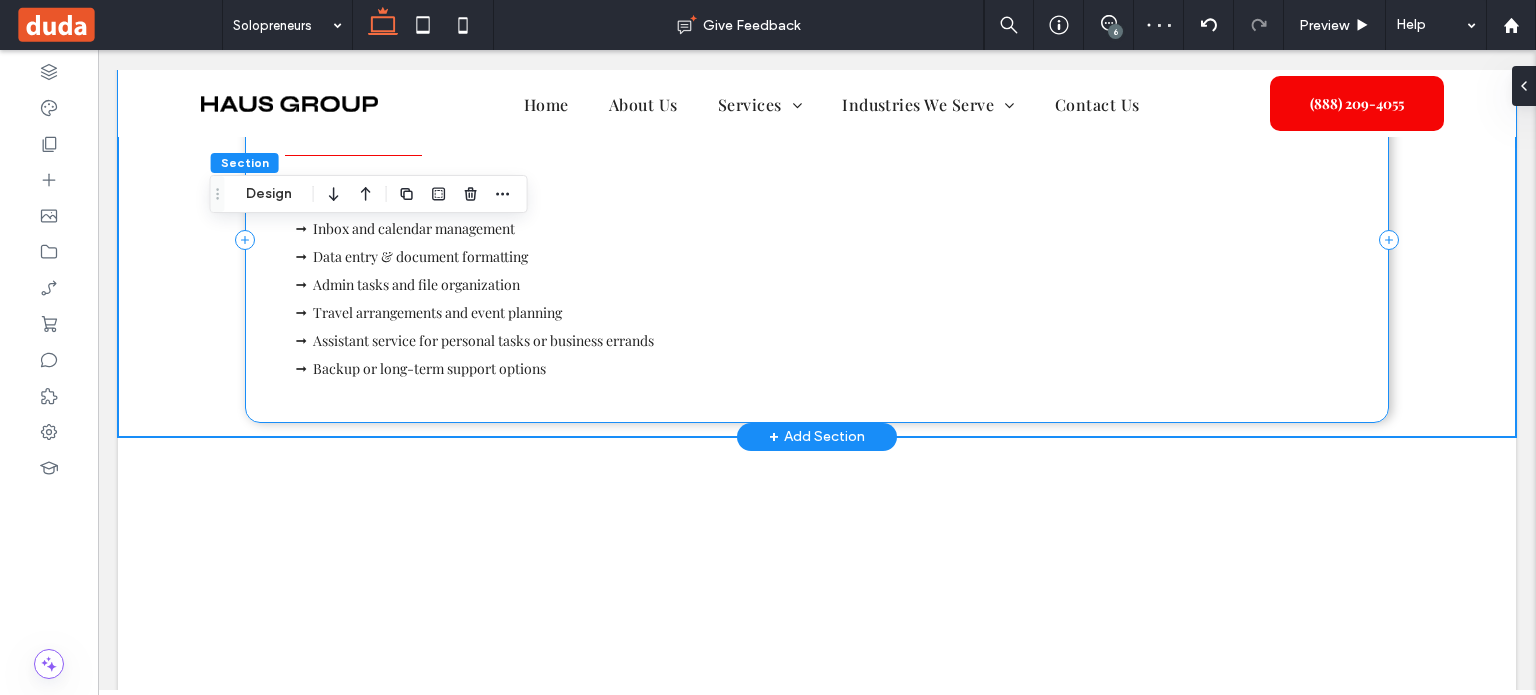 scroll, scrollTop: 1434, scrollLeft: 0, axis: vertical 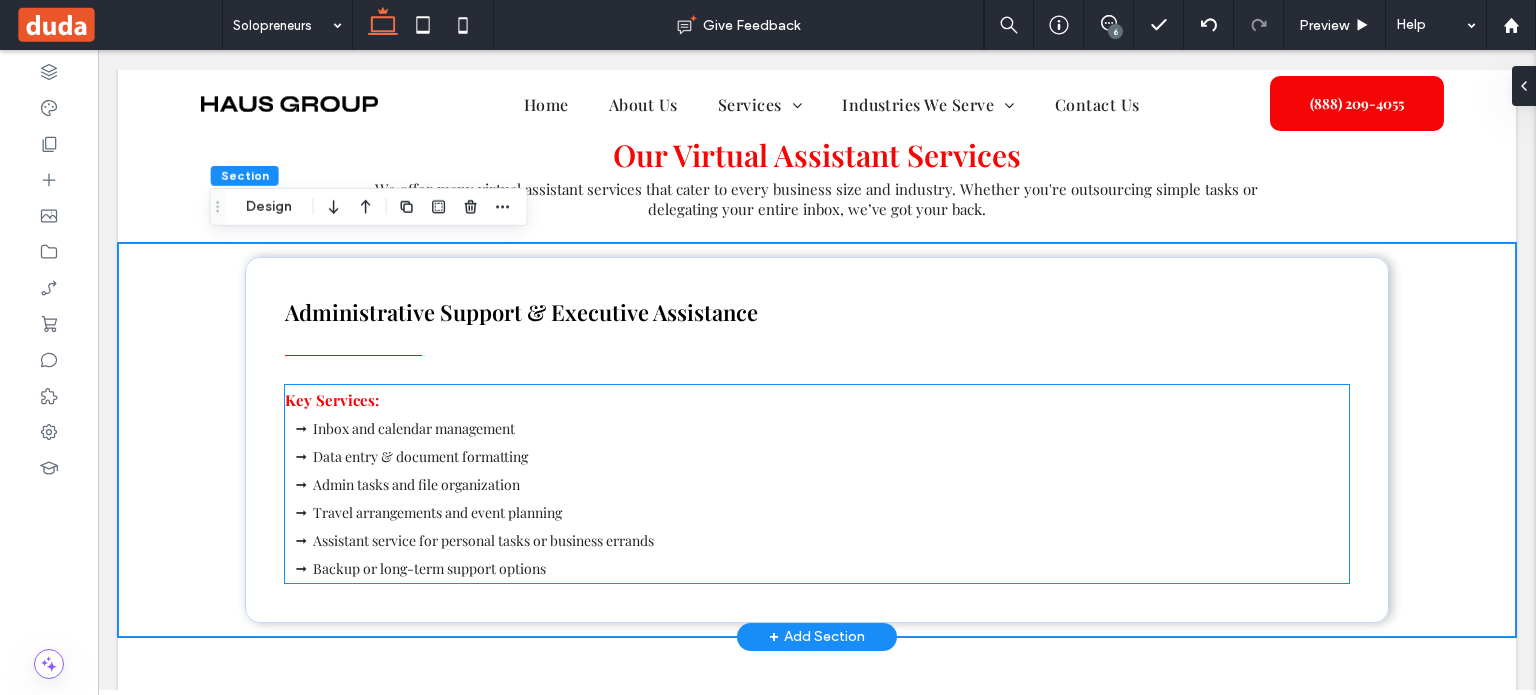 click on "Data entry & document formatting" at bounding box center (831, 457) 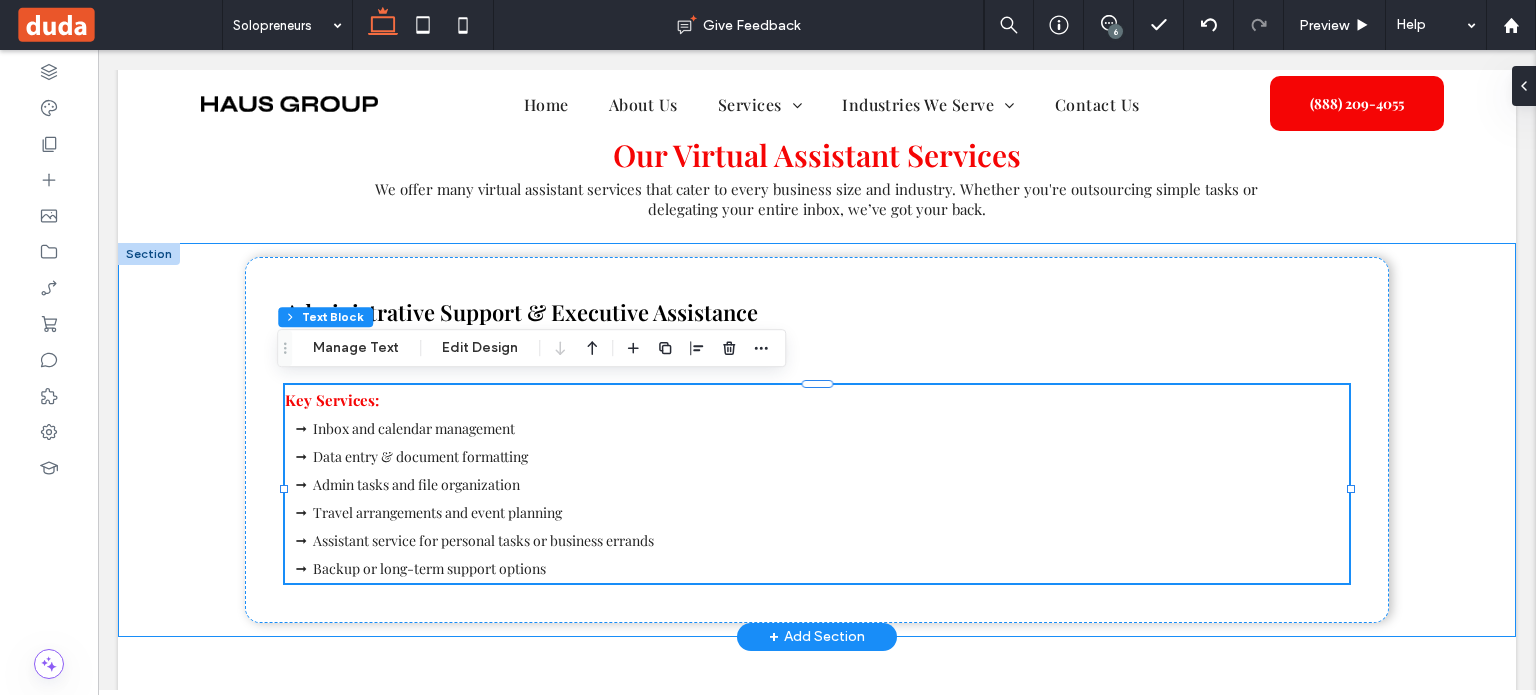 click on "Administrative Support & Executive Assistance
Key Services: Inbox and calendar management Data entry & document formatting Admin tasks and file organization Travel arrangements and event planning Assistant service for personal tasks or business errands Backup or long-term support options" at bounding box center (817, 440) 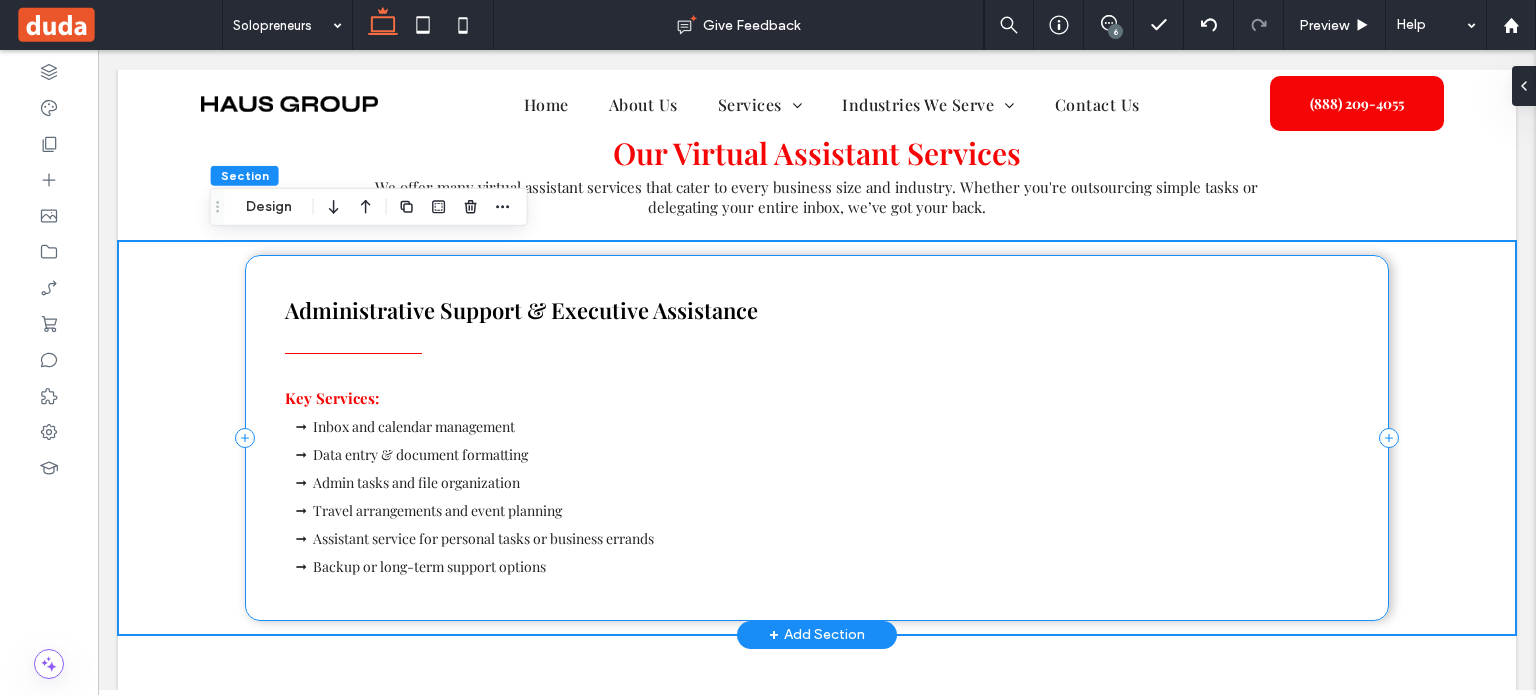 scroll, scrollTop: 1434, scrollLeft: 0, axis: vertical 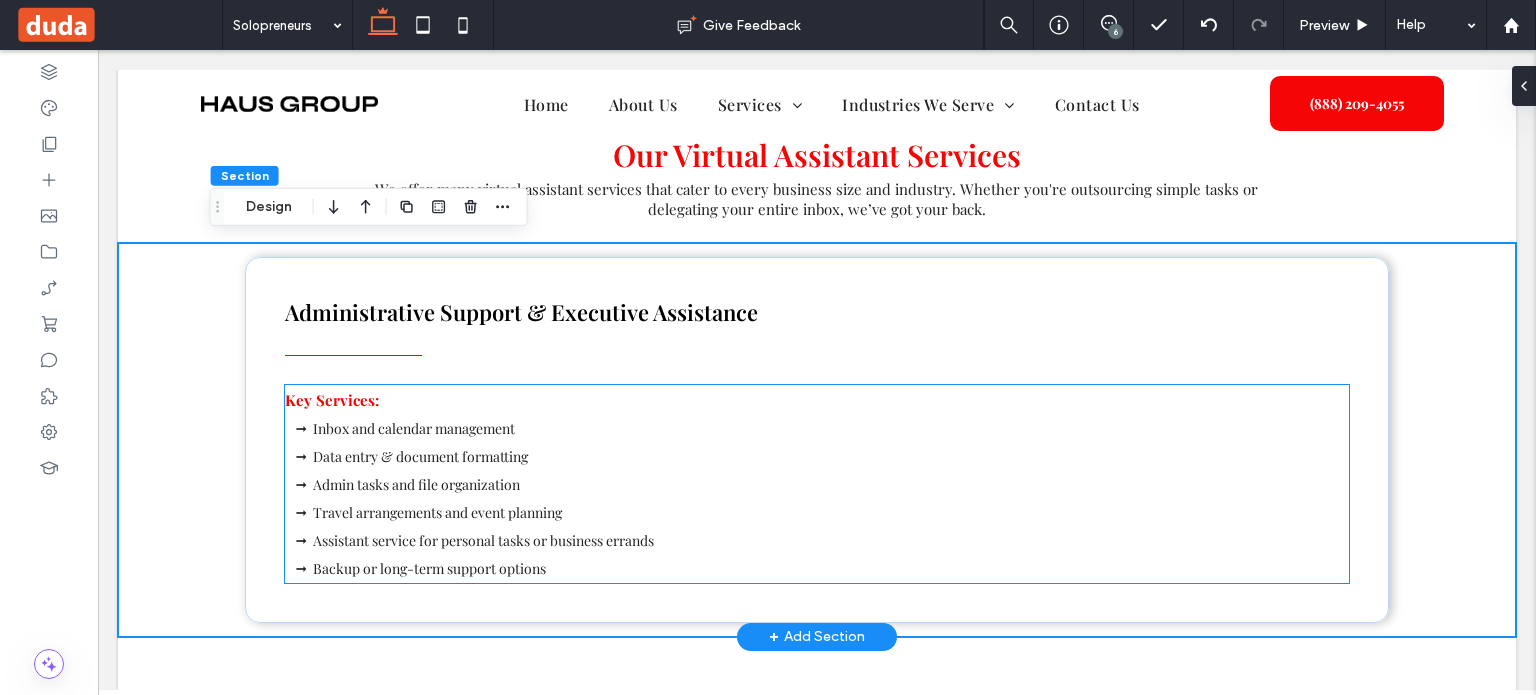 click on "Assistant service for personal tasks or business errands" at bounding box center [483, 540] 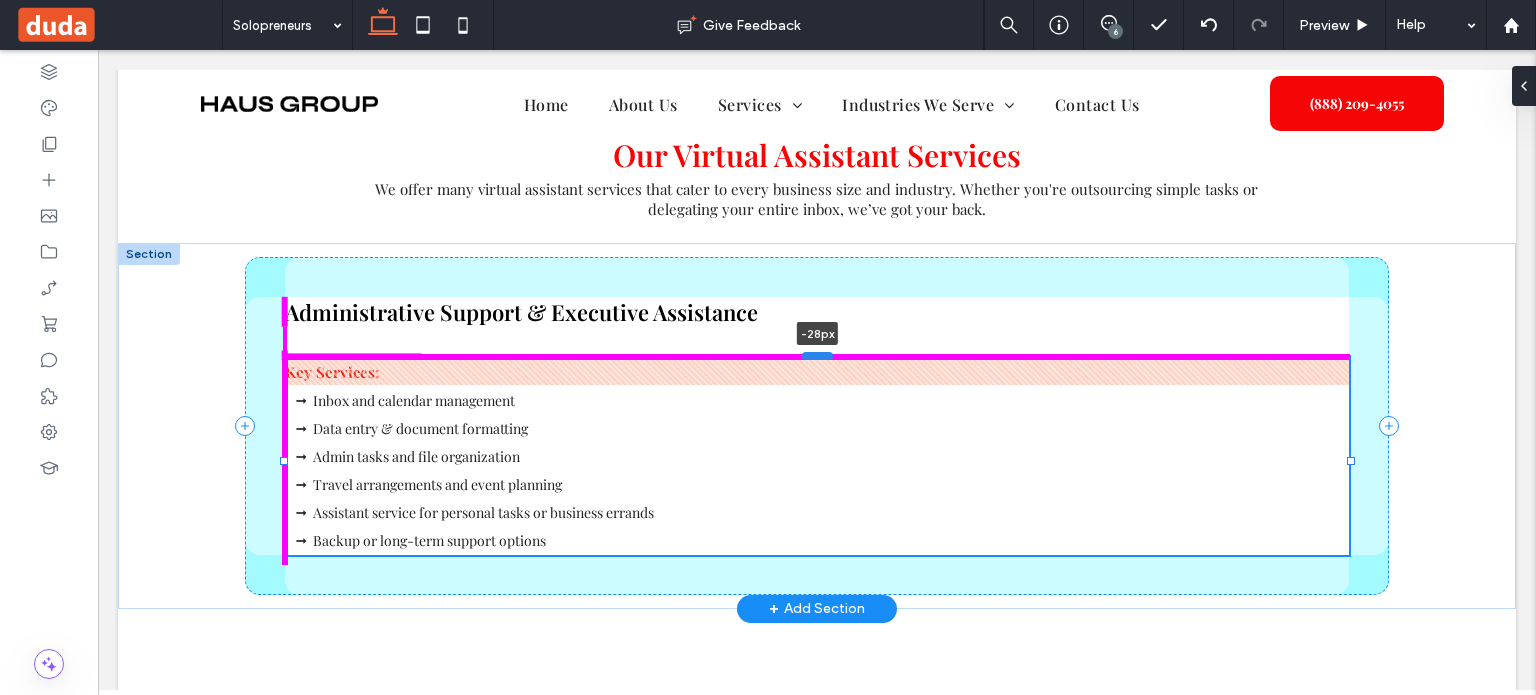 drag, startPoint x: 810, startPoint y: 382, endPoint x: 816, endPoint y: 354, distance: 28.635643 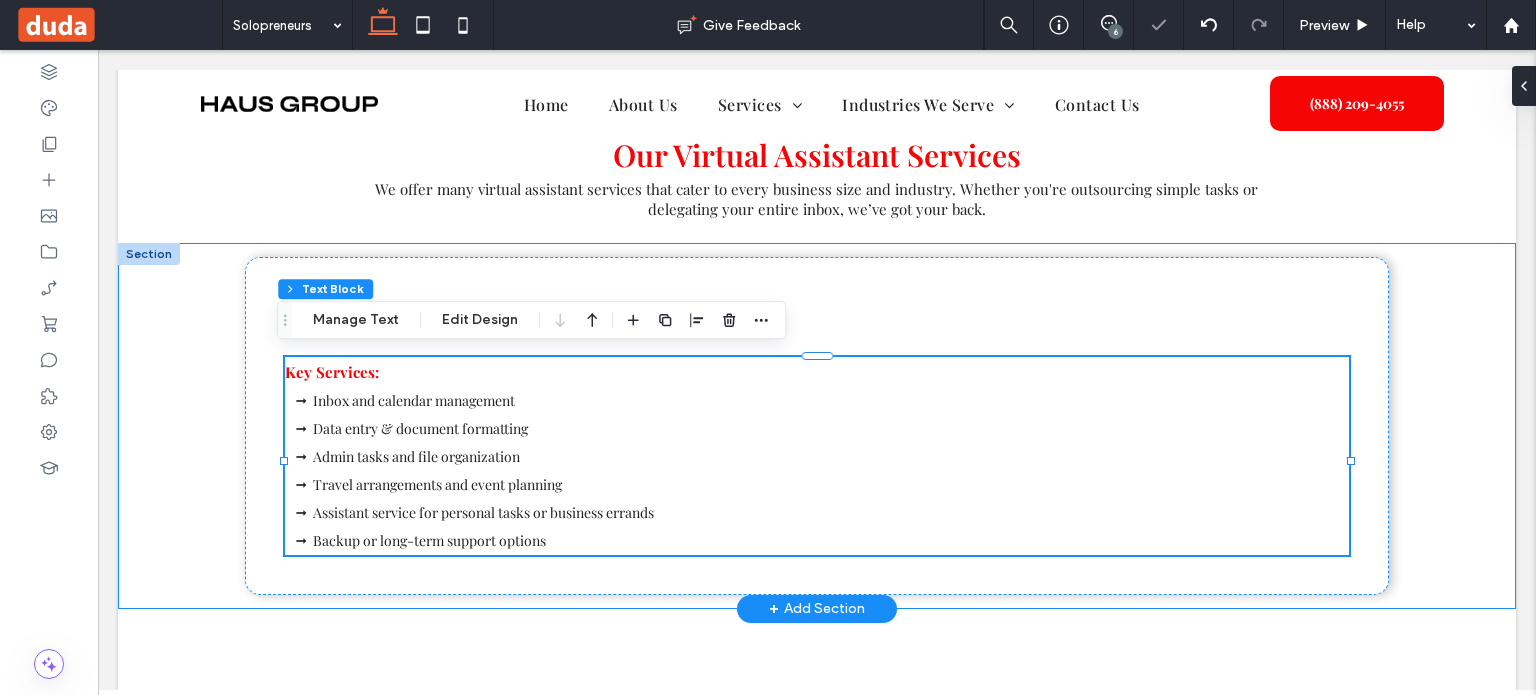 click on "Administrative Support & Executive Assistance
Key Services: Inbox and calendar management Data entry & document formatting Admin tasks and file organization Travel arrangements and event planning Assistant service for personal tasks or business errands Backup or long-term support options
-28px" at bounding box center [817, 426] 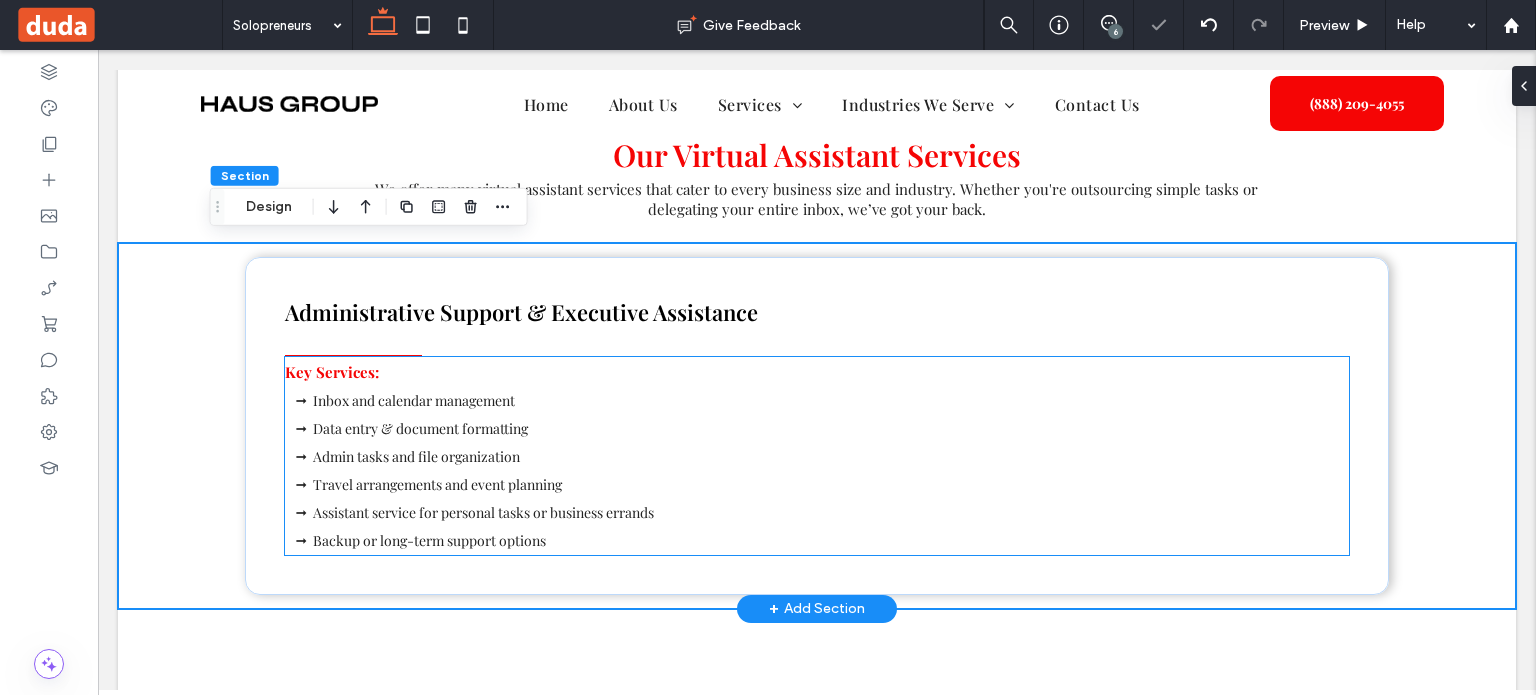 click on "Travel arrangements and event planning" at bounding box center (831, 485) 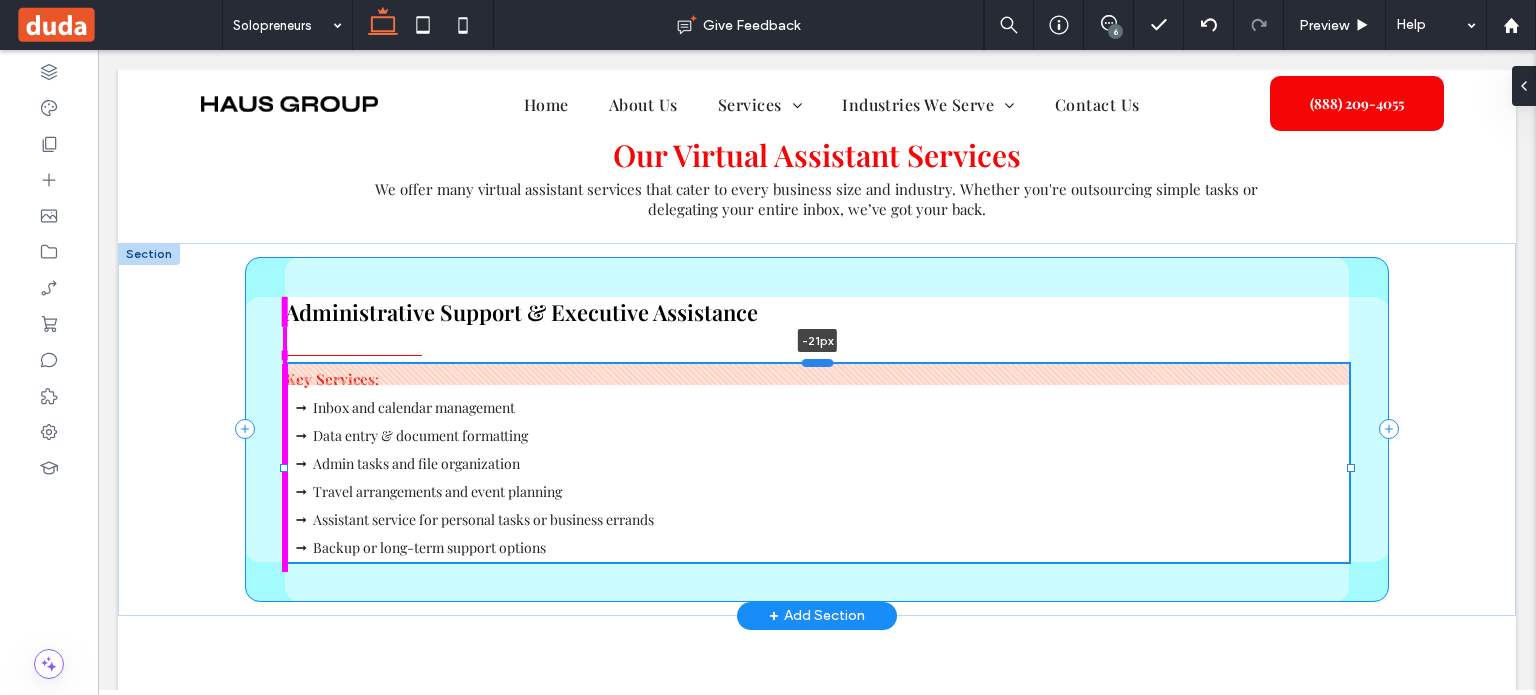 click at bounding box center [818, 362] 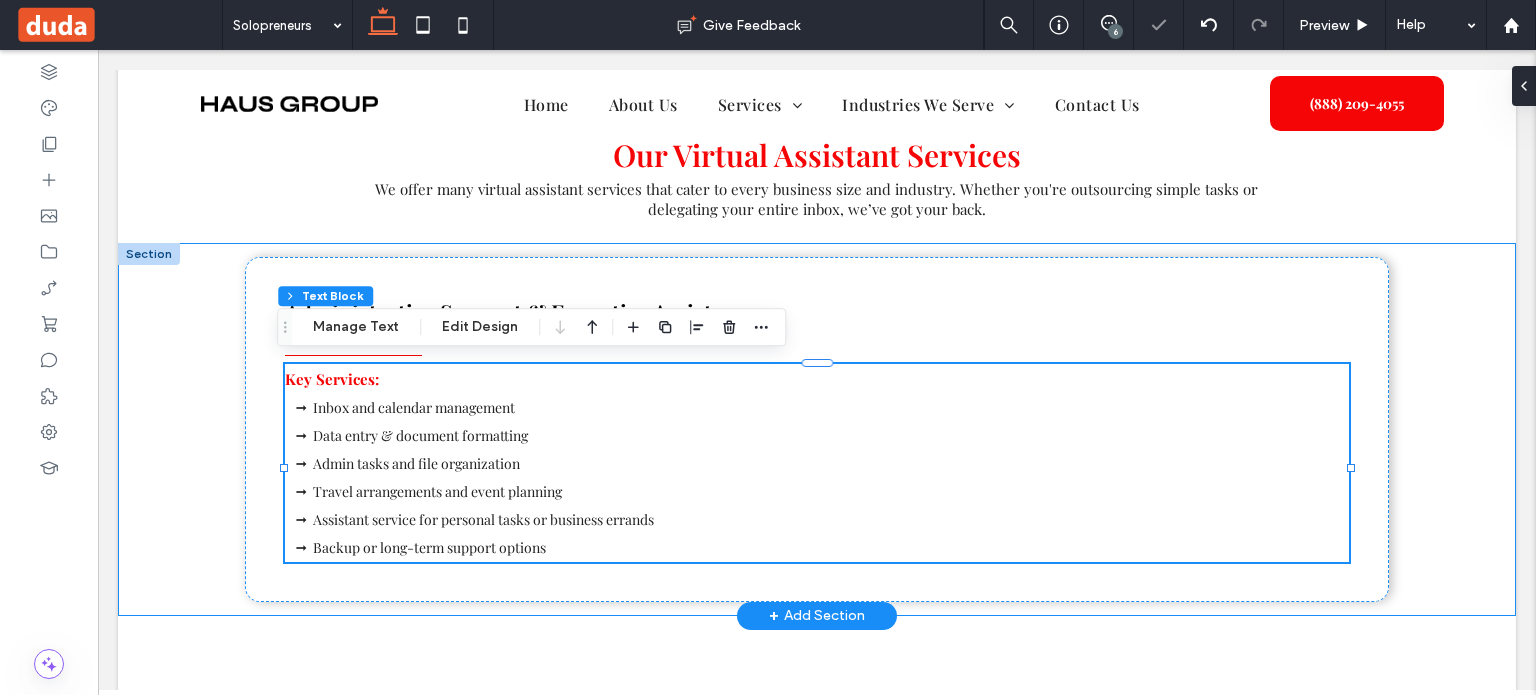 click on "Administrative Support & Executive Assistance
Key Services: Inbox and calendar management Data entry & document formatting Admin tasks and file organization Travel arrangements and event planning Assistant service for personal tasks or business errands Backup or long-term support options
-21px" at bounding box center [817, 429] 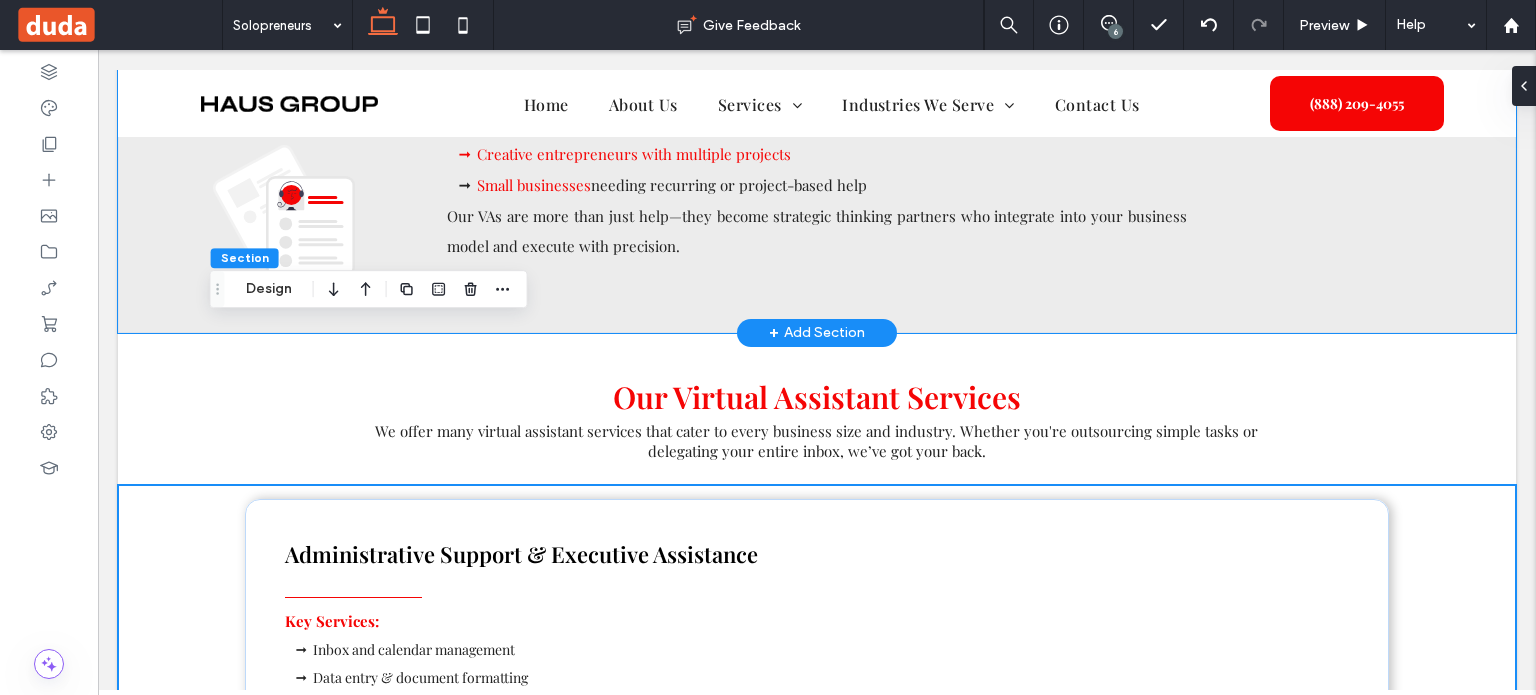 scroll, scrollTop: 1434, scrollLeft: 0, axis: vertical 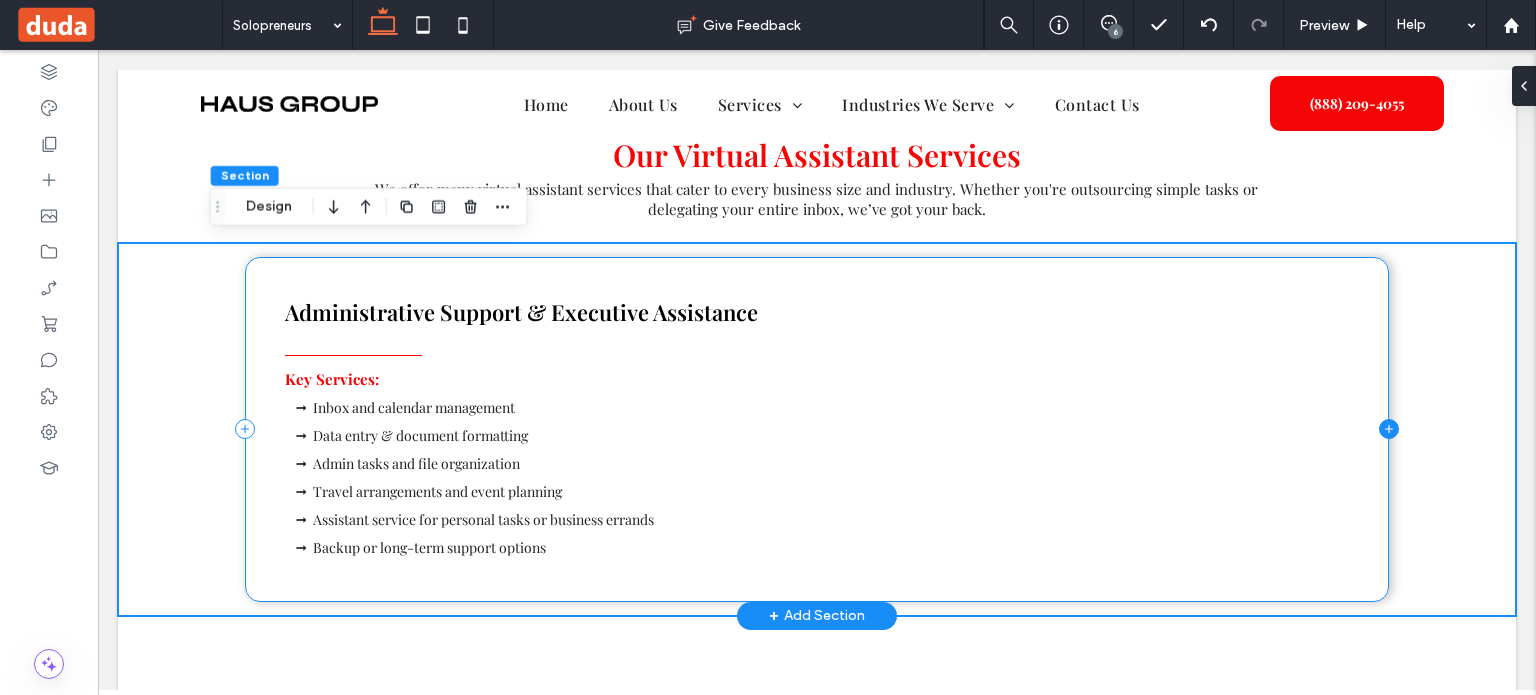 click 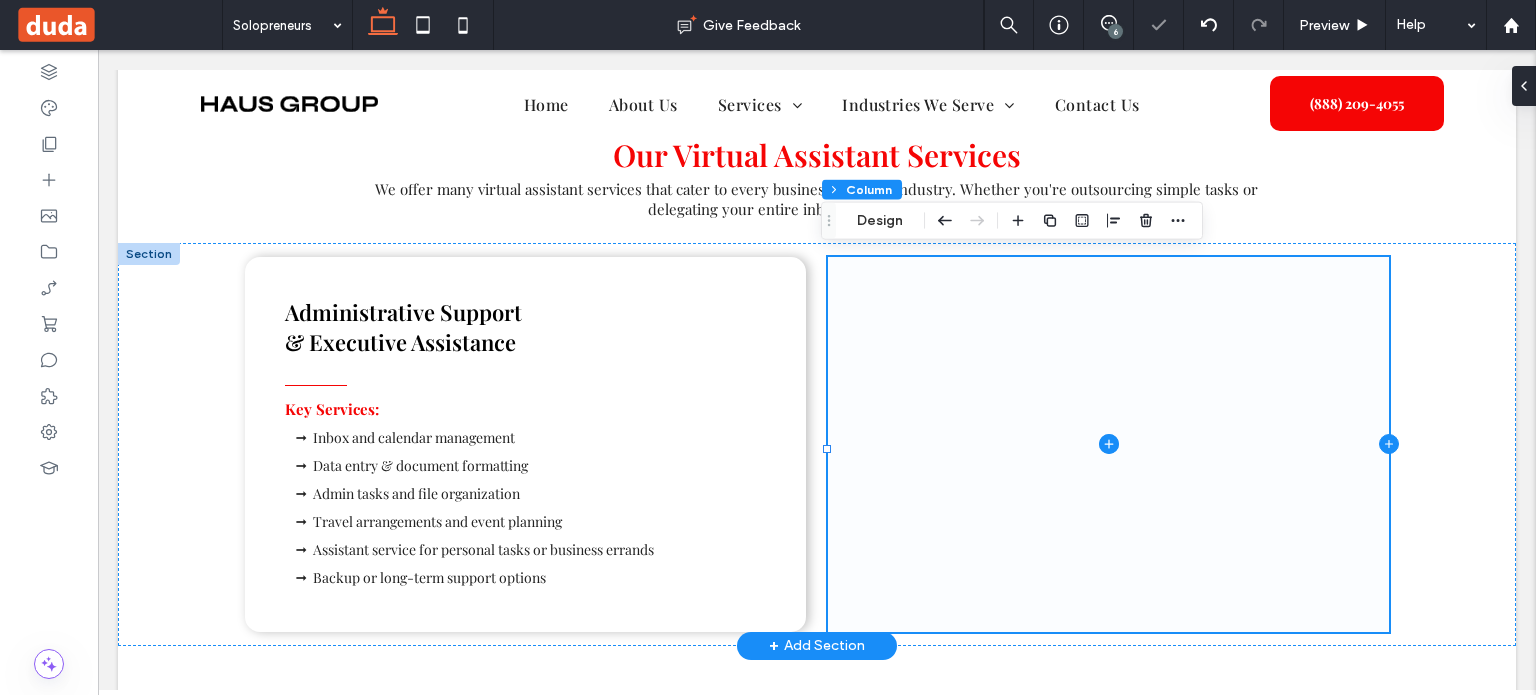 click 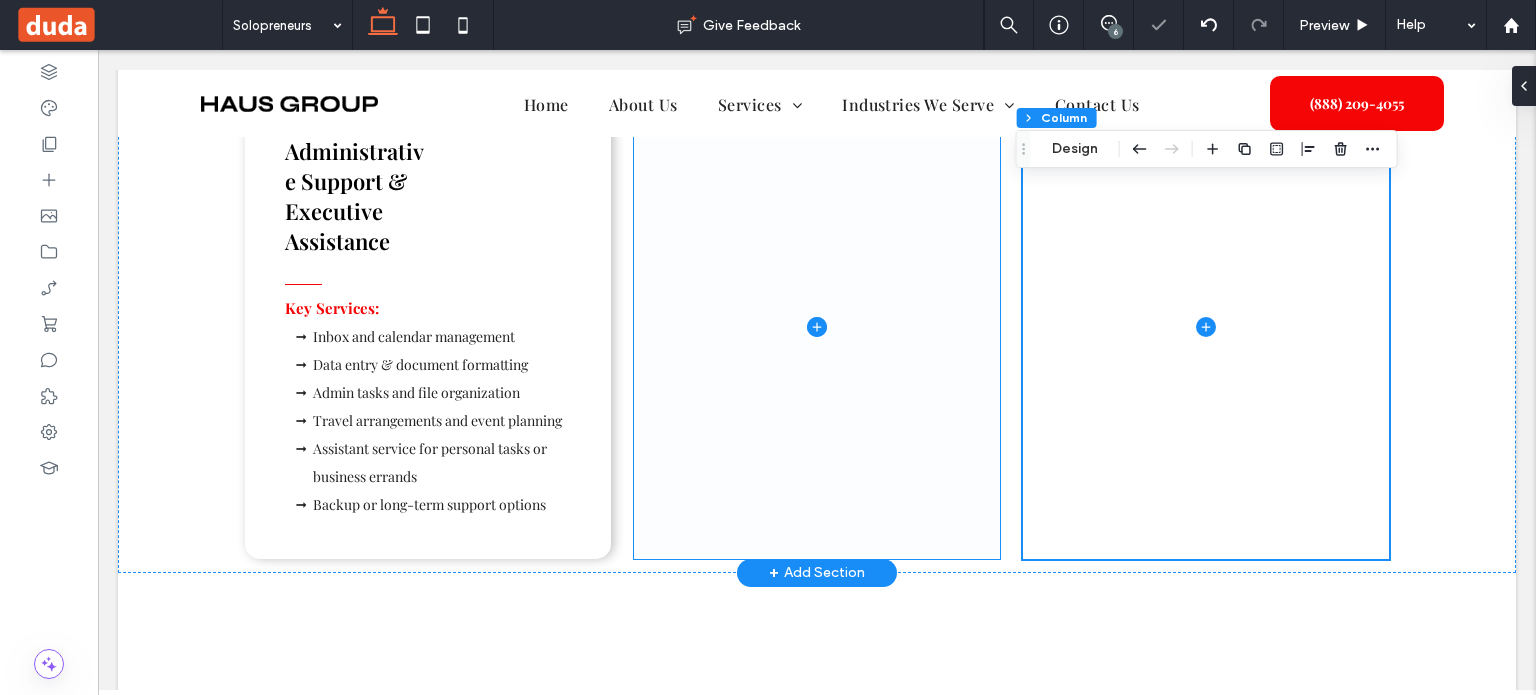 scroll, scrollTop: 1534, scrollLeft: 0, axis: vertical 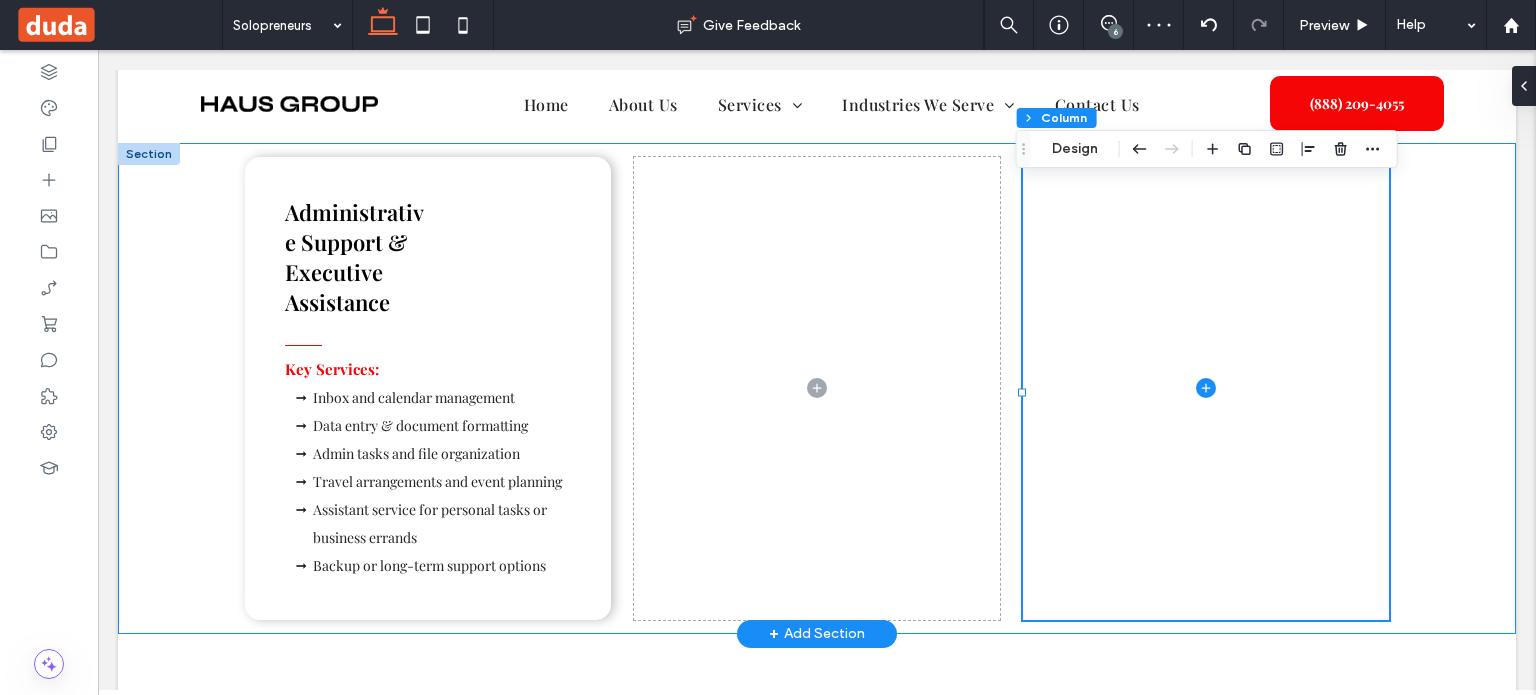 click on "Administrative Support & Executive Assistance
Key Services: Inbox and calendar management Data entry & document formatting Admin tasks and file organization Travel arrangements and event planning Assistant service for personal tasks or business errands Backup or long-term support options" at bounding box center [817, 388] 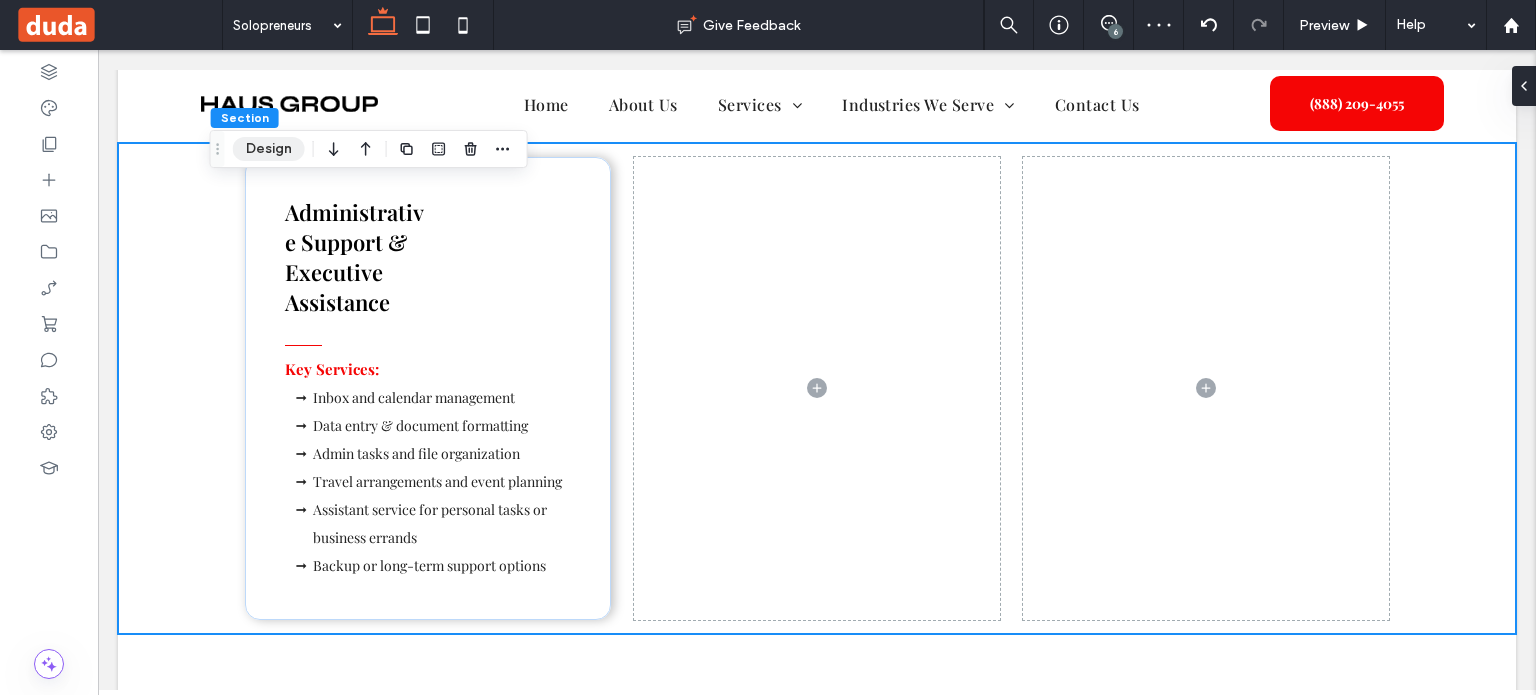 click on "Design" at bounding box center (269, 149) 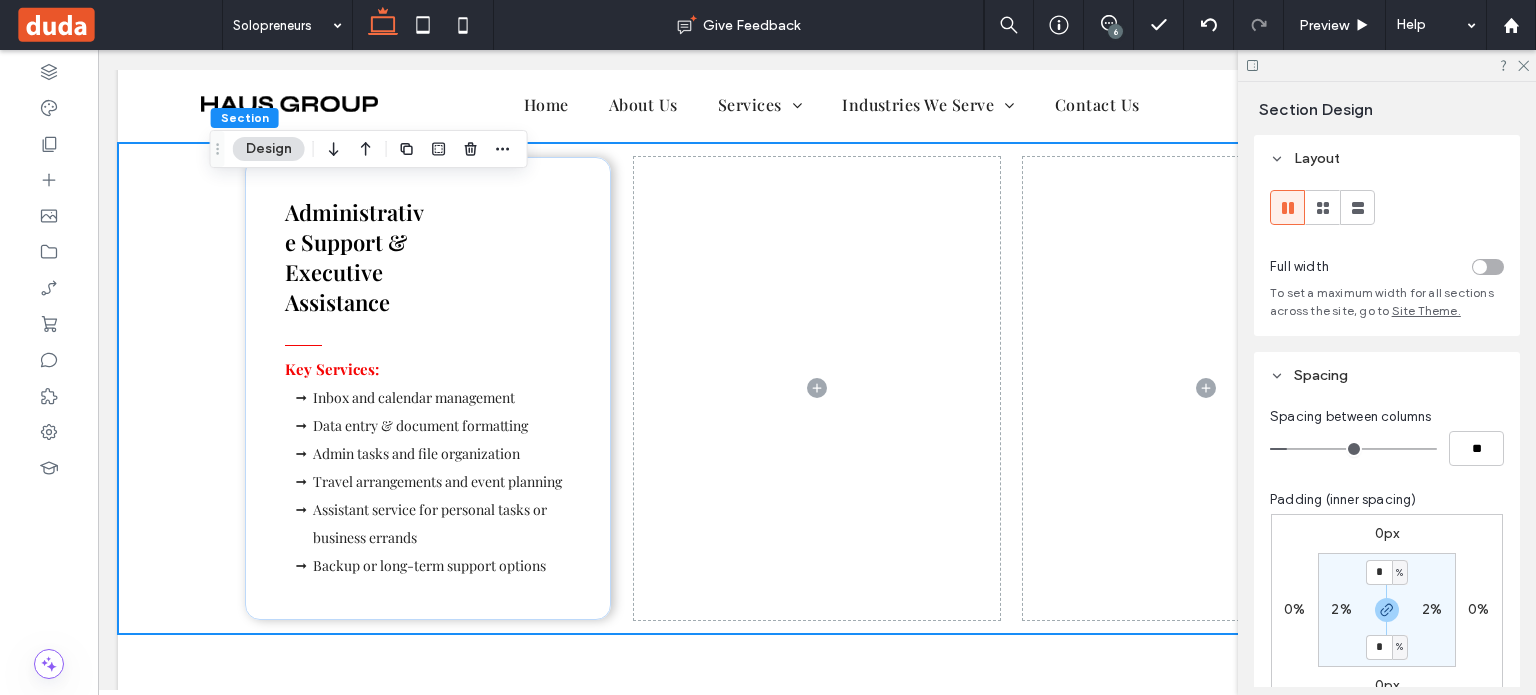 click at bounding box center [1480, 267] 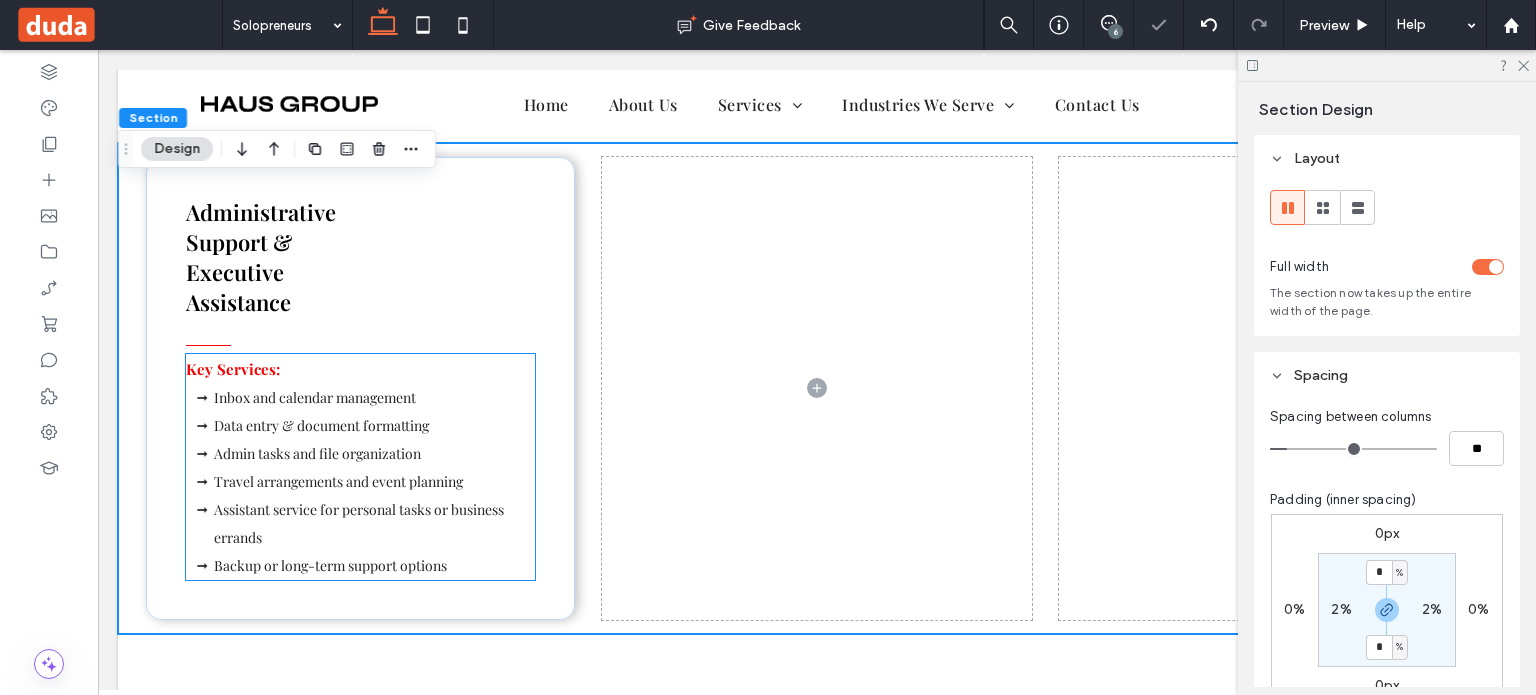click on "Data entry & document formatting" at bounding box center [321, 425] 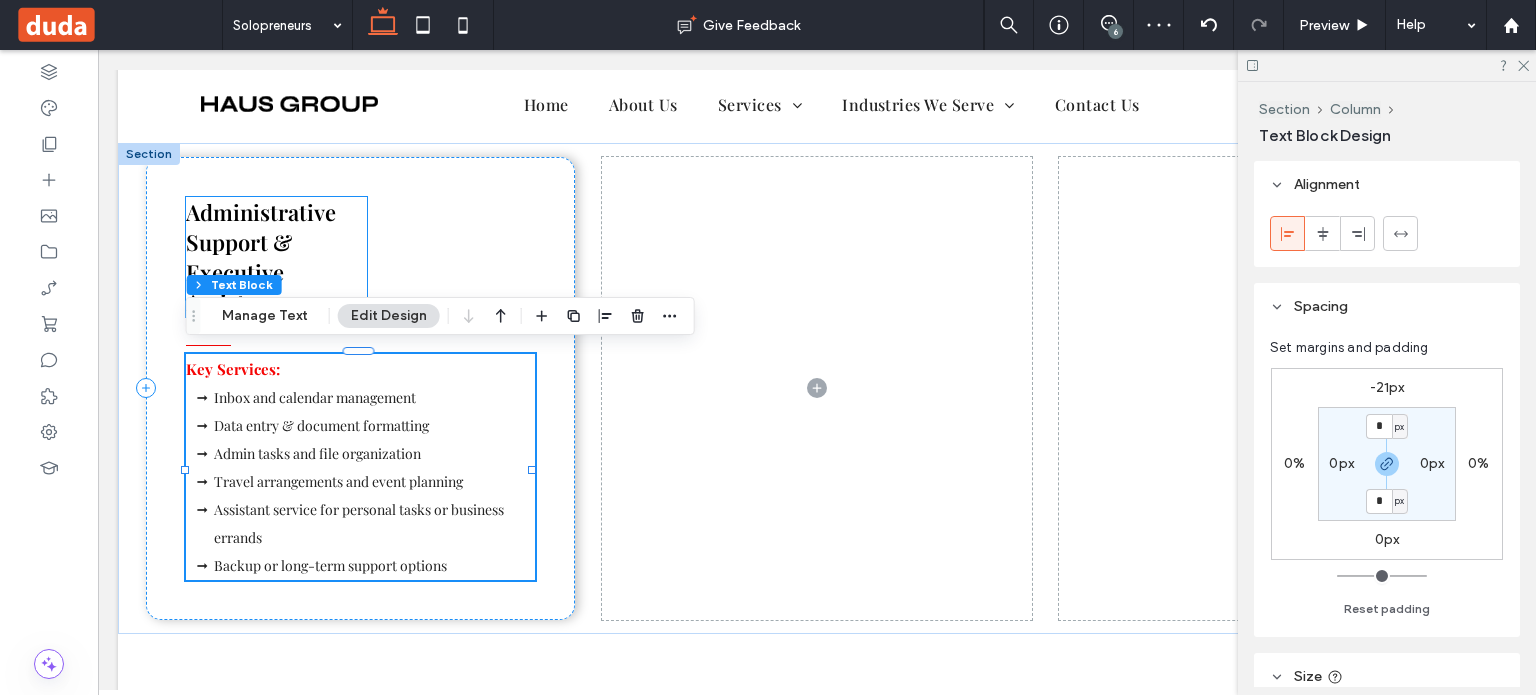 click on "Administrative Support & Executive Assistance" at bounding box center (261, 257) 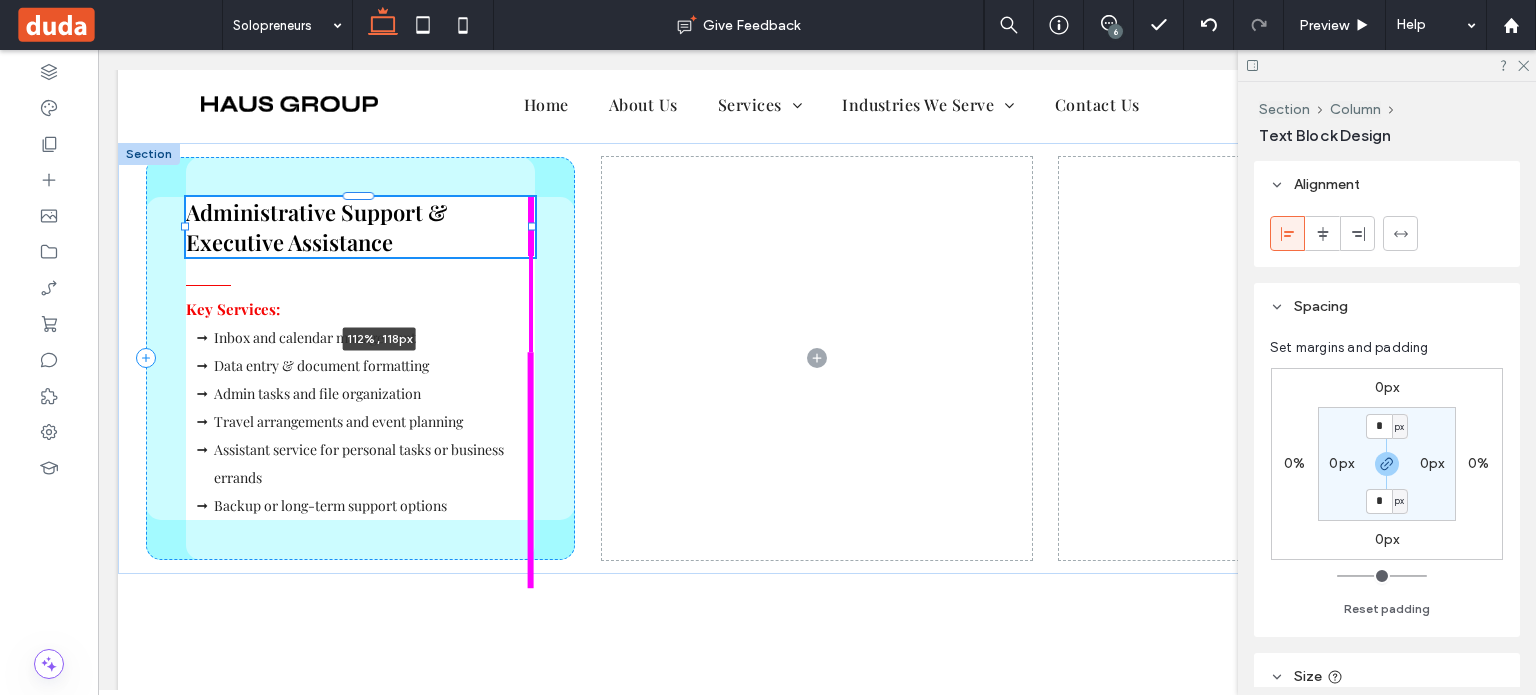 drag, startPoint x: 366, startPoint y: 251, endPoint x: 577, endPoint y: 267, distance: 211.60576 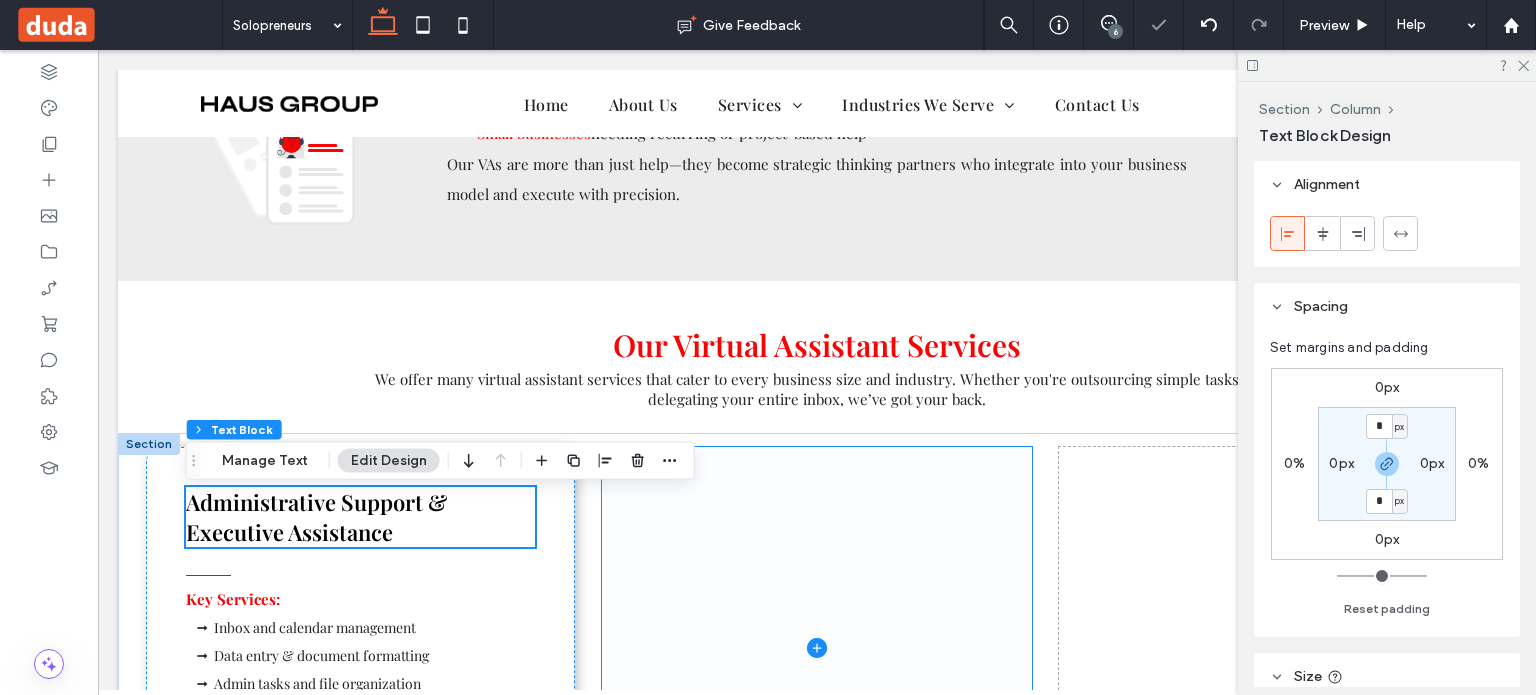 scroll, scrollTop: 1234, scrollLeft: 0, axis: vertical 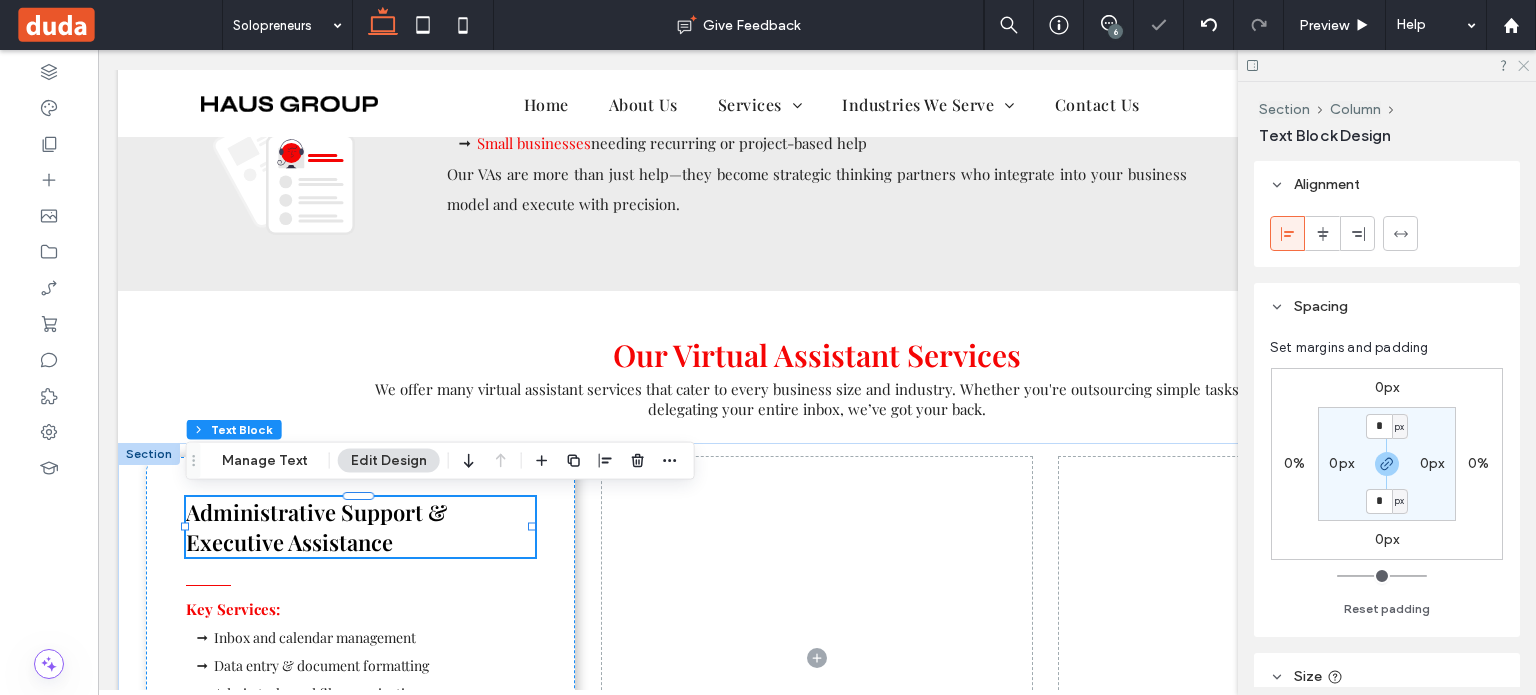 click at bounding box center [1387, 65] 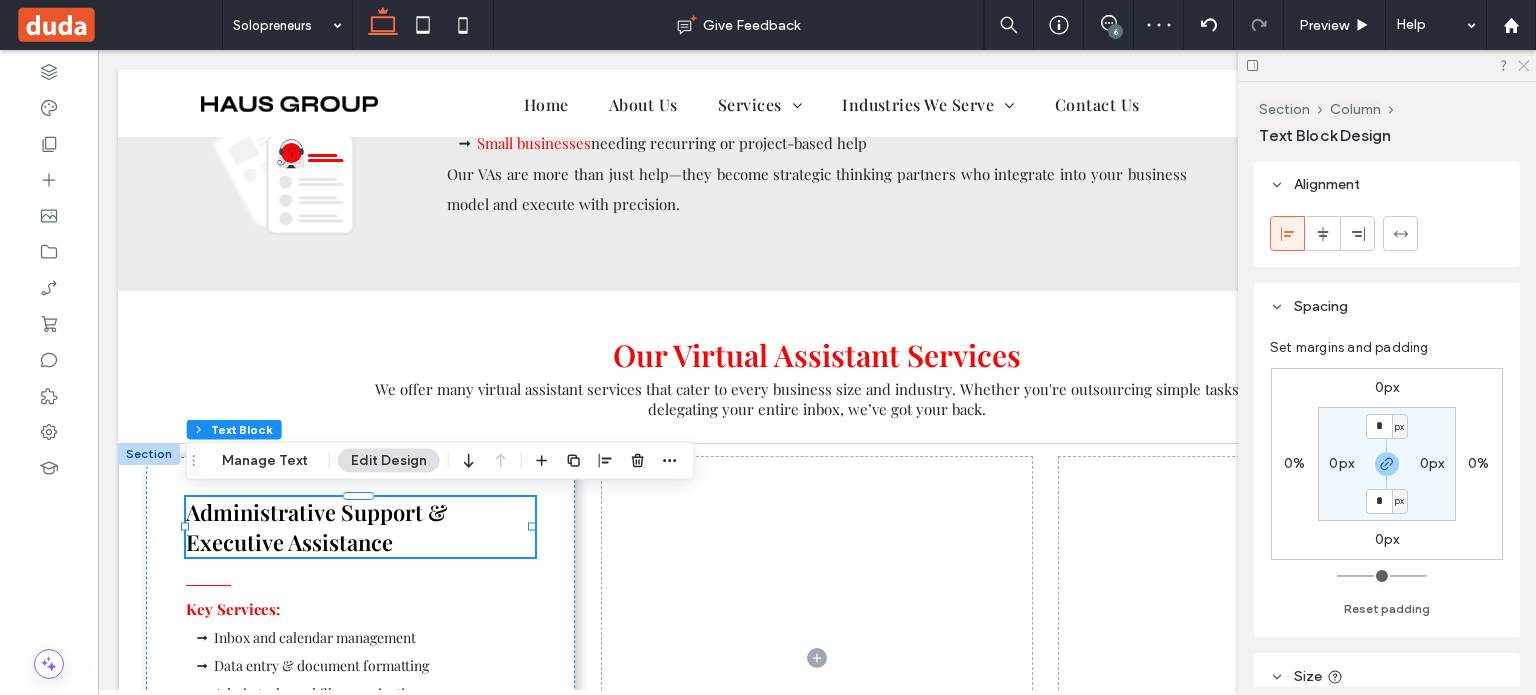 click 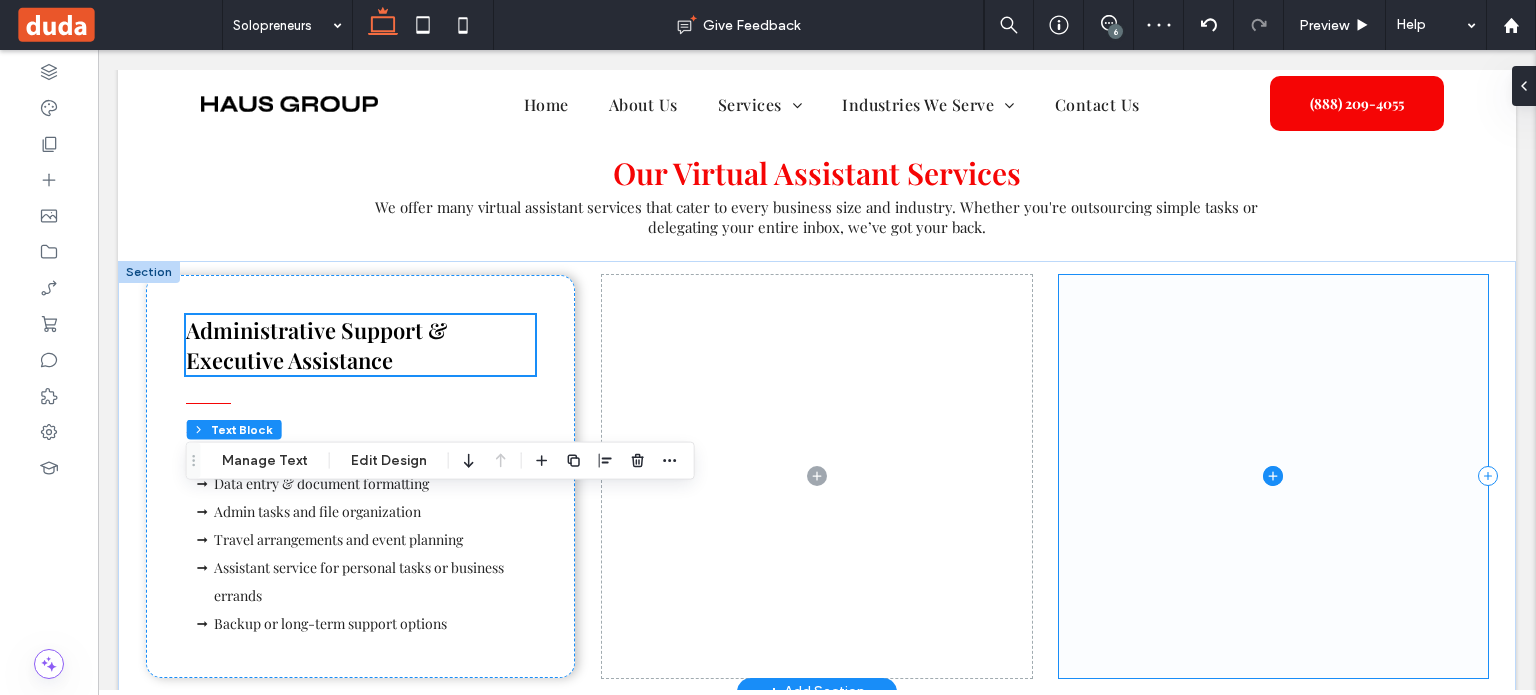 scroll, scrollTop: 1634, scrollLeft: 0, axis: vertical 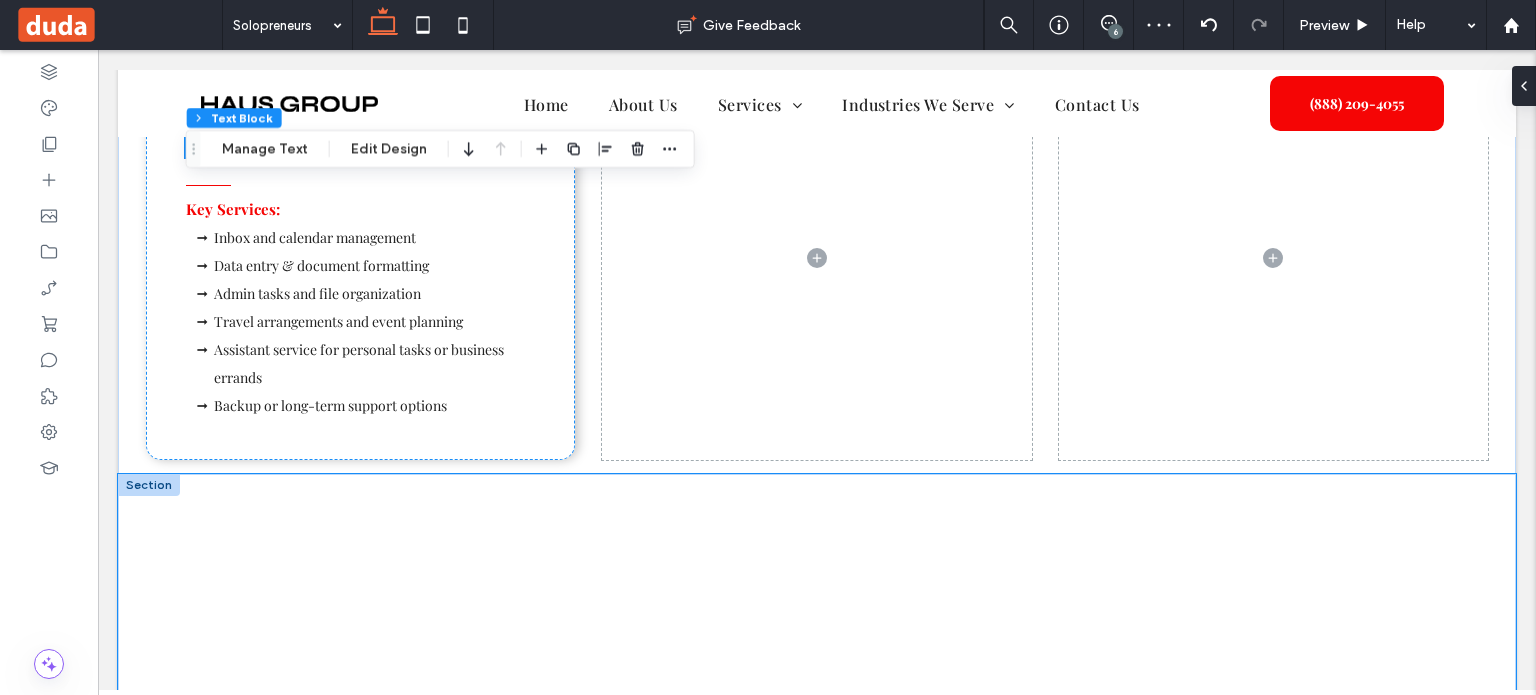click at bounding box center (817, 634) 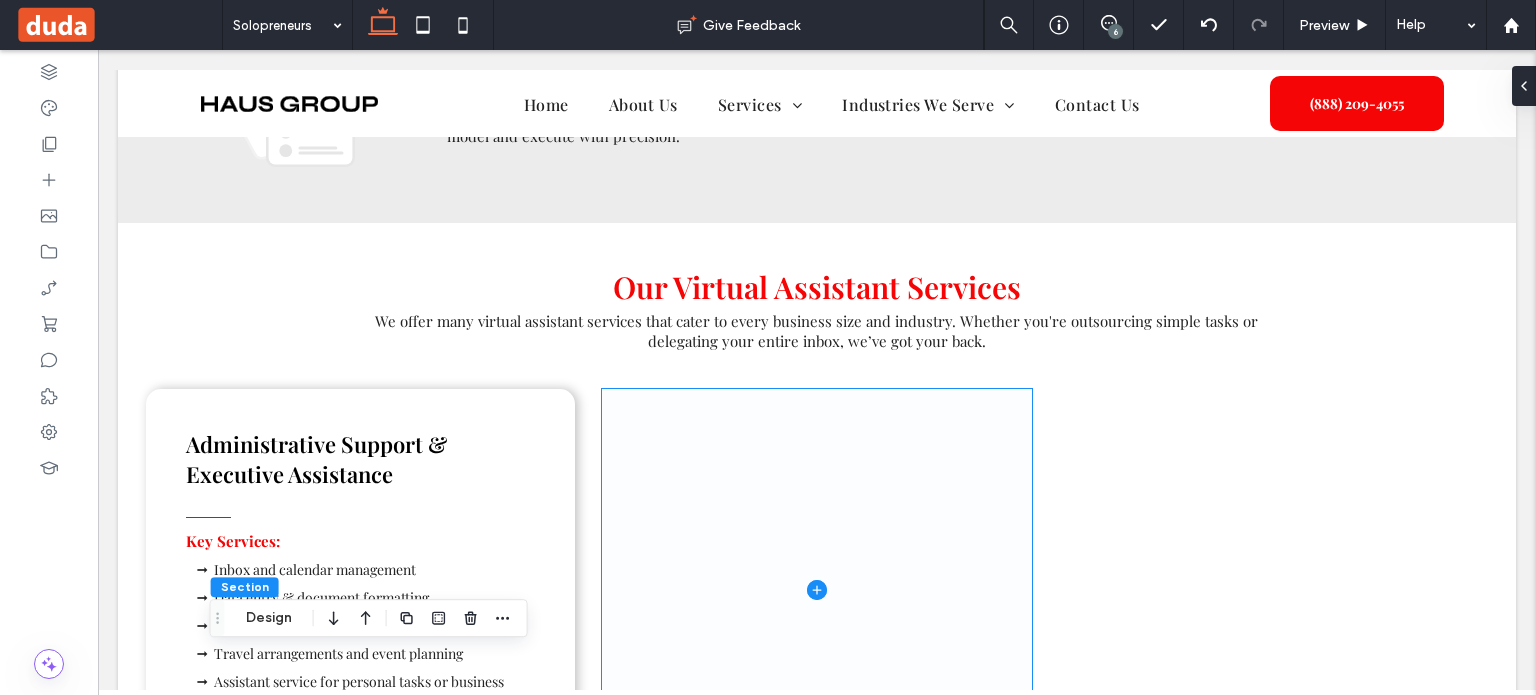 scroll, scrollTop: 1334, scrollLeft: 0, axis: vertical 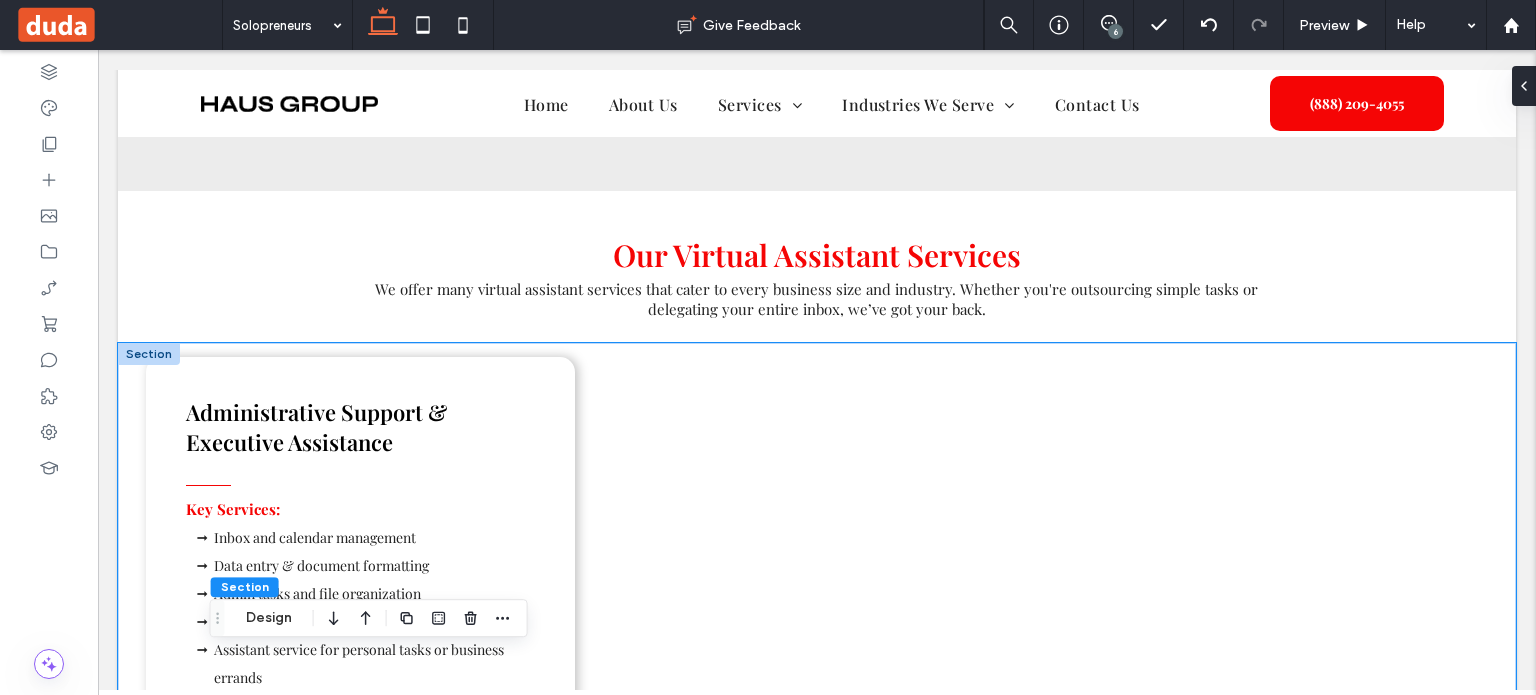 click on "Administrative Support & Executive Assistance
Key Services: Inbox and calendar management Data entry & document formatting Admin tasks and file organization Travel arrangements and event planning Assistant service for personal tasks or business errands Backup or long-term support options" at bounding box center (817, 558) 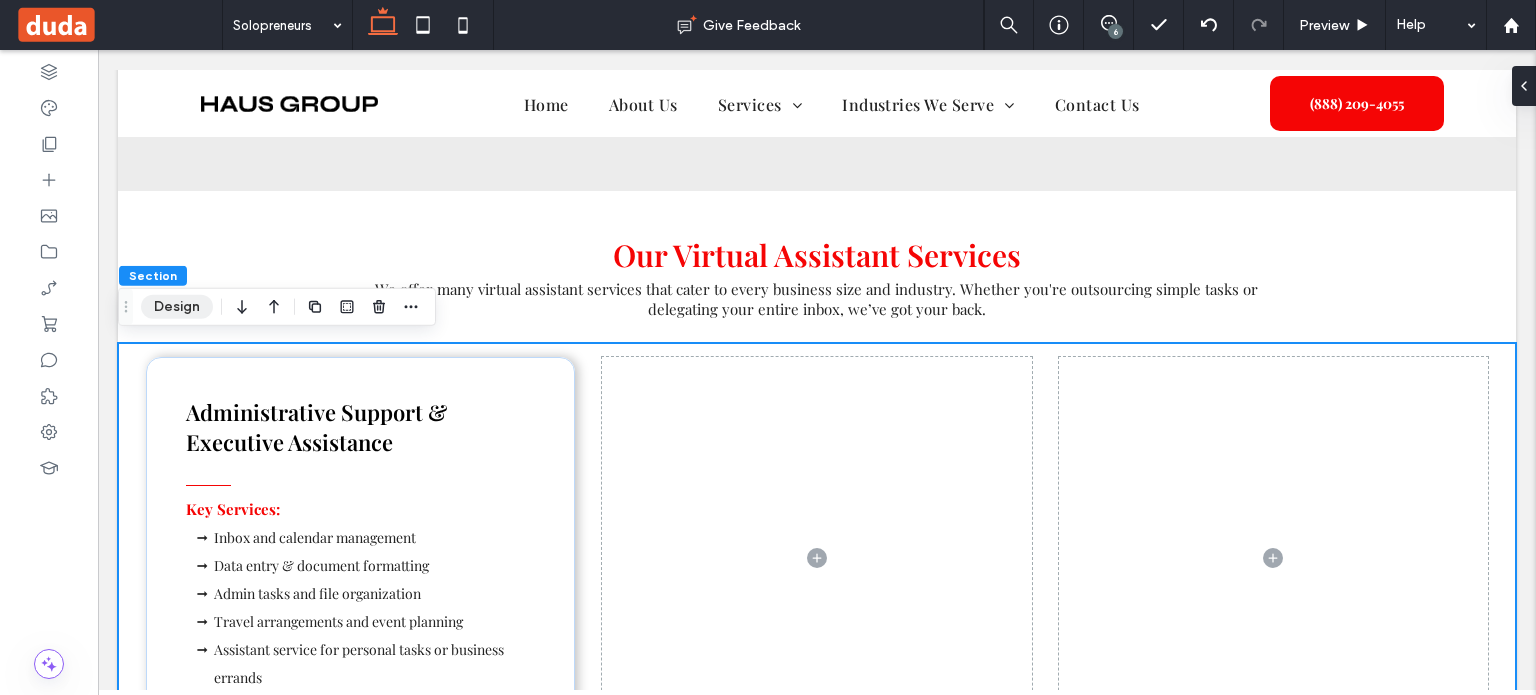 click on "Design" at bounding box center (177, 307) 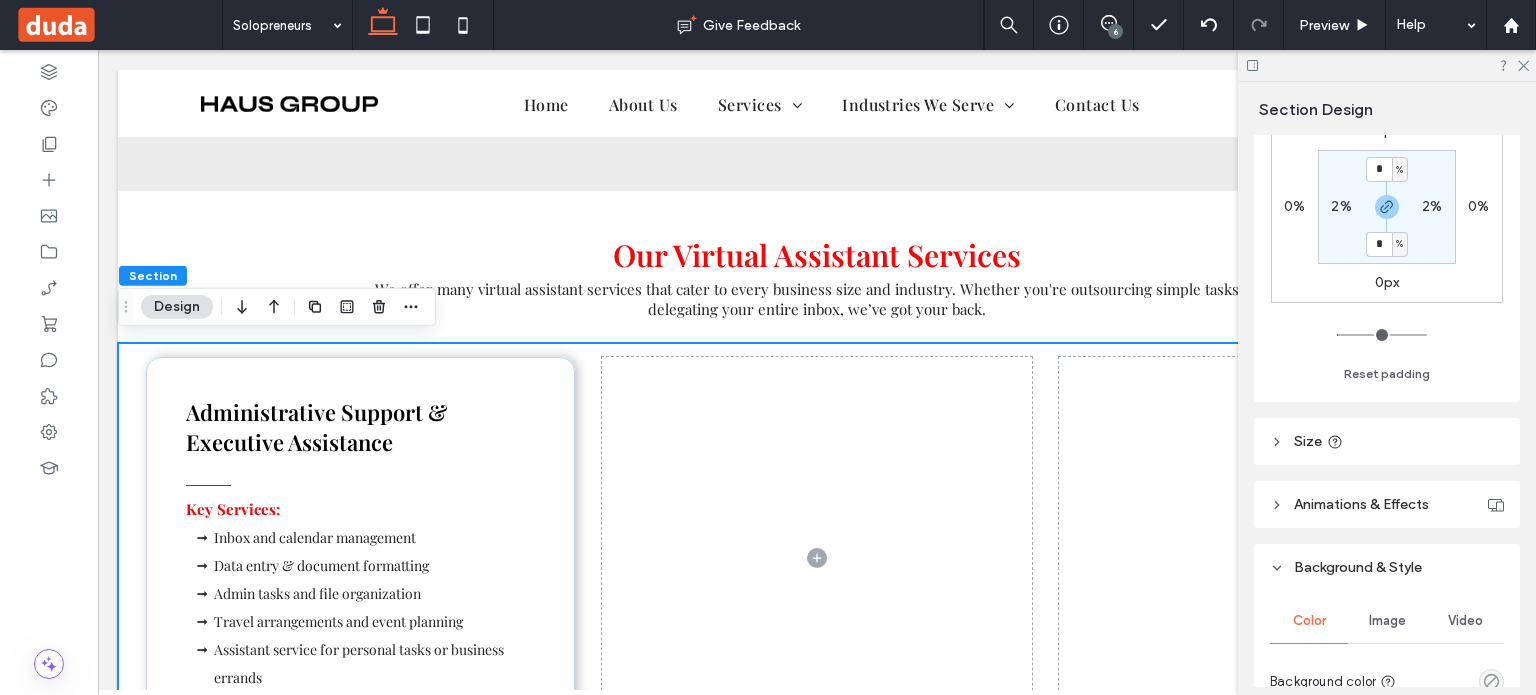 scroll, scrollTop: 300, scrollLeft: 0, axis: vertical 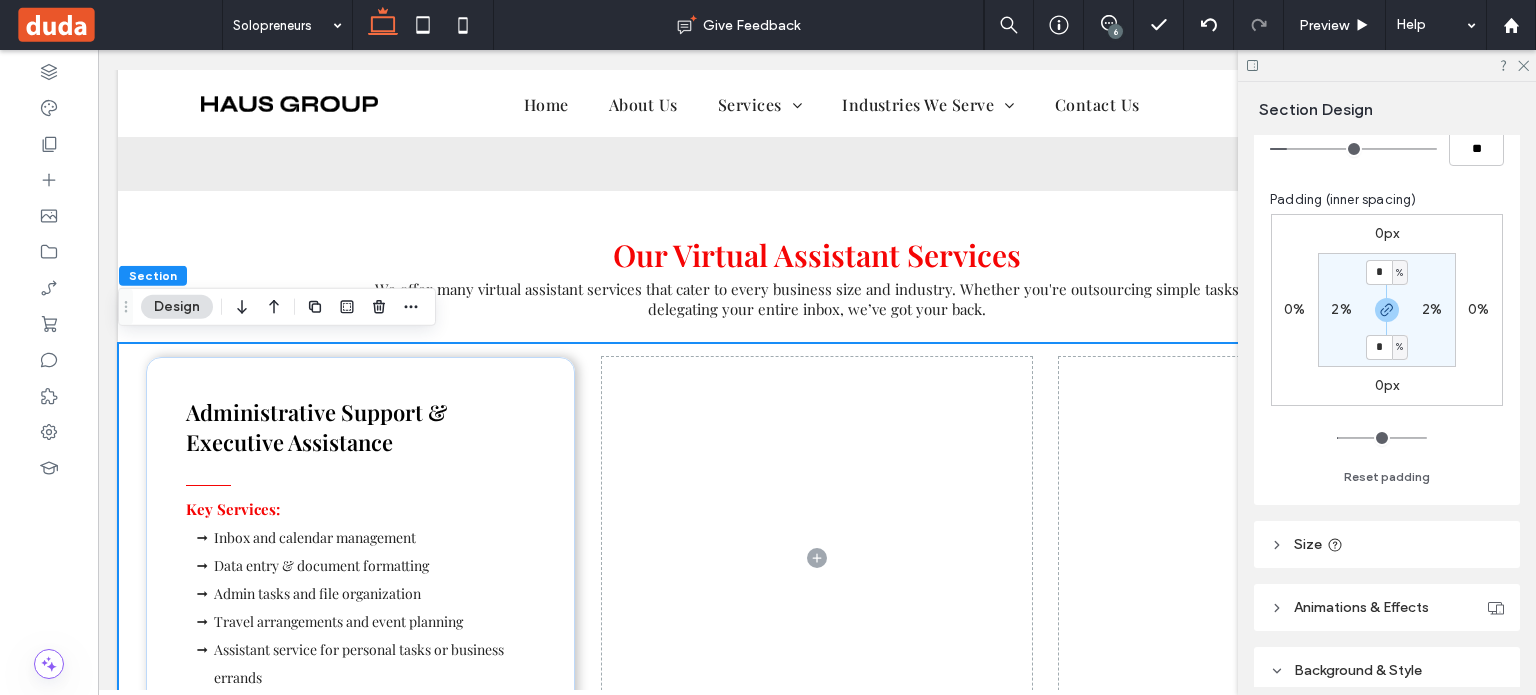 click on "2%" at bounding box center [1341, 309] 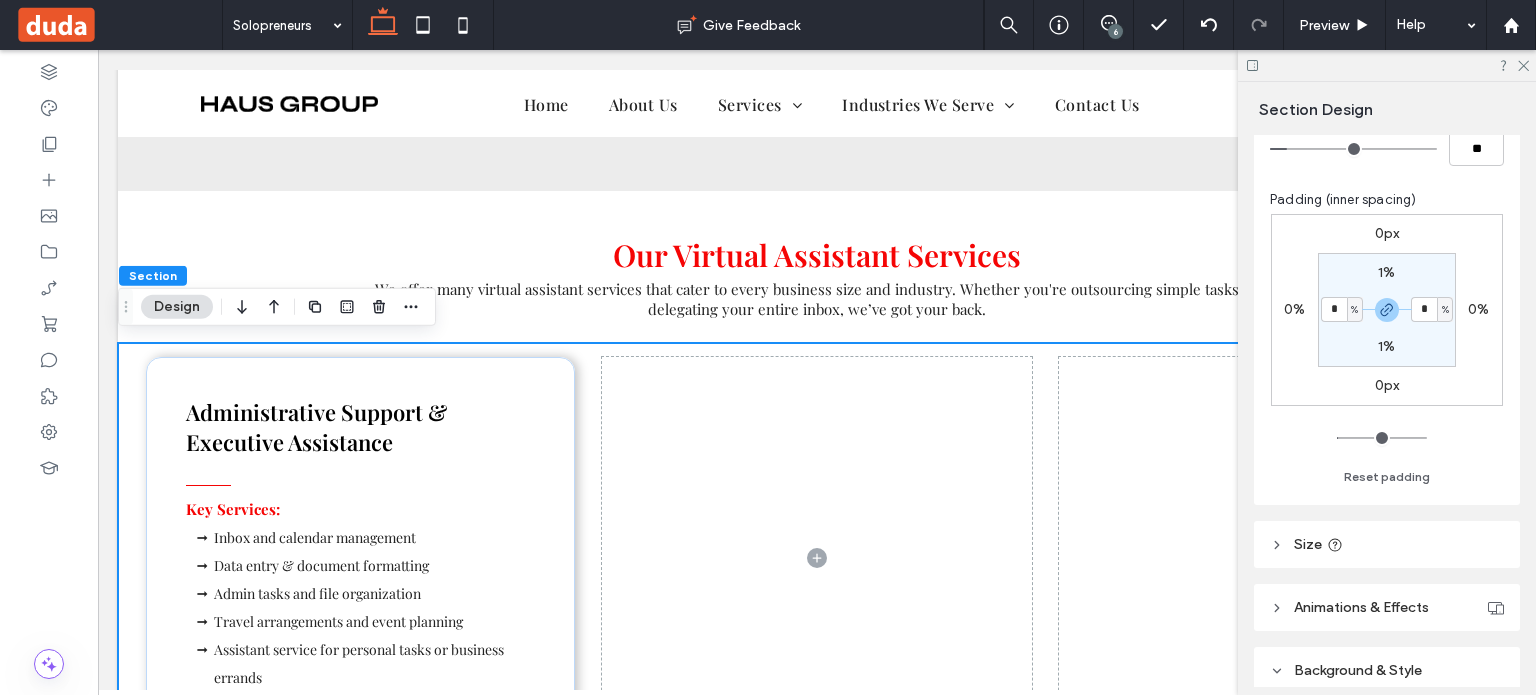 type on "*" 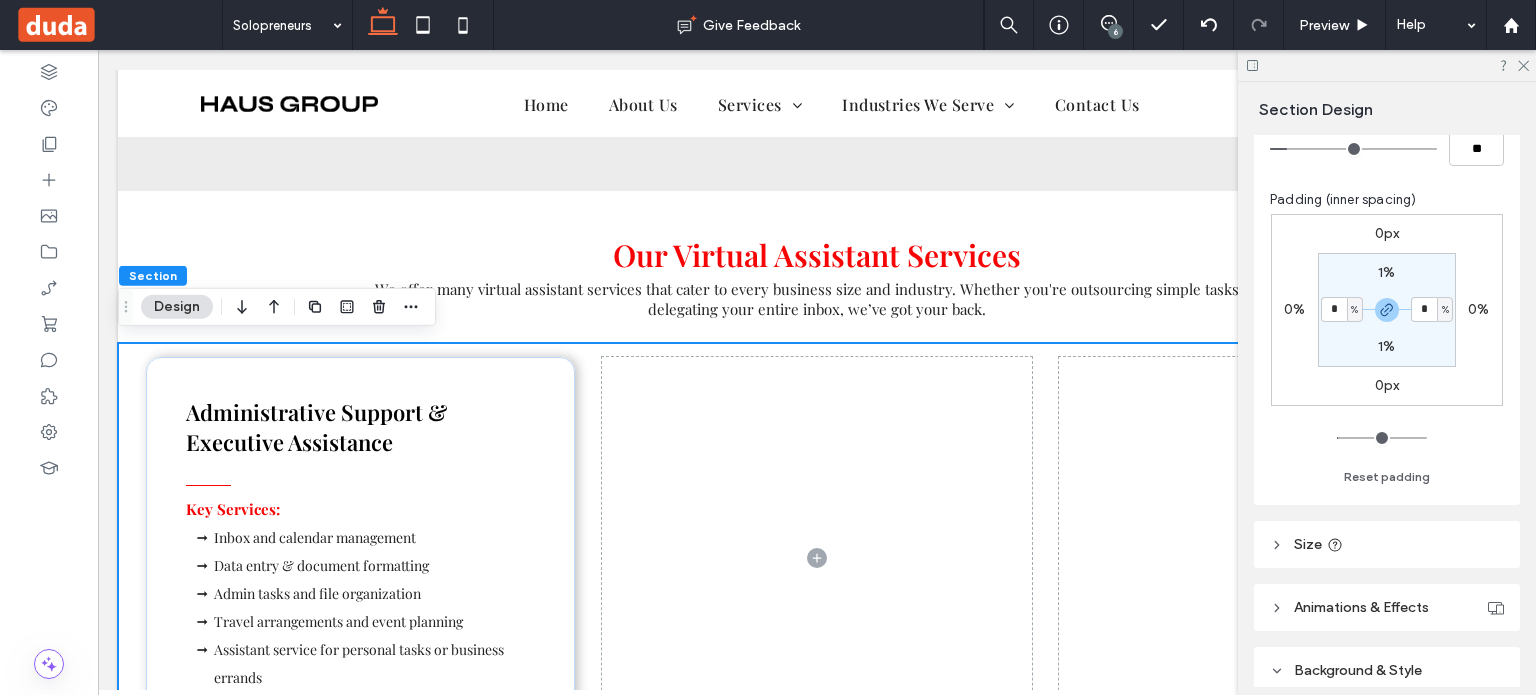type on "*" 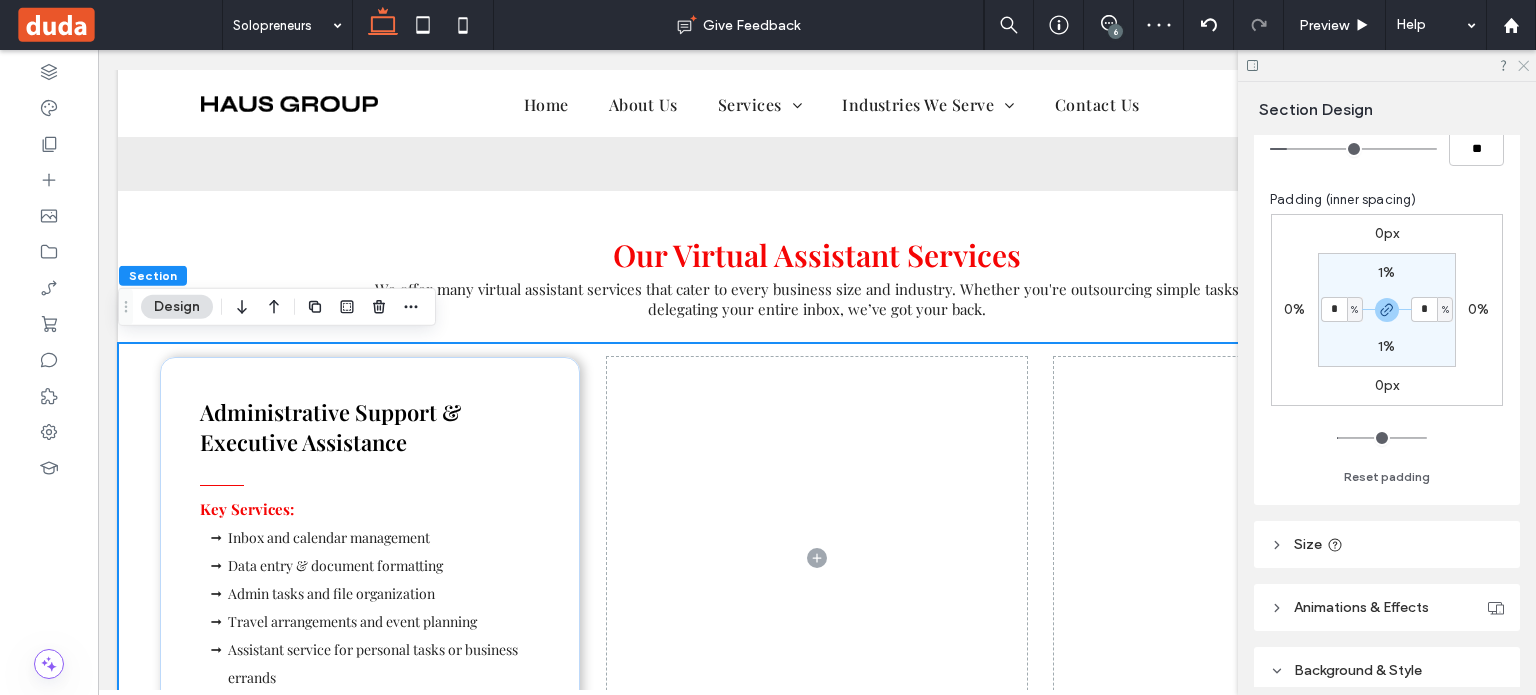 click 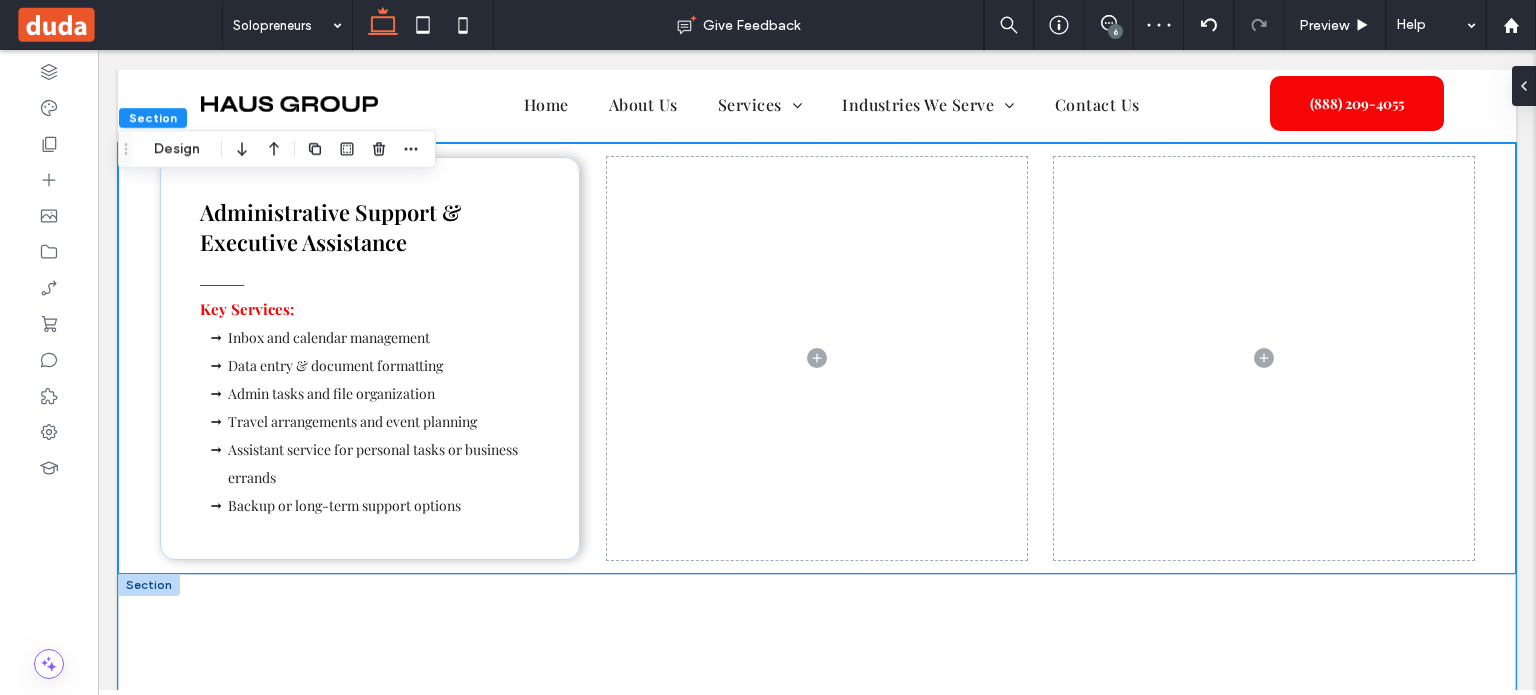 scroll, scrollTop: 1634, scrollLeft: 0, axis: vertical 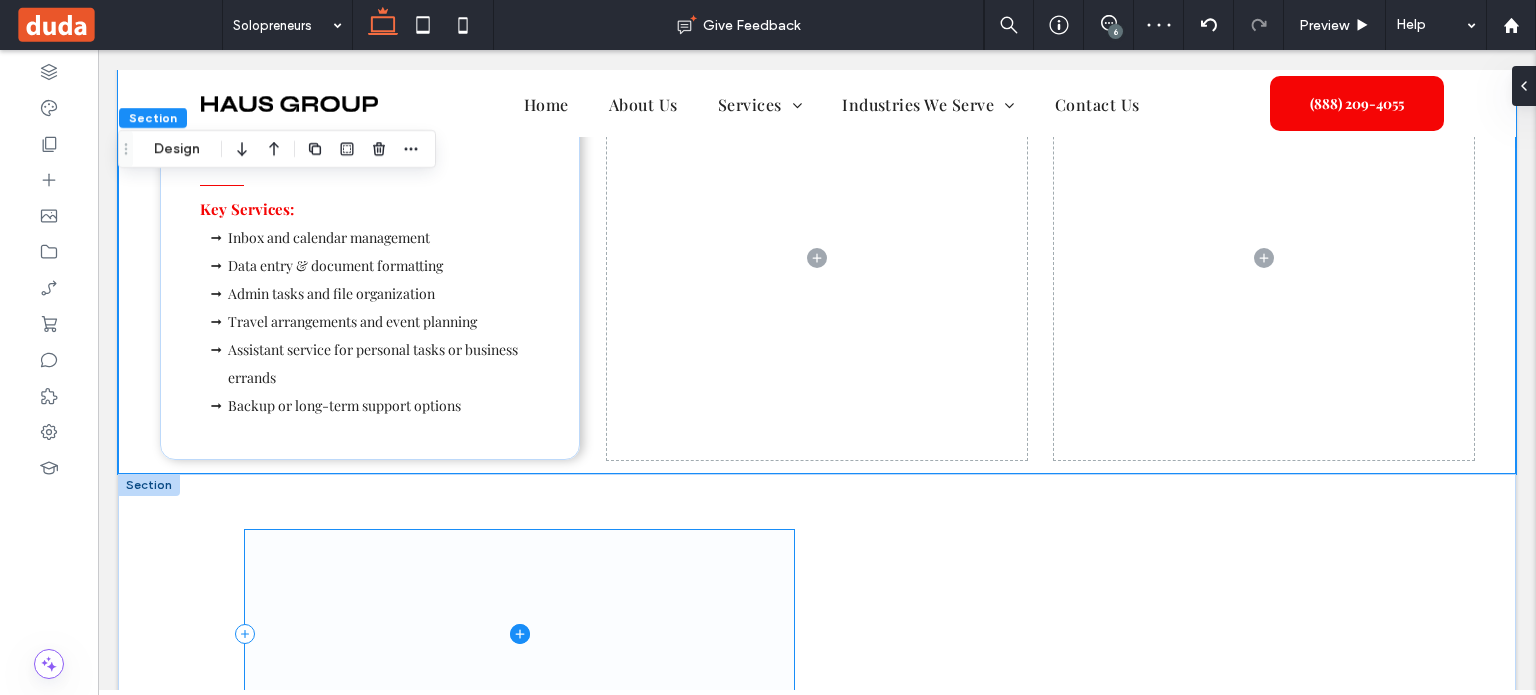 click at bounding box center [519, 634] 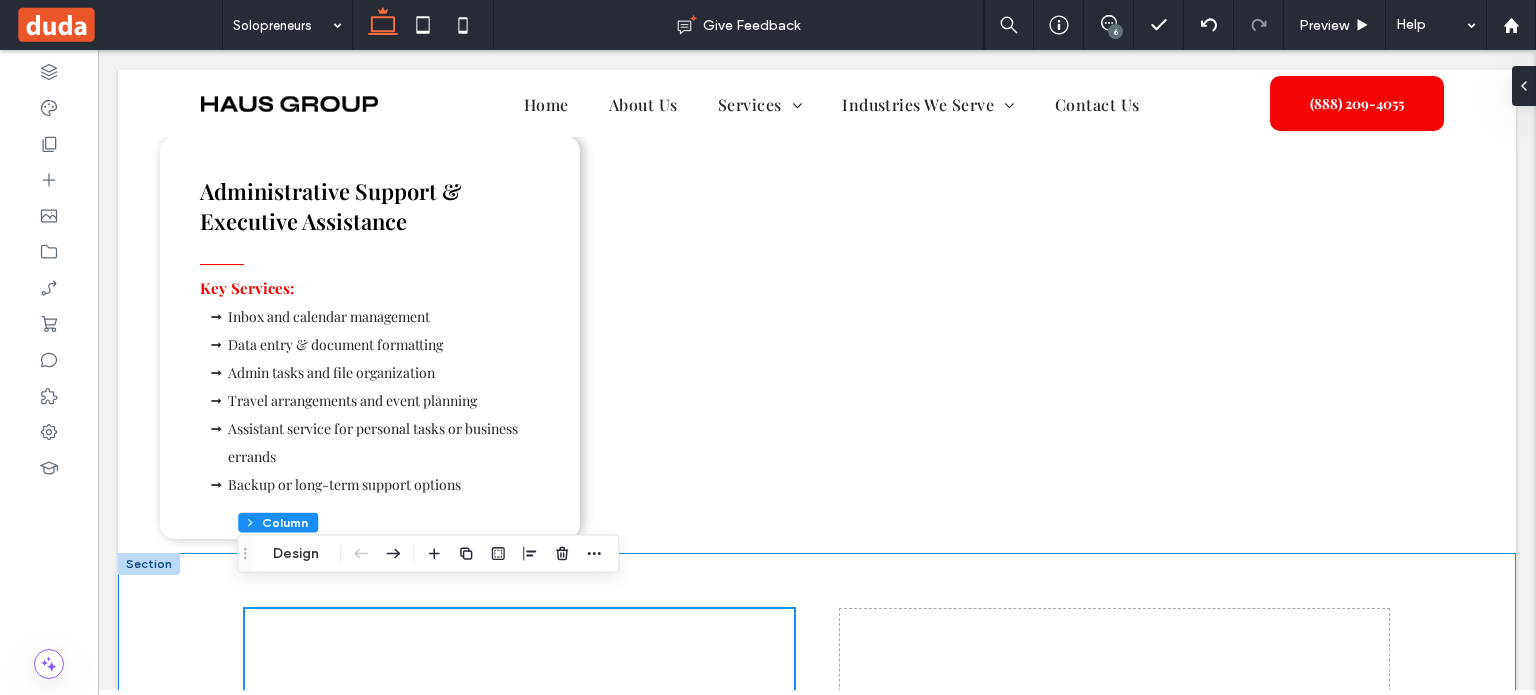 scroll, scrollTop: 1534, scrollLeft: 0, axis: vertical 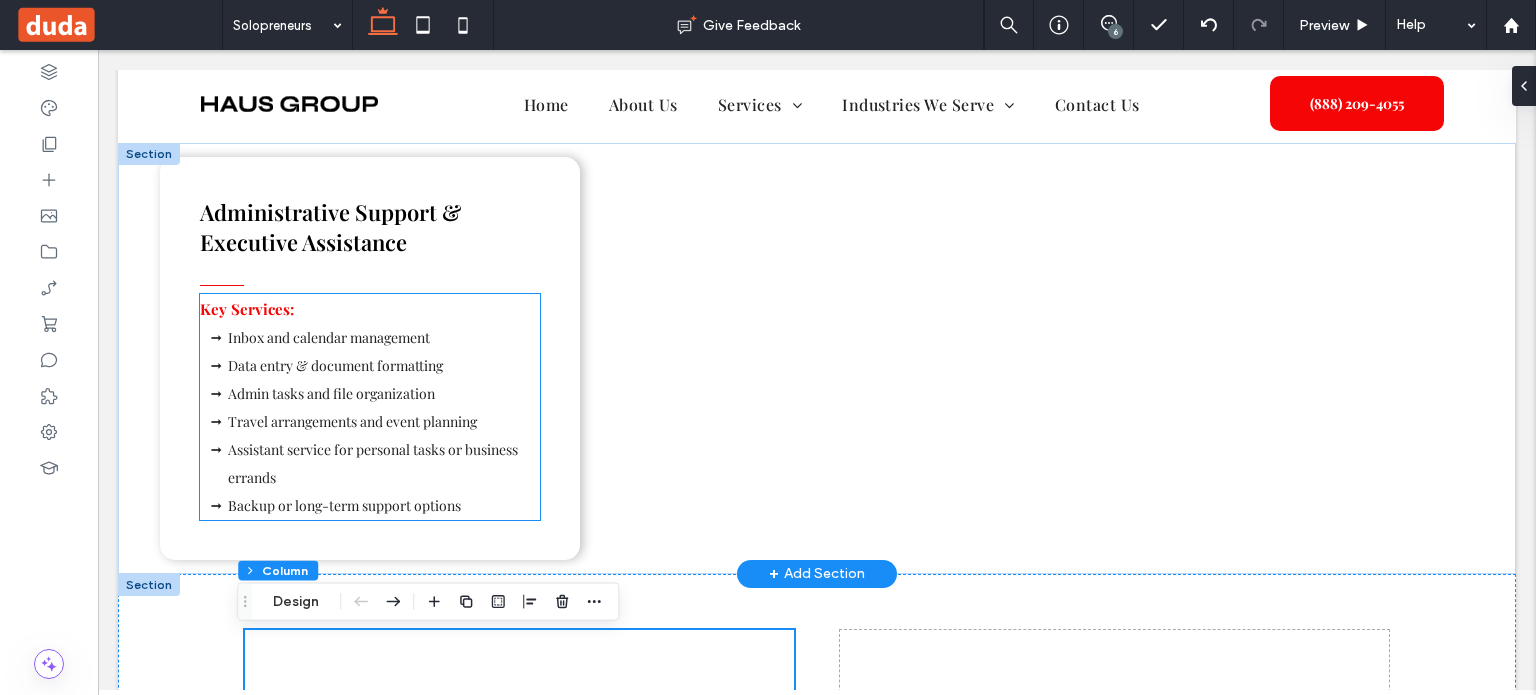 click on "Travel arrangements and event planning" at bounding box center [352, 421] 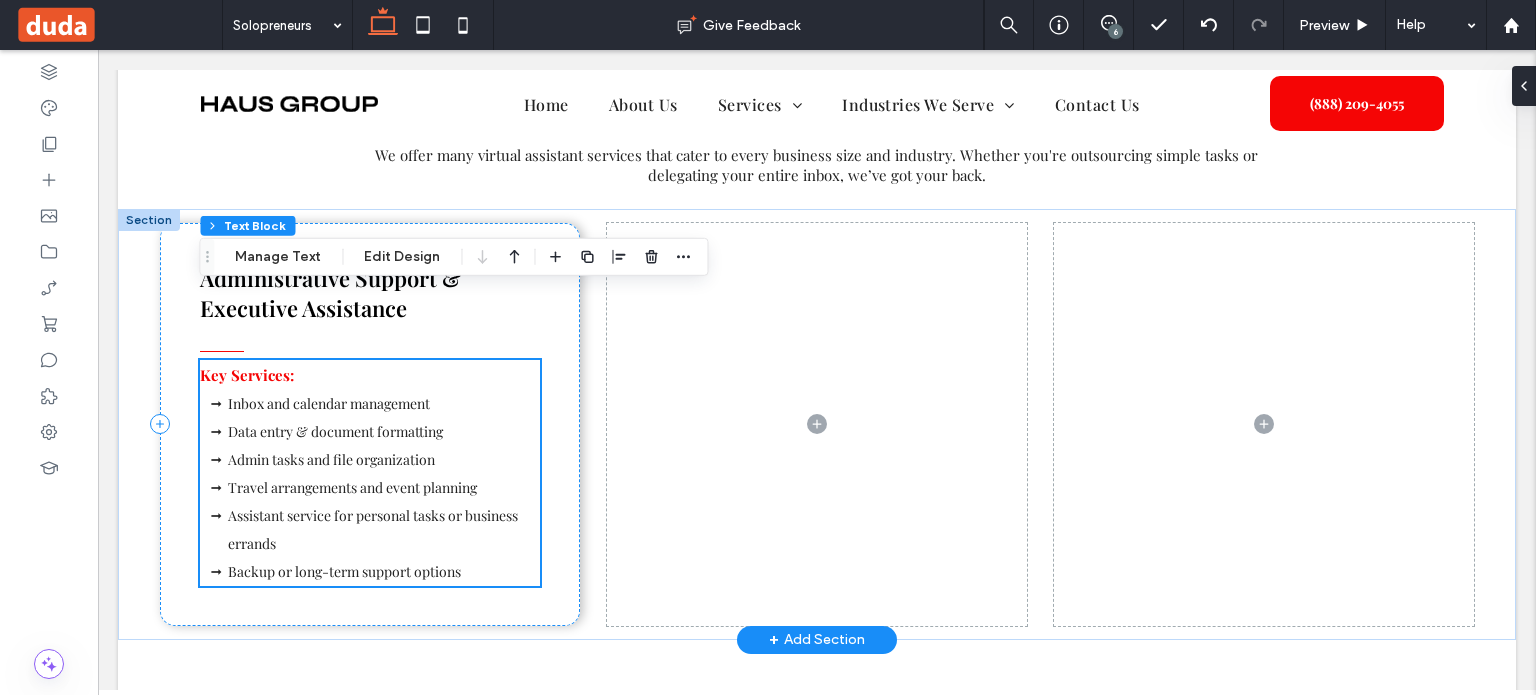 scroll, scrollTop: 1434, scrollLeft: 0, axis: vertical 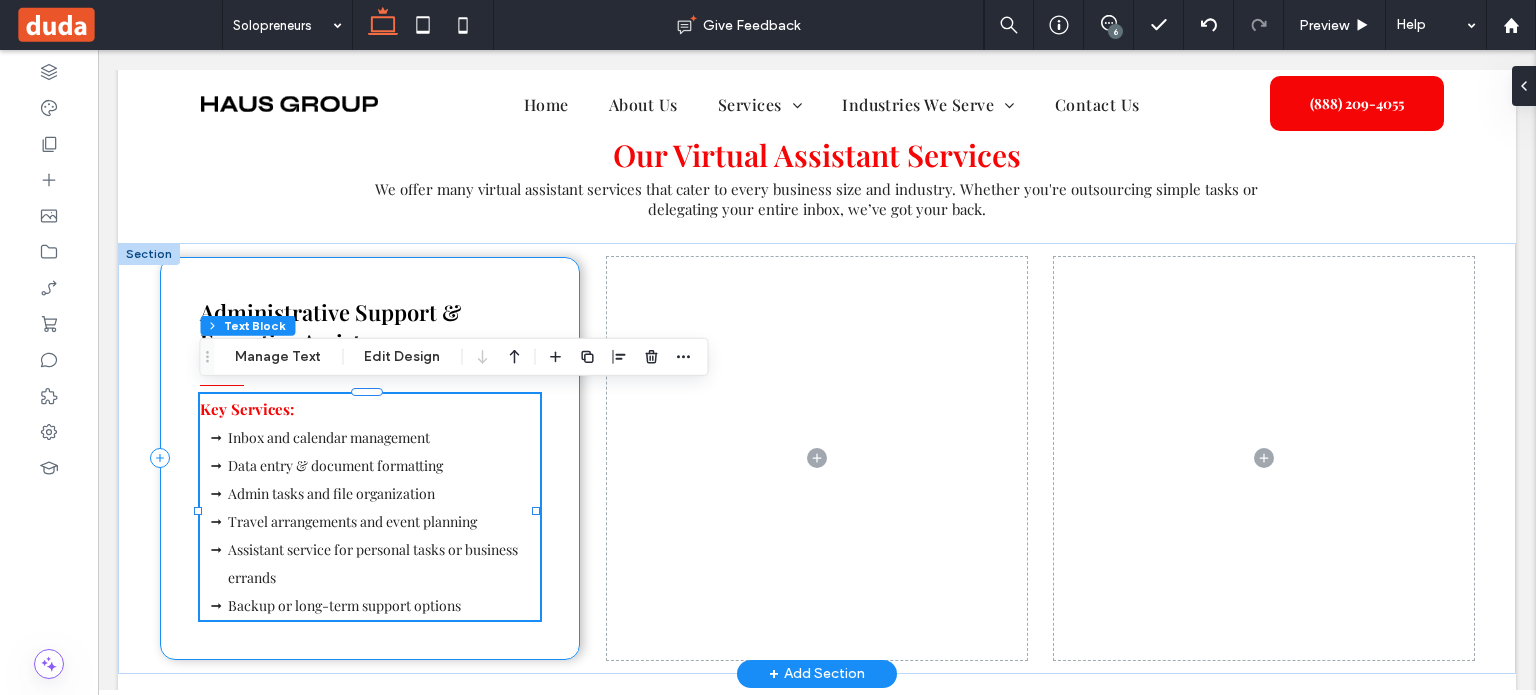 click on "Administrative Support & Executive Assistance
Key Services: Inbox and calendar management Data entry & document formatting Admin tasks and file organization Travel arrangements and event planning Assistant service for personal tasks or business errands Backup or long-term support options" at bounding box center [370, 458] 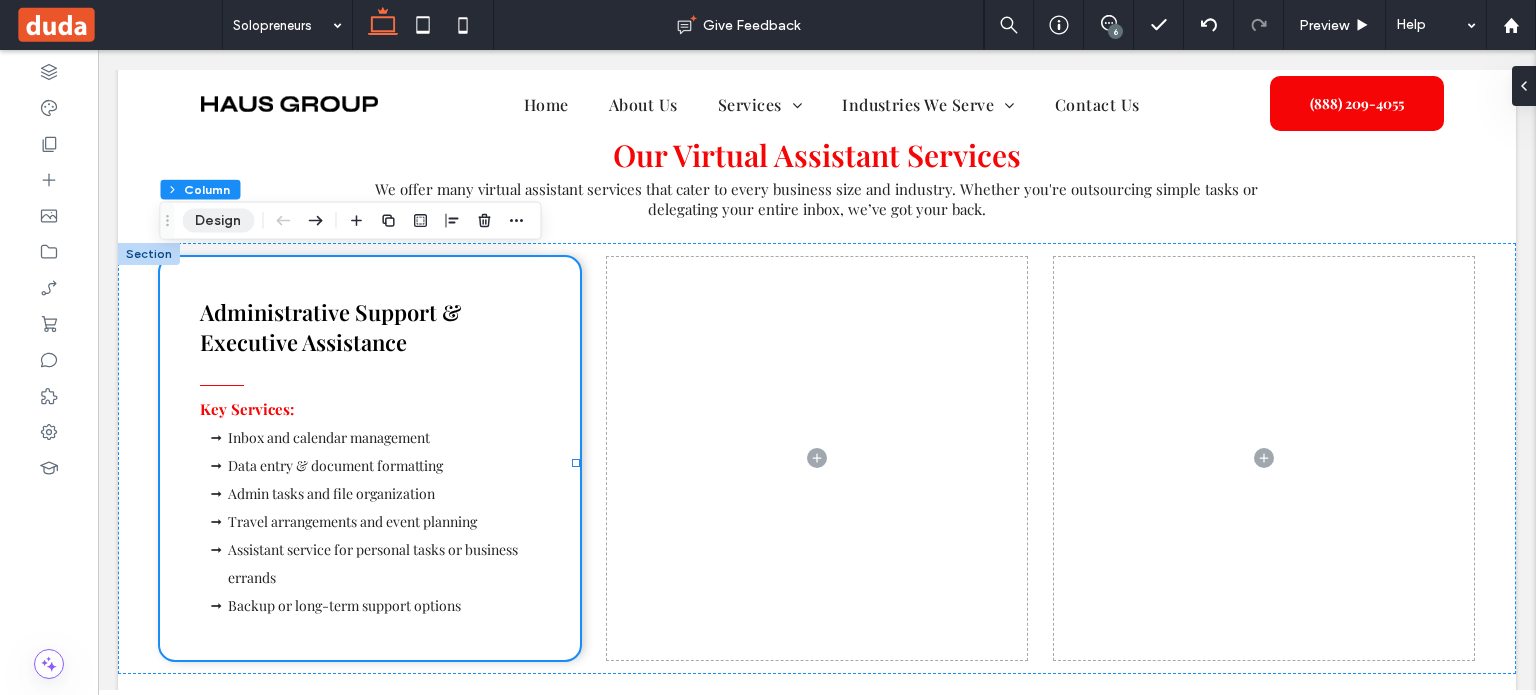 click on "Design" at bounding box center (218, 221) 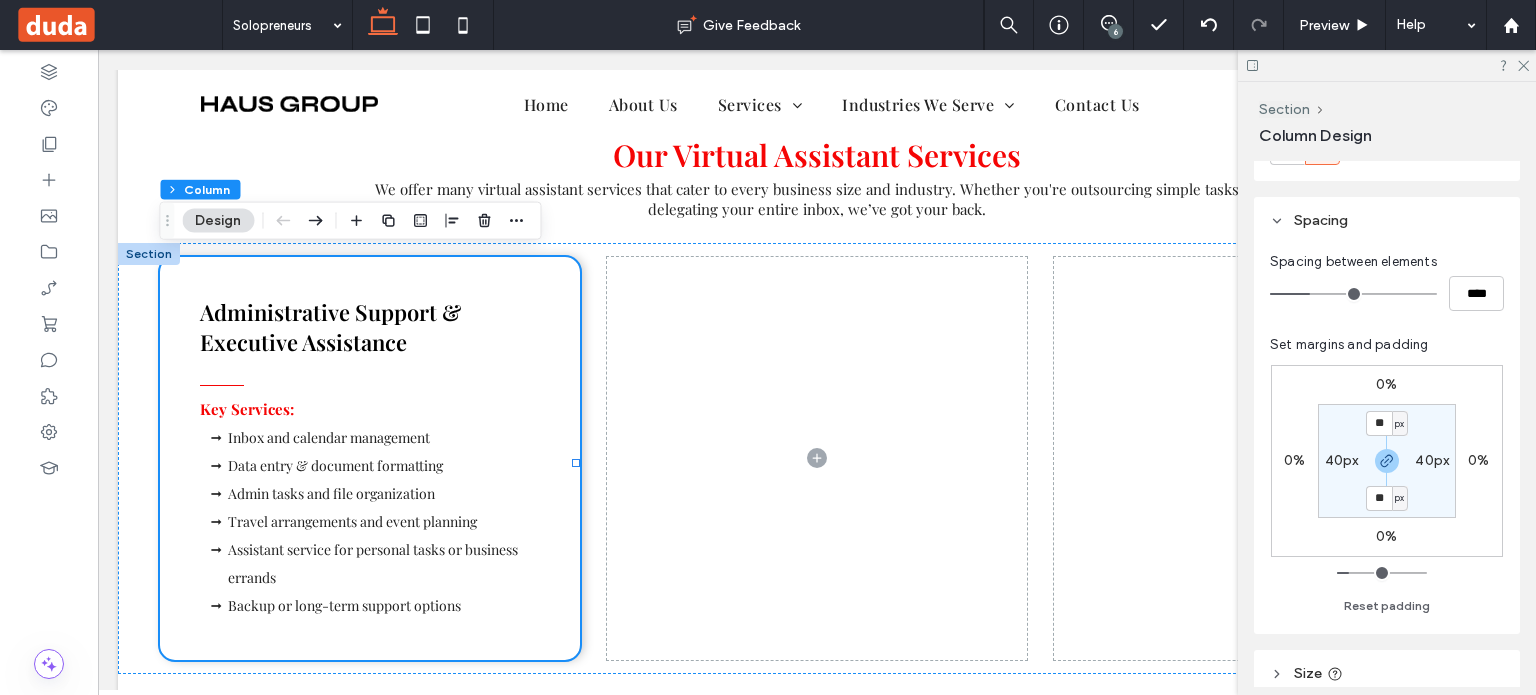 scroll, scrollTop: 300, scrollLeft: 0, axis: vertical 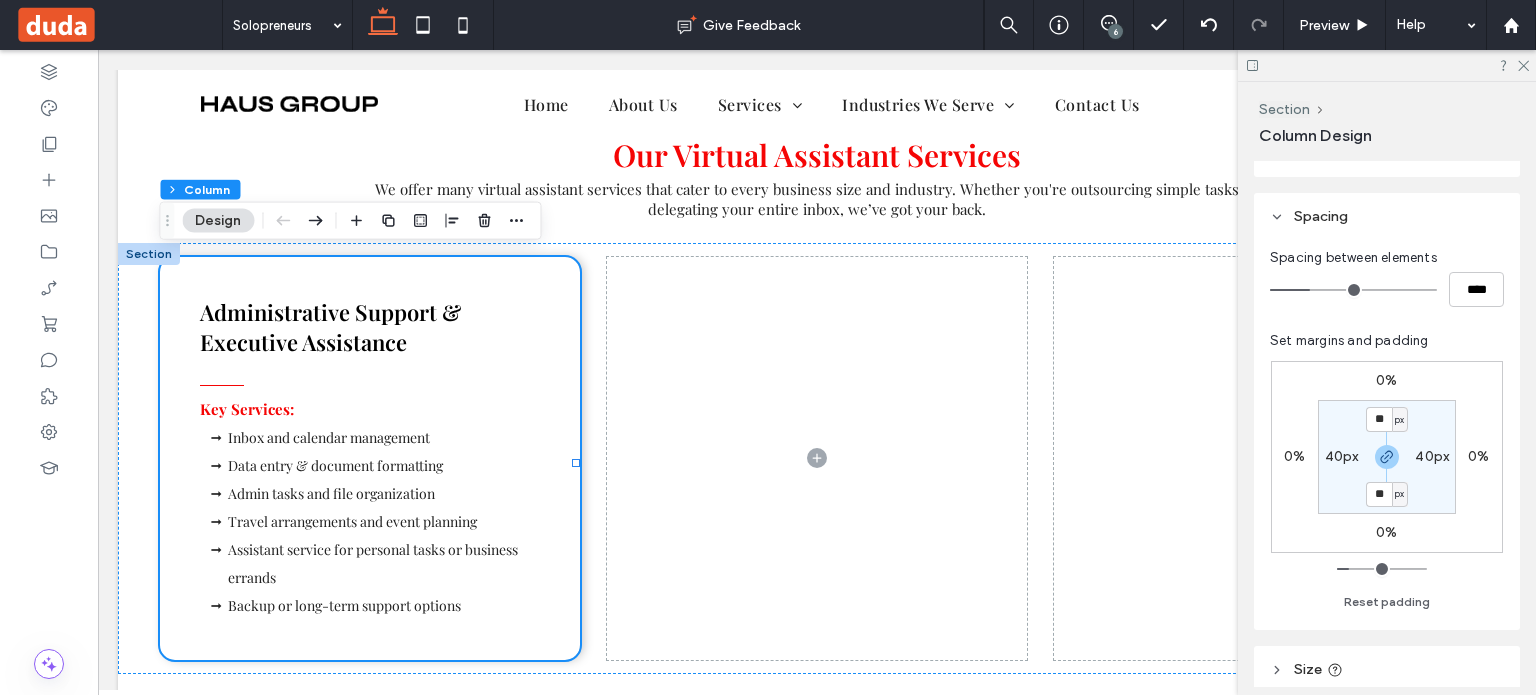 click on "40px" at bounding box center (1342, 456) 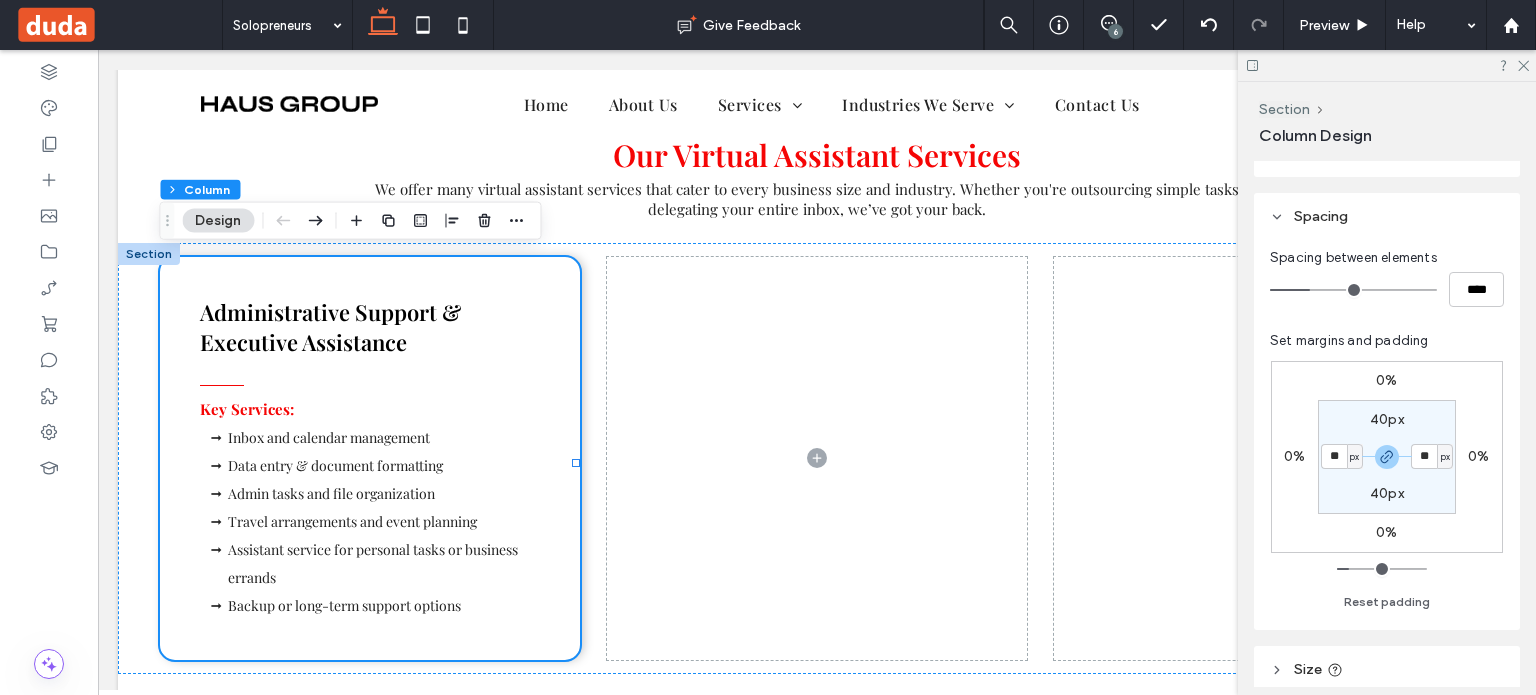 type on "**" 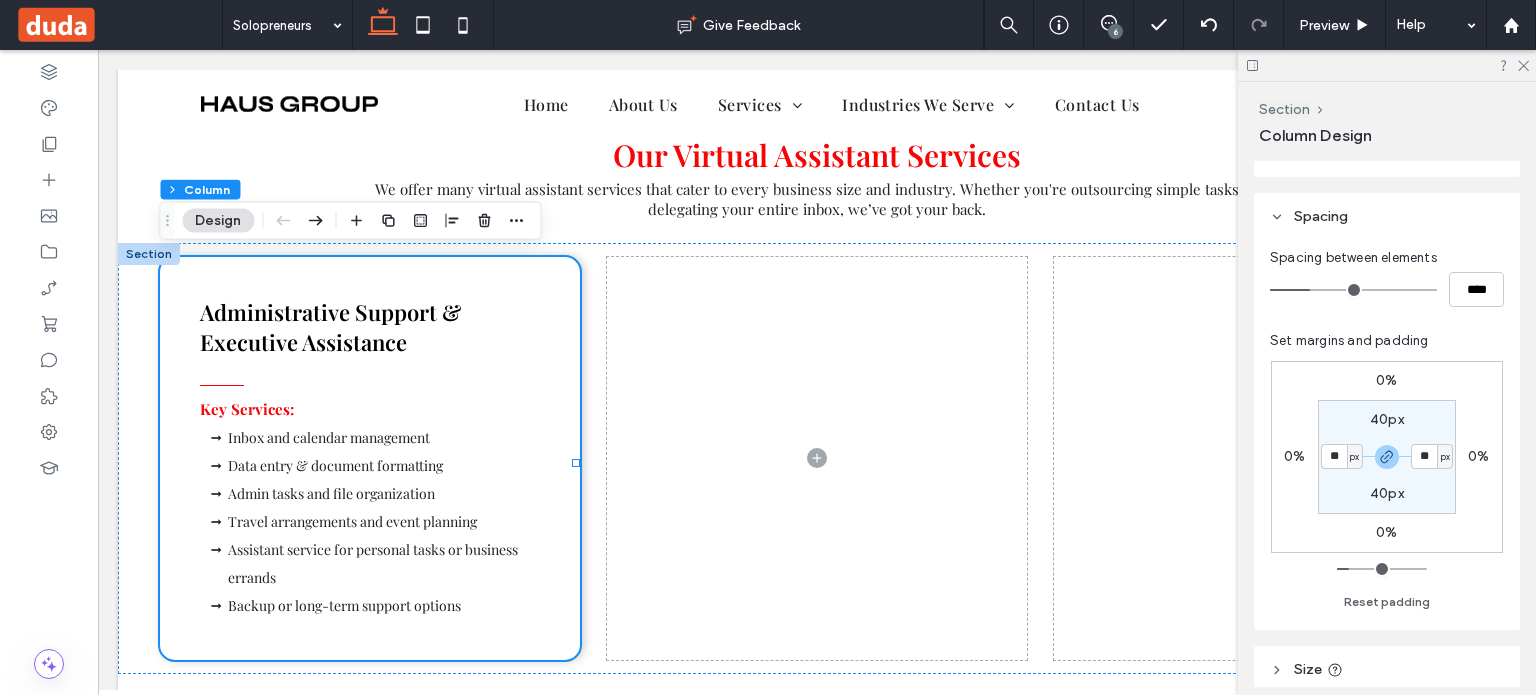 type on "**" 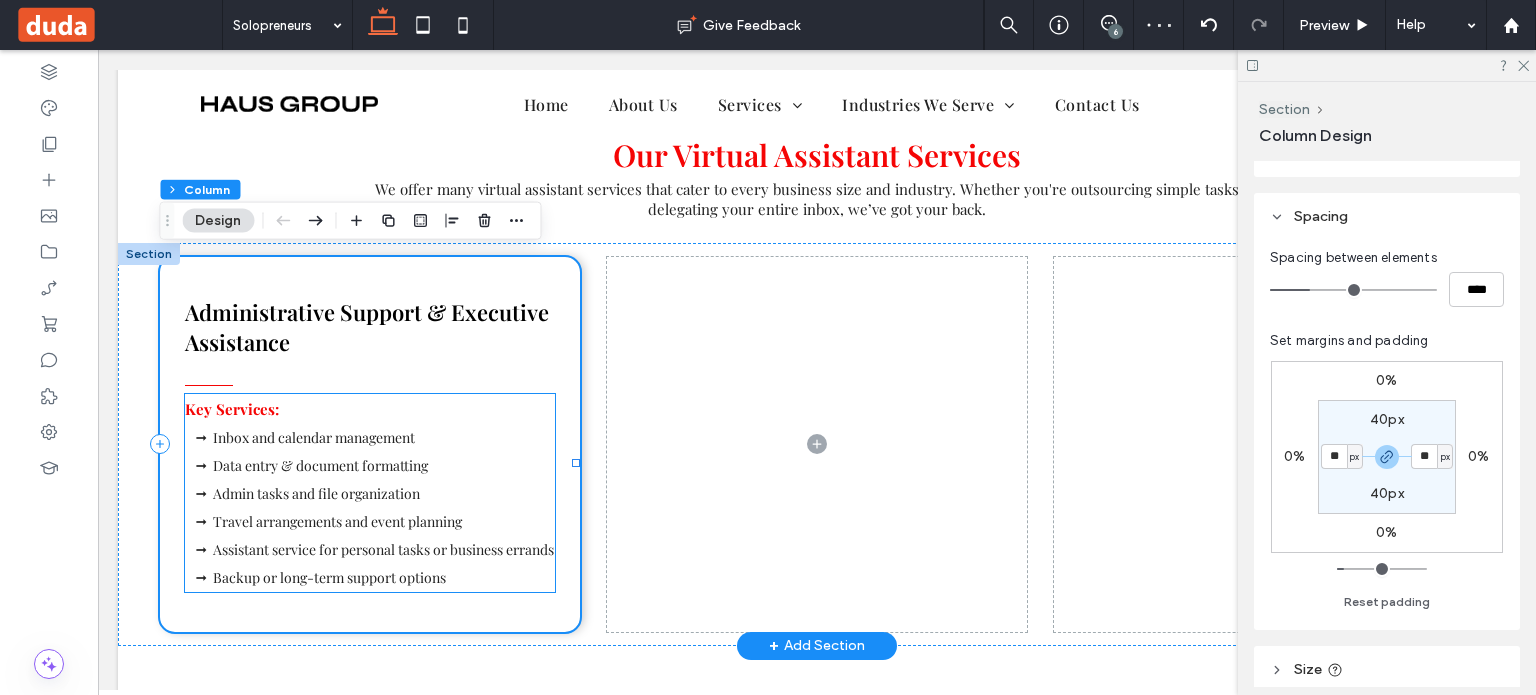 click on "Admin tasks and file organization" at bounding box center [384, 494] 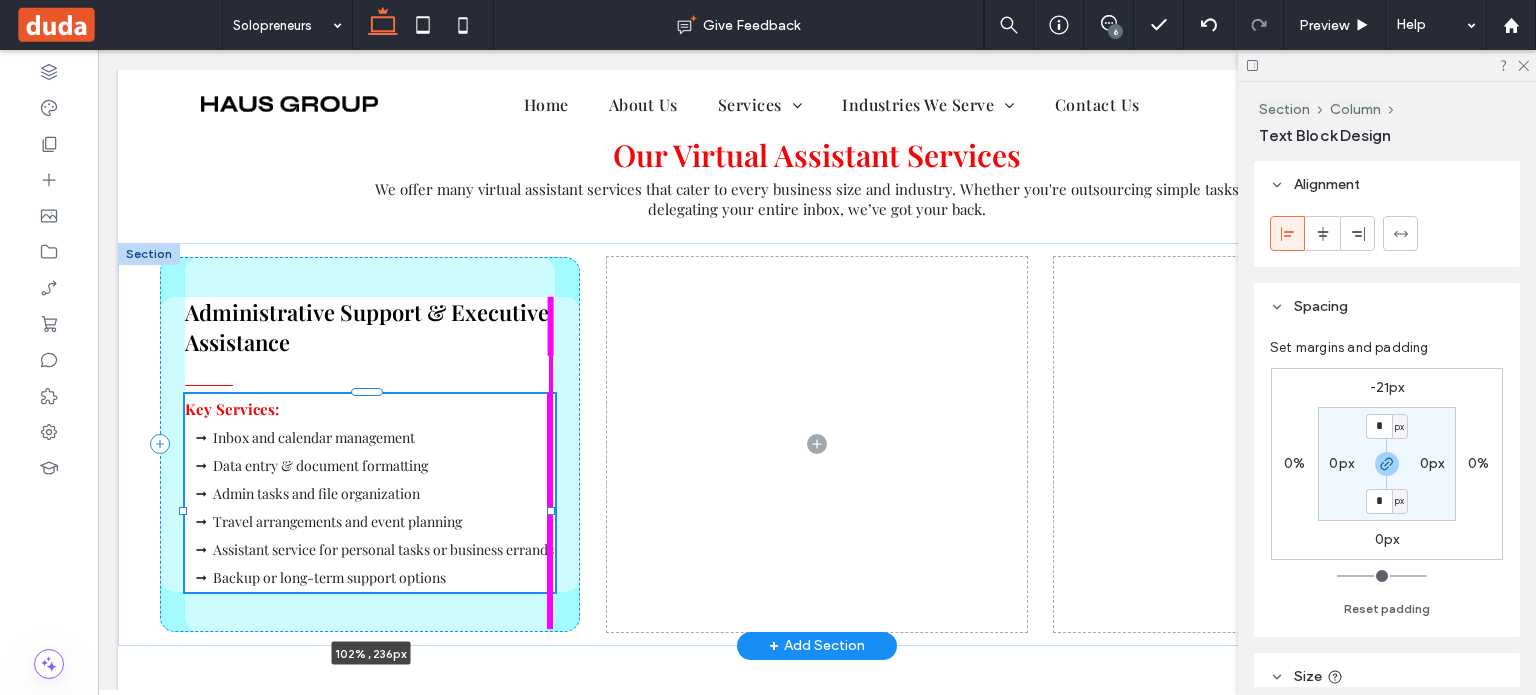 click on "Administrative Support & Executive Assistance
Key Services: Inbox and calendar management Data entry & document formatting Admin tasks and file organization Travel arrangements and event planning Assistant service for personal tasks or business errands Backup or long-term support options
102% , 236px" at bounding box center (817, 444) 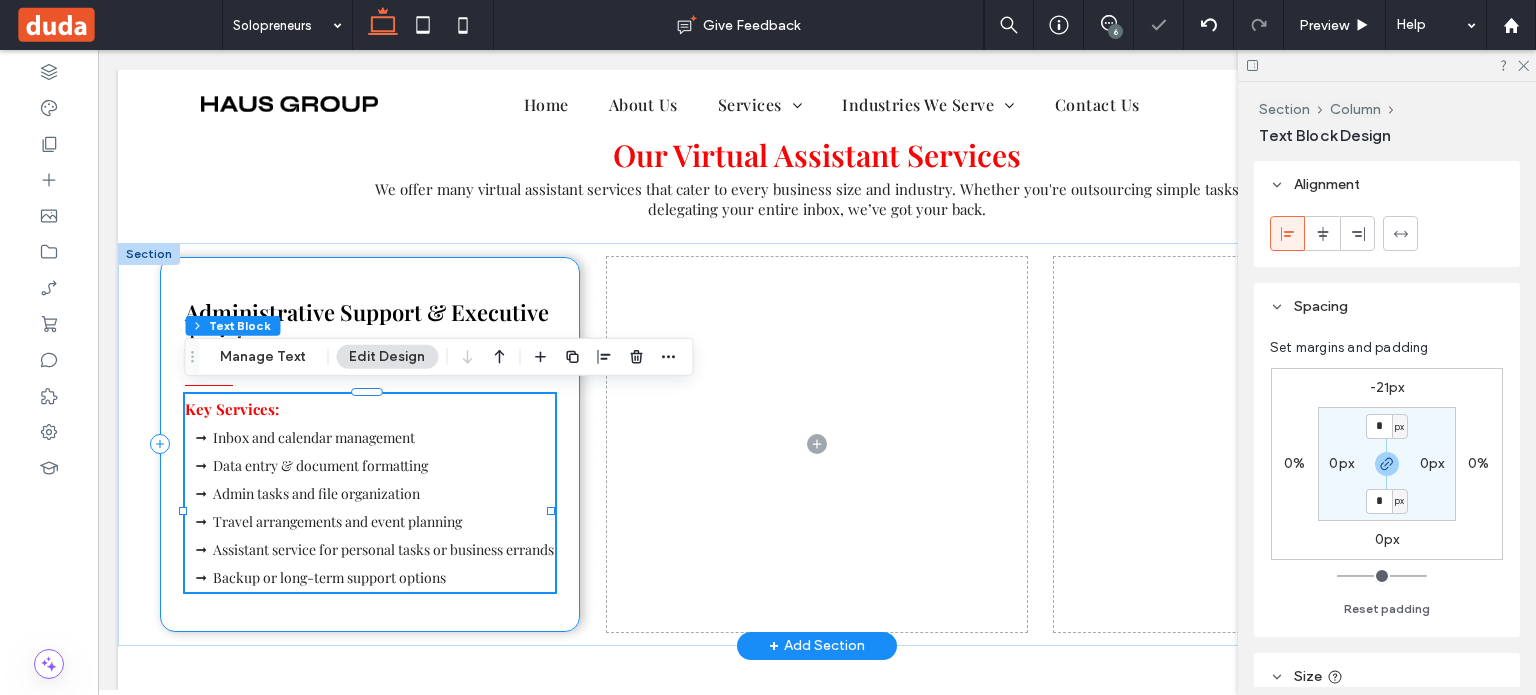 click on "Administrative Support & Executive Assistance
Key Services: Inbox and calendar management Data entry & document formatting Admin tasks and file organization Travel arrangements and event planning Assistant service for personal tasks or business errands Backup or long-term support options
102% , 236px" at bounding box center (370, 444) 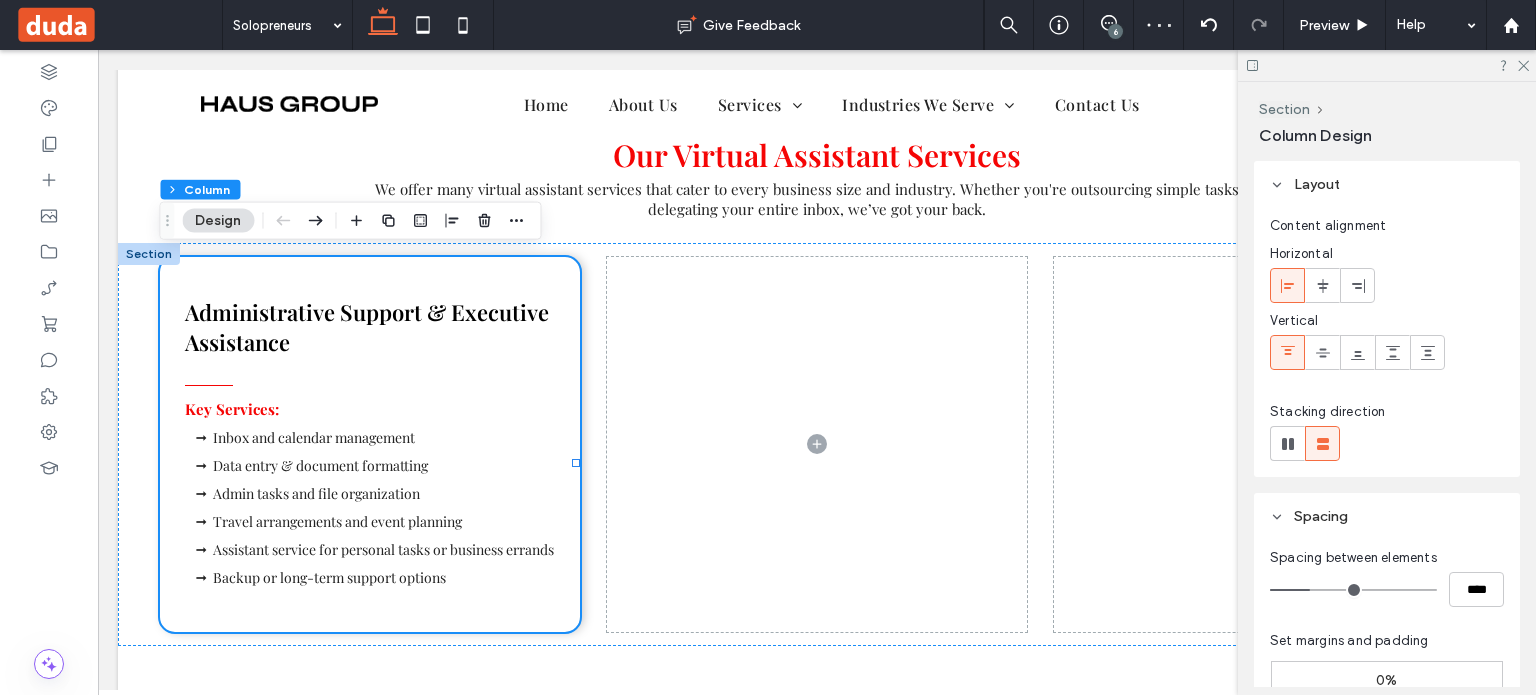 scroll, scrollTop: 400, scrollLeft: 0, axis: vertical 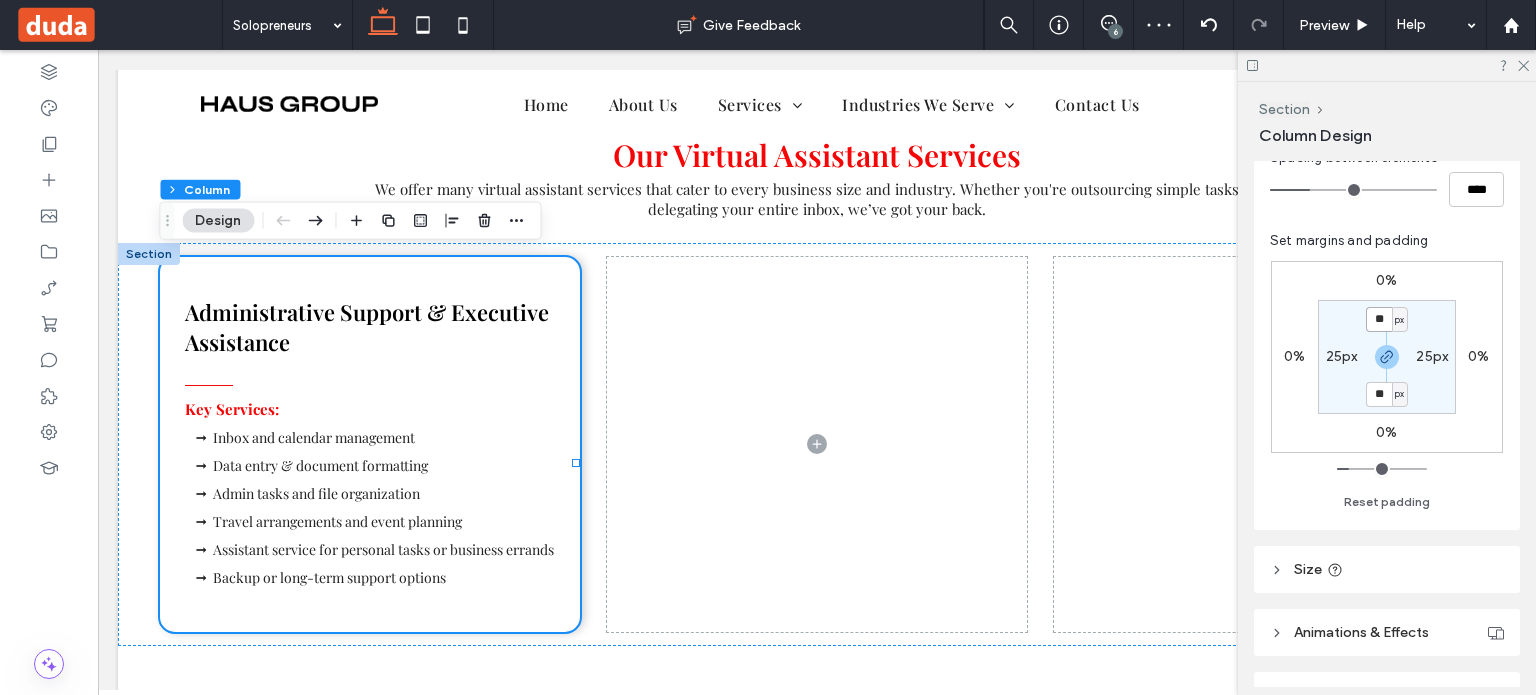 click on "**" at bounding box center [1379, 319] 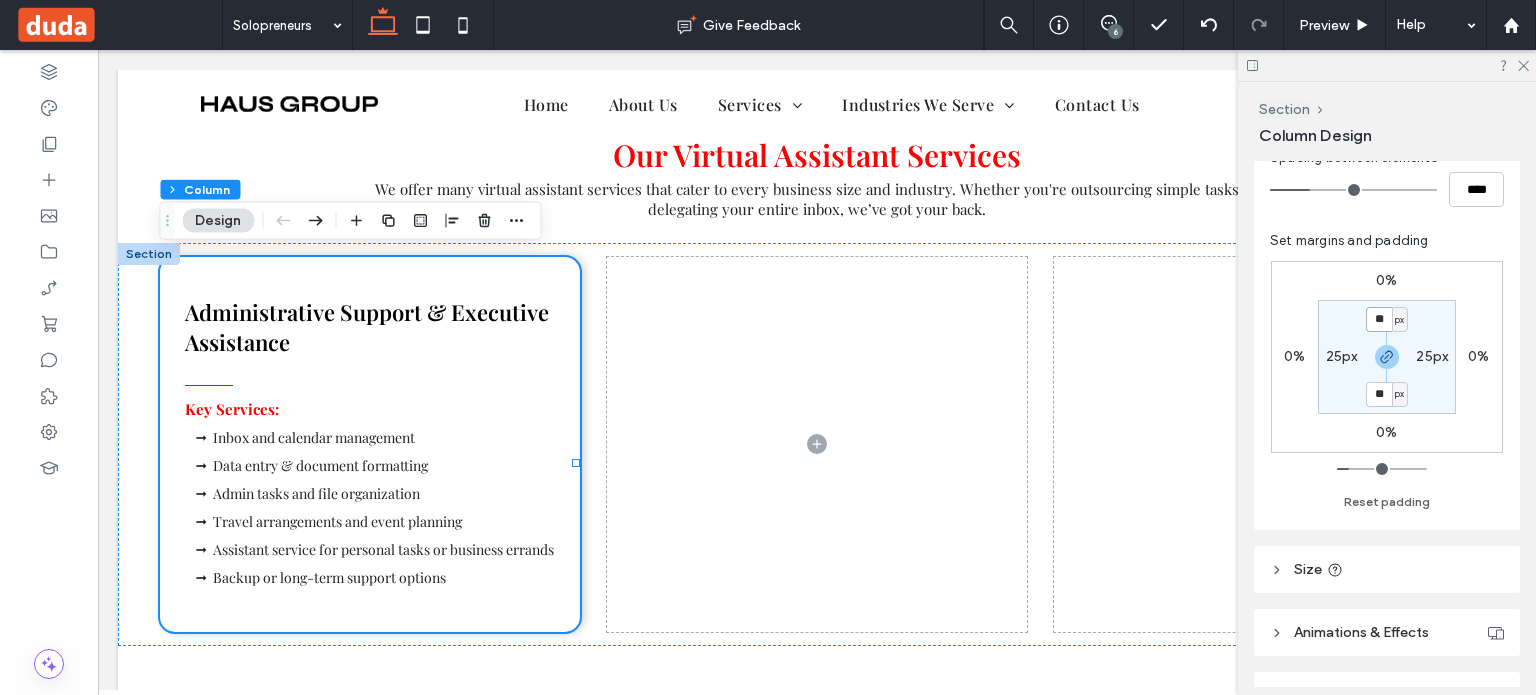type on "**" 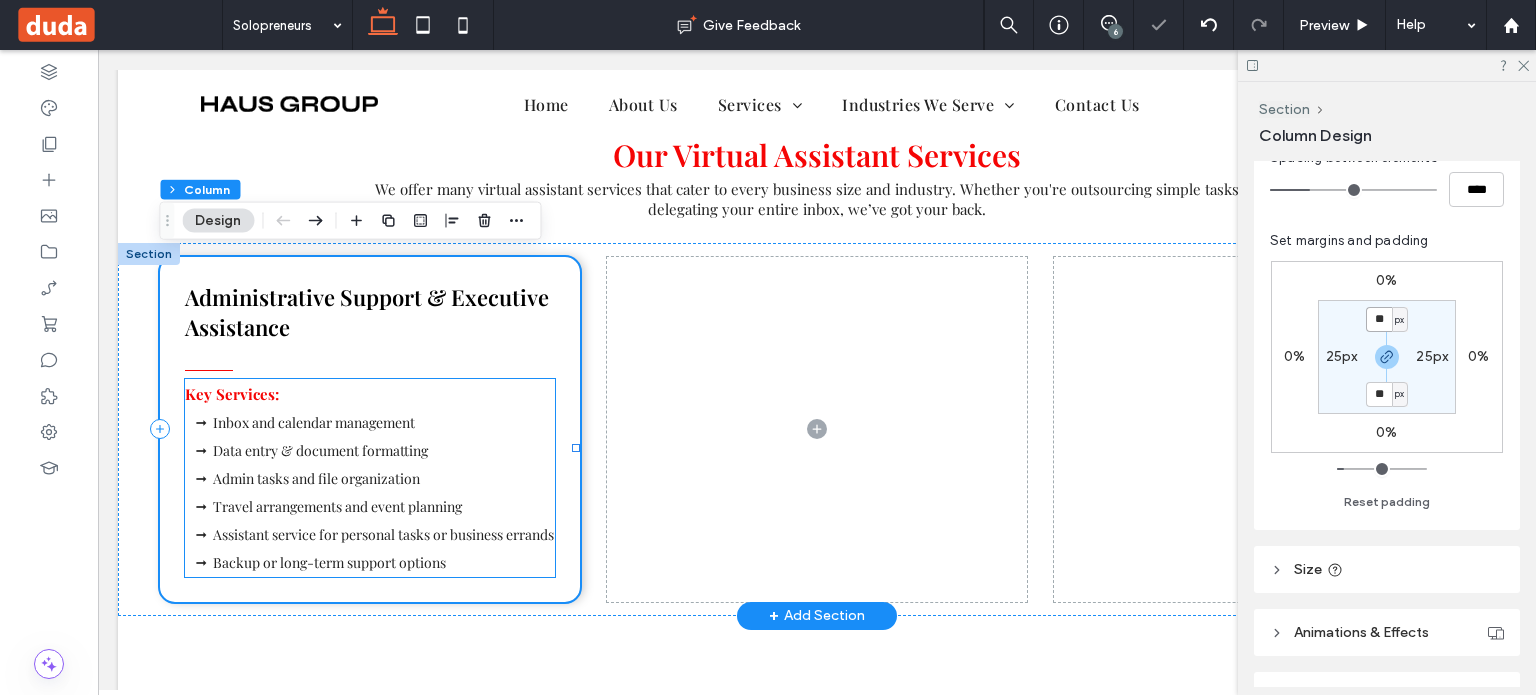 click on "Admin tasks and file organization" at bounding box center (316, 478) 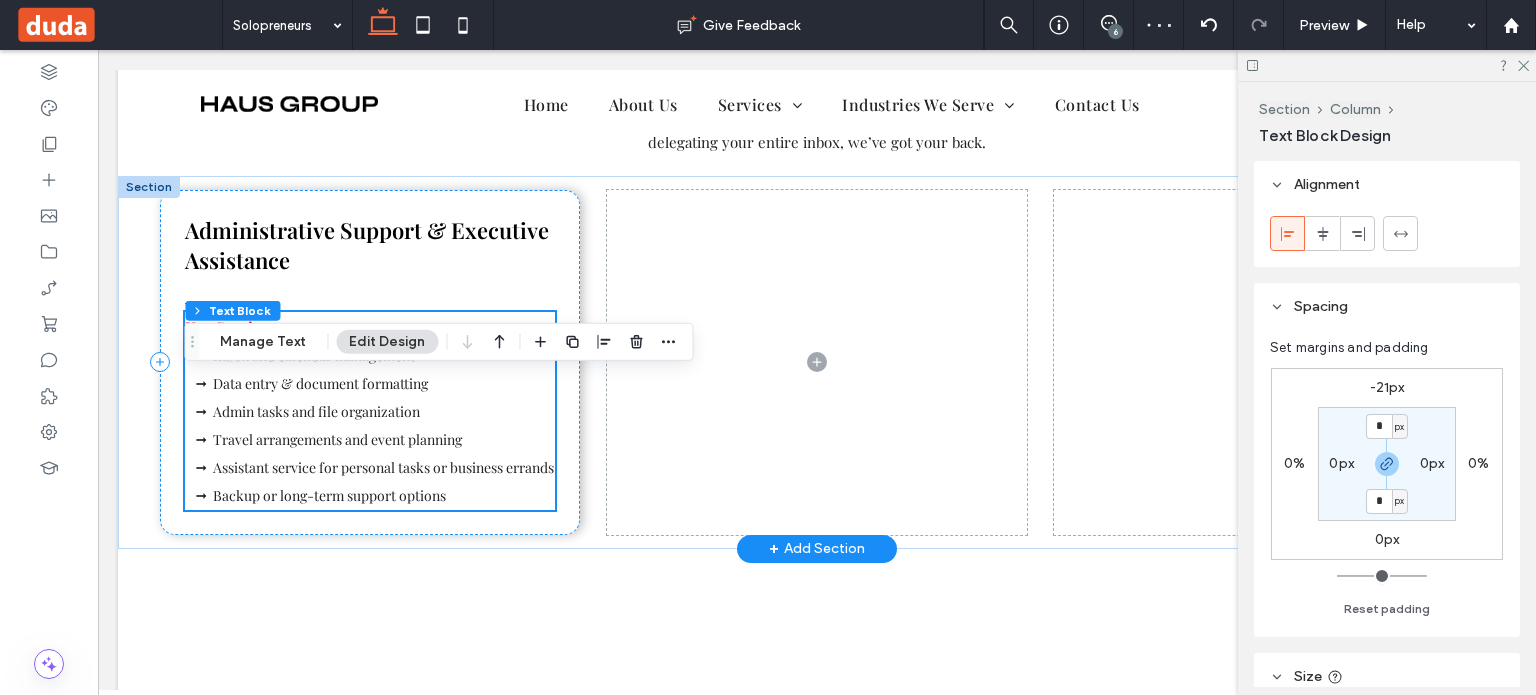 scroll, scrollTop: 1534, scrollLeft: 0, axis: vertical 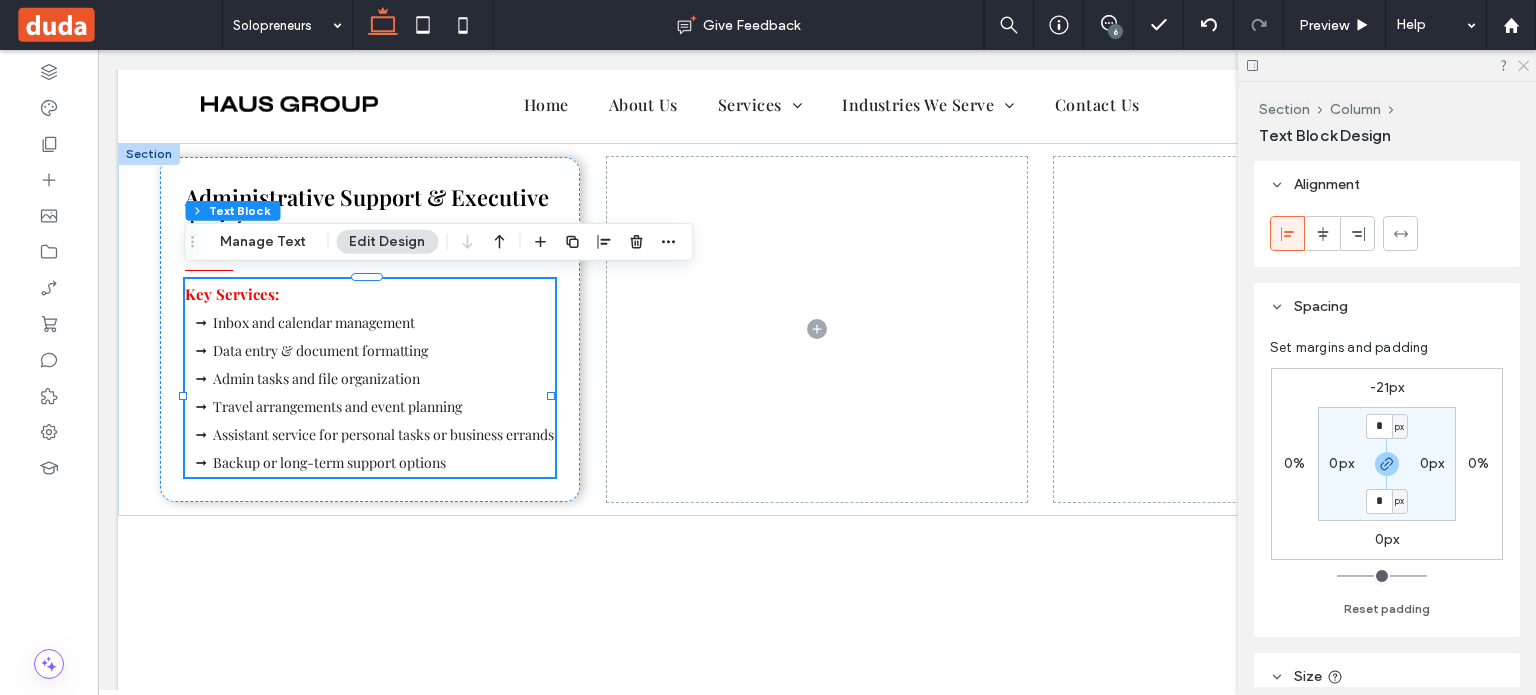 click 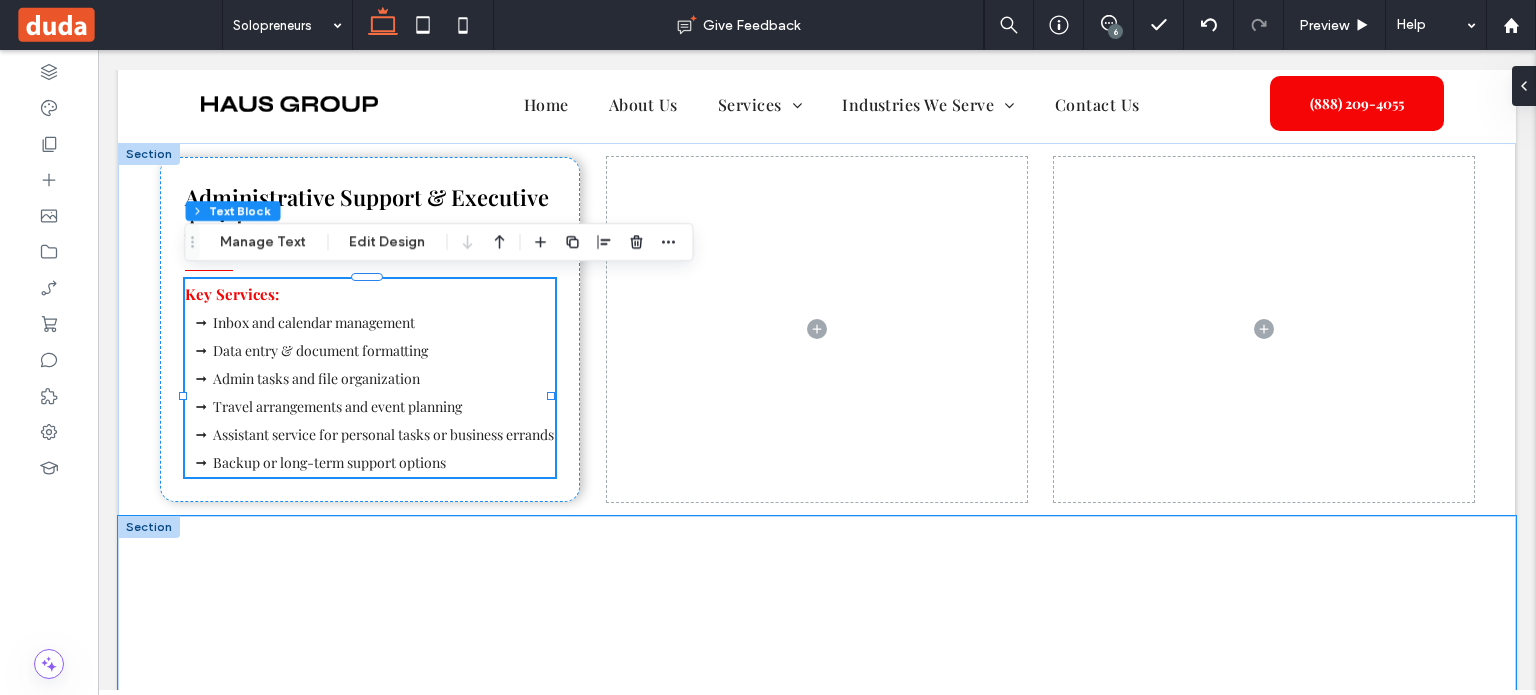 click at bounding box center (817, 676) 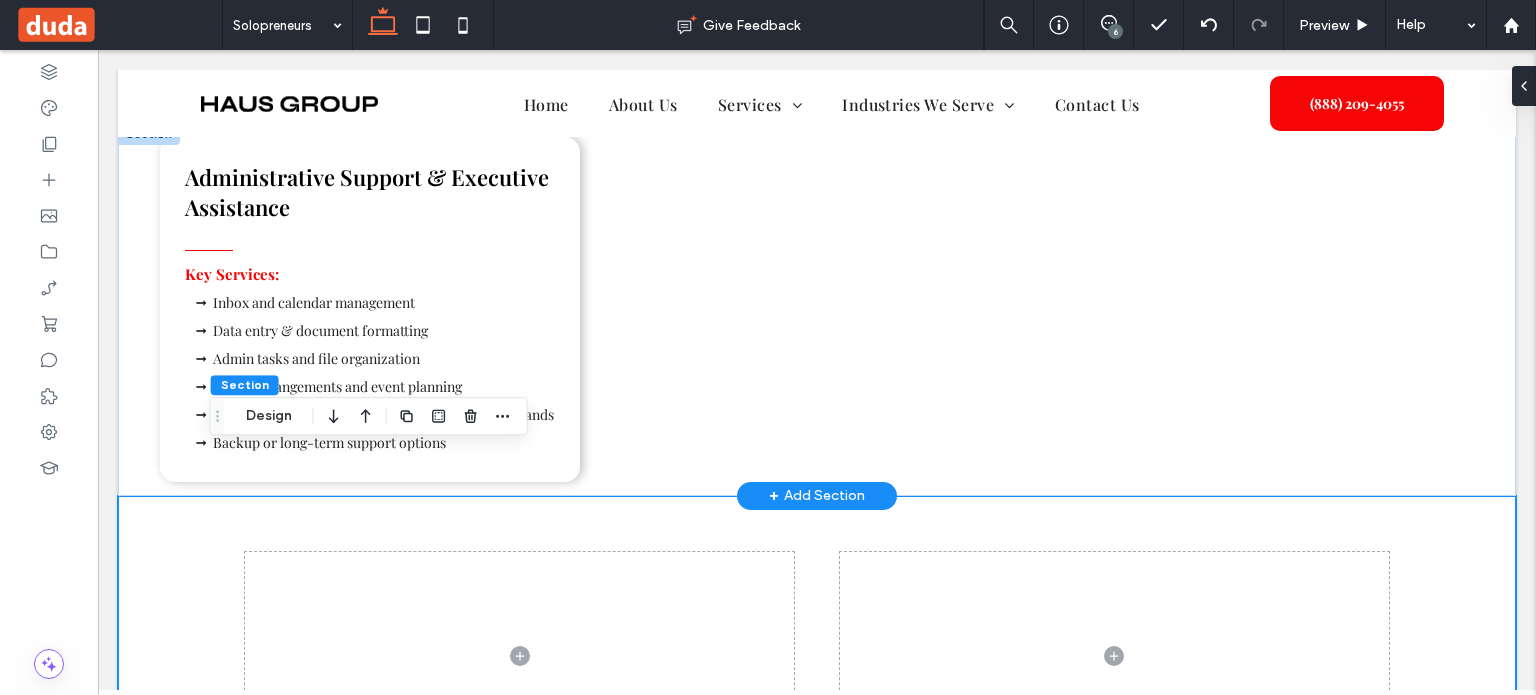 scroll, scrollTop: 1434, scrollLeft: 0, axis: vertical 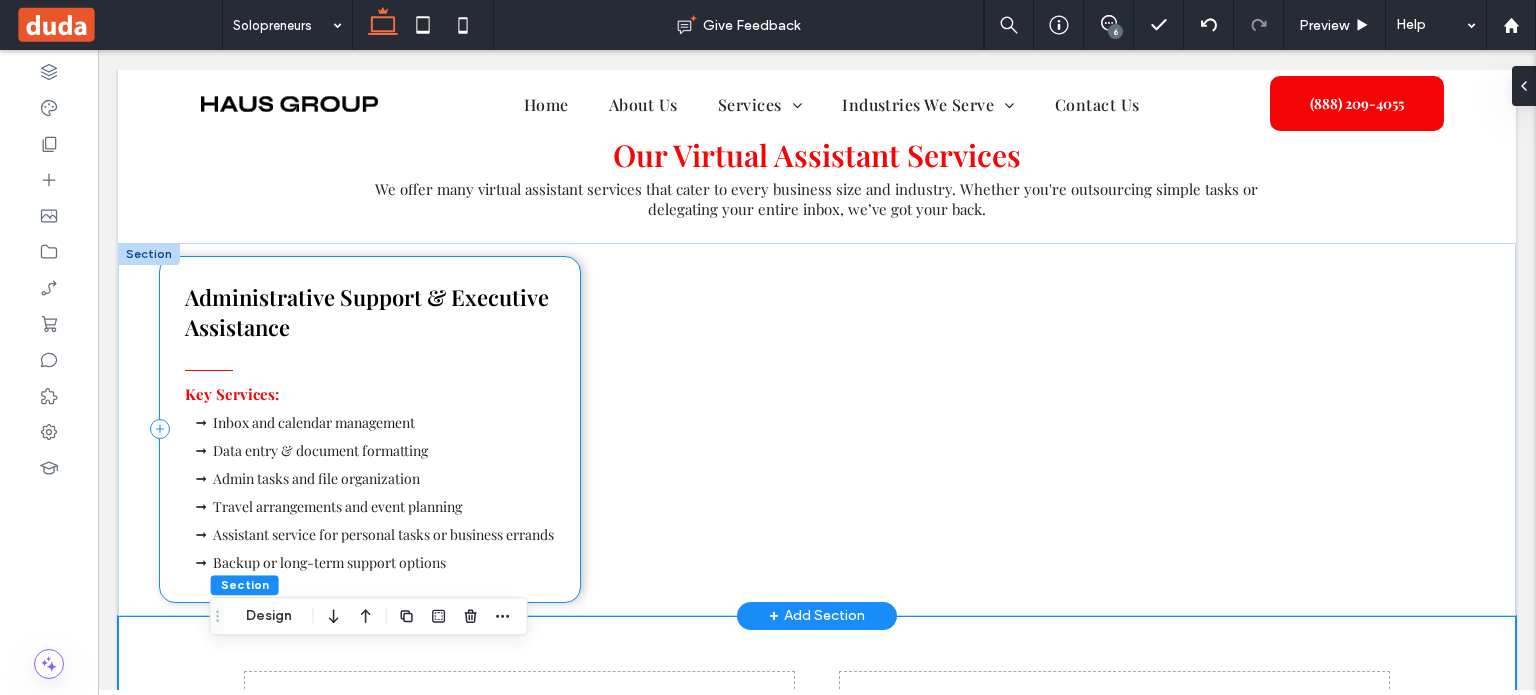 click on "Administrative Support & Executive Assistance
Key Services: Inbox and calendar management Data entry & document formatting Admin tasks and file organization Travel arrangements and event planning Assistant service for personal tasks or business errands Backup or long-term support options" at bounding box center (370, 429) 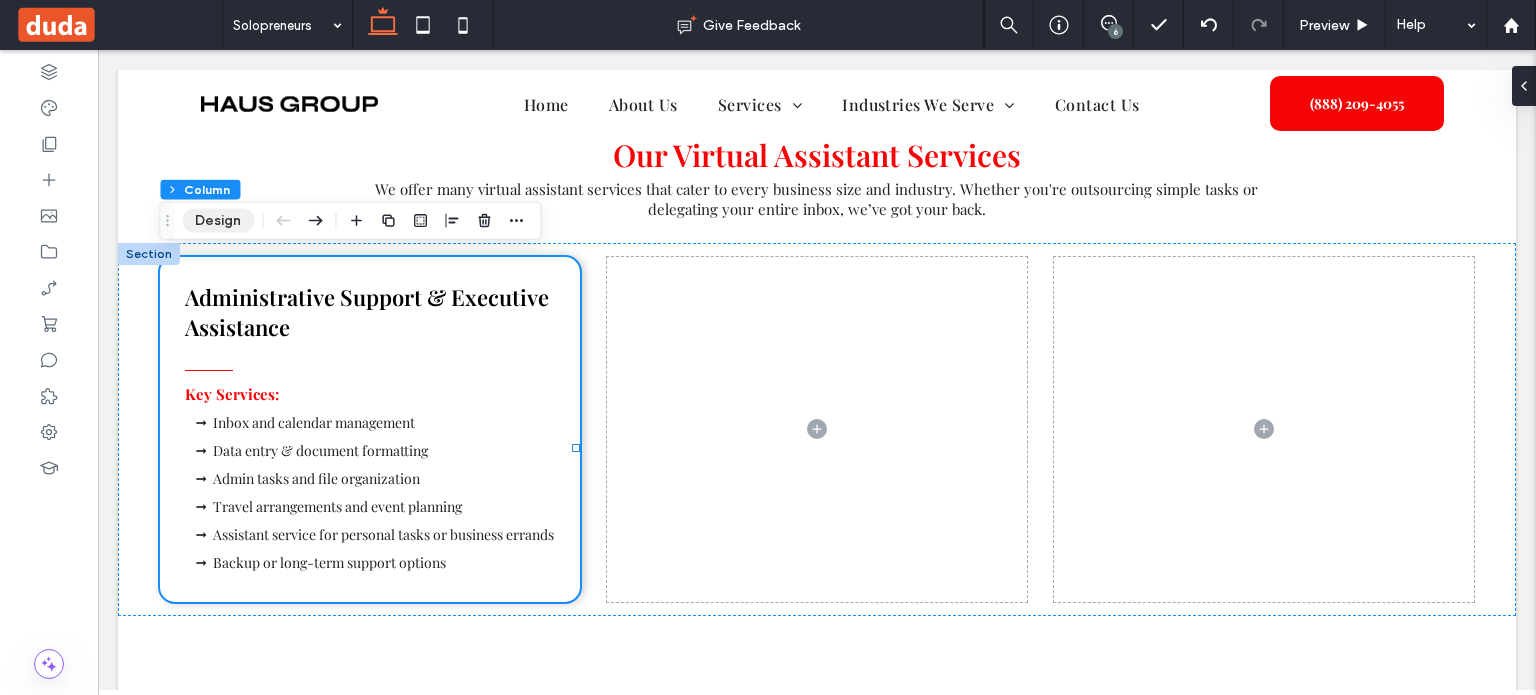 click on "Design" at bounding box center [218, 221] 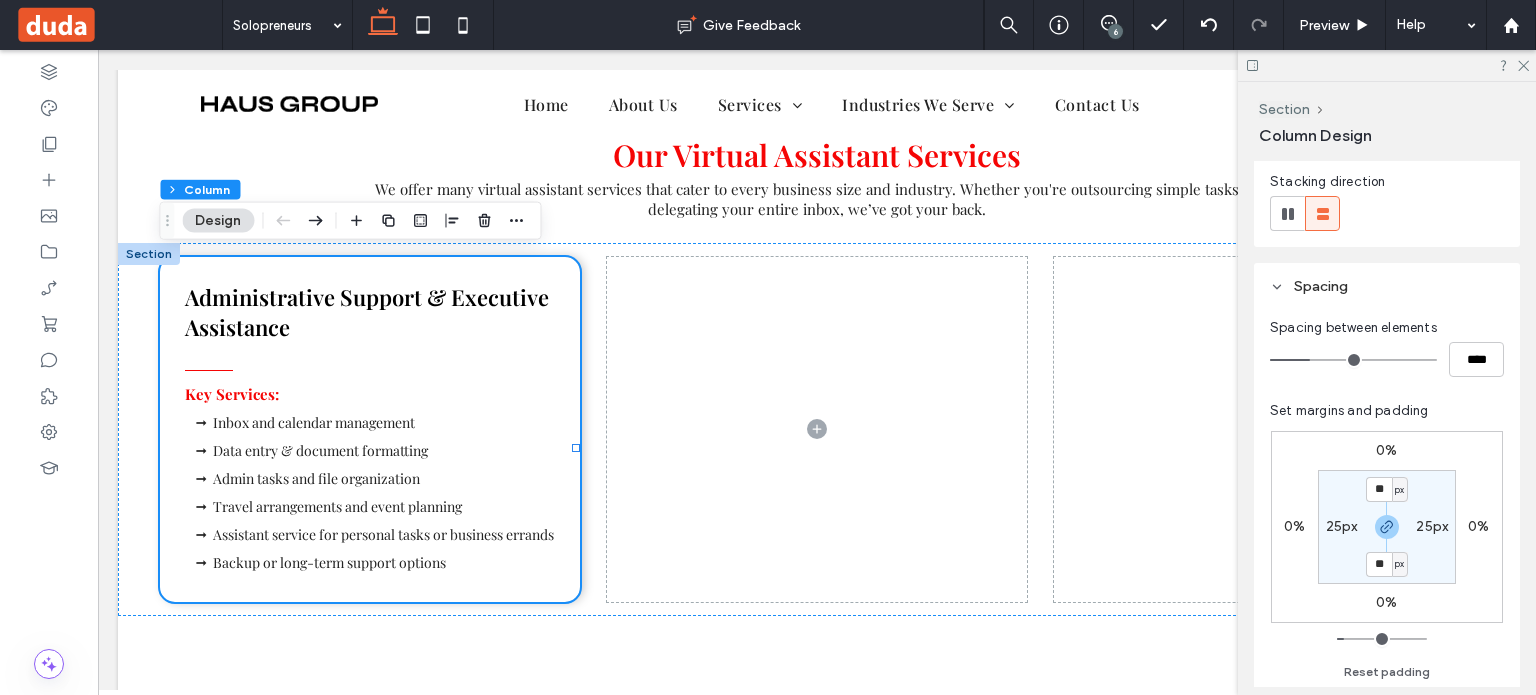 scroll, scrollTop: 400, scrollLeft: 0, axis: vertical 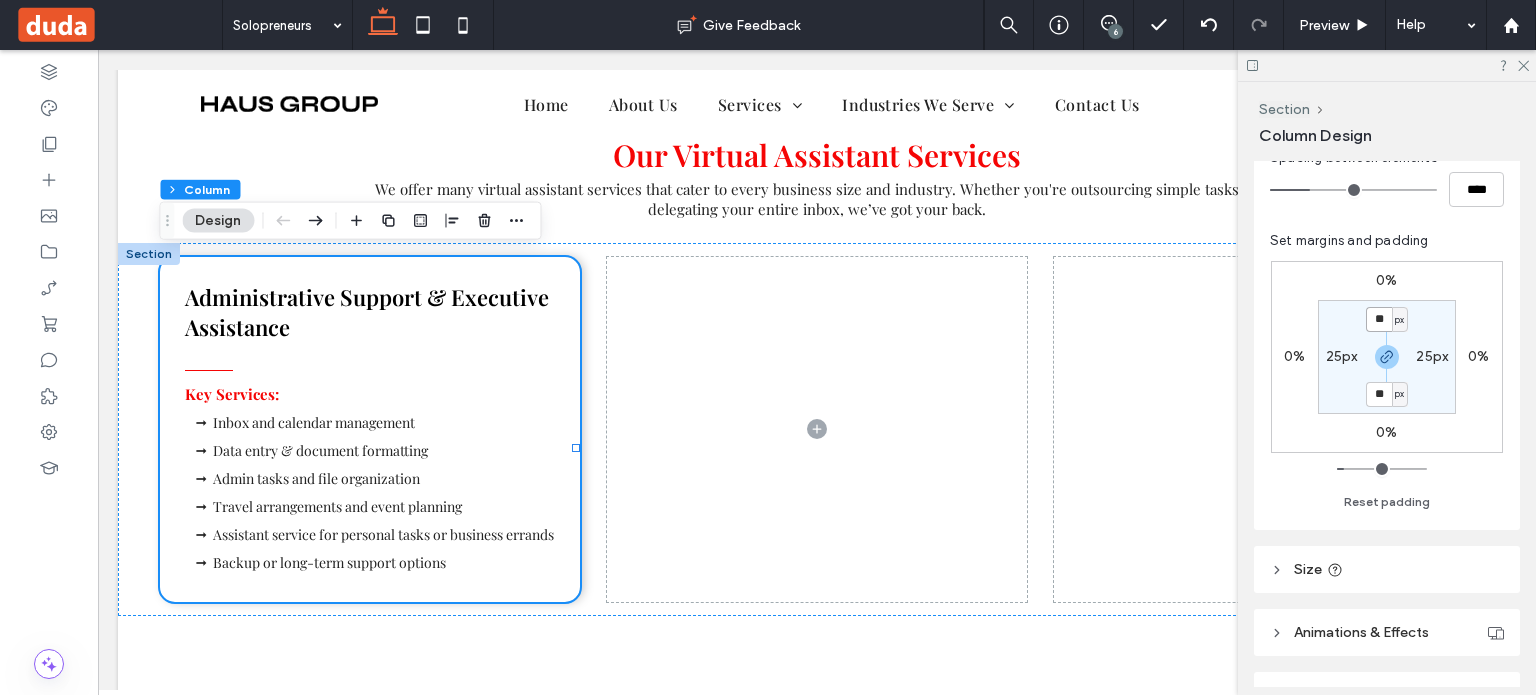 click on "**" at bounding box center [1379, 319] 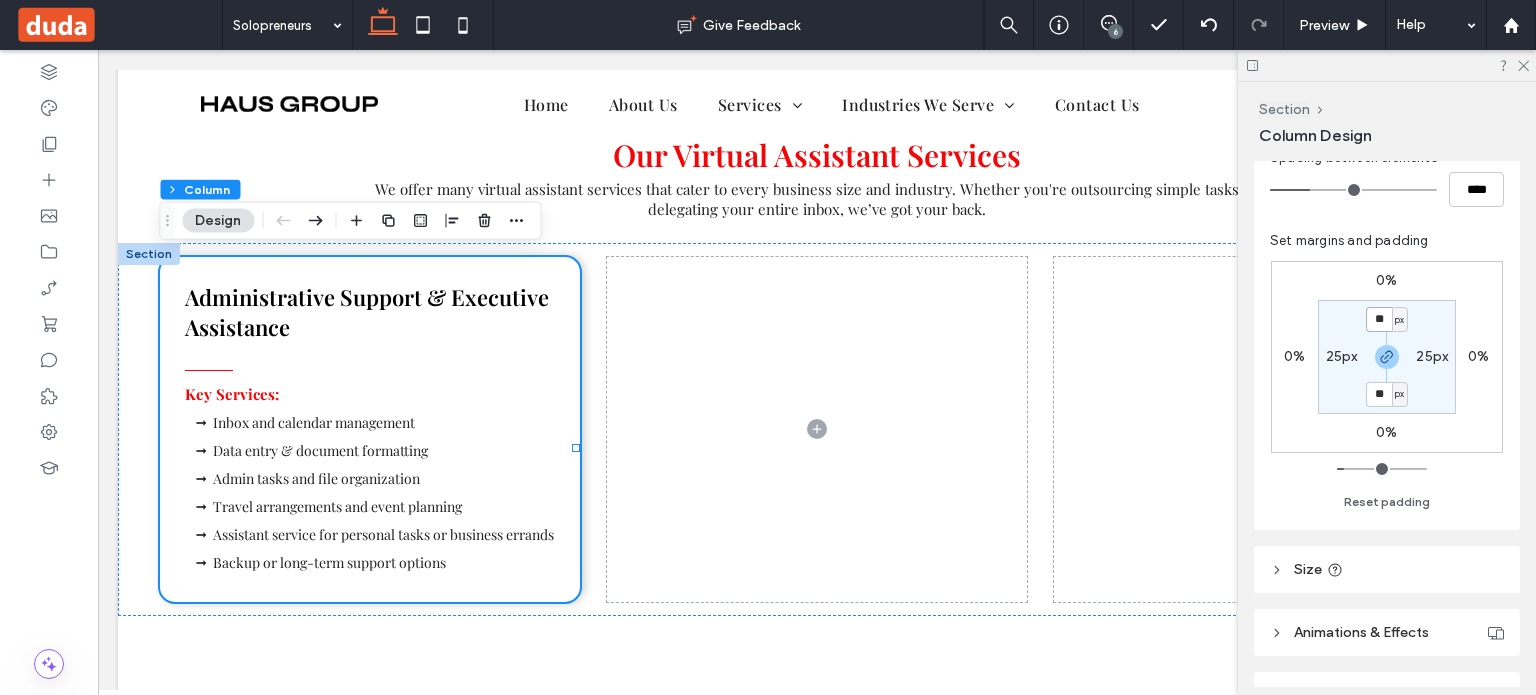 type on "**" 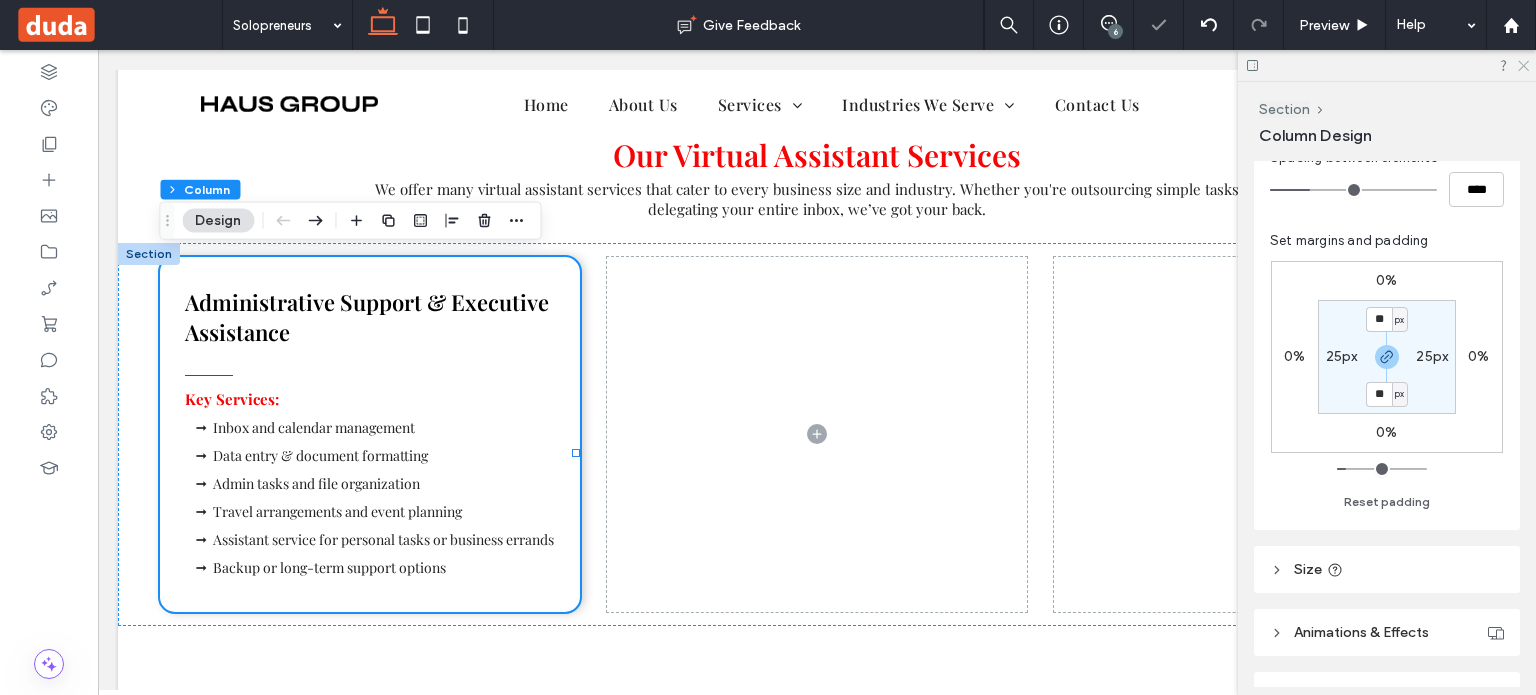 click 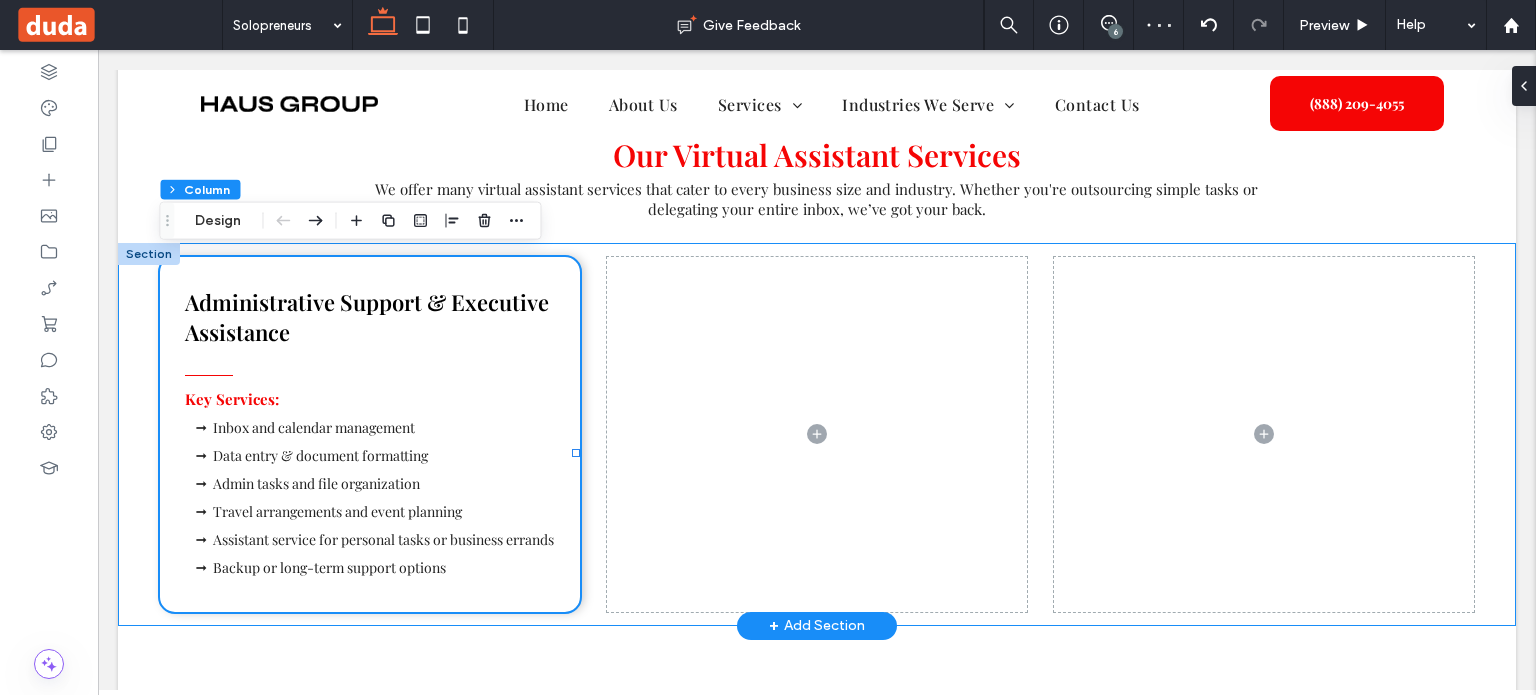 click on "Administrative Support & Executive Assistance
Key Services: Inbox and calendar management Data entry & document formatting Admin tasks and file organization Travel arrangements and event planning Assistant service for personal tasks or business errands Backup or long-term support options" at bounding box center [817, 434] 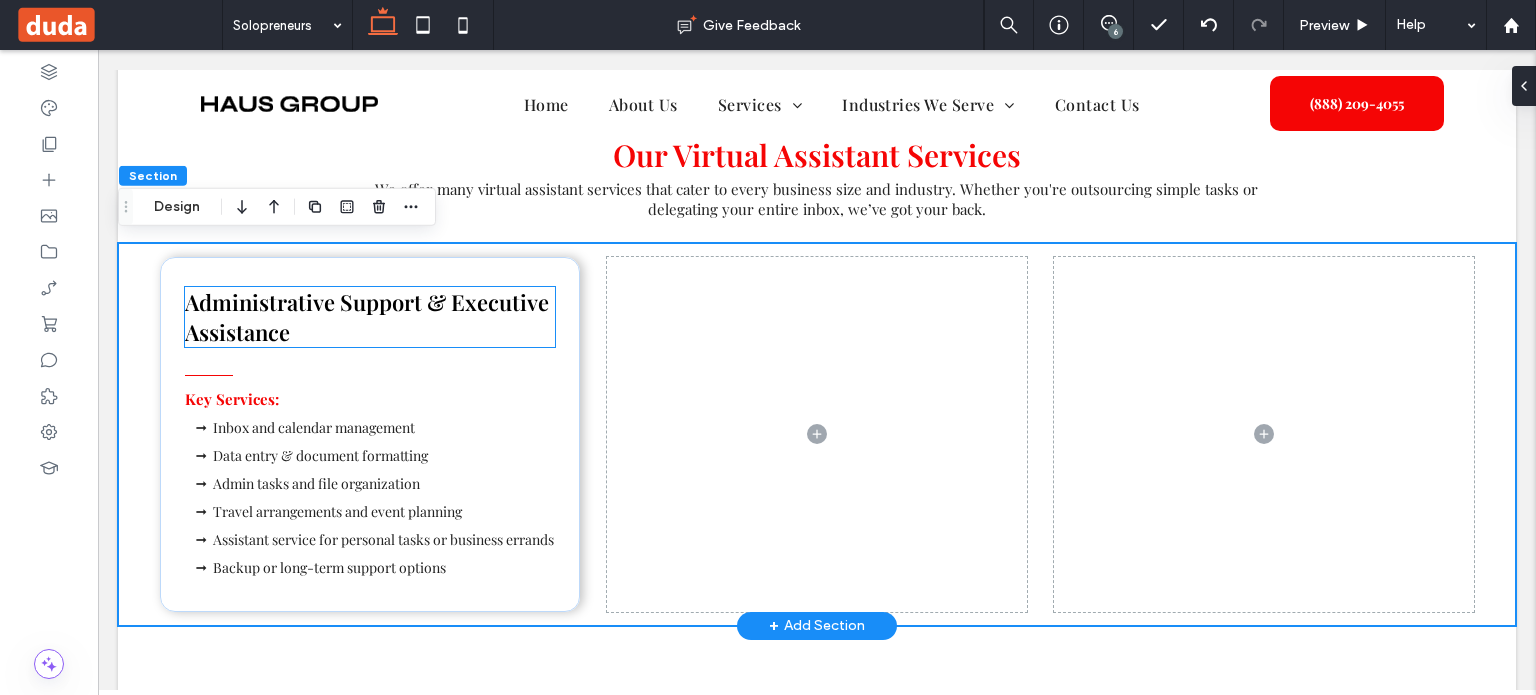 click on "Administrative Support & Executive Assistance" at bounding box center (370, 317) 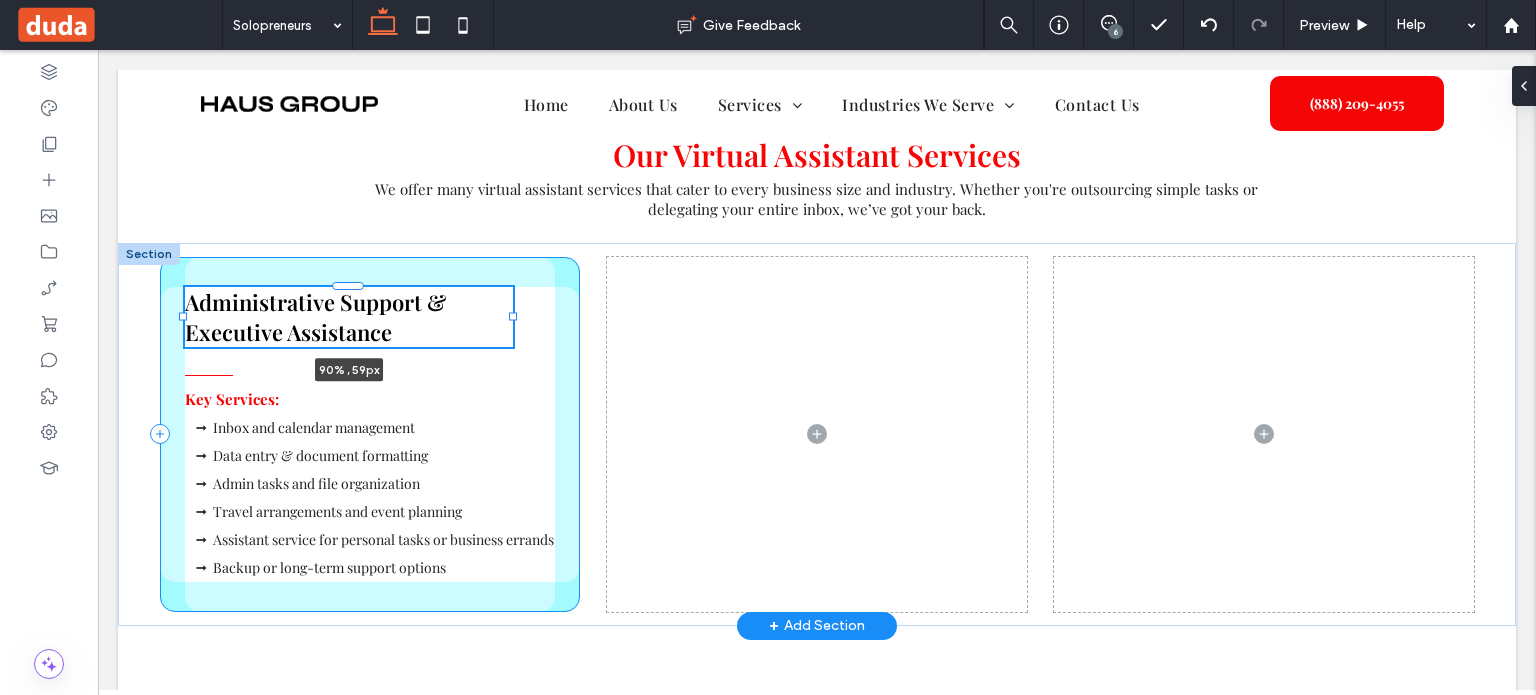 drag, startPoint x: 552, startPoint y: 310, endPoint x: 514, endPoint y: 306, distance: 38.209946 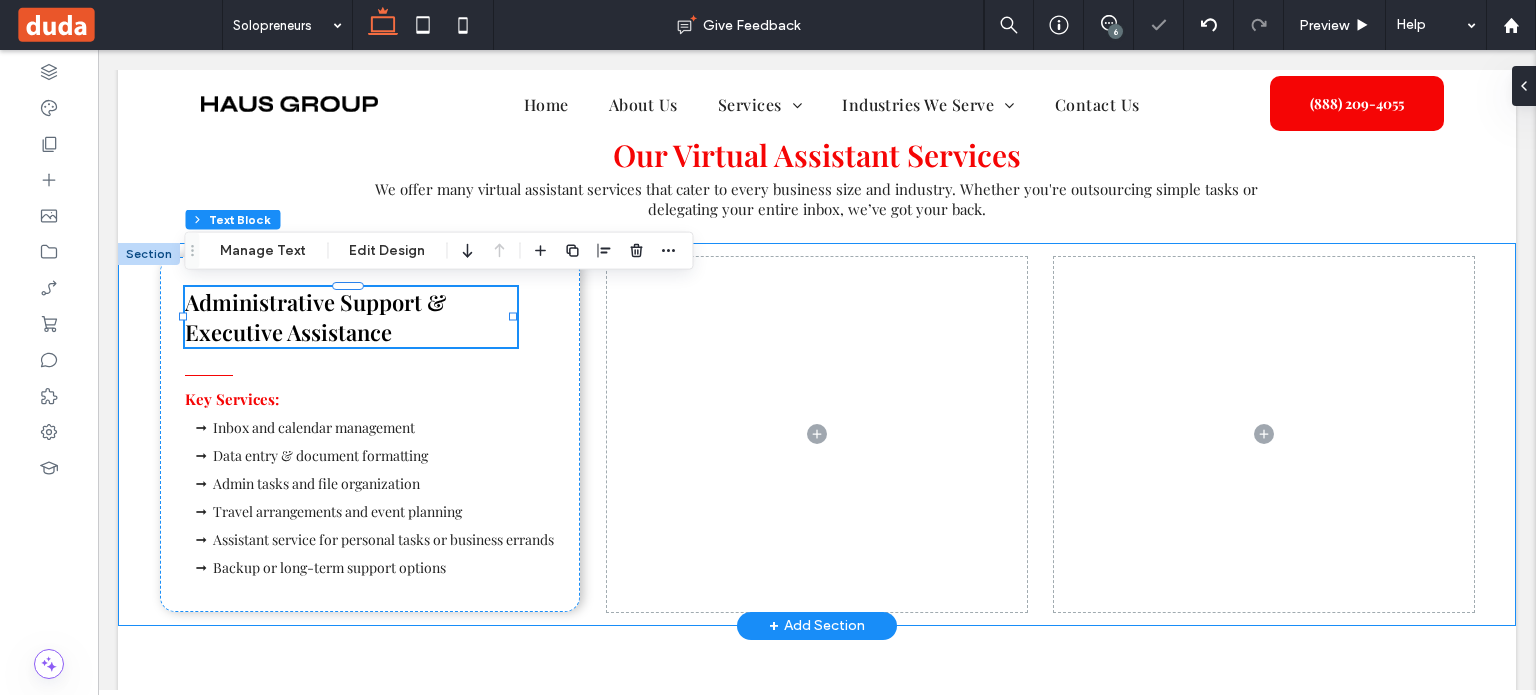 click on "Administrative Support & Executive Assistance
90% , 59px
Key Services: Inbox and calendar management Data entry & document formatting Admin tasks and file organization Travel arrangements and event planning Assistant service for personal tasks or business errands Backup or long-term support options" at bounding box center (817, 434) 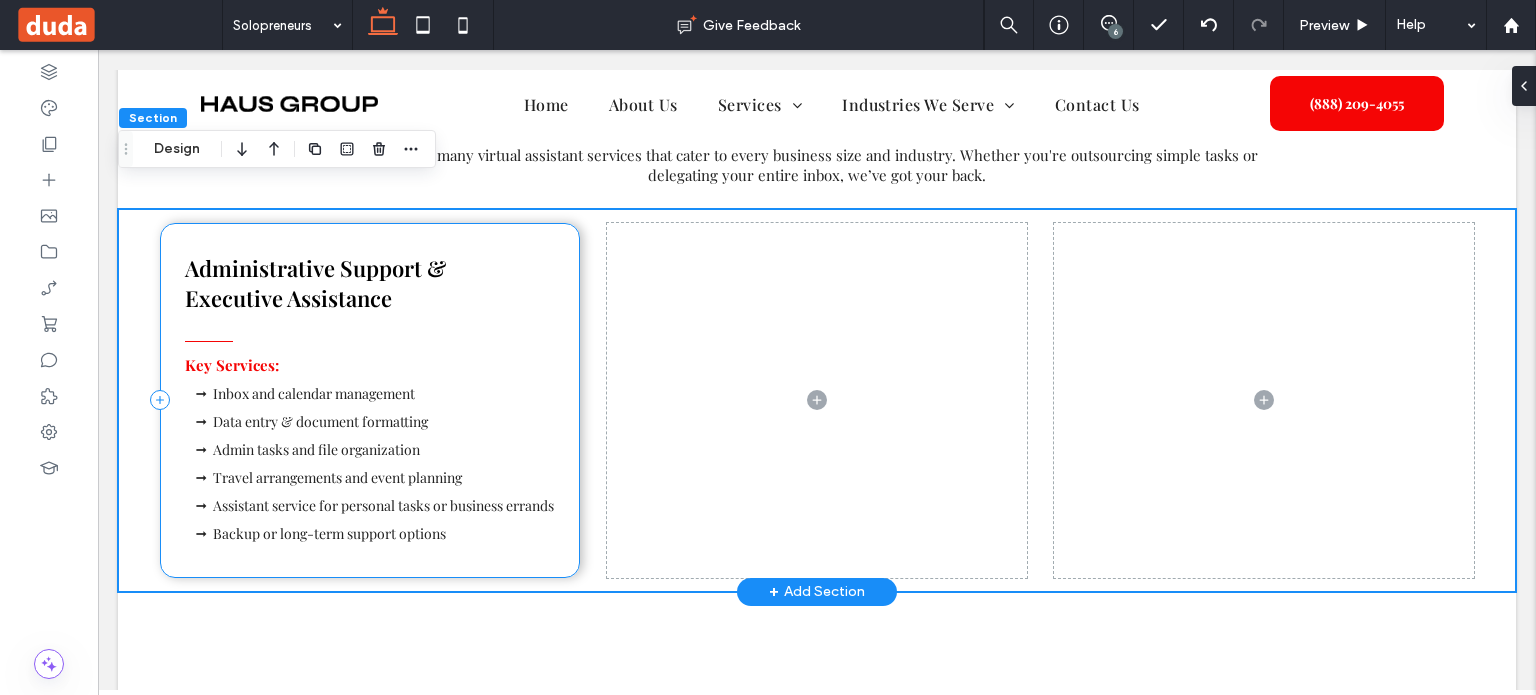 scroll, scrollTop: 1434, scrollLeft: 0, axis: vertical 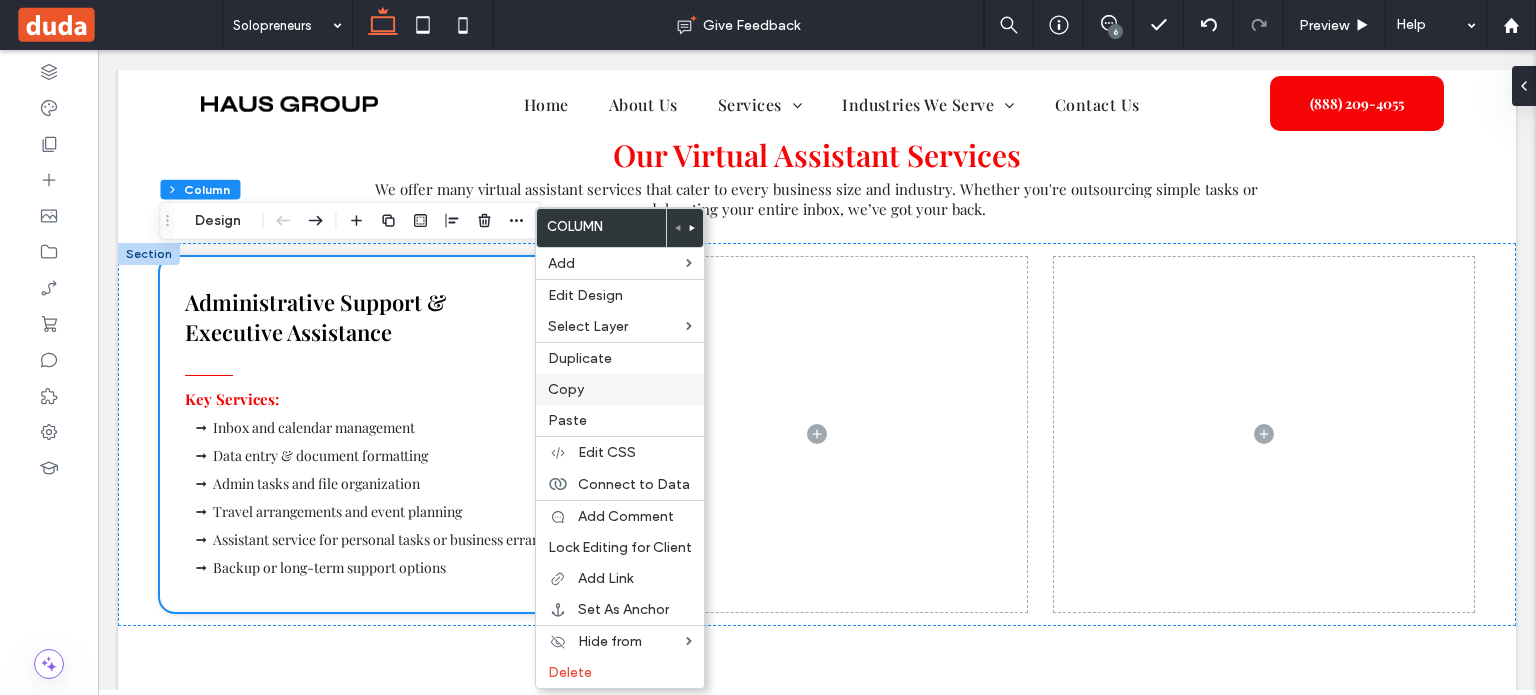 click on "Copy" at bounding box center [566, 389] 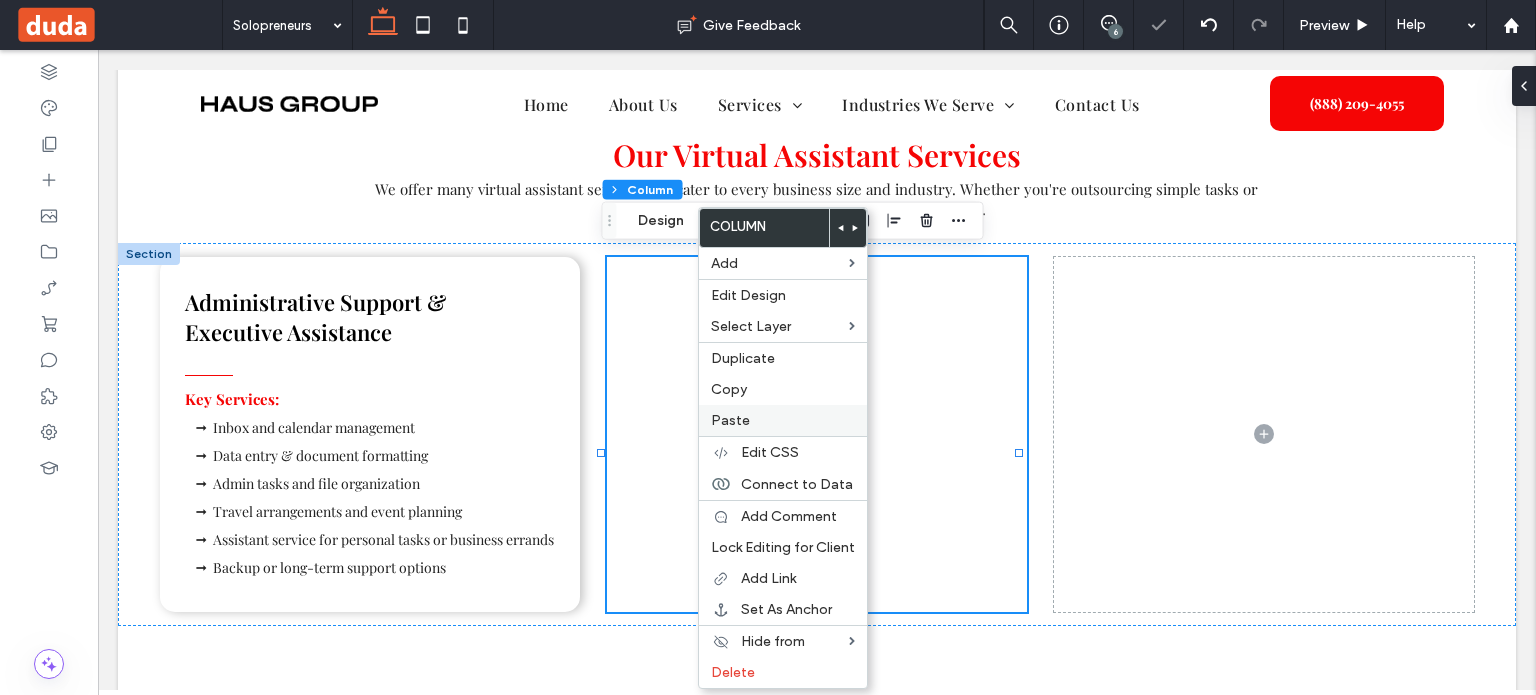 click on "Paste" at bounding box center (783, 420) 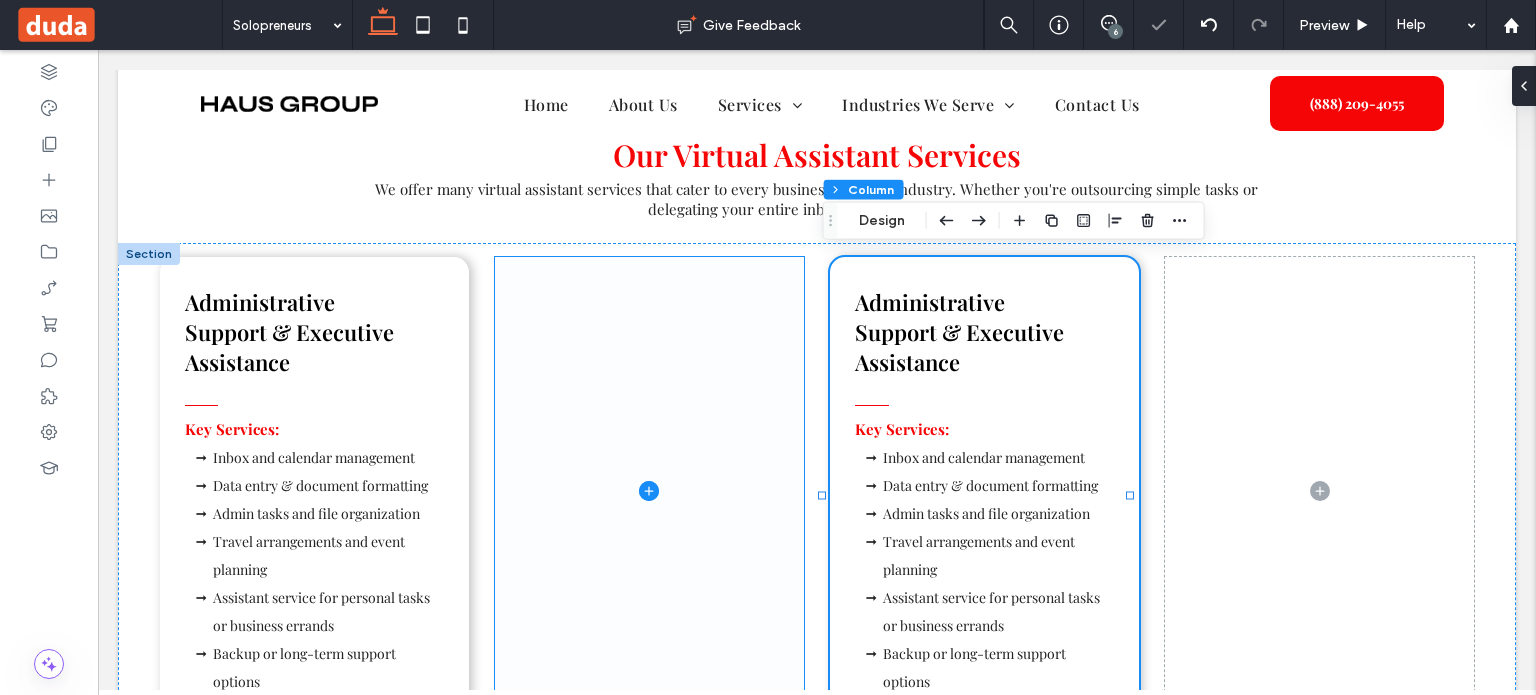 click at bounding box center (649, 491) 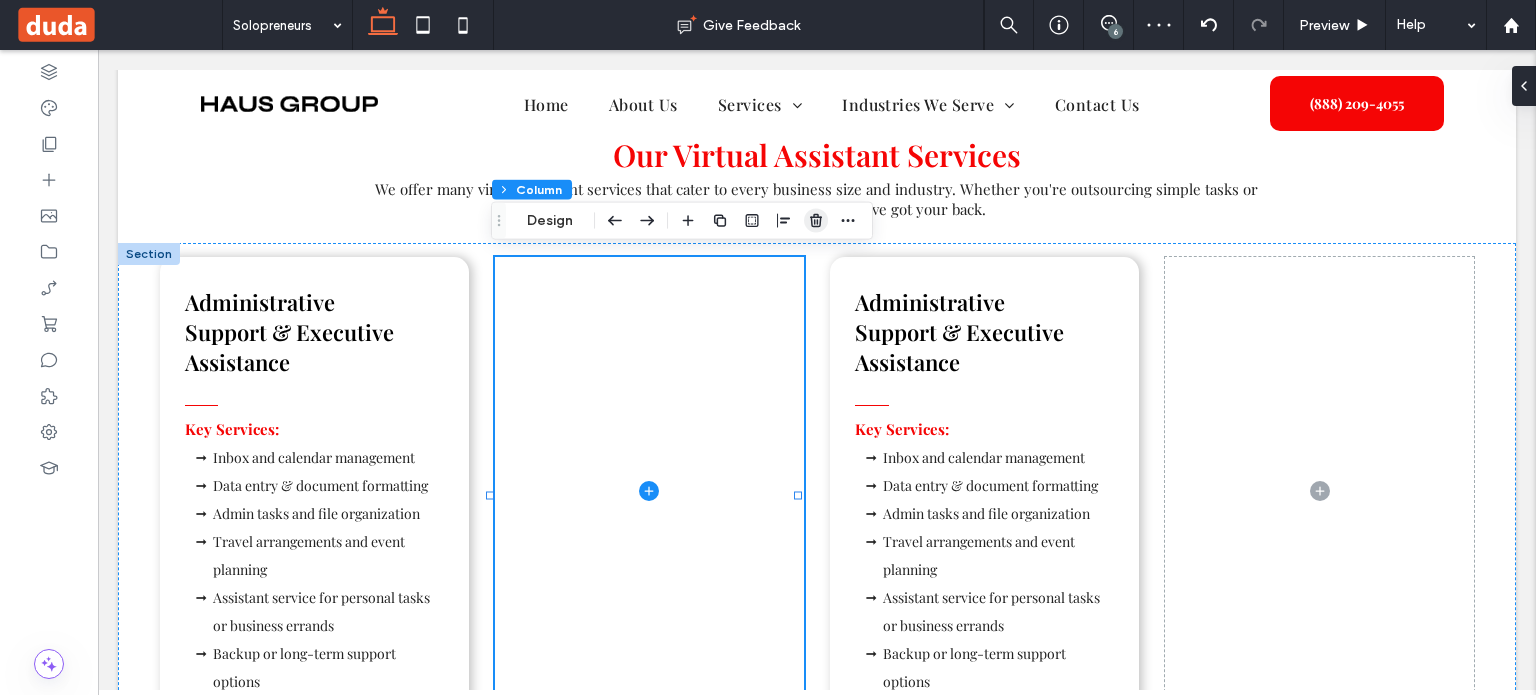 click 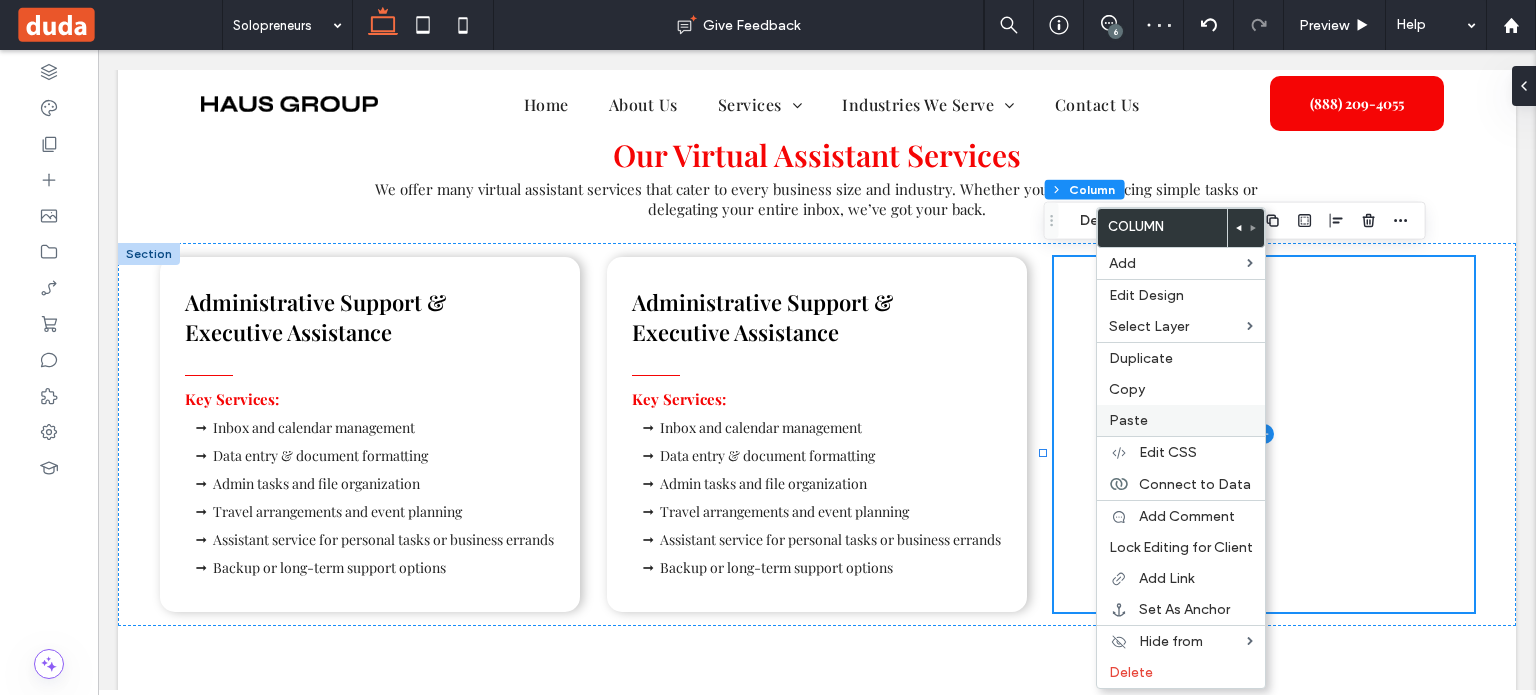 click on "Paste" at bounding box center (1128, 420) 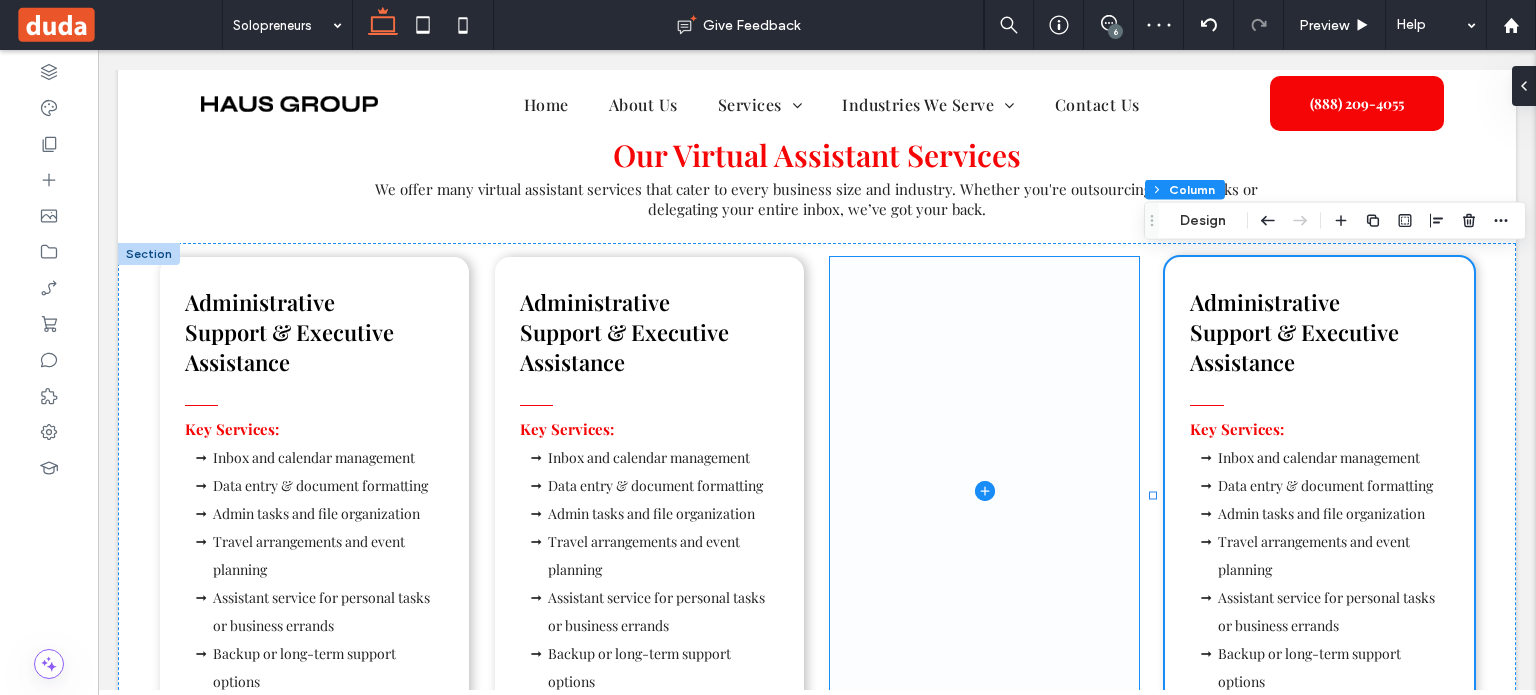 click at bounding box center [984, 491] 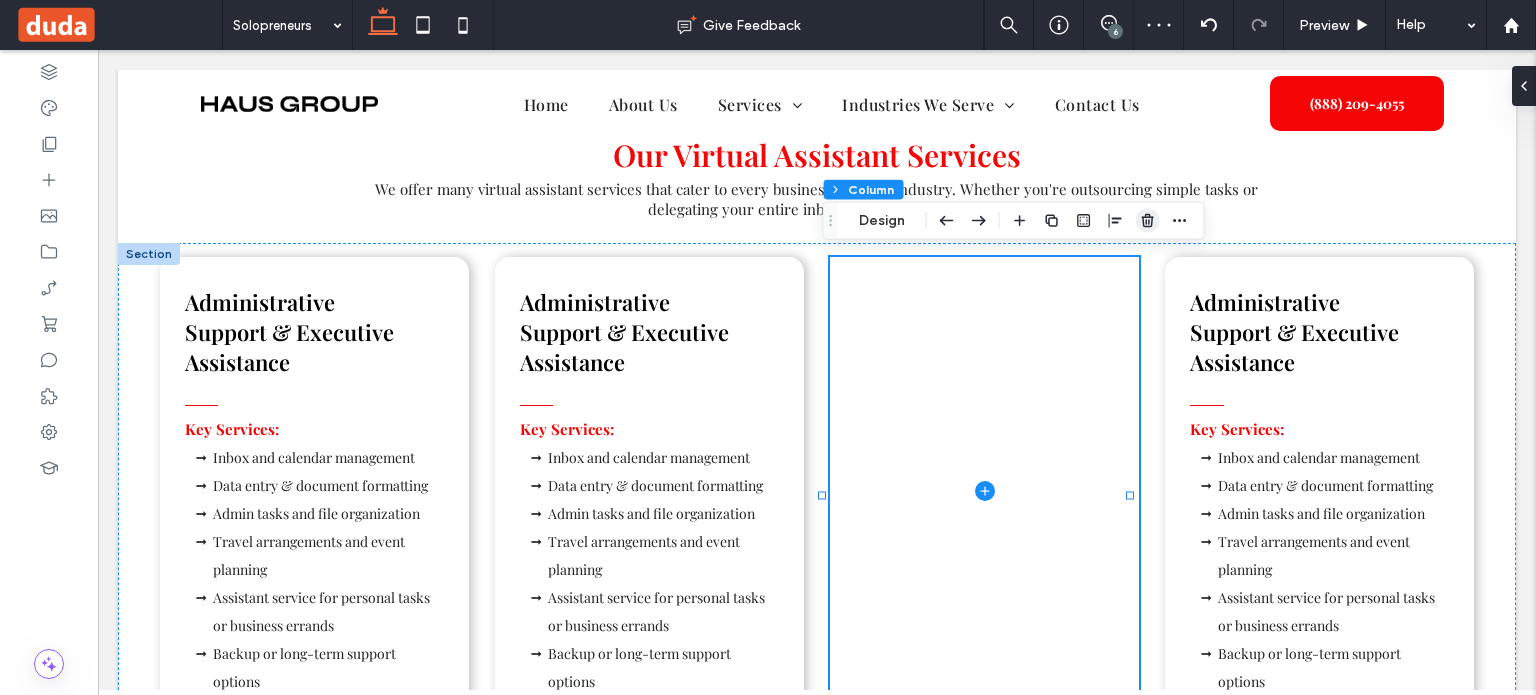click 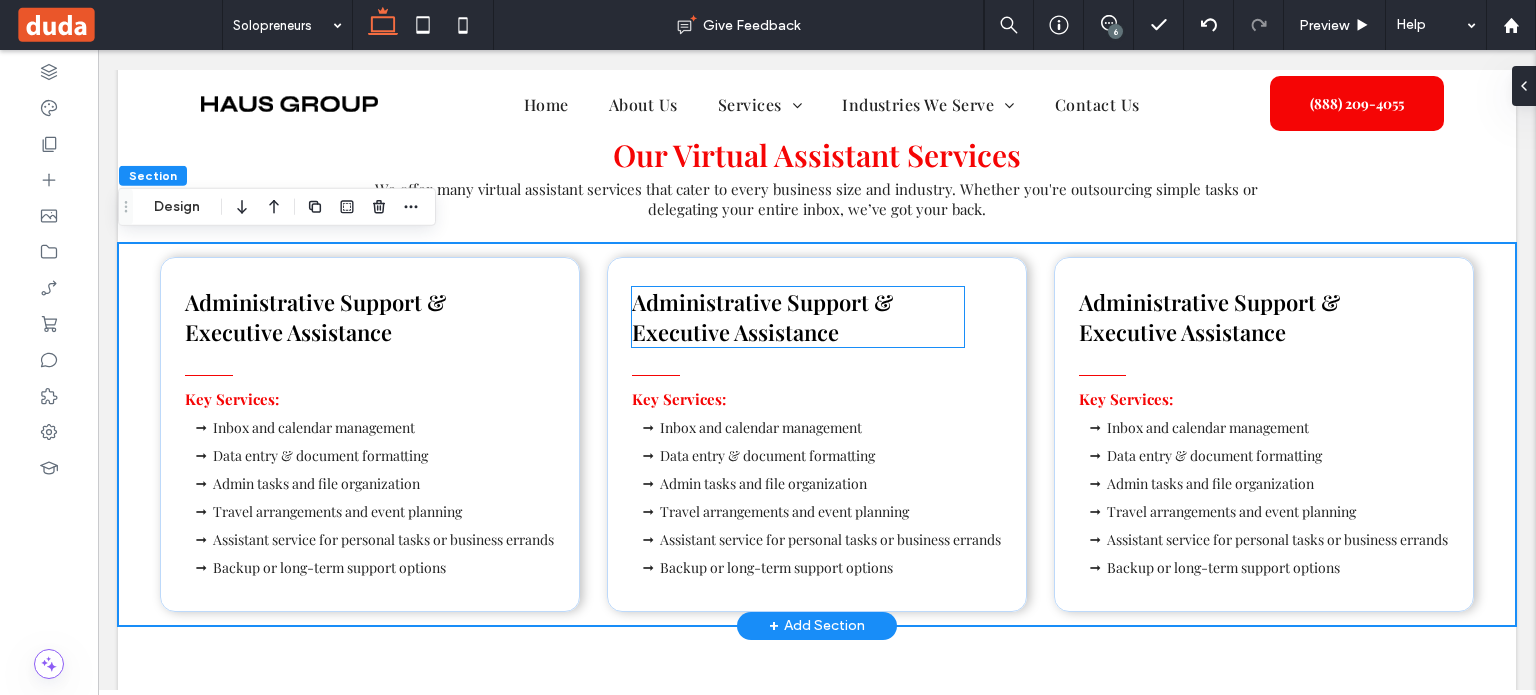 click on "Administrative Support & Executive Assistance" at bounding box center [762, 317] 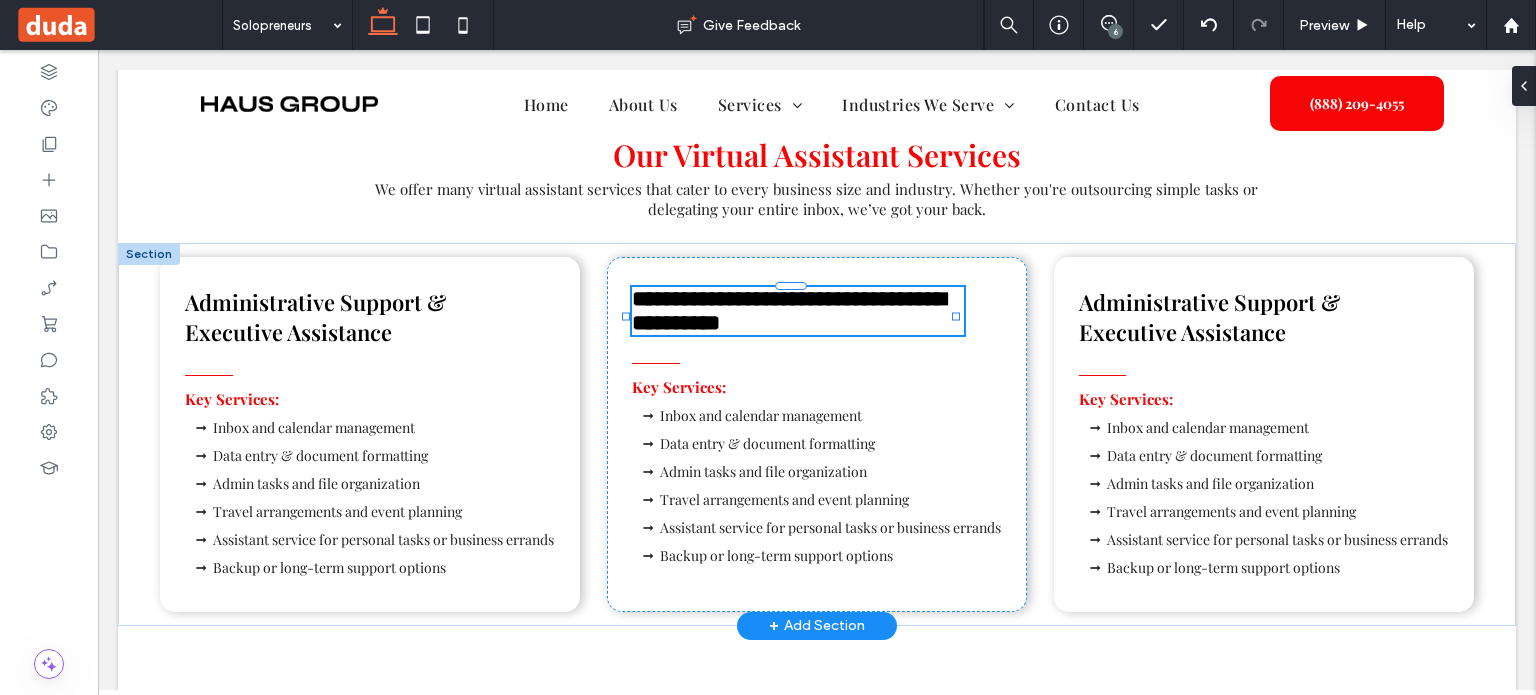 click on "**********" at bounding box center (789, 311) 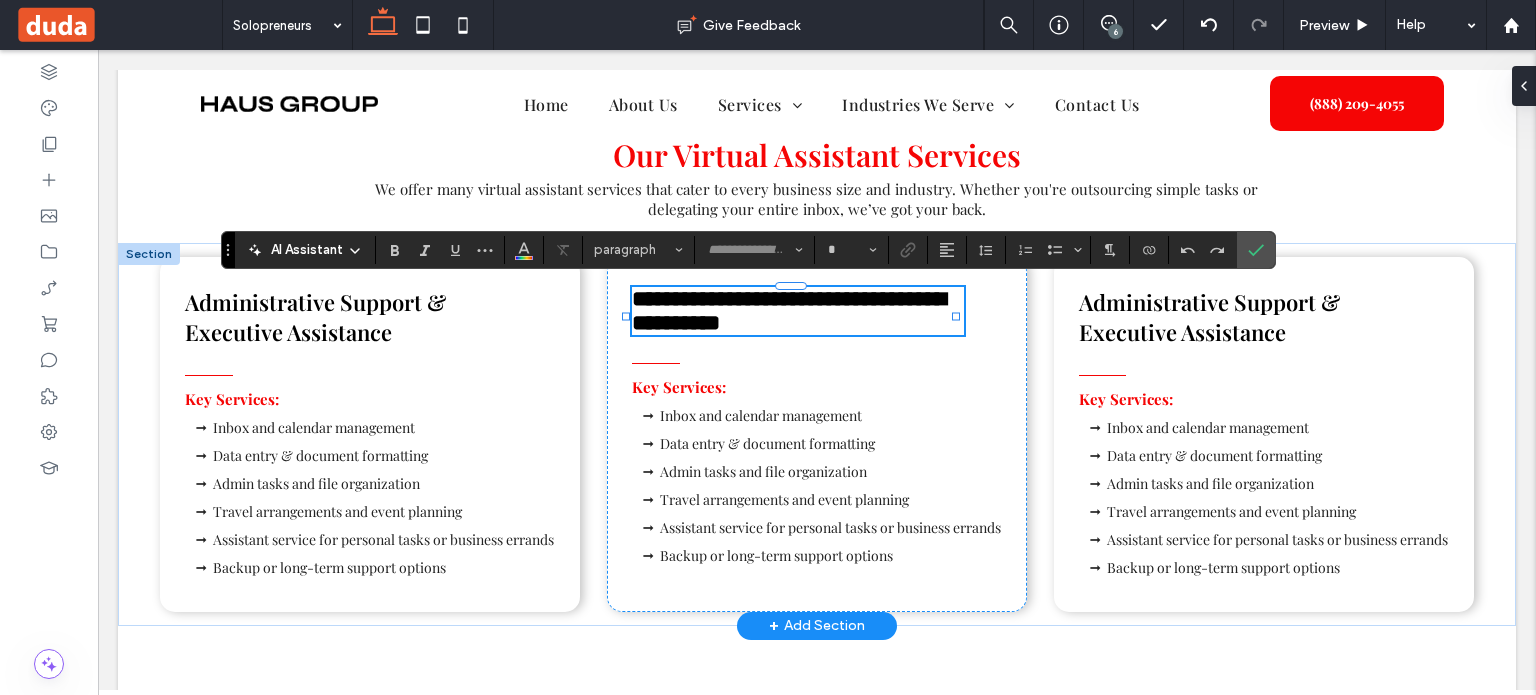 type on "**********" 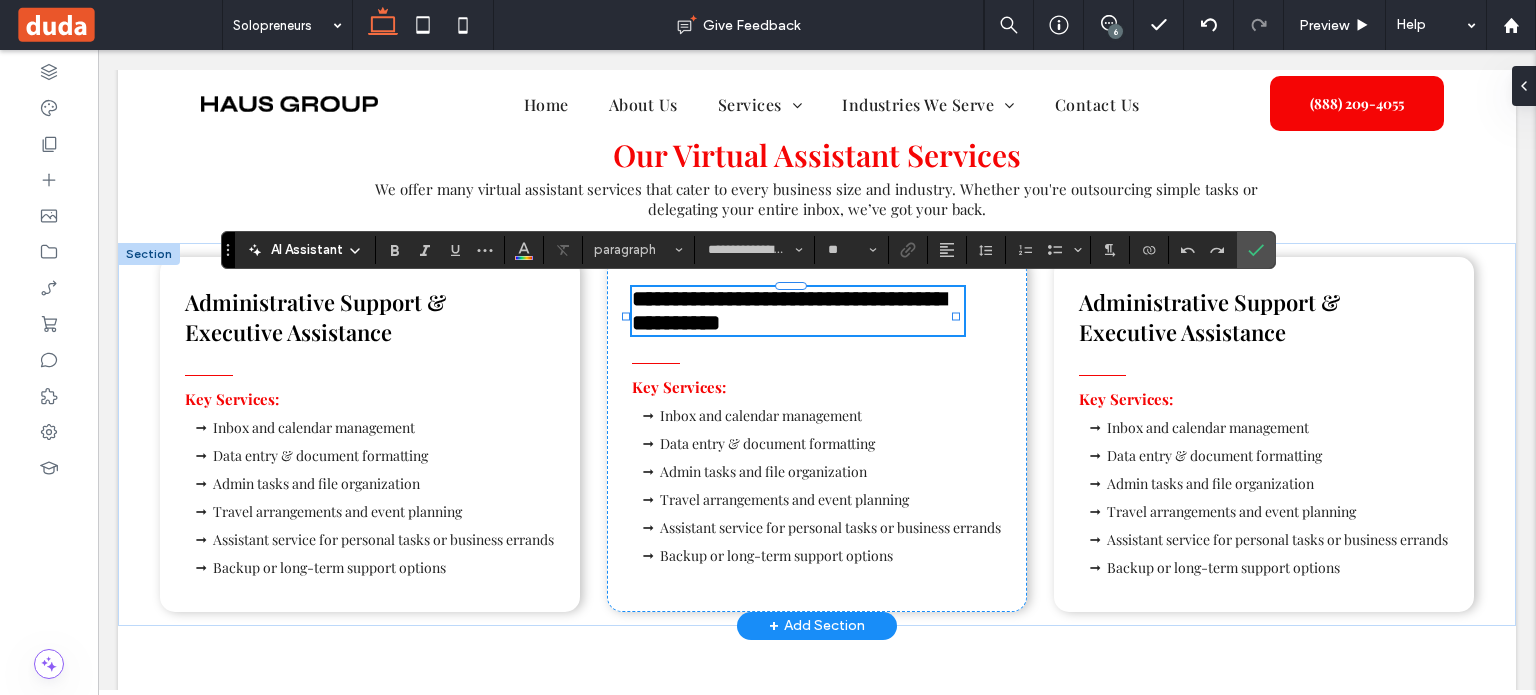 click on "**********" at bounding box center (789, 311) 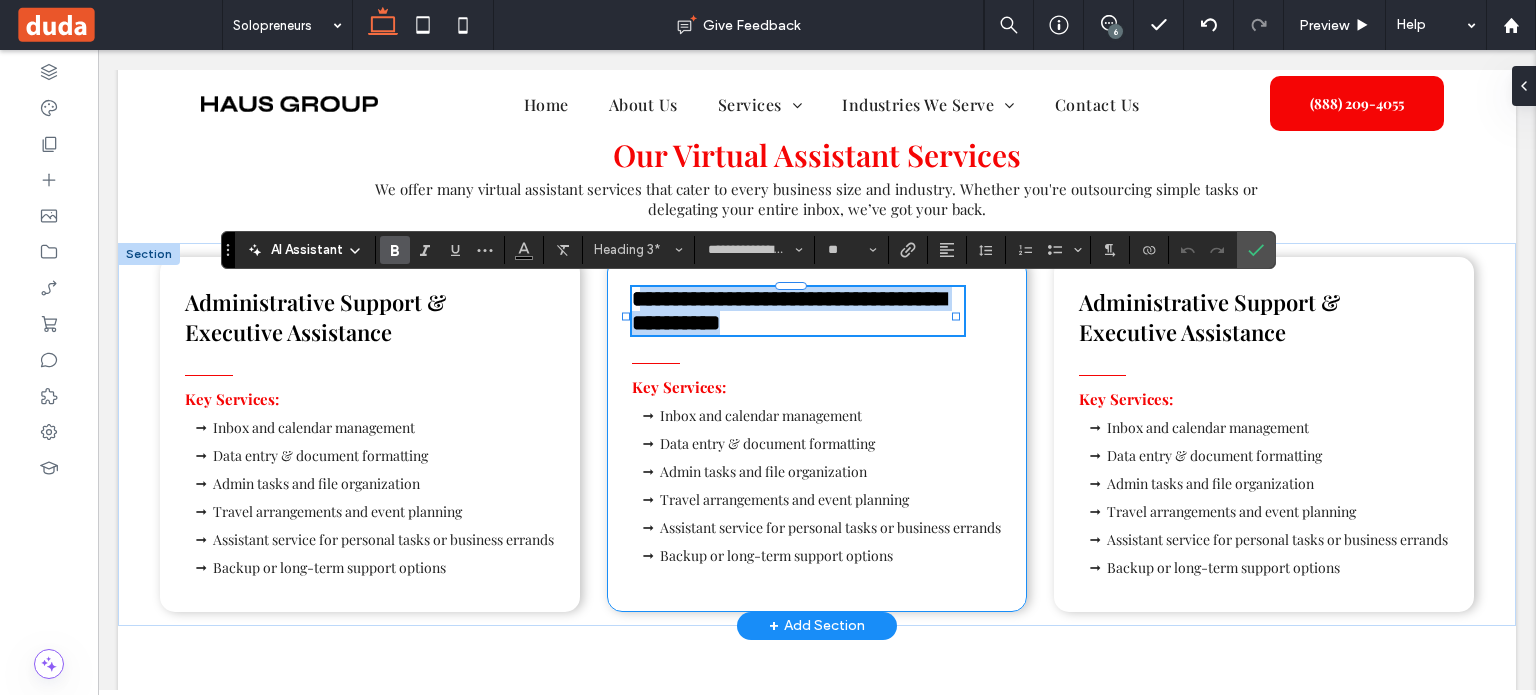 drag, startPoint x: 638, startPoint y: 300, endPoint x: 908, endPoint y: 359, distance: 276.37112 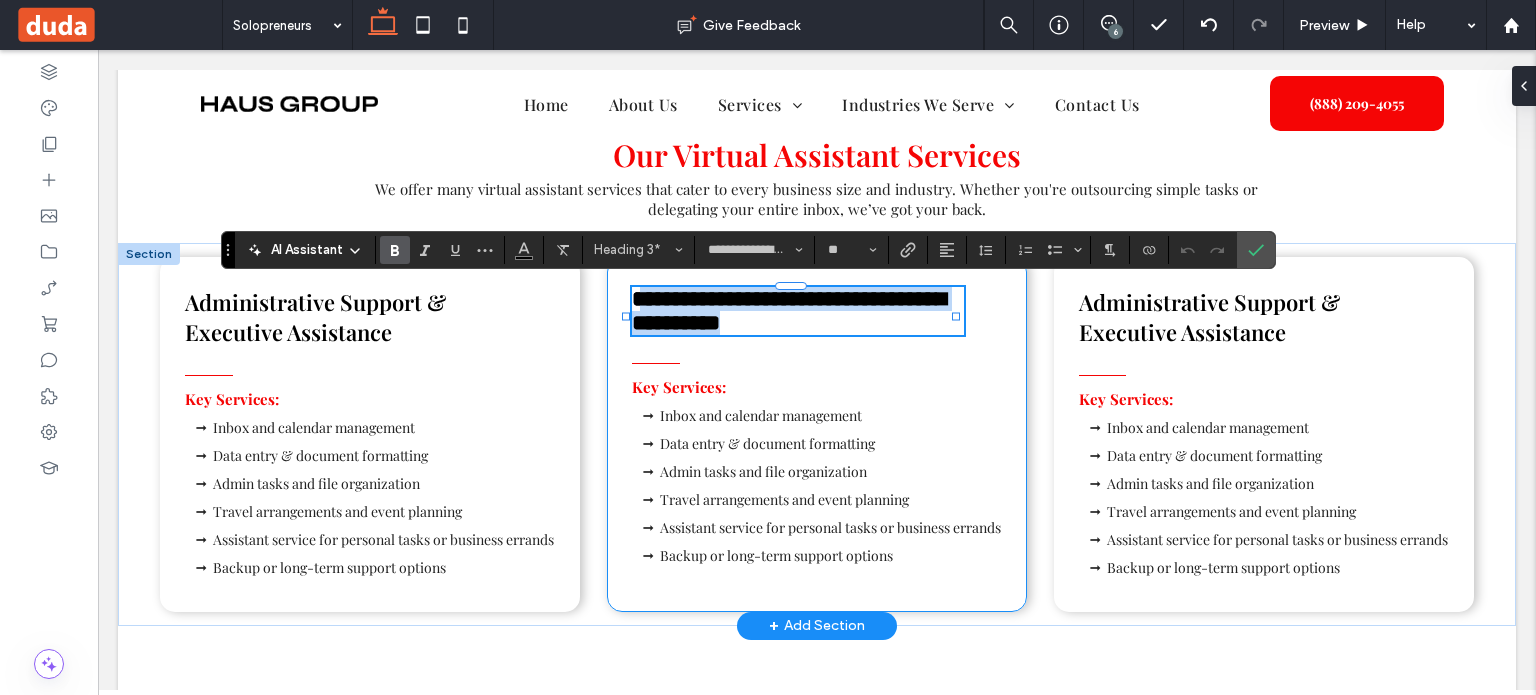 click on "**********" at bounding box center (817, 434) 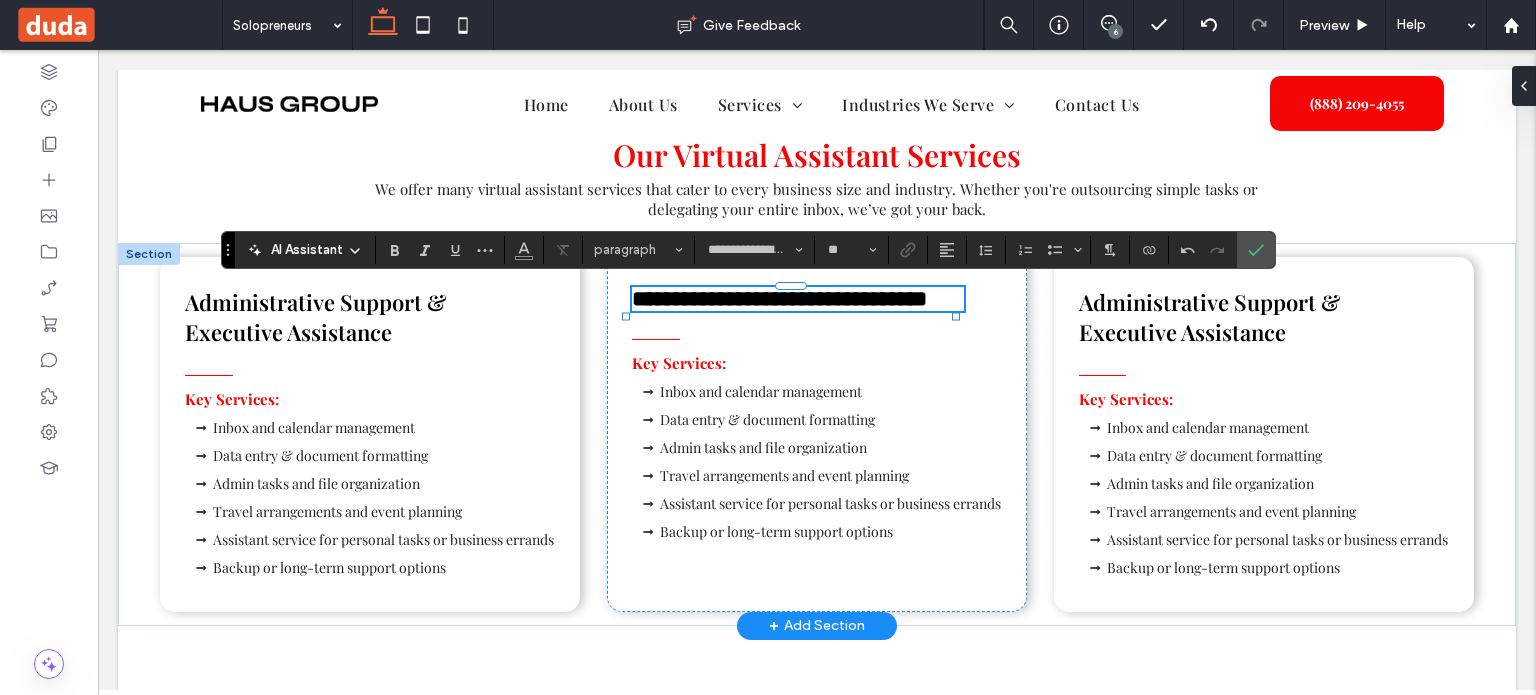 type on "**" 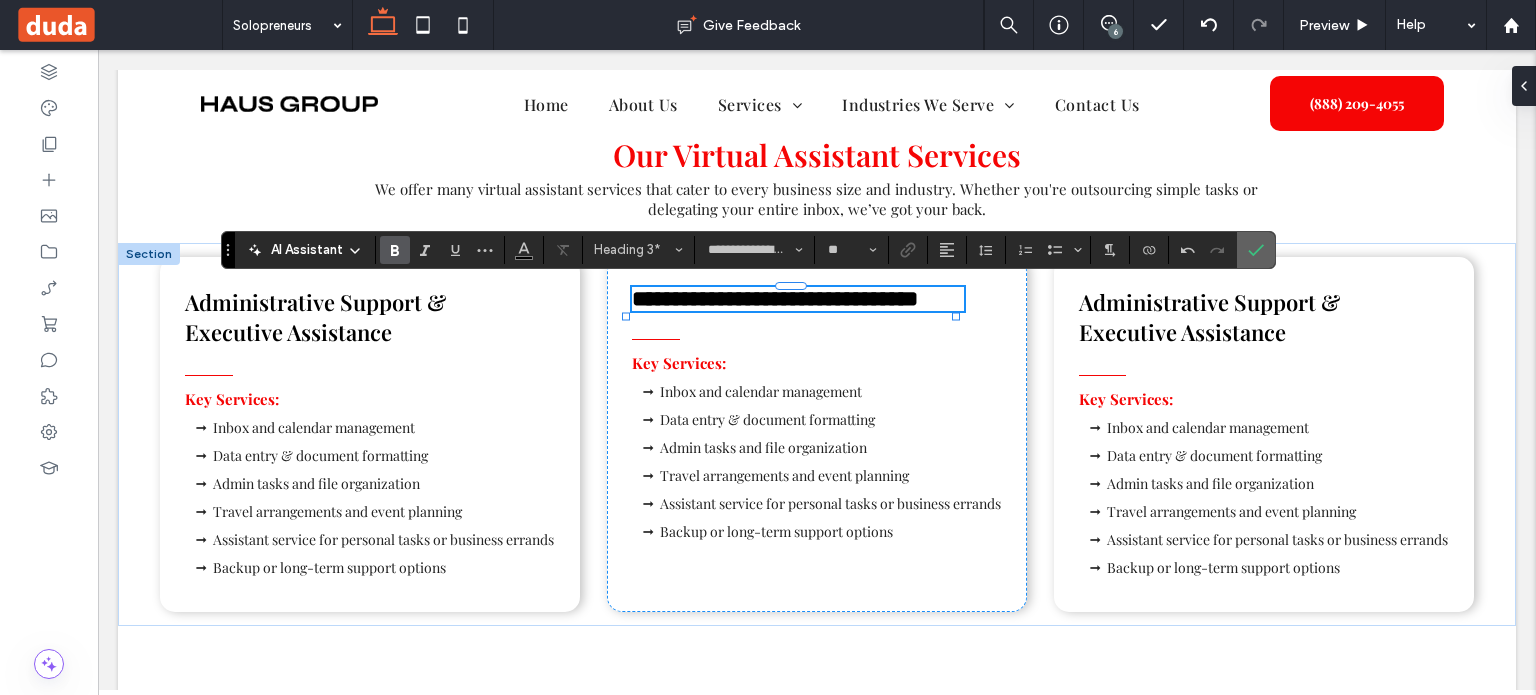 click 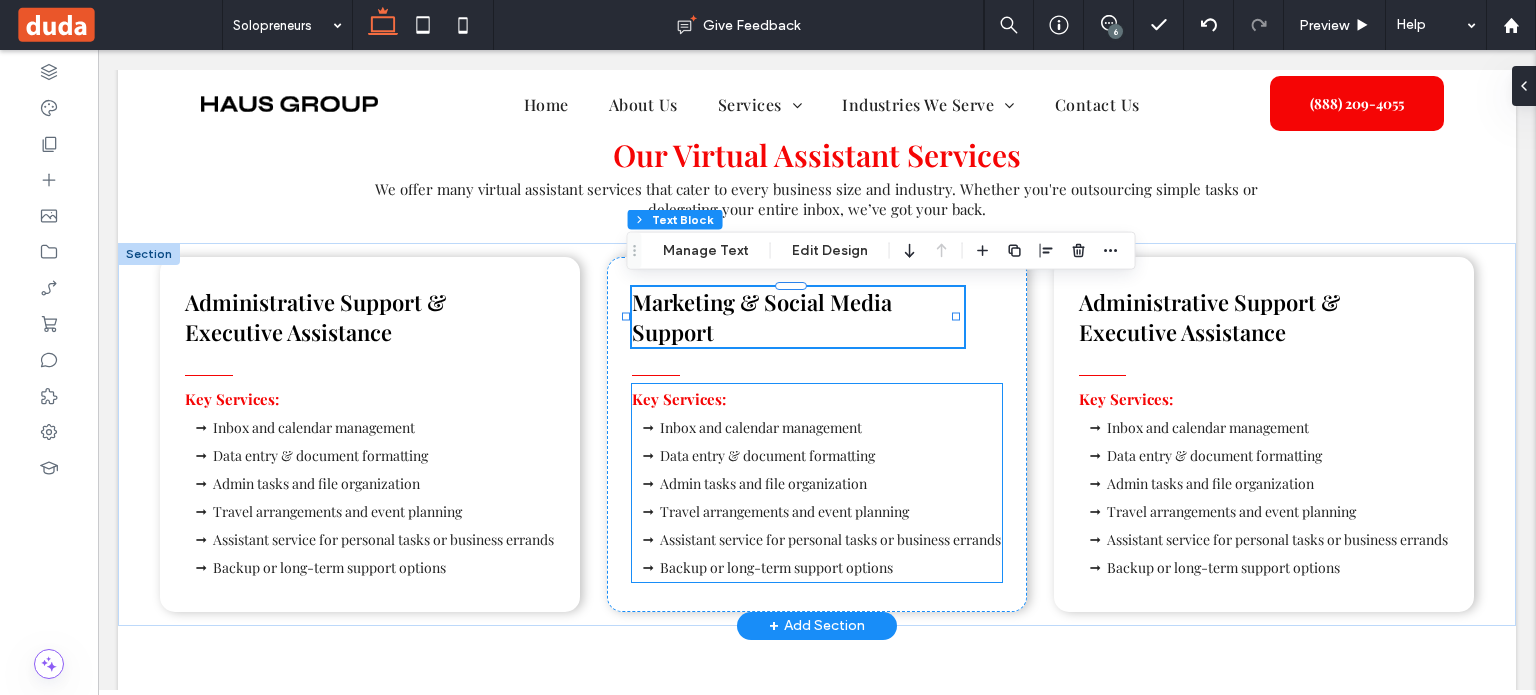 click on "Assistant service for personal tasks or business errands" at bounding box center [831, 540] 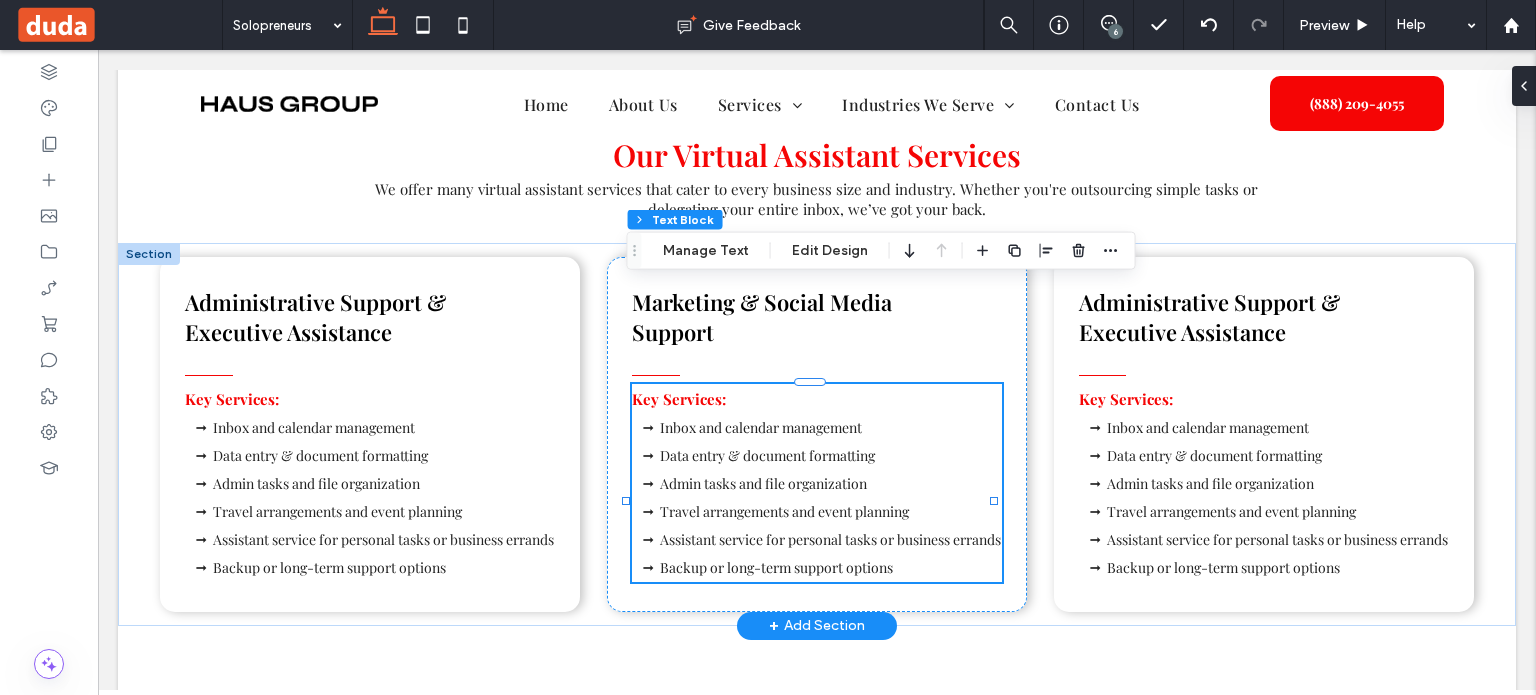 click on "Key Services:   Inbox and calendar management Data entry & document formatting Admin tasks and file organization Travel arrangements and event planning Assistant service for personal tasks or business errands Backup or long-term support options" at bounding box center [817, 483] 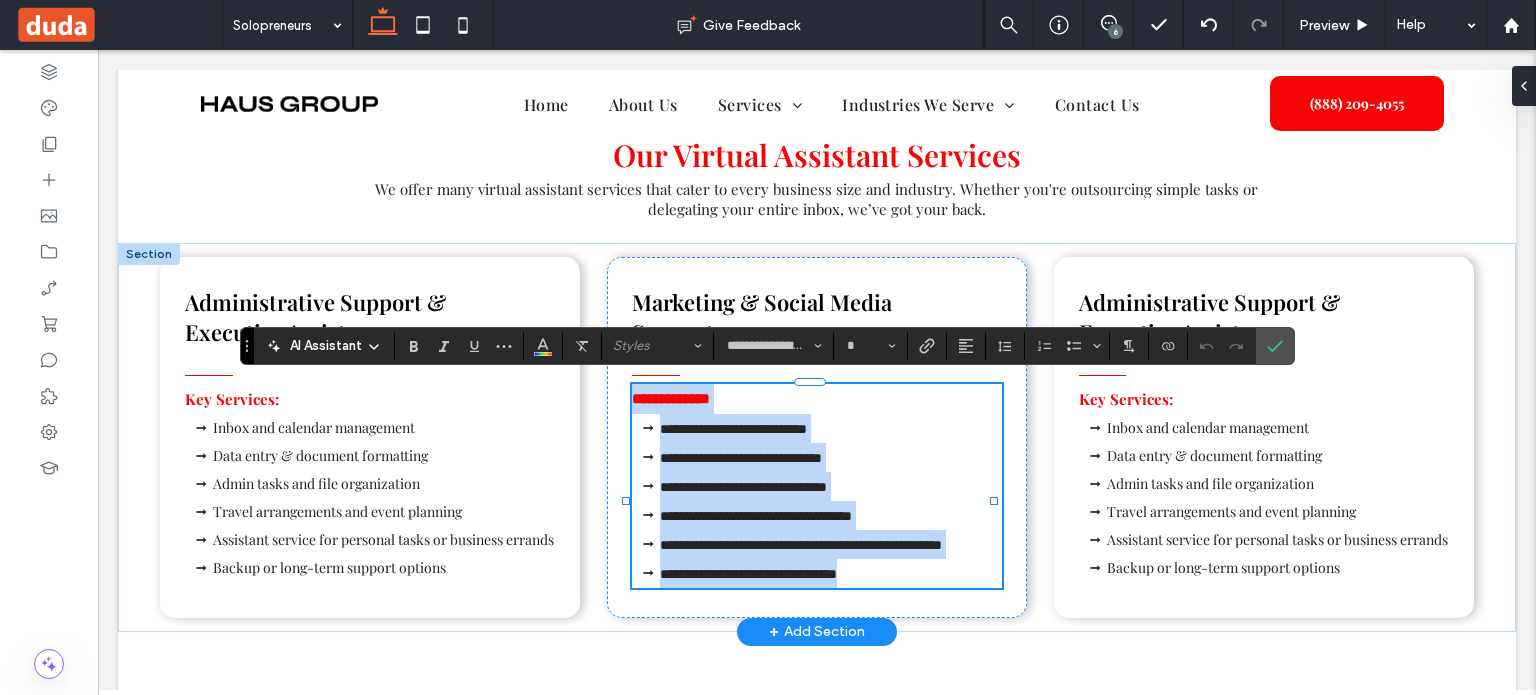 click on "**********" at bounding box center (831, 544) 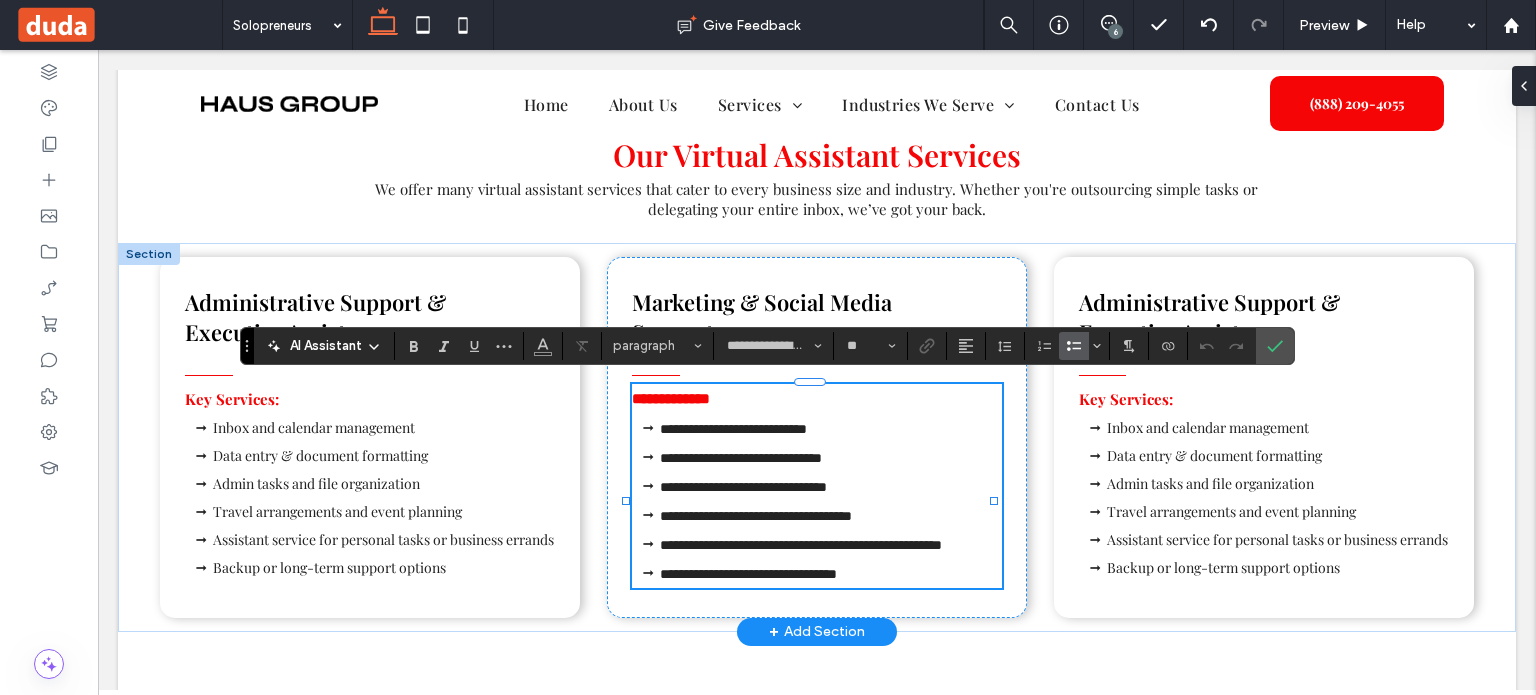 click on "**********" at bounding box center [748, 574] 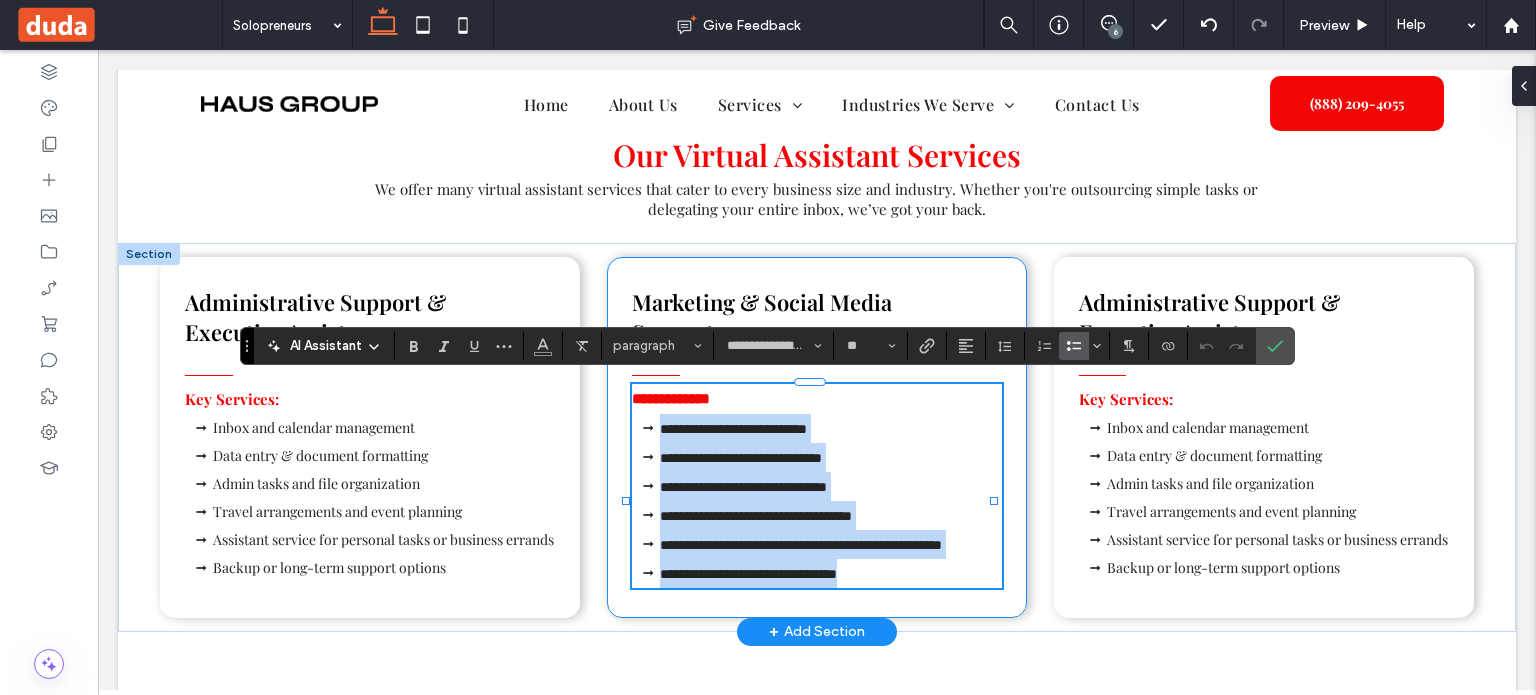 drag, startPoint x: 896, startPoint y: 605, endPoint x: 602, endPoint y: 439, distance: 337.627 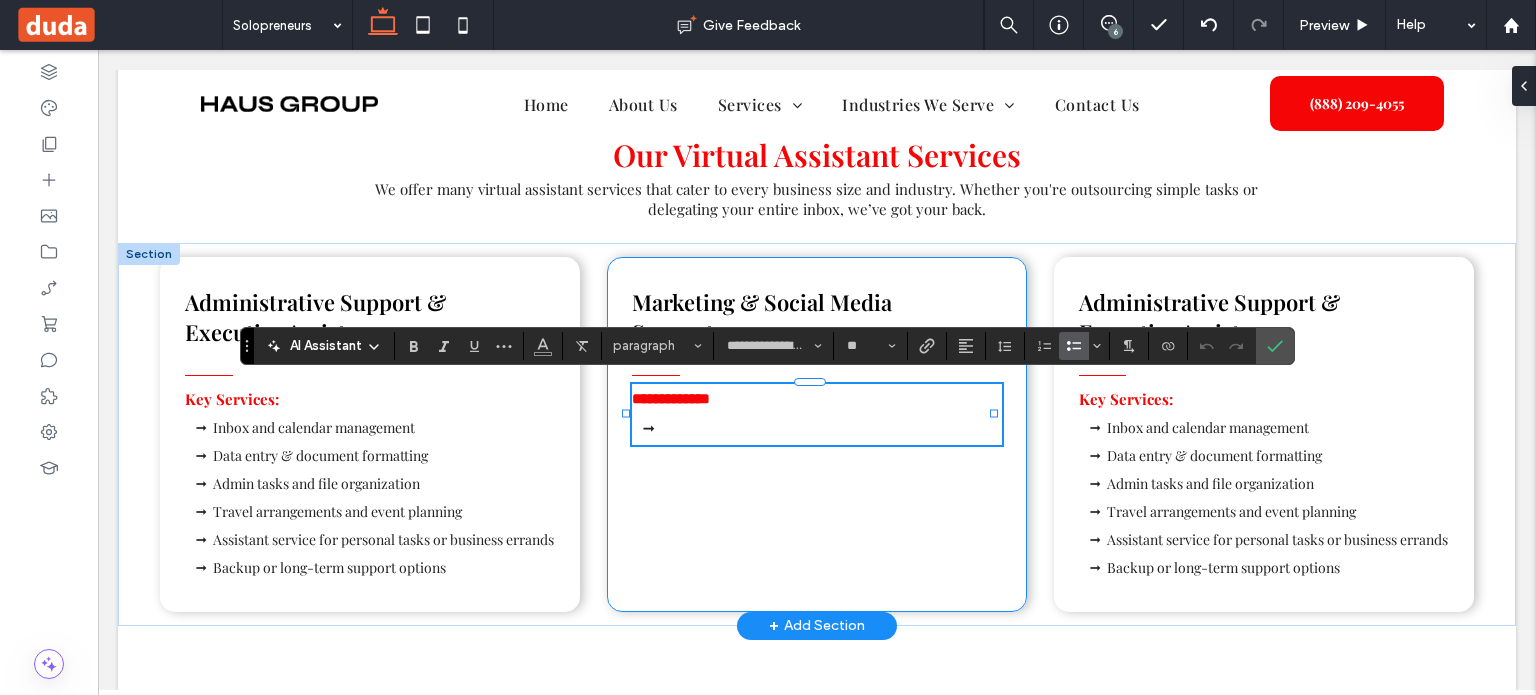 type on "**" 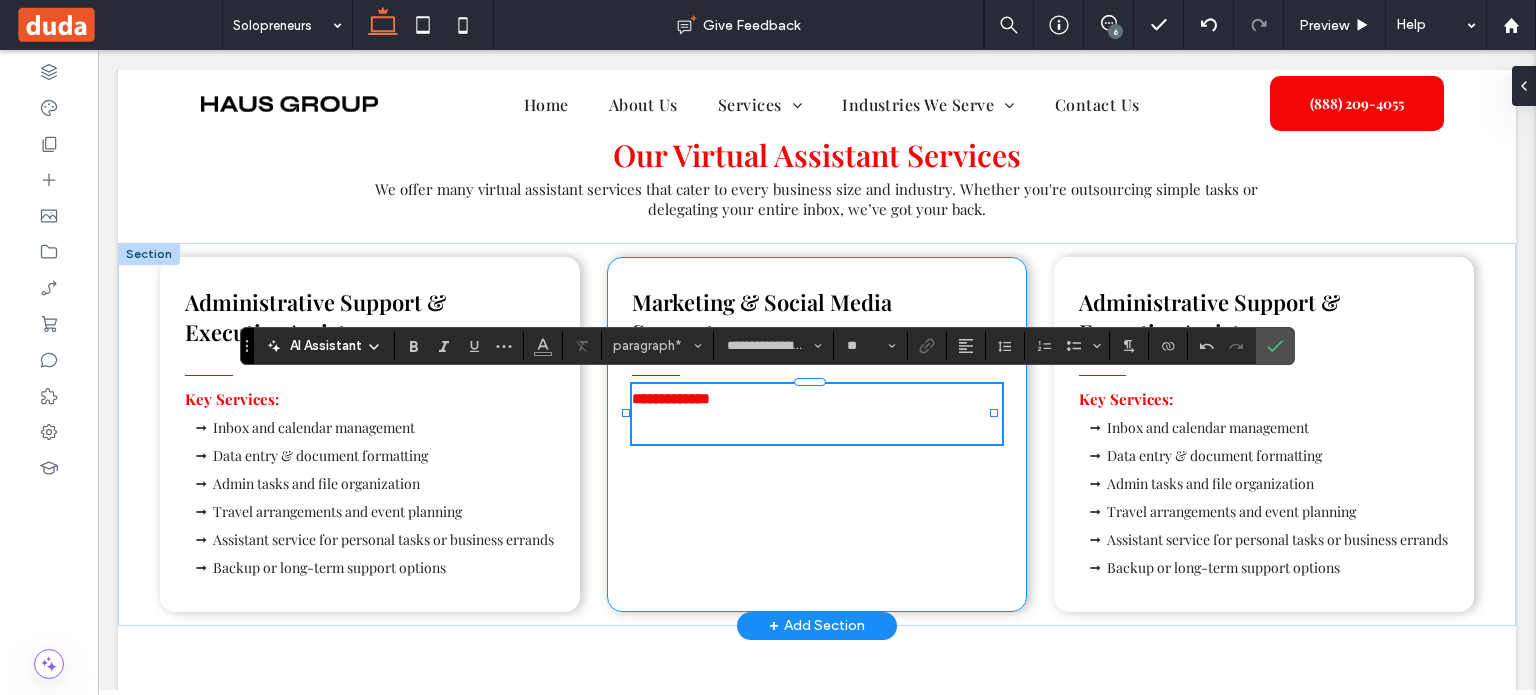 paste 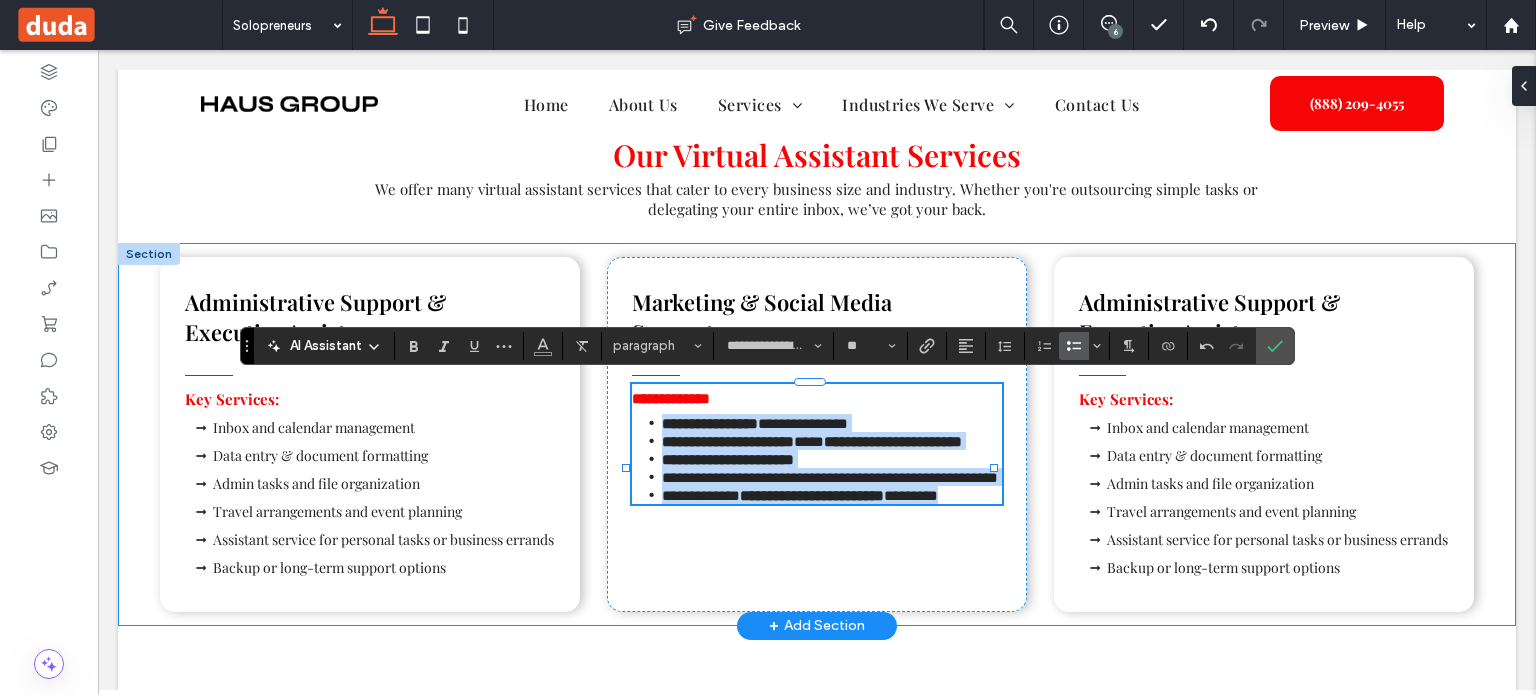 drag, startPoint x: 655, startPoint y: 421, endPoint x: 1034, endPoint y: 583, distance: 412.17108 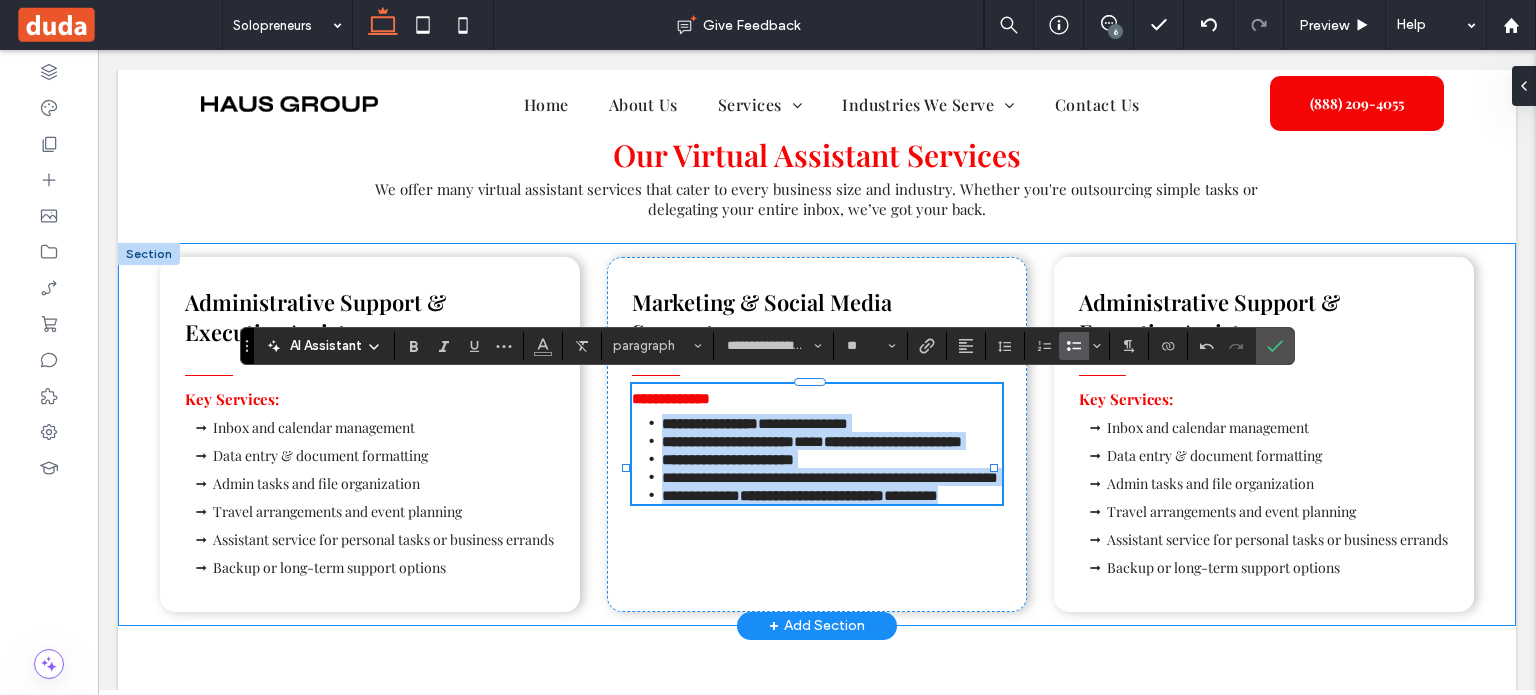 click on "**********" at bounding box center (817, 434) 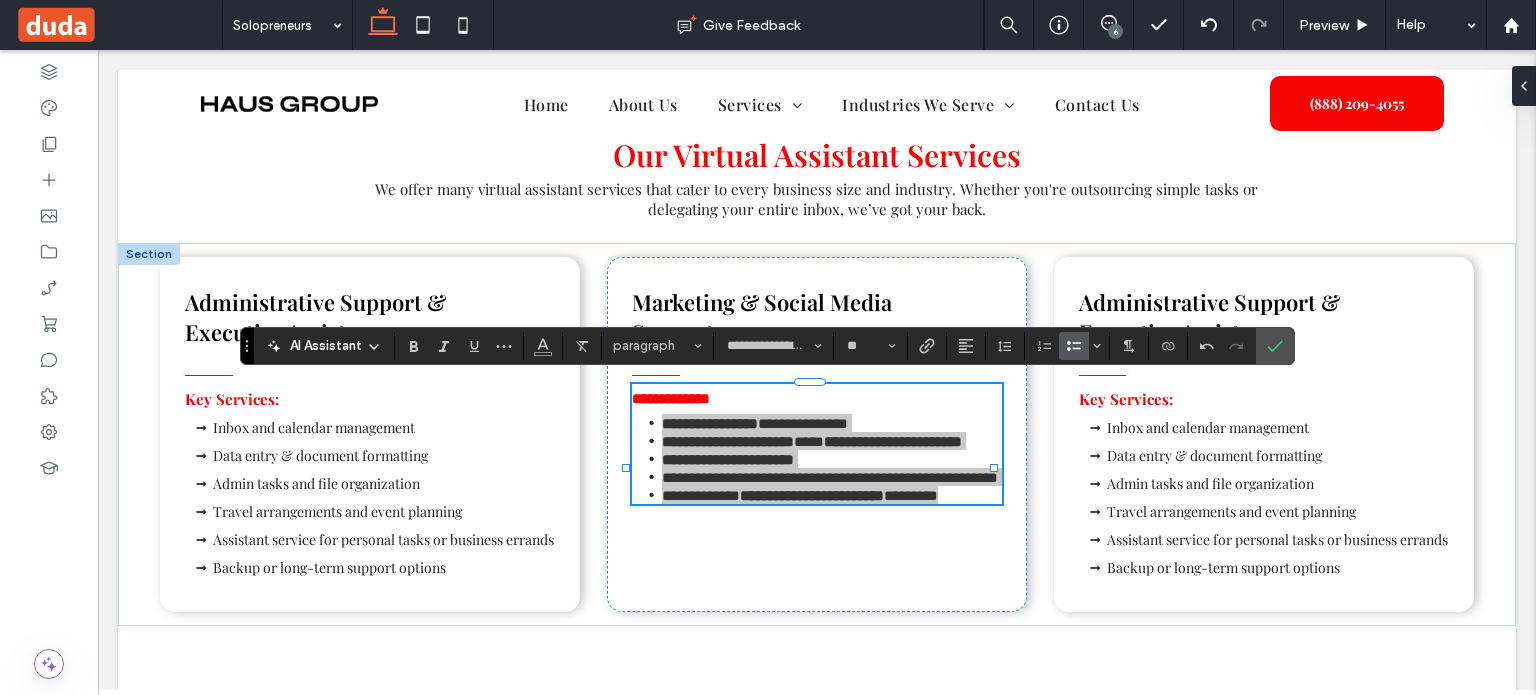click at bounding box center (1067, 346) 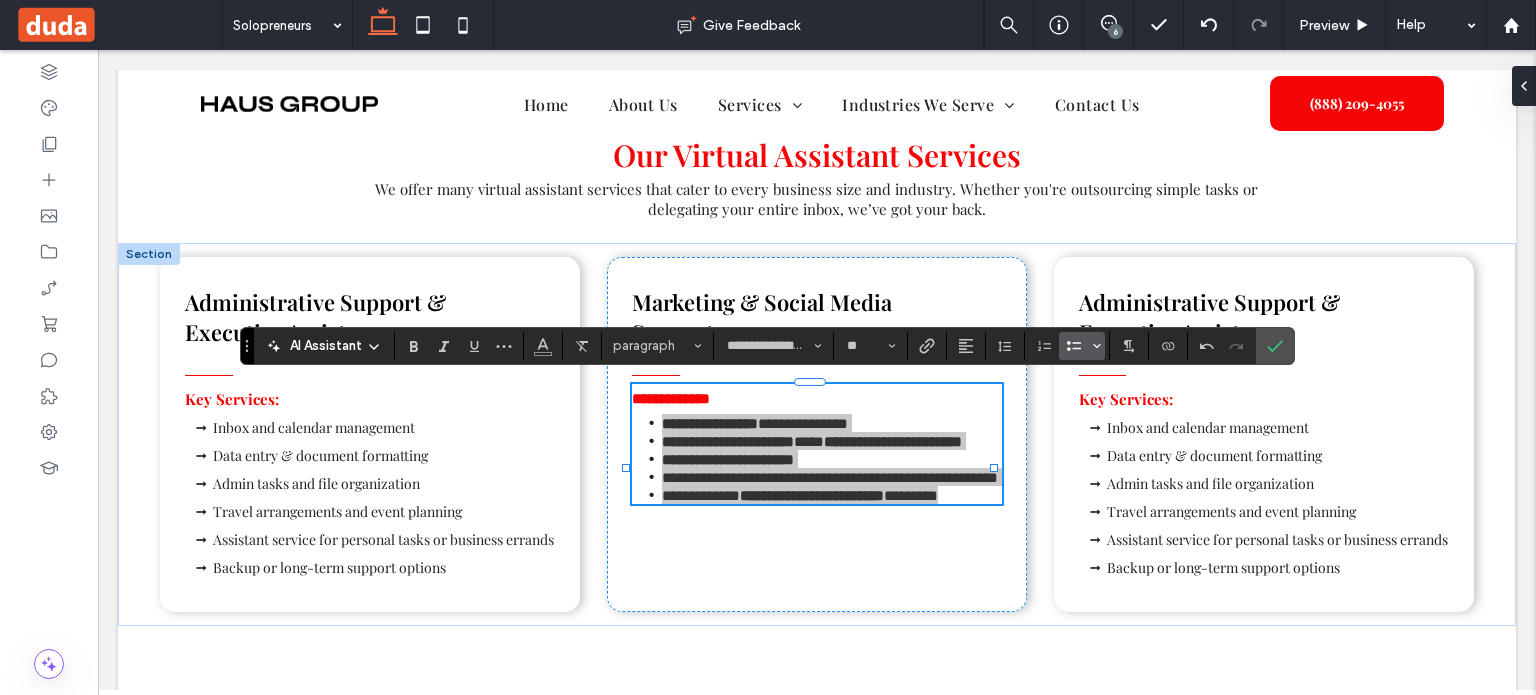 click at bounding box center [1097, 346] 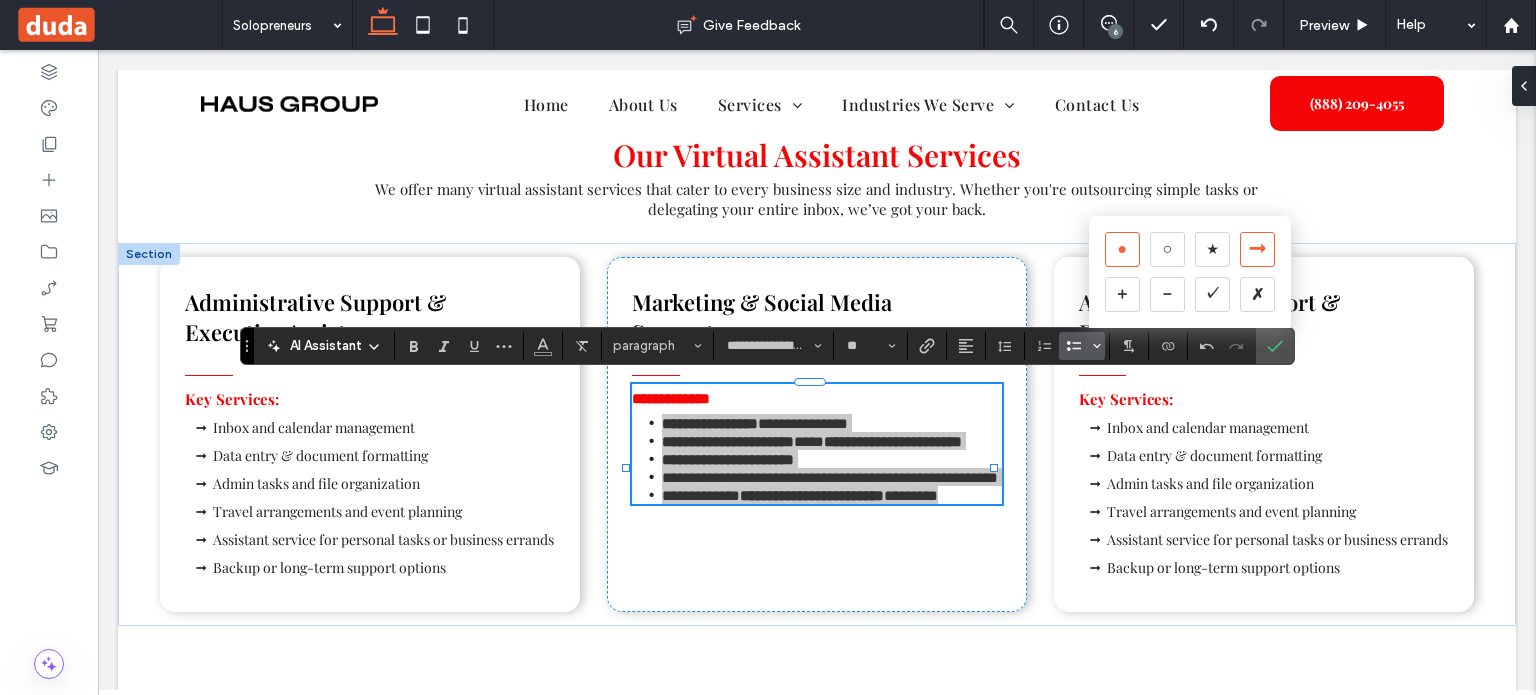 click on "➞" at bounding box center [1257, 249] 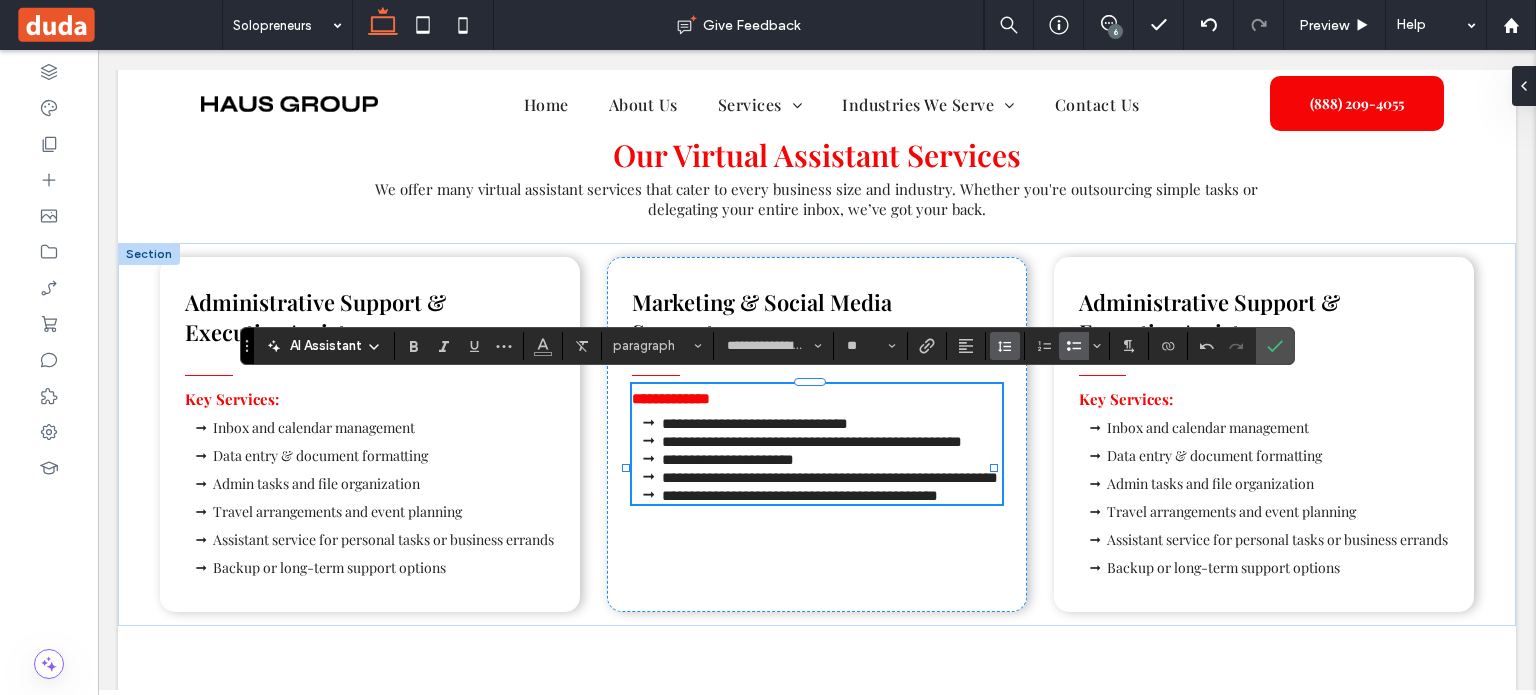 click at bounding box center [1005, 346] 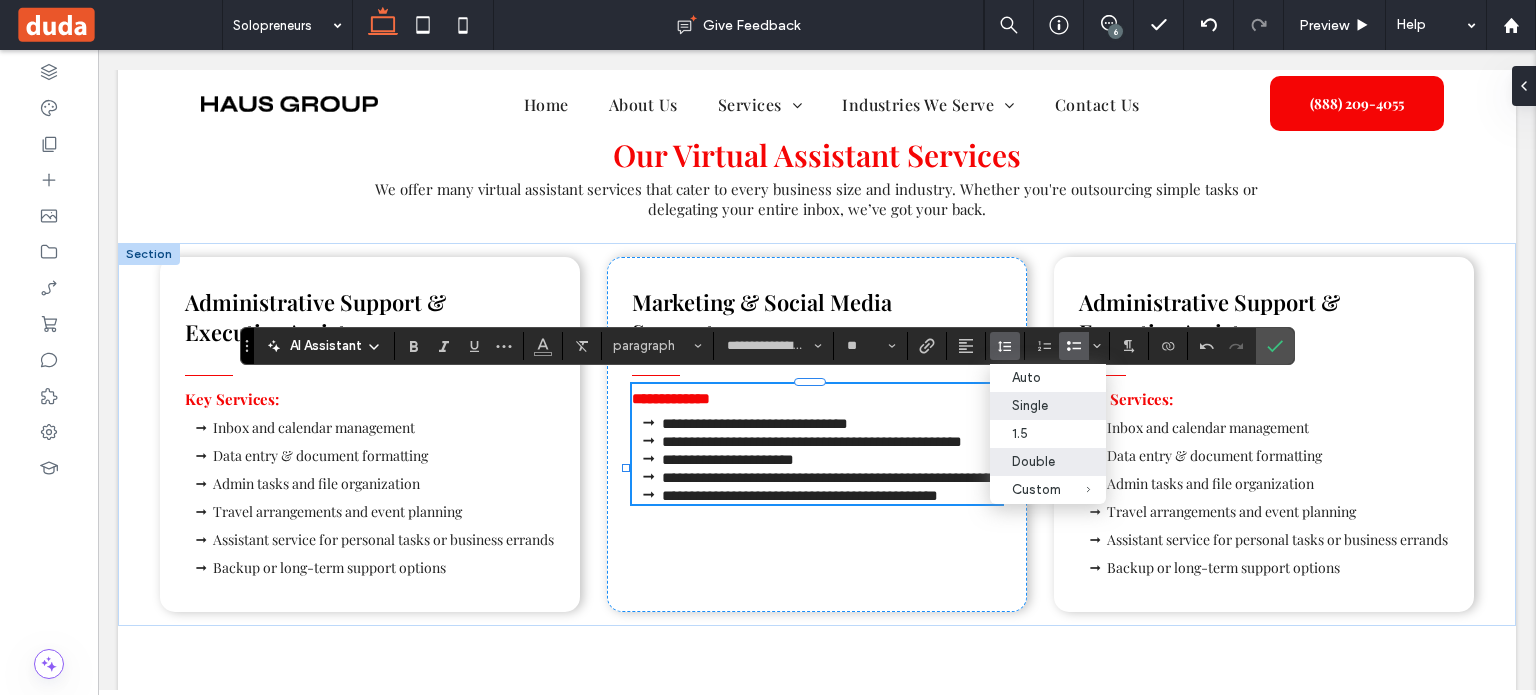 click on "Double" at bounding box center (1048, 462) 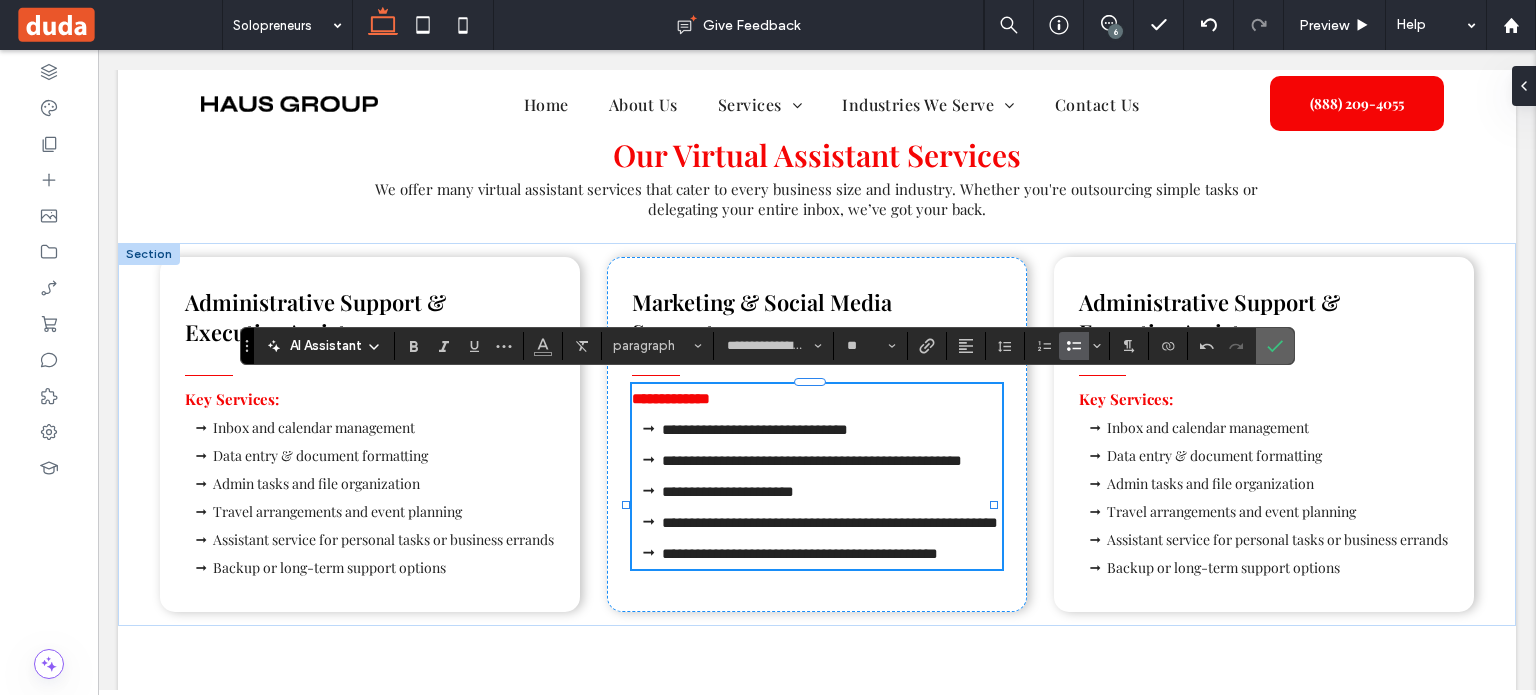 drag, startPoint x: 1268, startPoint y: 335, endPoint x: 1172, endPoint y: 287, distance: 107.33126 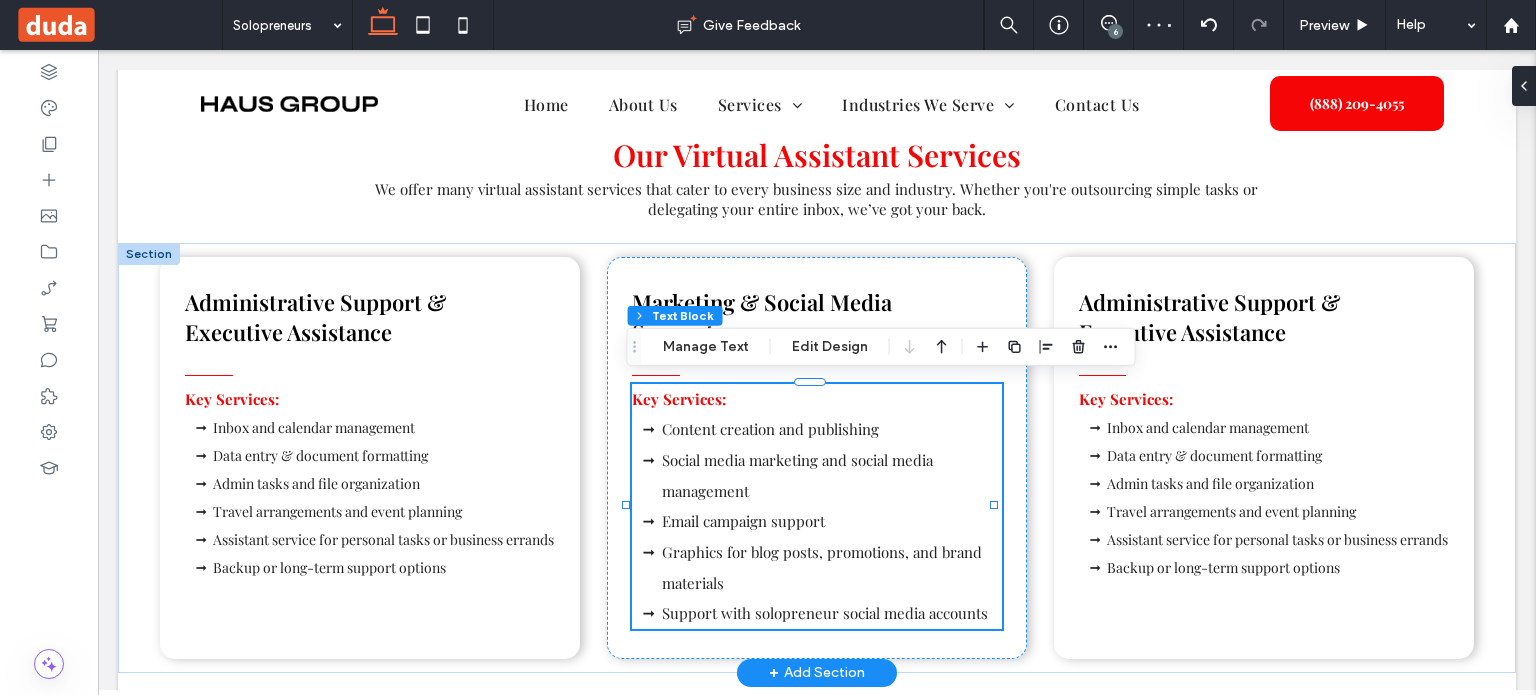 click on "Graphics for blog posts, promotions, and brand materials" at bounding box center (832, 567) 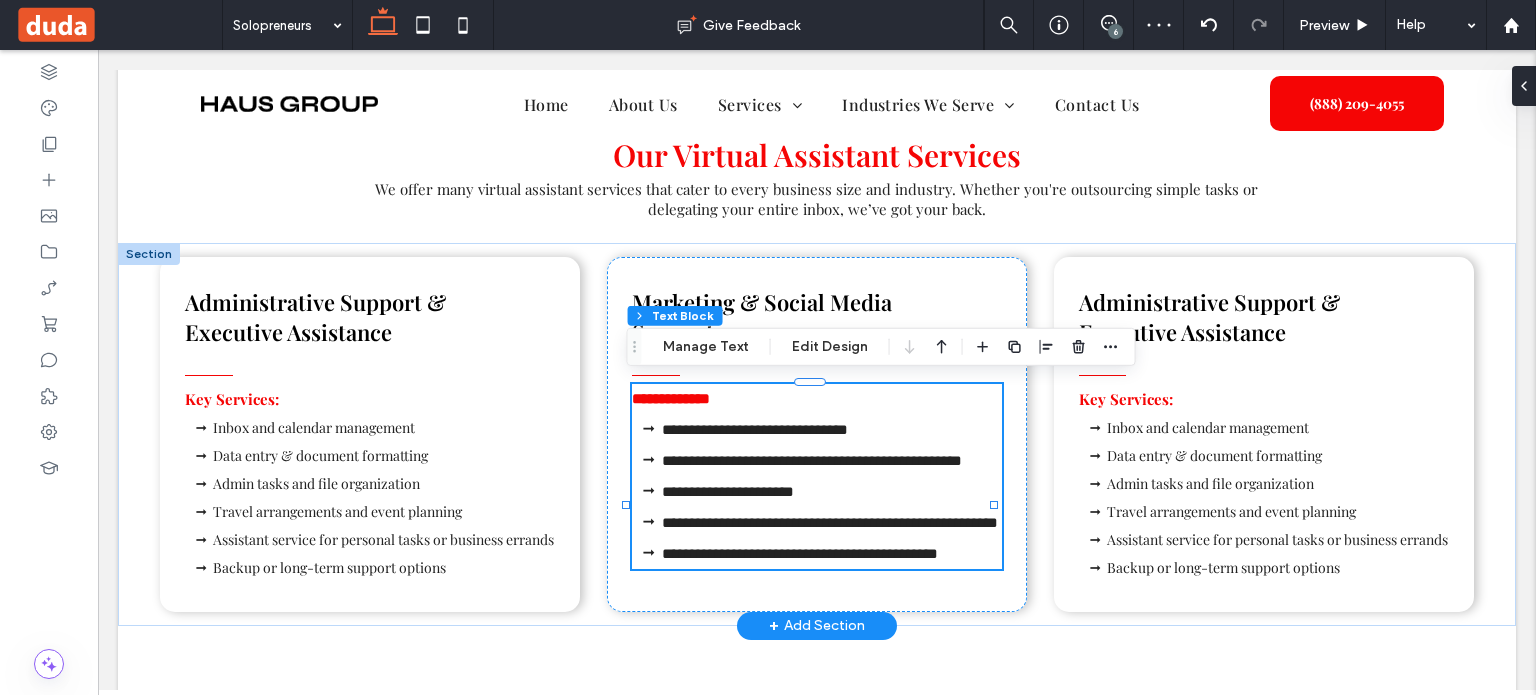 click on "**********" at bounding box center [832, 522] 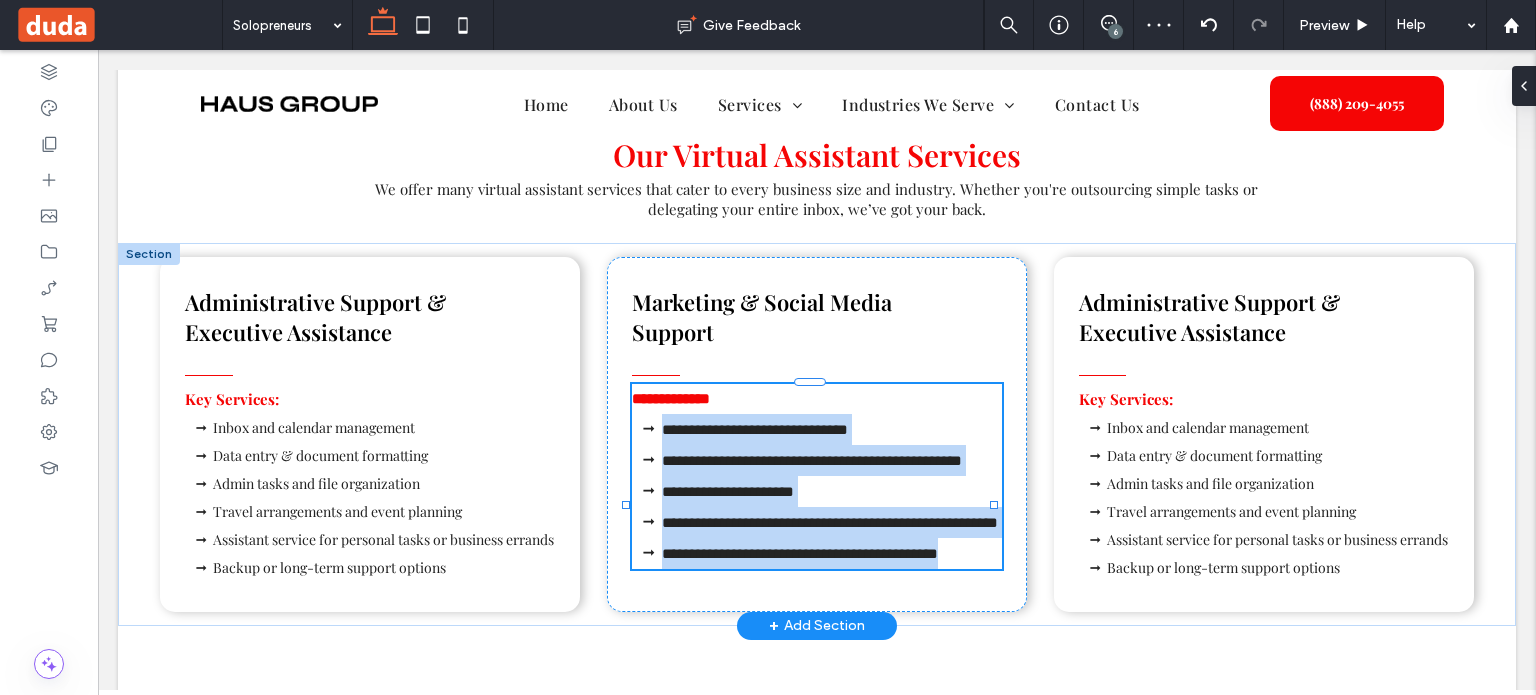 type on "**********" 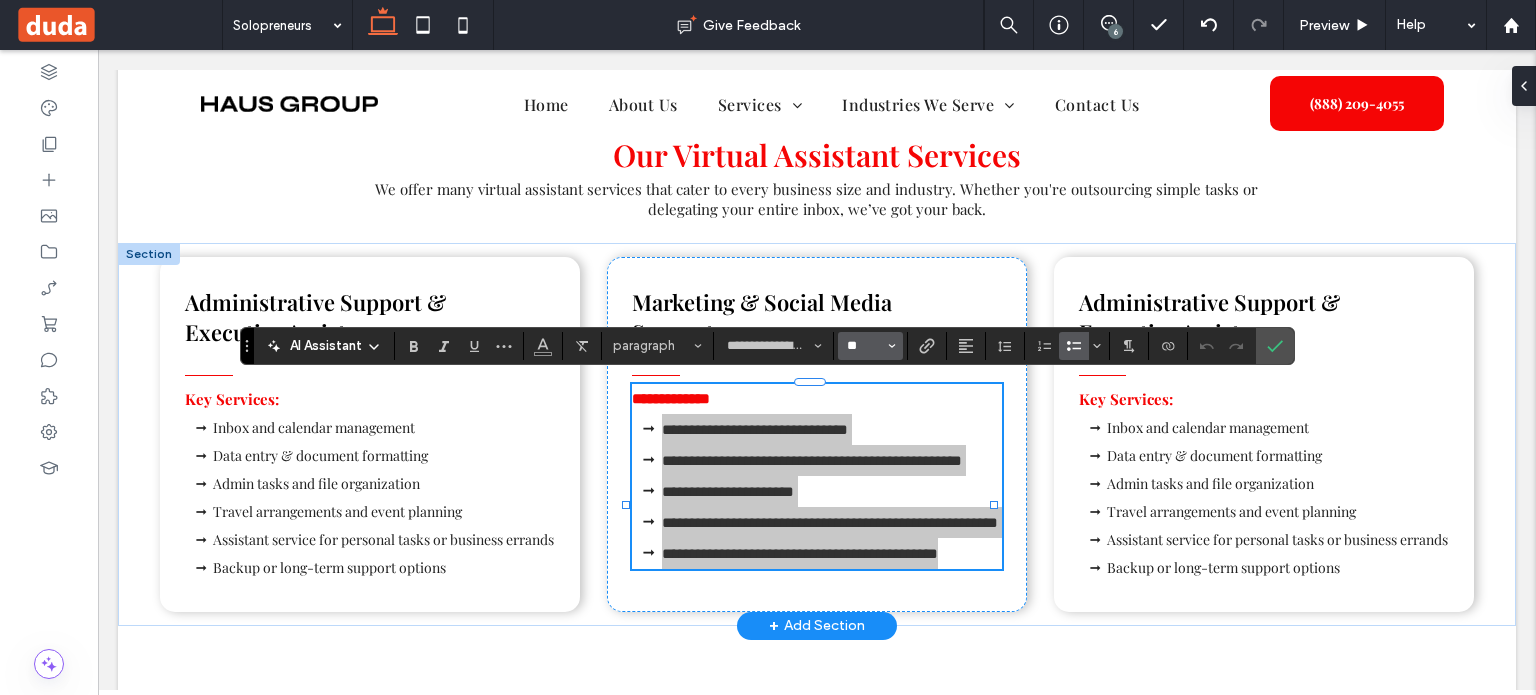 click on "**" at bounding box center (864, 346) 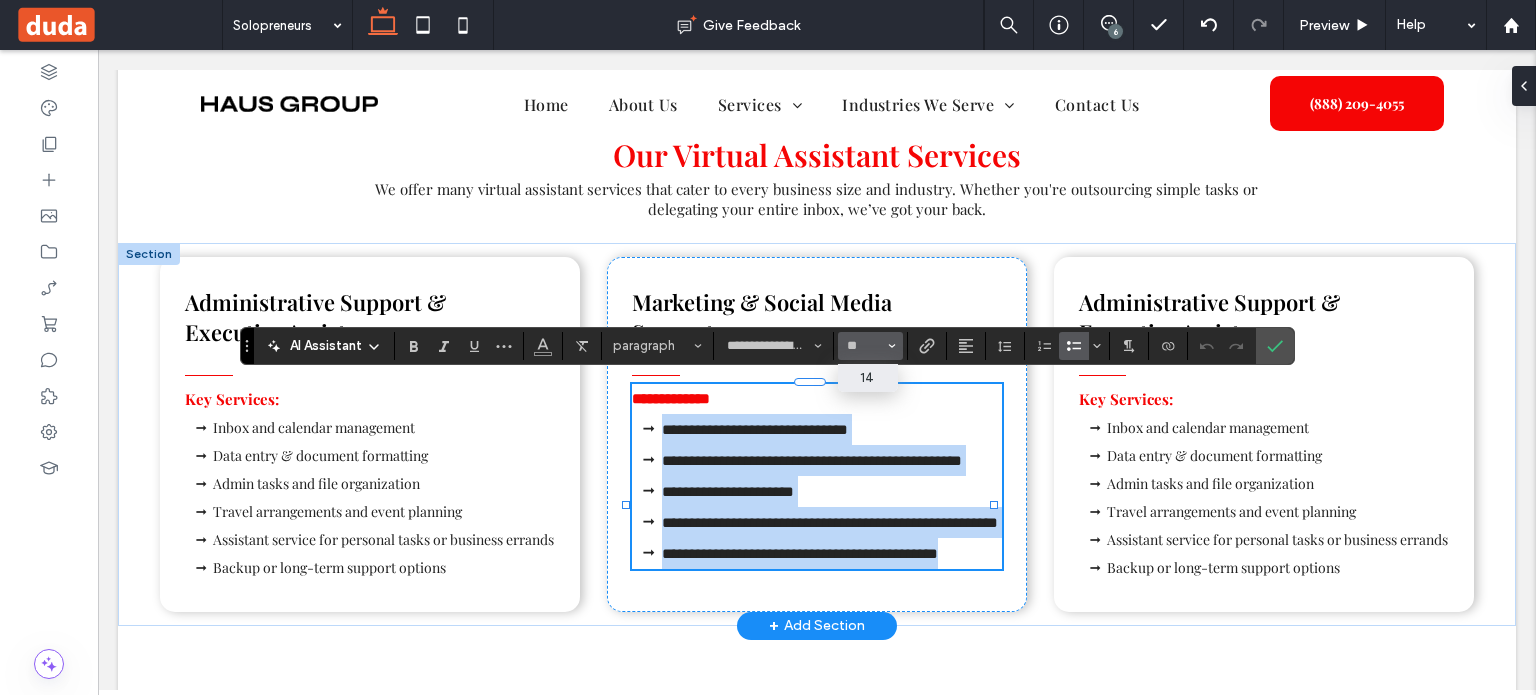 type on "**" 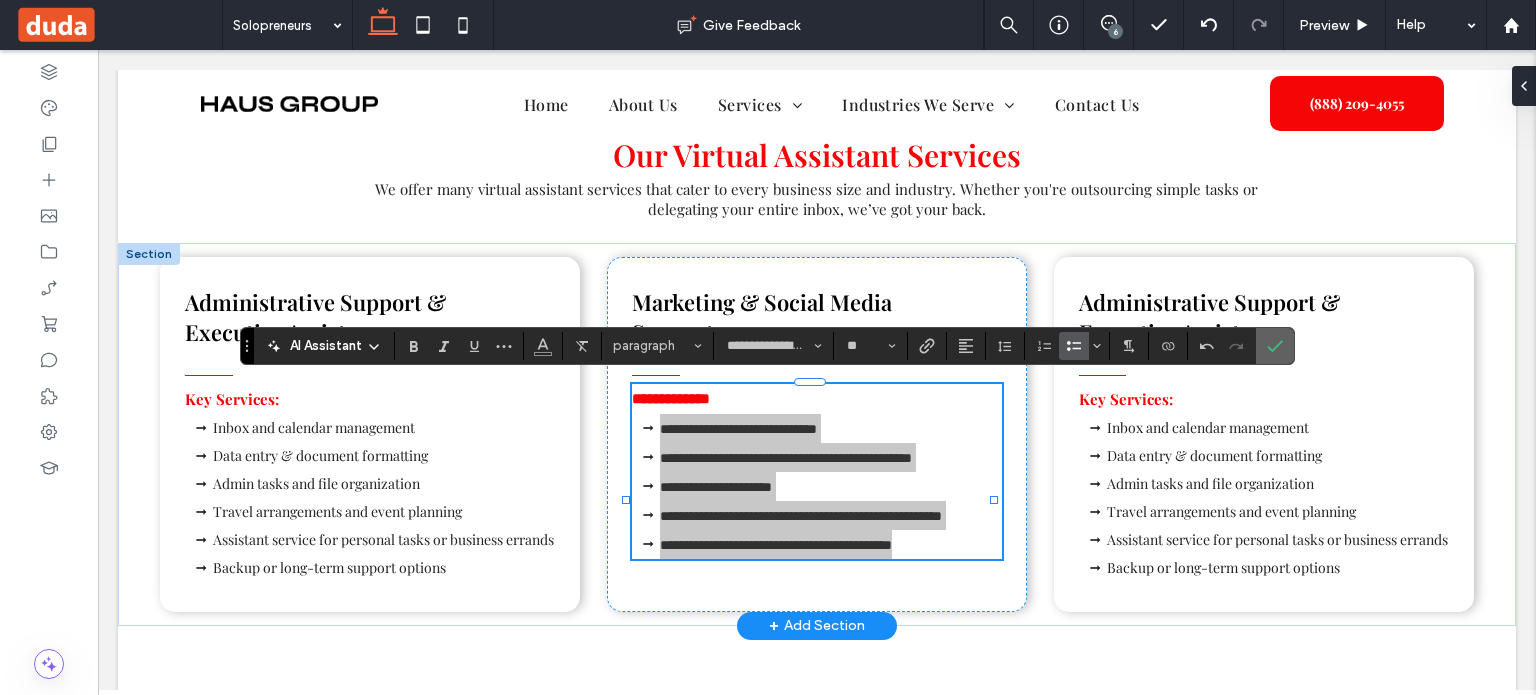 click 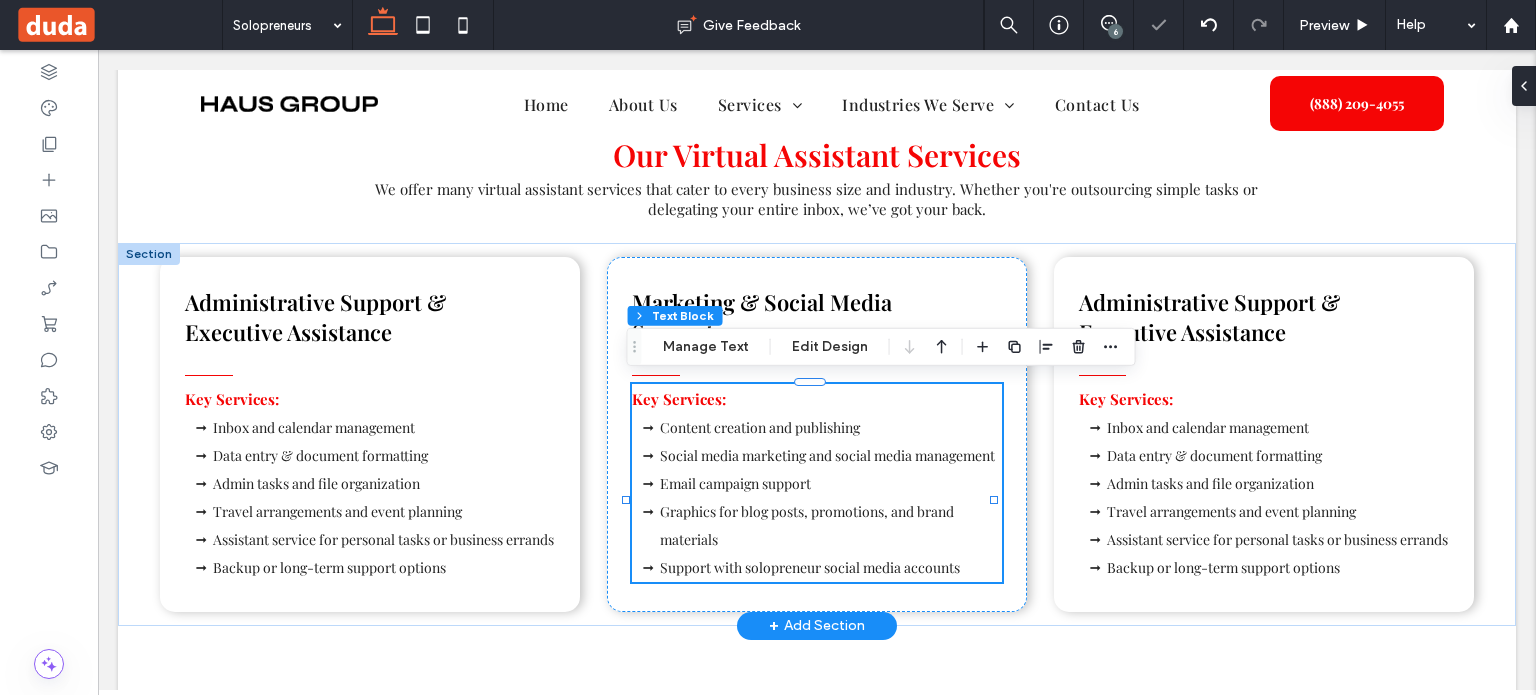 click on "Social media marketing and social media management" at bounding box center [831, 456] 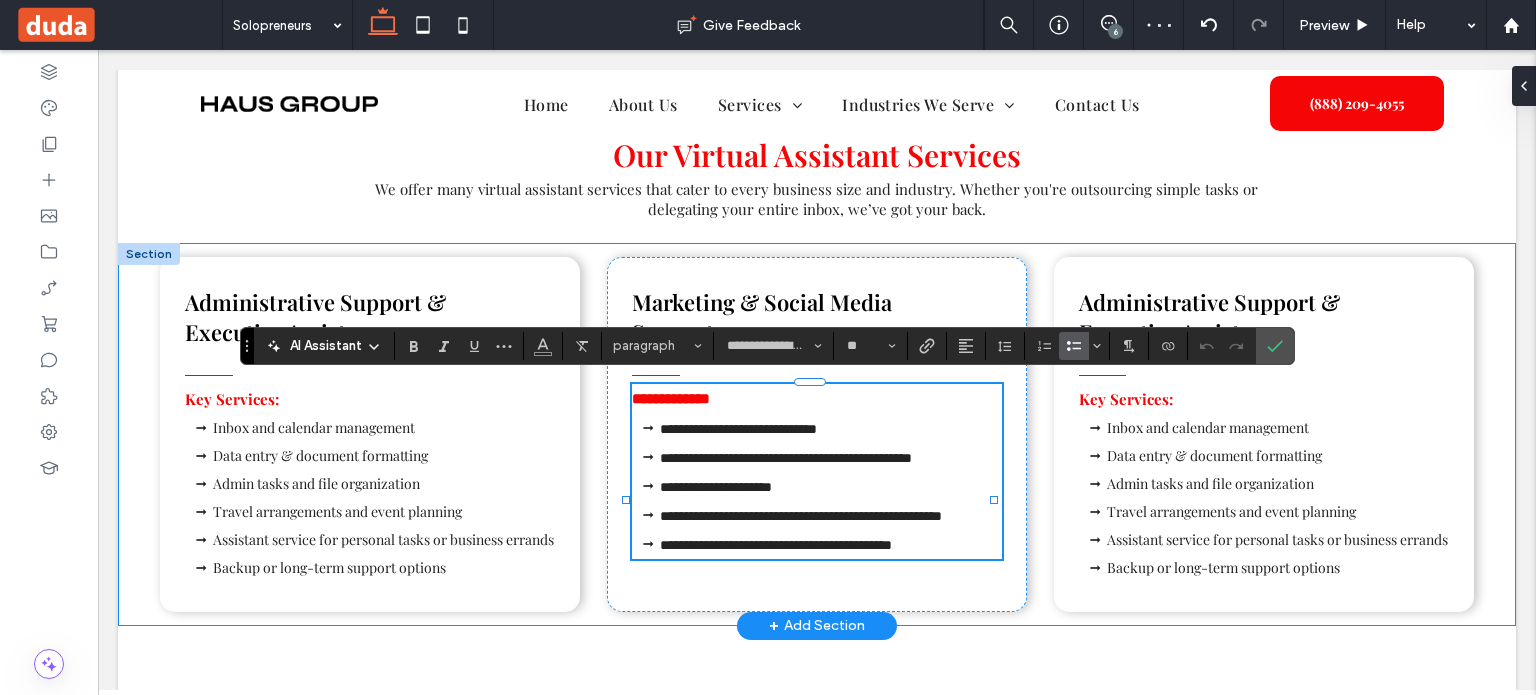 click on "**********" at bounding box center [817, 434] 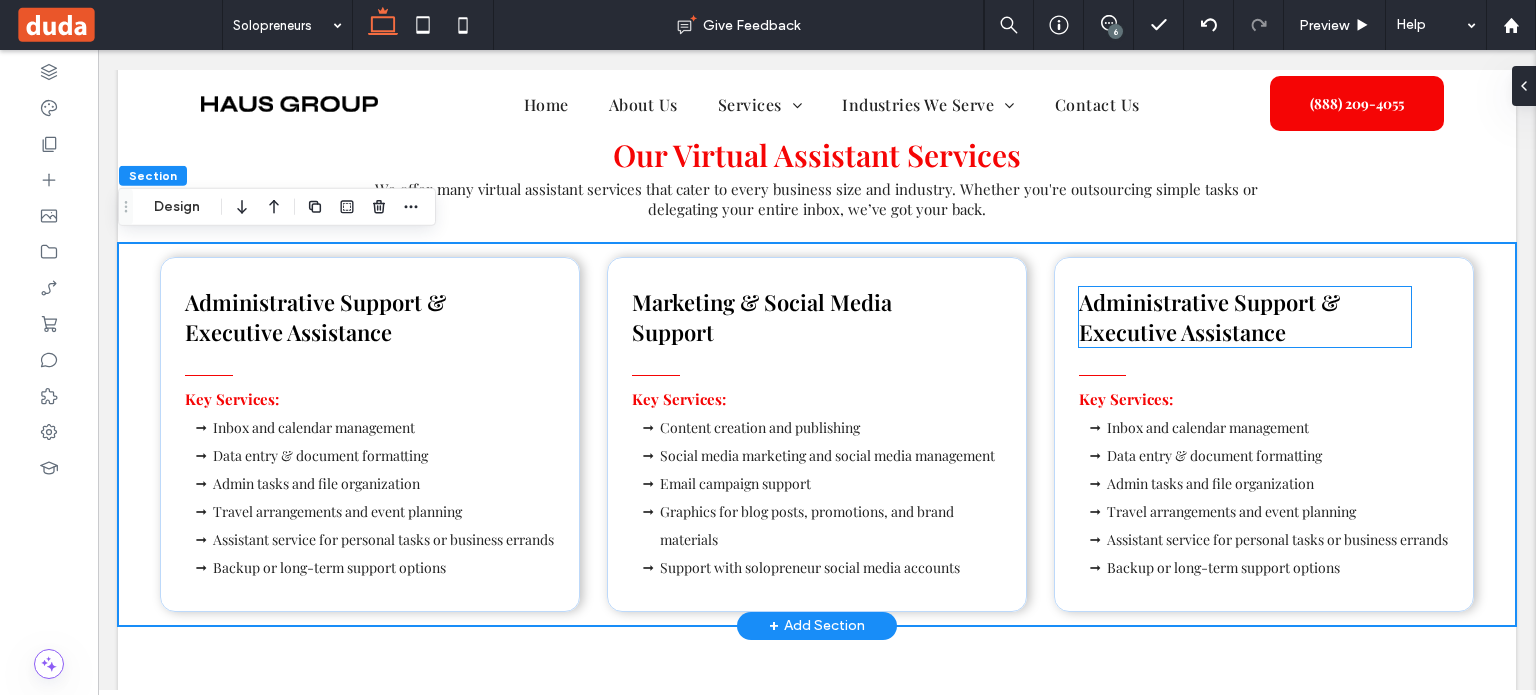 click on "Administrative Support & Executive Assistance" at bounding box center (1209, 317) 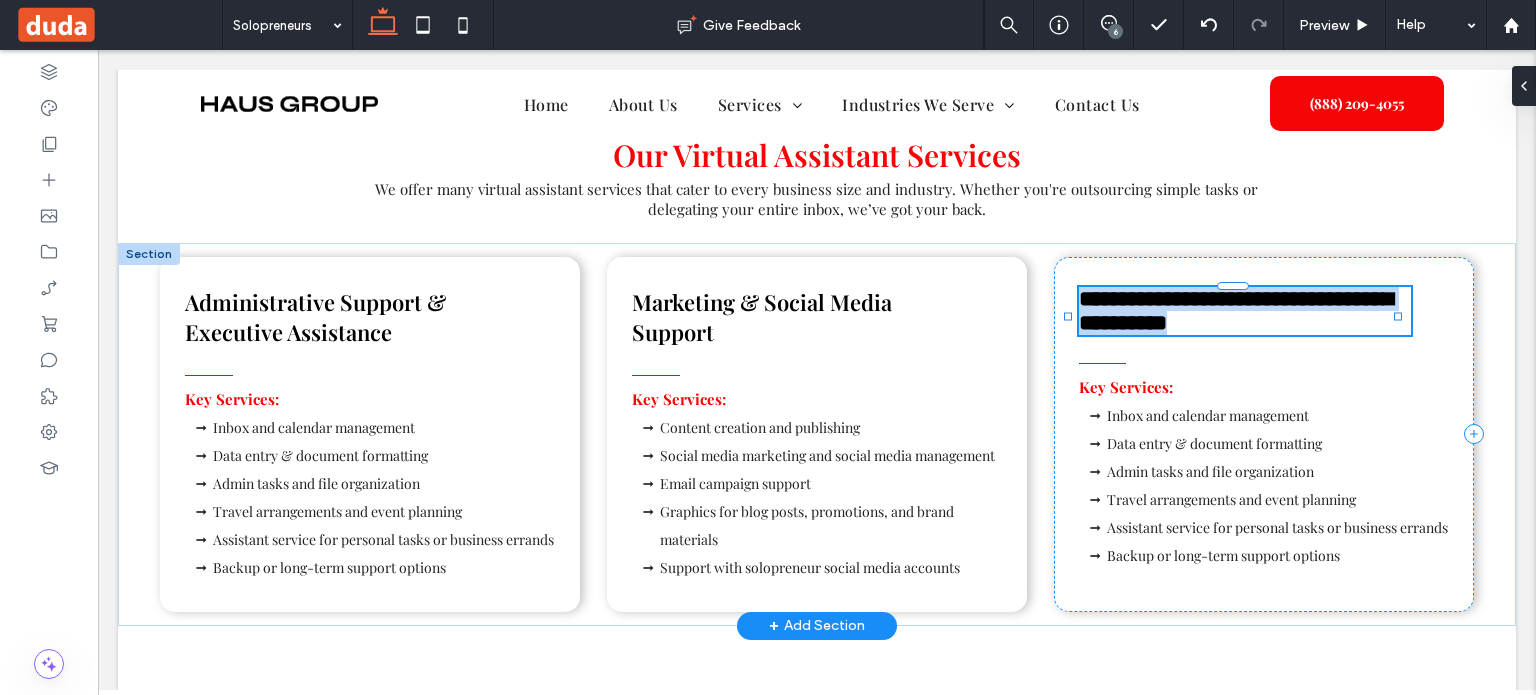 click on "**********" at bounding box center [1245, 311] 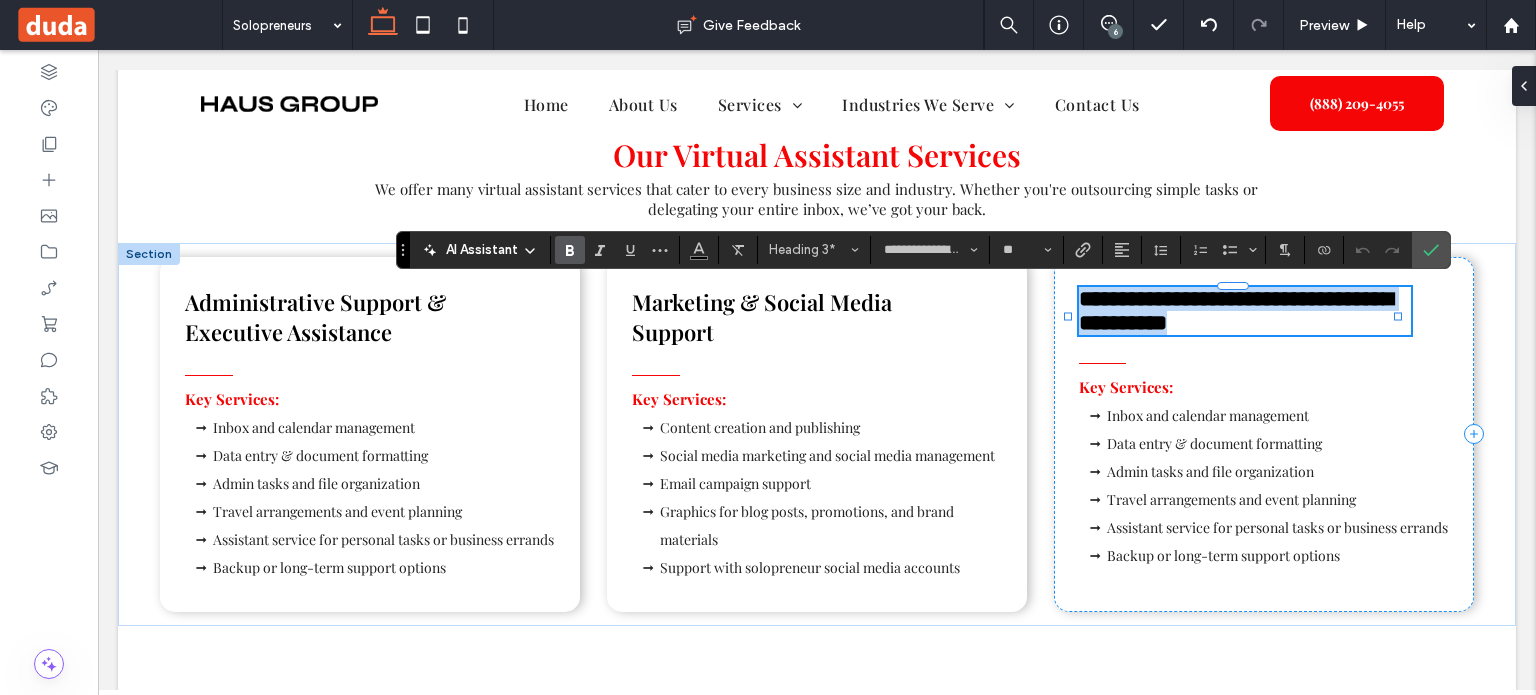 click on "**********" at bounding box center [1236, 311] 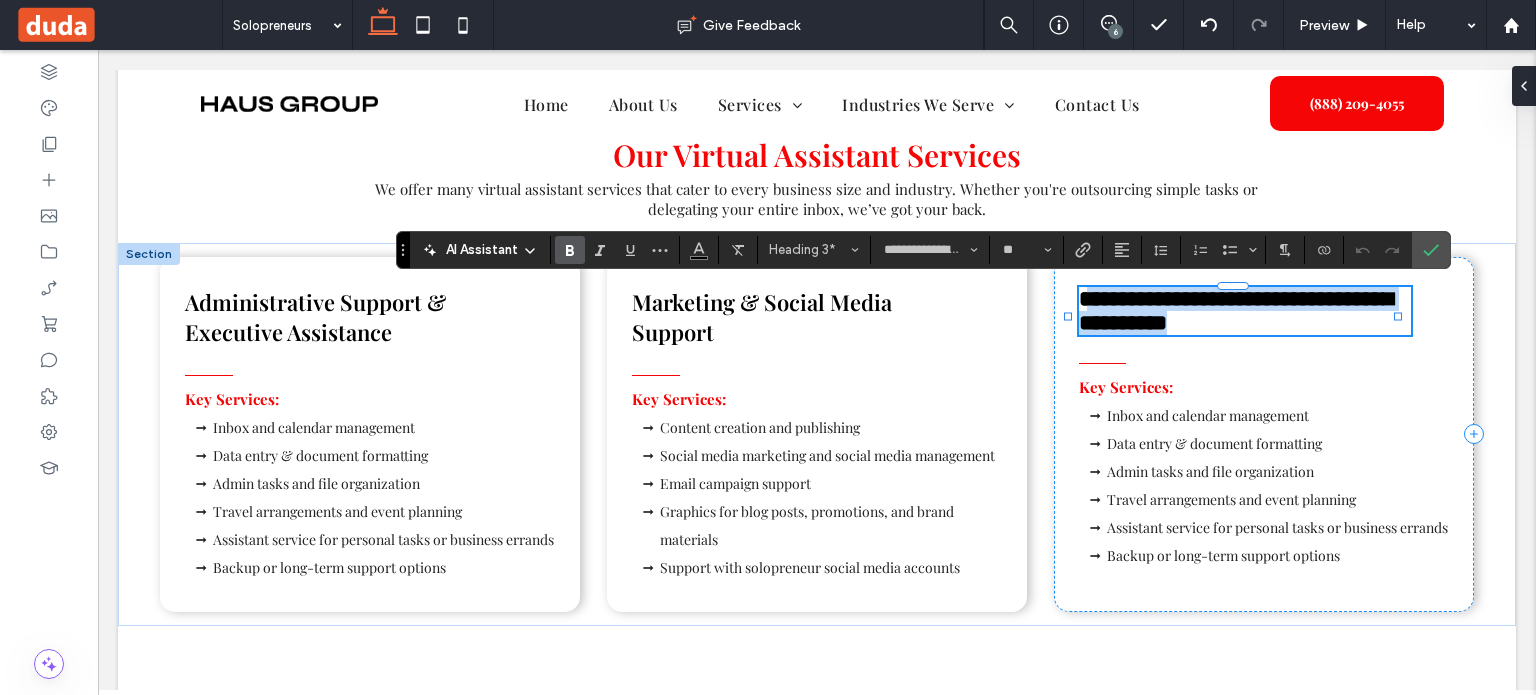 drag, startPoint x: 1080, startPoint y: 294, endPoint x: 1337, endPoint y: 332, distance: 259.79416 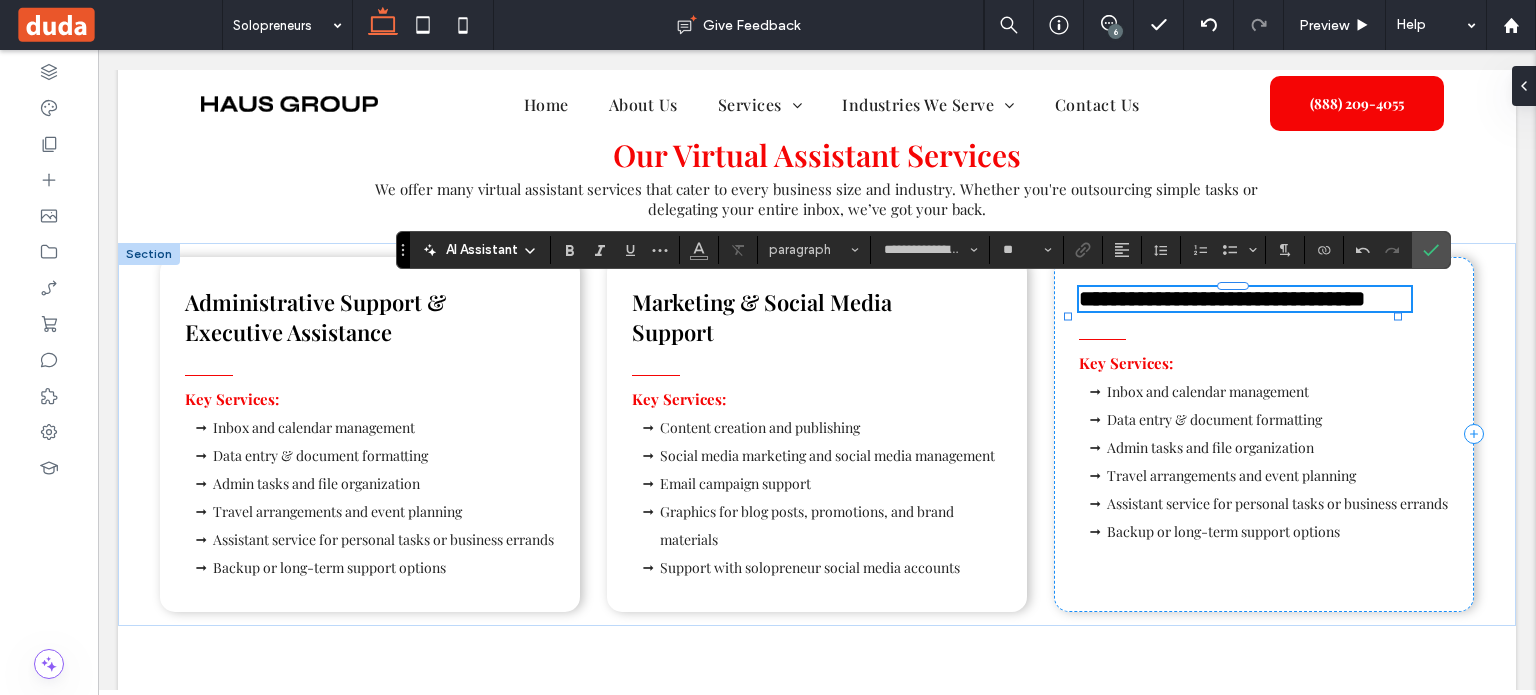 type on "**" 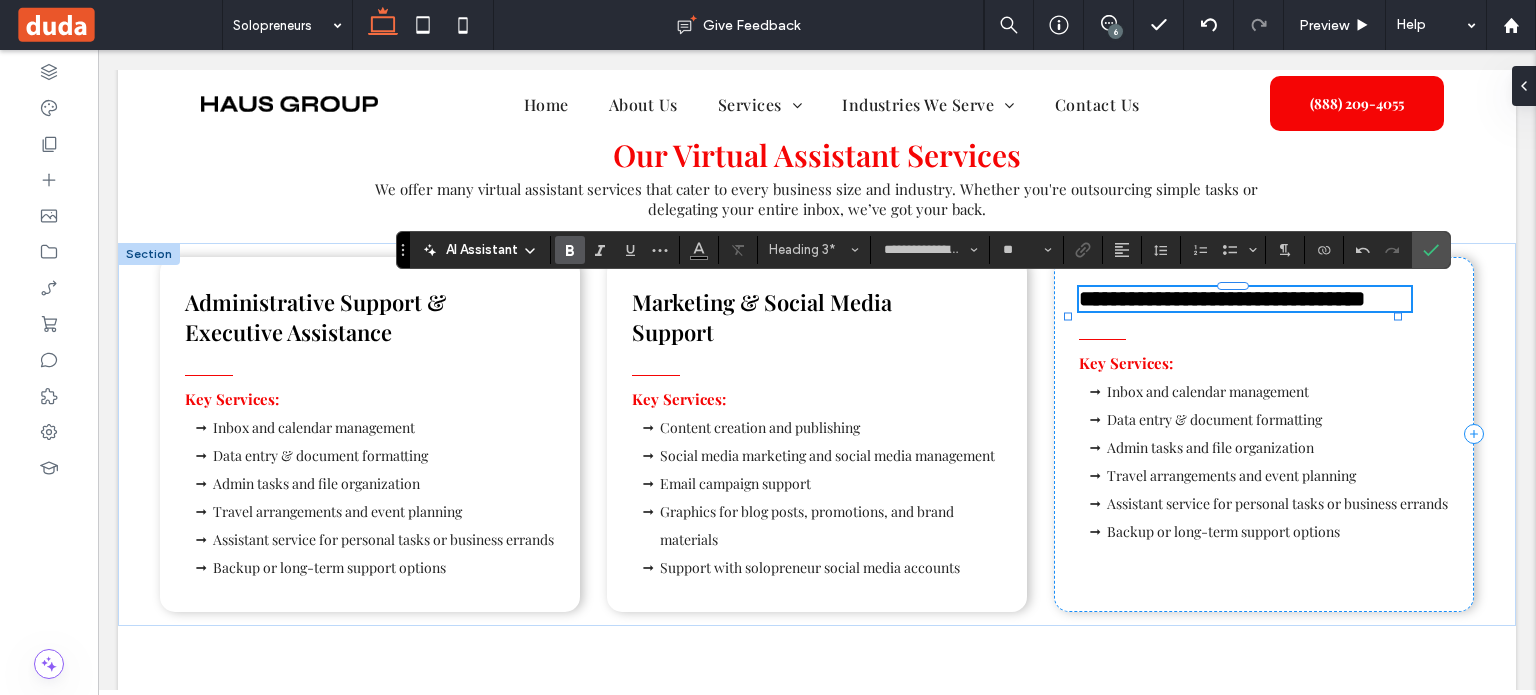 click on "**********" at bounding box center [1222, 299] 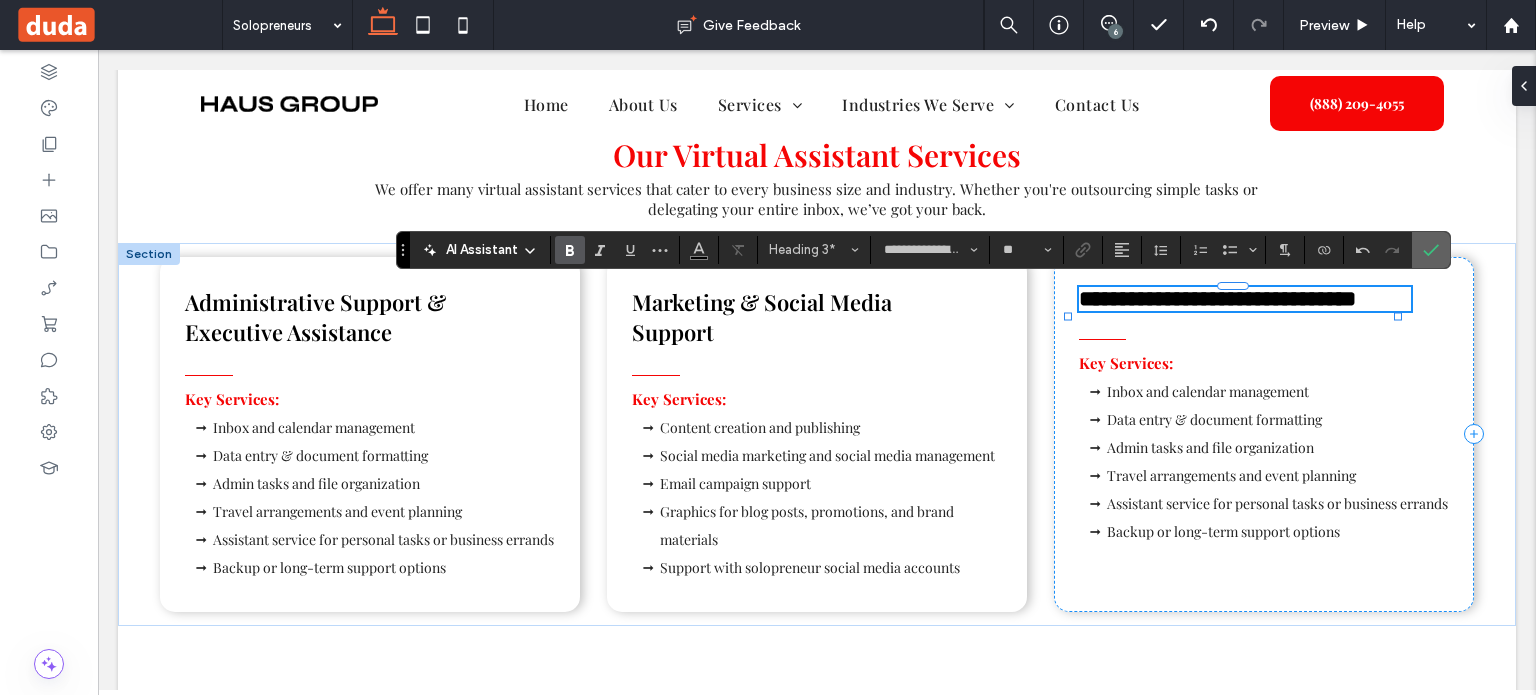 drag, startPoint x: 1431, startPoint y: 246, endPoint x: 1309, endPoint y: 218, distance: 125.17188 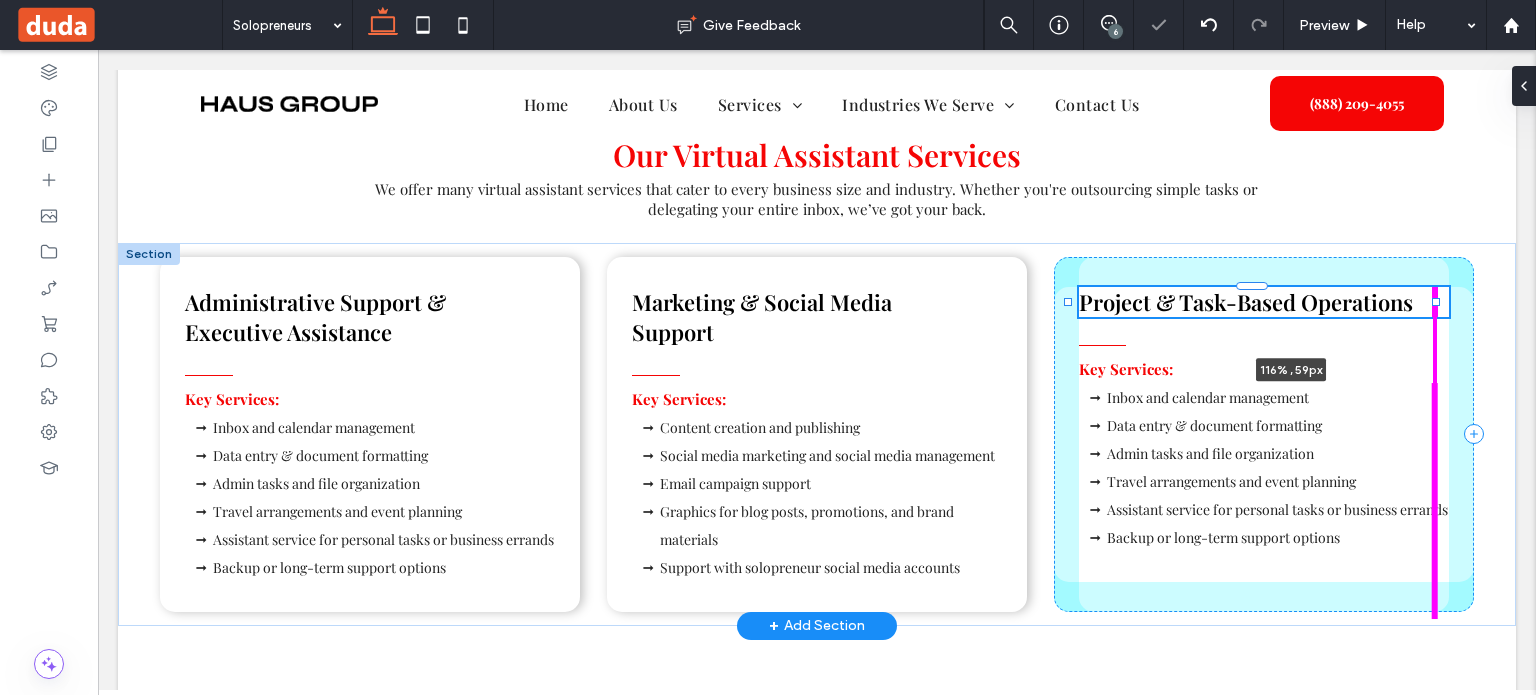drag, startPoint x: 1396, startPoint y: 316, endPoint x: 1492, endPoint y: 315, distance: 96.00521 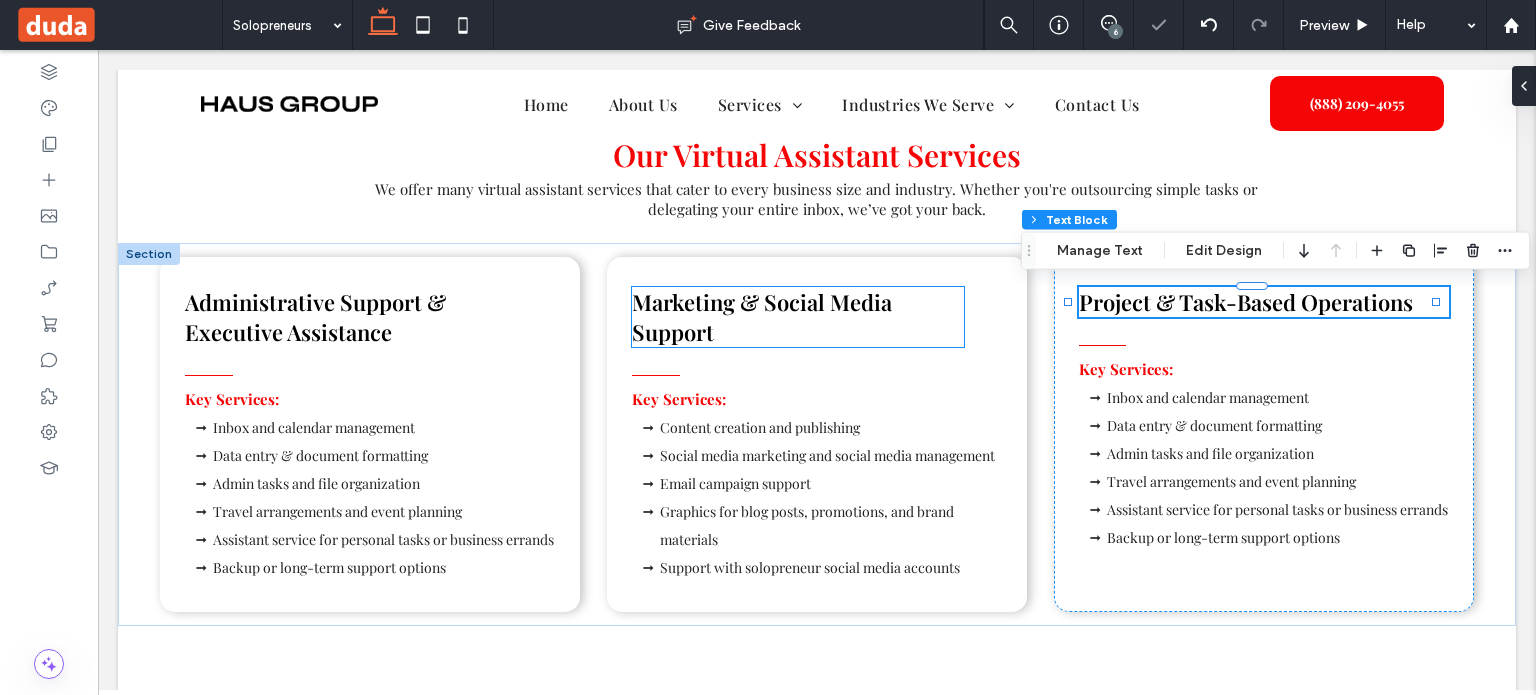 click on "Marketing & Social Media Support" at bounding box center [762, 317] 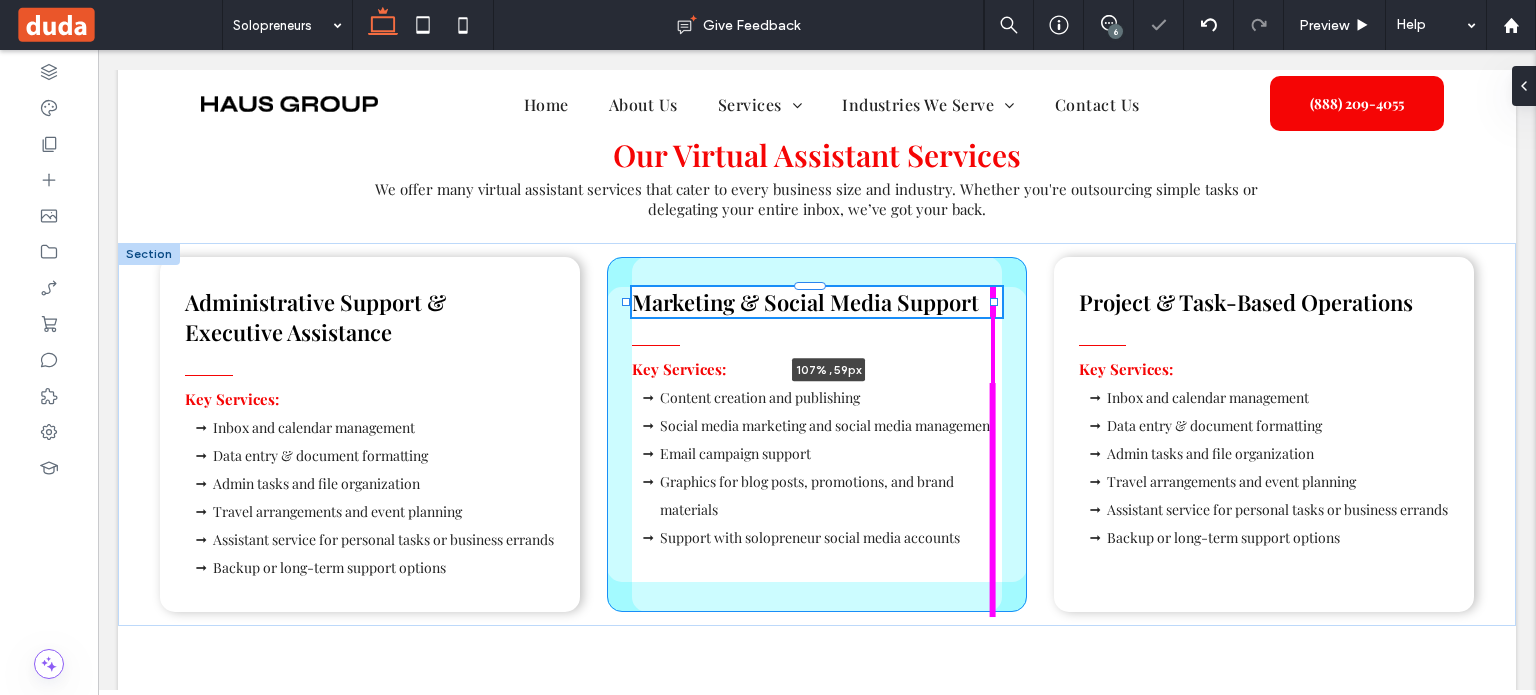drag, startPoint x: 958, startPoint y: 313, endPoint x: 1023, endPoint y: 314, distance: 65.00769 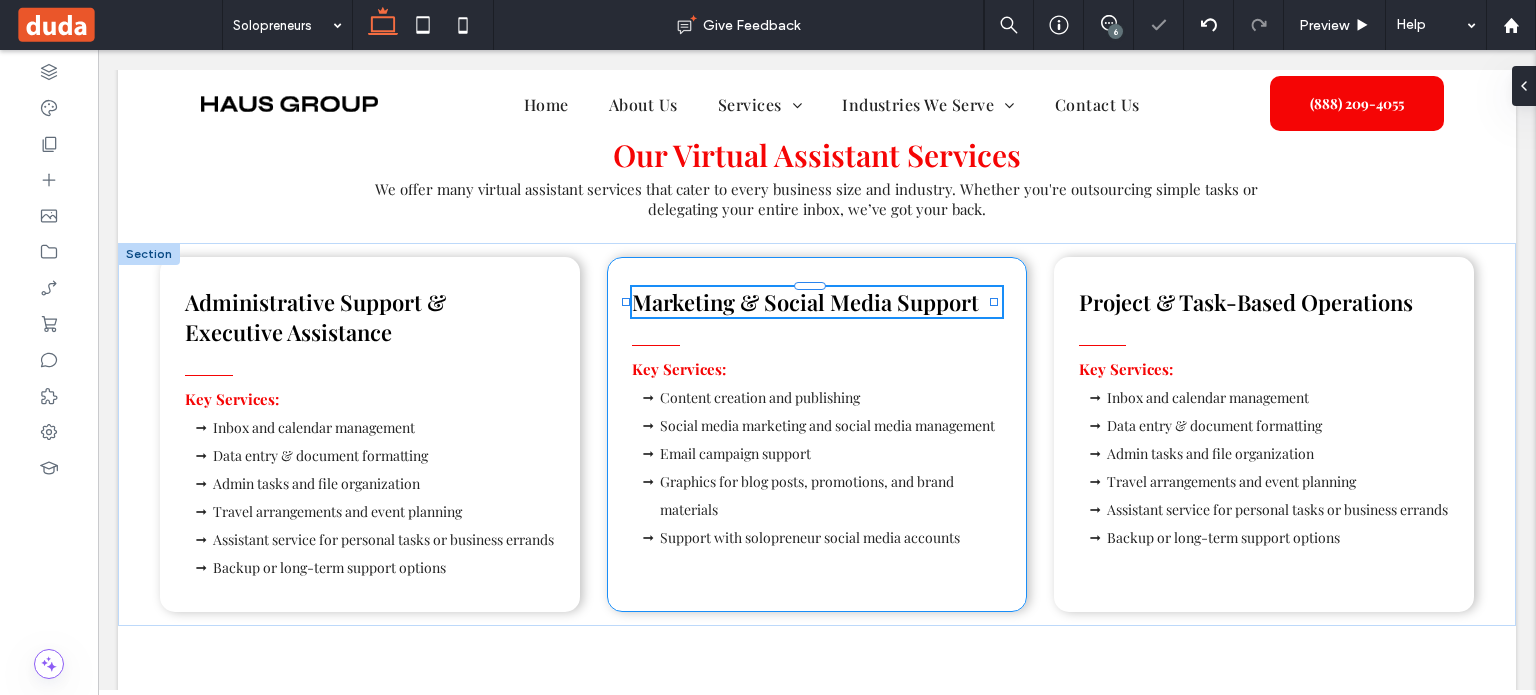 type on "***" 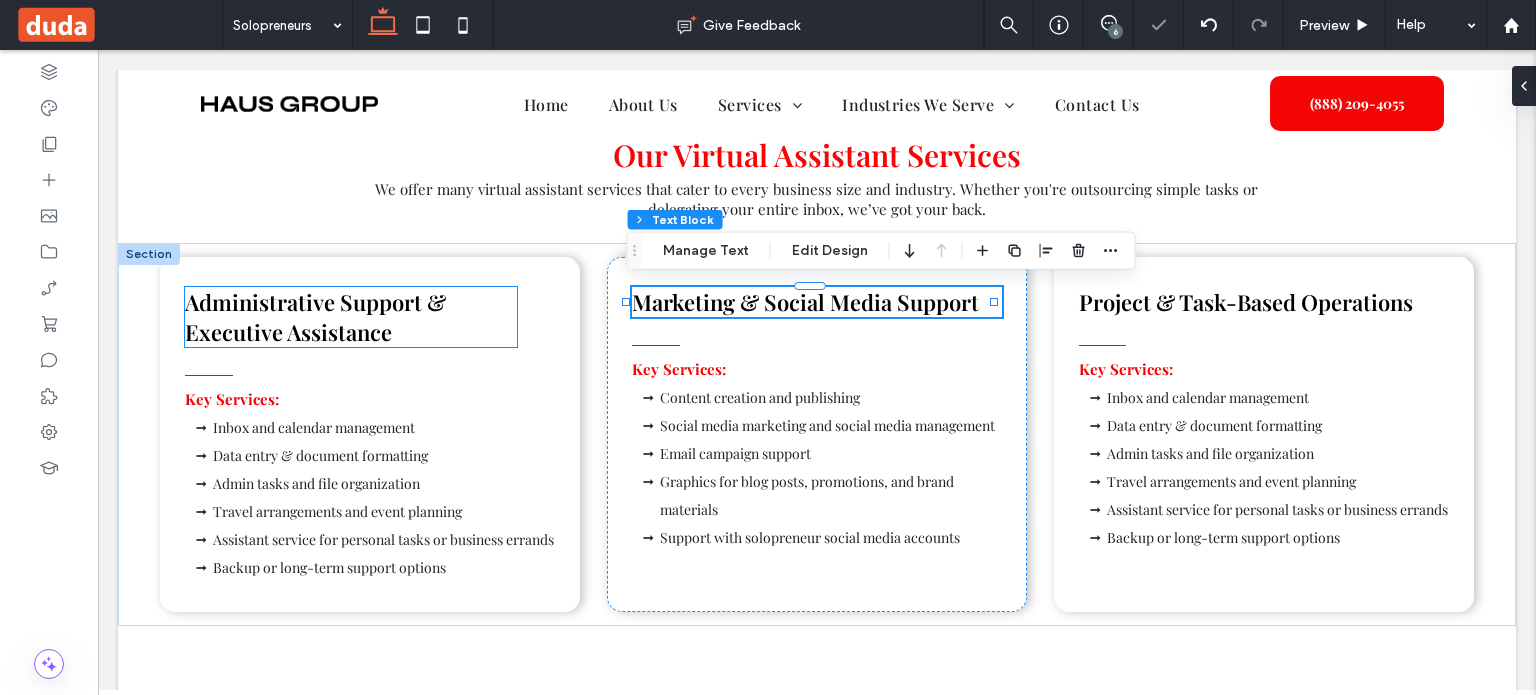 click on "Administrative Support & Executive Assistance" at bounding box center (351, 317) 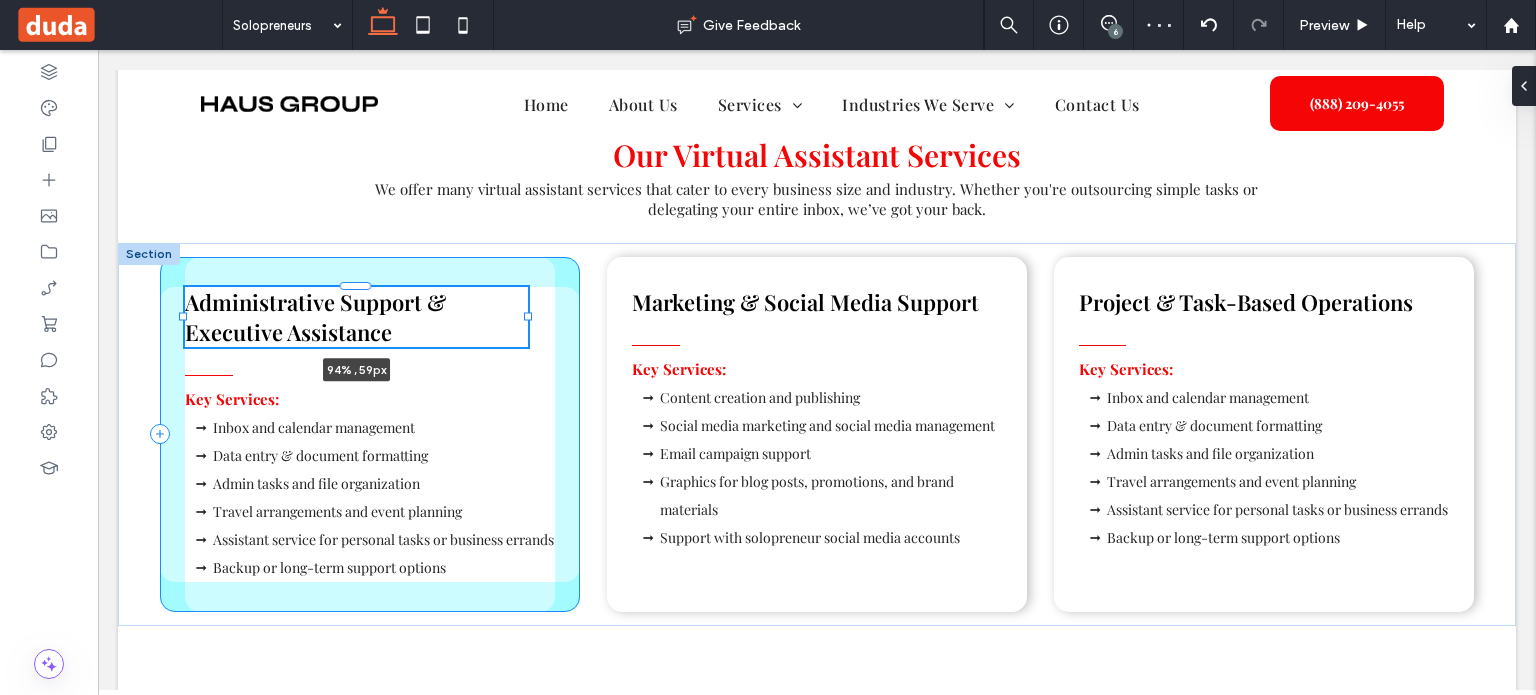 drag, startPoint x: 513, startPoint y: 311, endPoint x: 528, endPoint y: 311, distance: 15 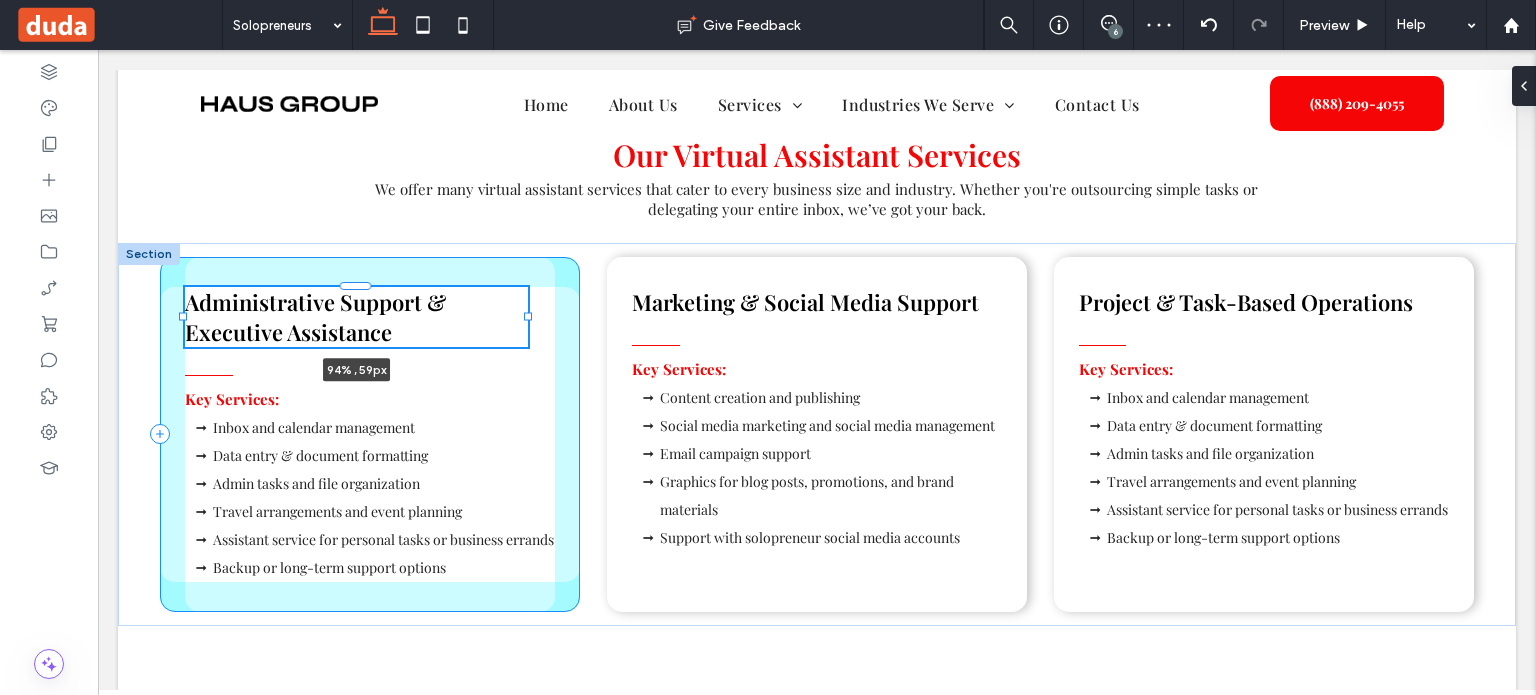 click at bounding box center [528, 316] 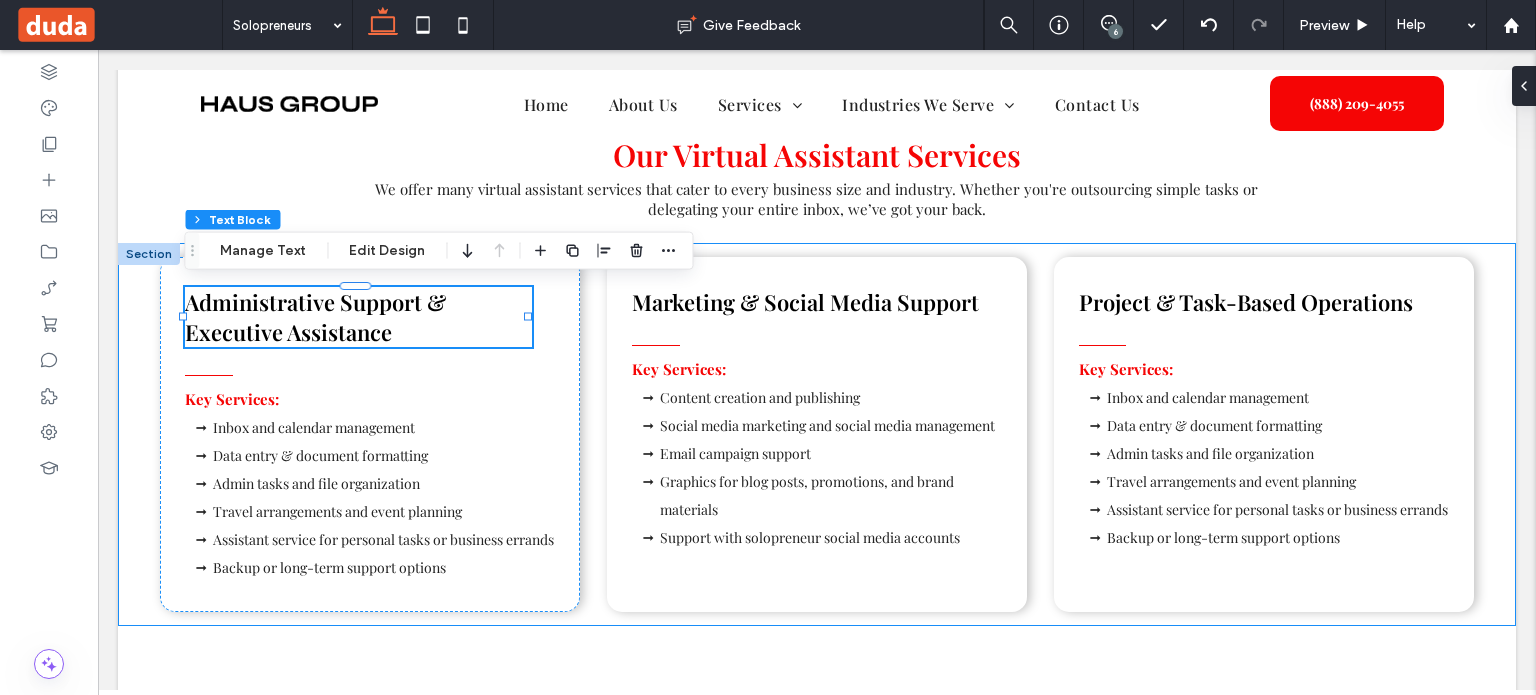 click on "Administrative Support & Executive Assistance
94% , 59px
Key Services: Inbox and calendar management Data entry & document formatting Admin tasks and file organization Travel arrangements and event planning Assistant service for personal tasks or business errands Backup or long-term support options
Marketing & Social Media Support Key Services: Content creation and publishing Social media marketing and social media management Email campaign support Graphics for blog posts, promotions, and brand materials Support with solopreneur social media accounts Project & Task-Based Operations Key Services:   Inbox and calendar management Data entry & document formatting Admin tasks and file organization Travel arrangements and event planning Assistant service for personal tasks or business errands Backup or long-term support options" at bounding box center (817, 434) 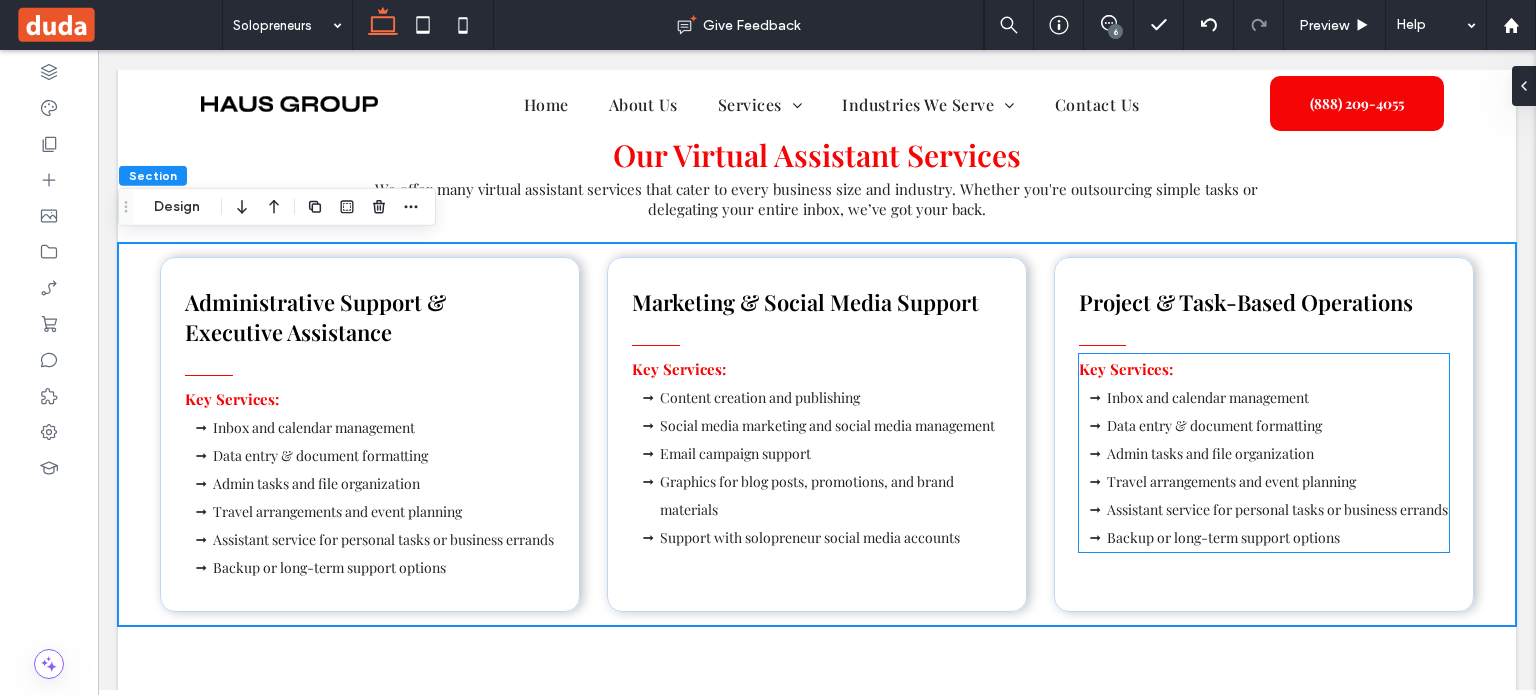 click on "Travel arrangements and event planning" at bounding box center (1231, 481) 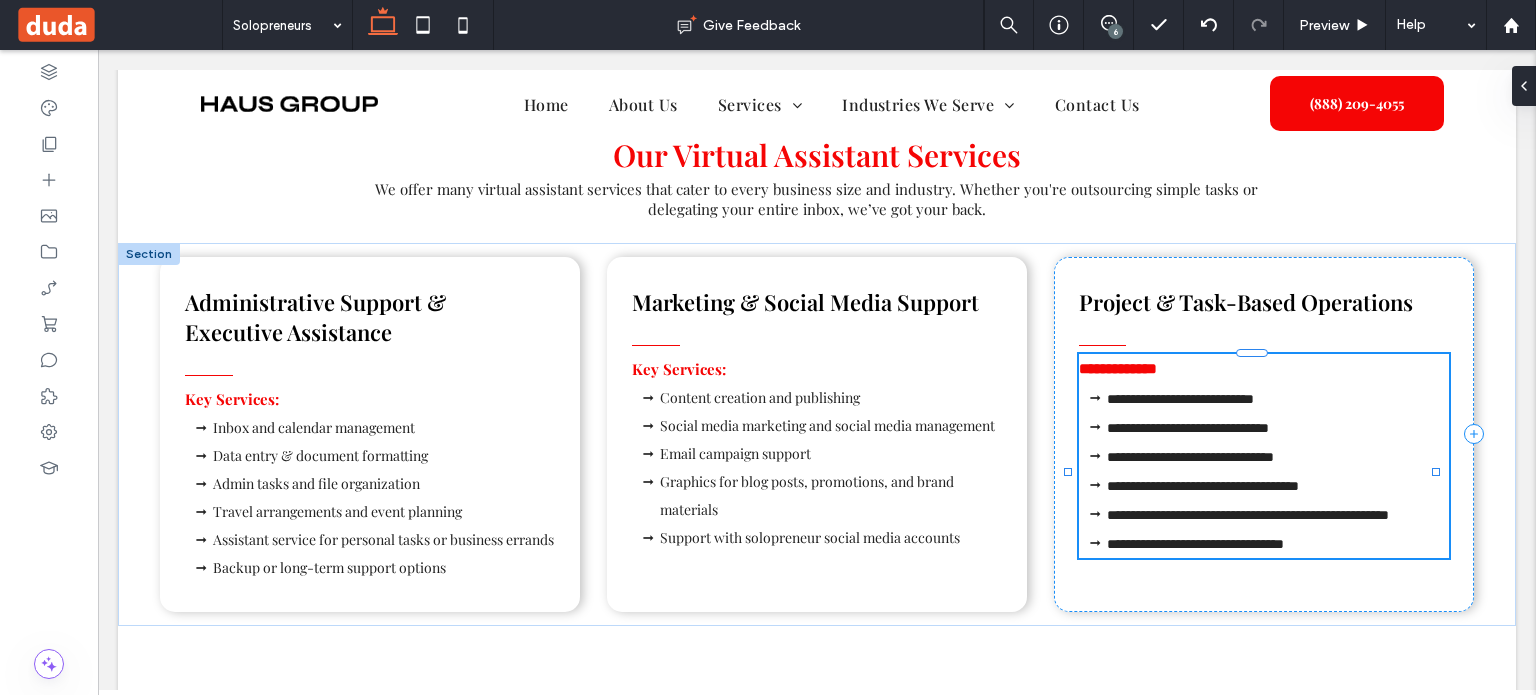 click on "**********" at bounding box center (1264, 456) 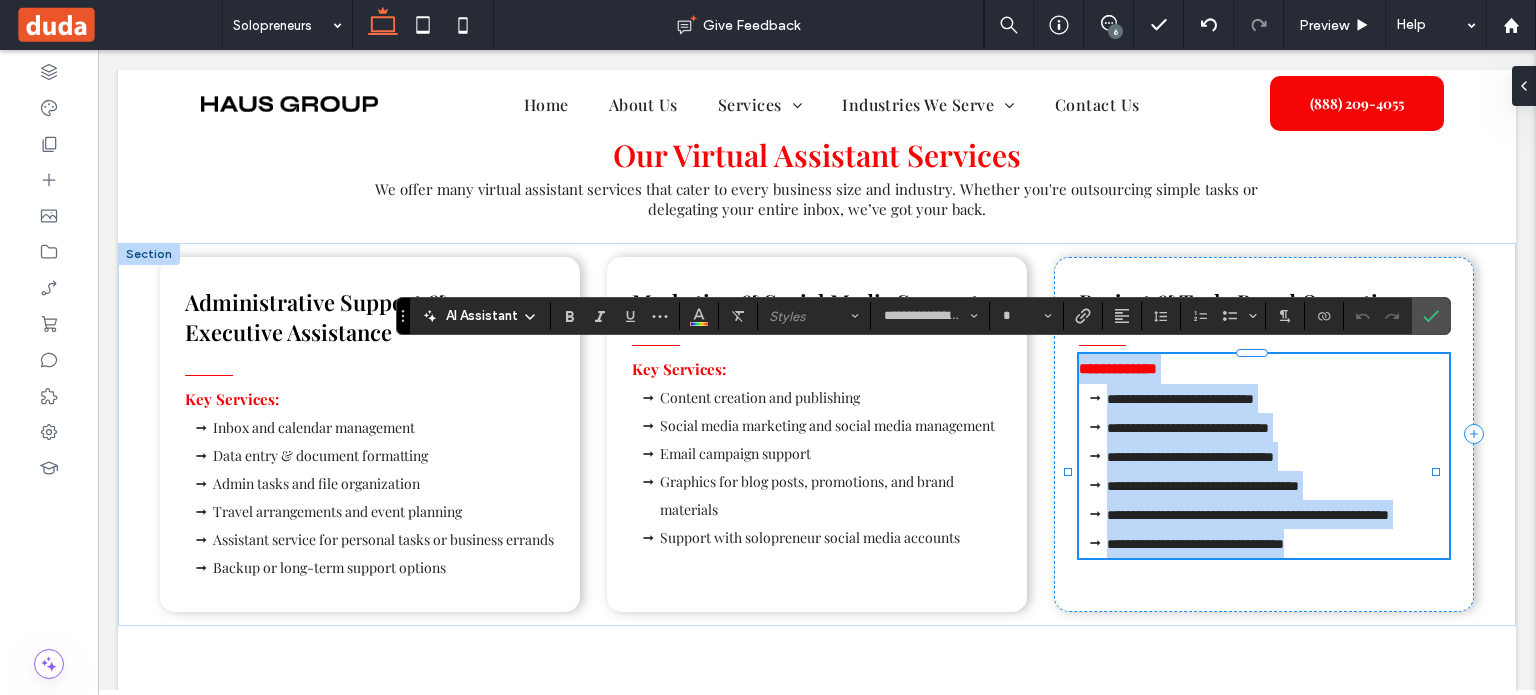 click on "**********" at bounding box center (1203, 486) 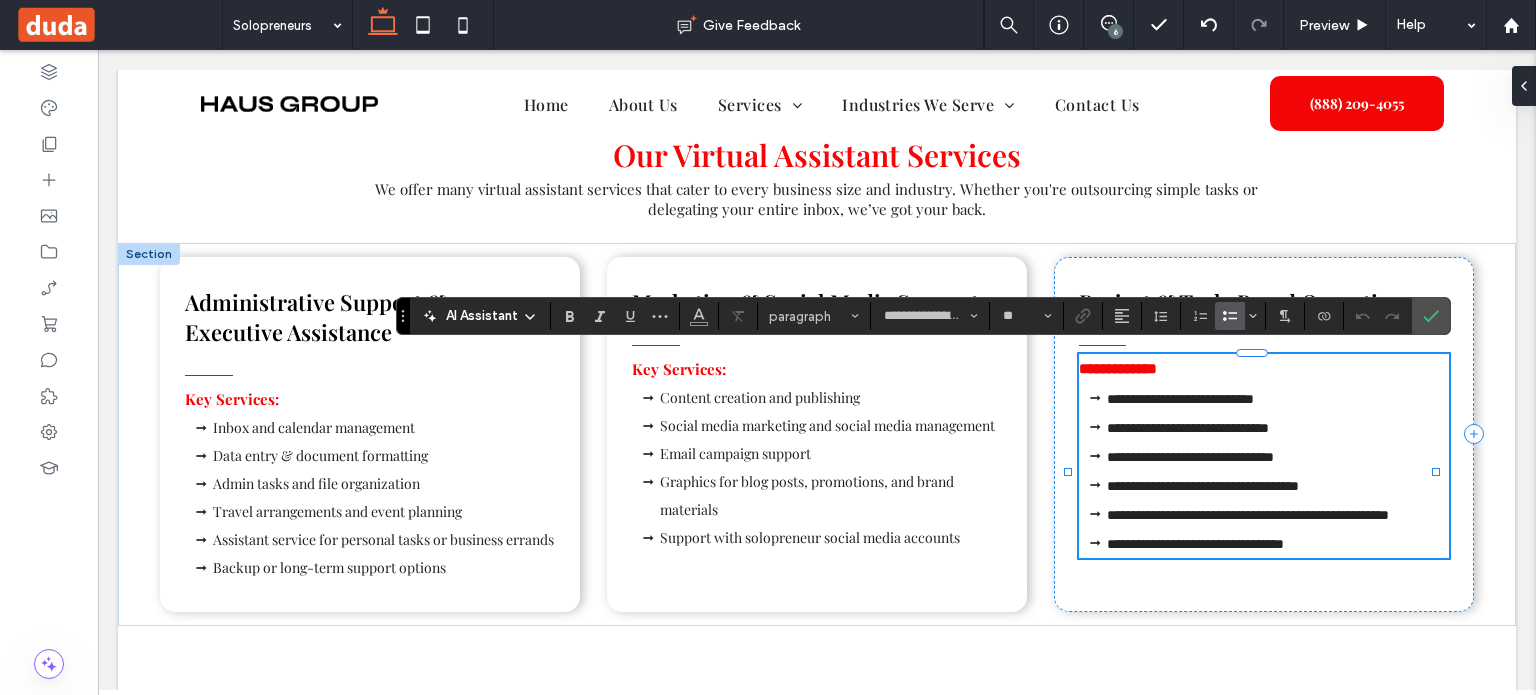 click on "**********" at bounding box center (1278, 514) 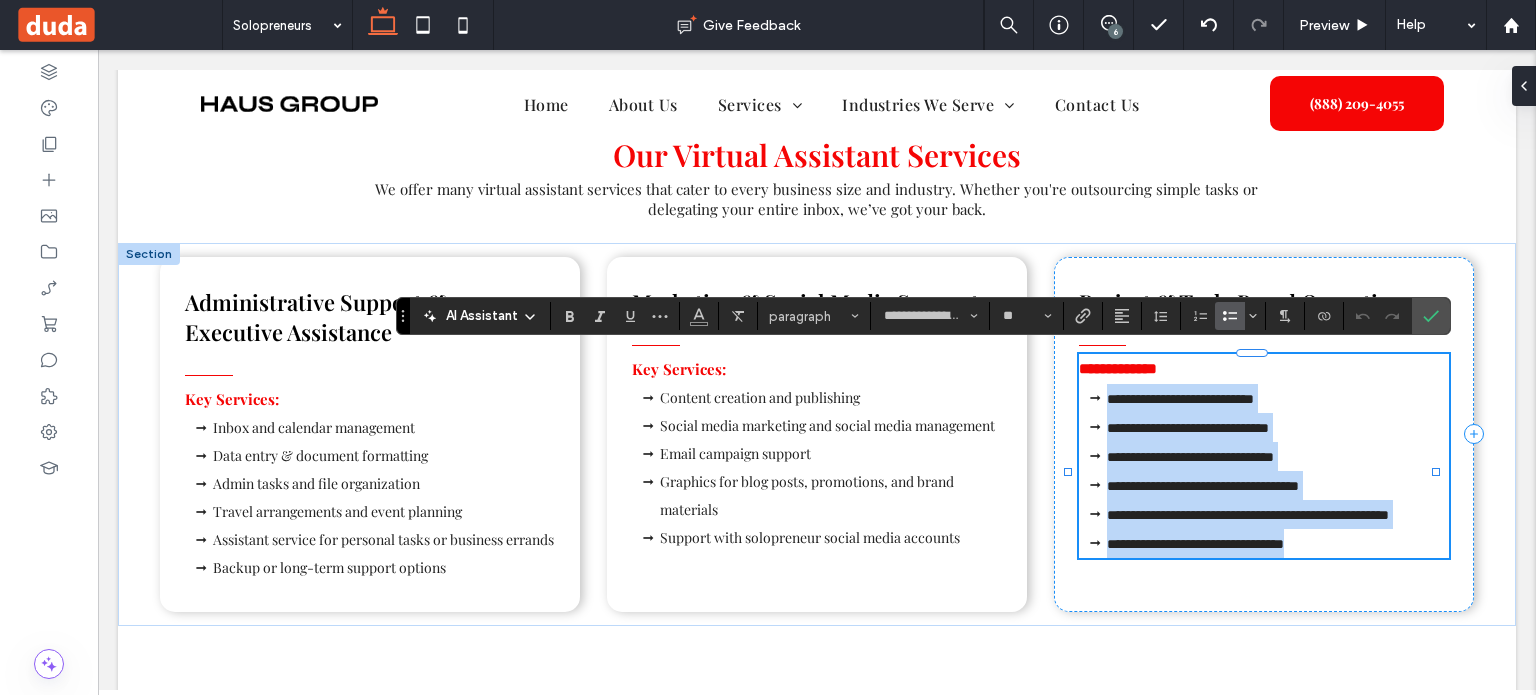 drag, startPoint x: 1332, startPoint y: 572, endPoint x: 1072, endPoint y: 408, distance: 307.402 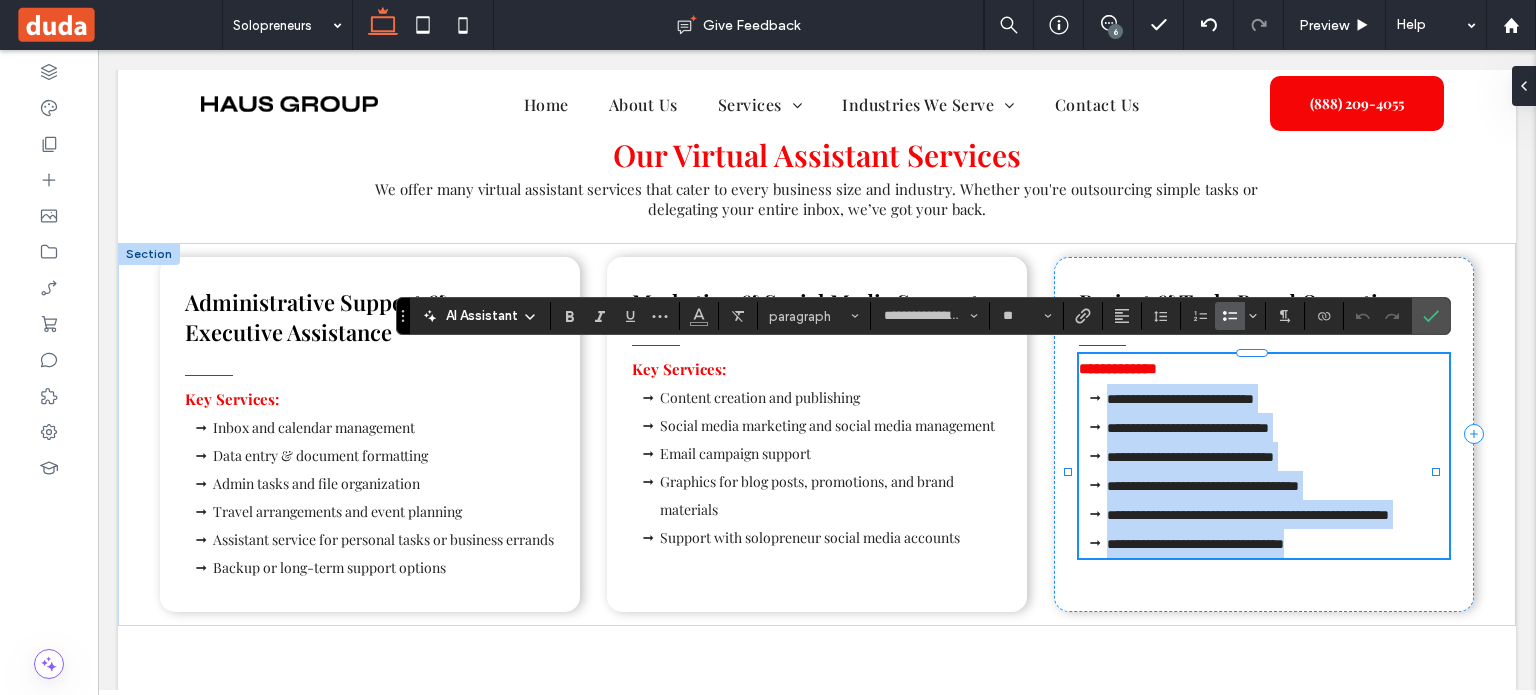type on "**" 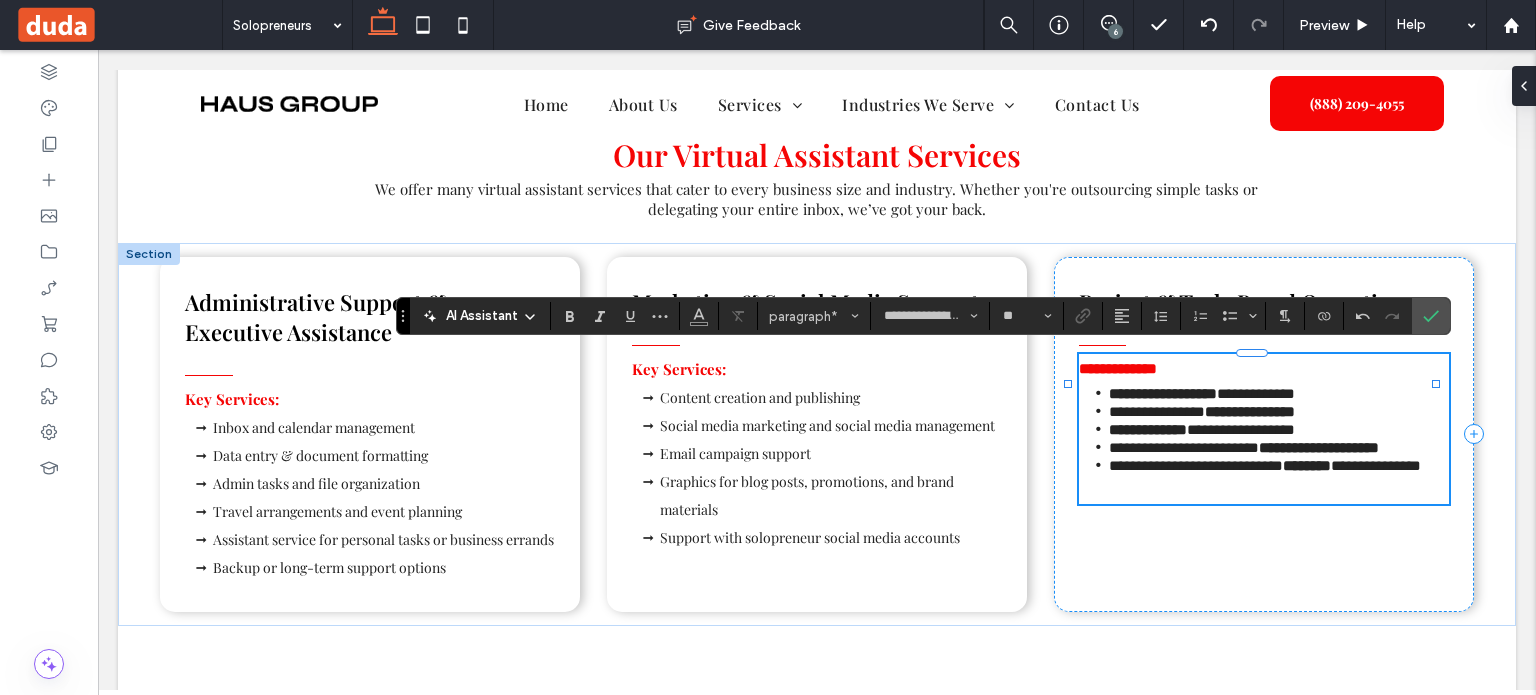 scroll, scrollTop: 0, scrollLeft: 0, axis: both 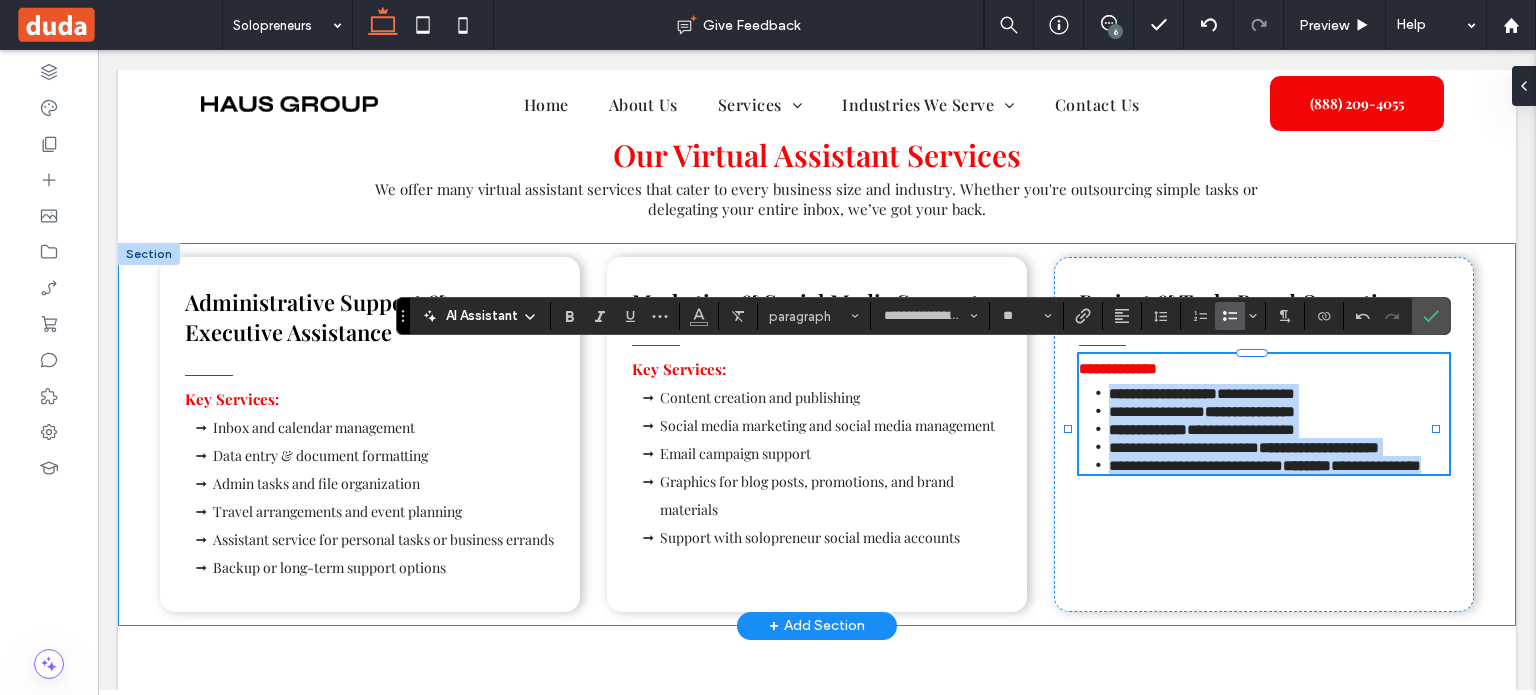 drag, startPoint x: 1206, startPoint y: 492, endPoint x: 1036, endPoint y: 381, distance: 203.02956 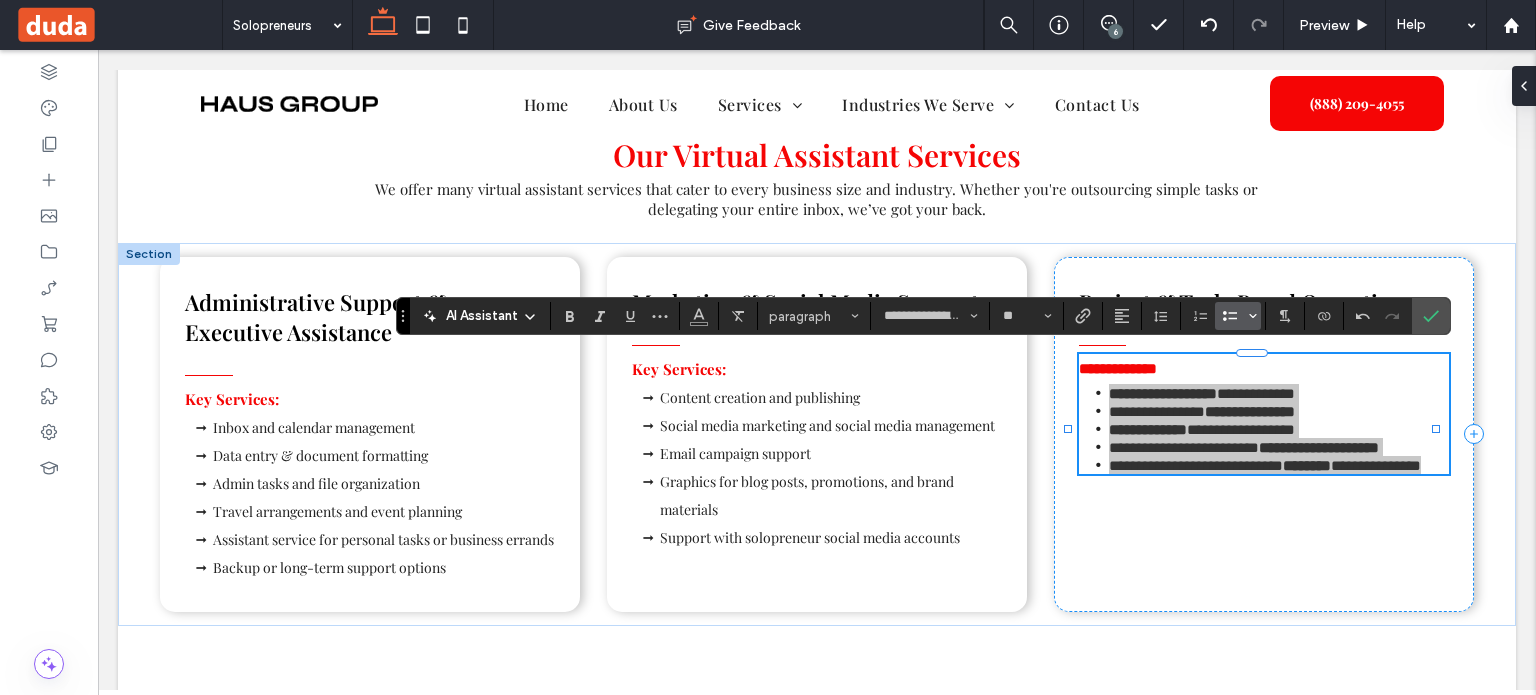 click 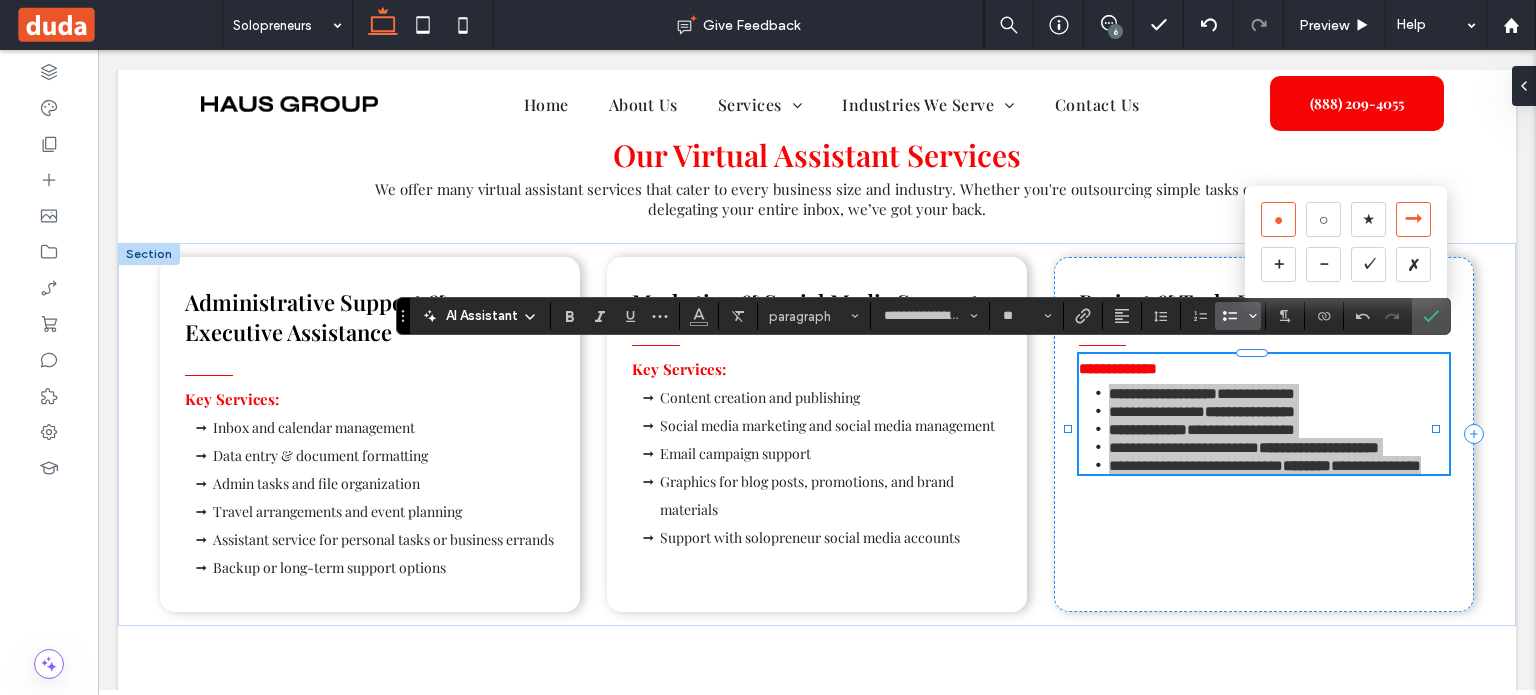 click on "➞" at bounding box center (1413, 219) 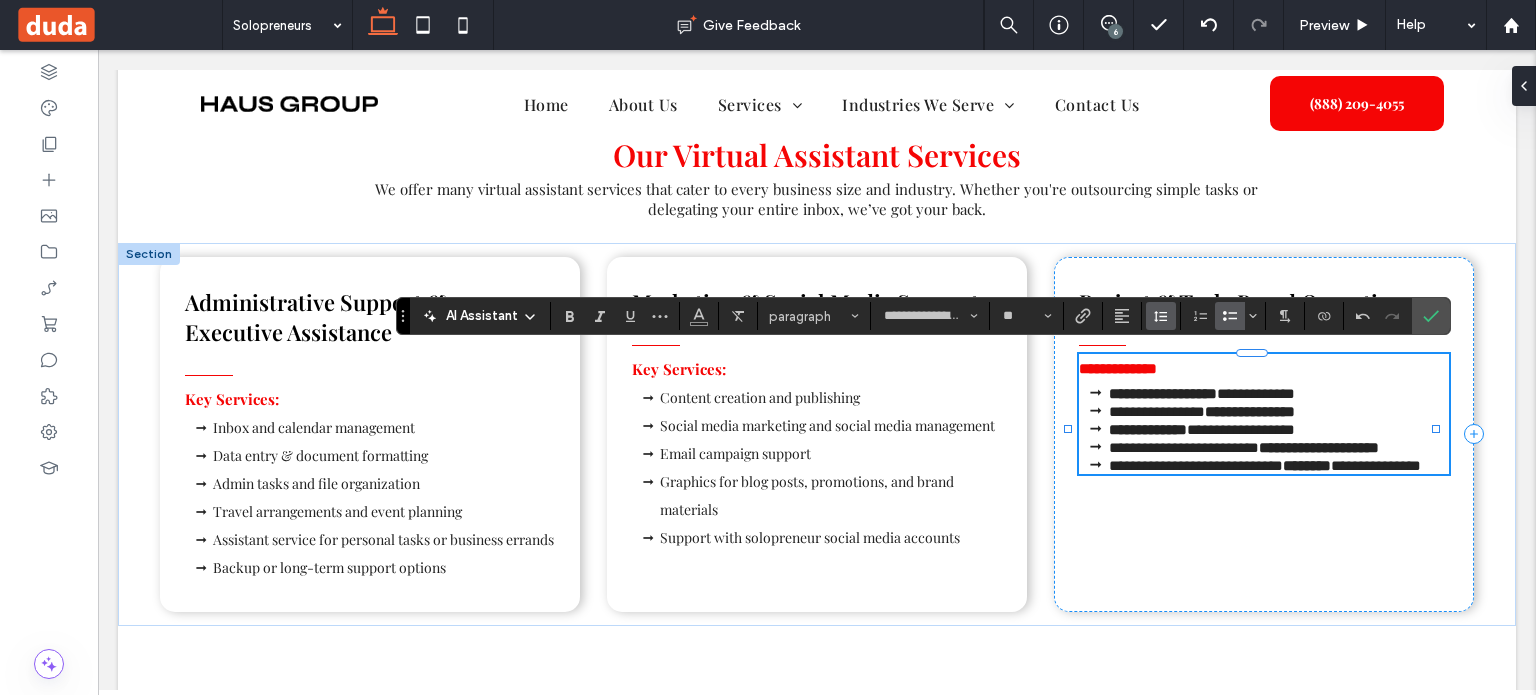 click at bounding box center (1161, 316) 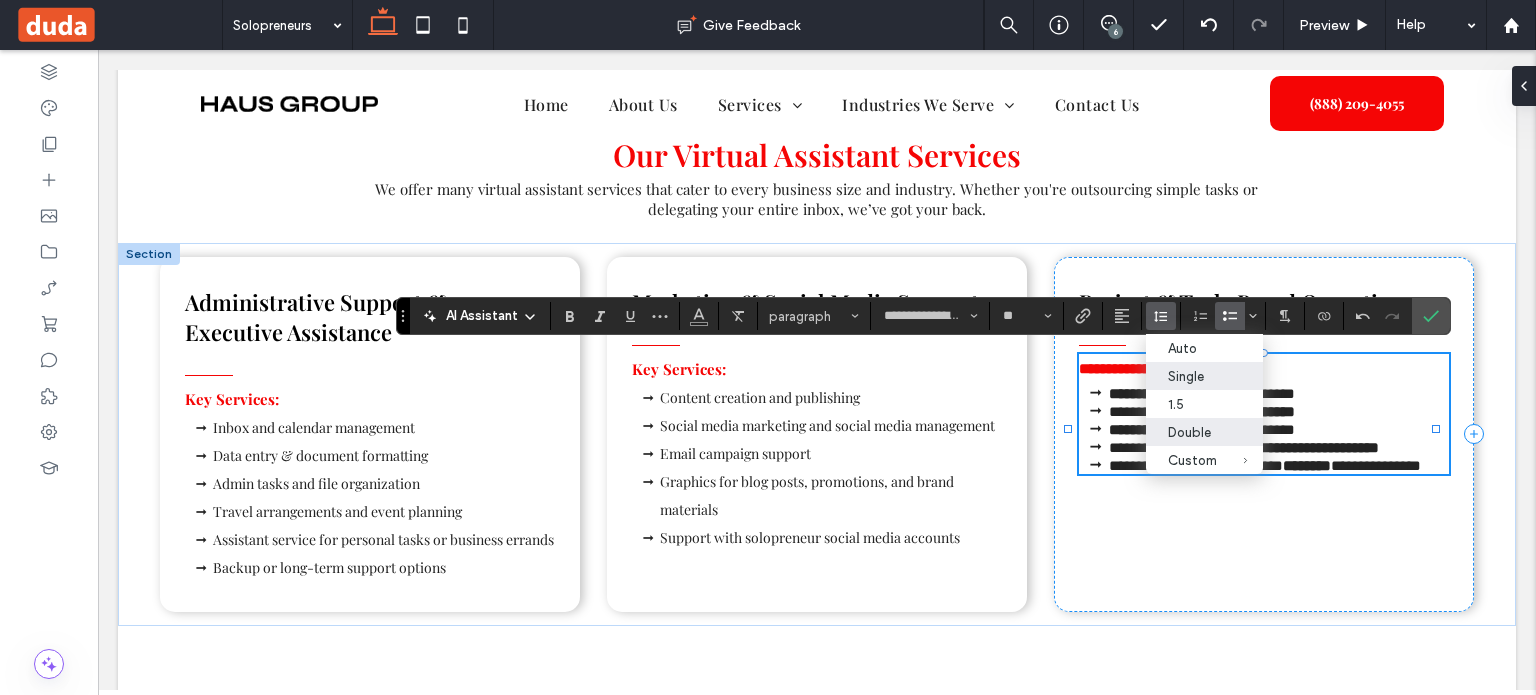 click on "Double" at bounding box center (1192, 432) 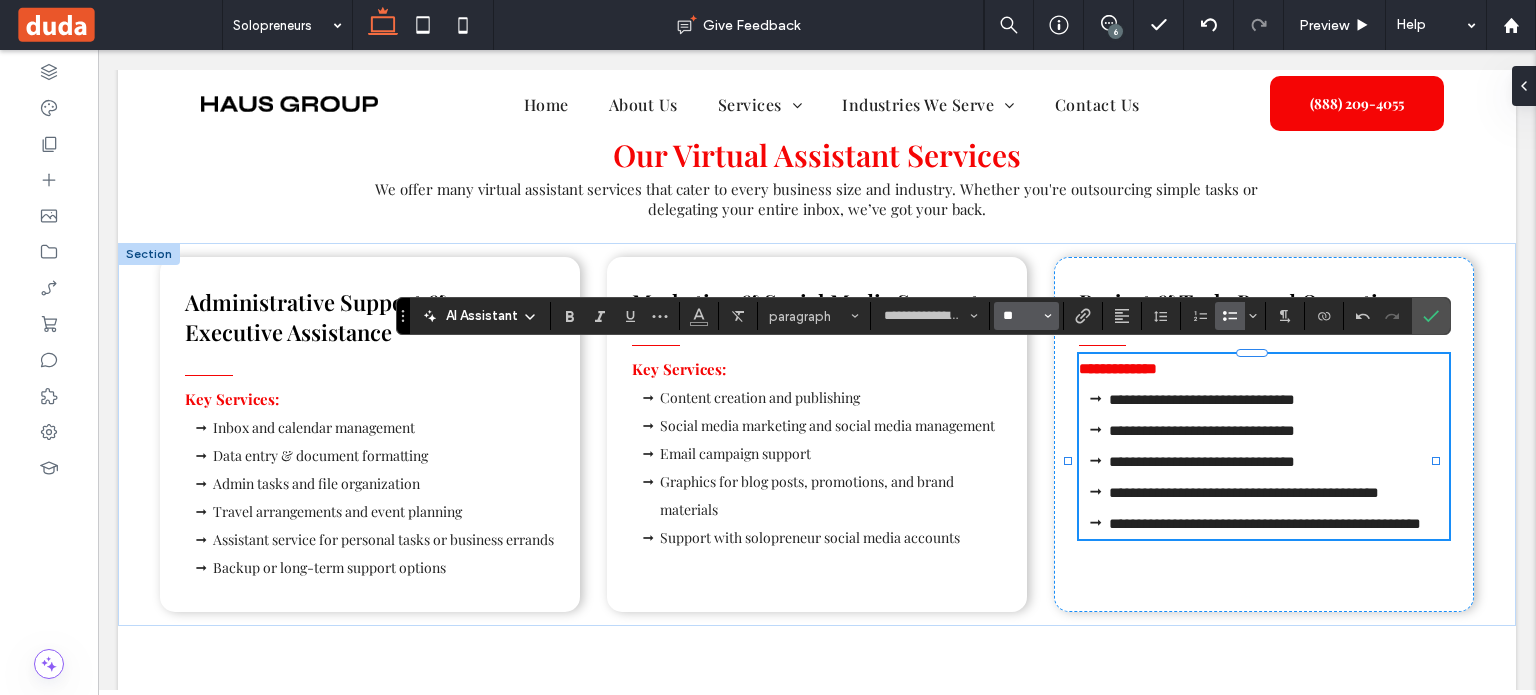 click on "**" at bounding box center [1020, 316] 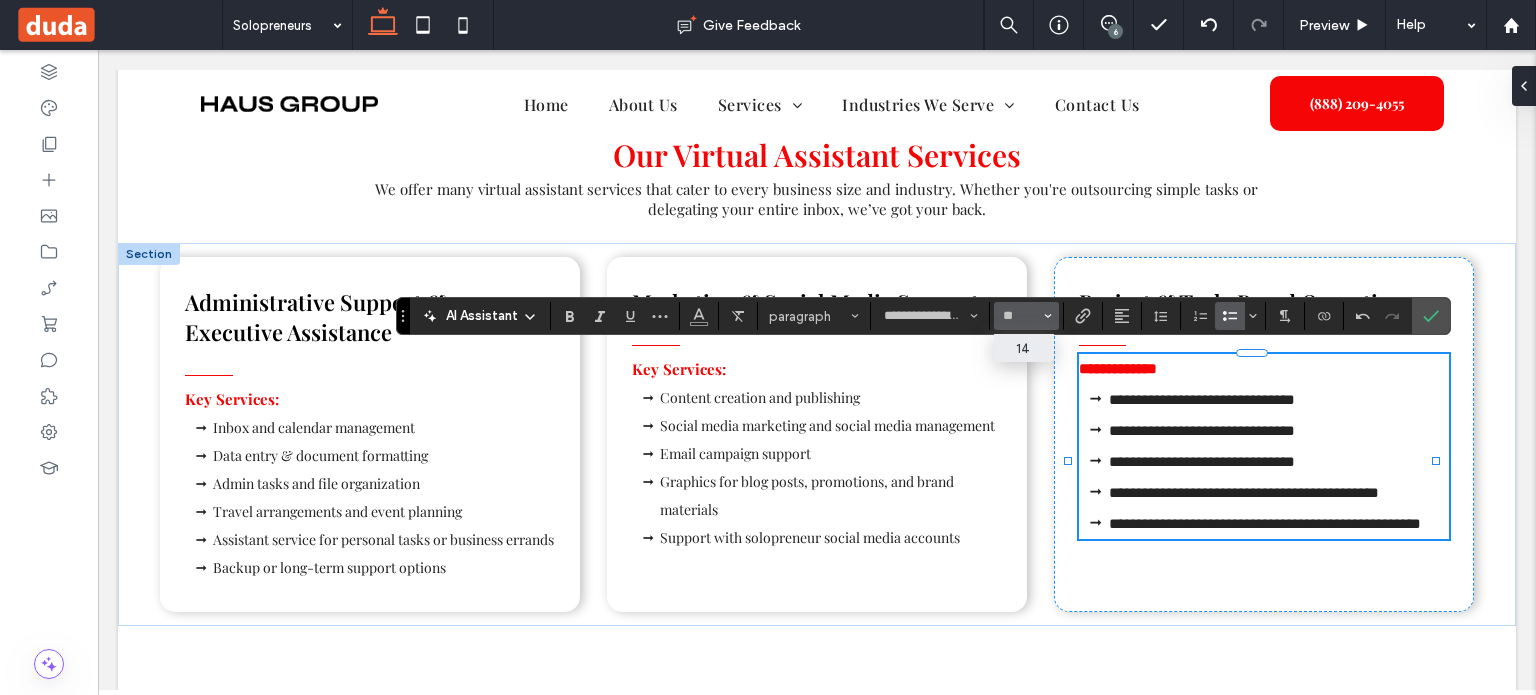 type on "**" 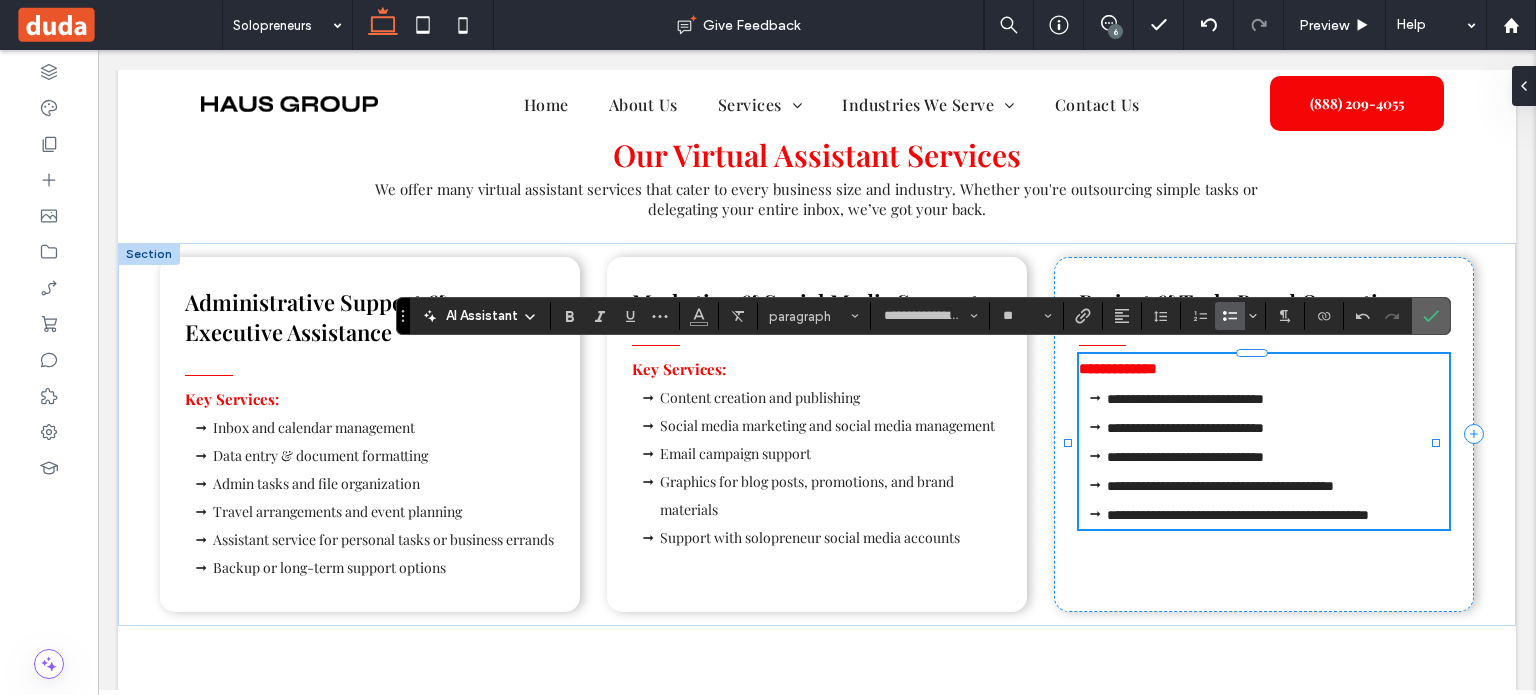 drag, startPoint x: 1428, startPoint y: 311, endPoint x: 1324, endPoint y: 267, distance: 112.92475 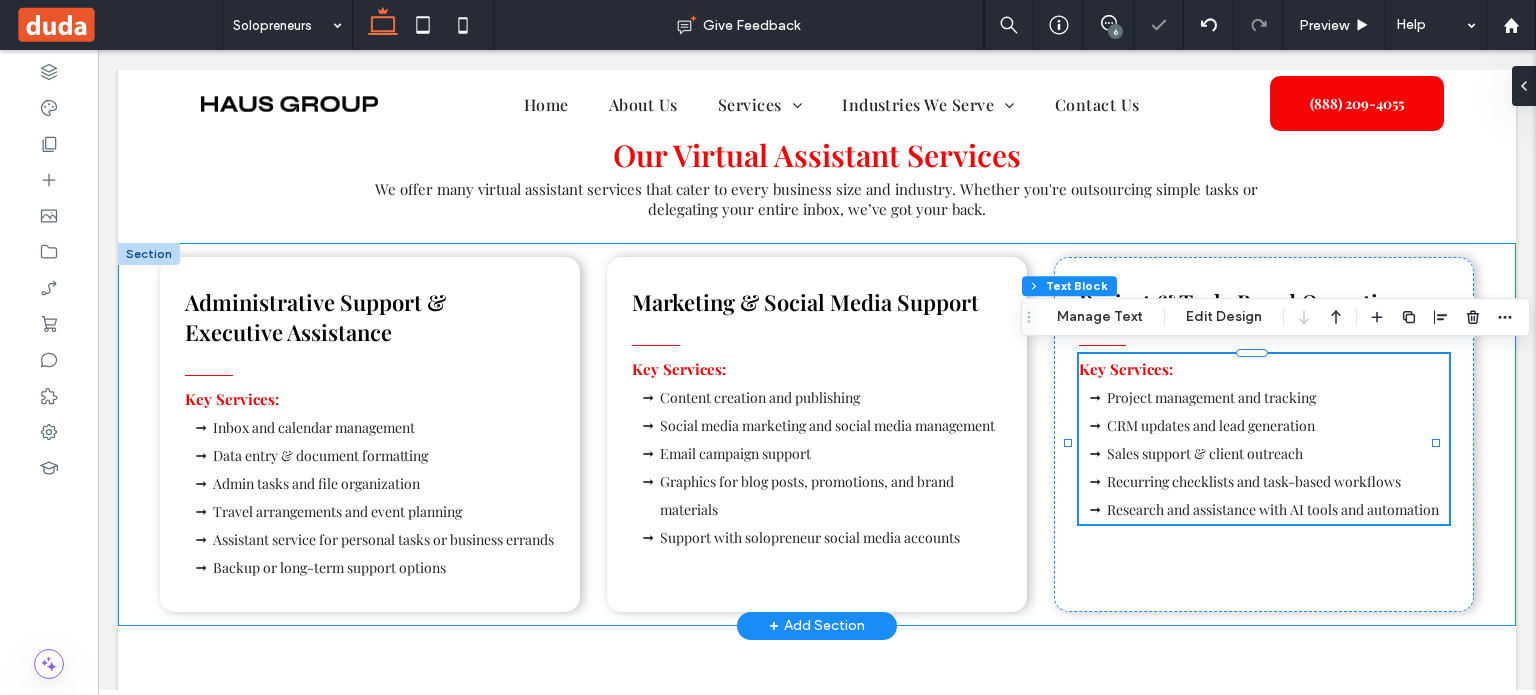 click on "Administrative Support & Executive Assistance
Key Services: Inbox and calendar management Data entry & document formatting Admin tasks and file organization Travel arrangements and event planning Assistant service for personal tasks or business errands Backup or long-term support options
Marketing & Social Media Support Key Services: Content creation and publishing Social media marketing and social media management Email campaign support Graphics for blog posts, promotions, and brand materials Support with solopreneur social media accounts Project & Task-Based Operations Key Services: Project management and tracking CRM updates and lead generation Sales support & client outreach Recurring checklists and task-based workflows Research and assistance with AI tools and automation" at bounding box center (817, 434) 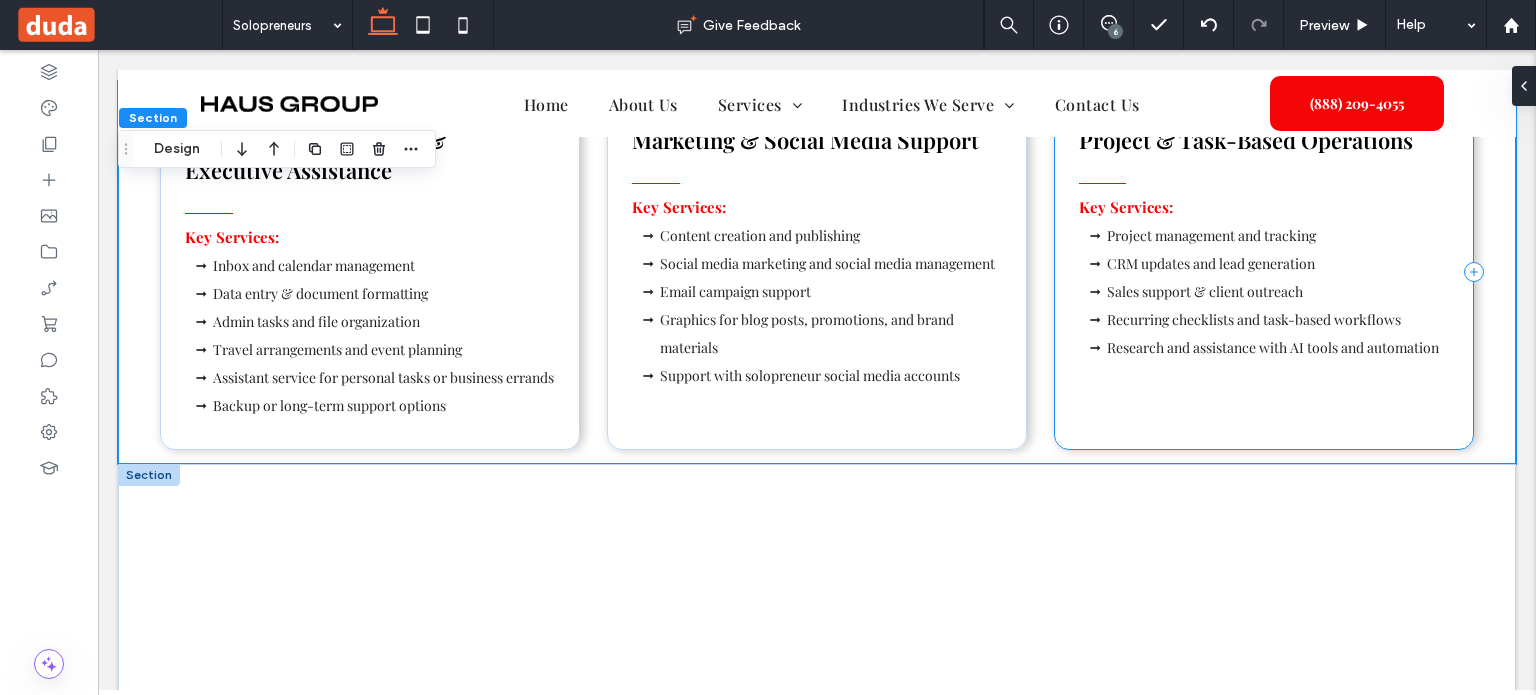scroll, scrollTop: 1734, scrollLeft: 0, axis: vertical 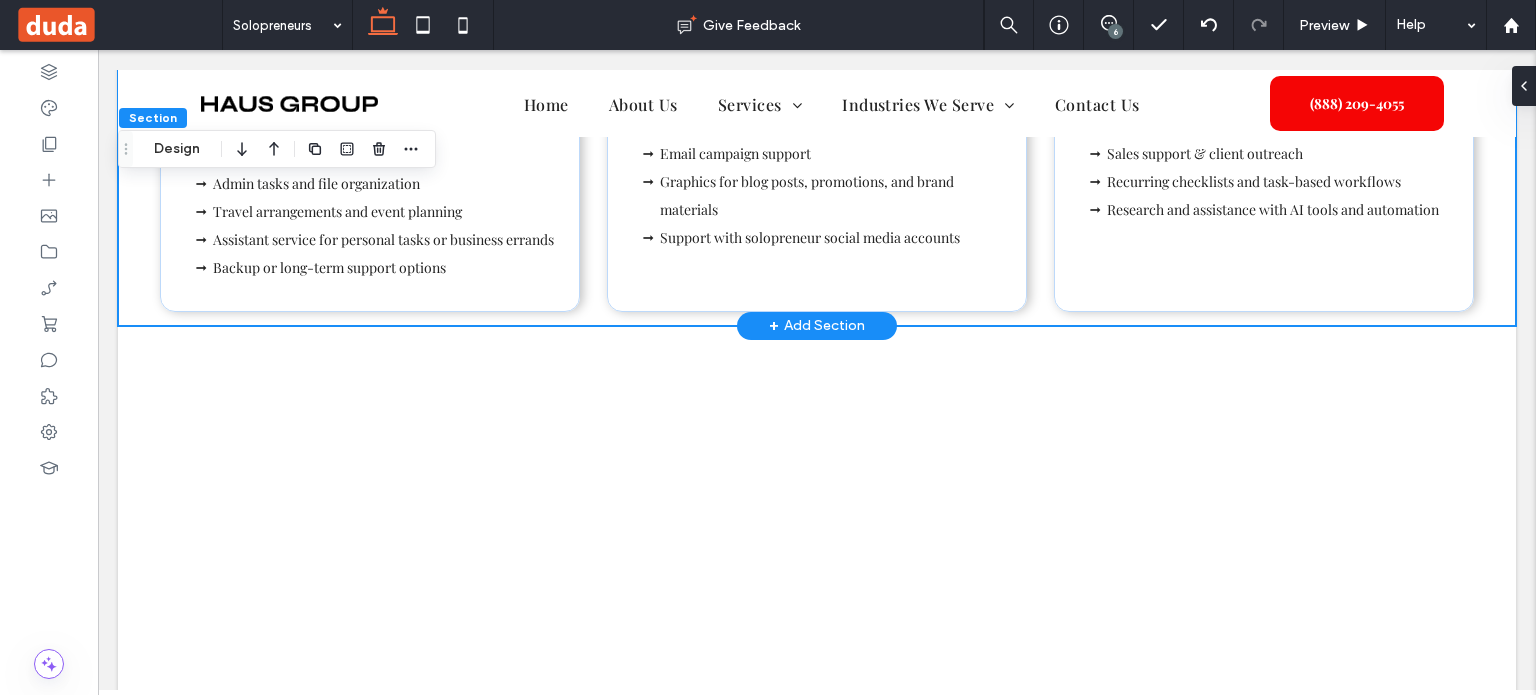 click on "Administrative Support & Executive Assistance
Key Services: Inbox and calendar management Data entry & document formatting Admin tasks and file organization Travel arrangements and event planning Assistant service for personal tasks or business errands Backup or long-term support options
Marketing & Social Media Support Key Services: Content creation and publishing Social media marketing and social media management Email campaign support Graphics for blog posts, promotions, and brand materials Support with solopreneur social media accounts Project & Task-Based Operations Key Services: Project management and tracking CRM updates and lead generation Sales support & client outreach Recurring checklists and task-based workflows Research and assistance with AI tools and automation" at bounding box center [817, 134] 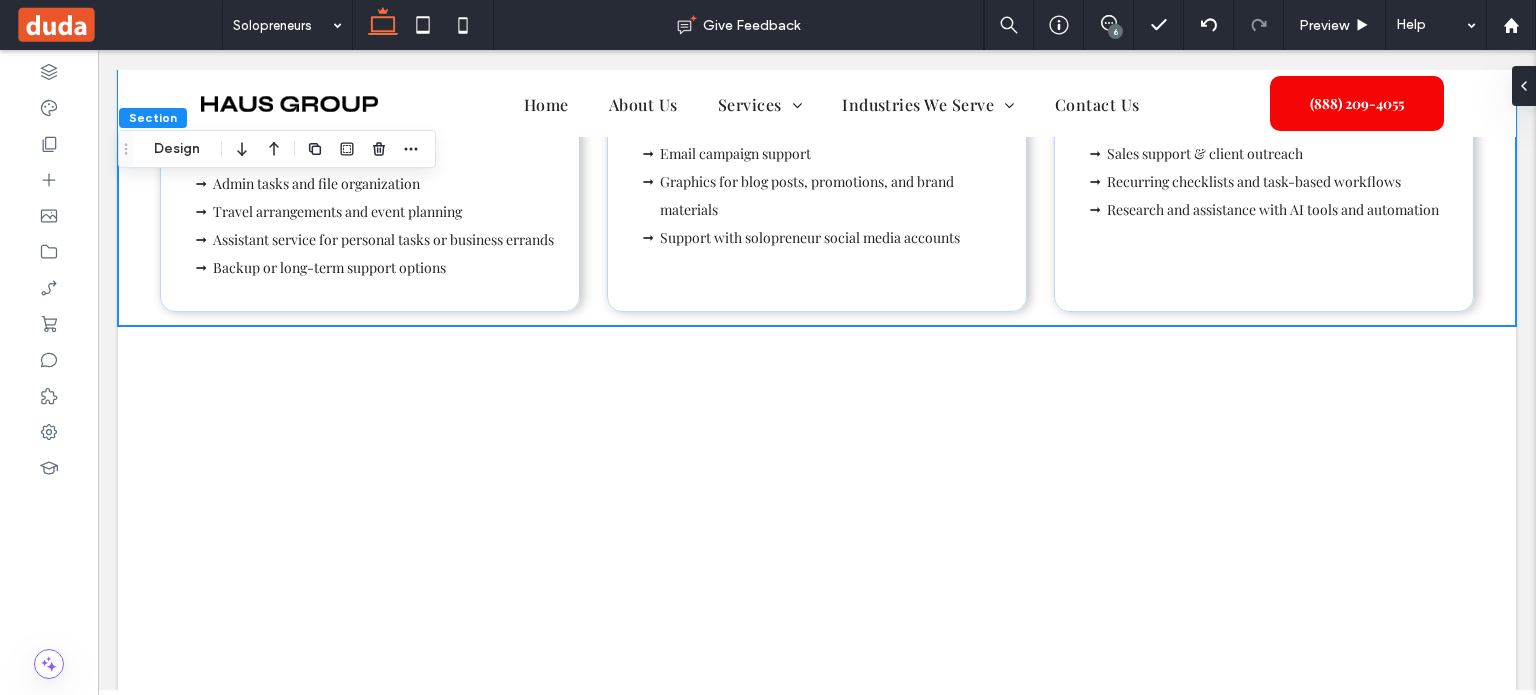 click on "Section Design" at bounding box center (277, 149) 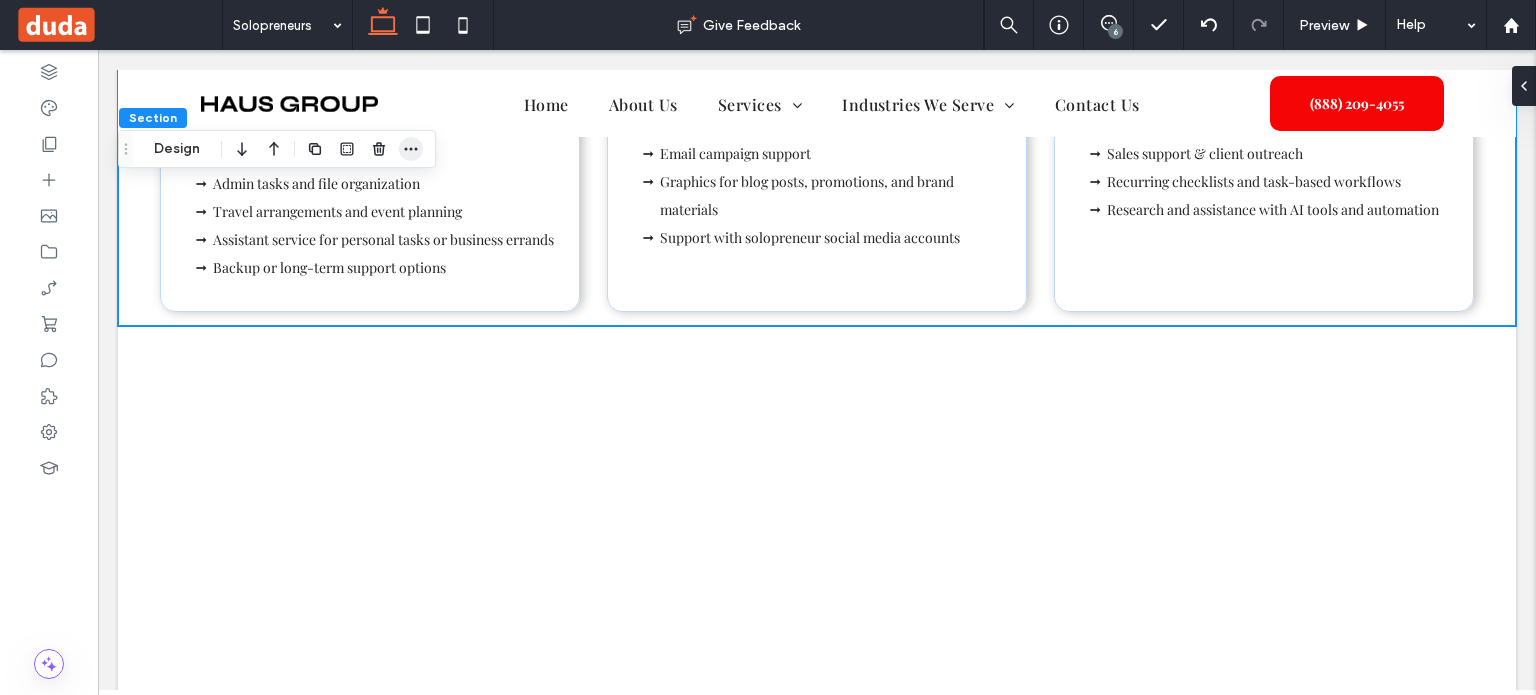 drag, startPoint x: 416, startPoint y: 147, endPoint x: 463, endPoint y: 269, distance: 130.7402 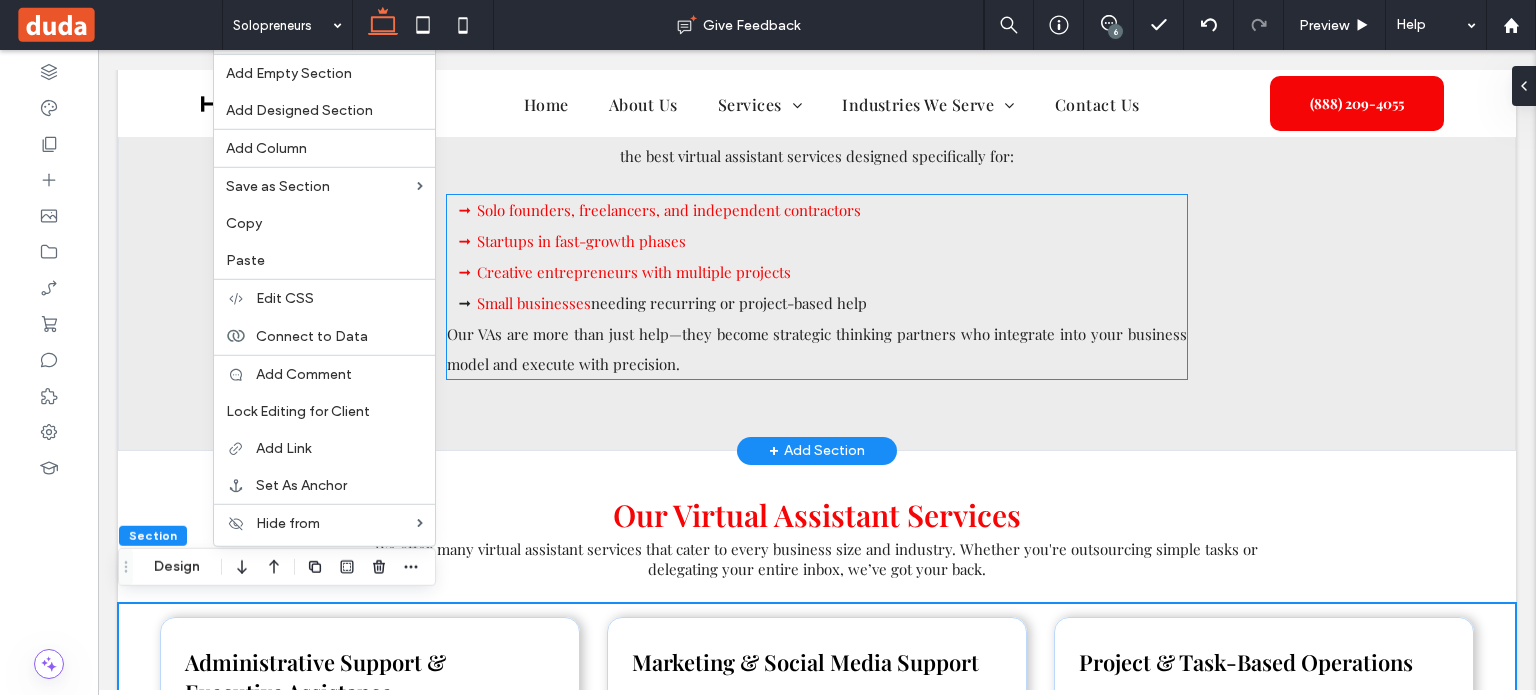 scroll, scrollTop: 934, scrollLeft: 0, axis: vertical 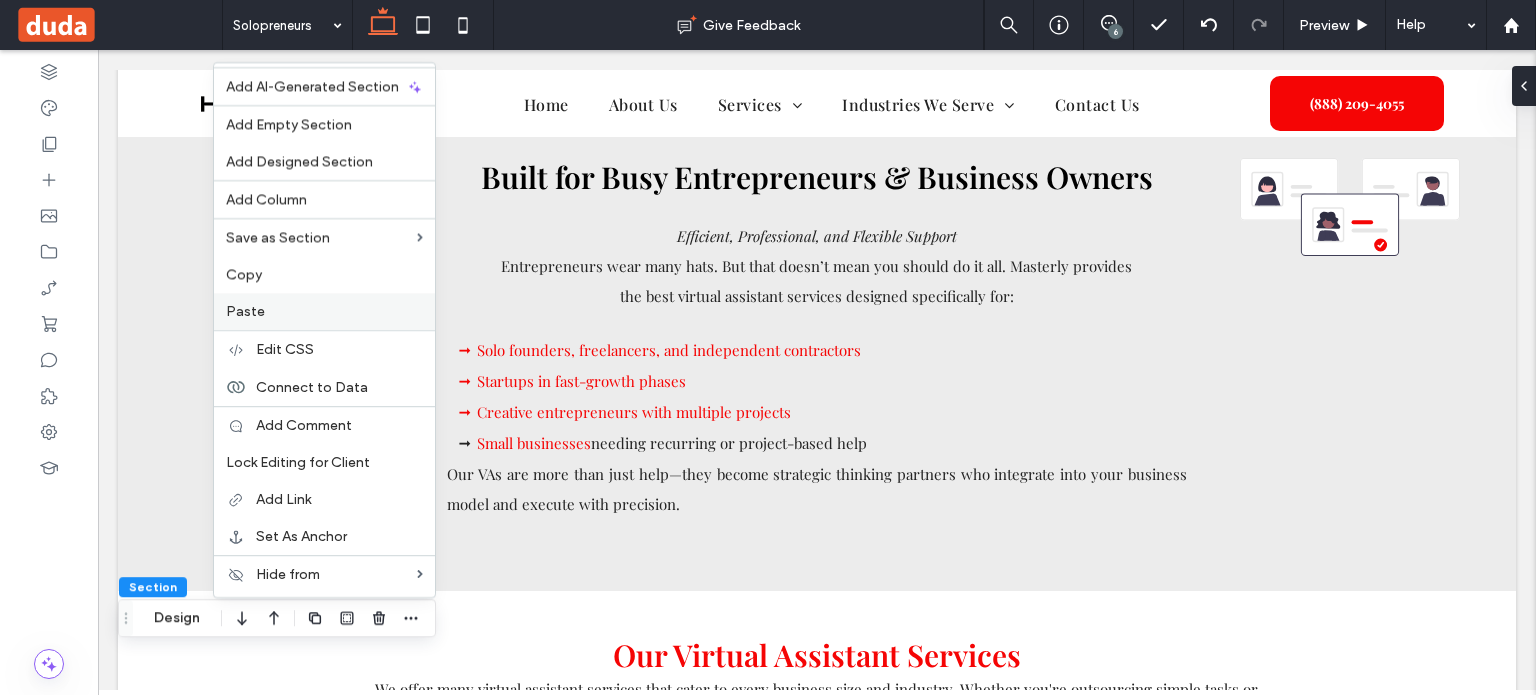 click on "Paste" at bounding box center [324, 311] 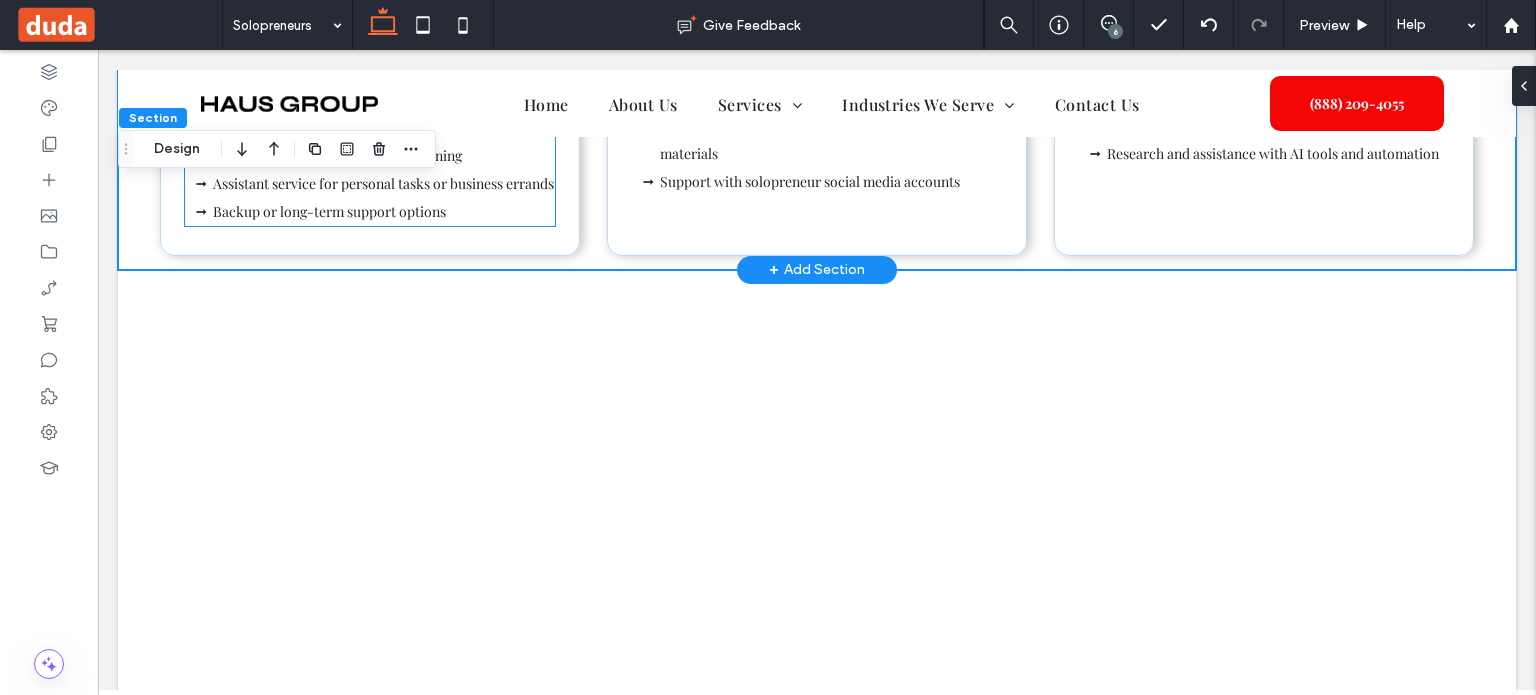 scroll, scrollTop: 1768, scrollLeft: 0, axis: vertical 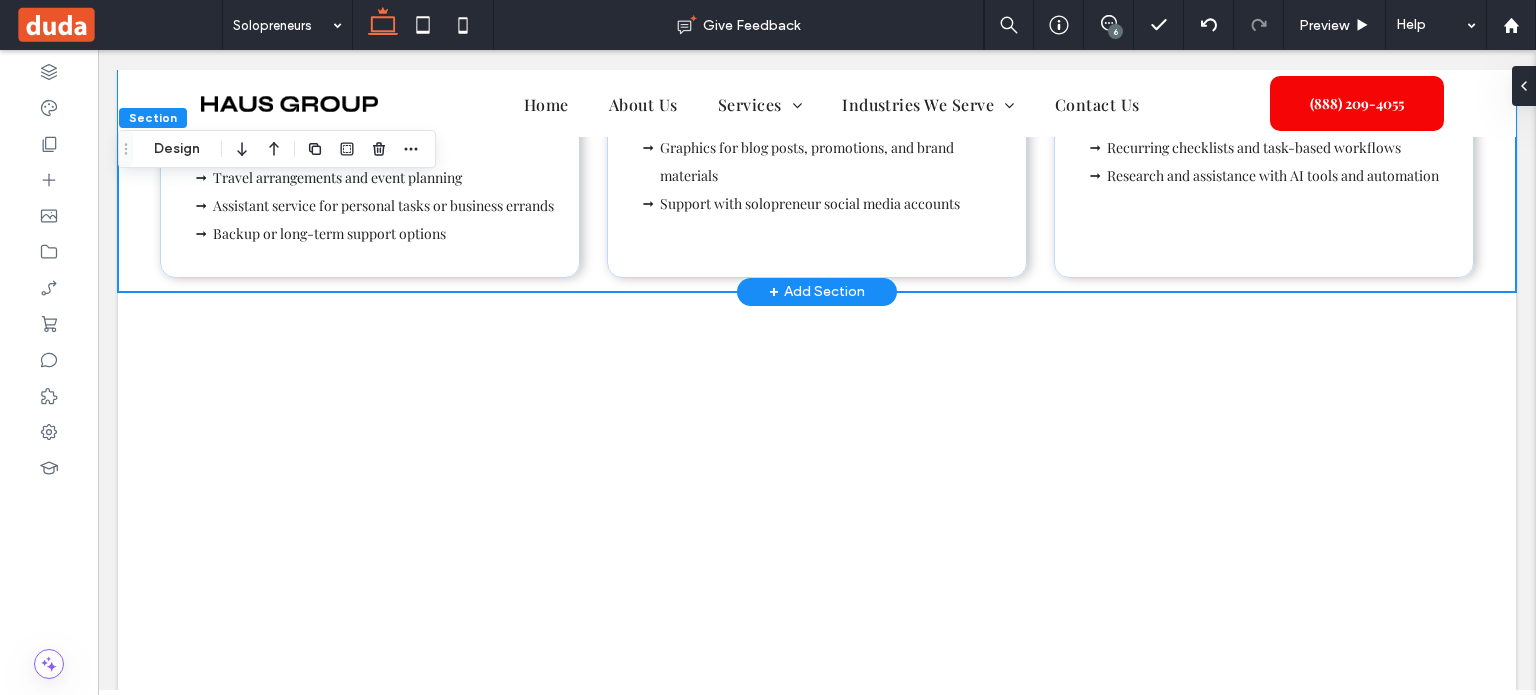 click on "Administrative Support & Executive Assistance
Key Services: Inbox and calendar management Data entry & document formatting Admin tasks and file organization Travel arrangements and event planning Assistant service for personal tasks or business errands Backup or long-term support options
Marketing & Social Media Support Key Services: Content creation and publishing Social media marketing and social media management Email campaign support Graphics for blog posts, promotions, and brand materials Support with solopreneur social media accounts Project & Task-Based Operations Key Services: Project management and tracking CRM updates and lead generation Sales support & client outreach Recurring checklists and task-based workflows Research and assistance with AI tools and automation" at bounding box center [817, 100] 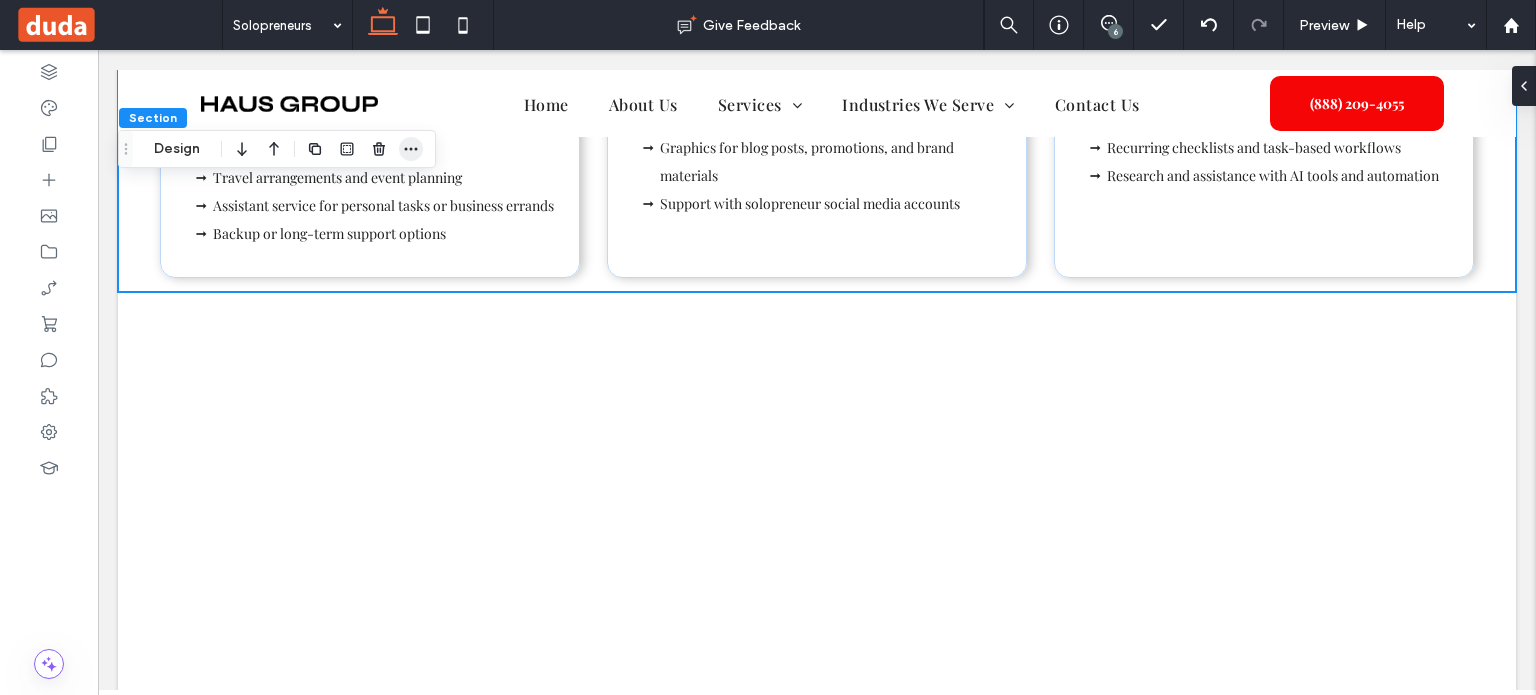 click at bounding box center (411, 149) 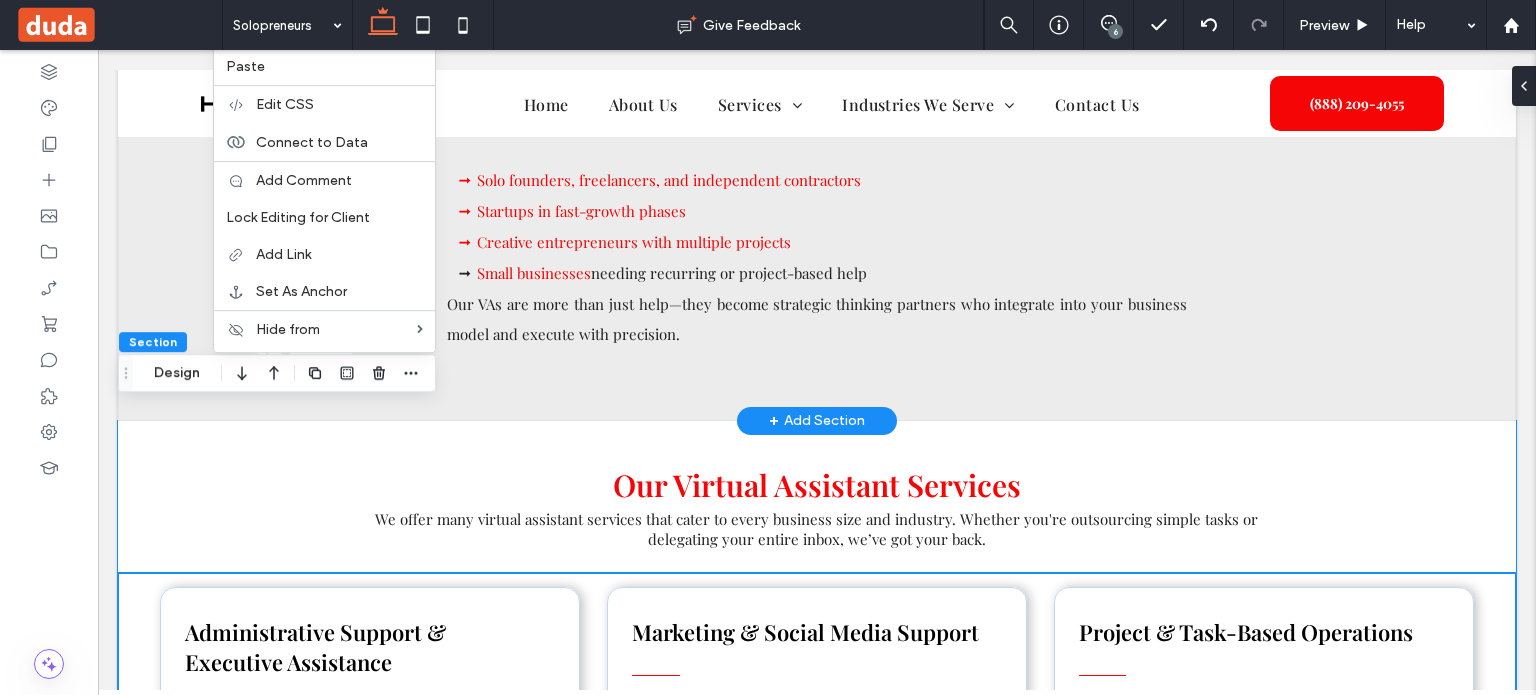 scroll, scrollTop: 968, scrollLeft: 0, axis: vertical 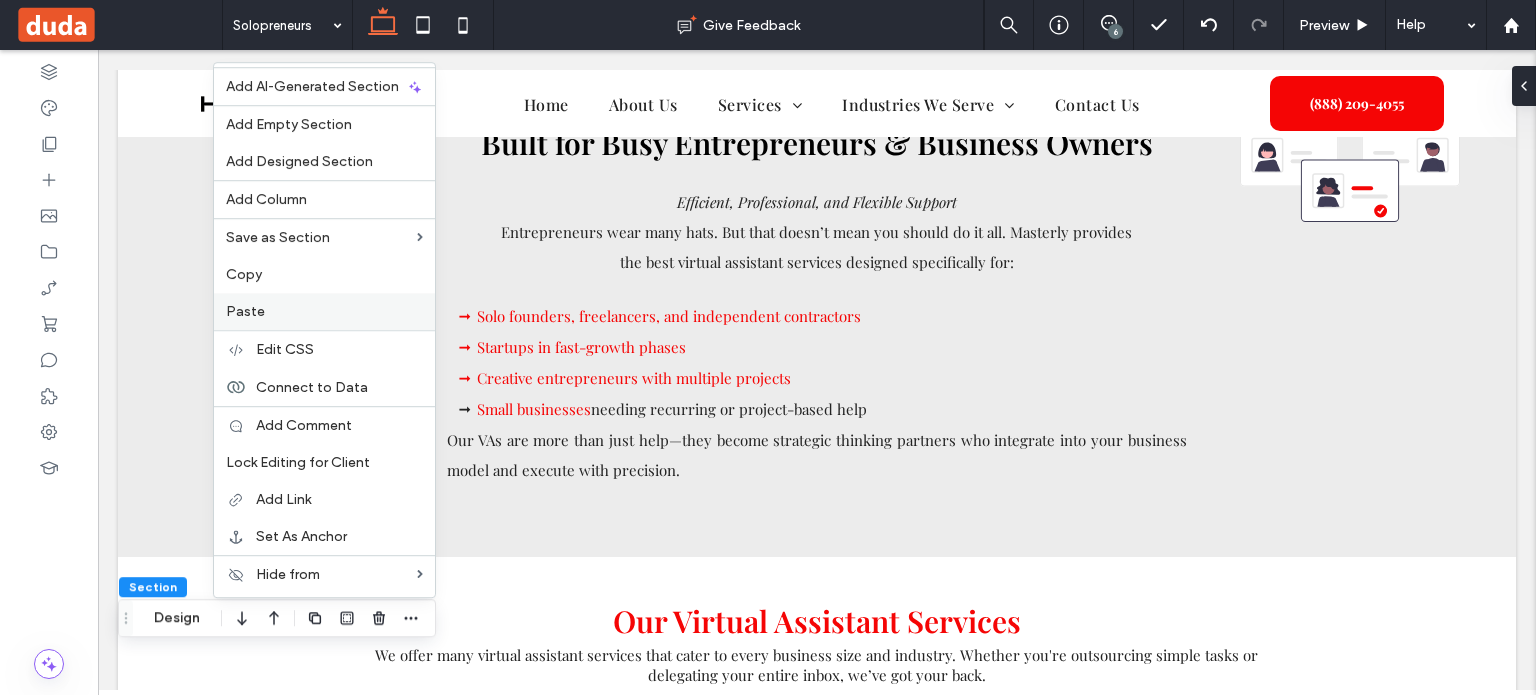 click on "Paste" at bounding box center [324, 311] 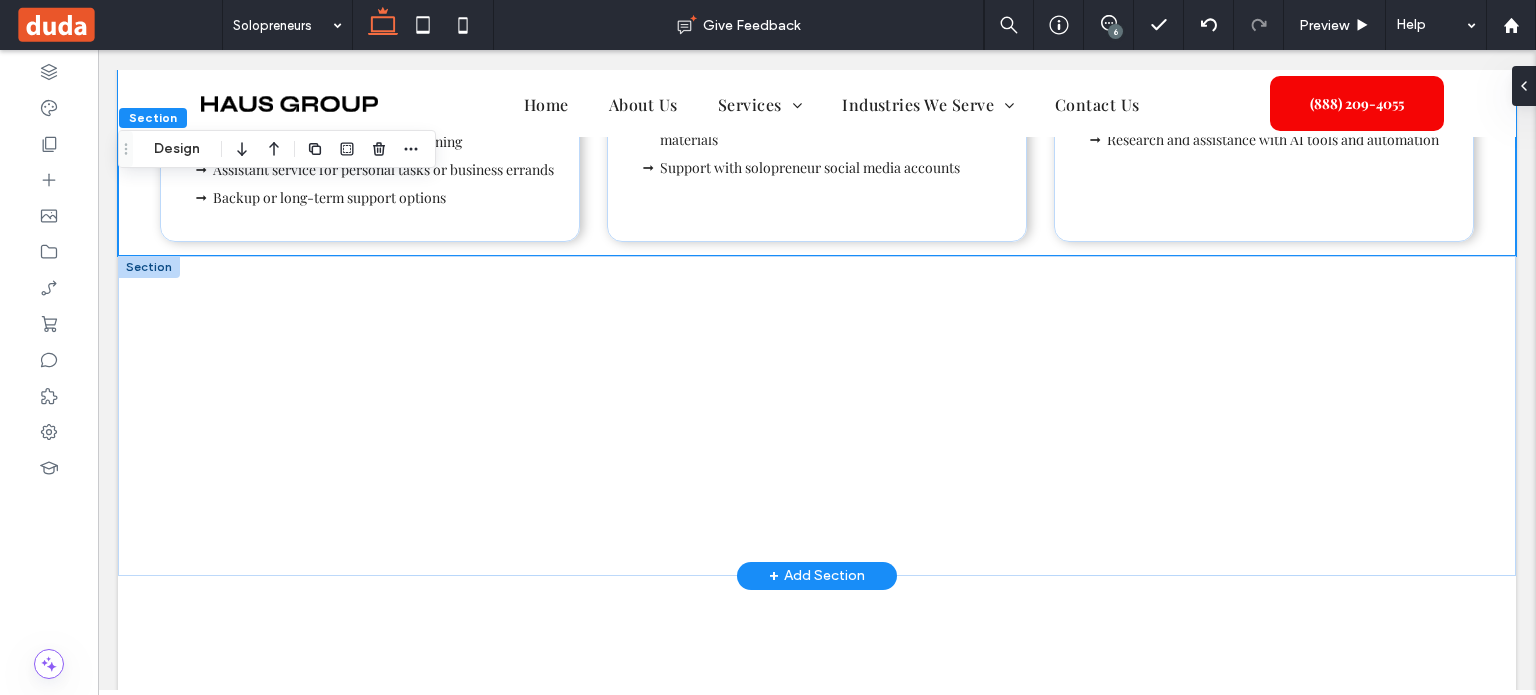 scroll, scrollTop: 2065, scrollLeft: 0, axis: vertical 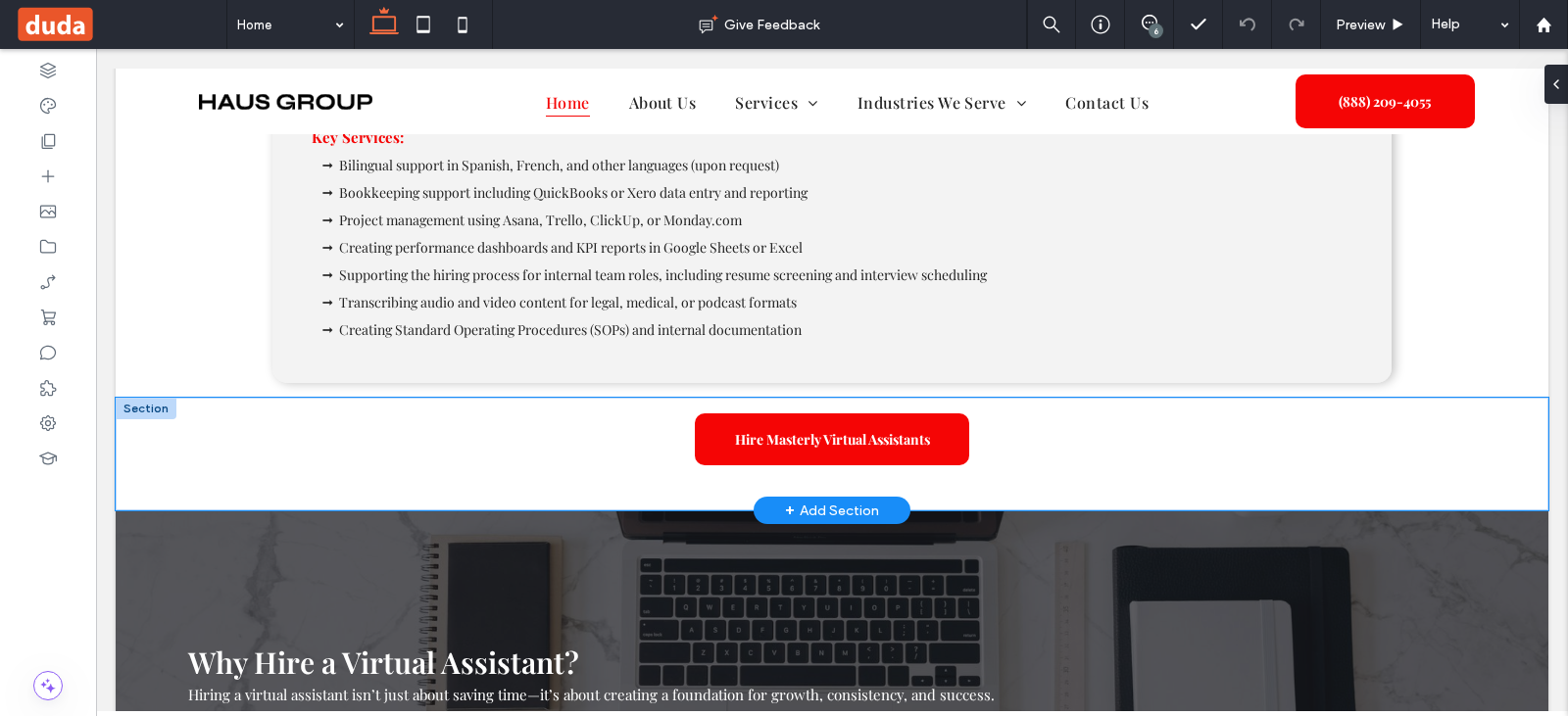 click on "Hire Masterly Virtual Assistants" at bounding box center (832, 453) 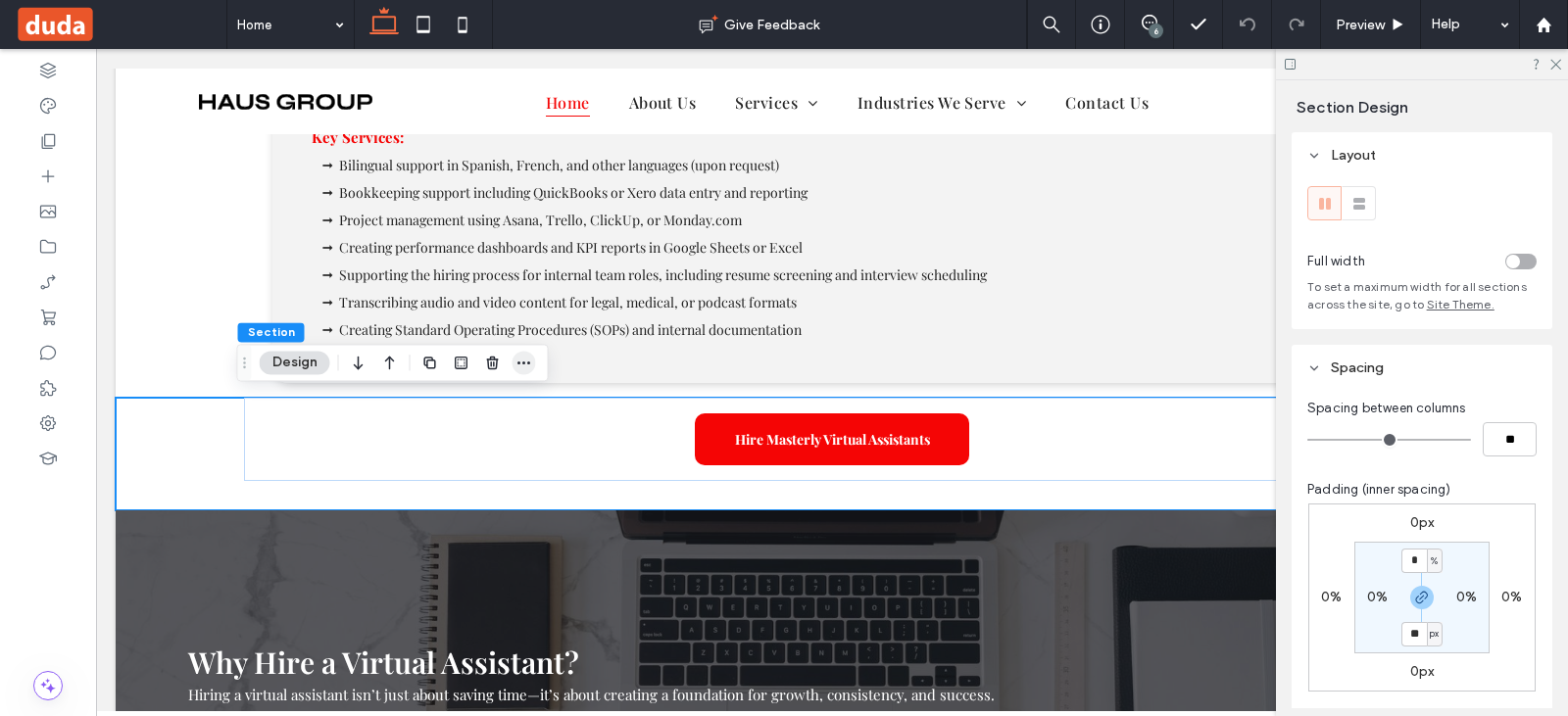 click 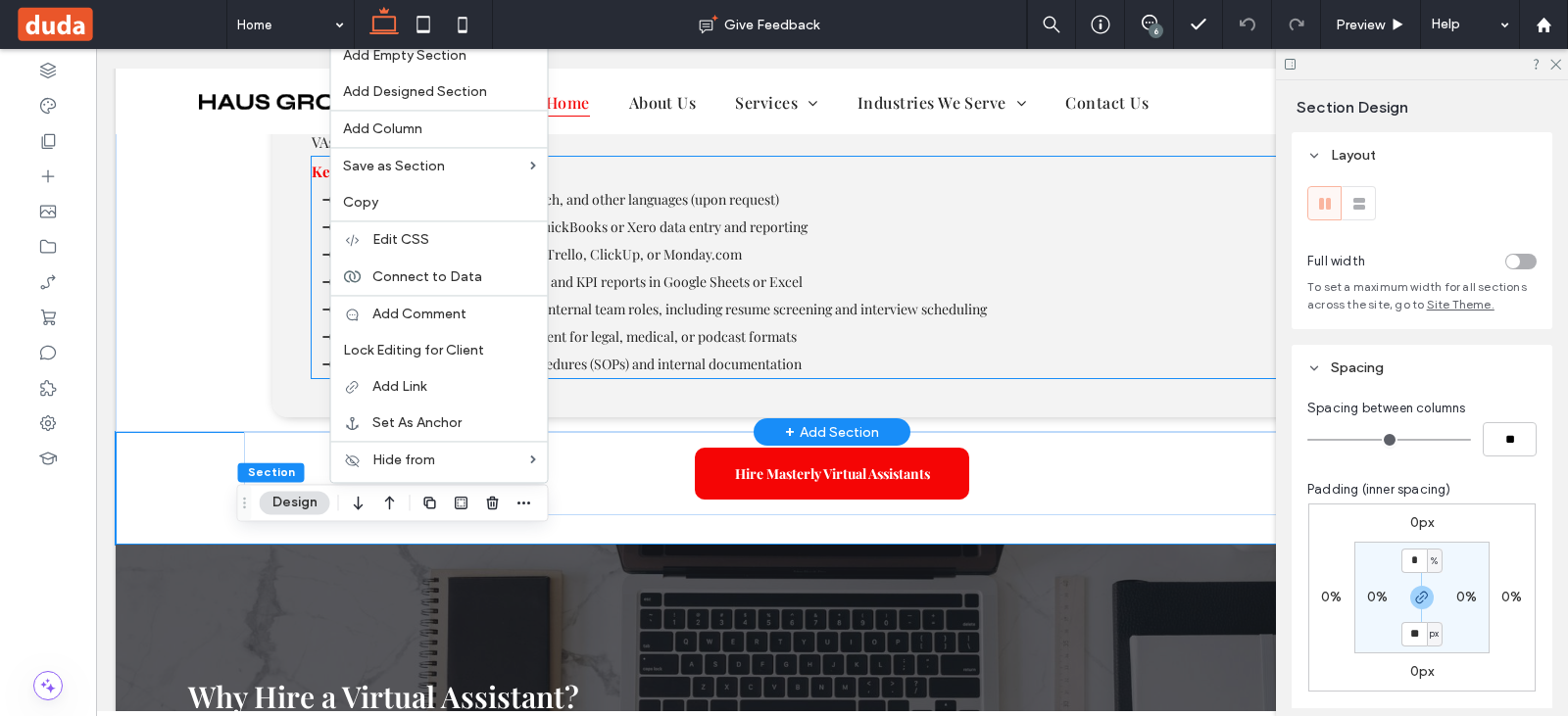 scroll, scrollTop: 4082, scrollLeft: 0, axis: vertical 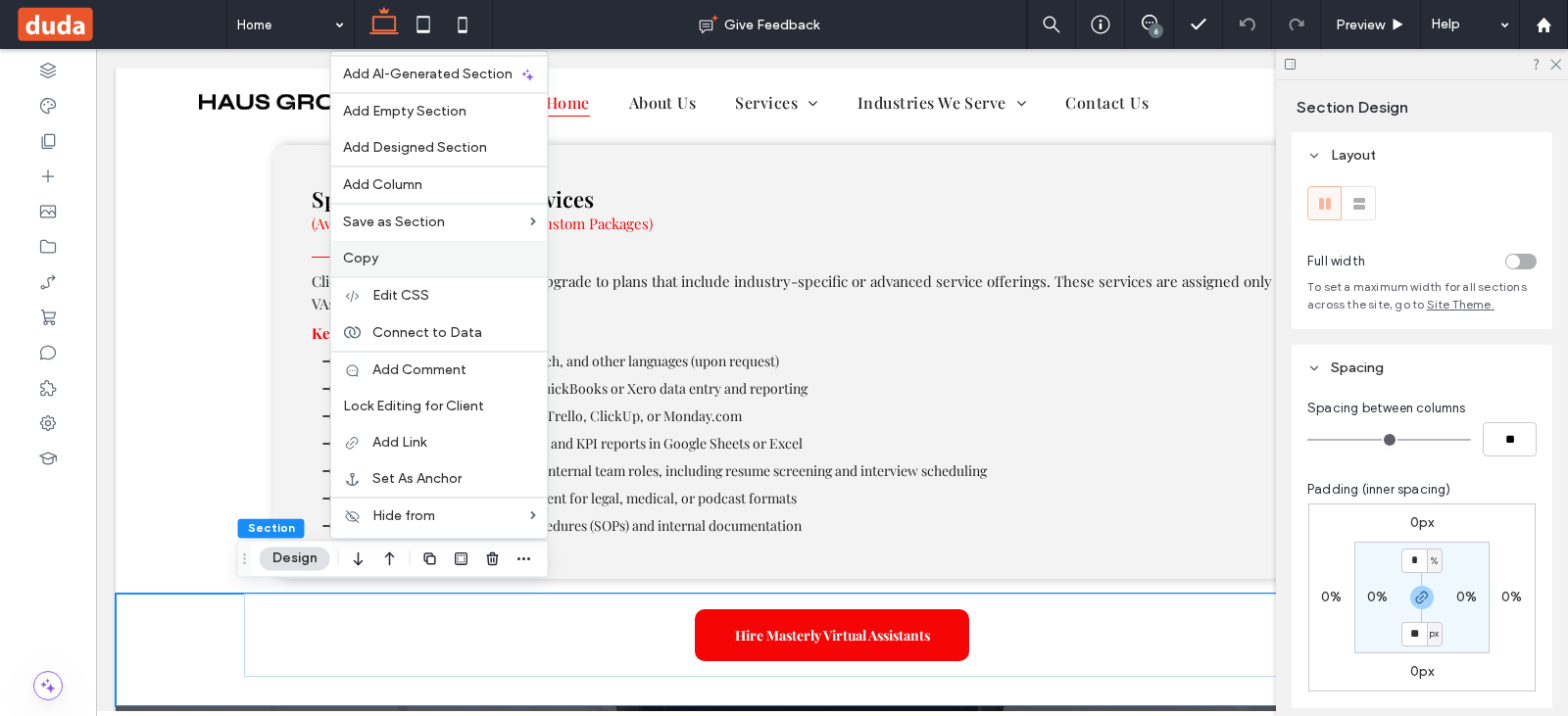 click on "Copy" at bounding box center [361, 258] 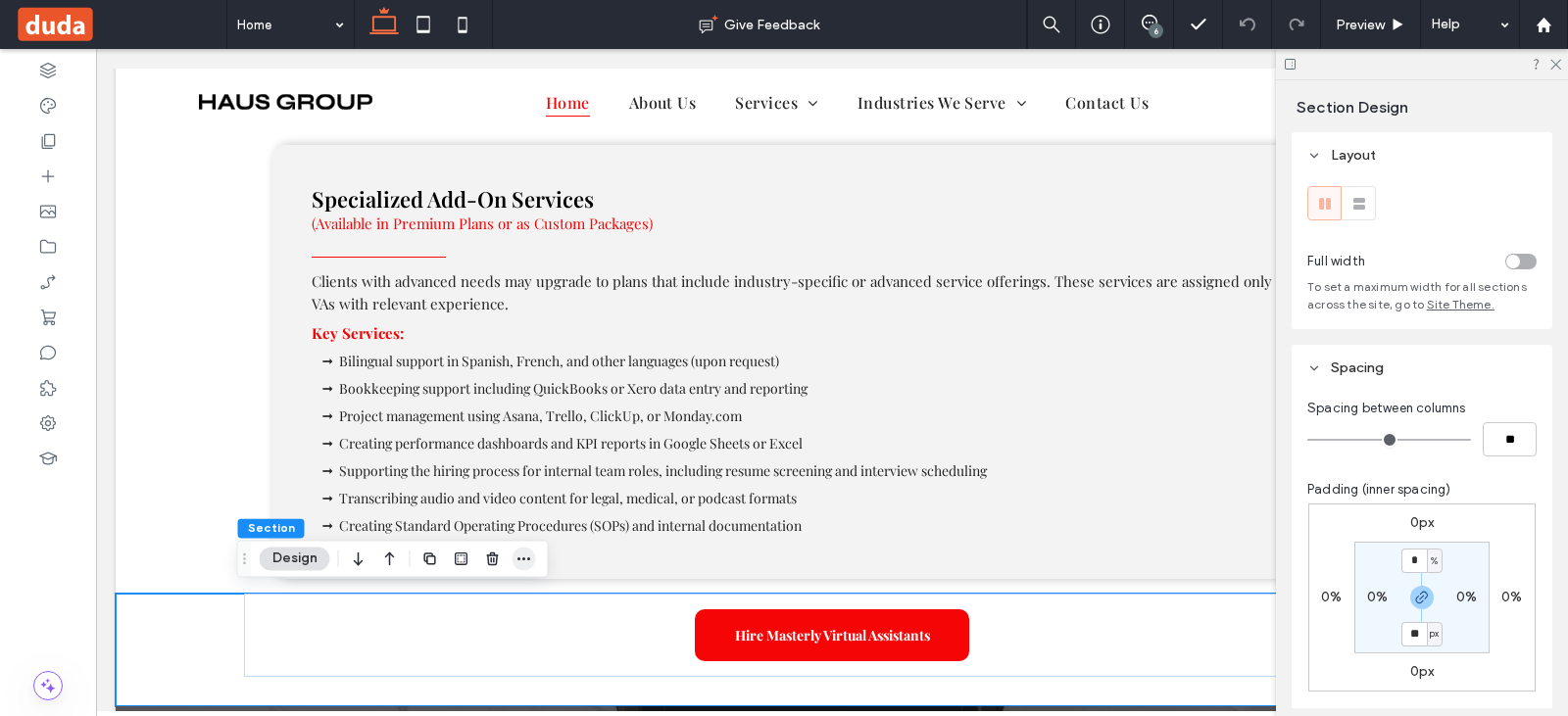 click at bounding box center [524, 558] 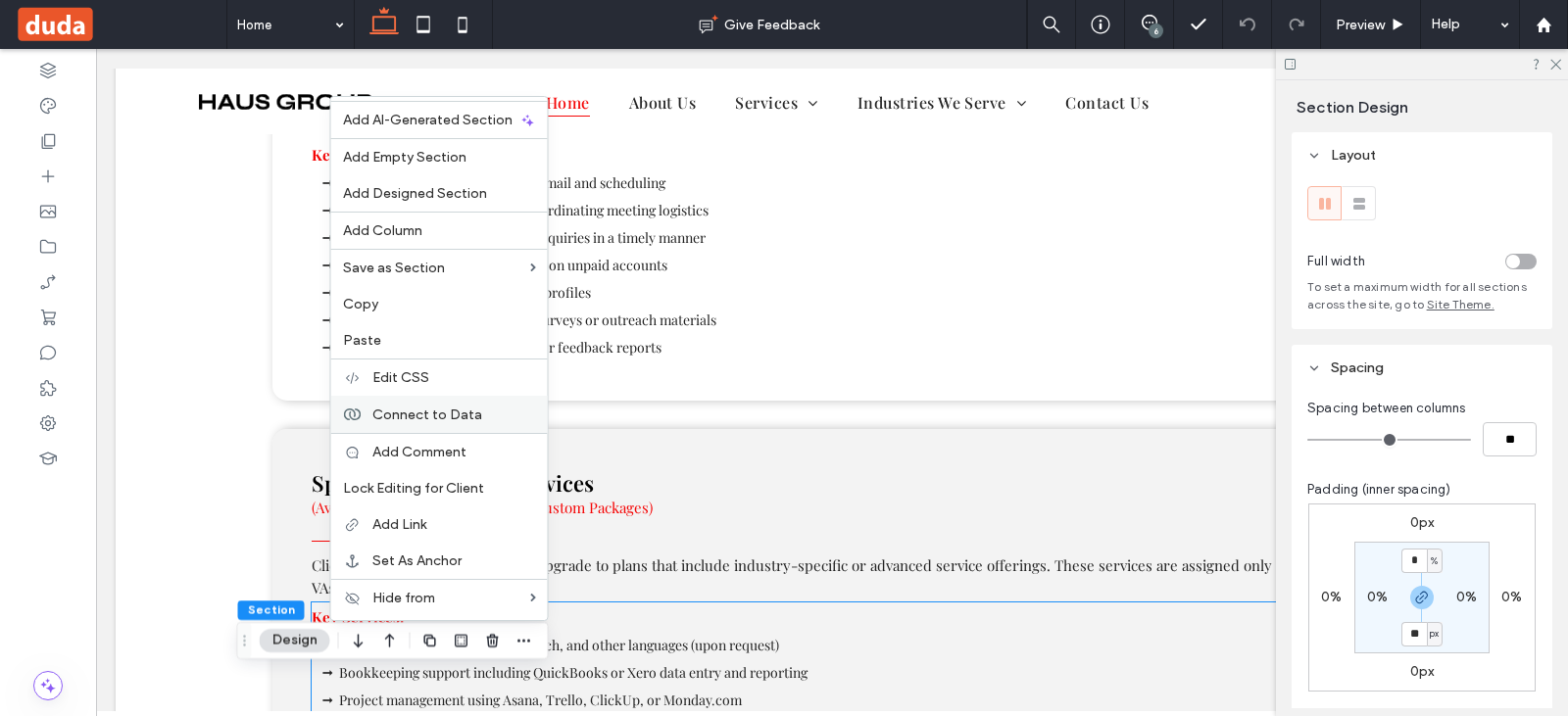 scroll, scrollTop: 3789, scrollLeft: 0, axis: vertical 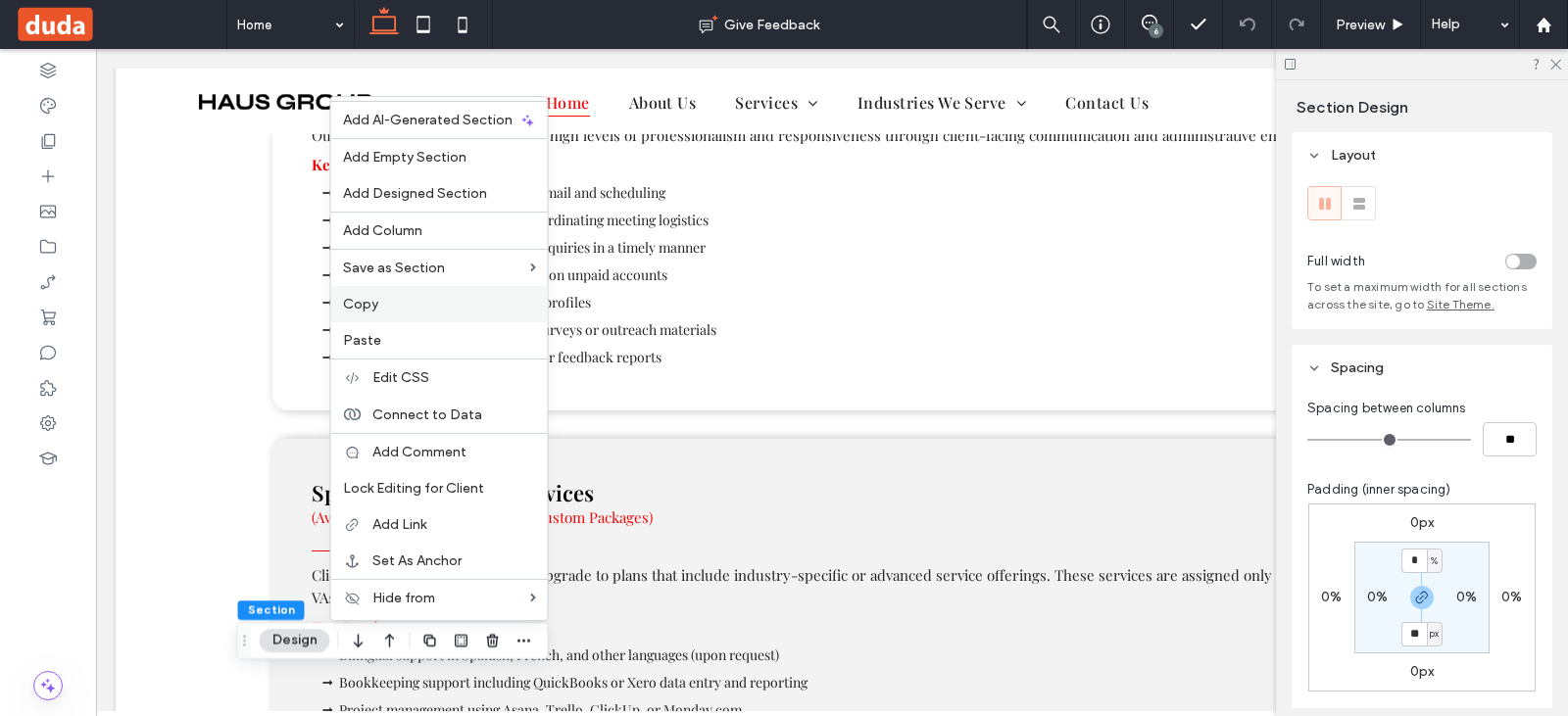 click on "Copy" at bounding box center [439, 304] 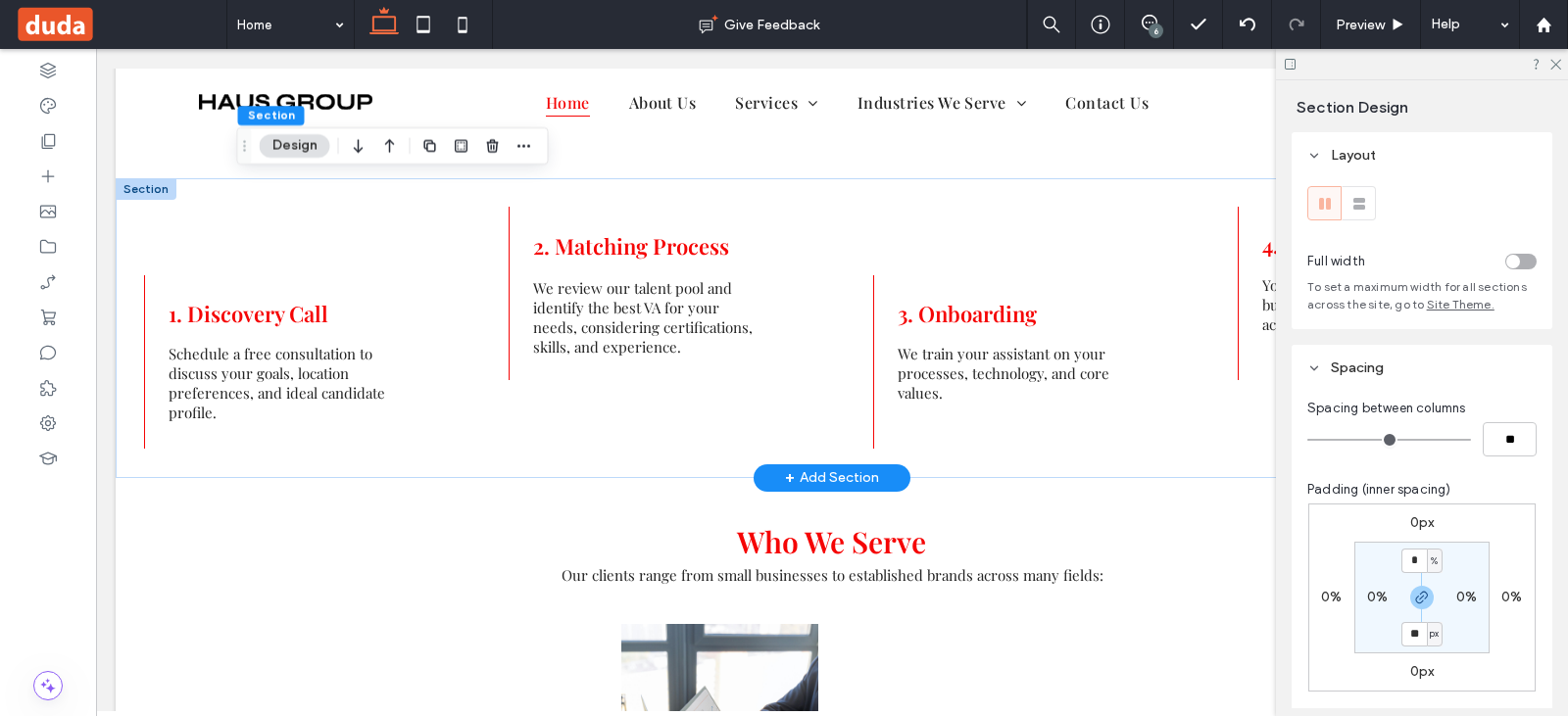 scroll, scrollTop: 6237, scrollLeft: 0, axis: vertical 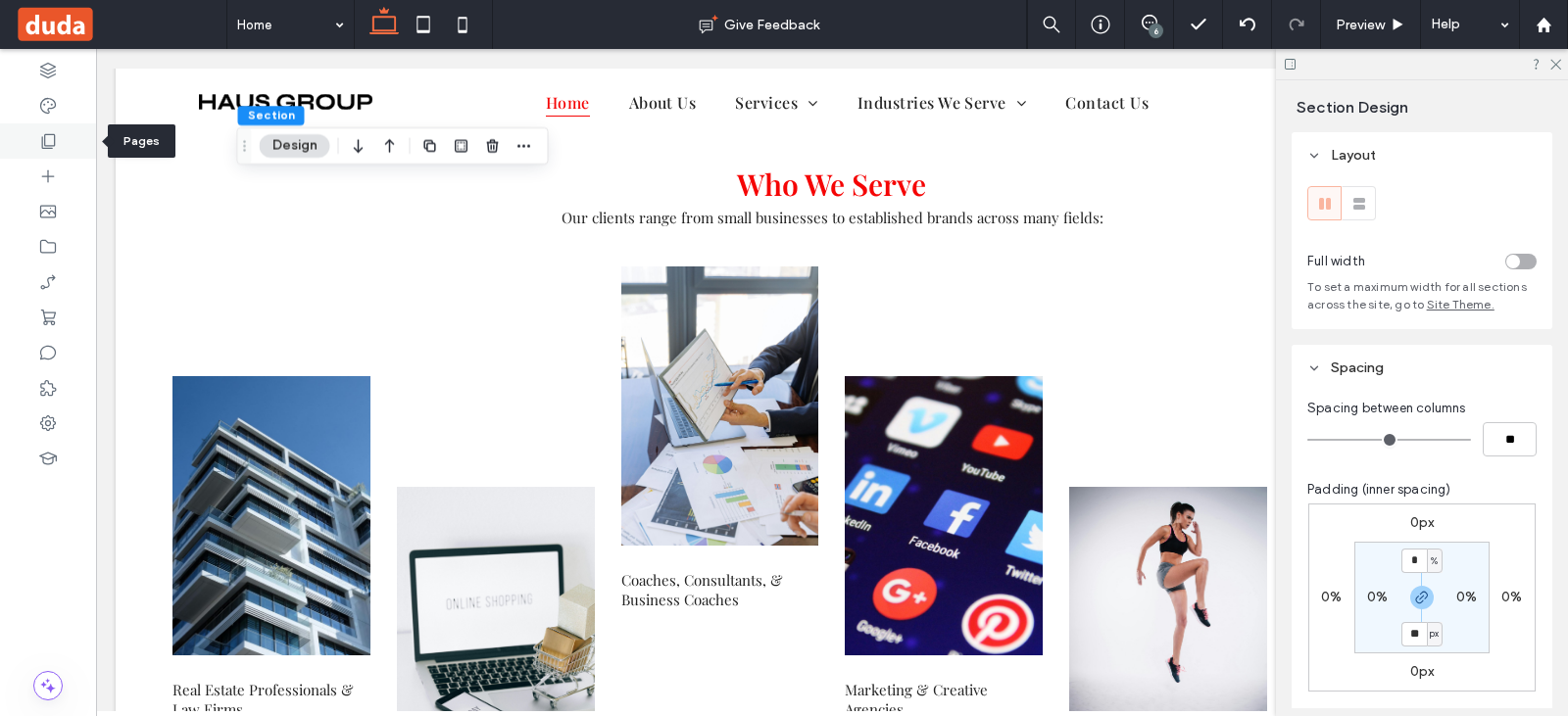 click 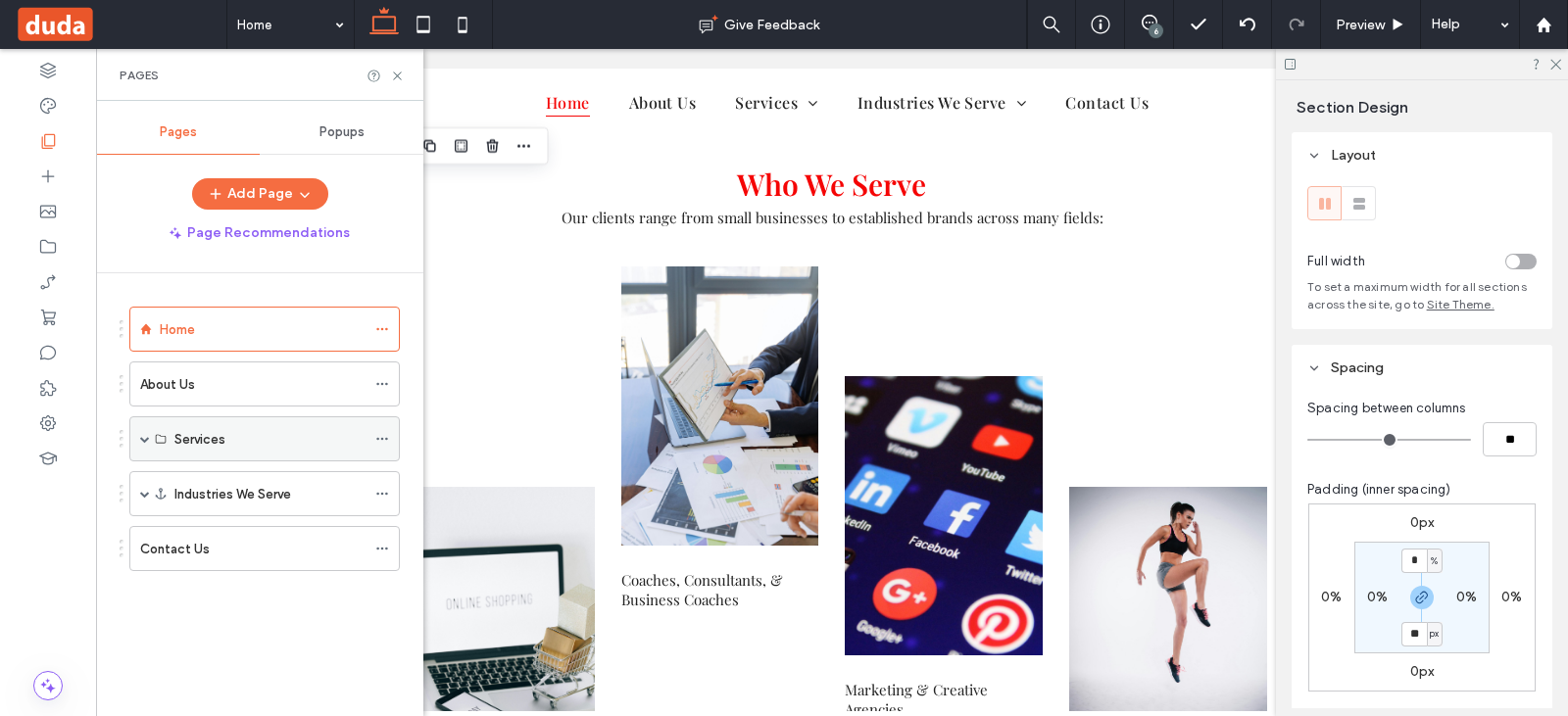 click at bounding box center (145, 439) 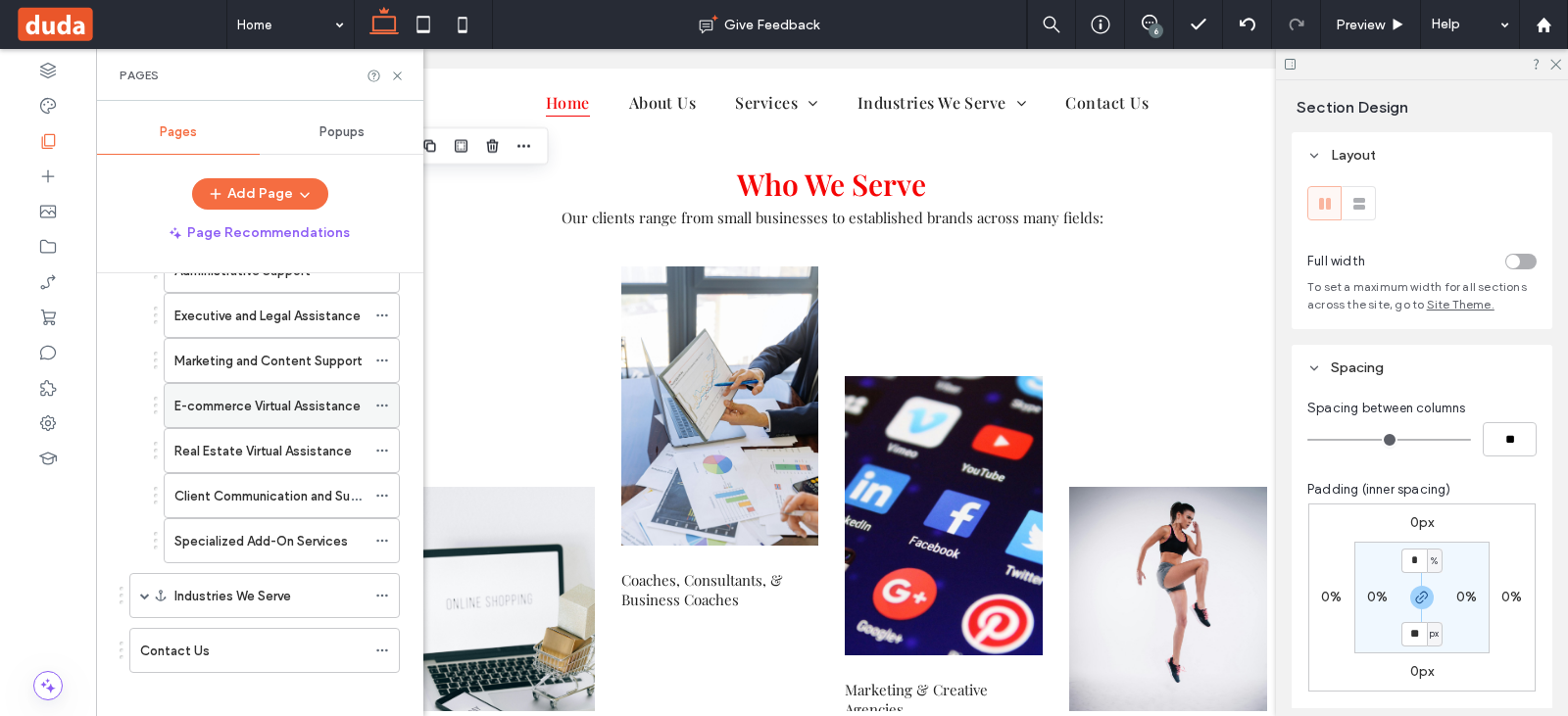 scroll, scrollTop: 229, scrollLeft: 0, axis: vertical 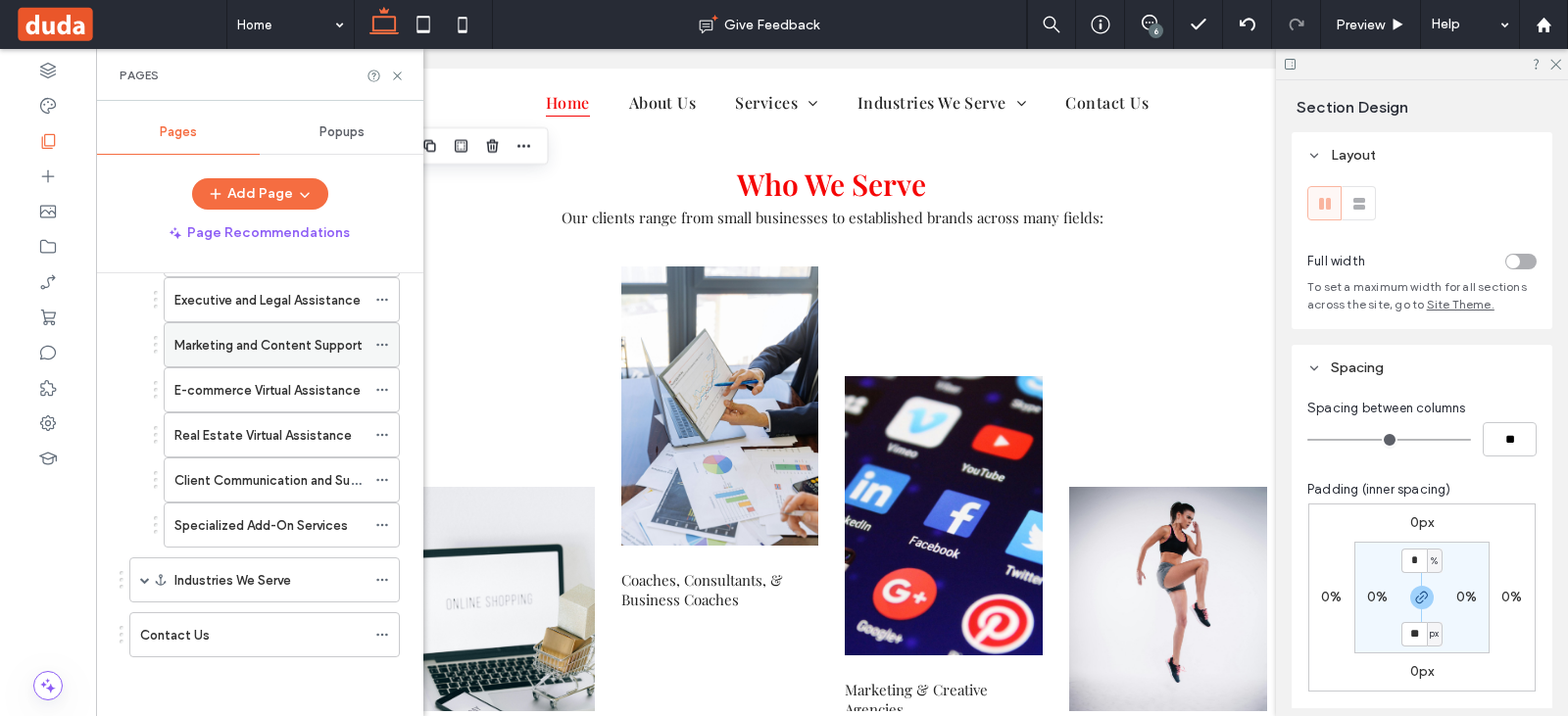 click on "Marketing and Content Support" at bounding box center (268, 345) 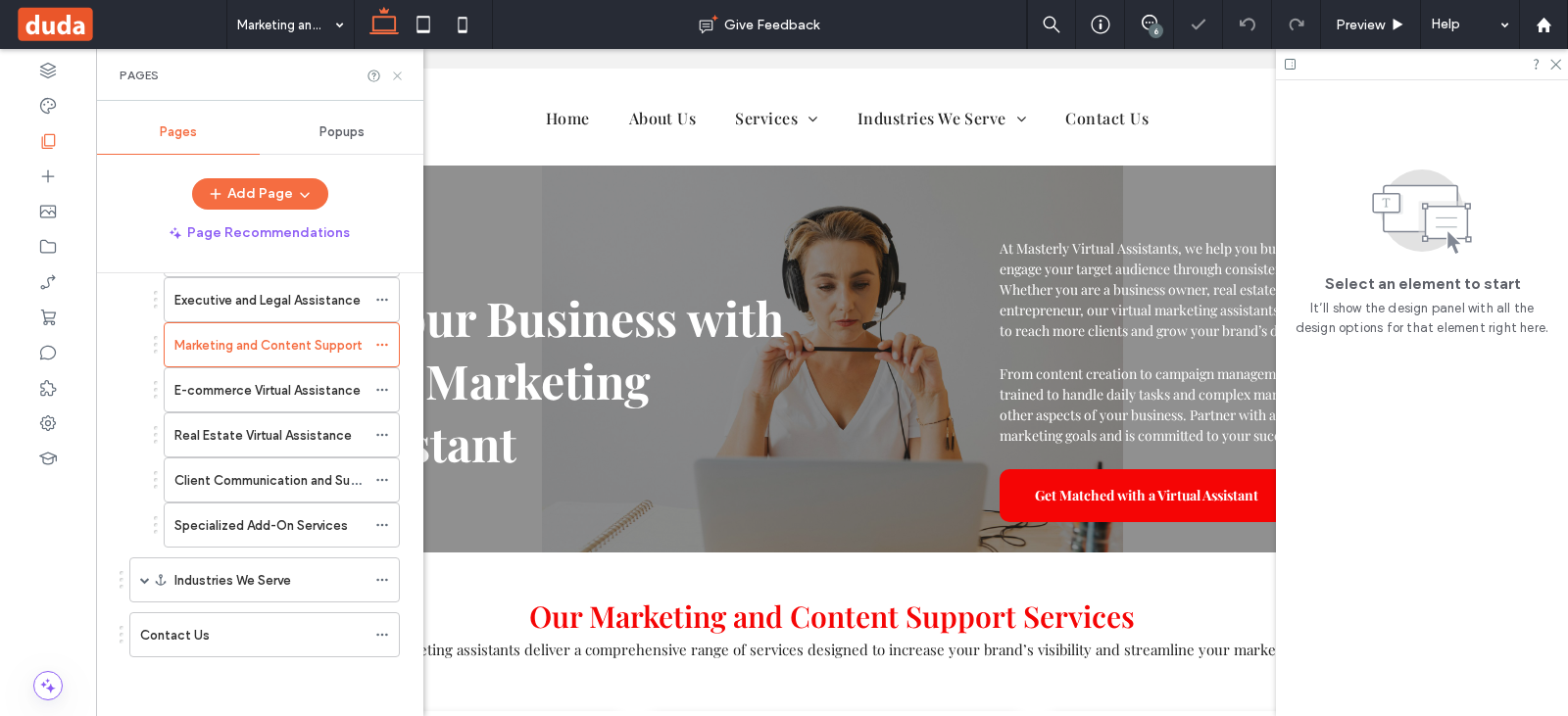scroll, scrollTop: 0, scrollLeft: 0, axis: both 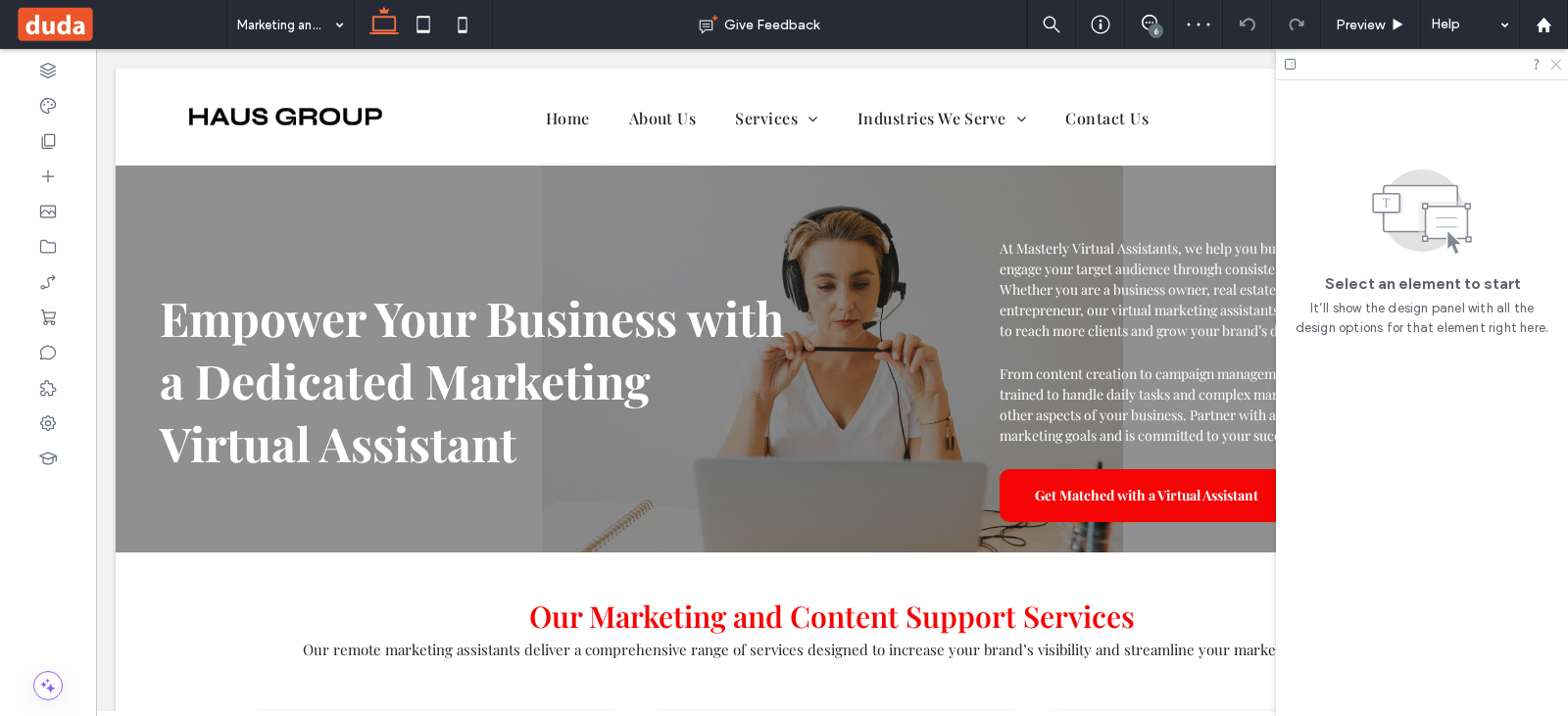 click 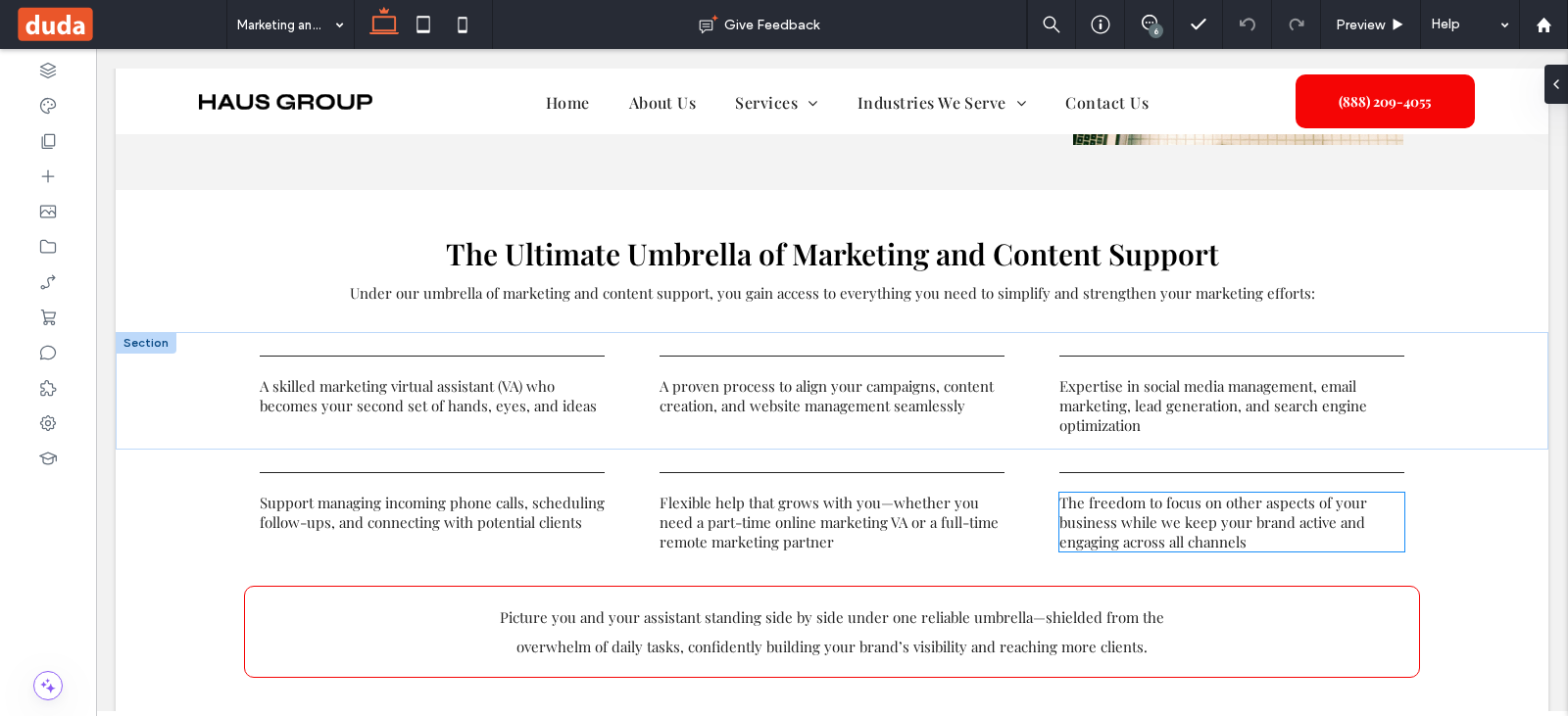 scroll, scrollTop: 1077, scrollLeft: 0, axis: vertical 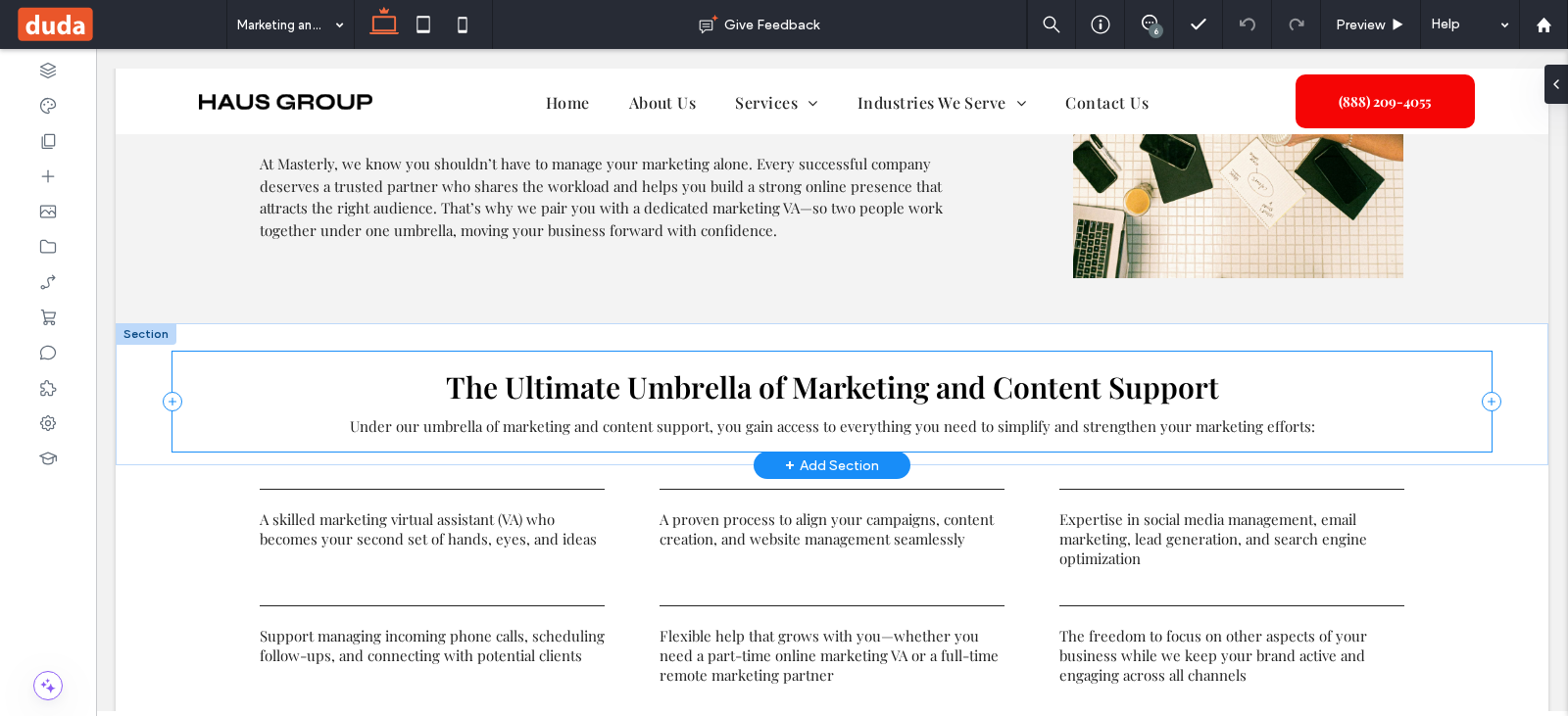 click at bounding box center [172, 402] 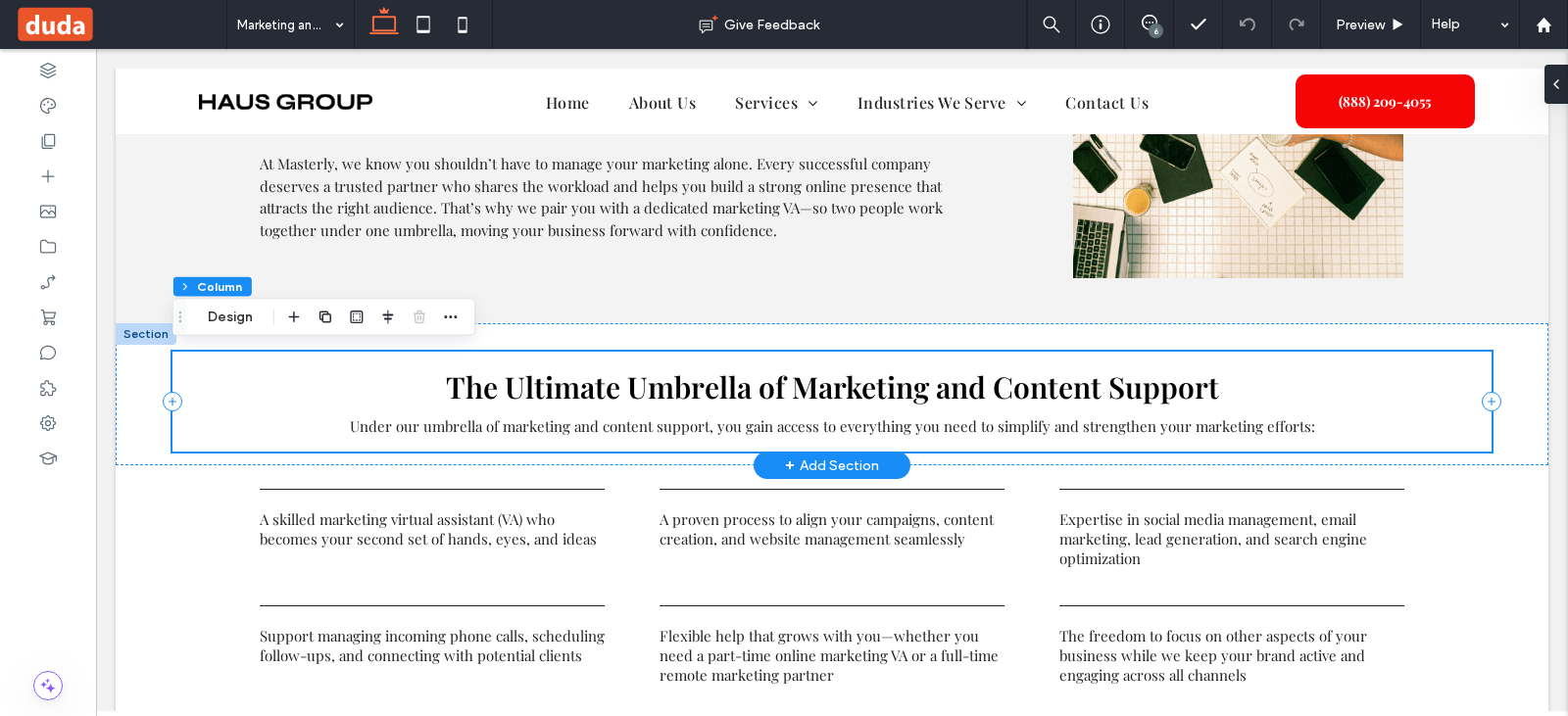 click on "The Ultimate Umbrella of Marketing and Content Support
Under our
umbrella of marketing and content support , you gain access to everything you need to simplify and strengthen your marketing efforts:" at bounding box center [832, 395] 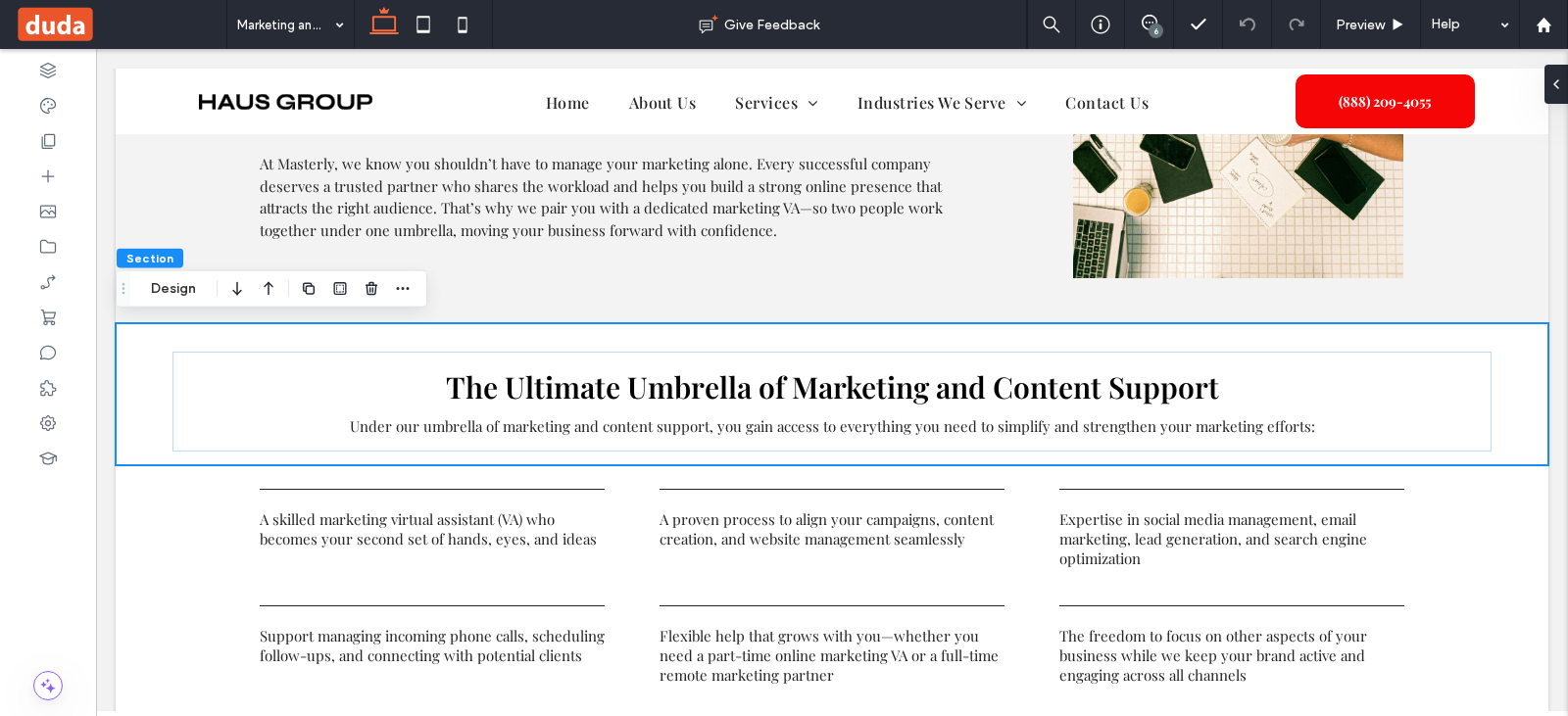 click on "Section Design" at bounding box center (271, 289) 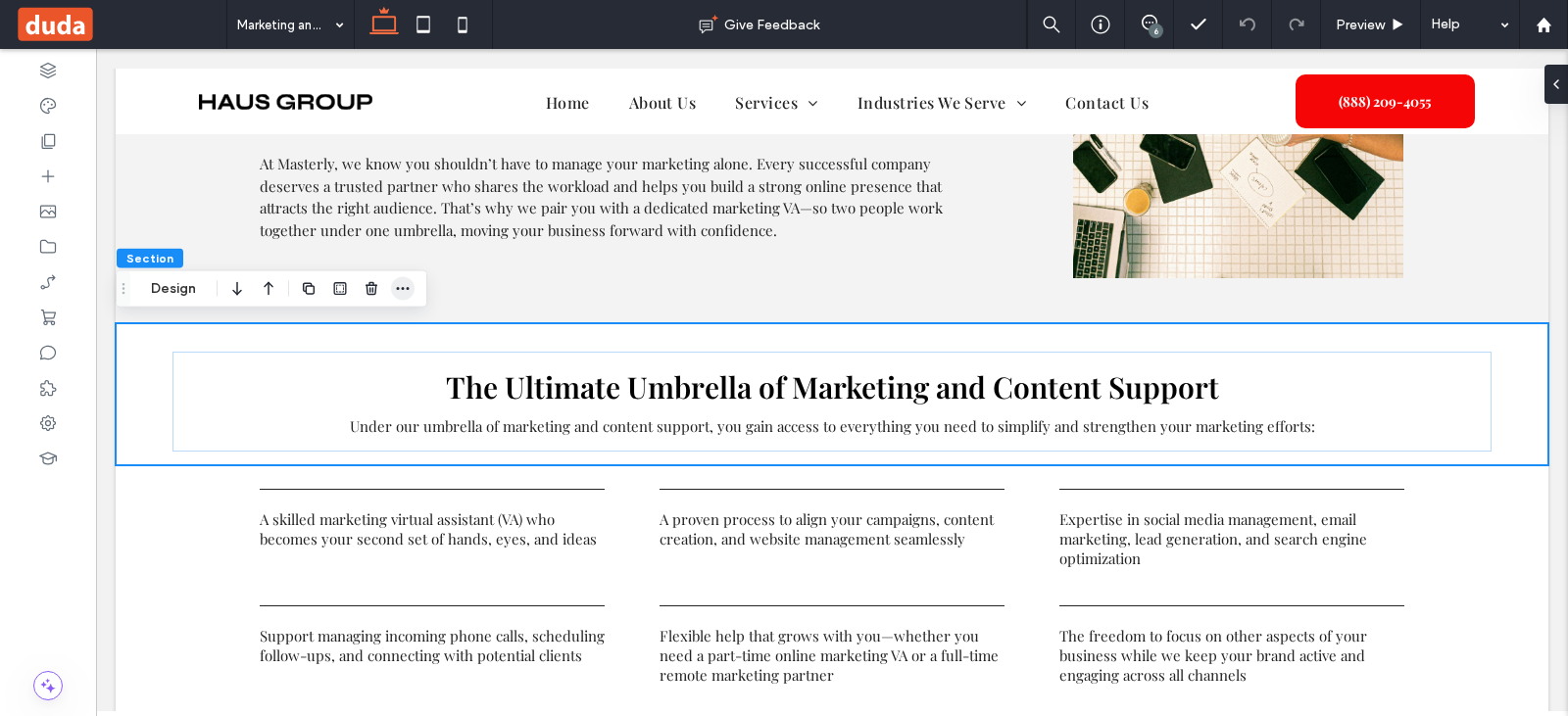 click at bounding box center [403, 289] 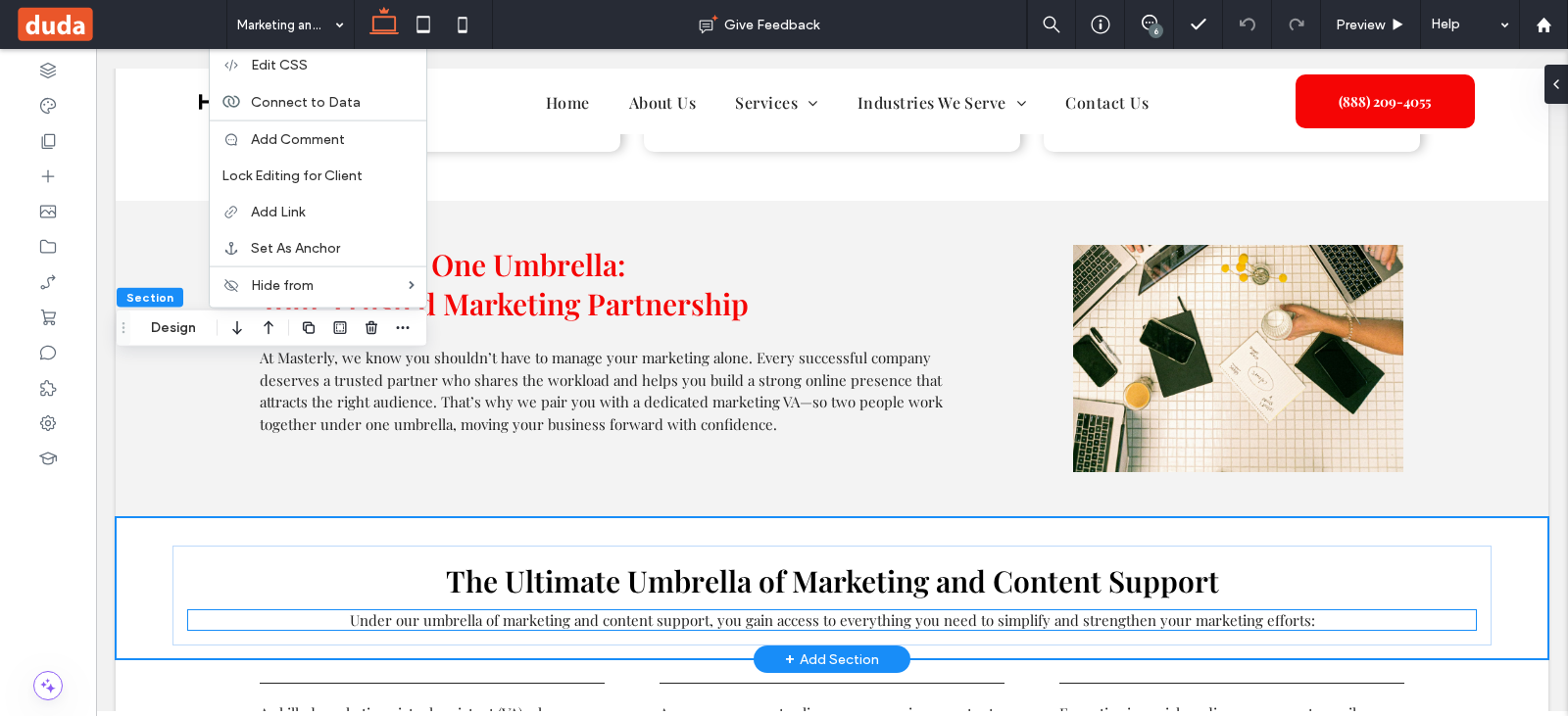 scroll, scrollTop: 882, scrollLeft: 0, axis: vertical 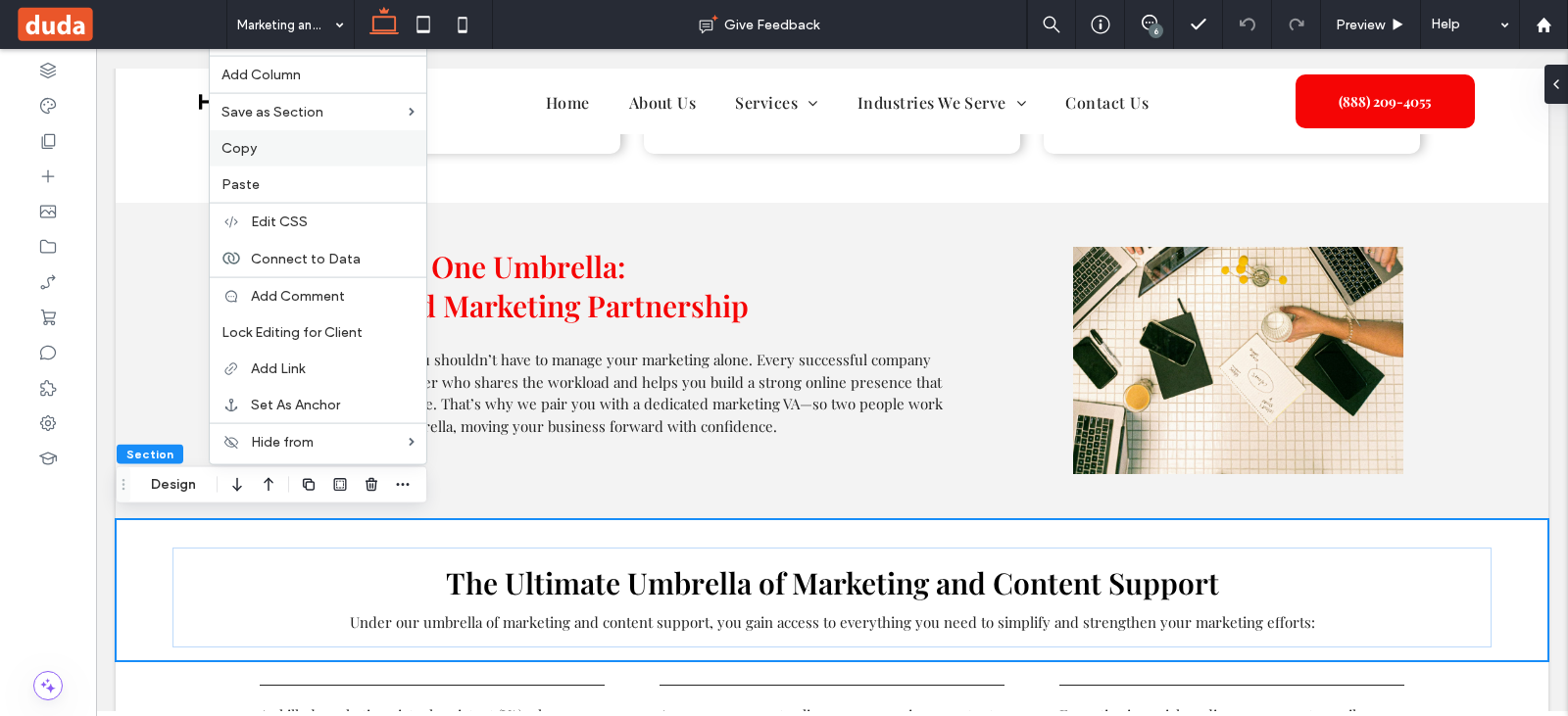 click on "Copy" at bounding box center (318, 148) 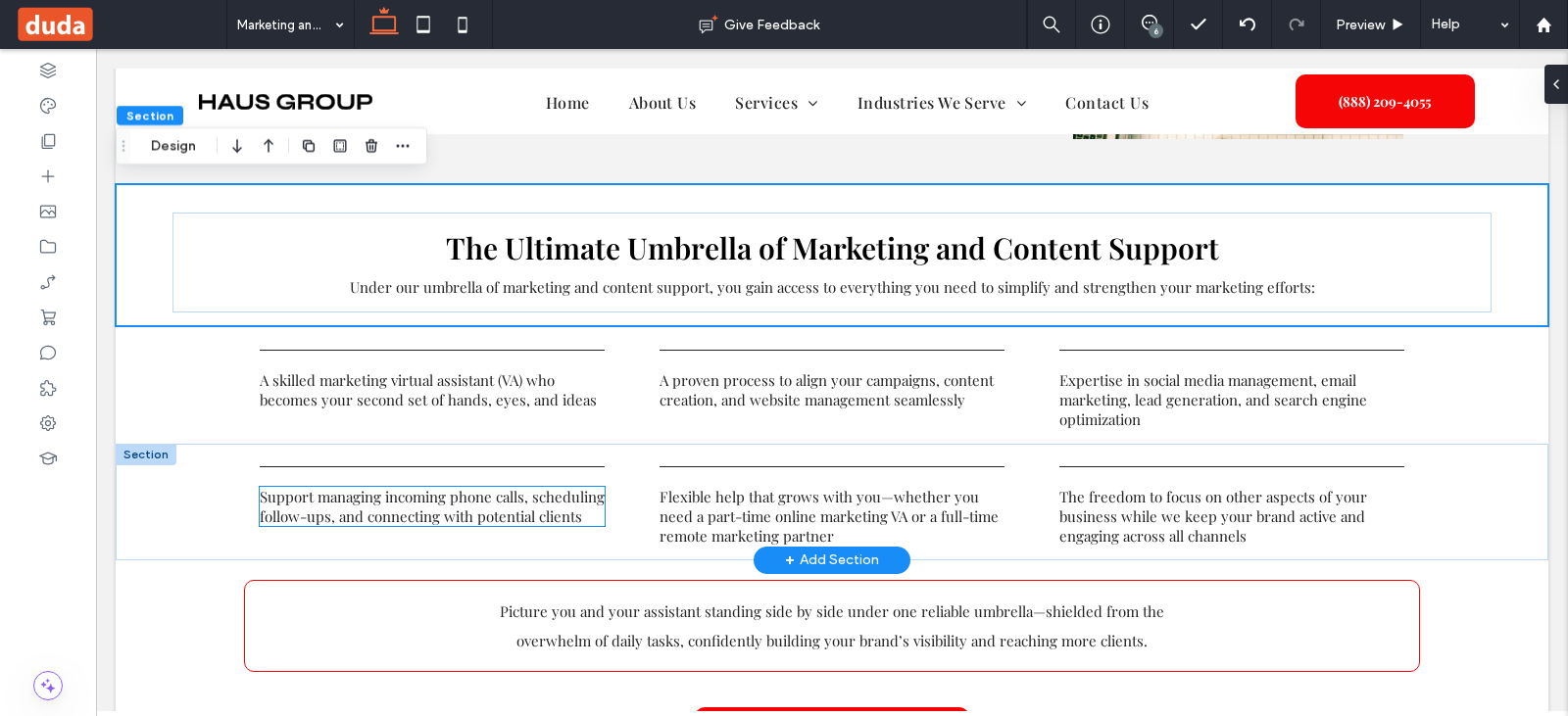 scroll, scrollTop: 1175, scrollLeft: 0, axis: vertical 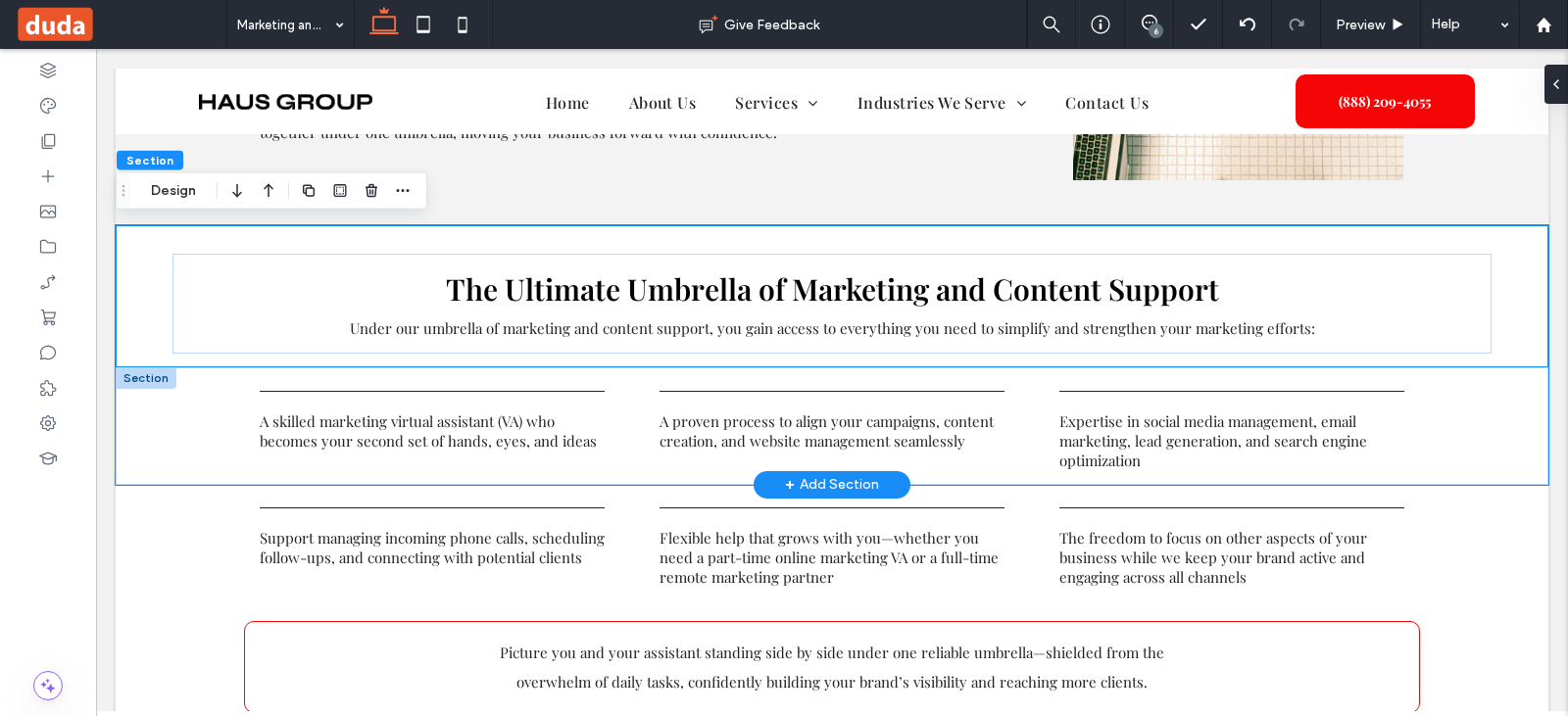 click on "A skilled marketing virtual assistant (VA)
who becomes your second set of hands, eyes, and ideas
A proven process to align your
campaigns, content creation , and
website management   seamlessly
Expertise in
social media management ,
email marketing ,
lead generation , and
search engine optimization" at bounding box center (832, 425) 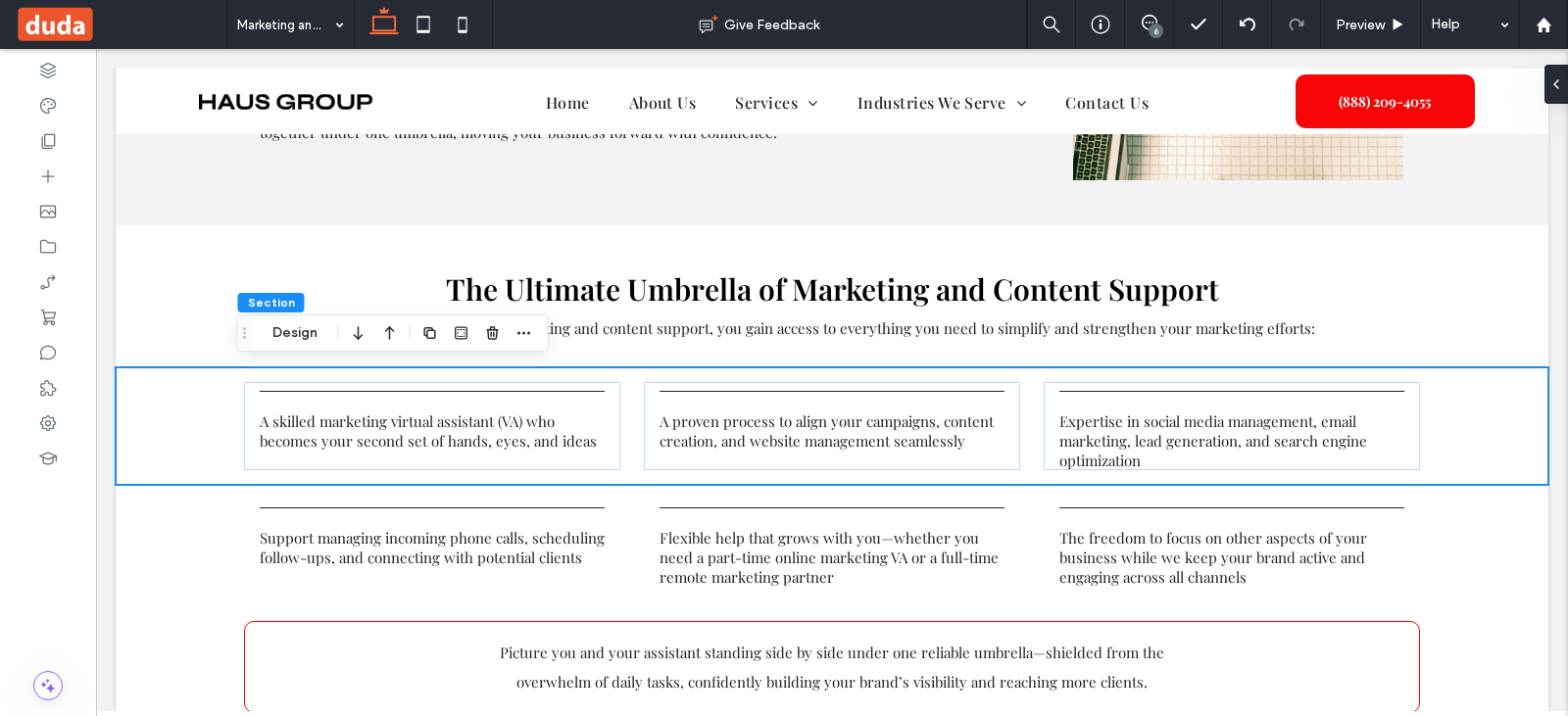 click on "Section Design" at bounding box center [393, 333] 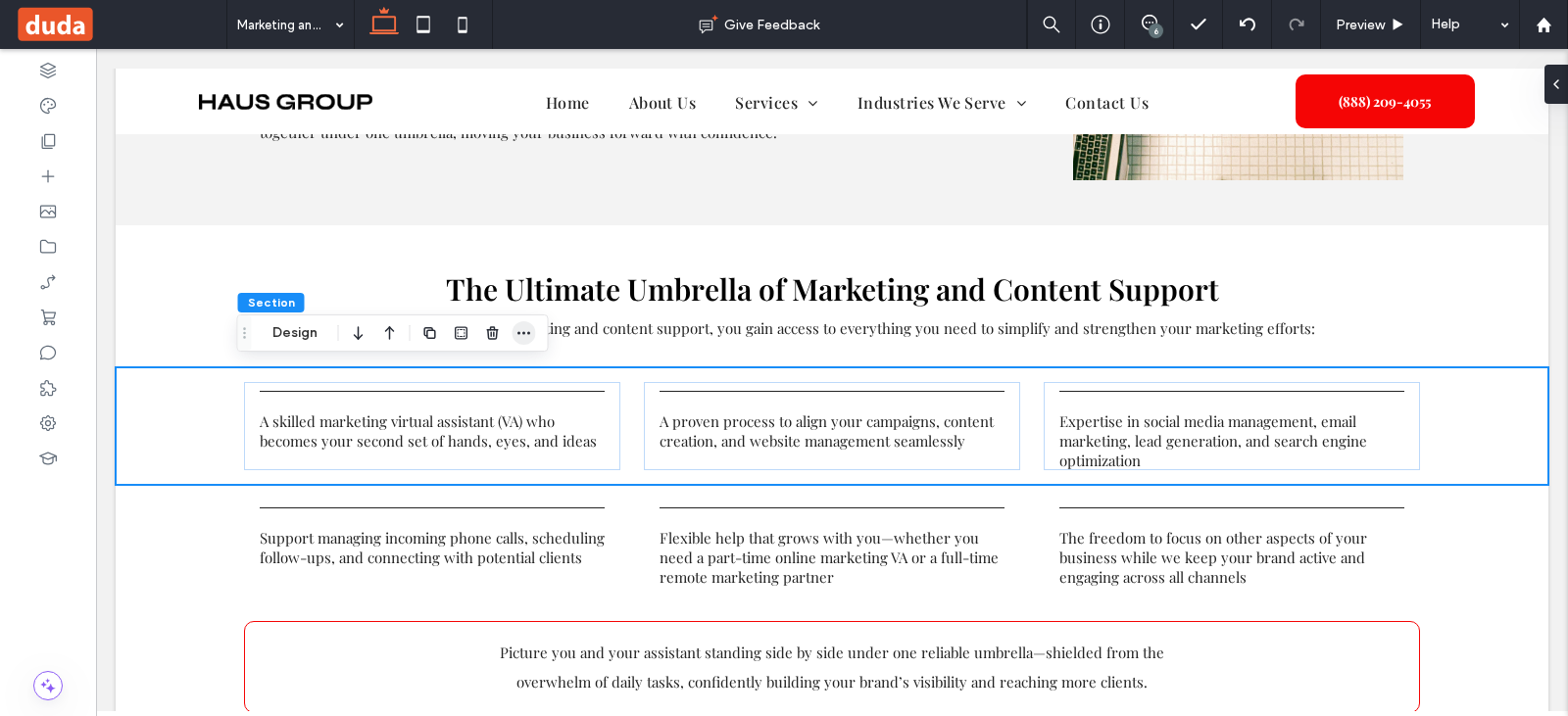 drag, startPoint x: 528, startPoint y: 336, endPoint x: 662, endPoint y: 528, distance: 234.13671 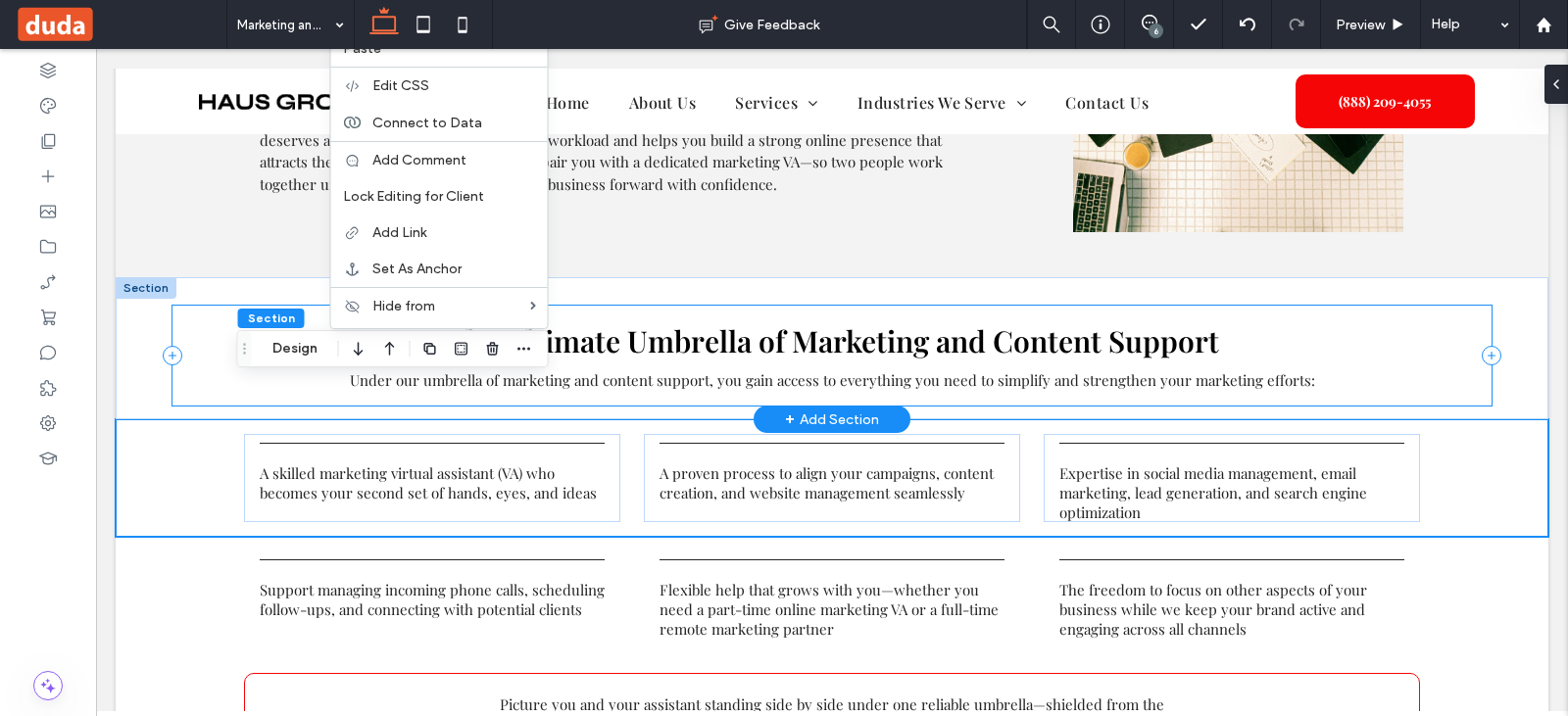 scroll, scrollTop: 882, scrollLeft: 0, axis: vertical 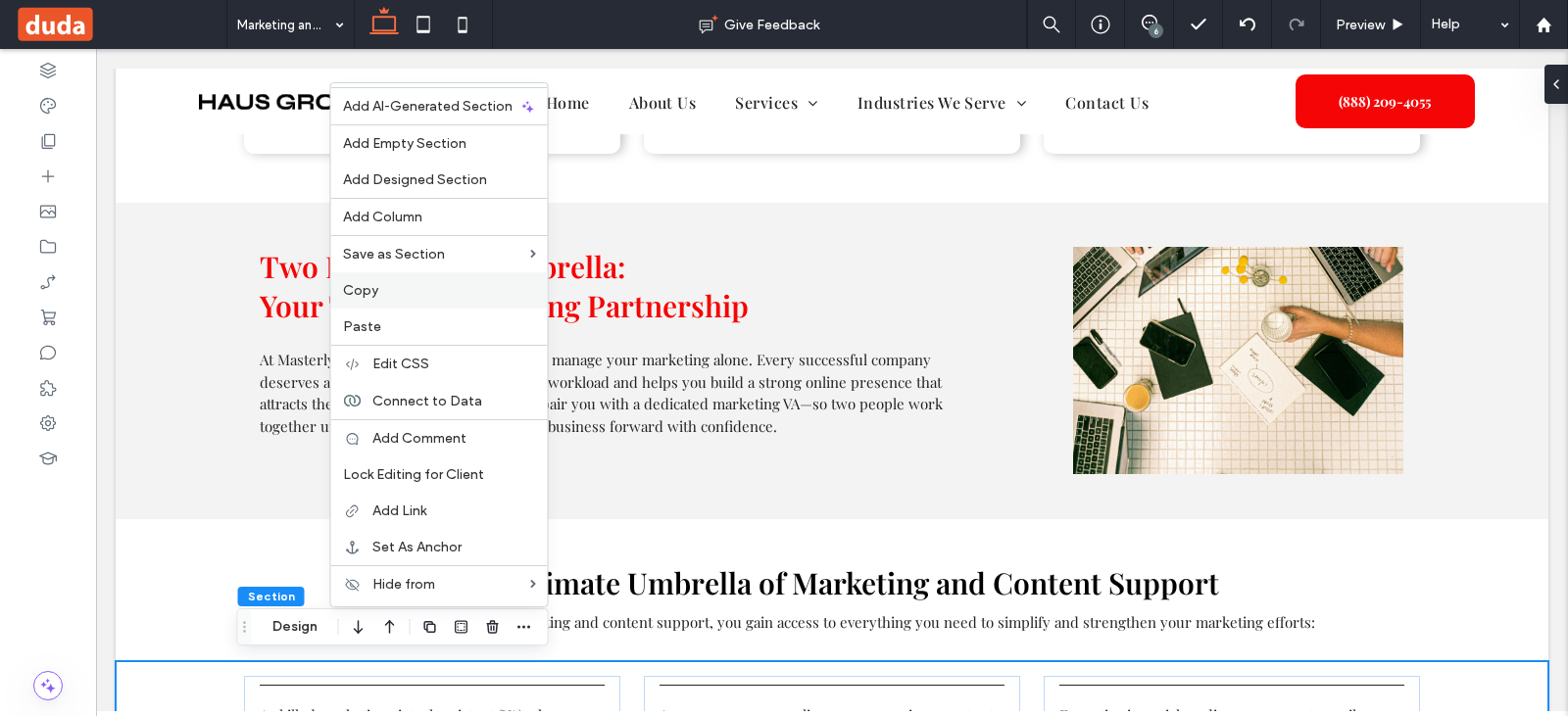 click on "Copy" at bounding box center (439, 290) 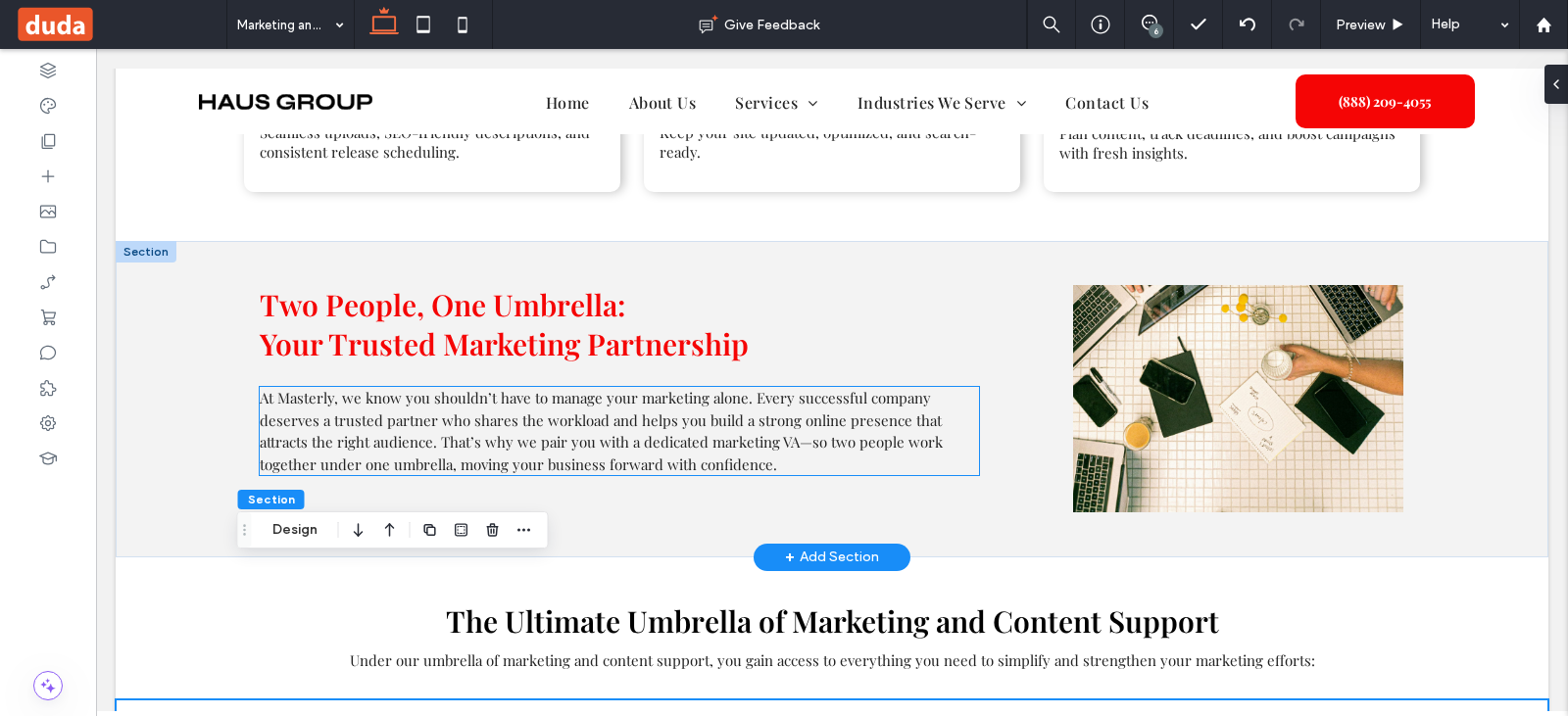 scroll, scrollTop: 784, scrollLeft: 0, axis: vertical 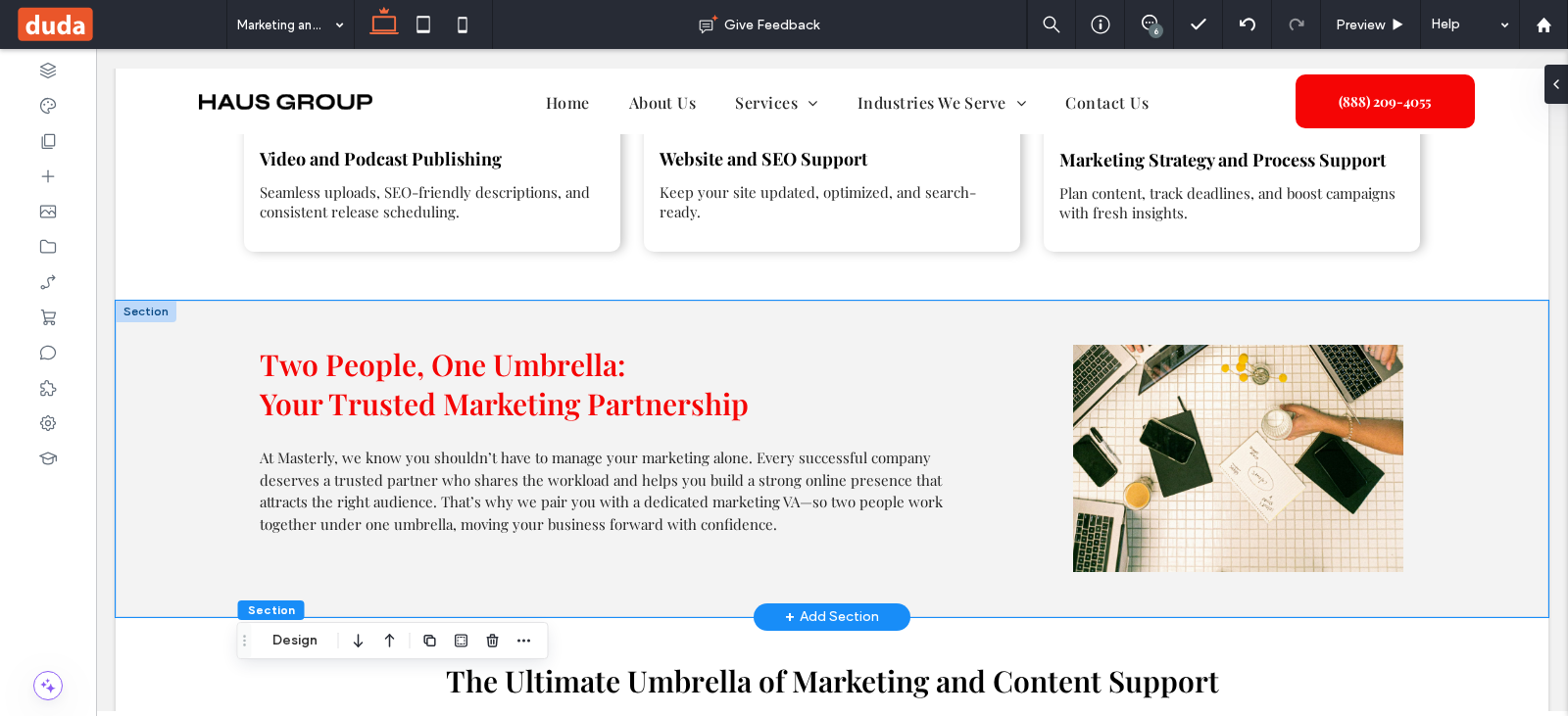 click on "Two People, One Umbrella:
Your Trusted Marketing Partnership
At Masterly, we know you shouldn’t have to manage your marketing alone. Every successful
company   deserves a
trusted partner   who shares the workload and helps you build a
strong online presence   that attracts the
right audience . That’s why we pair you with a
dedicated marketing VA —so
two people work together under one umbrella , moving your business forward with confidence." at bounding box center [832, 458] 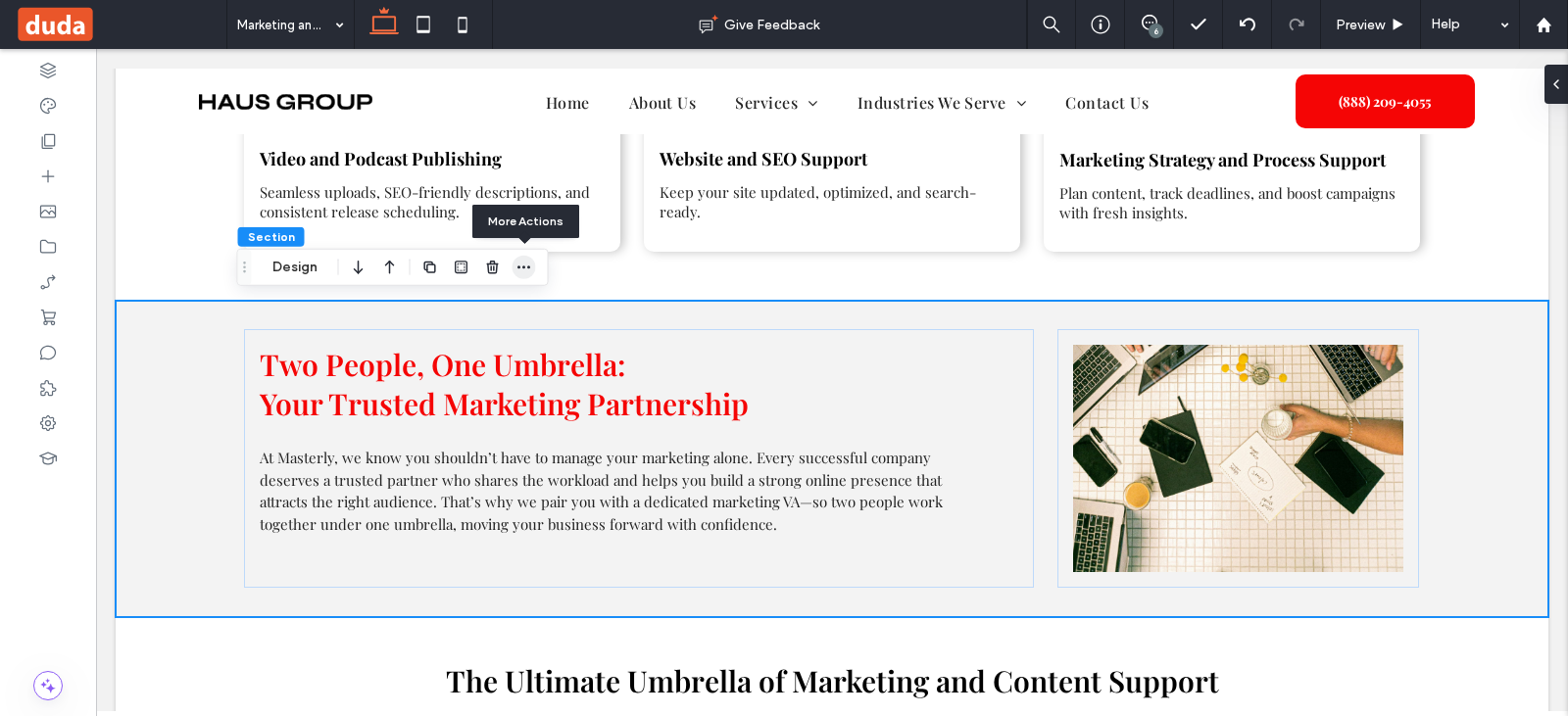 click 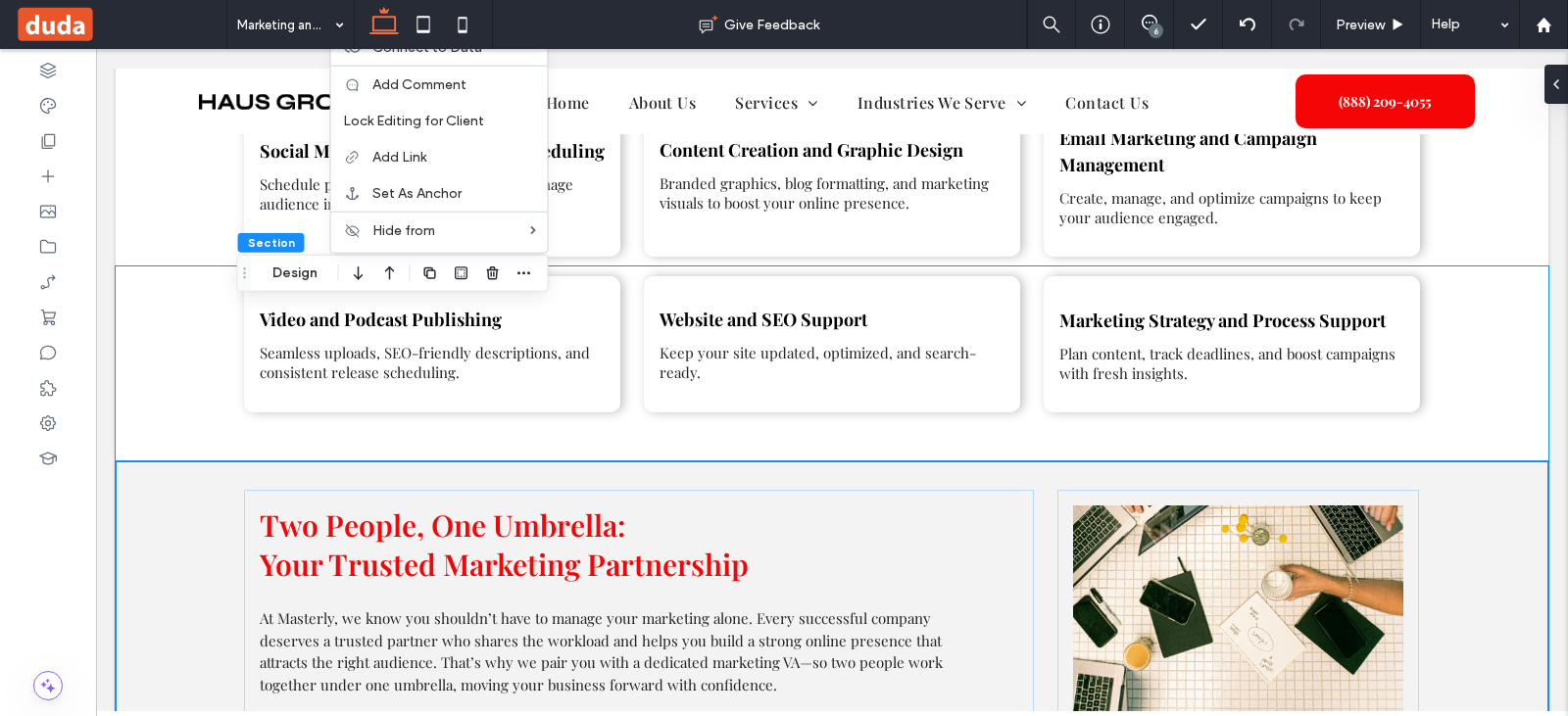 scroll, scrollTop: 392, scrollLeft: 0, axis: vertical 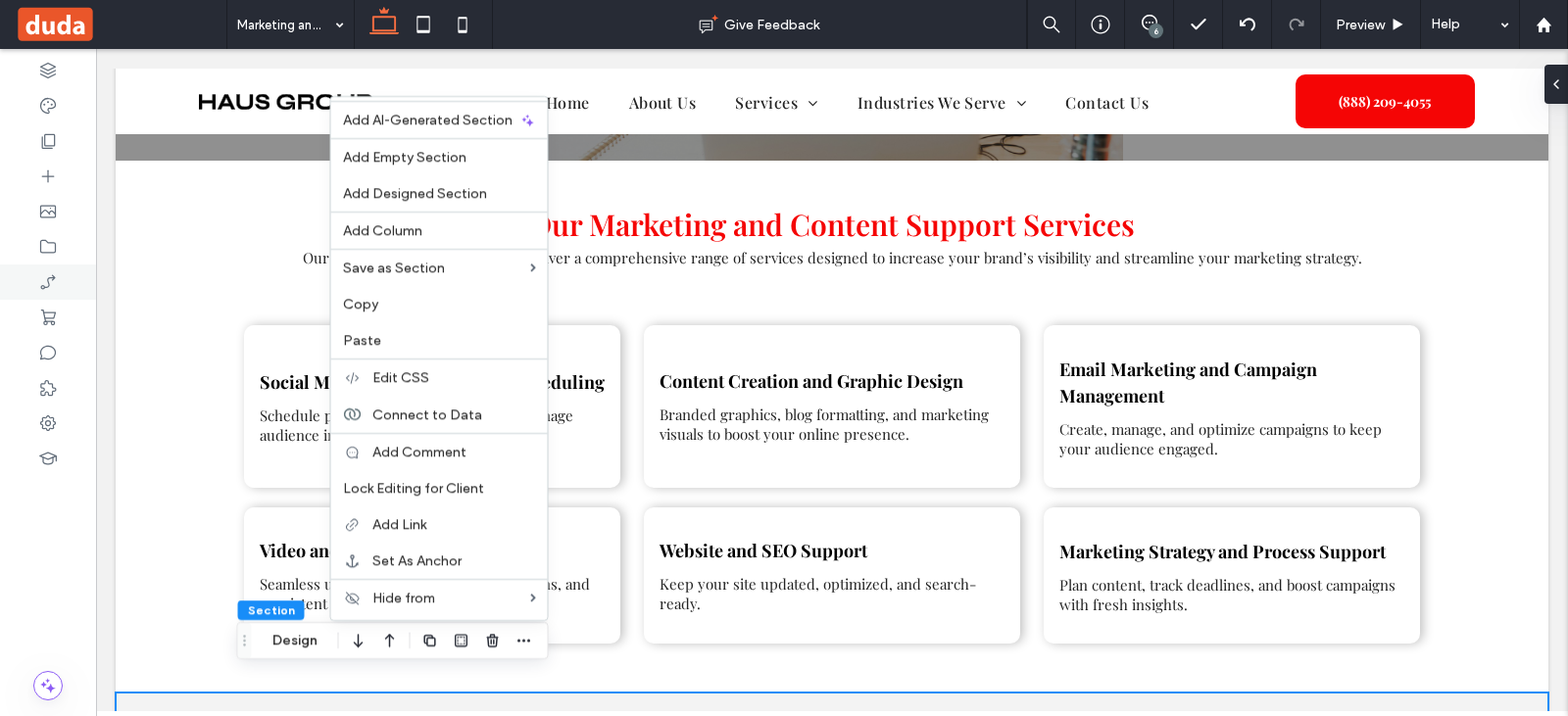 drag, startPoint x: 374, startPoint y: 306, endPoint x: 16, endPoint y: 278, distance: 359.0933 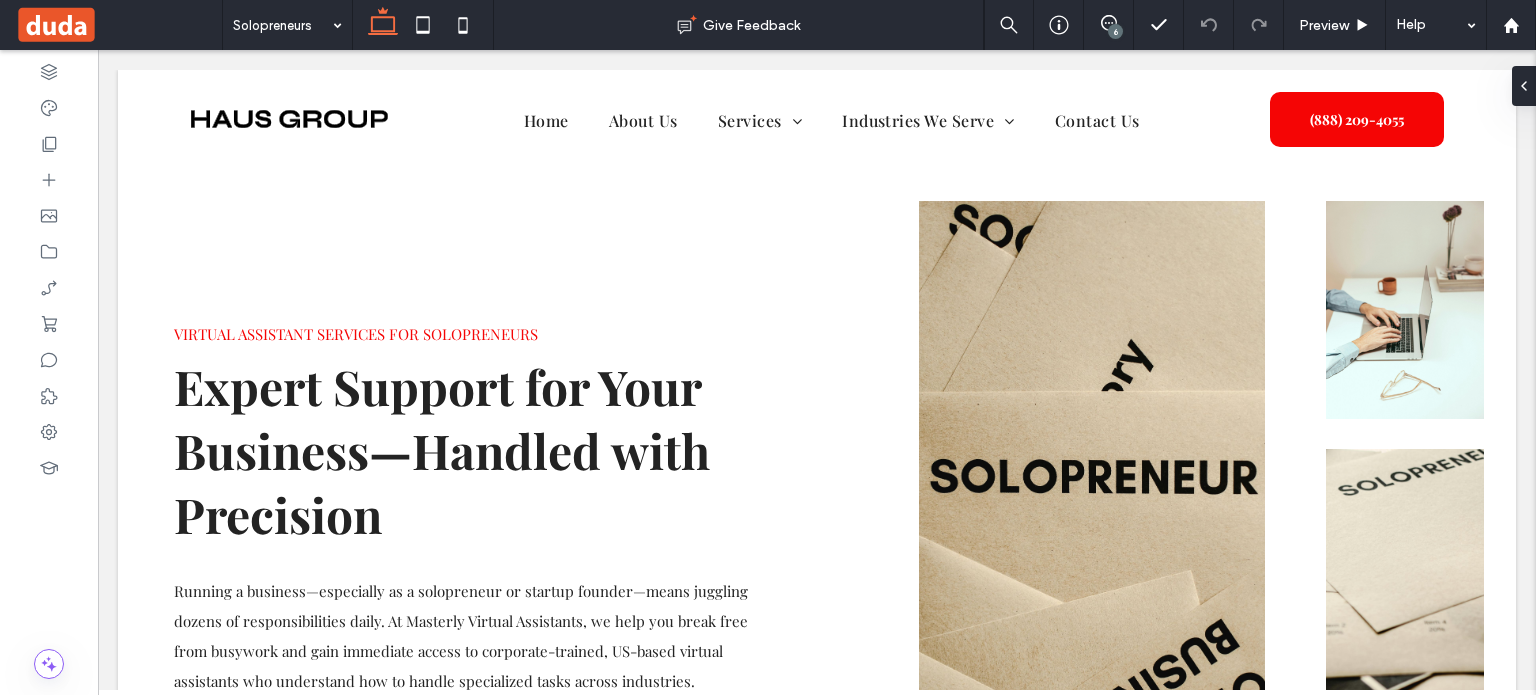 scroll, scrollTop: 0, scrollLeft: 0, axis: both 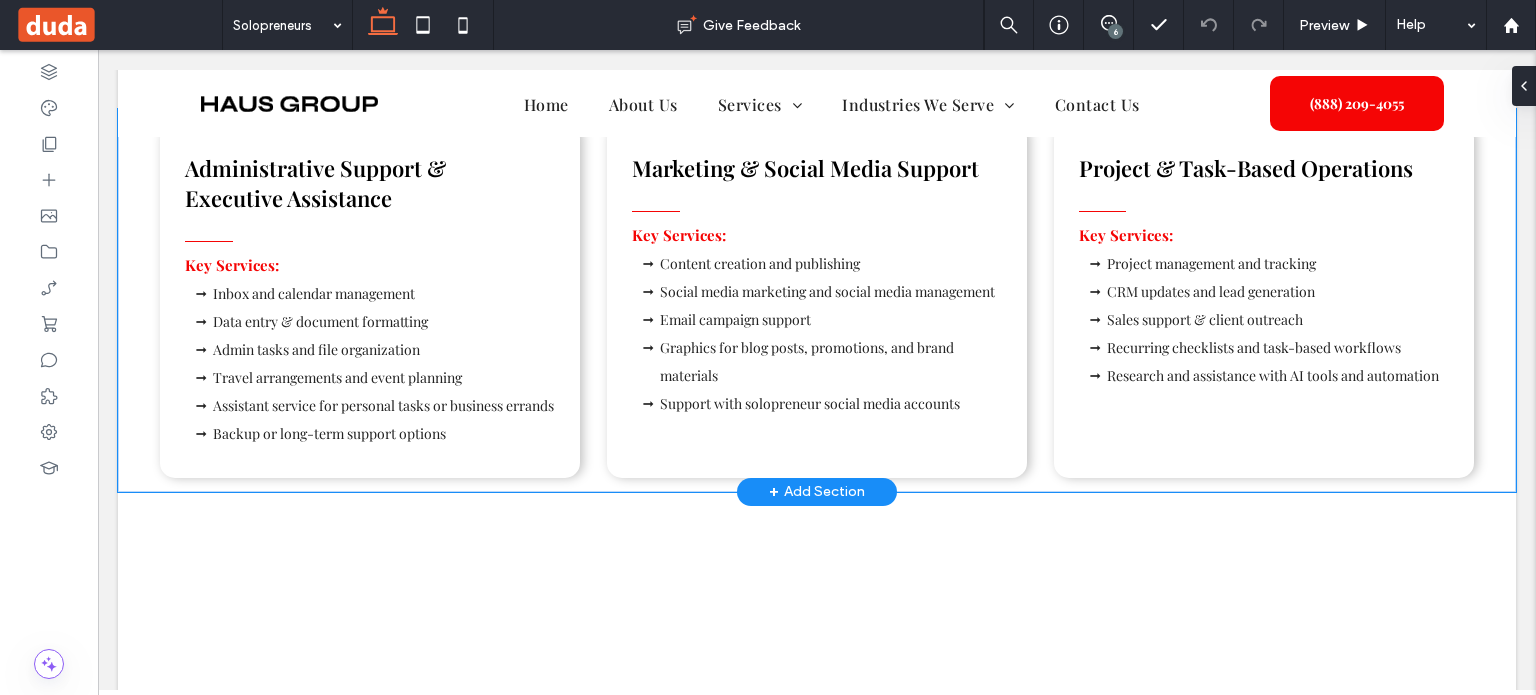 drag, startPoint x: 130, startPoint y: 479, endPoint x: 344, endPoint y: 374, distance: 238.37155 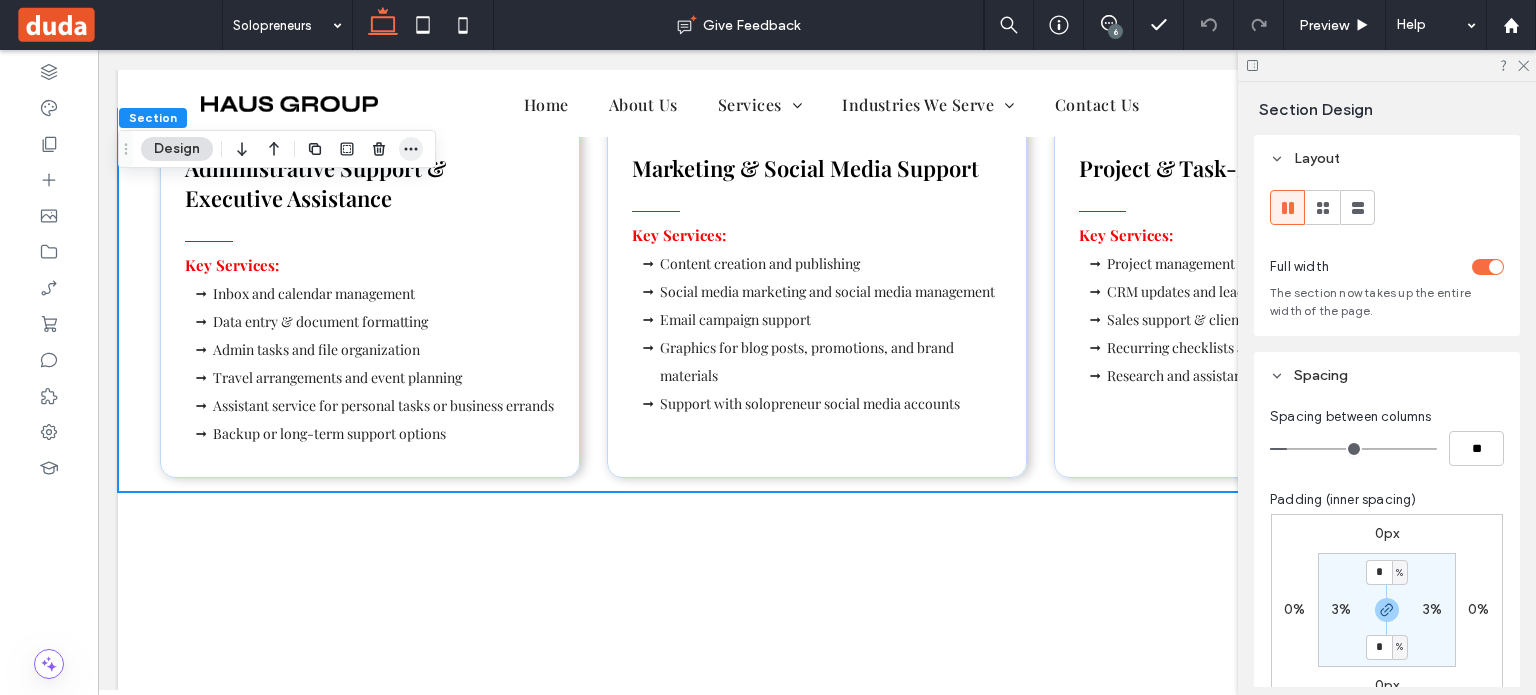 click 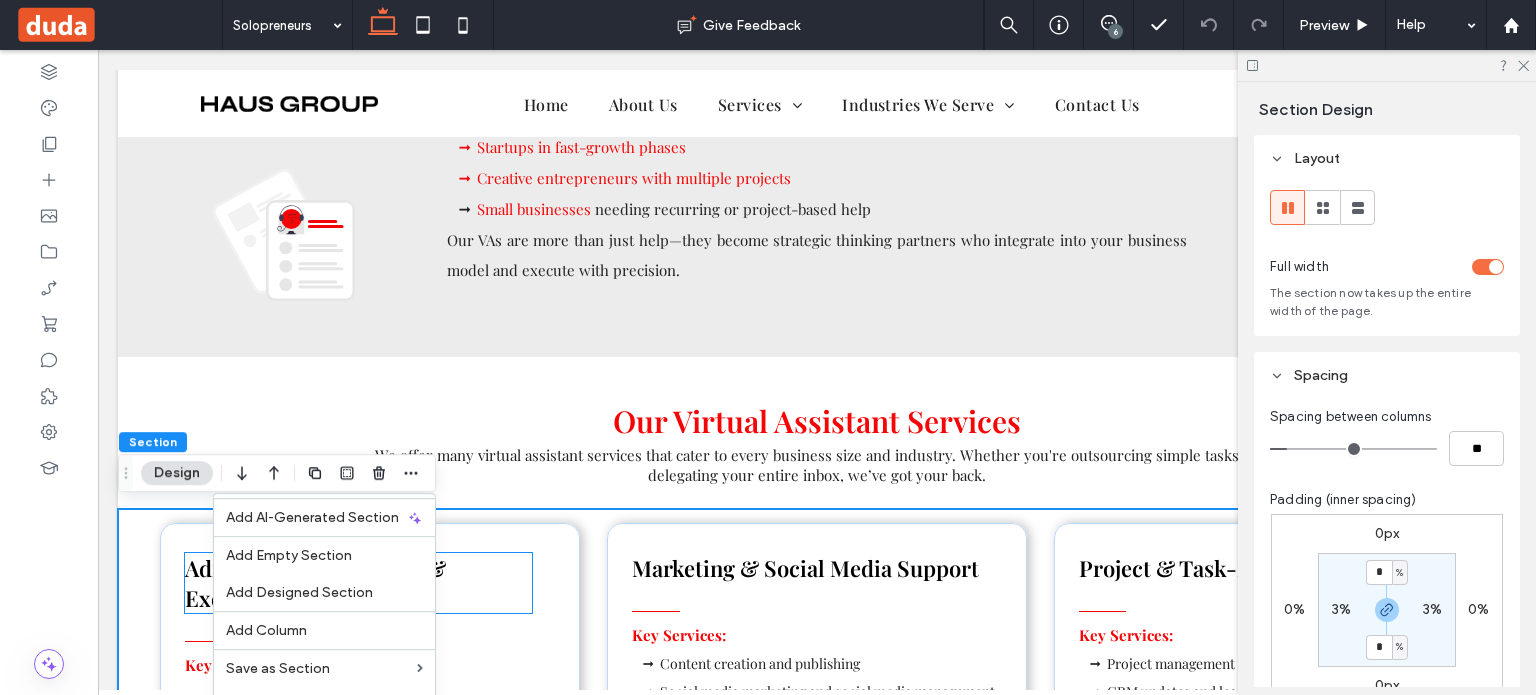 scroll, scrollTop: 1468, scrollLeft: 0, axis: vertical 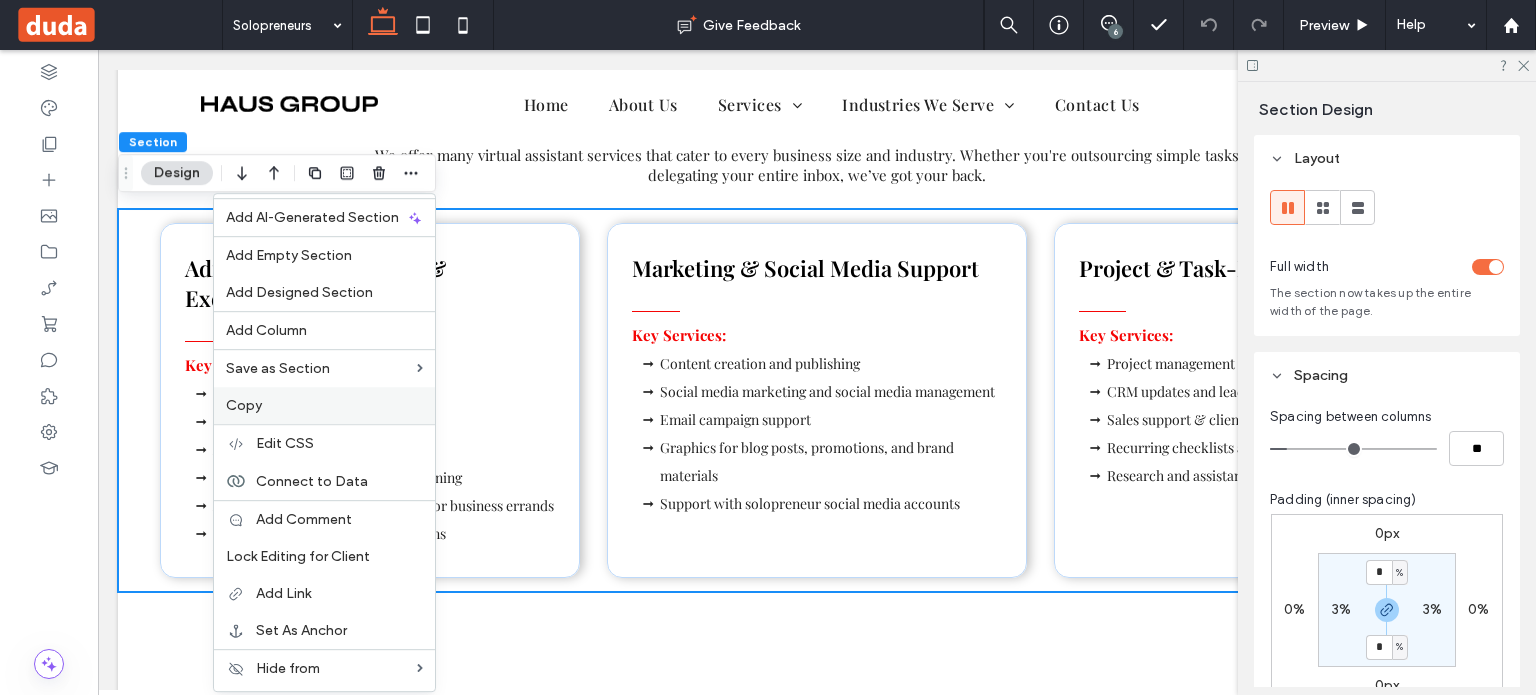 click on "Copy" at bounding box center (244, 405) 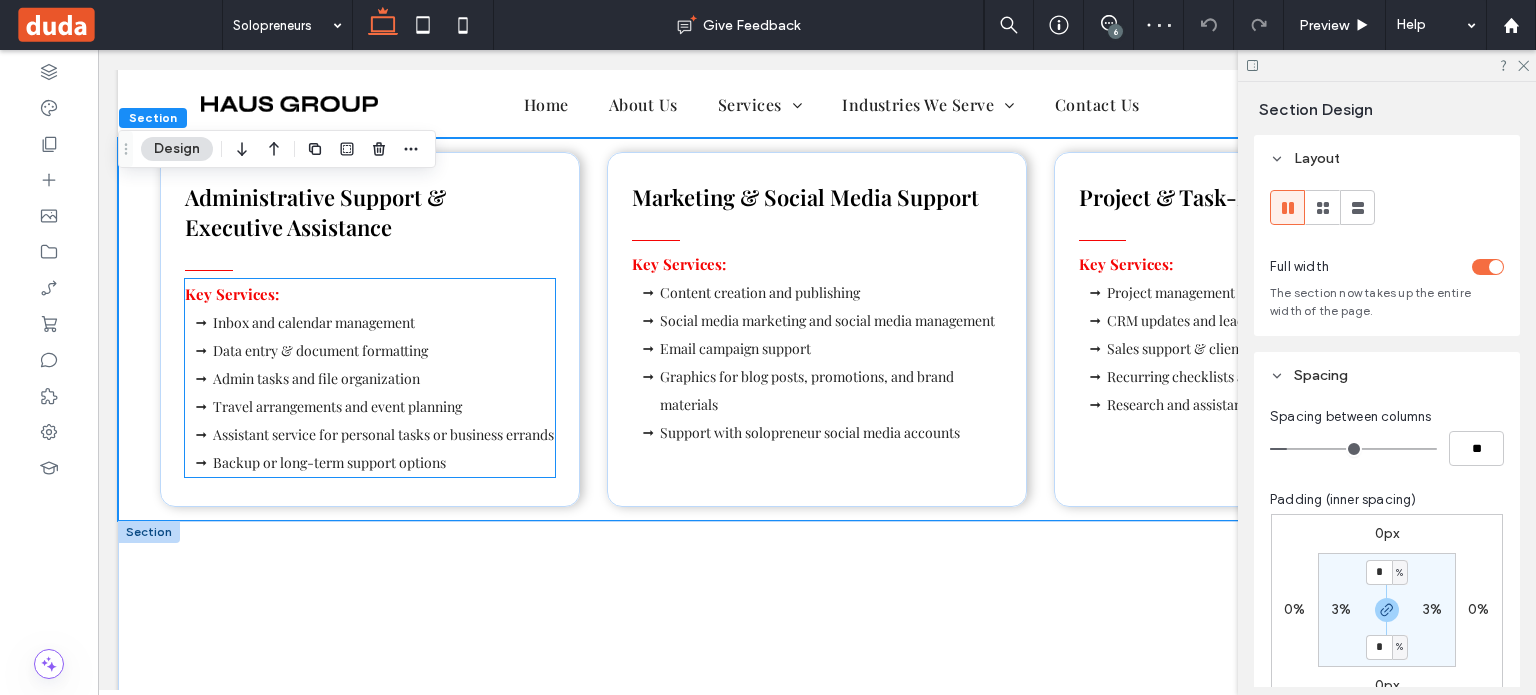 scroll, scrollTop: 1668, scrollLeft: 0, axis: vertical 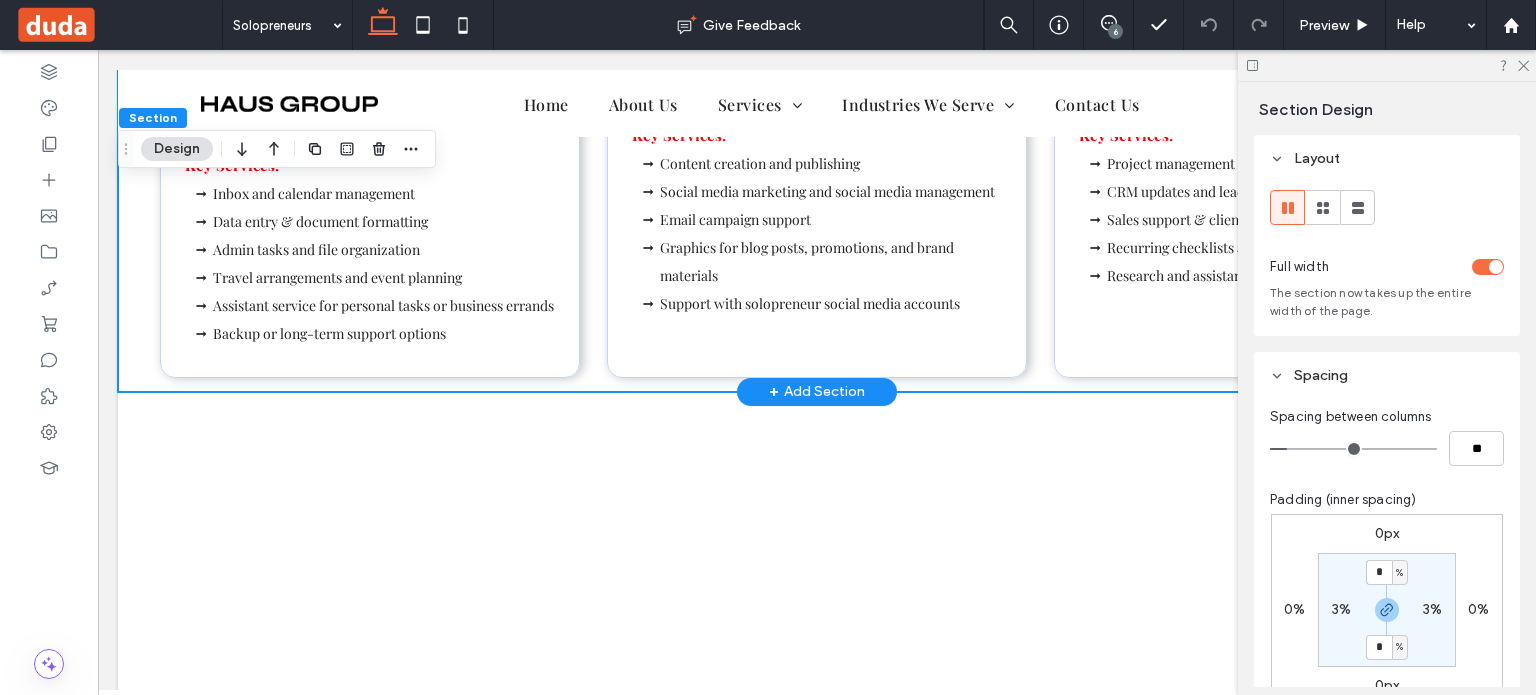 click on "Administrative Support & Executive Assistance
Key Services:   Inbox and calendar management Data entry & document formatting Admin tasks and file organization Travel arrangements and event planning Assistant service for personal tasks or business errands Backup or long-term support options
Marketing & Social Media Support
Key Services:   Content creation and publishing Social media marketing and social media management Email campaign support Graphics for blog posts, promotions, and brand materials Support with solopreneur social media accounts
Project & Task-Based Operations
Key Services:   Project management and tracking CRM updates and lead generation Sales support & client outreach Recurring checklists and task-based workflows Research and assistance with AI tools and automation" at bounding box center [817, 200] 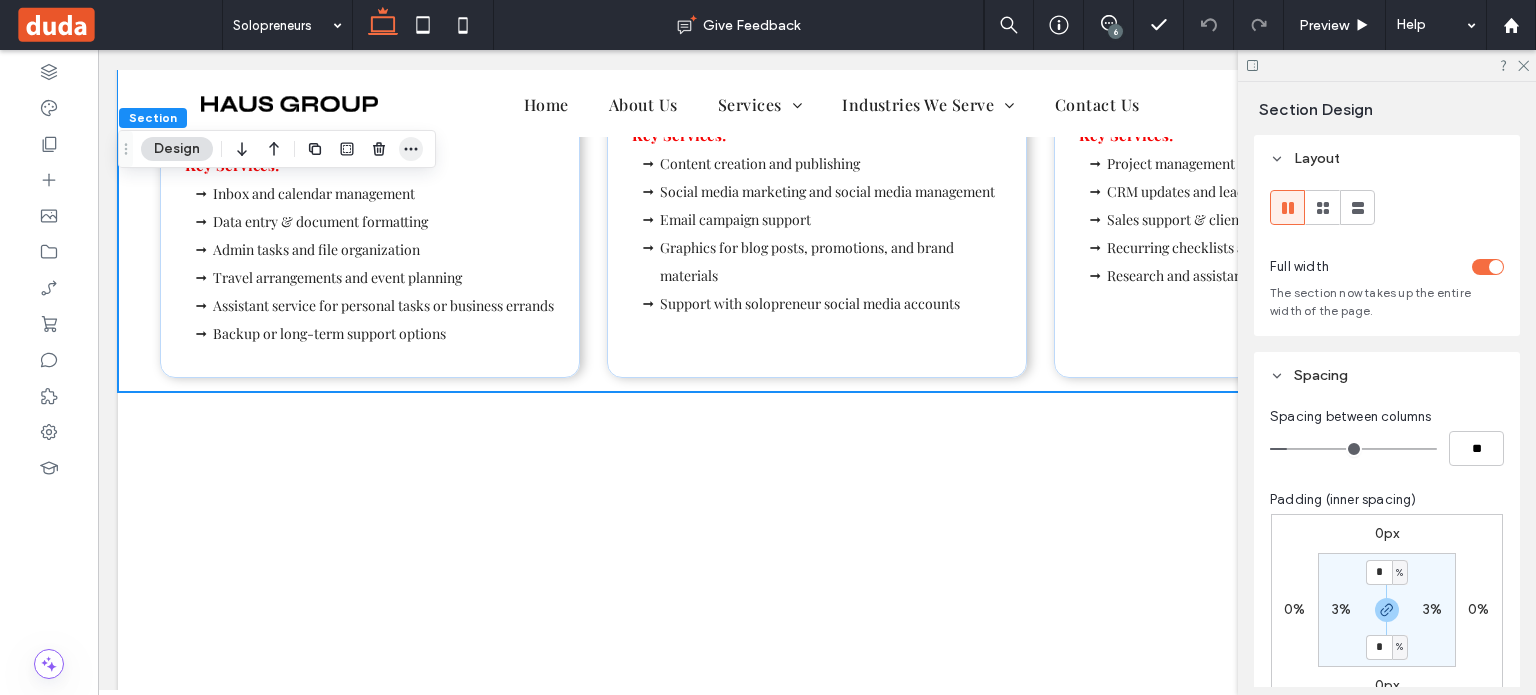 click 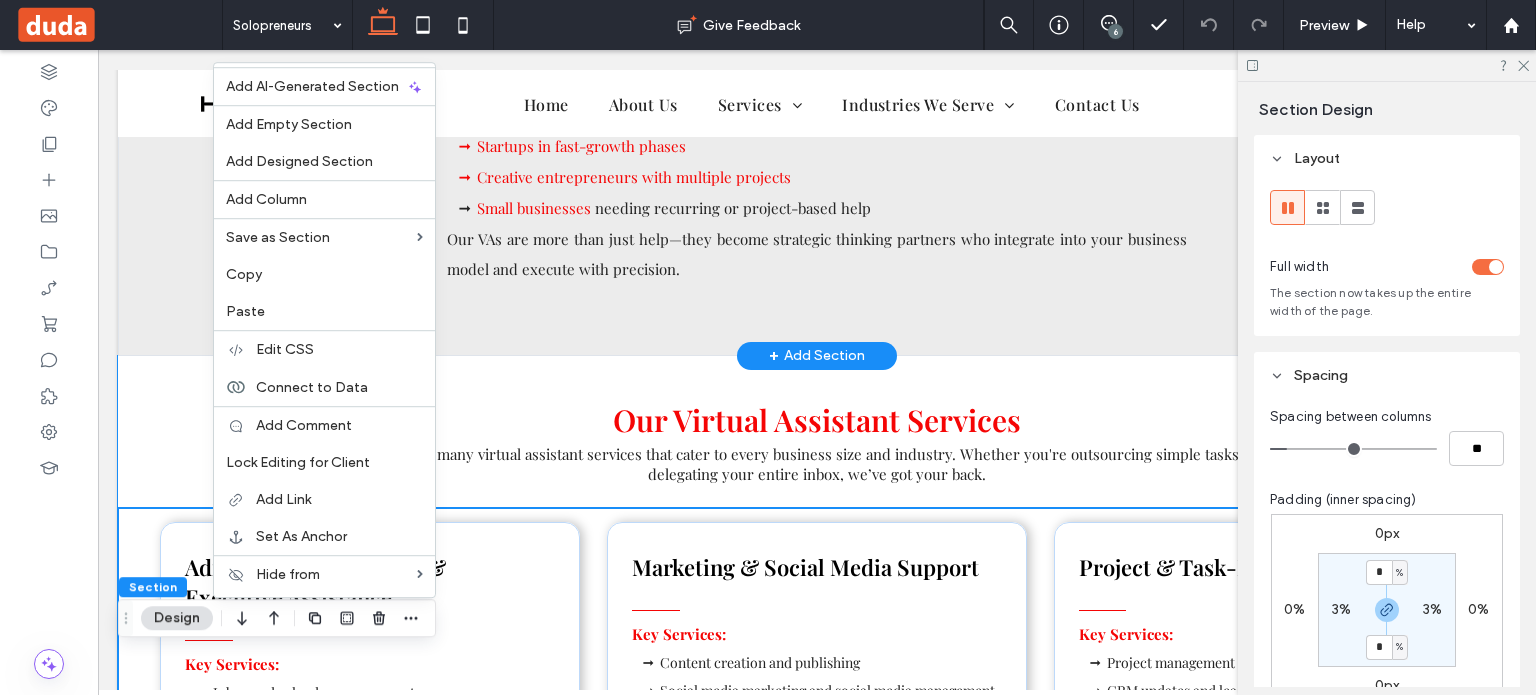 scroll, scrollTop: 968, scrollLeft: 0, axis: vertical 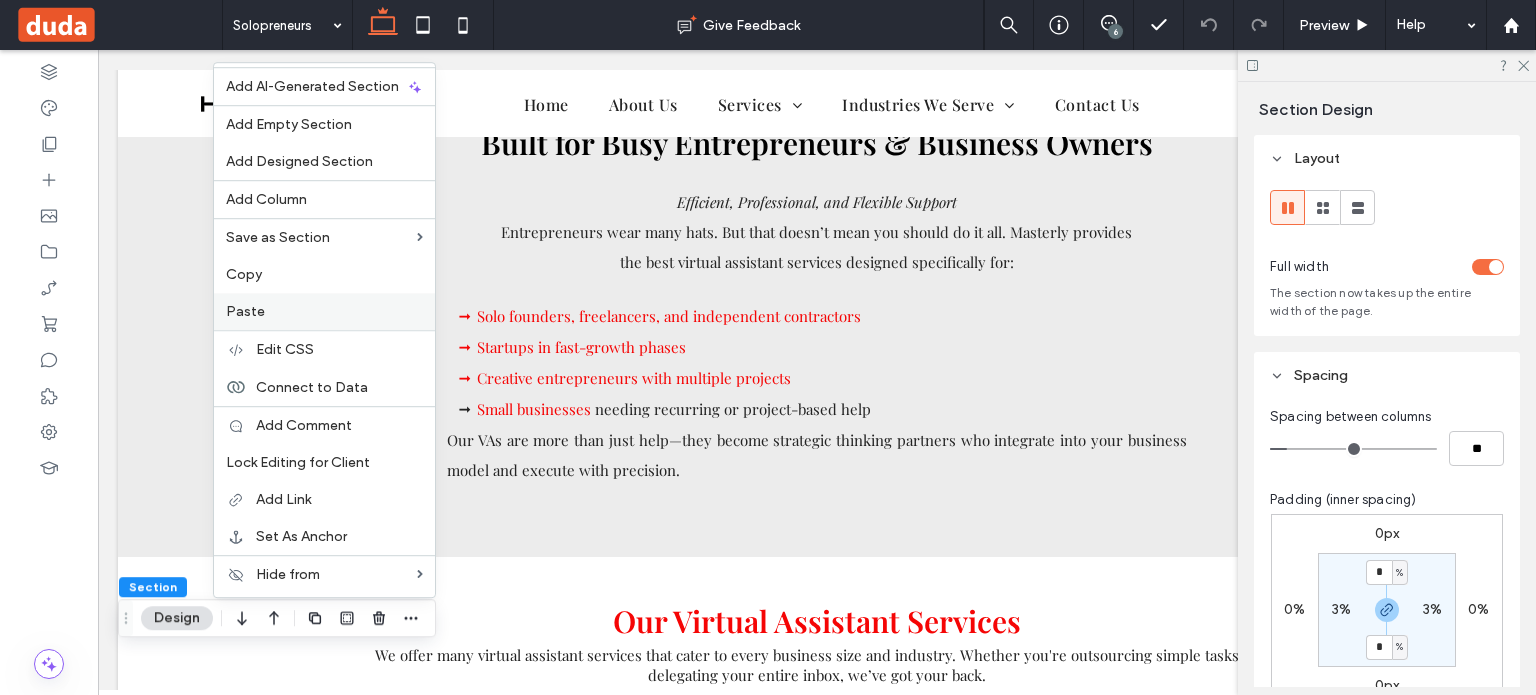 click on "Paste" at bounding box center [324, 311] 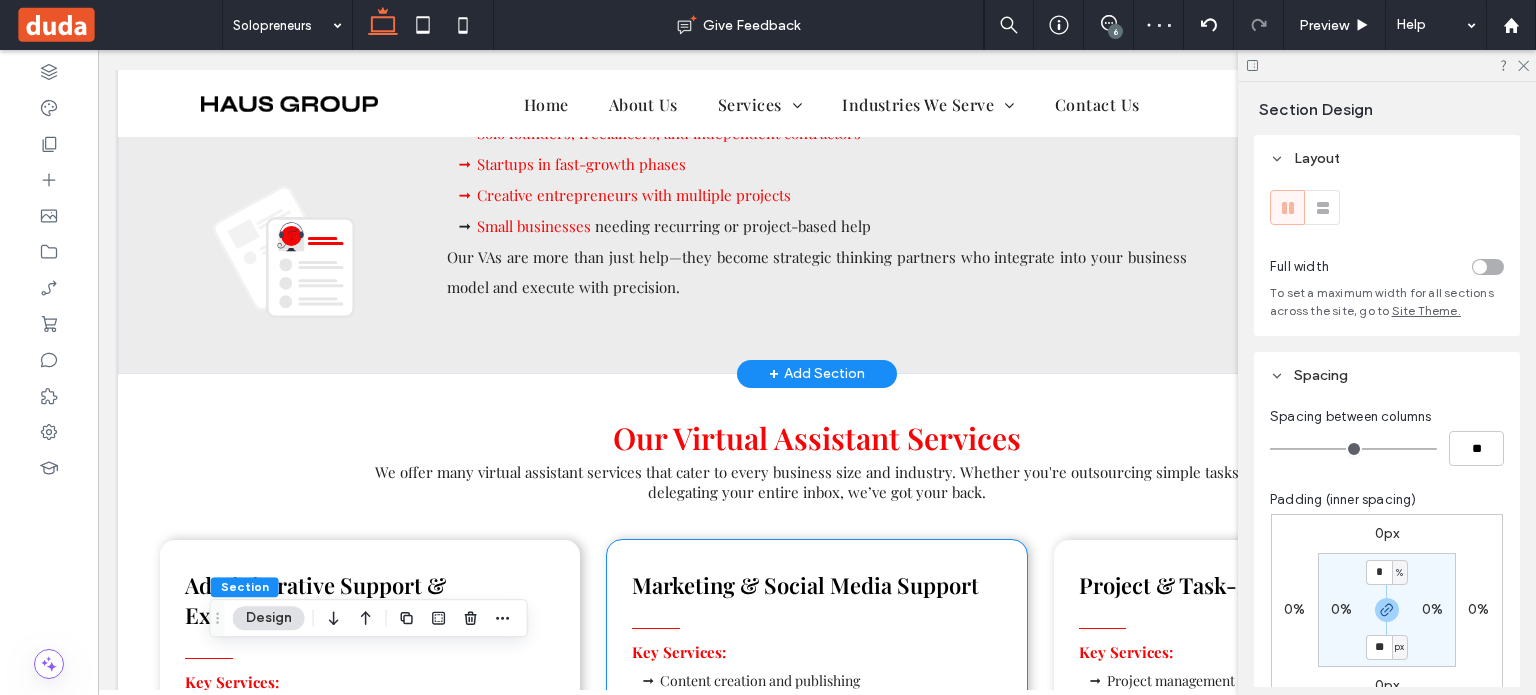 scroll, scrollTop: 986, scrollLeft: 0, axis: vertical 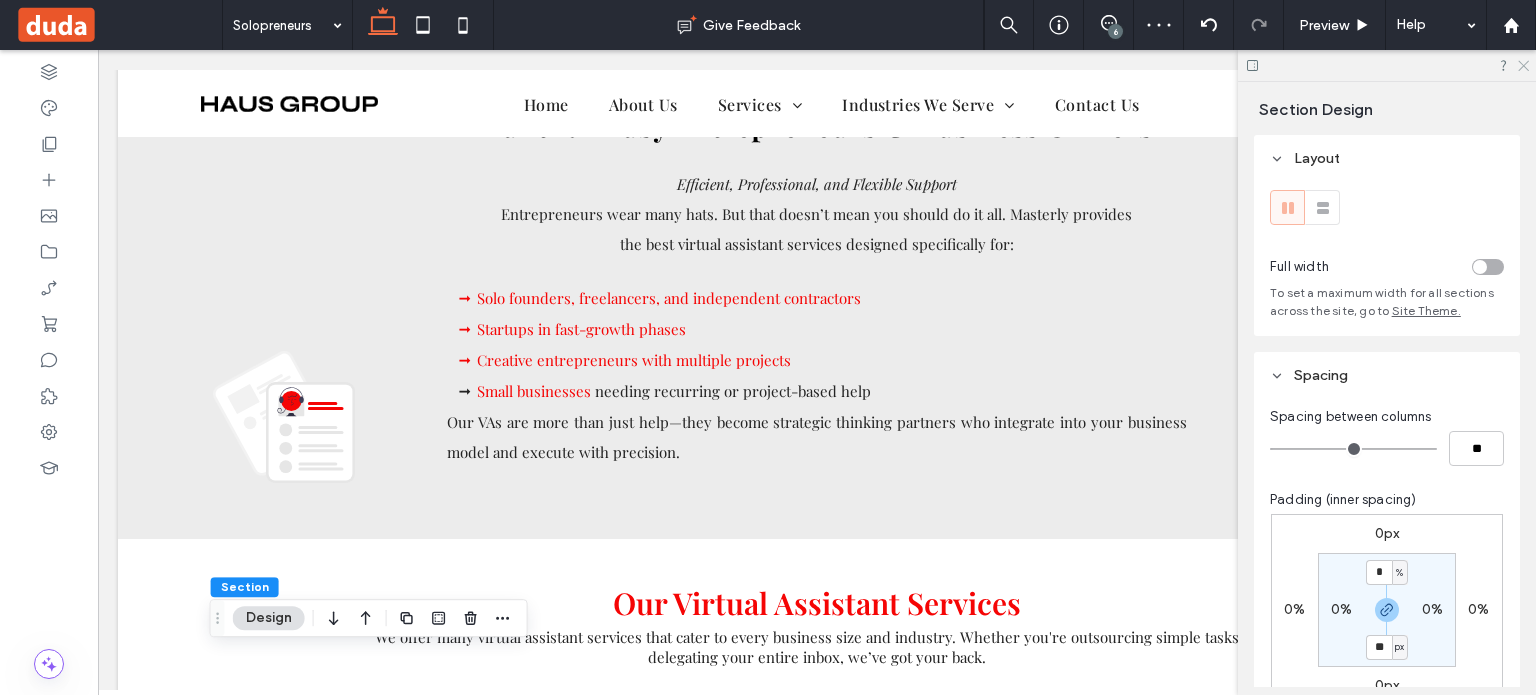 click 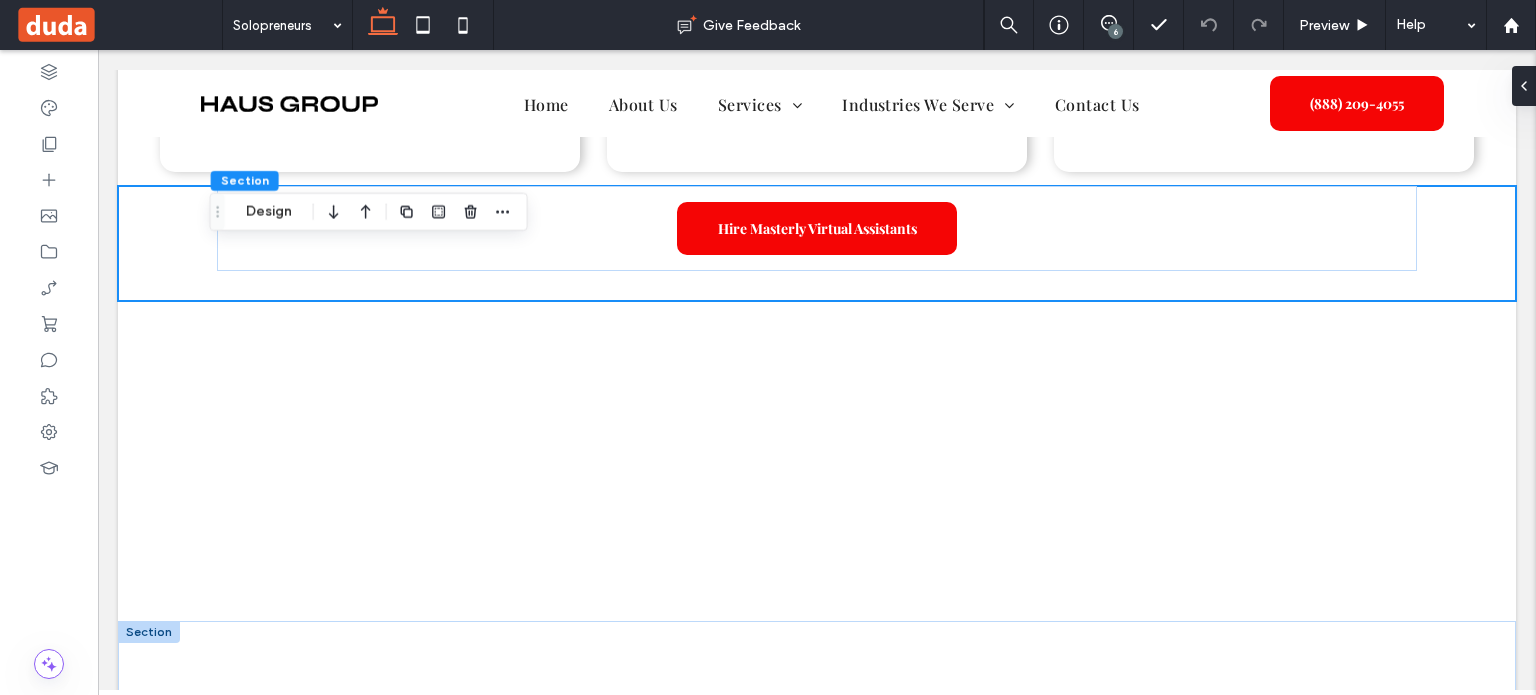 scroll, scrollTop: 1886, scrollLeft: 0, axis: vertical 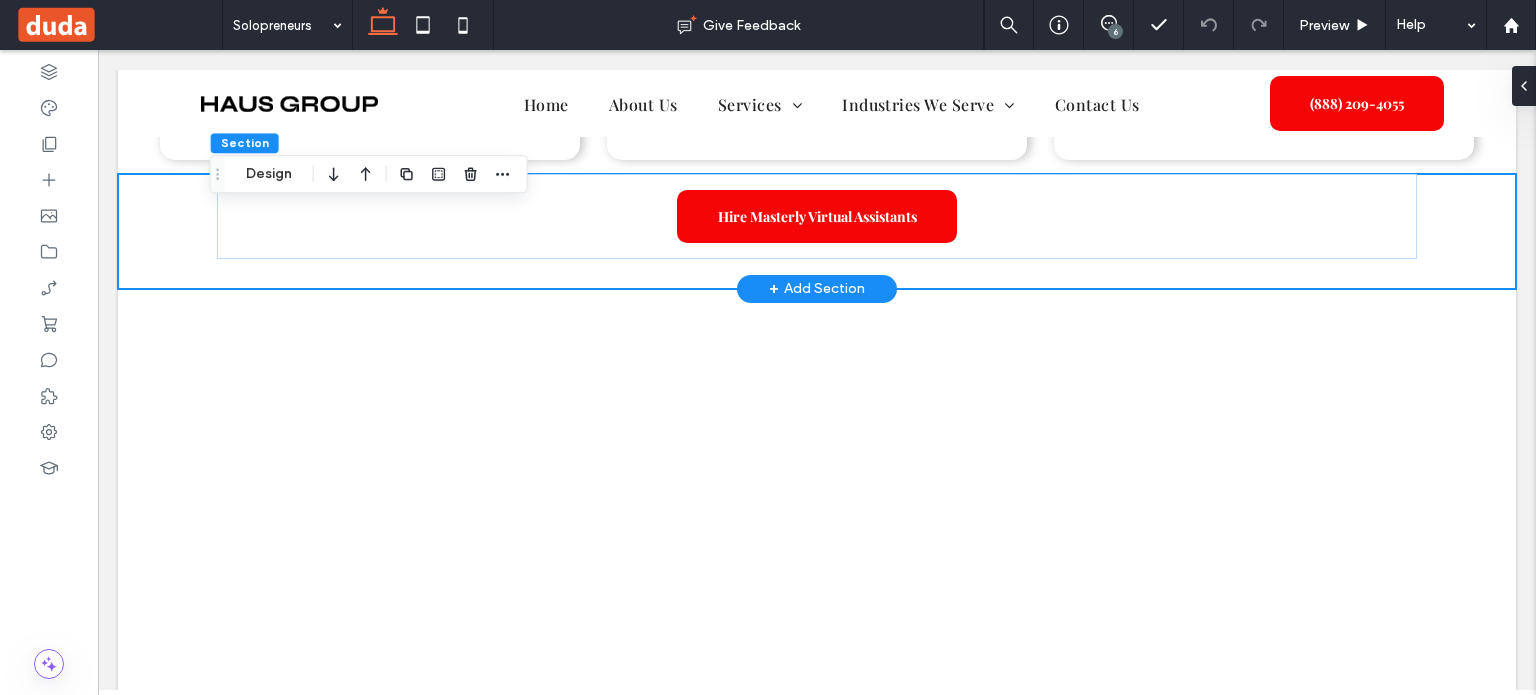 click on "Hire Masterly Virtual Assistants" at bounding box center (817, 231) 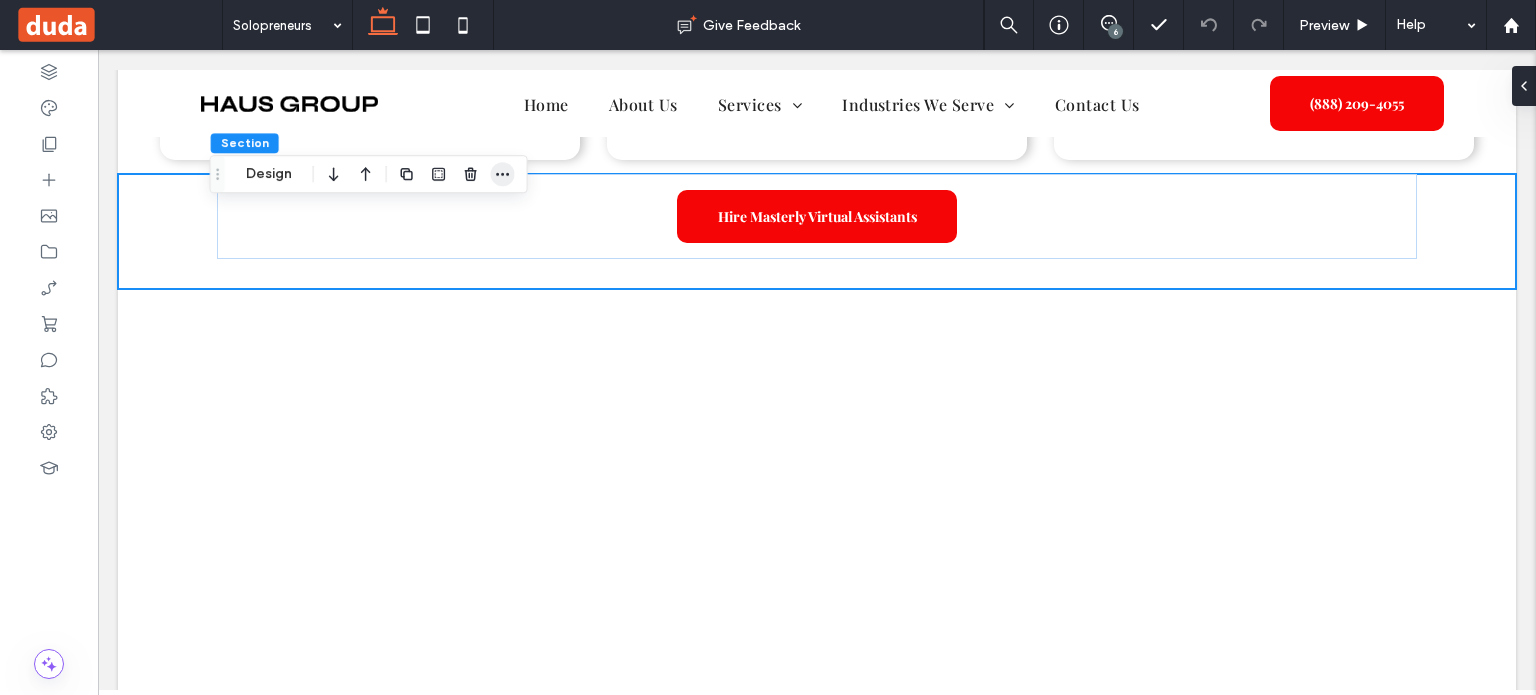 click 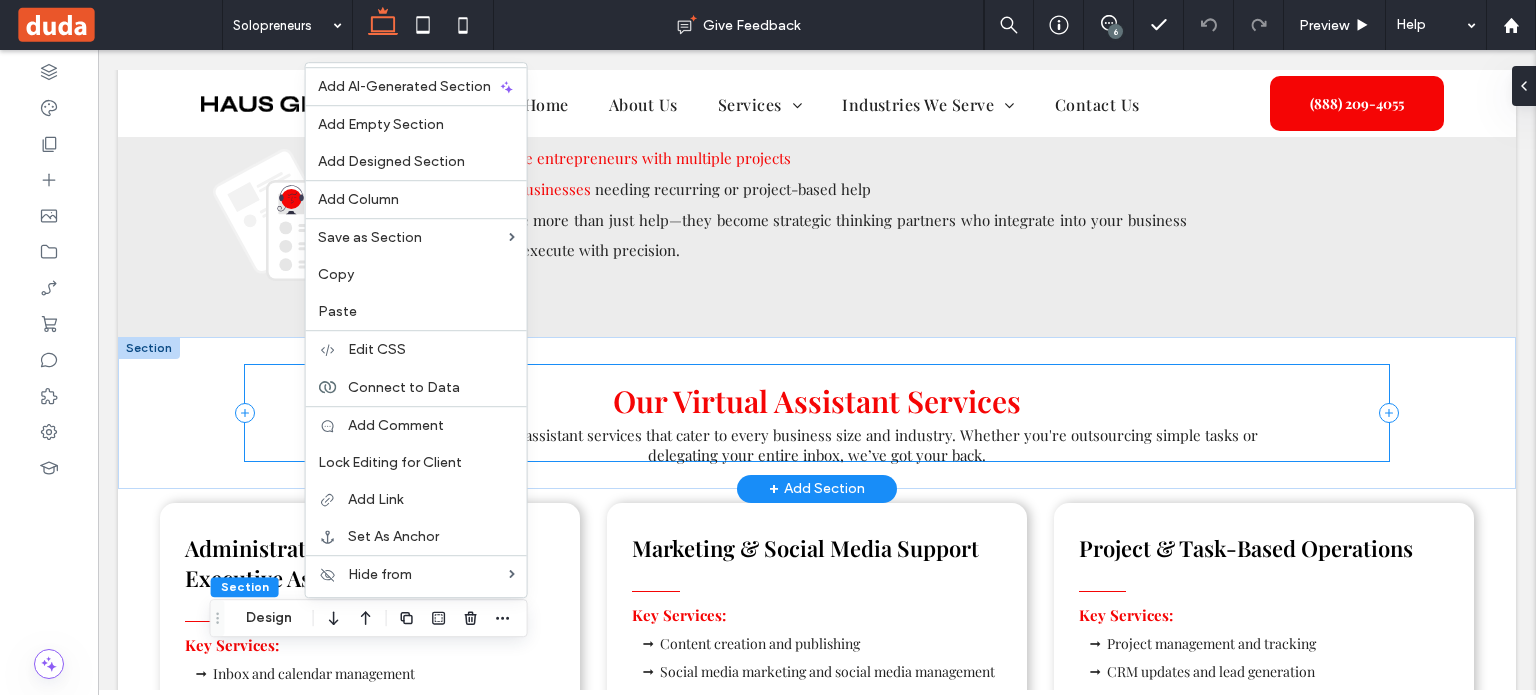 scroll, scrollTop: 1186, scrollLeft: 0, axis: vertical 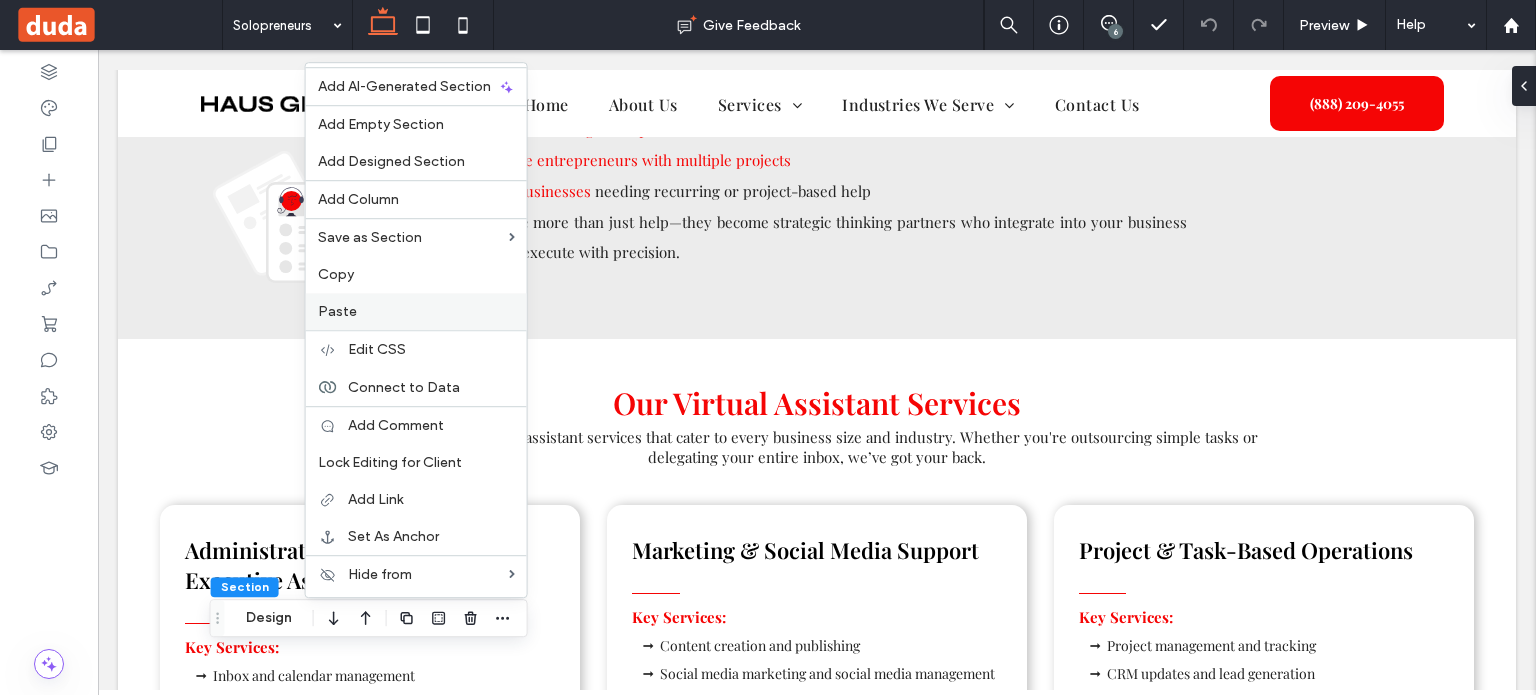 click on "Paste" at bounding box center [416, 311] 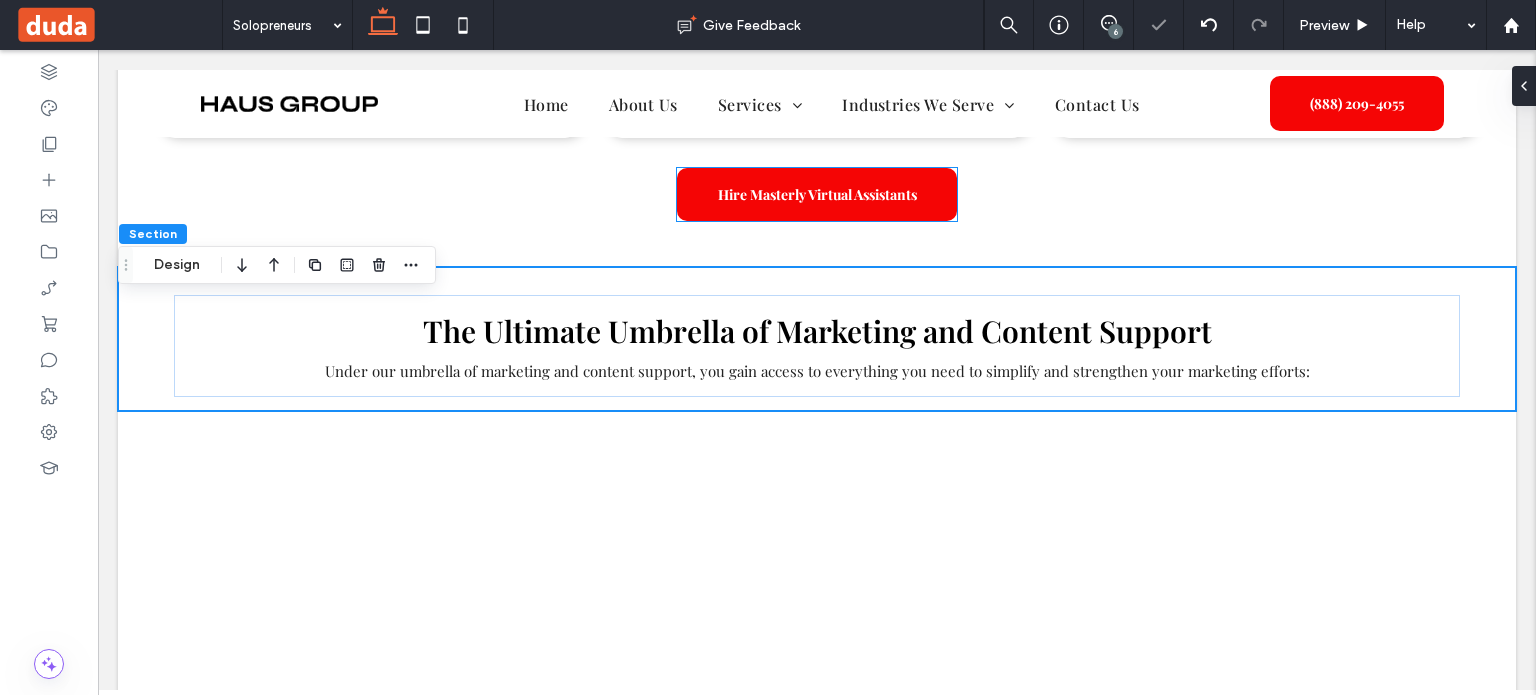 scroll, scrollTop: 1909, scrollLeft: 0, axis: vertical 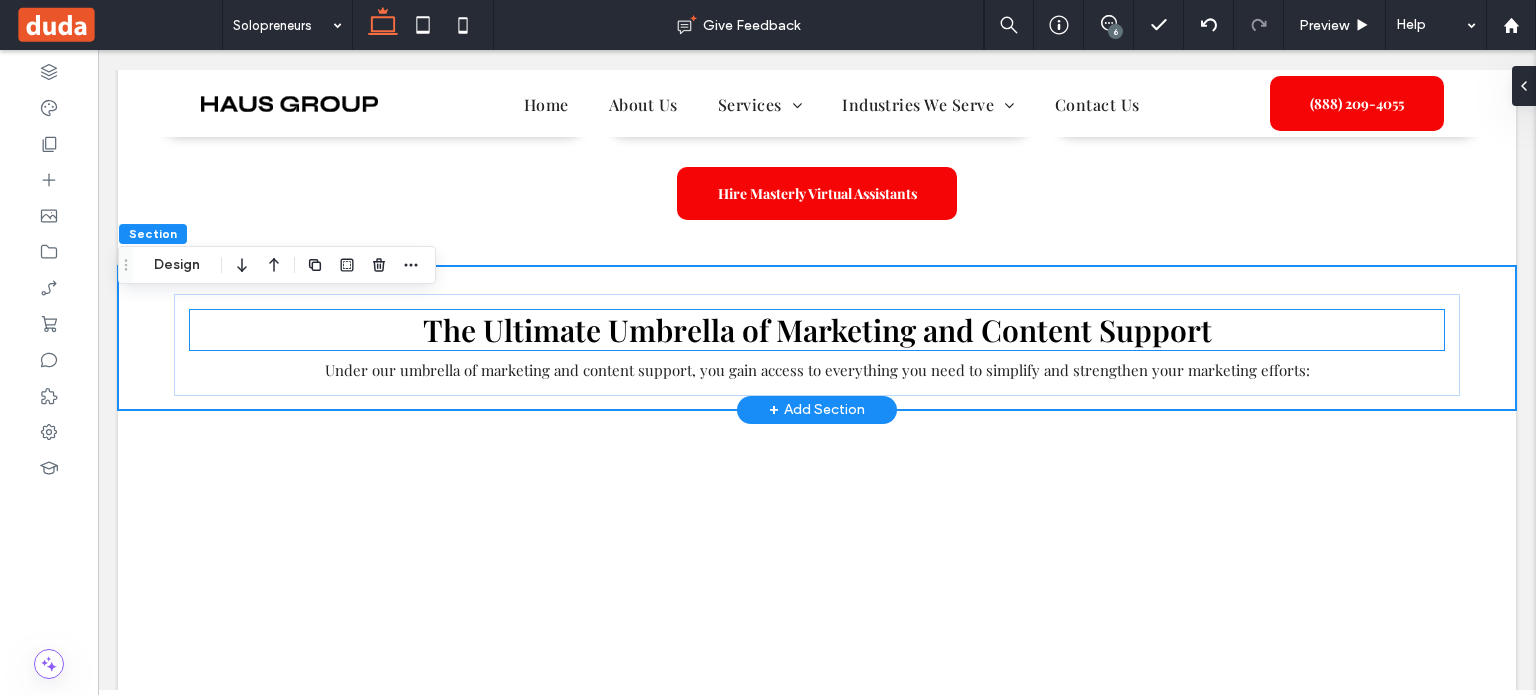 click on "The Ultimate Umbrella of Marketing and Content Support" at bounding box center [817, 330] 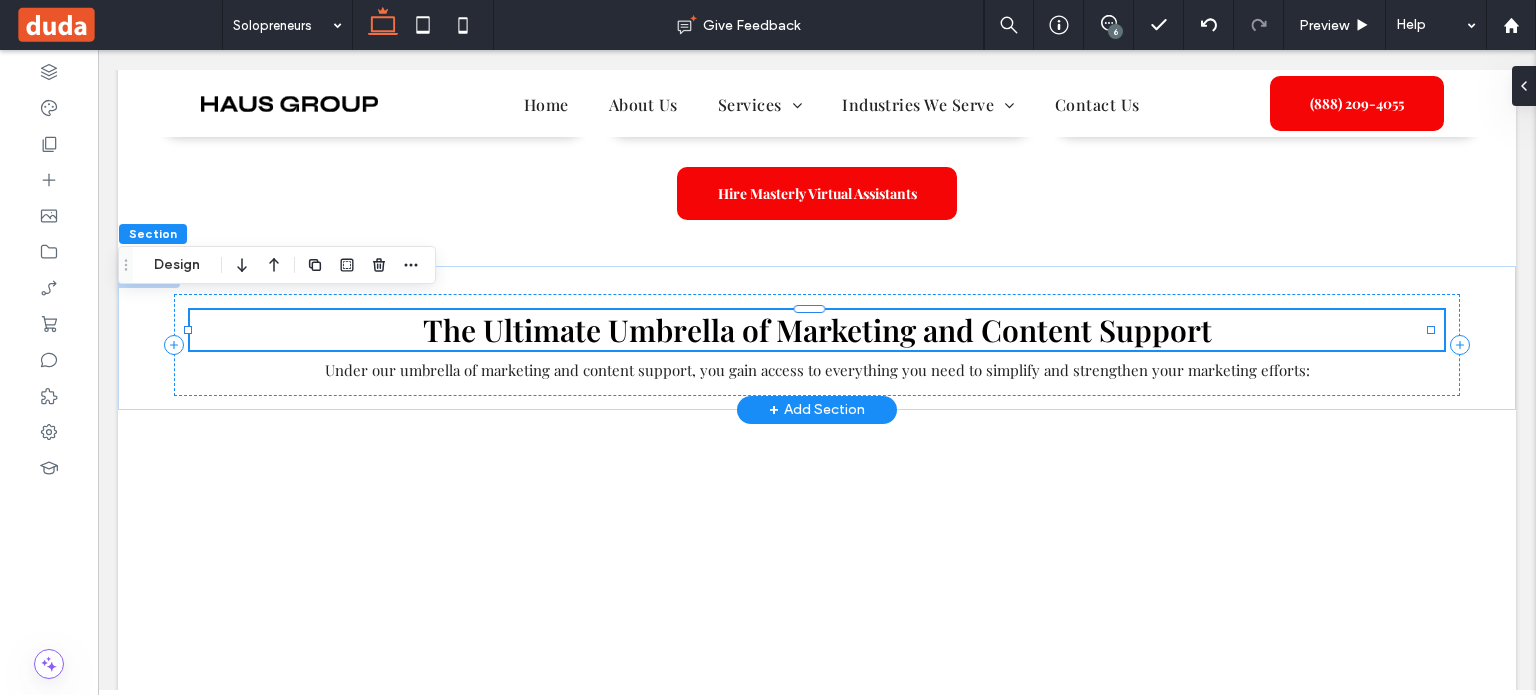 click on "The Ultimate Umbrella of Marketing and Content Support" at bounding box center [817, 330] 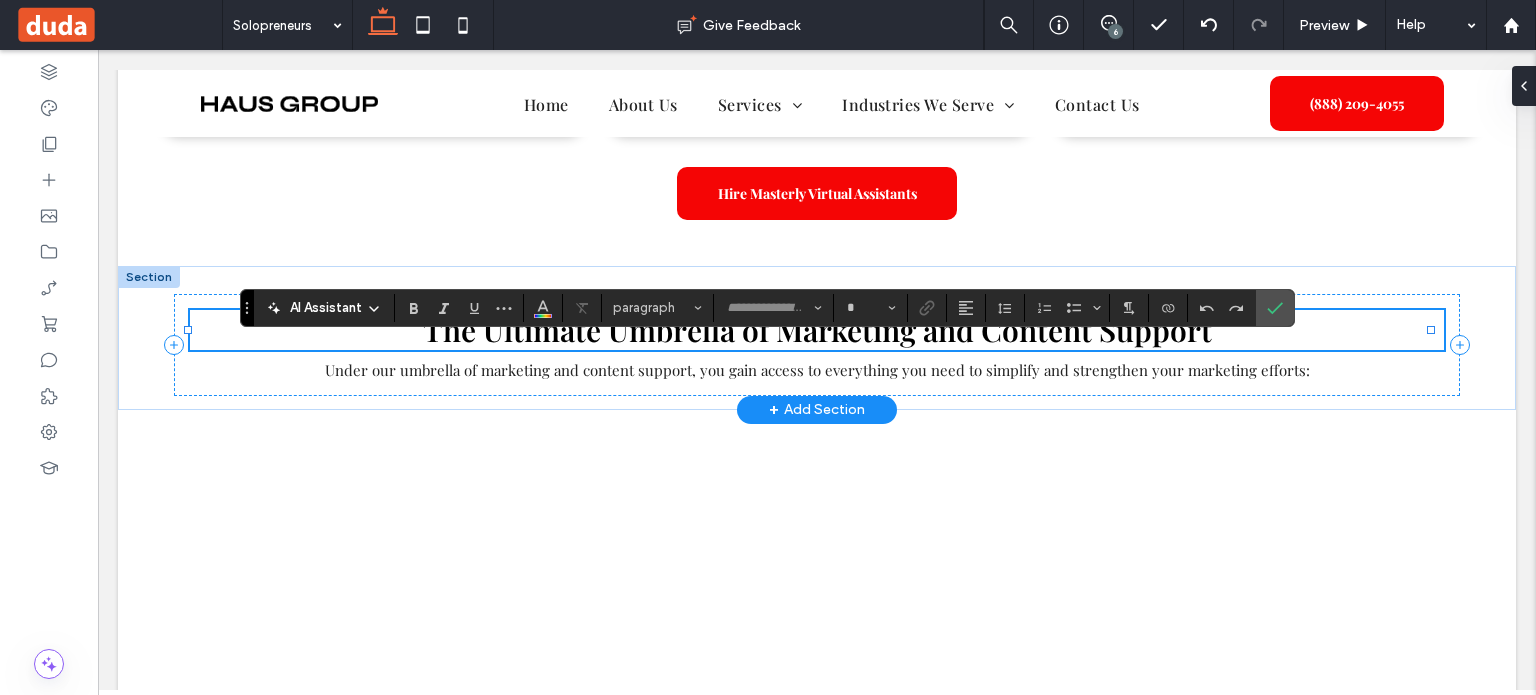 type on "**********" 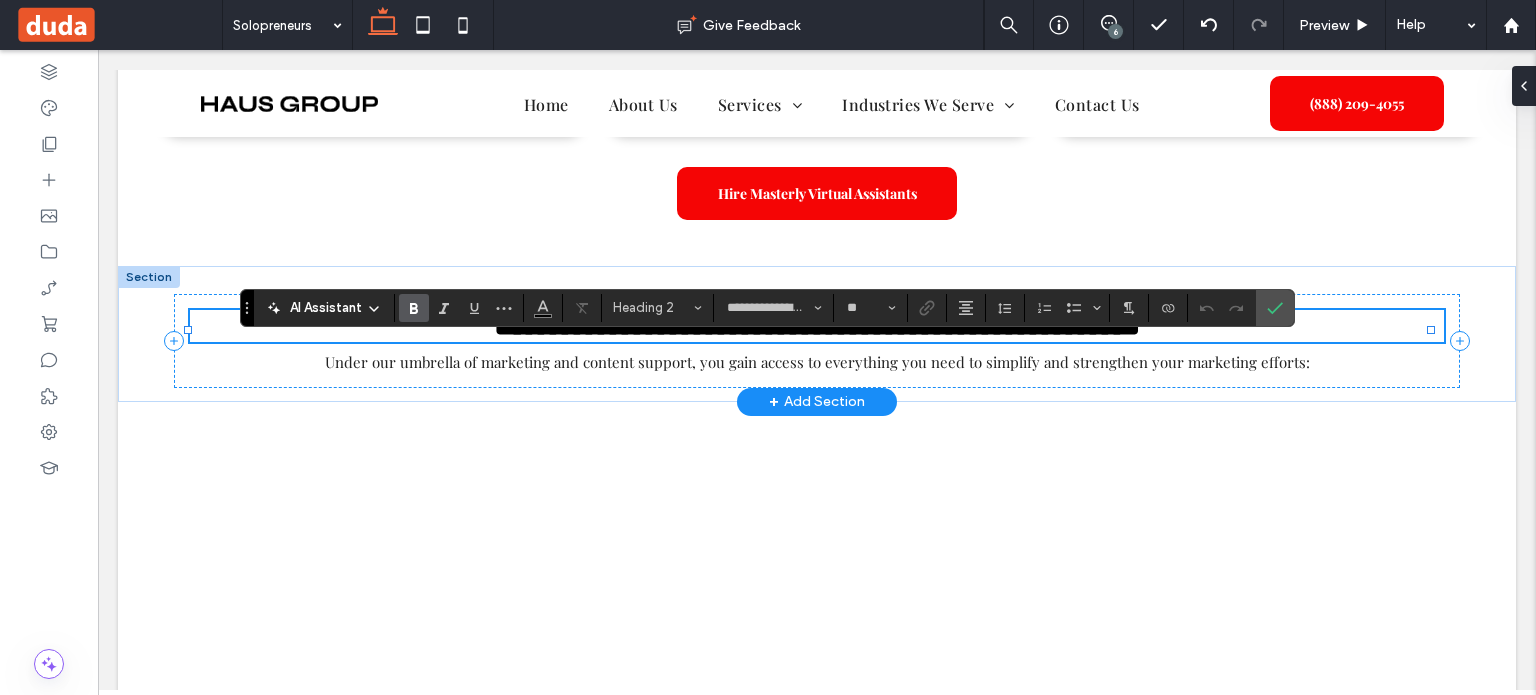 click on "**********" at bounding box center (817, 325) 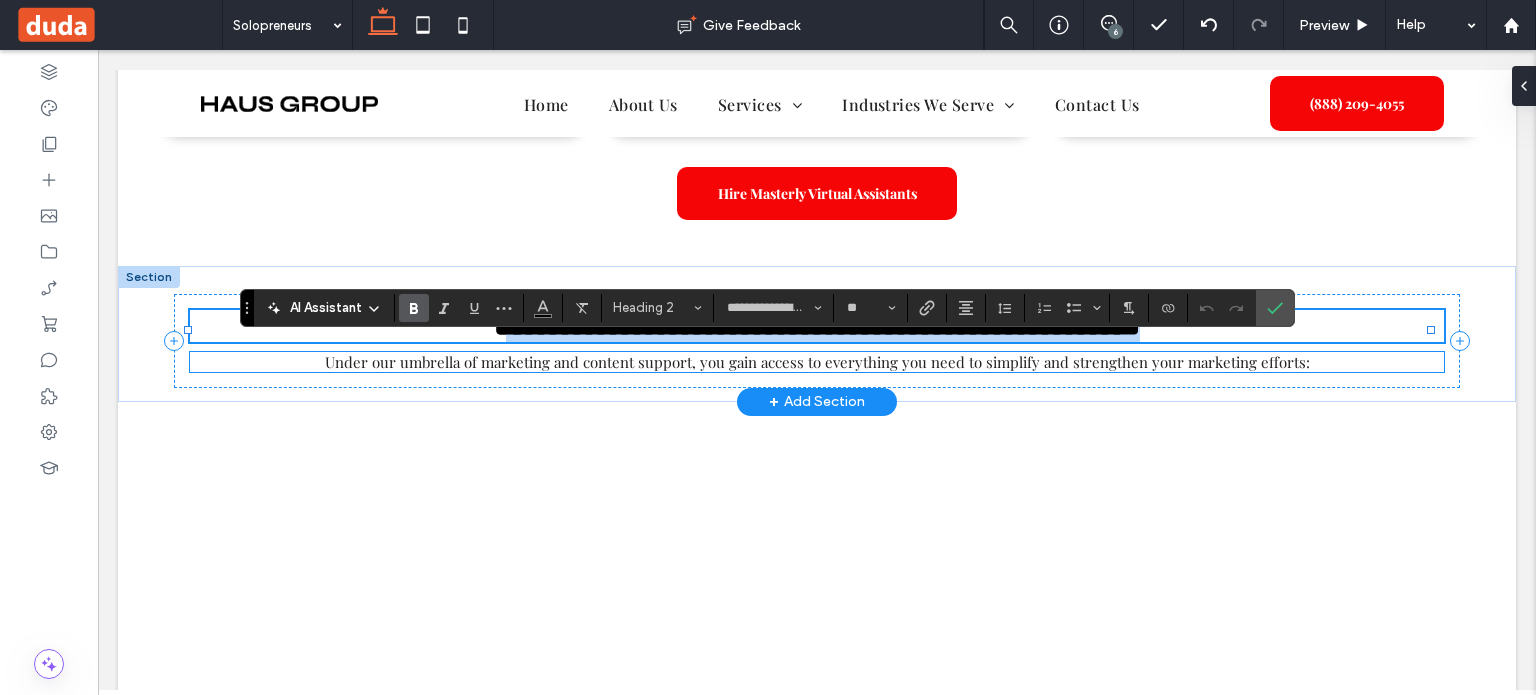 drag, startPoint x: 436, startPoint y: 359, endPoint x: 1414, endPoint y: 395, distance: 978.66235 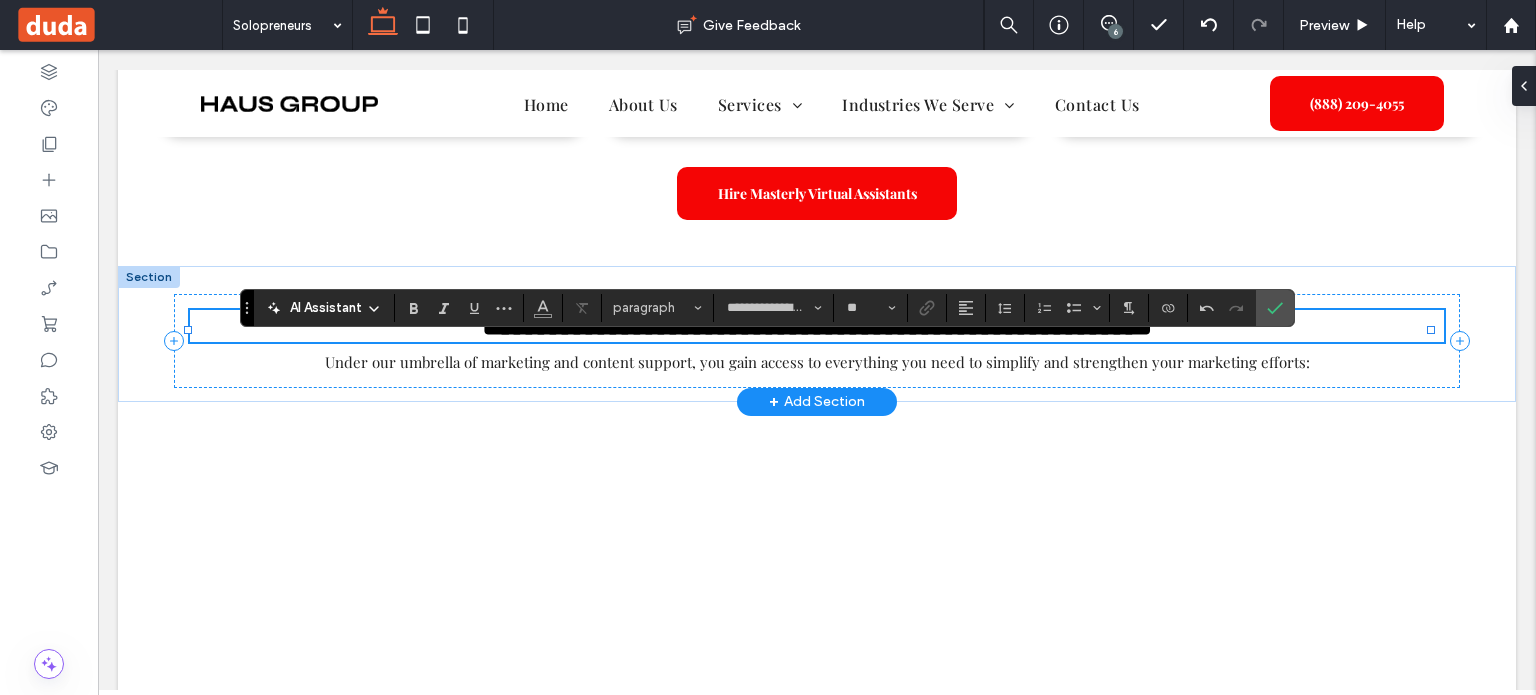 type on "**" 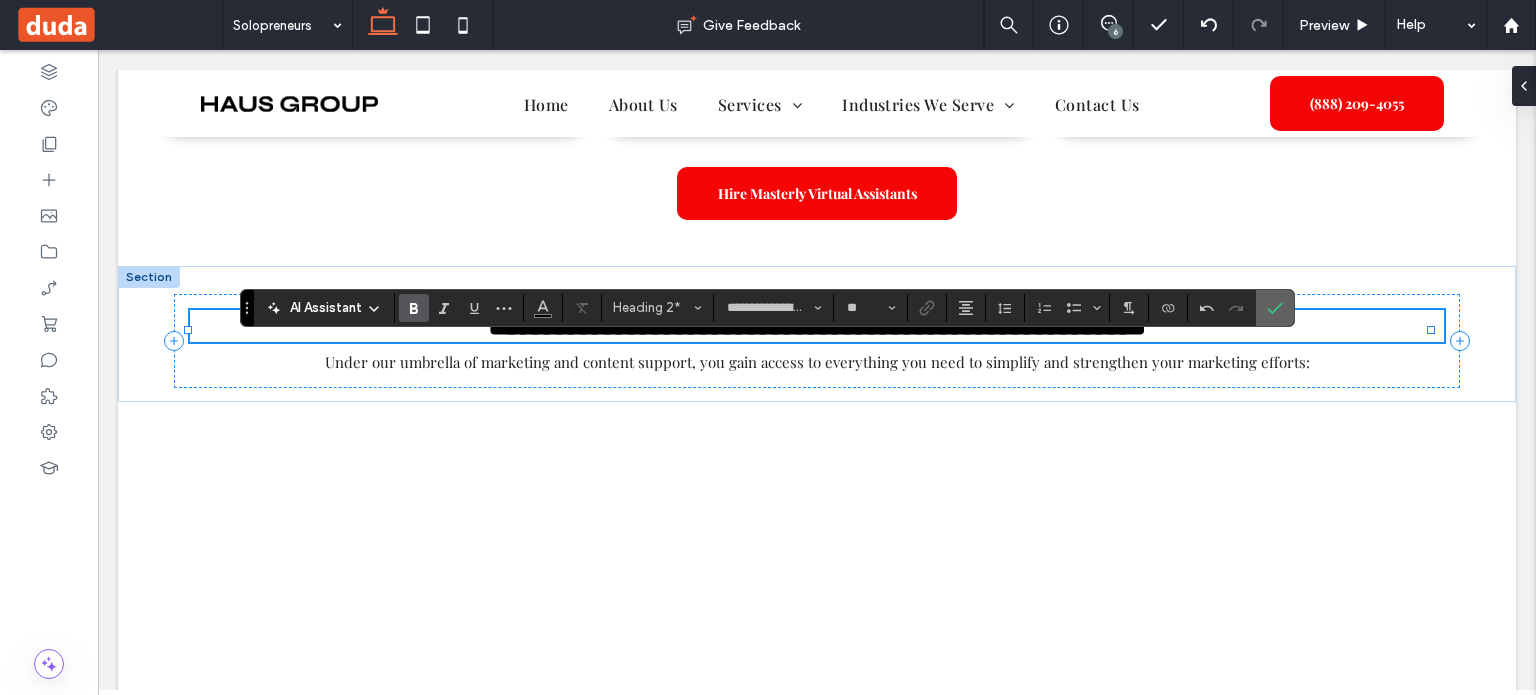 click 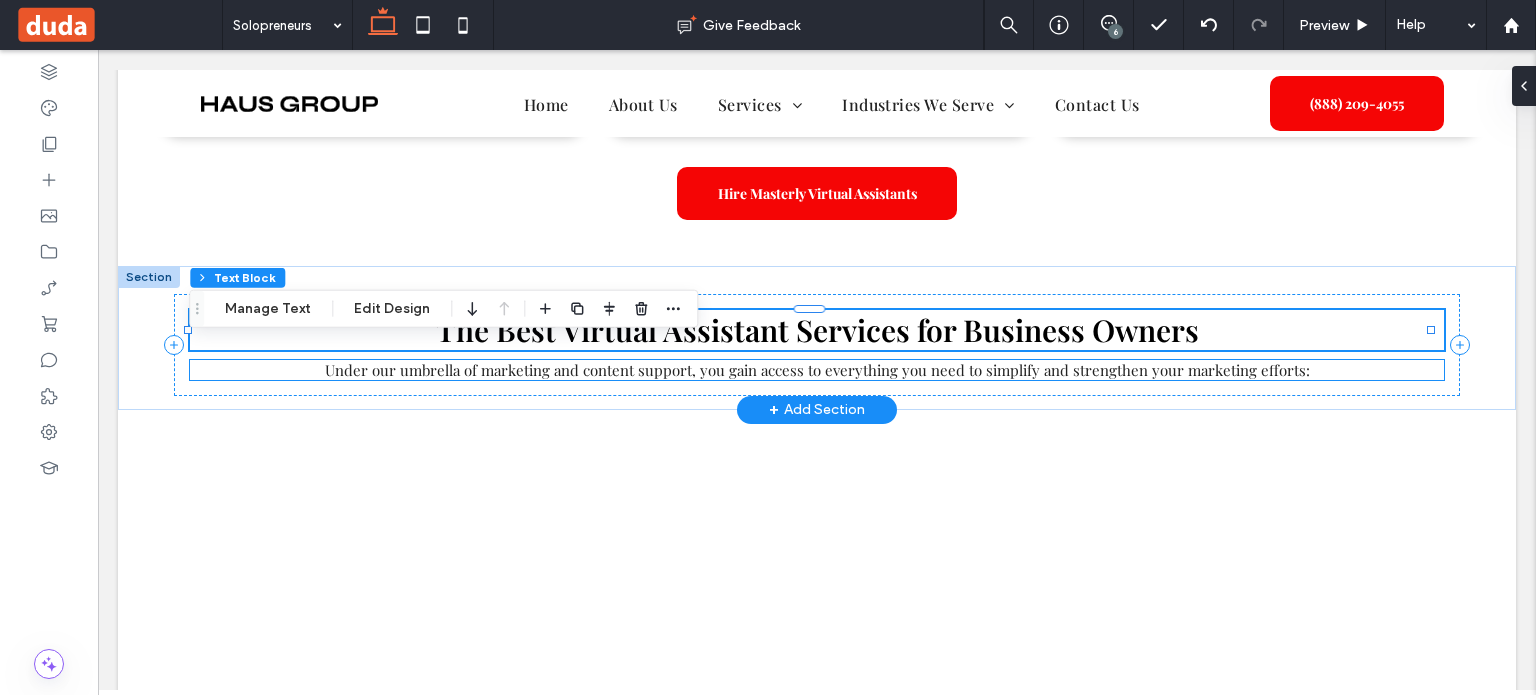 click on "umbrella of marketing and content support" at bounding box center (546, 370) 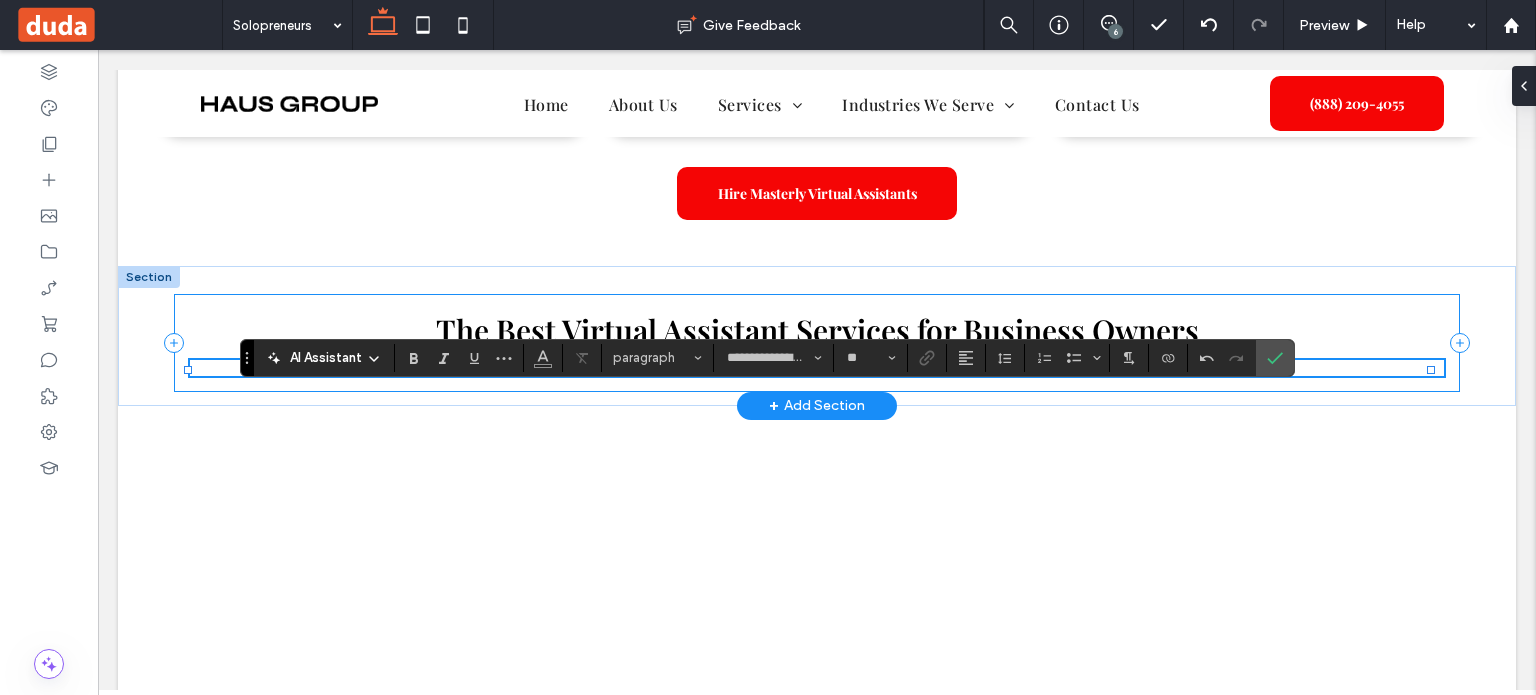 click on "**********" at bounding box center (817, 368) 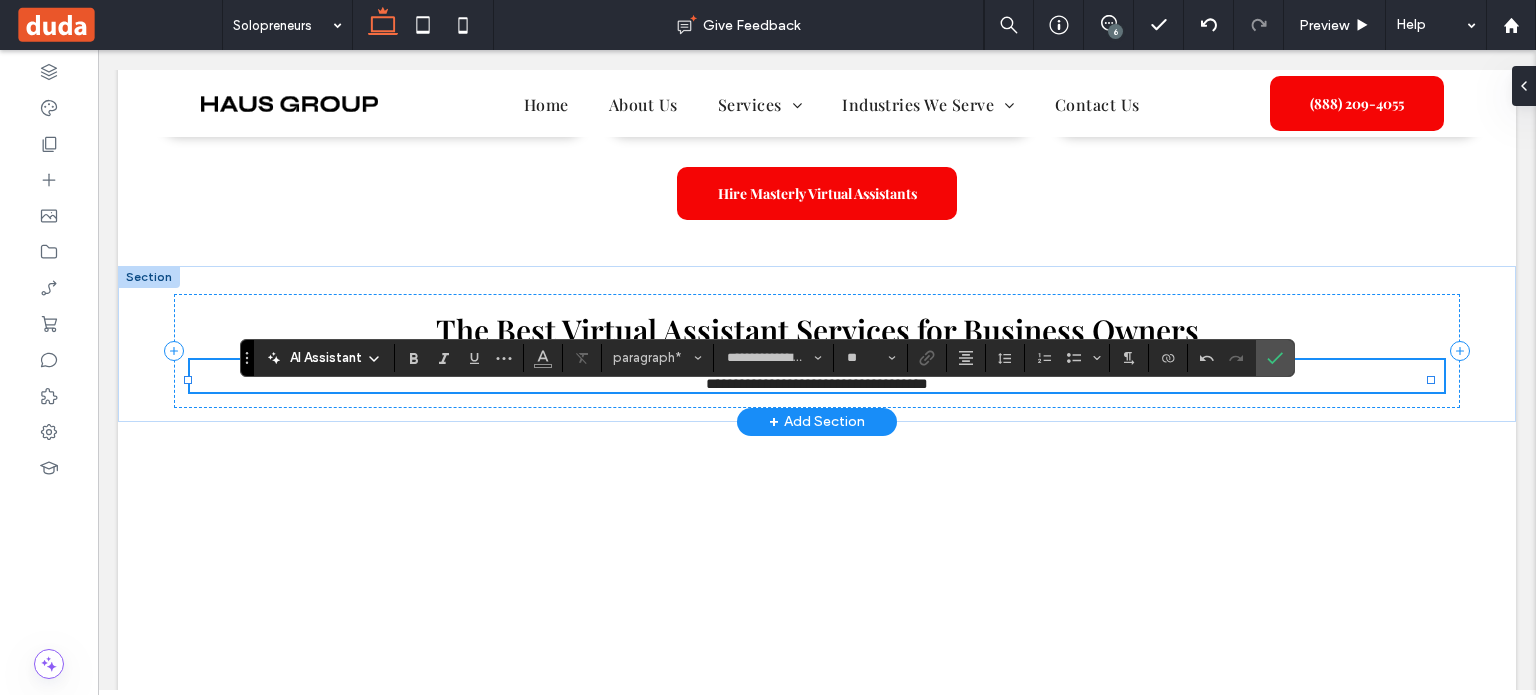 click on "**********" at bounding box center [817, 376] 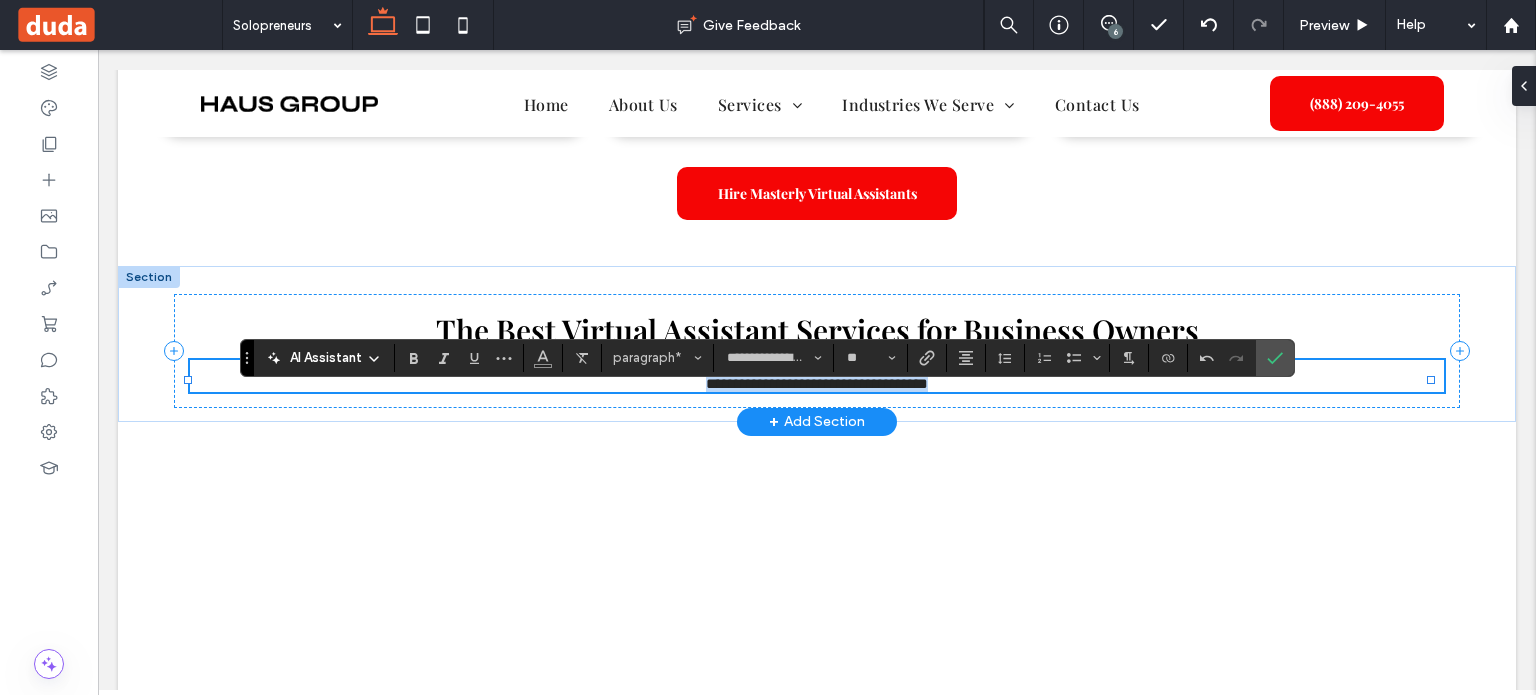 drag, startPoint x: 991, startPoint y: 413, endPoint x: 304, endPoint y: 407, distance: 687.0262 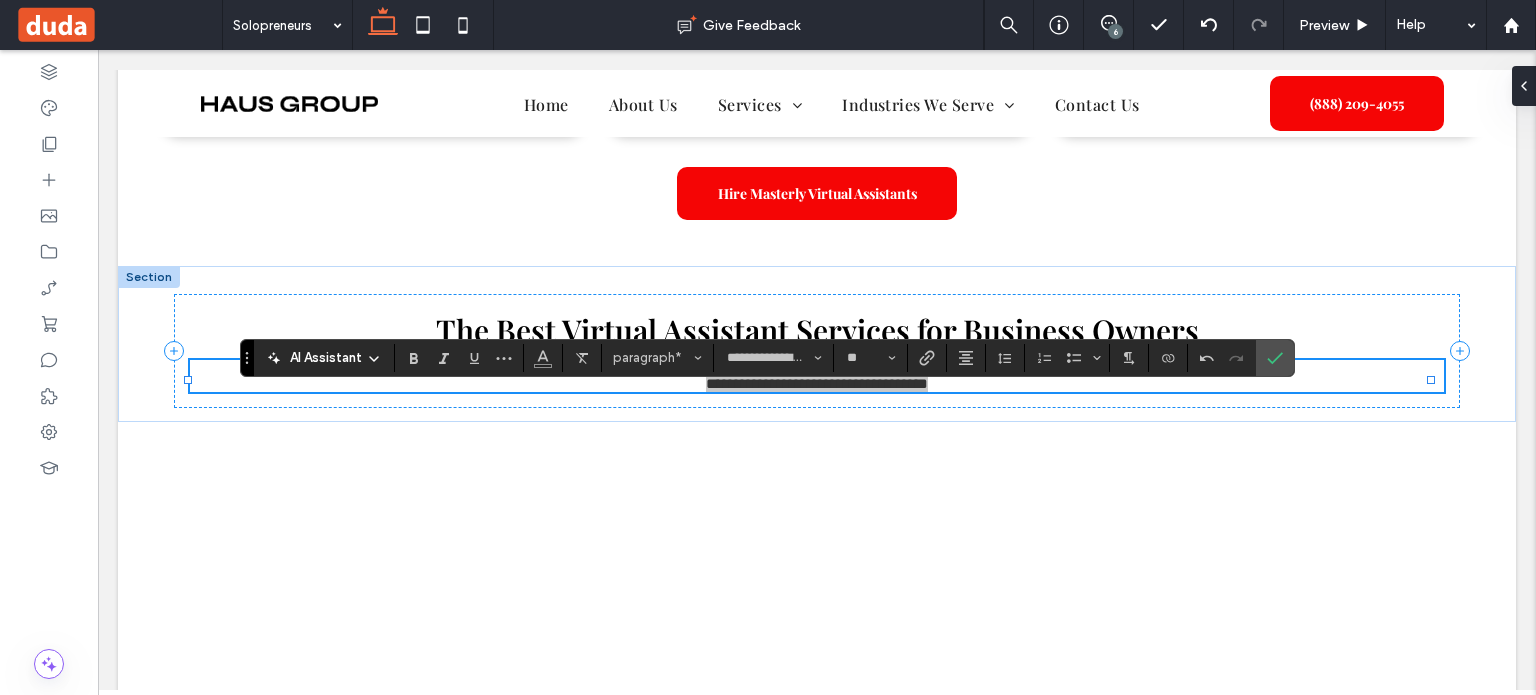 click on "**********" at bounding box center (767, 358) 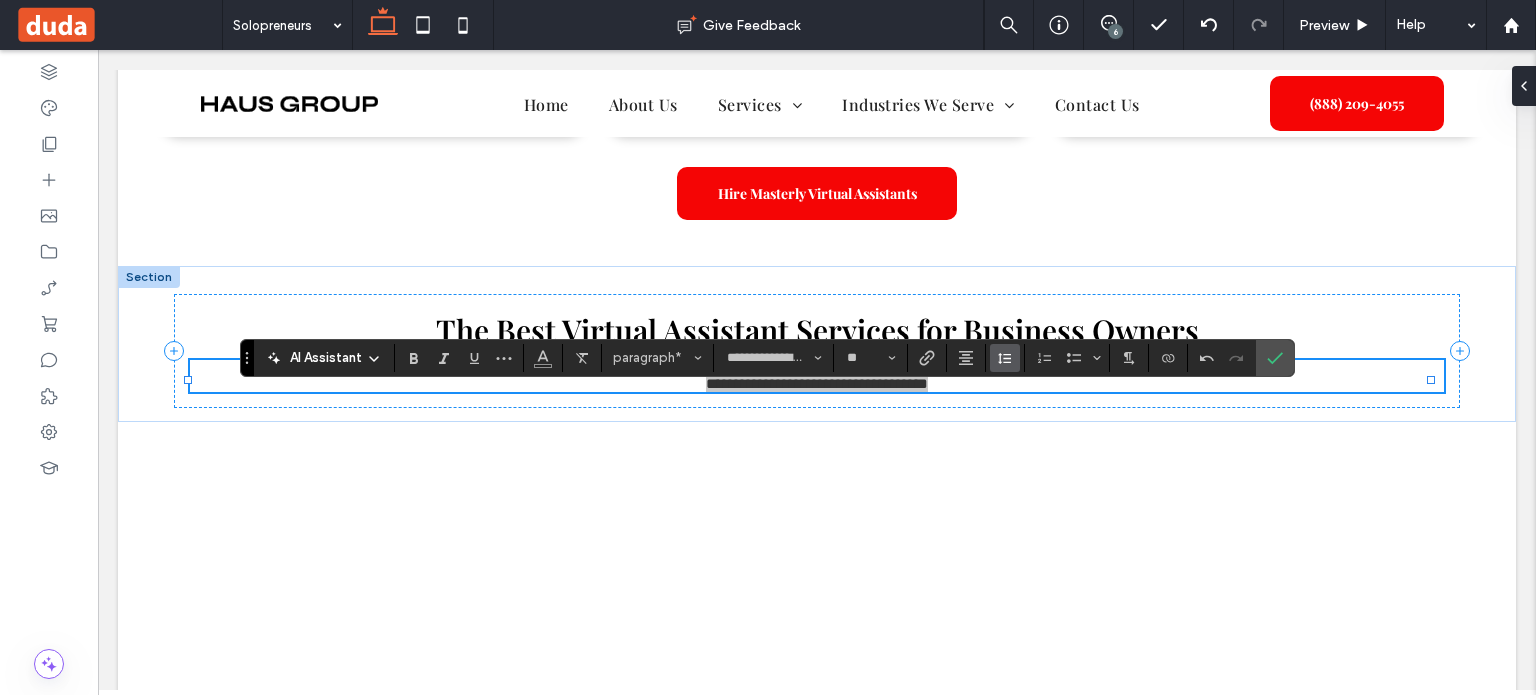 click at bounding box center [1005, 358] 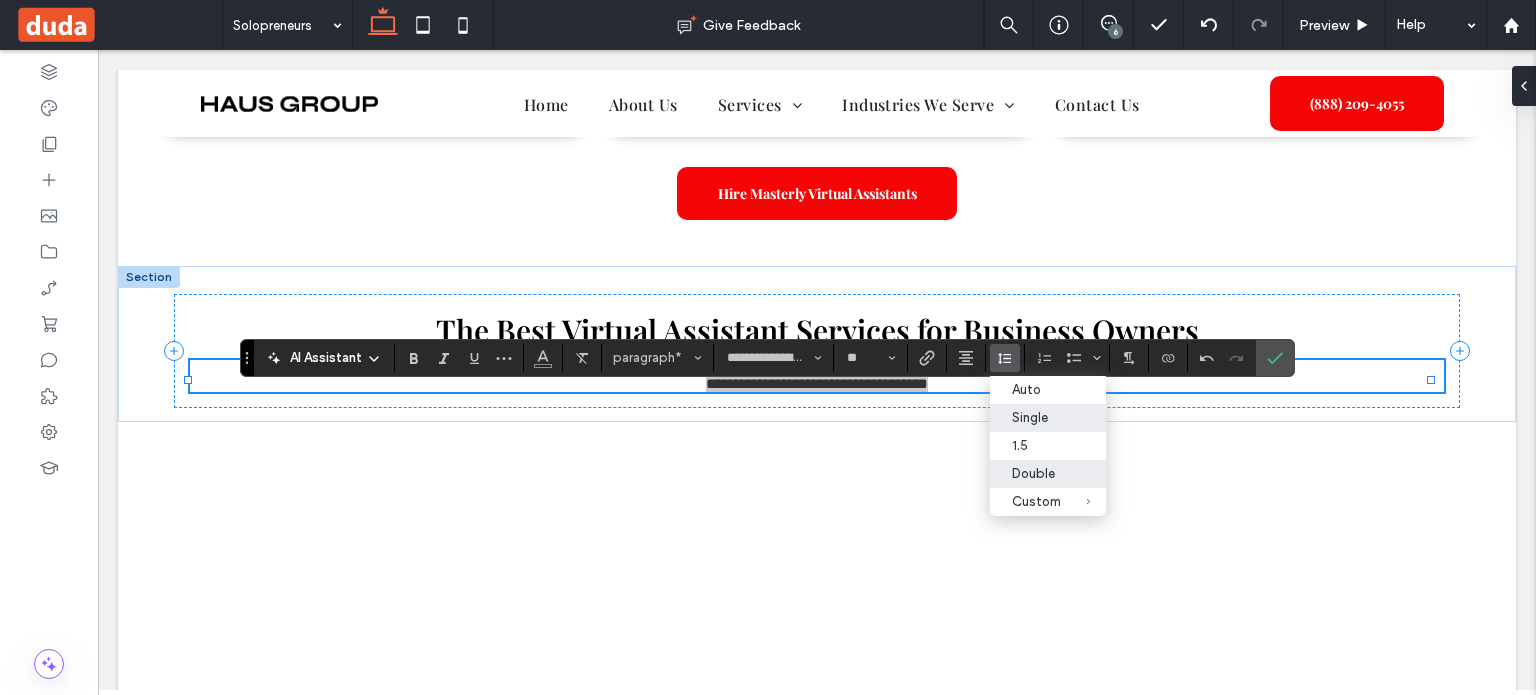 click on "Double" at bounding box center [1036, 473] 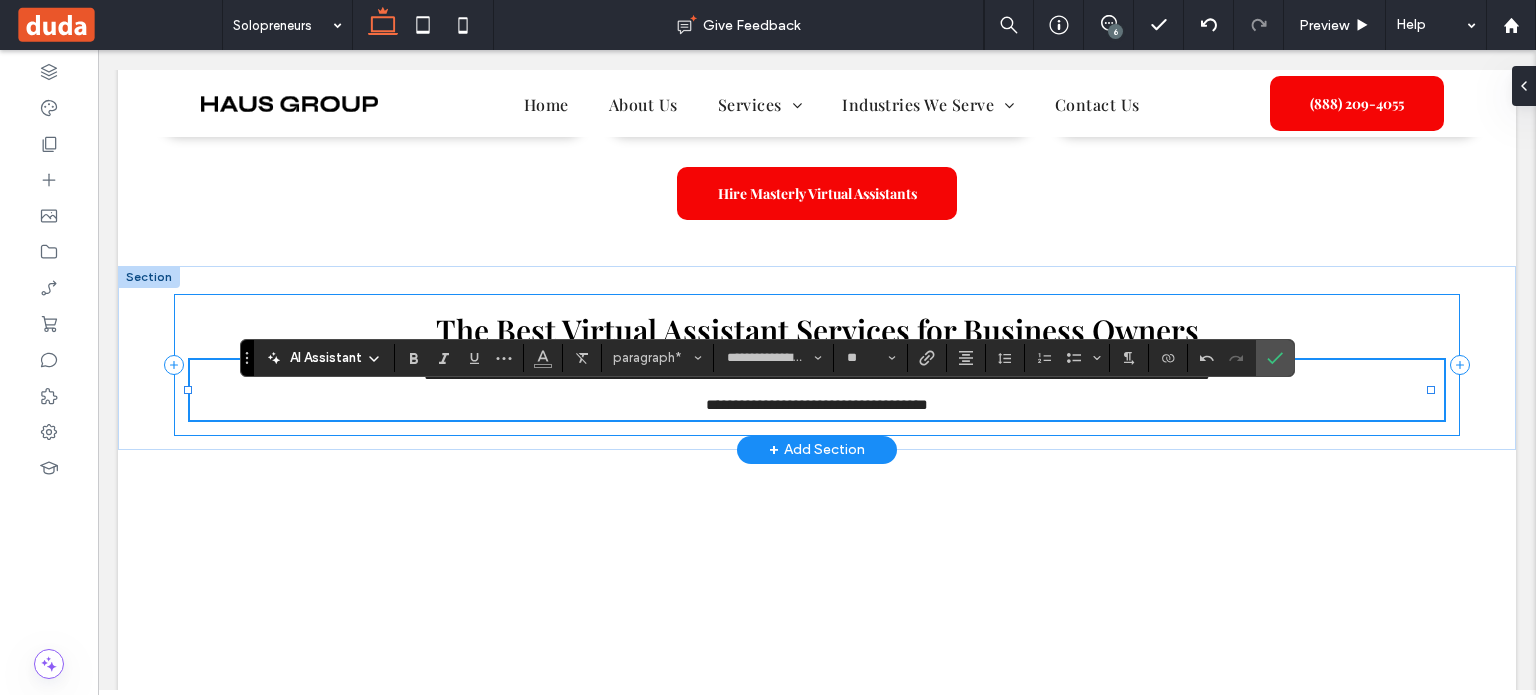 click on "The Best Virtual Assistant Services for Business Owners
[NAME] [NAME] [NAME] [NAME]" at bounding box center (817, 365) 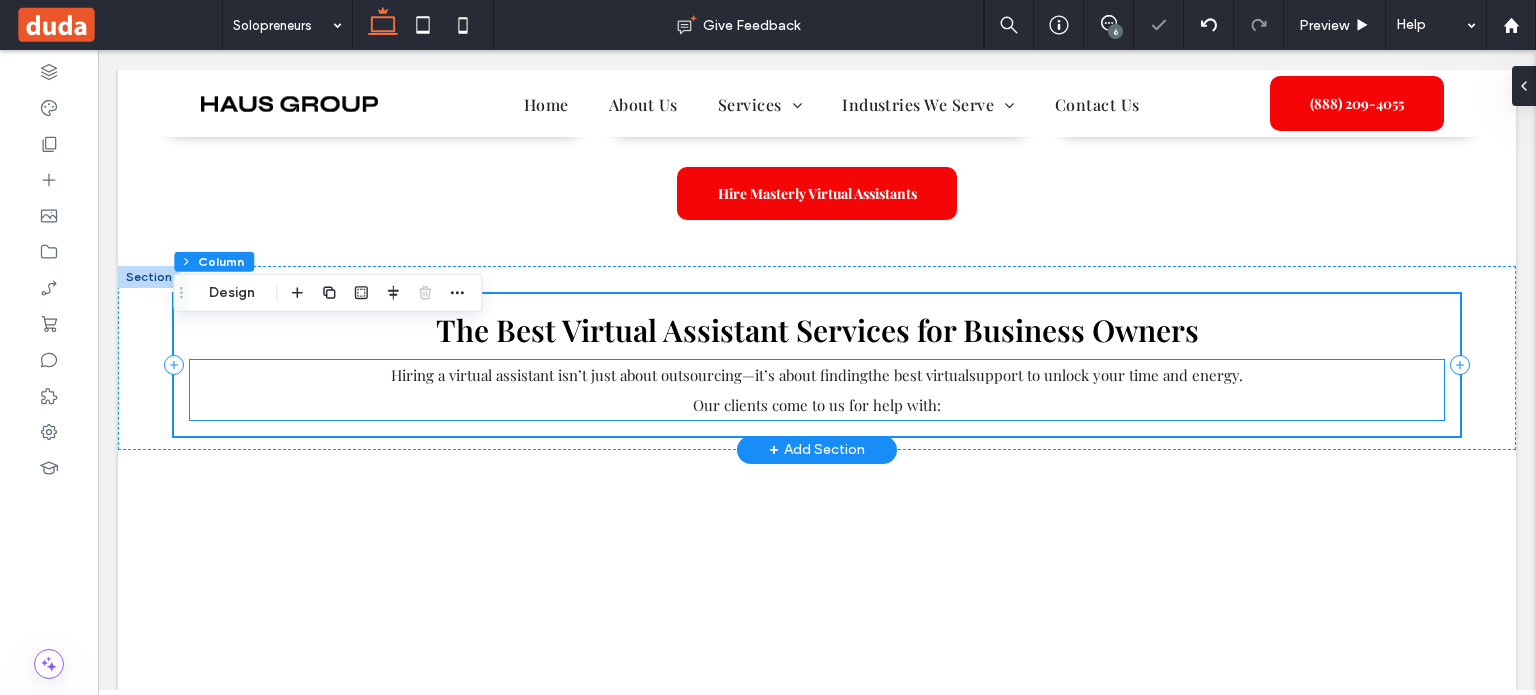 click on "Our clients come to us for help with:" at bounding box center (817, 405) 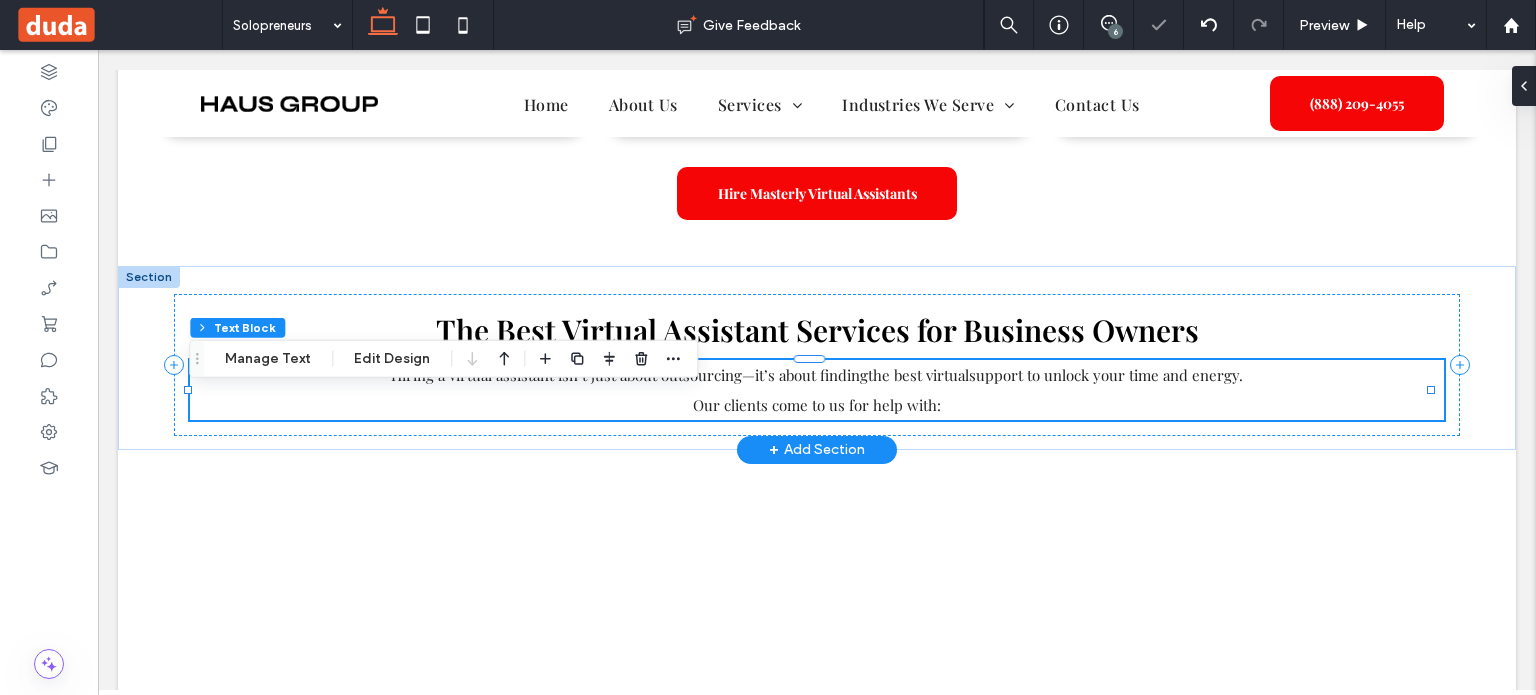 click on "Our clients come to us for help with:" at bounding box center (817, 405) 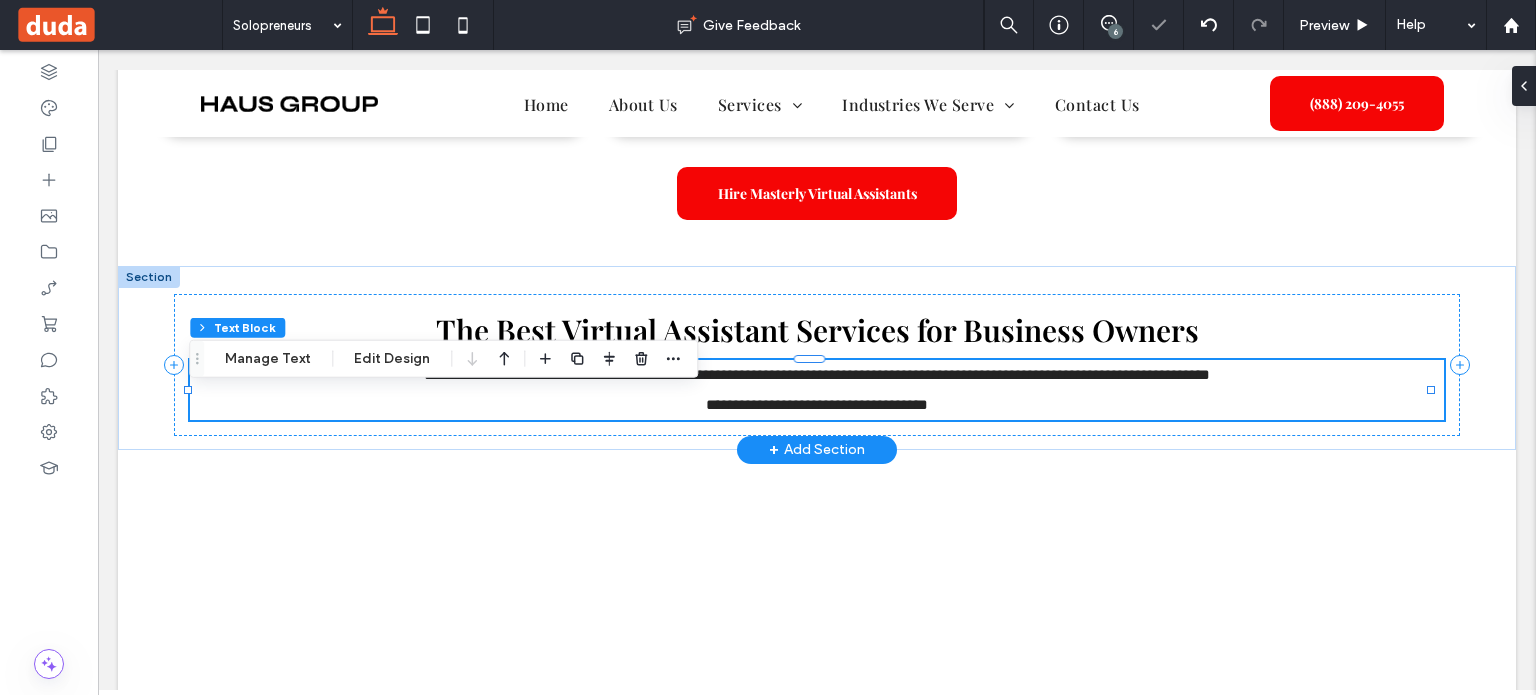 click on "**********" at bounding box center [817, 405] 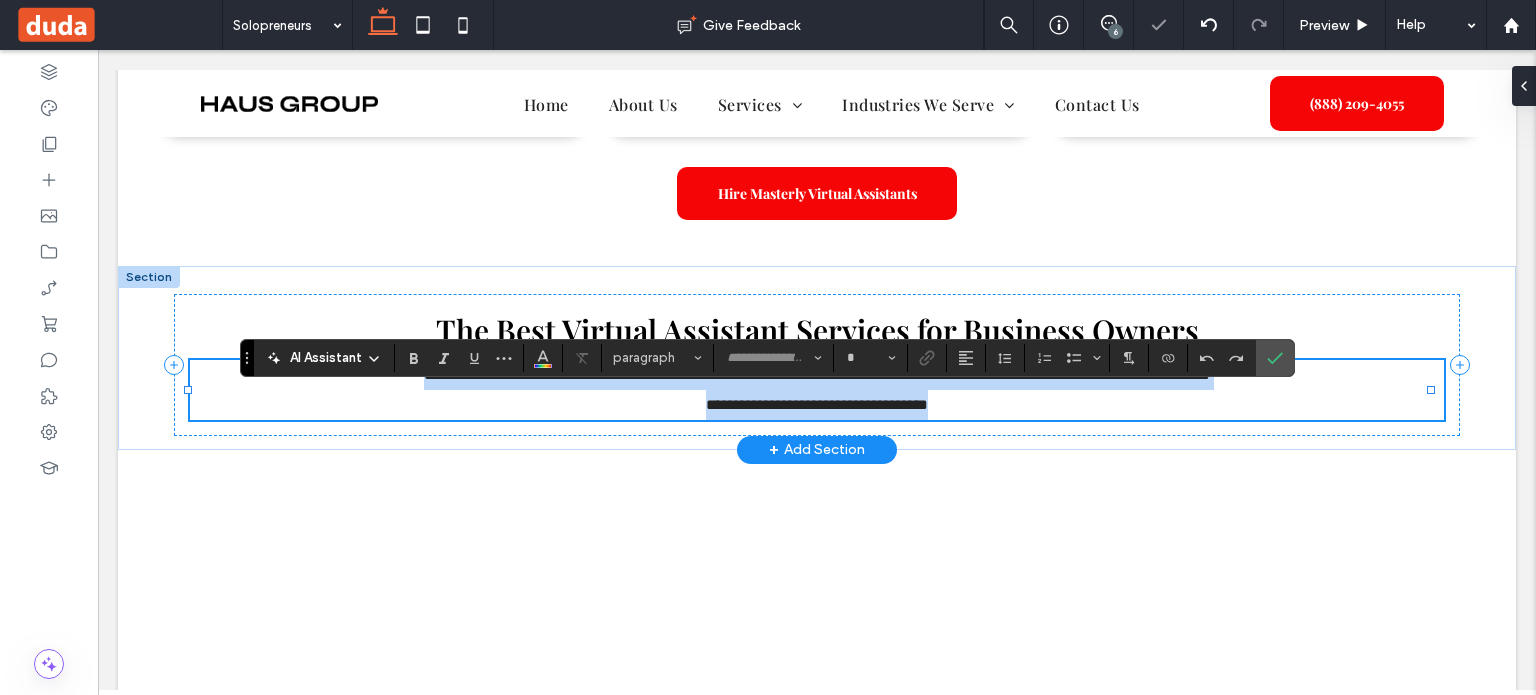 type on "**********" 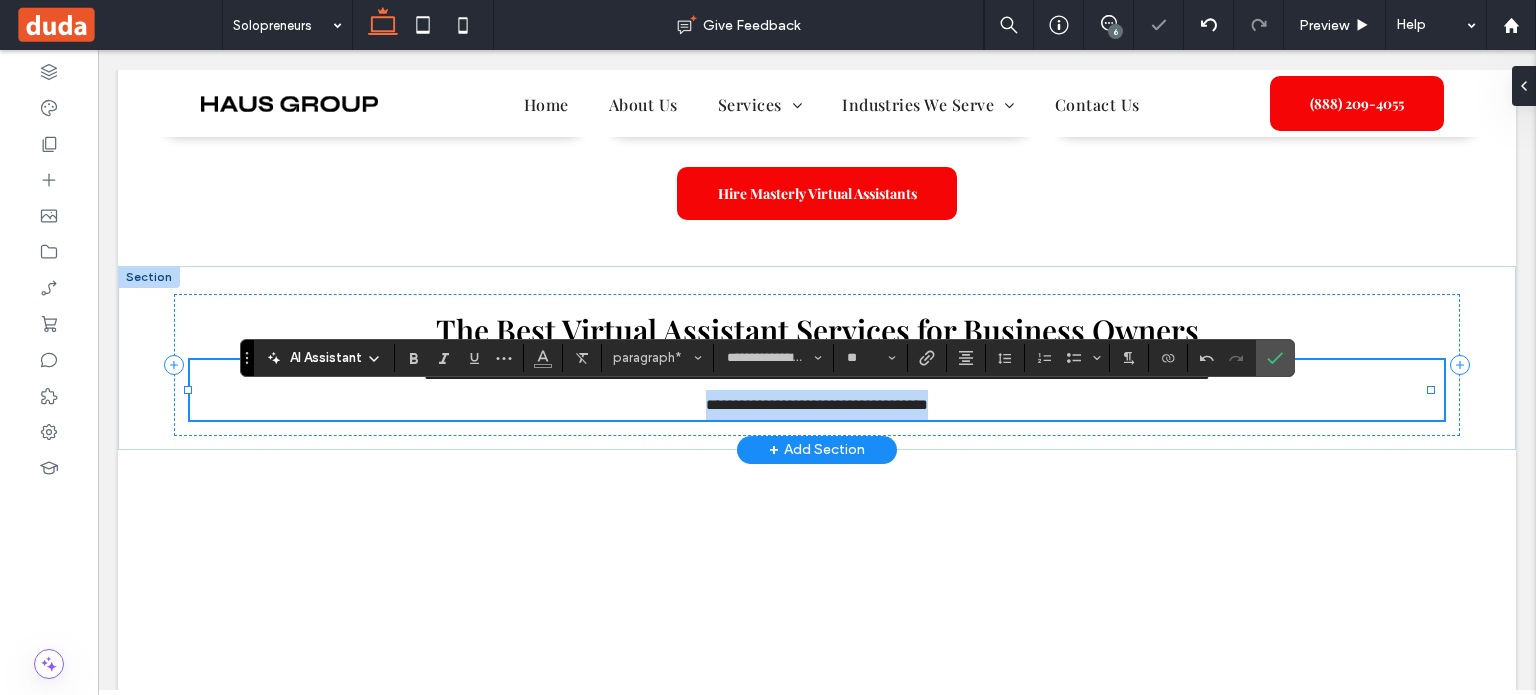 click on "**********" at bounding box center (817, 405) 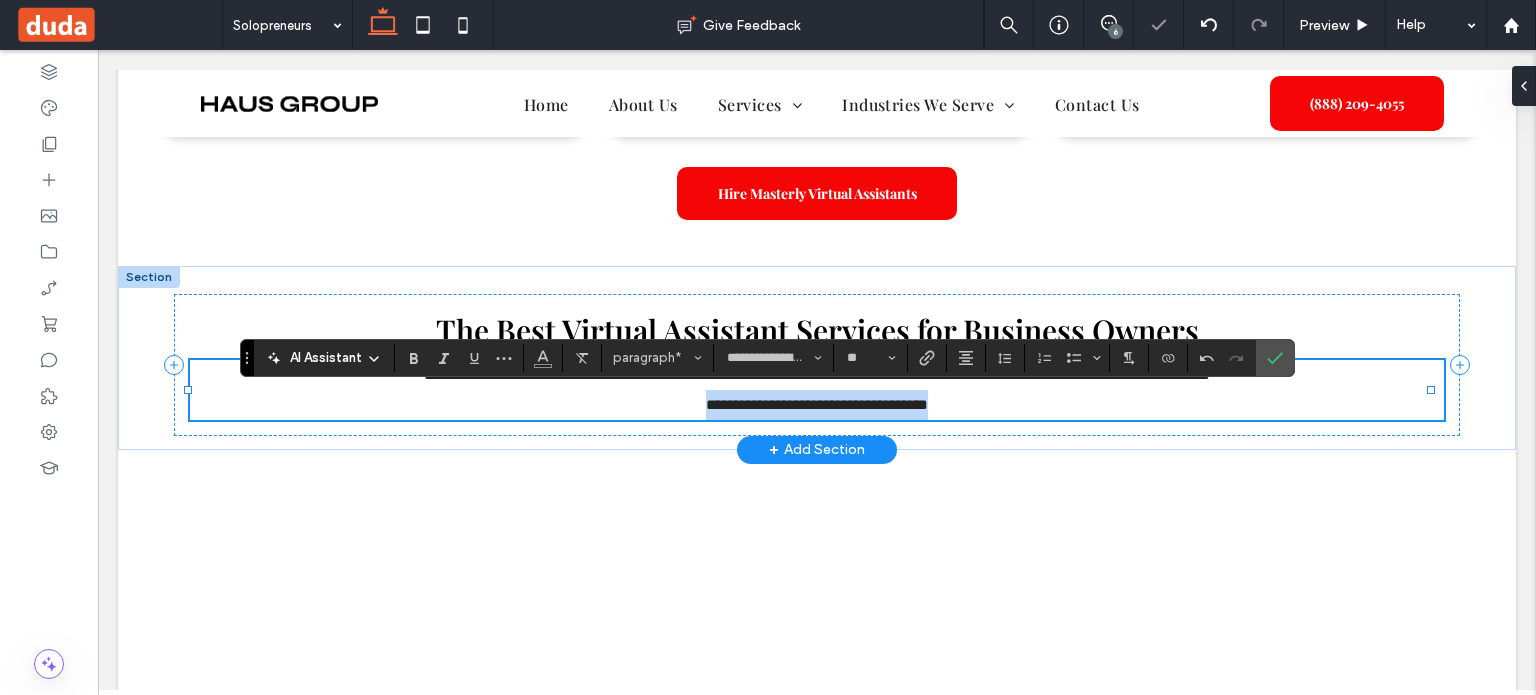 drag, startPoint x: 960, startPoint y: 443, endPoint x: 904, endPoint y: 440, distance: 56.0803 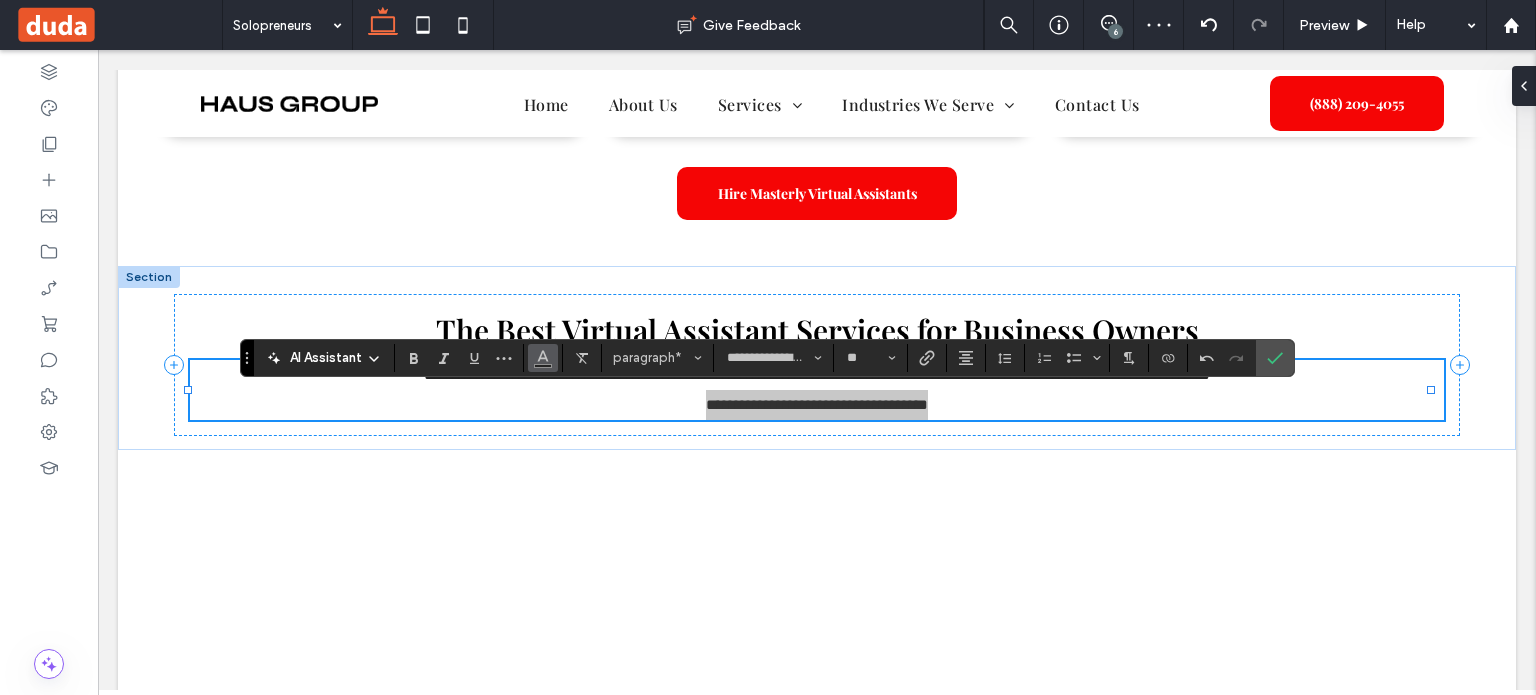click at bounding box center (543, 358) 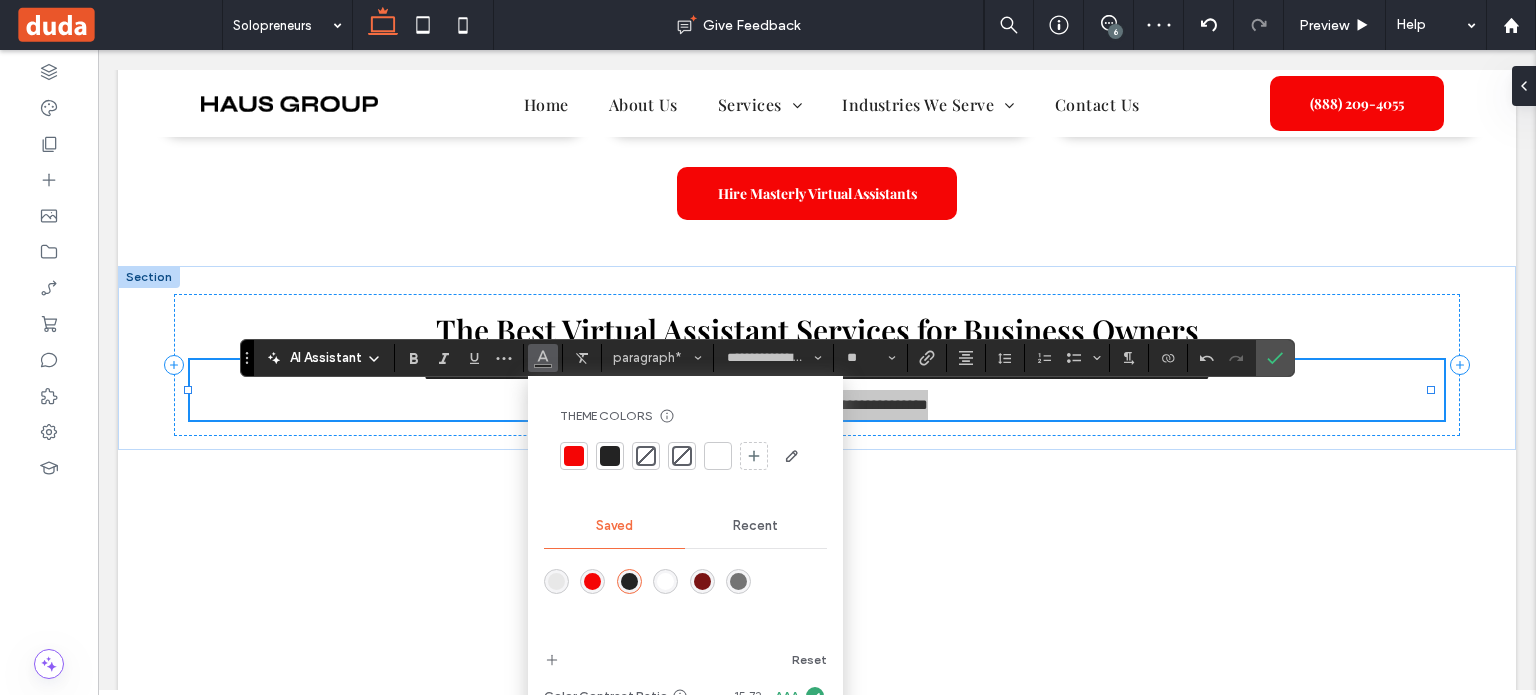 click at bounding box center (574, 456) 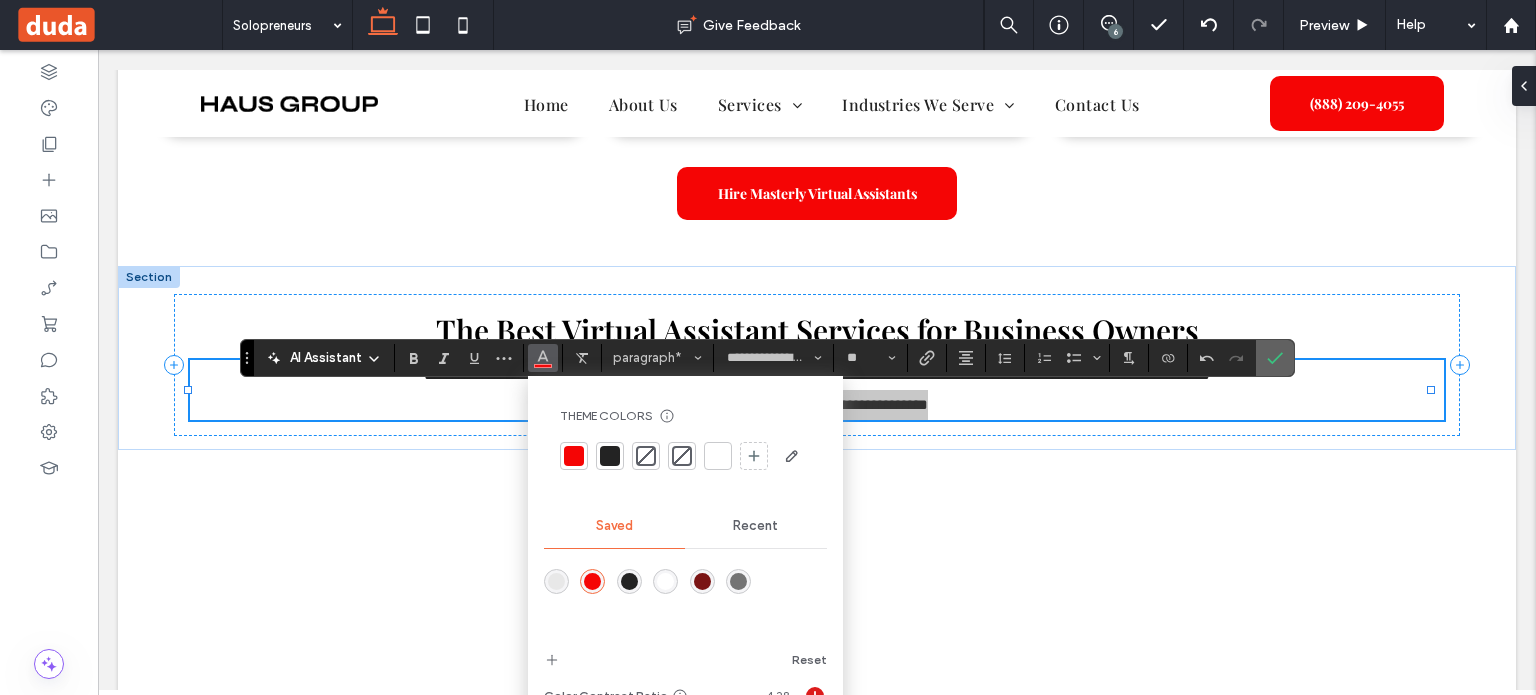 click at bounding box center [1275, 358] 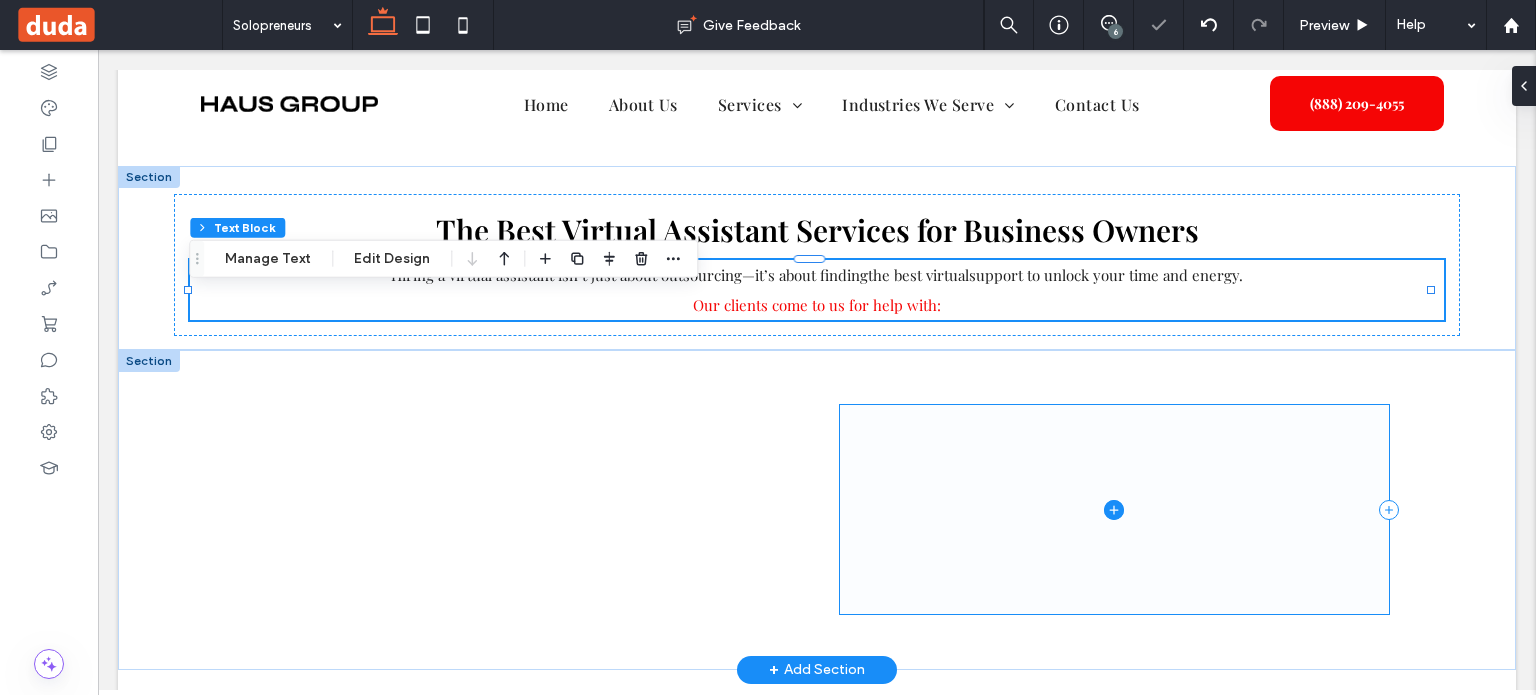 click at bounding box center [1114, 509] 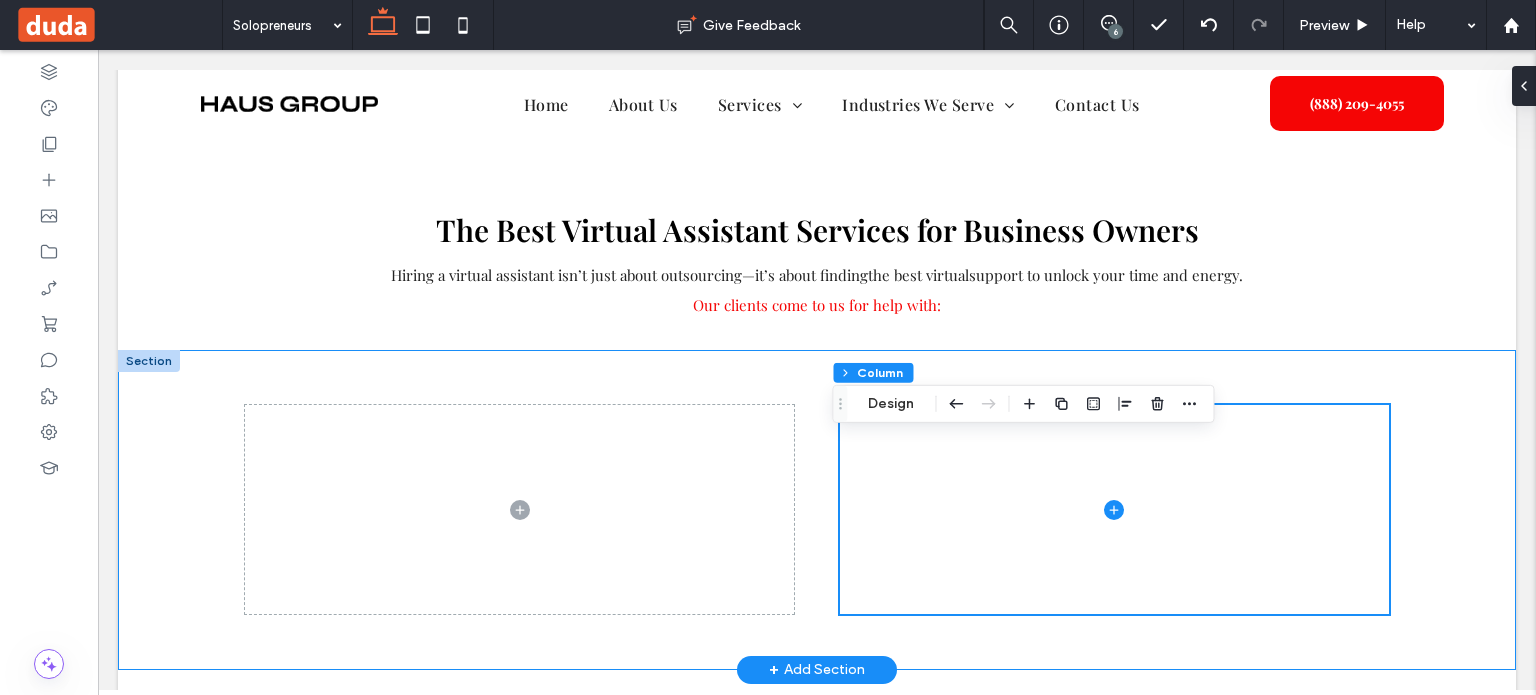 scroll, scrollTop: 2109, scrollLeft: 0, axis: vertical 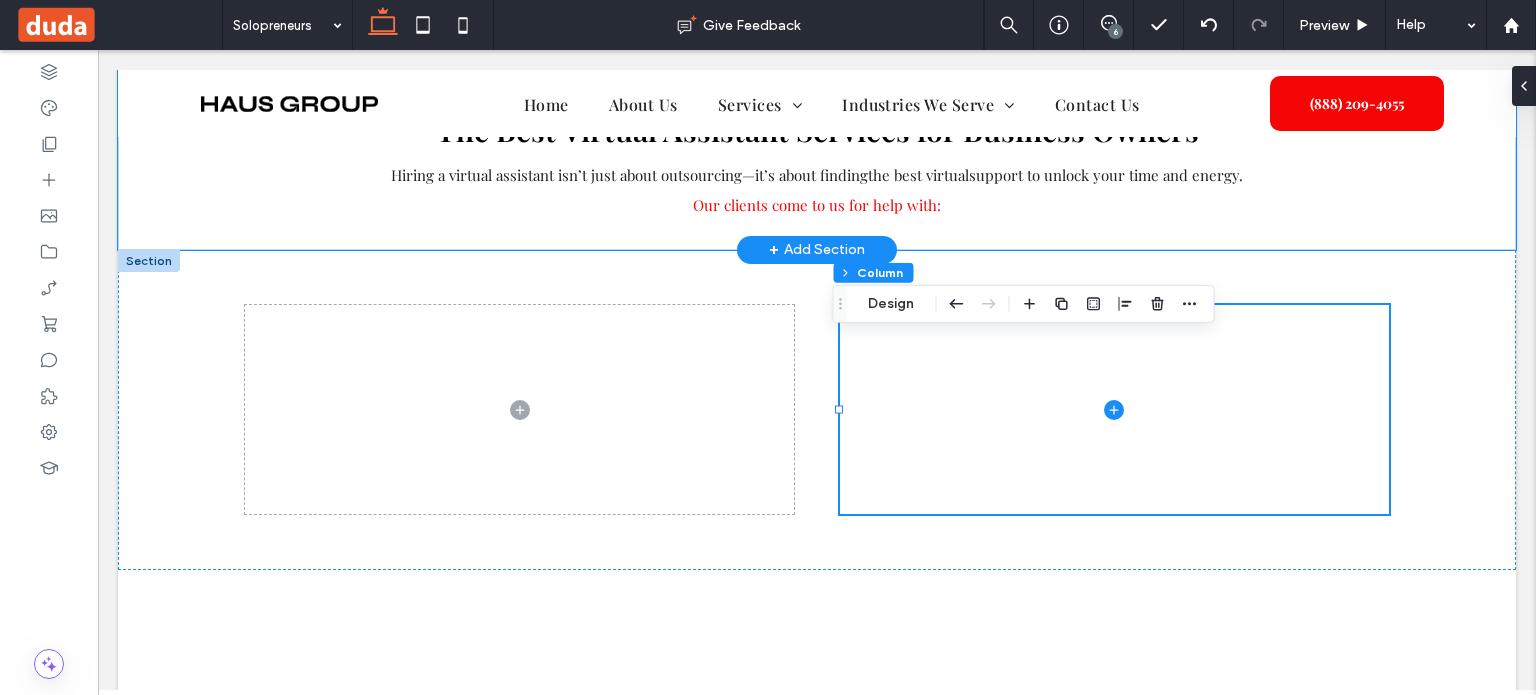 click on "The Best Virtual Assistant Services for Business Owners
Hiring a virtual assistant isn’t just about outsourcing—it’s about finding  the best virtual  support to unlock your time and energy. Our clients come to us for help with:" at bounding box center [817, 158] 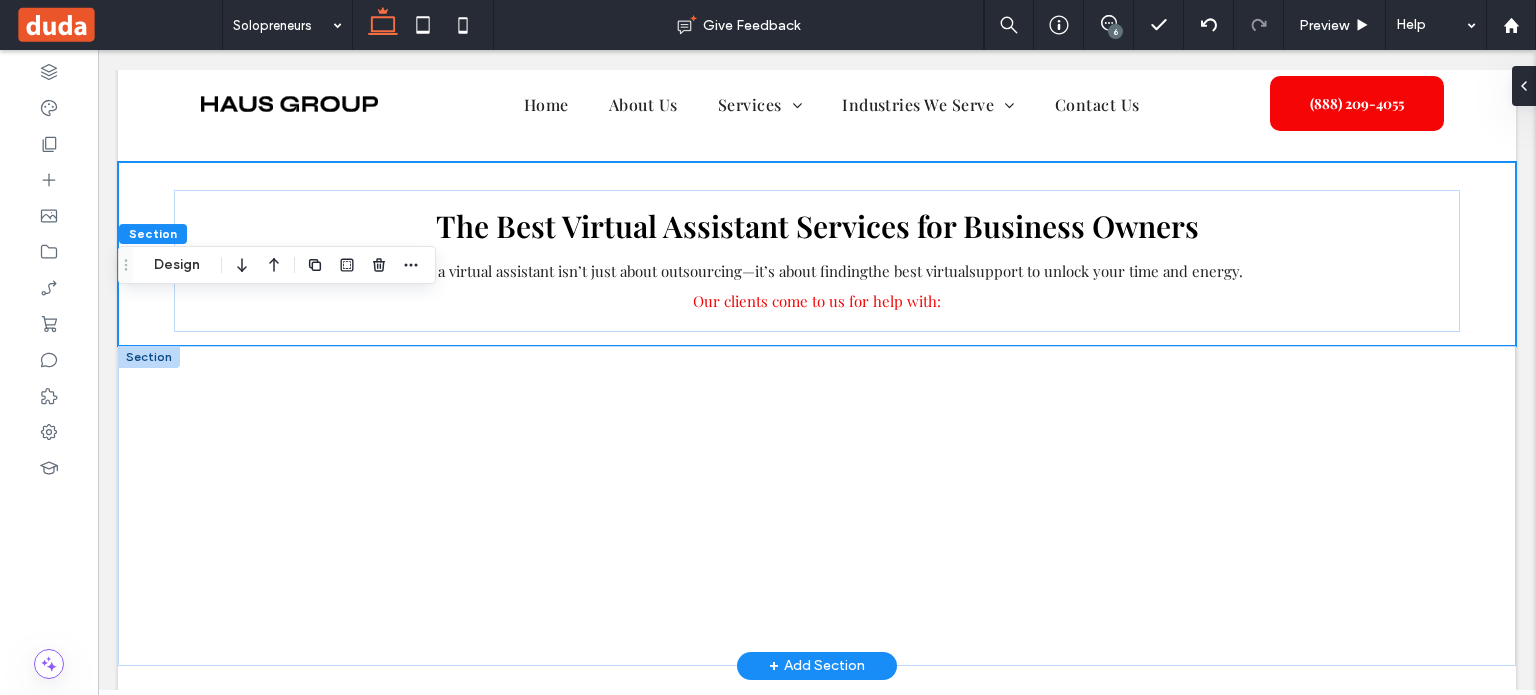 scroll, scrollTop: 1909, scrollLeft: 0, axis: vertical 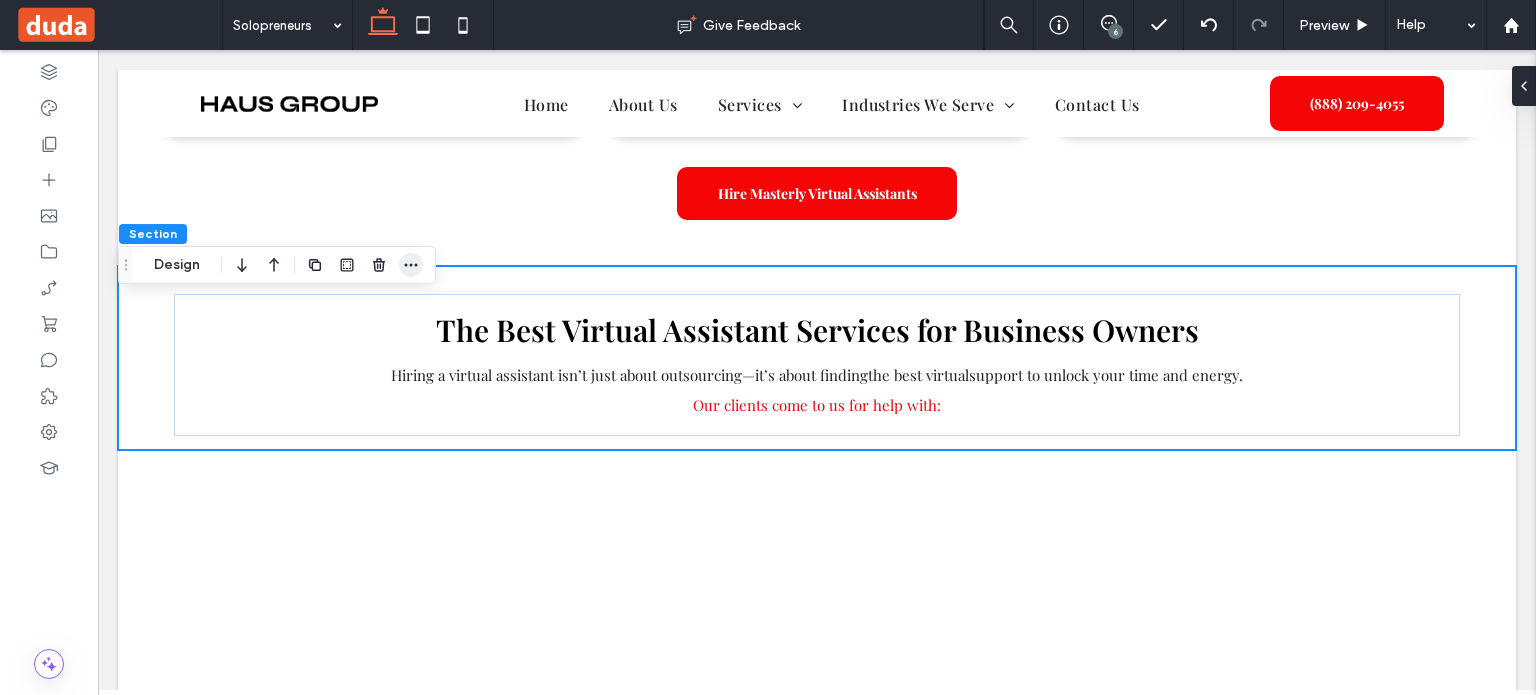 click at bounding box center (411, 265) 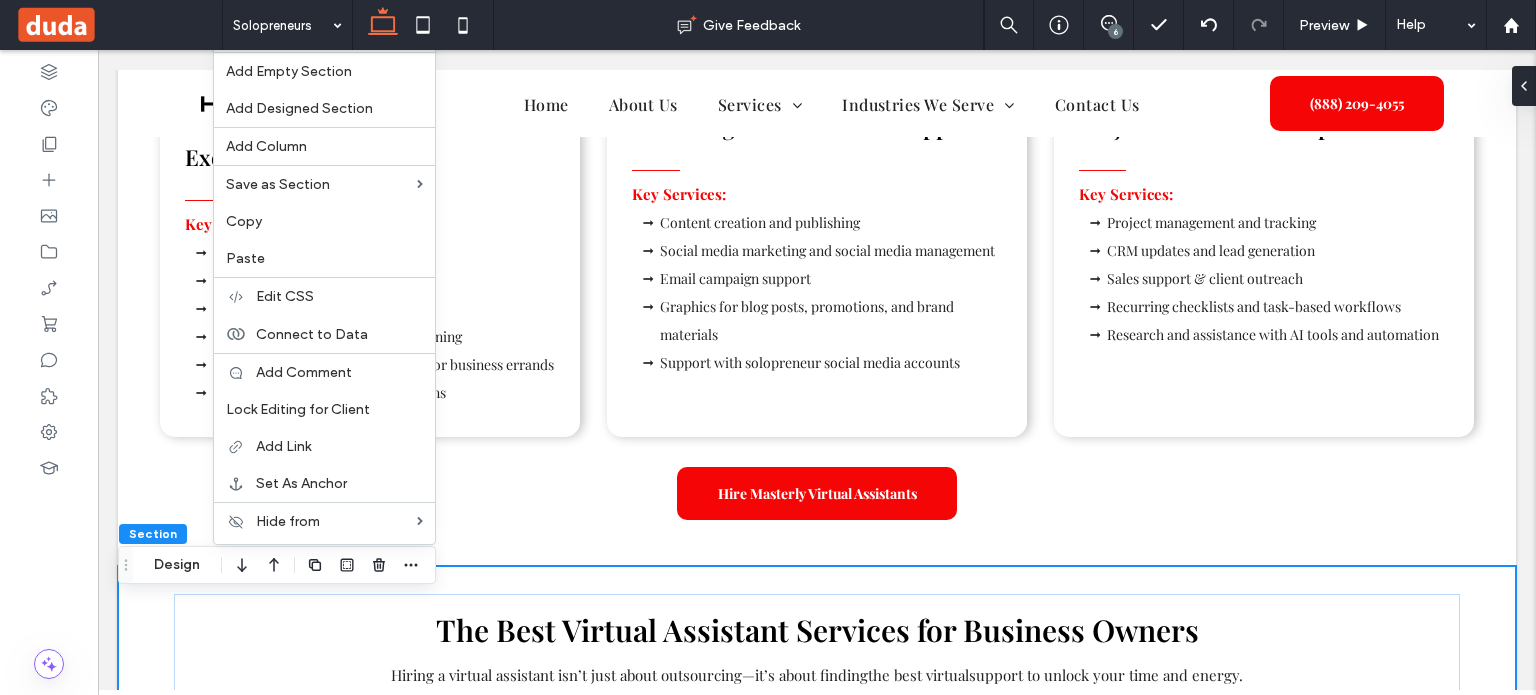 click on "Paste" at bounding box center [324, 258] 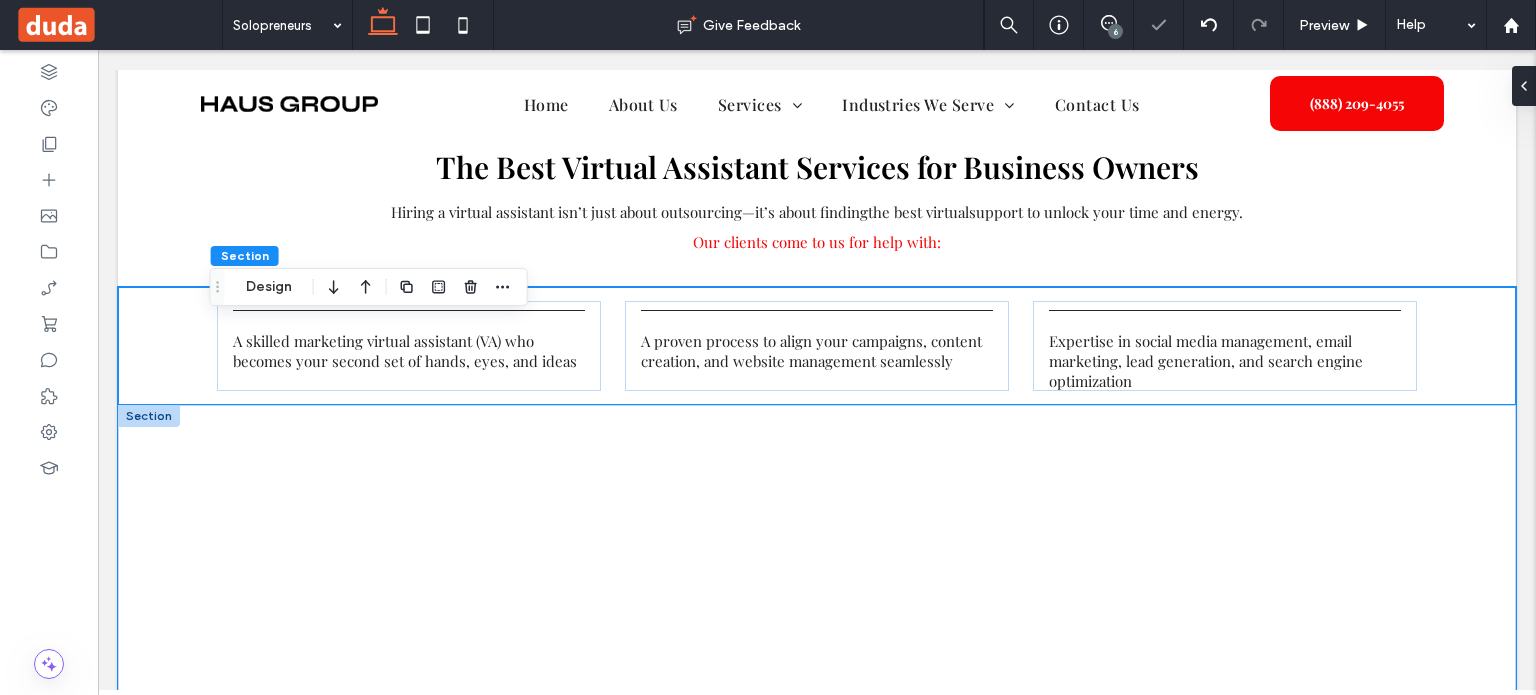 scroll, scrollTop: 2071, scrollLeft: 0, axis: vertical 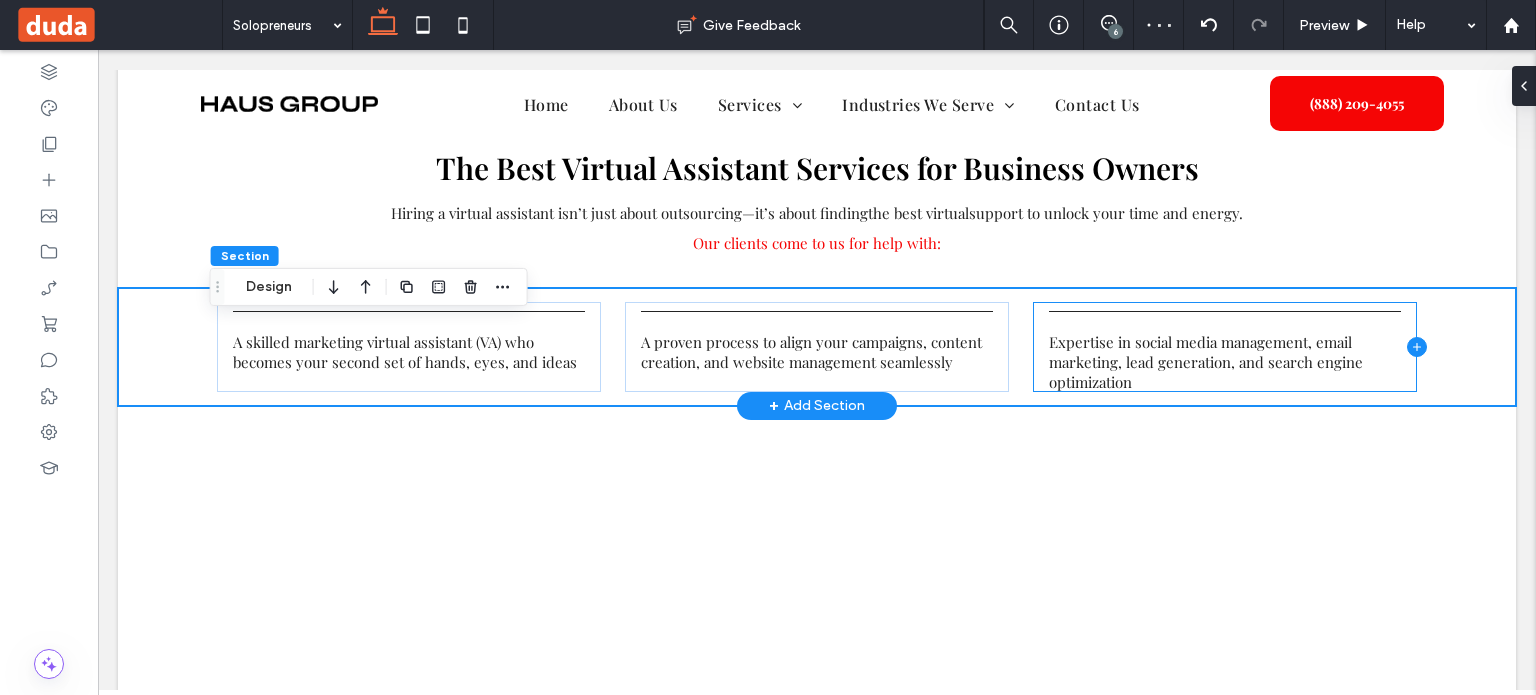 click 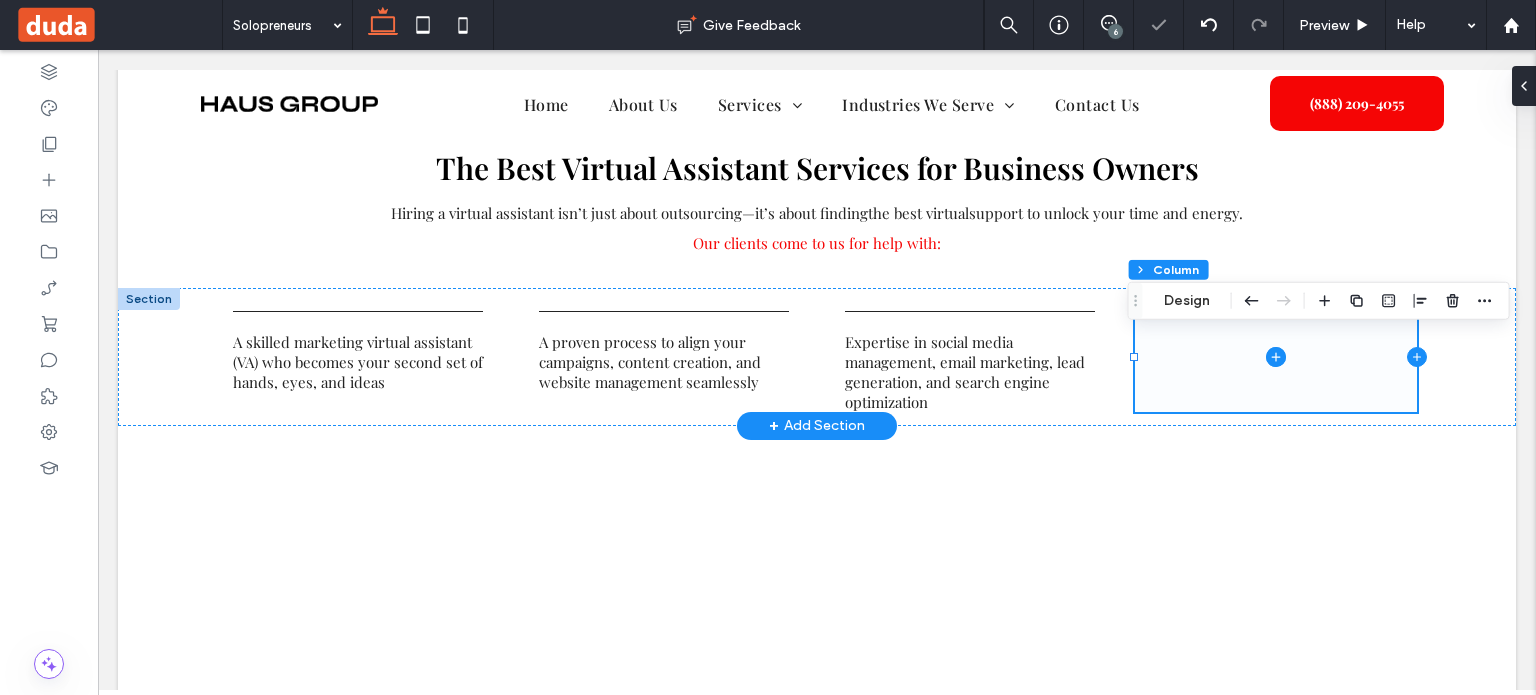 click 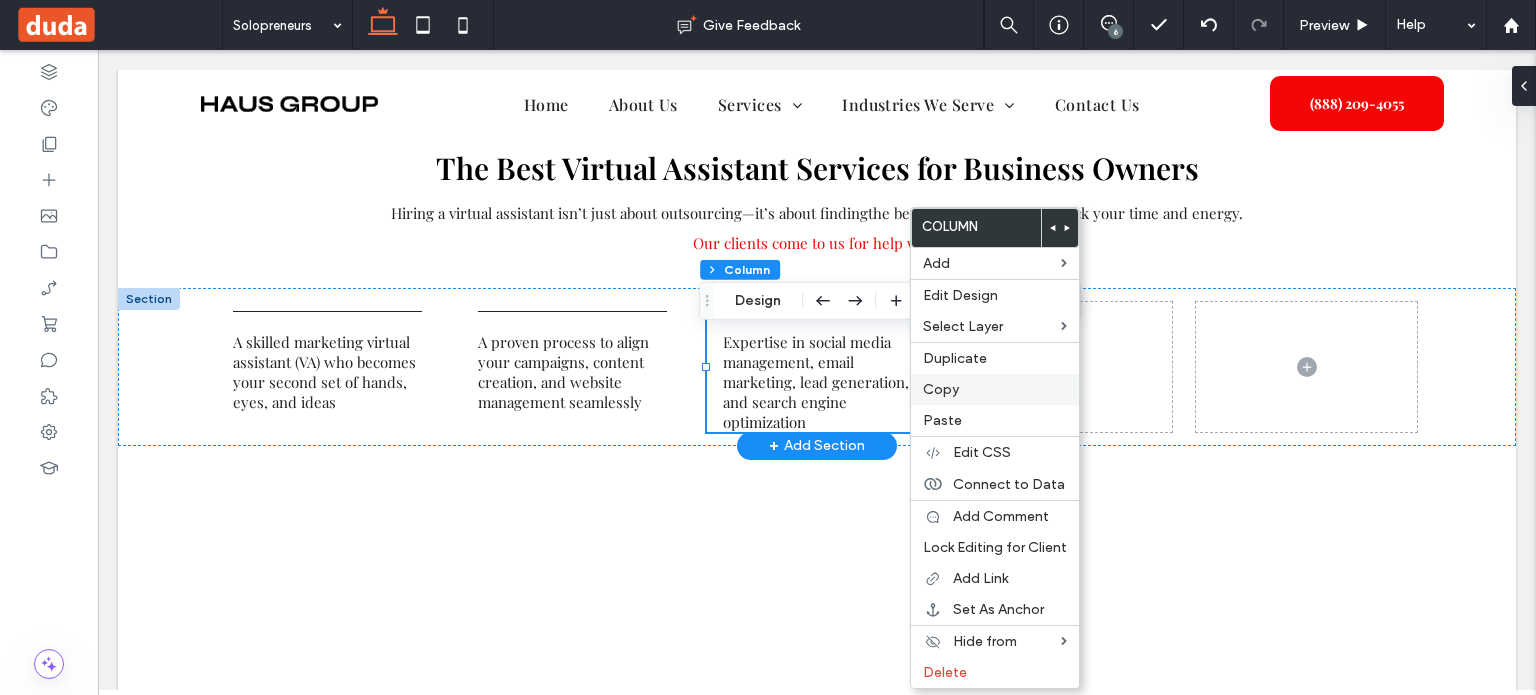 click on "Copy" at bounding box center (995, 389) 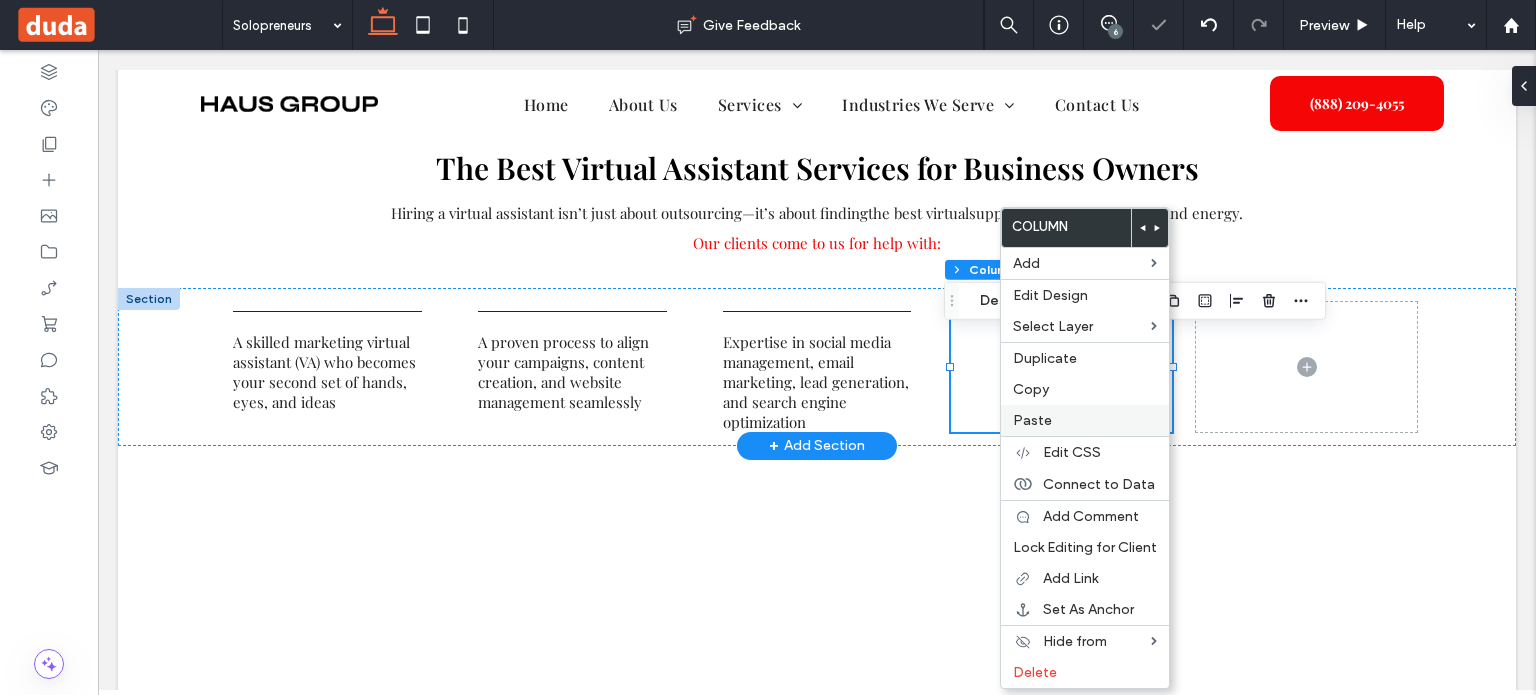 click on "Paste" at bounding box center [1085, 420] 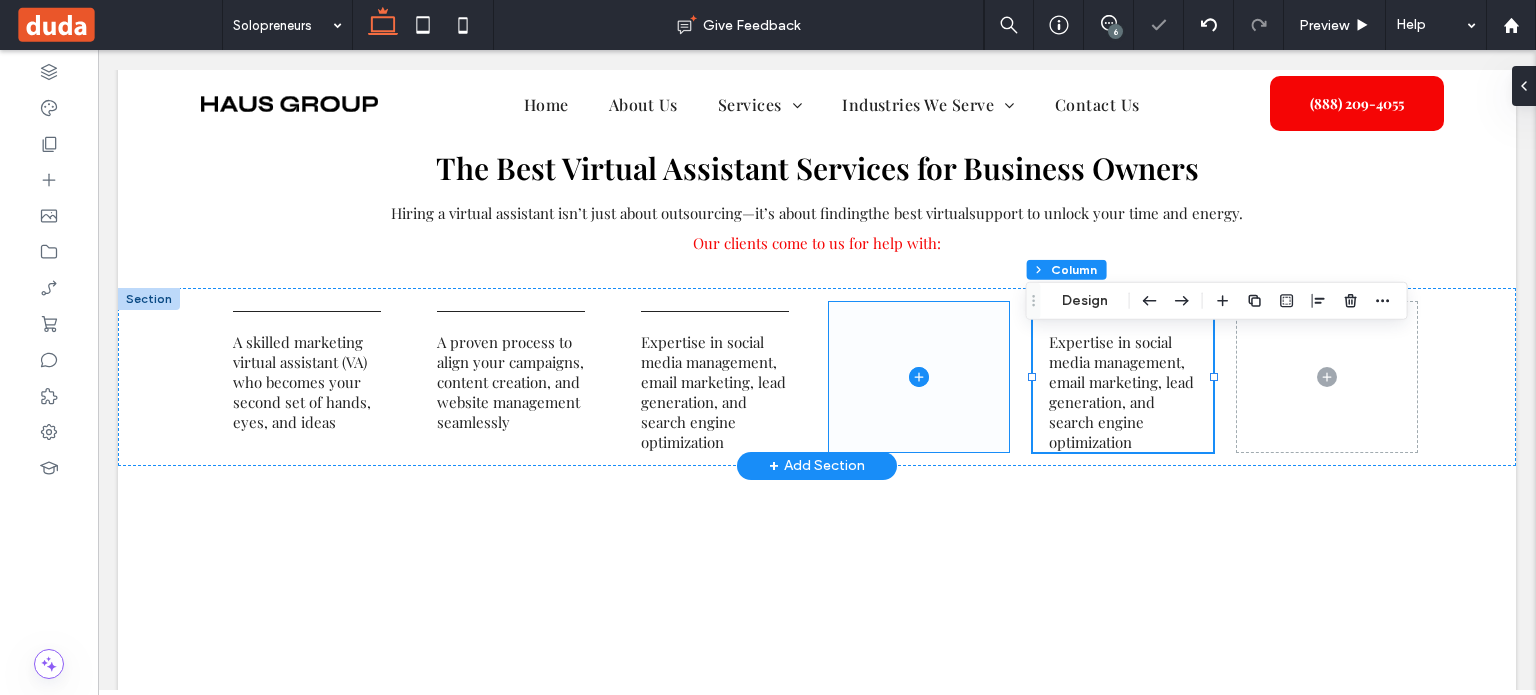 click at bounding box center [919, 377] 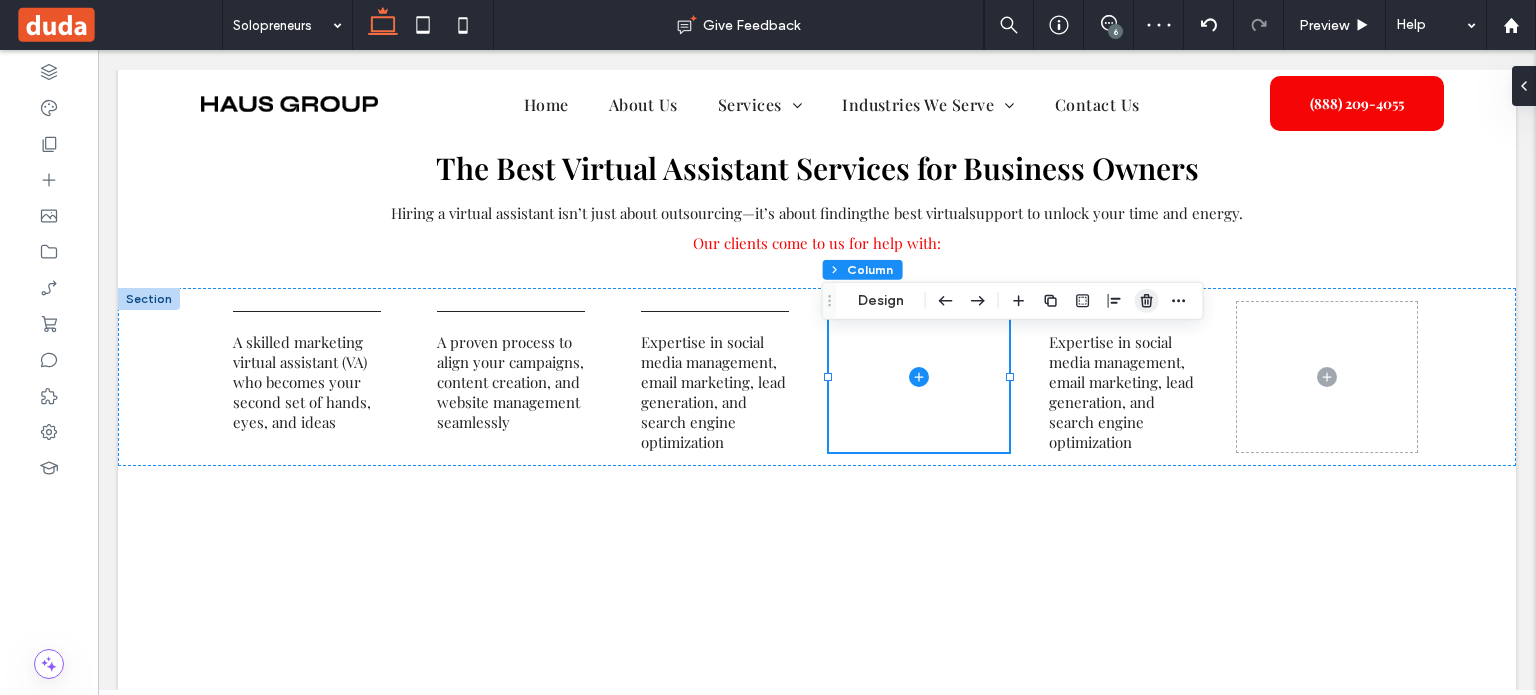 click 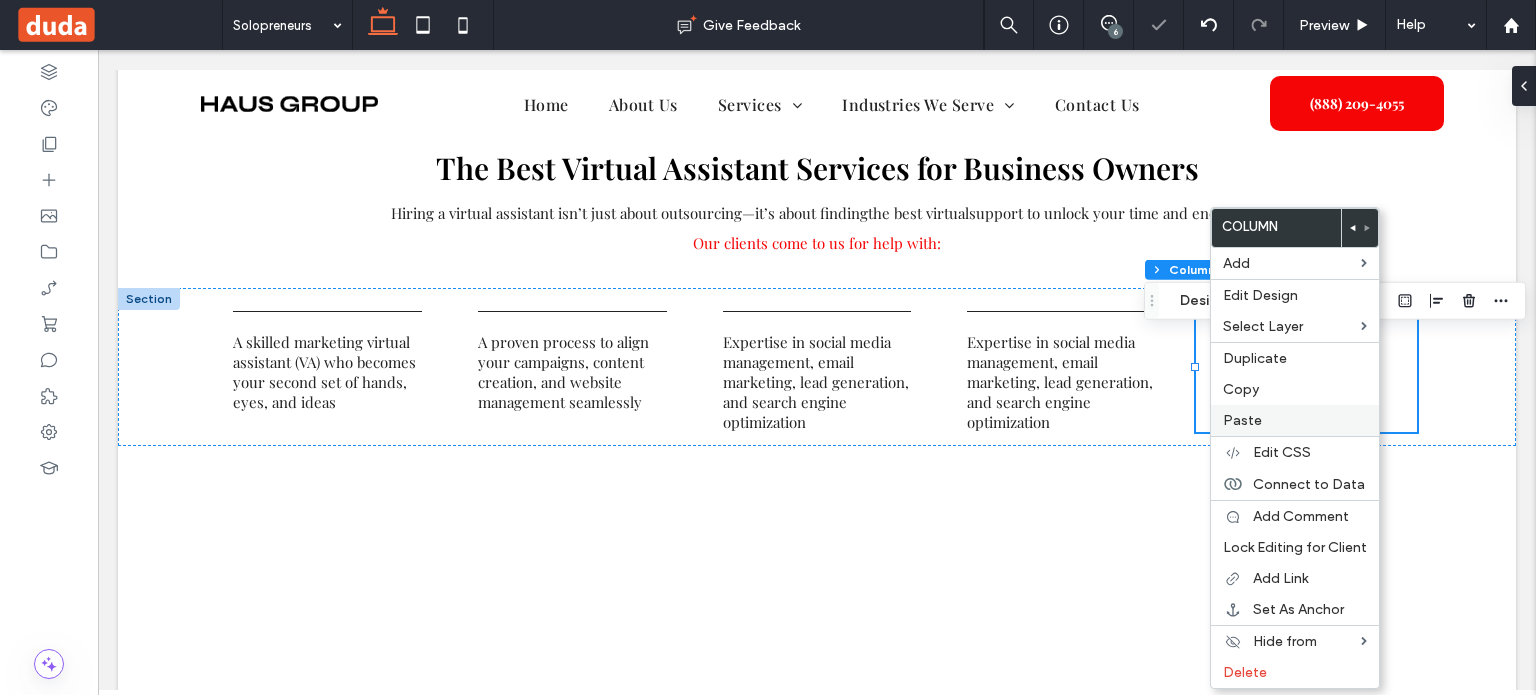 click on "Paste" at bounding box center (1242, 420) 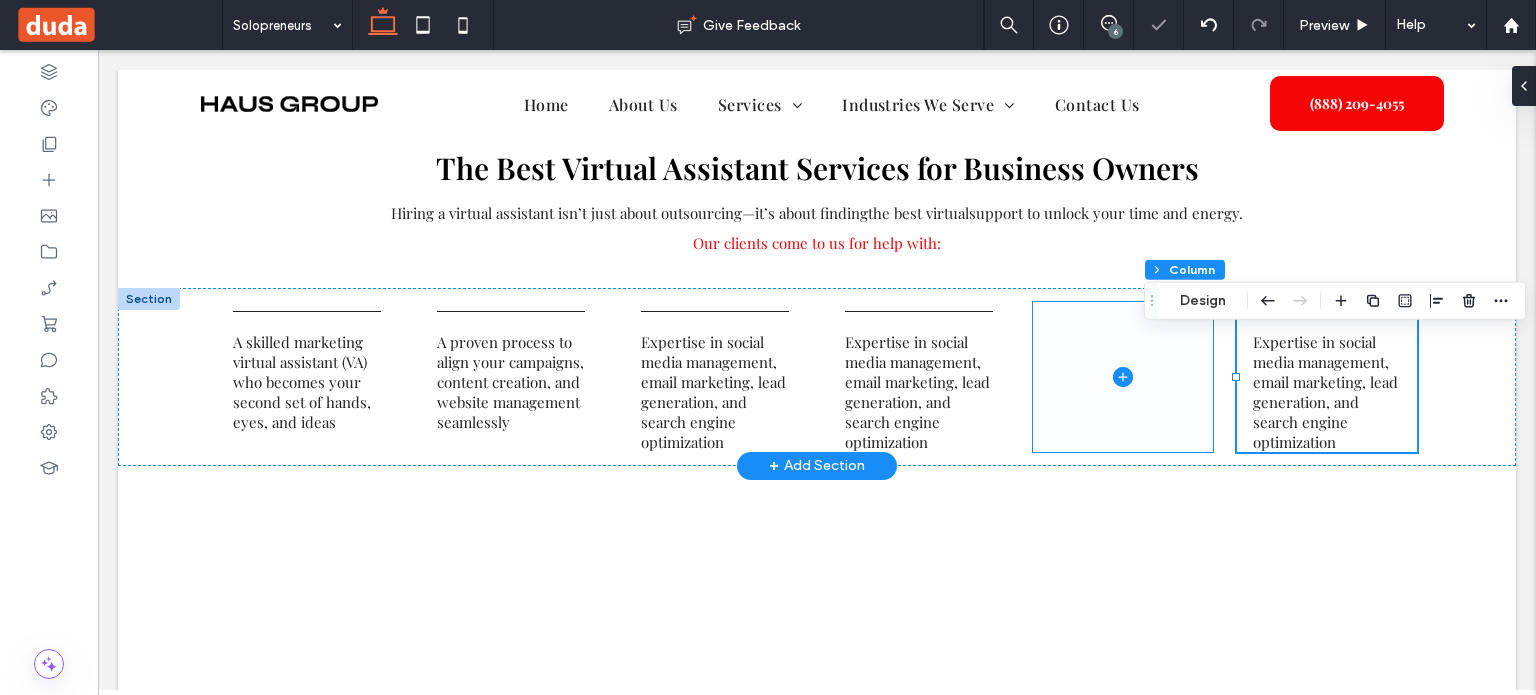 click at bounding box center (1123, 377) 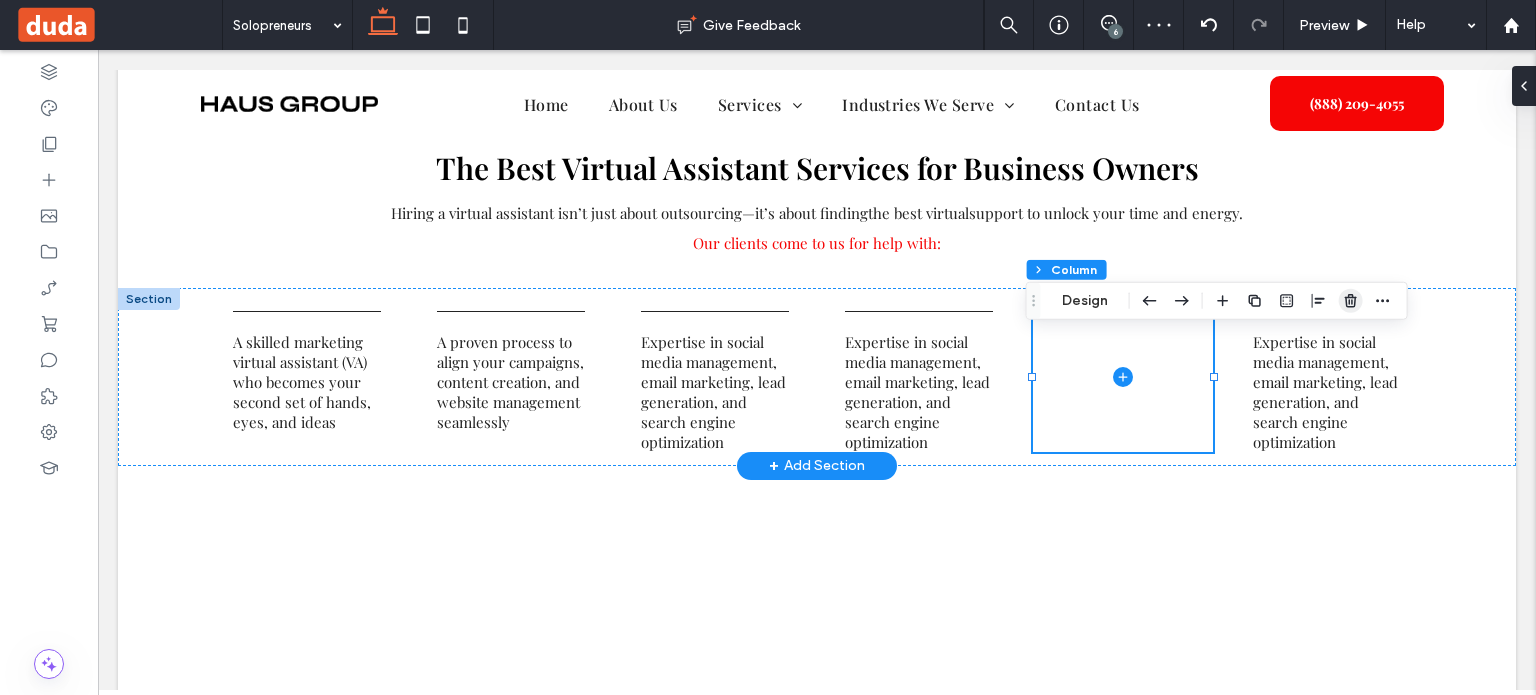 click at bounding box center (1351, 301) 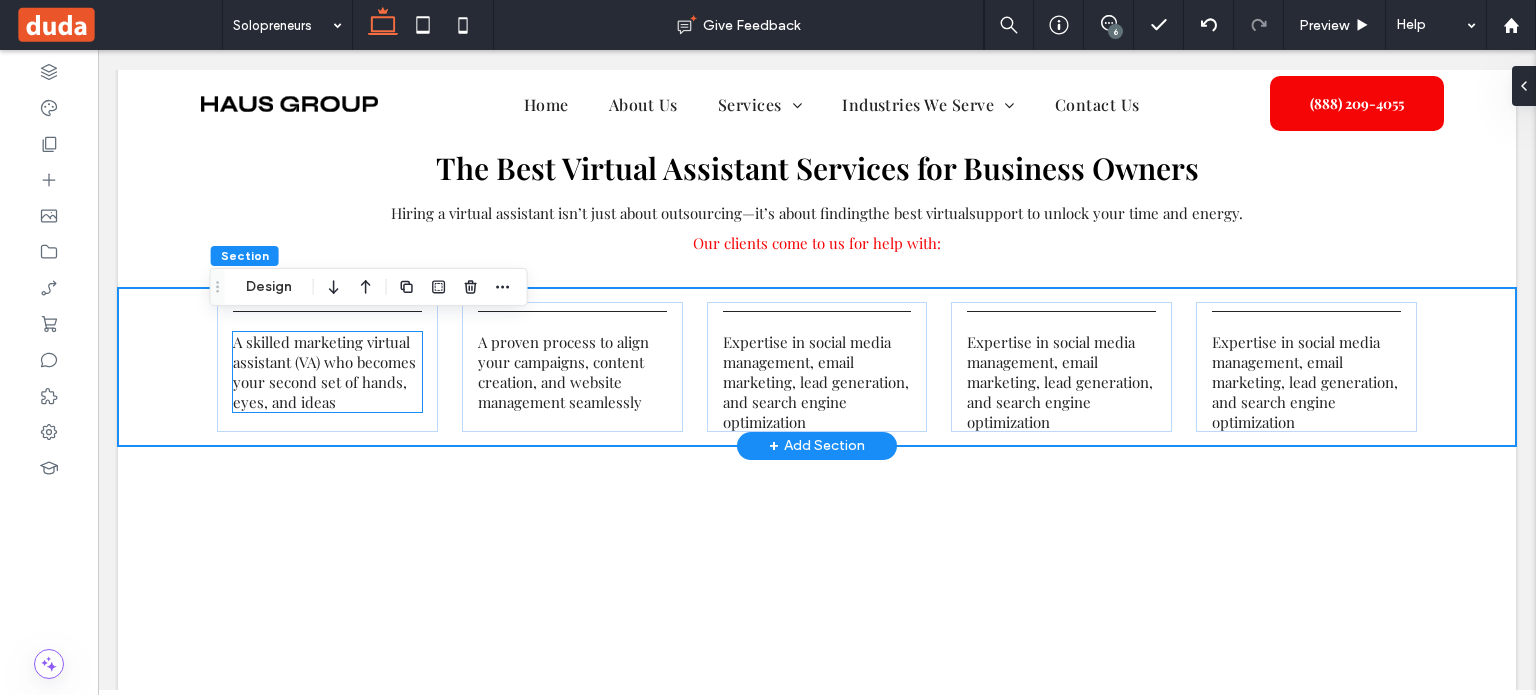 click on "A skilled marketing virtual assistant (VA)" at bounding box center [321, 352] 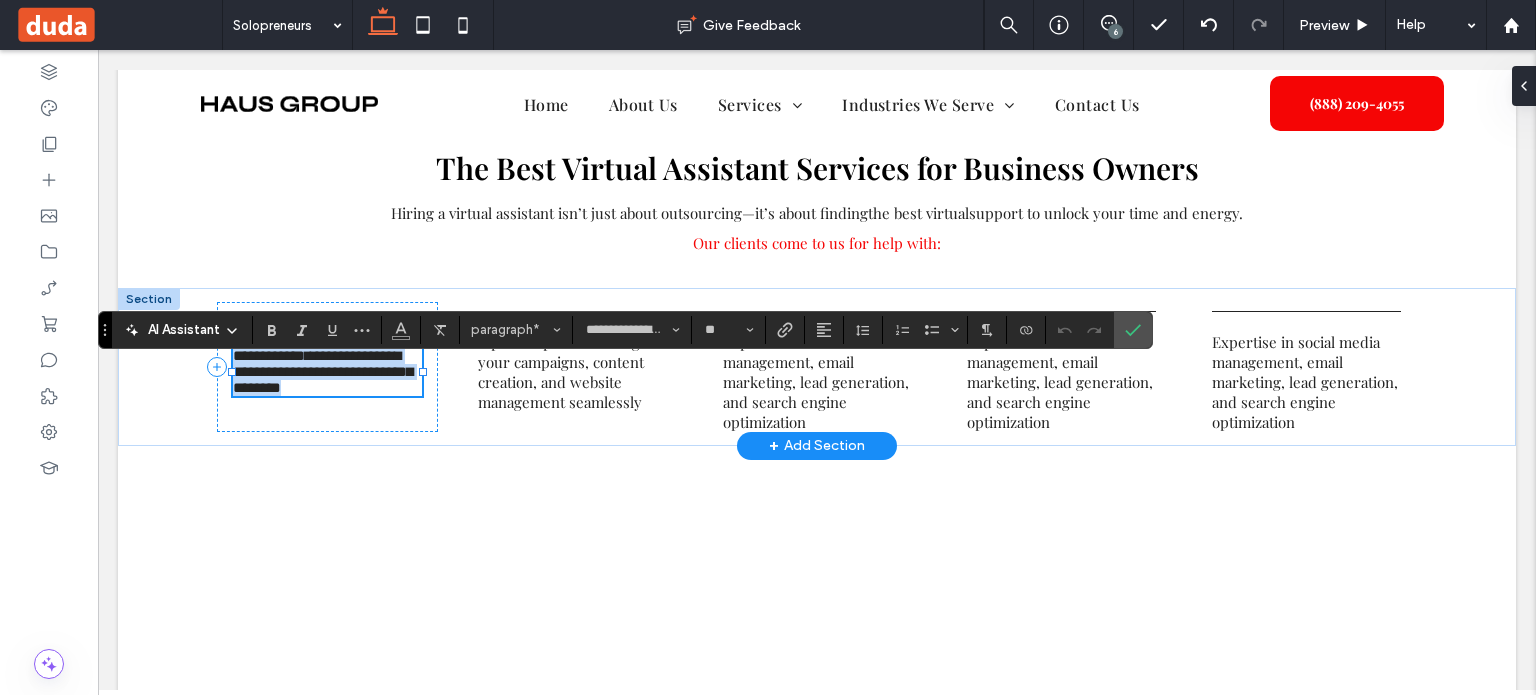 paste 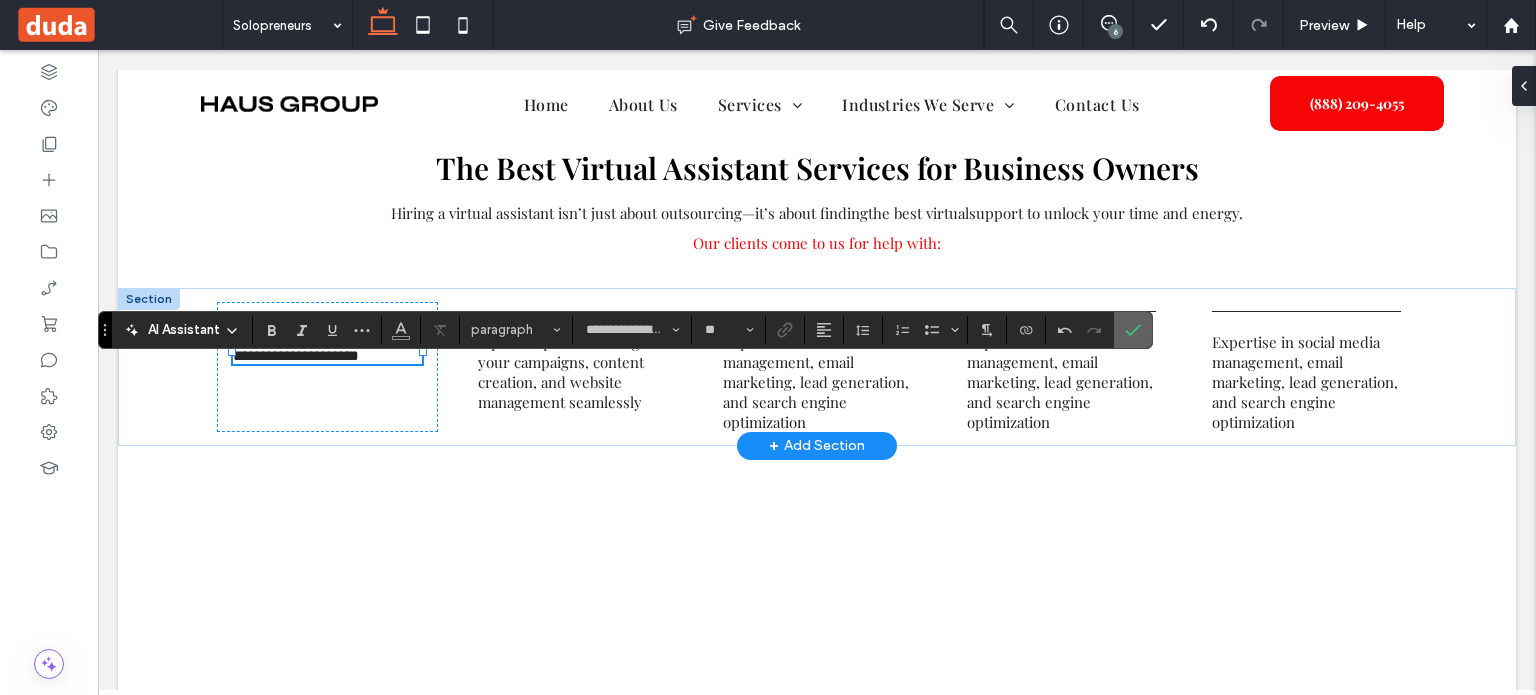 click at bounding box center [1133, 330] 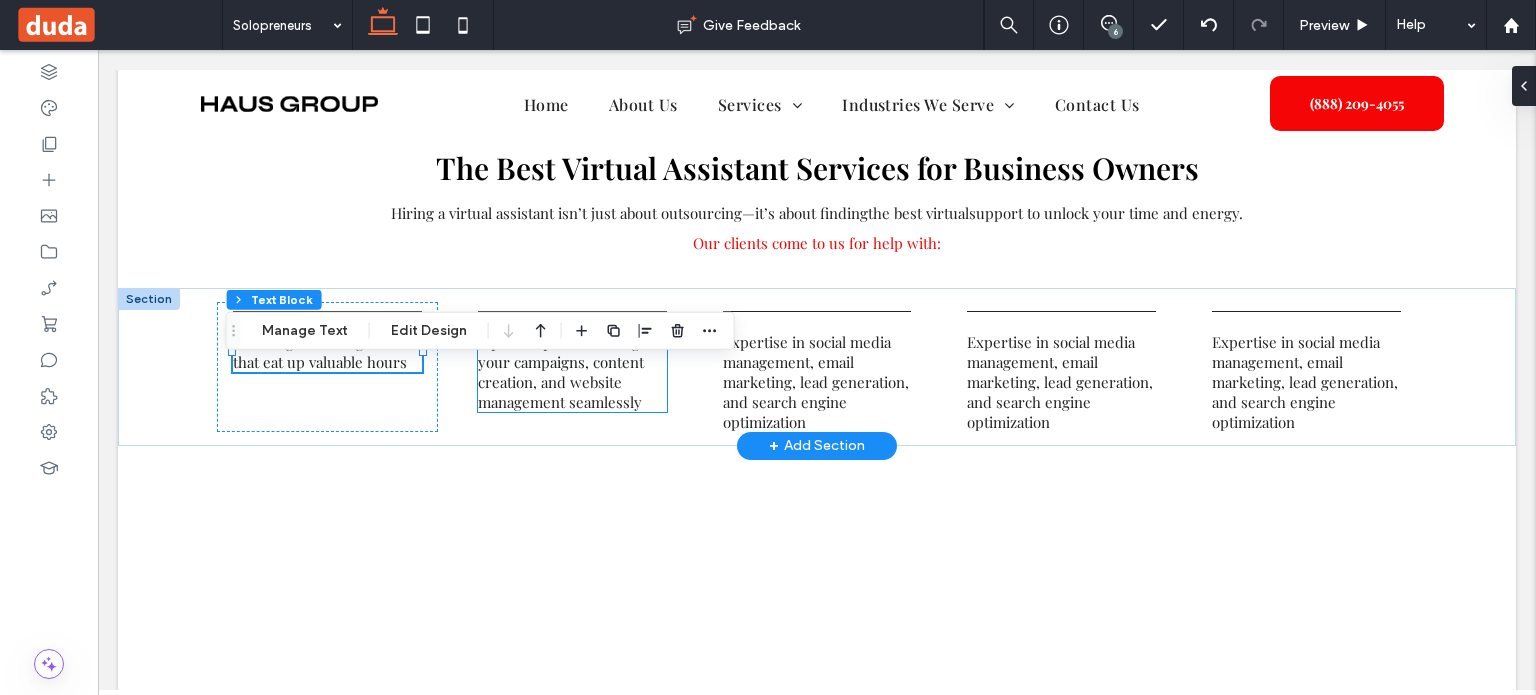click on "campaigns, content creation" at bounding box center [561, 372] 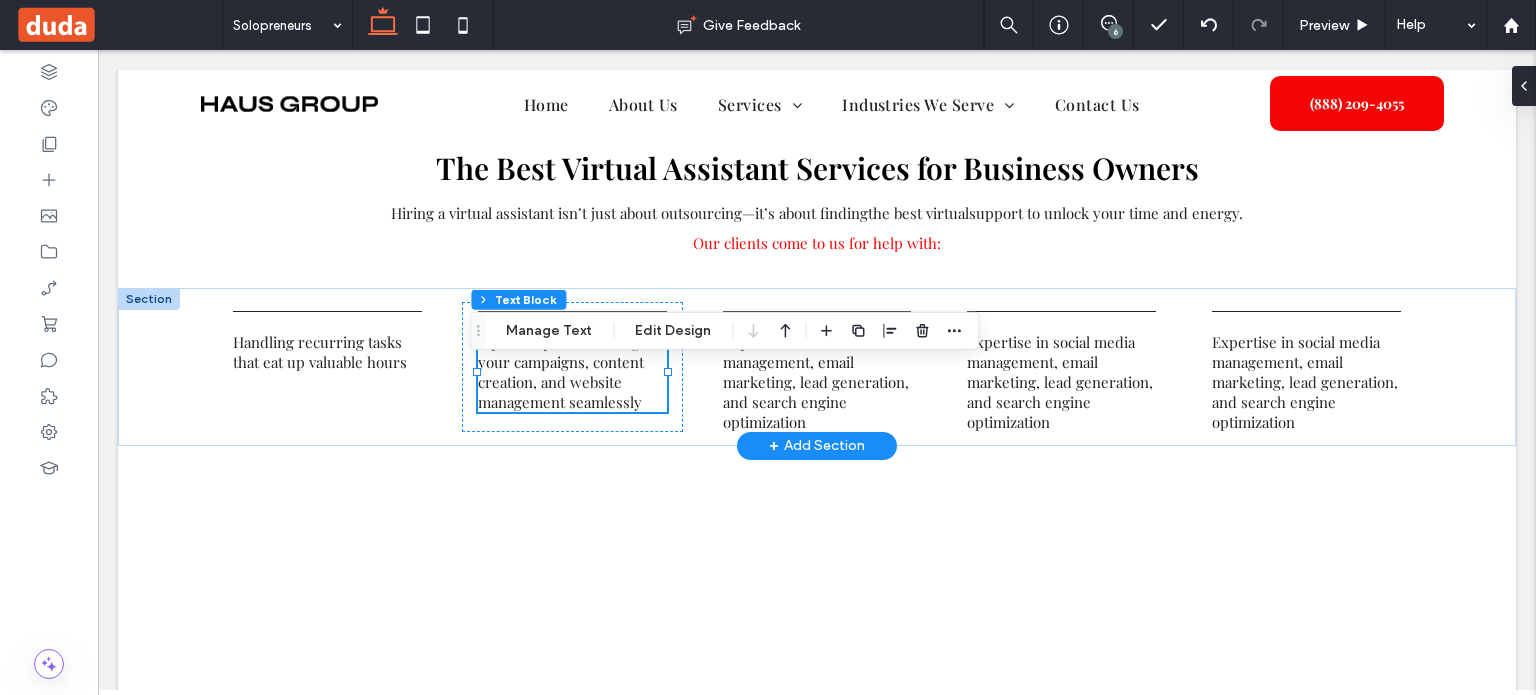 click on "A proven process to align your
campaigns, content creation , and
website management   seamlessly" at bounding box center [572, 372] 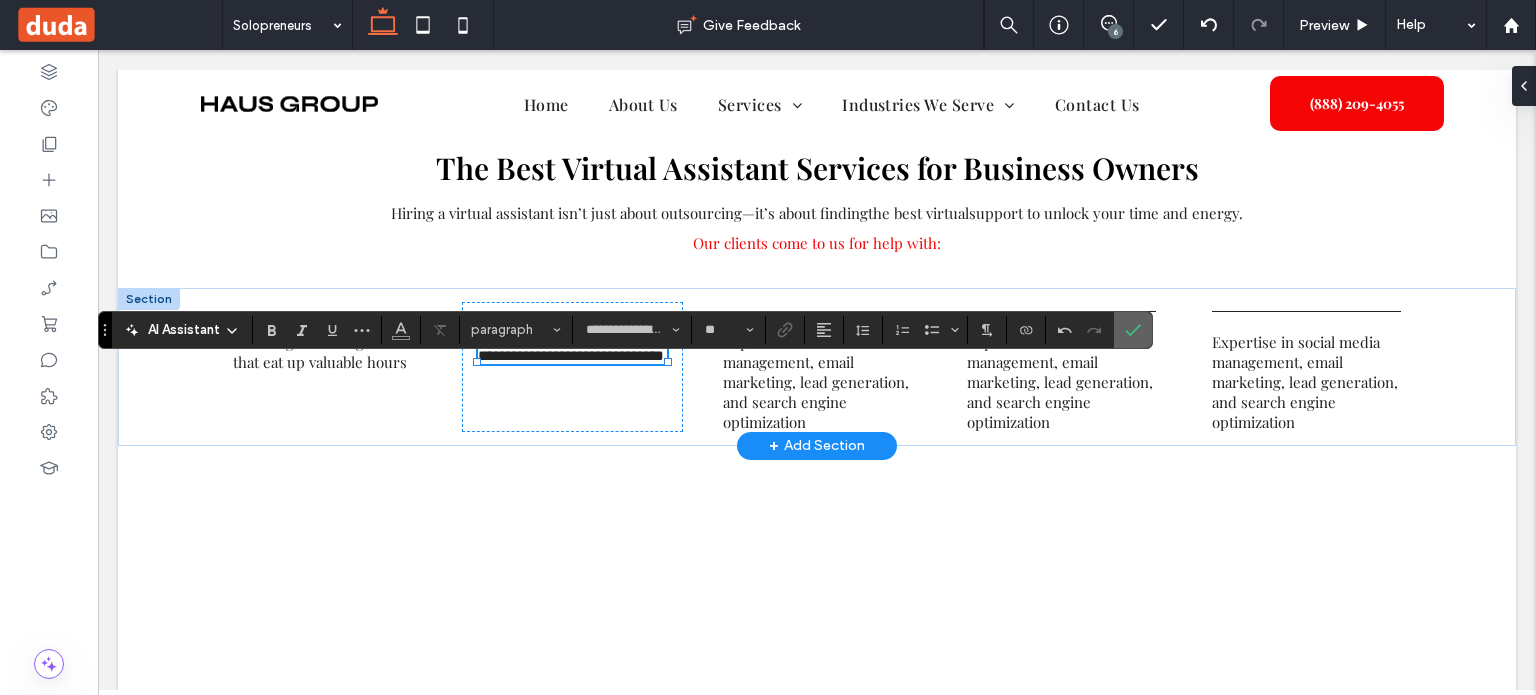 click 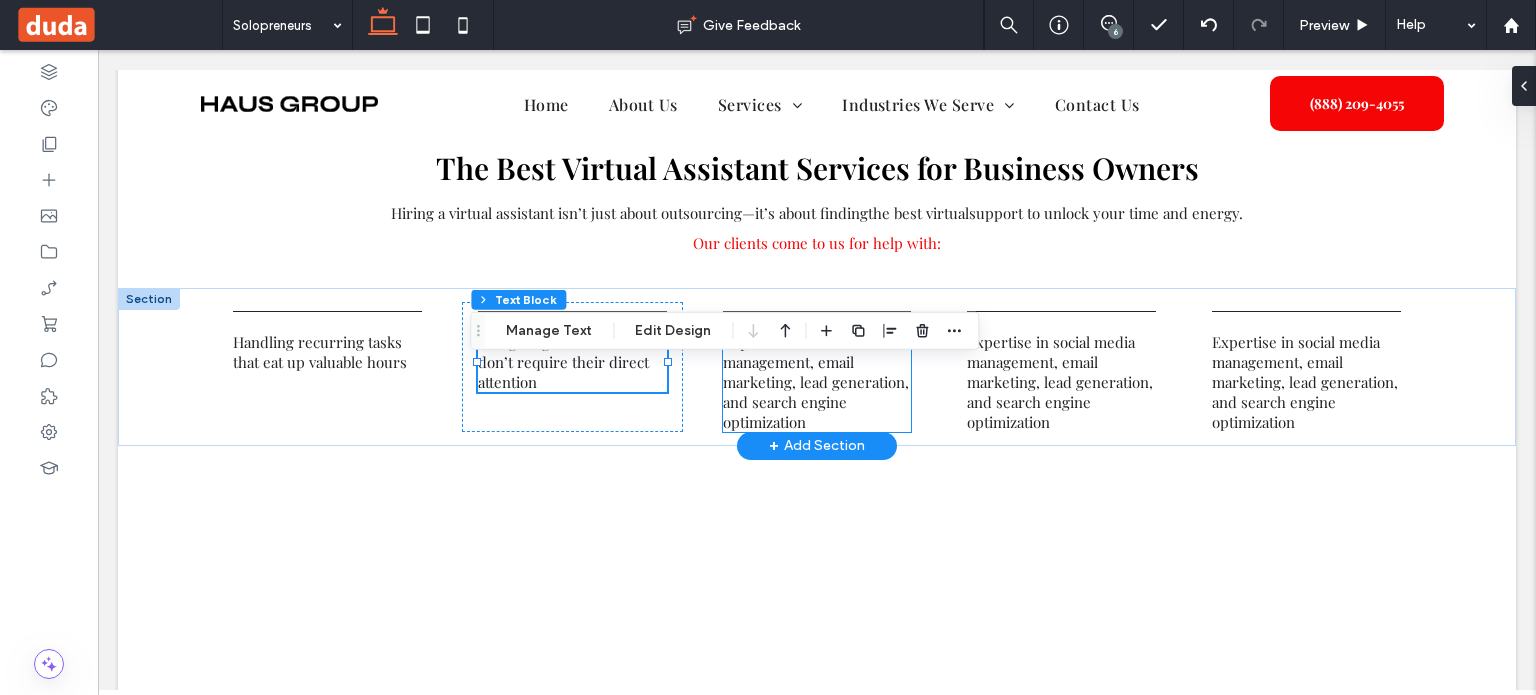click on "email marketing" at bounding box center [788, 372] 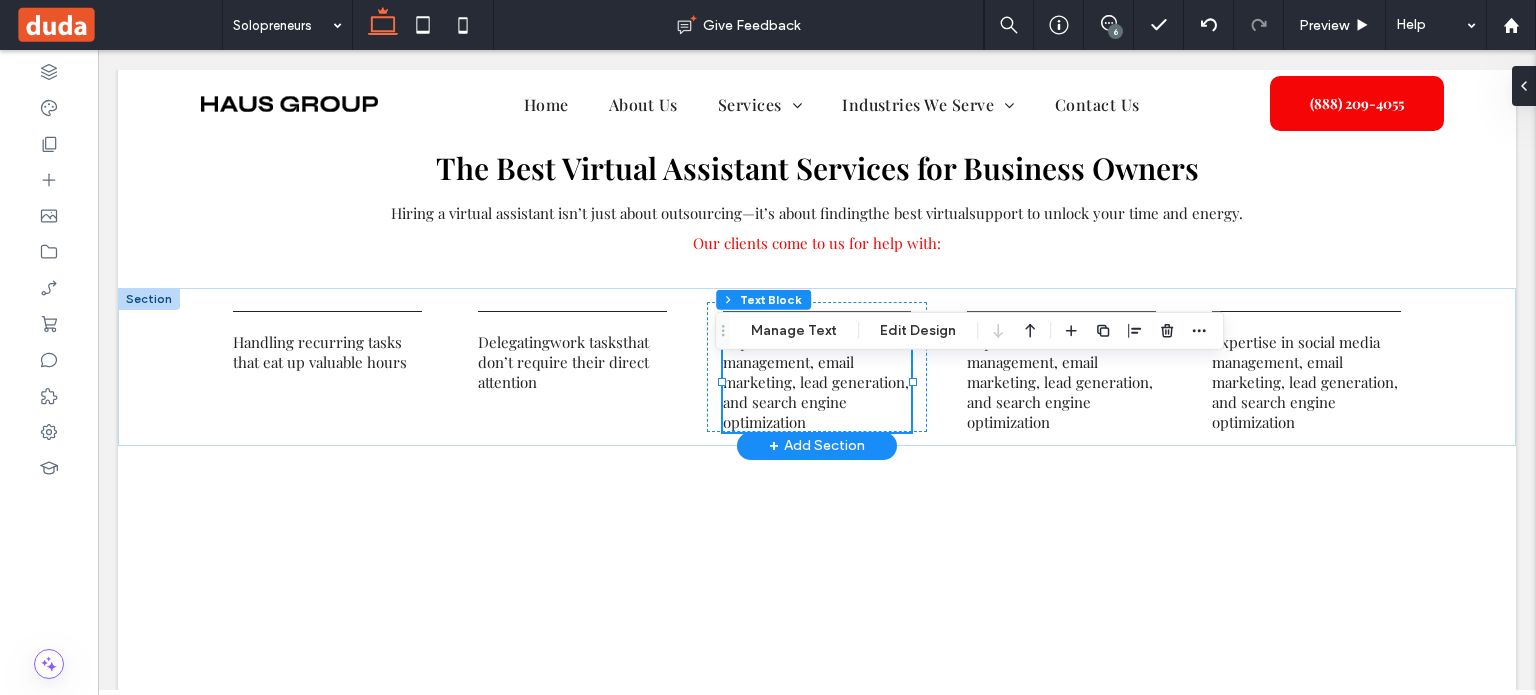 click on "Expertise in
social media management ,
email marketing ,
lead generation , and
search engine optimization" at bounding box center (817, 382) 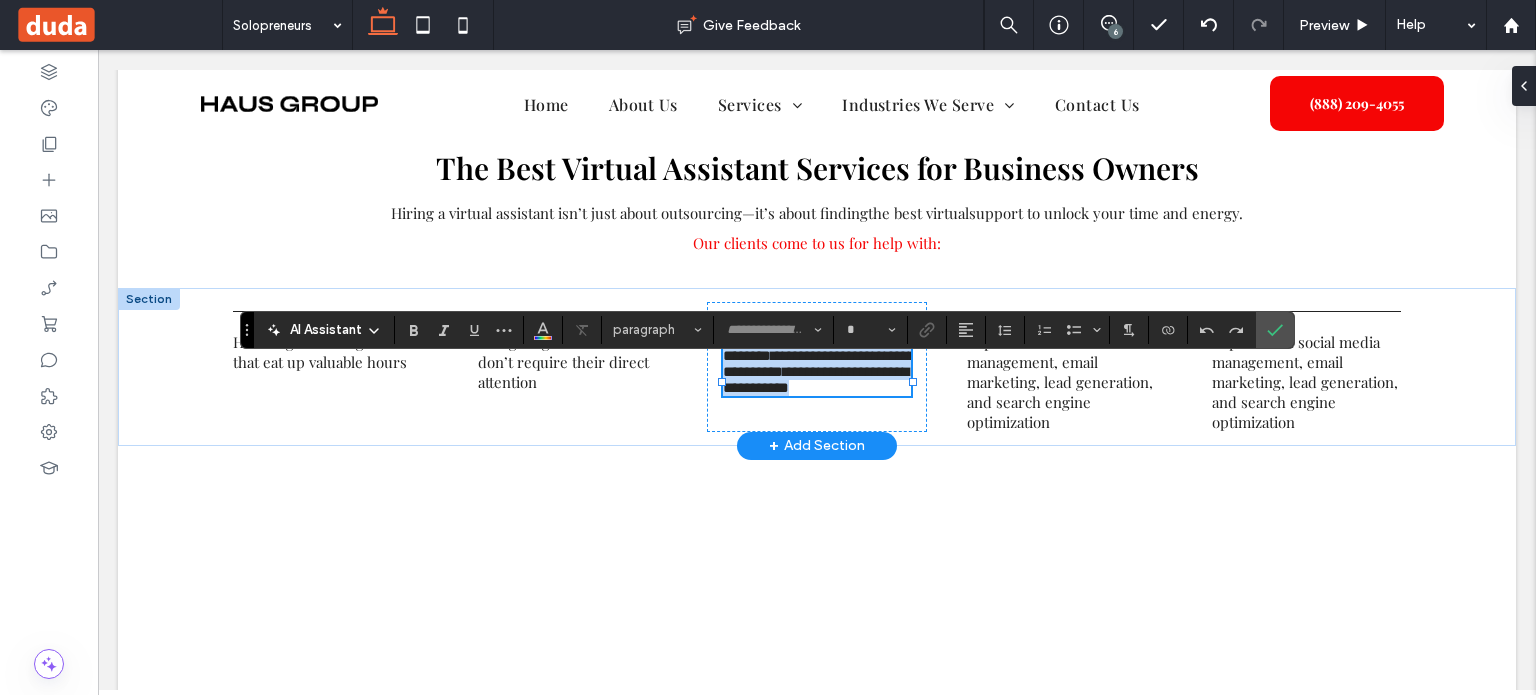 type on "**********" 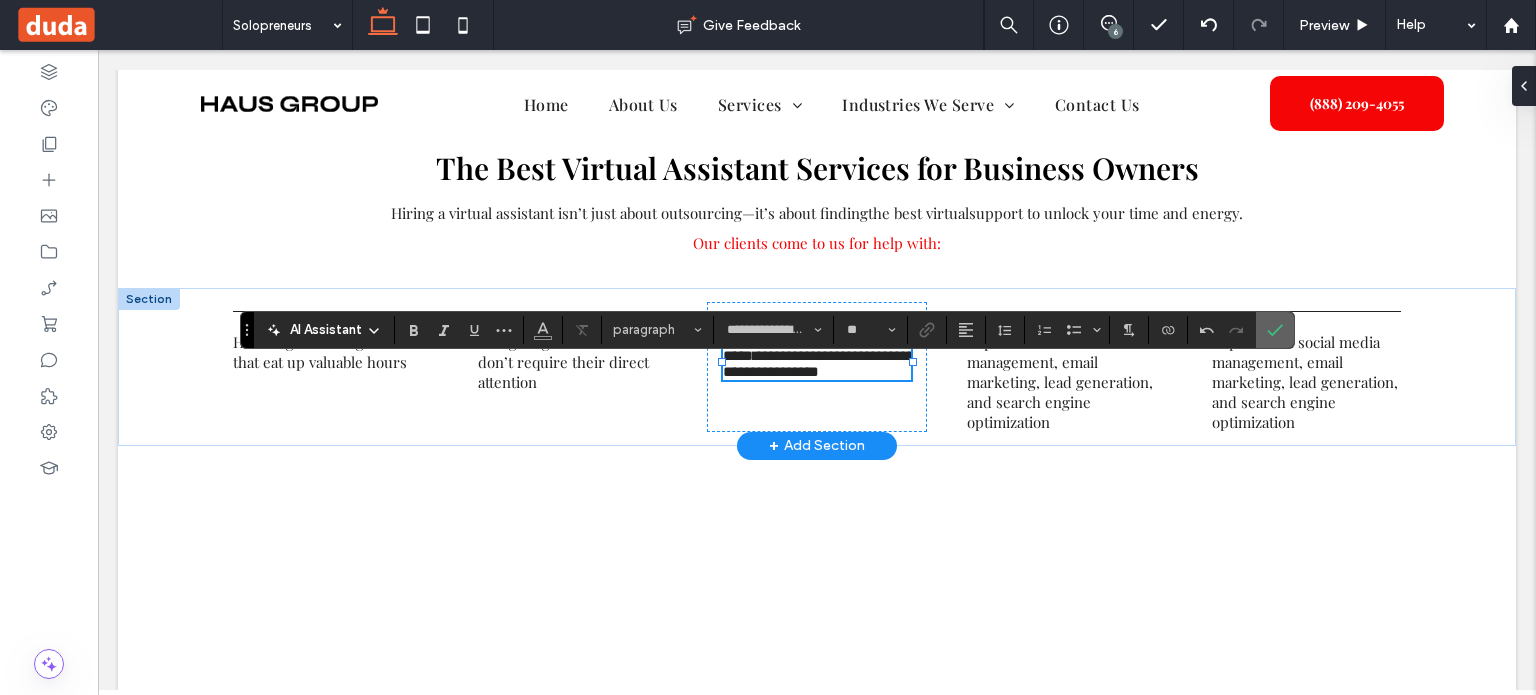 click at bounding box center [1275, 330] 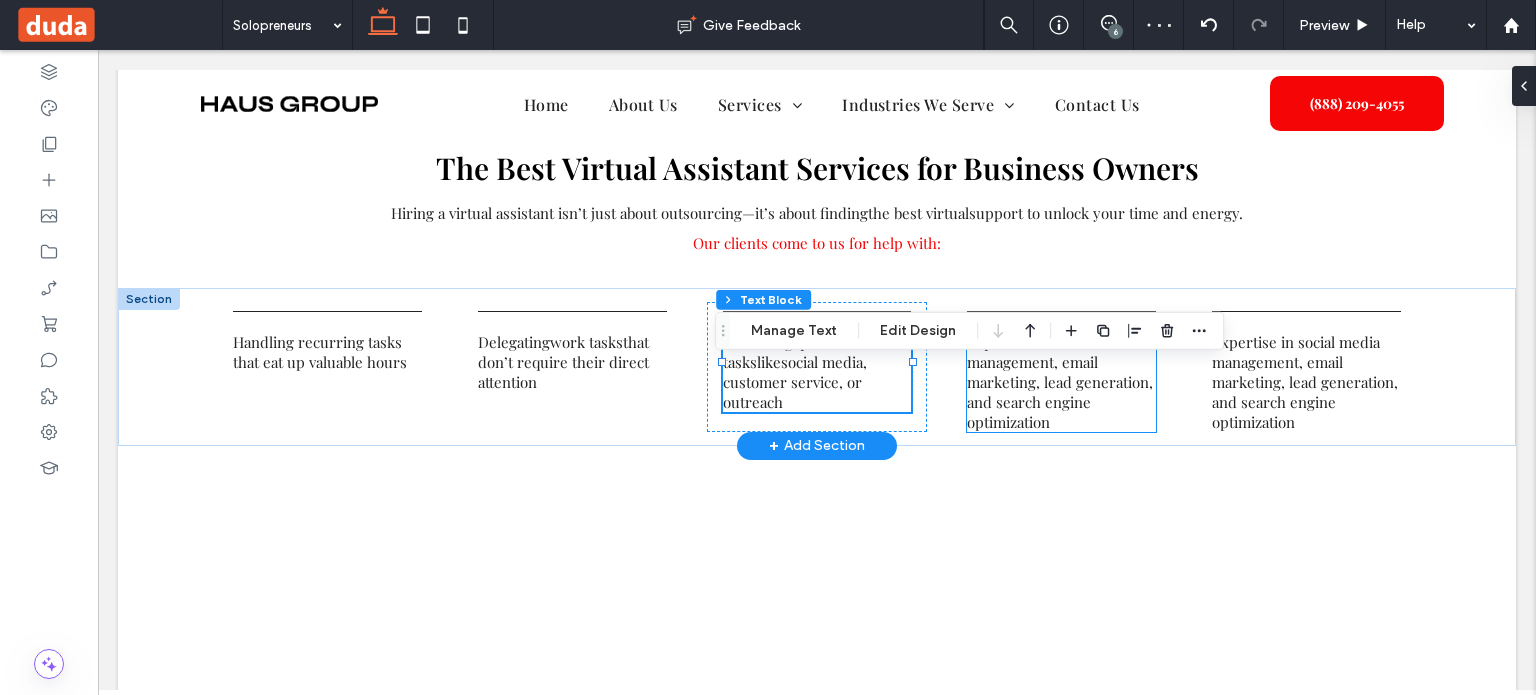 click on "lead generation" at bounding box center [1096, 382] 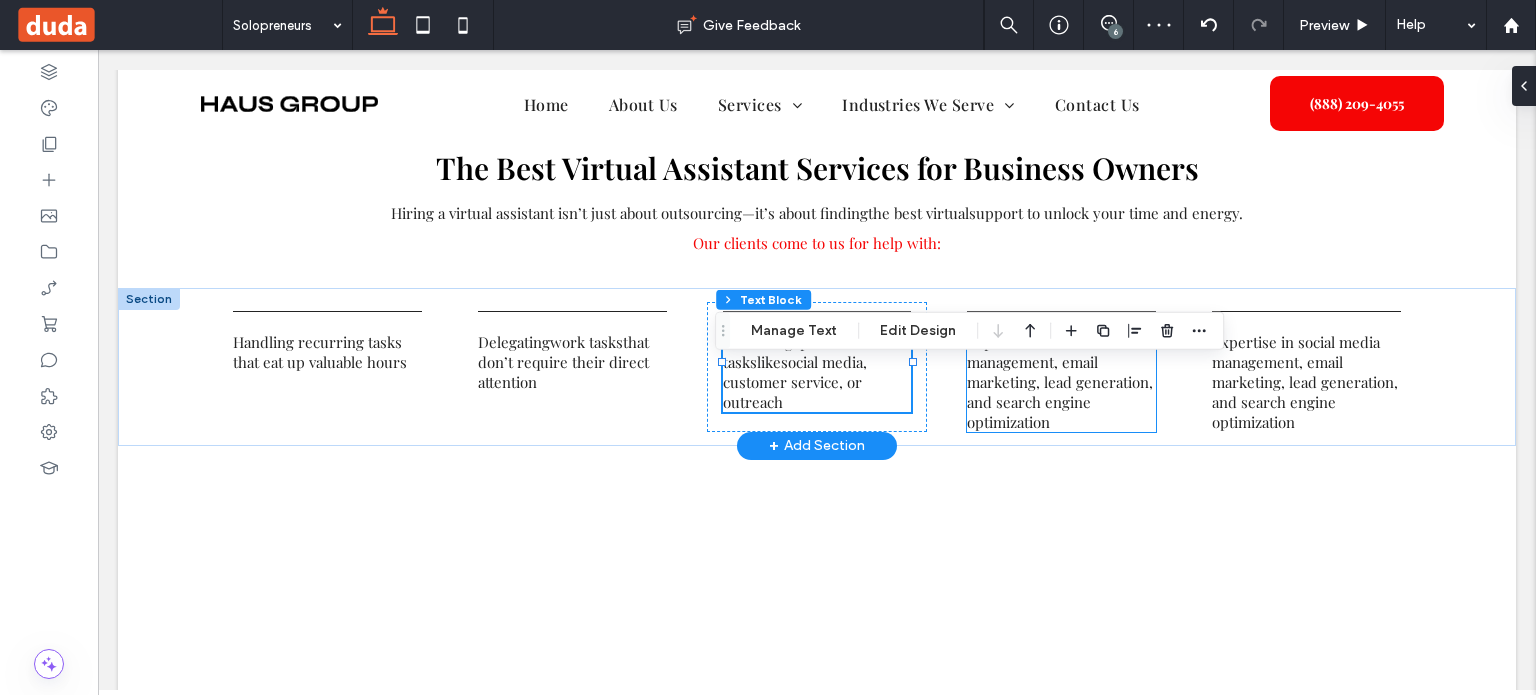 click on "Expertise in
social media management ,
email marketing ,
lead generation , and
search engine optimization" at bounding box center [1061, 382] 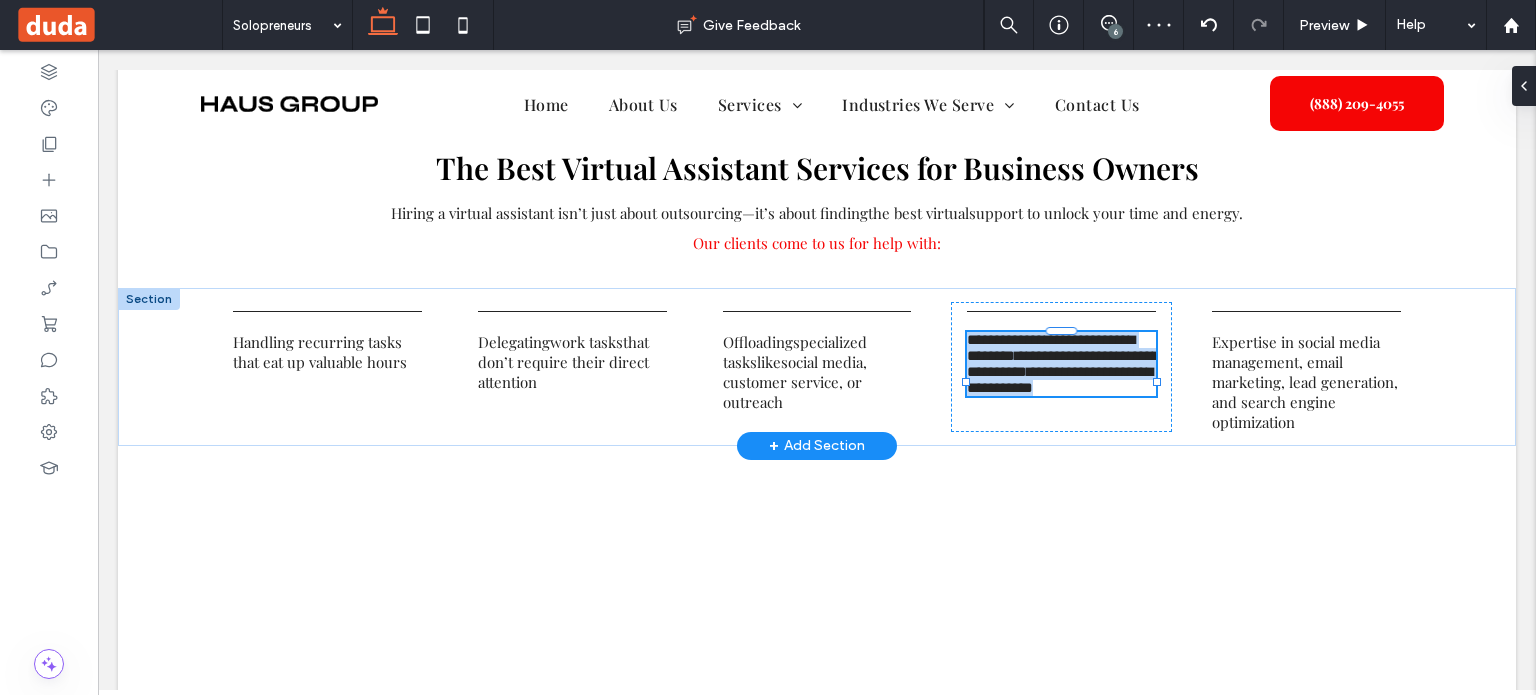 type 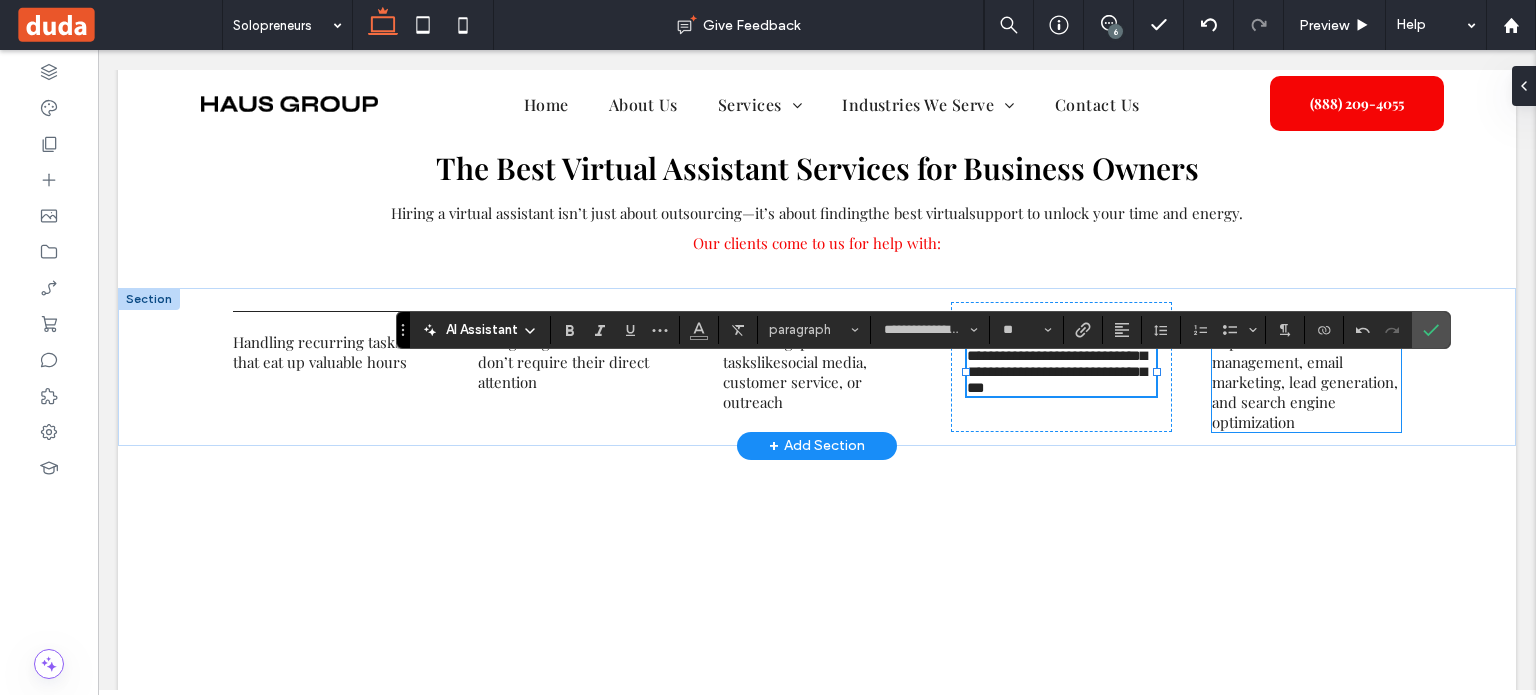 click on "lead generation" at bounding box center [1341, 382] 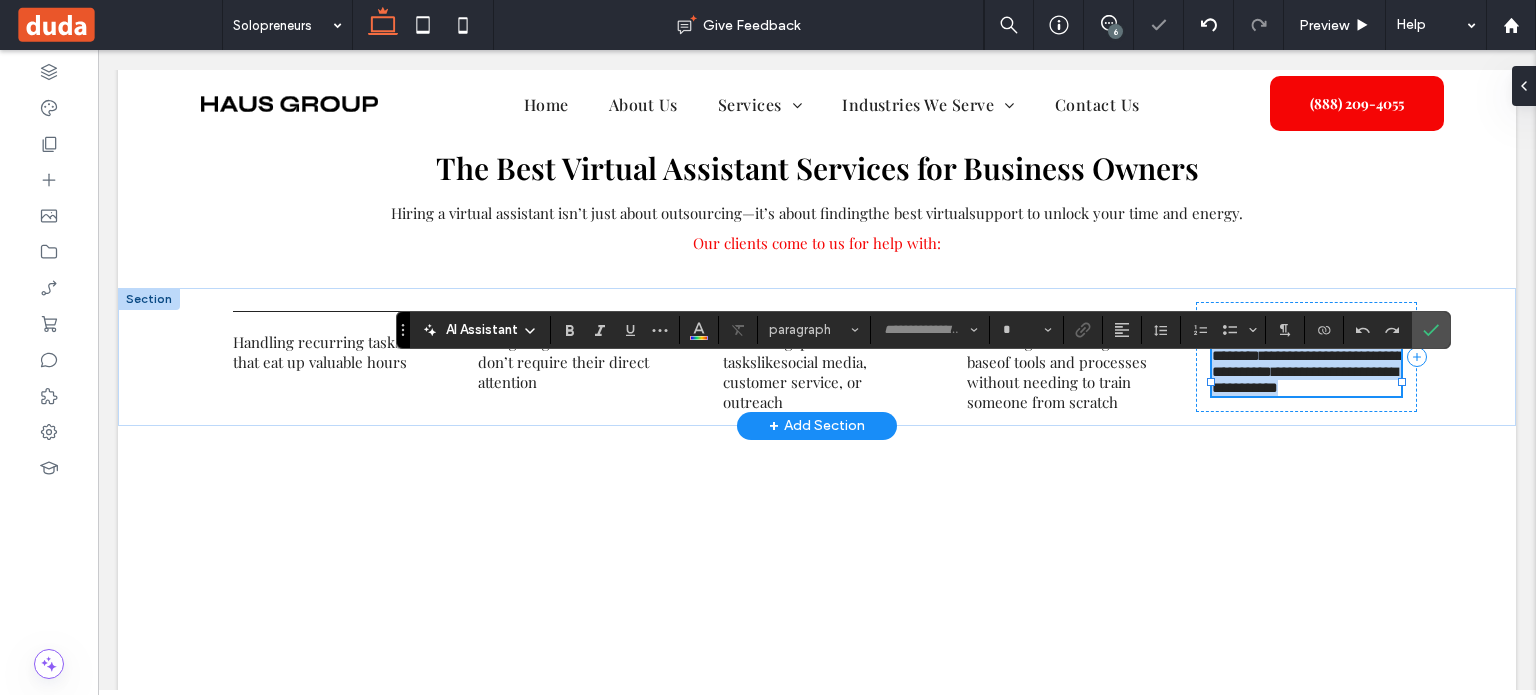 type on "**********" 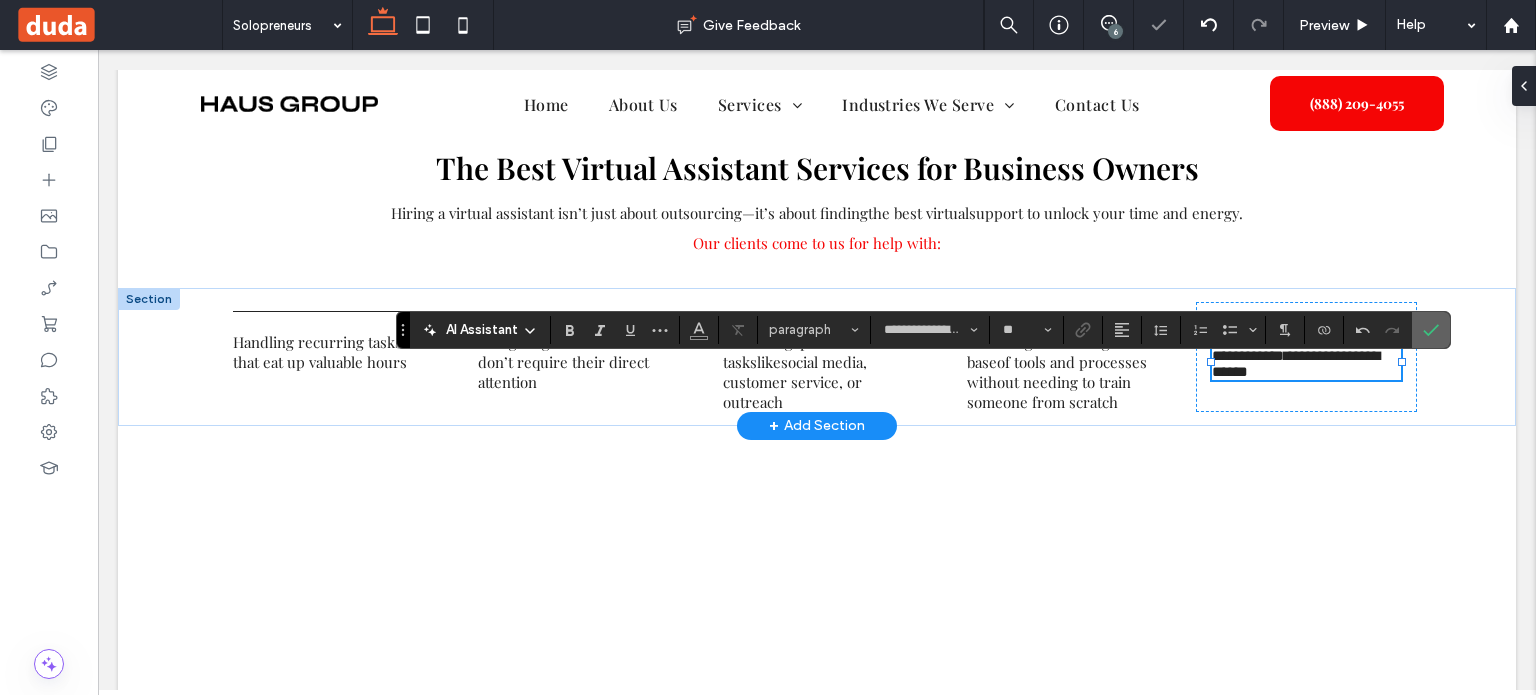 click 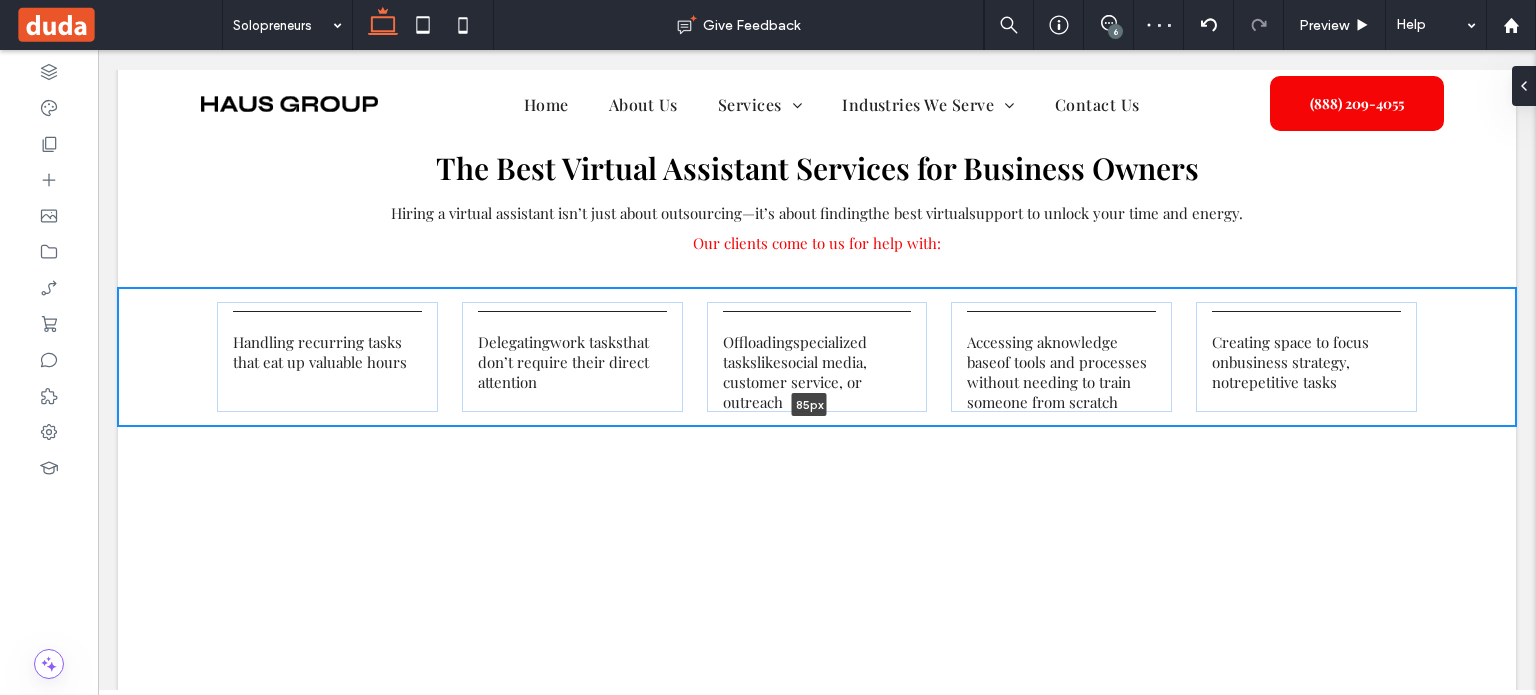 drag, startPoint x: 1327, startPoint y: 461, endPoint x: 1330, endPoint y: 408, distance: 53.08484 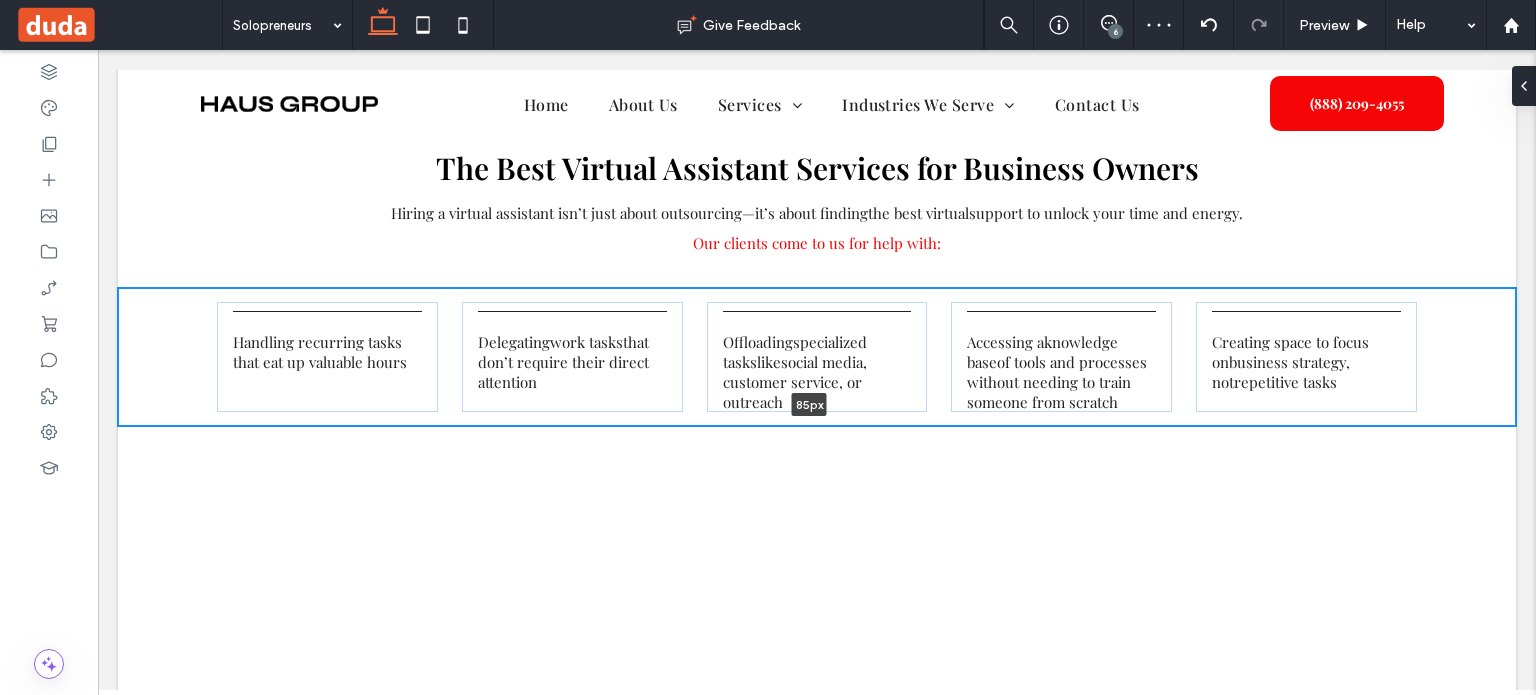 click on "Handling recurring tasks that eat up valuable hours
Delegating  work tasks  that don’t require their direct attention
Offloading  specialized tasks  like  social media , customer service, or outreach
Accessing a  knowledge base  of tools and processes without needing to train someone from scratch Creating space to focus on  business strategy , not  repetitive tasks
85px
Section + Add Section" at bounding box center [817, 357] 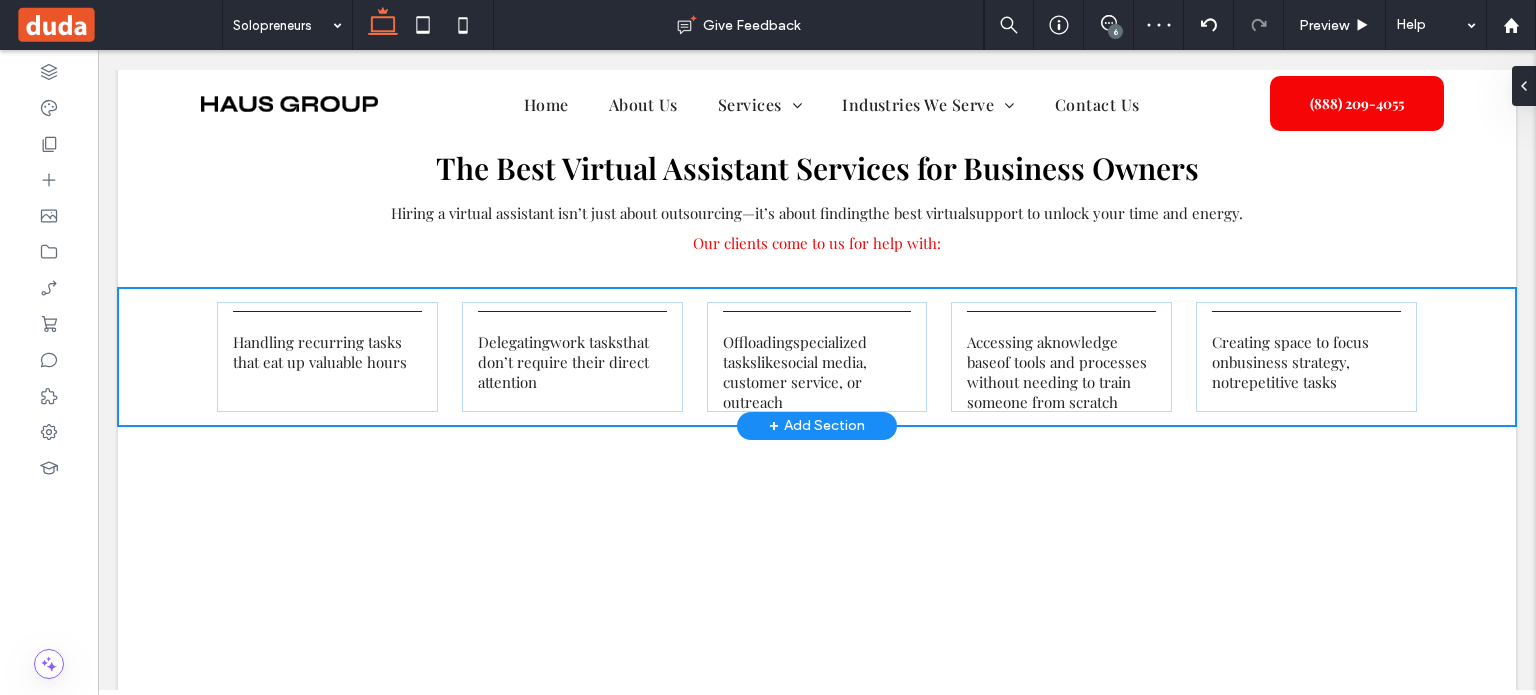 type on "**" 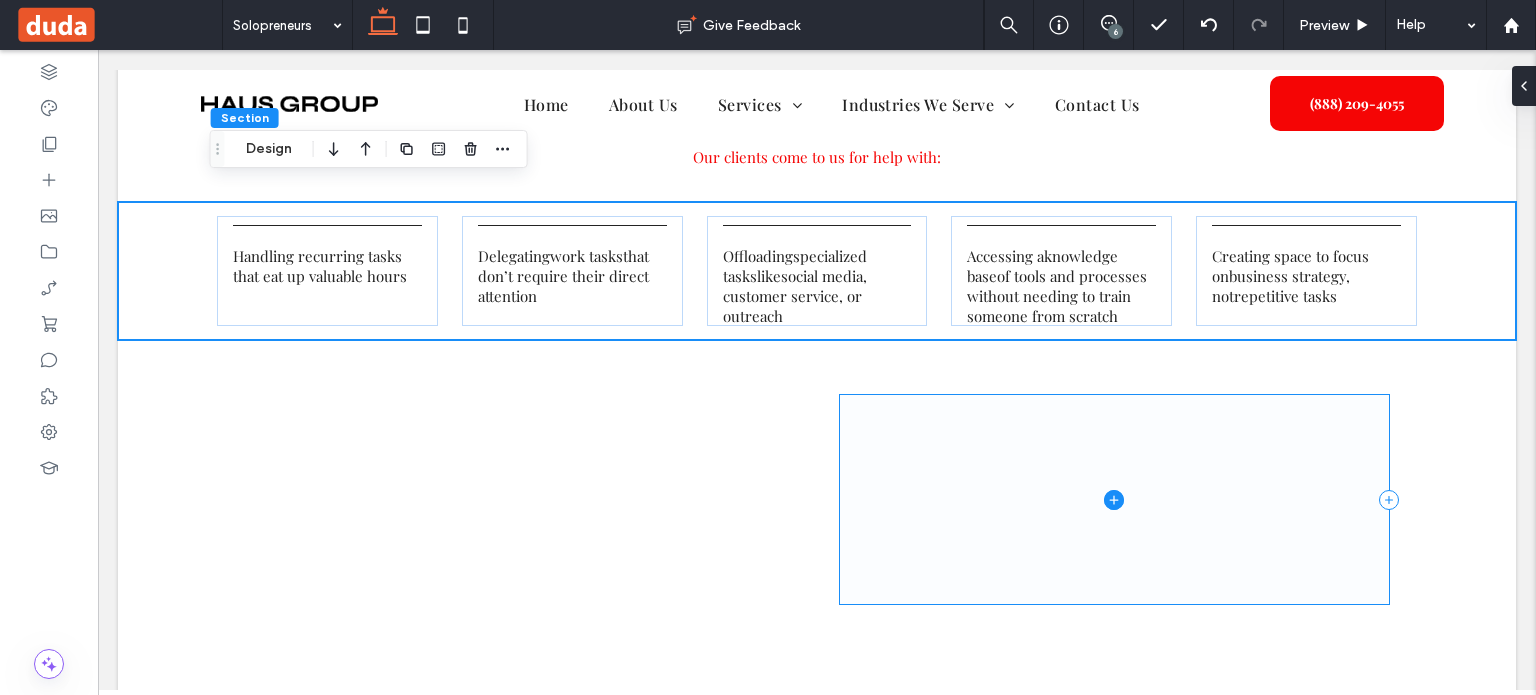 scroll, scrollTop: 2071, scrollLeft: 0, axis: vertical 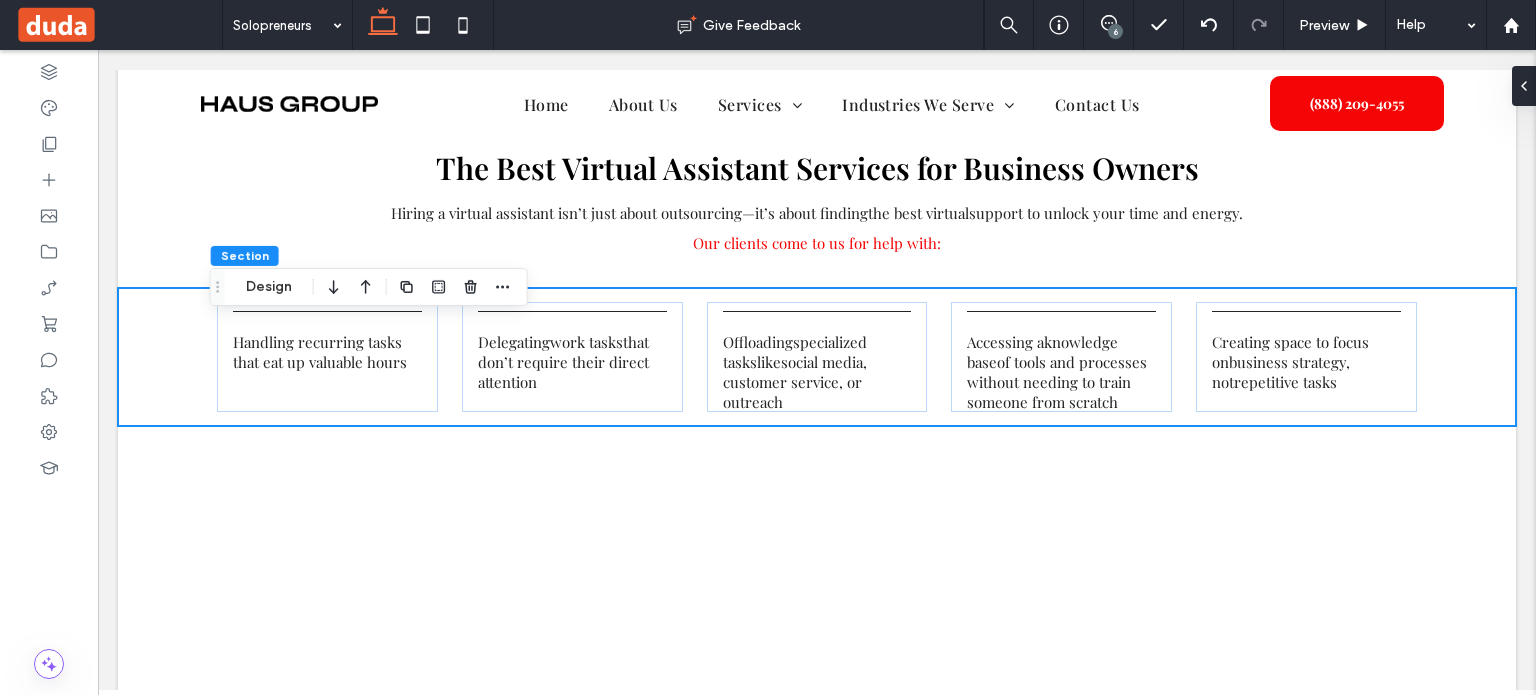 drag, startPoint x: 139, startPoint y: 411, endPoint x: 239, endPoint y: 363, distance: 110.92339 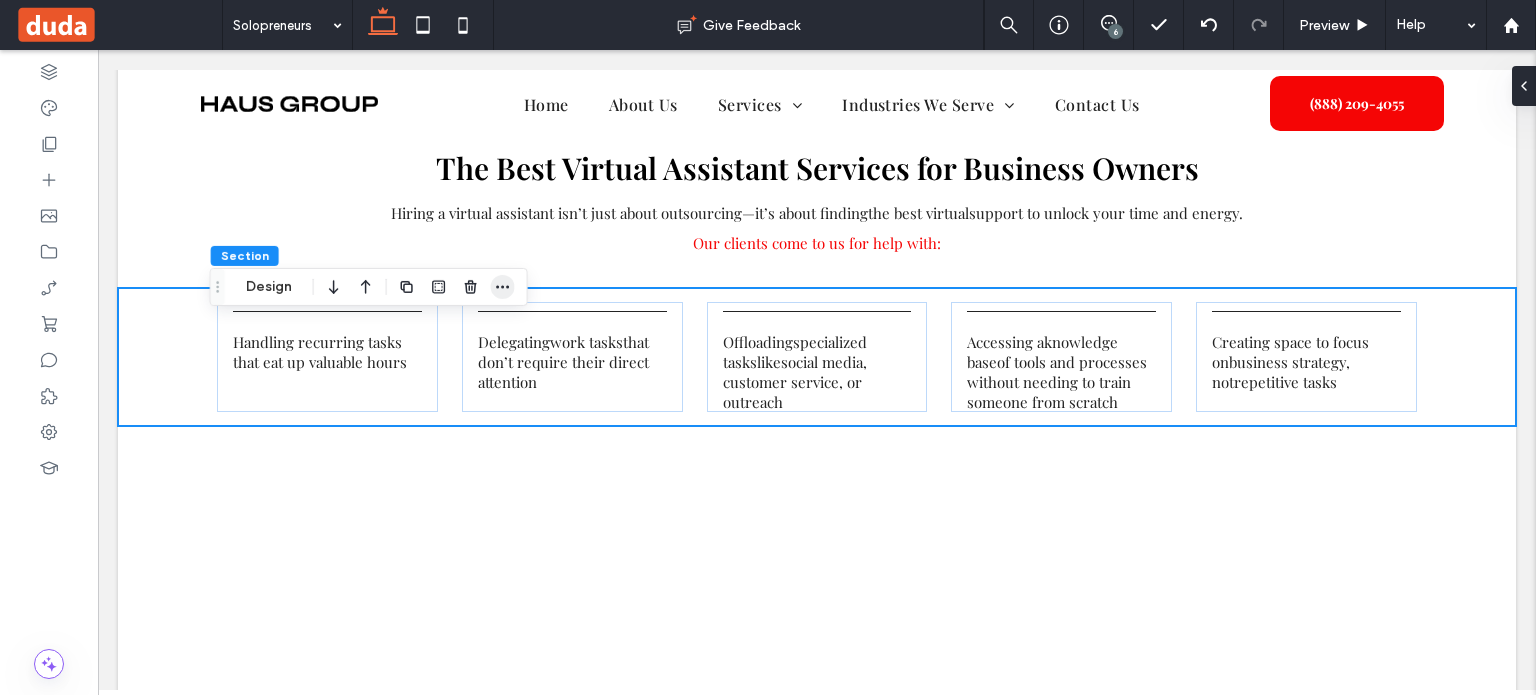 click 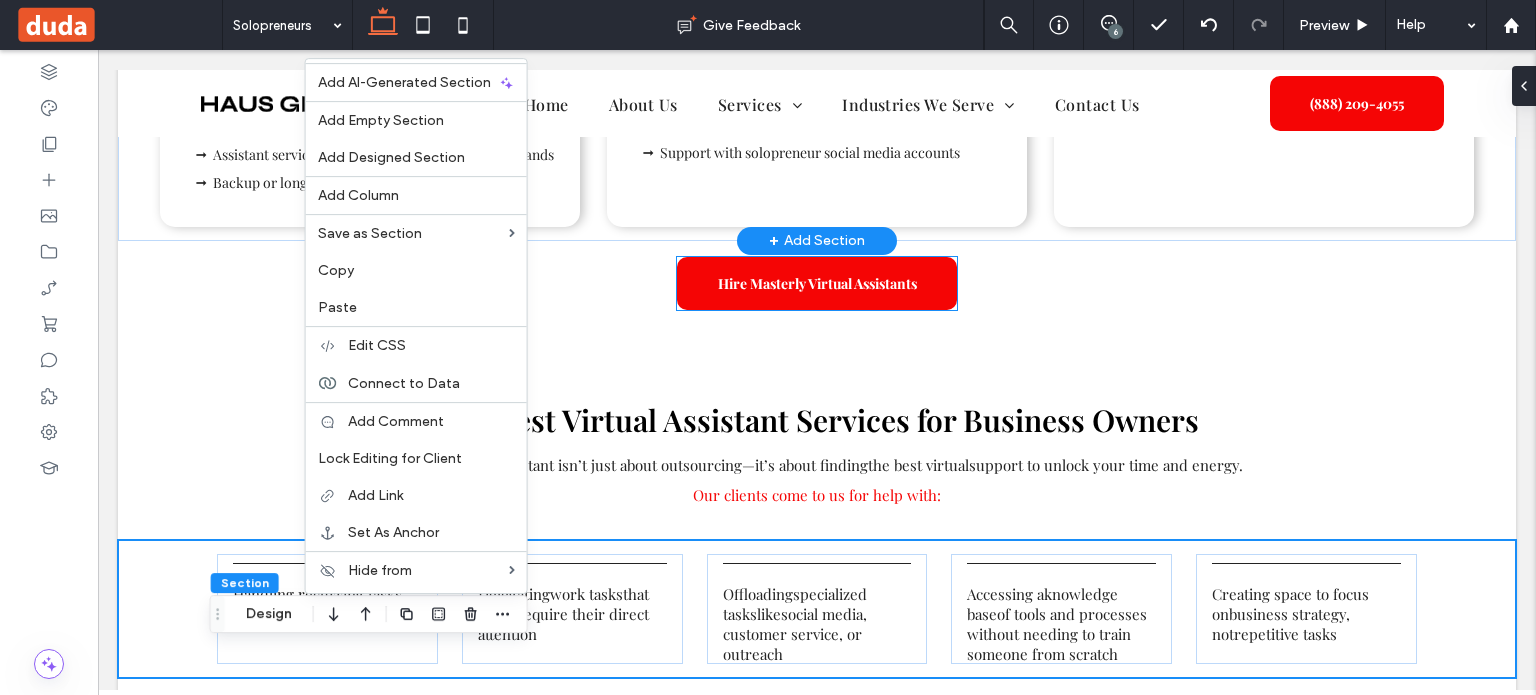 scroll, scrollTop: 1671, scrollLeft: 0, axis: vertical 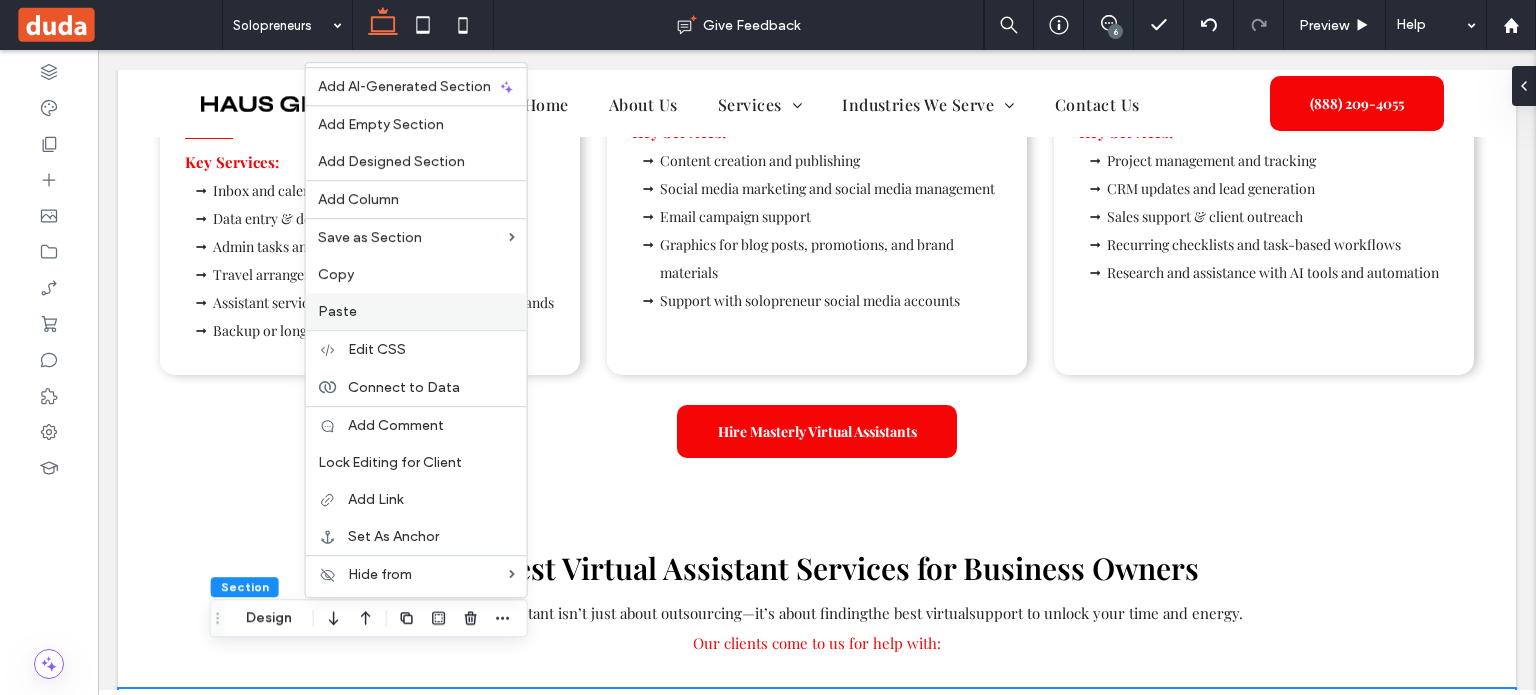 click on "Paste" at bounding box center [337, 311] 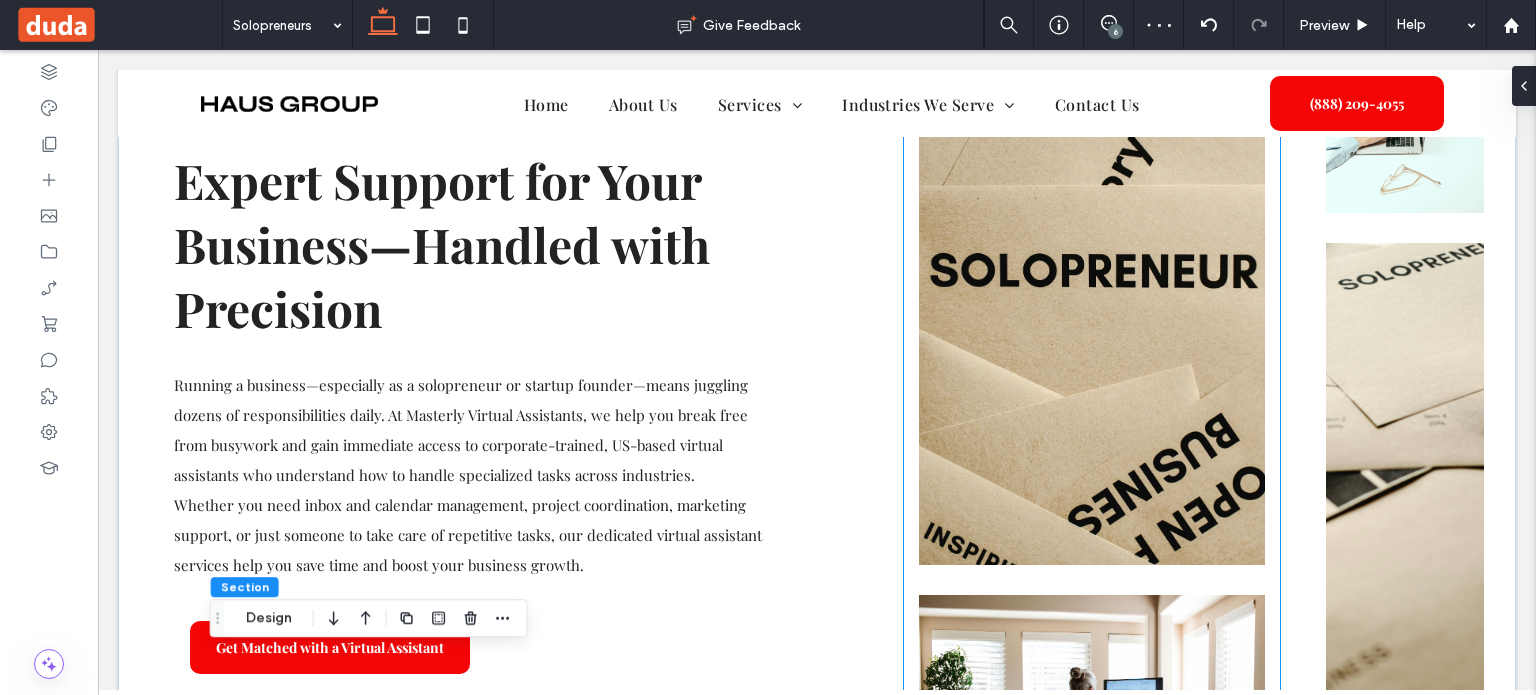 scroll, scrollTop: 0, scrollLeft: 0, axis: both 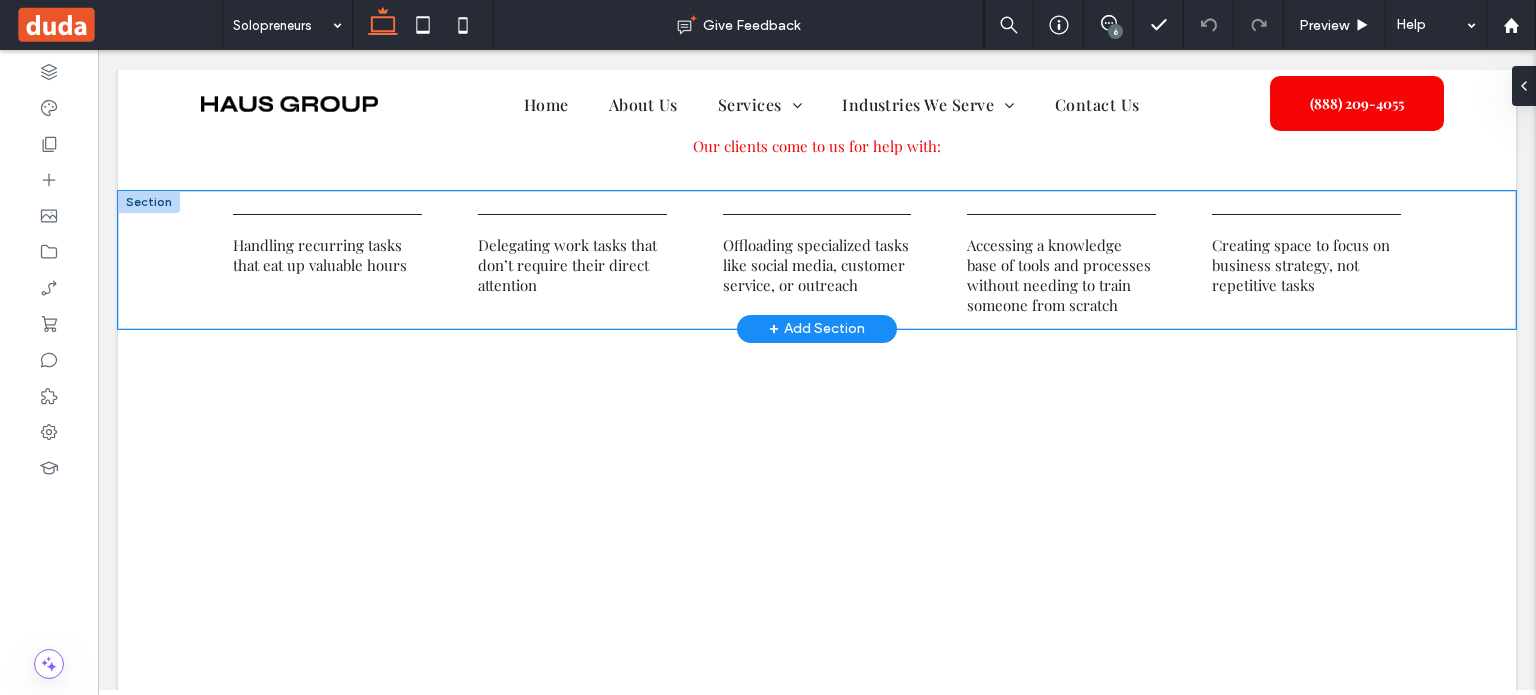 click on "Handling recurring tasks that eat up valuable hours
Delegating
work tasks   that don’t require their direct attention
Offloading
specialized tasks   like
social media , customer service, or outreach
Accessing a
knowledge base   of tools and processes without needing to train someone from scratch
Creating space to focus on
business strategy , not
repetitive tasks" at bounding box center [817, 260] 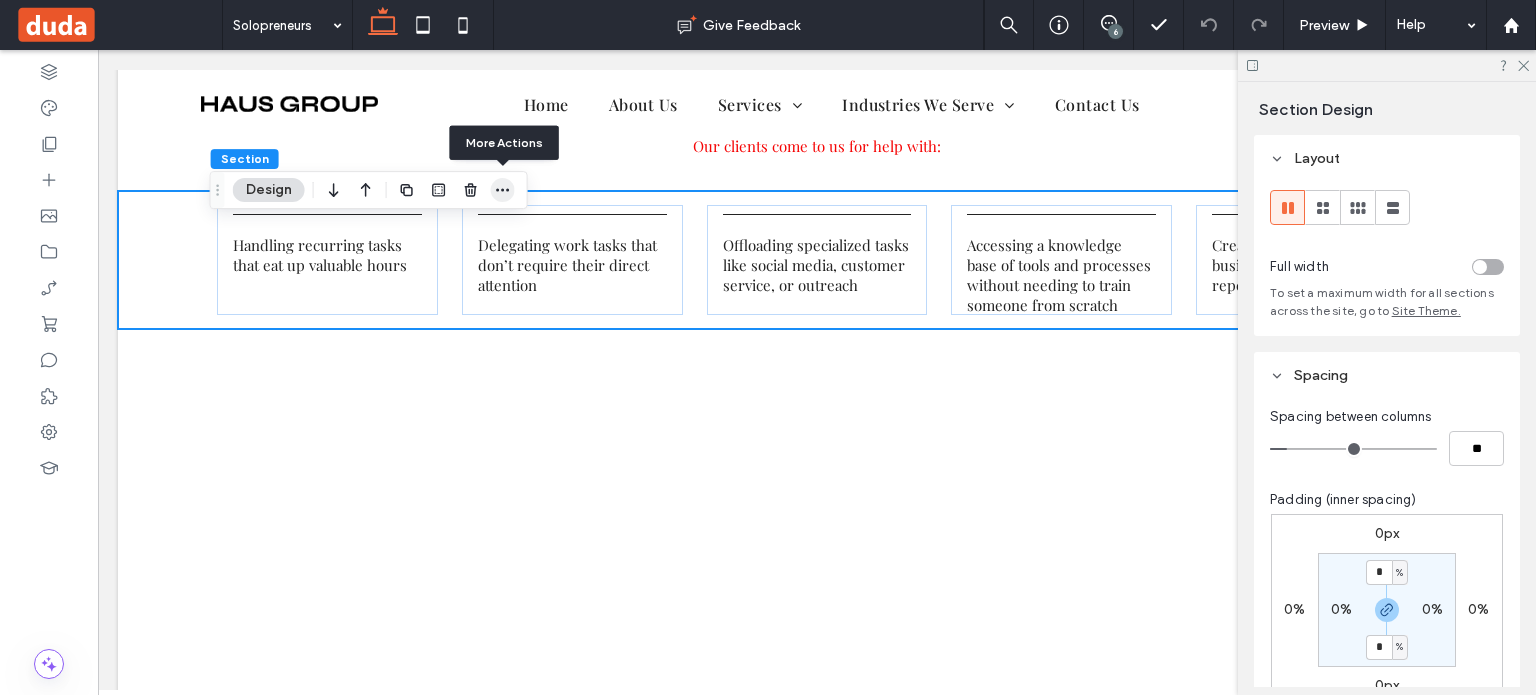 drag, startPoint x: 504, startPoint y: 196, endPoint x: 645, endPoint y: 304, distance: 177.60912 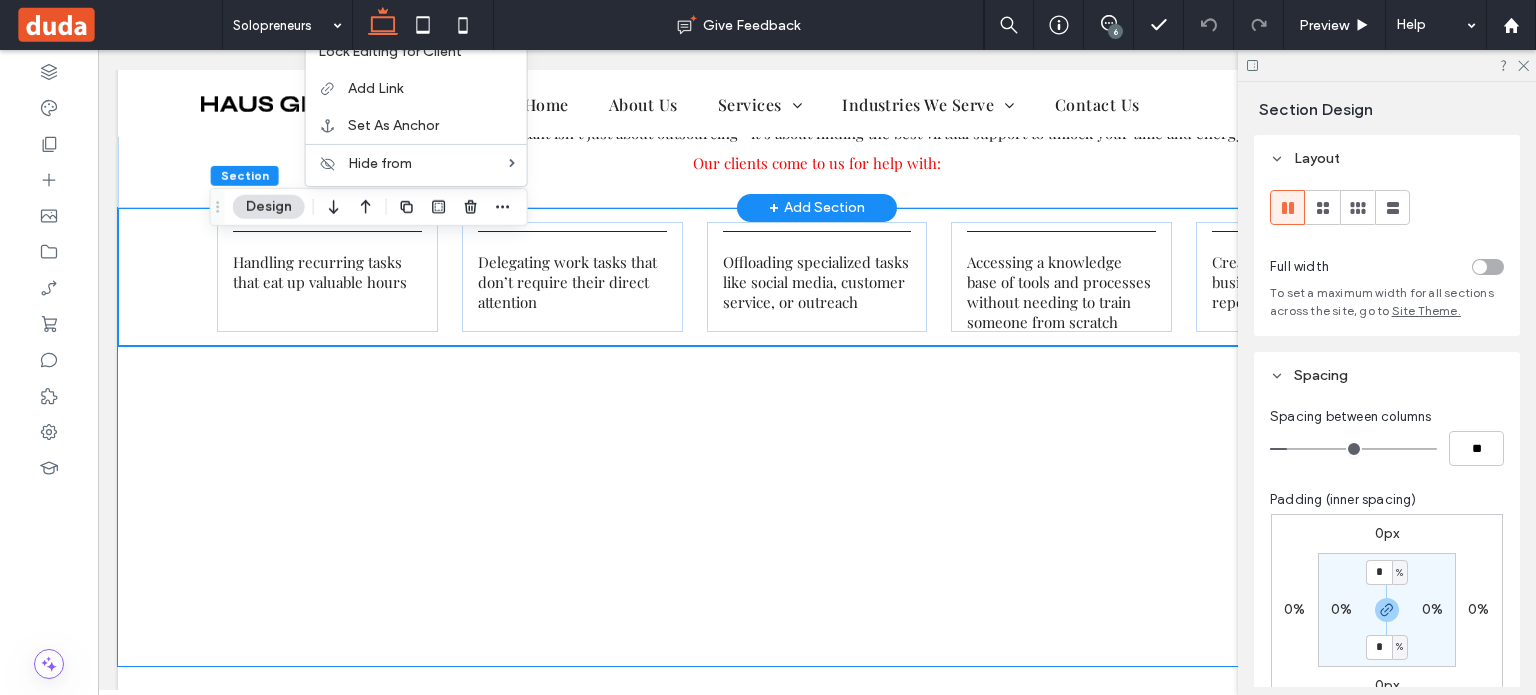 scroll, scrollTop: 2168, scrollLeft: 0, axis: vertical 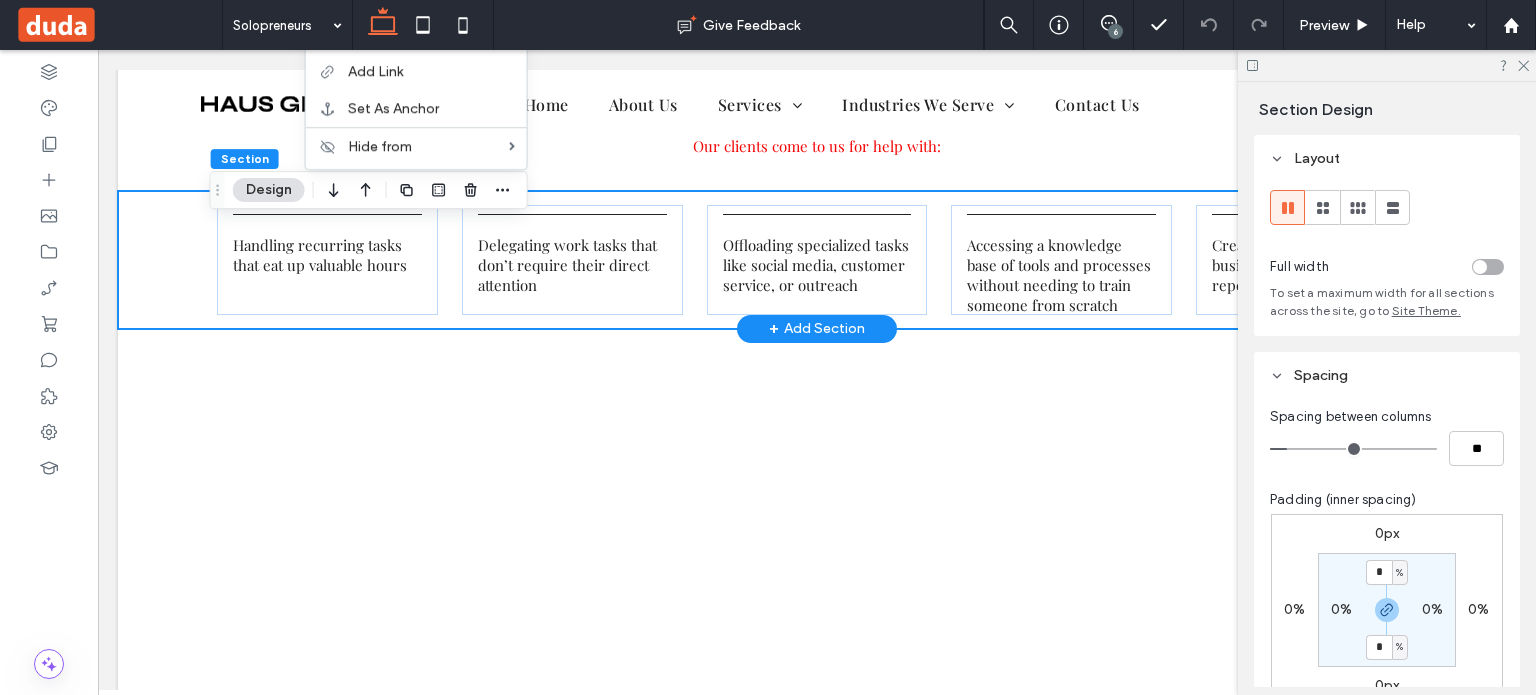 click on "Handling recurring tasks that eat up valuable hours
Delegating
work tasks   that don’t require their direct attention
Offloading
specialized tasks   like
social media , customer service, or outreach
Accessing a
knowledge base   of tools and processes without needing to train someone from scratch
Creating space to focus on
business strategy , not
repetitive tasks" at bounding box center (817, 260) 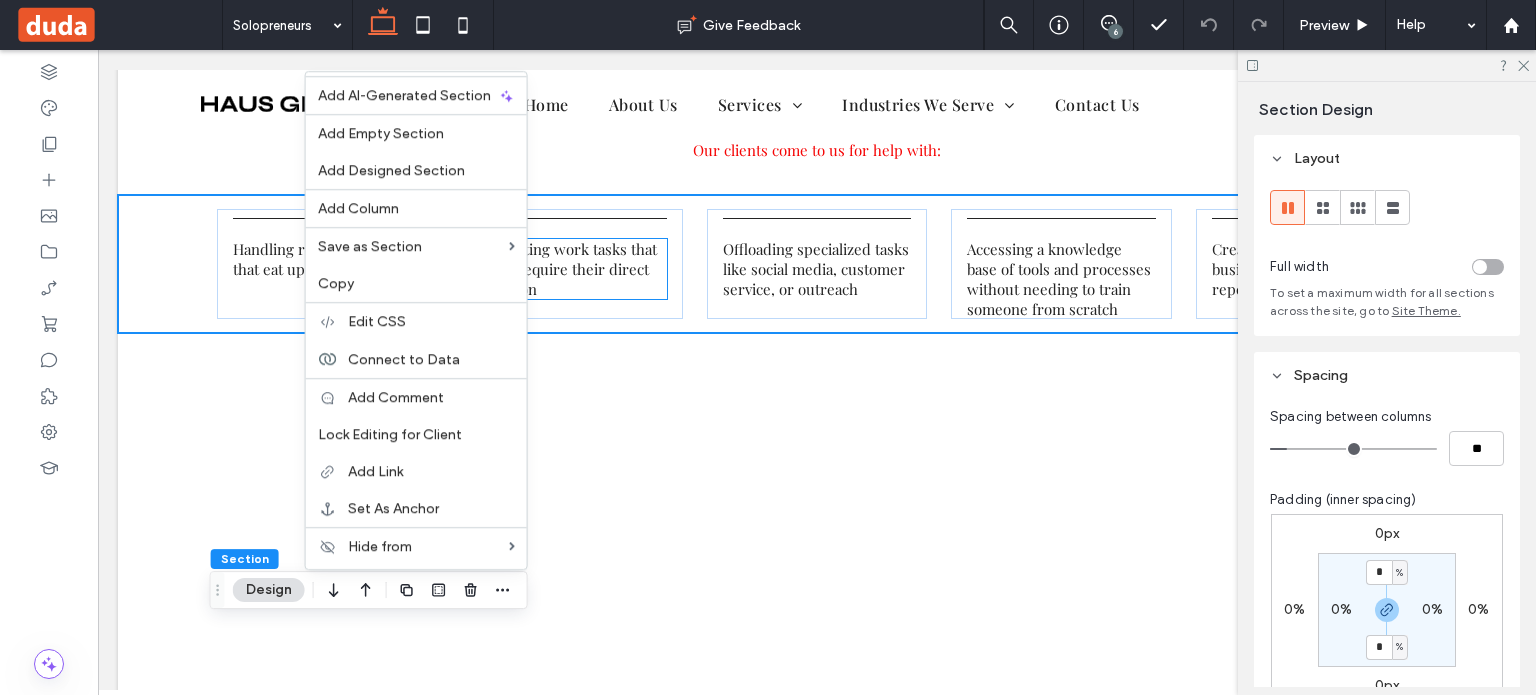 scroll, scrollTop: 1768, scrollLeft: 0, axis: vertical 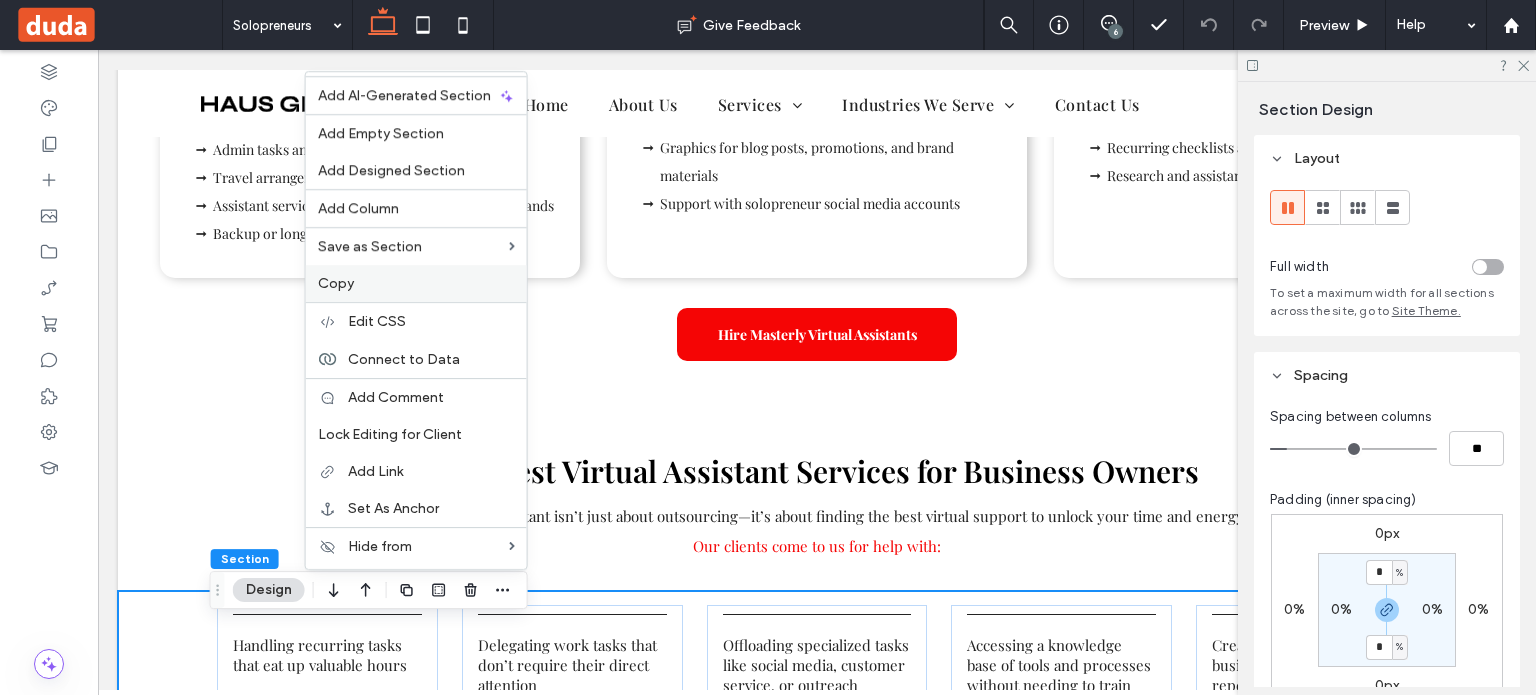 click on "Copy" at bounding box center (416, 283) 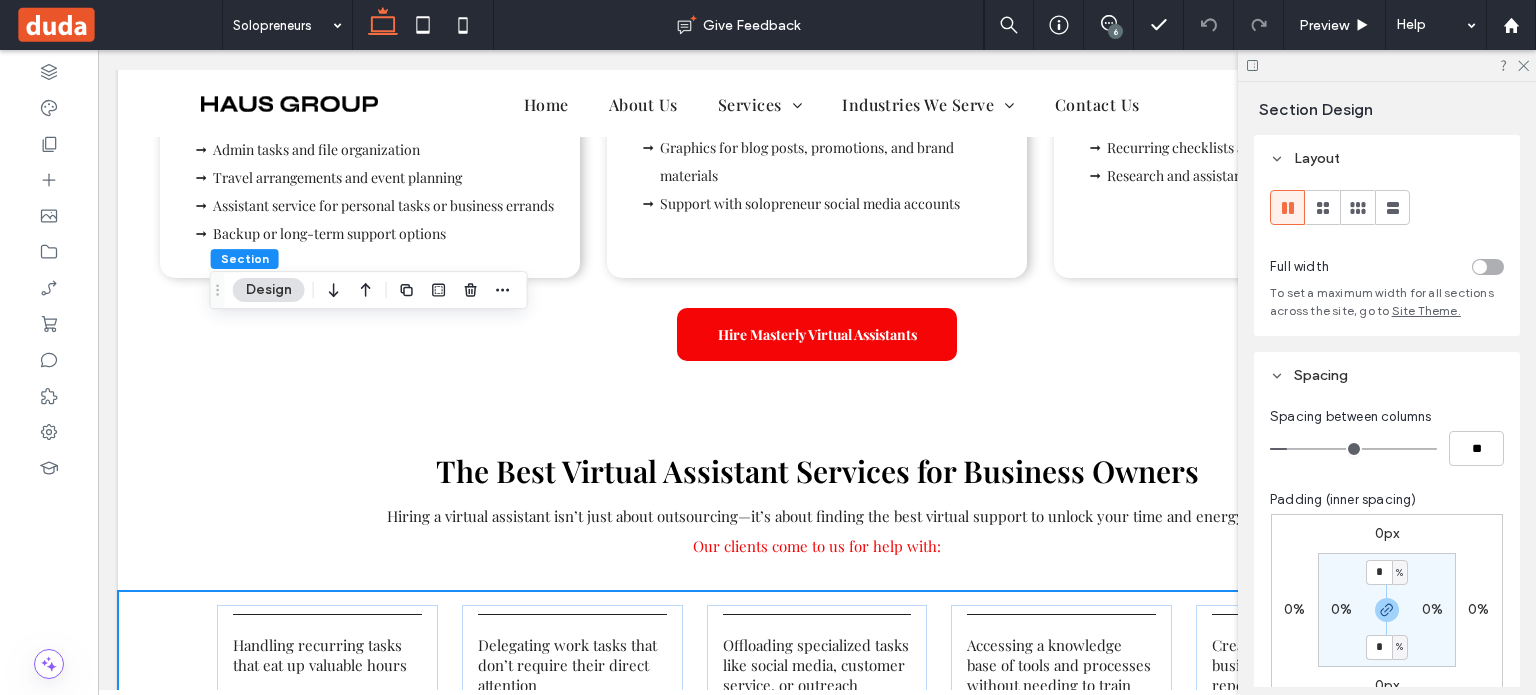 scroll, scrollTop: 2068, scrollLeft: 0, axis: vertical 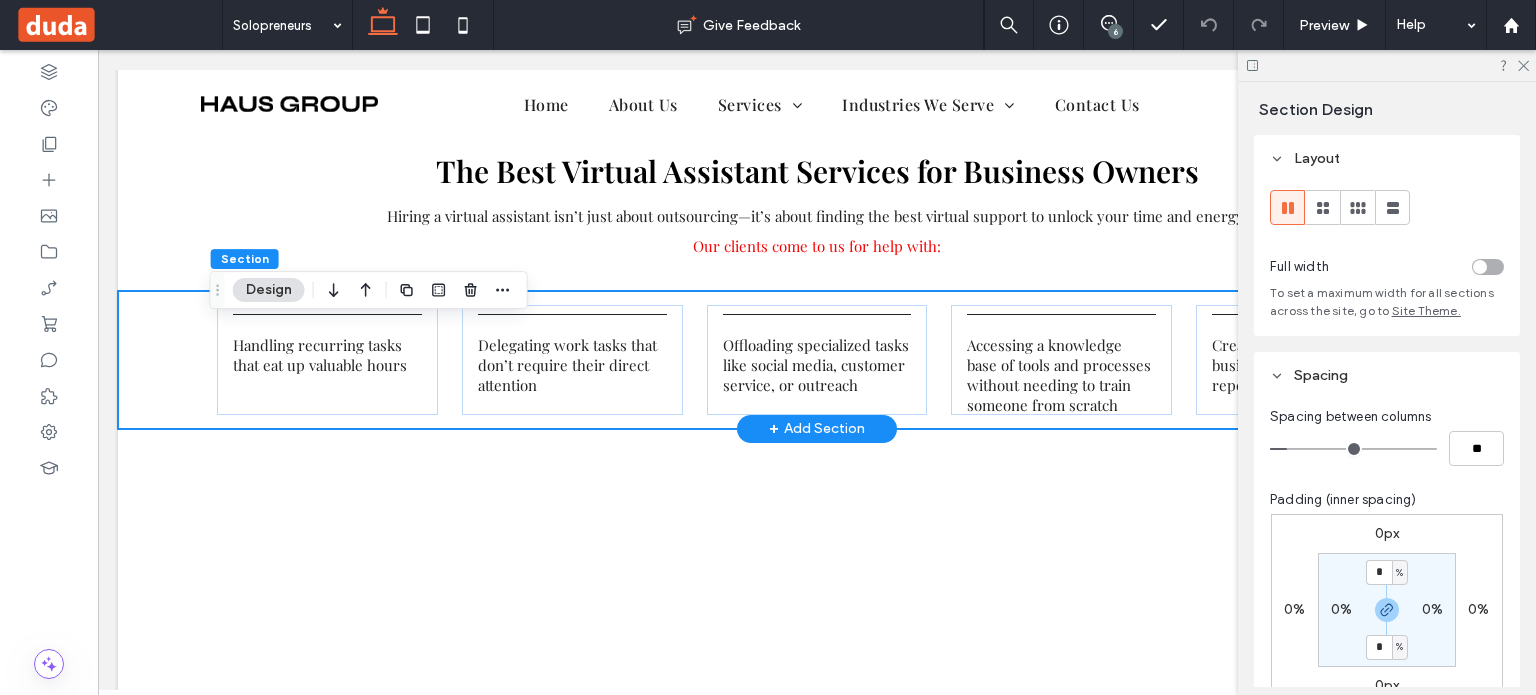 click on "Handling recurring tasks that eat up valuable hours
Delegating
work tasks   that don’t require their direct attention
Offloading
specialized tasks   like
social media , customer service, or outreach
Accessing a
knowledge base   of tools and processes without needing to train someone from scratch
Creating space to focus on
business strategy , not
repetitive tasks" at bounding box center (817, 360) 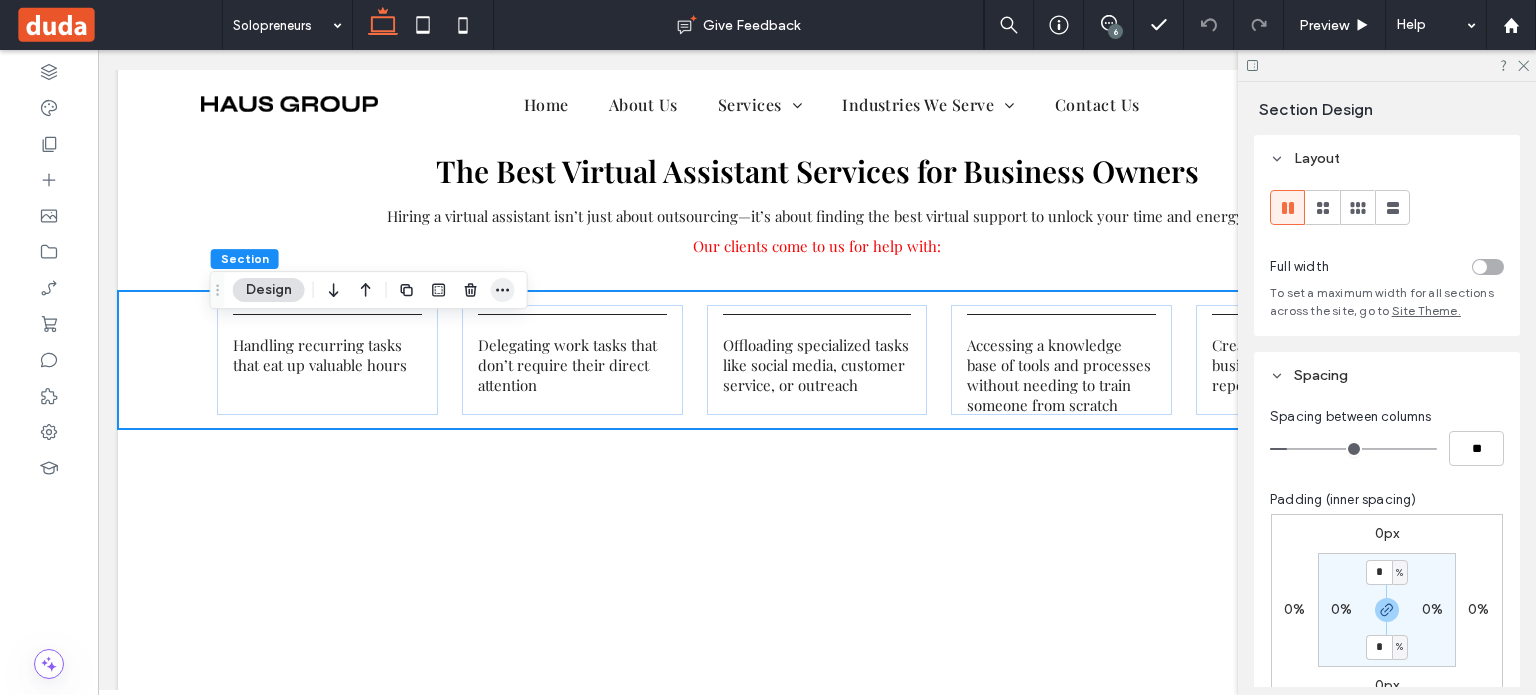 click 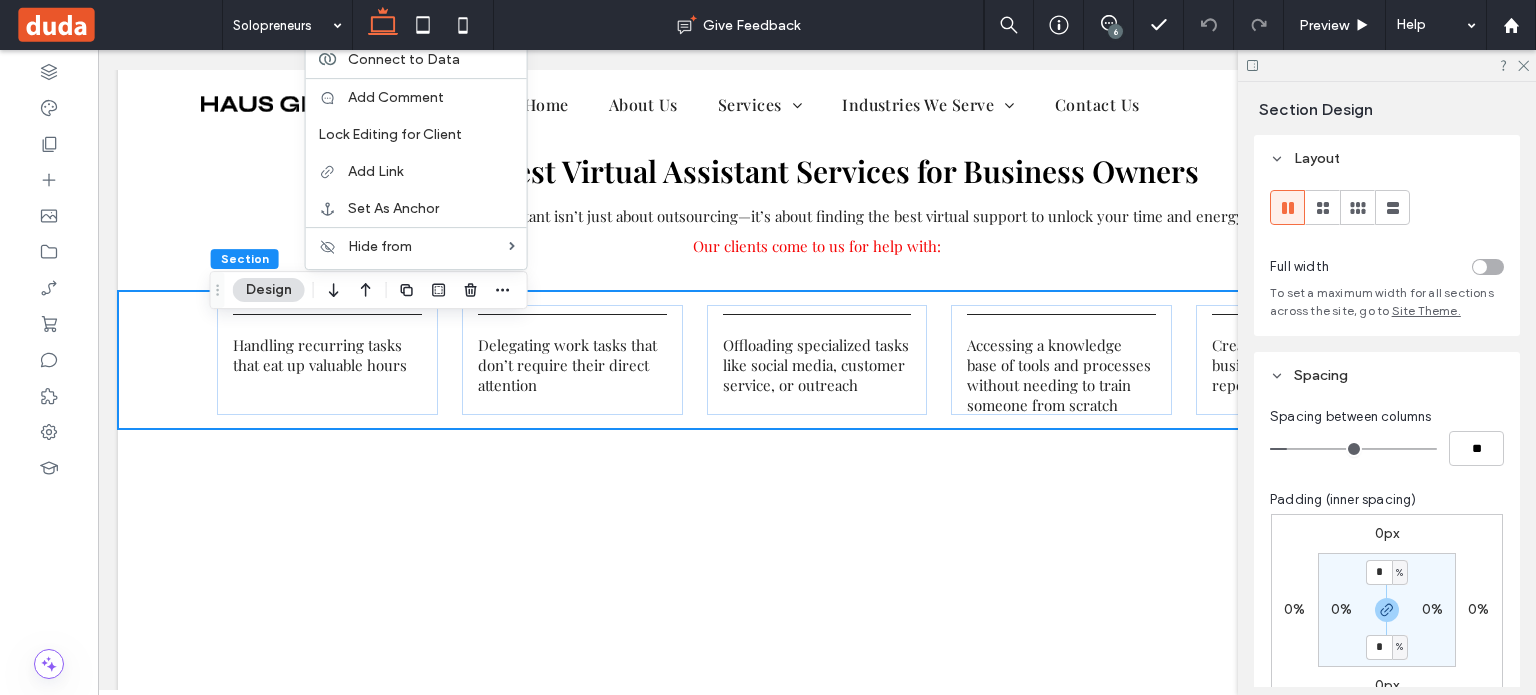 scroll, scrollTop: 1668, scrollLeft: 0, axis: vertical 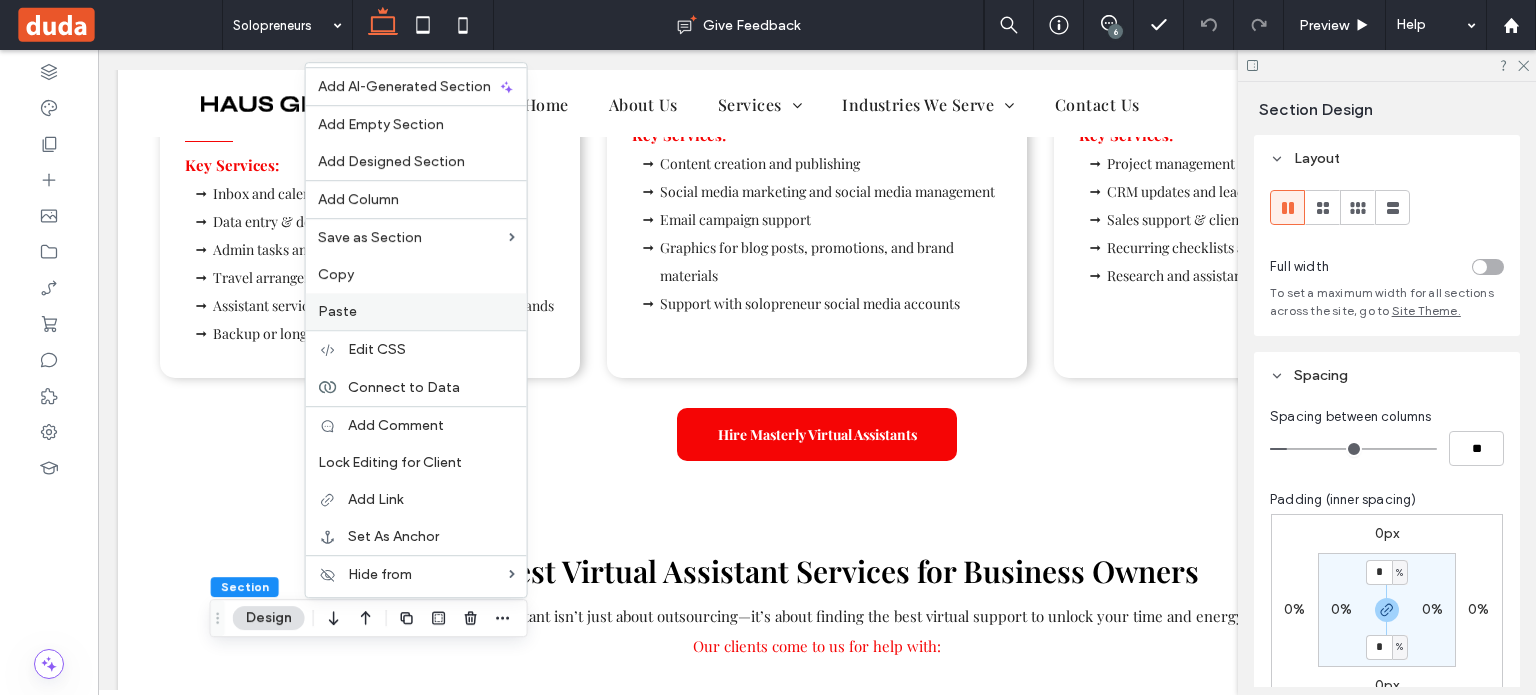 click on "Paste" at bounding box center [337, 311] 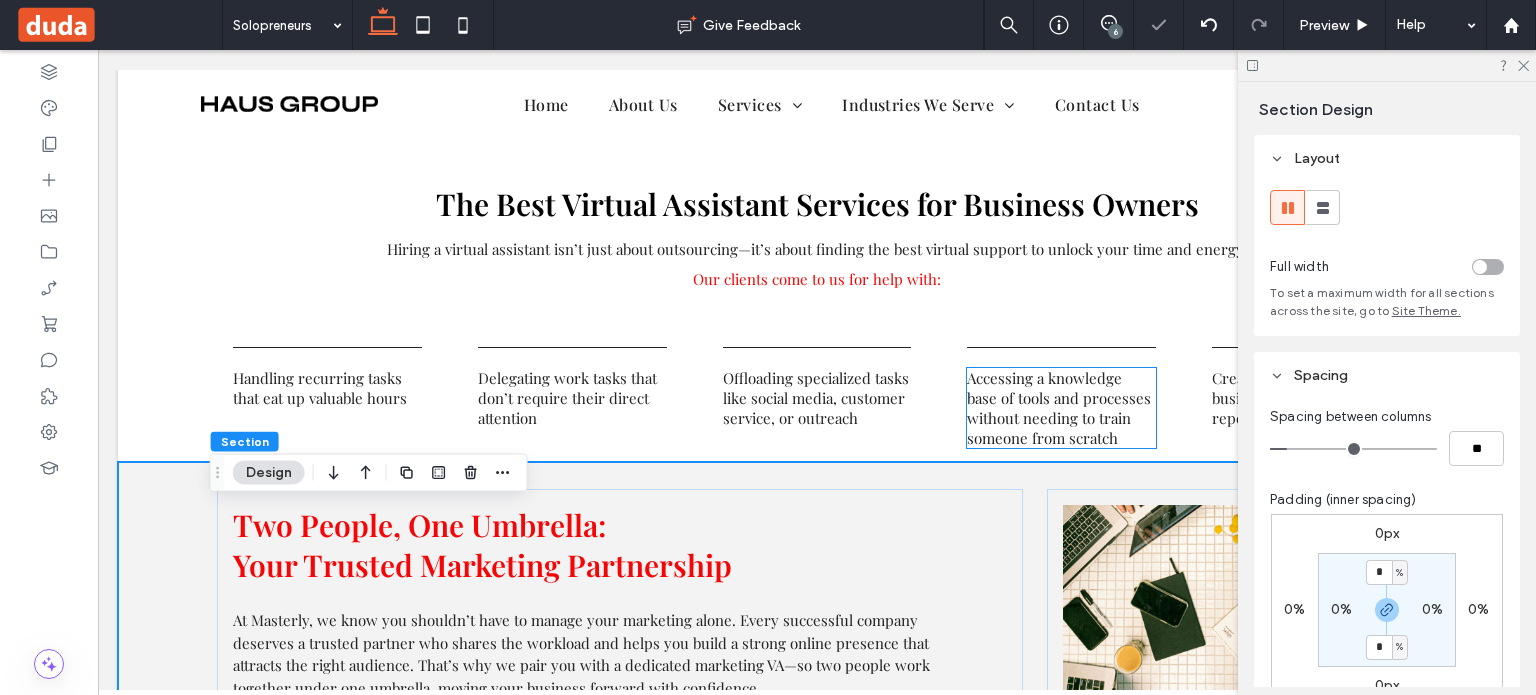 scroll, scrollTop: 2007, scrollLeft: 0, axis: vertical 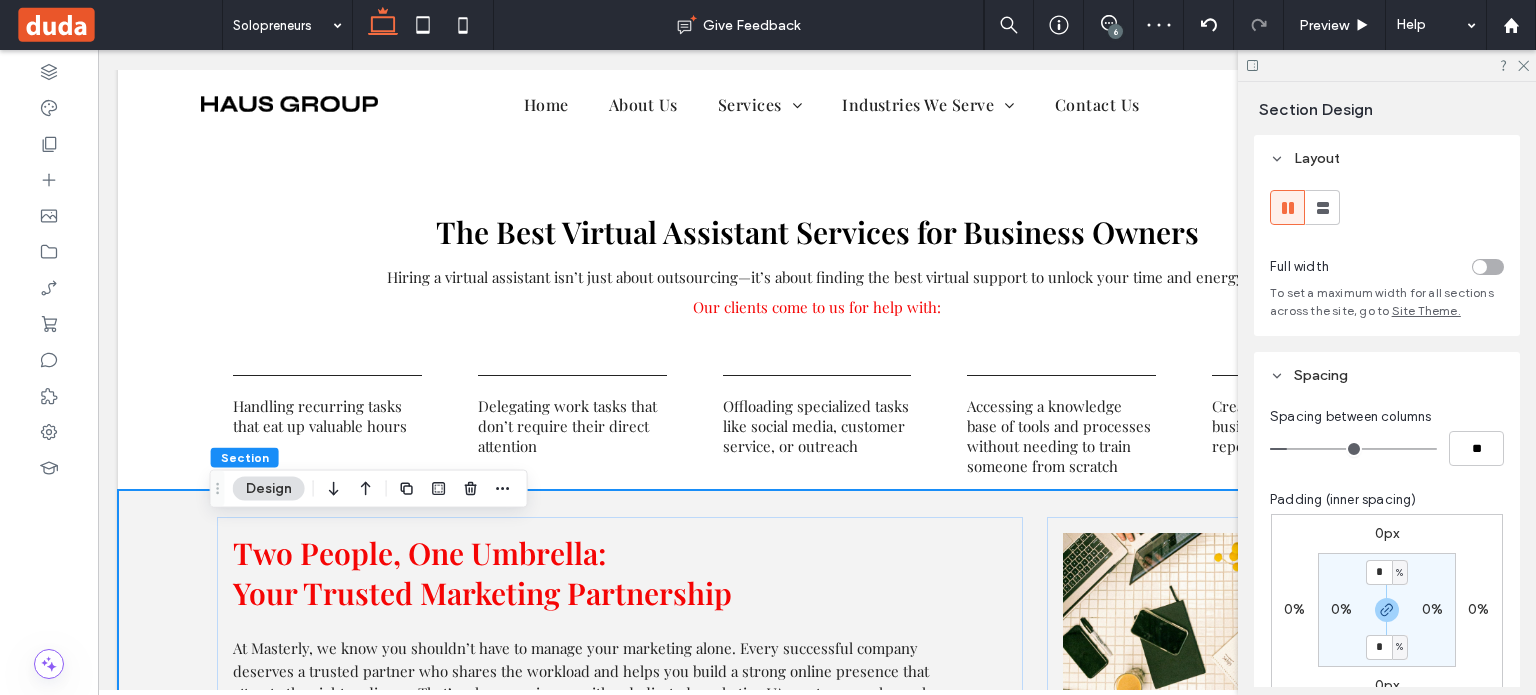 click at bounding box center (1387, 65) 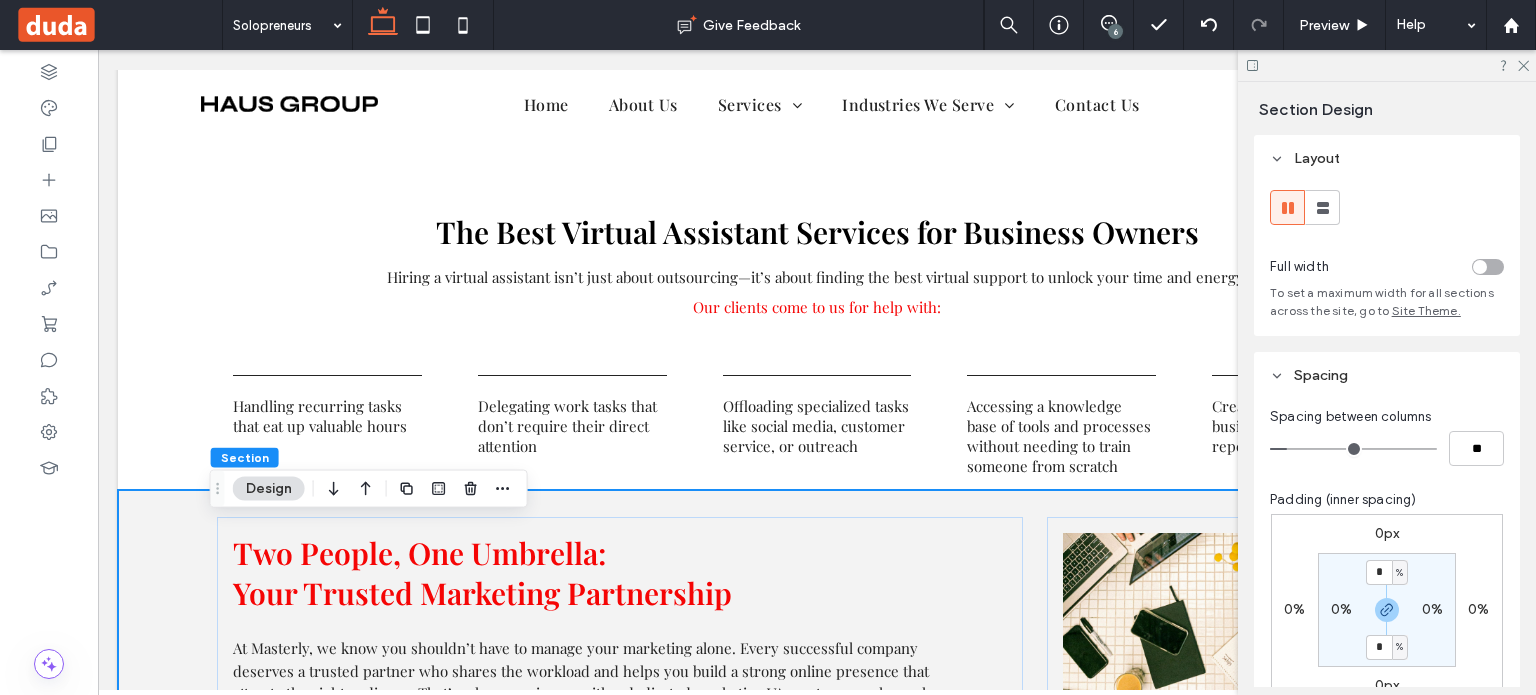 click at bounding box center [1387, 65] 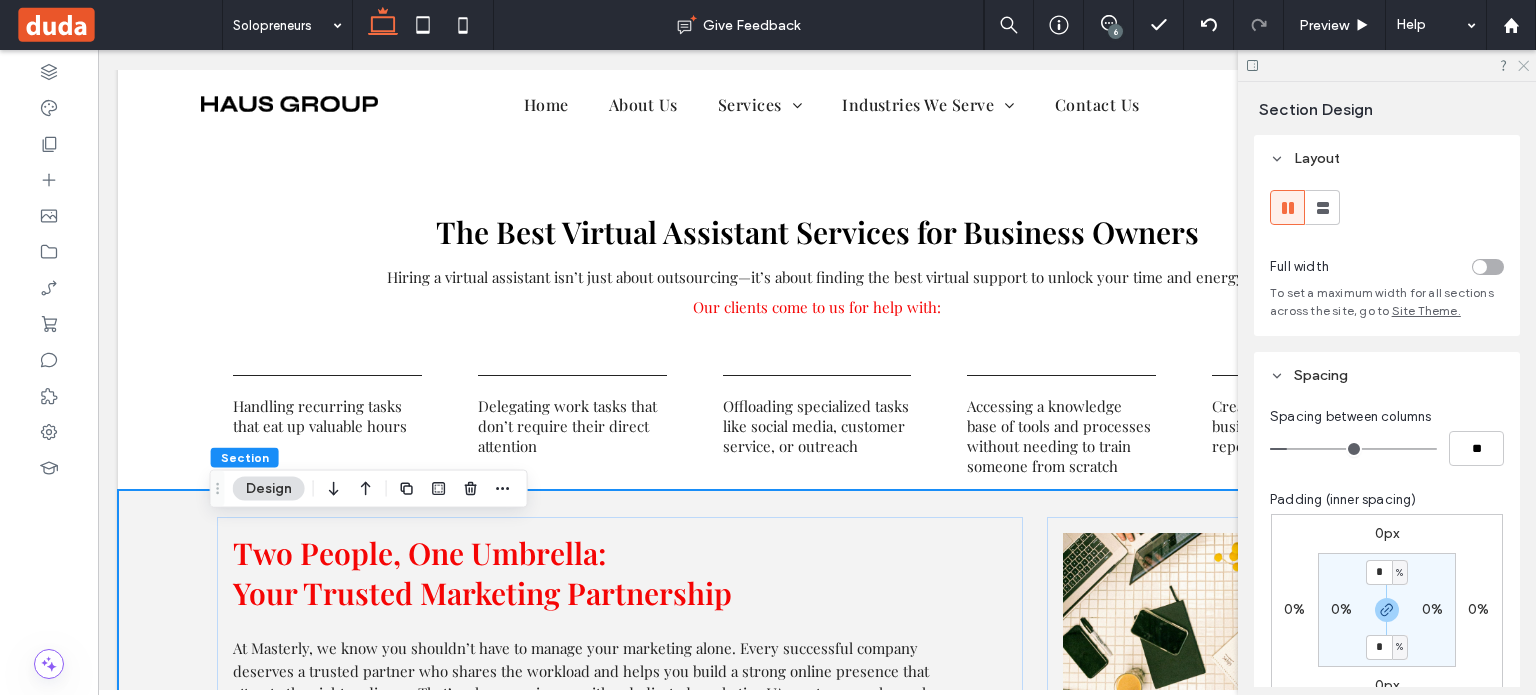 click 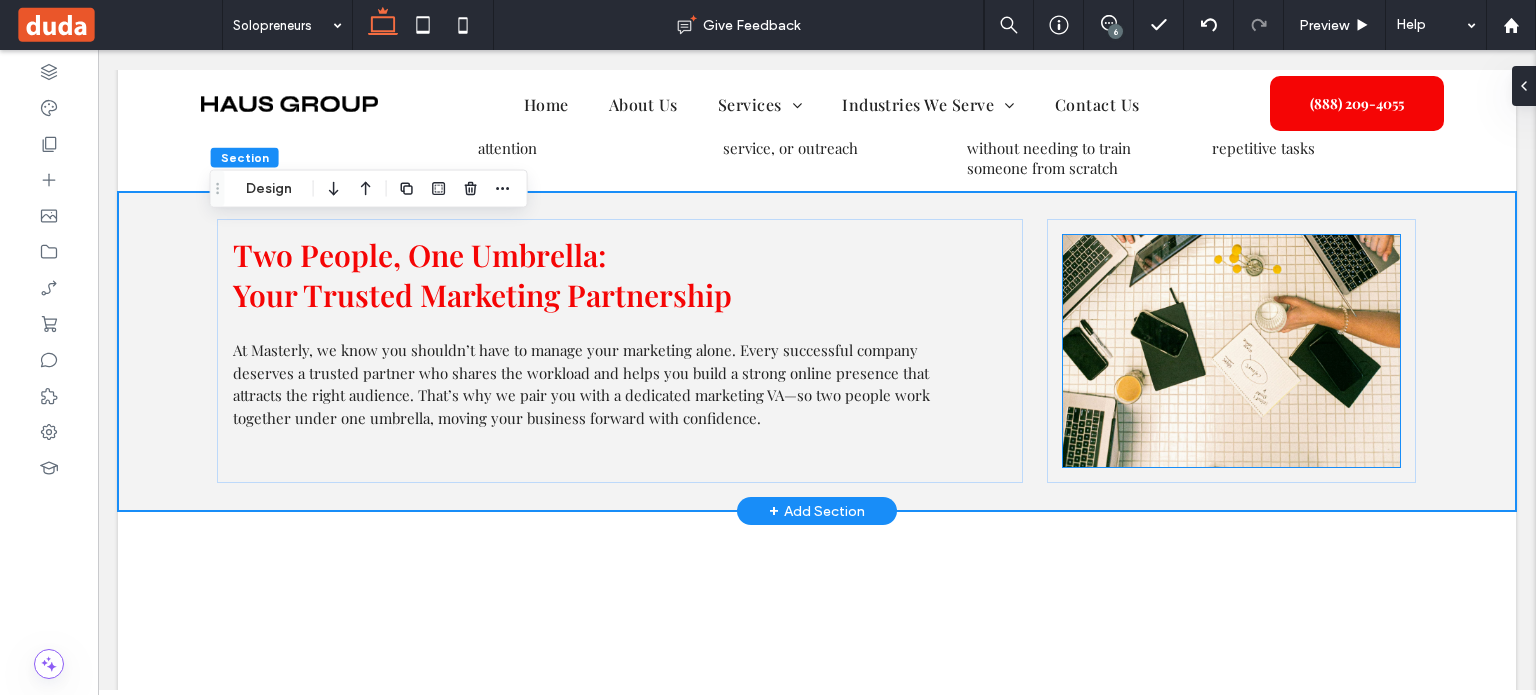 scroll, scrollTop: 2307, scrollLeft: 0, axis: vertical 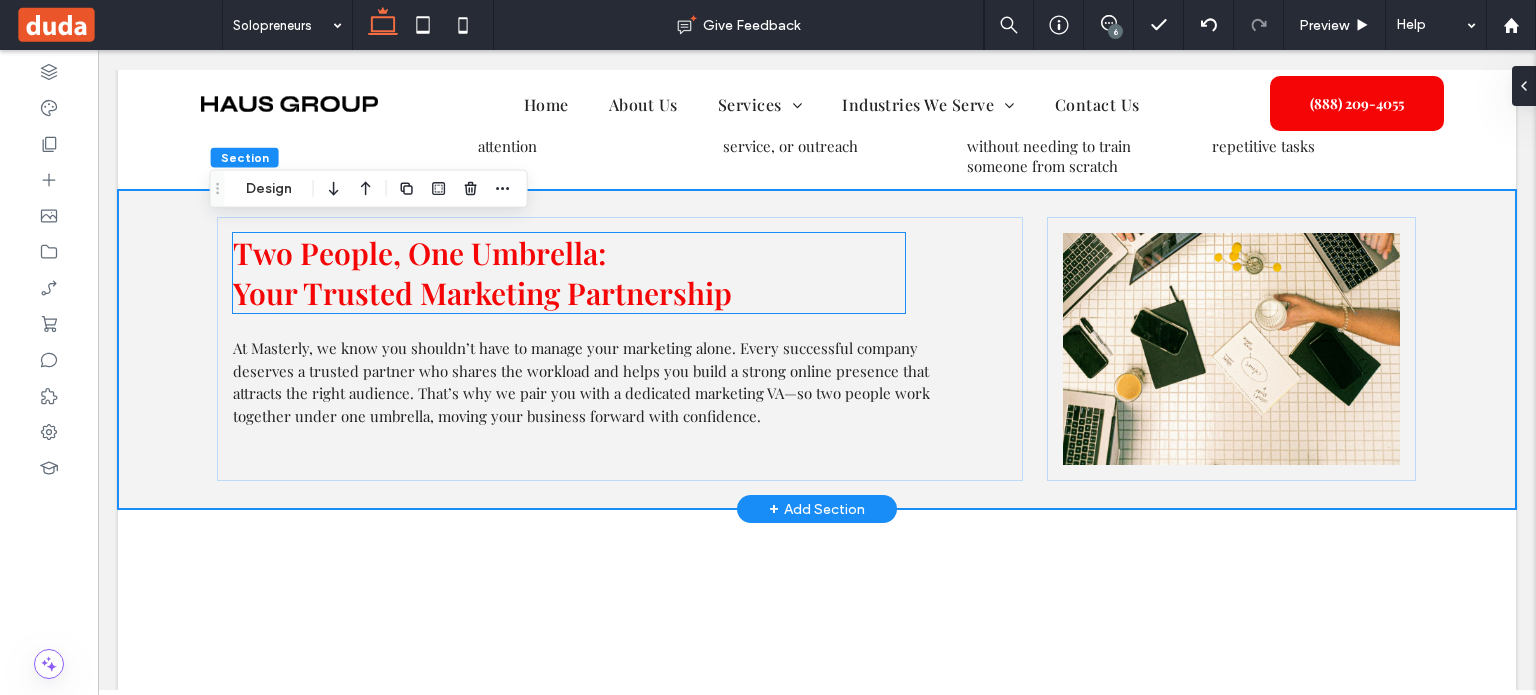 click on "Your Trusted Marketing Partnership" at bounding box center [482, 293] 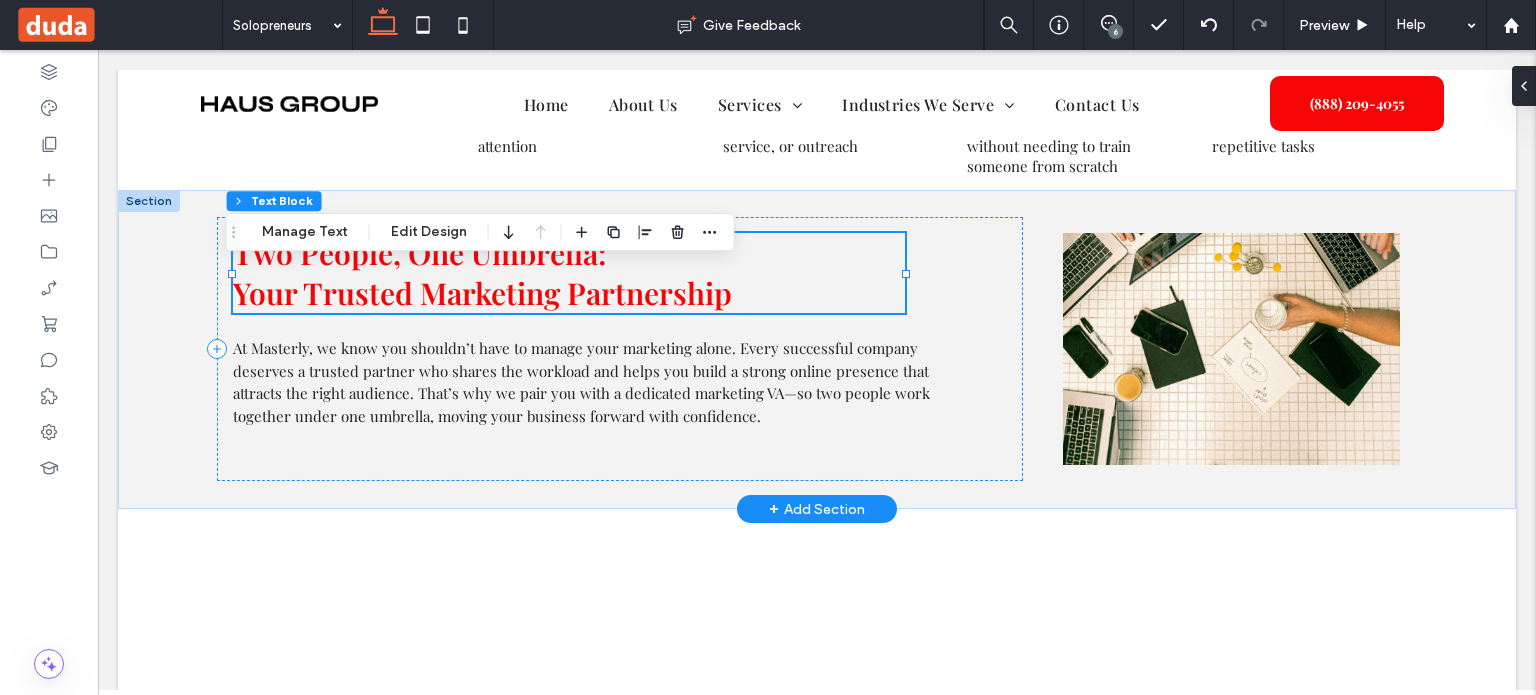 click on "Your Trusted Marketing Partnership" at bounding box center (482, 293) 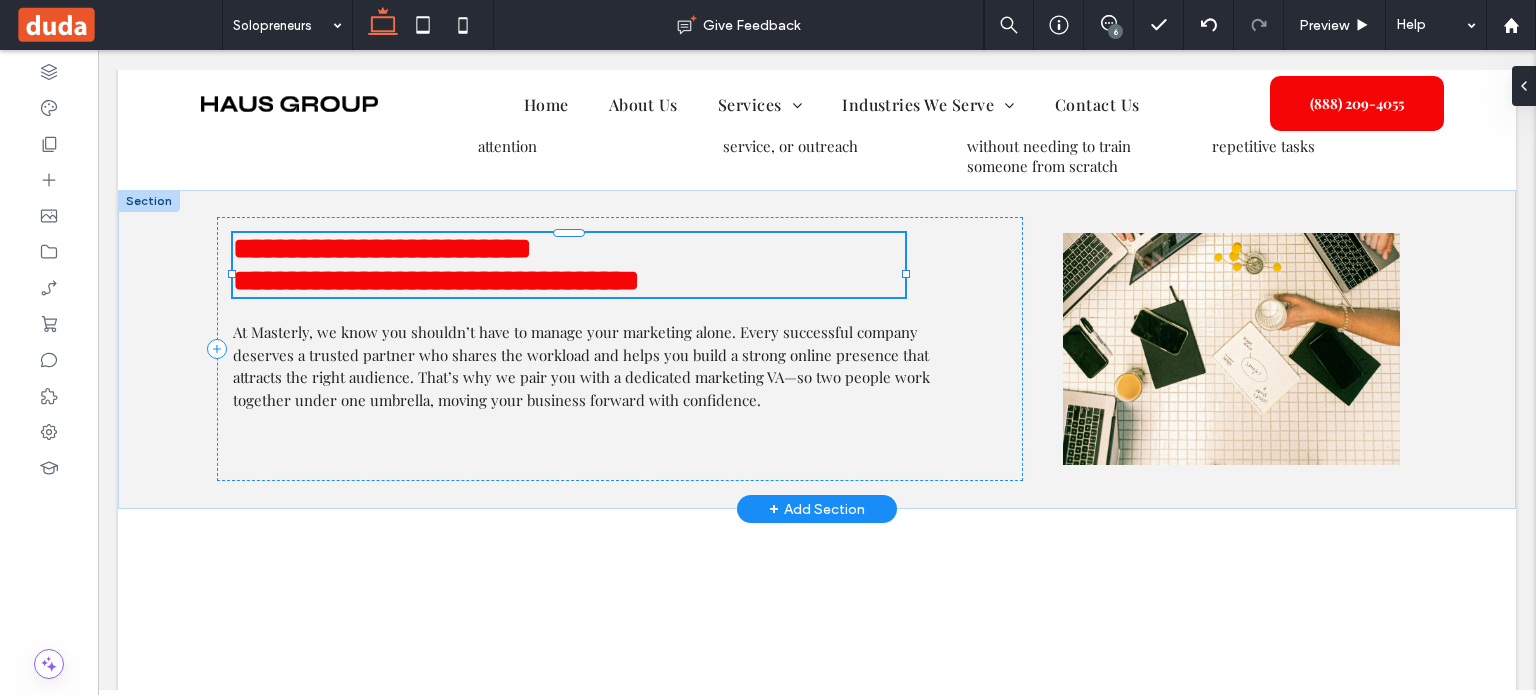 type on "**********" 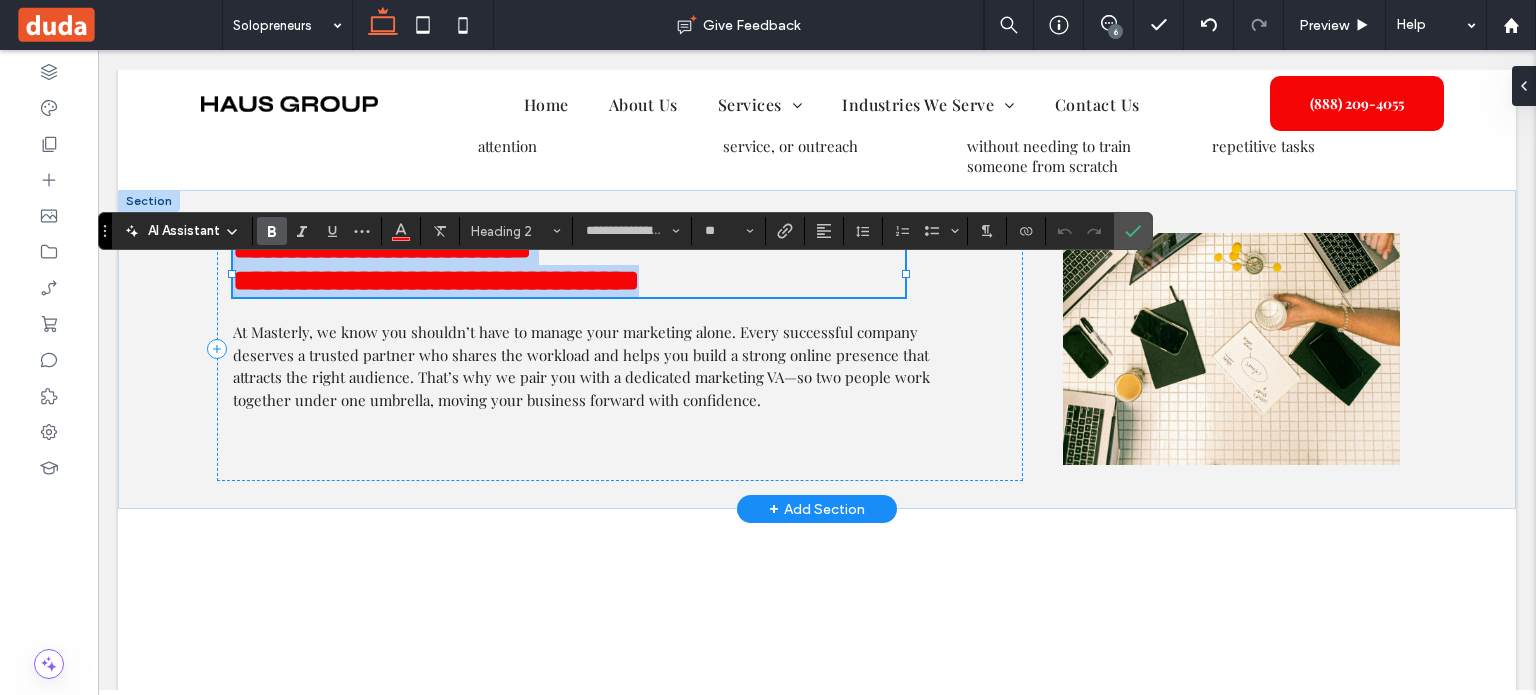 click on "**********" at bounding box center (436, 280) 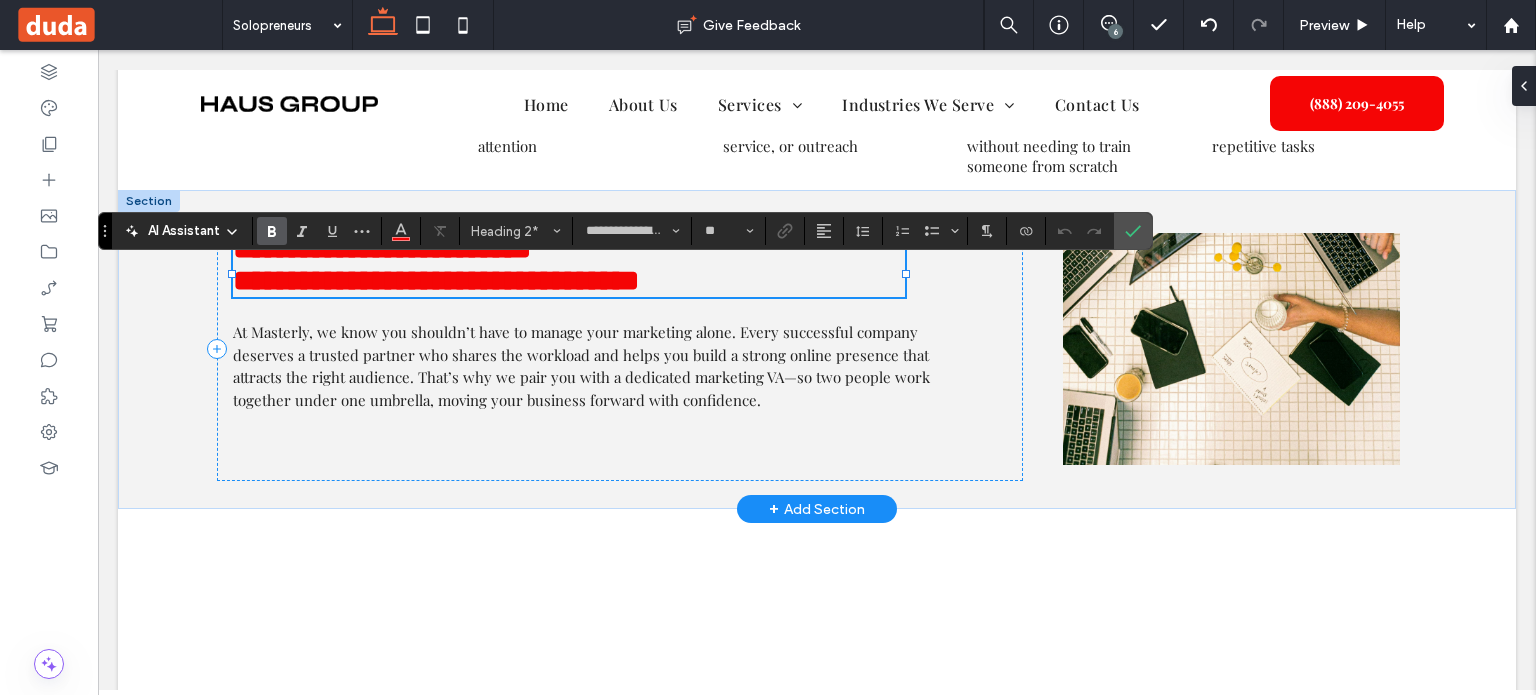 click on "**********" at bounding box center (382, 248) 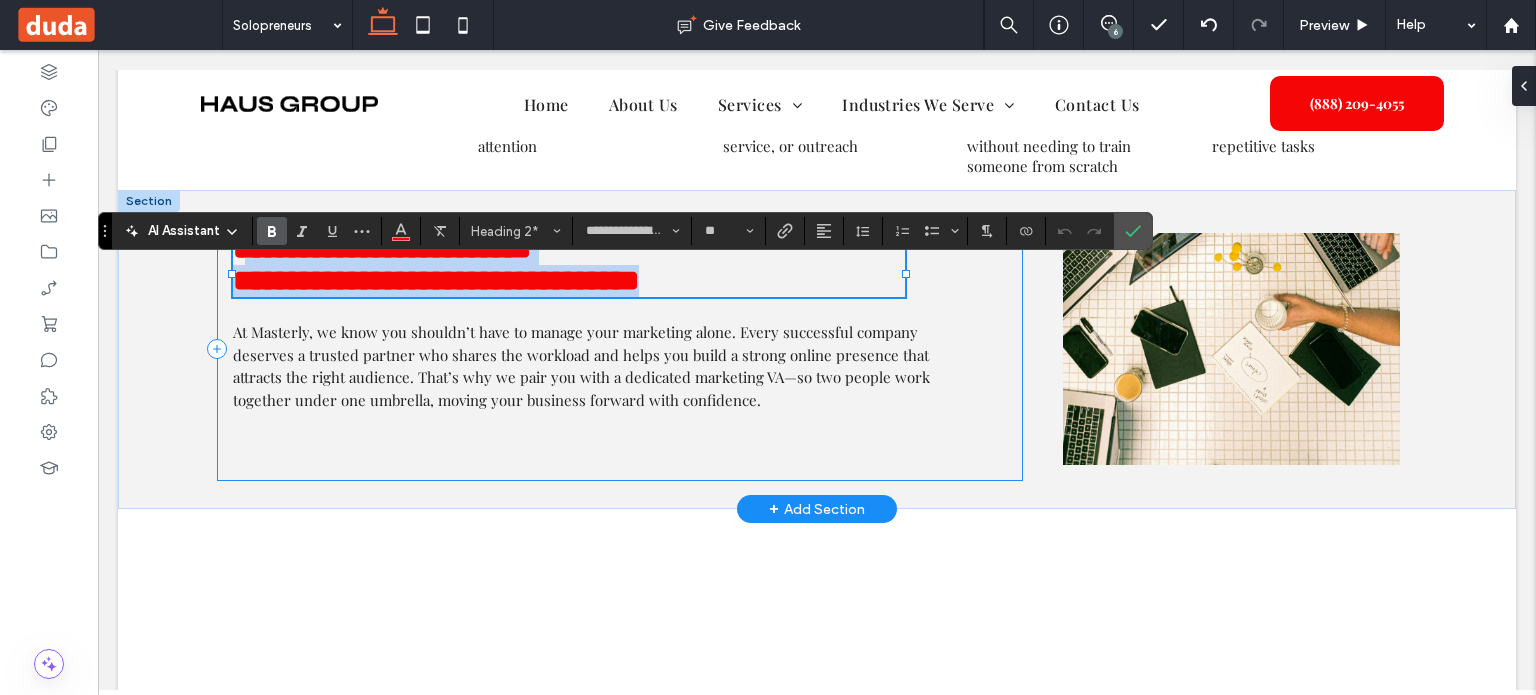 drag, startPoint x: 248, startPoint y: 291, endPoint x: 784, endPoint y: 356, distance: 539.9268 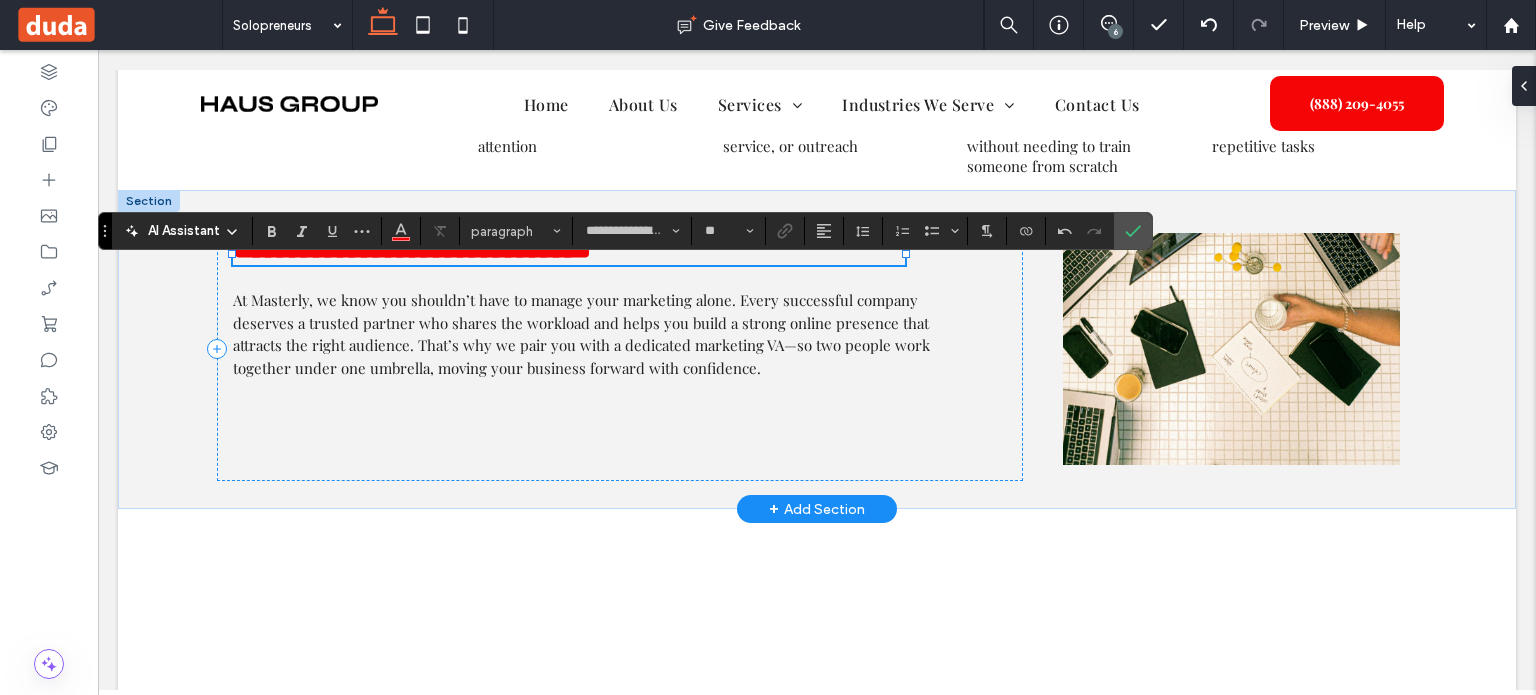 type on "**" 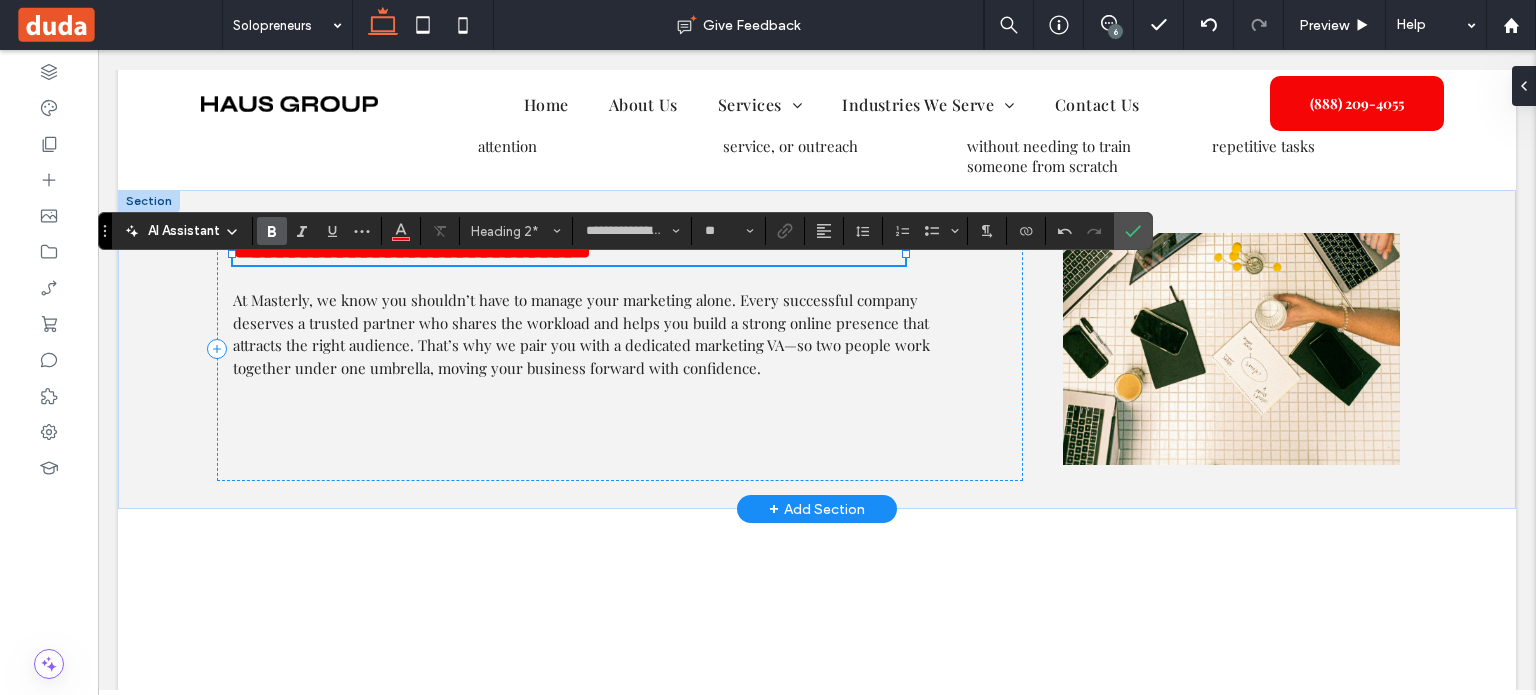 click on "**********" at bounding box center (412, 248) 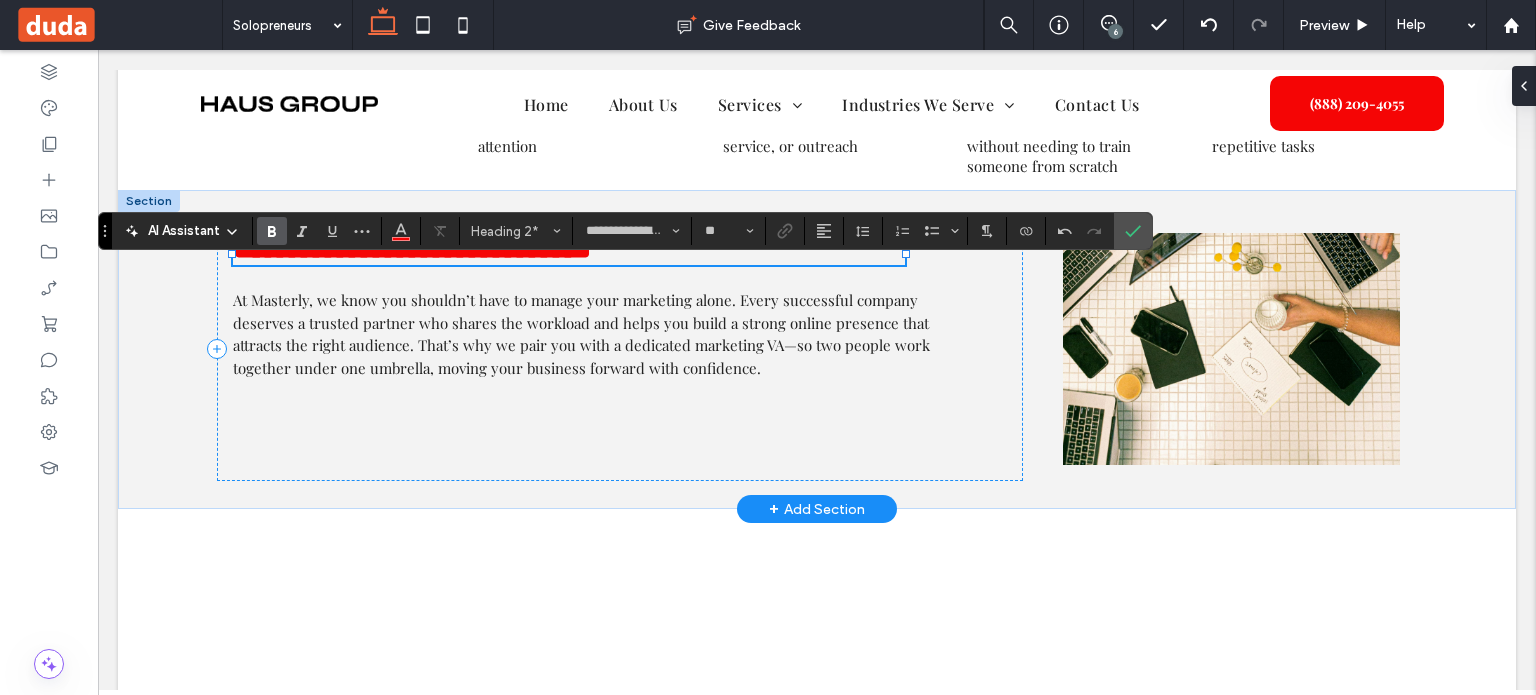 click on "**********" at bounding box center [412, 248] 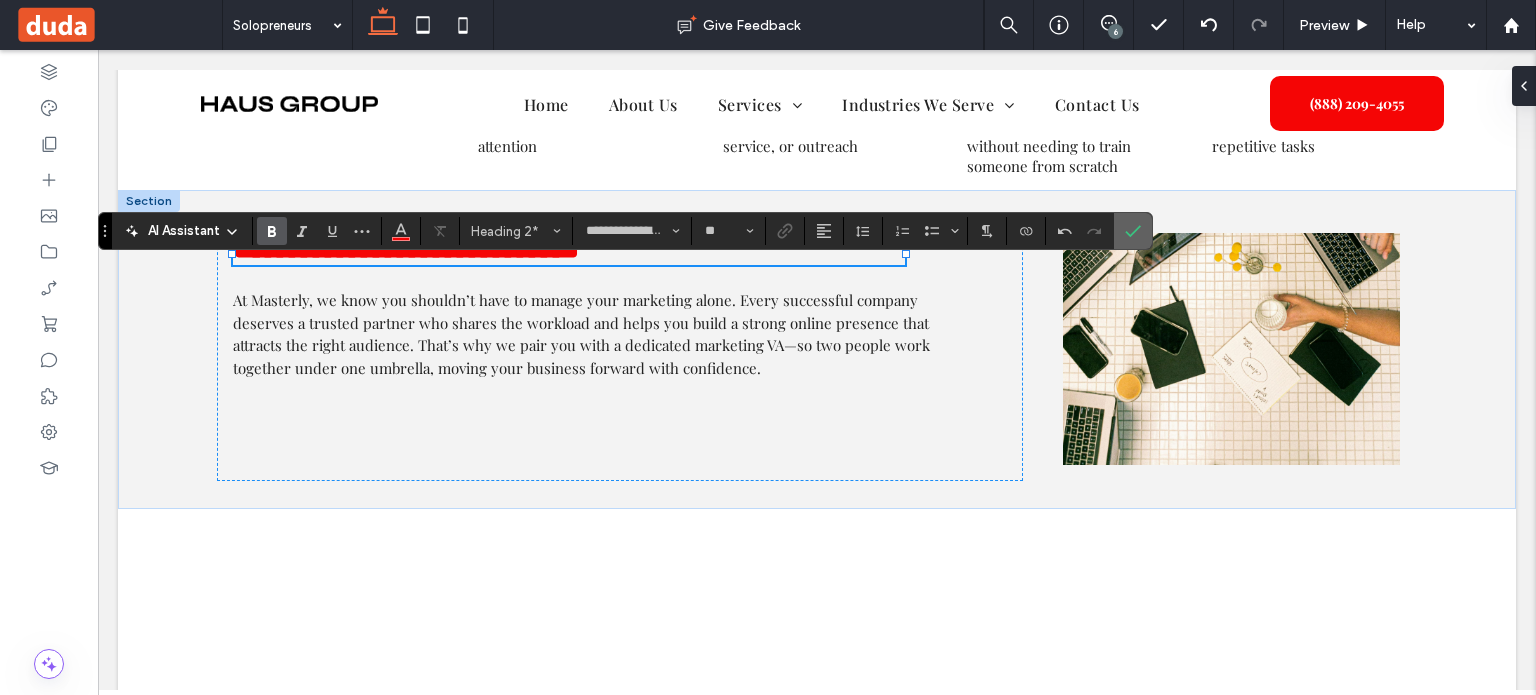 drag, startPoint x: 1126, startPoint y: 239, endPoint x: 1346, endPoint y: 249, distance: 220.22716 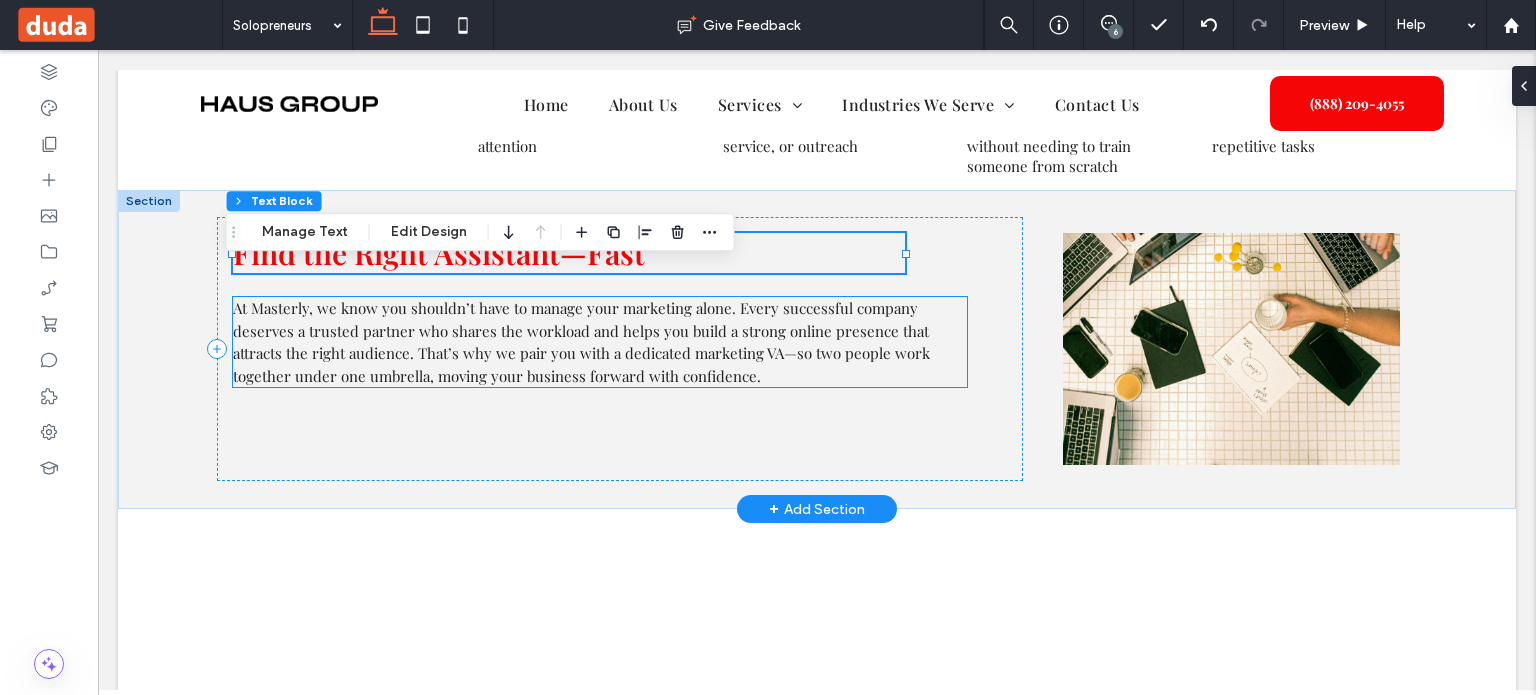 click on "At Masterly, we know you shouldn’t have to manage your marketing alone. Every successful
company   deserves a
trusted partner   who shares the workload and helps you build a
strong online presence   that attracts the
right audience . That’s why we pair you with a
dedicated marketing VA —so
two people work together under one umbrella , moving your business forward with confidence." at bounding box center (600, 342) 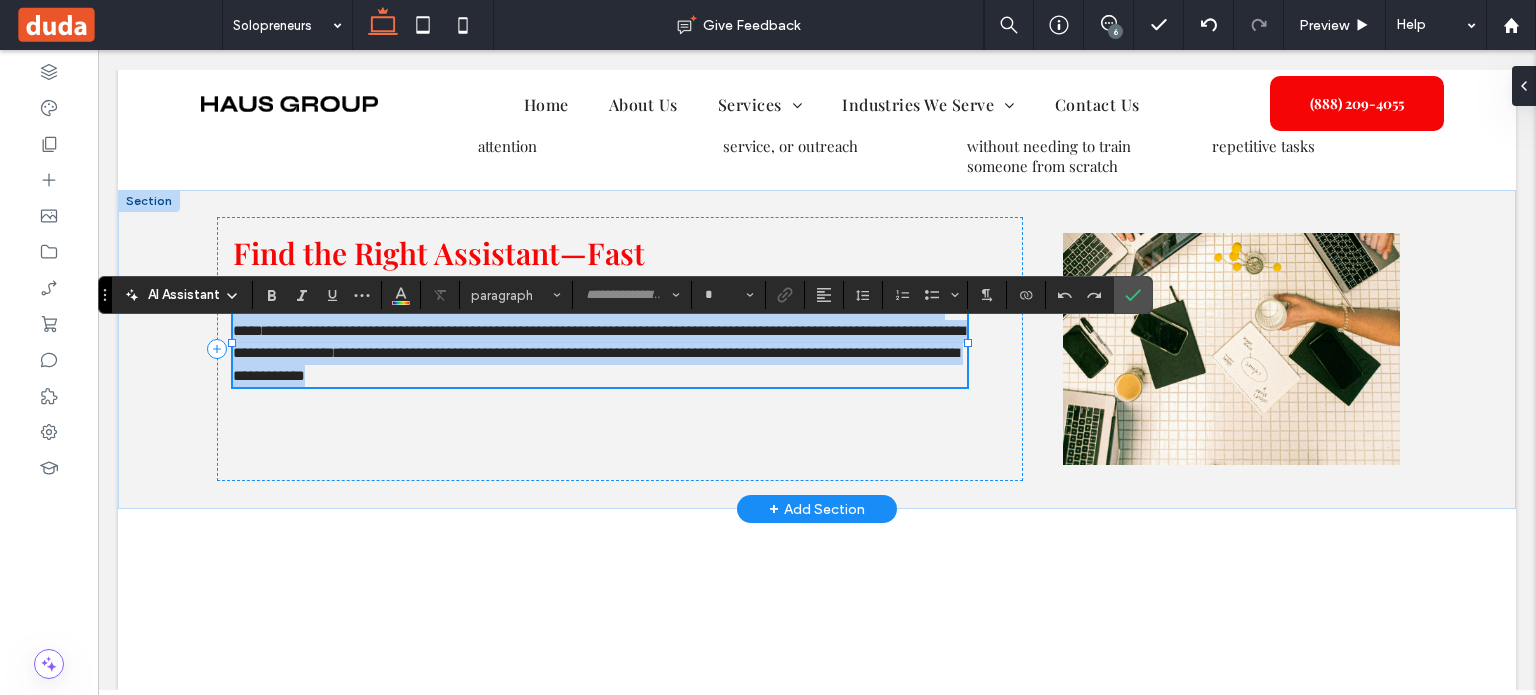 type on "**********" 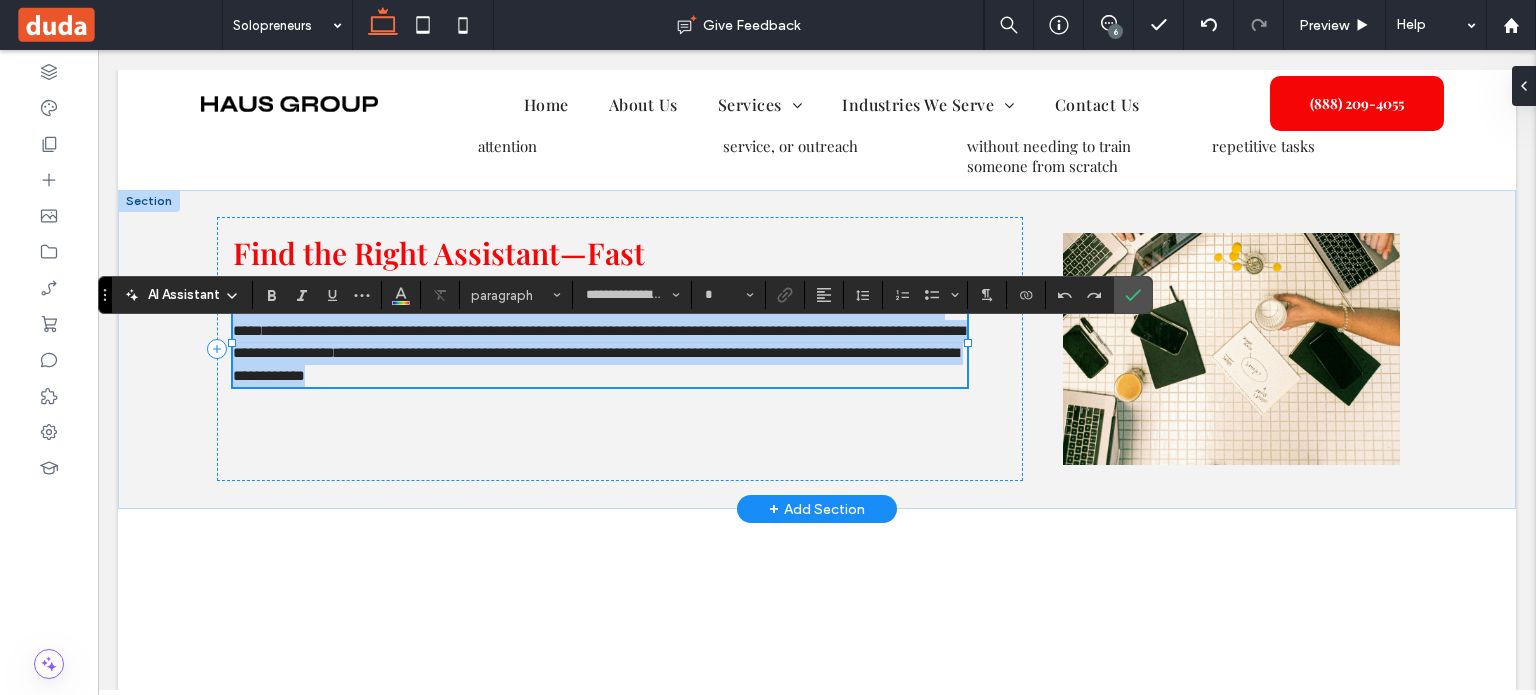 type on "**" 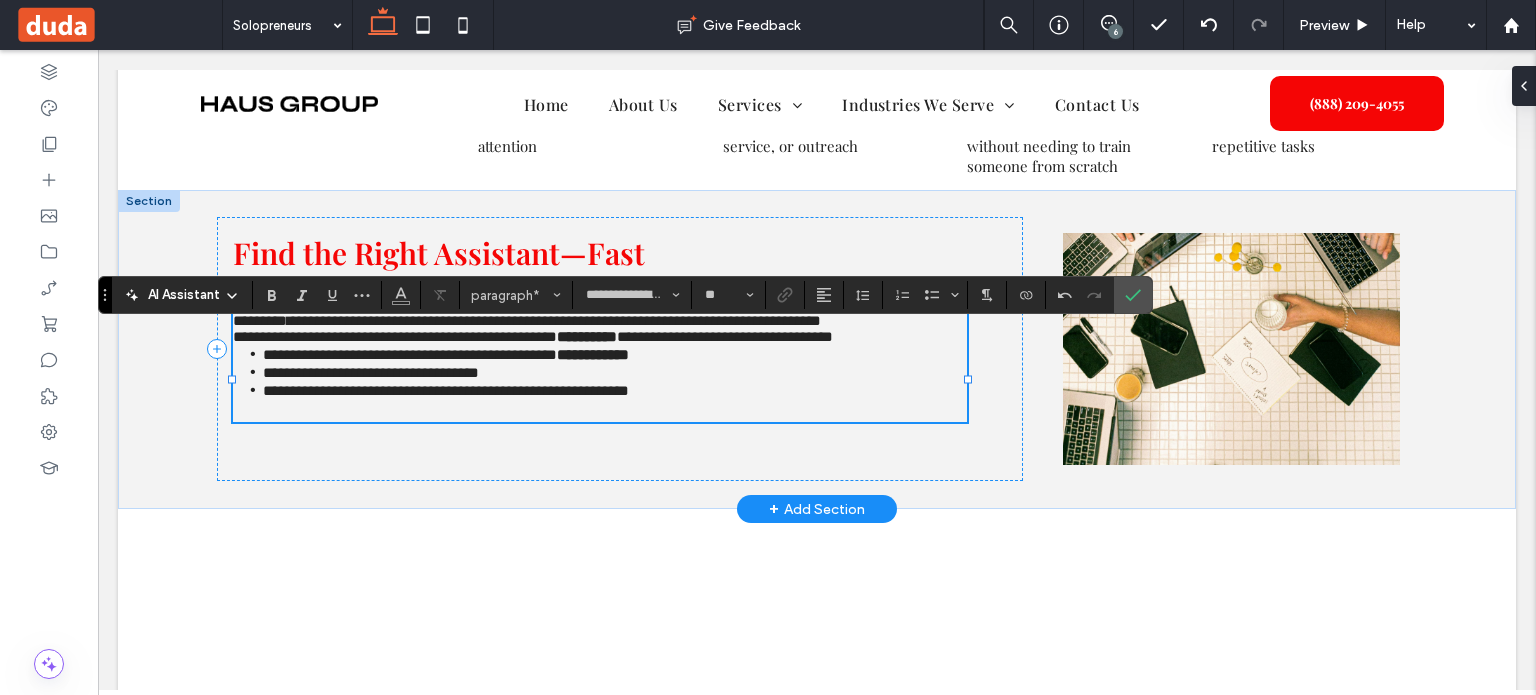 scroll, scrollTop: 0, scrollLeft: 0, axis: both 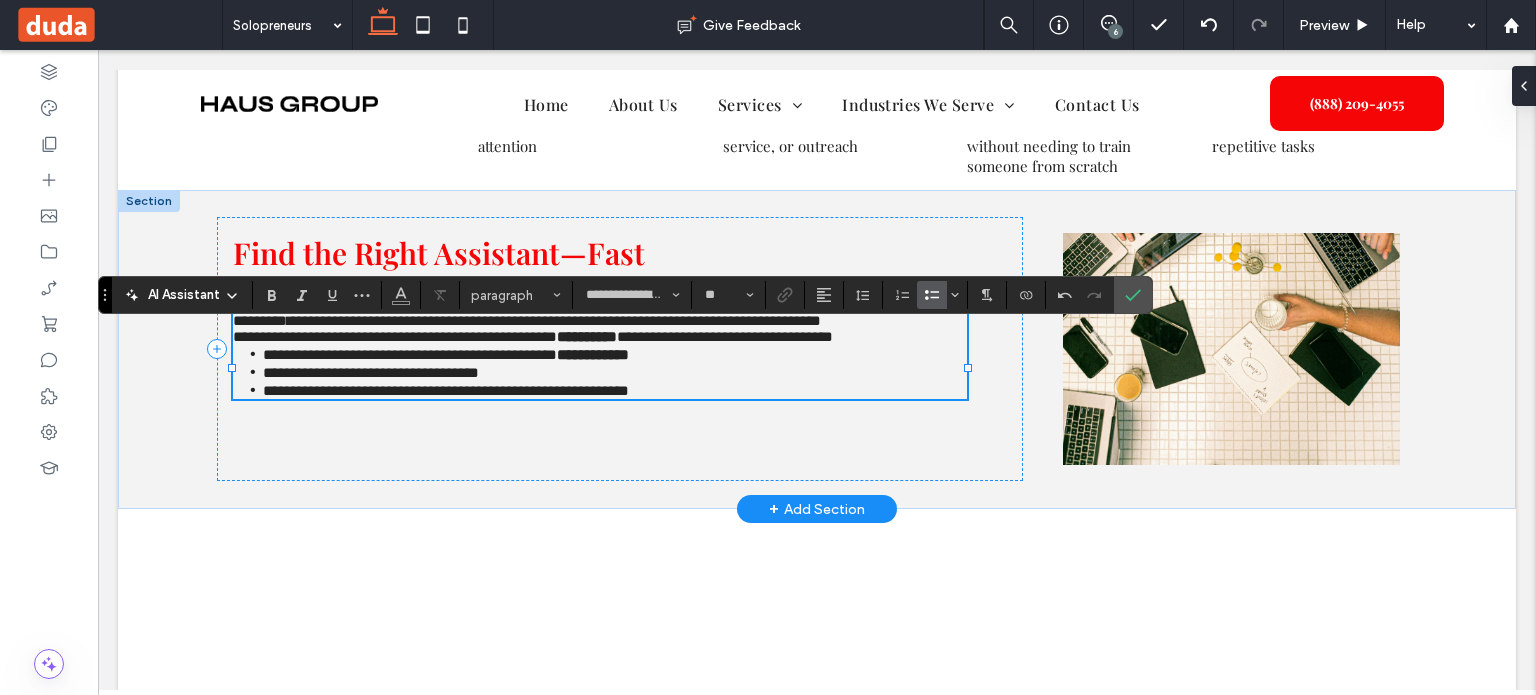 click on "**********" at bounding box center [410, 354] 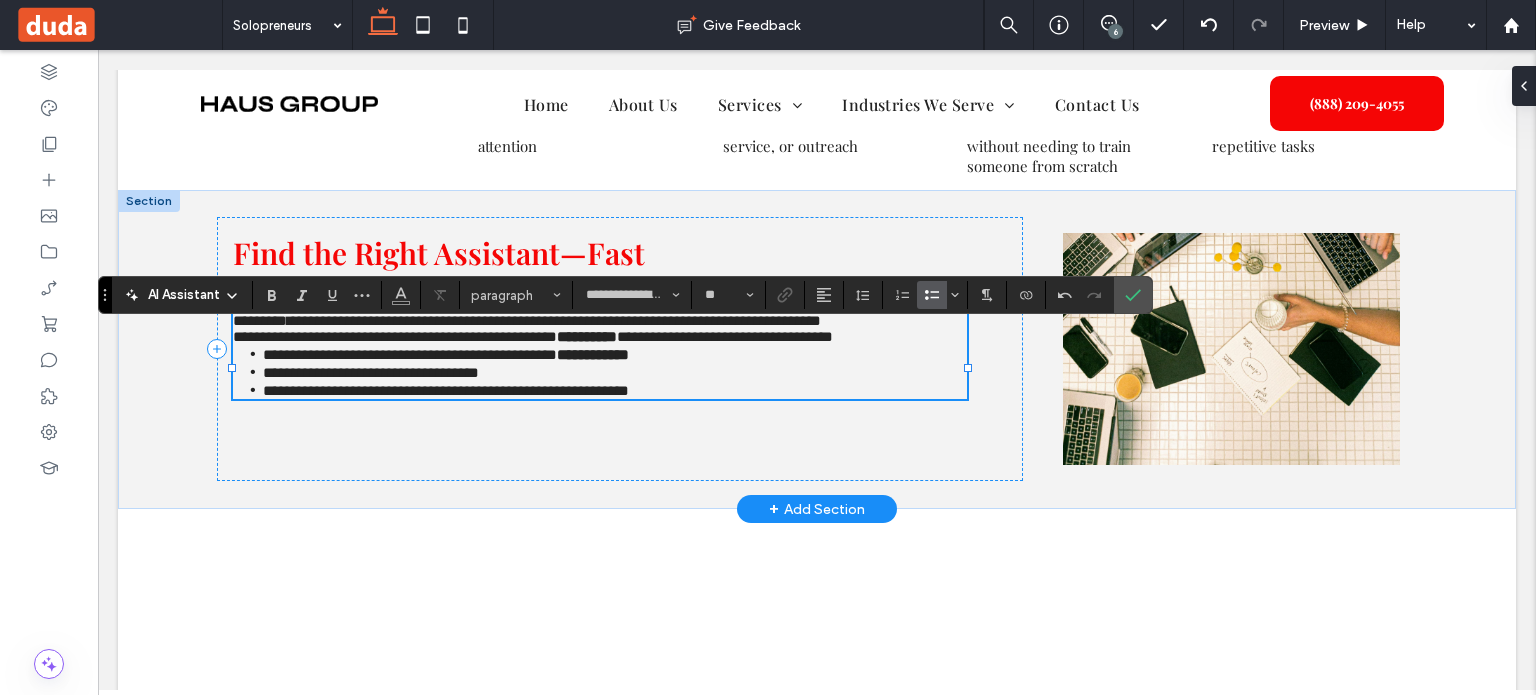 type 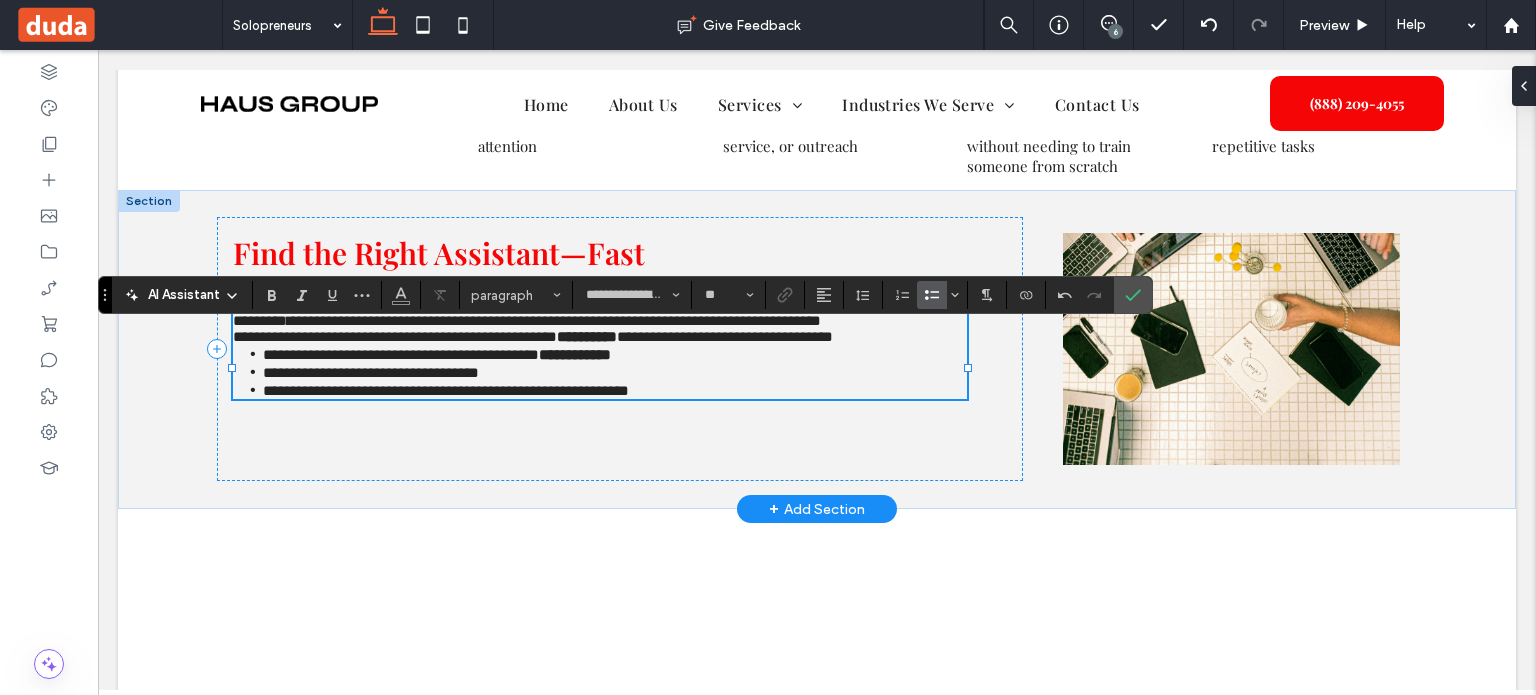 click on "**********" at bounding box center [371, 372] 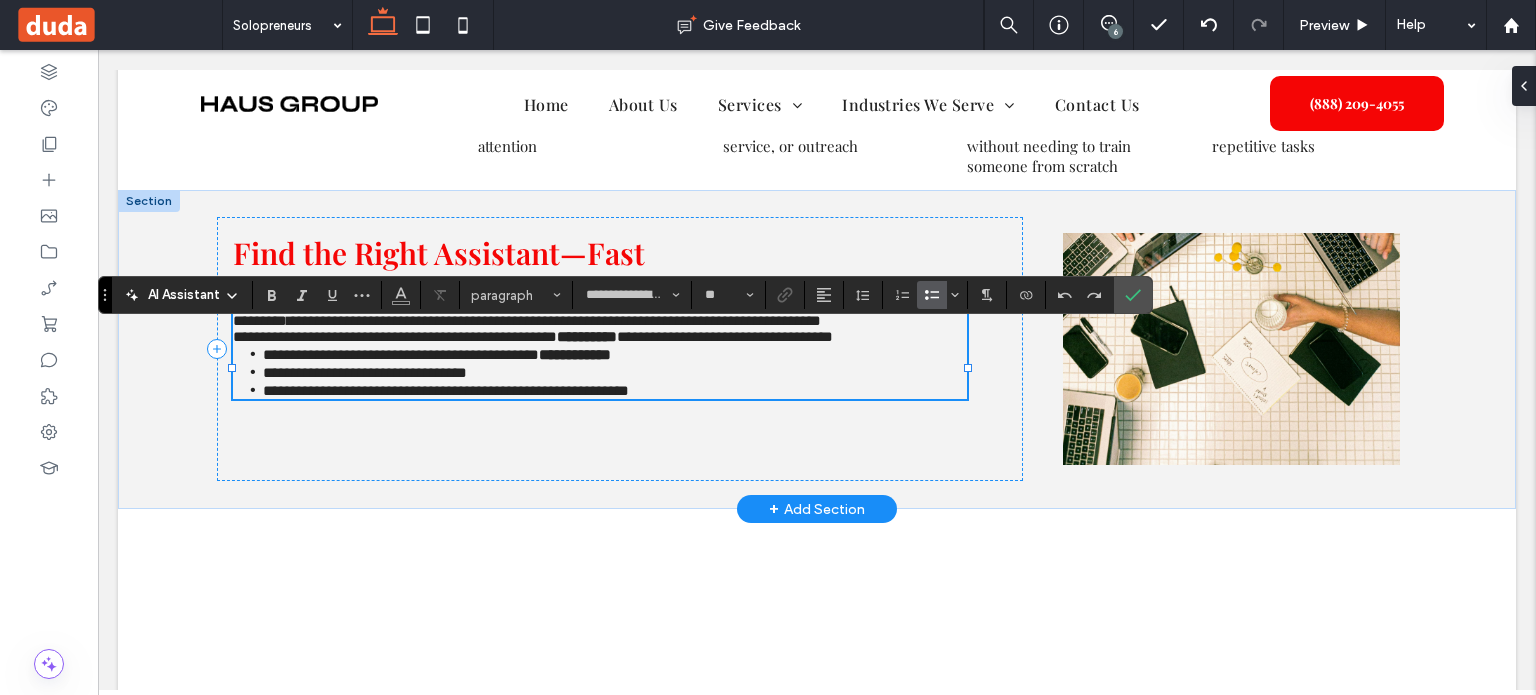 click on "**********" at bounding box center [446, 390] 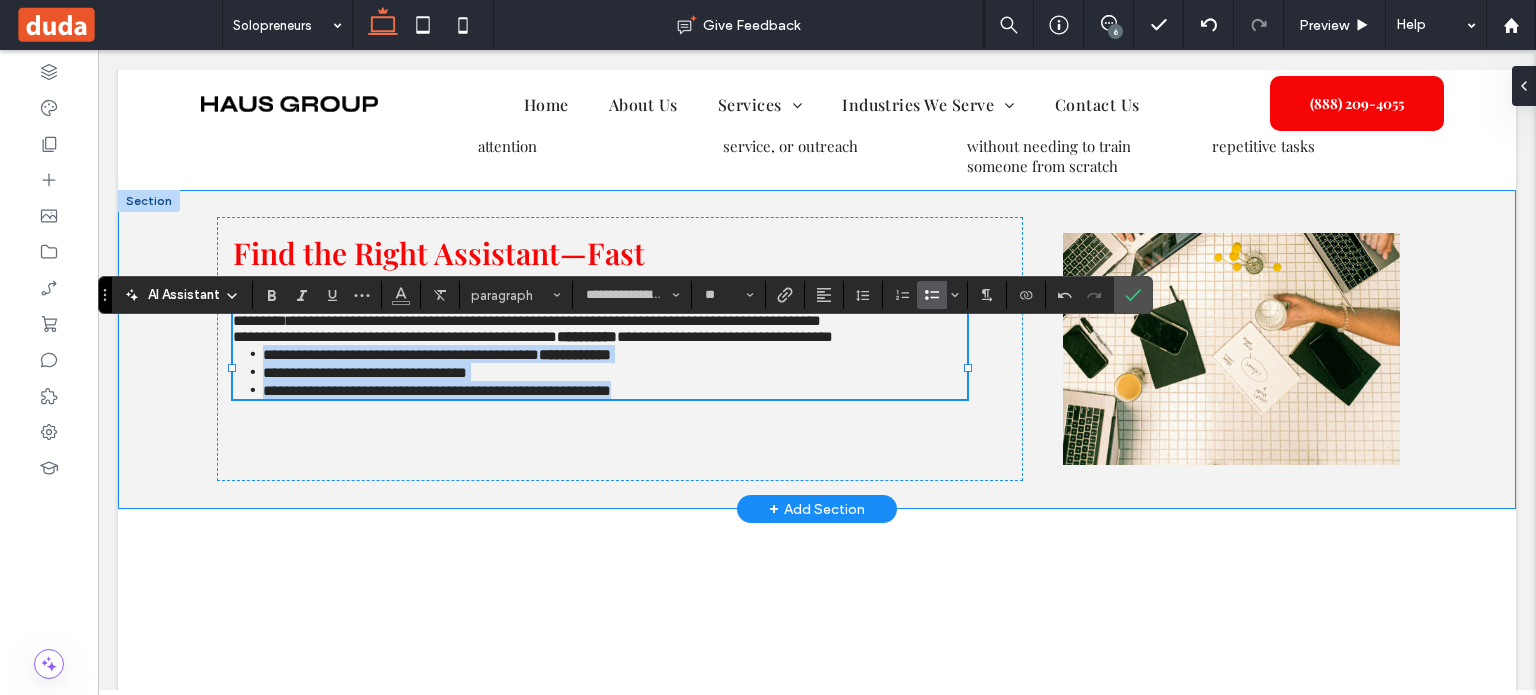 drag, startPoint x: 656, startPoint y: 461, endPoint x: 200, endPoint y: 415, distance: 458.3143 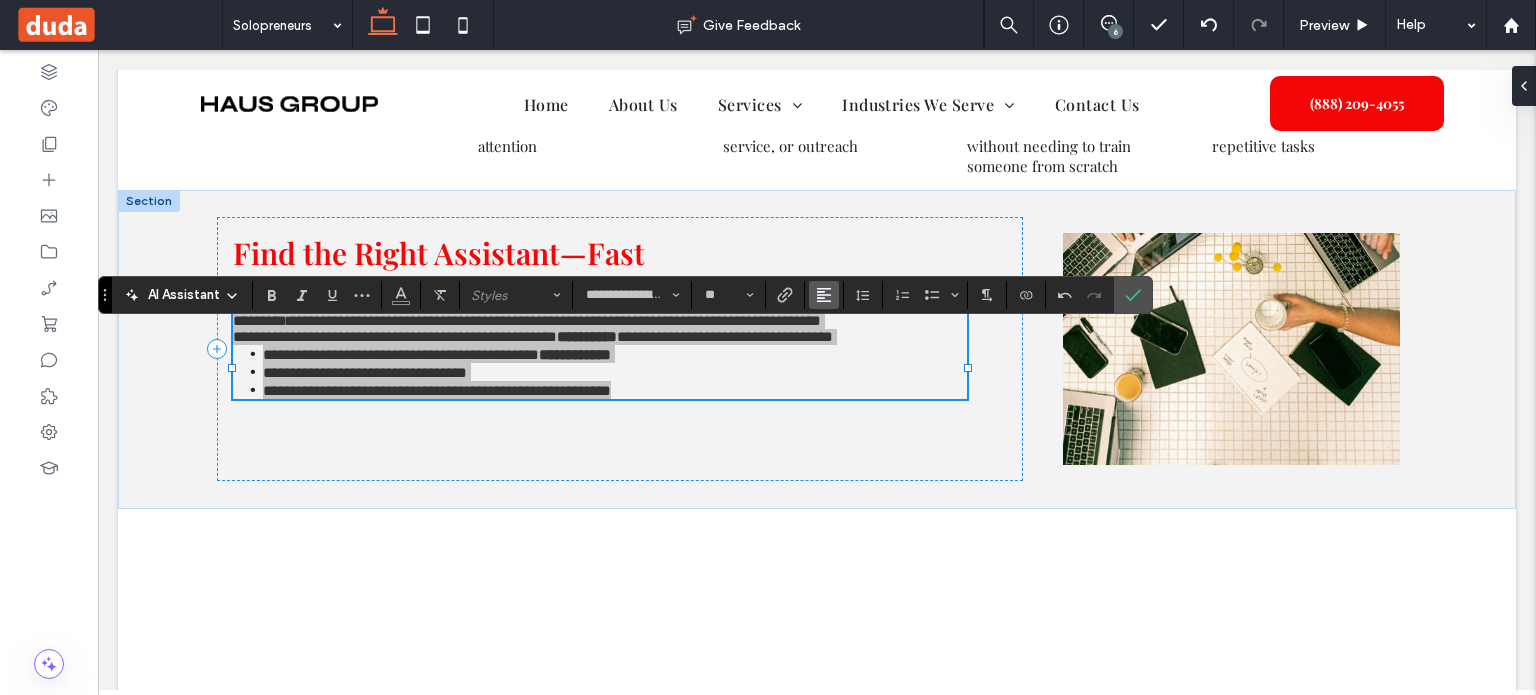 click 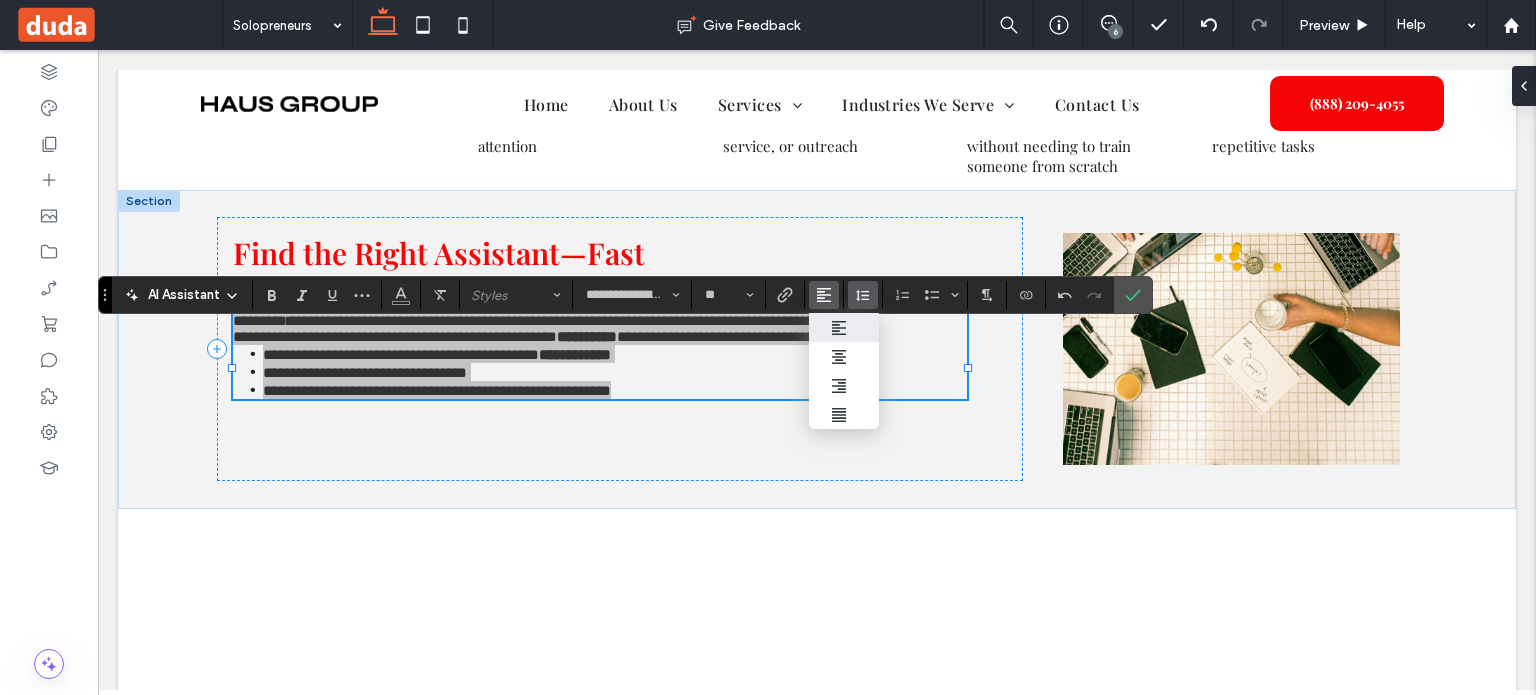 click 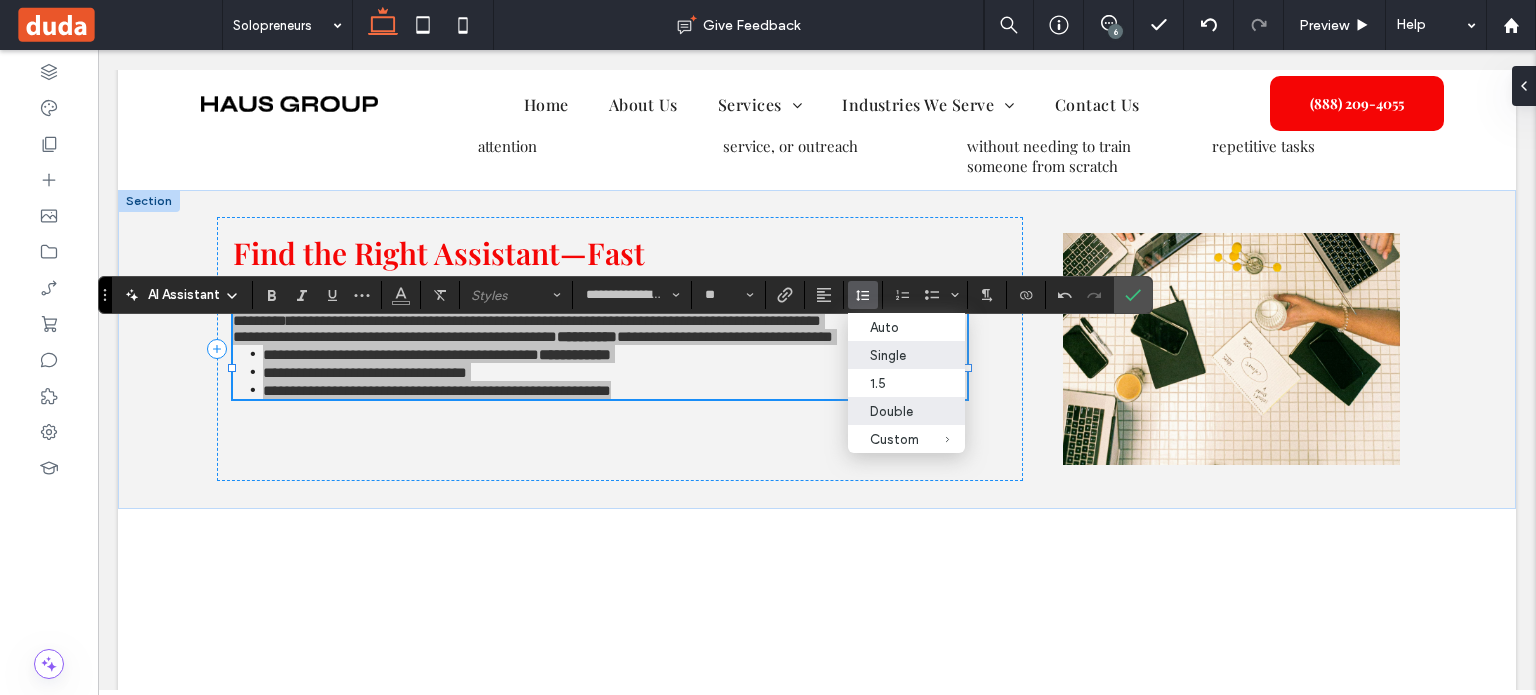 click on "Double" at bounding box center [894, 411] 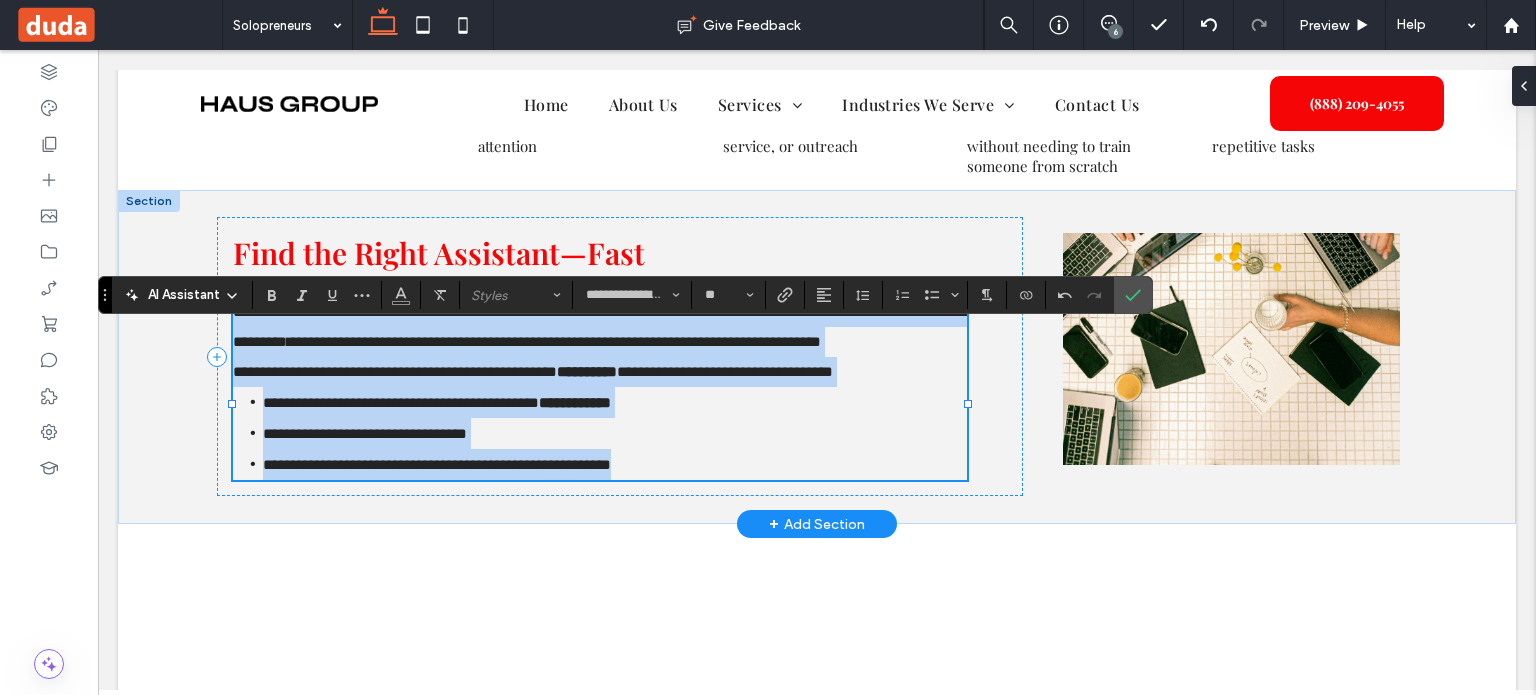 click on "**********" at bounding box center (615, 433) 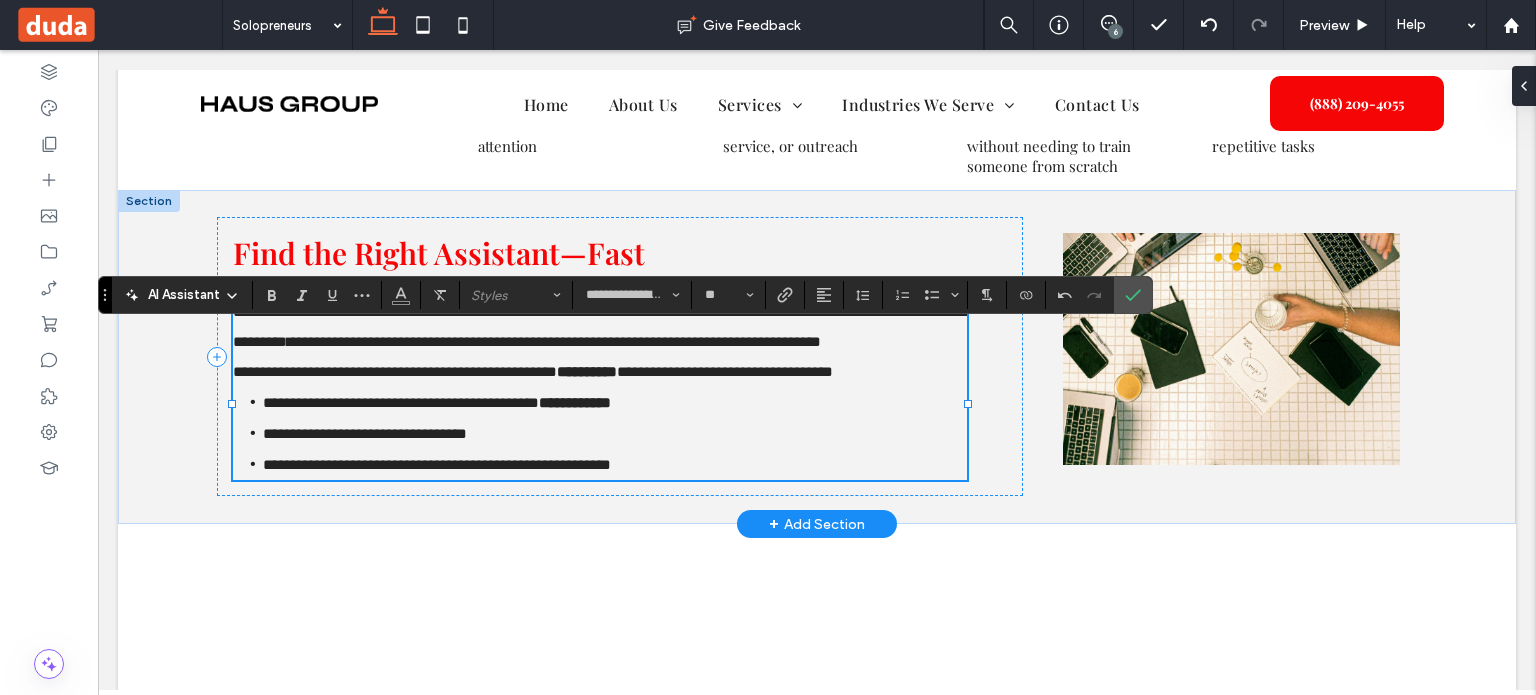 click on "**********" at bounding box center [615, 464] 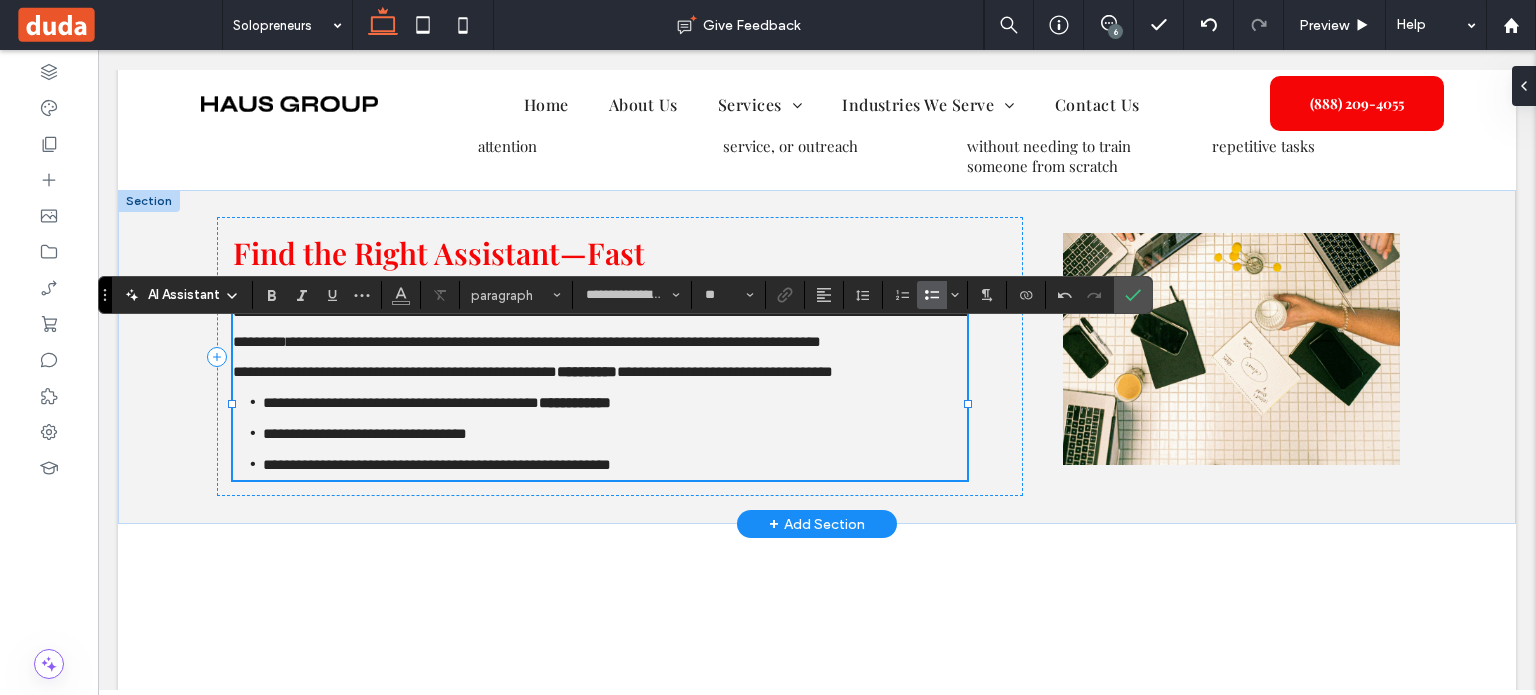 click on "**********" at bounding box center (437, 464) 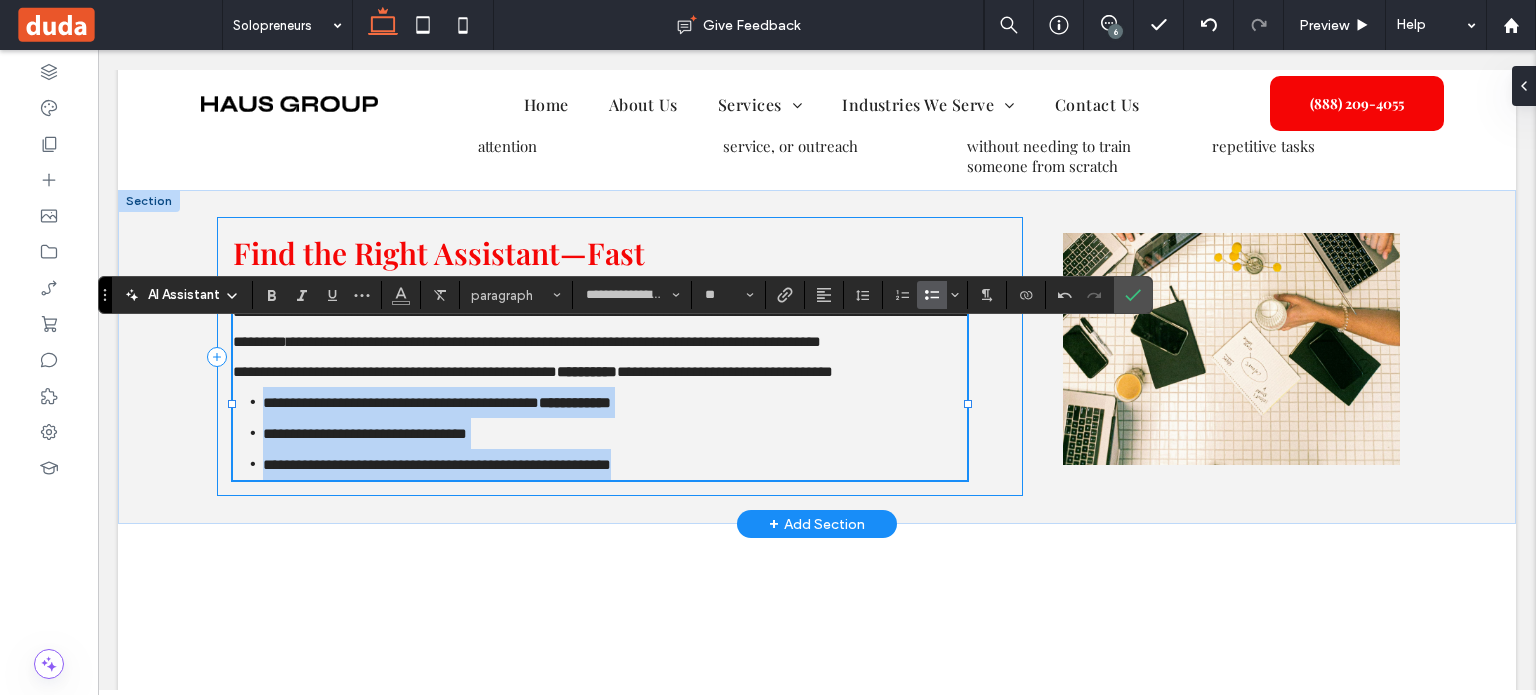 drag, startPoint x: 652, startPoint y: 531, endPoint x: 212, endPoint y: 467, distance: 444.6302 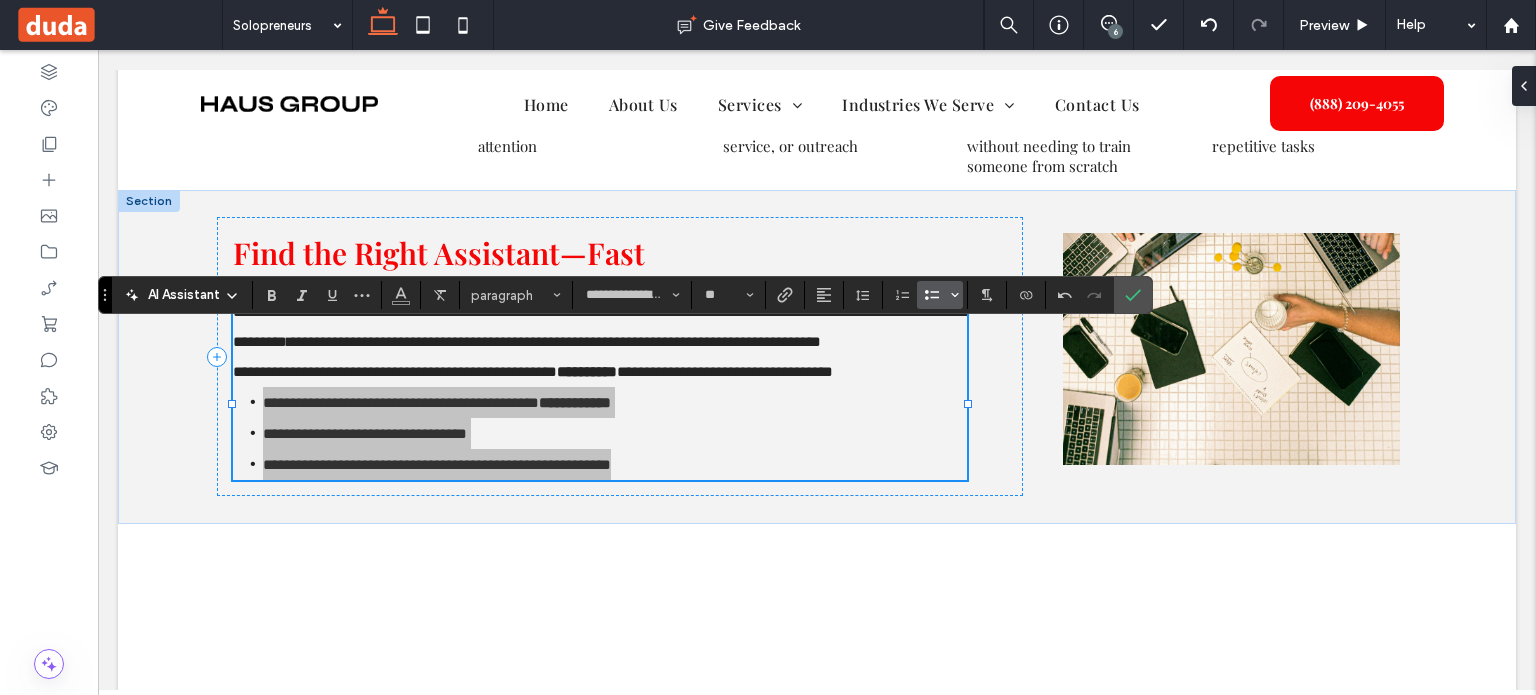 click at bounding box center [955, 295] 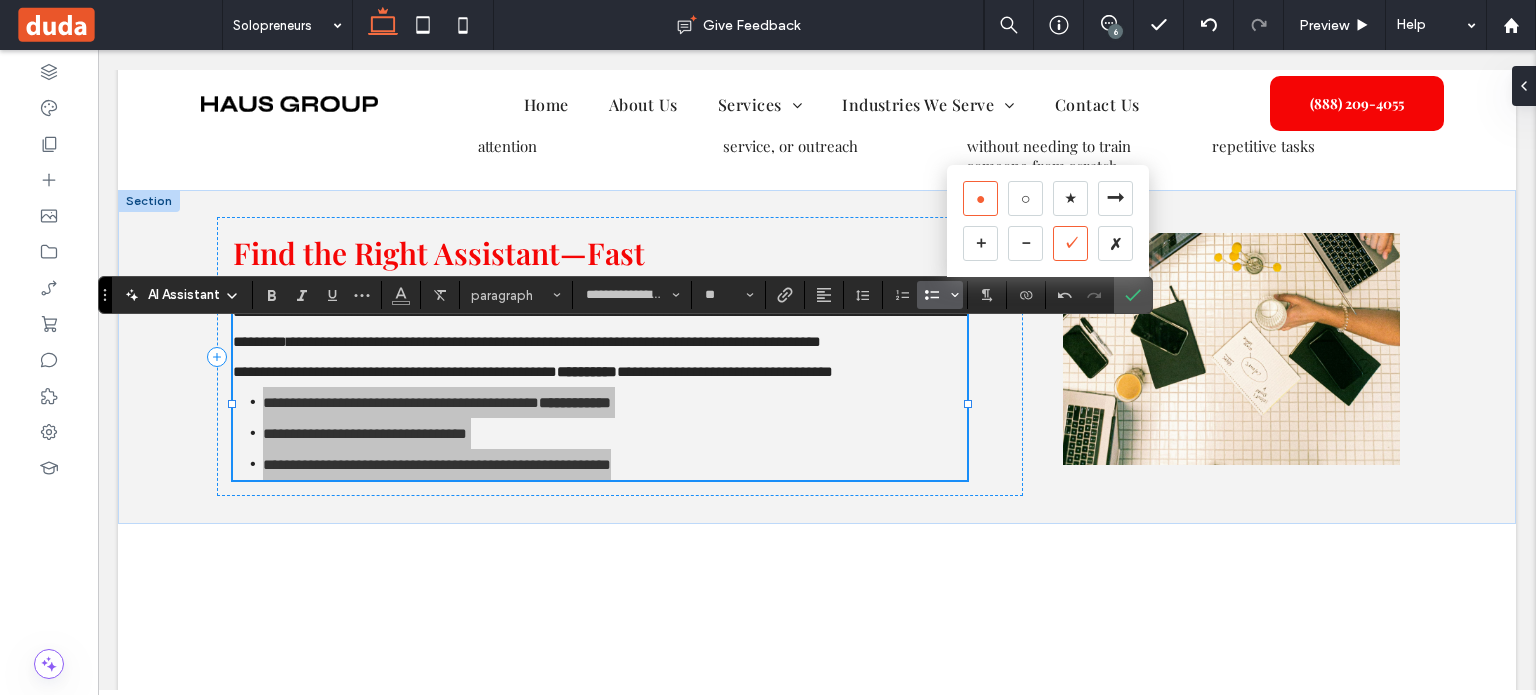 click on "✓" at bounding box center [1070, 243] 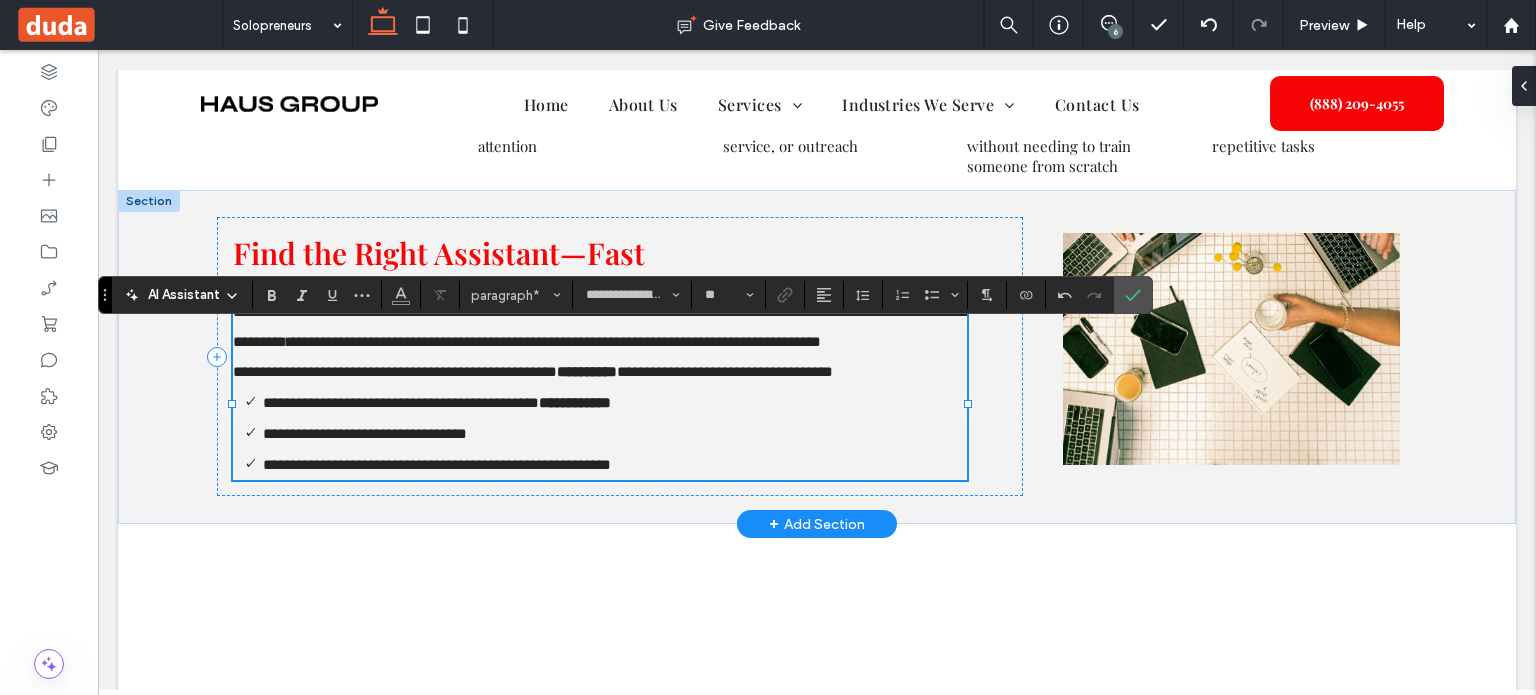 click on "**********" at bounding box center [698, 341] 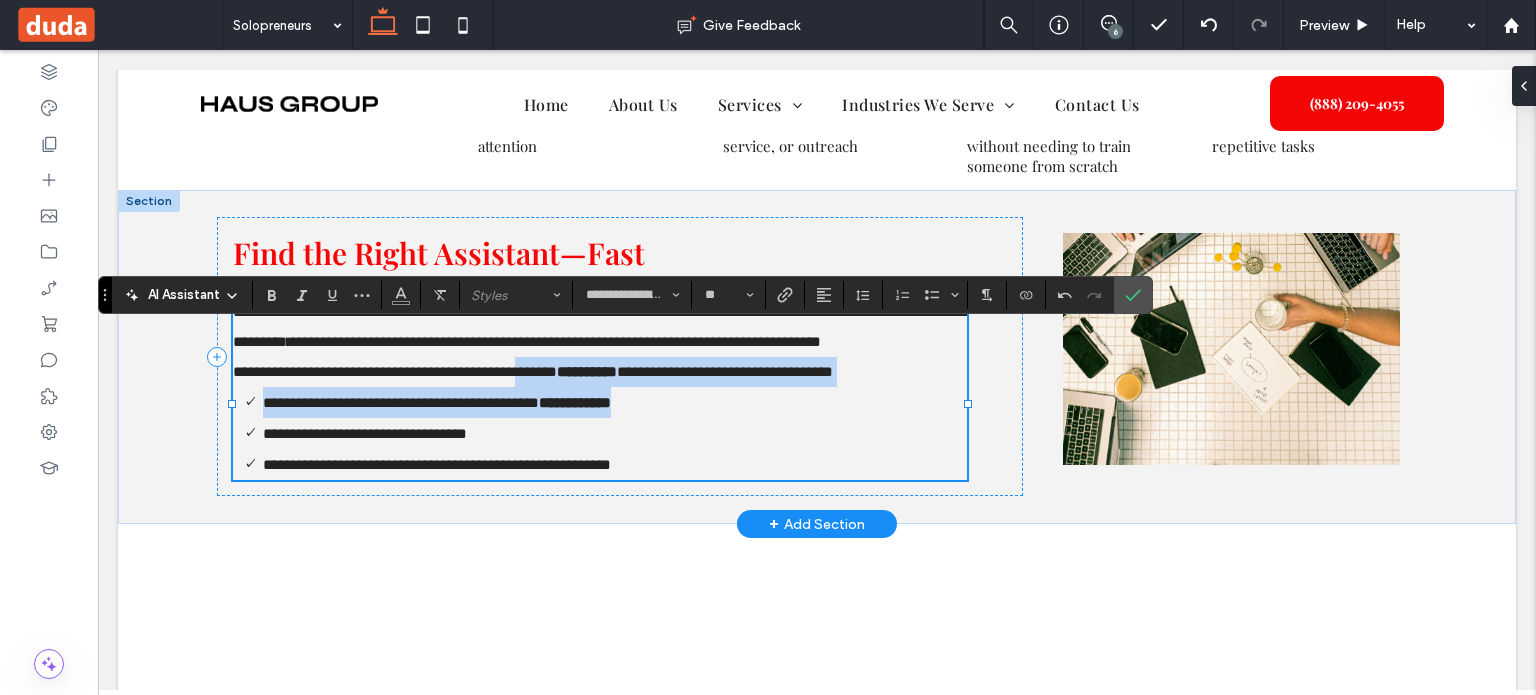 drag, startPoint x: 554, startPoint y: 421, endPoint x: 711, endPoint y: 467, distance: 163.60013 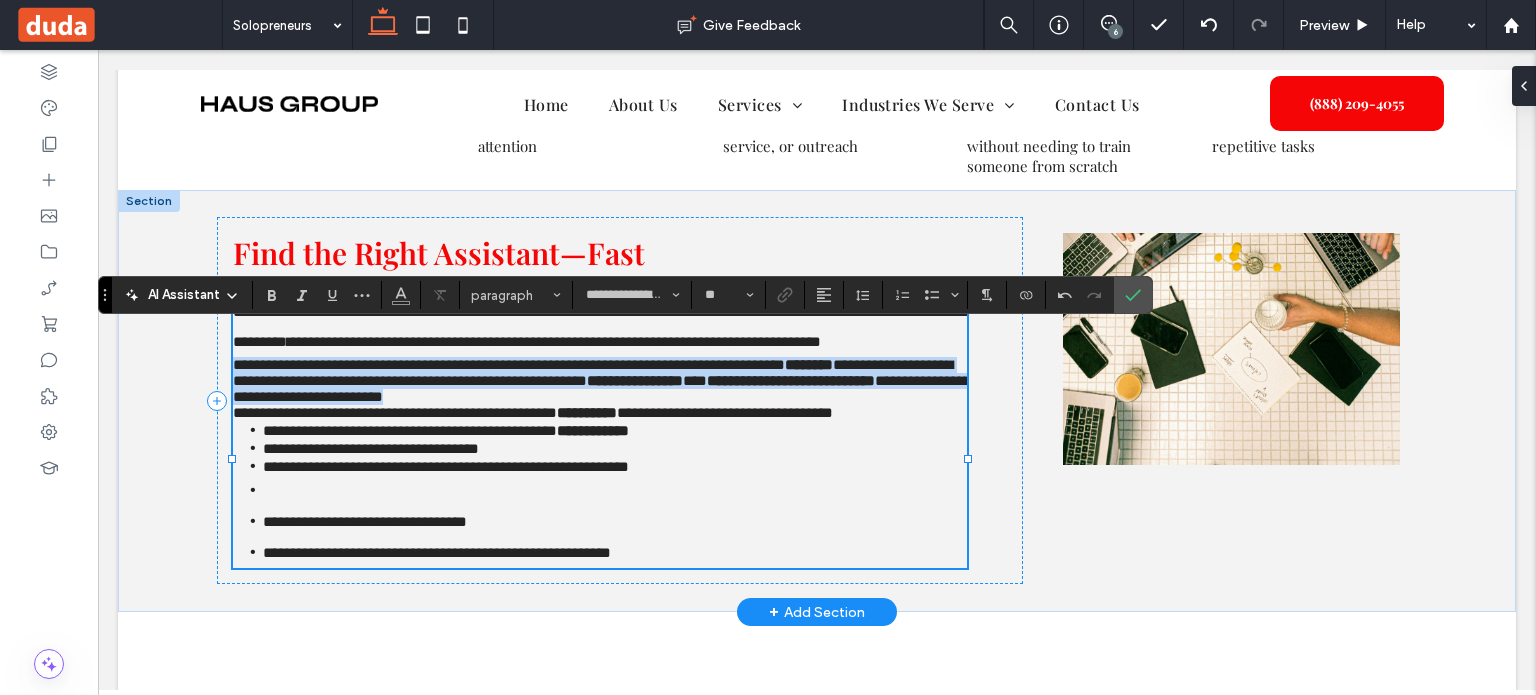 scroll, scrollTop: 0, scrollLeft: 0, axis: both 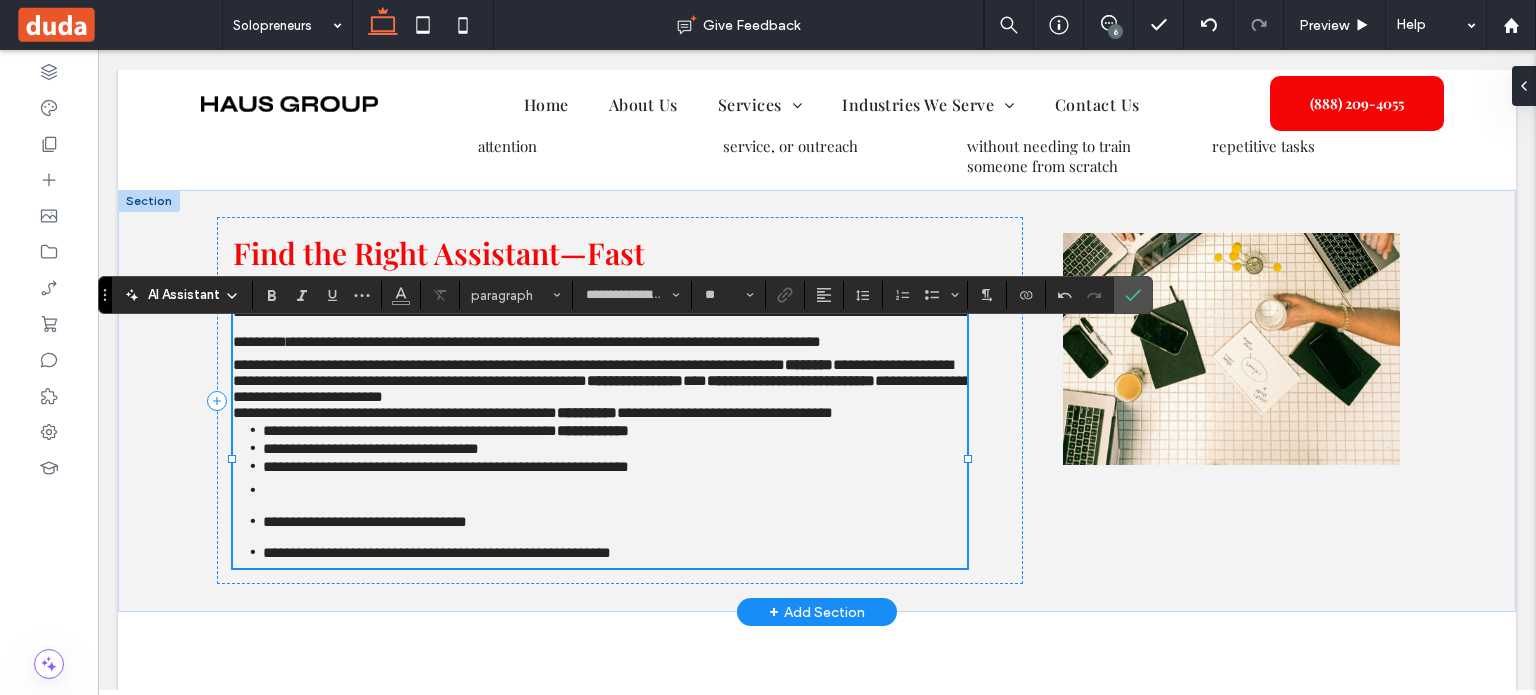 click on "**********" at bounding box center [593, 372] 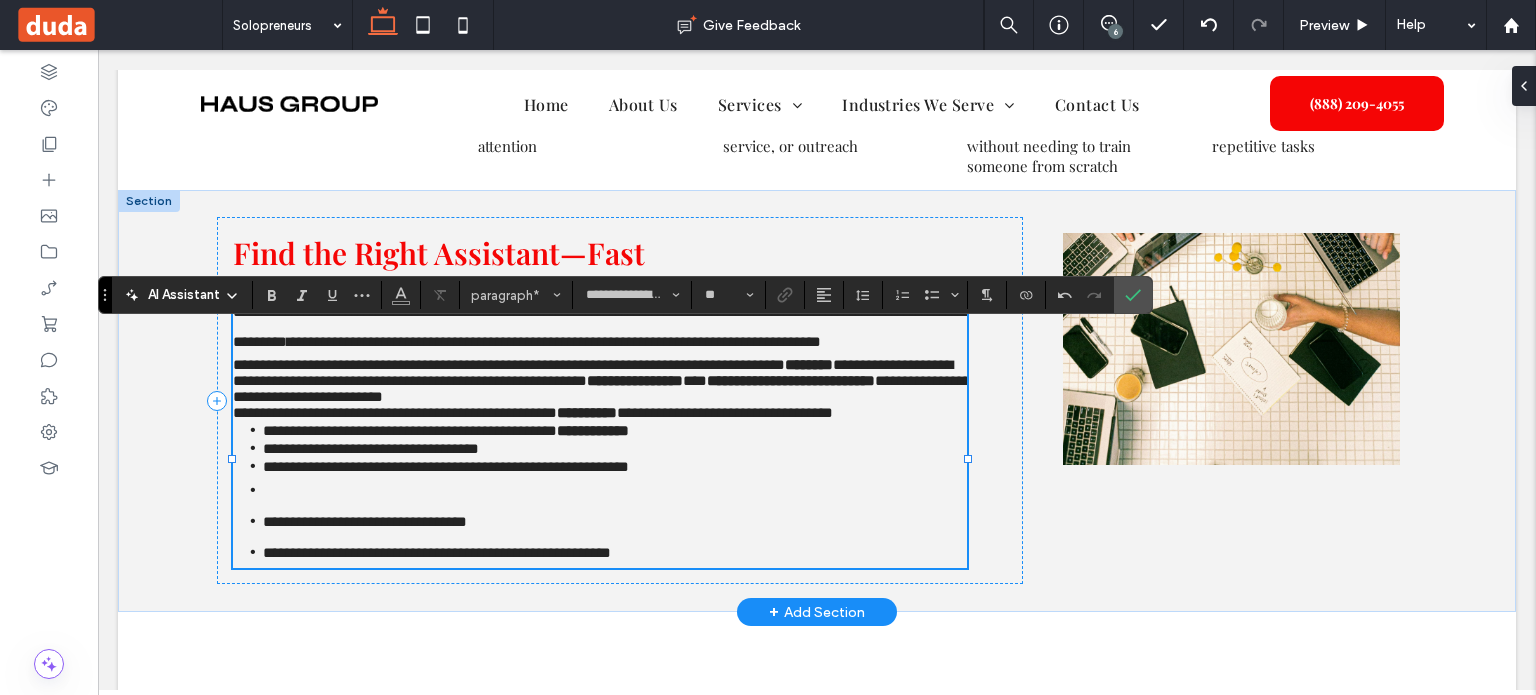 click on "**********" at bounding box center [509, 364] 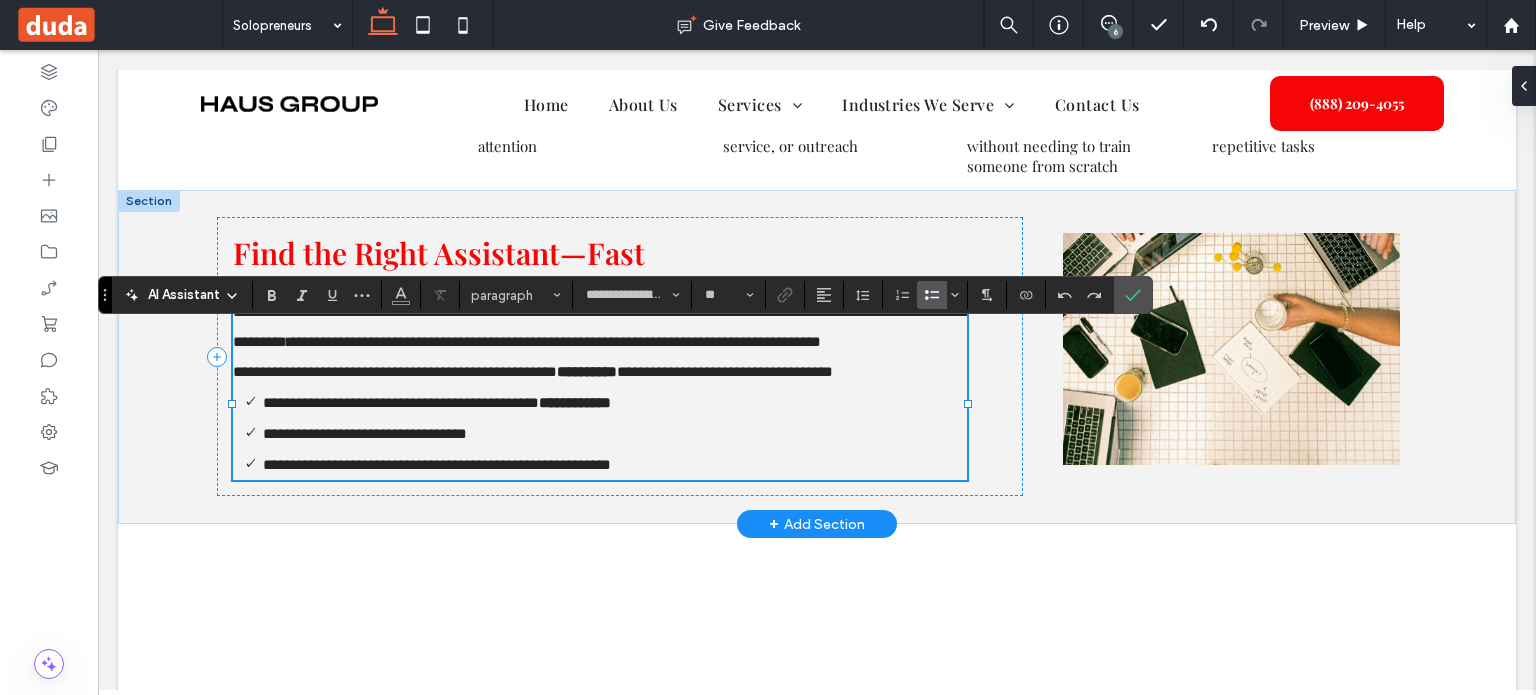 click on "**********" at bounding box center (600, 327) 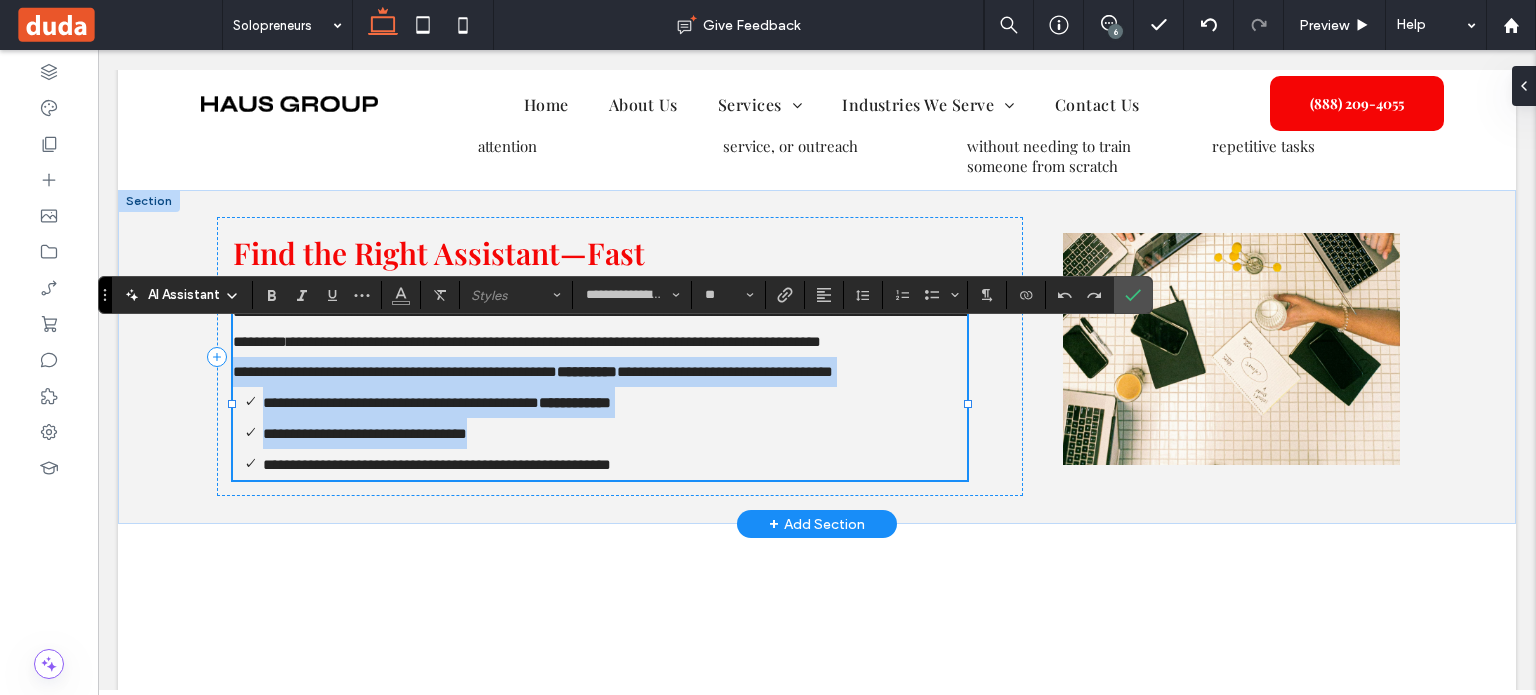 drag, startPoint x: 517, startPoint y: 409, endPoint x: 693, endPoint y: 483, distance: 190.92407 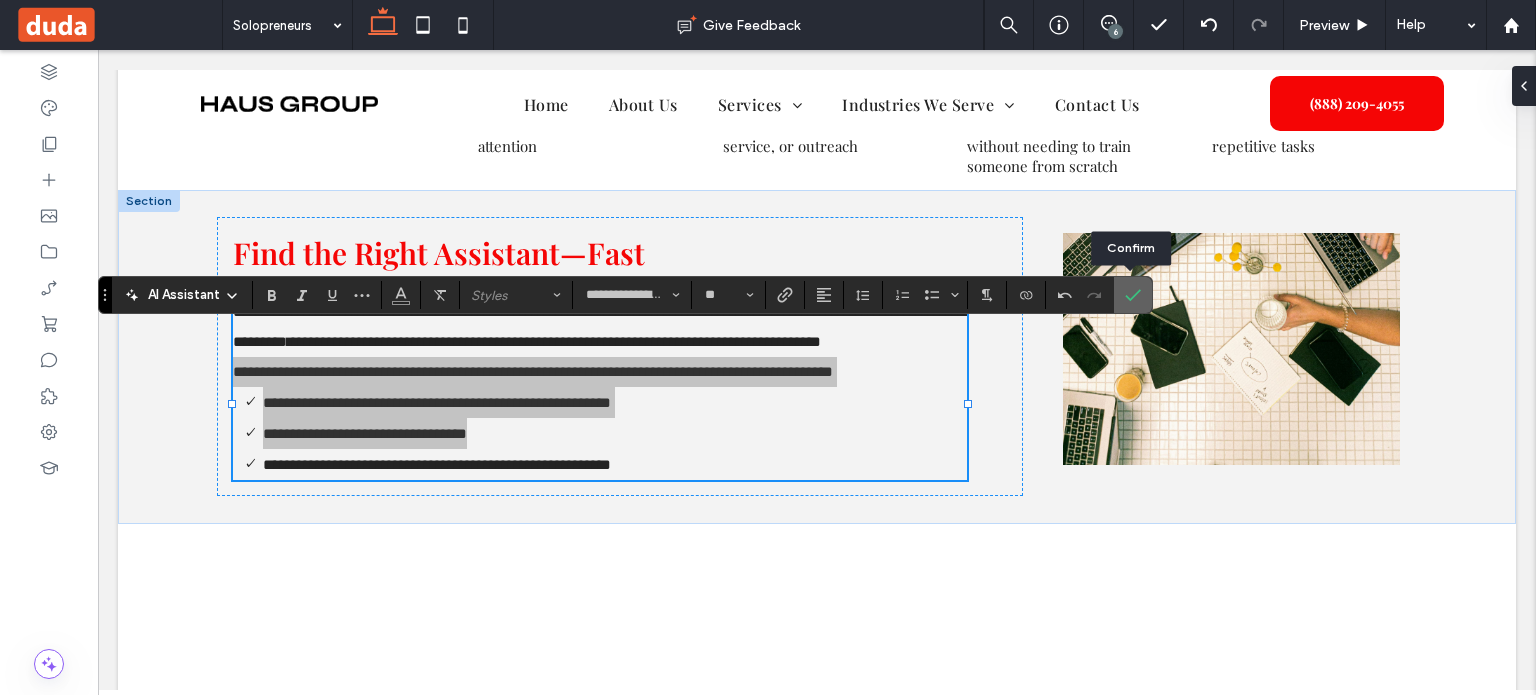 click at bounding box center (1133, 295) 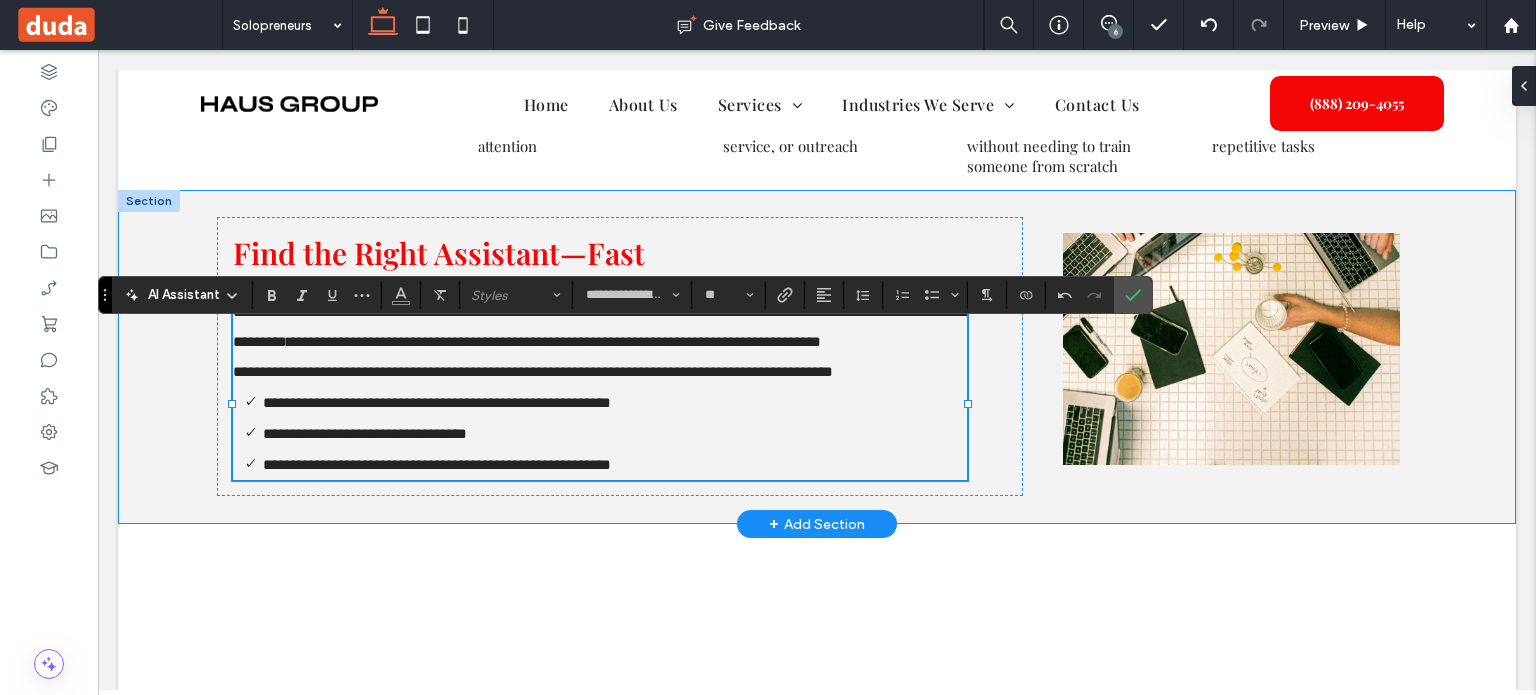 click on "**********" at bounding box center [817, 357] 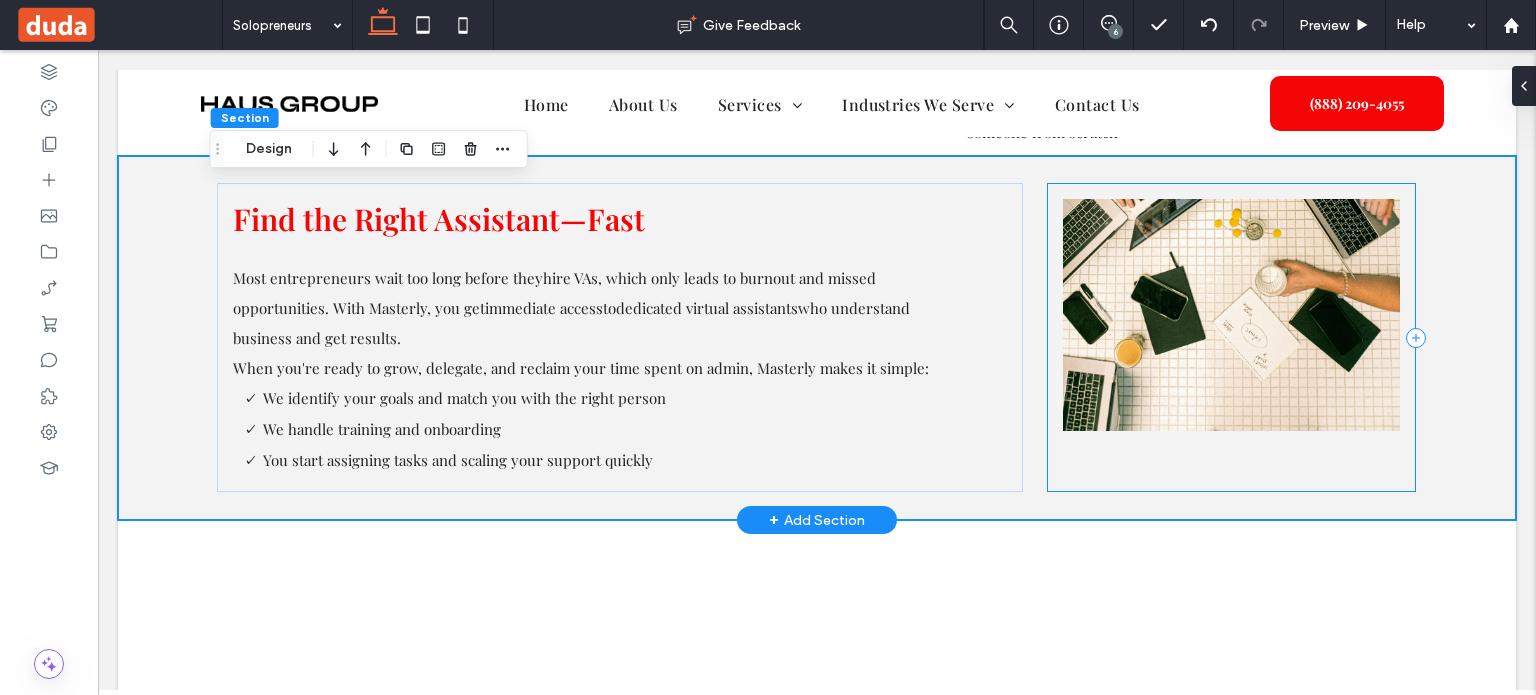 scroll, scrollTop: 2307, scrollLeft: 0, axis: vertical 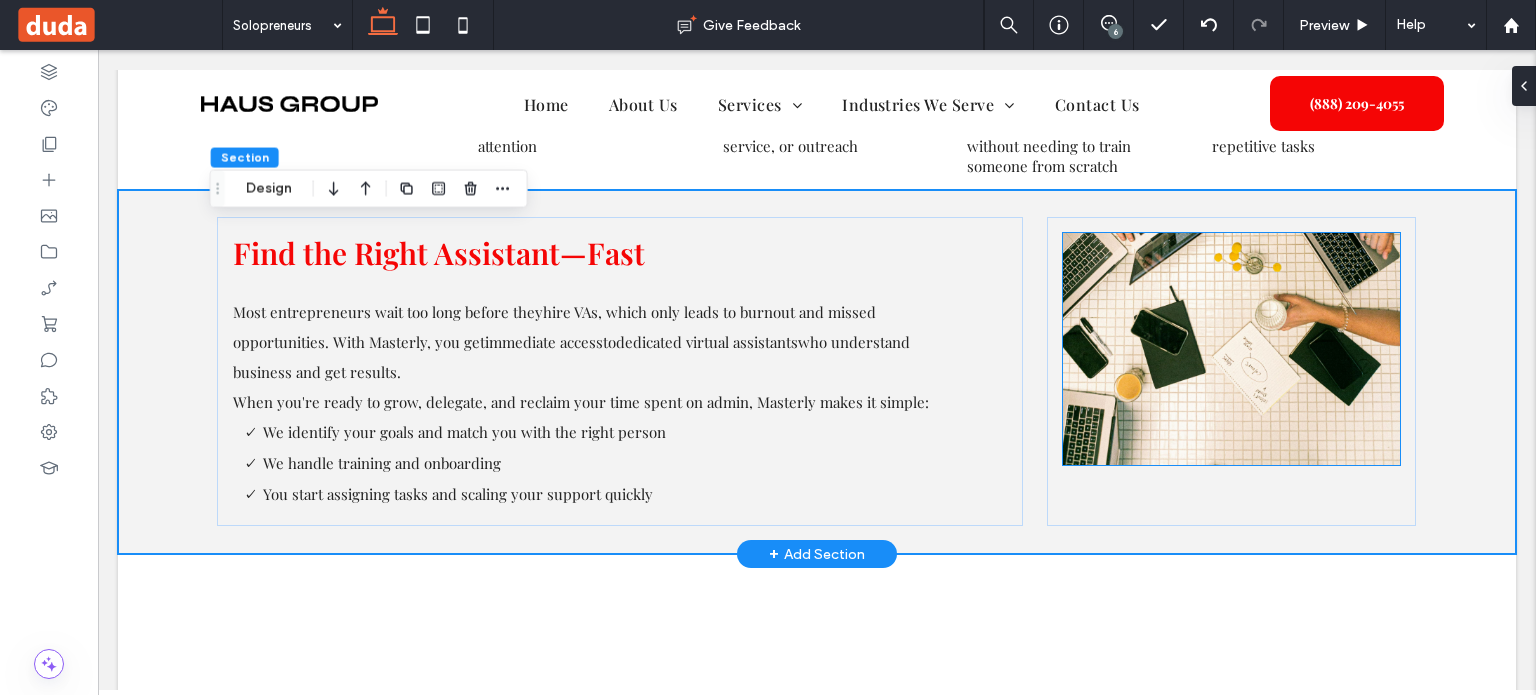 click at bounding box center (1231, 349) 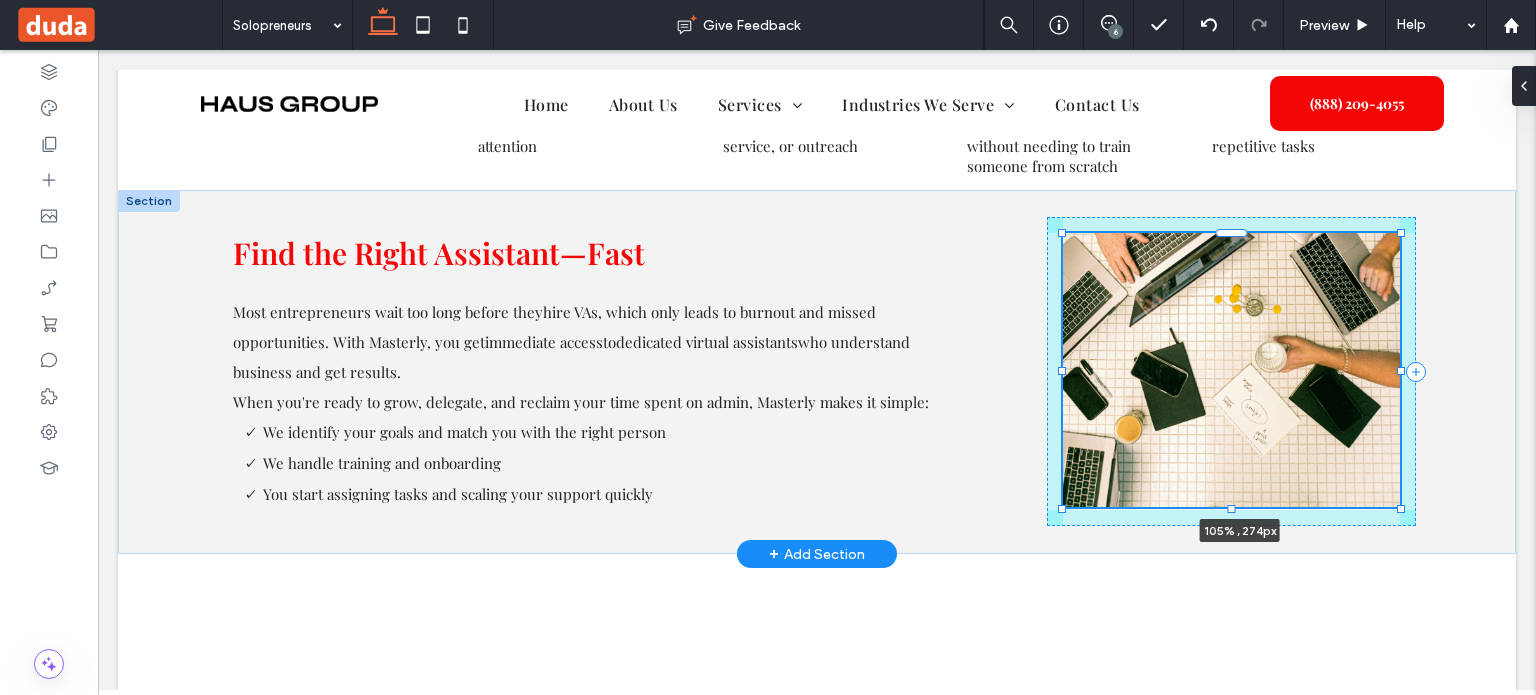 drag, startPoint x: 1392, startPoint y: 499, endPoint x: 1408, endPoint y: 541, distance: 44.94441 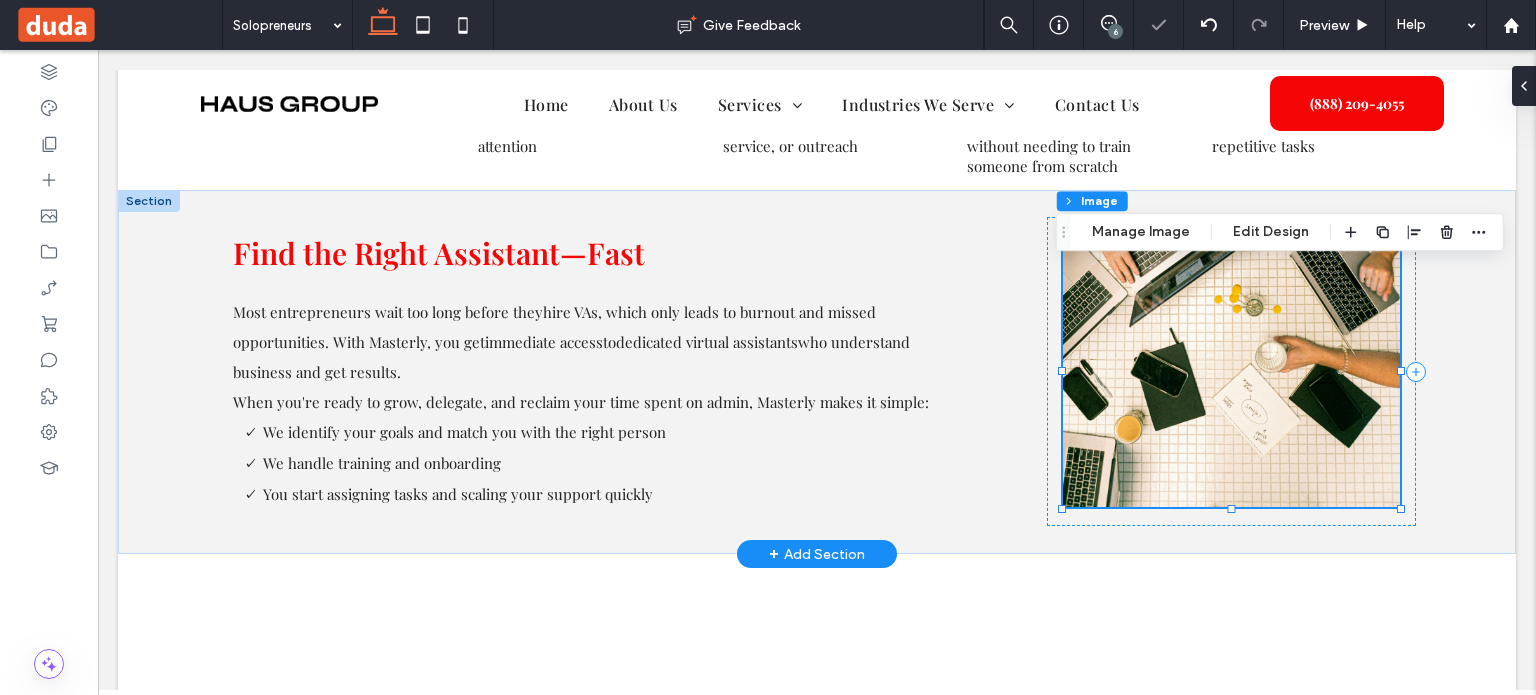 click at bounding box center [1231, 370] 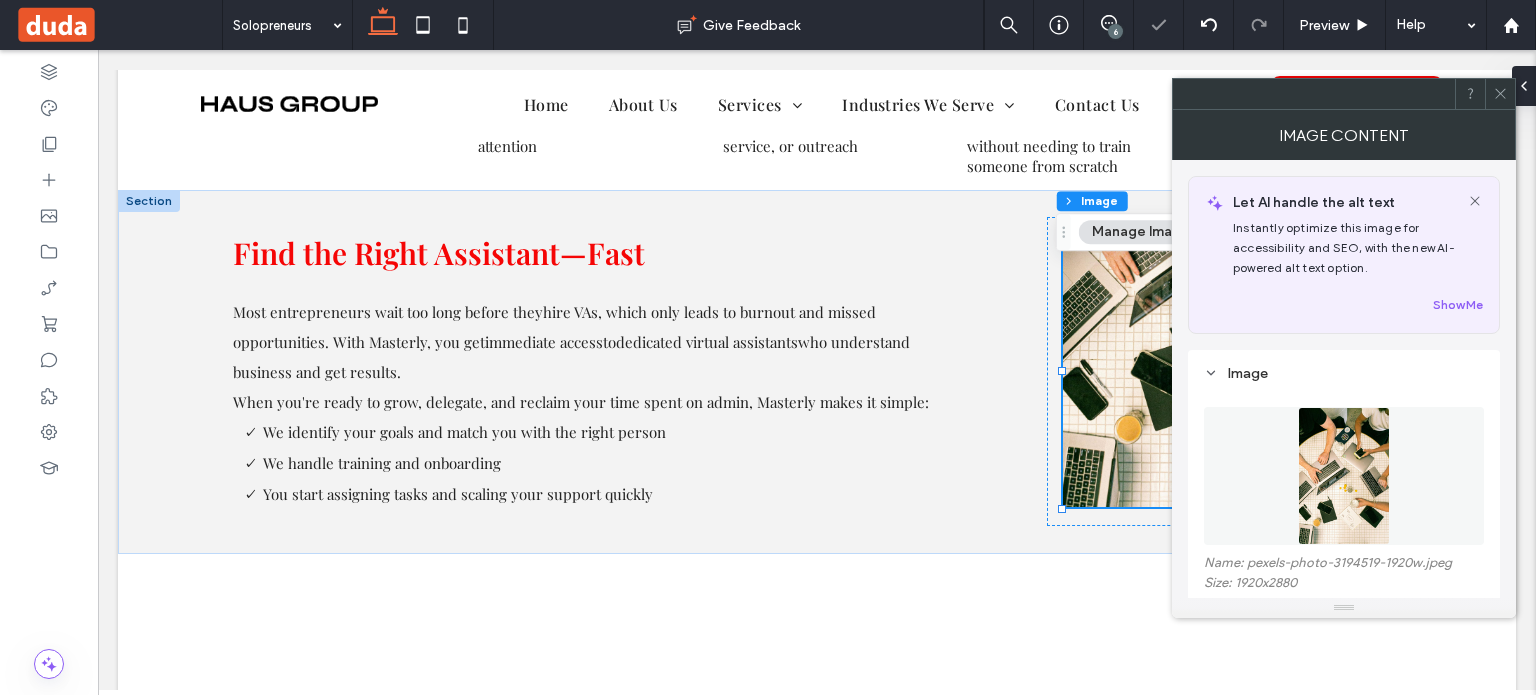 scroll, scrollTop: 200, scrollLeft: 0, axis: vertical 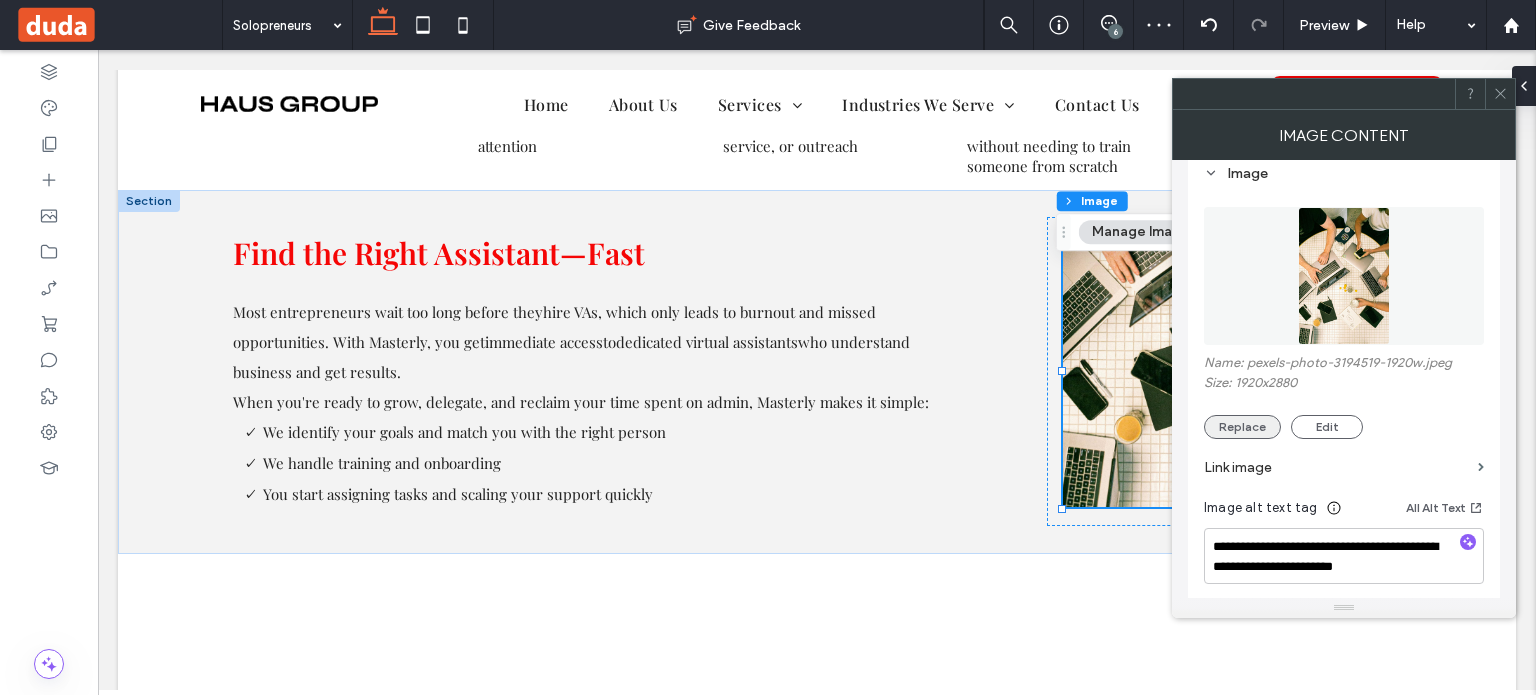 click on "Replace" at bounding box center (1242, 427) 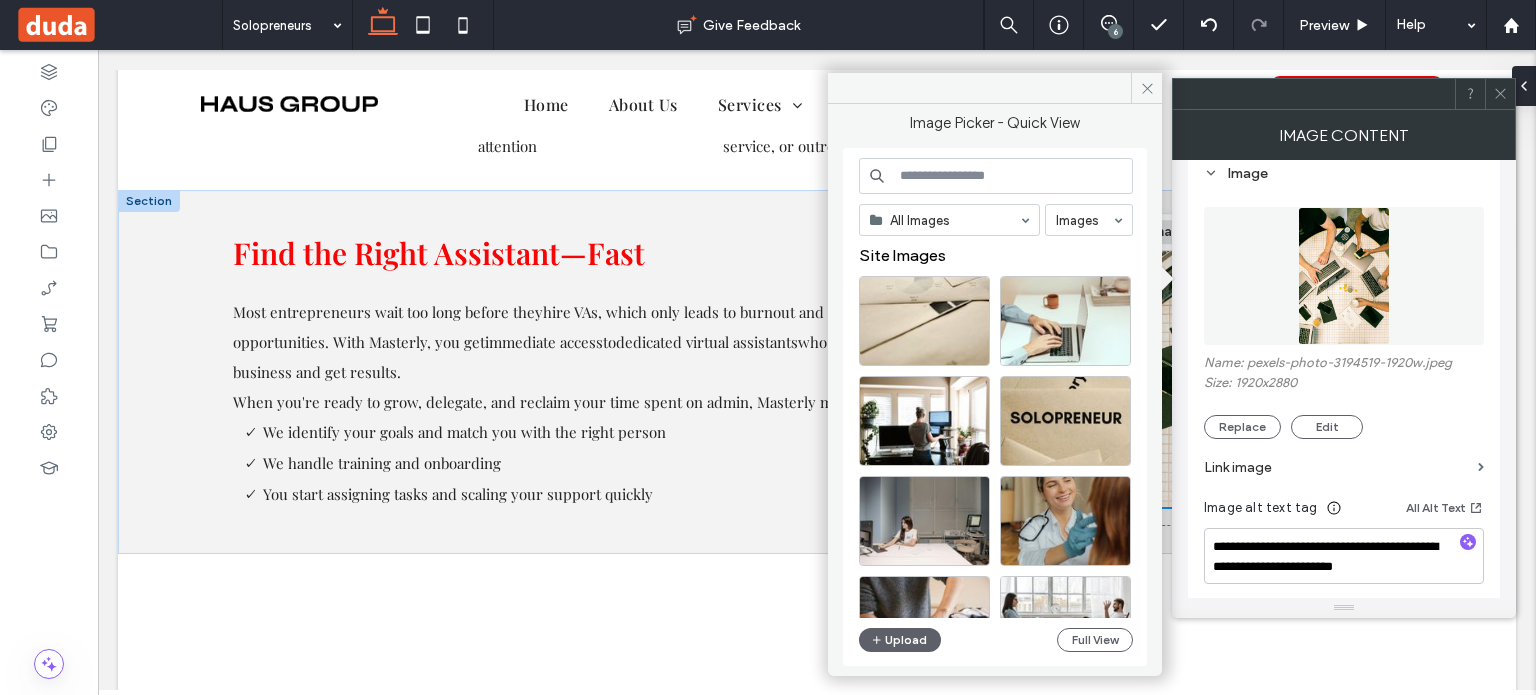 click at bounding box center [996, 176] 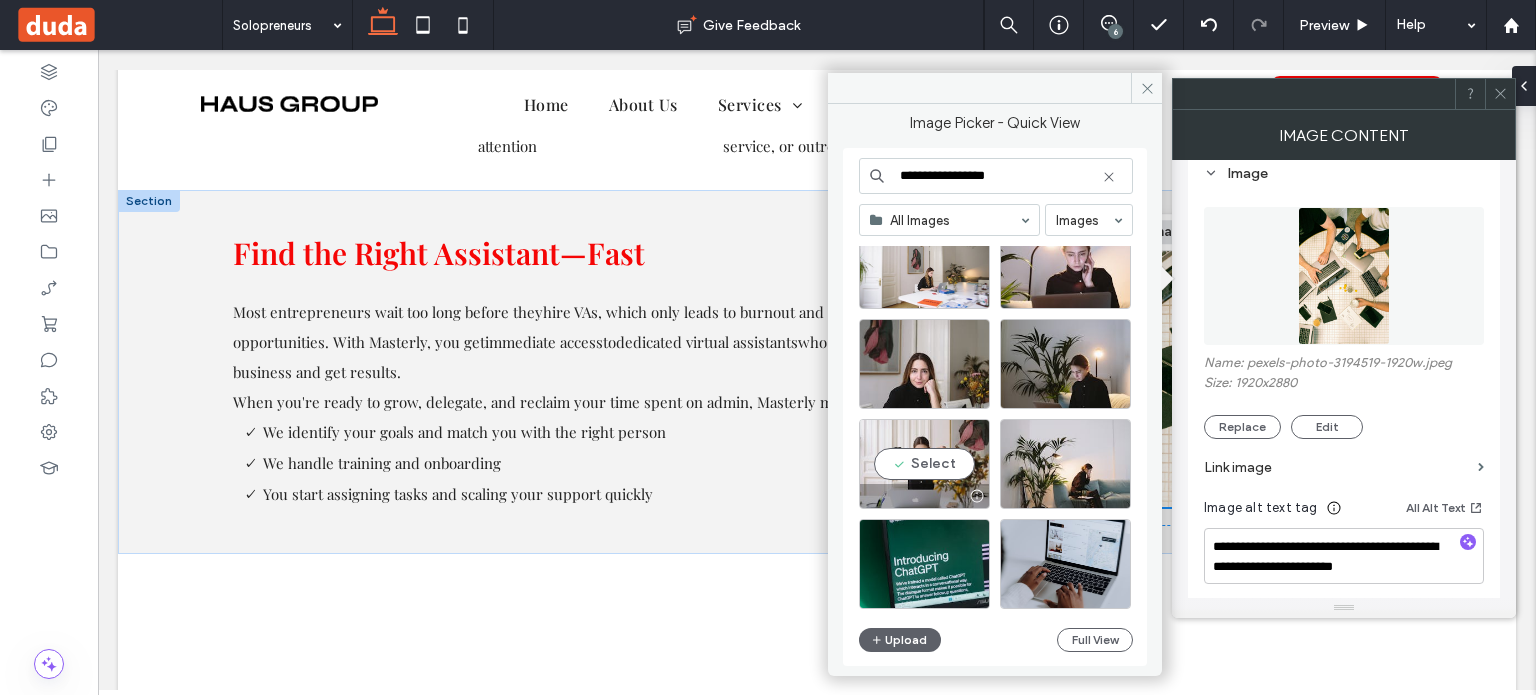 scroll, scrollTop: 357, scrollLeft: 0, axis: vertical 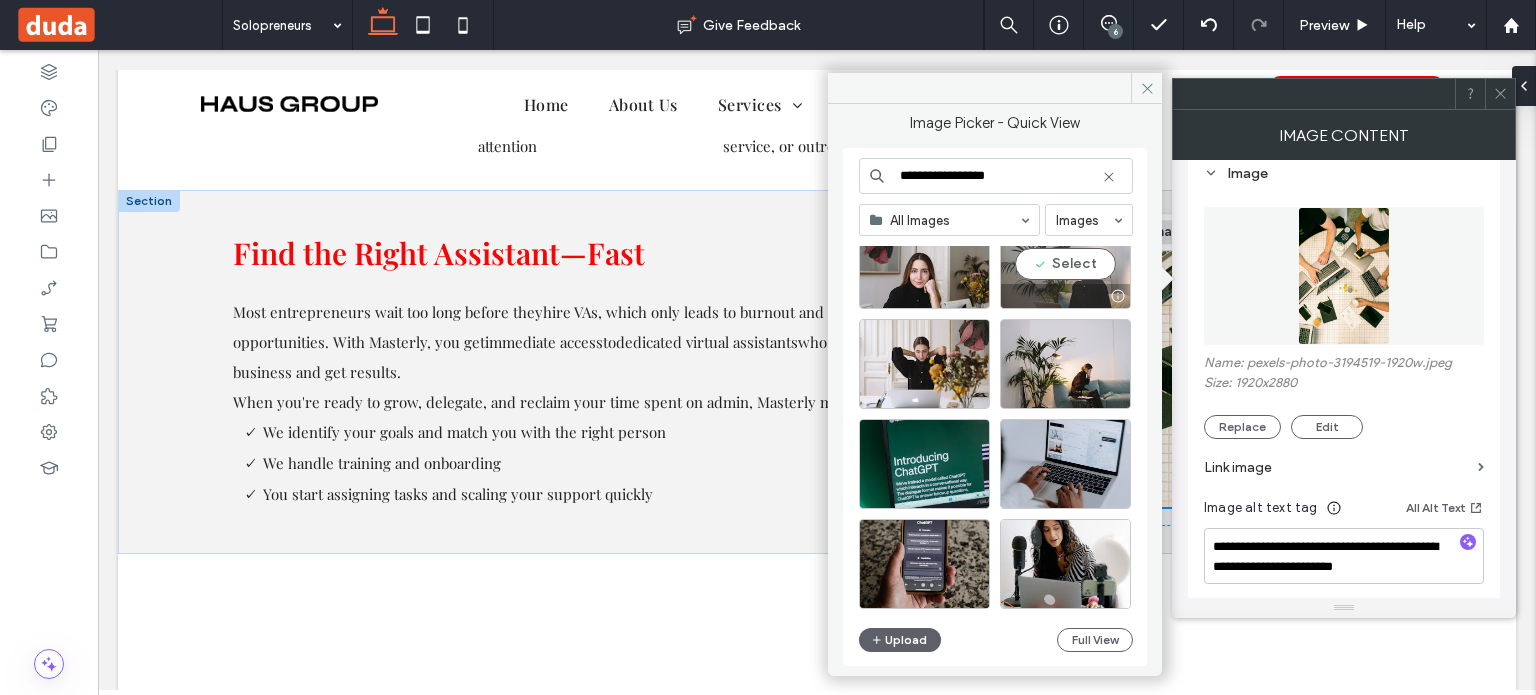 type on "**********" 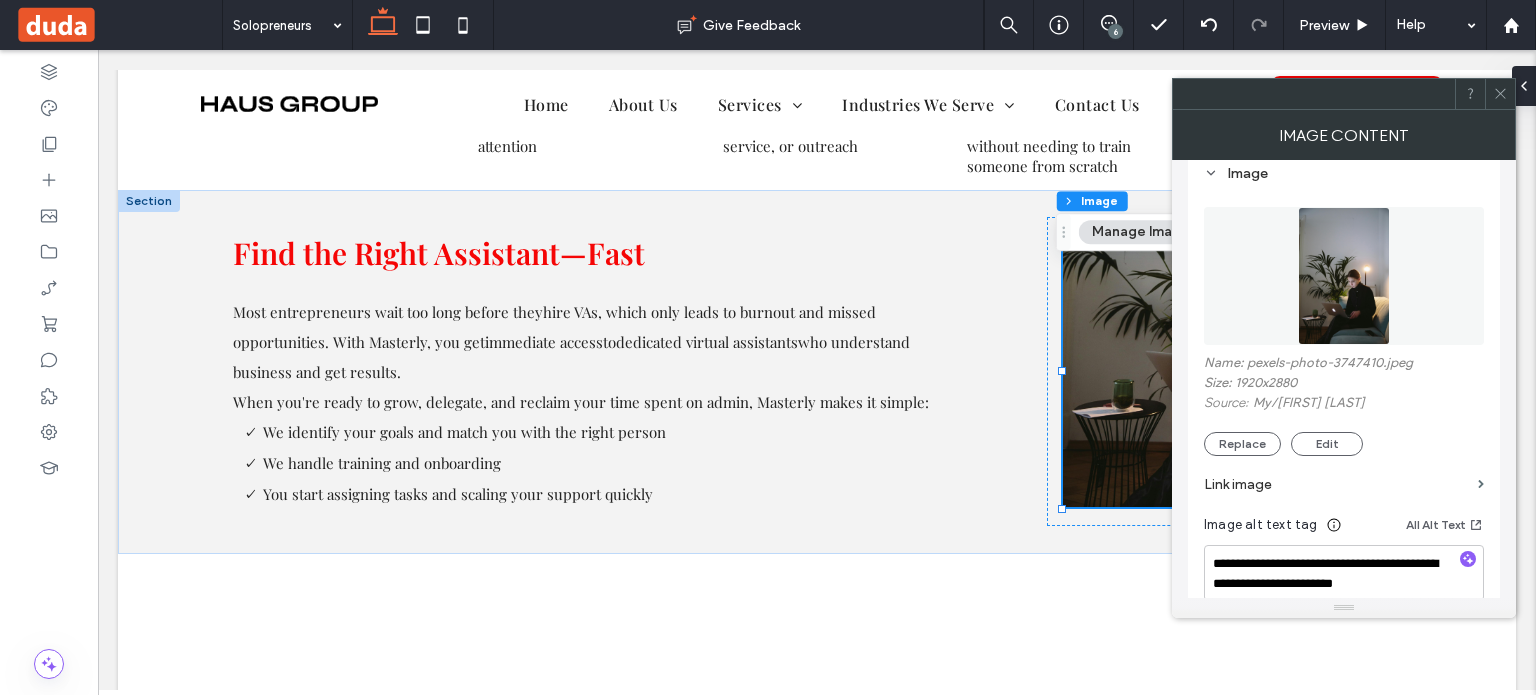click at bounding box center [1500, 94] 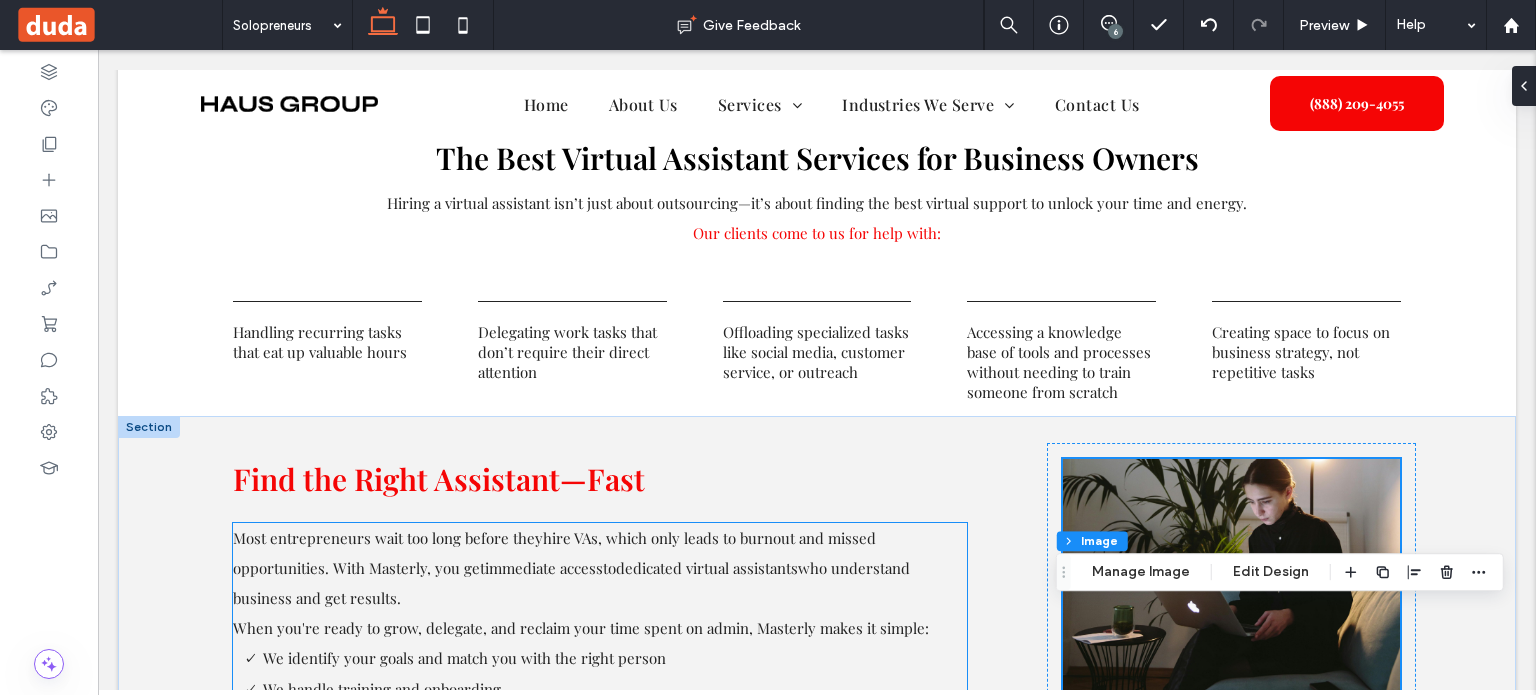scroll, scrollTop: 1907, scrollLeft: 0, axis: vertical 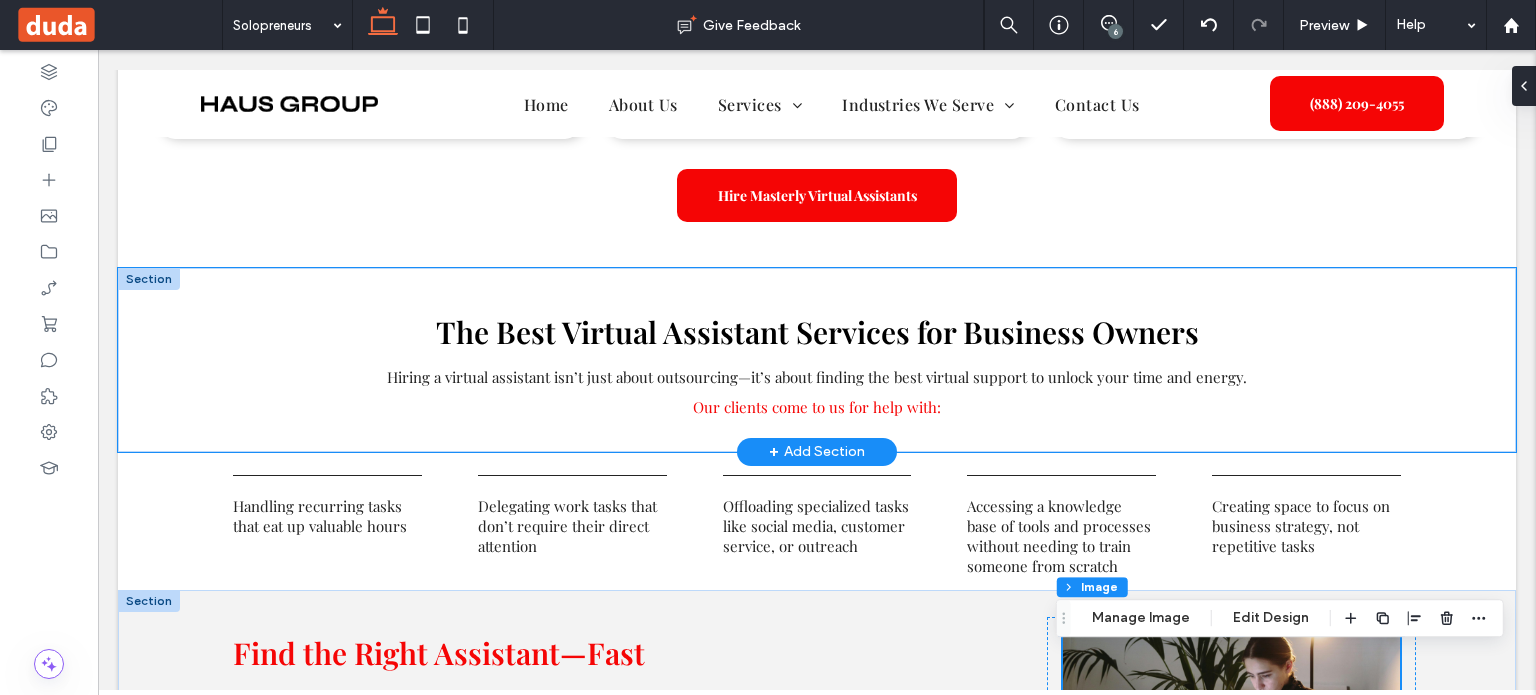 click on "The Best Virtual Assistant Services for Business Owners
Hiring a virtual assistant isn’t just about outsourcing—it’s about finding
the best virtual   support to unlock your time and energy. Our clients come to us for help with:" at bounding box center [817, 360] 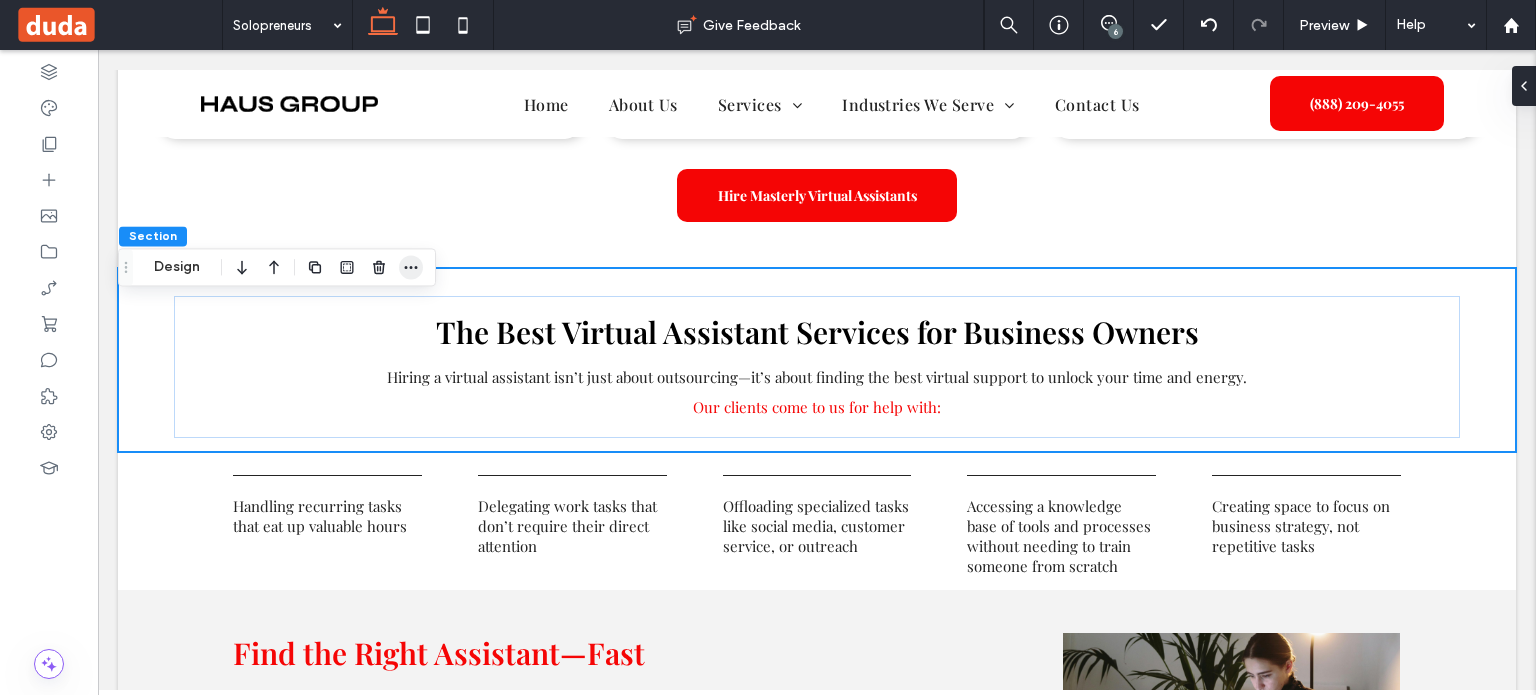 drag, startPoint x: 413, startPoint y: 271, endPoint x: 489, endPoint y: 424, distance: 170.83618 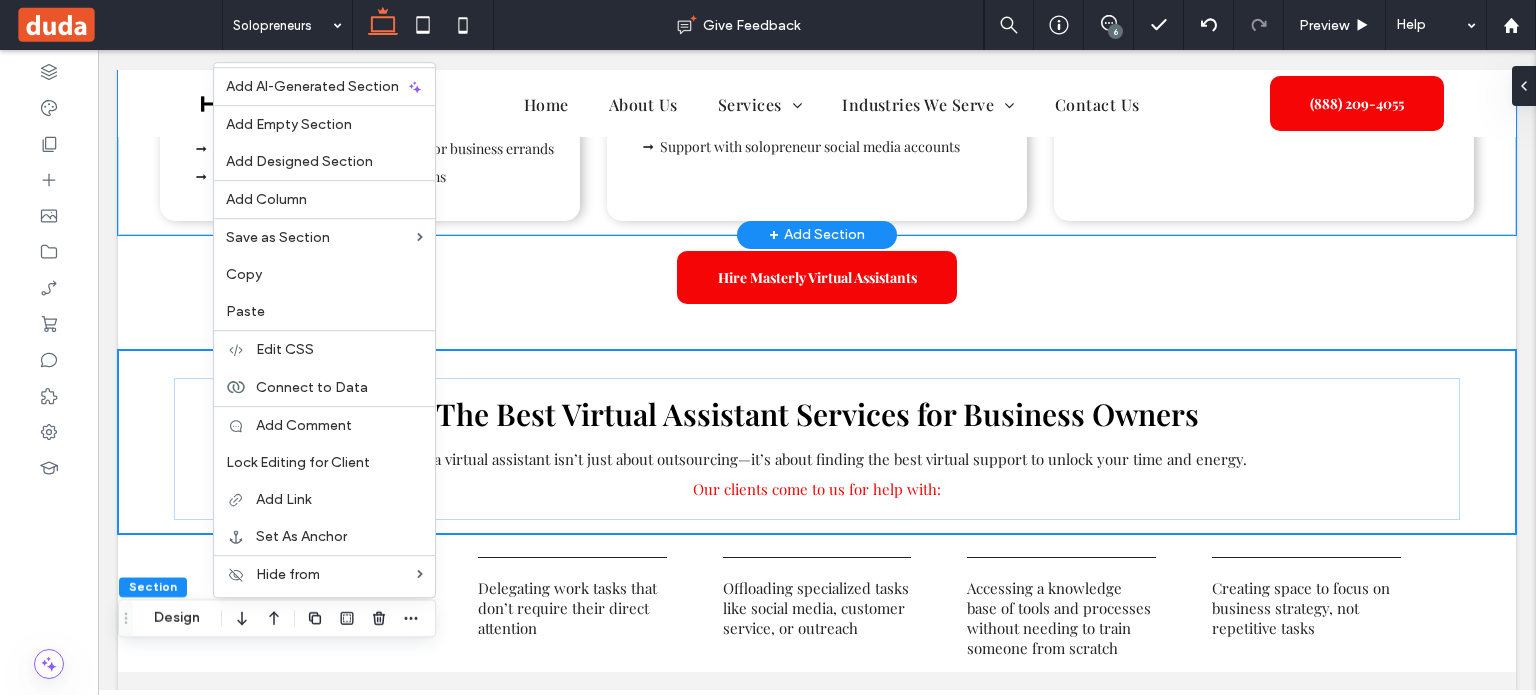 scroll, scrollTop: 1407, scrollLeft: 0, axis: vertical 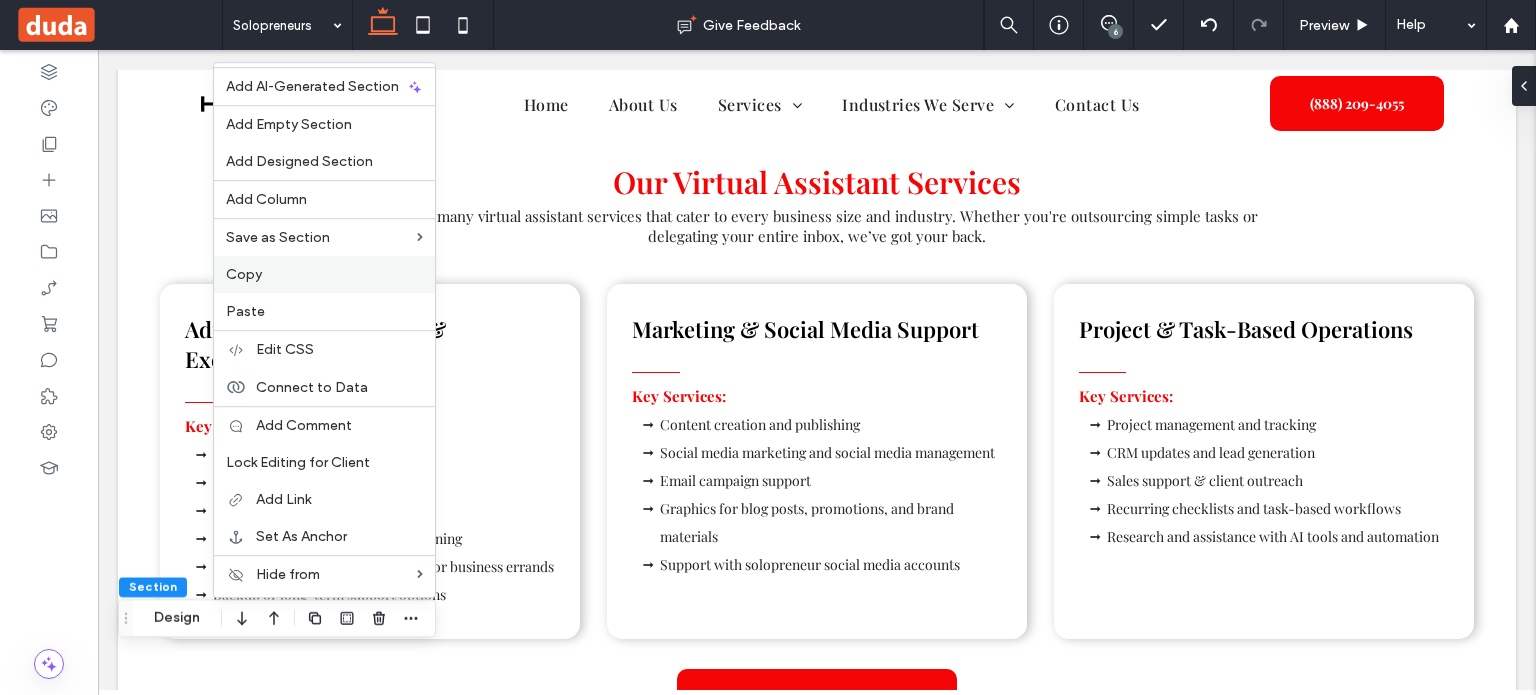 click on "Copy" at bounding box center [324, 274] 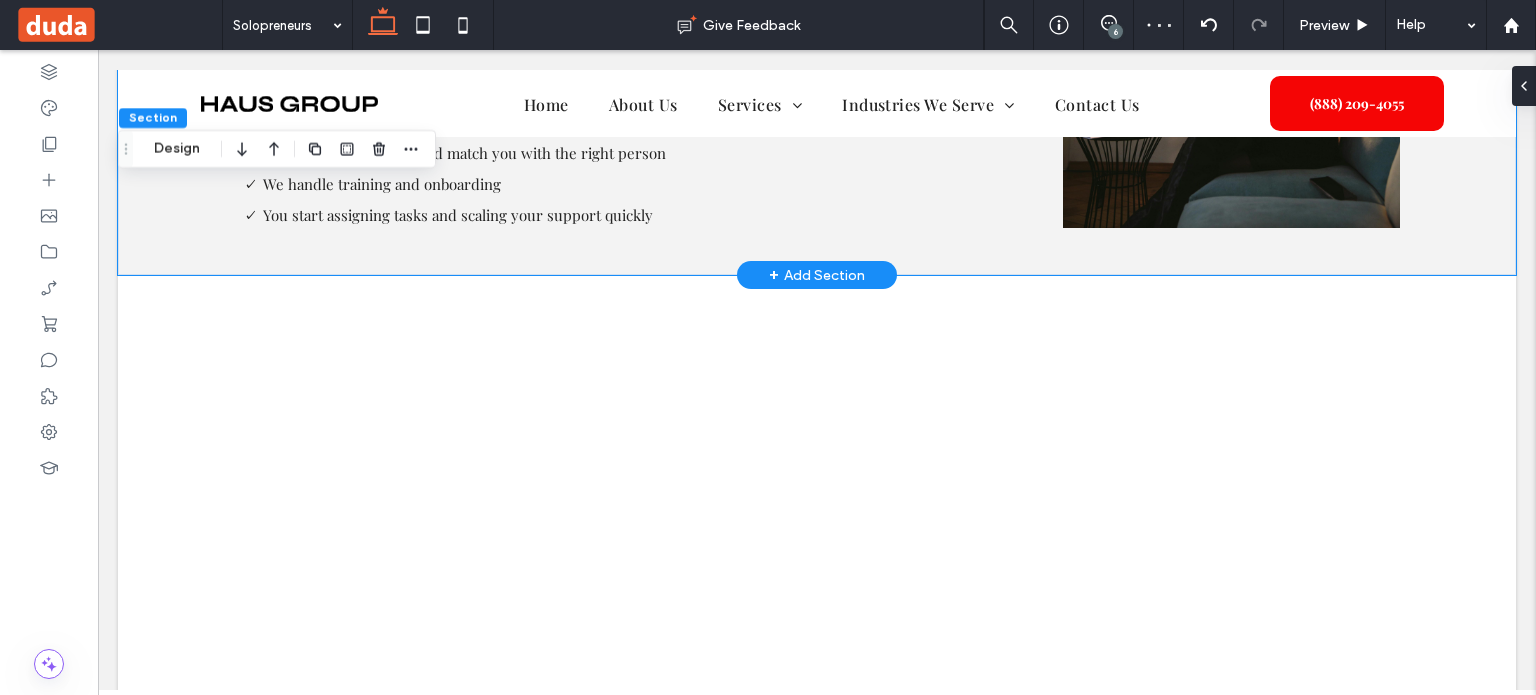 scroll, scrollTop: 2407, scrollLeft: 0, axis: vertical 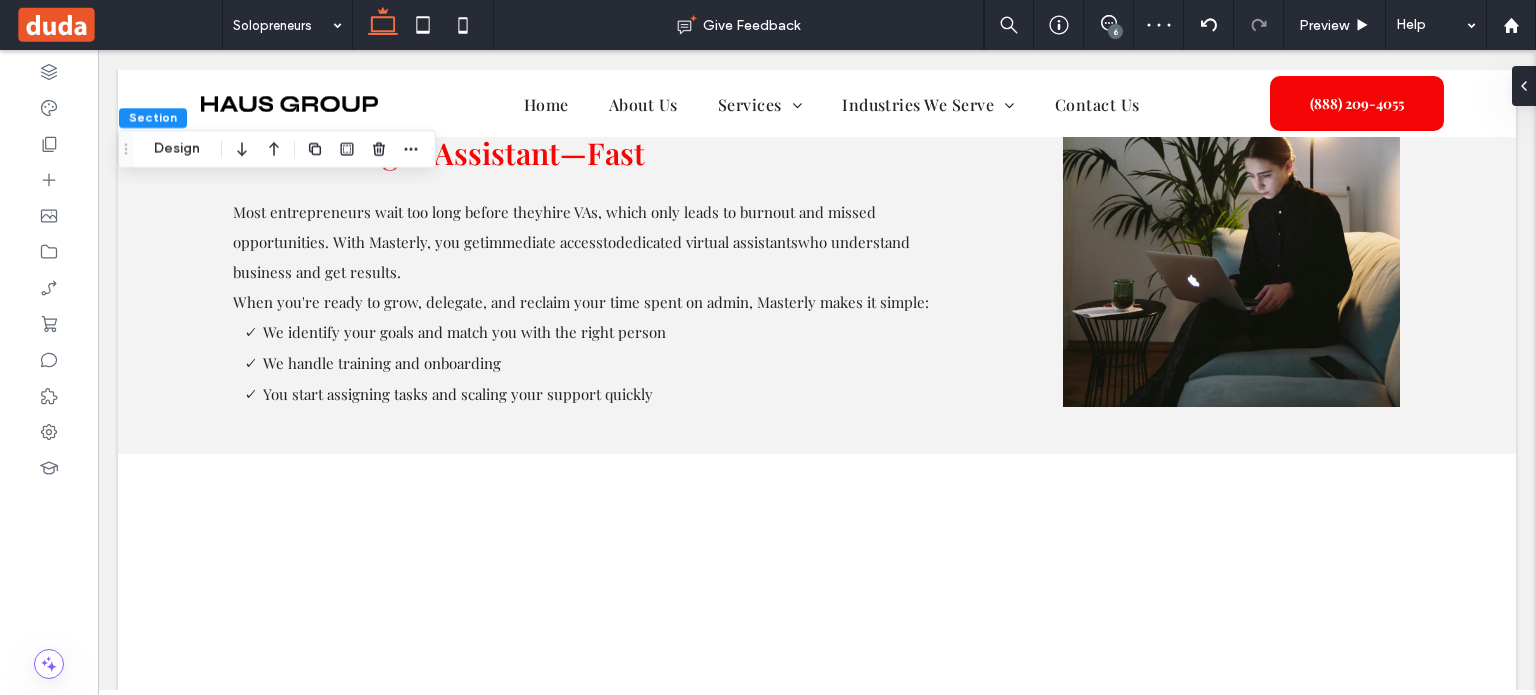 click on "Home
About Us
Services
Administrative Support
Executive and Legal Assistance
Marketing and Content Support
E-commerce Virtual Assistance
Real Estate Virtual Assistance
Client Communication and Support
Specialized Add-On Services
Industries We Serve
Real Estate Professionals
Real Estate Agents
Brokers
Transaction Coordinators
Legal Professionals
Solo Attorneys
Small Law Firms
Legal Consultants
Coaches, Consultants and Public Speakers
Business coaches
Life Coaches
Executive Consultants
Keynote Speakers" at bounding box center (817, -147) 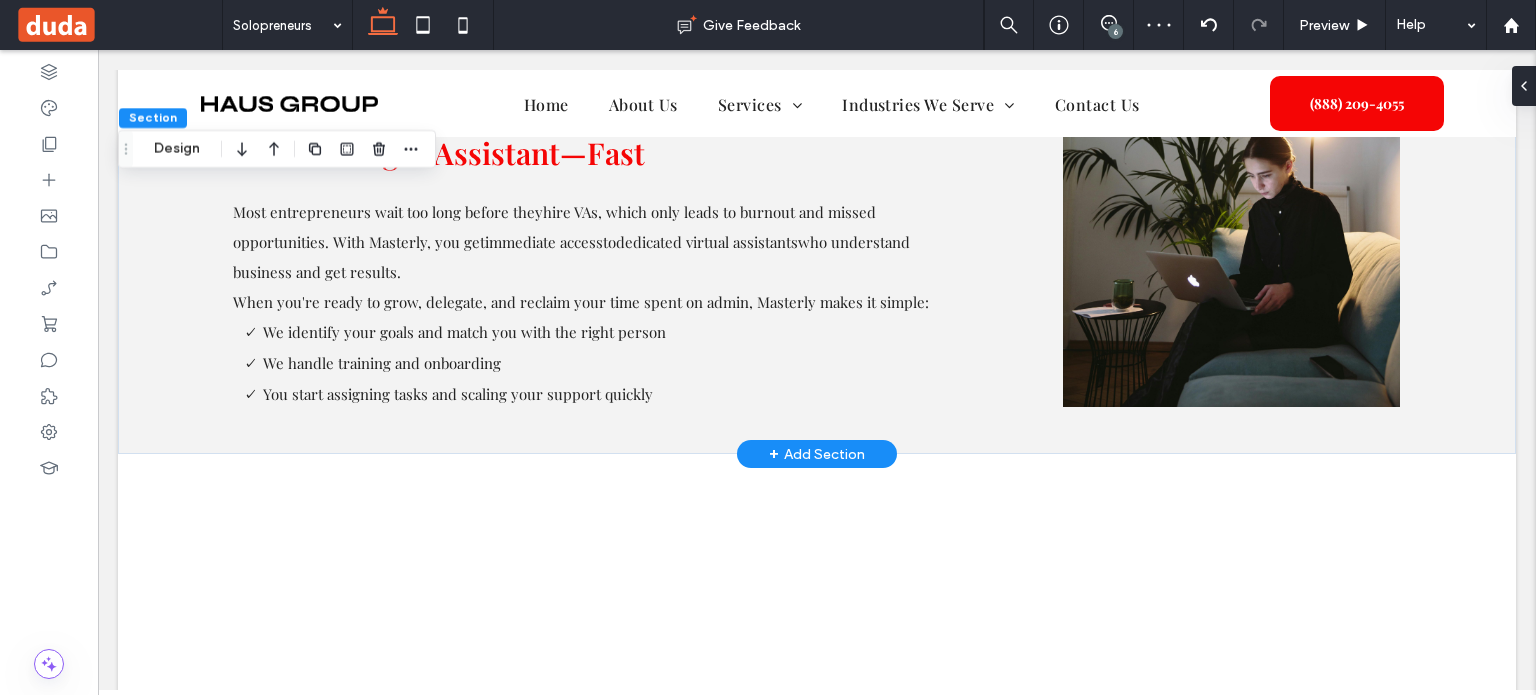 click on "Find the Right Assistant—Fast
Most entrepreneurs wait too long before they  hire VAs , which only leads to burnout and missed opportunities. With Masterly, you get  immediate access  to  dedicated virtual assistants  who understand business and get results. When you're ready to grow, delegate, and reclaim your time spent on admin, Masterly makes it simple: We identify your goals and match you with the right person  We handle training and onboarding You start assigning tasks and scaling your support quickly" at bounding box center (817, 272) 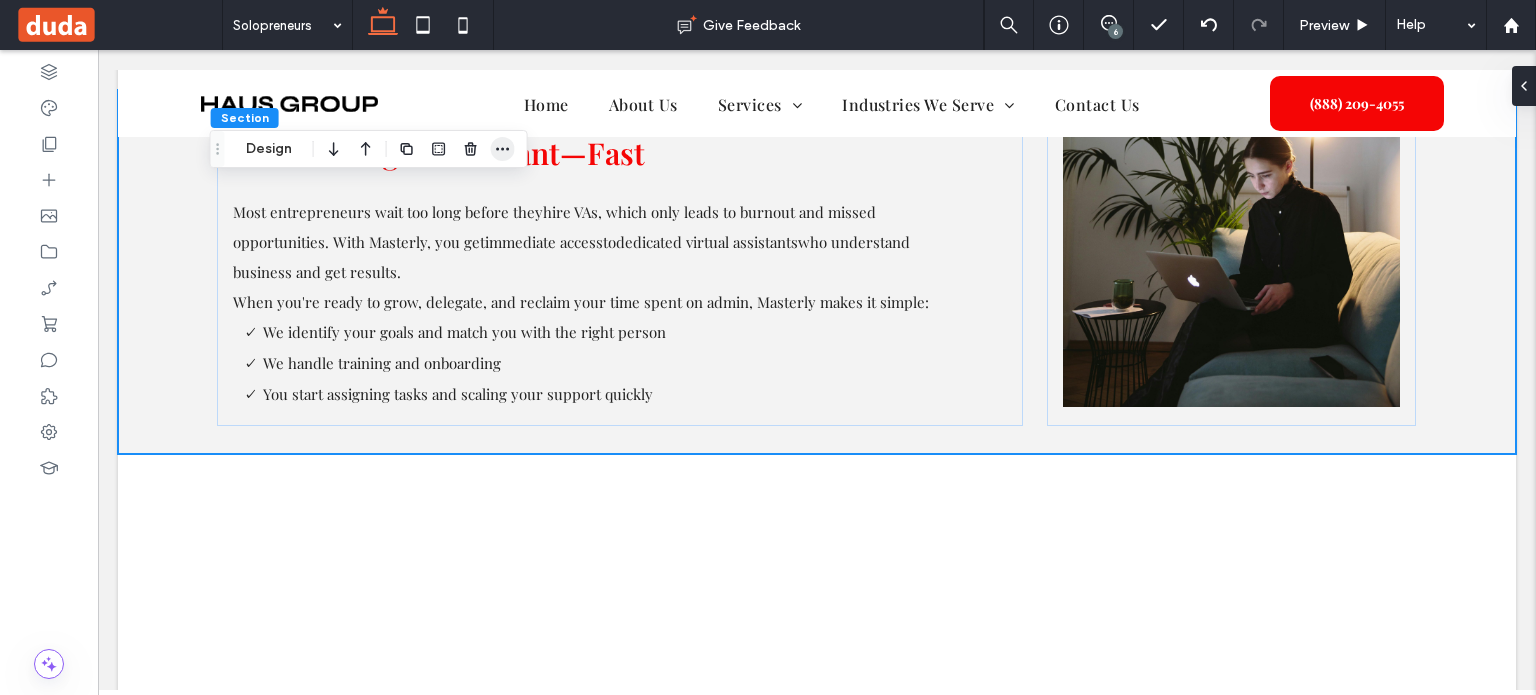 click 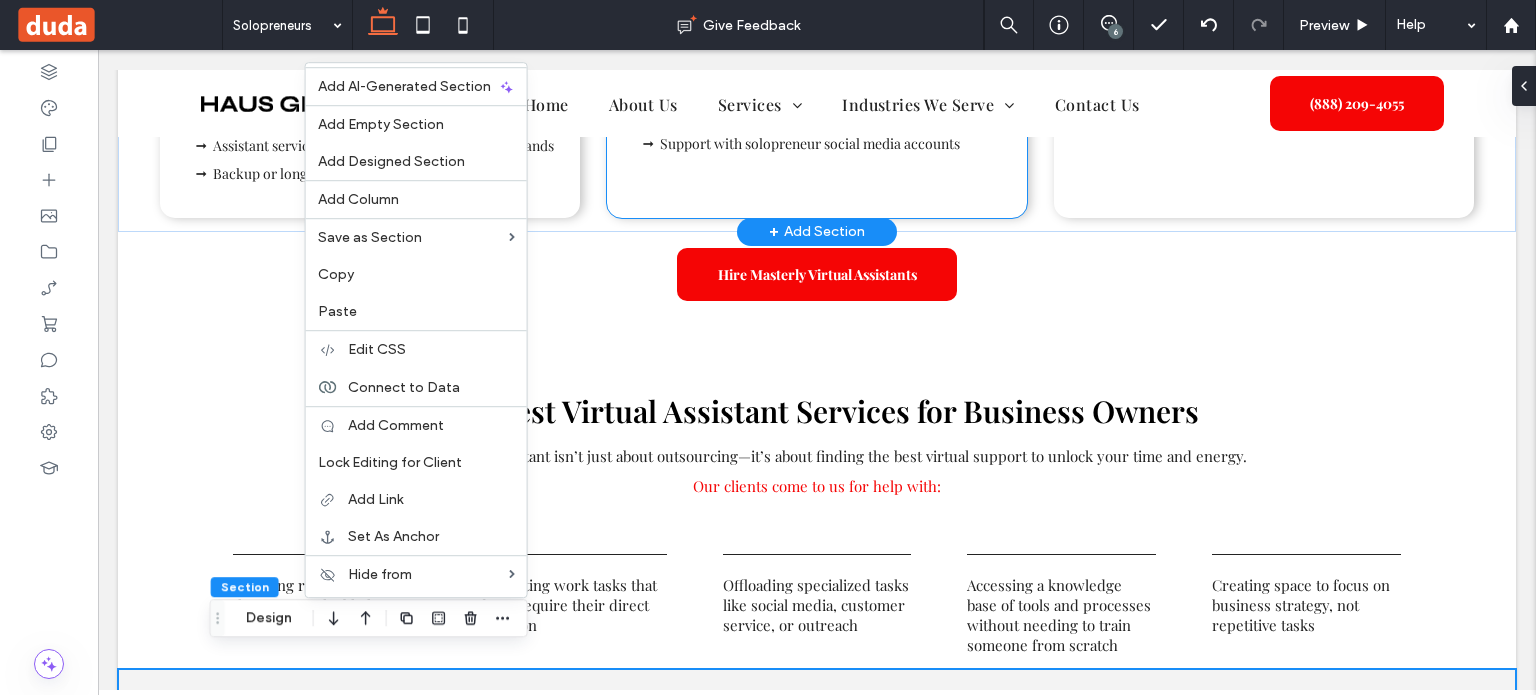 scroll, scrollTop: 1607, scrollLeft: 0, axis: vertical 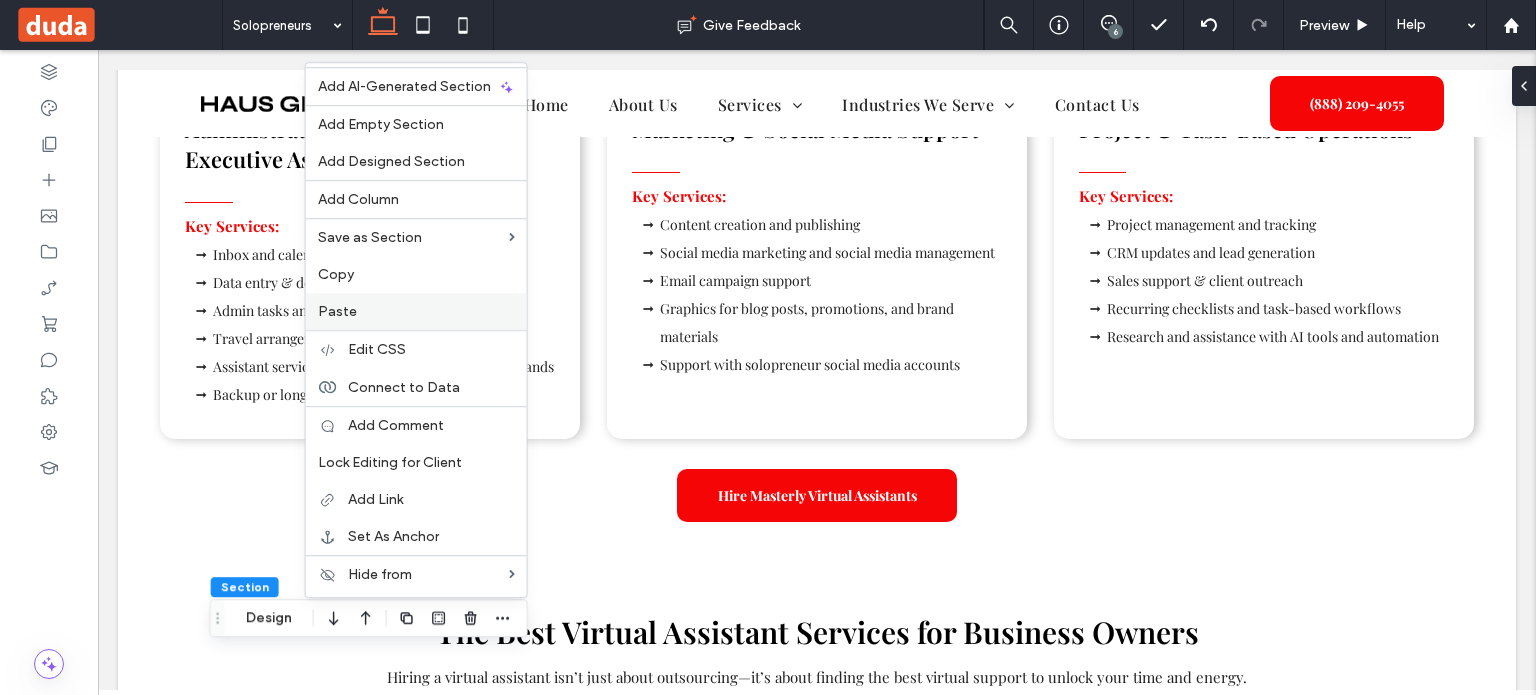 click on "Paste" at bounding box center (416, 311) 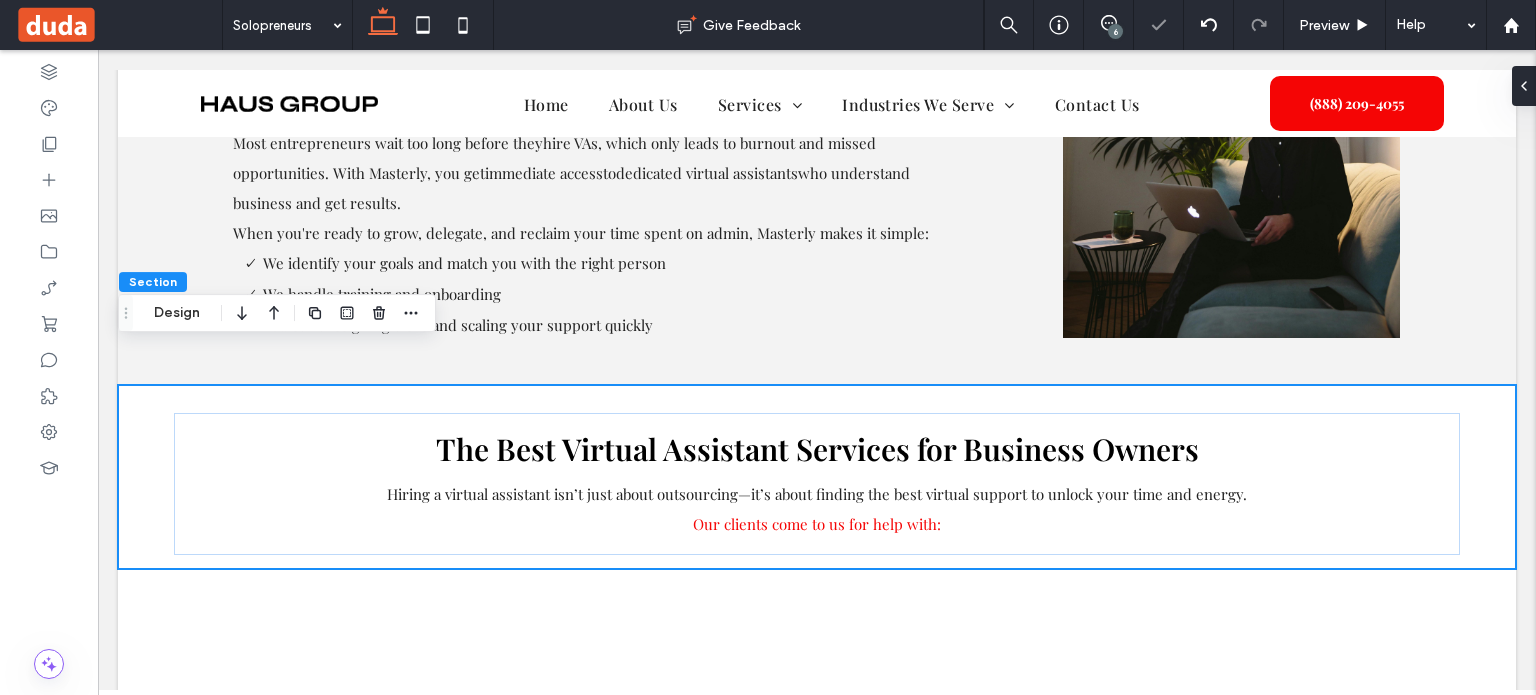 scroll, scrollTop: 2614, scrollLeft: 0, axis: vertical 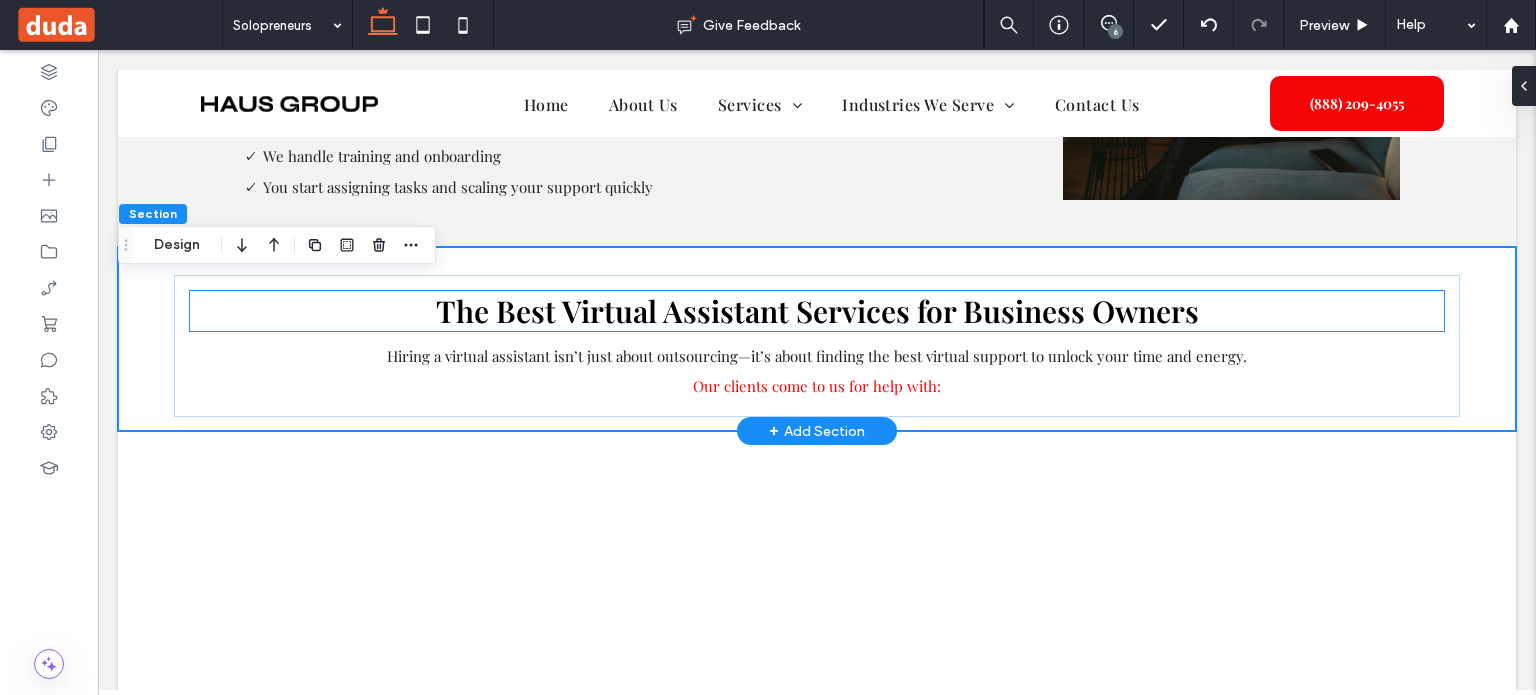 click on "The Best Virtual Assistant Services for Business Owners" at bounding box center (817, 311) 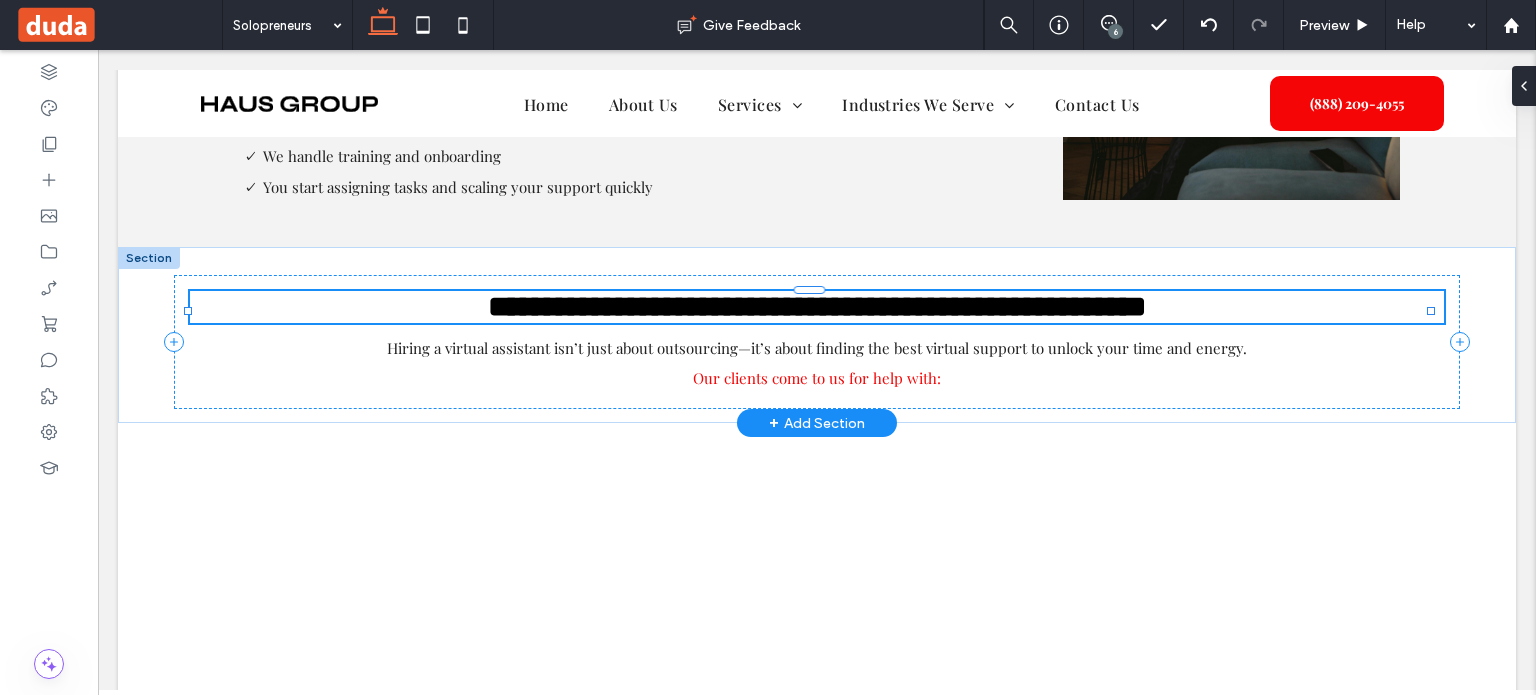 click on "**********" at bounding box center [817, 306] 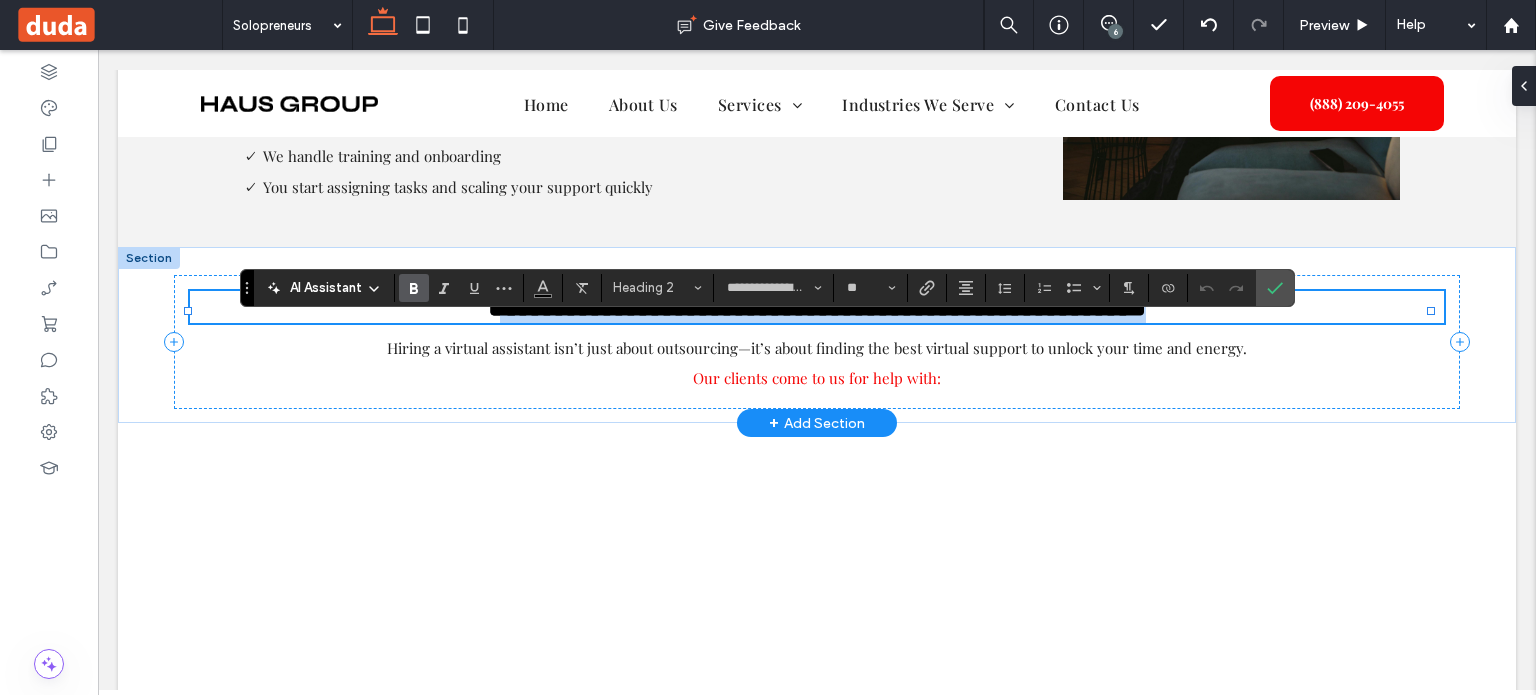 drag, startPoint x: 448, startPoint y: 339, endPoint x: 1275, endPoint y: 350, distance: 827.0732 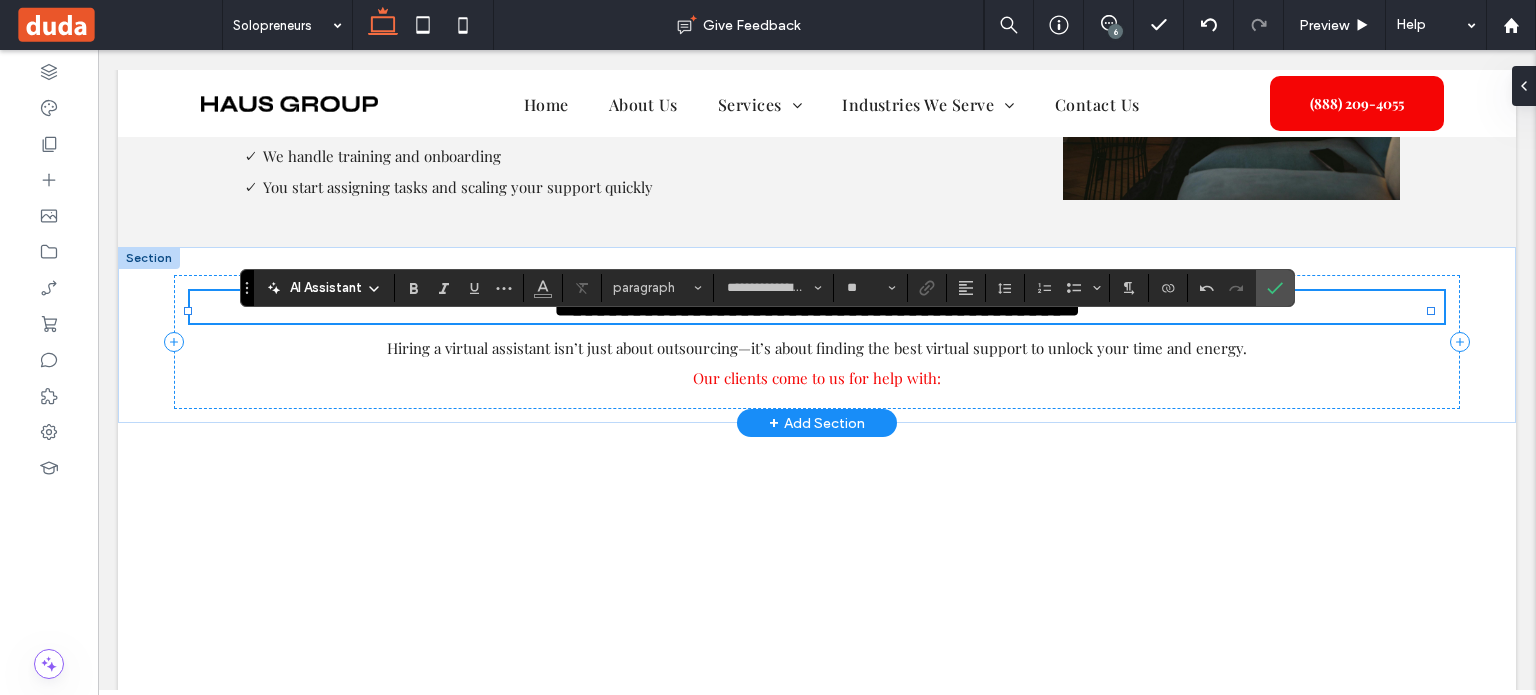 type on "**" 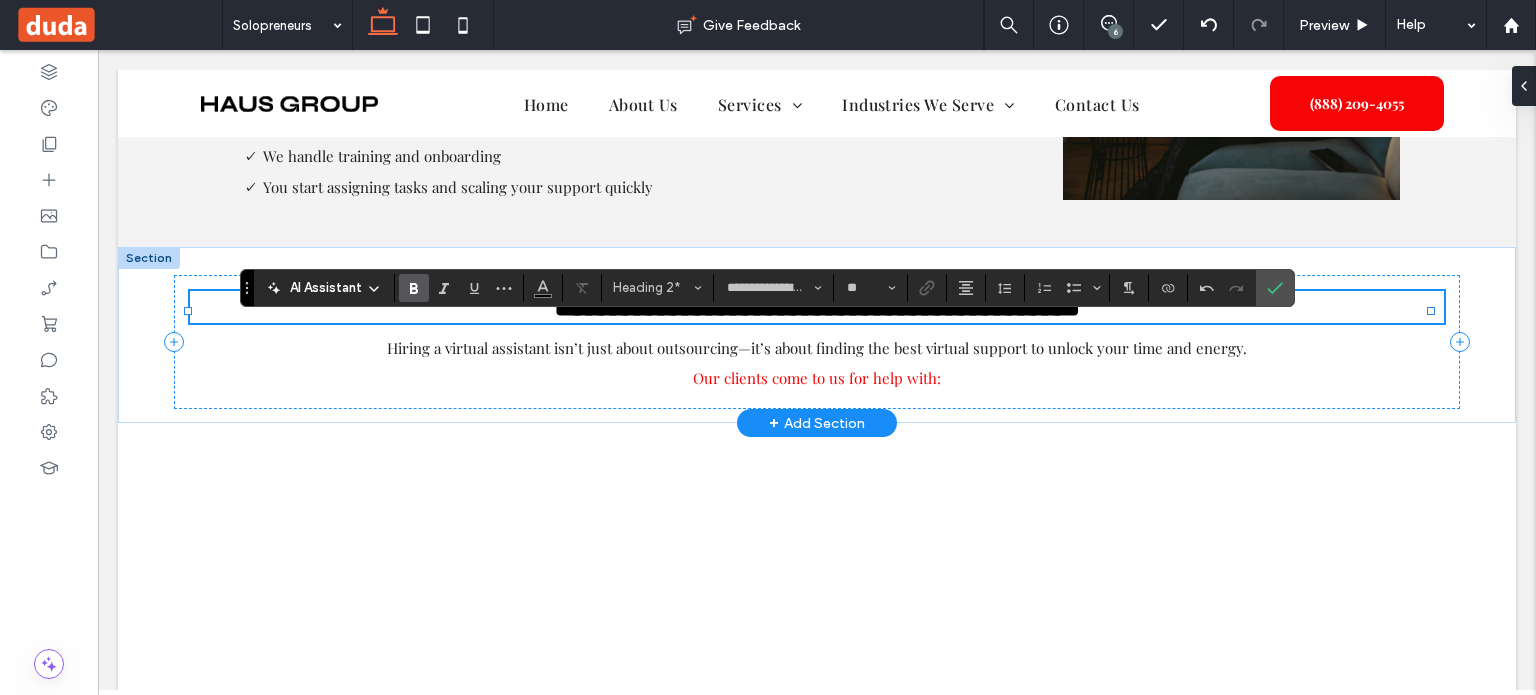 click on "**********" at bounding box center (817, 306) 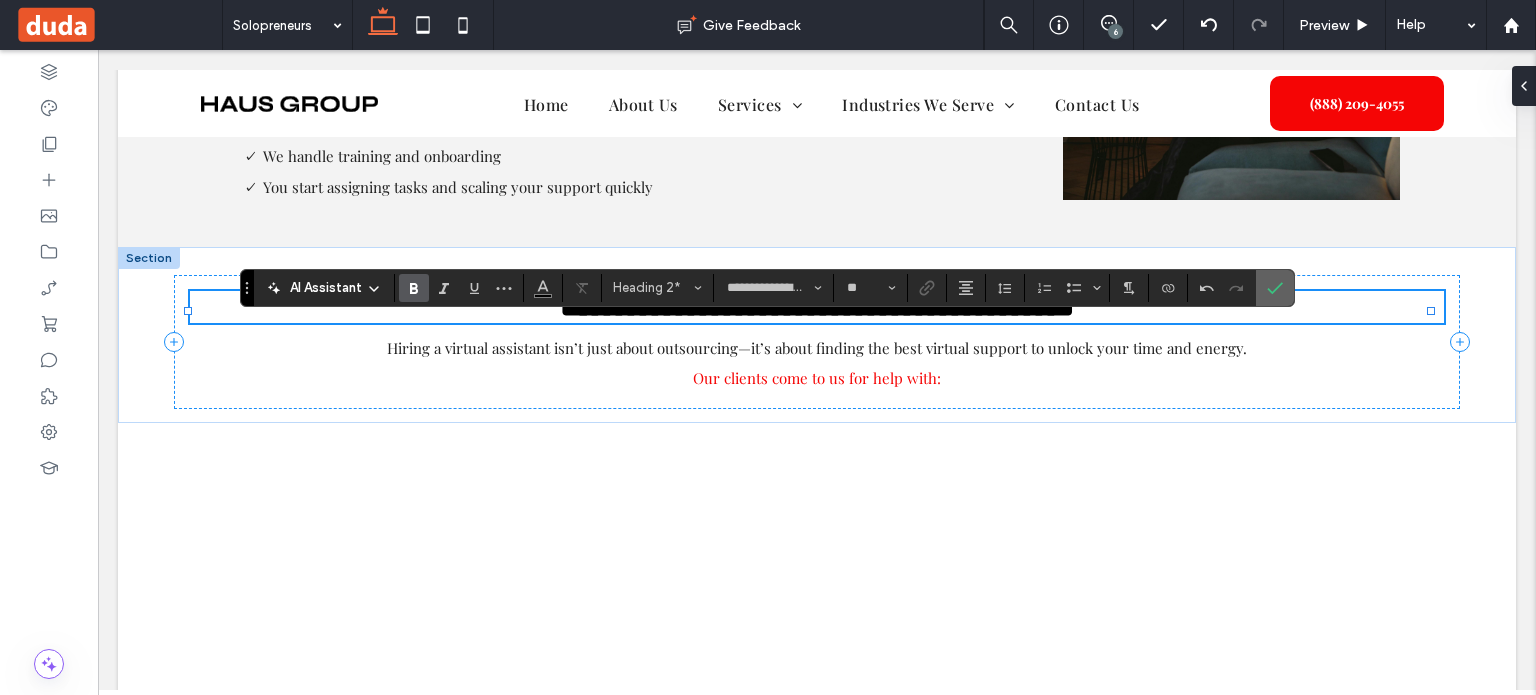 click 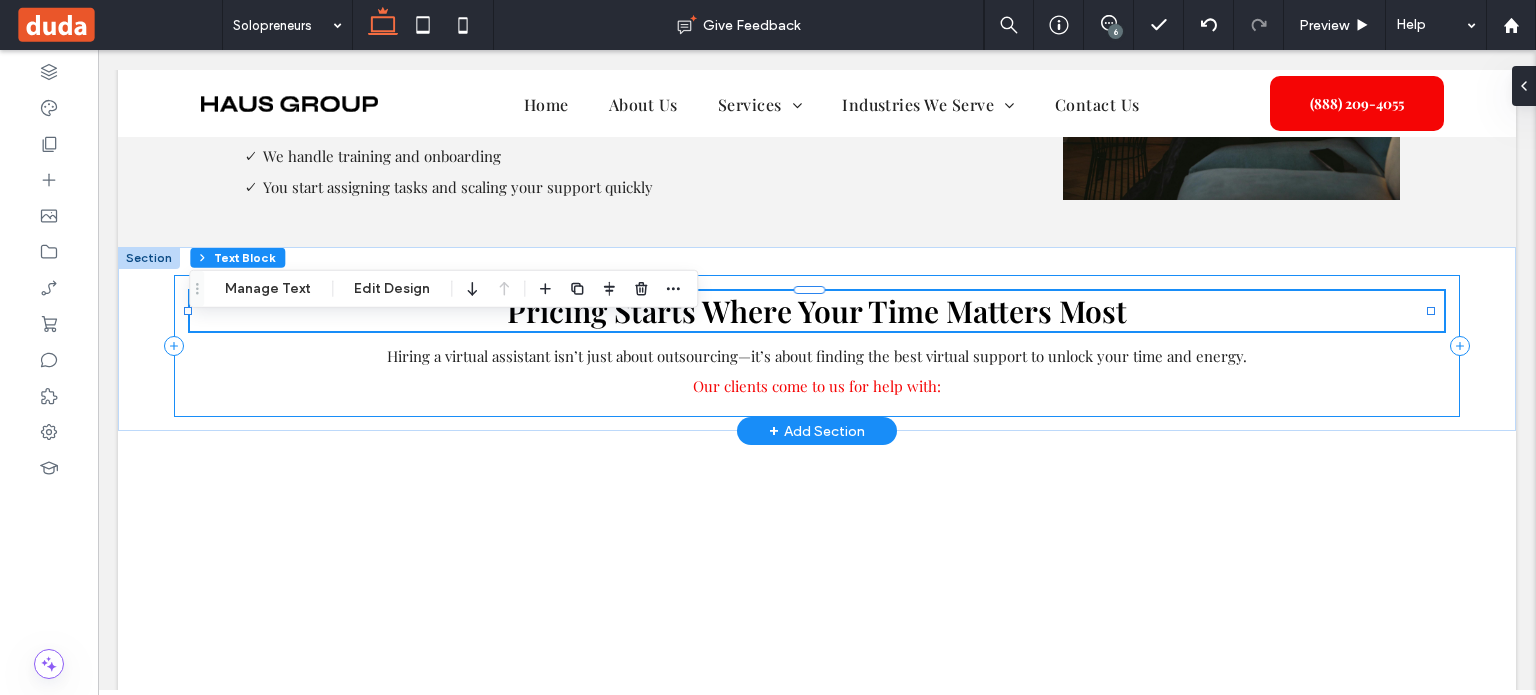 click on "+ Add Section" at bounding box center [817, 431] 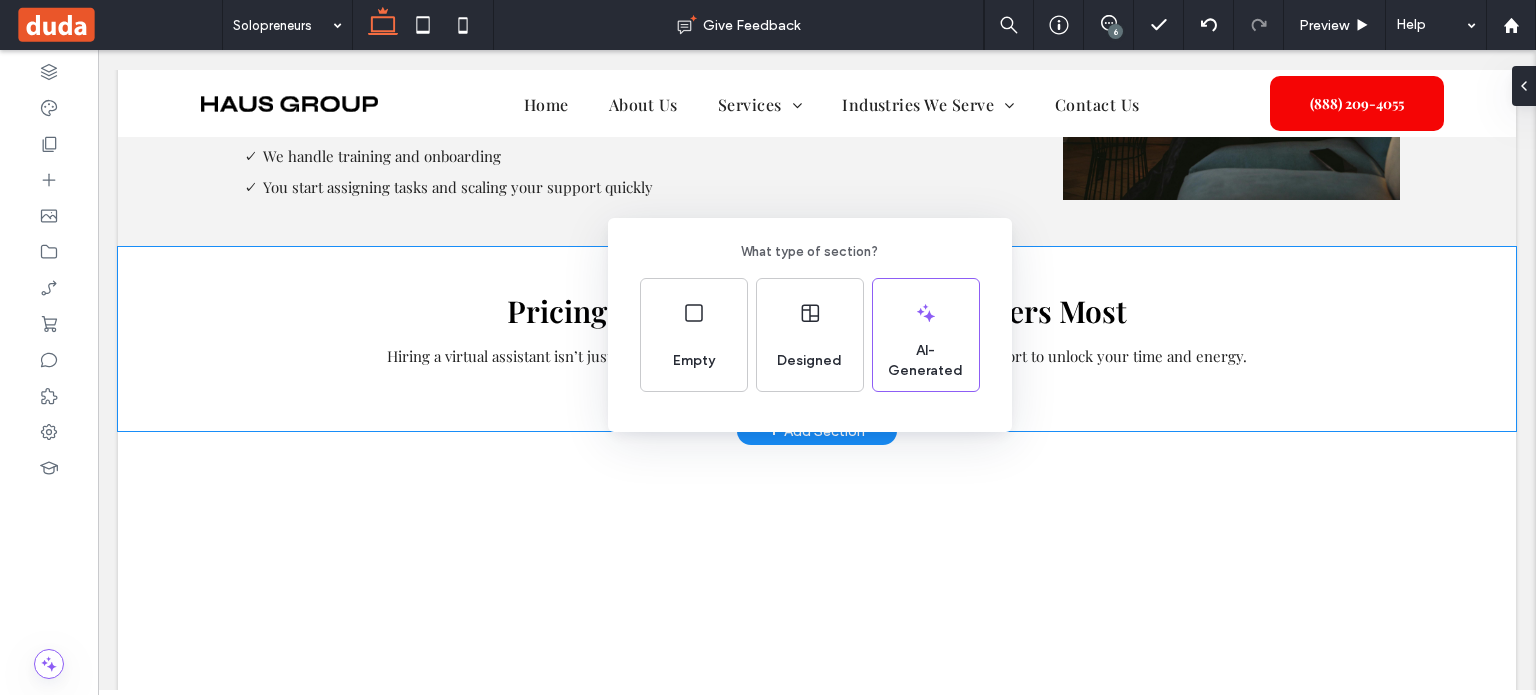 click on "What type of section? Empty Designed AI-Generated" at bounding box center [768, 396] 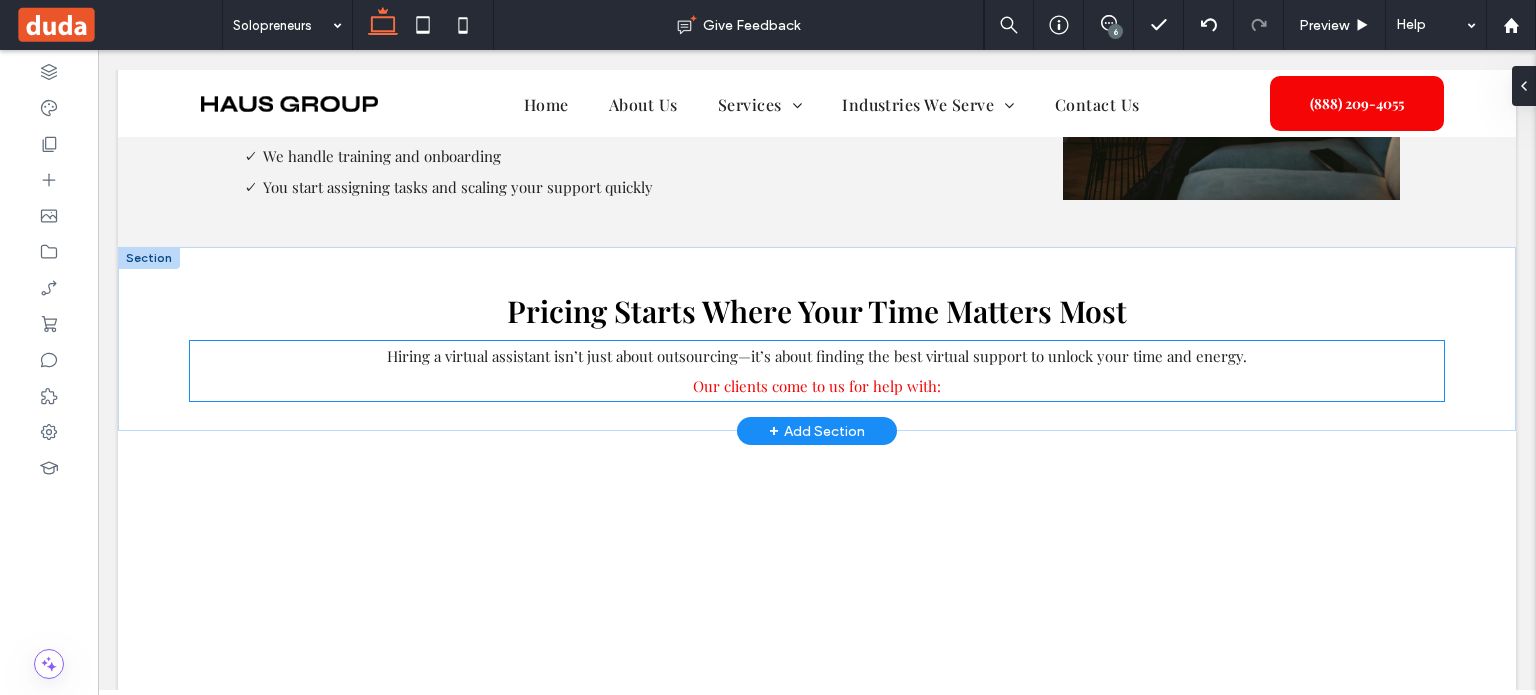 click on "Our clients come to us for help with:" at bounding box center (817, 386) 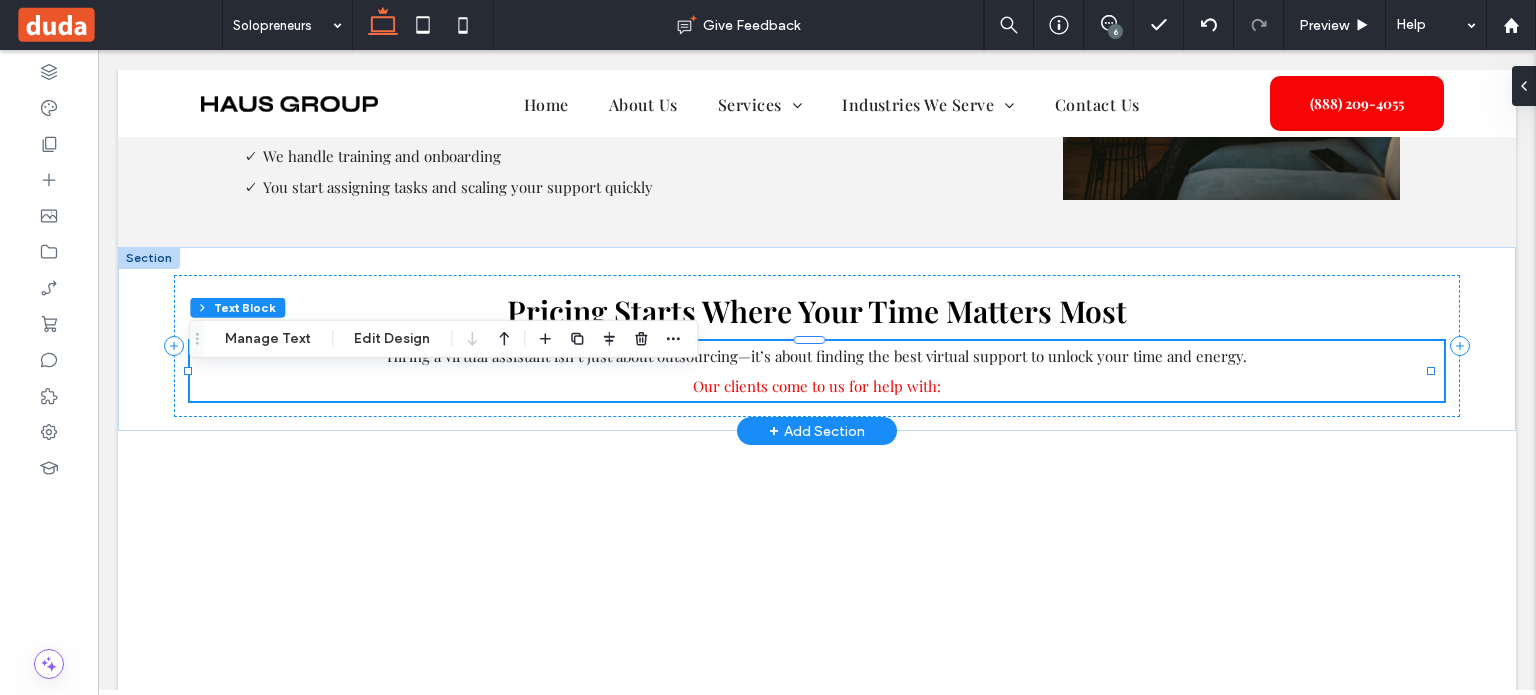 click on "Our clients come to us for help with:" at bounding box center (817, 386) 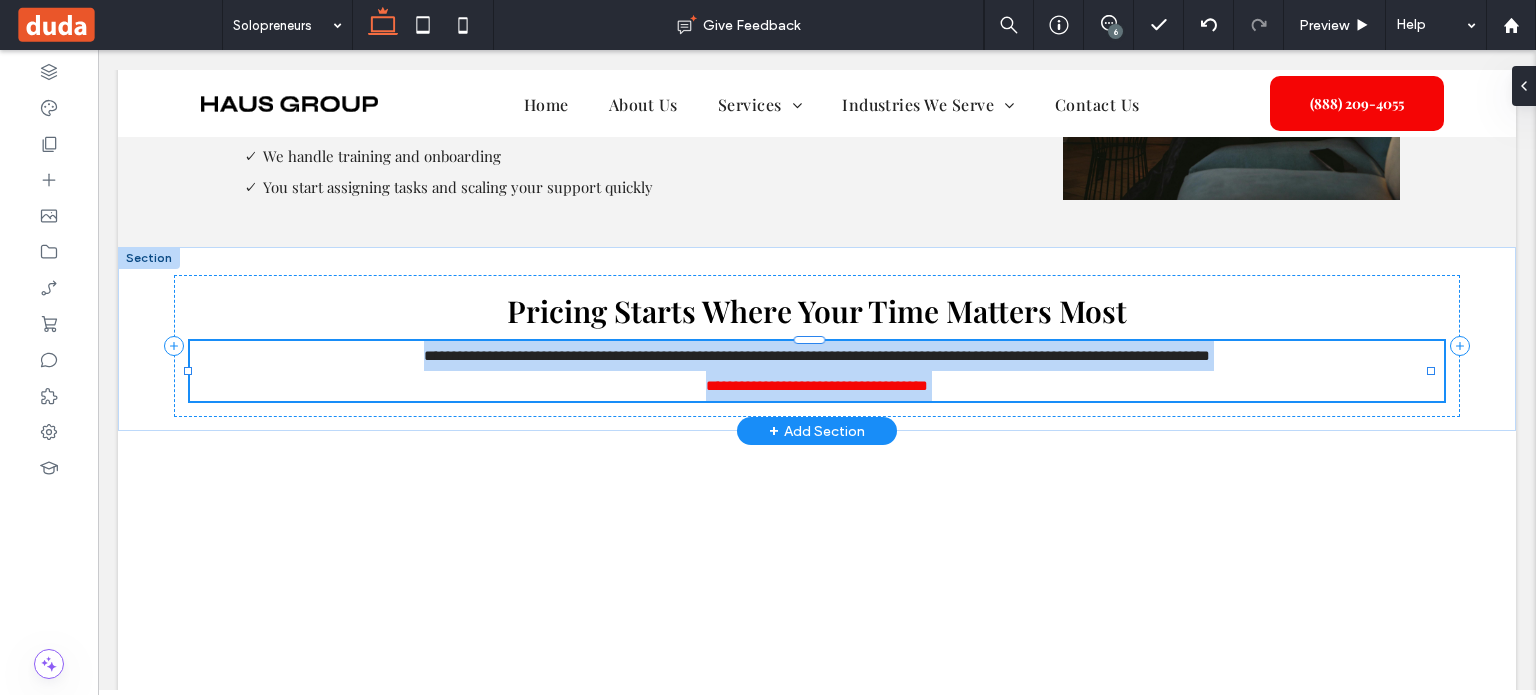 click on "**********" at bounding box center [817, 386] 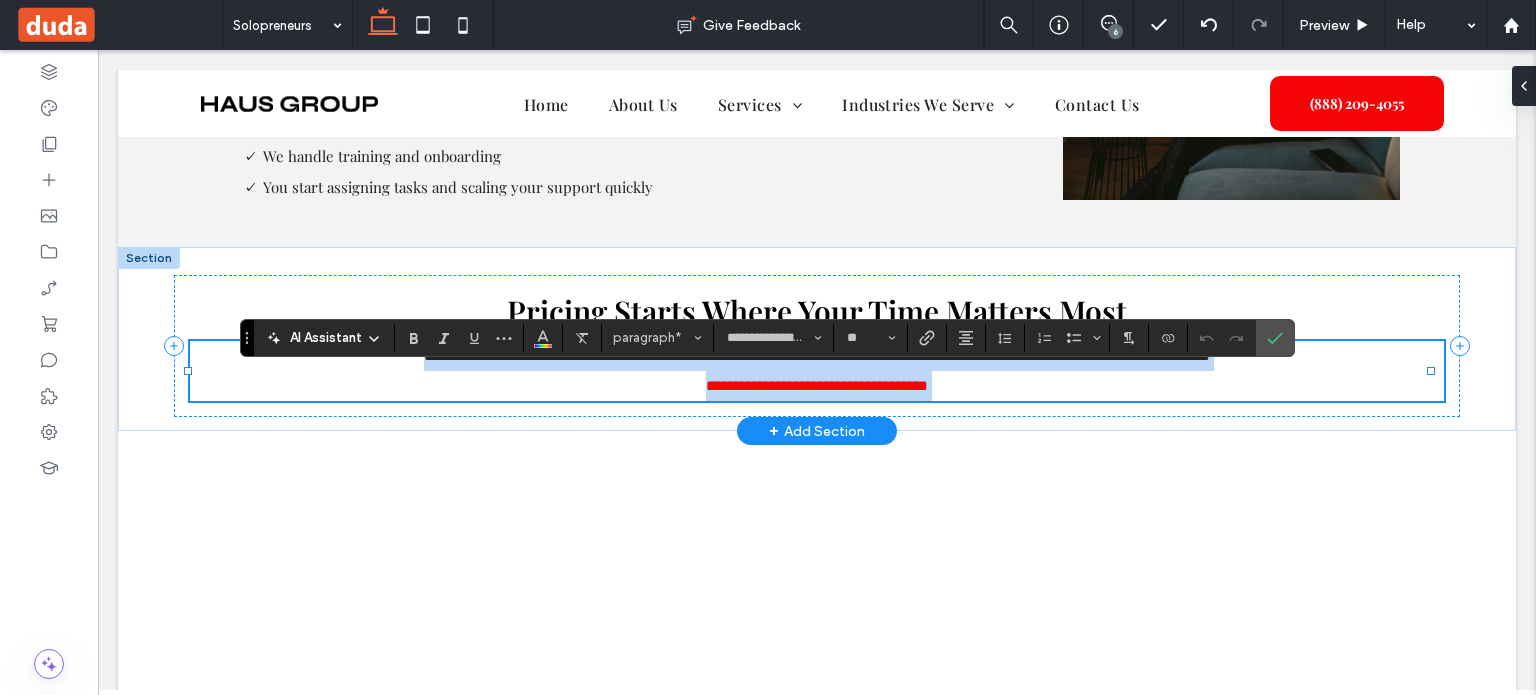 click on "**********" at bounding box center (817, 386) 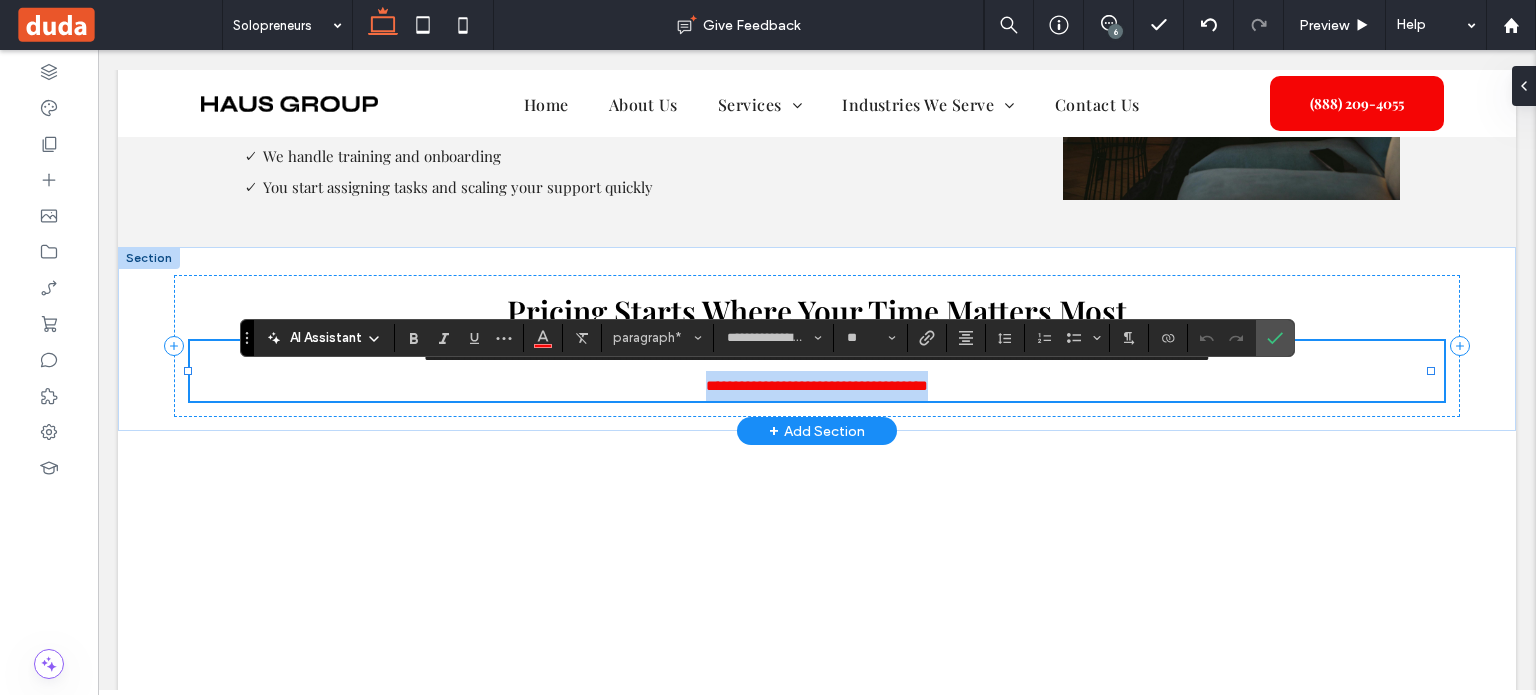 drag, startPoint x: 948, startPoint y: 415, endPoint x: 636, endPoint y: 414, distance: 312.00162 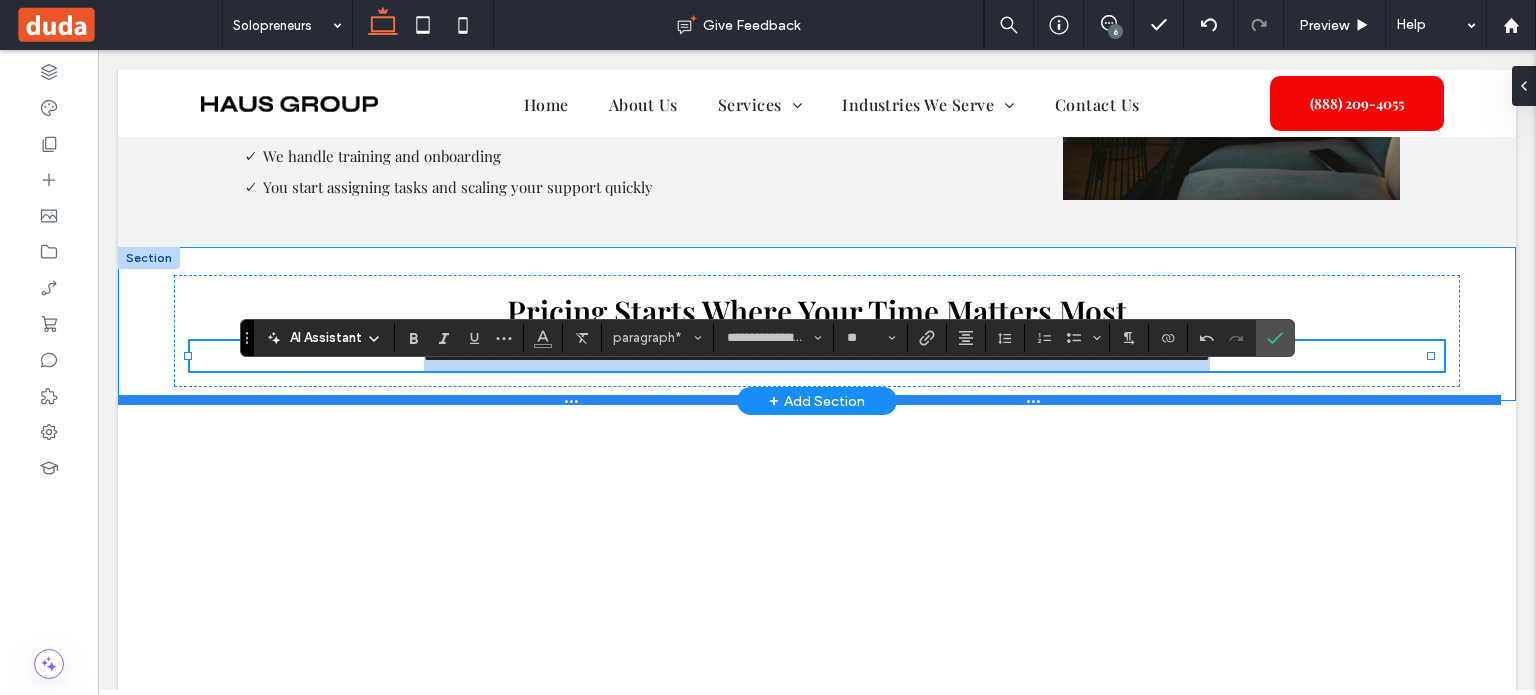 scroll, scrollTop: 0, scrollLeft: 0, axis: both 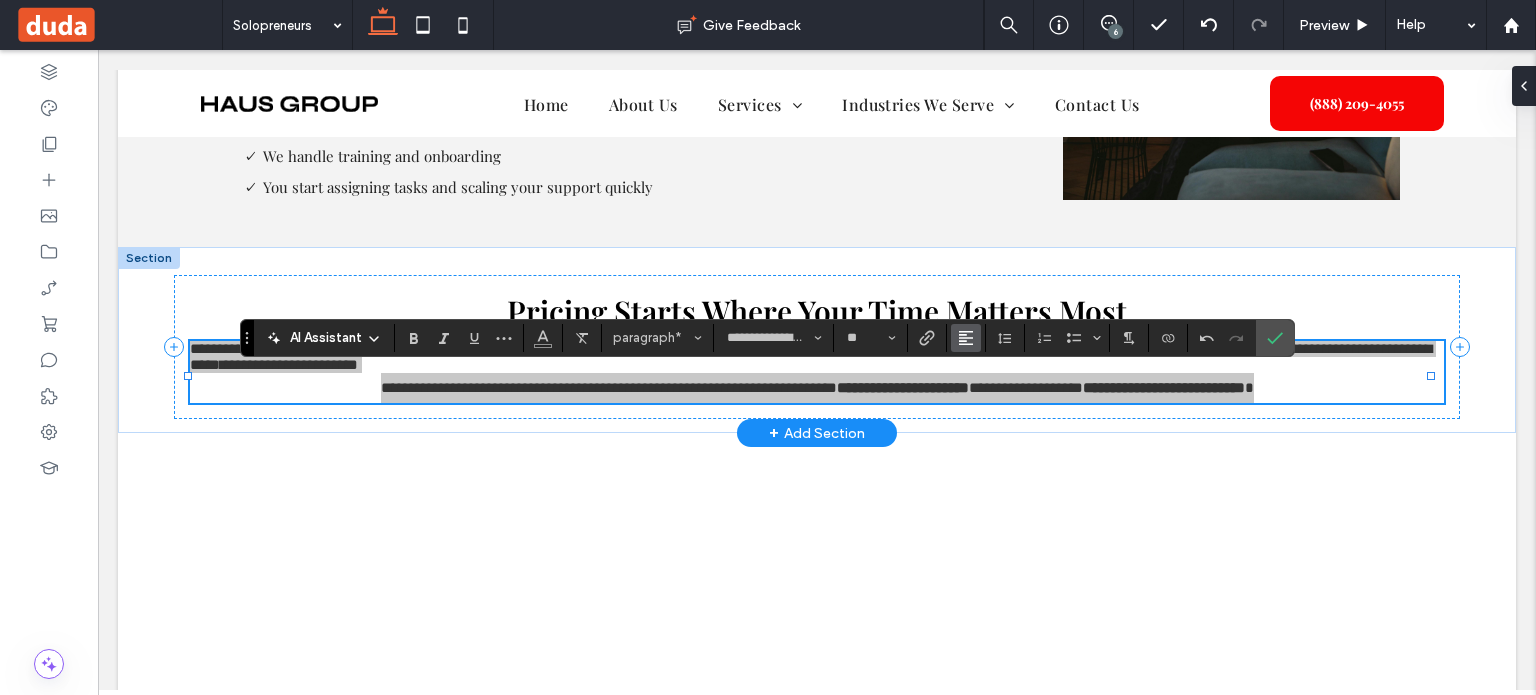 click 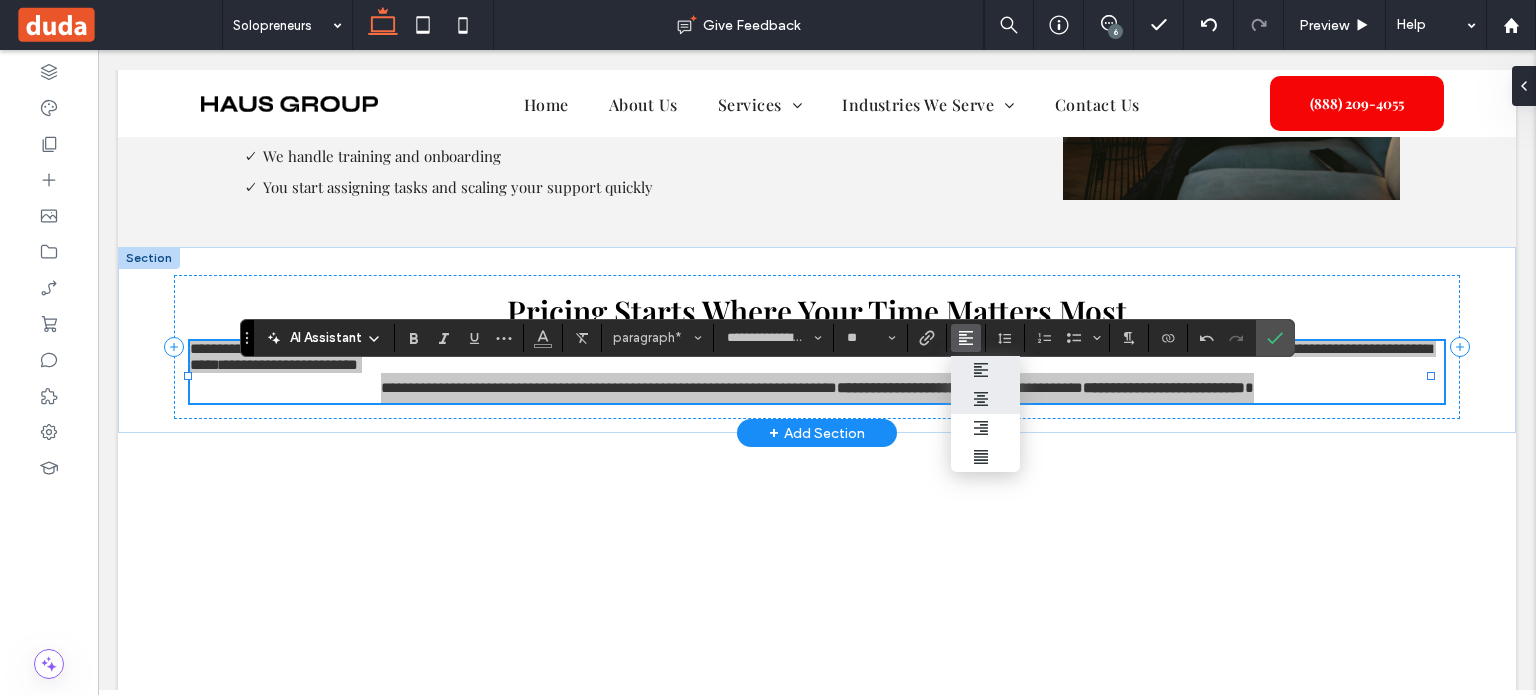 click at bounding box center (986, 399) 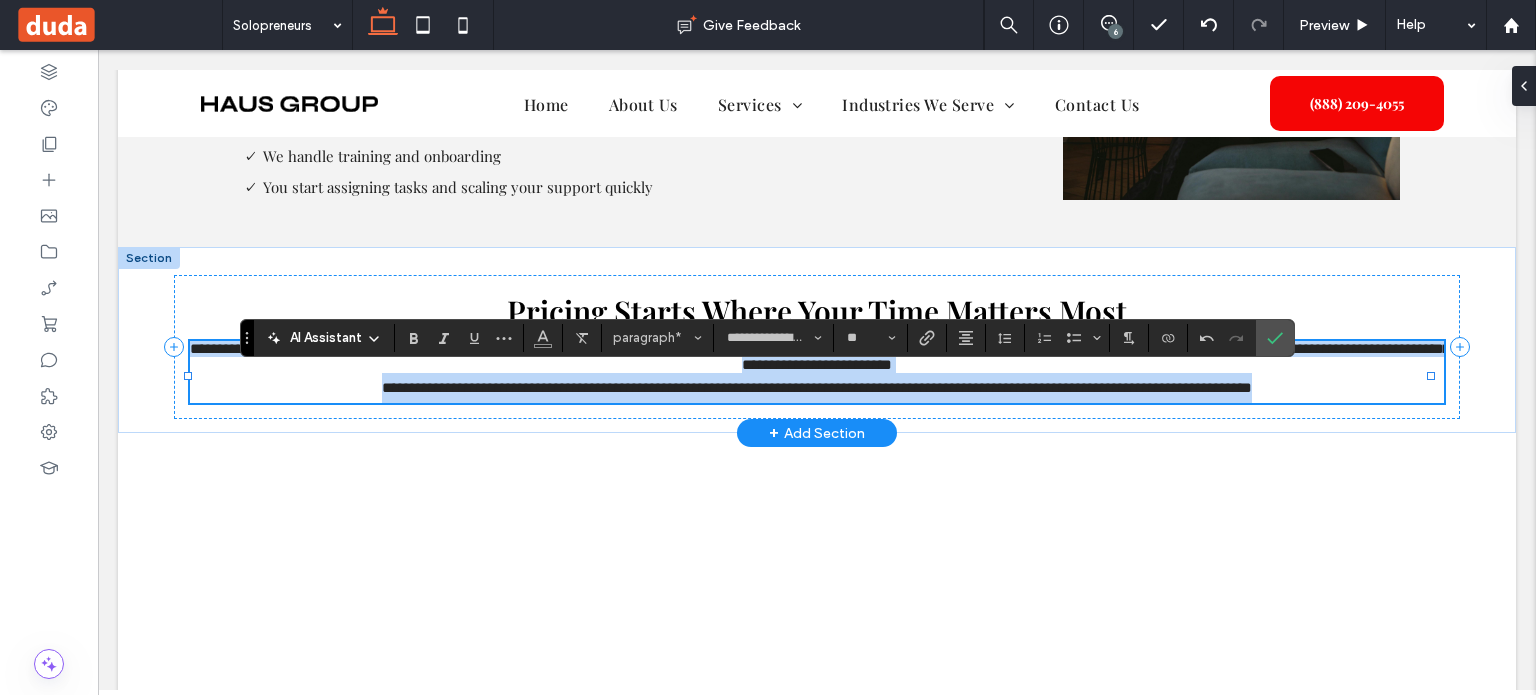 click on "**********" at bounding box center (817, 388) 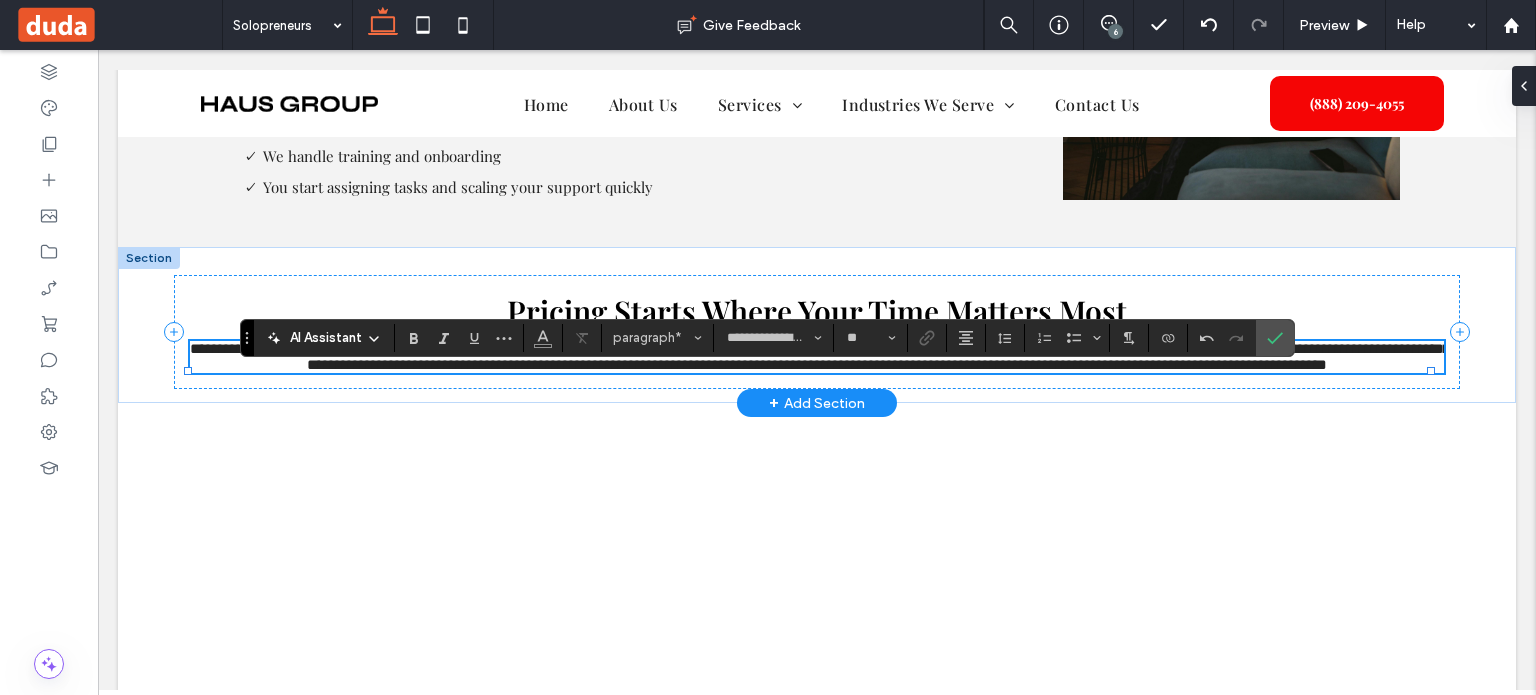 type 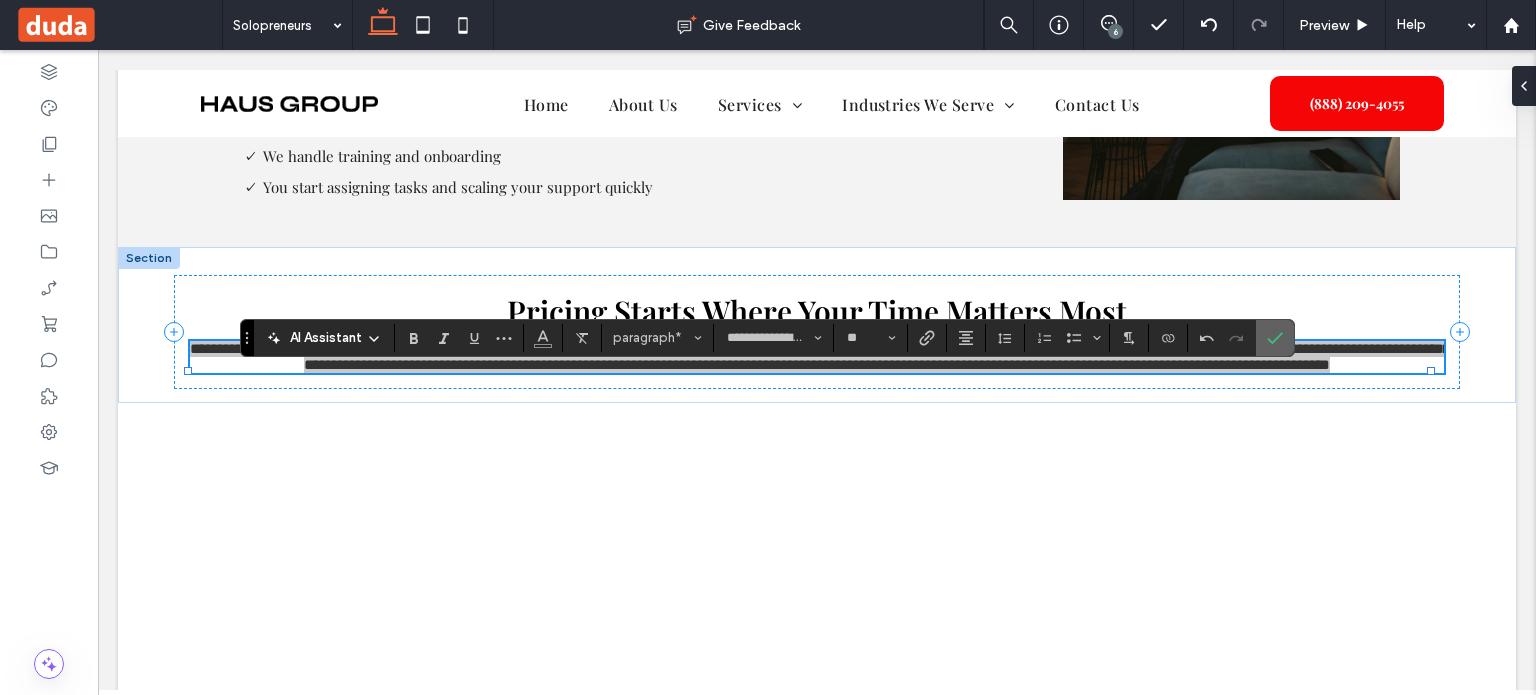 drag, startPoint x: 1275, startPoint y: 339, endPoint x: 1312, endPoint y: 321, distance: 41.14608 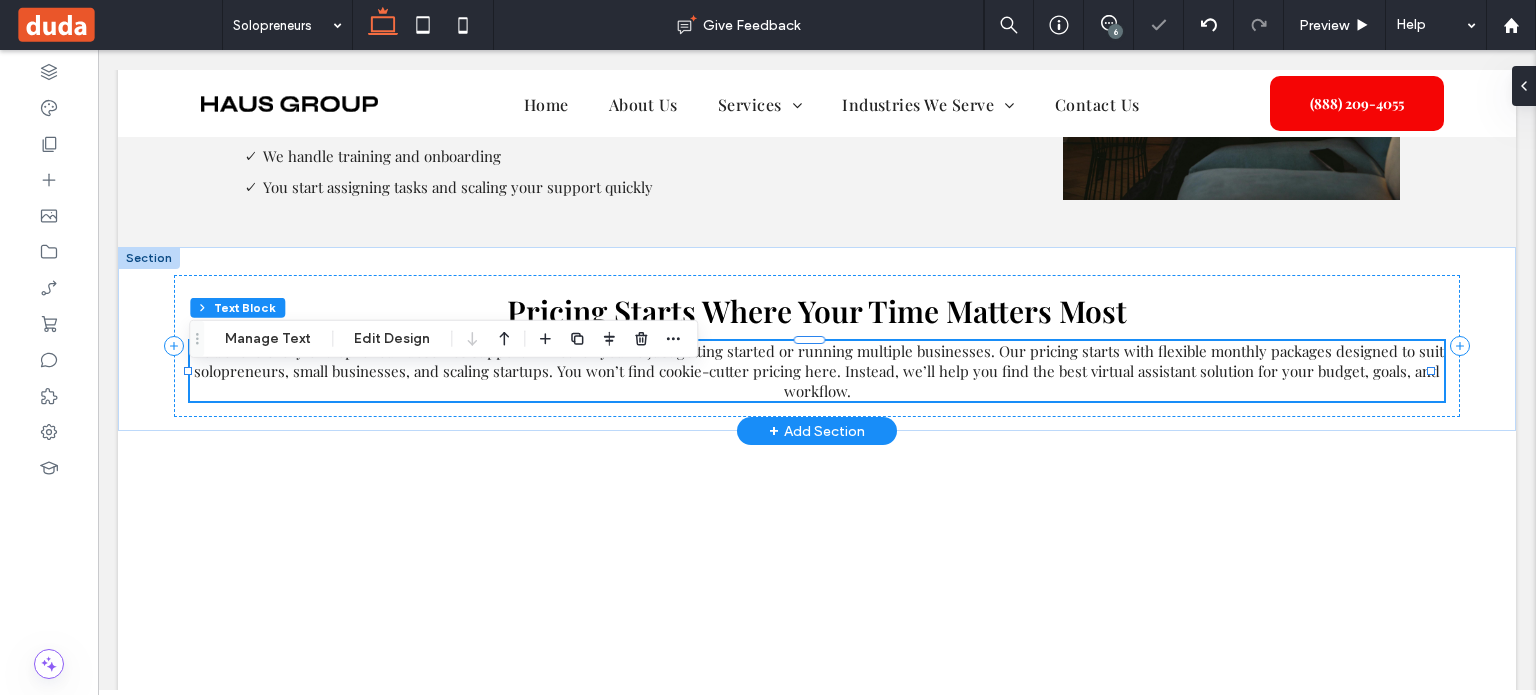 click at bounding box center (1429, 371) 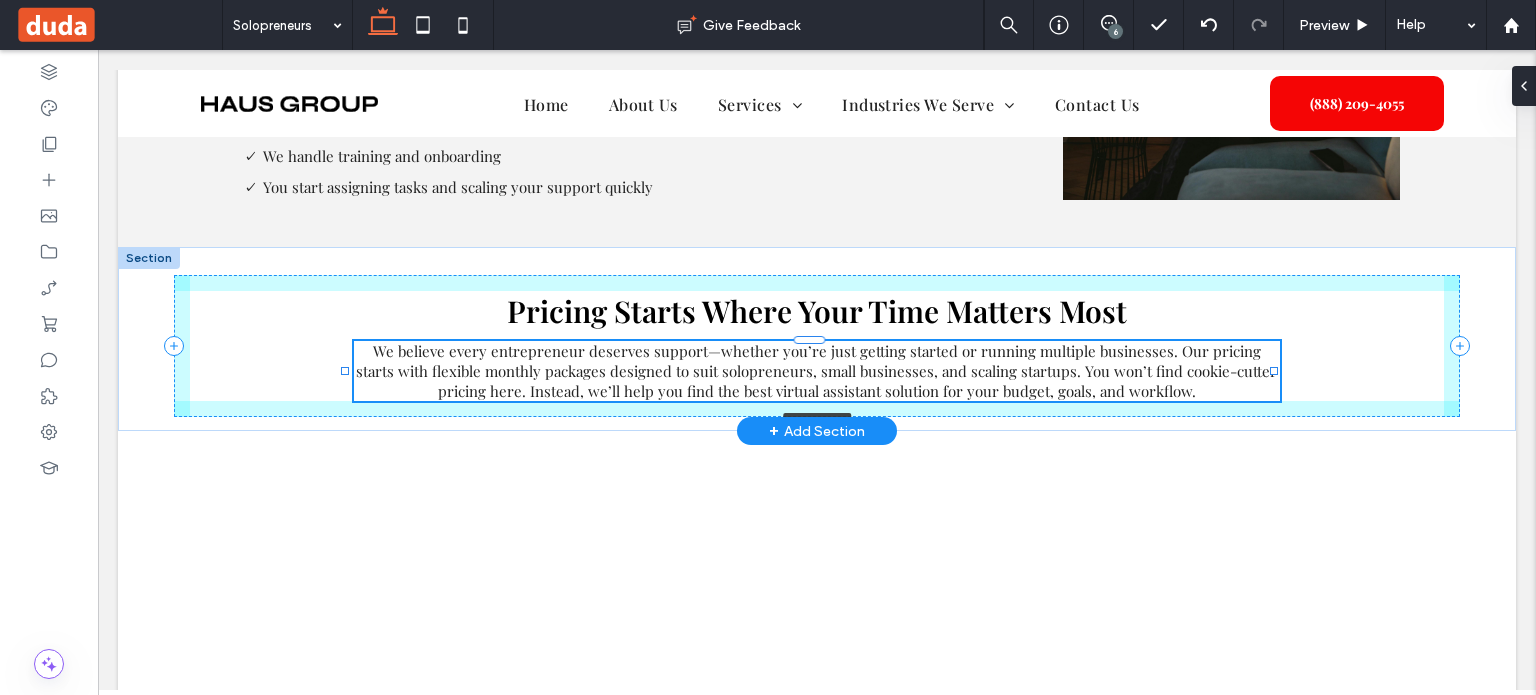 drag, startPoint x: 1429, startPoint y: 403, endPoint x: 1272, endPoint y: 388, distance: 157.71494 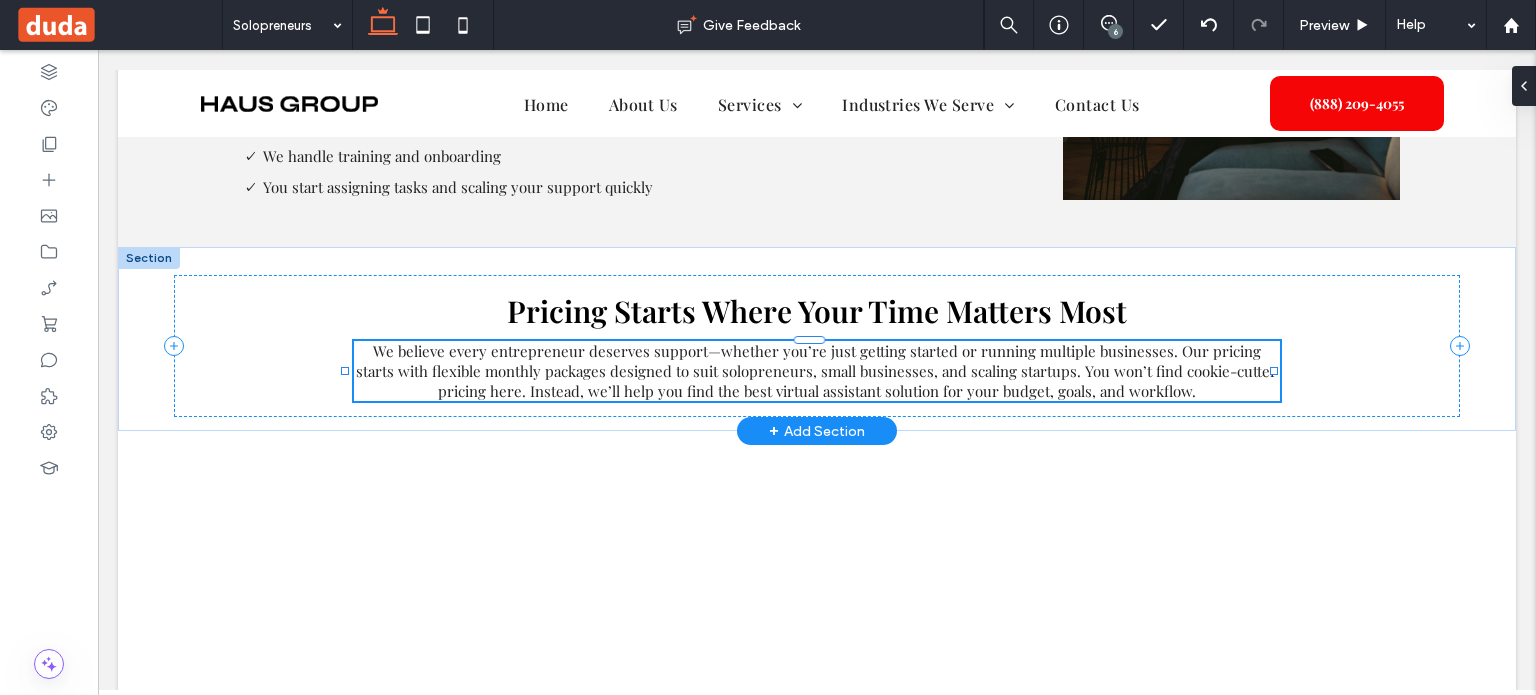 type on "**" 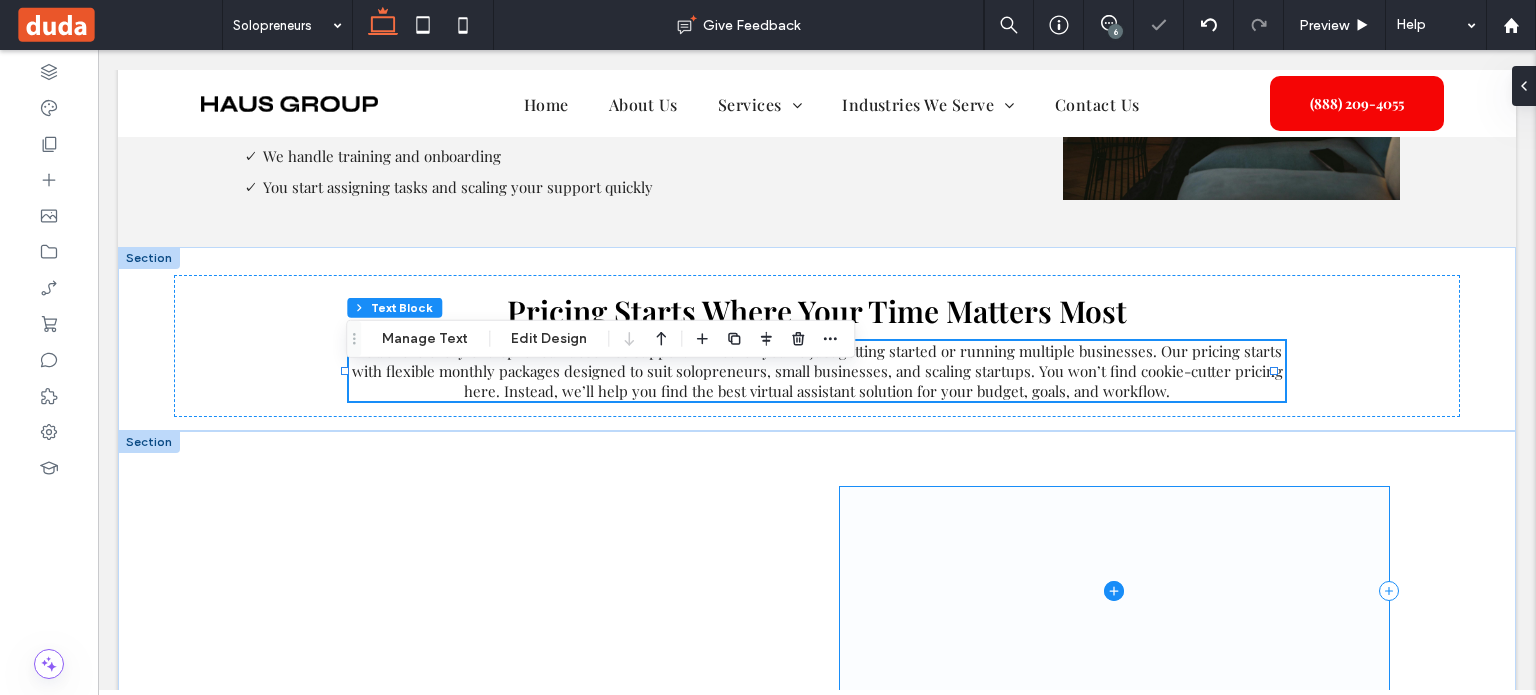 click at bounding box center [1114, 591] 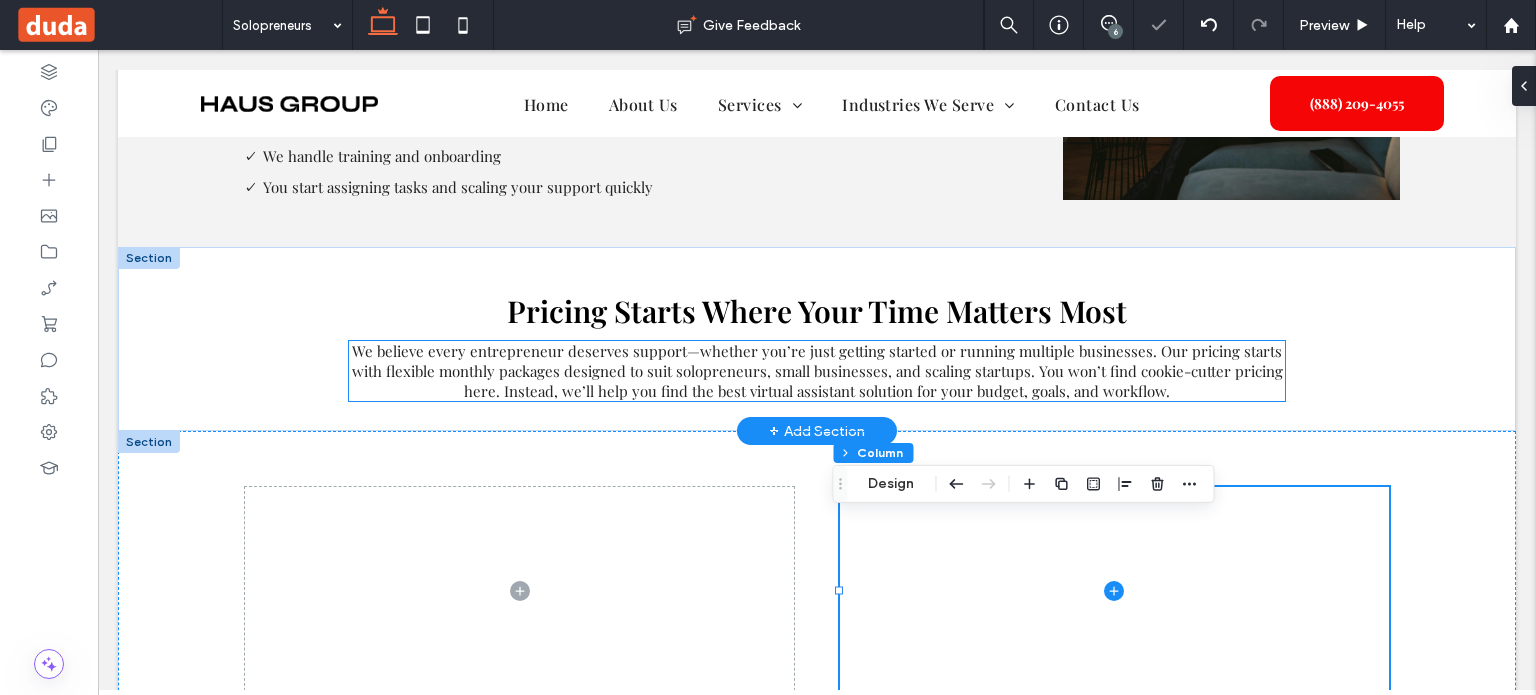 click on "We believe every entrepreneur deserves support—whether you’re just getting started or running multiple businesses. Our pricing starts with flexible monthly packages designed to suit solopreneurs, small businesses, and scaling startups. You won’t find cookie-cutter pricing here. Instead, we’ll help you find the best virtual assistant solution for your budget, goals, and workflow." at bounding box center [817, 371] 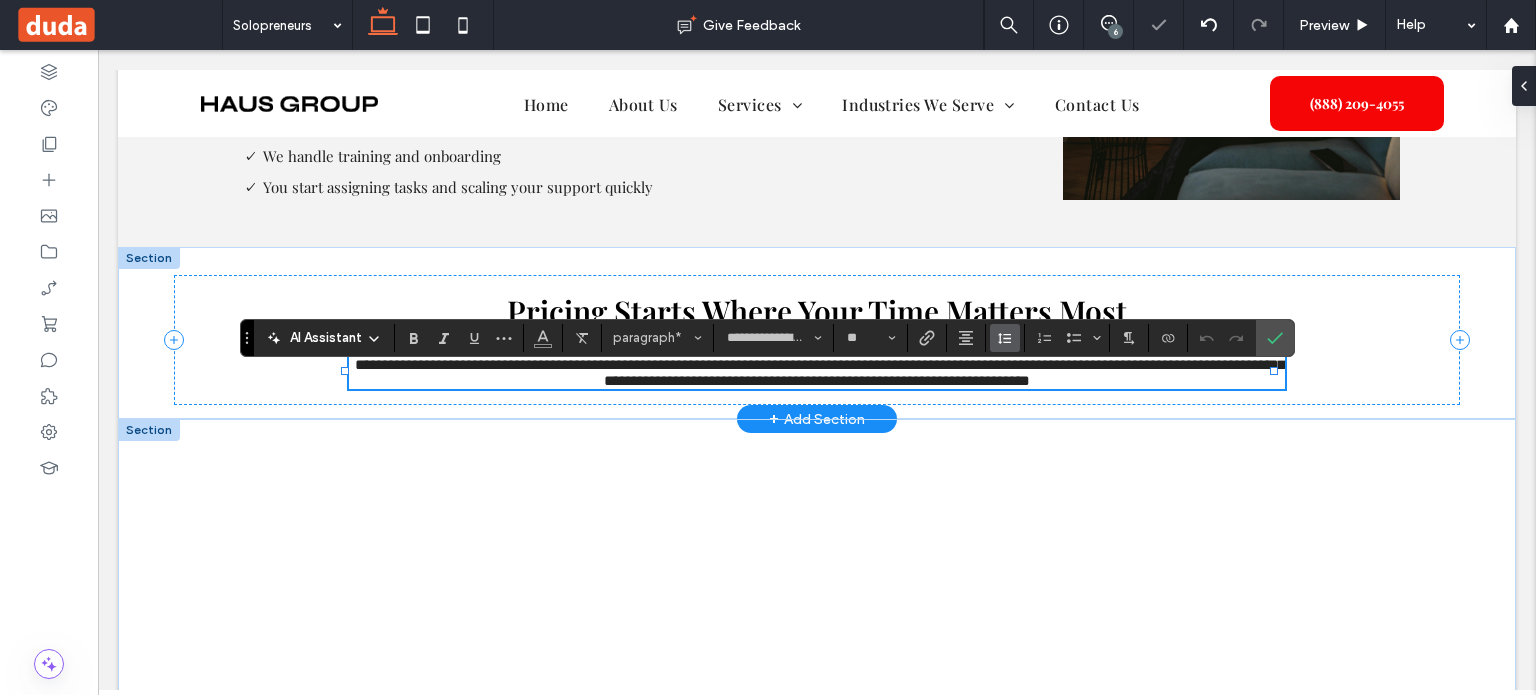 click at bounding box center [1005, 338] 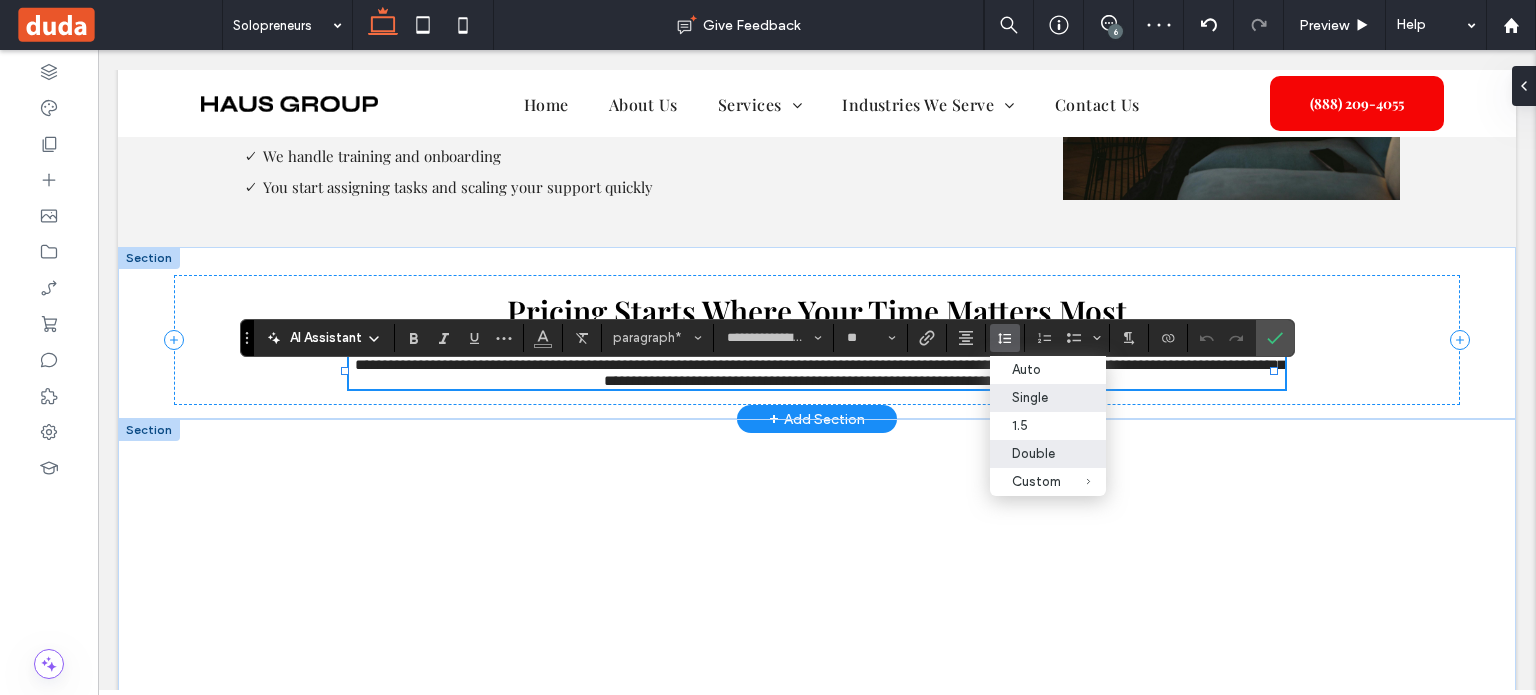 drag, startPoint x: 1020, startPoint y: 456, endPoint x: 926, endPoint y: 402, distance: 108.40664 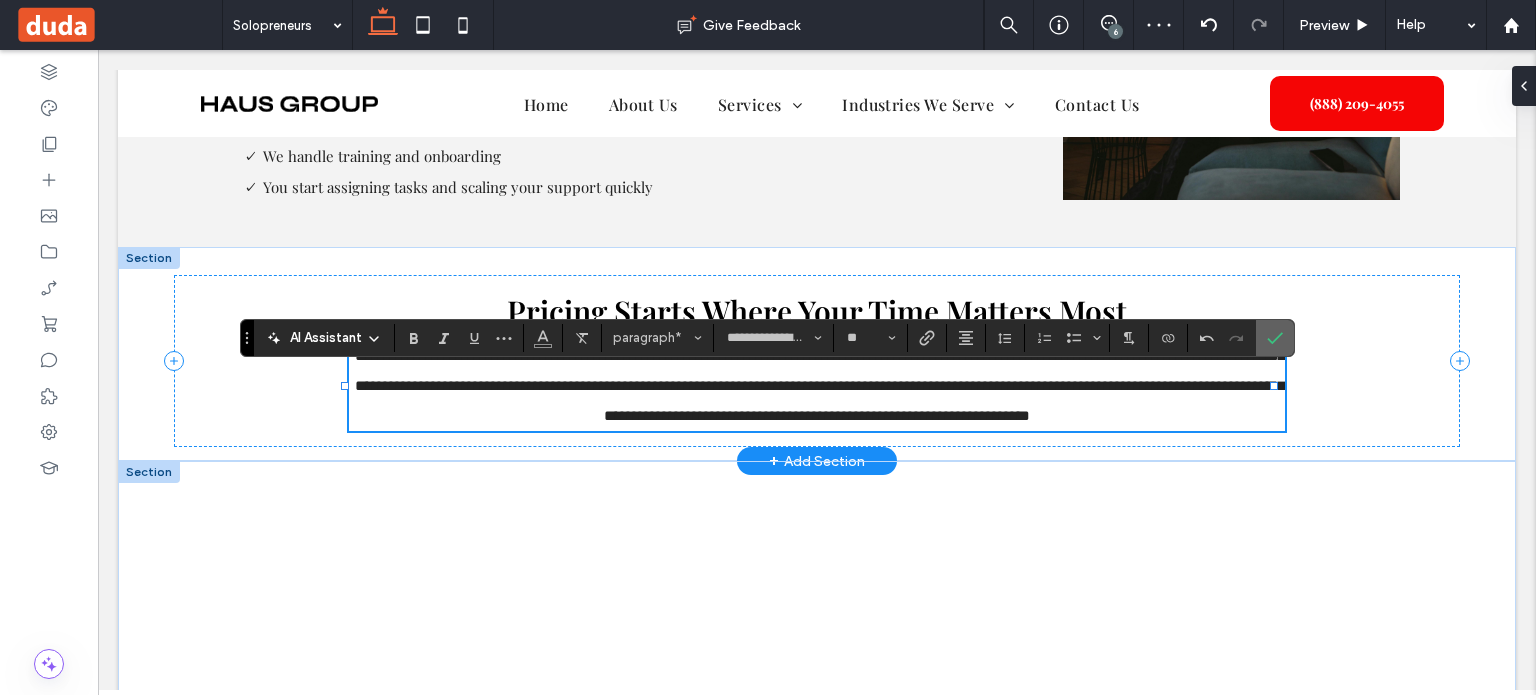 drag, startPoint x: 1264, startPoint y: 341, endPoint x: 1108, endPoint y: 309, distance: 159.24823 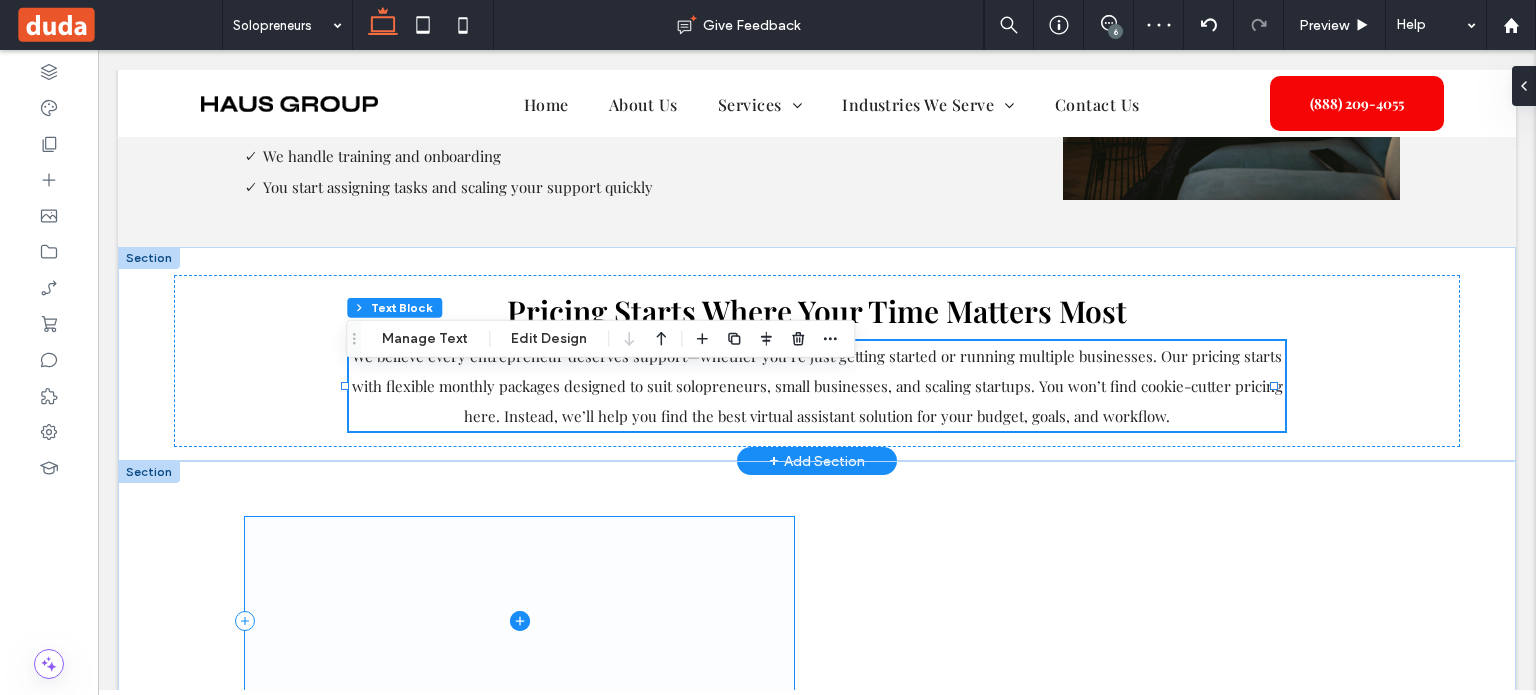 click at bounding box center [519, 621] 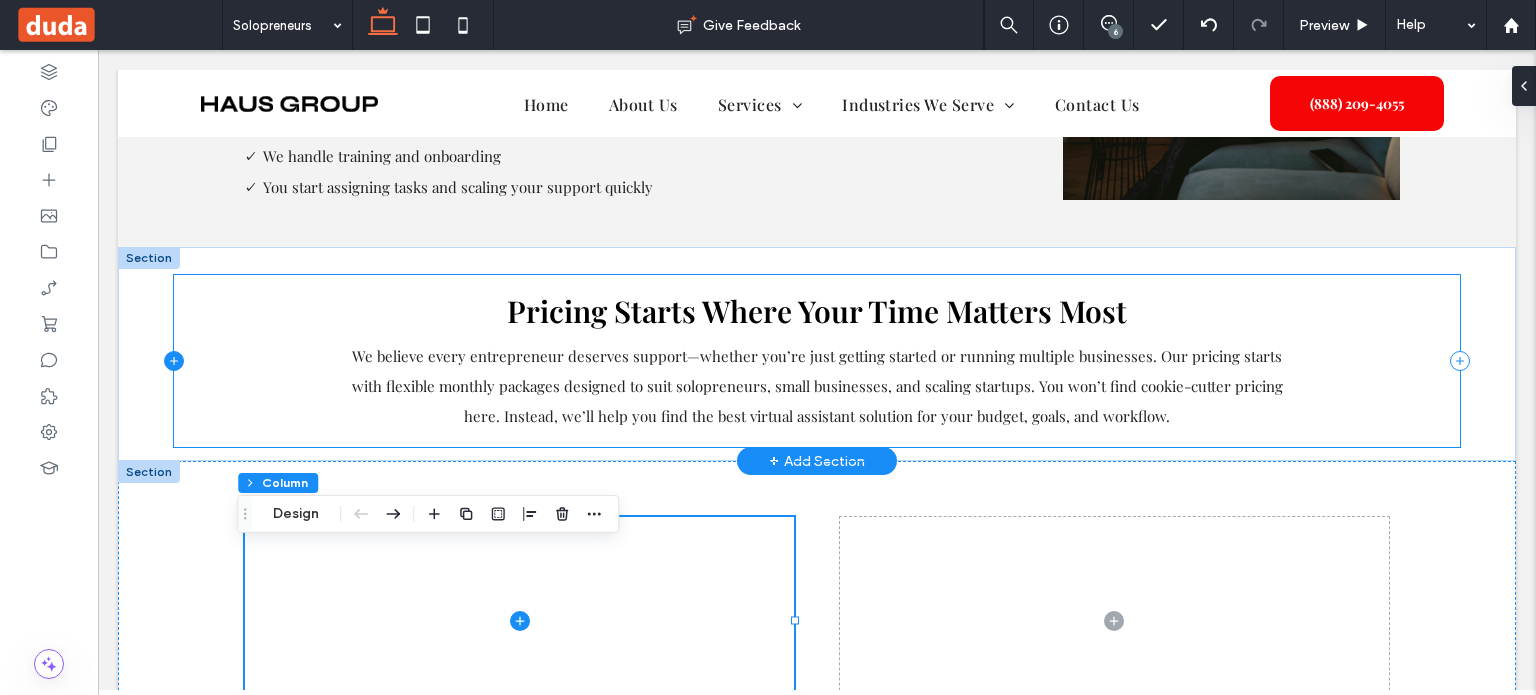 click 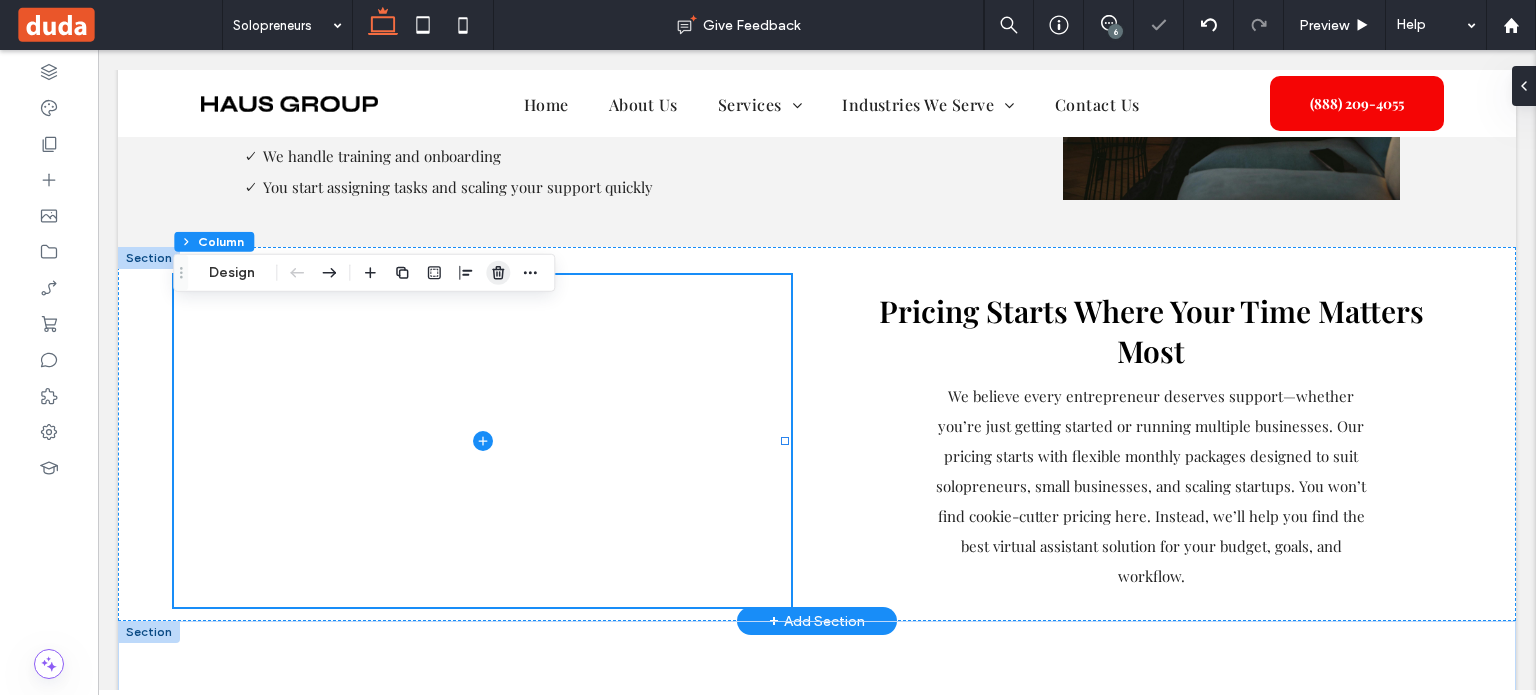 click 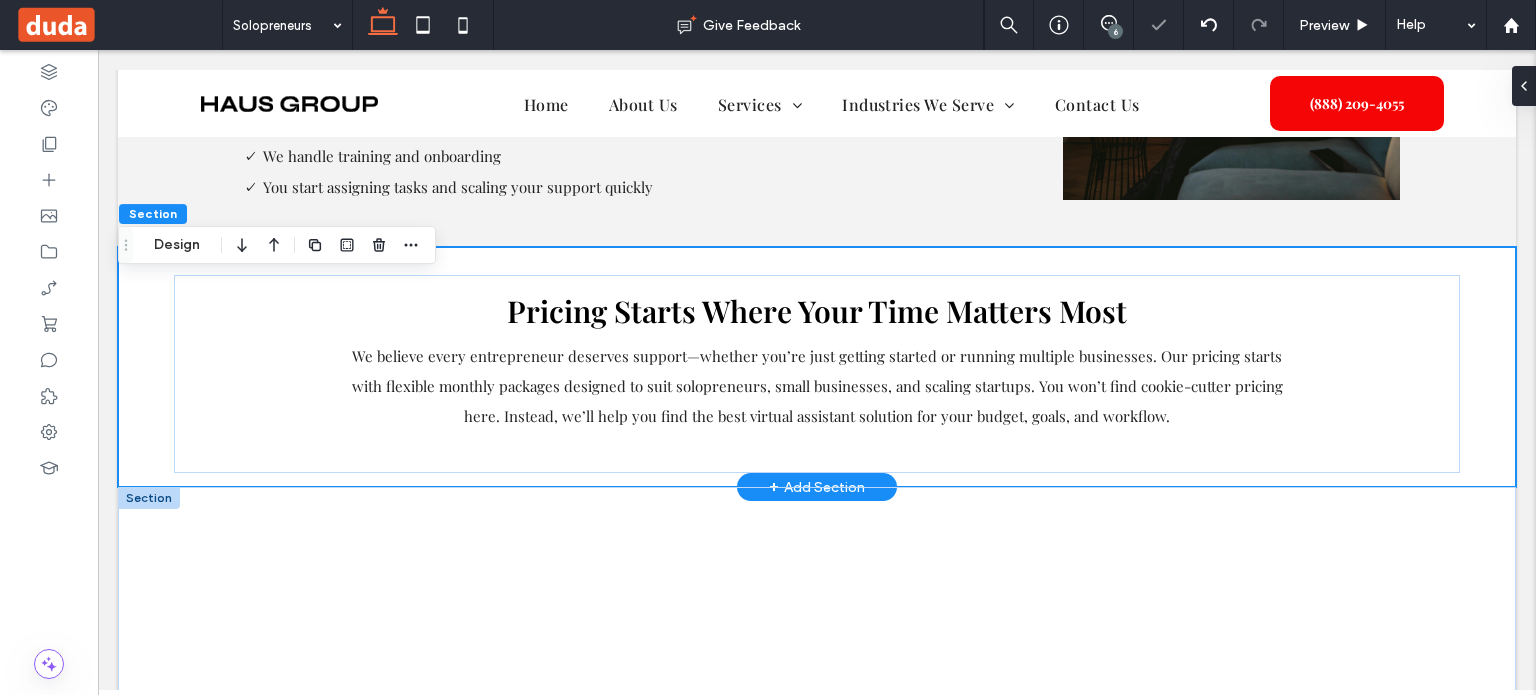 click on "Pricing Starts Where Your Time Matters Most
We believe every entrepreneur deserves support—whether you’re just getting started or running multiple businesses. Our pricing starts with flexible monthly packages designed to suit solopreneurs, small businesses, and scaling startups. You won’t find cookie-cutter pricing here. Instead, we’ll help you find the best virtual assistant solution for your budget, goals, and workflow." at bounding box center (817, 367) 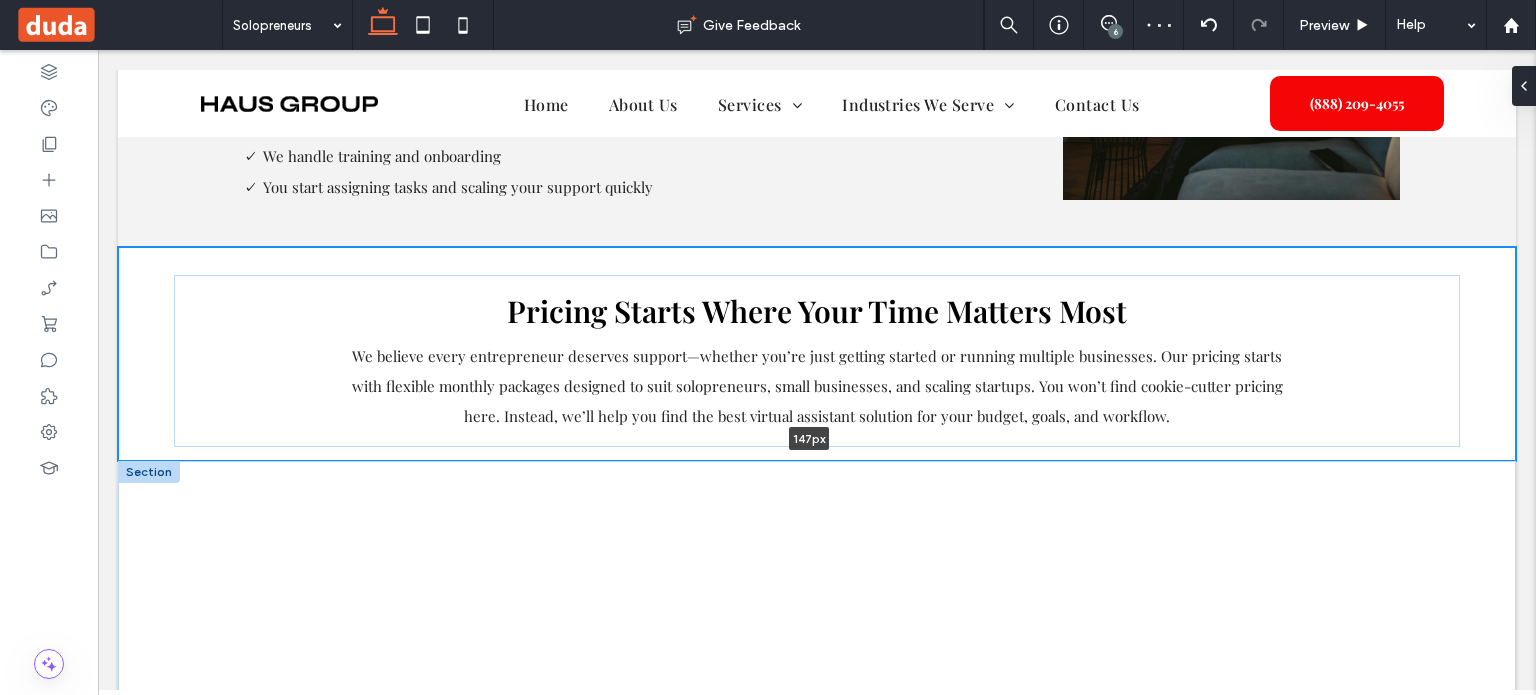drag, startPoint x: 355, startPoint y: 520, endPoint x: 391, endPoint y: 421, distance: 105.3423 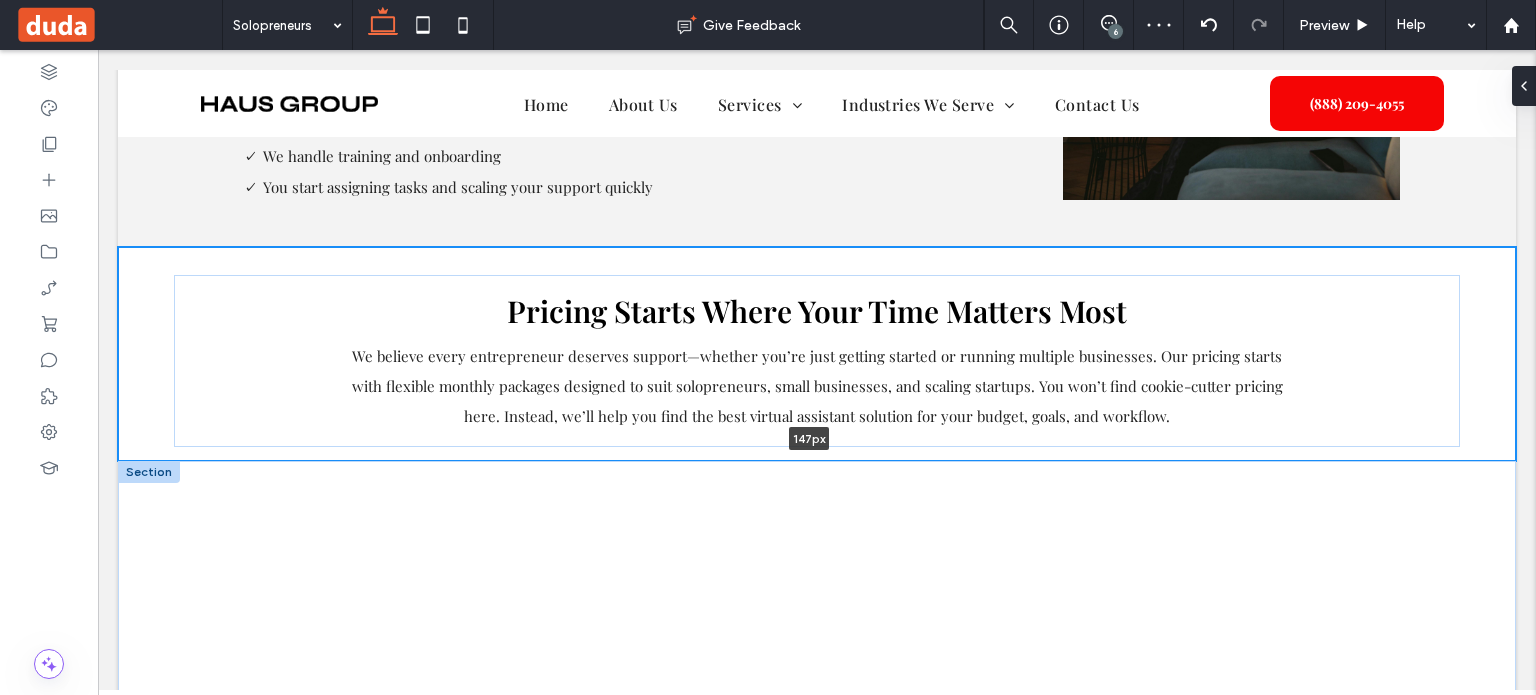 click on "Pricing Starts Where Your Time Matters Most
We believe every entrepreneur deserves support—whether you’re just getting started or running multiple businesses. Our pricing starts with flexible monthly packages designed to suit solopreneurs, small businesses, and scaling startups. You won’t find cookie-cutter pricing here. Instead, we’ll help you find the best virtual assistant solution for your budget, goals, and workflow.
147px
Section + Add Section" at bounding box center [817, 354] 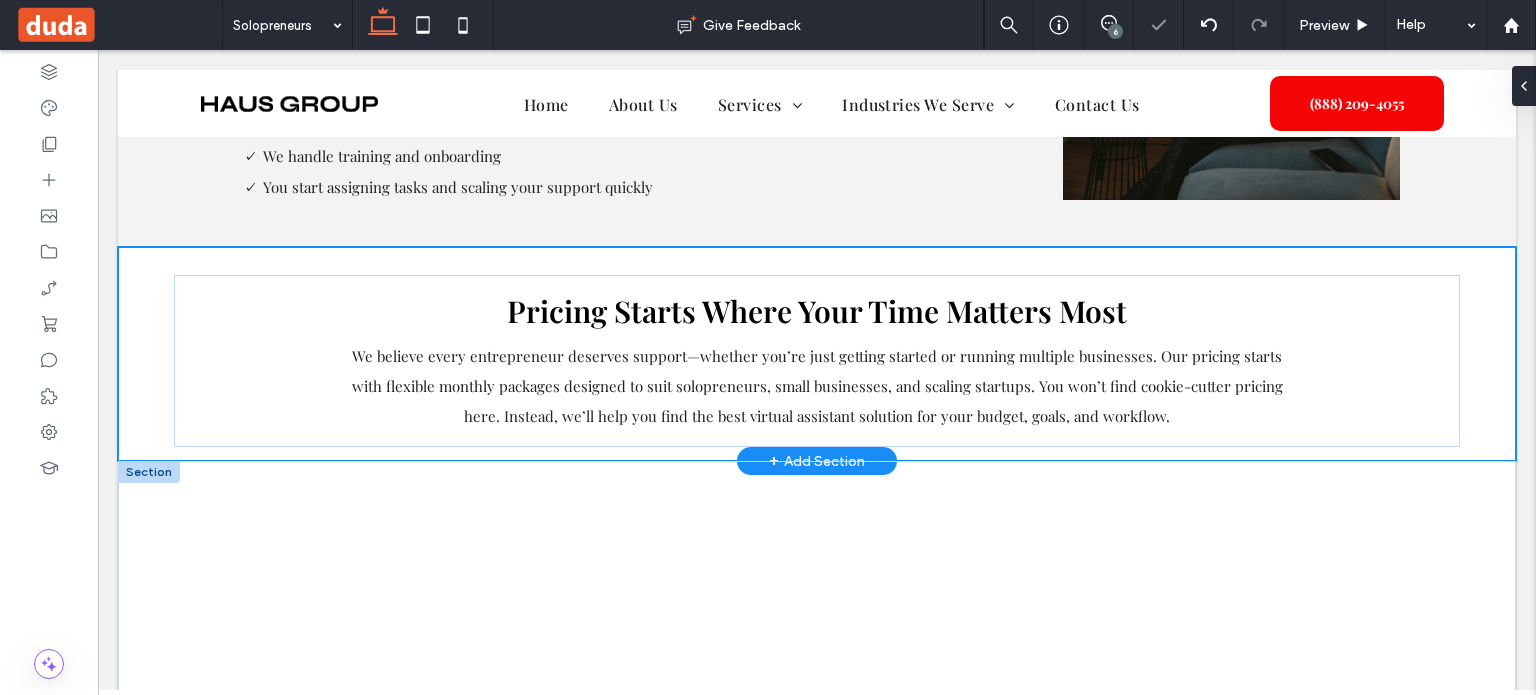 type on "***" 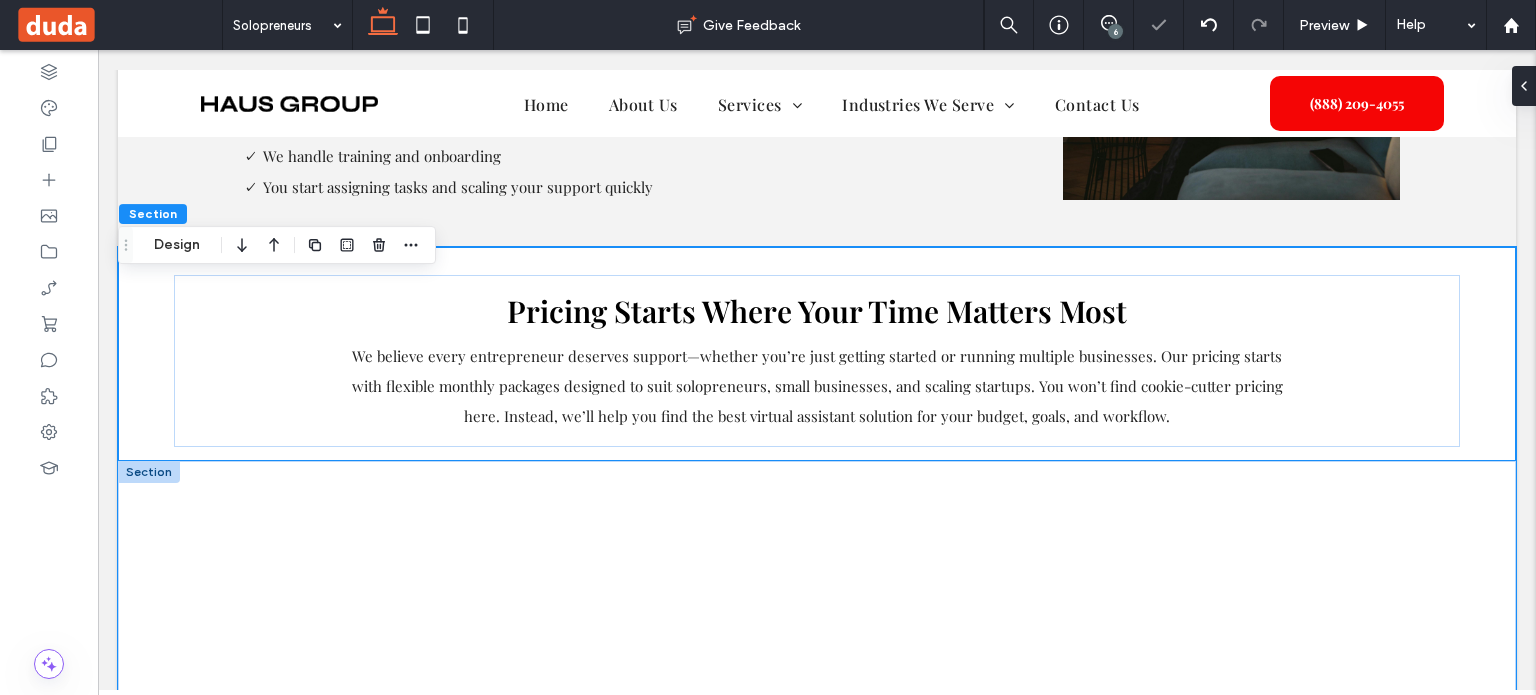 click at bounding box center [817, 621] 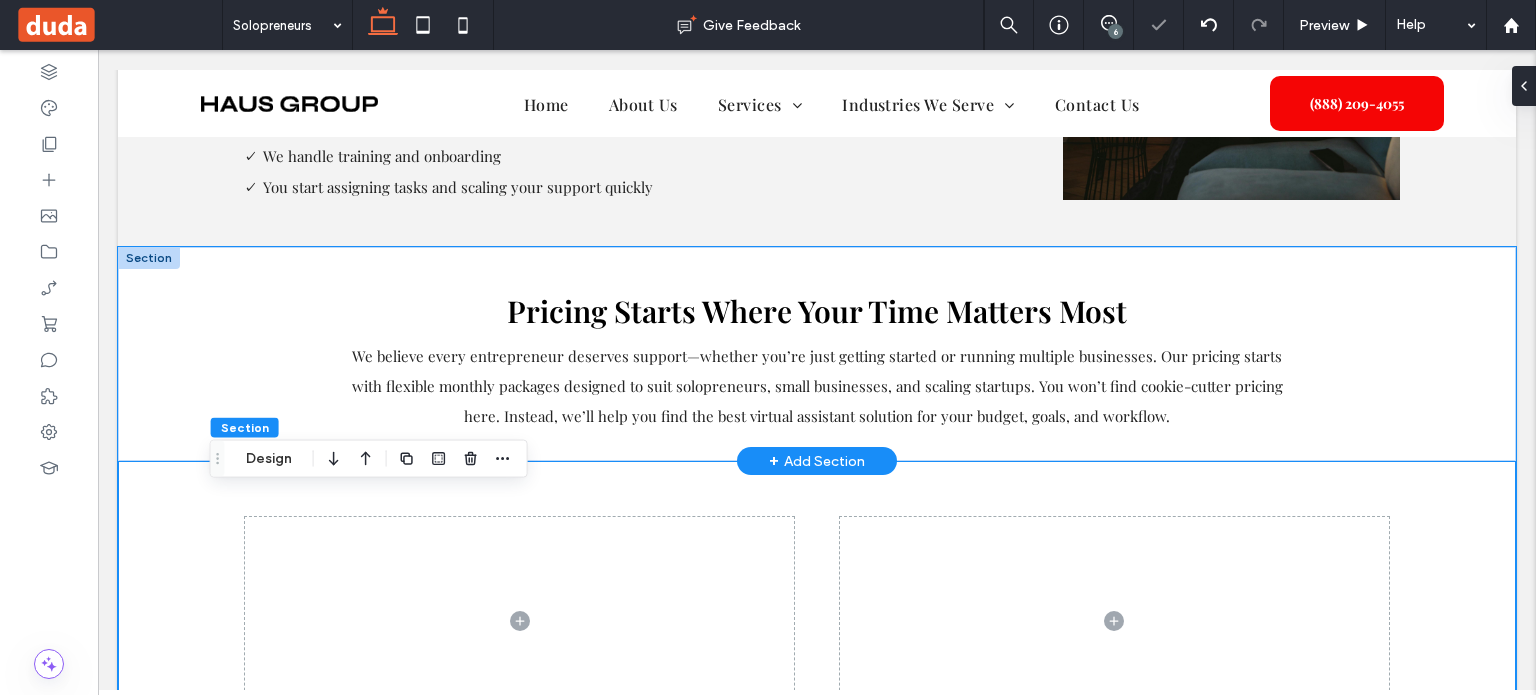 click on "Pricing Starts Where Your Time Matters Most
We believe every entrepreneur deserves support—whether you’re just getting started or running multiple businesses. Our pricing starts with flexible monthly packages designed to suit solopreneurs, small businesses, and scaling startups. You won’t find cookie-cutter pricing here. Instead, we’ll help you find the best virtual assistant solution for your budget, goals, and workflow." at bounding box center [817, 354] 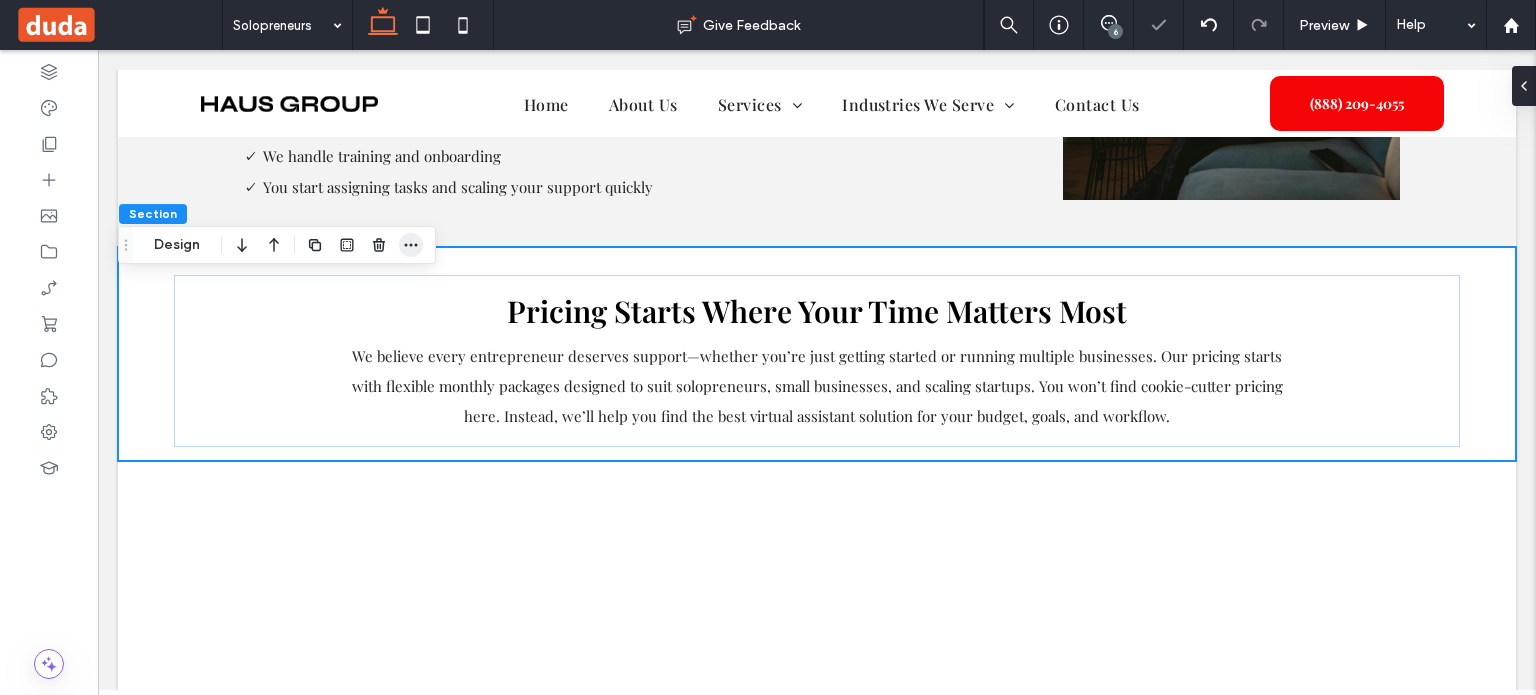 click 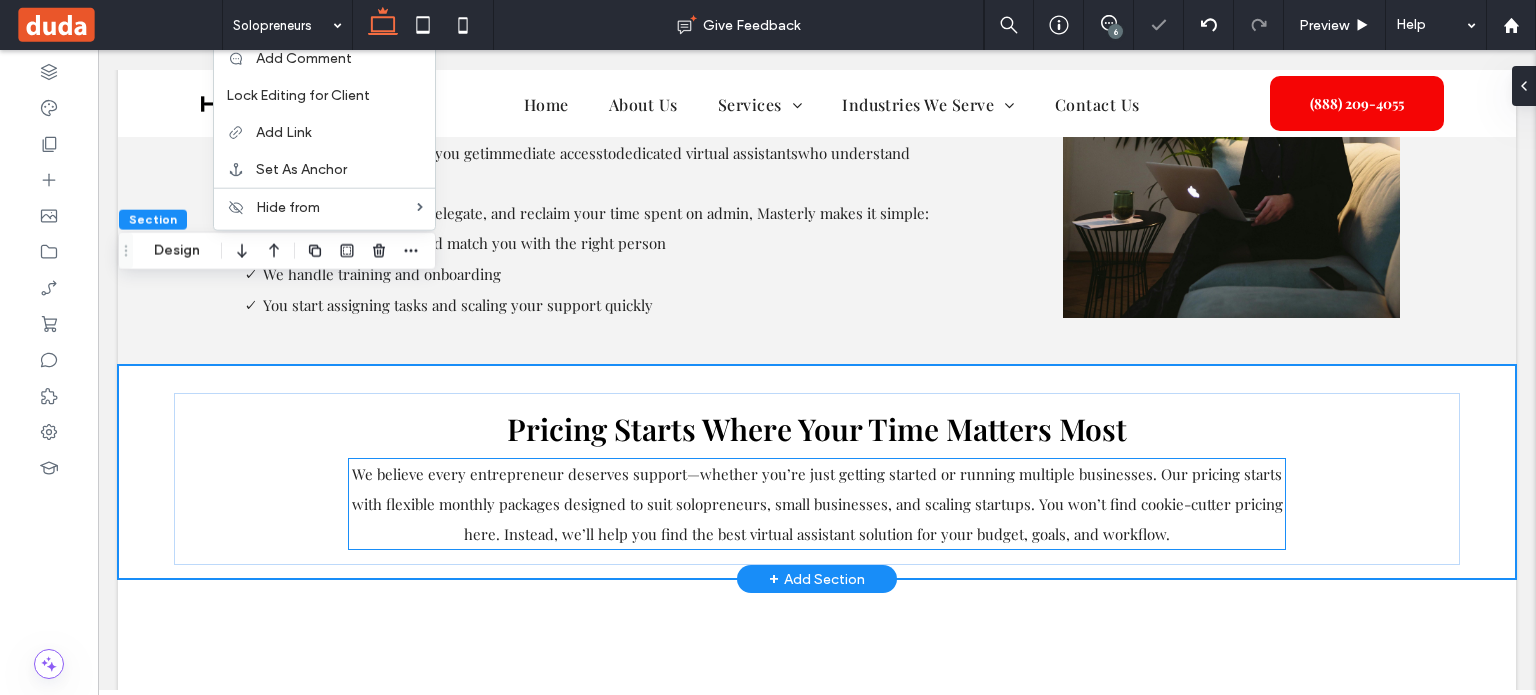 scroll, scrollTop: 2314, scrollLeft: 0, axis: vertical 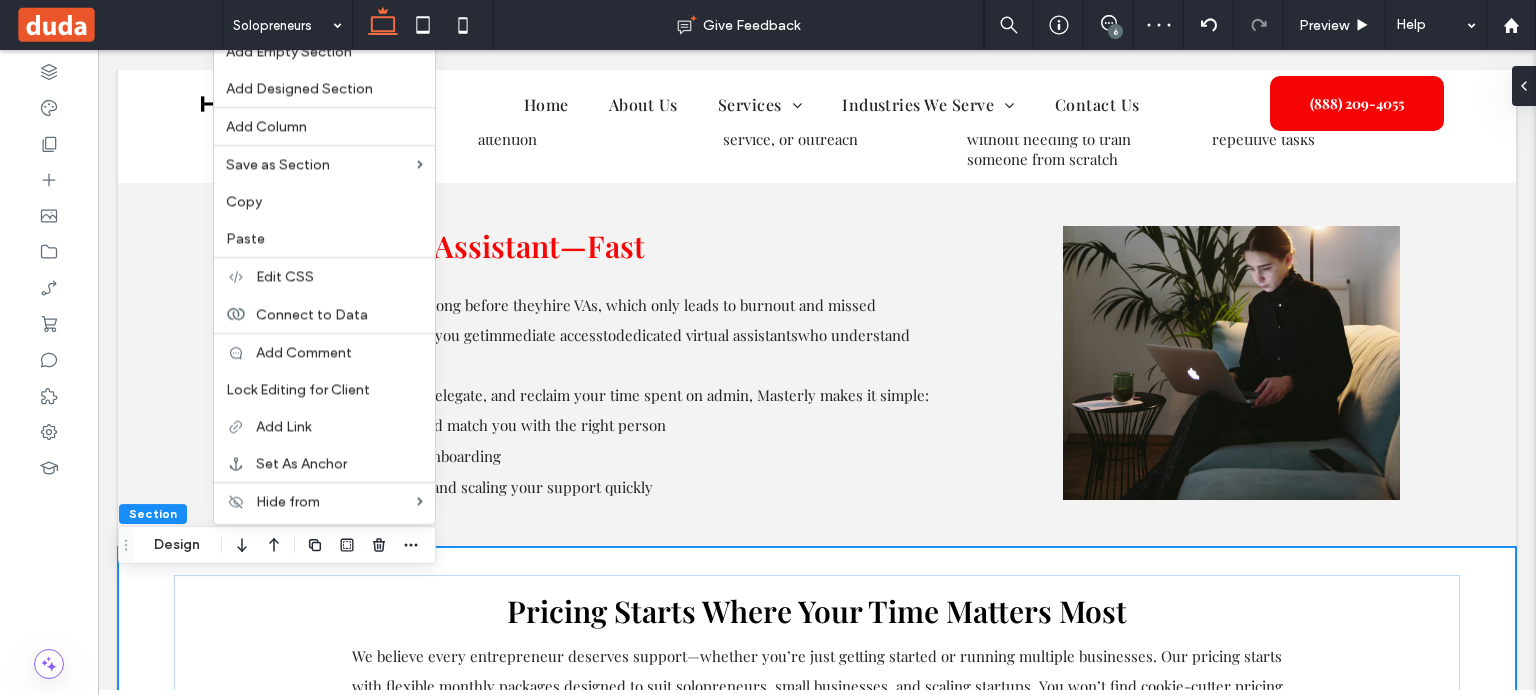 click on "Paste" at bounding box center [324, 238] 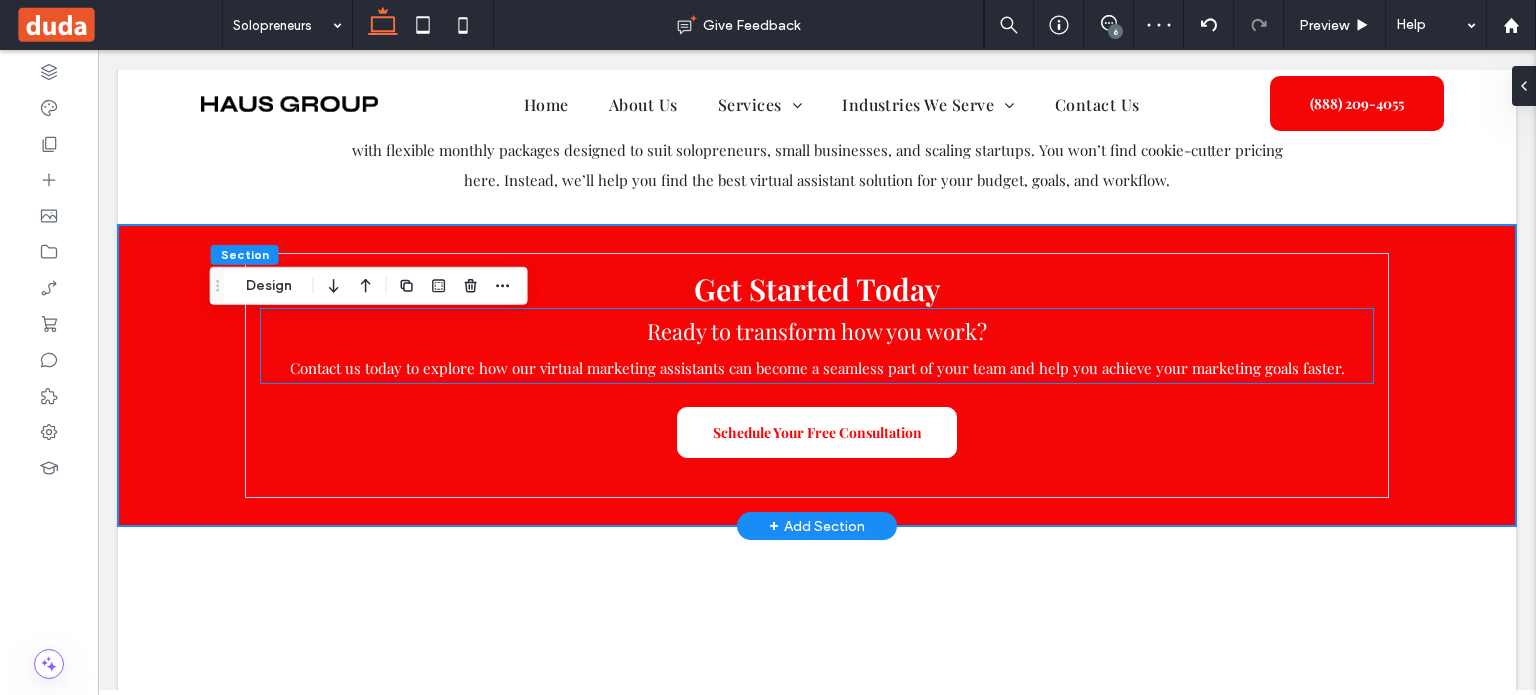 scroll, scrollTop: 2885, scrollLeft: 0, axis: vertical 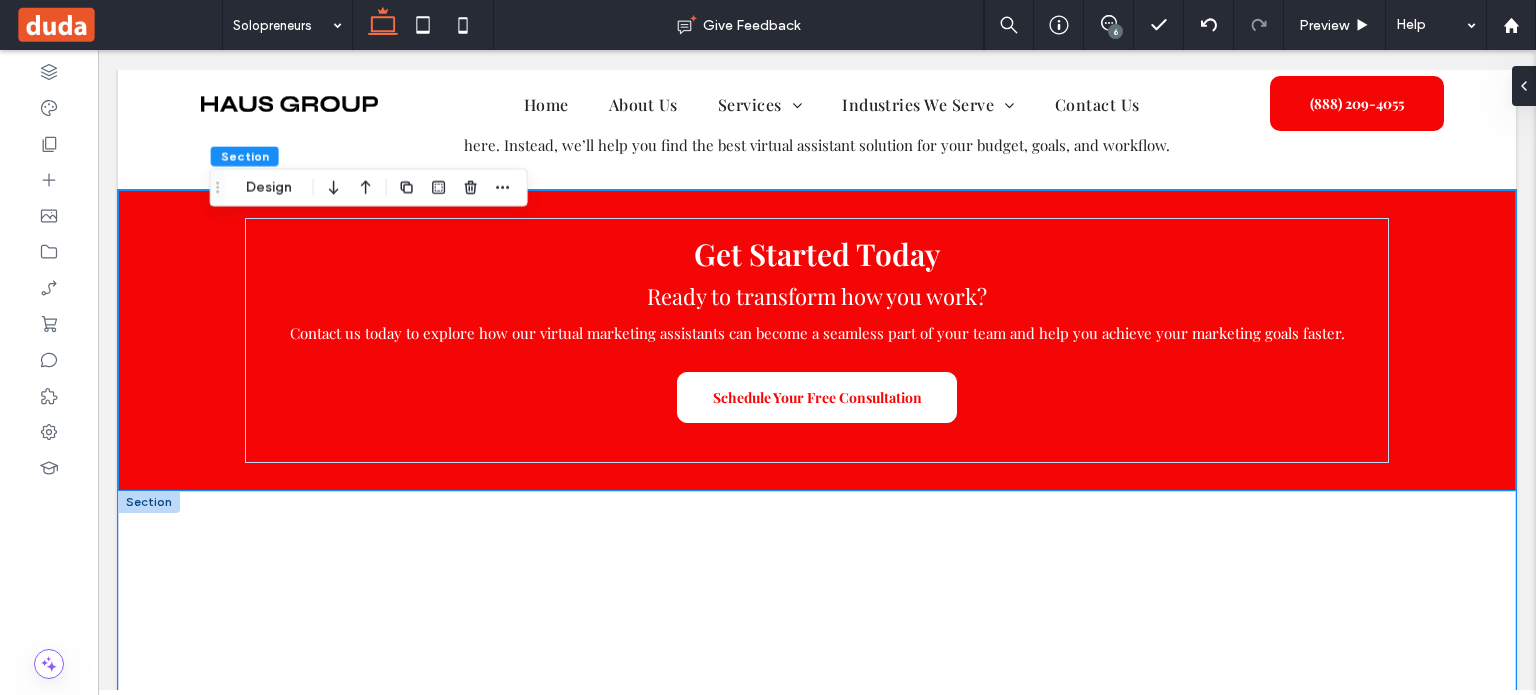 click at bounding box center (817, 651) 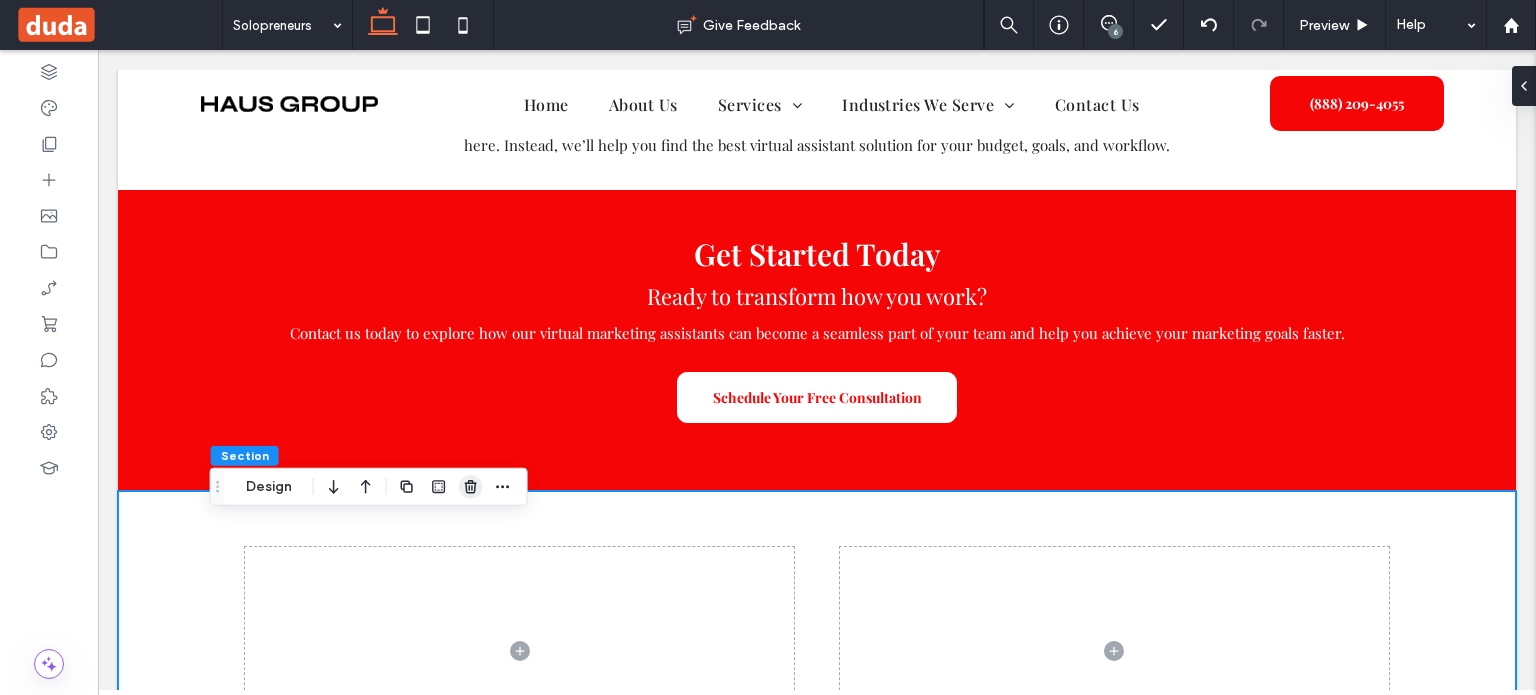 click 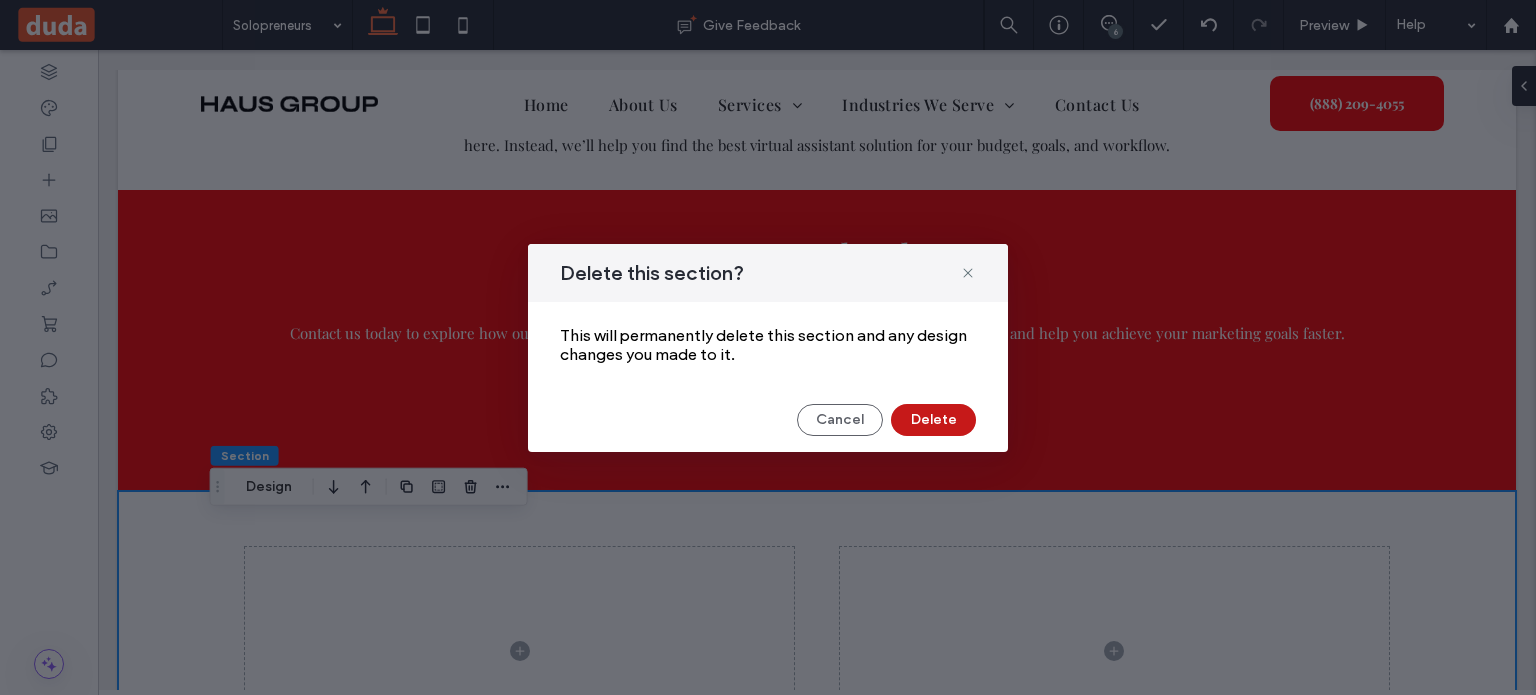 click on "Delete" at bounding box center (933, 420) 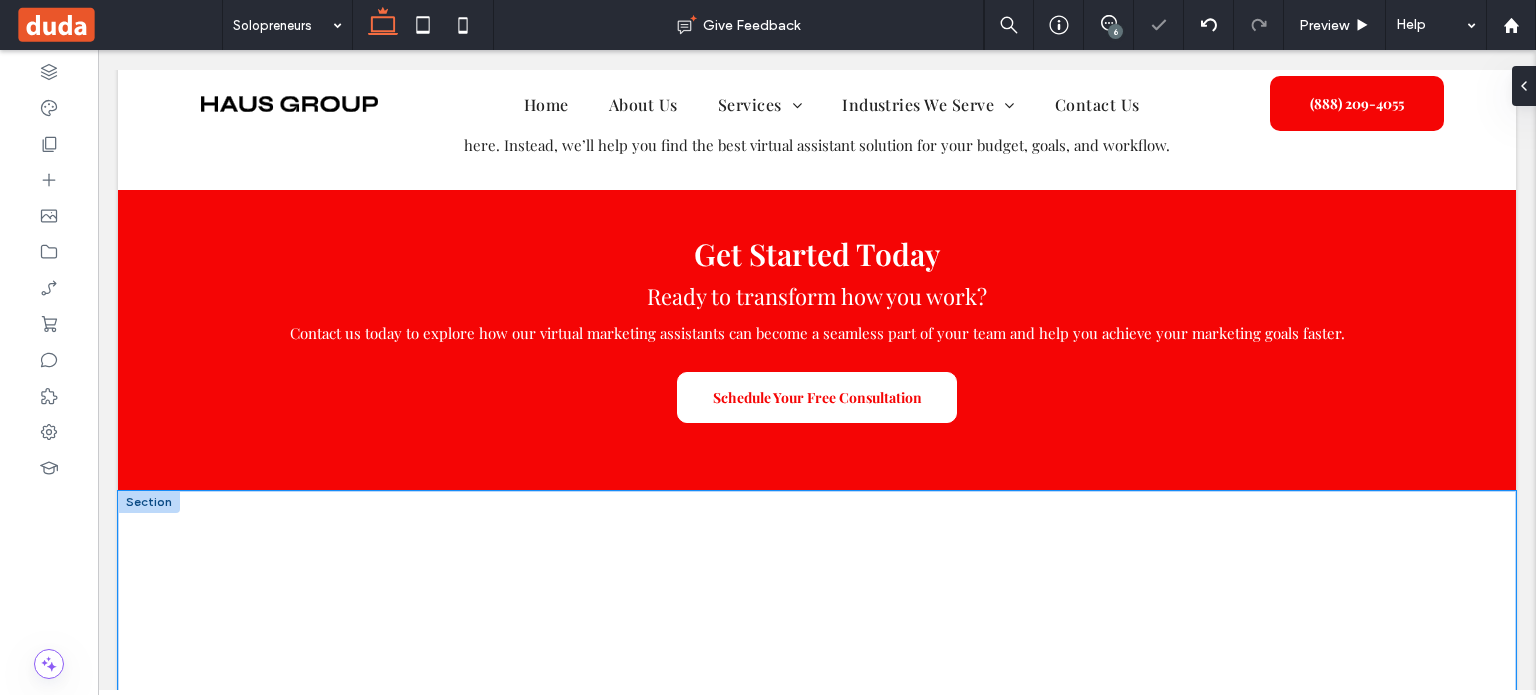 click at bounding box center [817, 611] 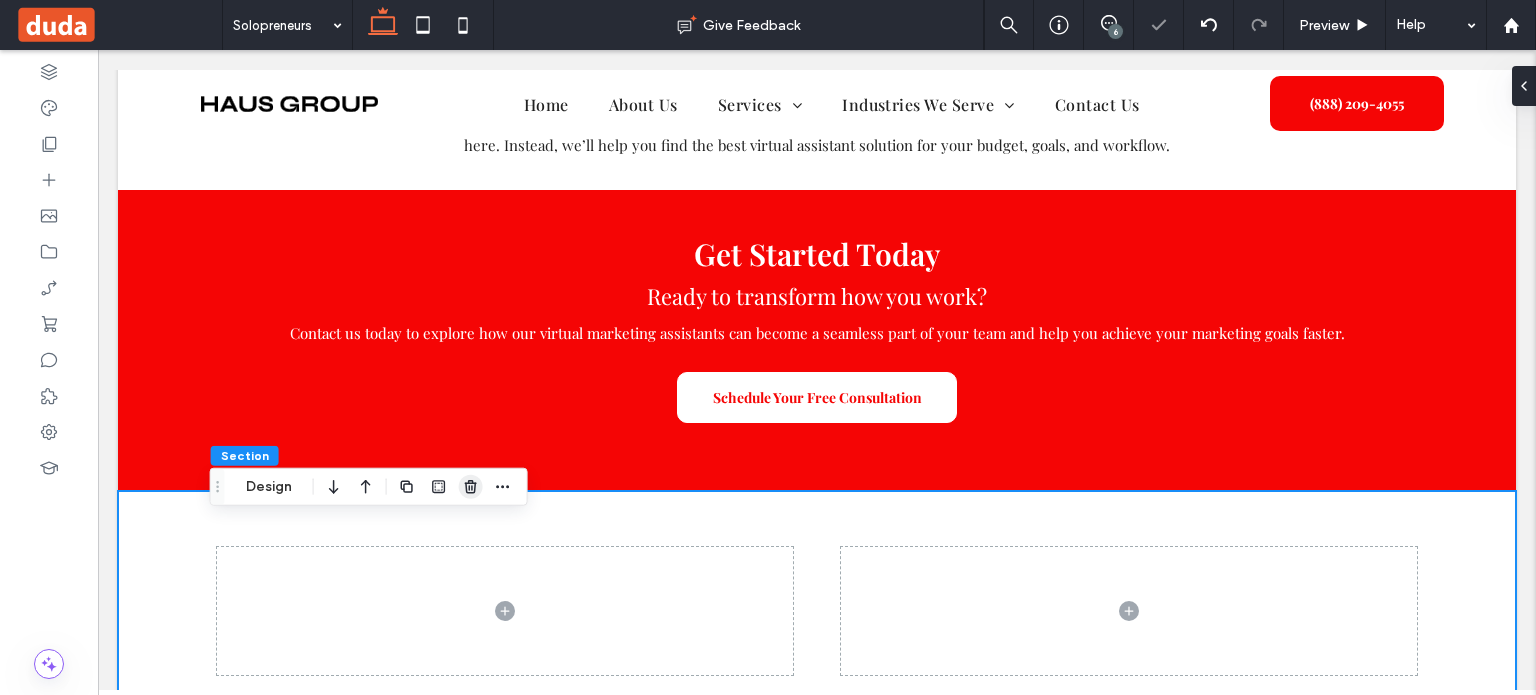 click 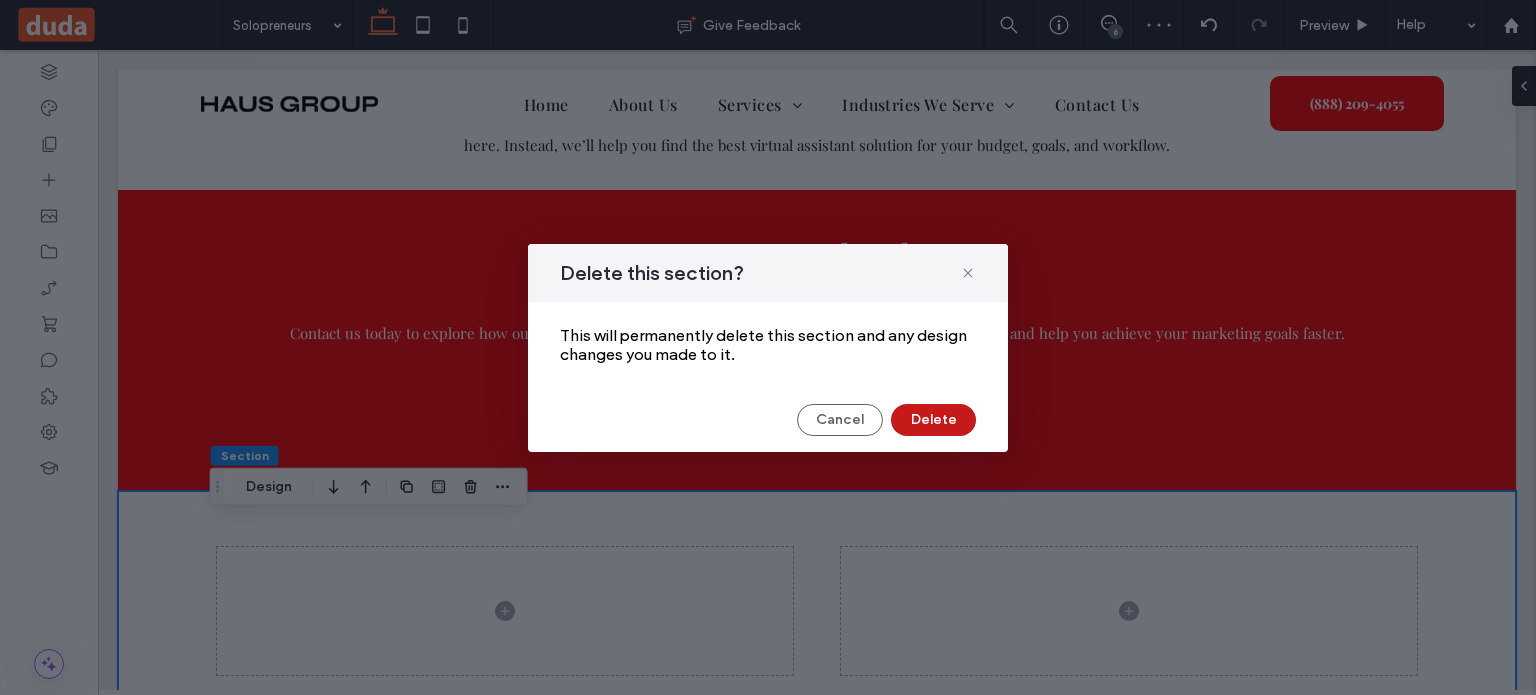 click on "Delete" at bounding box center (933, 420) 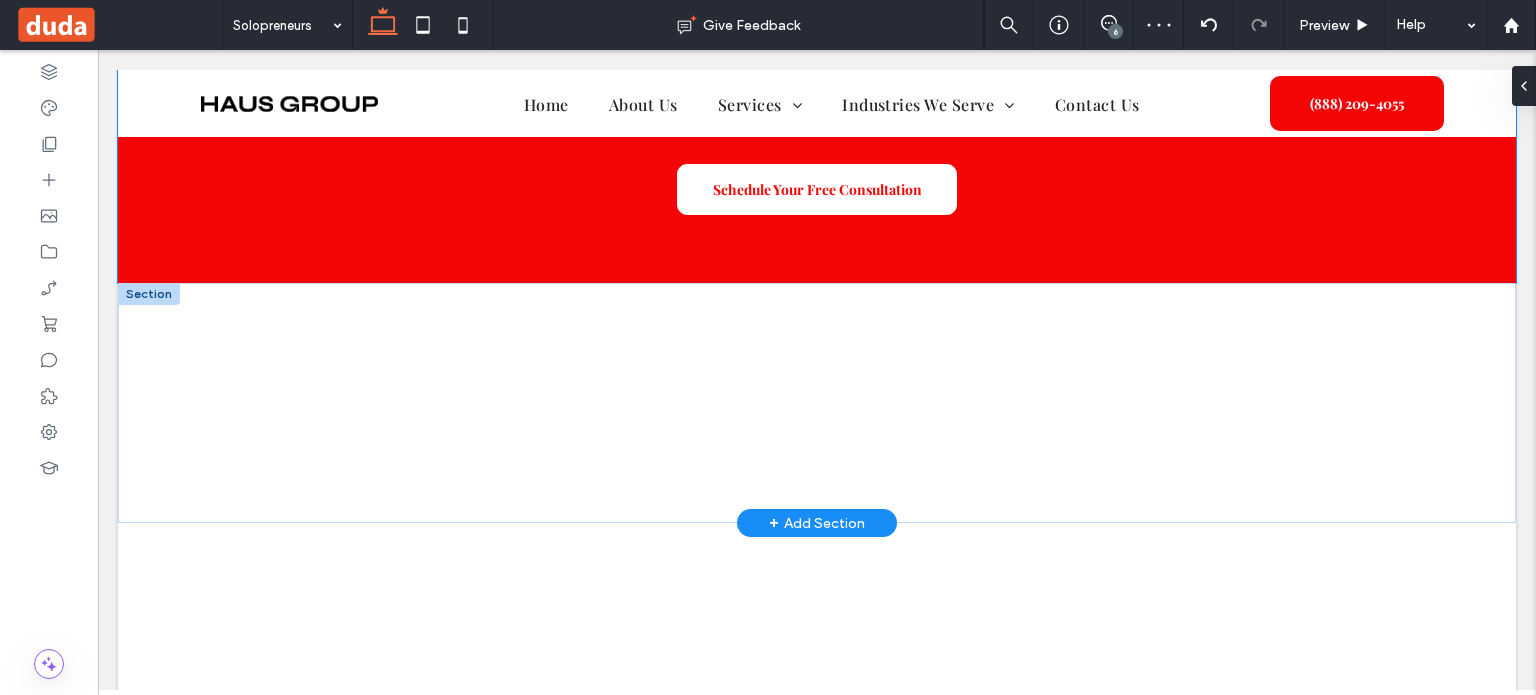 scroll, scrollTop: 2985, scrollLeft: 0, axis: vertical 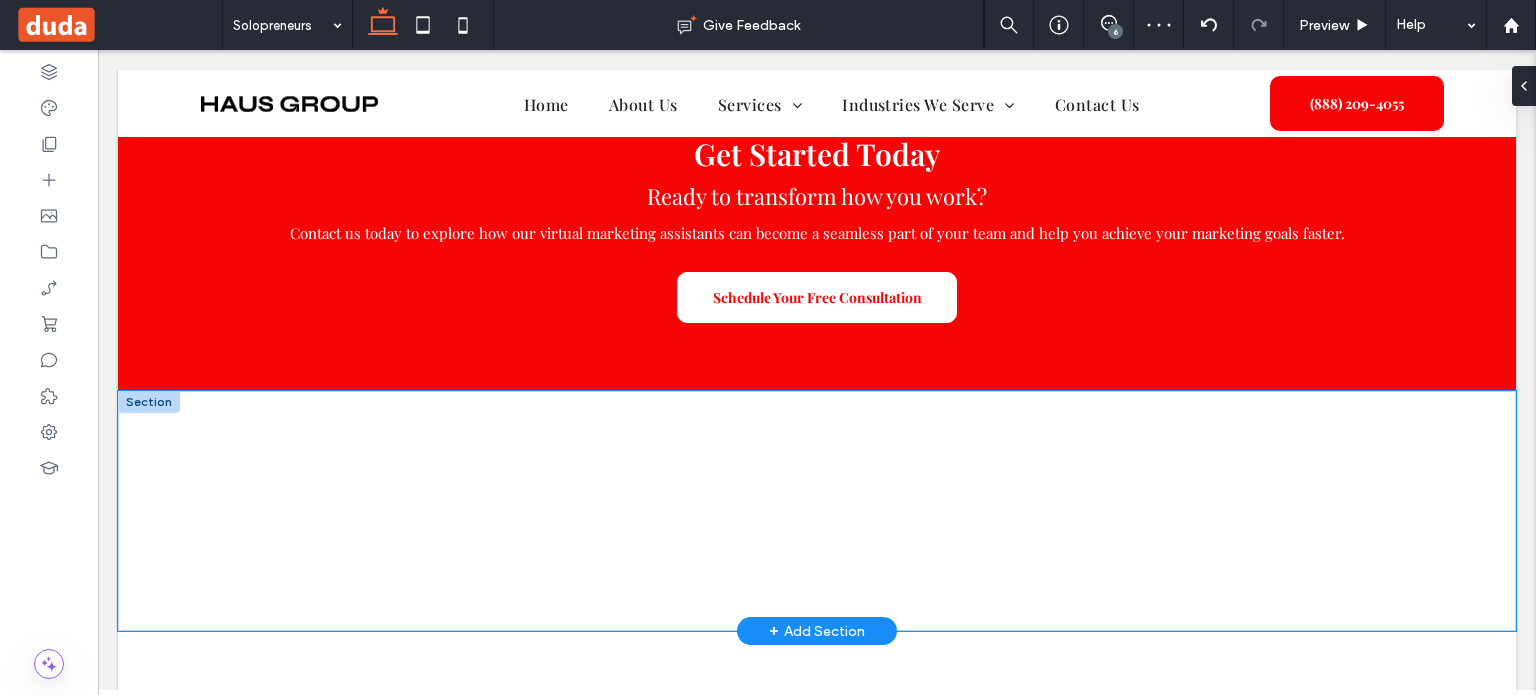 click at bounding box center (817, 511) 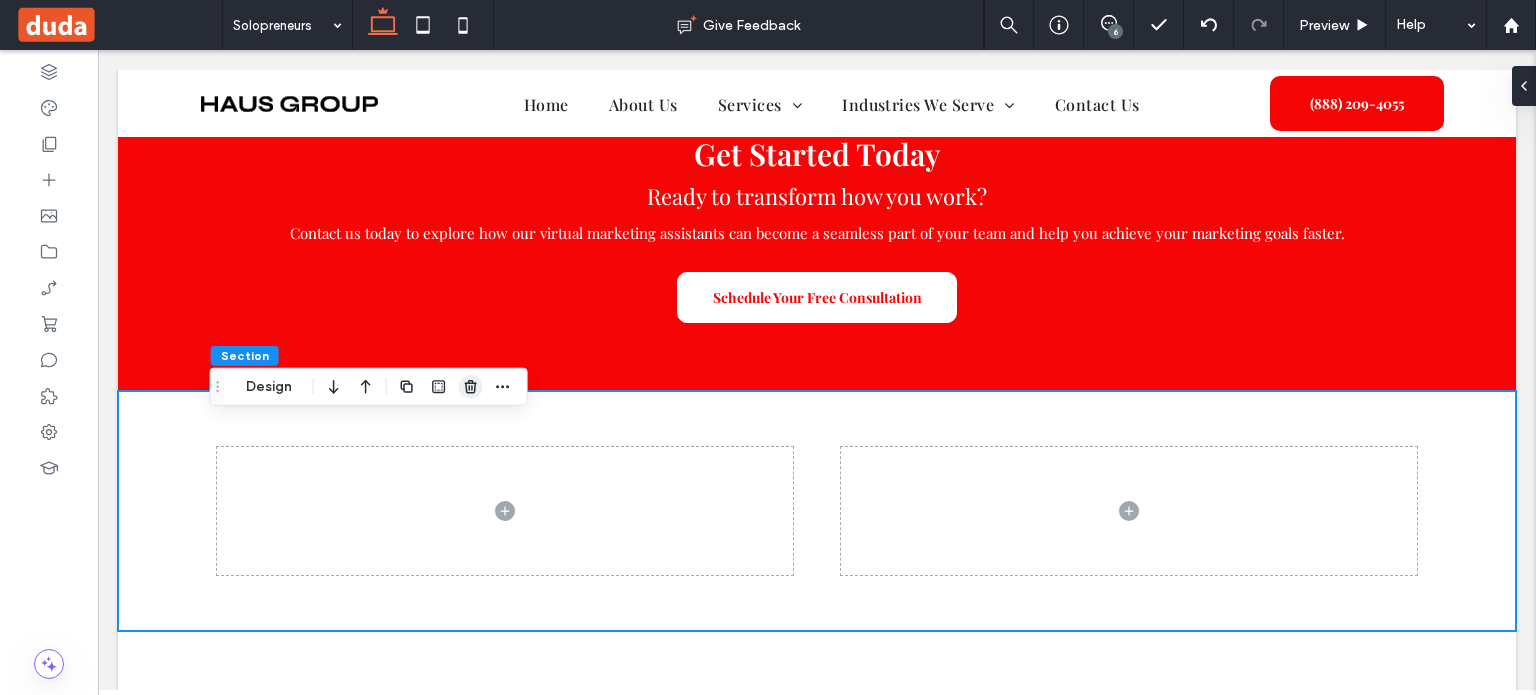 click 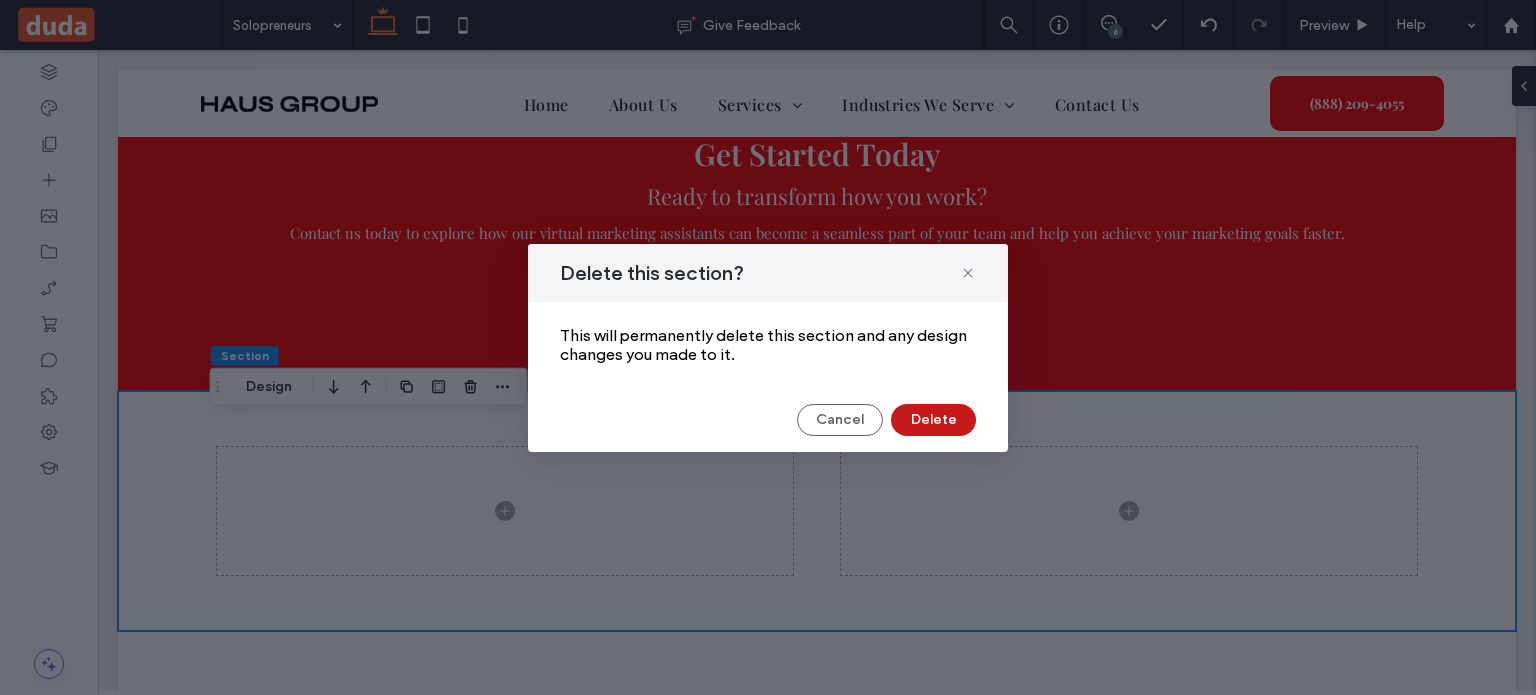 click on "Delete" at bounding box center (933, 420) 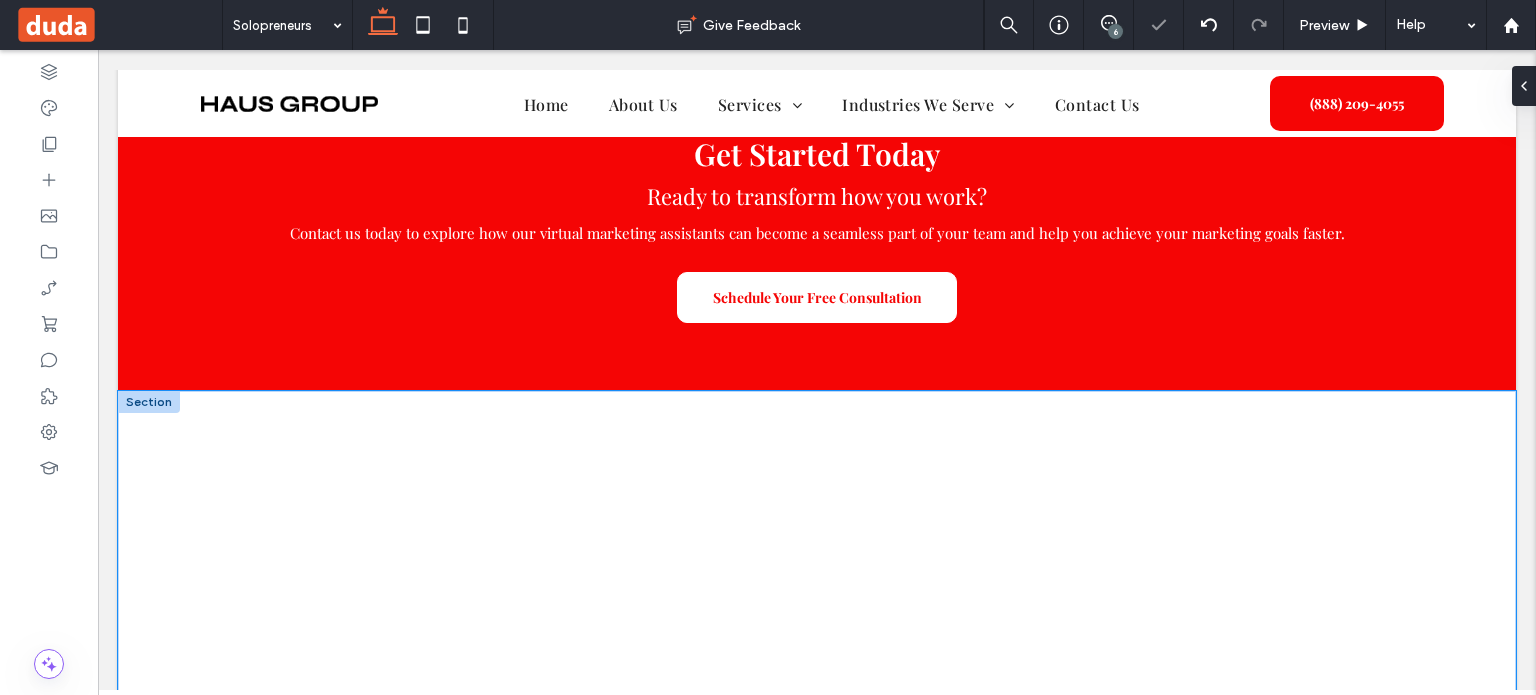 click at bounding box center (817, 551) 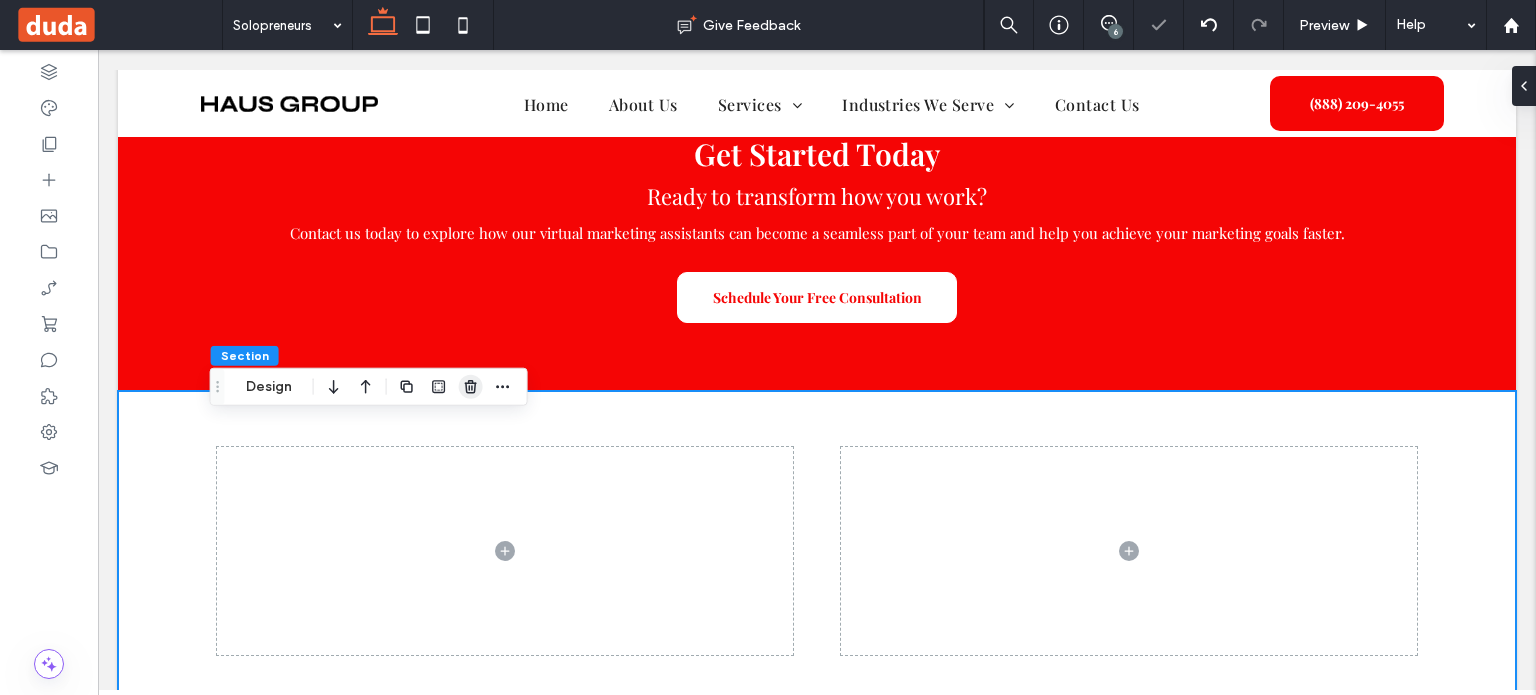 click 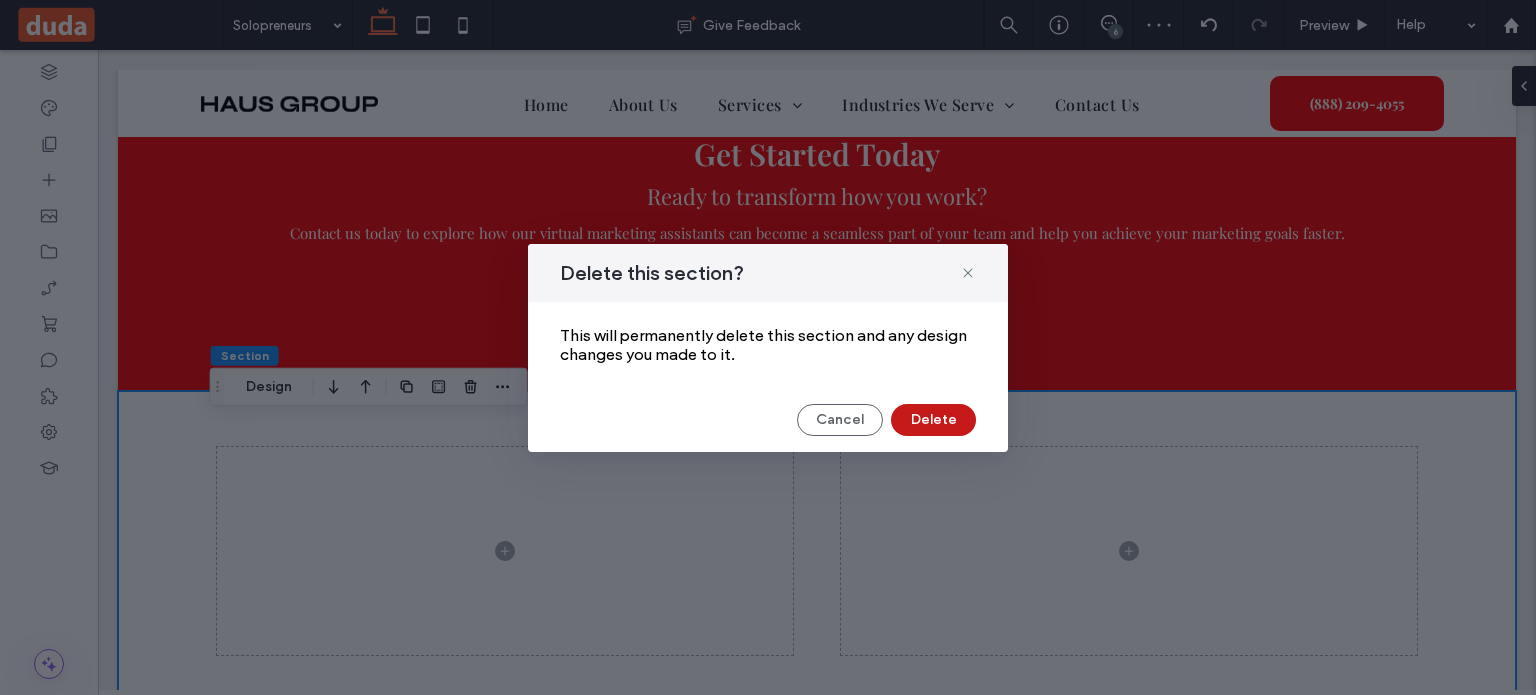 drag, startPoint x: 907, startPoint y: 420, endPoint x: 810, endPoint y: 370, distance: 109.128365 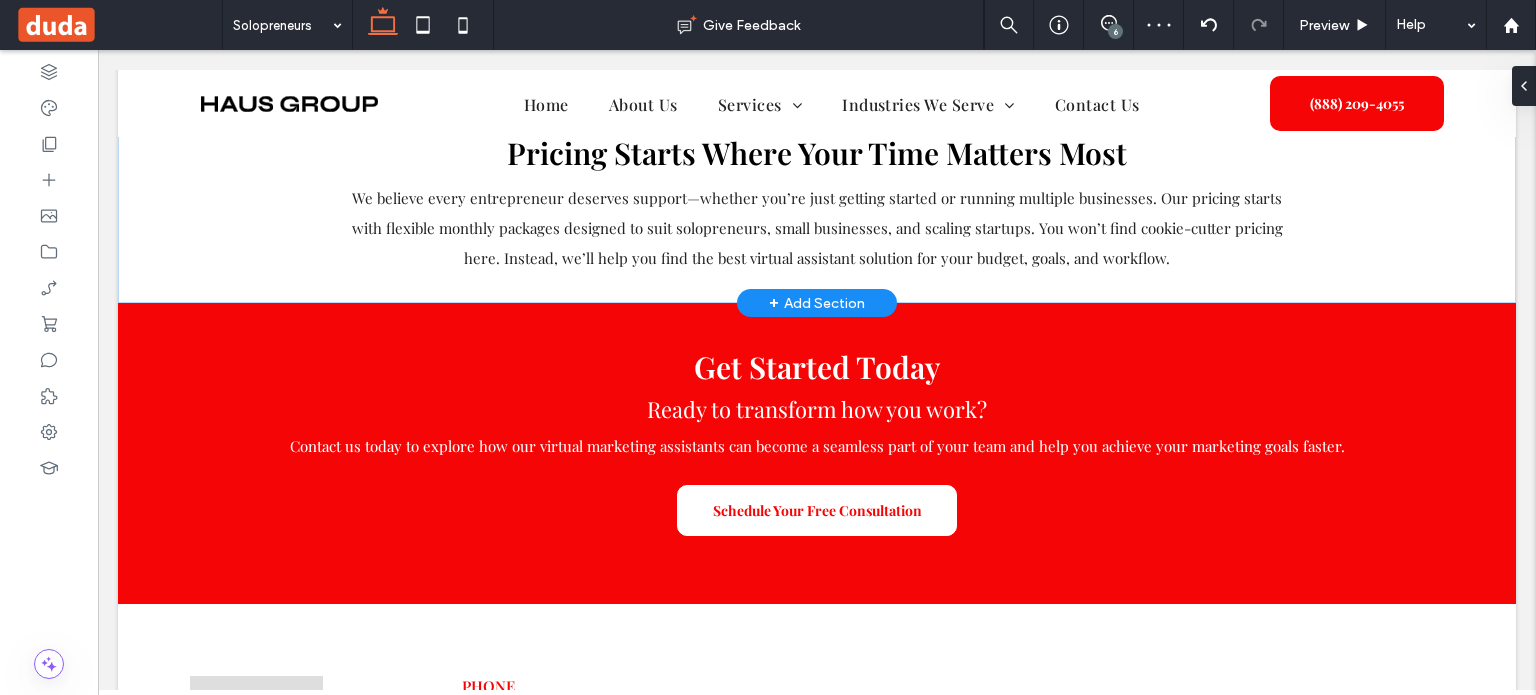 scroll, scrollTop: 2785, scrollLeft: 0, axis: vertical 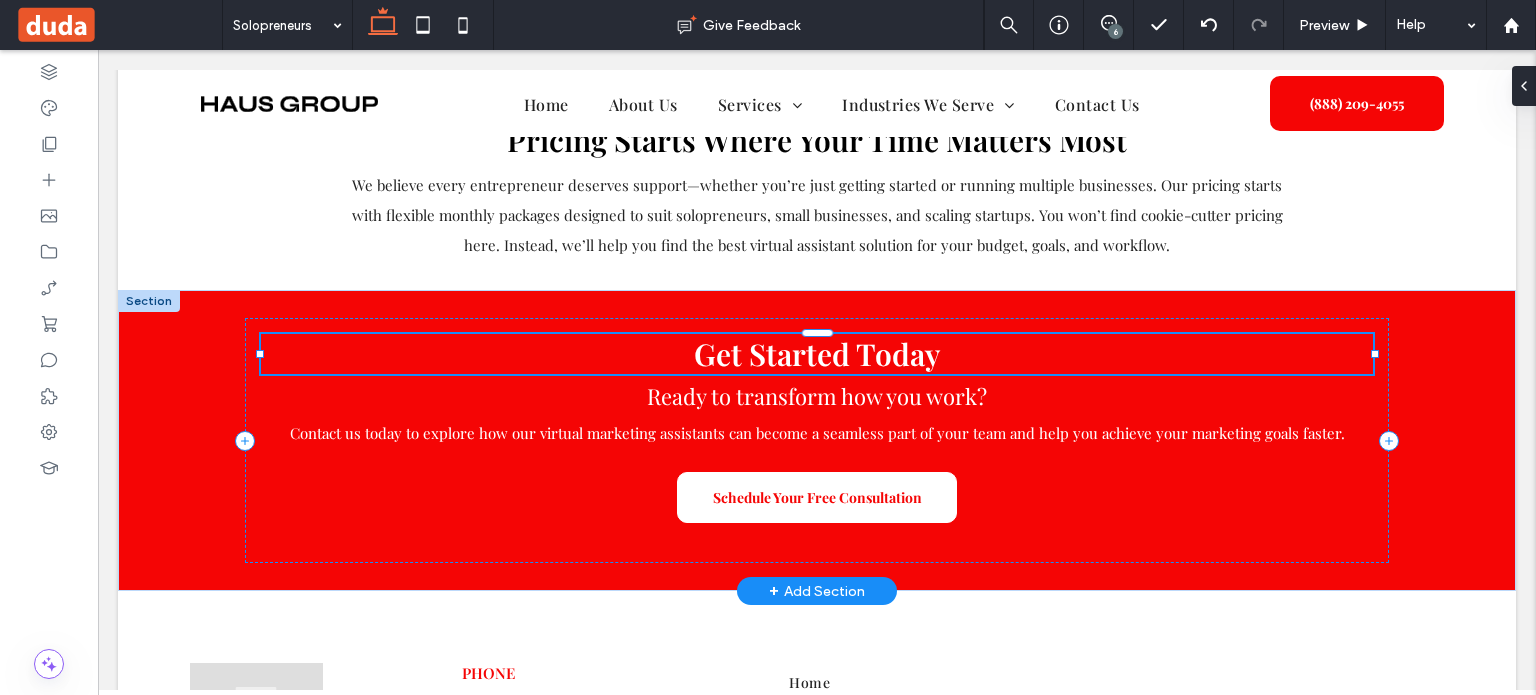 click on "Get Started Today" at bounding box center [817, 354] 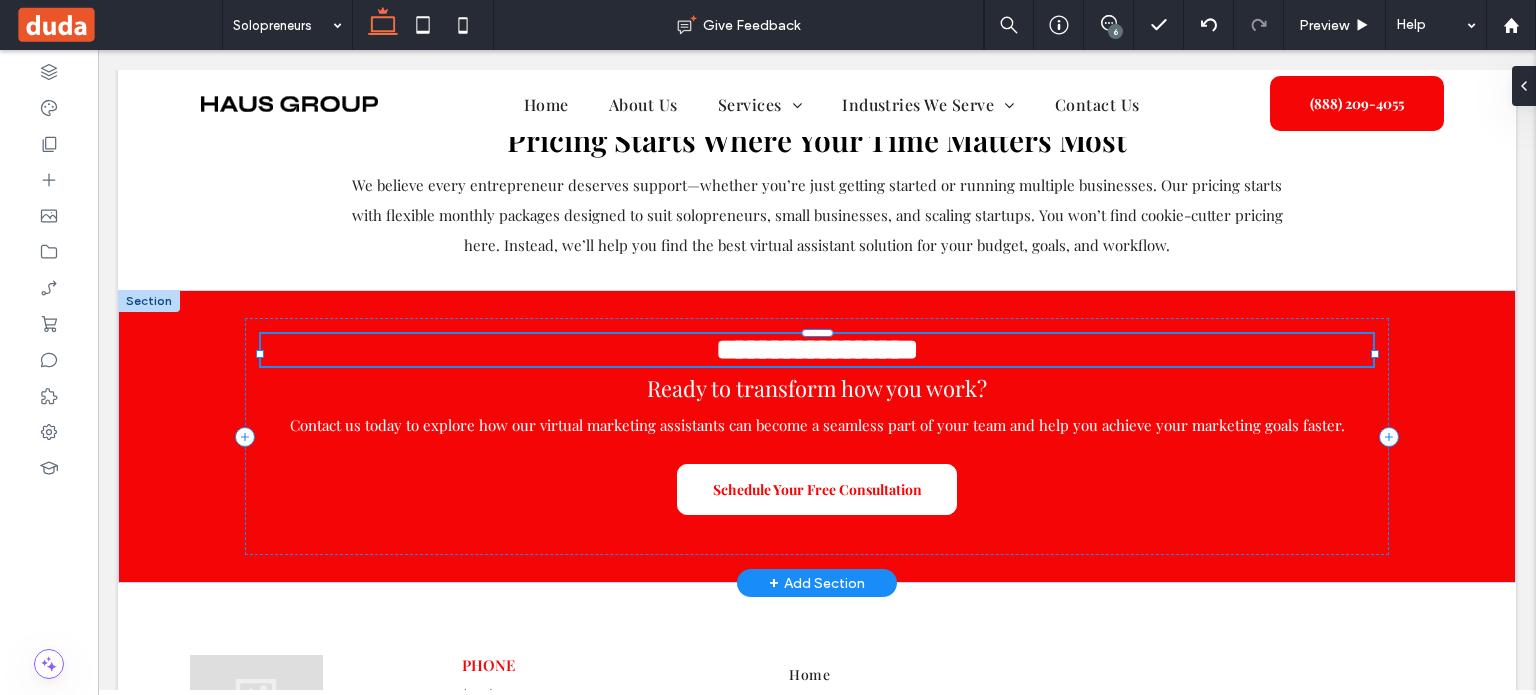 click on "**********" at bounding box center [817, 349] 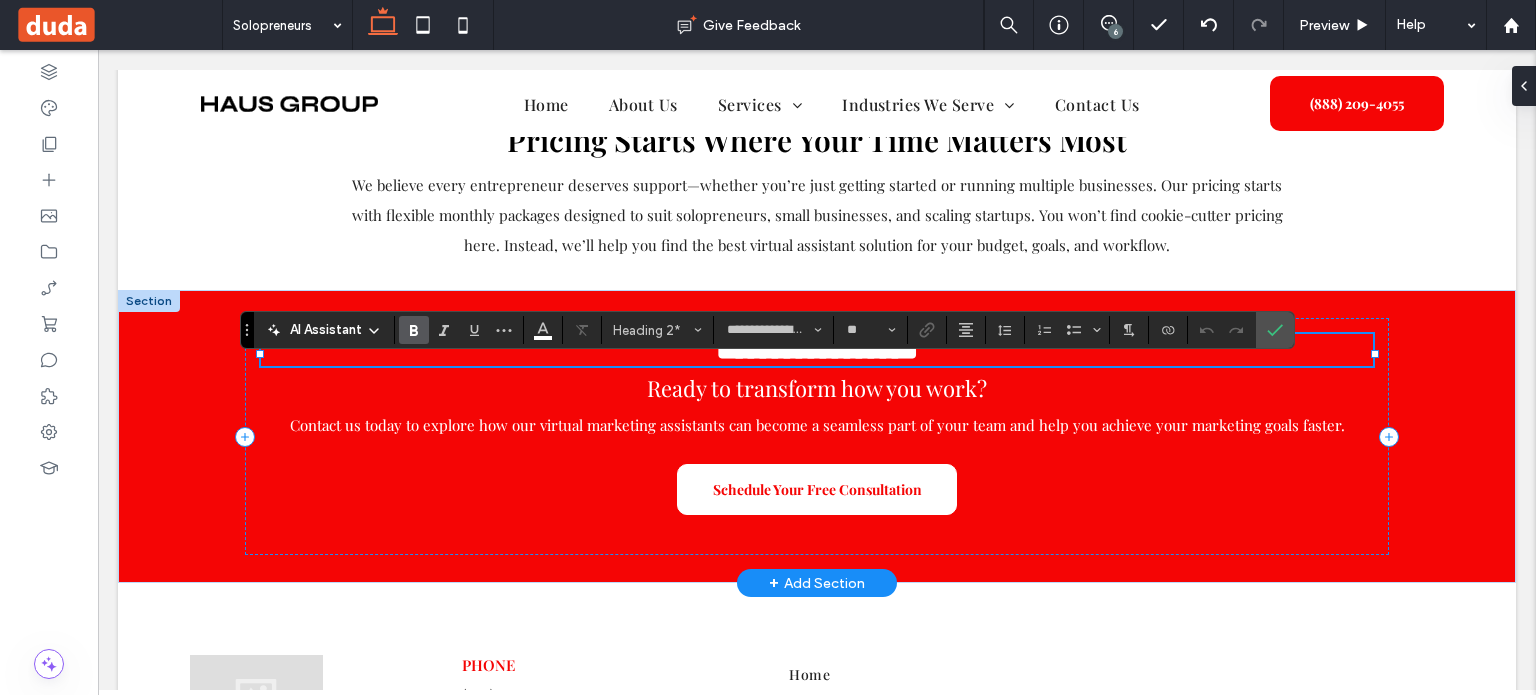 click on "**********" at bounding box center [817, 349] 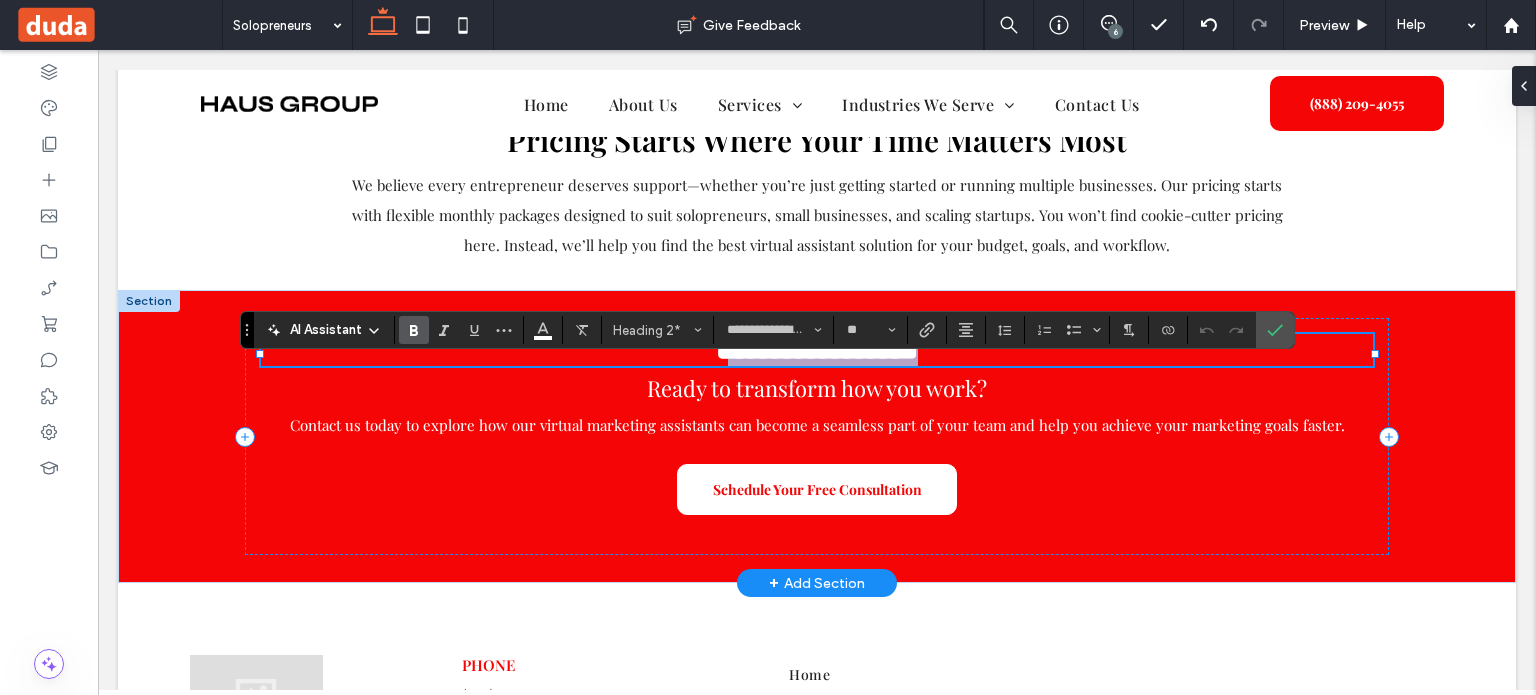drag, startPoint x: 712, startPoint y: 380, endPoint x: 1044, endPoint y: 402, distance: 332.72812 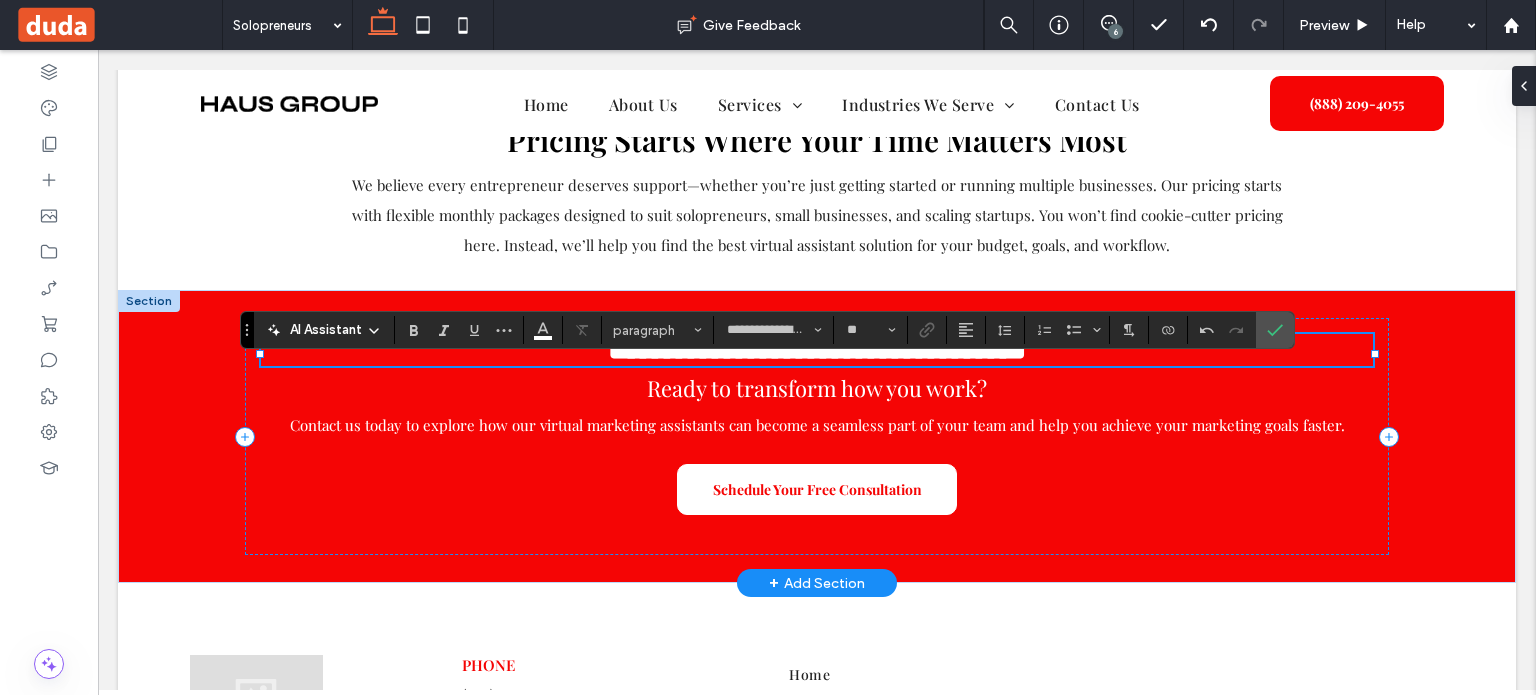 type on "**" 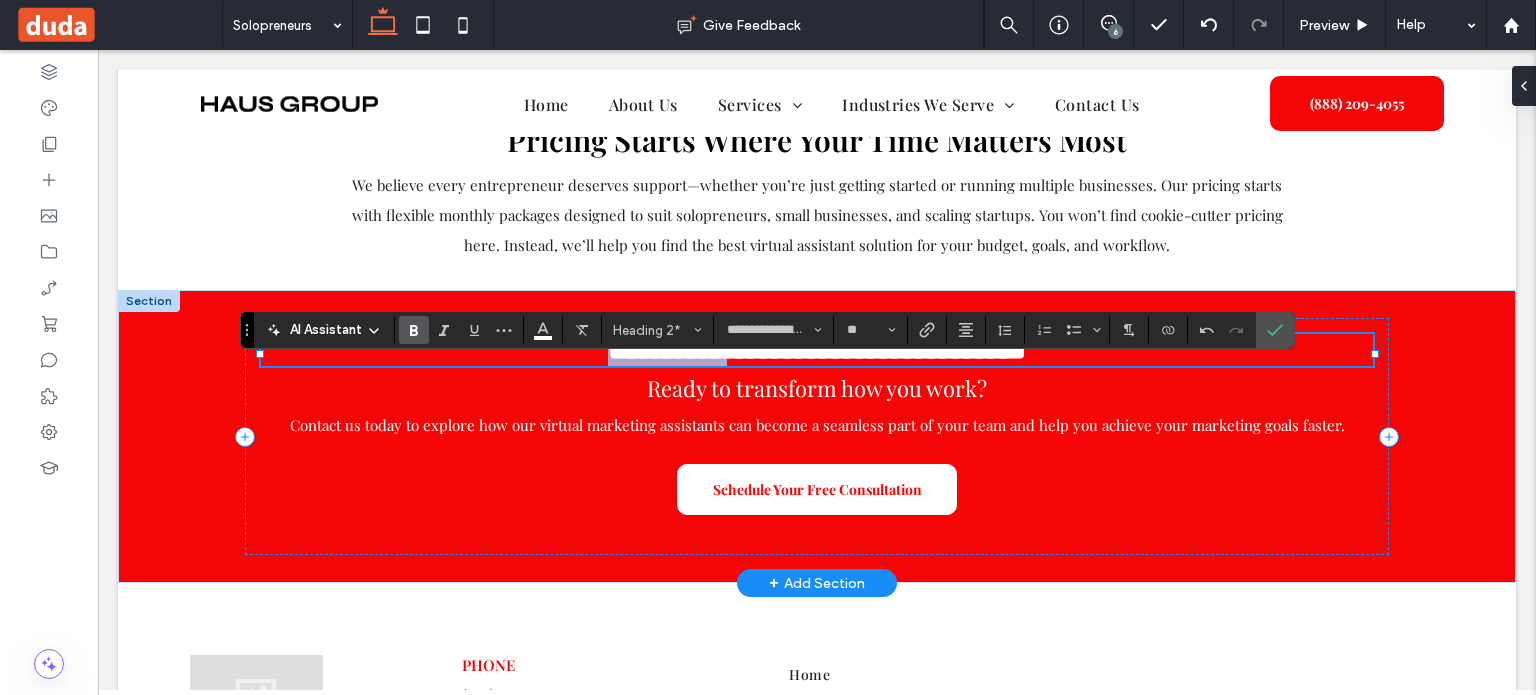 drag, startPoint x: 715, startPoint y: 386, endPoint x: 444, endPoint y: 364, distance: 271.8915 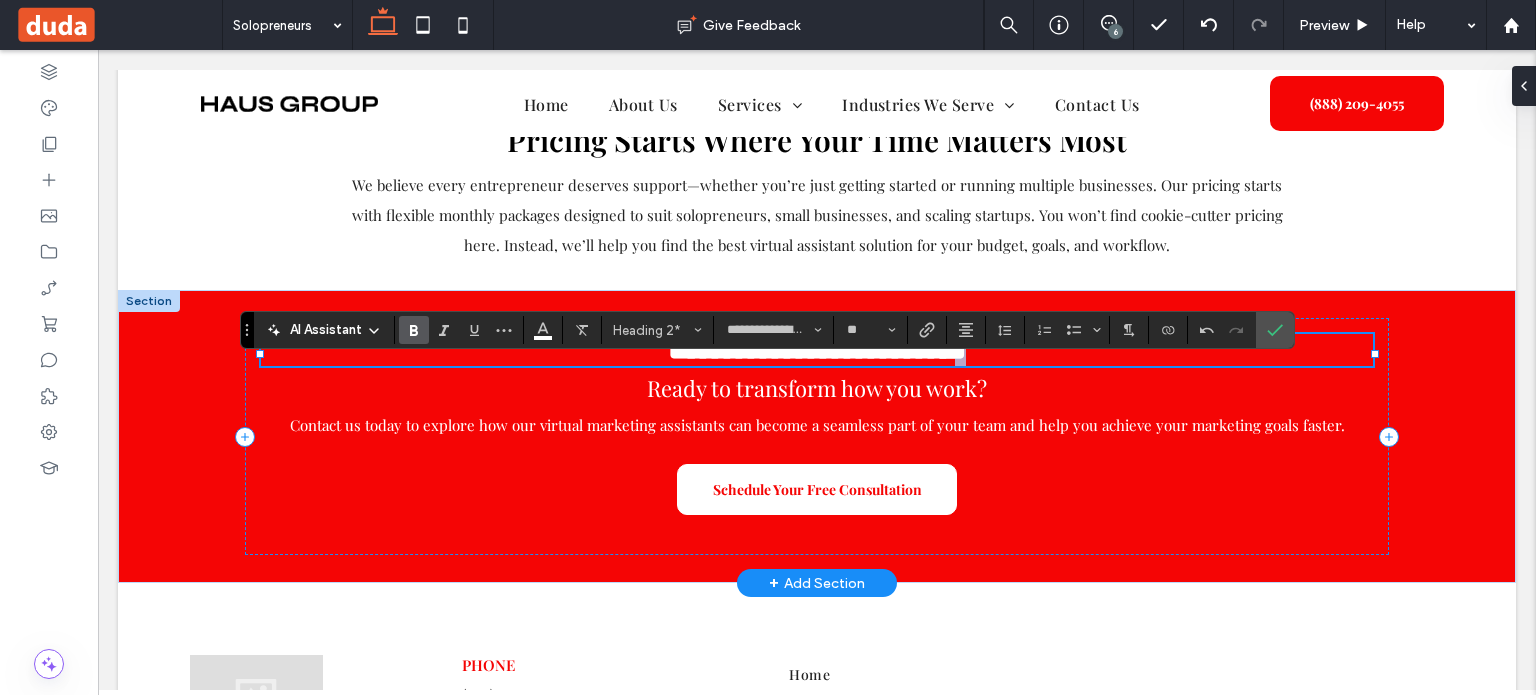 drag, startPoint x: 960, startPoint y: 387, endPoint x: 996, endPoint y: 386, distance: 36.013885 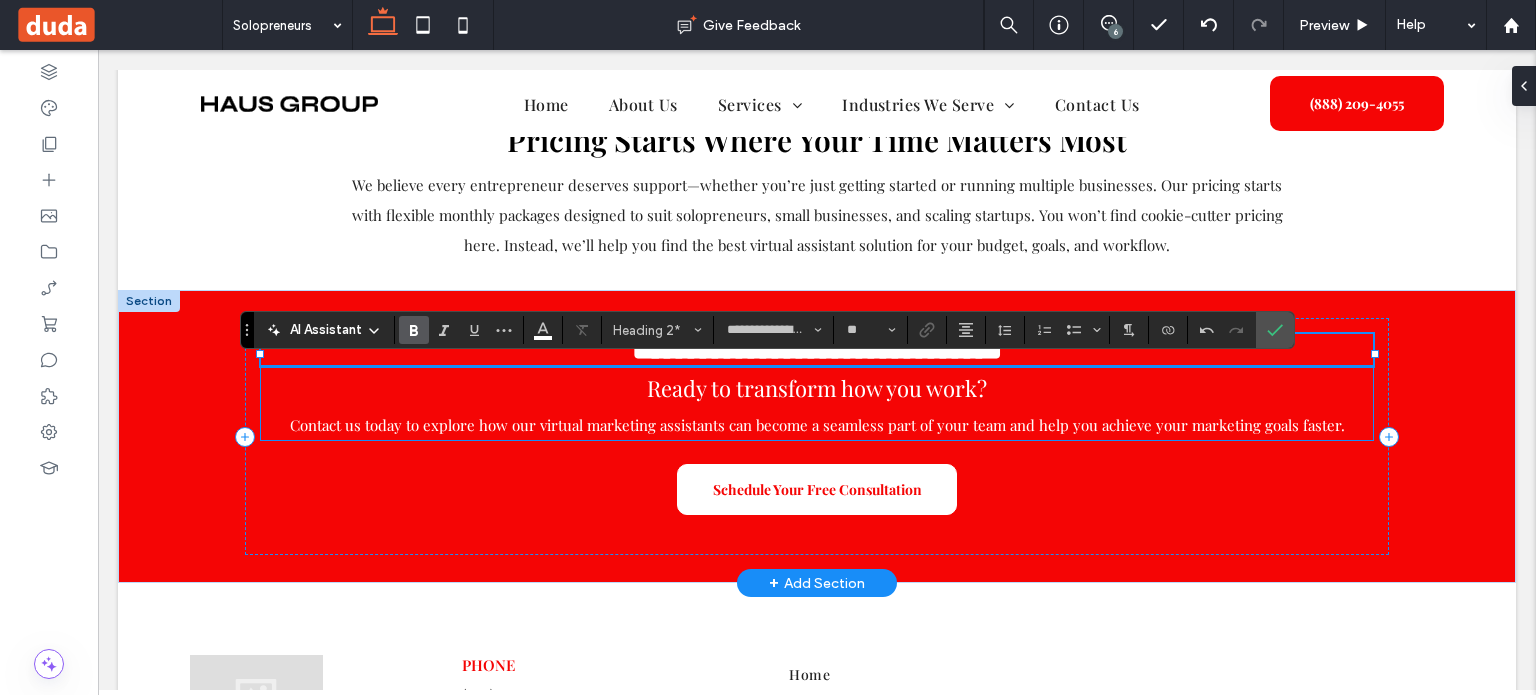 click on "Ready to transform how you work?" at bounding box center [817, 388] 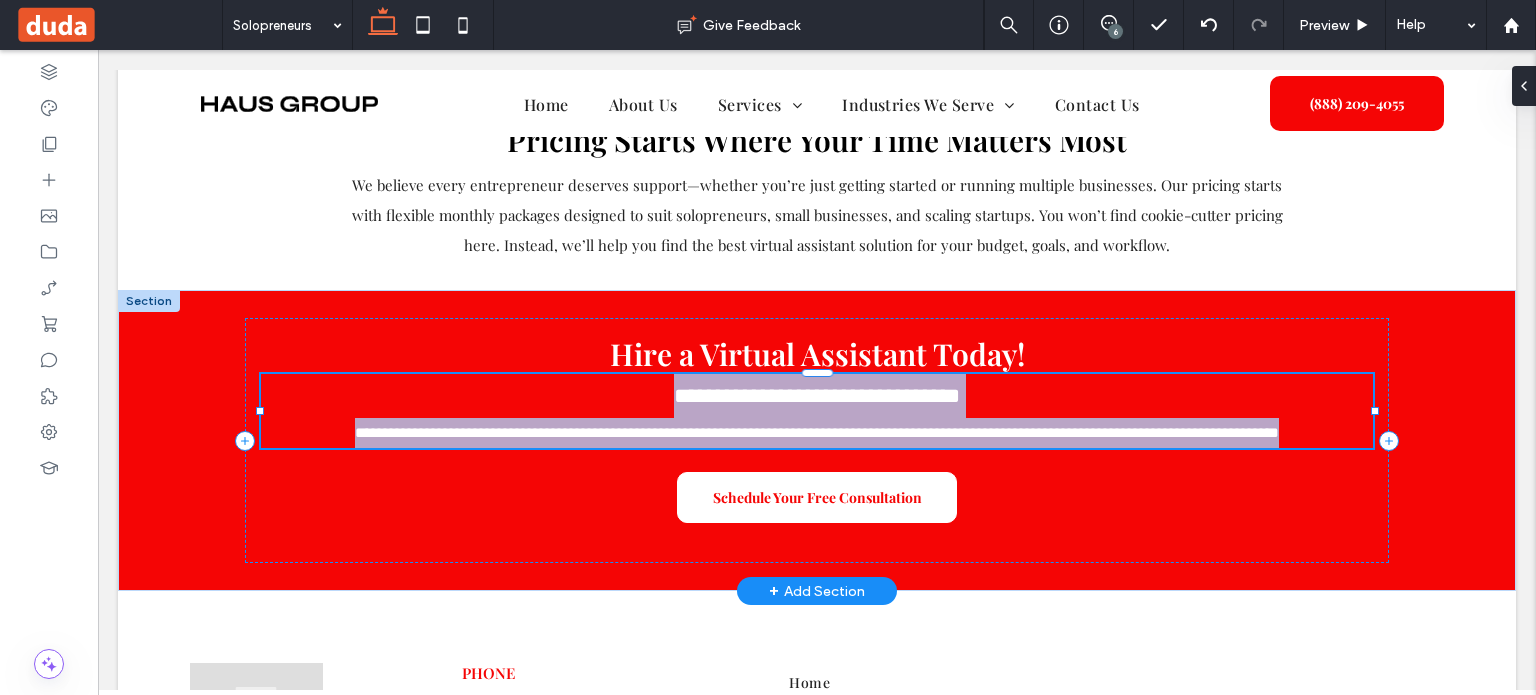 click on "**********" at bounding box center [817, 411] 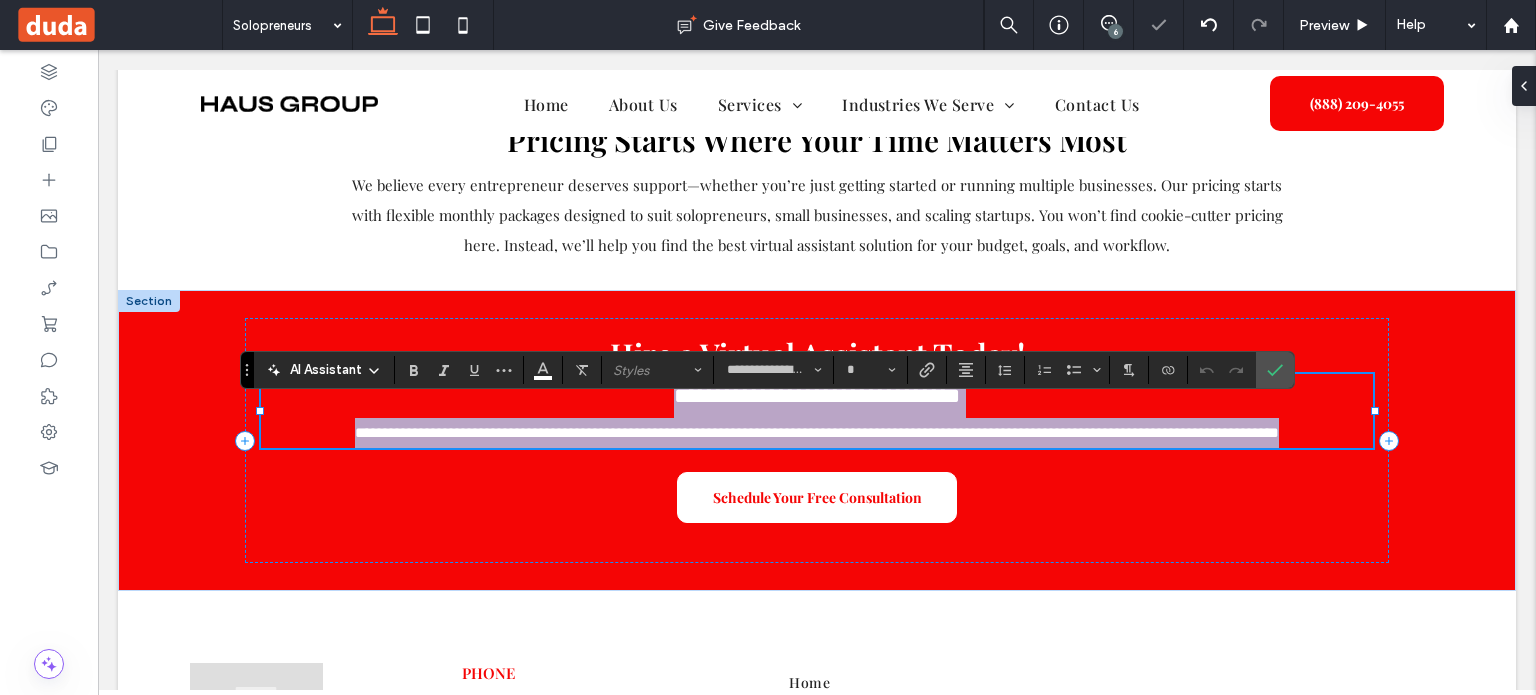 click on "**********" at bounding box center (817, 396) 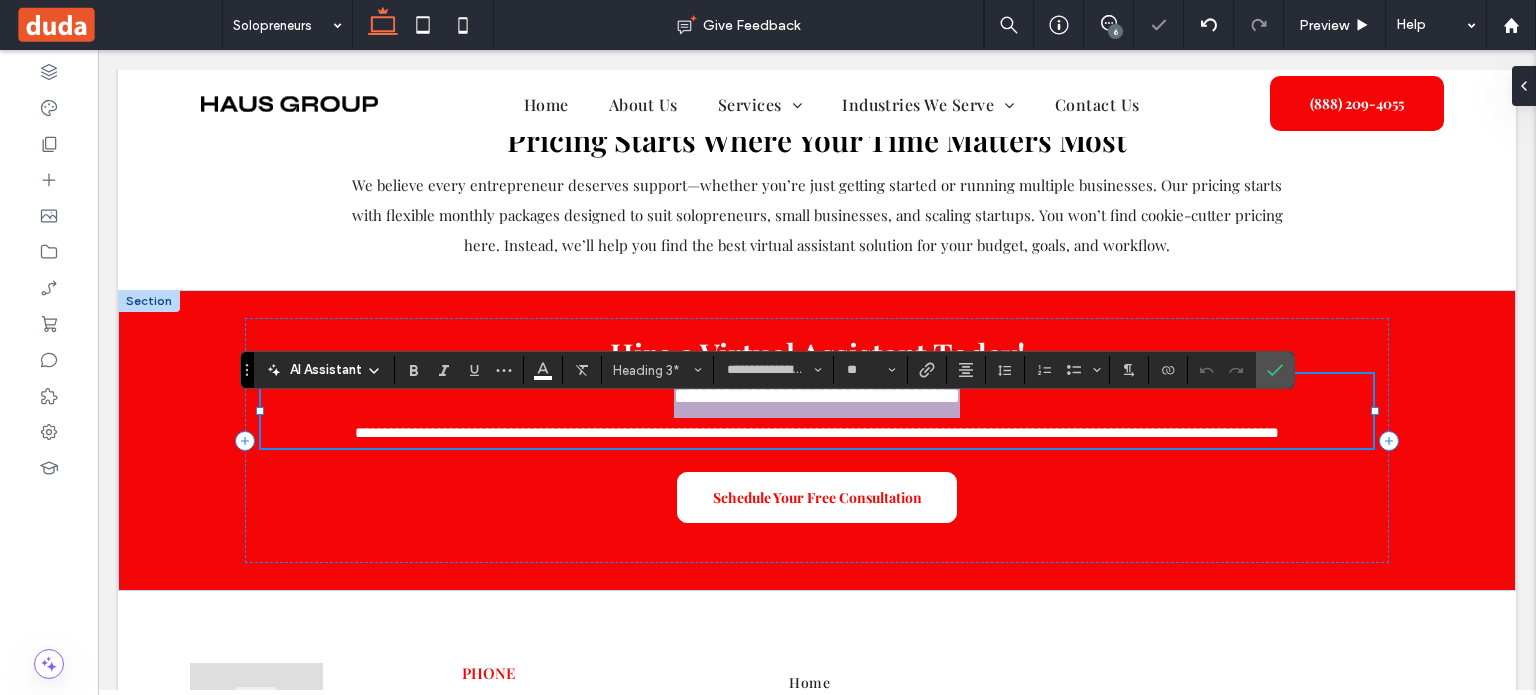 drag, startPoint x: 1004, startPoint y: 435, endPoint x: 379, endPoint y: 412, distance: 625.42303 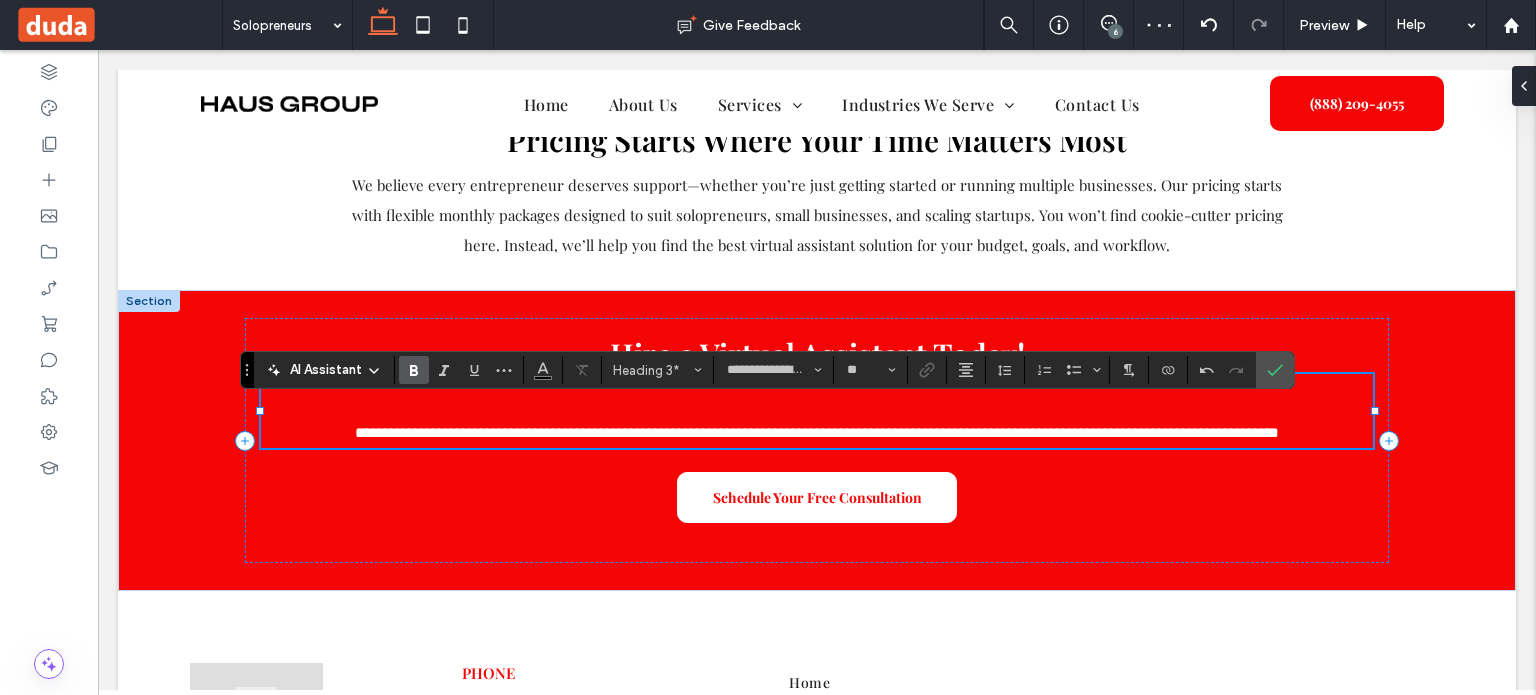 type on "**" 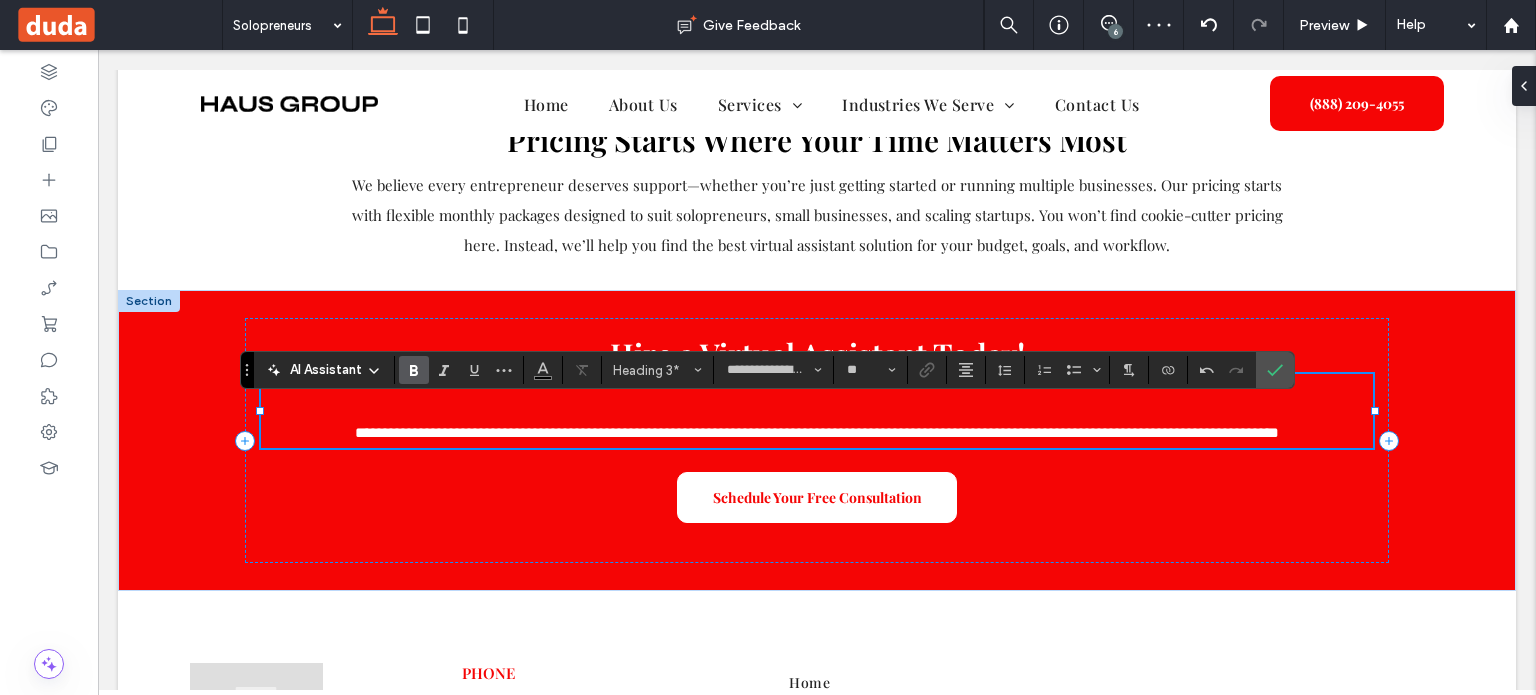 click on "**********" at bounding box center [817, 433] 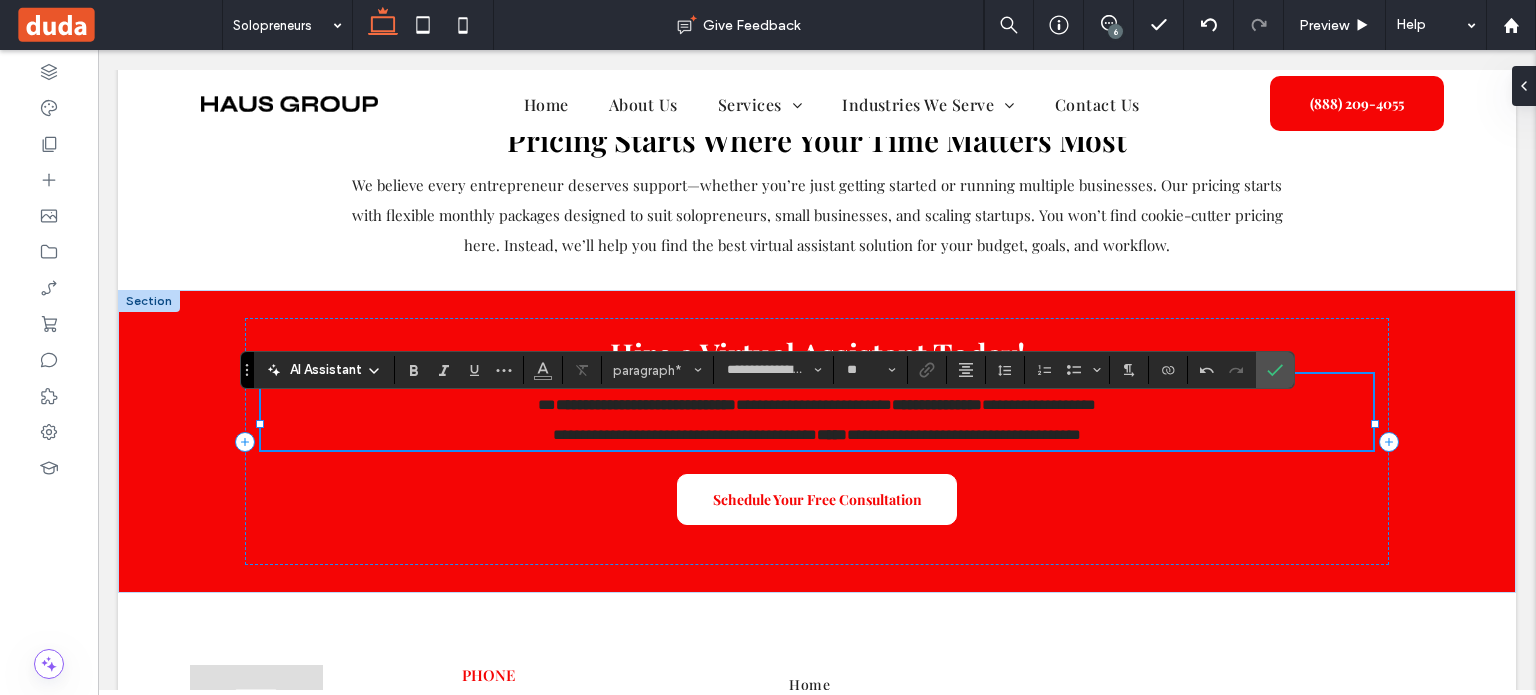 scroll, scrollTop: 0, scrollLeft: 0, axis: both 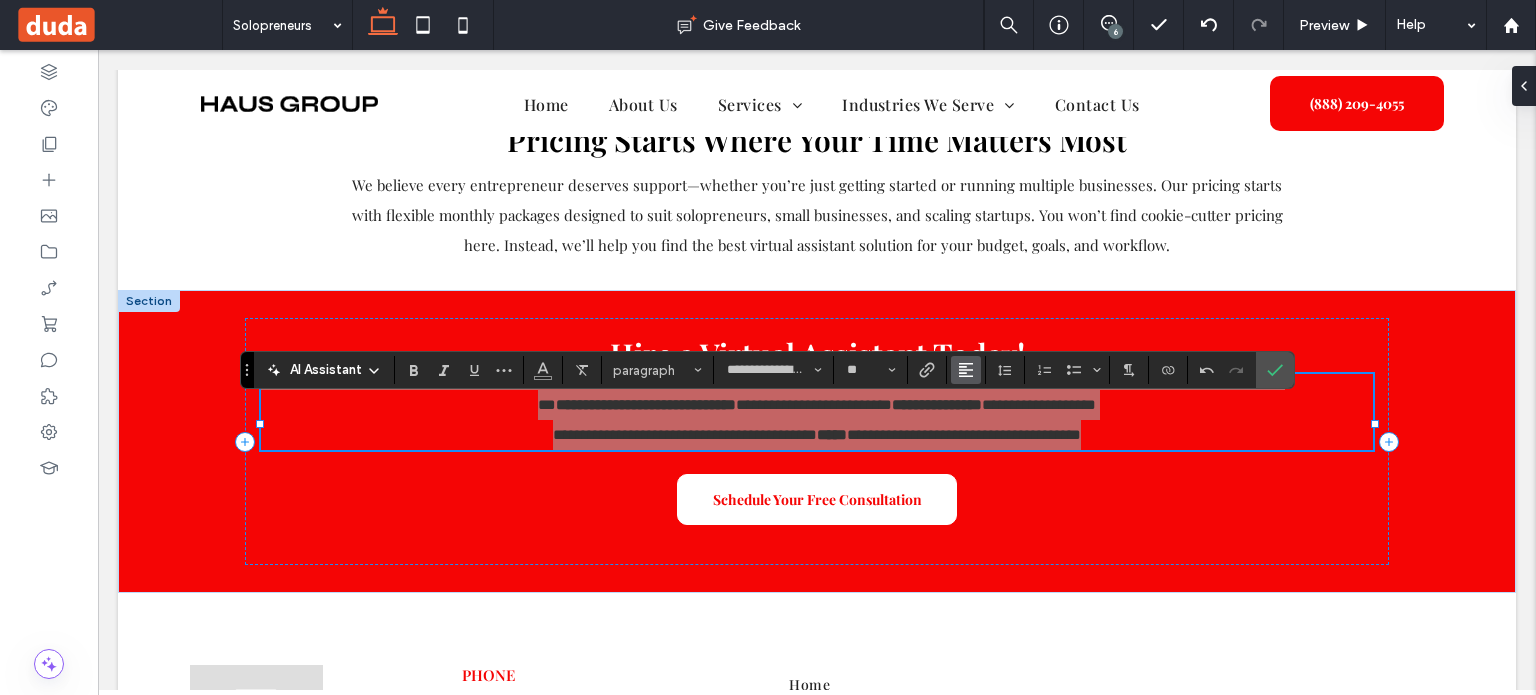 click at bounding box center [966, 370] 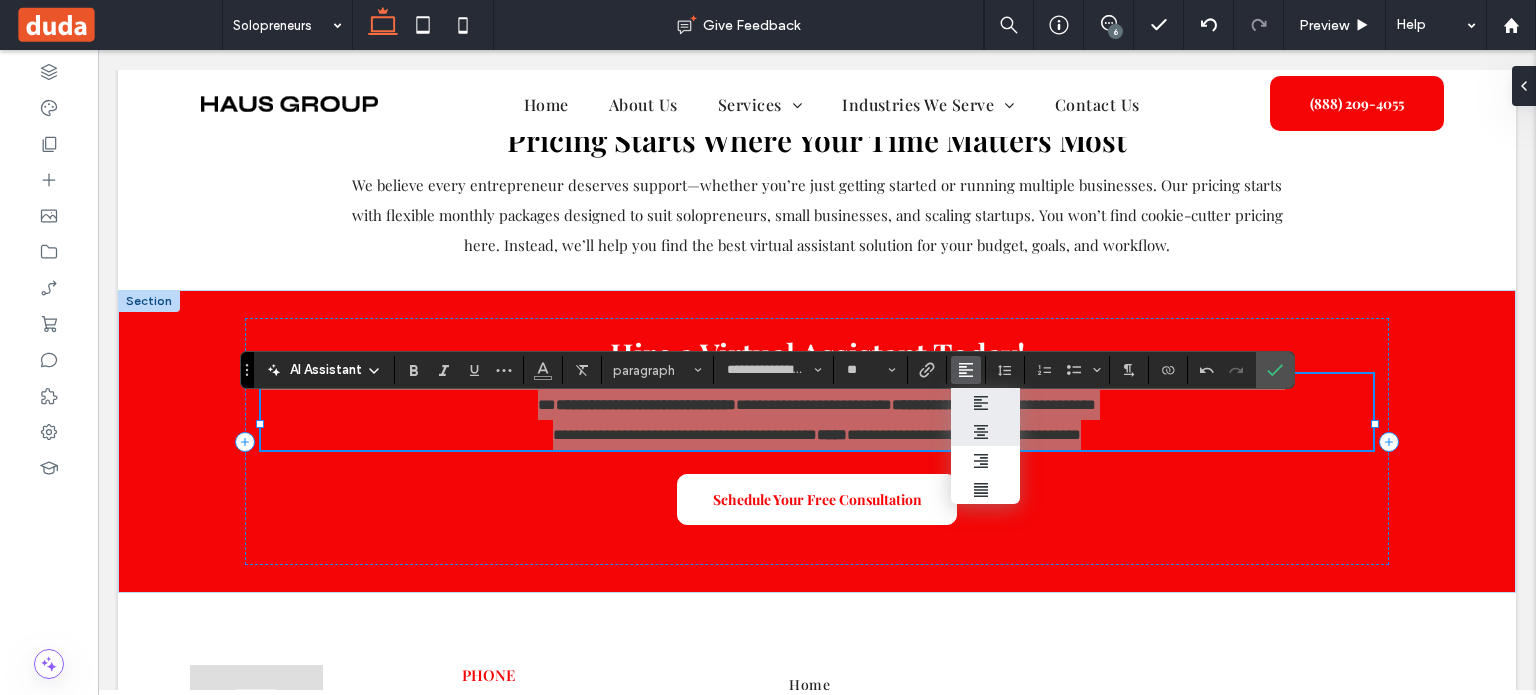 drag, startPoint x: 969, startPoint y: 431, endPoint x: 583, endPoint y: 413, distance: 386.41946 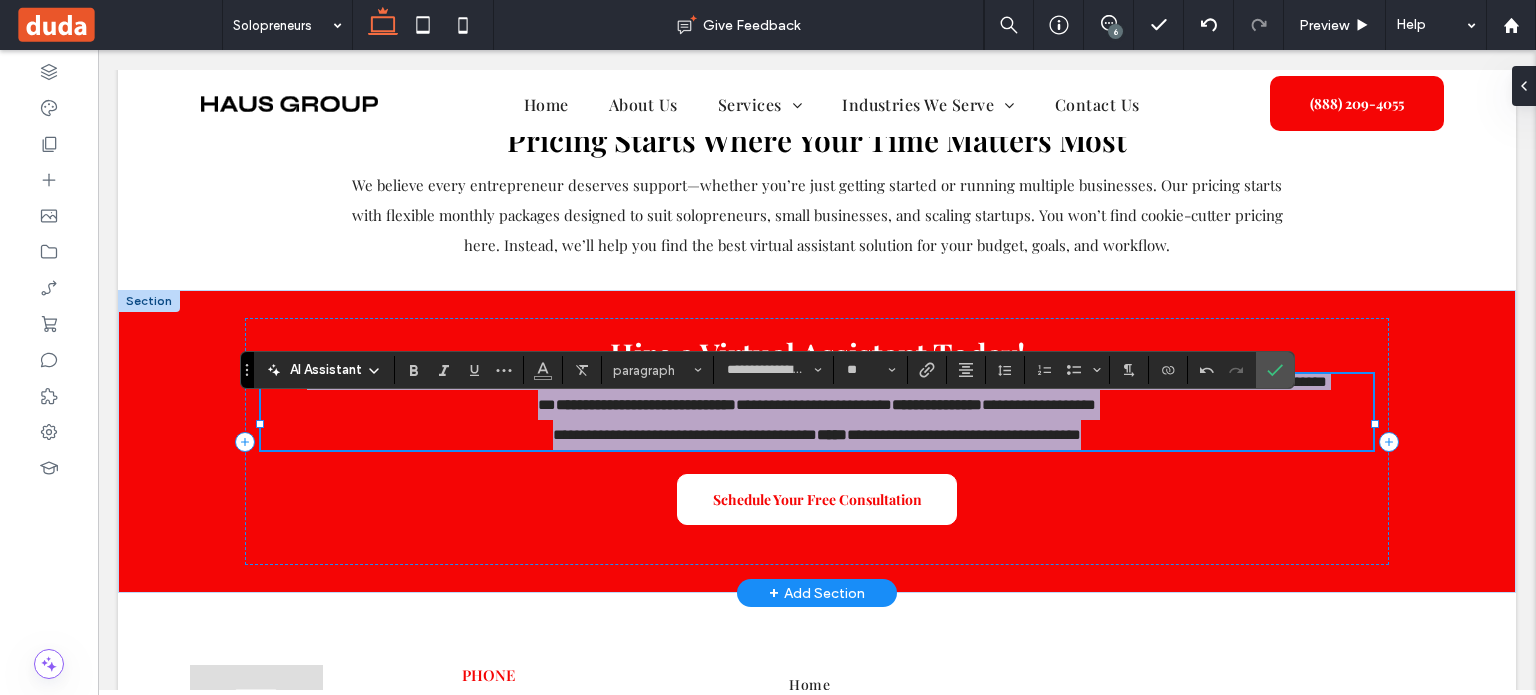 click on "**********" at bounding box center [817, 420] 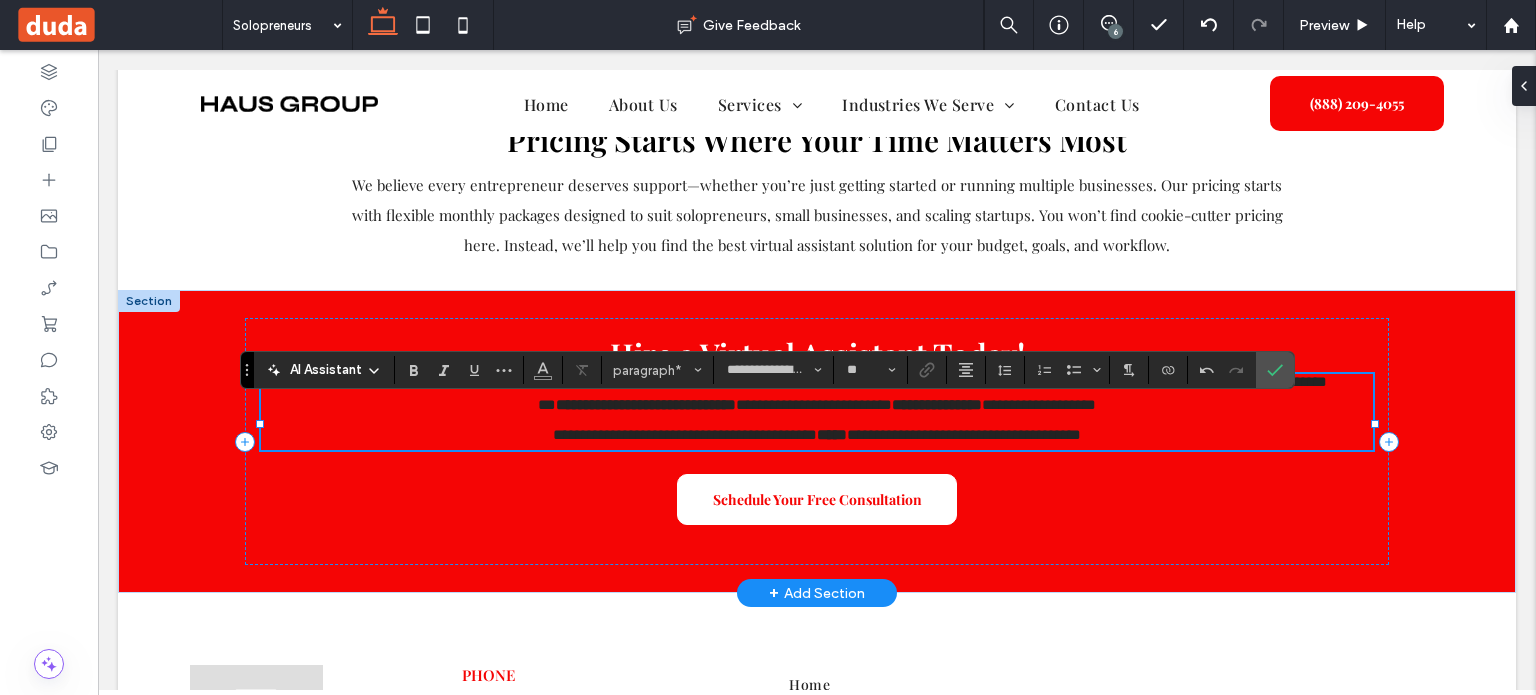 click on "**********" at bounding box center (824, 419) 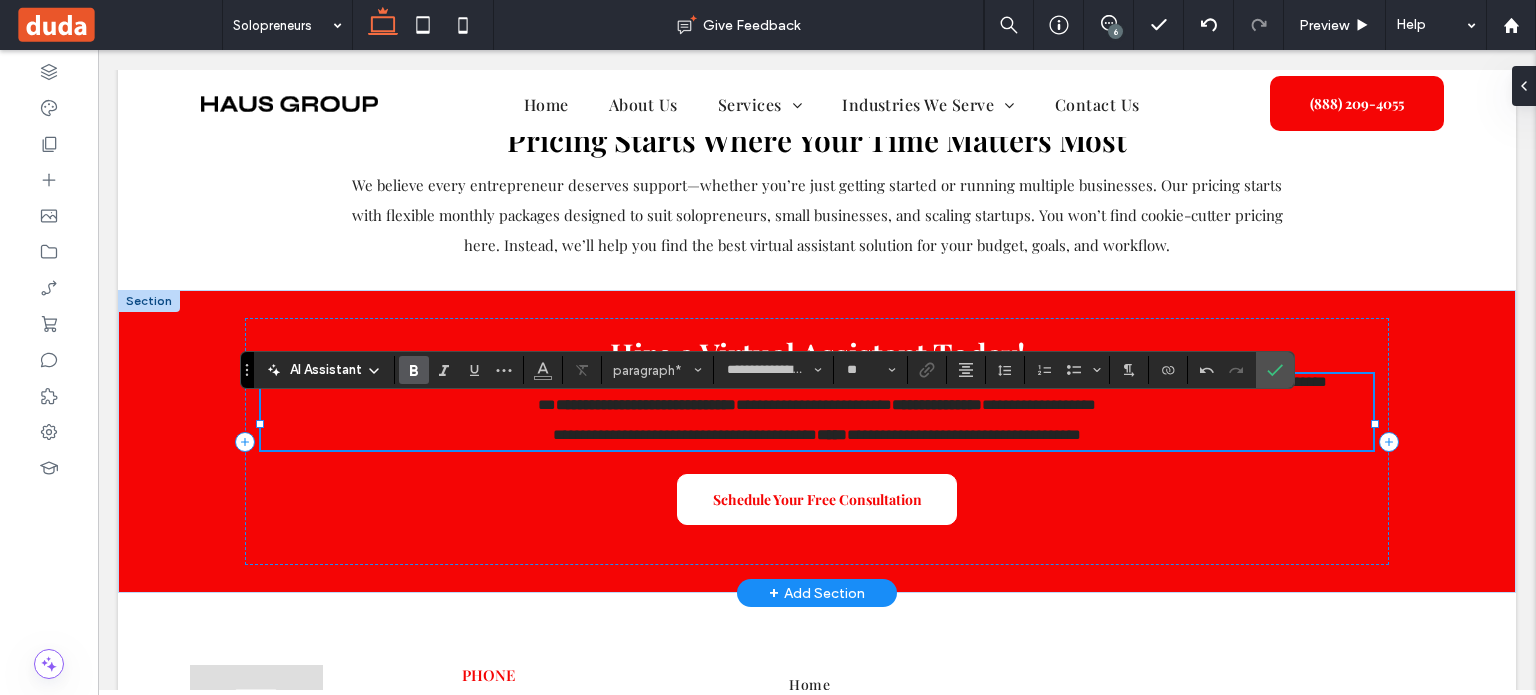 click on "**********" at bounding box center [646, 404] 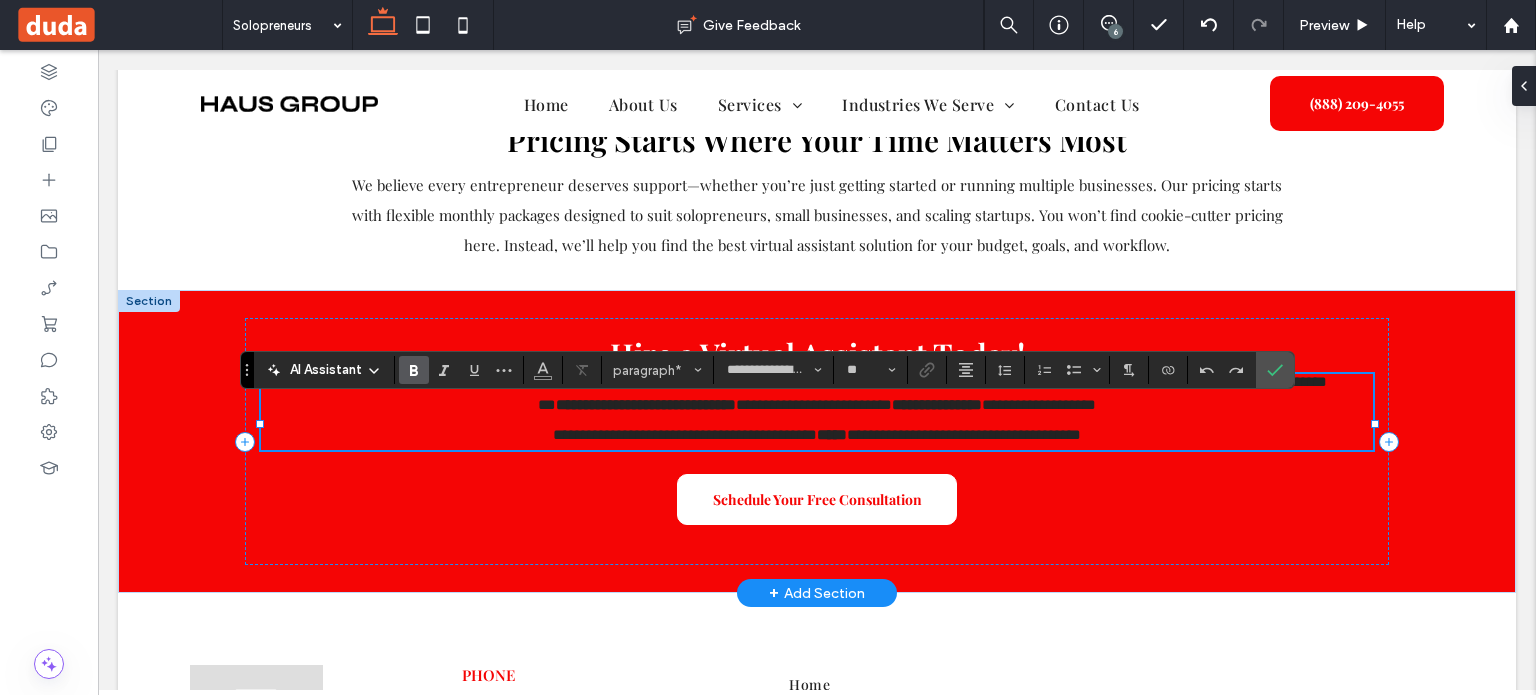 drag, startPoint x: 519, startPoint y: 458, endPoint x: 520, endPoint y: 483, distance: 25.019993 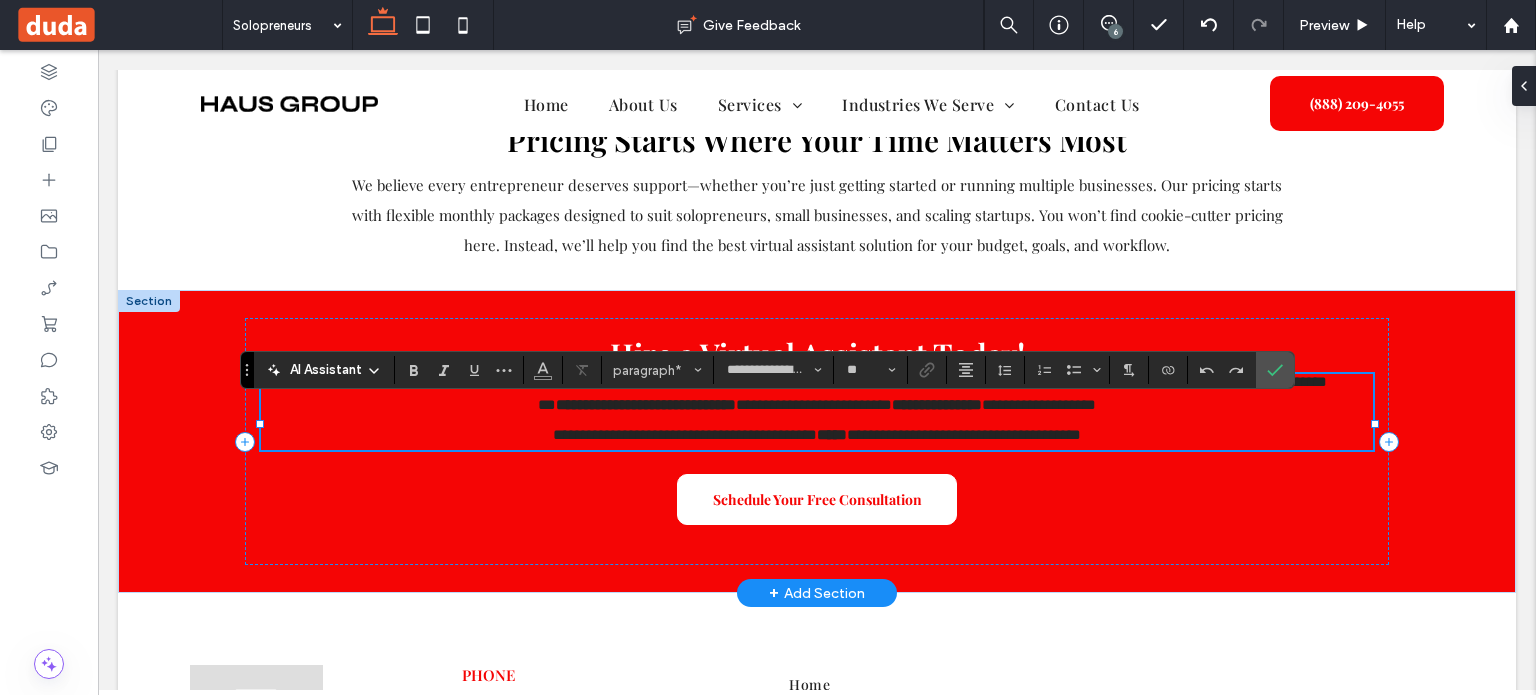 type 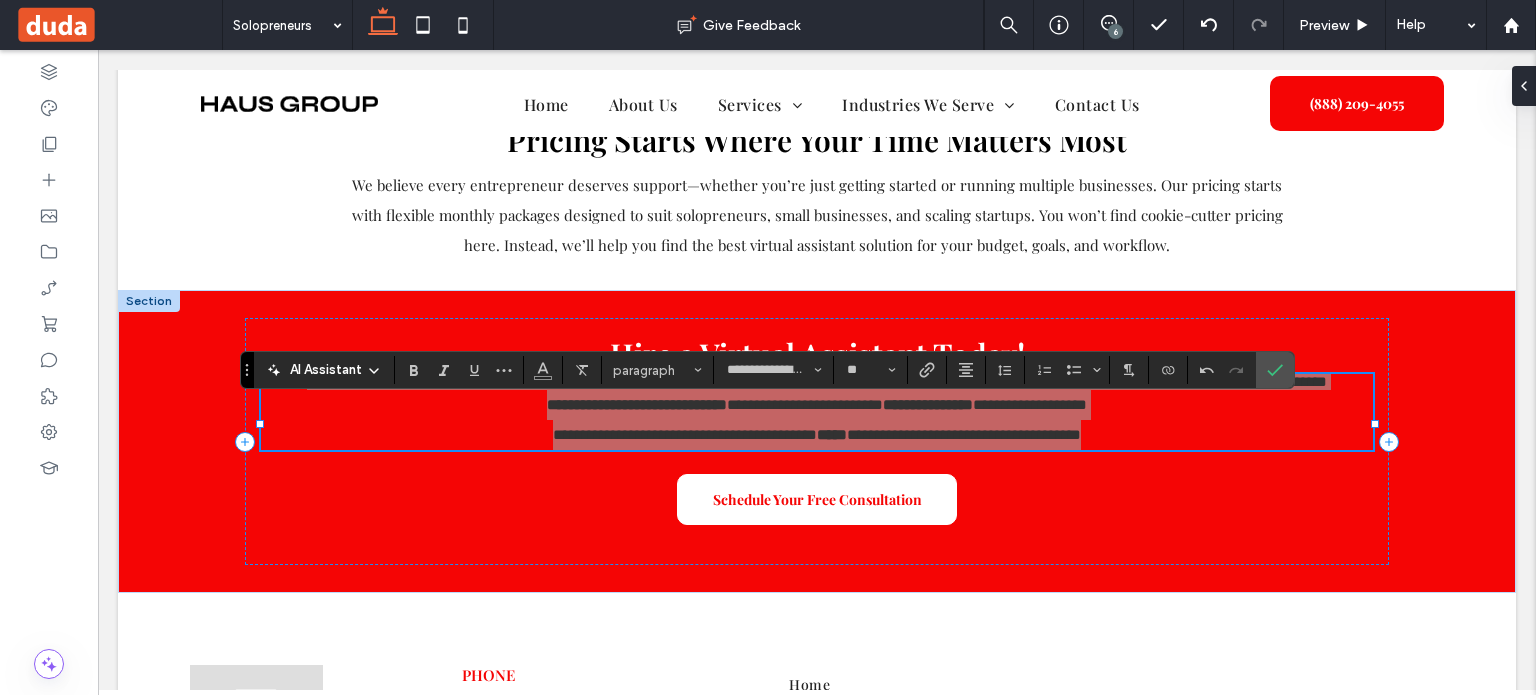 click at bounding box center (543, 370) 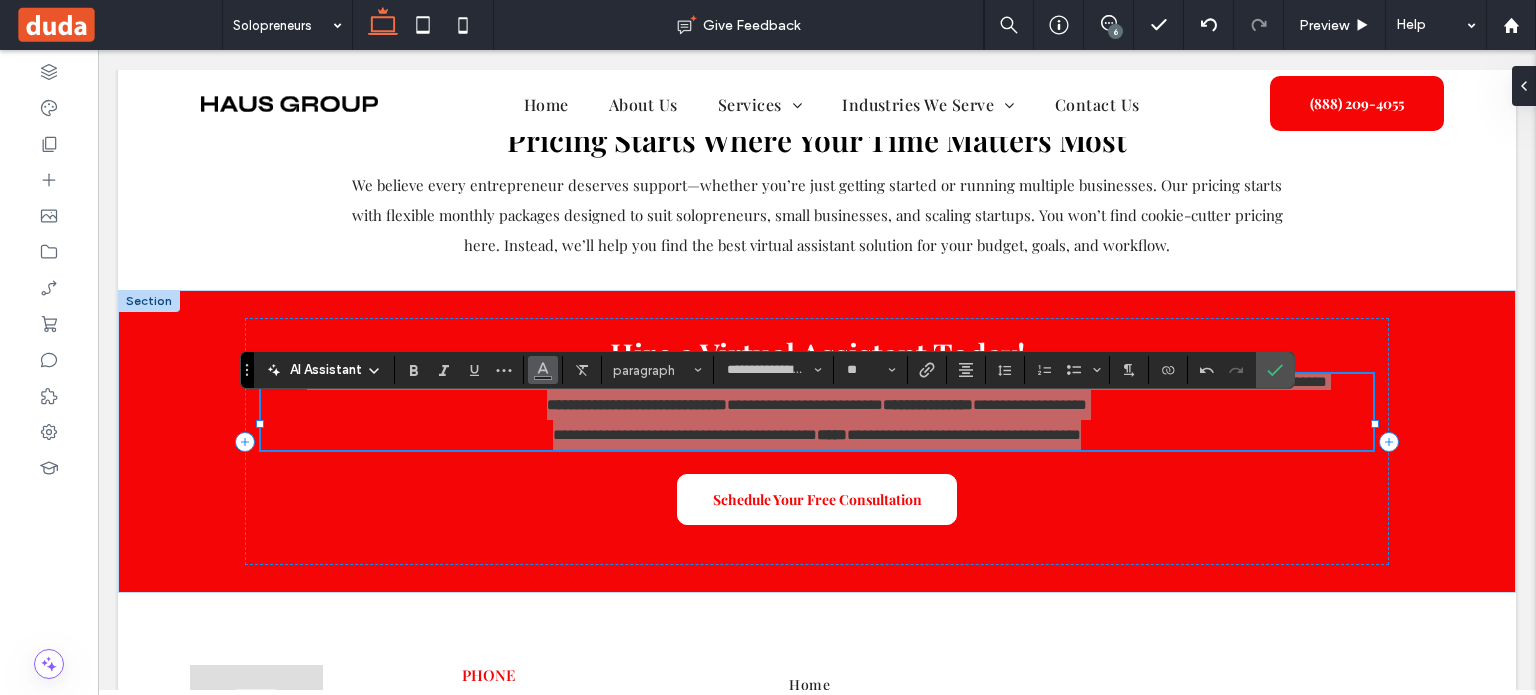 click 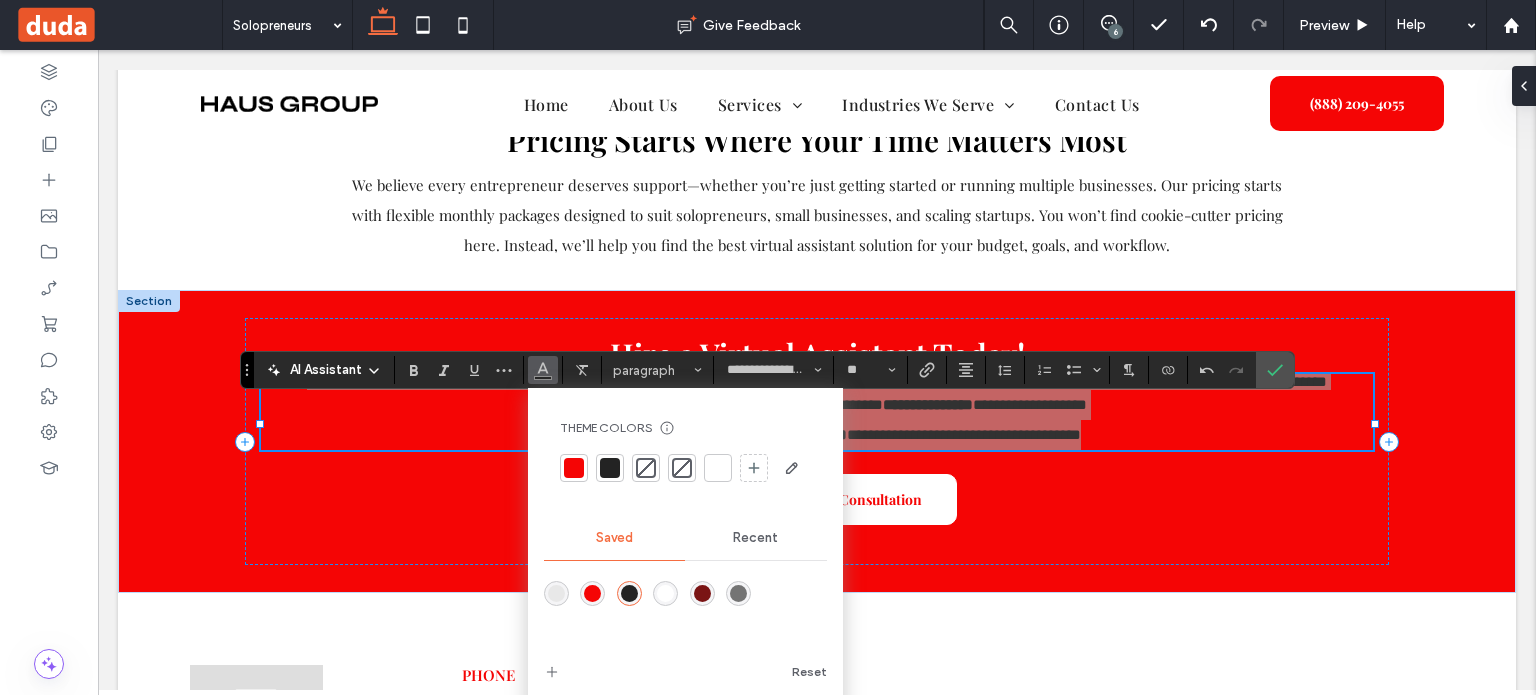 drag, startPoint x: 722, startPoint y: 461, endPoint x: 825, endPoint y: 413, distance: 113.63538 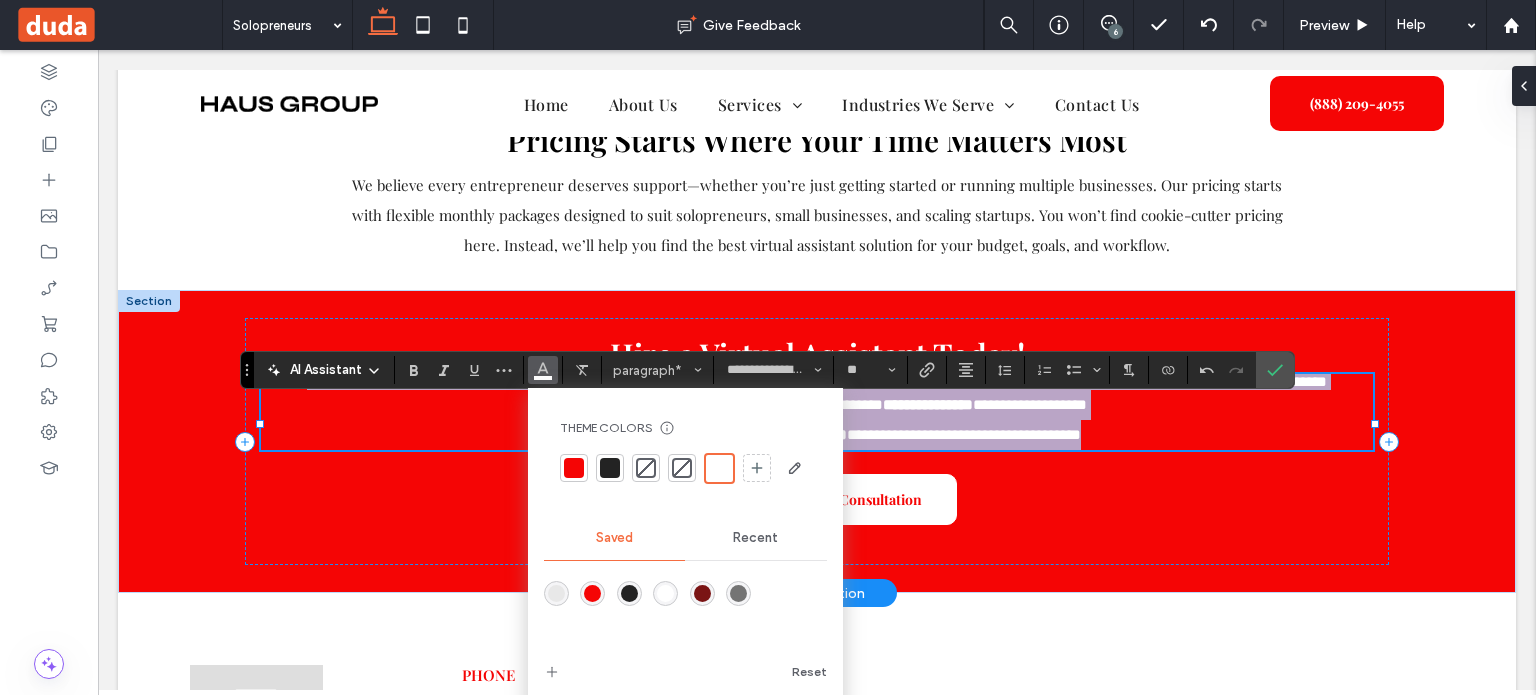 click on "**********" at bounding box center (817, 420) 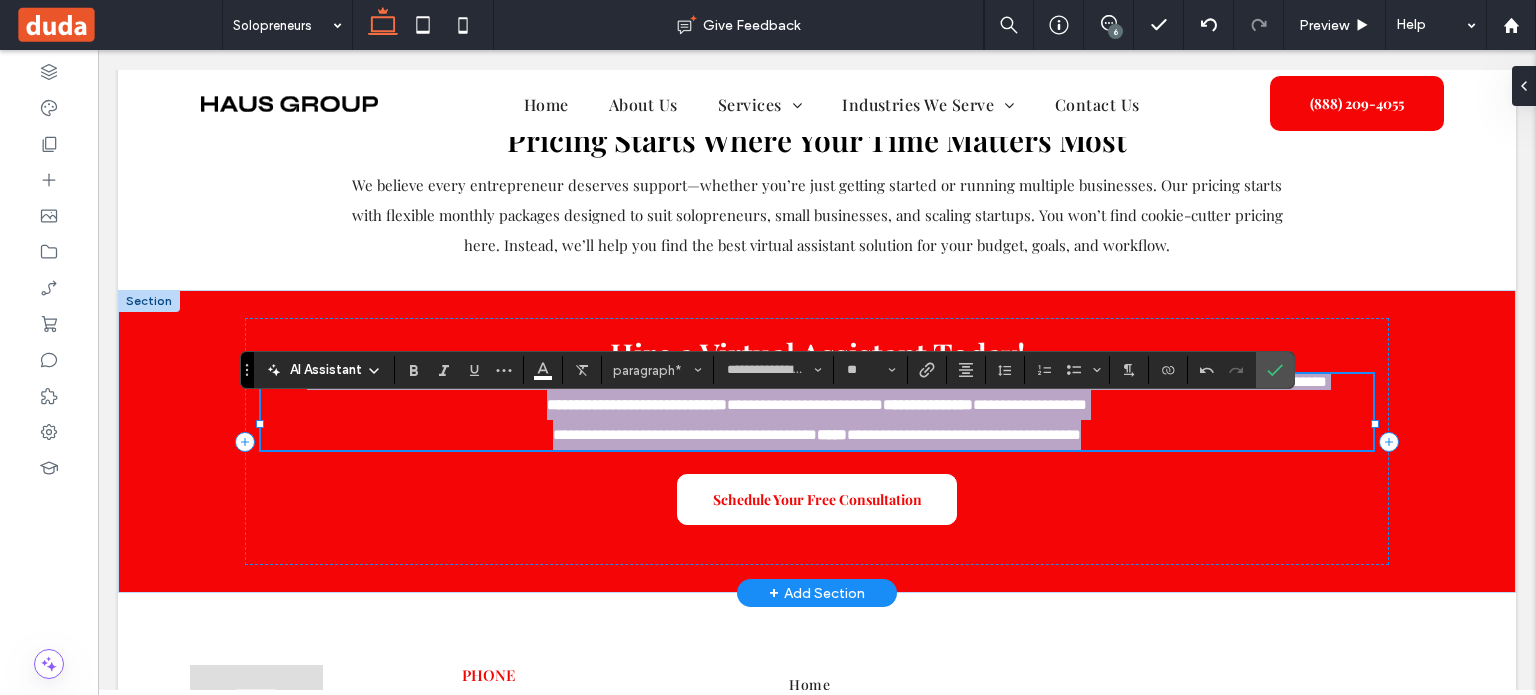click on "**********" at bounding box center (820, 419) 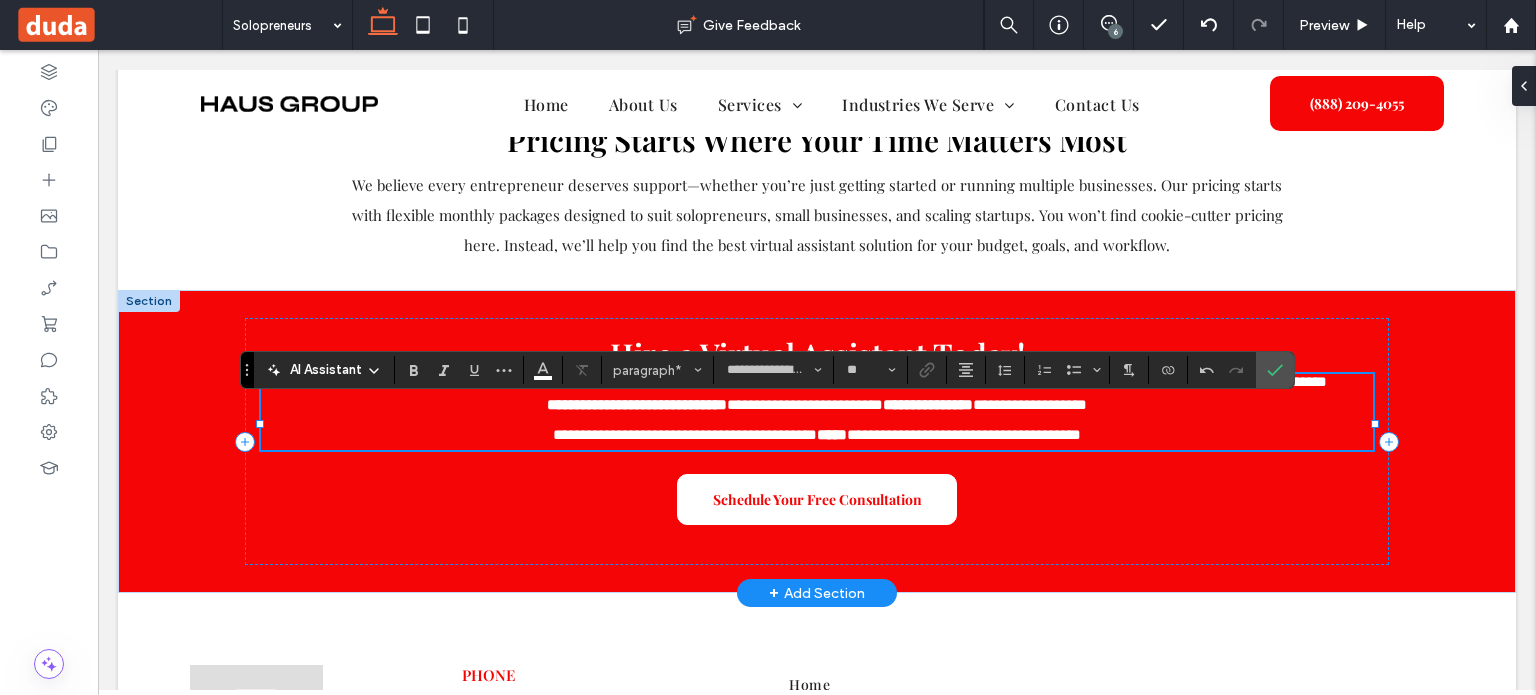 click on "**********" at bounding box center [817, 420] 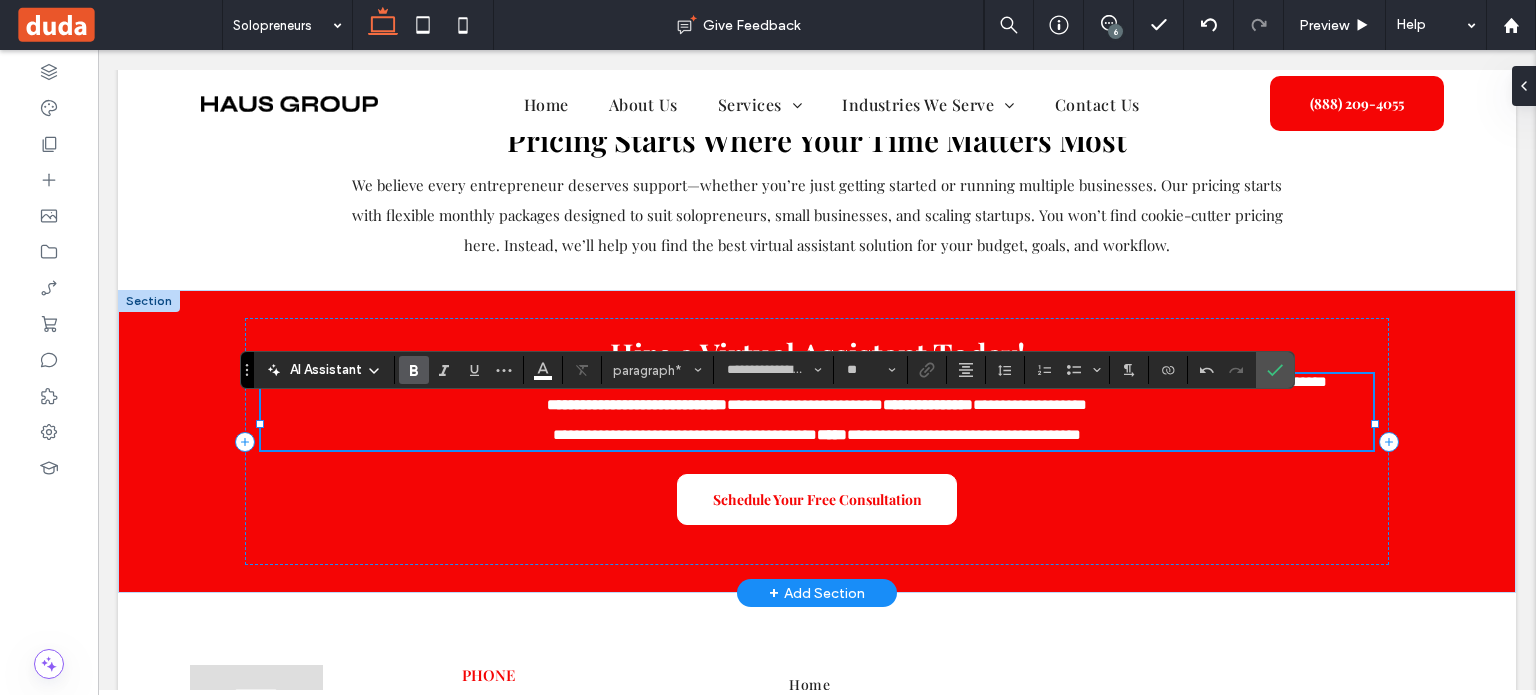 click on "**********" at bounding box center [817, 420] 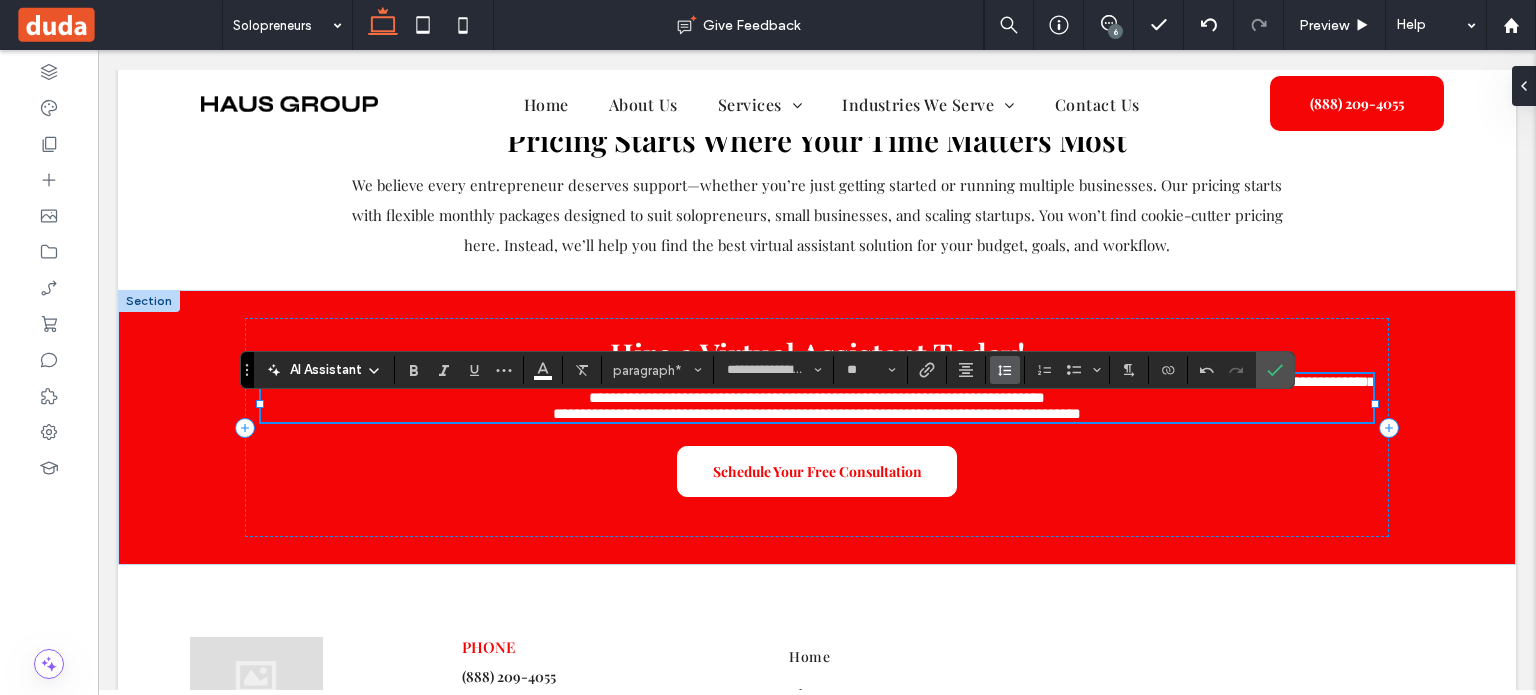 click 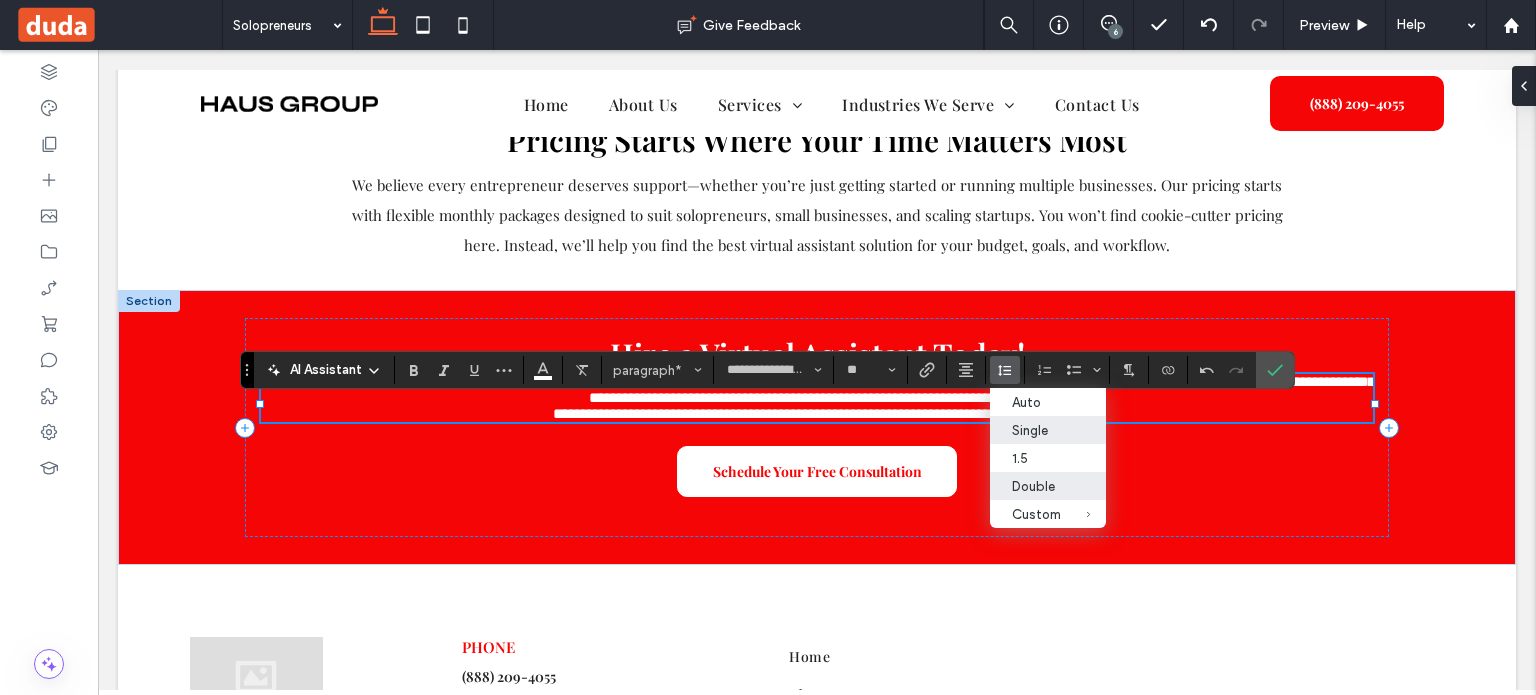 drag, startPoint x: 1028, startPoint y: 478, endPoint x: 930, endPoint y: 428, distance: 110.01818 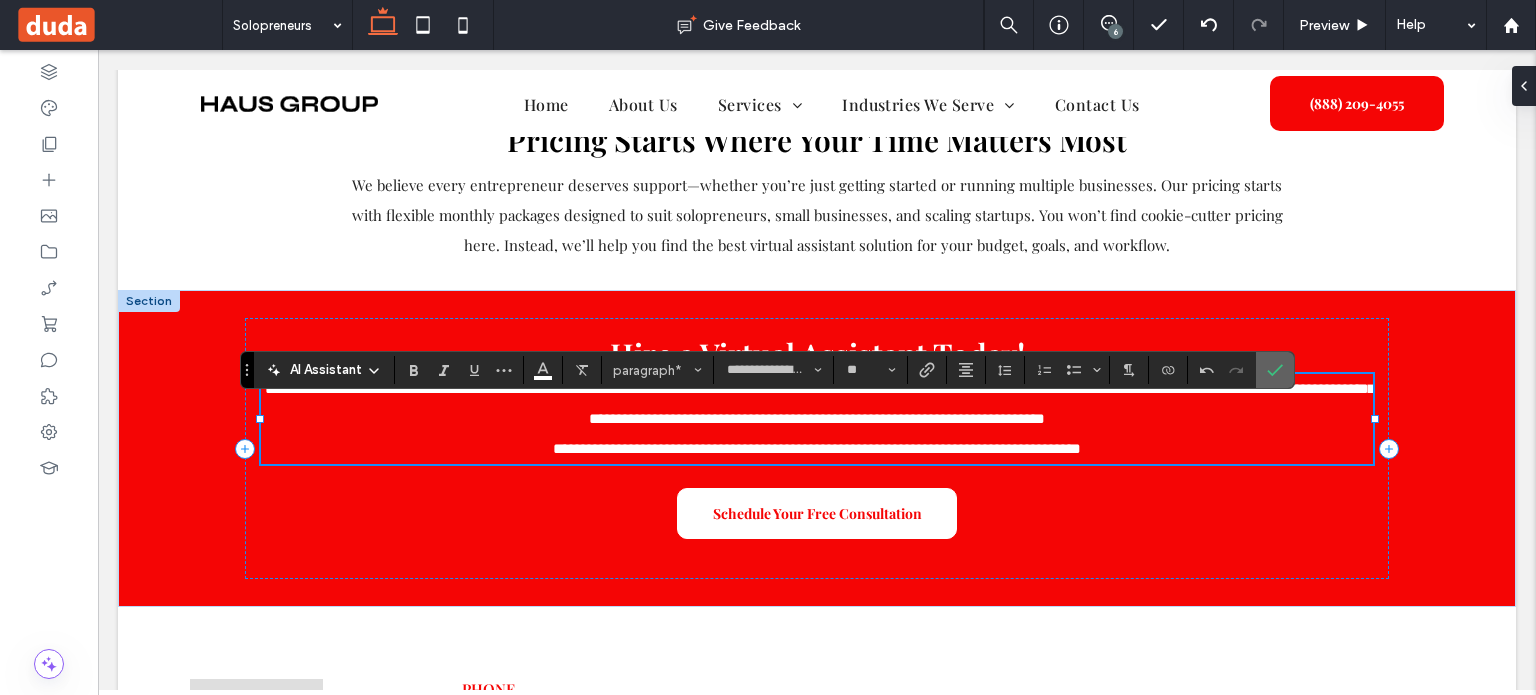 drag, startPoint x: 1267, startPoint y: 361, endPoint x: 1167, endPoint y: 313, distance: 110.92339 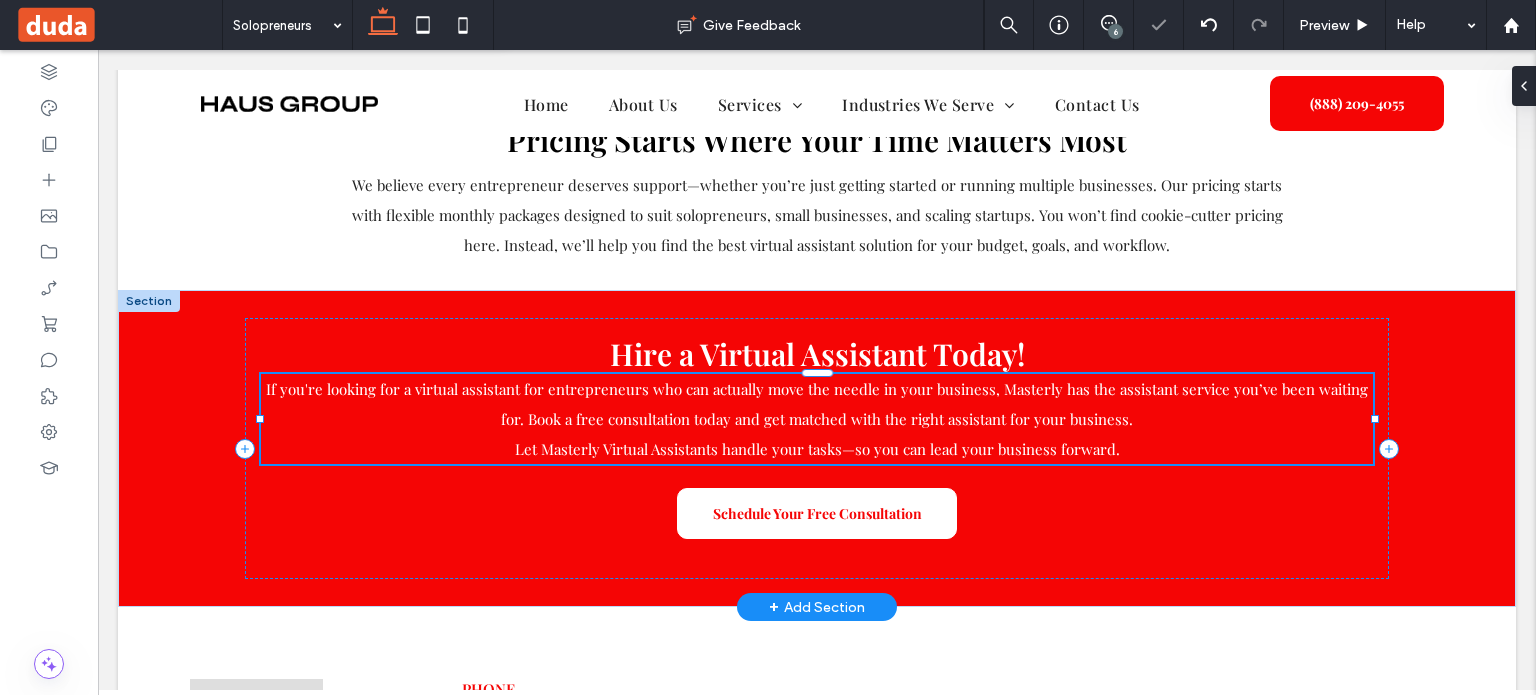 click on "If you're looking for a virtual assistant for entrepreneurs who can actually move the needle in your business, Masterly has the assistant service you’ve been waiting for. Book a free consultation today and get matched with the right assistant for your business. Let Masterly Virtual Assistants handle your tasks—so you can lead your business forward." at bounding box center (817, 419) 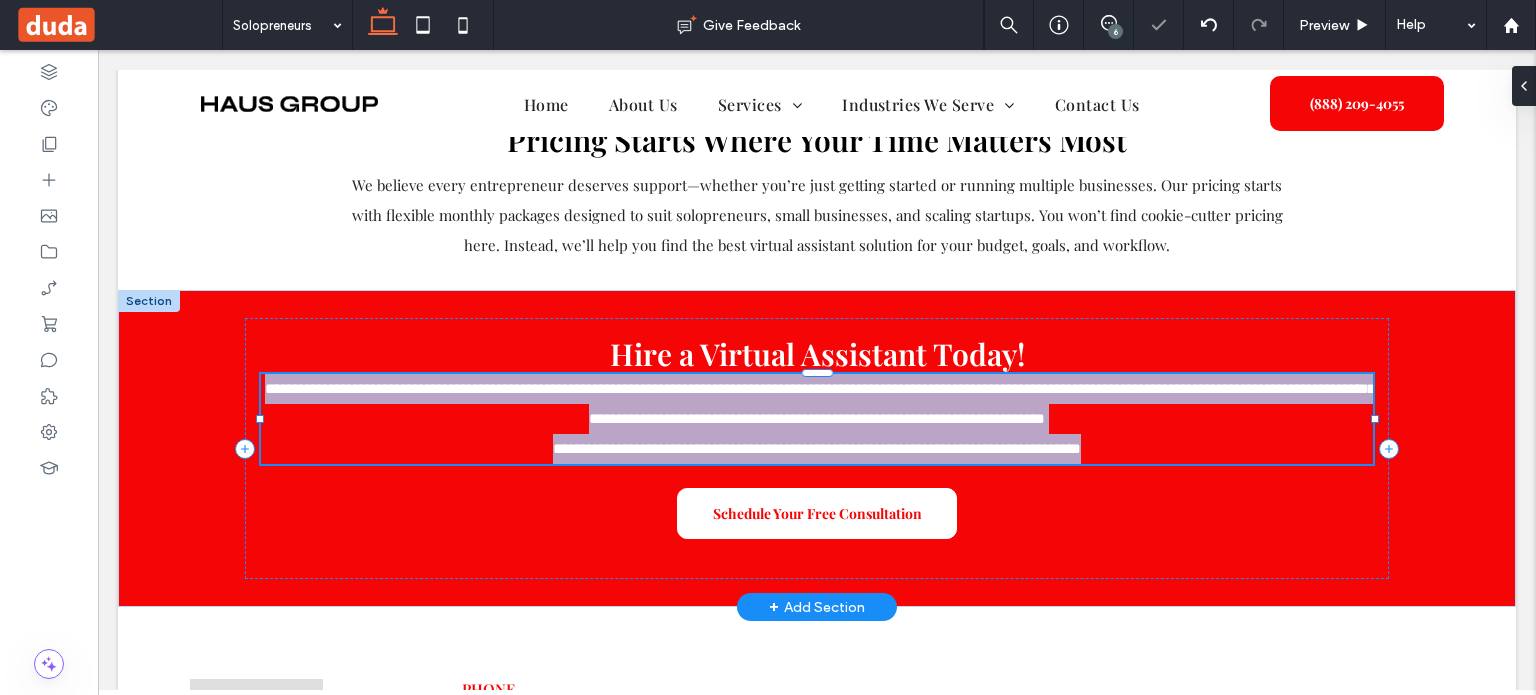 click on "**********" at bounding box center (820, 418) 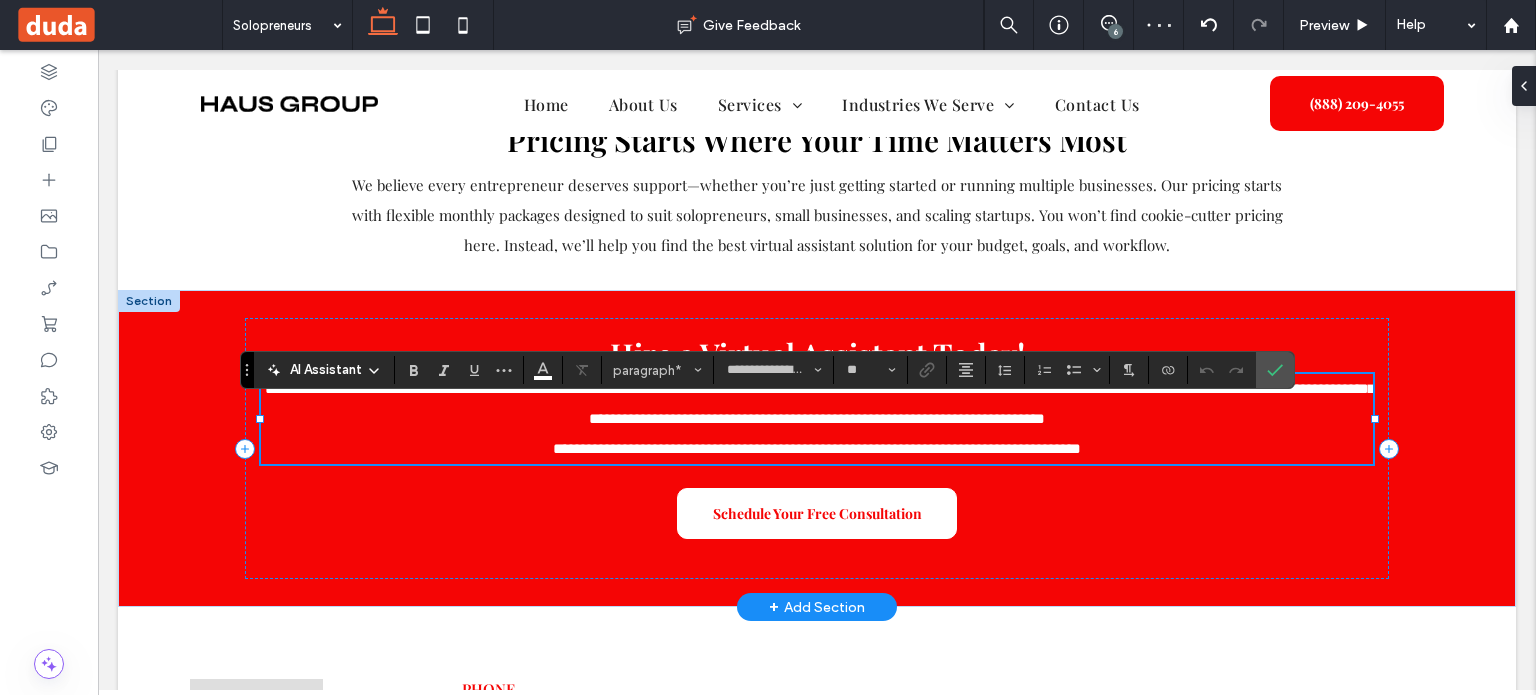 type 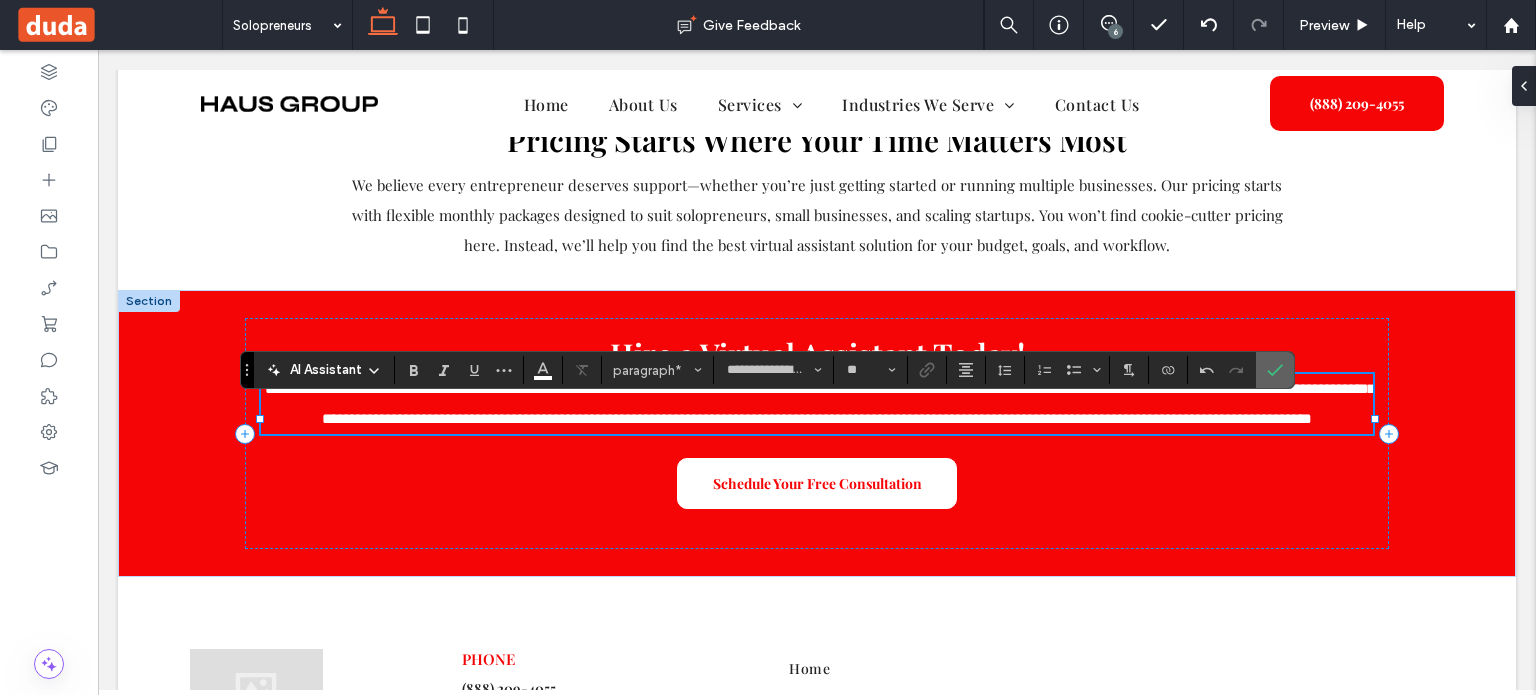 click at bounding box center (1275, 370) 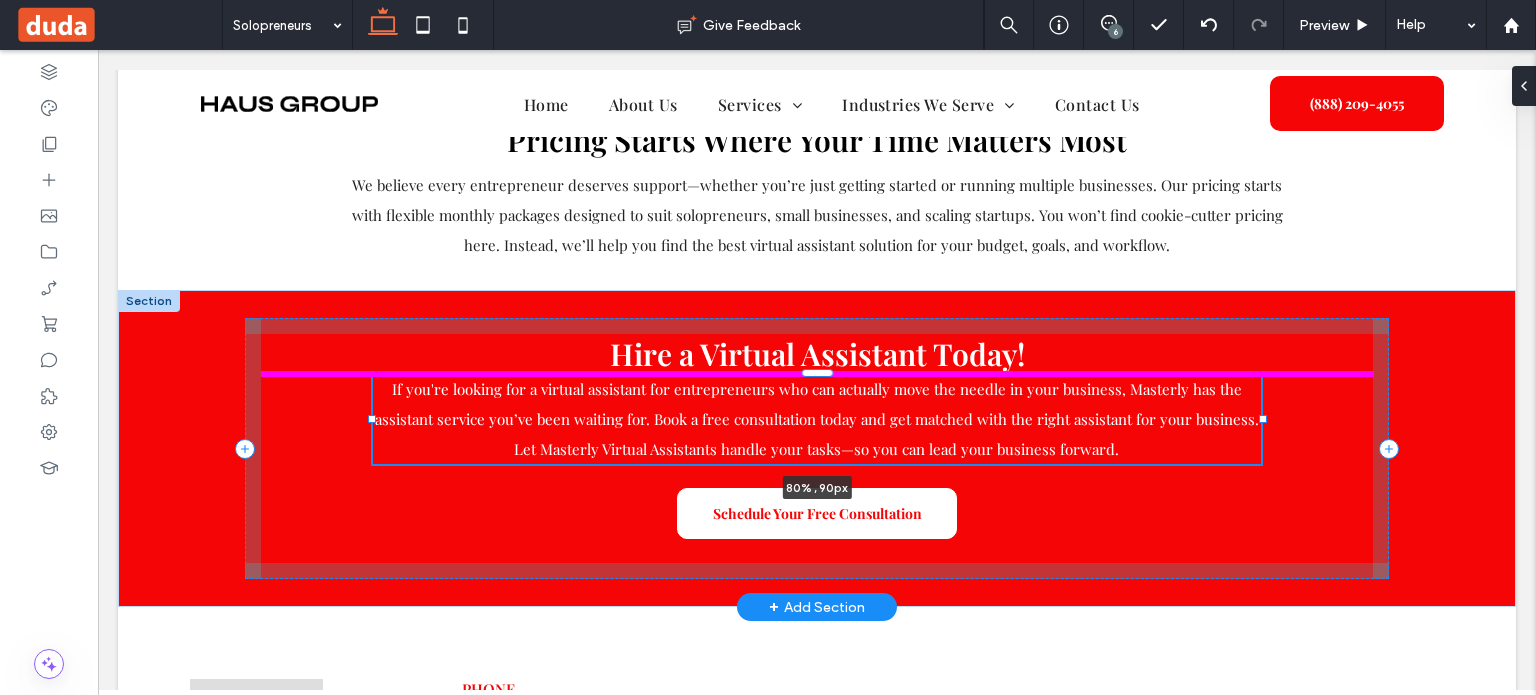 drag, startPoint x: 1368, startPoint y: 452, endPoint x: 1256, endPoint y: 446, distance: 112.1606 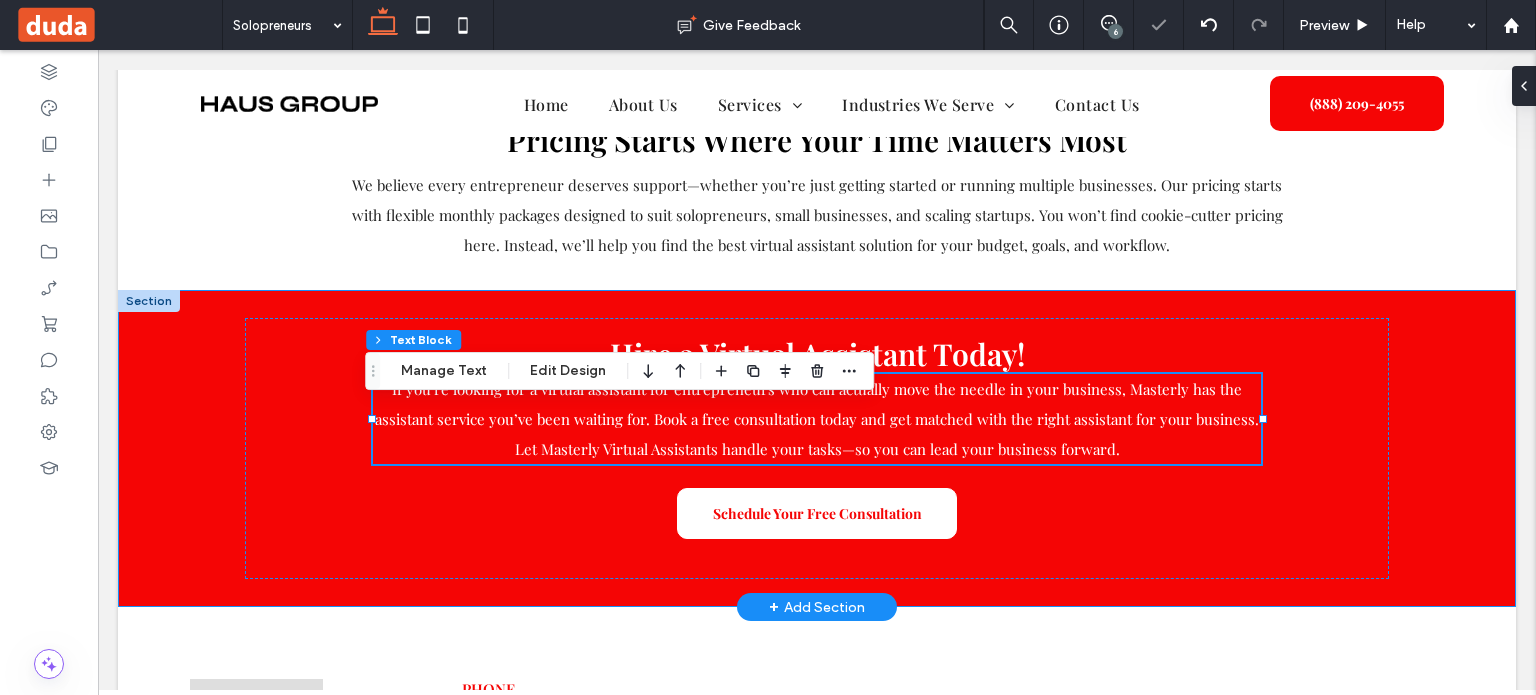 click on "Hire a Virtual Assistant Today!
If you're looking for a virtual assistant for entrepreneurs who can actually move the needle in your business, Masterly has the assistant service you’ve been waiting for. Book a free consultation today and get matched with the right assistant for your business. Let Masterly Virtual Assistants handle your tasks—so you can lead your business forward.
80% , 90px
Schedule Your Free Consultation" at bounding box center (817, 448) 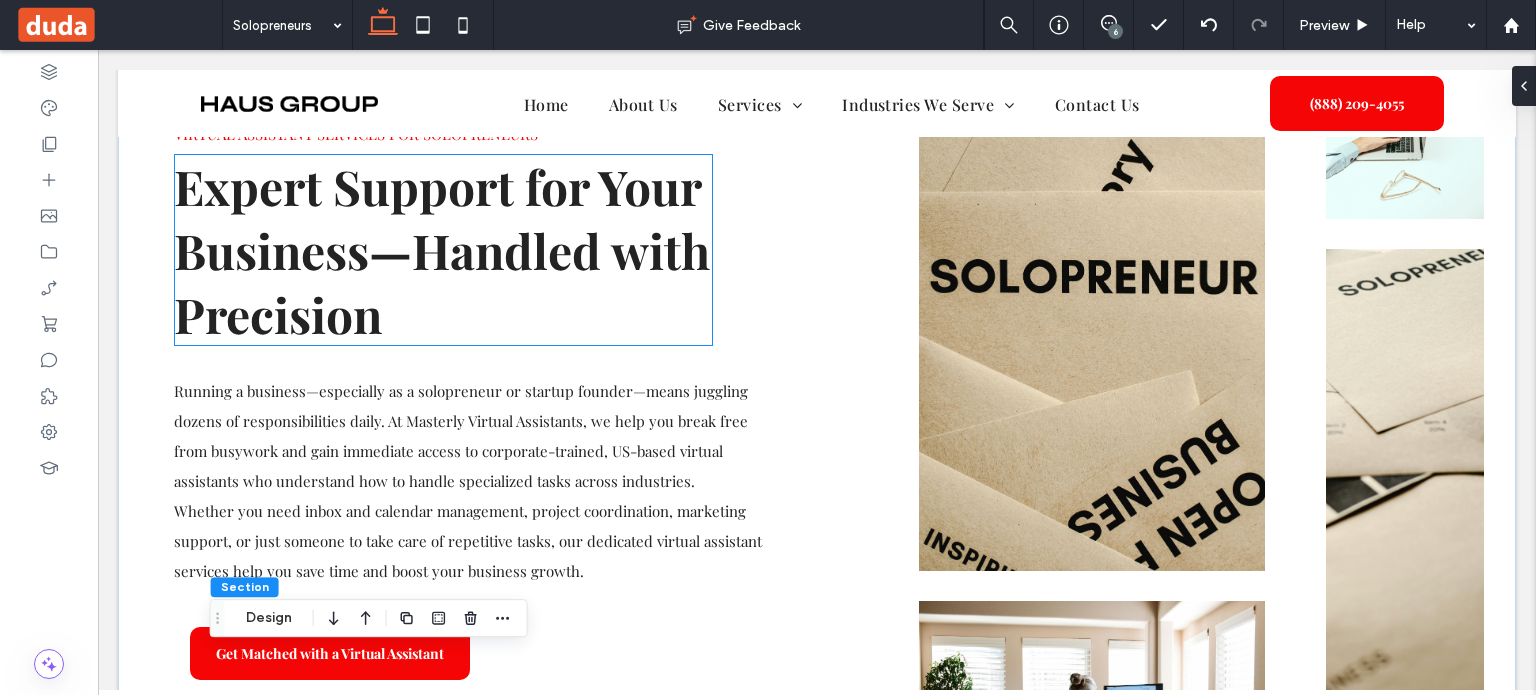 scroll, scrollTop: 0, scrollLeft: 0, axis: both 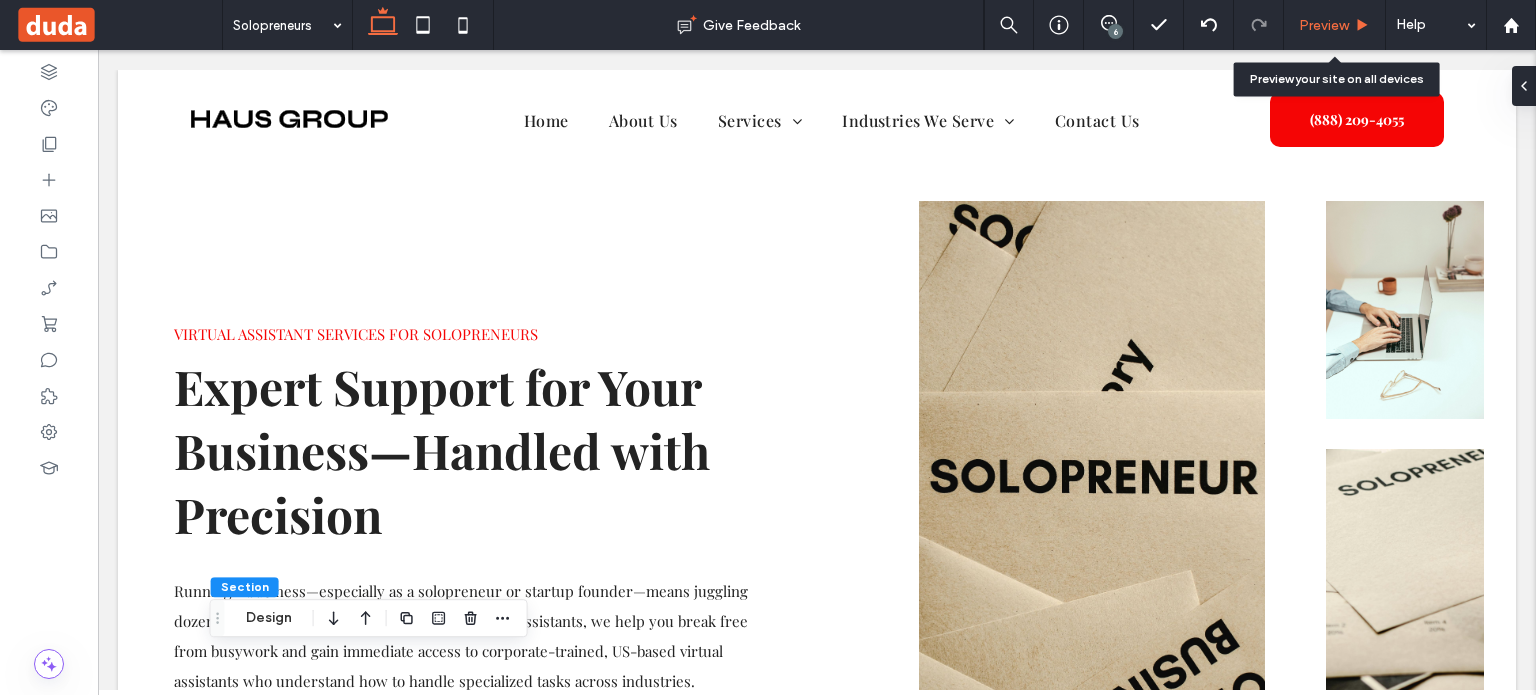 click on "Preview" at bounding box center (1324, 25) 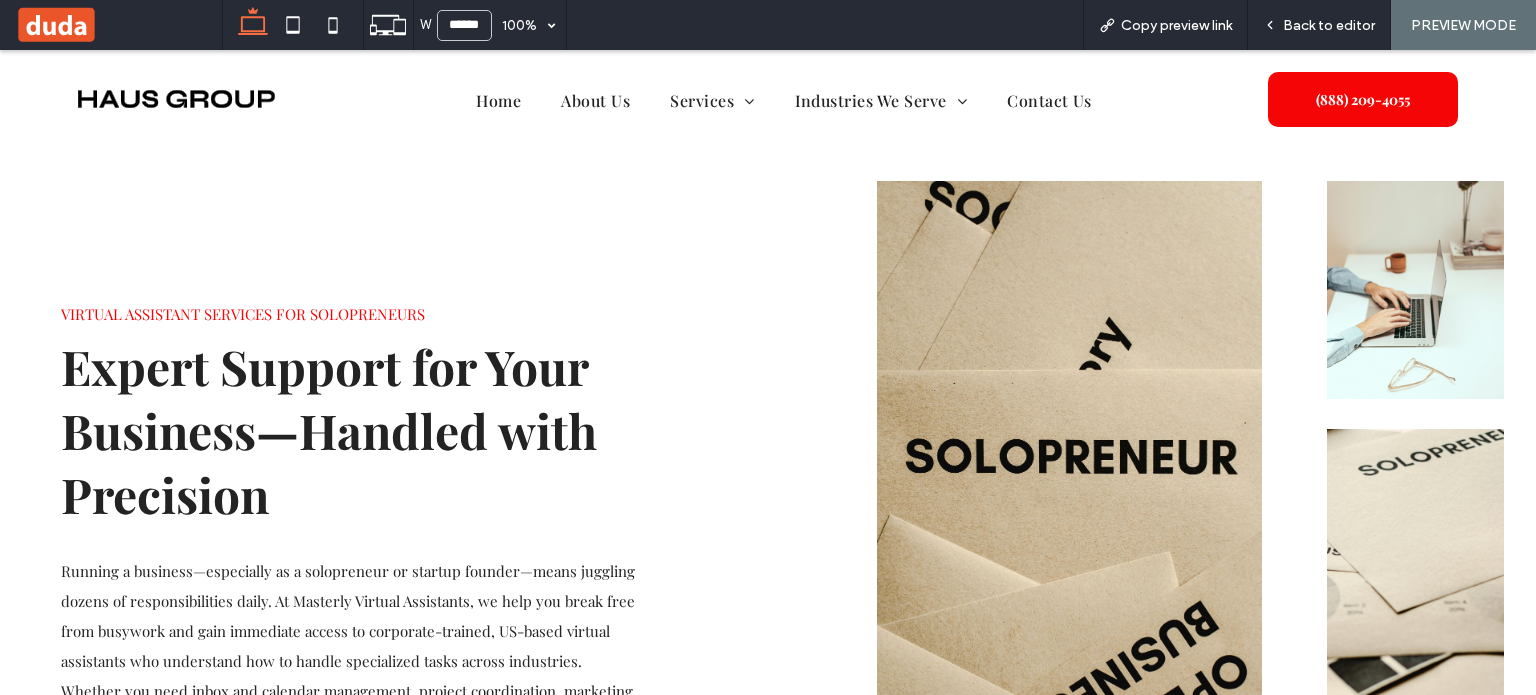 scroll, scrollTop: 0, scrollLeft: 0, axis: both 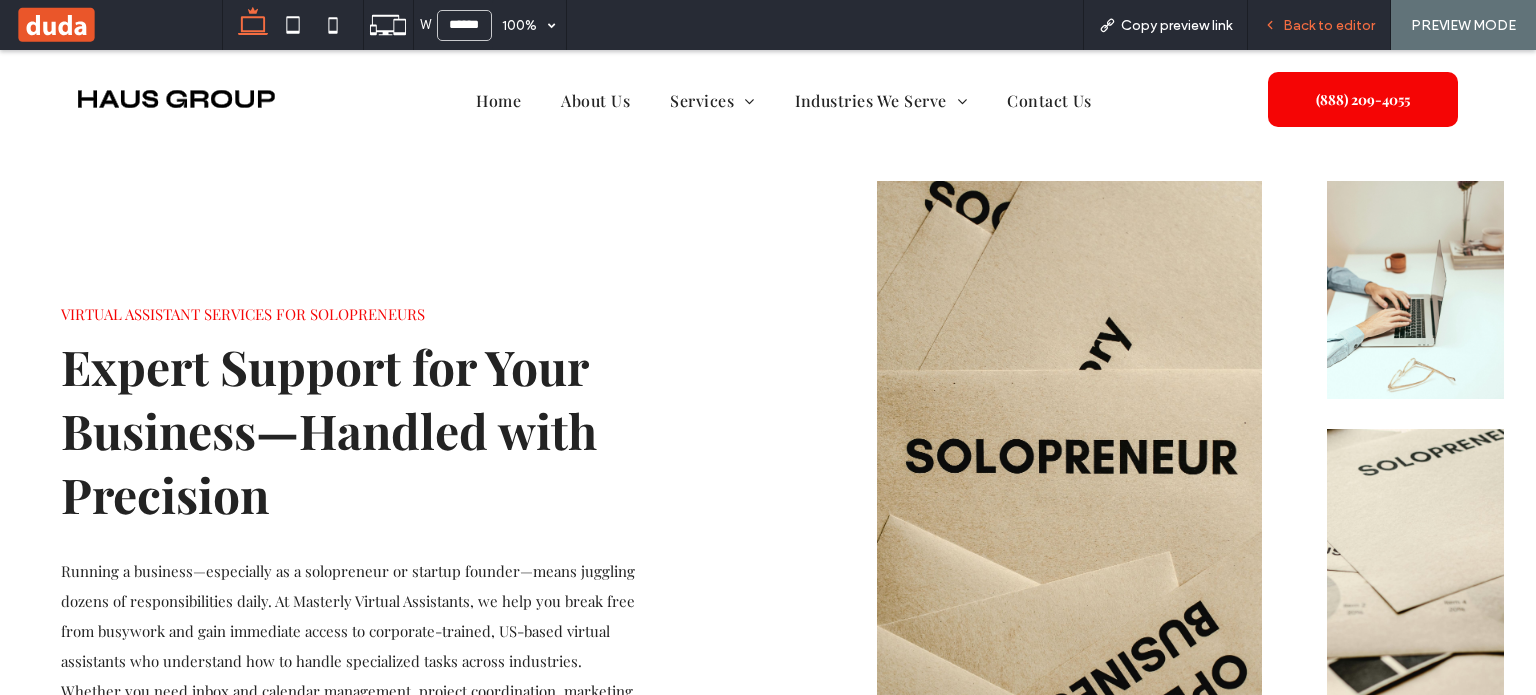 click on "Back to editor" at bounding box center (1329, 25) 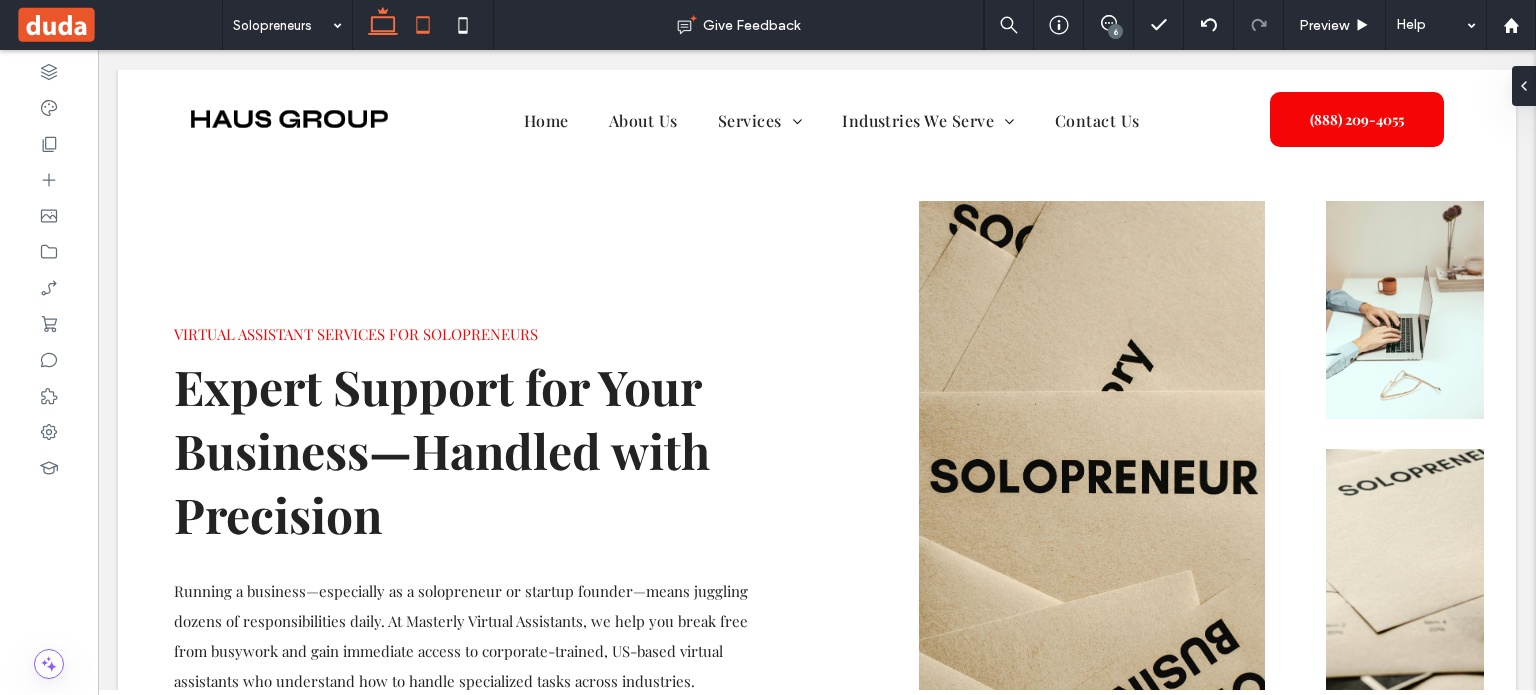 click 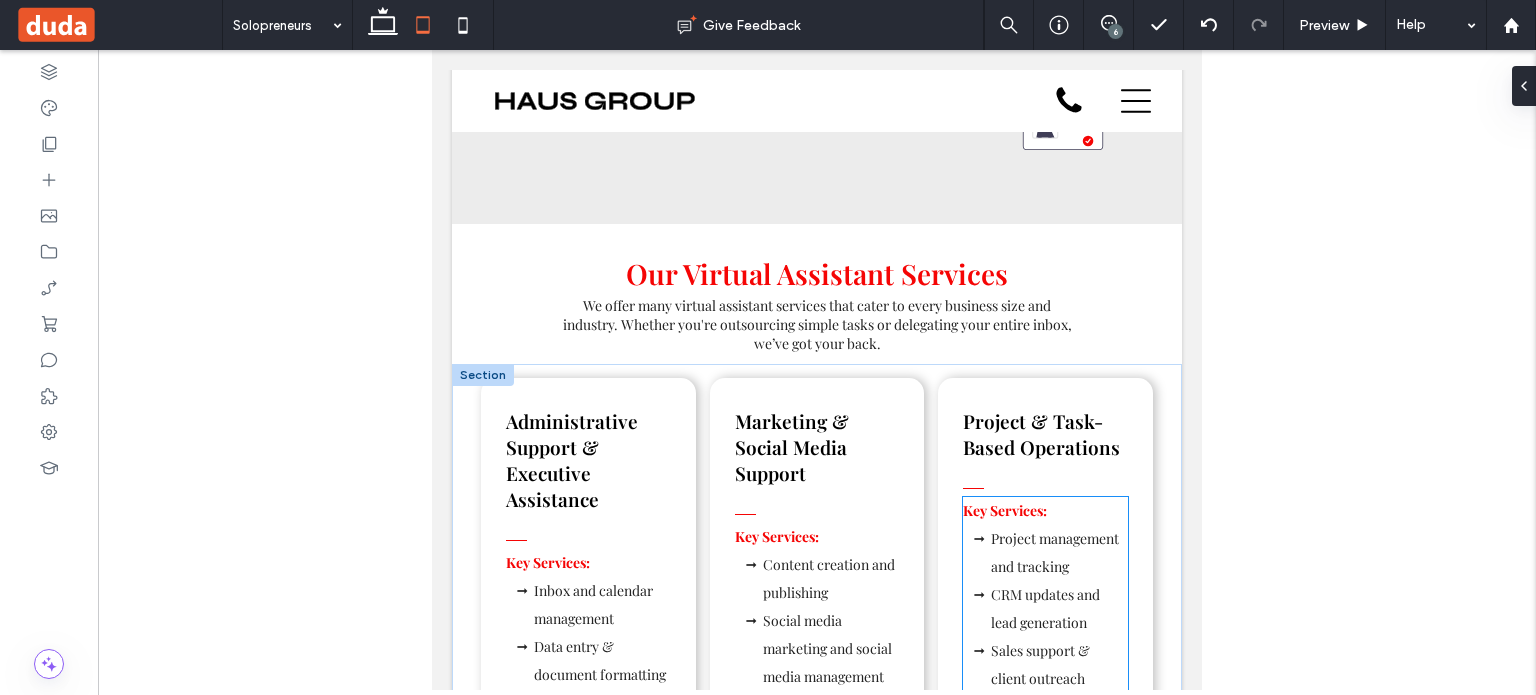scroll, scrollTop: 2080, scrollLeft: 0, axis: vertical 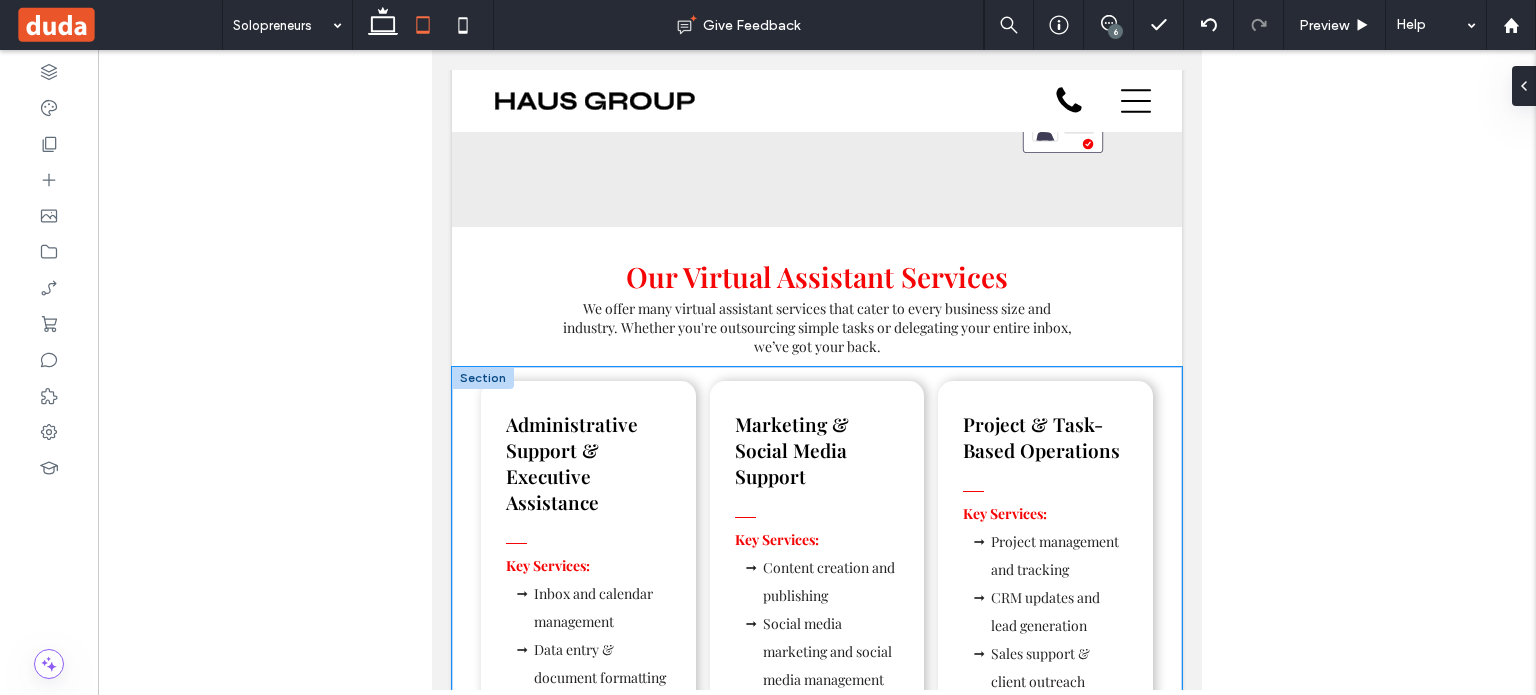 click on "Administrative Support & Executive Assistance
Key Services:   Inbox and calendar management Data entry & document formatting Admin tasks and file organization Travel arrangements and event planning Assistant service for personal tasks or business errands Backup or long-term support options
Marketing & Social Media Support
Key Services:   Content creation and publishing Social media marketing and social media management Email campaign support Graphics for blog posts, promotions, and brand materials Support with solopreneur social media accounts
Project & Task-Based Operations
Key Services:   Project management and tracking CRM updates and lead generation Sales support & client outreach Recurring checklists and task-based workflows Research and assistance with AI tools and automation" at bounding box center [817, 678] 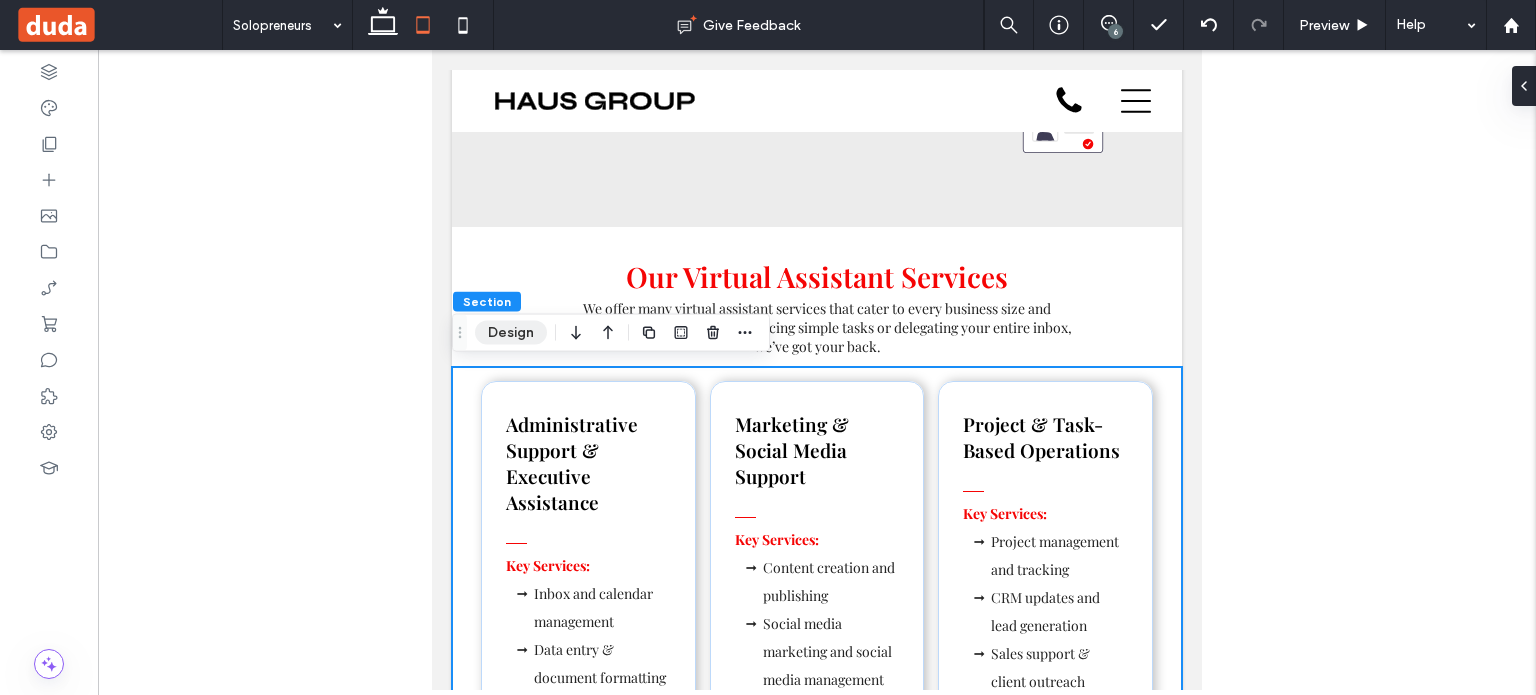 click on "Design" at bounding box center (511, 333) 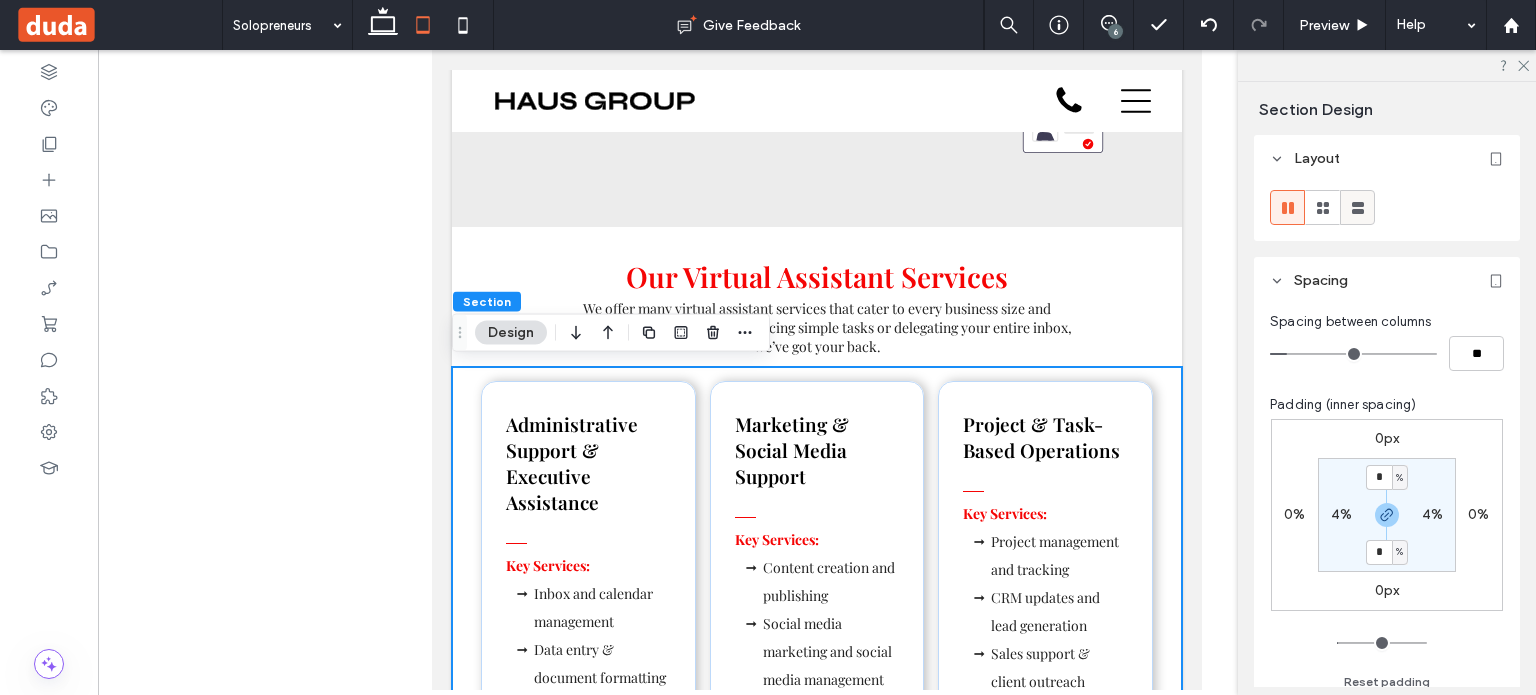 click 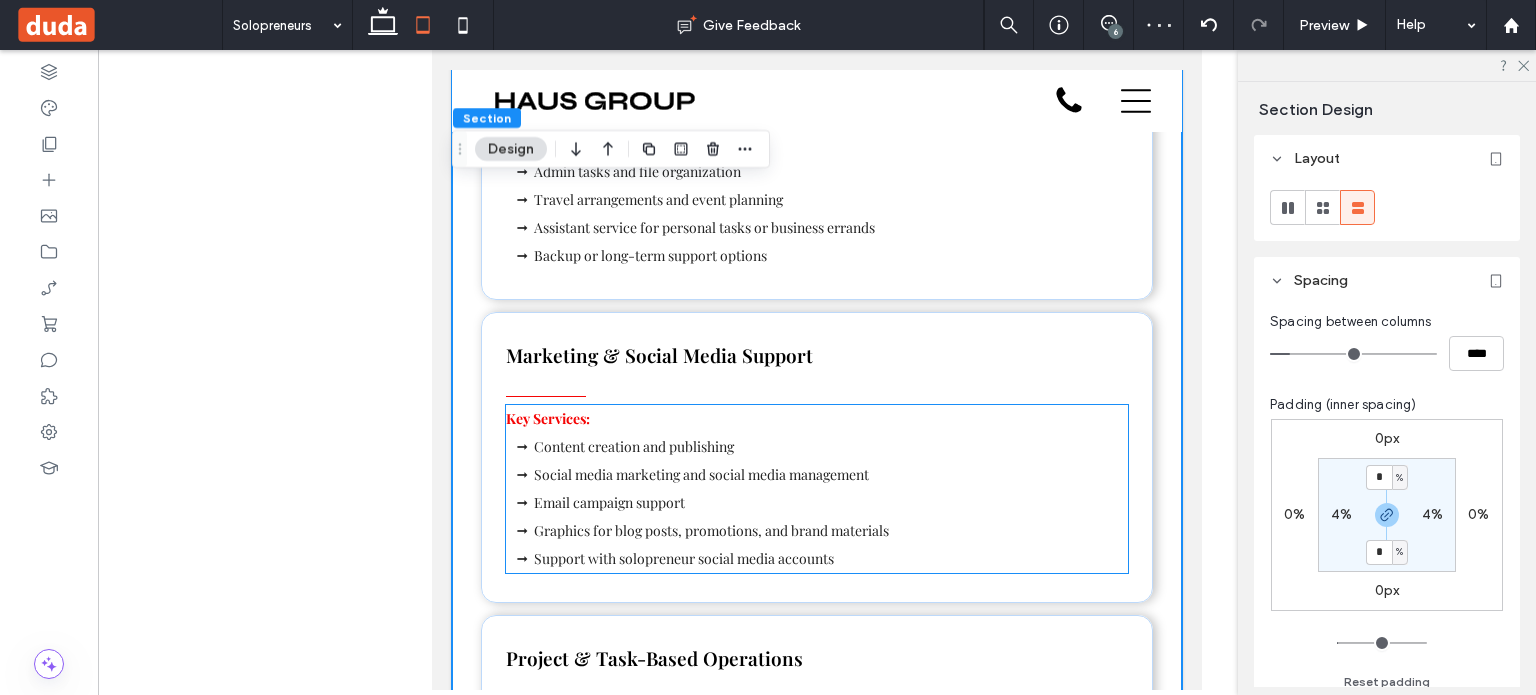 scroll, scrollTop: 2780, scrollLeft: 0, axis: vertical 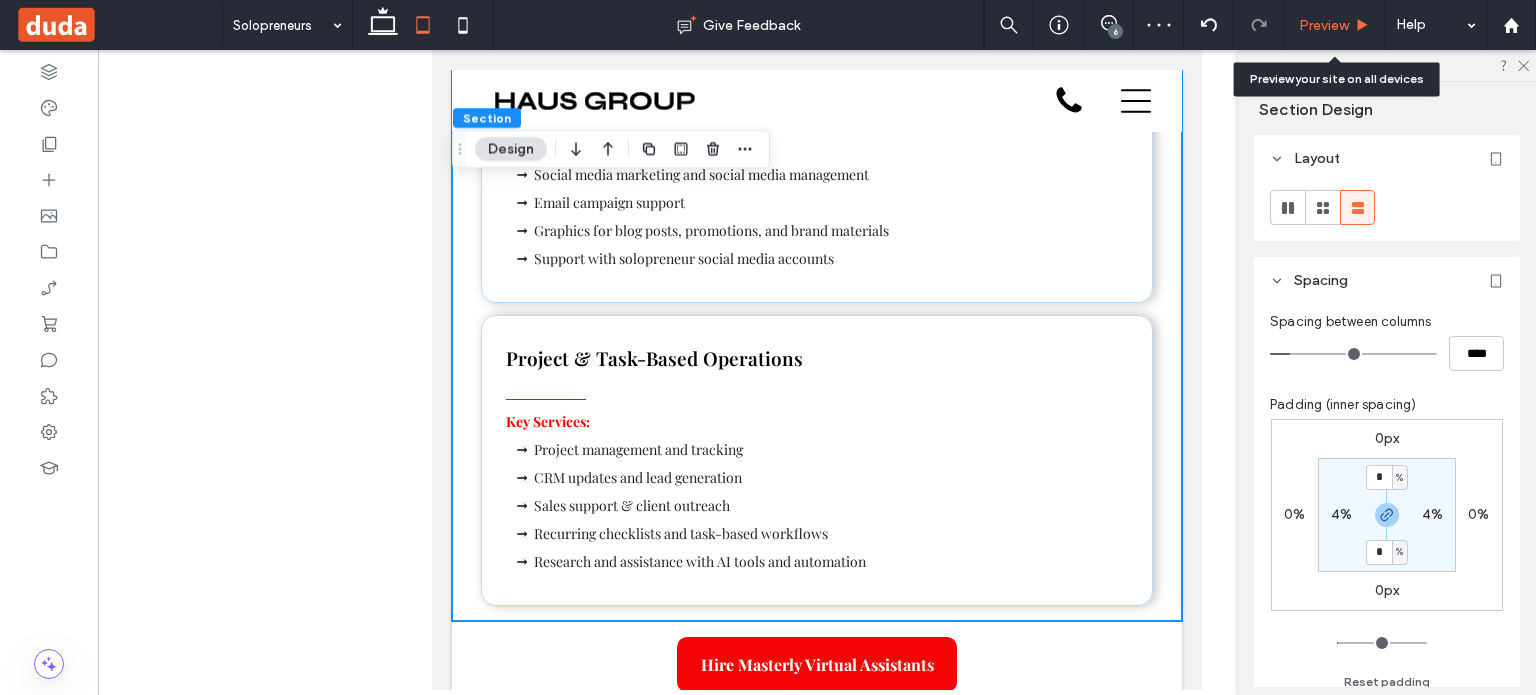click on "Preview" at bounding box center (1324, 25) 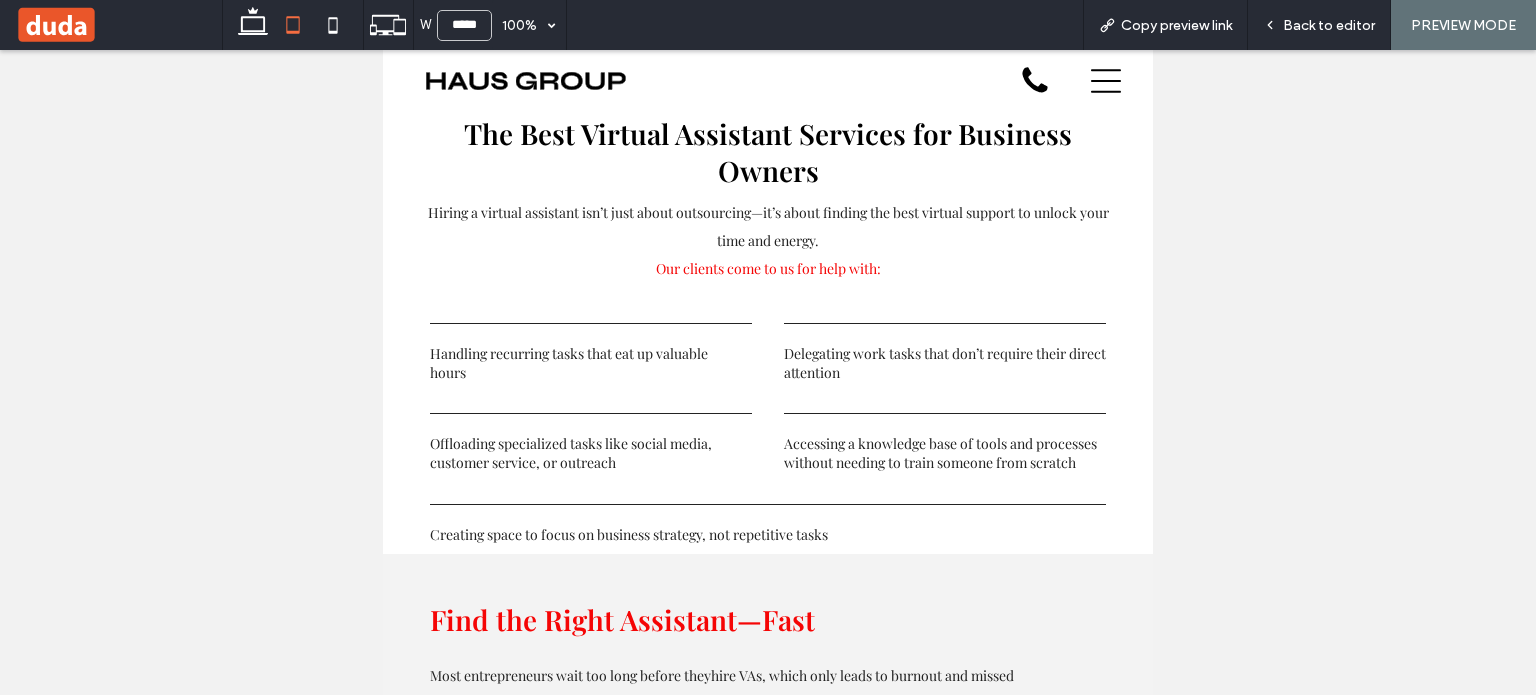 scroll, scrollTop: 3080, scrollLeft: 0, axis: vertical 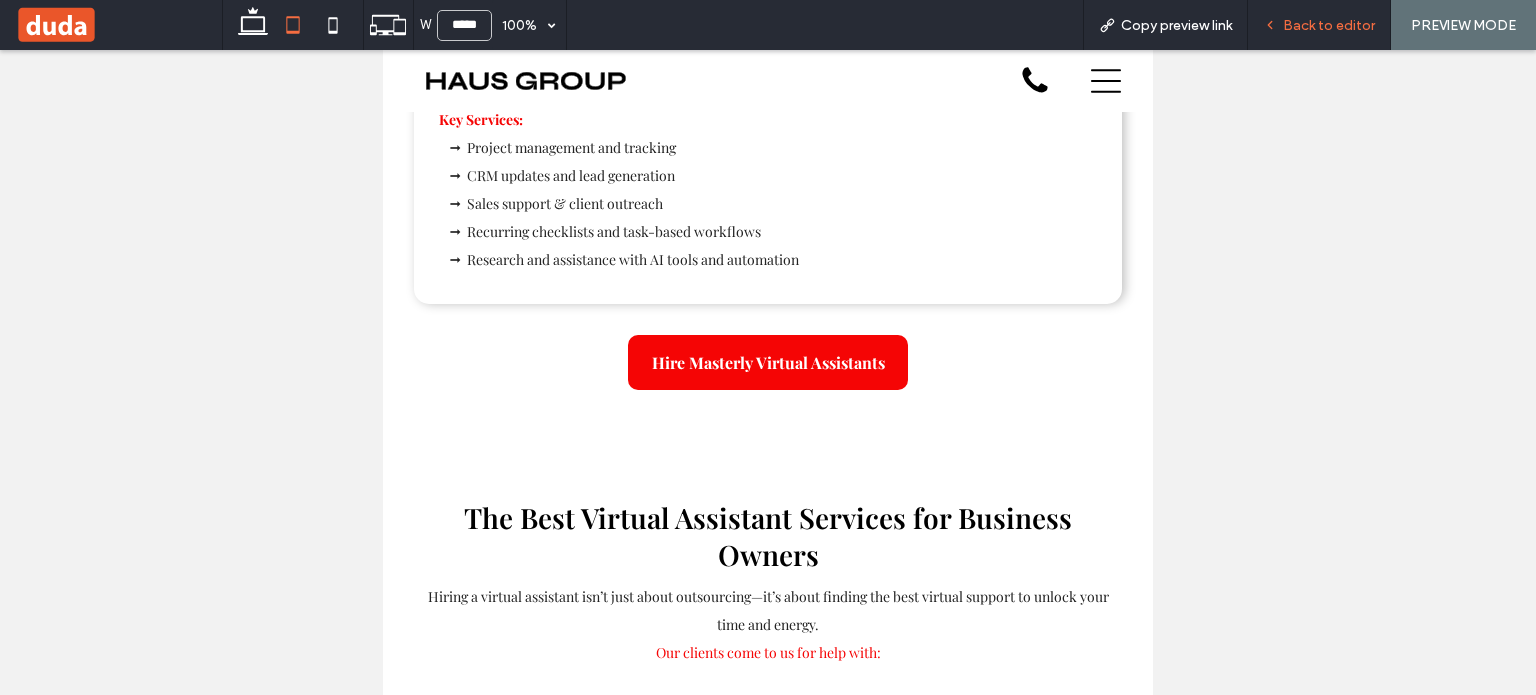 click on "Back to editor" at bounding box center (1329, 25) 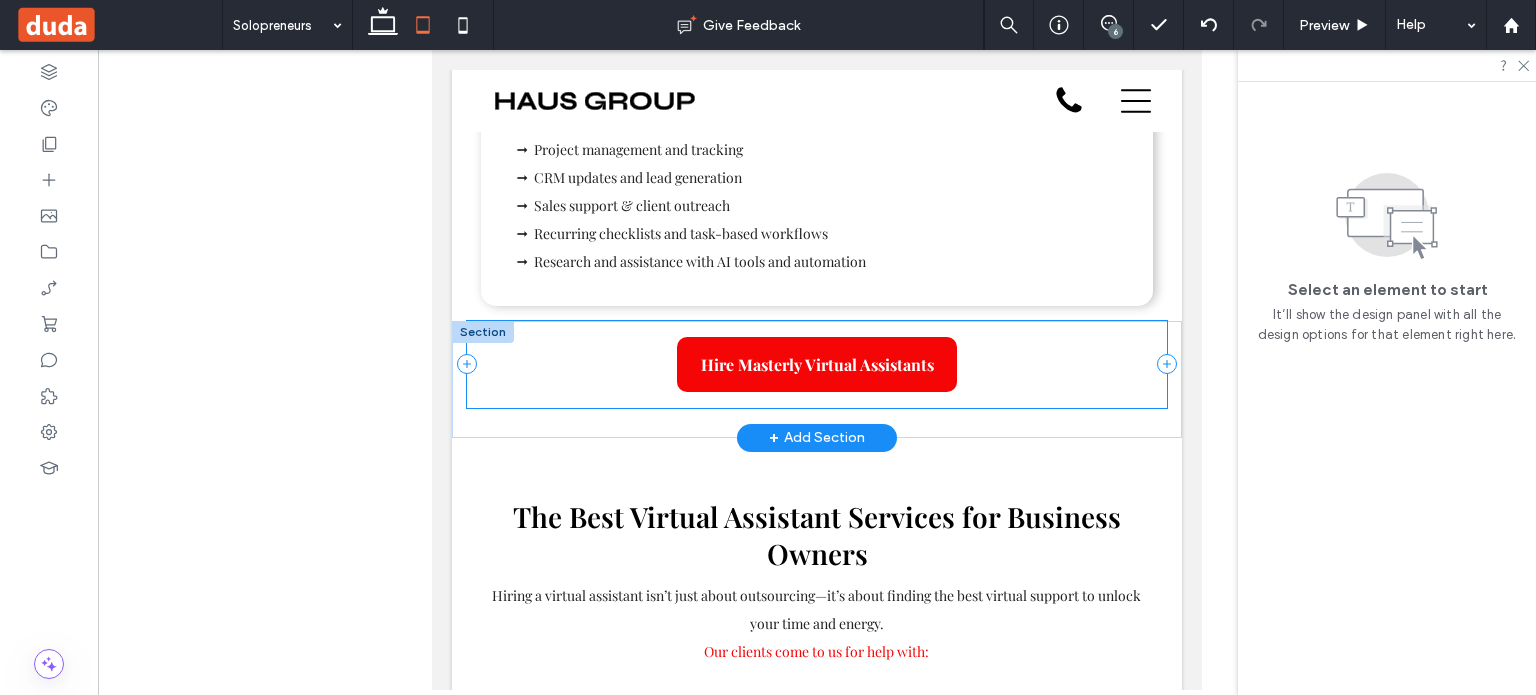 click on "Hire Masterly Virtual Assistants" at bounding box center (817, 379) 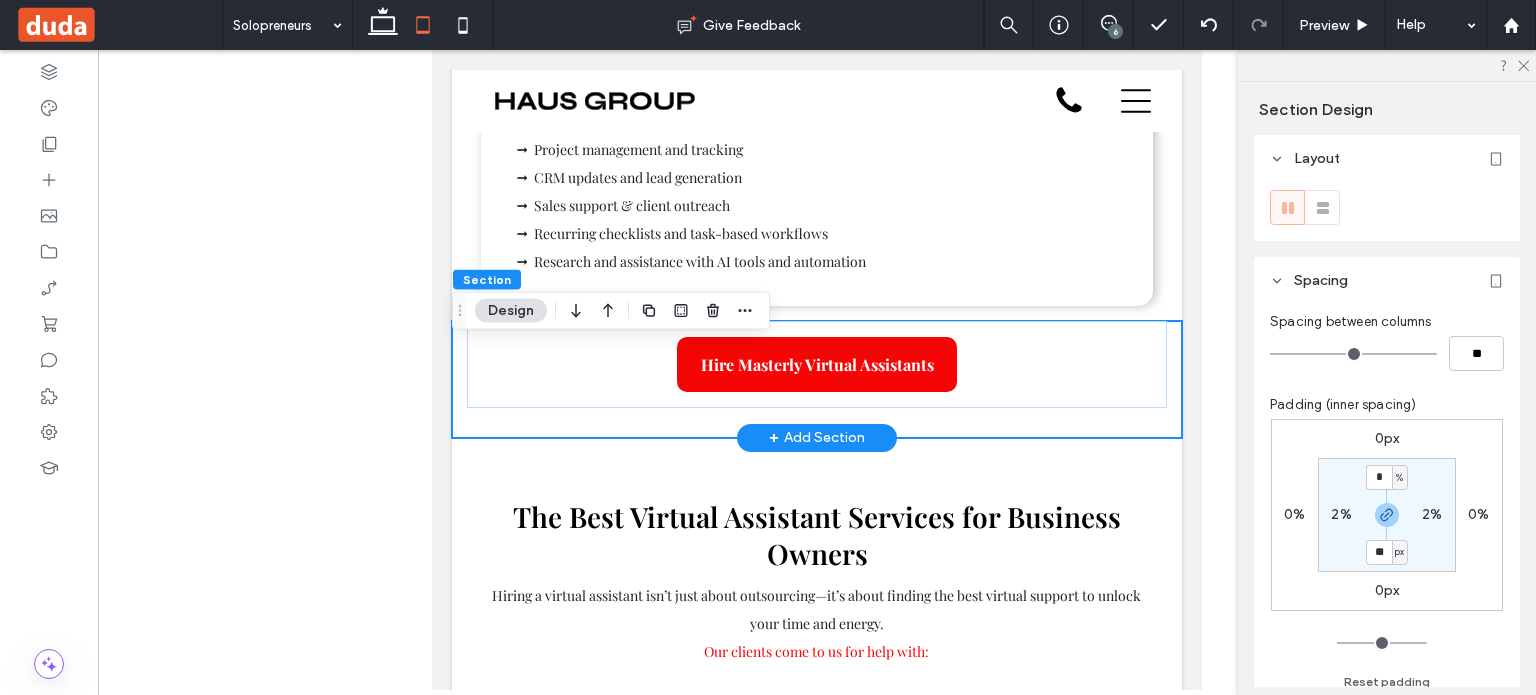 click on "Hire Masterly Virtual Assistants" at bounding box center (817, 379) 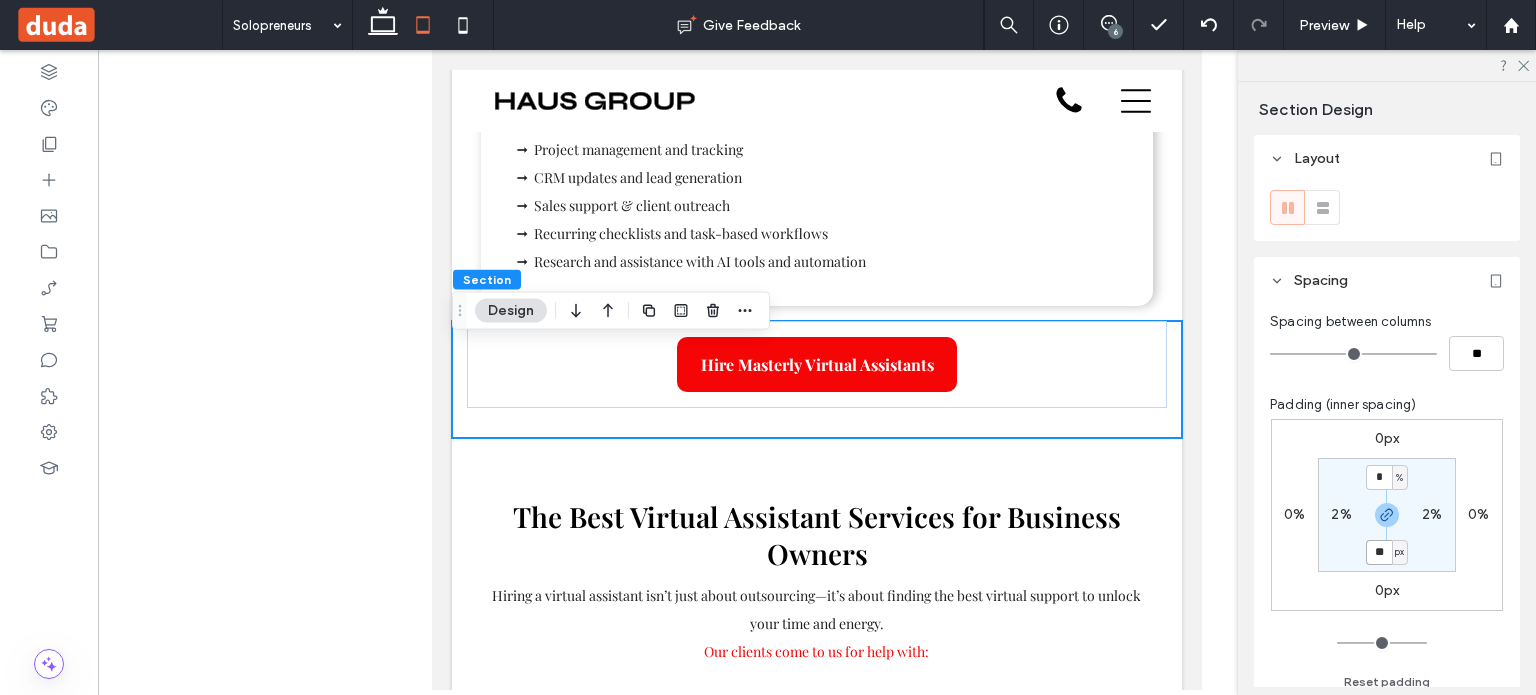 click on "**" at bounding box center (1379, 552) 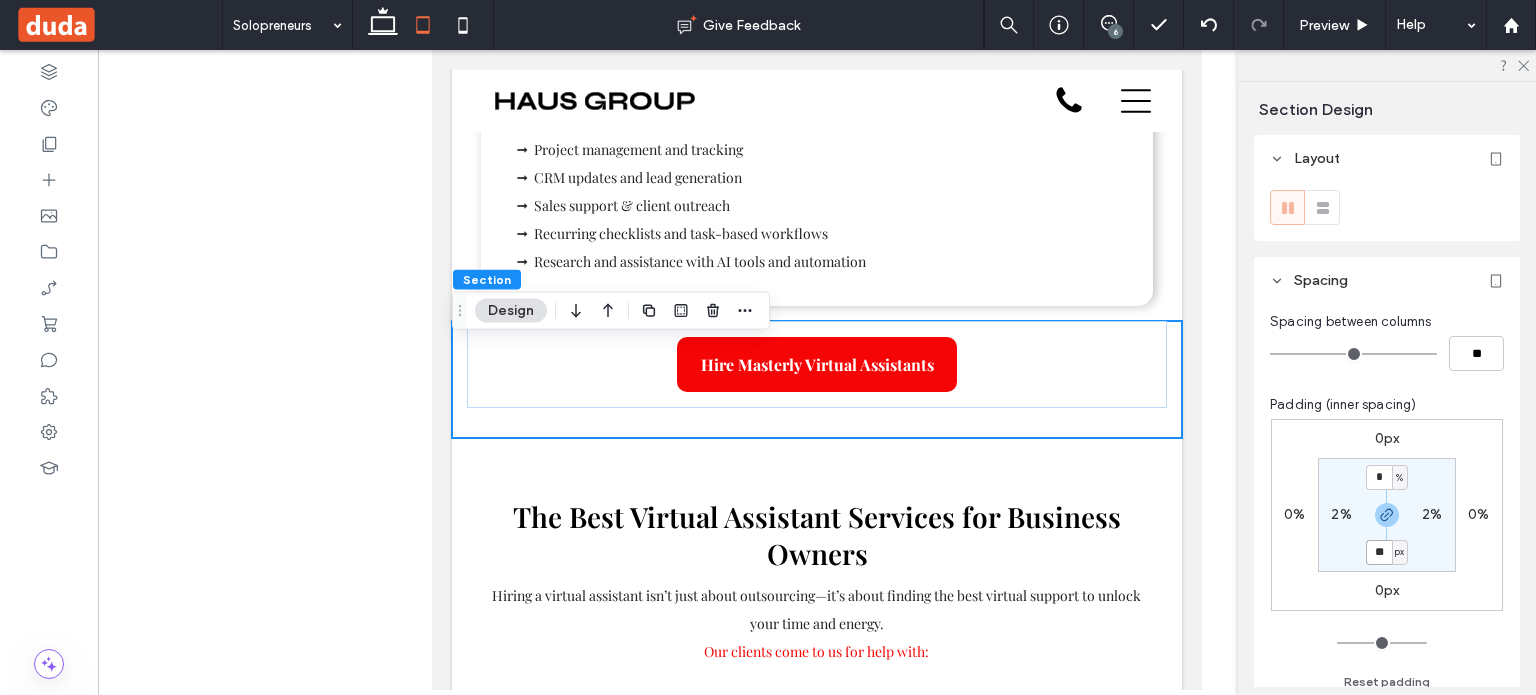 type on "**" 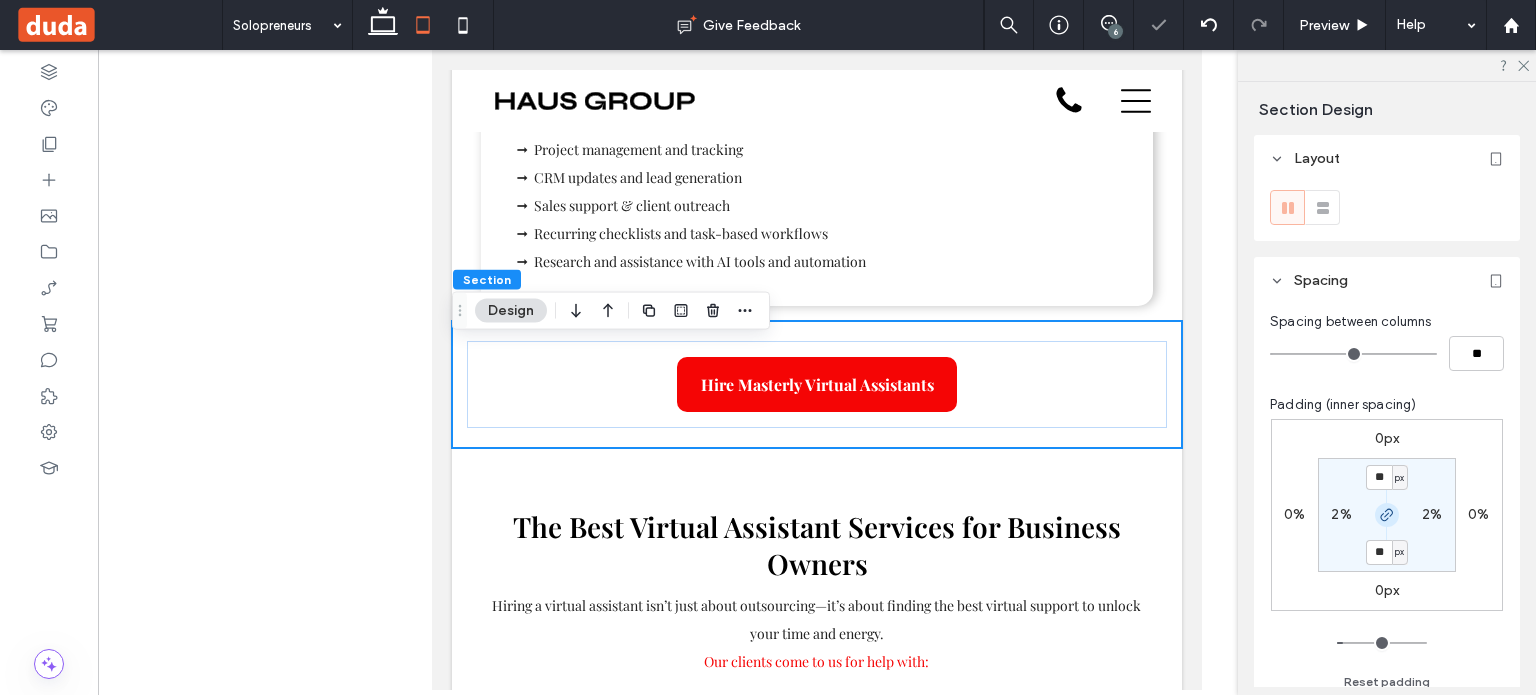 click 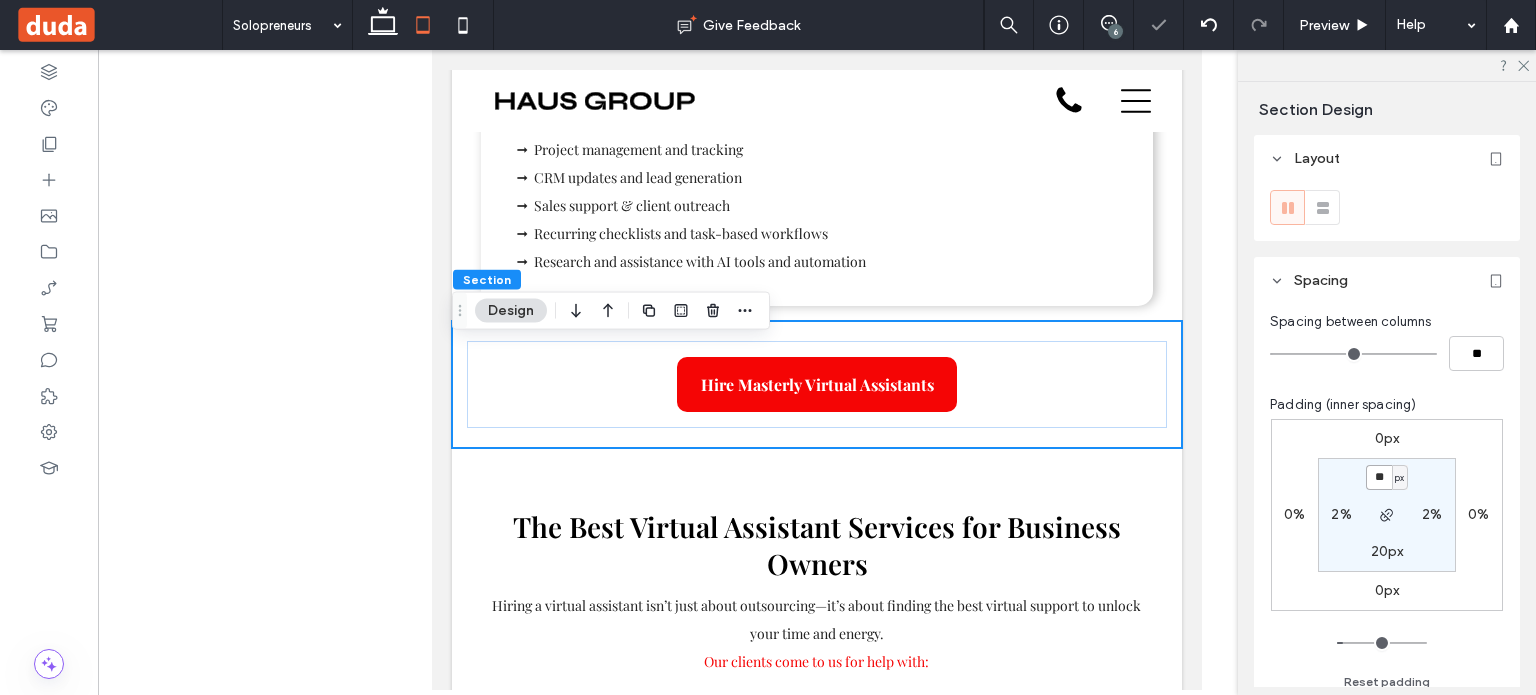 click on "**" at bounding box center [1379, 477] 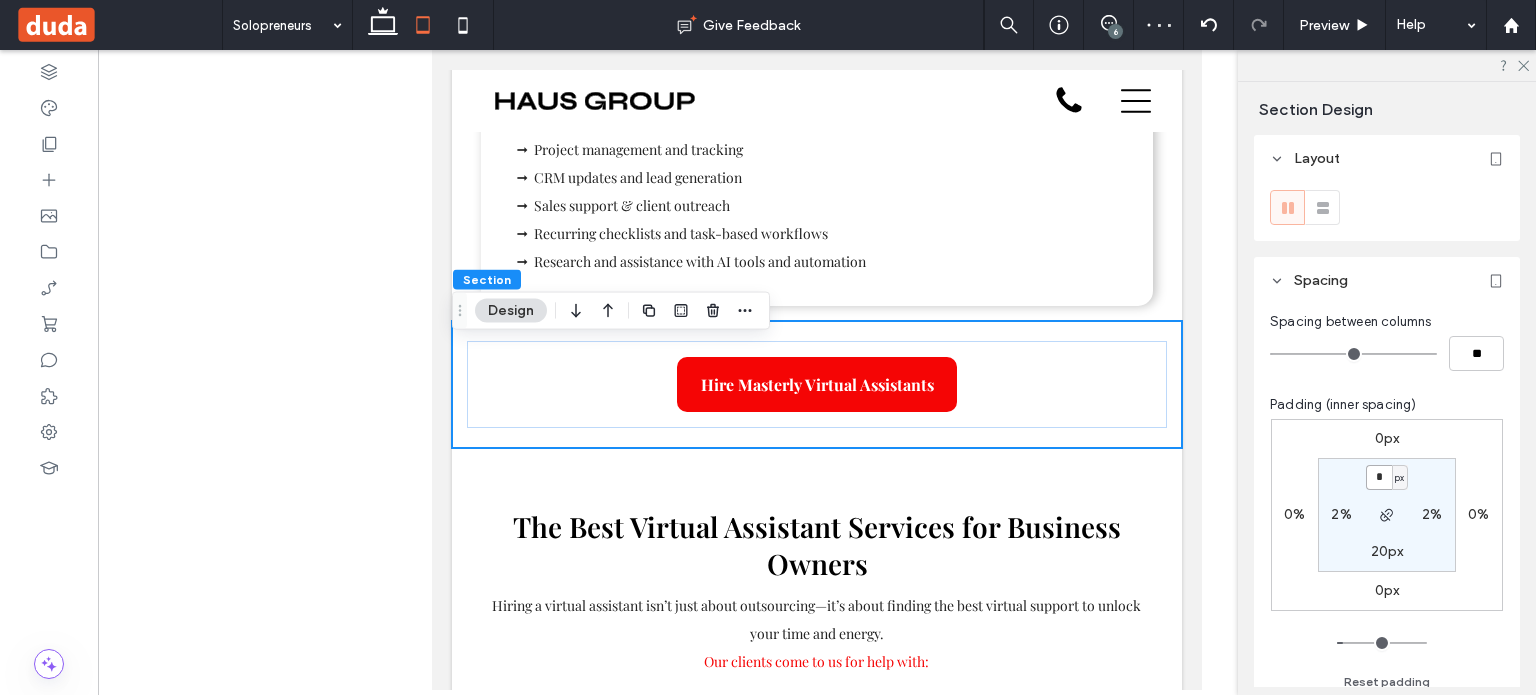 type on "*" 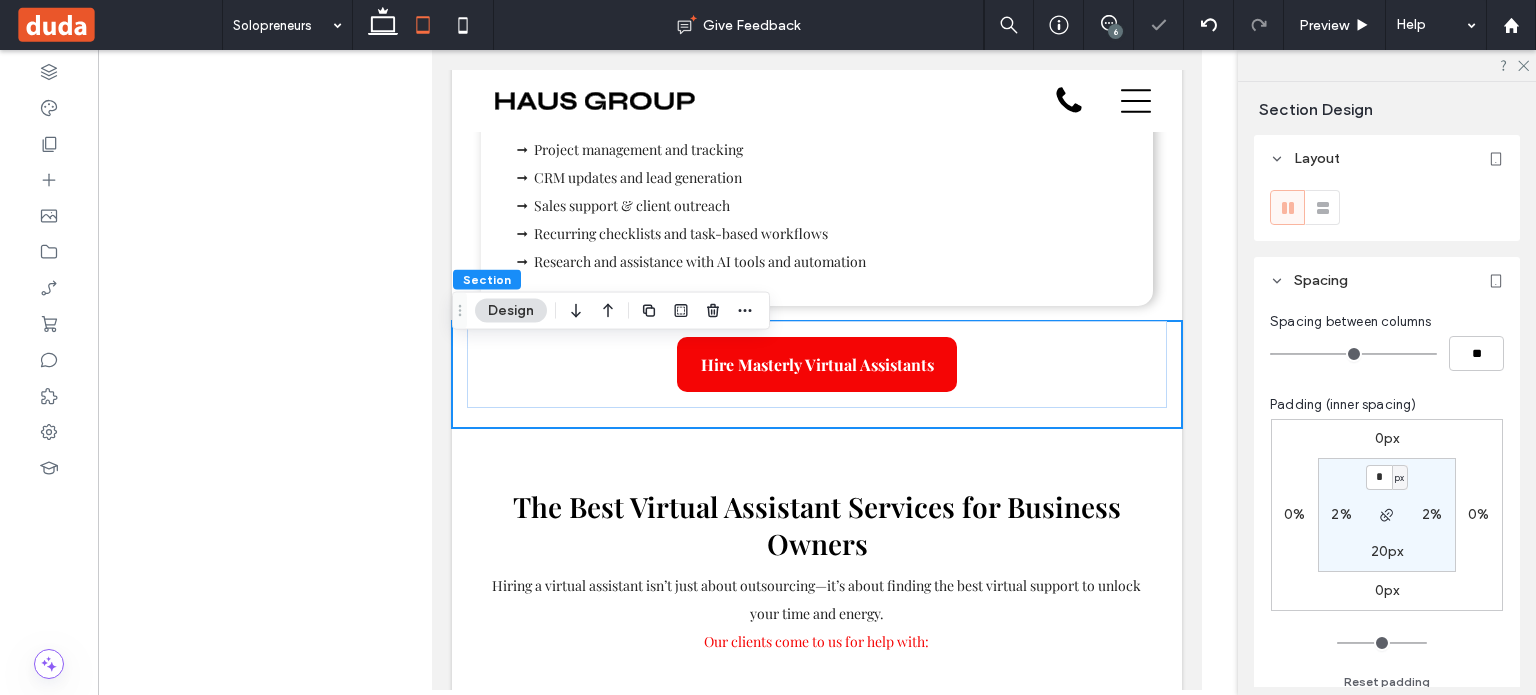 click on "20px" at bounding box center (1387, 551) 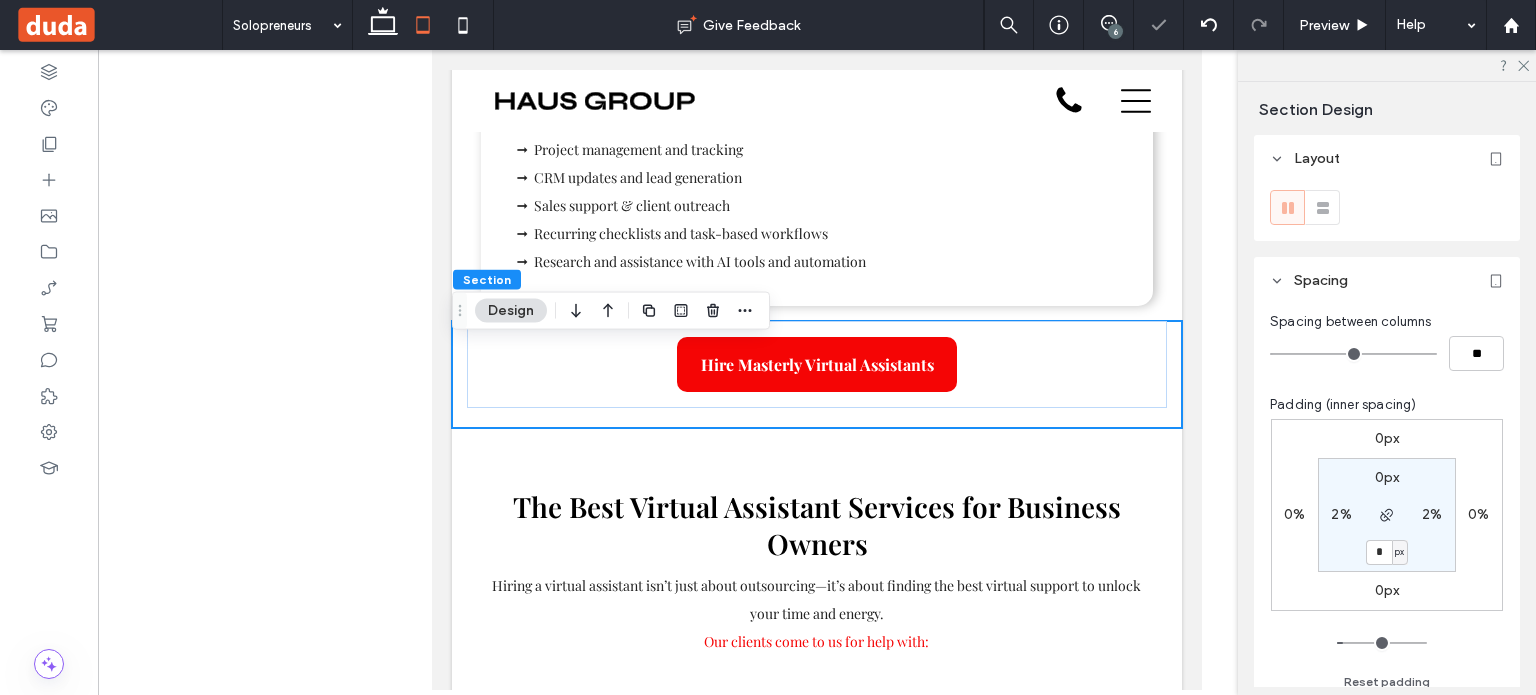 type on "*" 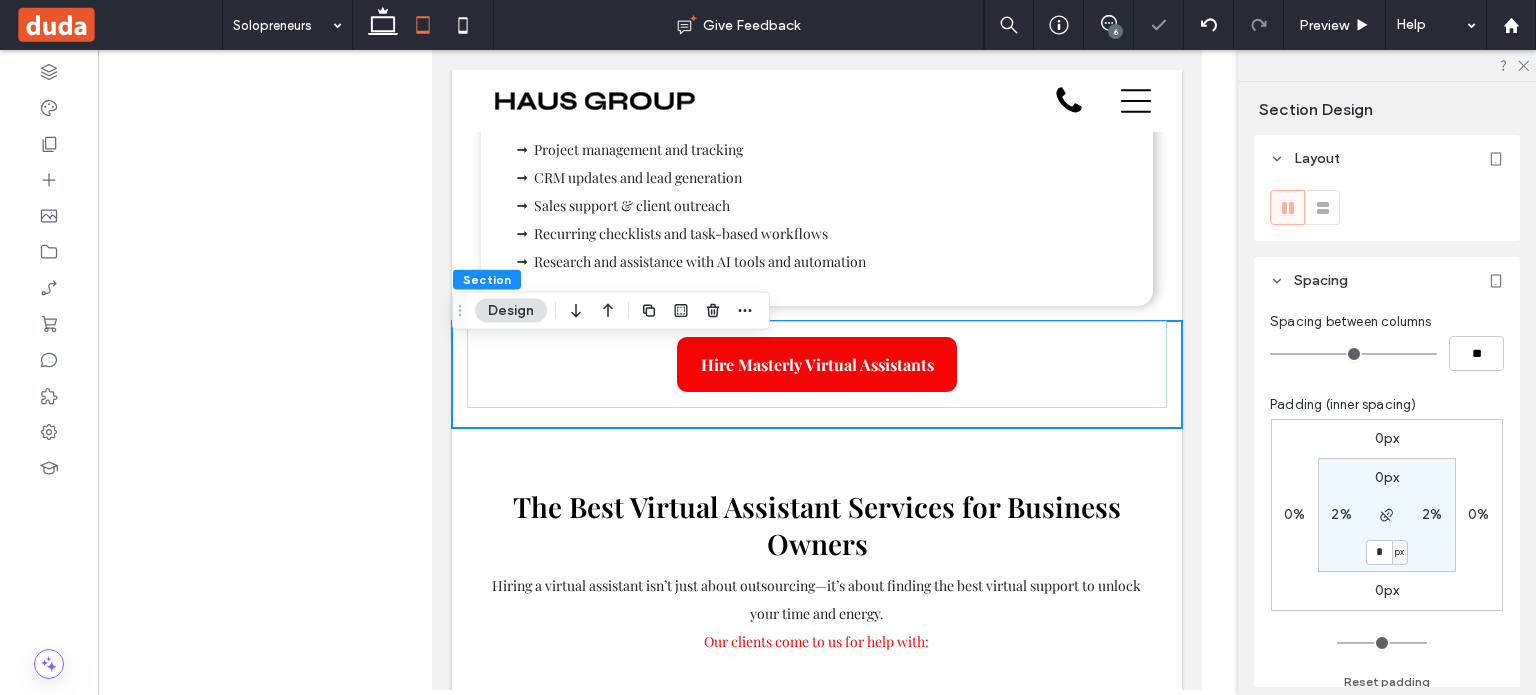 type on "*" 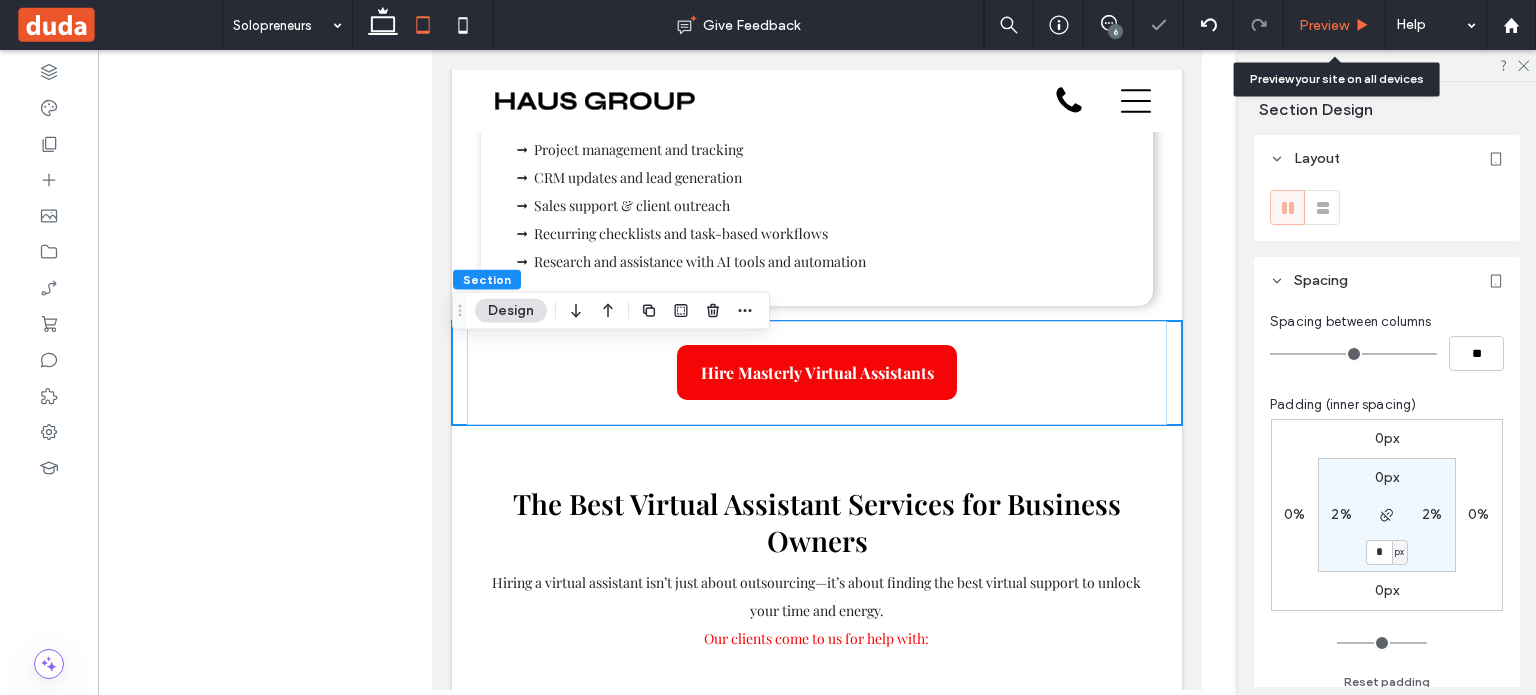 click on "Preview" at bounding box center [1324, 25] 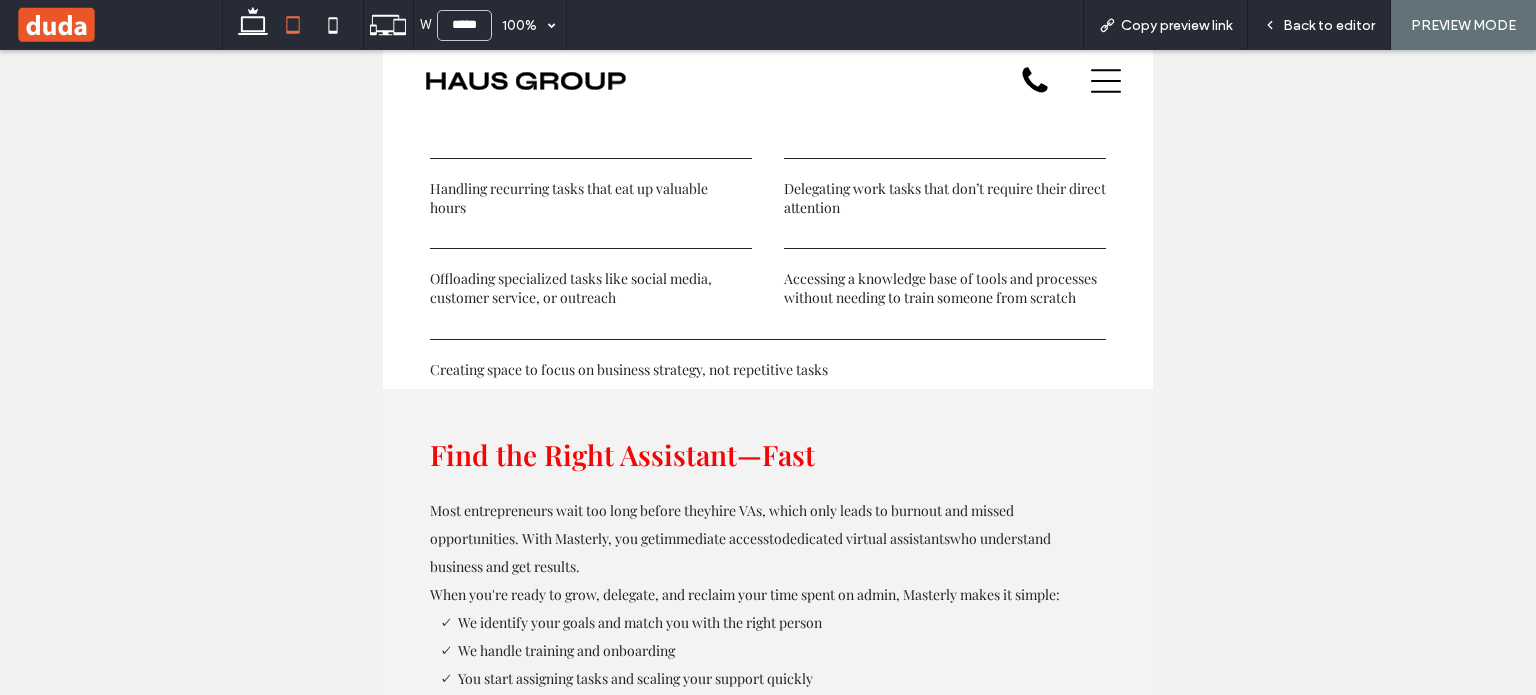 scroll, scrollTop: 3580, scrollLeft: 0, axis: vertical 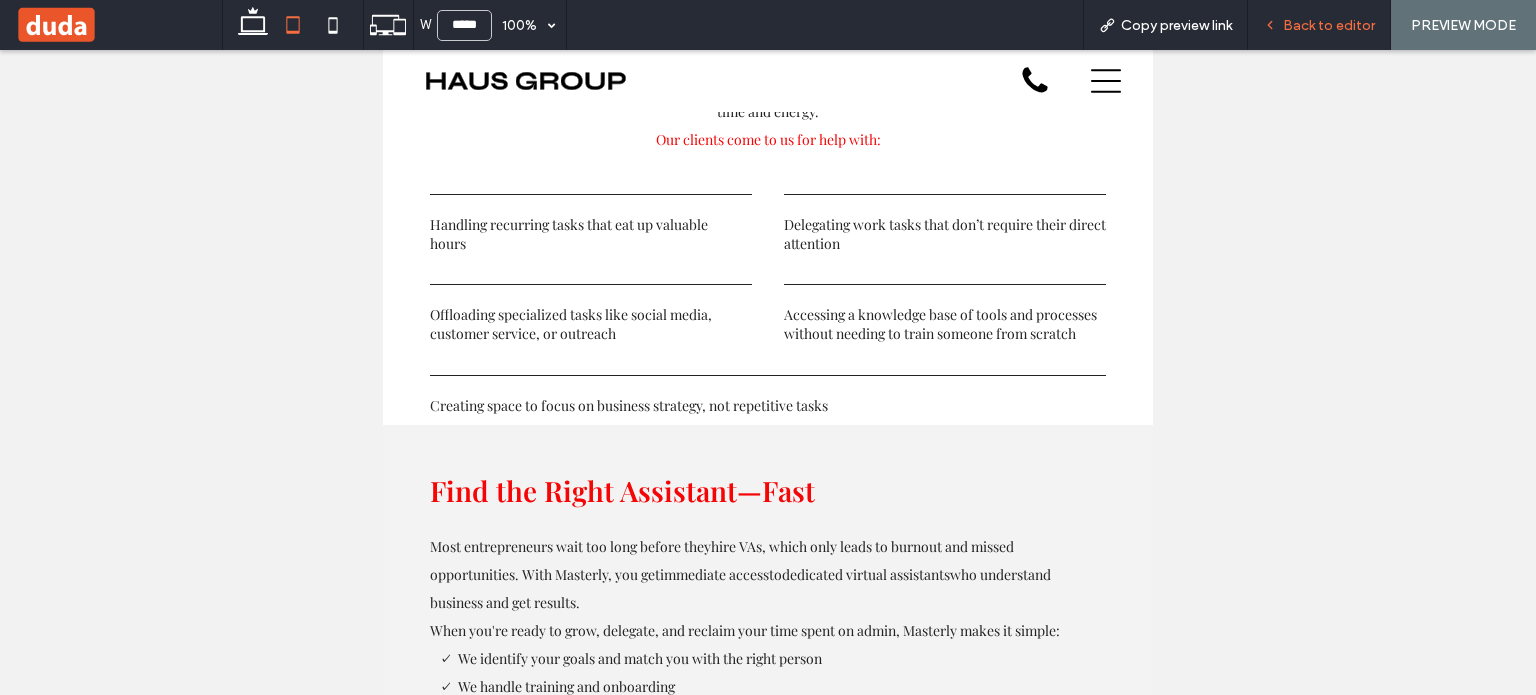 click on "Back to editor" at bounding box center [1329, 25] 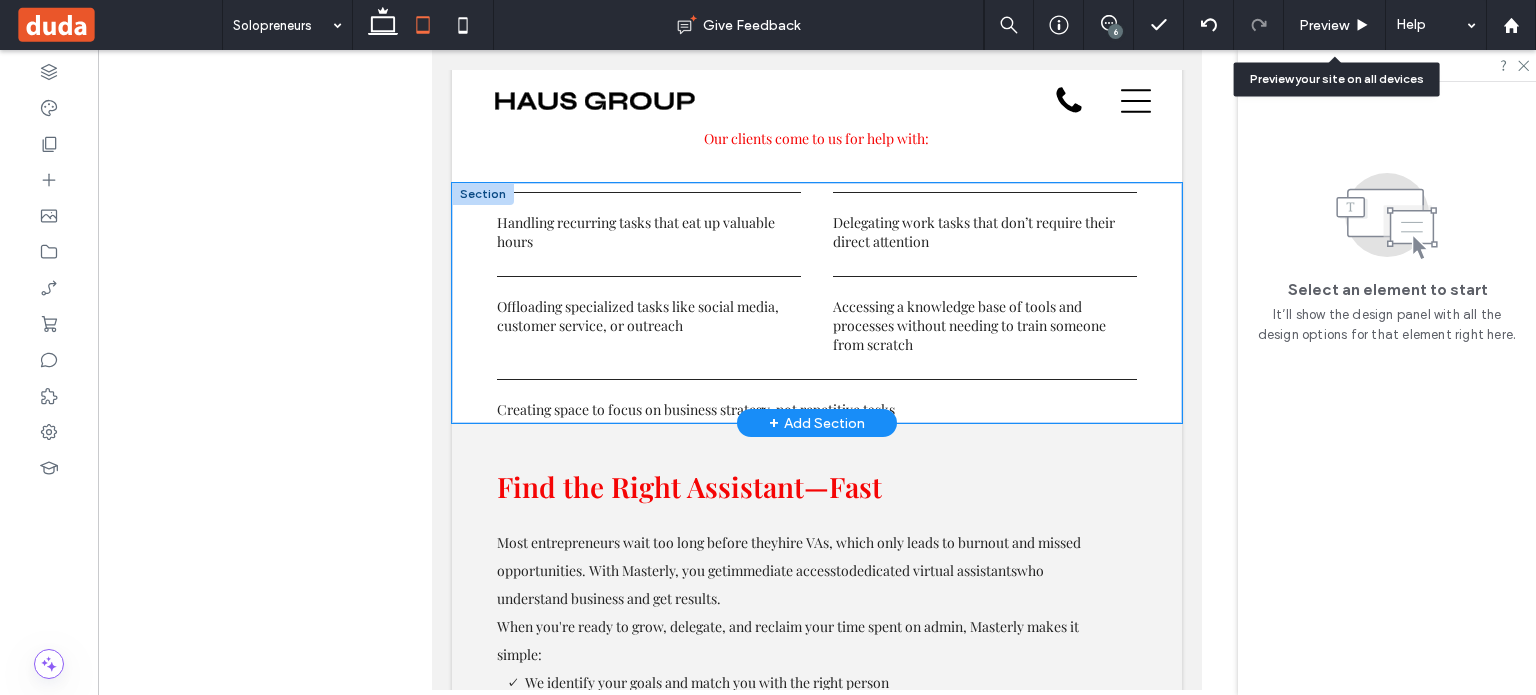 click on "Handling recurring tasks that eat up valuable hours
Delegating
work tasks   that don’t require their direct attention
Offloading
specialized tasks   like
social media , customer service, or outreach
Accessing a
knowledge base   of tools and processes without needing to train someone from scratch
Creating space to focus on
business strategy , not
repetitive tasks" at bounding box center [817, 303] 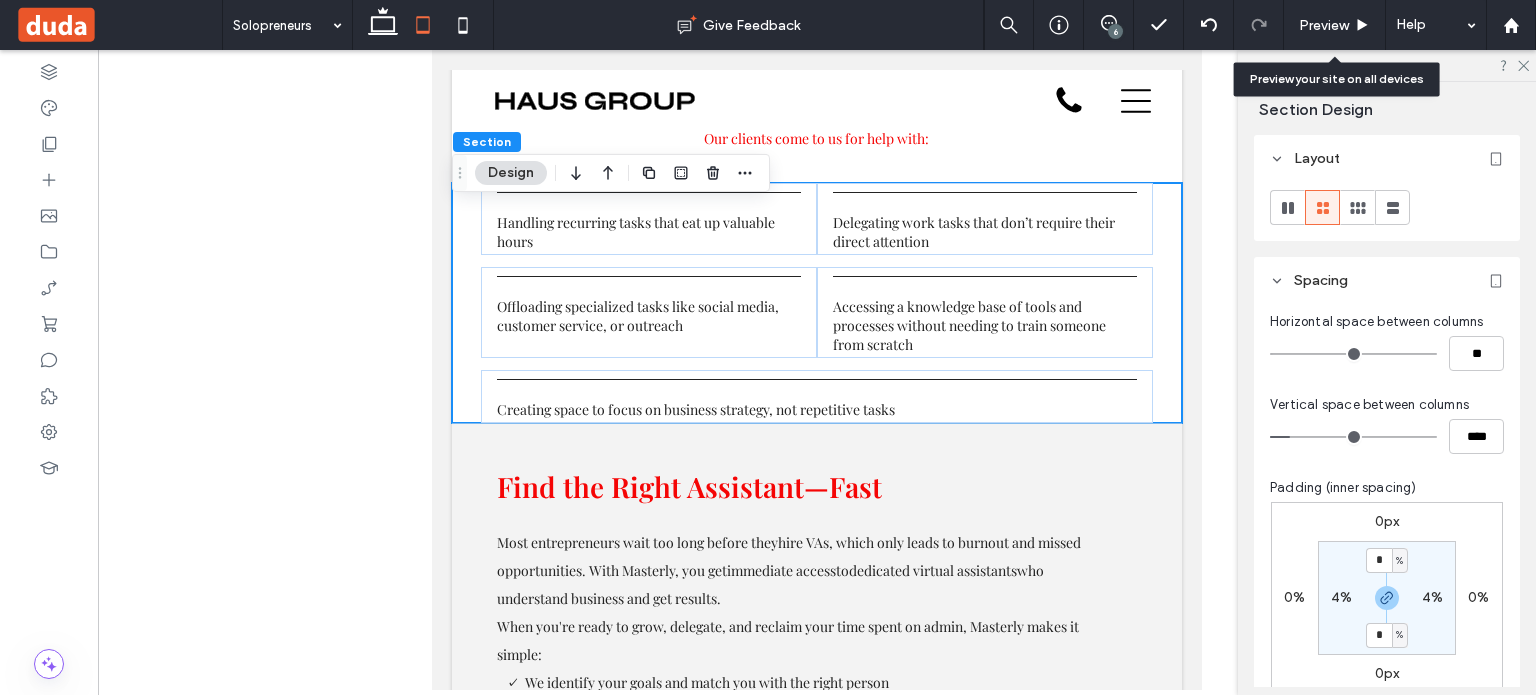 click on "Home
About Us
Services
Administrative Support
Executive and Legal Assistance
Marketing and Content Support
E-commerce Virtual Assistance
Real Estate Virtual Assistance
Client Communication and Support
Specialized Add-On Services
Industries We Serve
Real Estate Professionals
Real Estate Agents
Brokers
Transaction Coordinators
Legal Professionals
Solo Attorneys
Small Law Firms
Legal Consultants
Coaches, Consultants and Public Speakers
Business coaches
Life Coaches
Executive Consultants
Keynote Speakers" at bounding box center (817, -888) 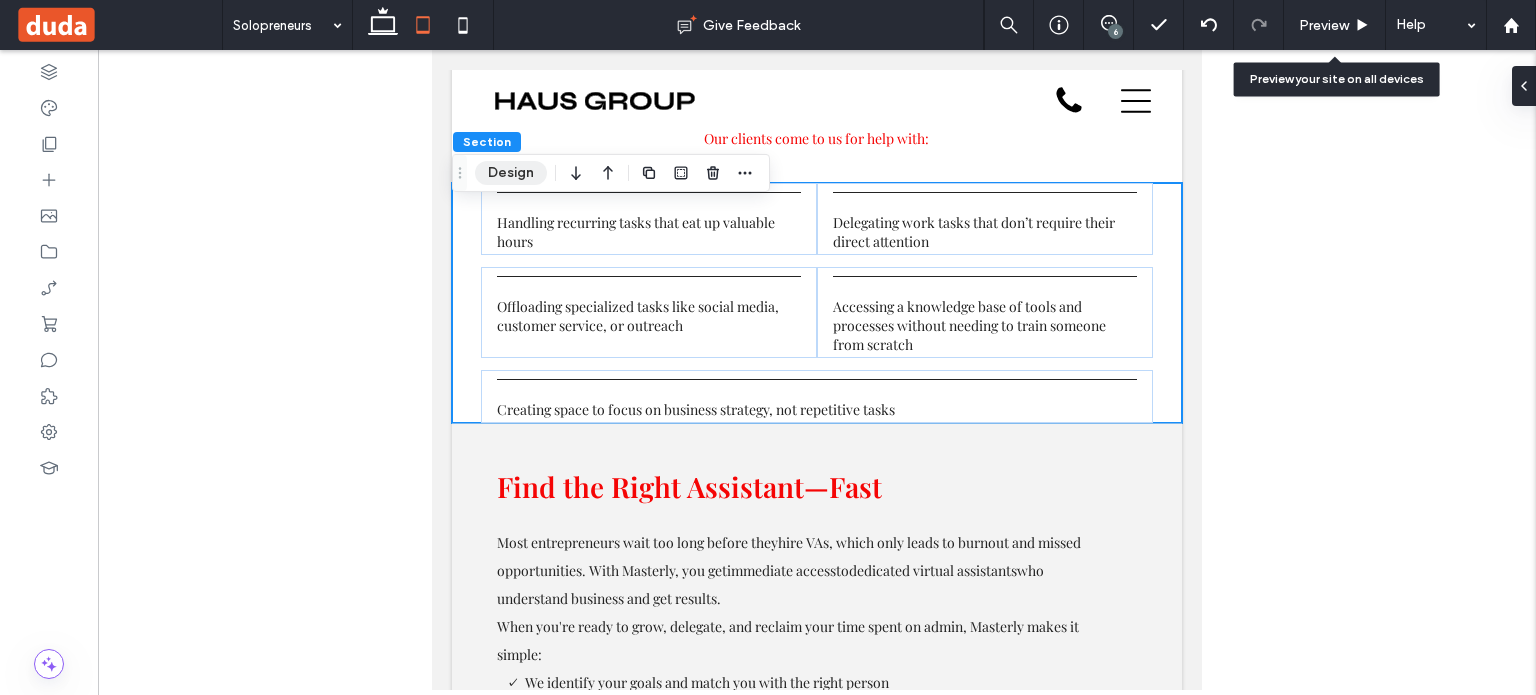 click on "Design" at bounding box center [511, 173] 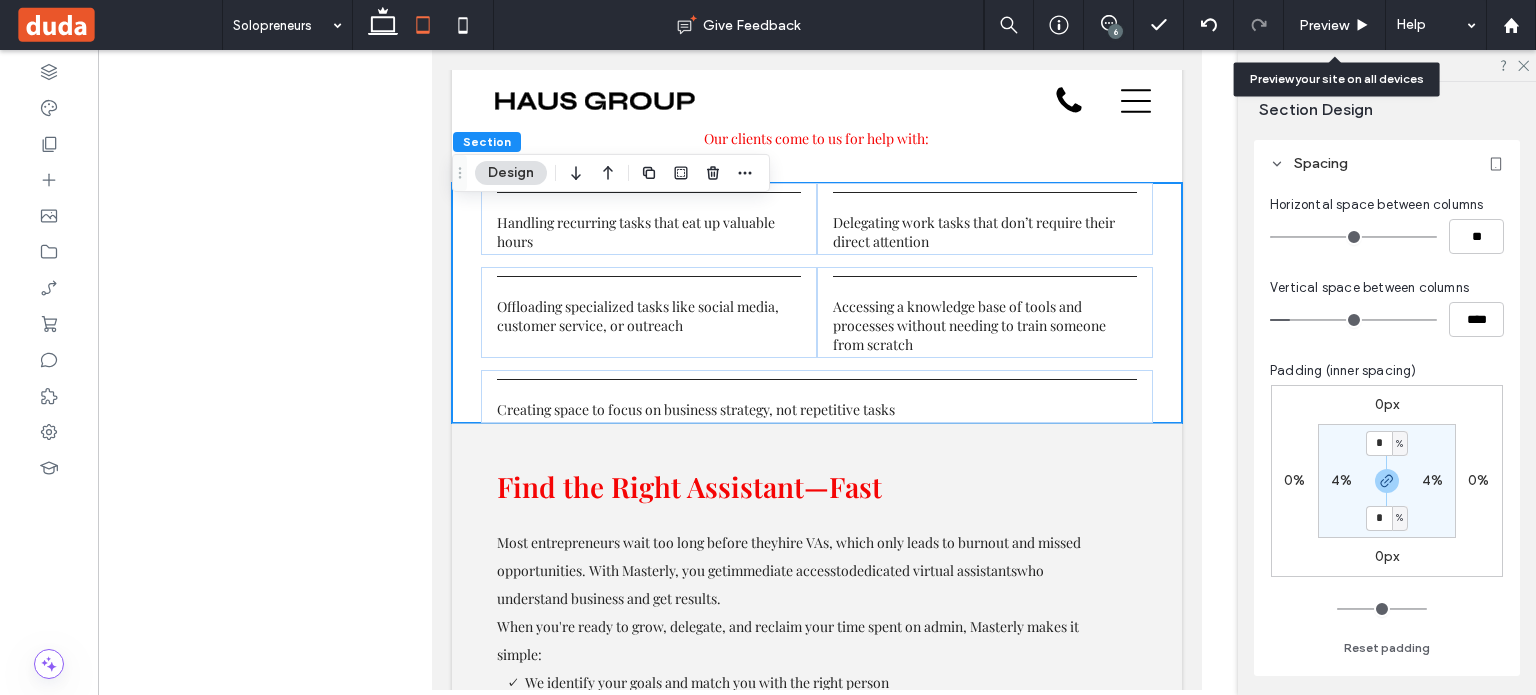 scroll, scrollTop: 300, scrollLeft: 0, axis: vertical 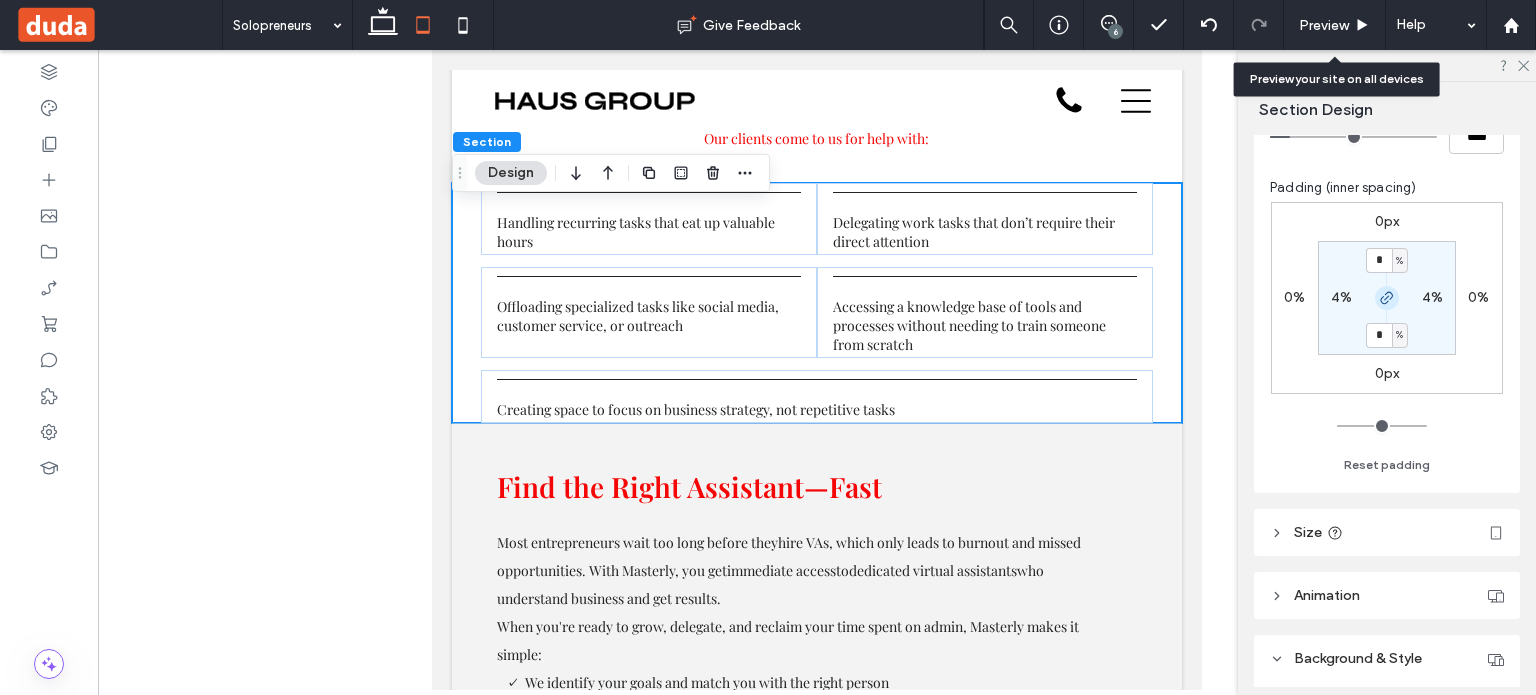 click at bounding box center [1387, 298] 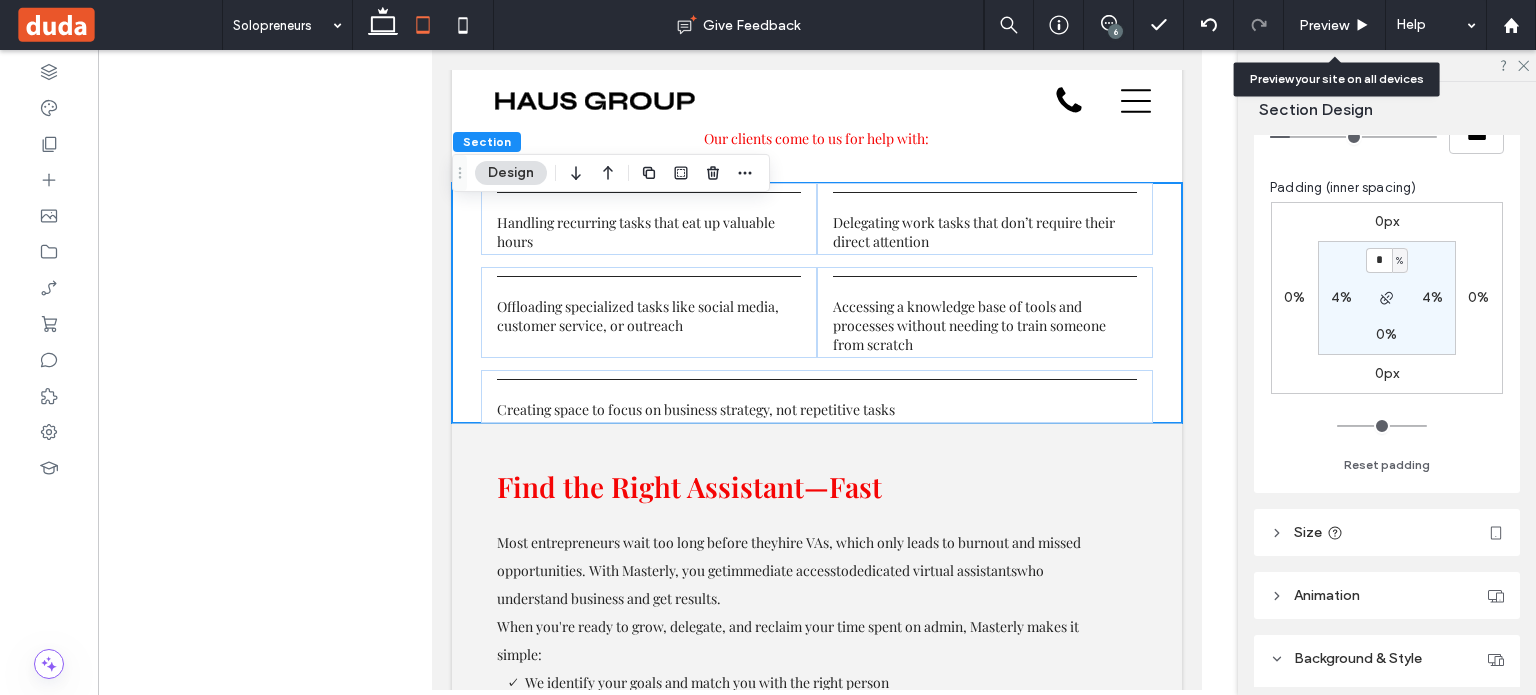 click on "0%" at bounding box center (1386, 334) 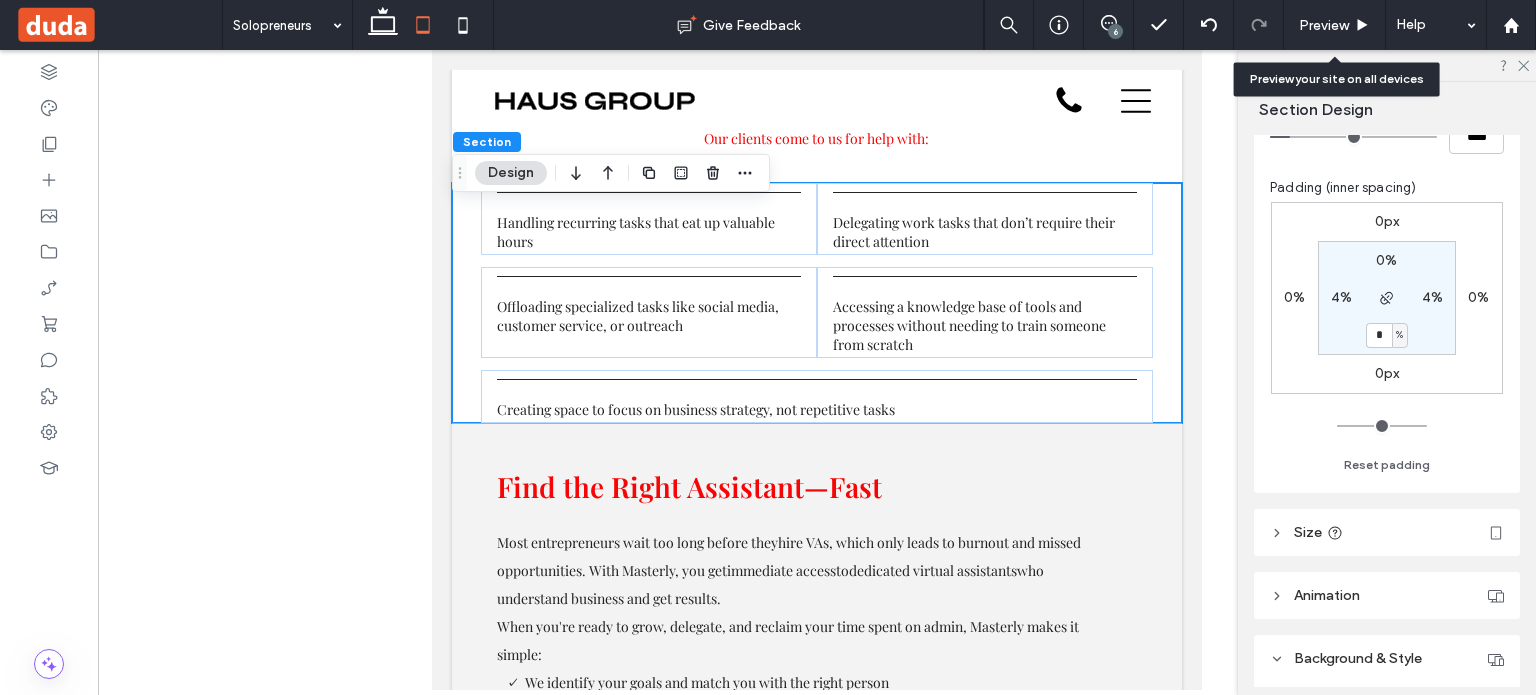type on "*" 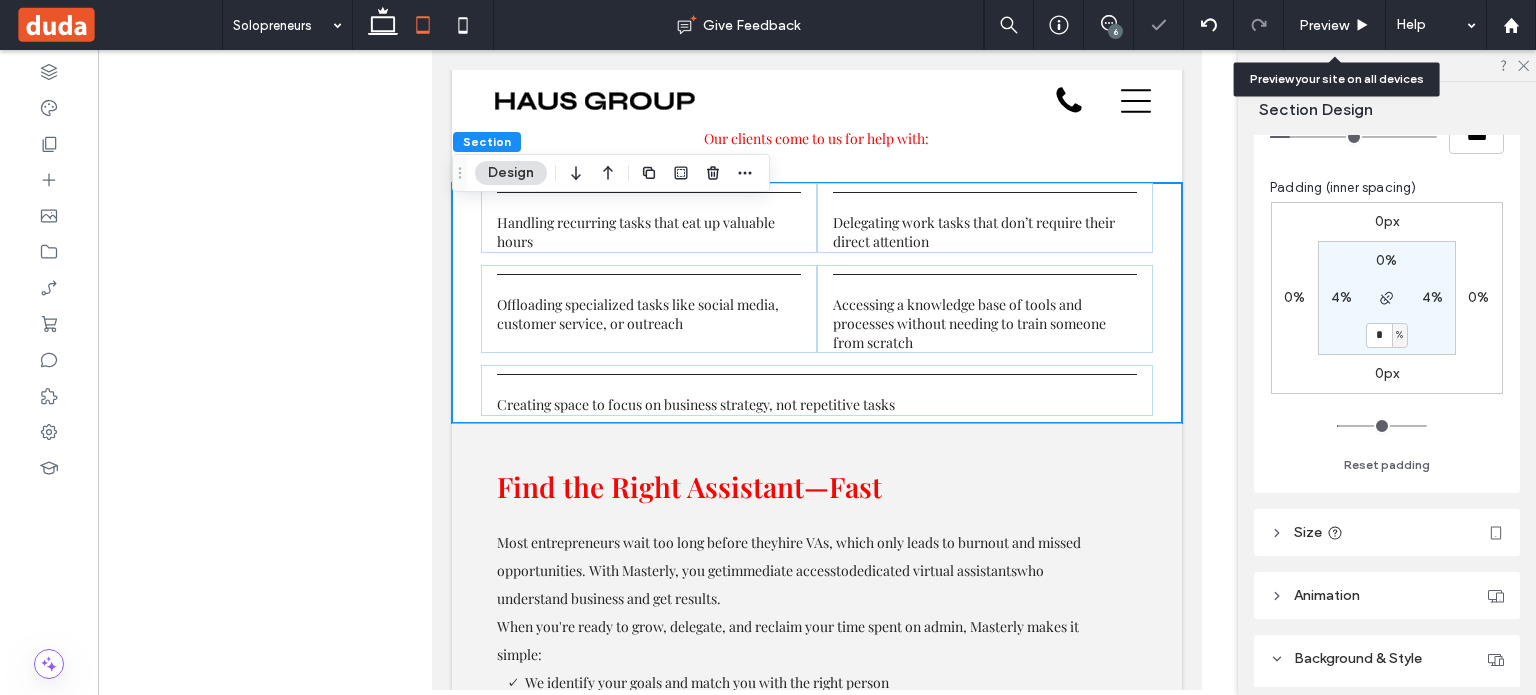 drag, startPoint x: 1383, startPoint y: 327, endPoint x: 1324, endPoint y: 339, distance: 60.207973 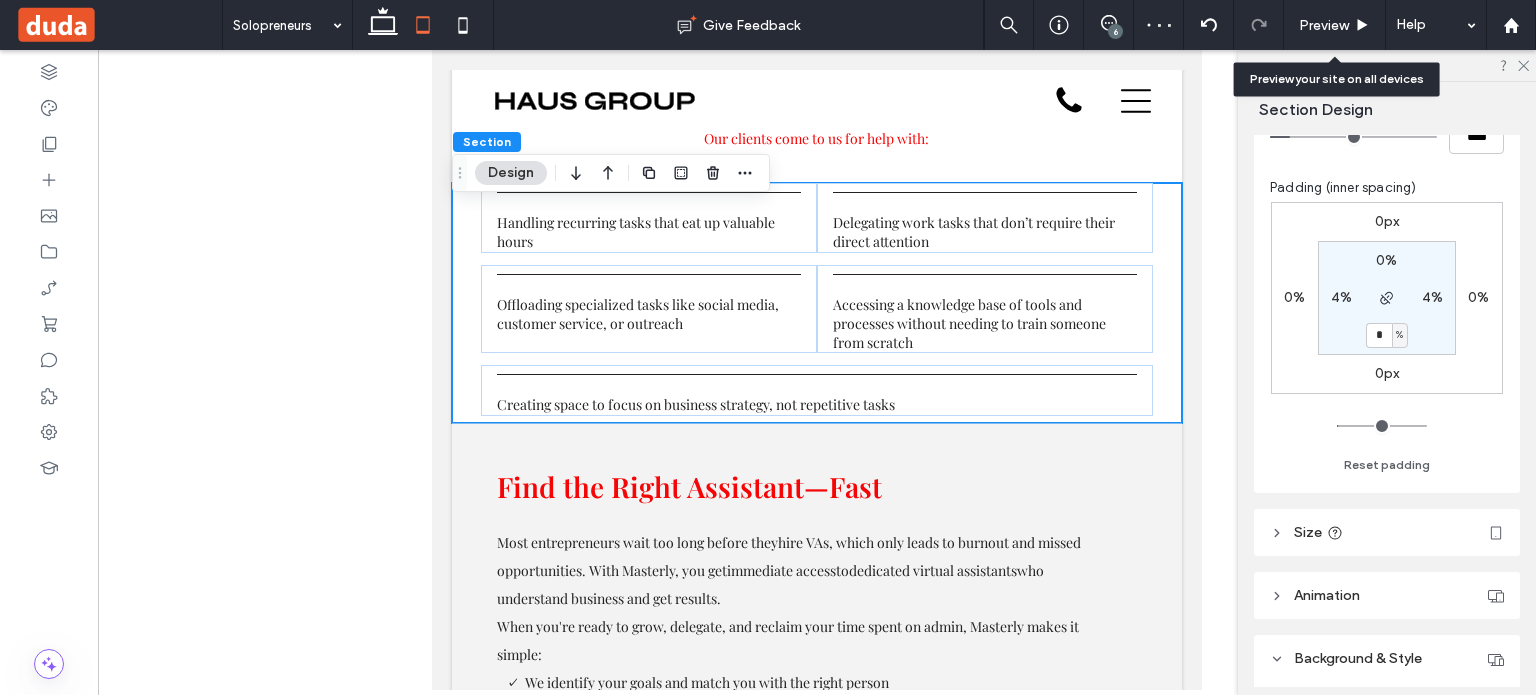 type on "*" 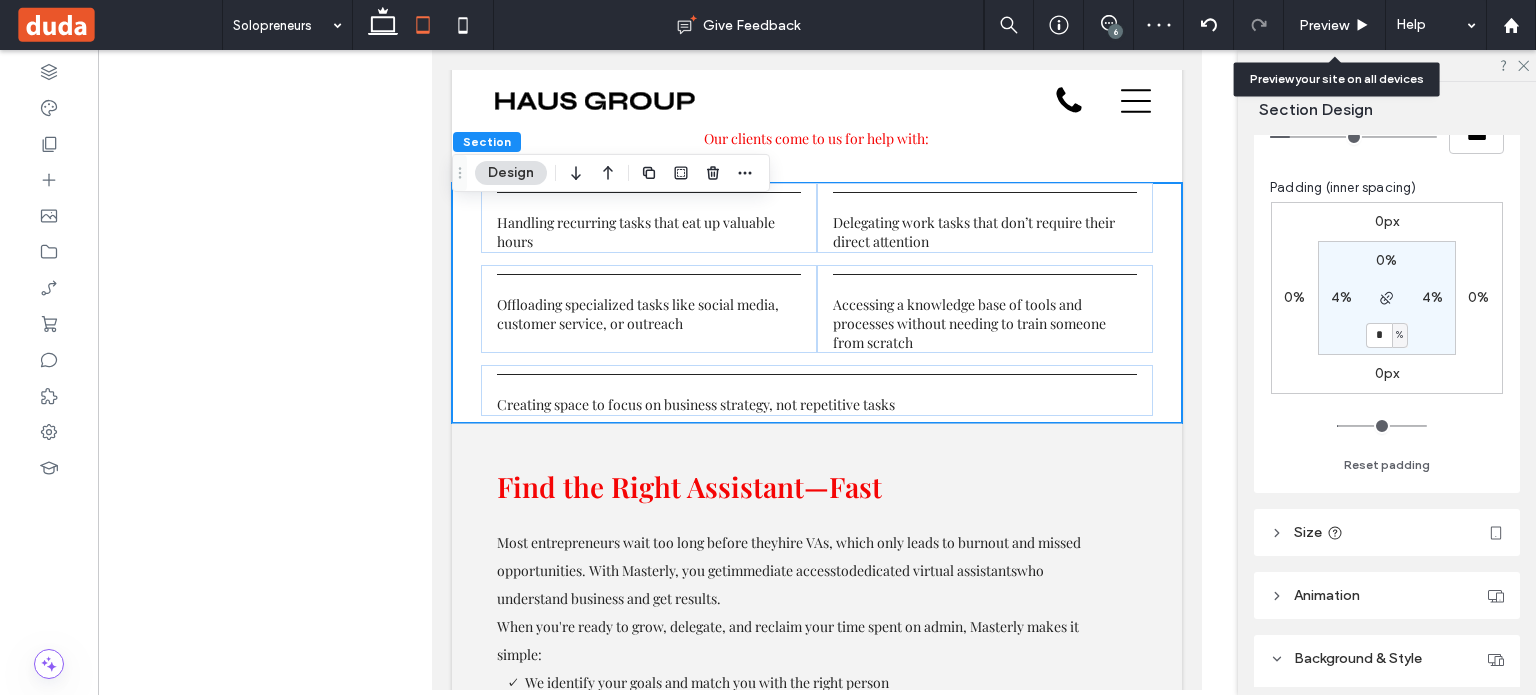 type on "*" 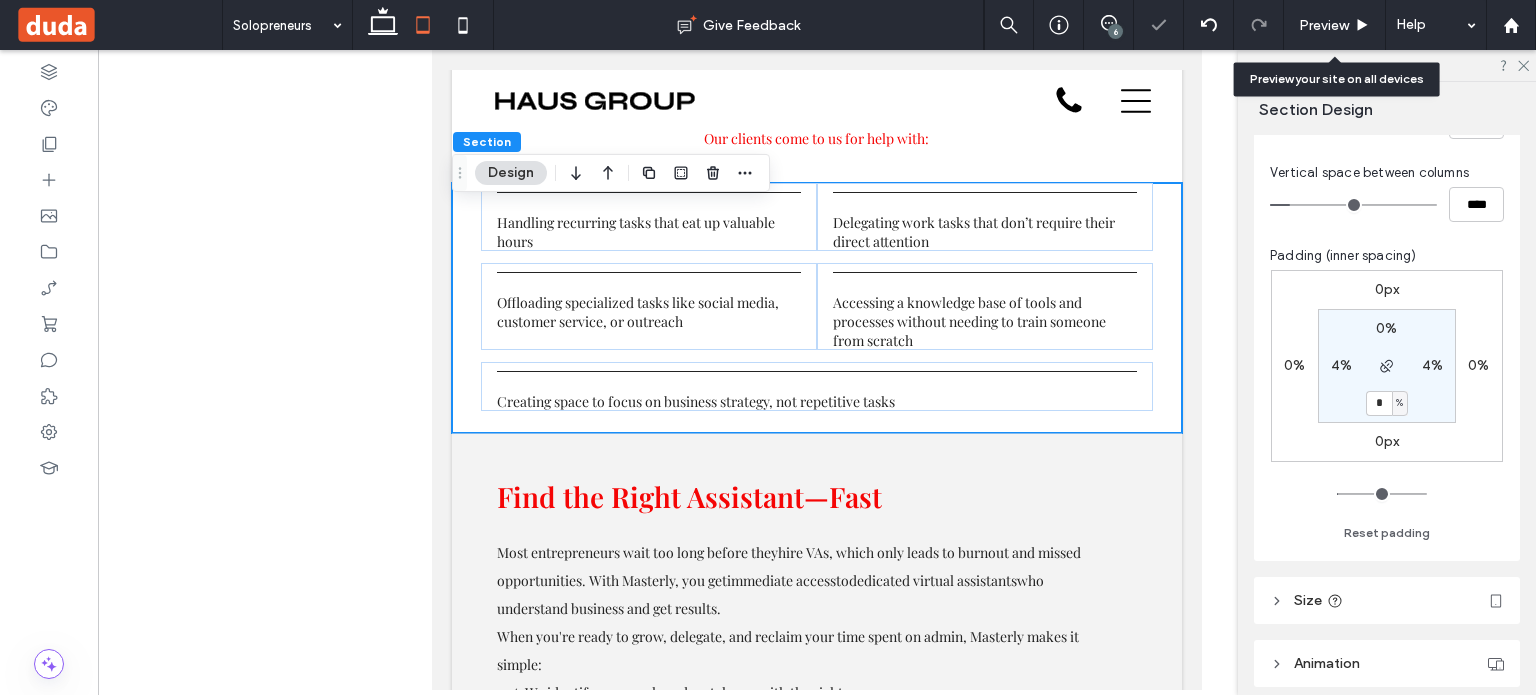 scroll, scrollTop: 200, scrollLeft: 0, axis: vertical 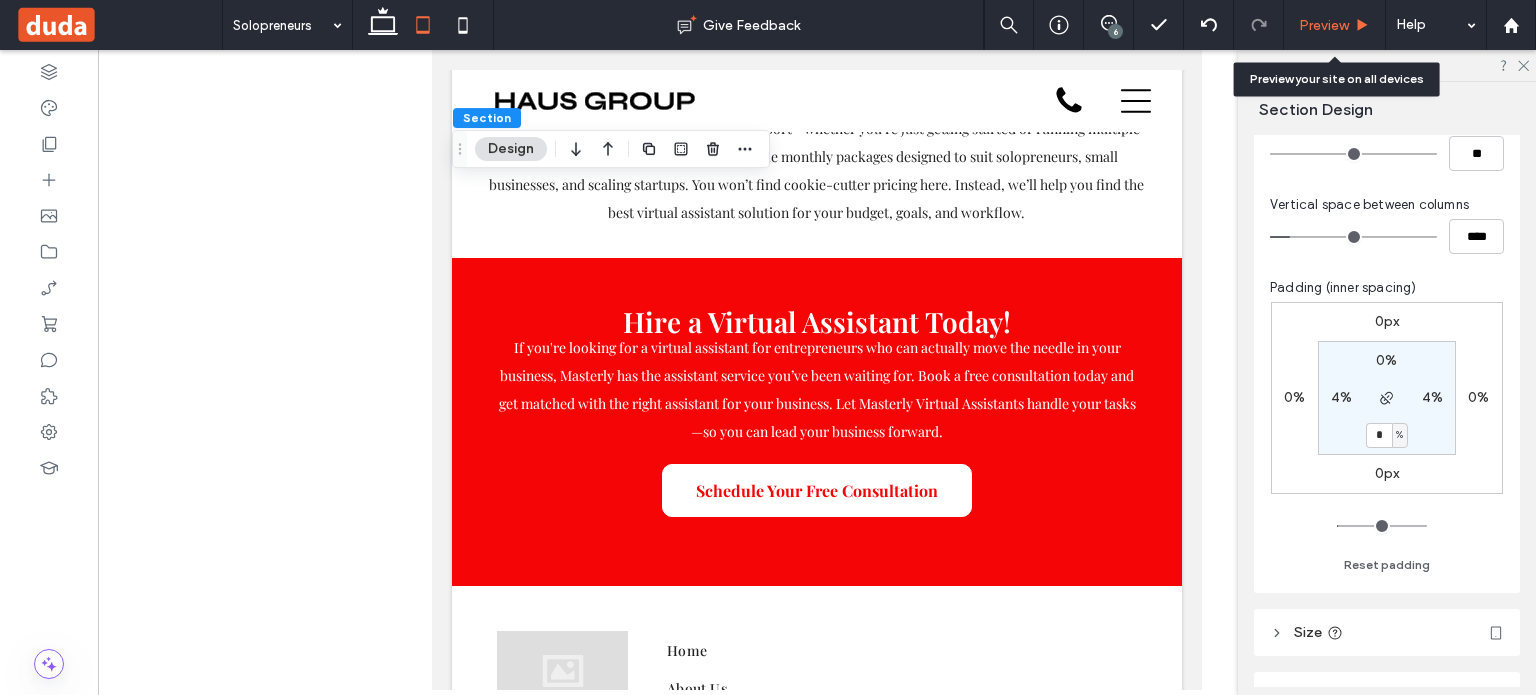 click on "Preview" at bounding box center [1324, 25] 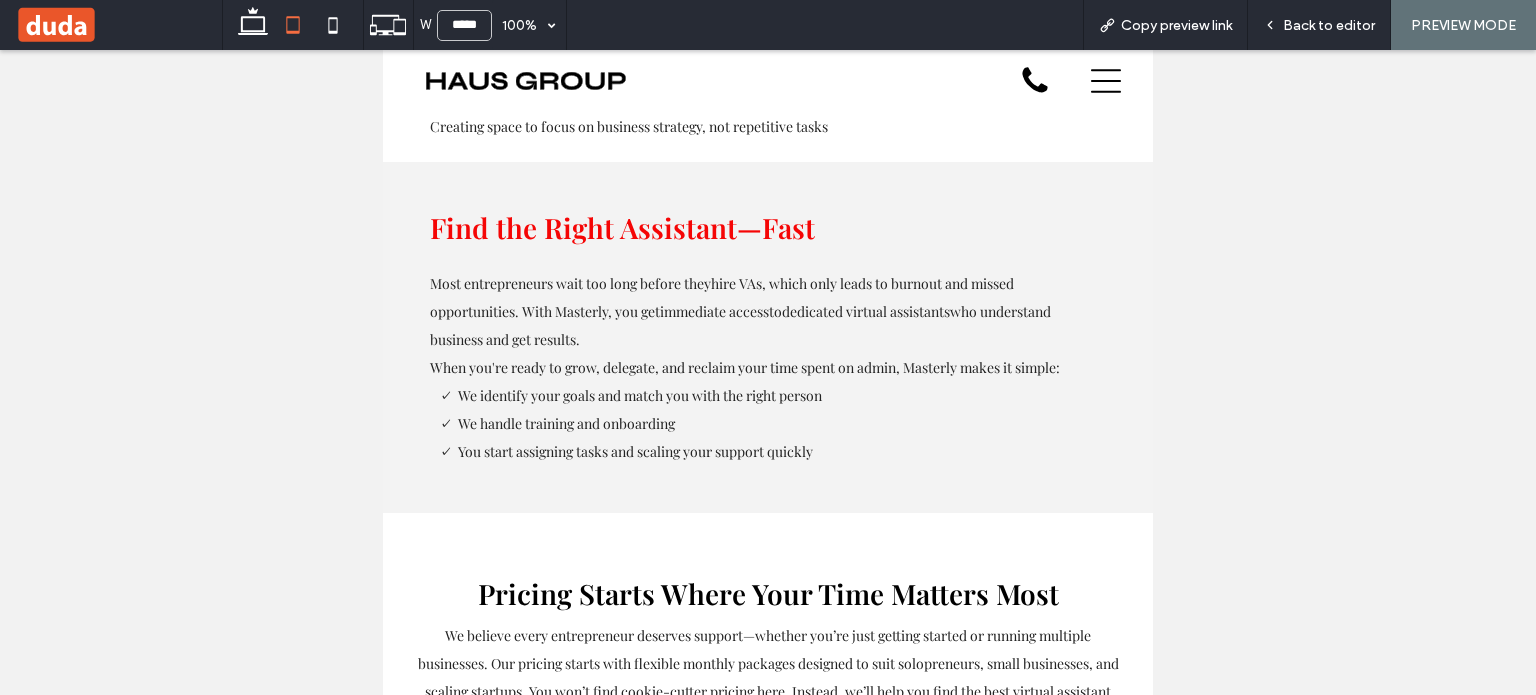 scroll, scrollTop: 4080, scrollLeft: 0, axis: vertical 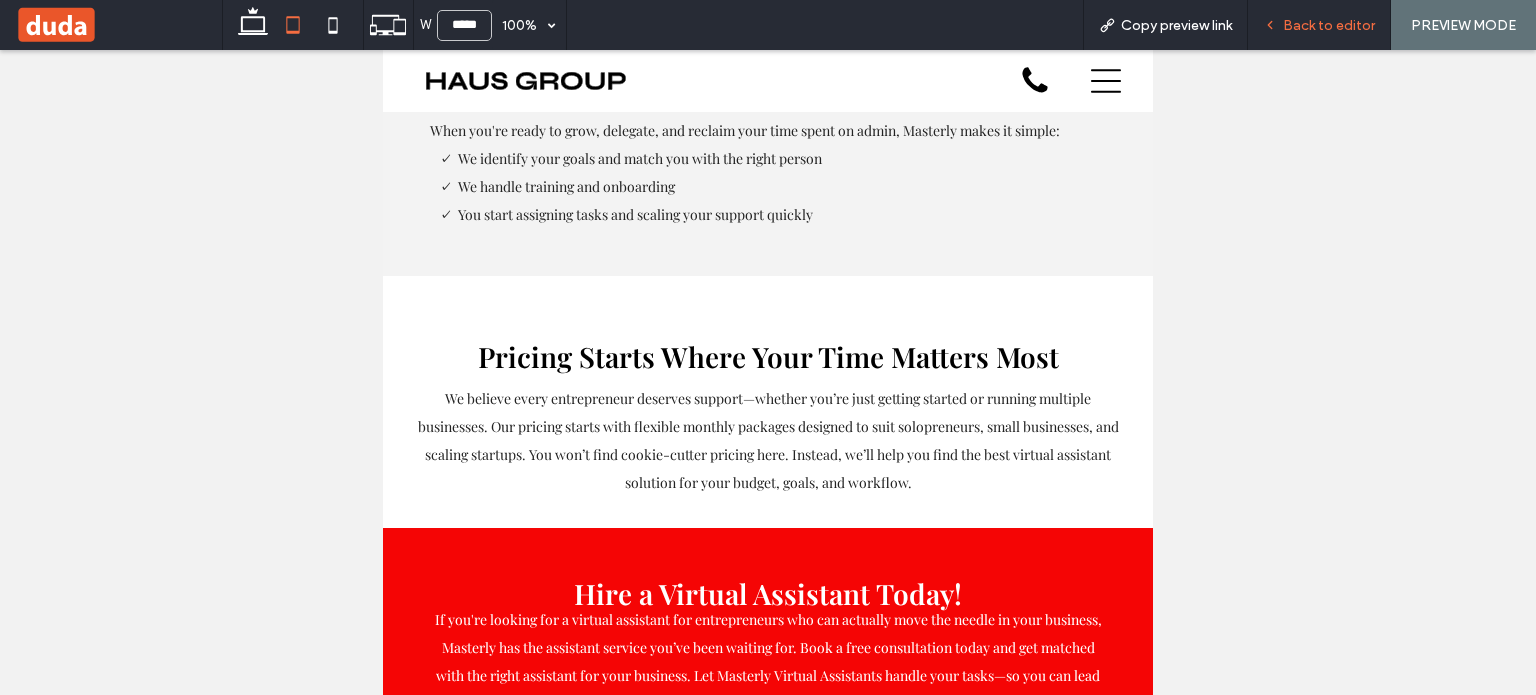 drag, startPoint x: 1317, startPoint y: 27, endPoint x: 699, endPoint y: 213, distance: 645.3836 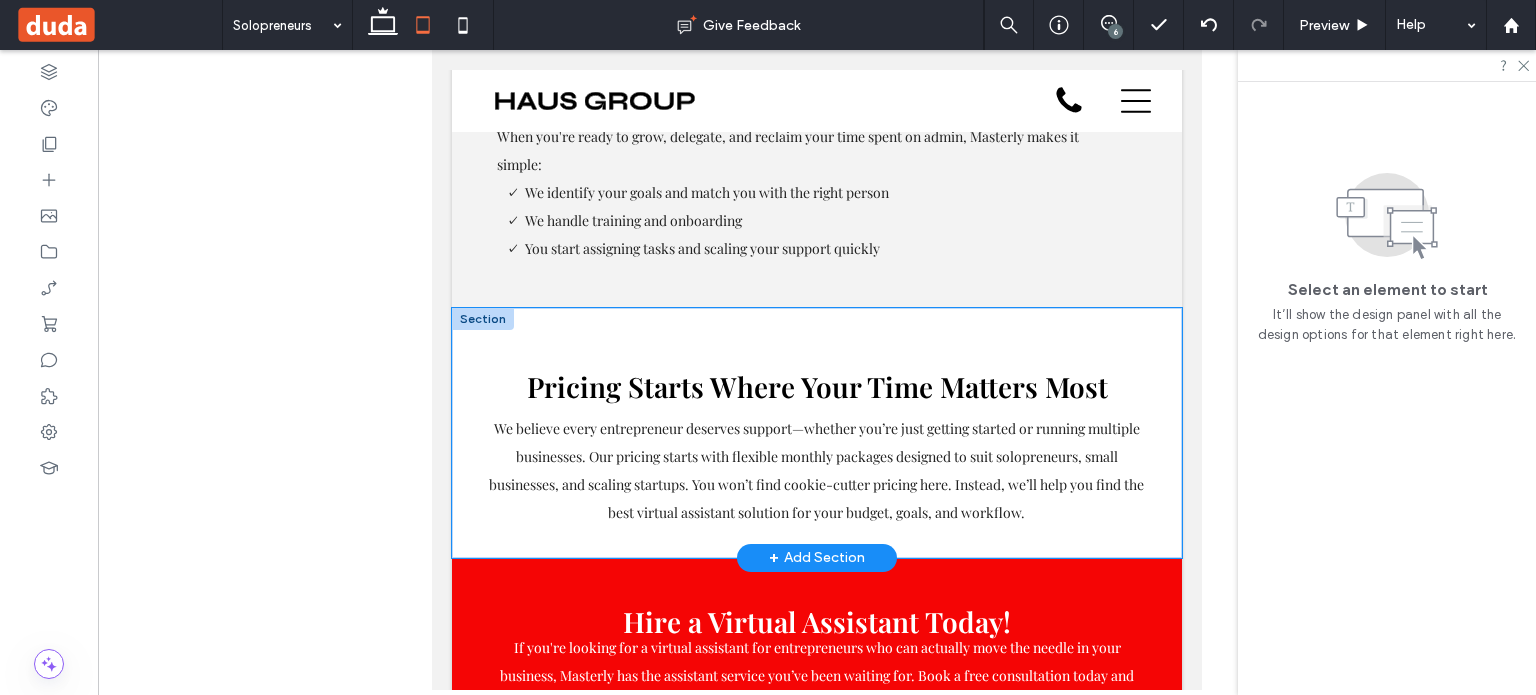 click on "Pricing Starts Where Your Time Matters Most
We believe every entrepreneur deserves support—whether you’re just getting started or running multiple businesses. Our pricing starts with flexible monthly packages designed to suit solopreneurs, small businesses, and scaling startups. You won’t find cookie-cutter pricing here. Instead, we’ll help you find the best virtual assistant solution for your budget, goals, and workflow." at bounding box center [817, 432] 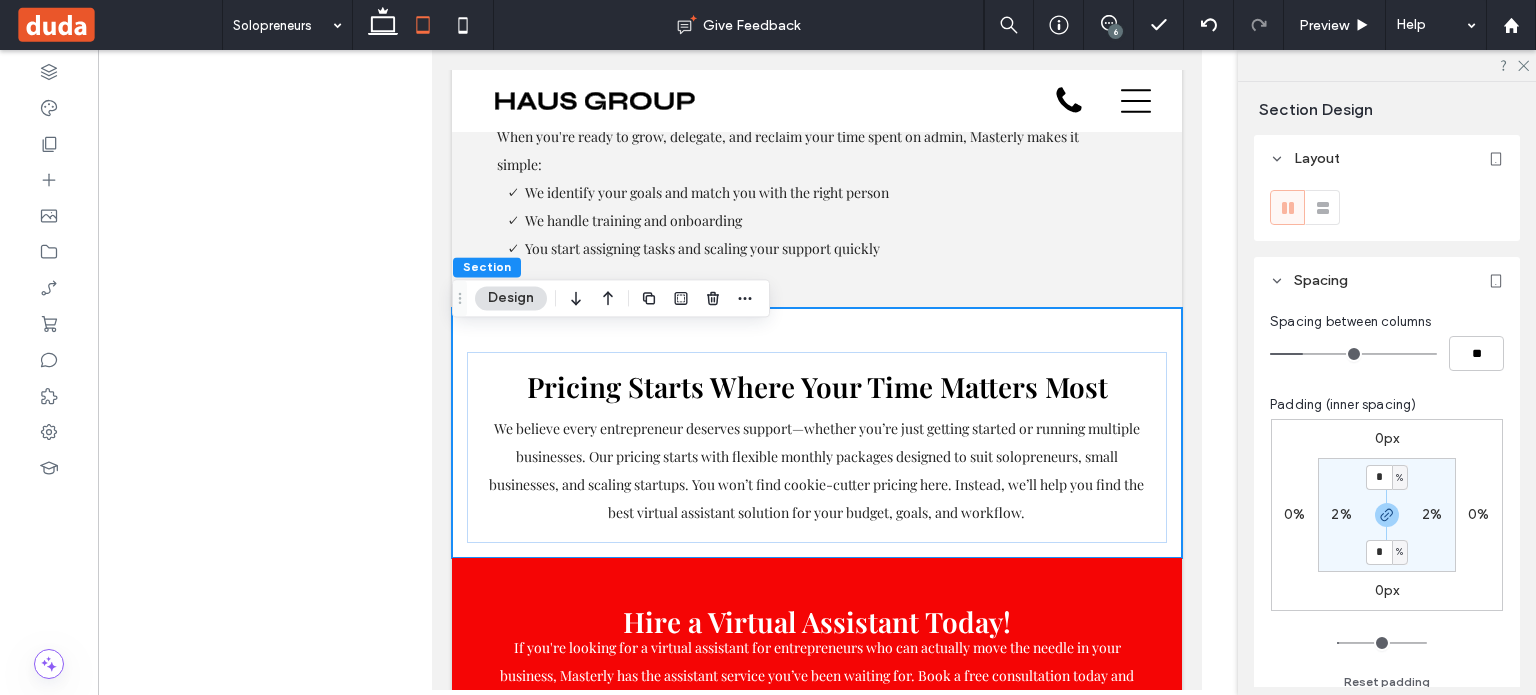 click on "Design" at bounding box center [511, 298] 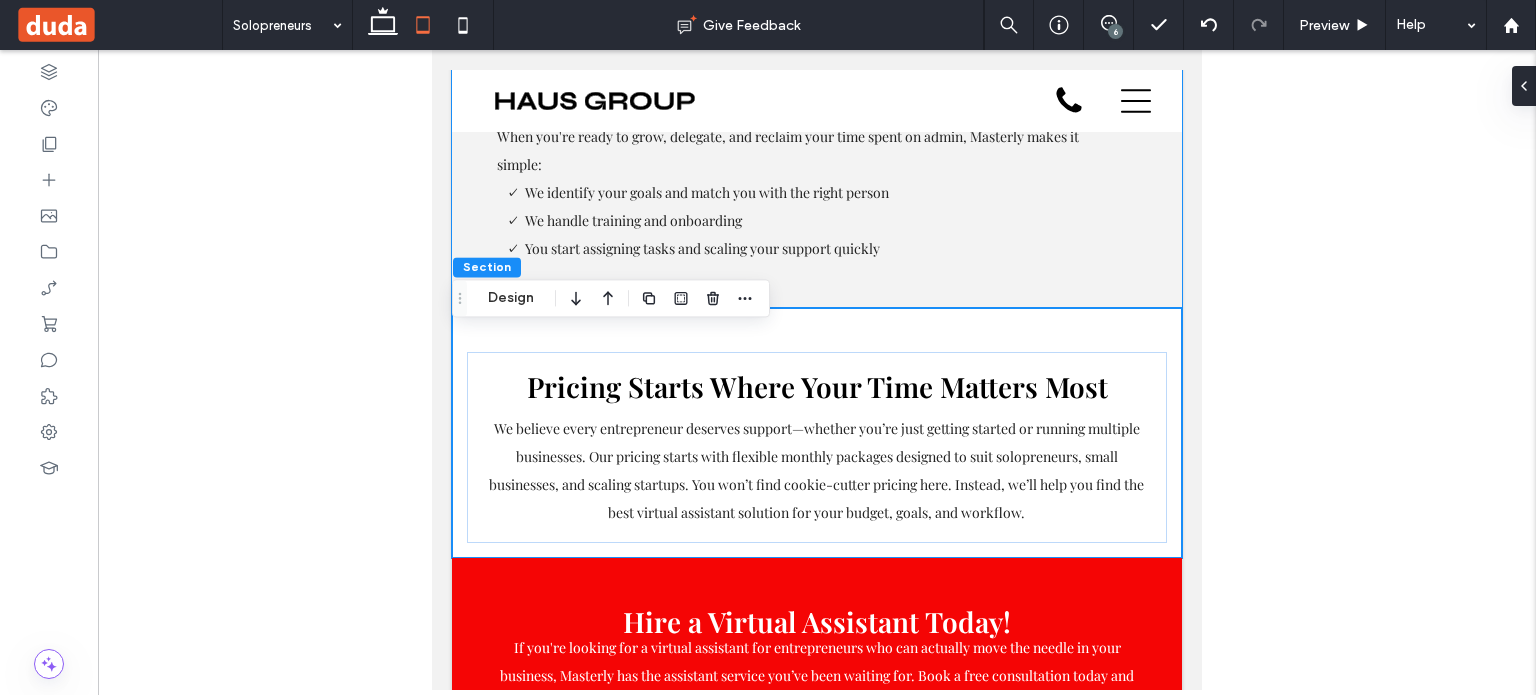 click on "Section Design" at bounding box center [611, 298] 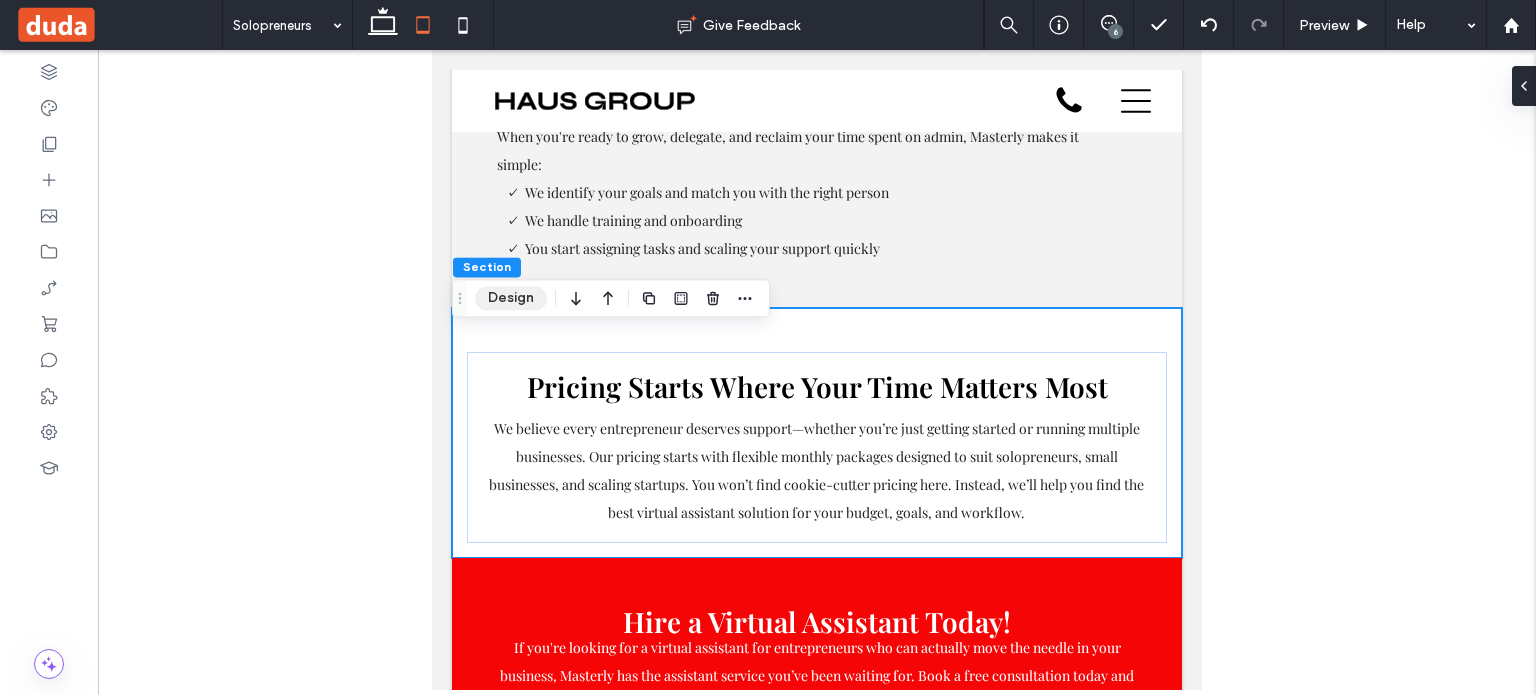 click on "Design" at bounding box center (511, 298) 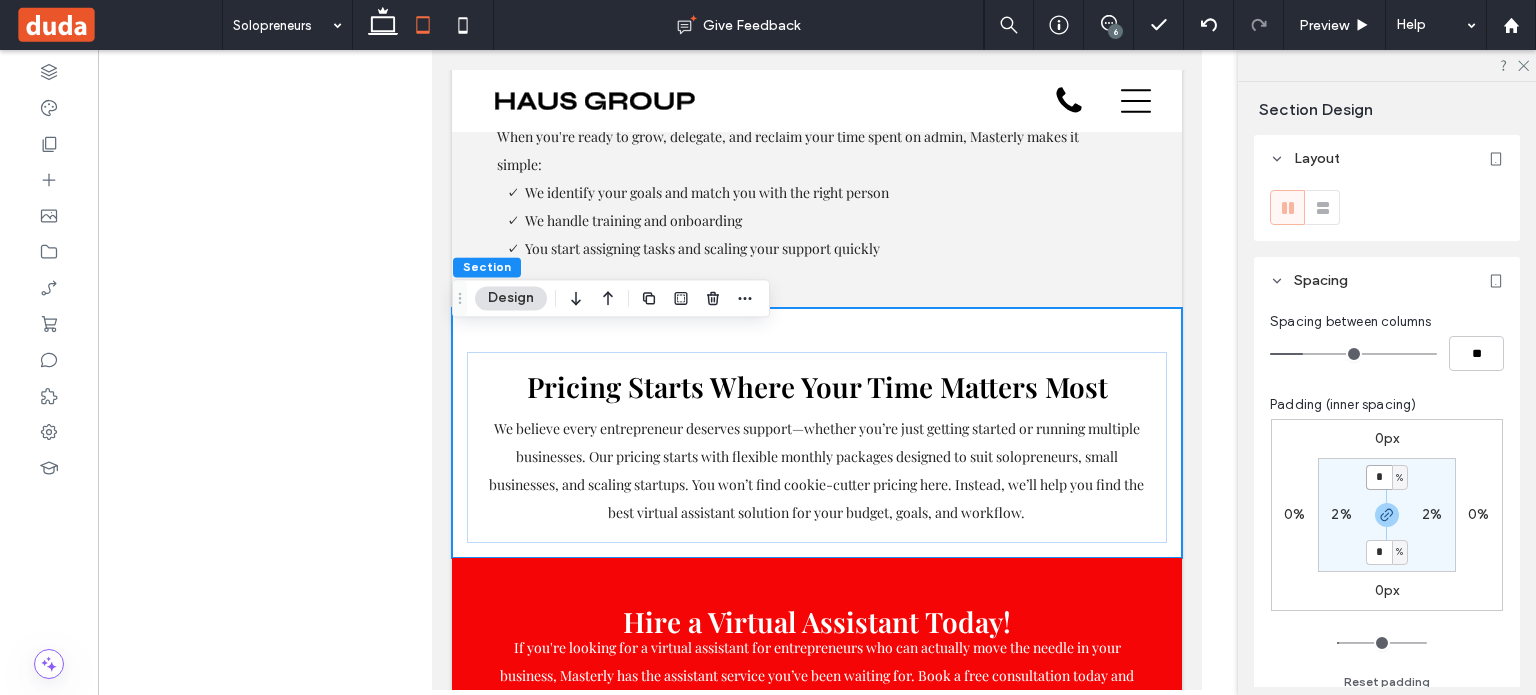 click on "*" at bounding box center (1379, 477) 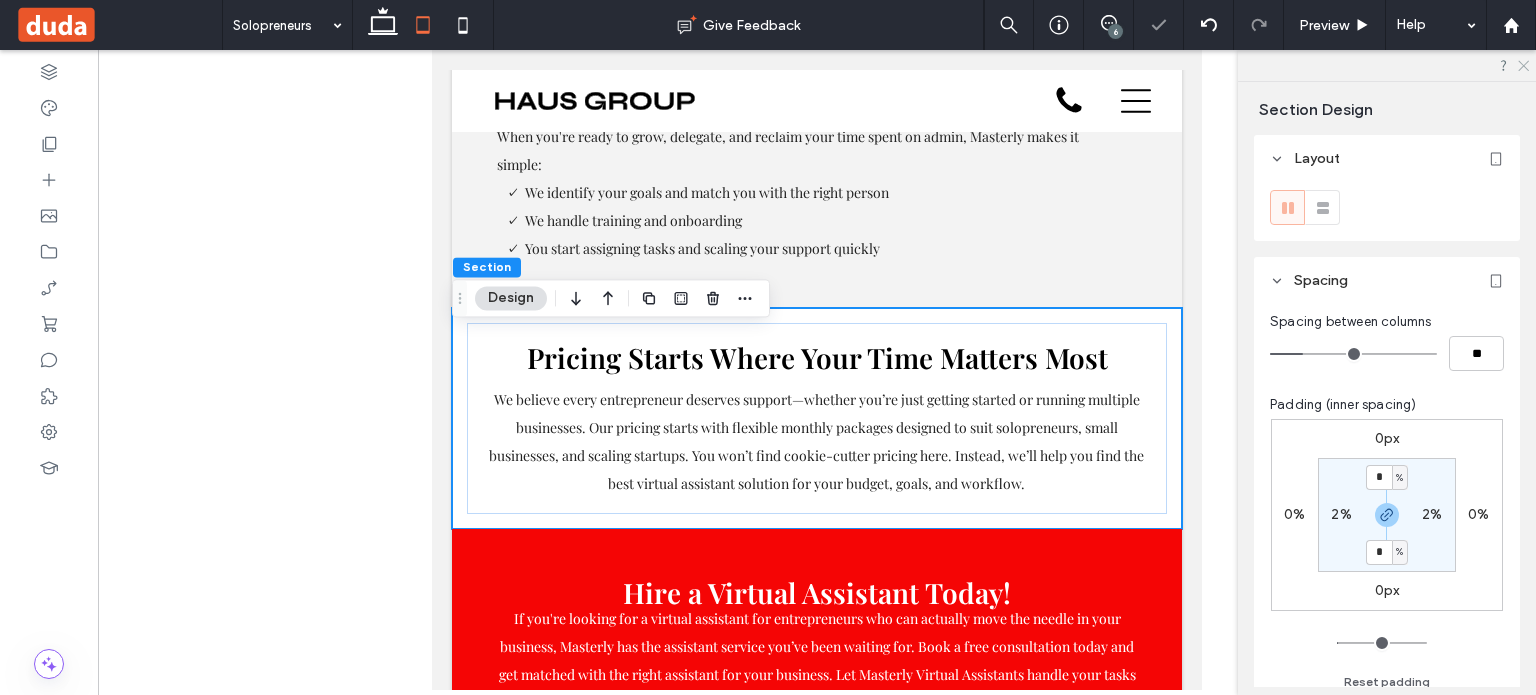 click 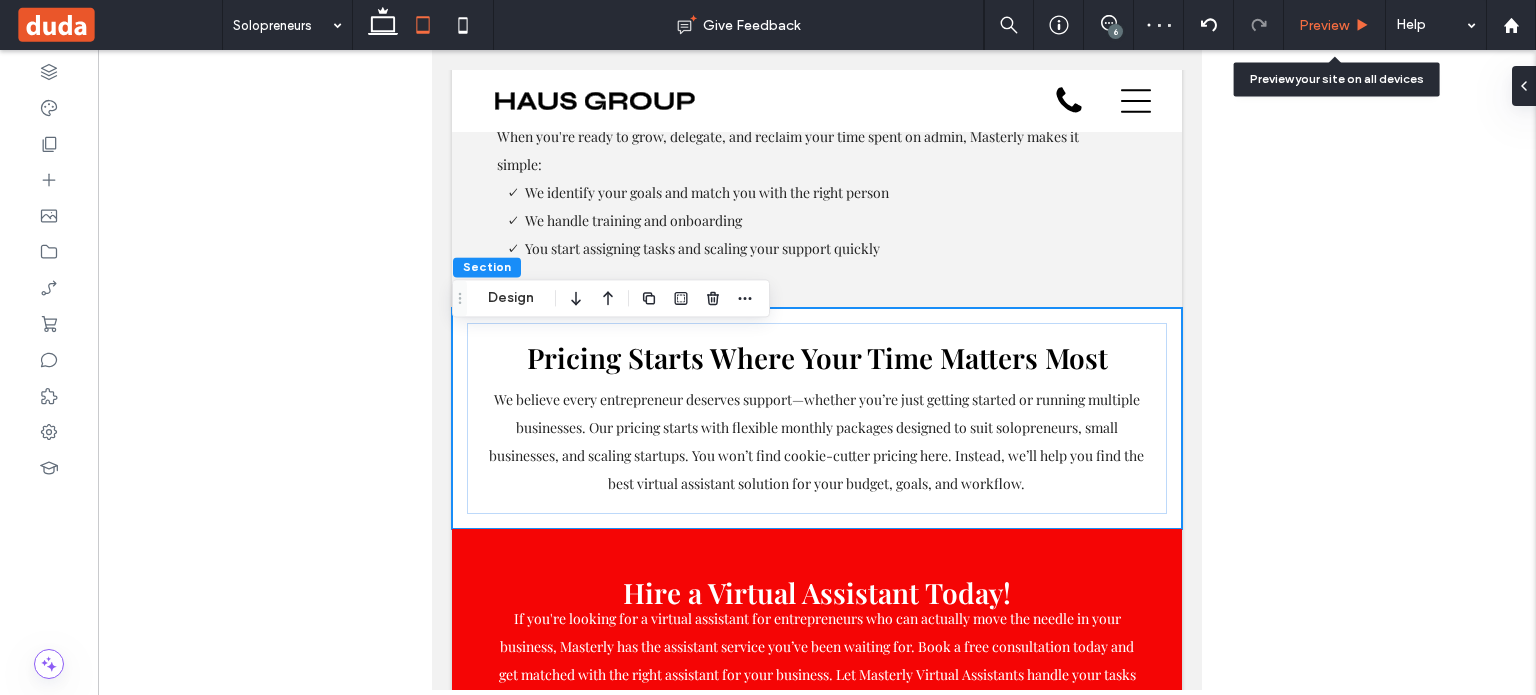 click on "Preview" at bounding box center [1324, 25] 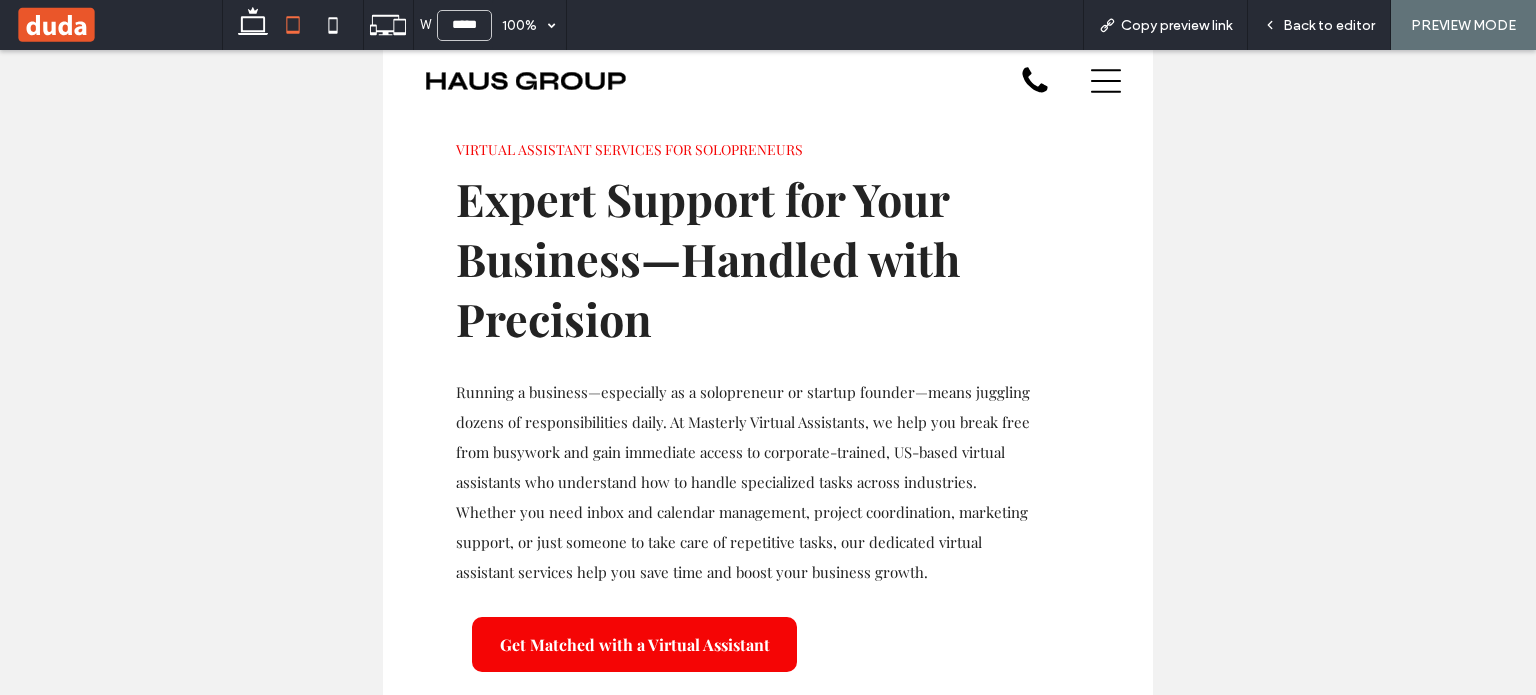 scroll, scrollTop: 0, scrollLeft: 0, axis: both 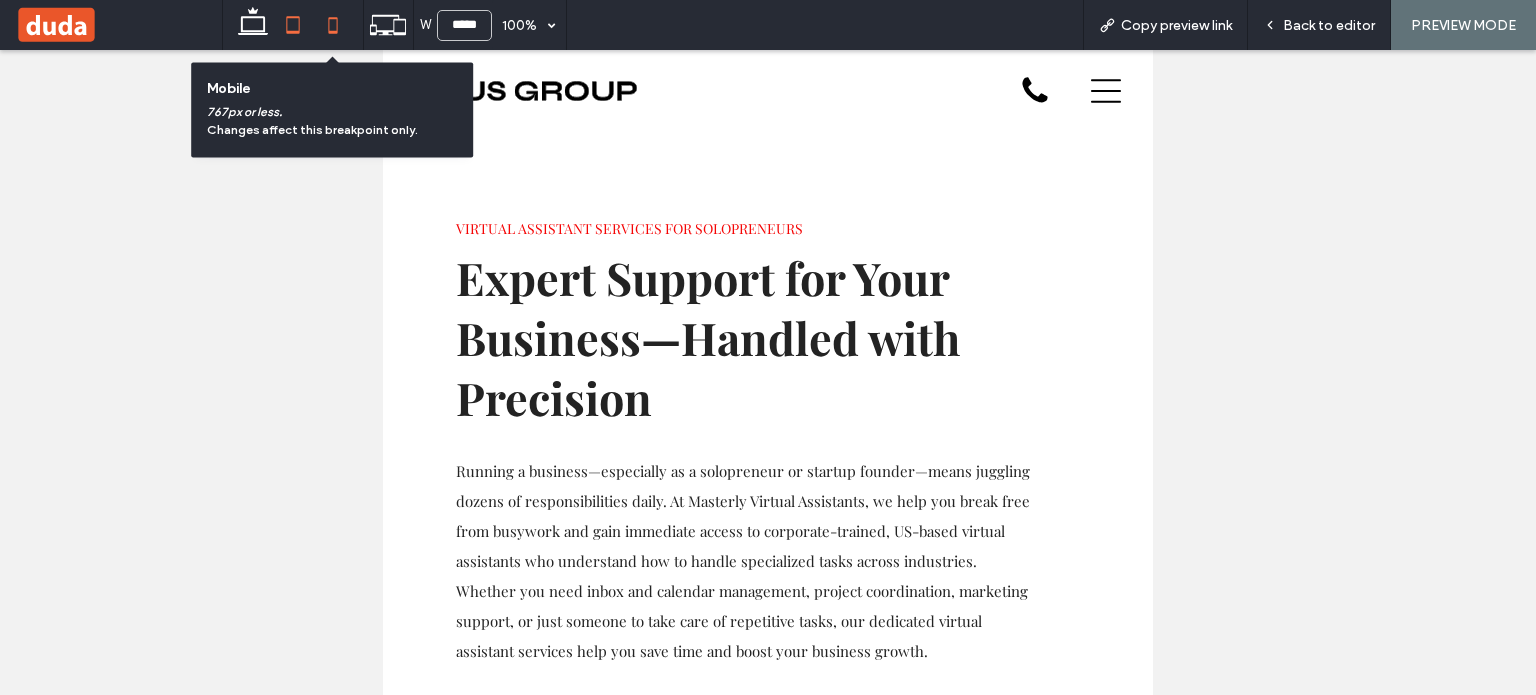 click 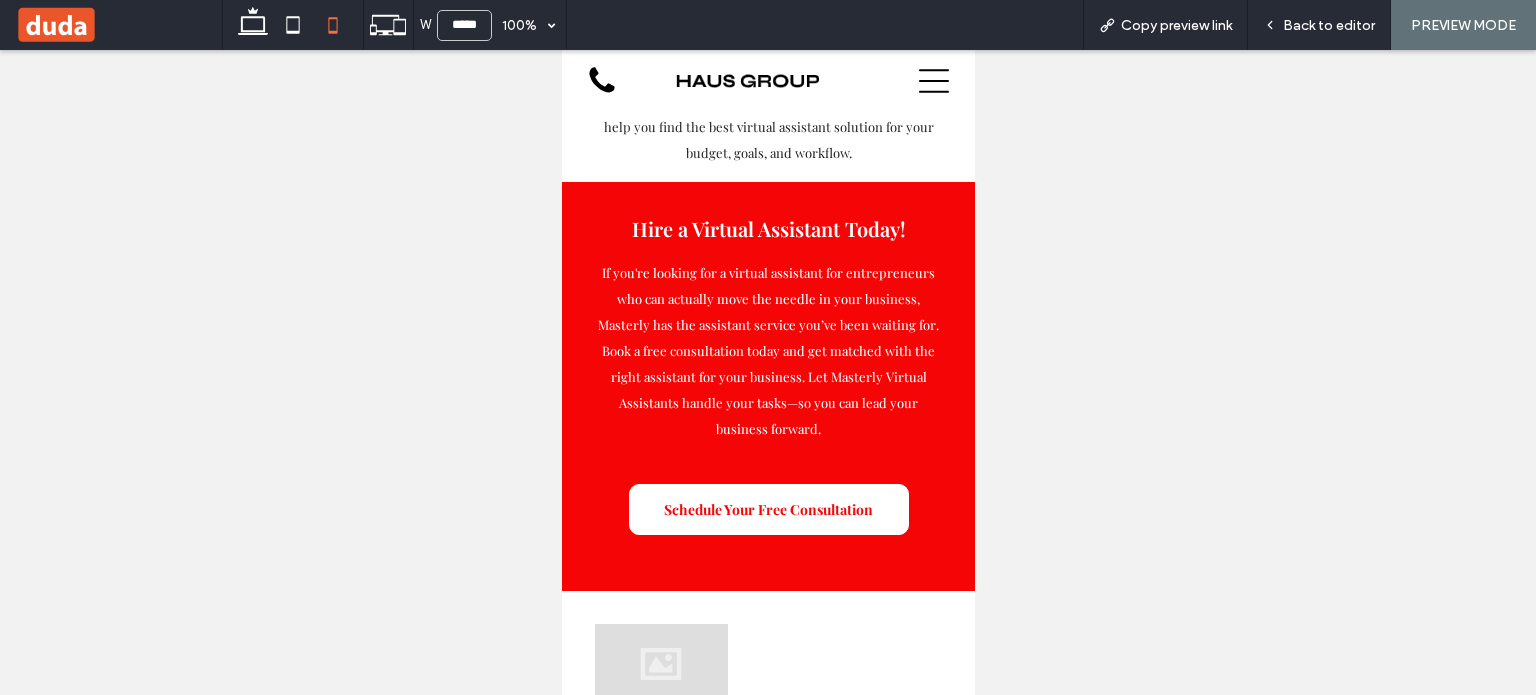 scroll, scrollTop: 4966, scrollLeft: 0, axis: vertical 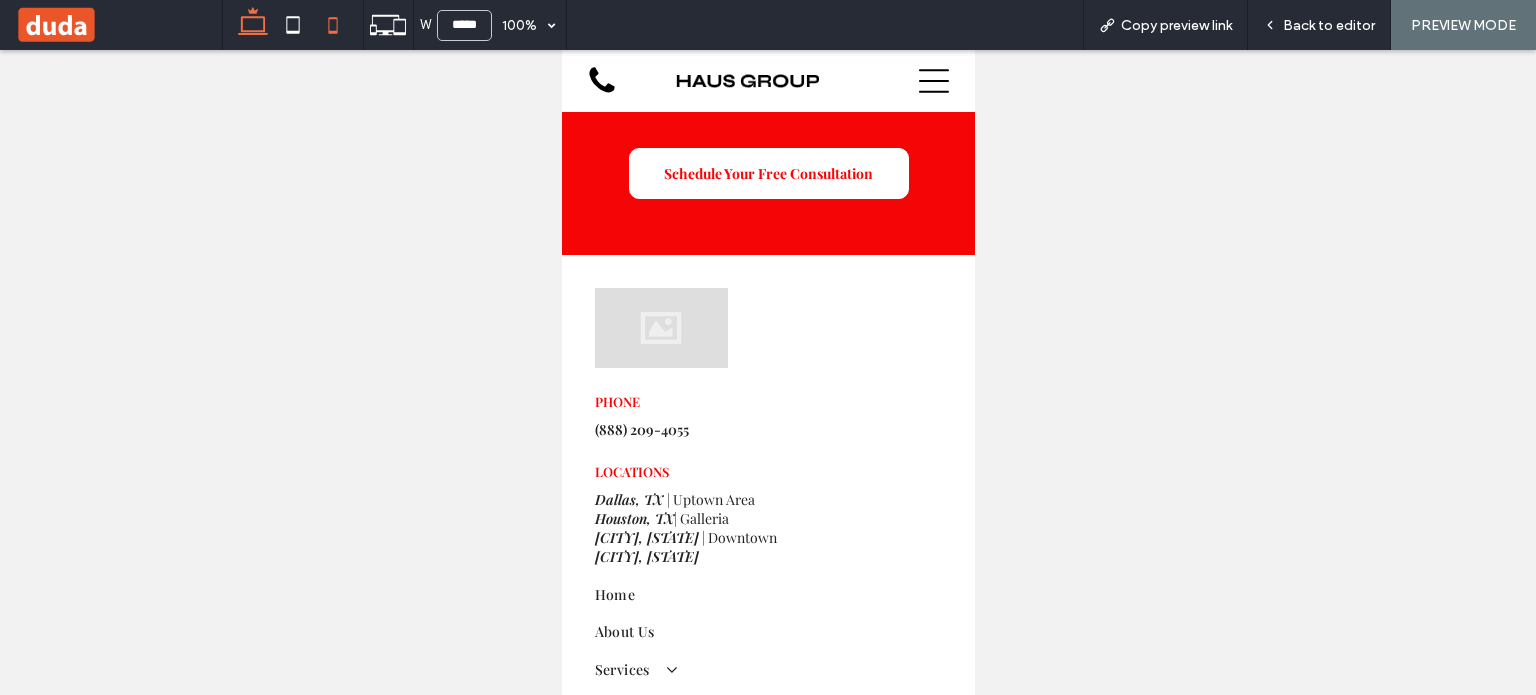 click 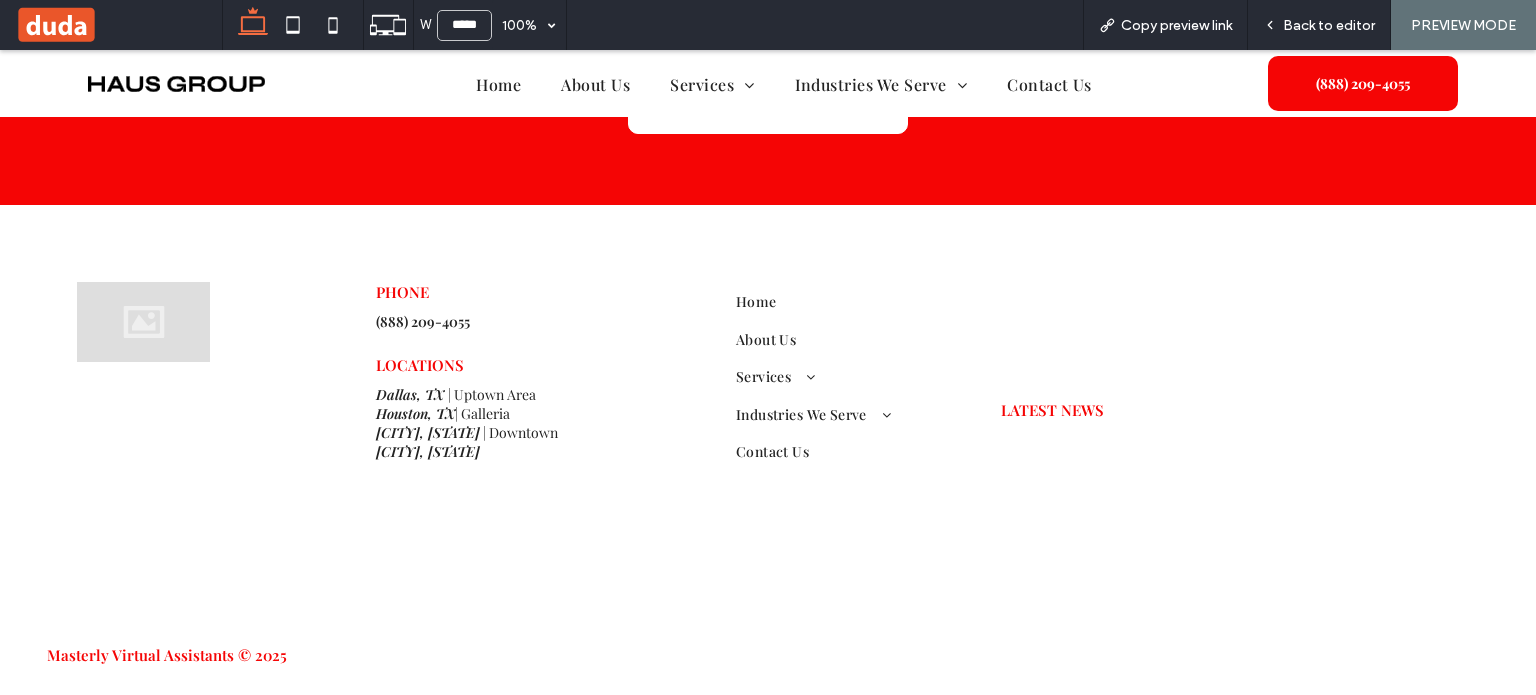type on "******" 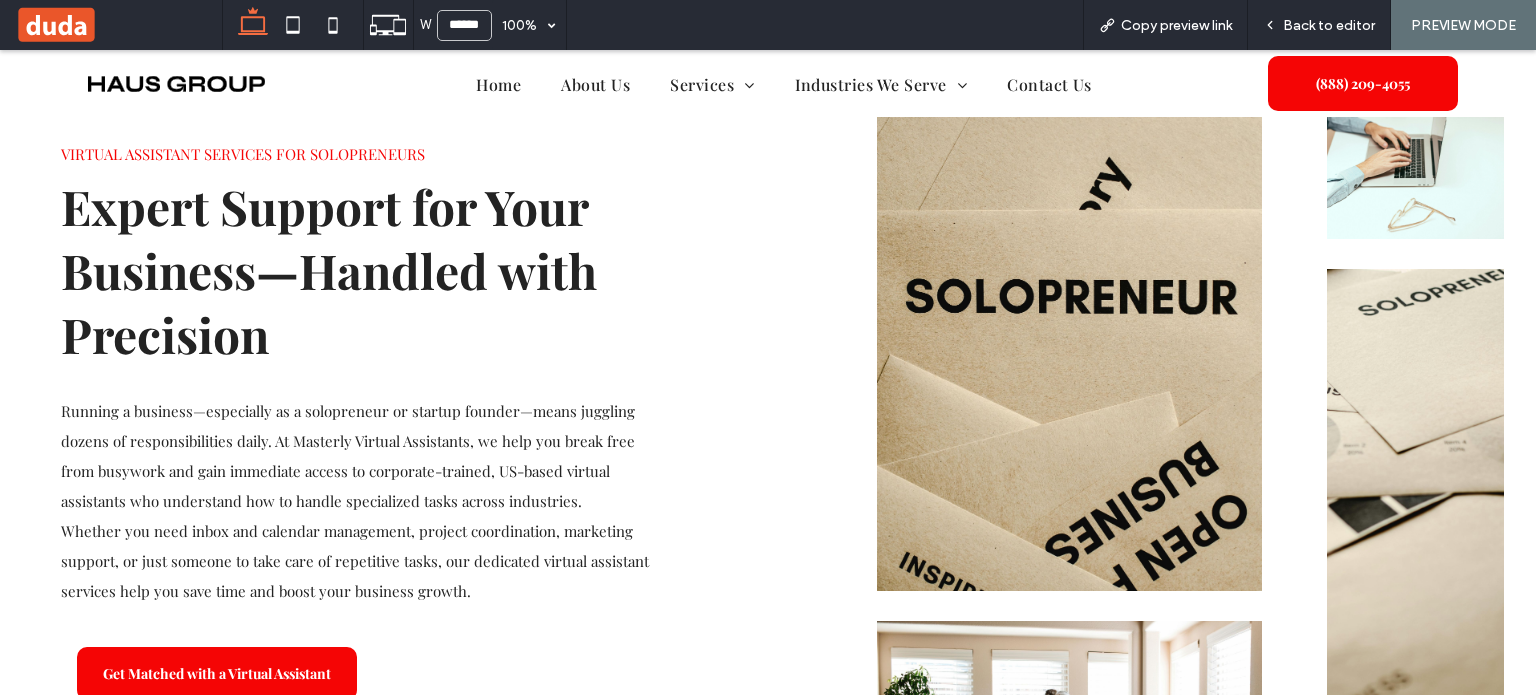 scroll, scrollTop: 0, scrollLeft: 0, axis: both 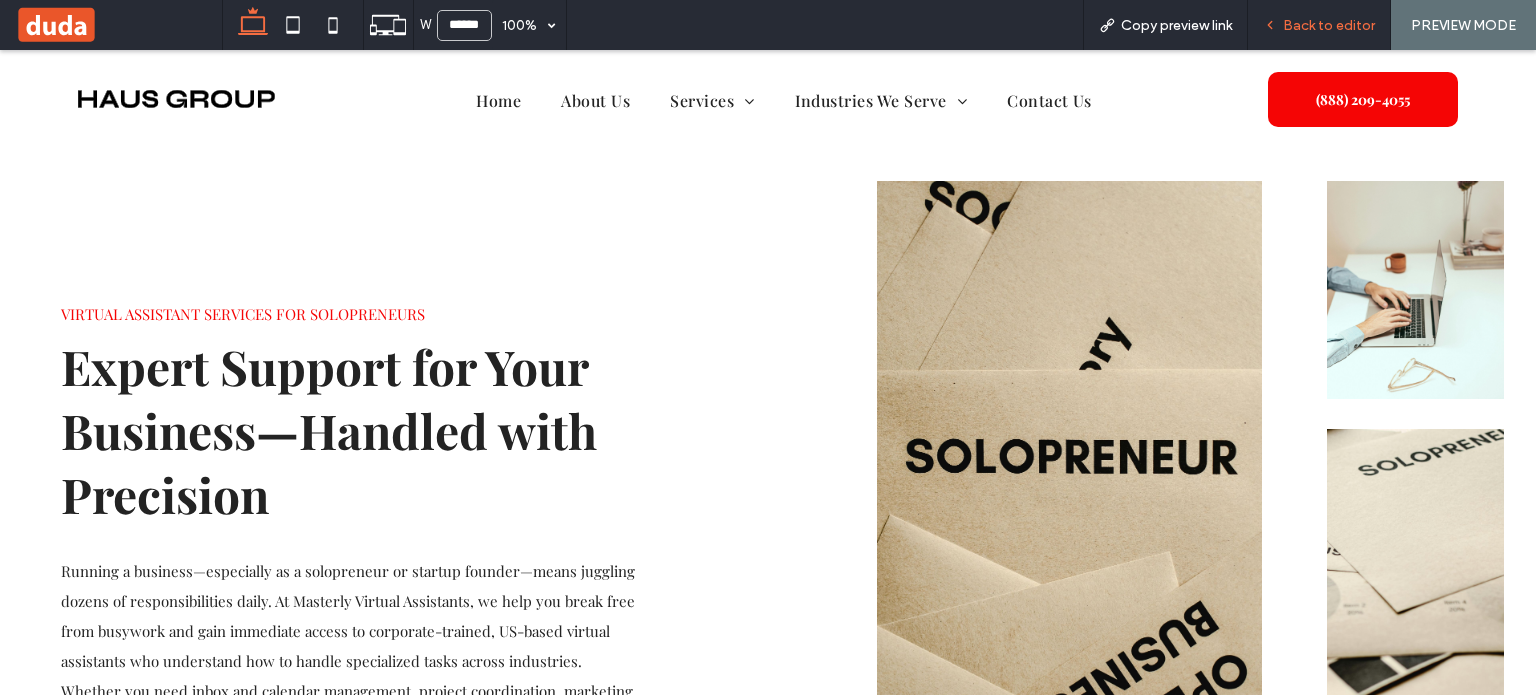 click on "Back to editor" at bounding box center (1329, 25) 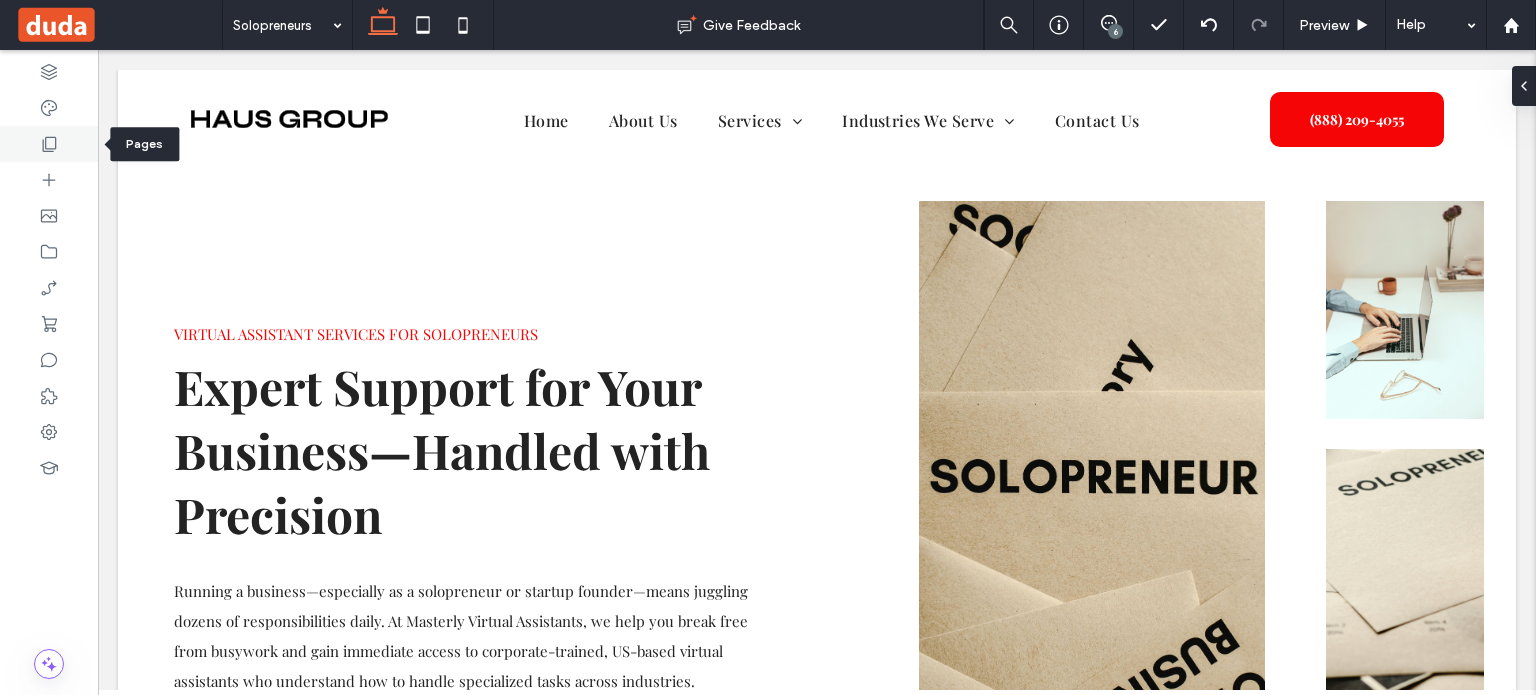 click 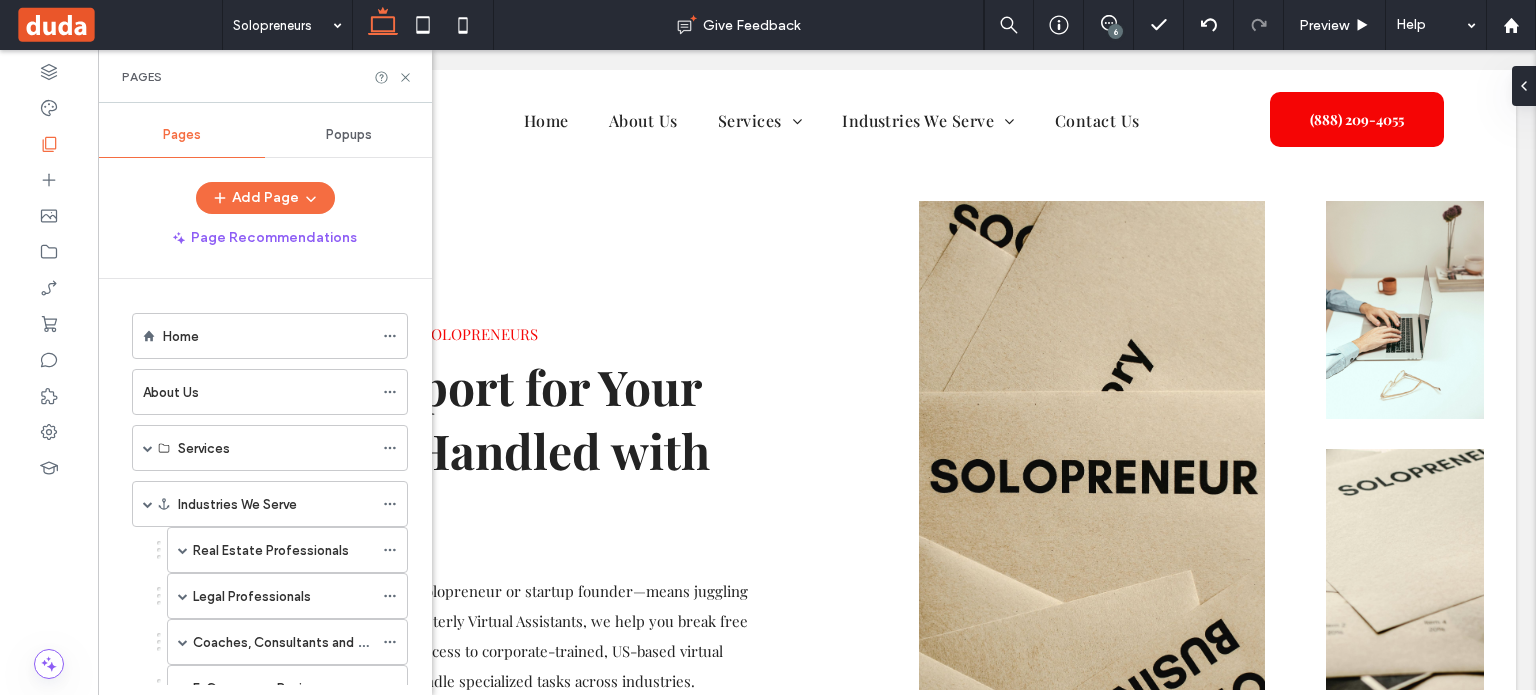 scroll, scrollTop: 355, scrollLeft: 0, axis: vertical 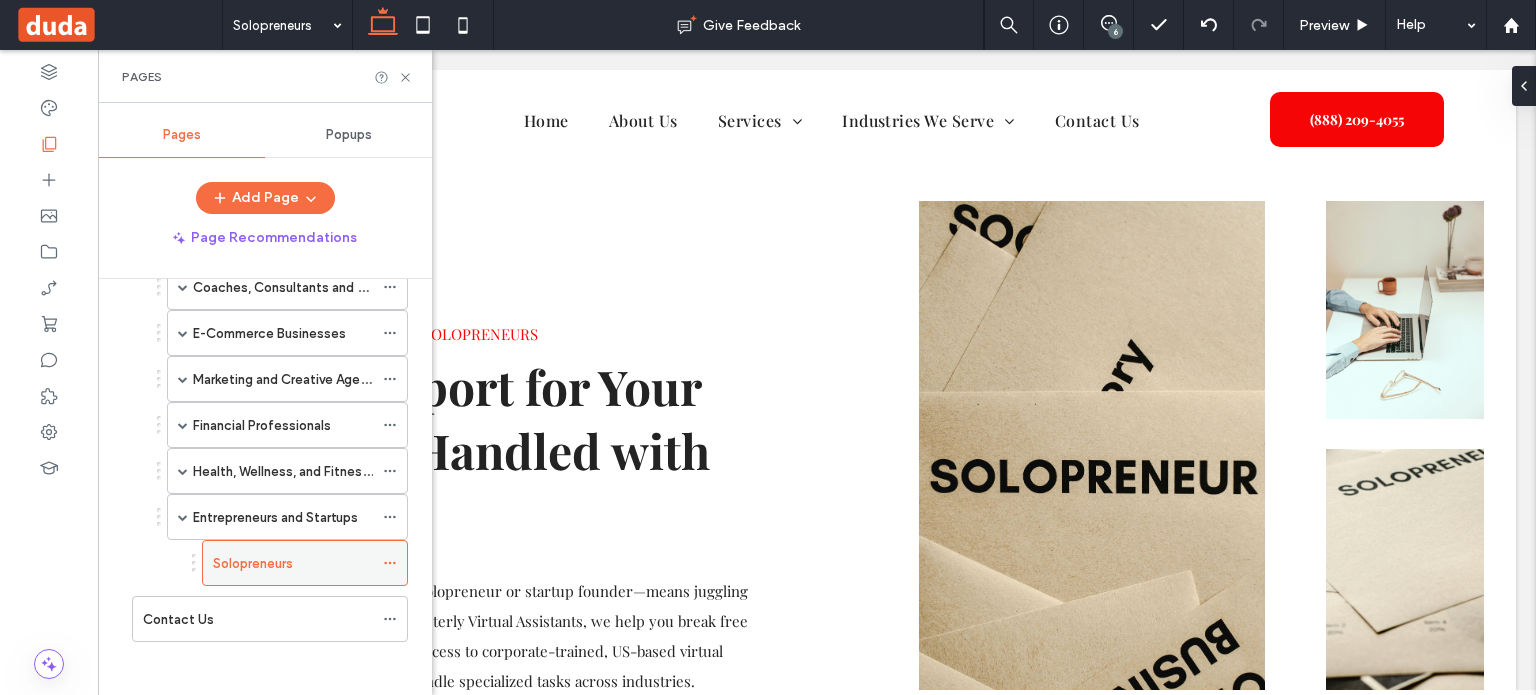 click at bounding box center [390, 563] 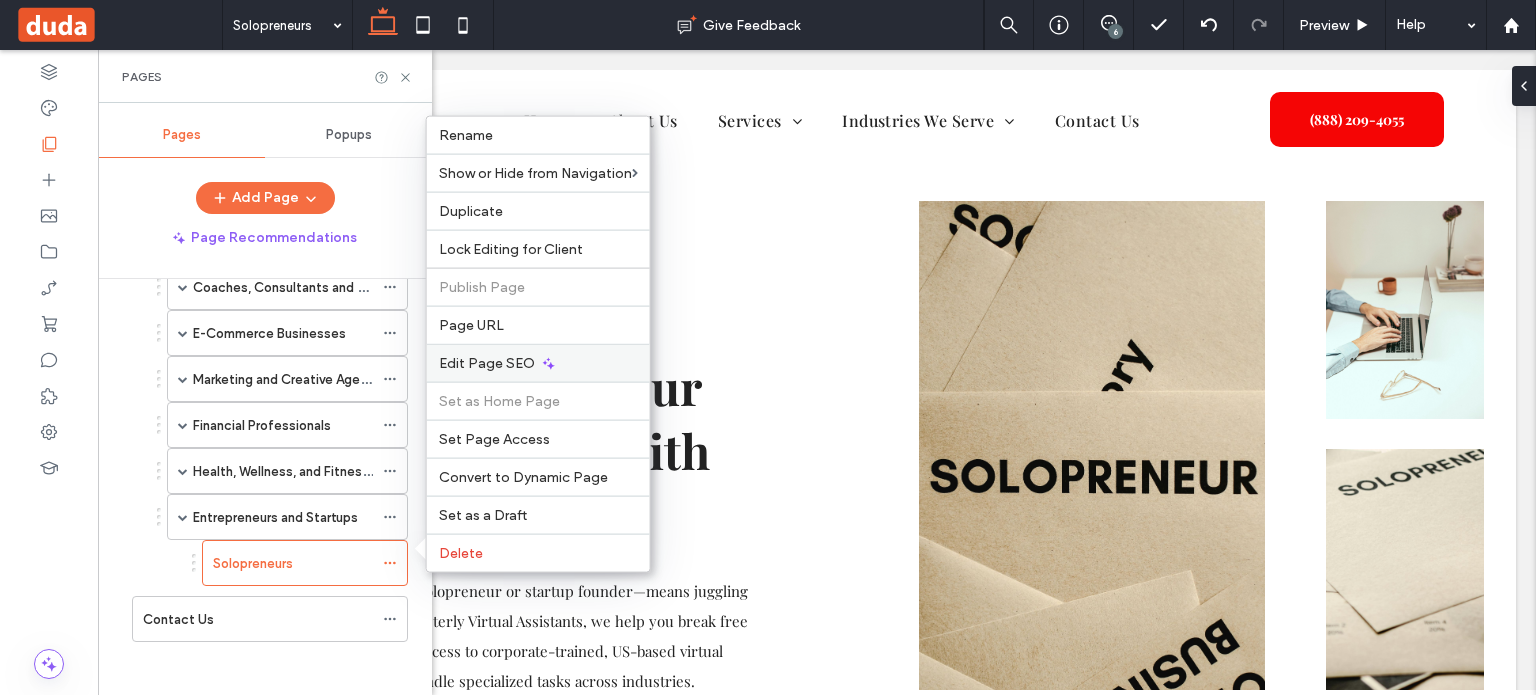 click on "Edit Page SEO" at bounding box center [538, 363] 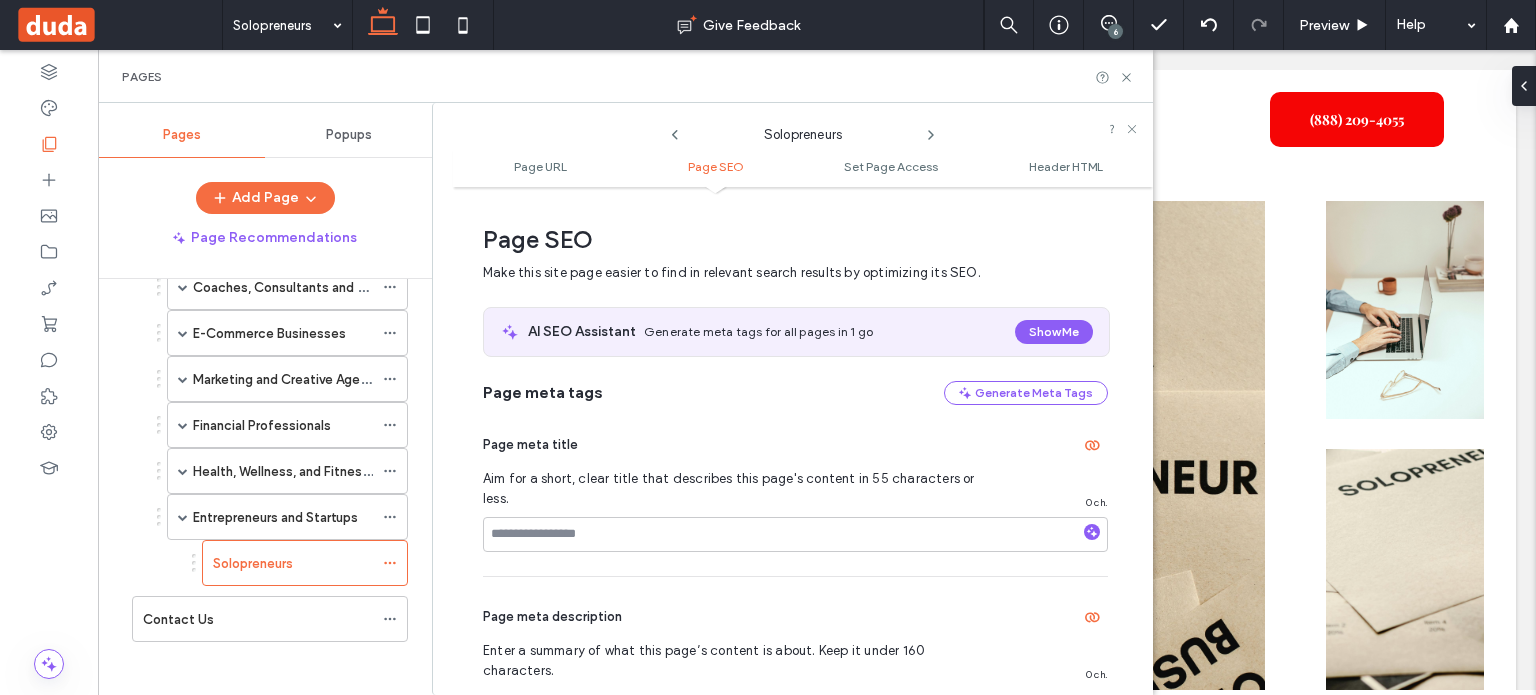 scroll, scrollTop: 274, scrollLeft: 0, axis: vertical 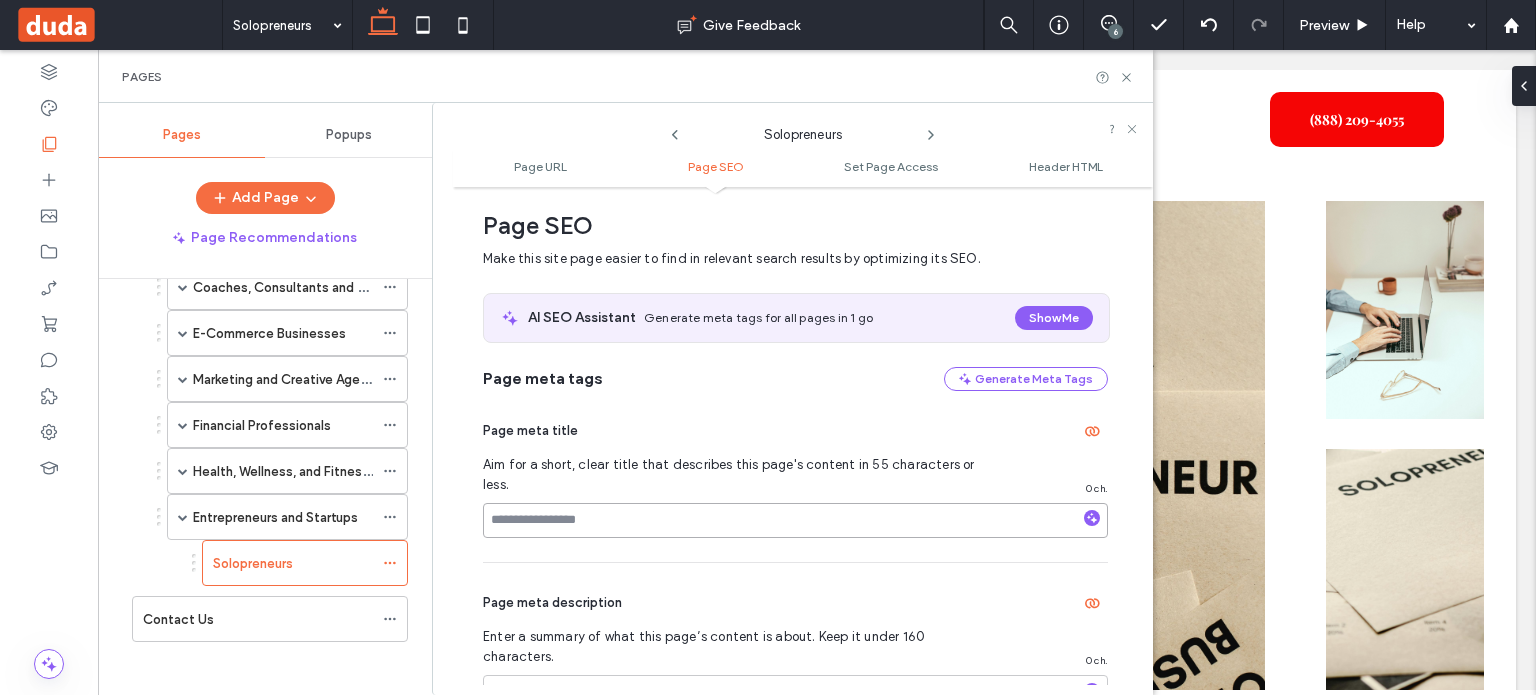 click at bounding box center (795, 520) 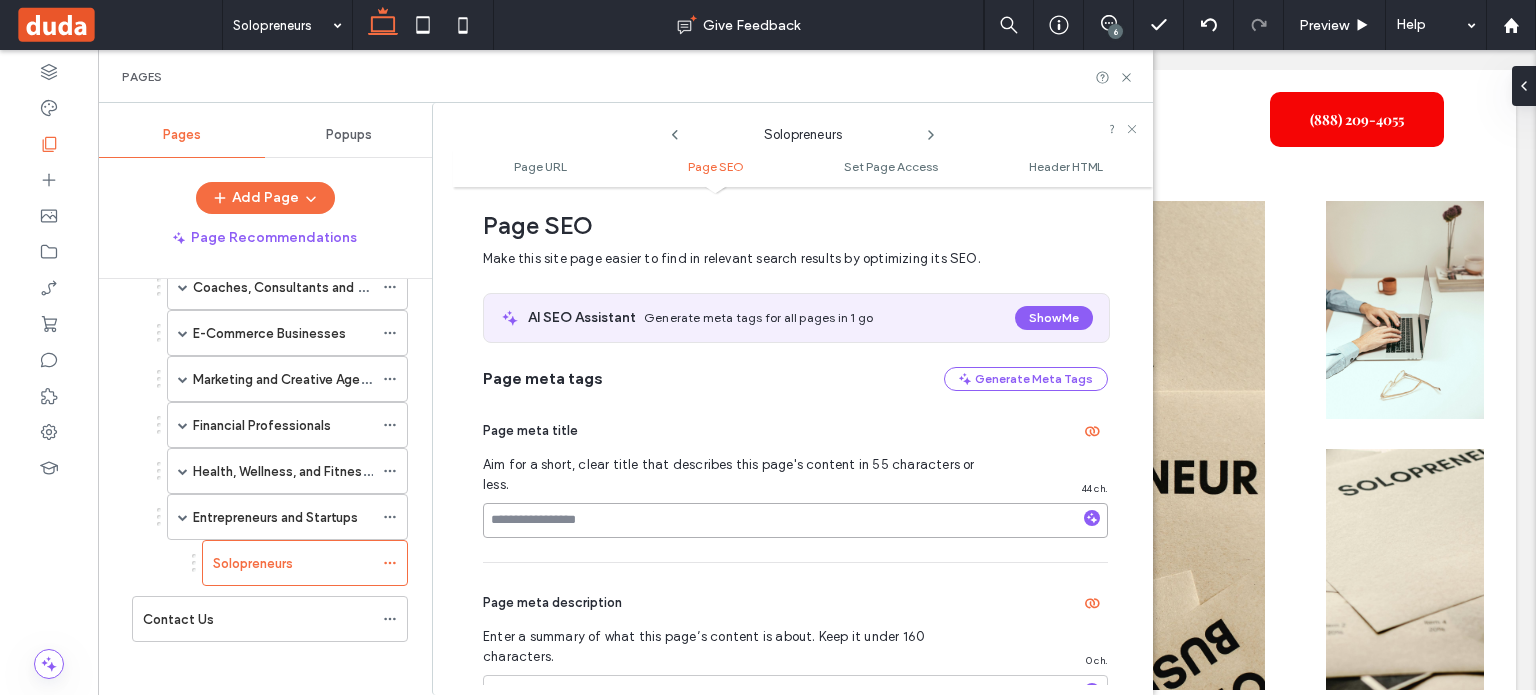 type on "**********" 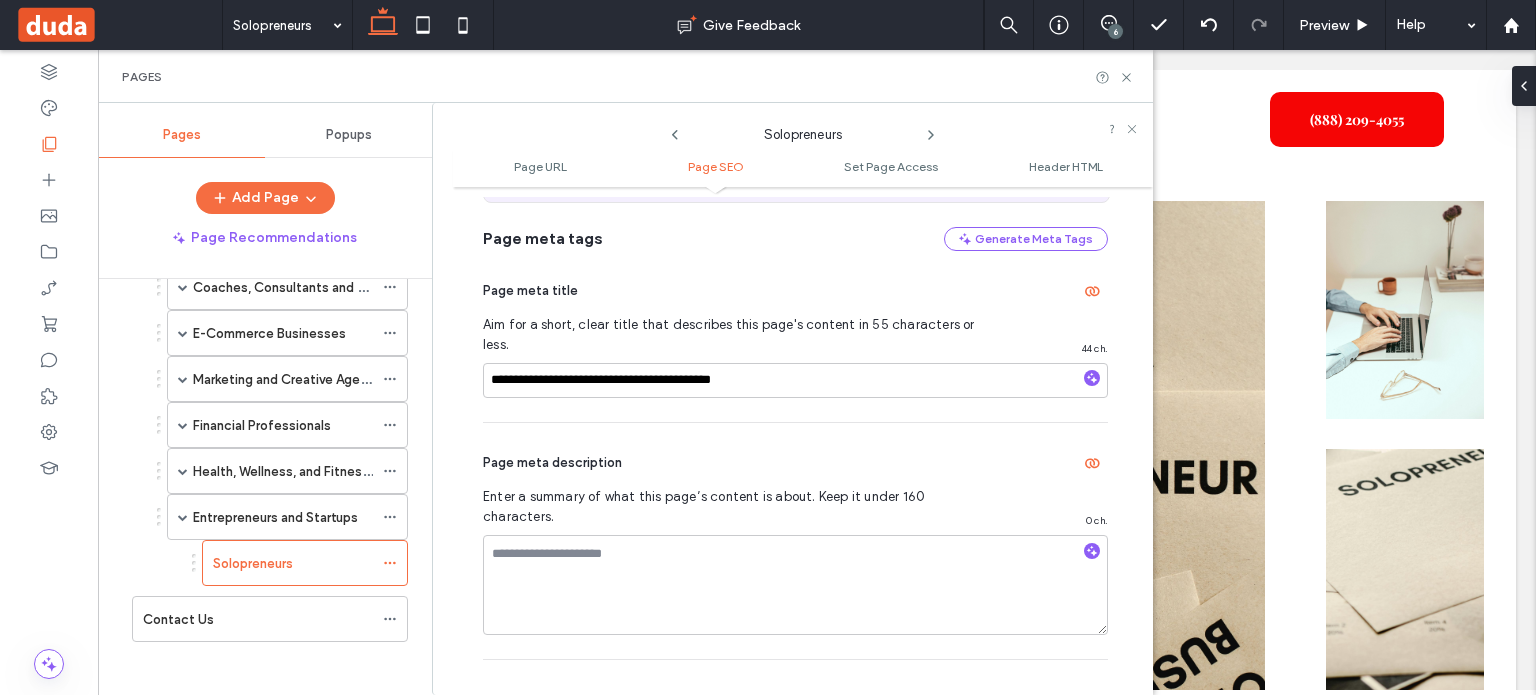 scroll, scrollTop: 574, scrollLeft: 0, axis: vertical 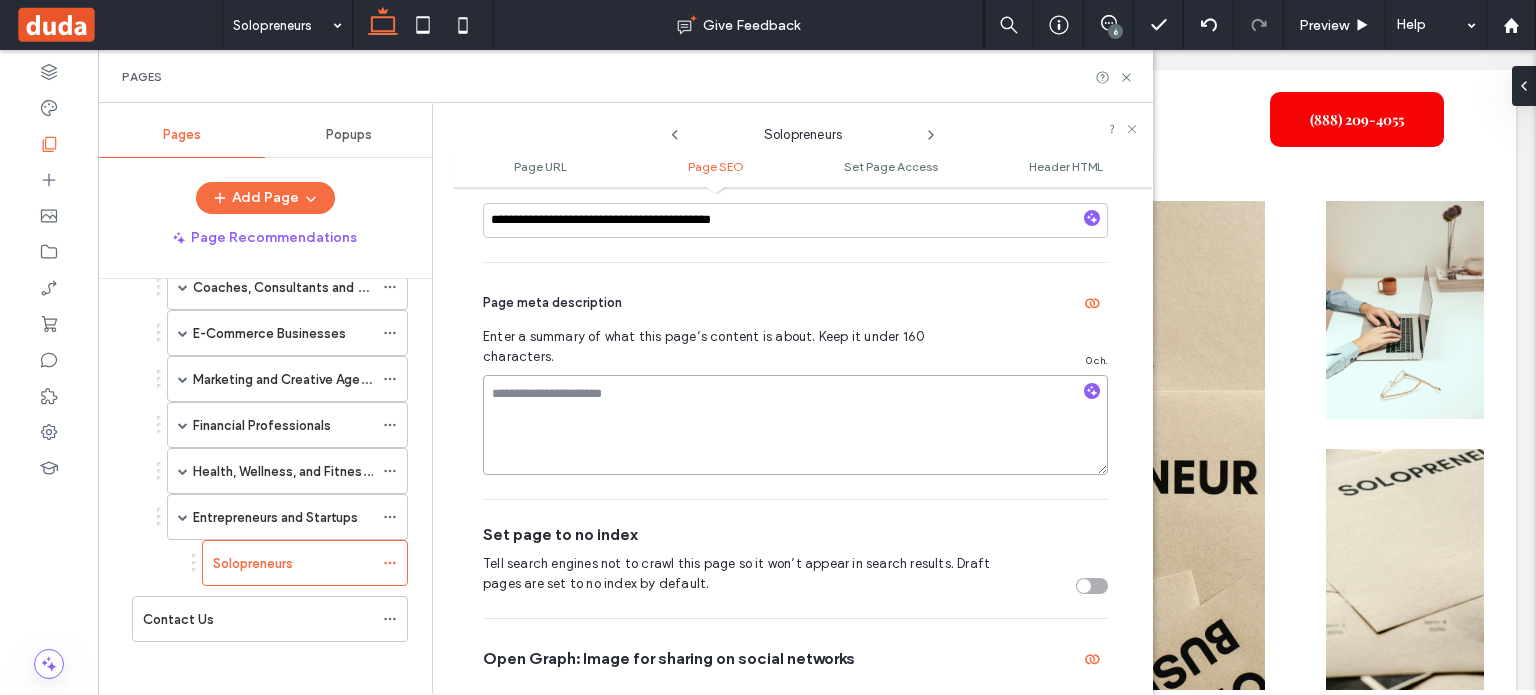 click at bounding box center [795, 425] 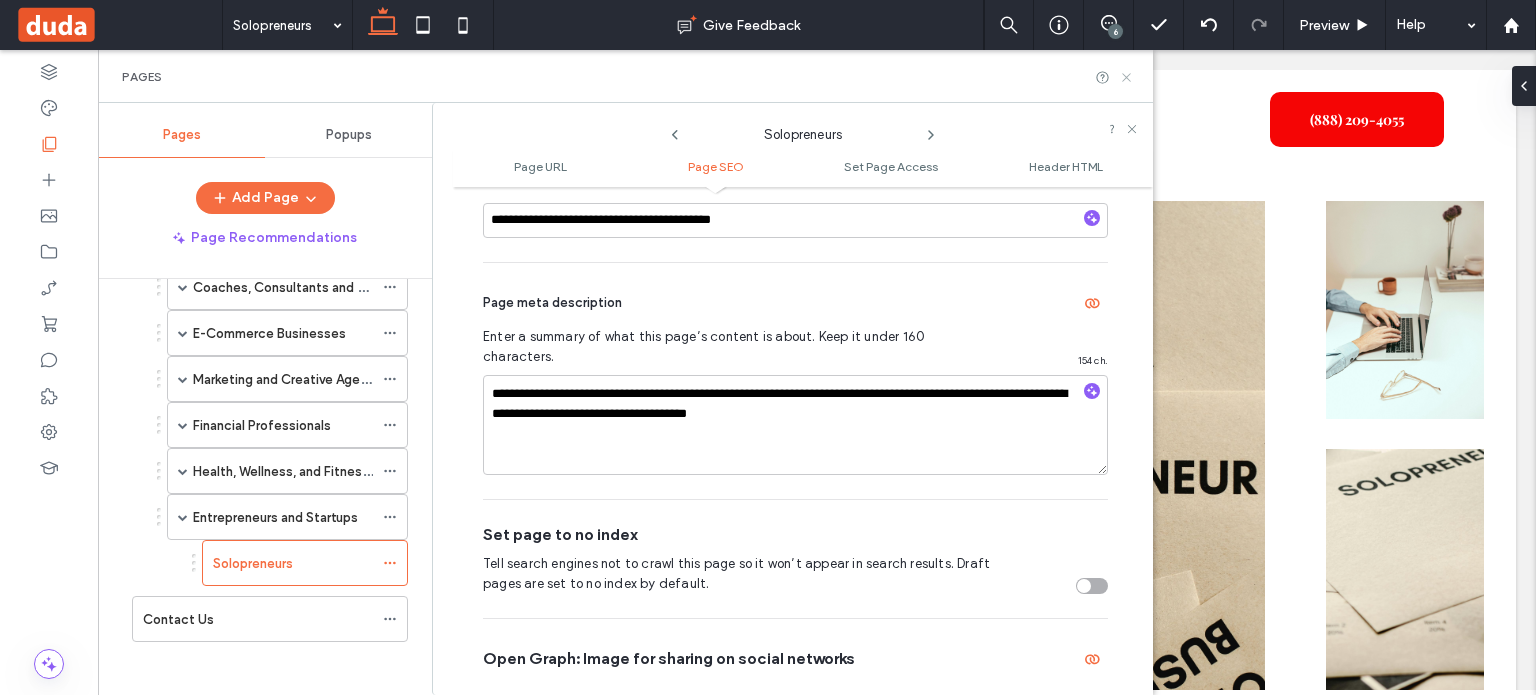 drag, startPoint x: 1124, startPoint y: 79, endPoint x: 1014, endPoint y: 62, distance: 111.305885 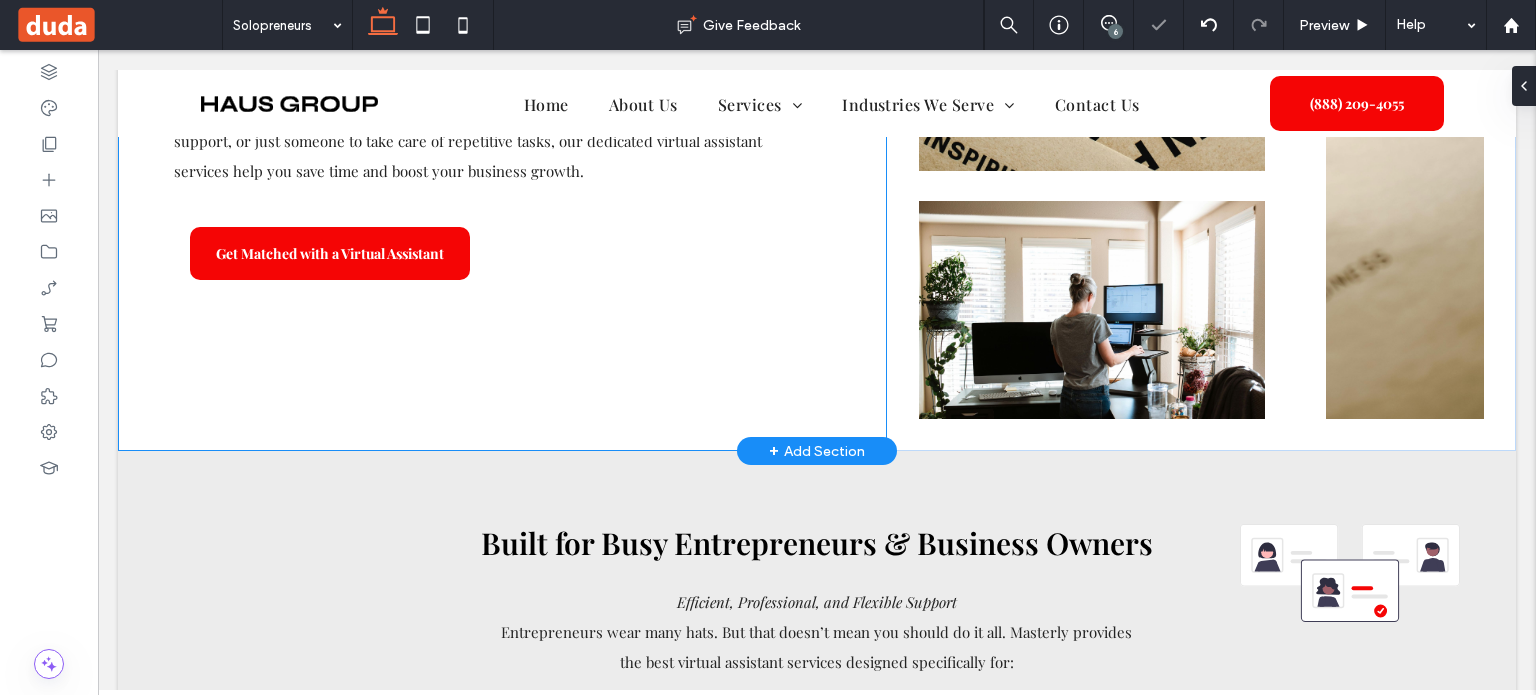scroll, scrollTop: 168, scrollLeft: 0, axis: vertical 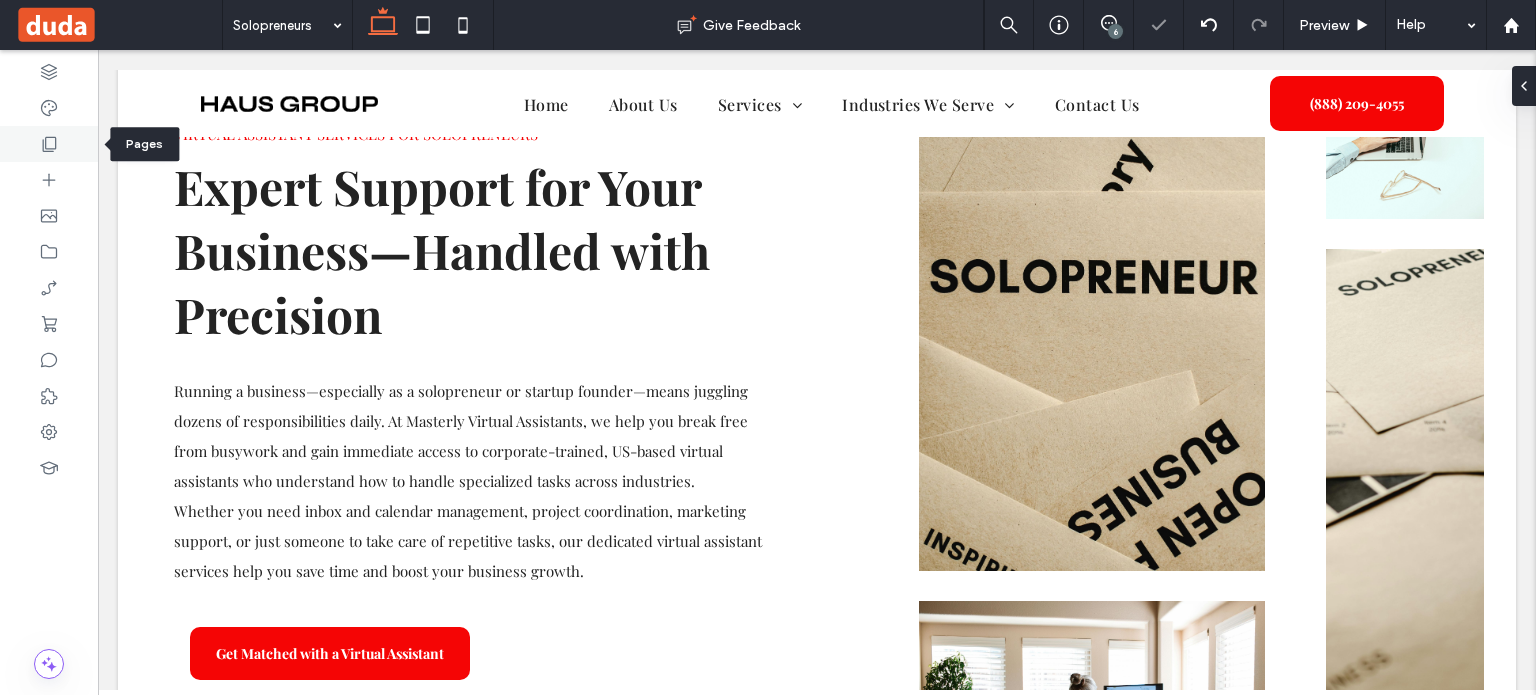 click at bounding box center (49, 144) 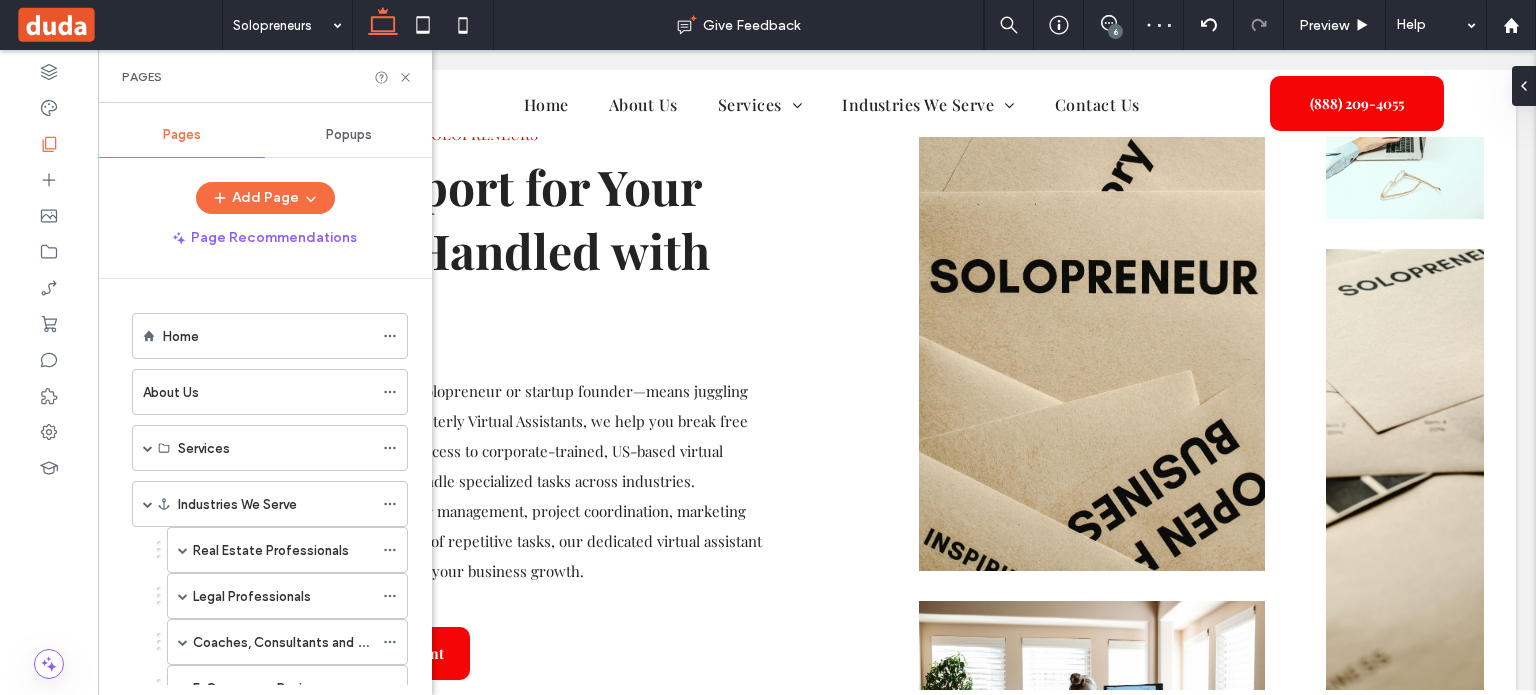 scroll, scrollTop: 355, scrollLeft: 0, axis: vertical 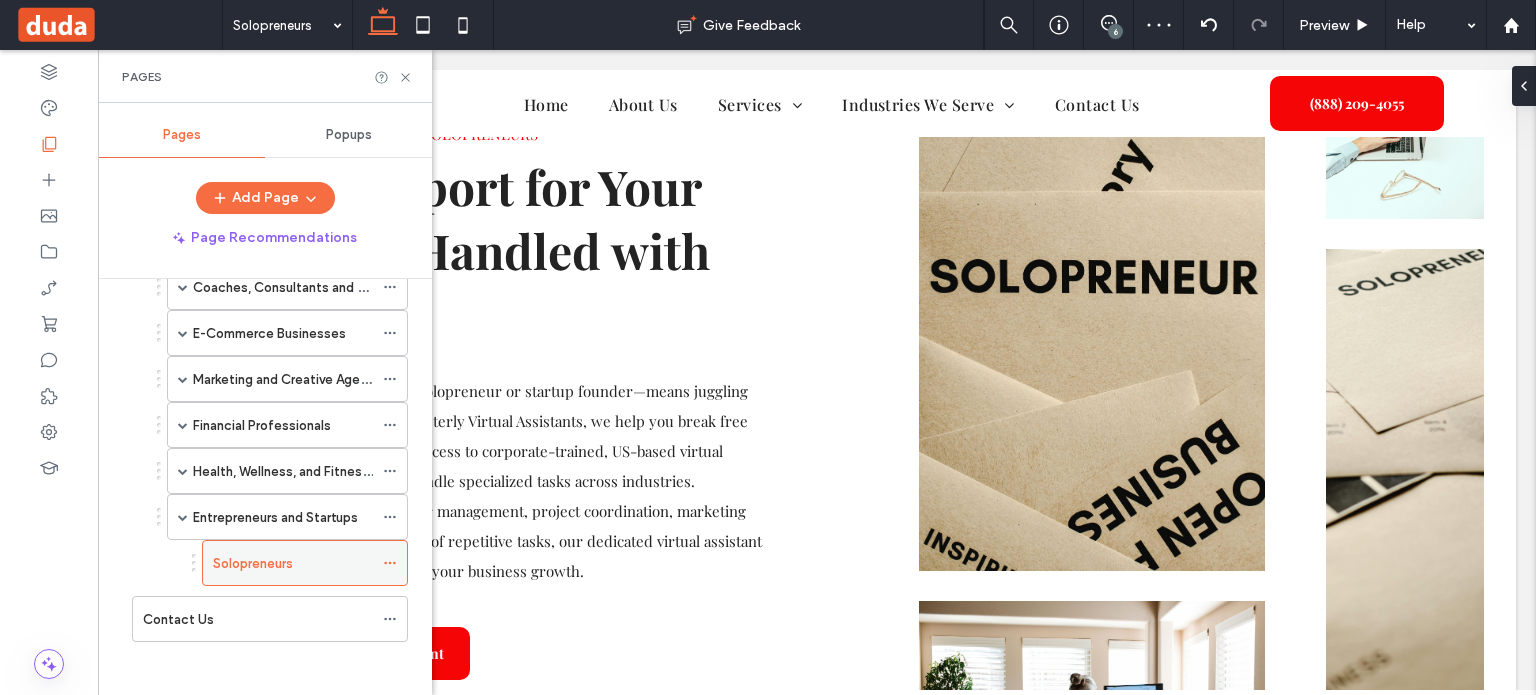 click at bounding box center [390, 563] 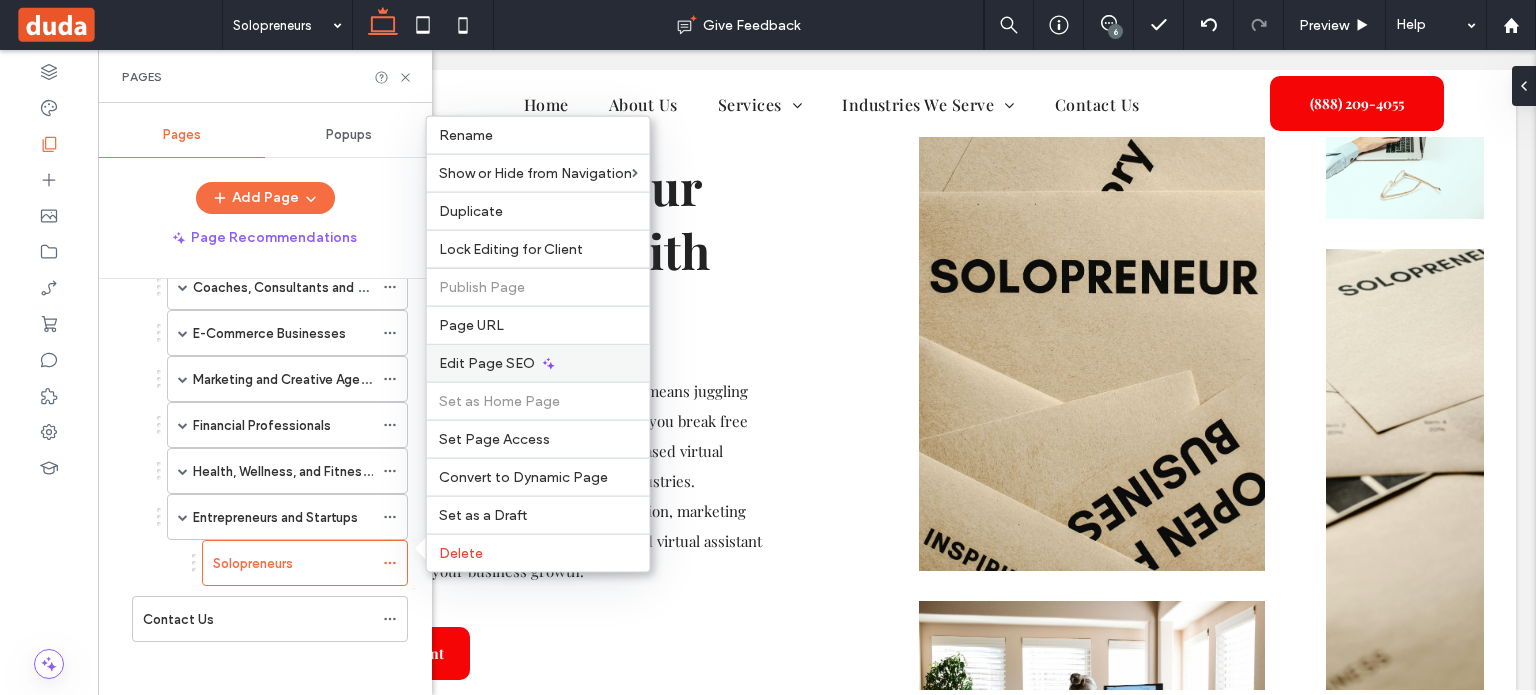 click on "Edit Page SEO" at bounding box center (487, 363) 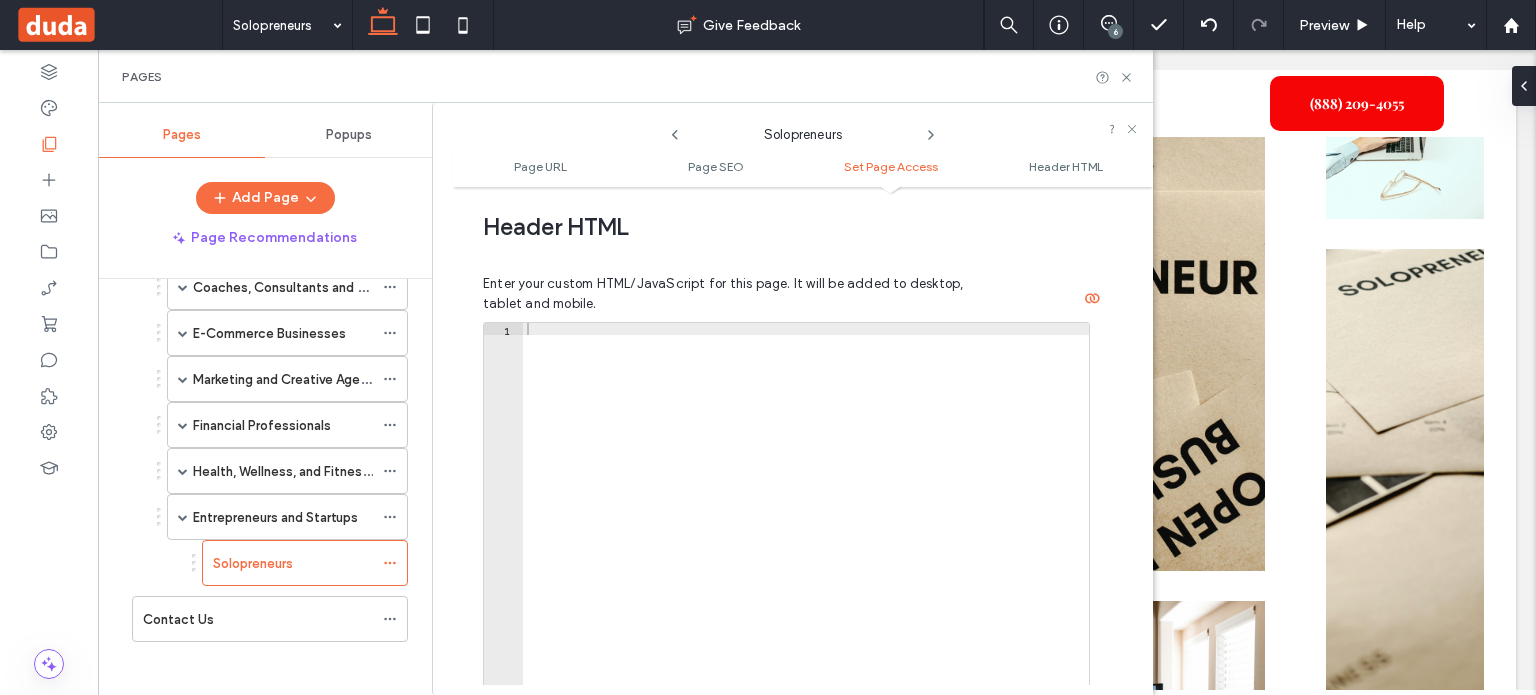 scroll, scrollTop: 1984, scrollLeft: 0, axis: vertical 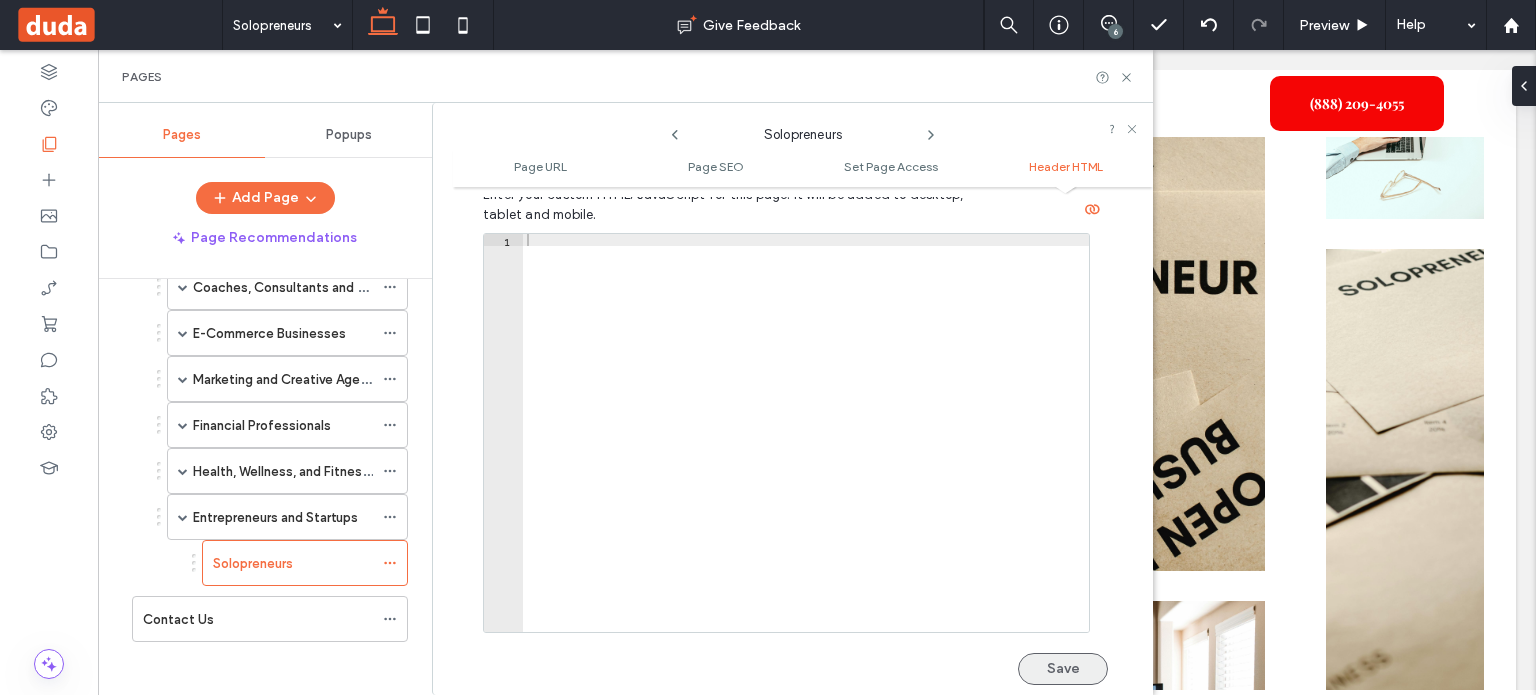 click on "Save" at bounding box center (1063, 669) 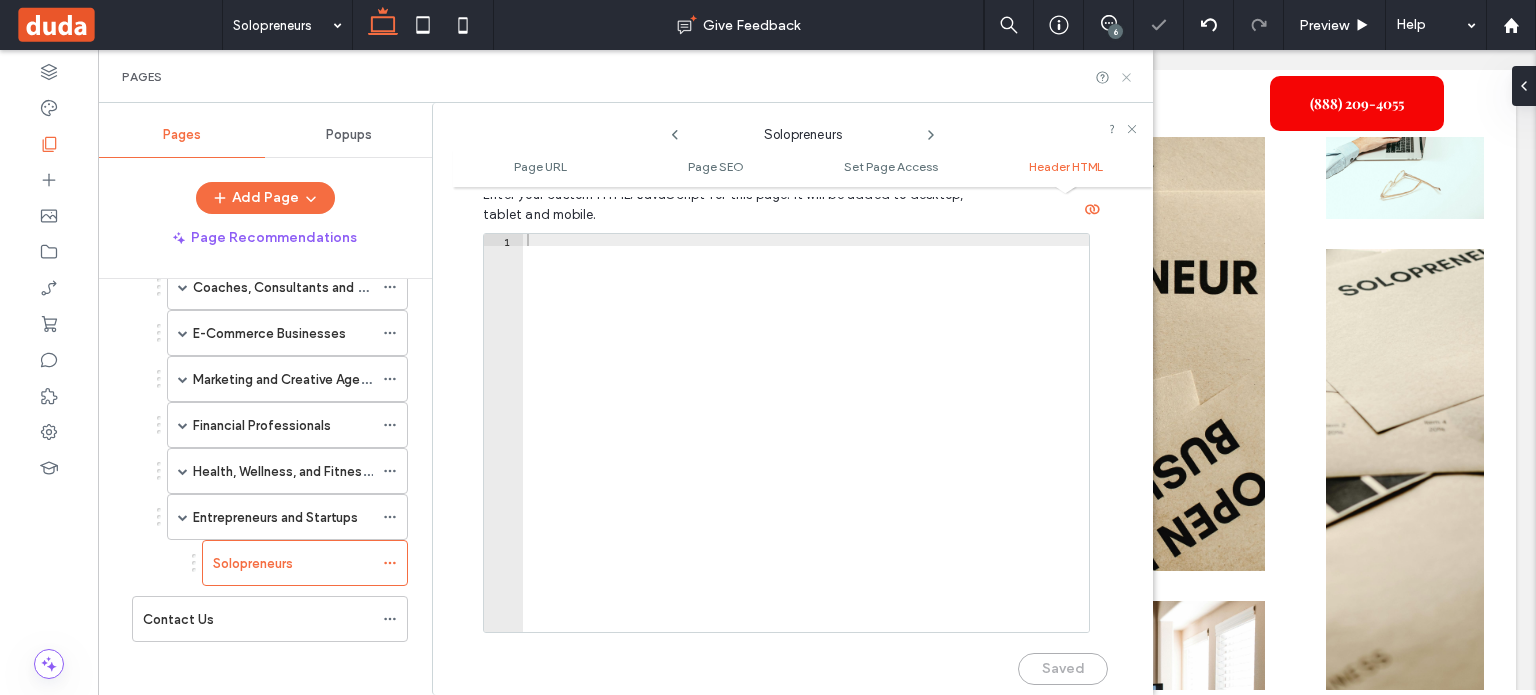 click 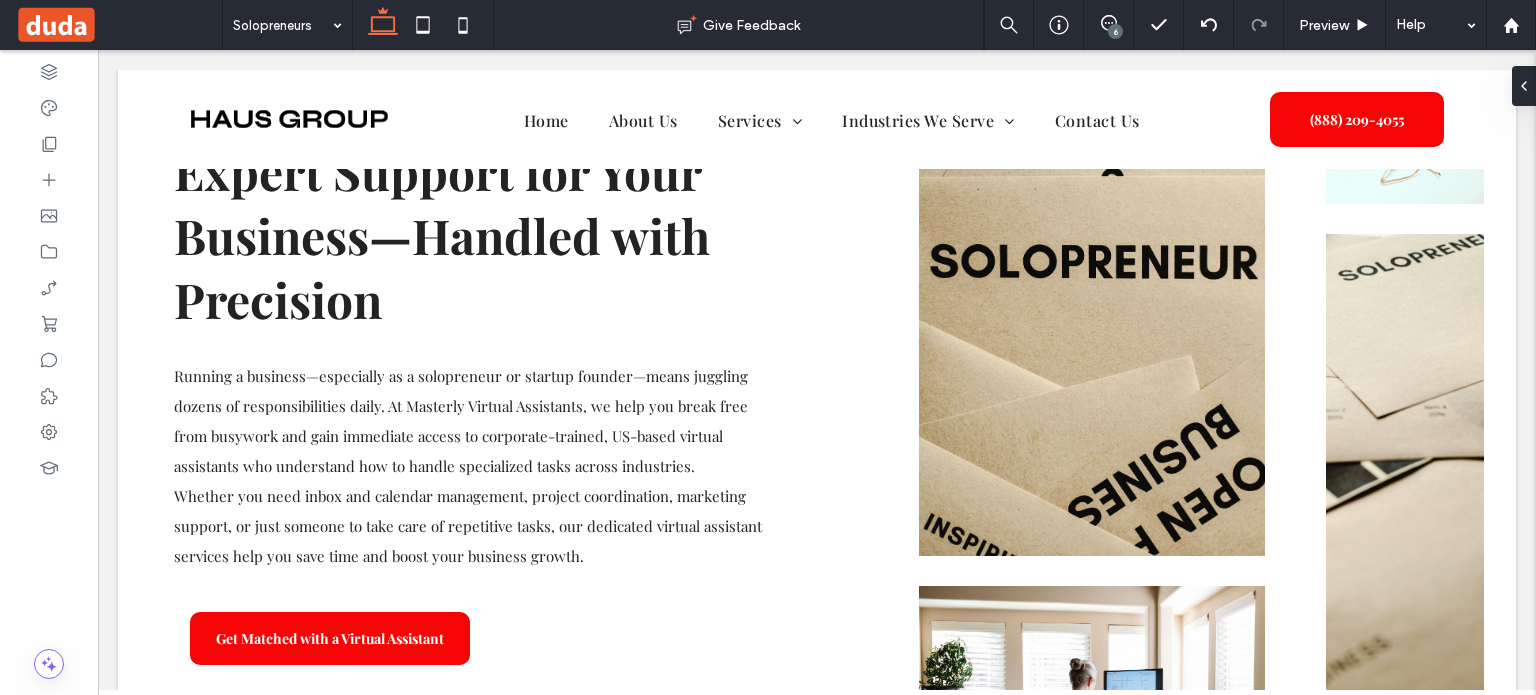 scroll, scrollTop: 0, scrollLeft: 0, axis: both 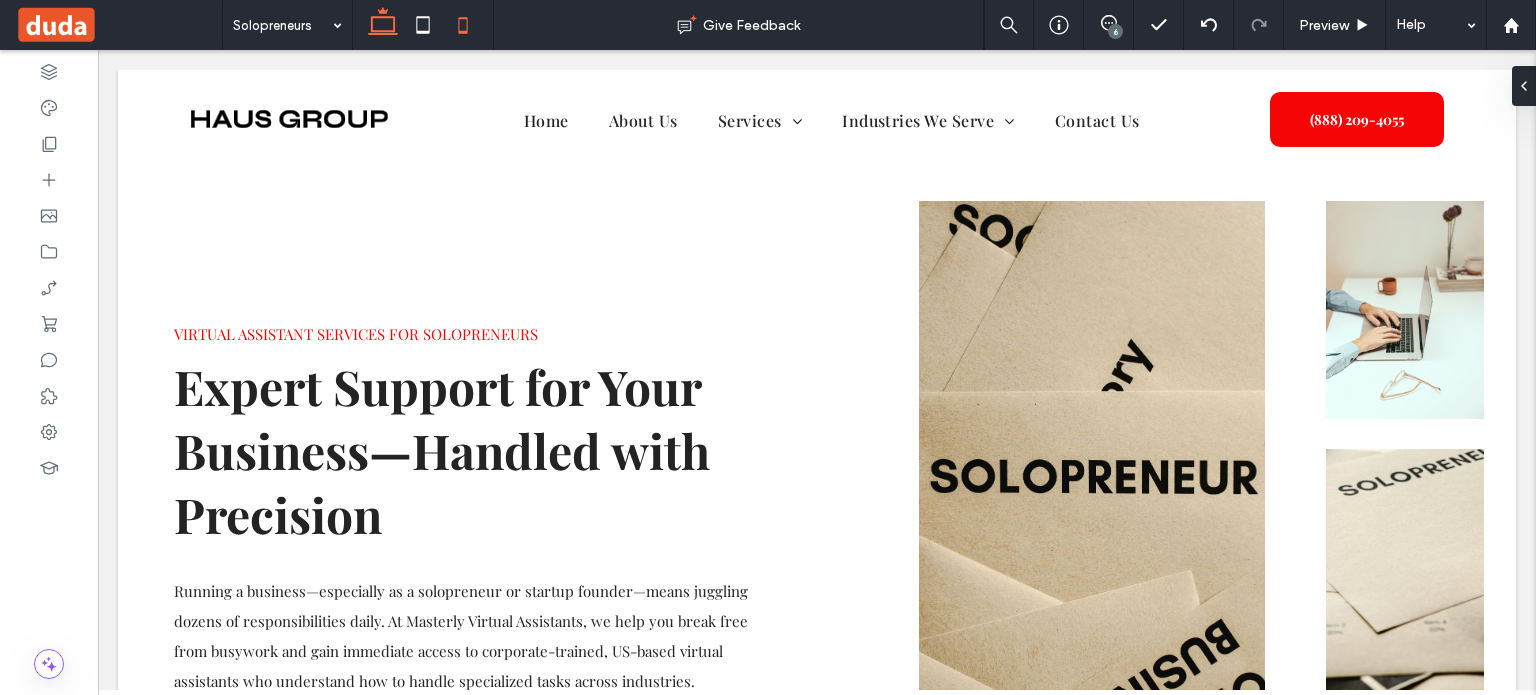 click 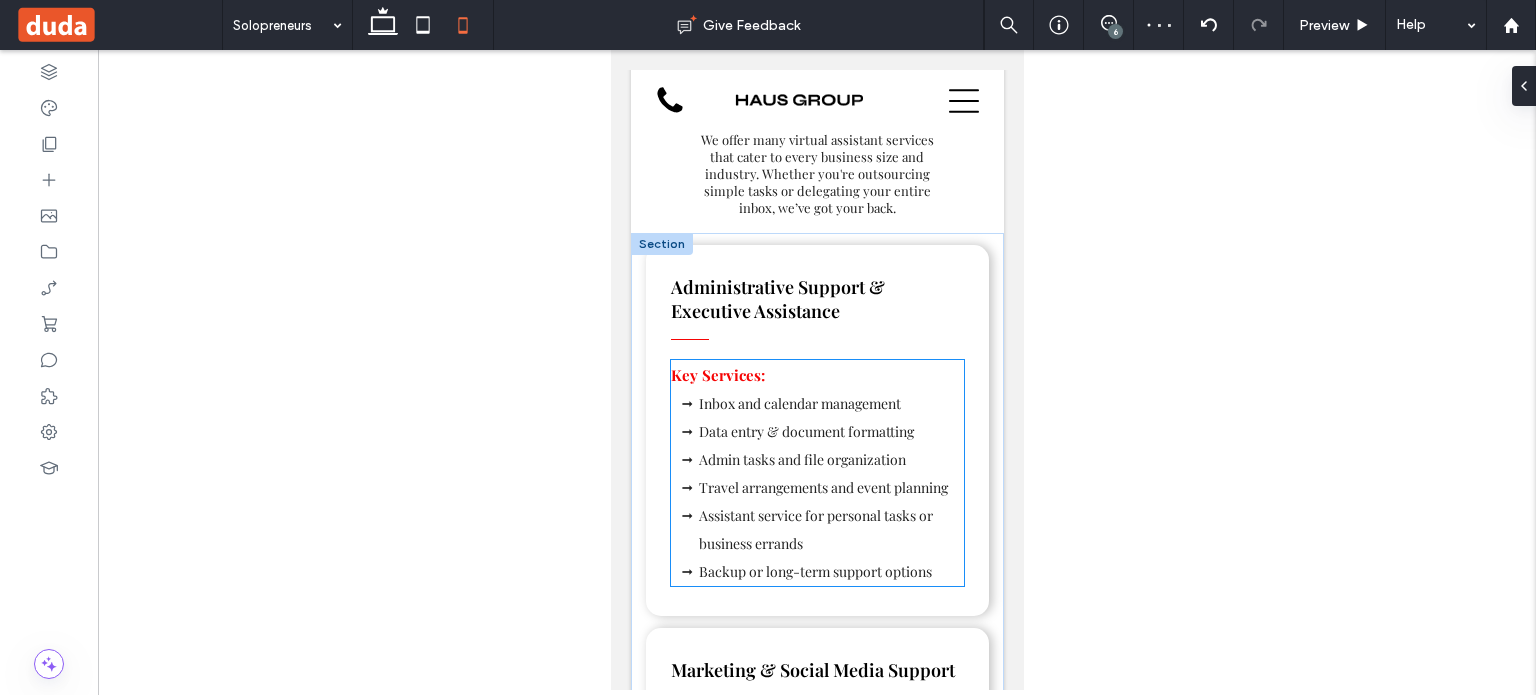 scroll, scrollTop: 1968, scrollLeft: 0, axis: vertical 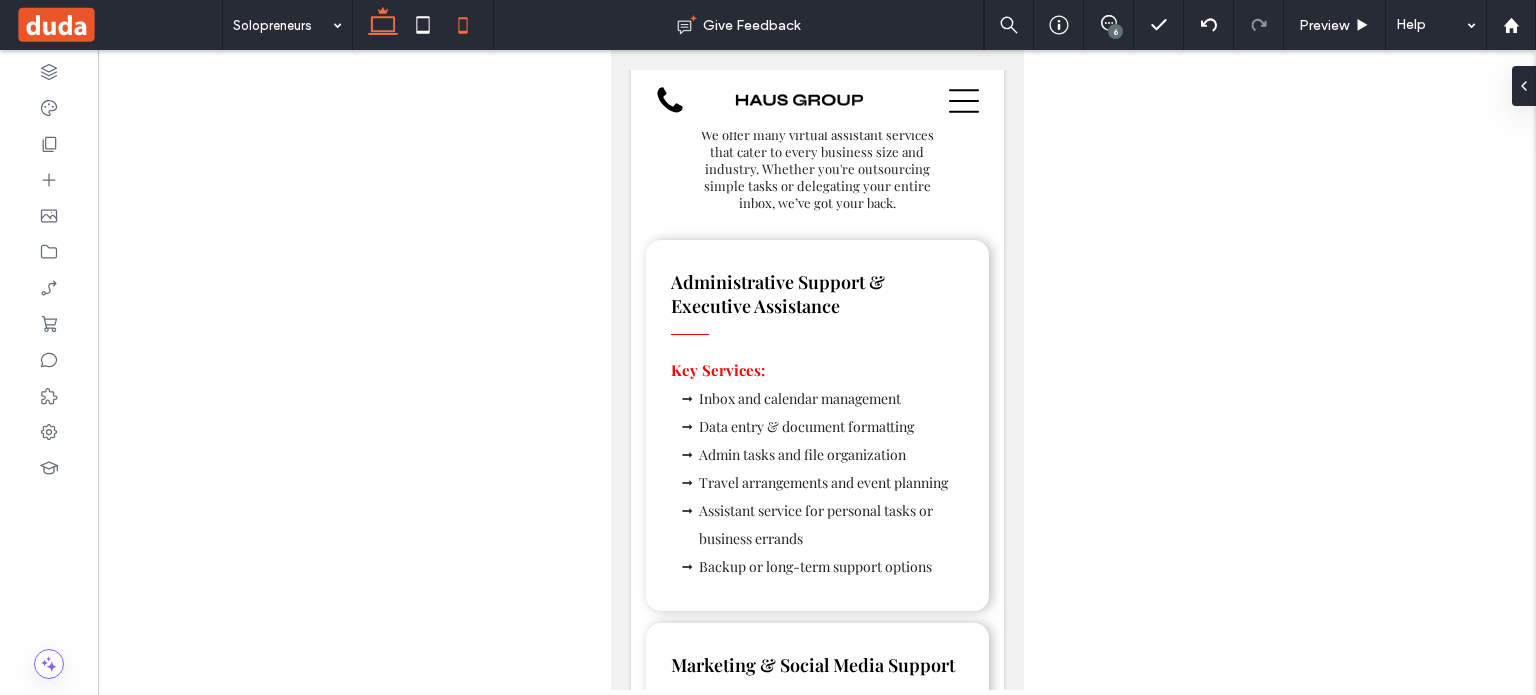 click 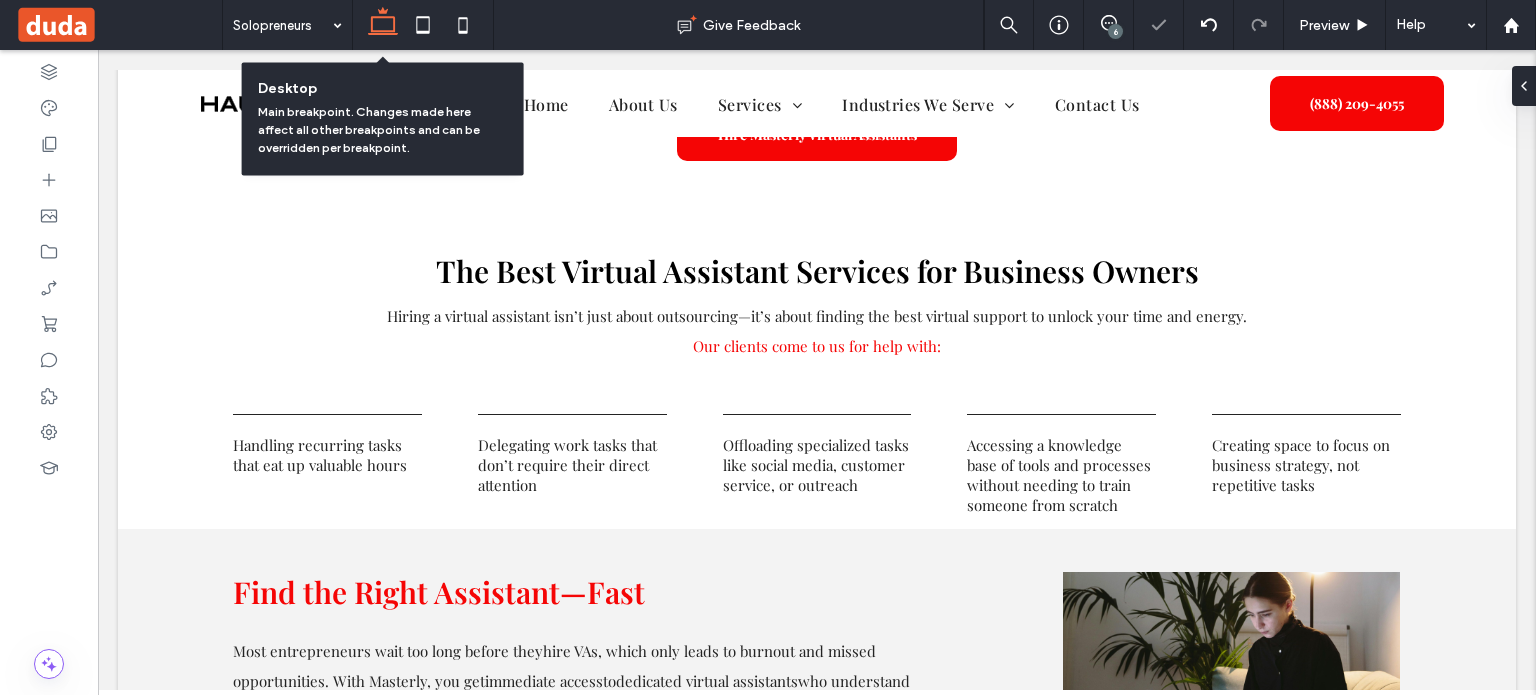 scroll, scrollTop: 1385, scrollLeft: 0, axis: vertical 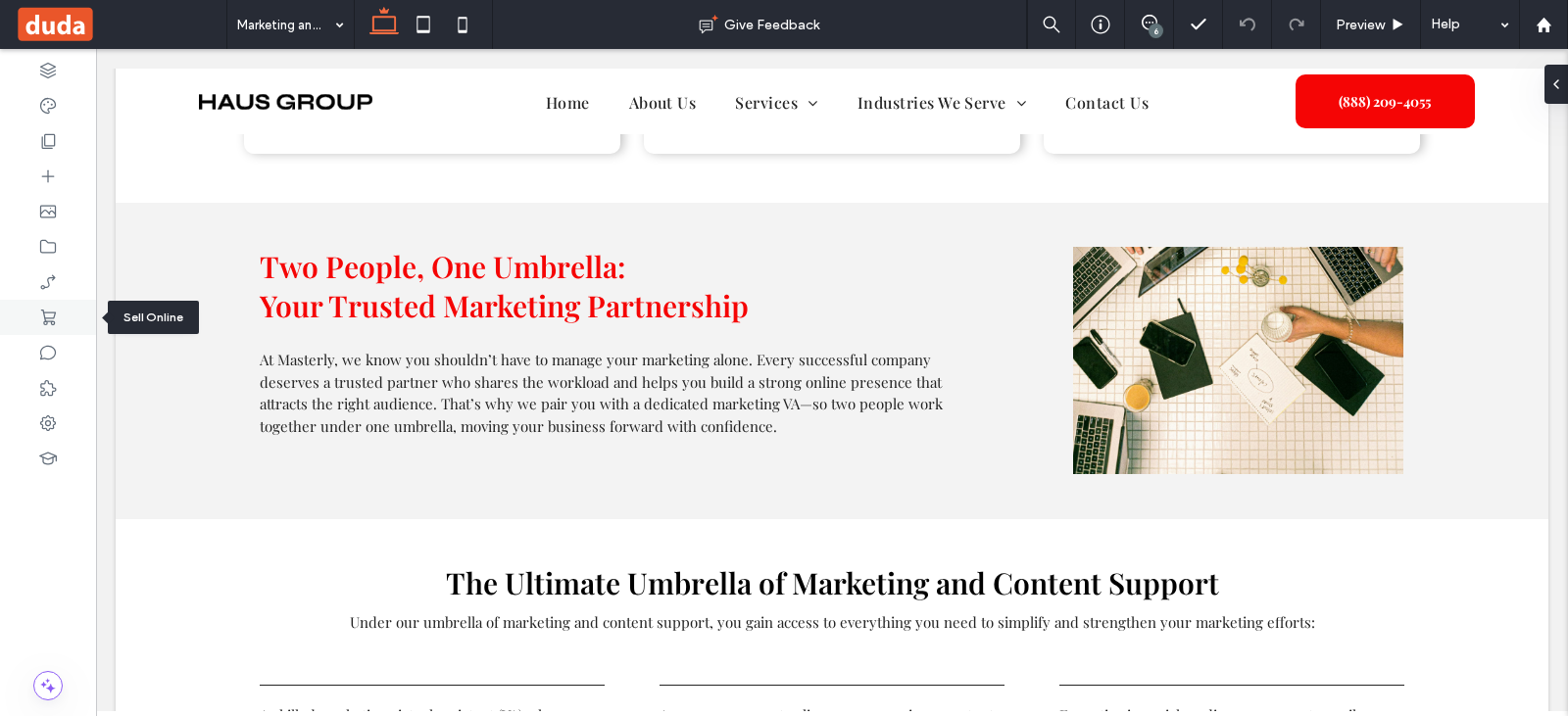 click at bounding box center [48, 317] 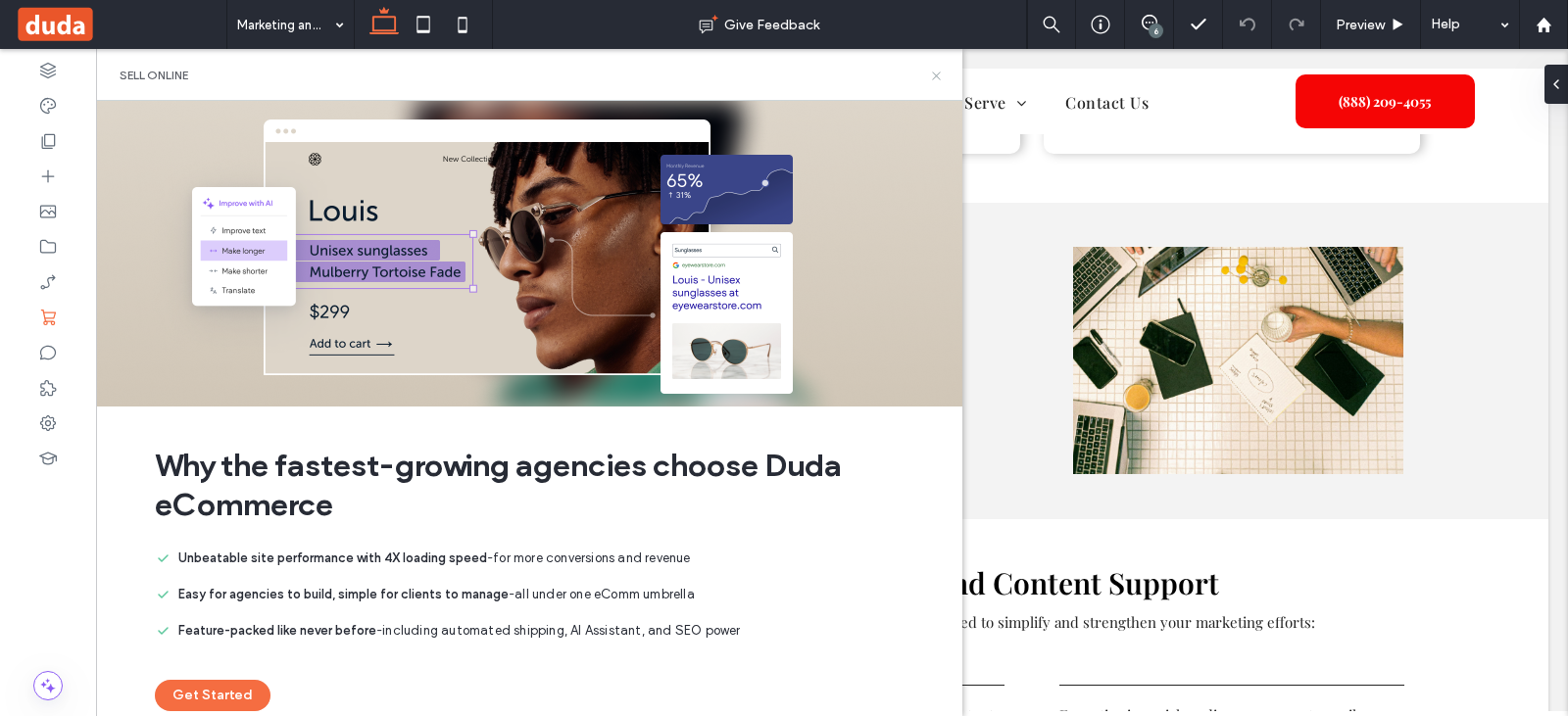 click 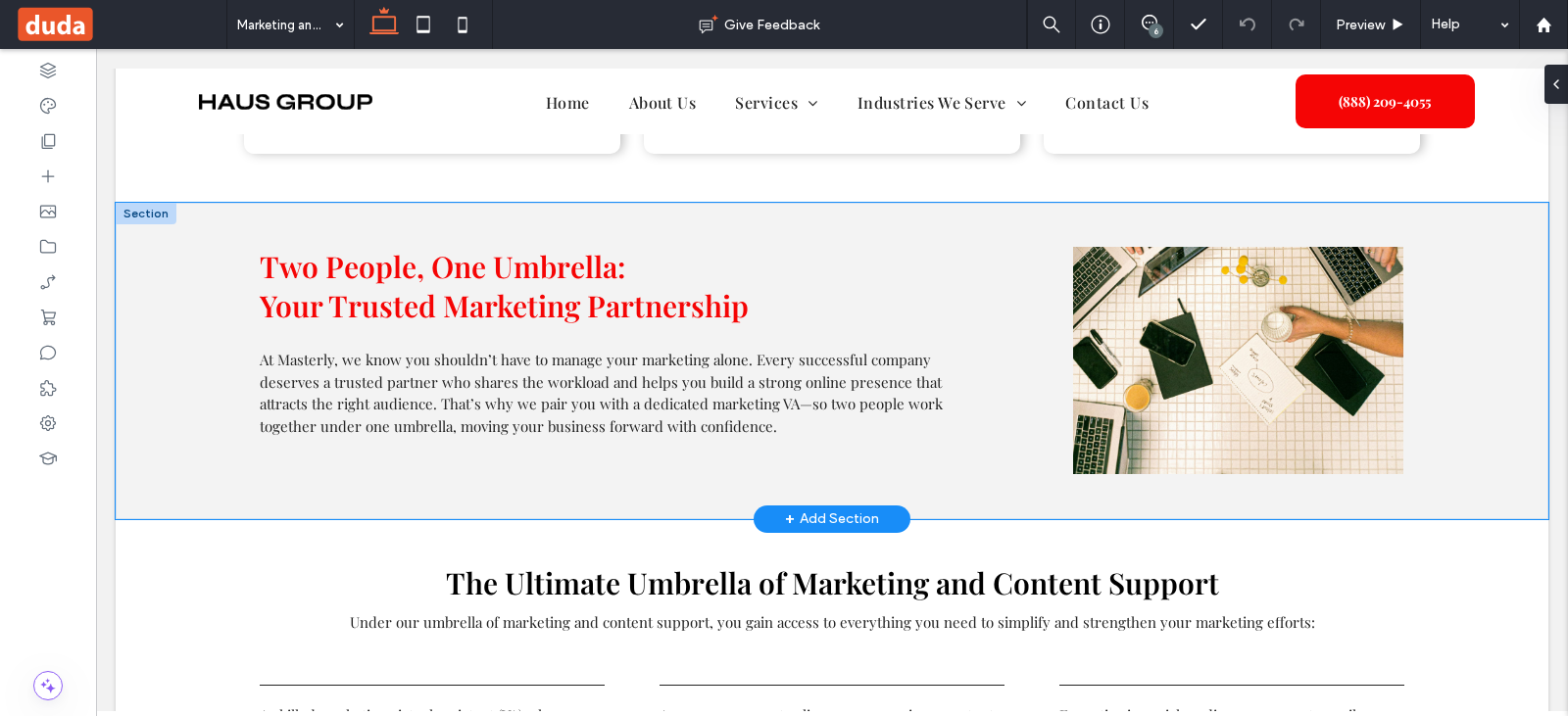drag, startPoint x: 145, startPoint y: 352, endPoint x: 168, endPoint y: 355, distance: 23.194827 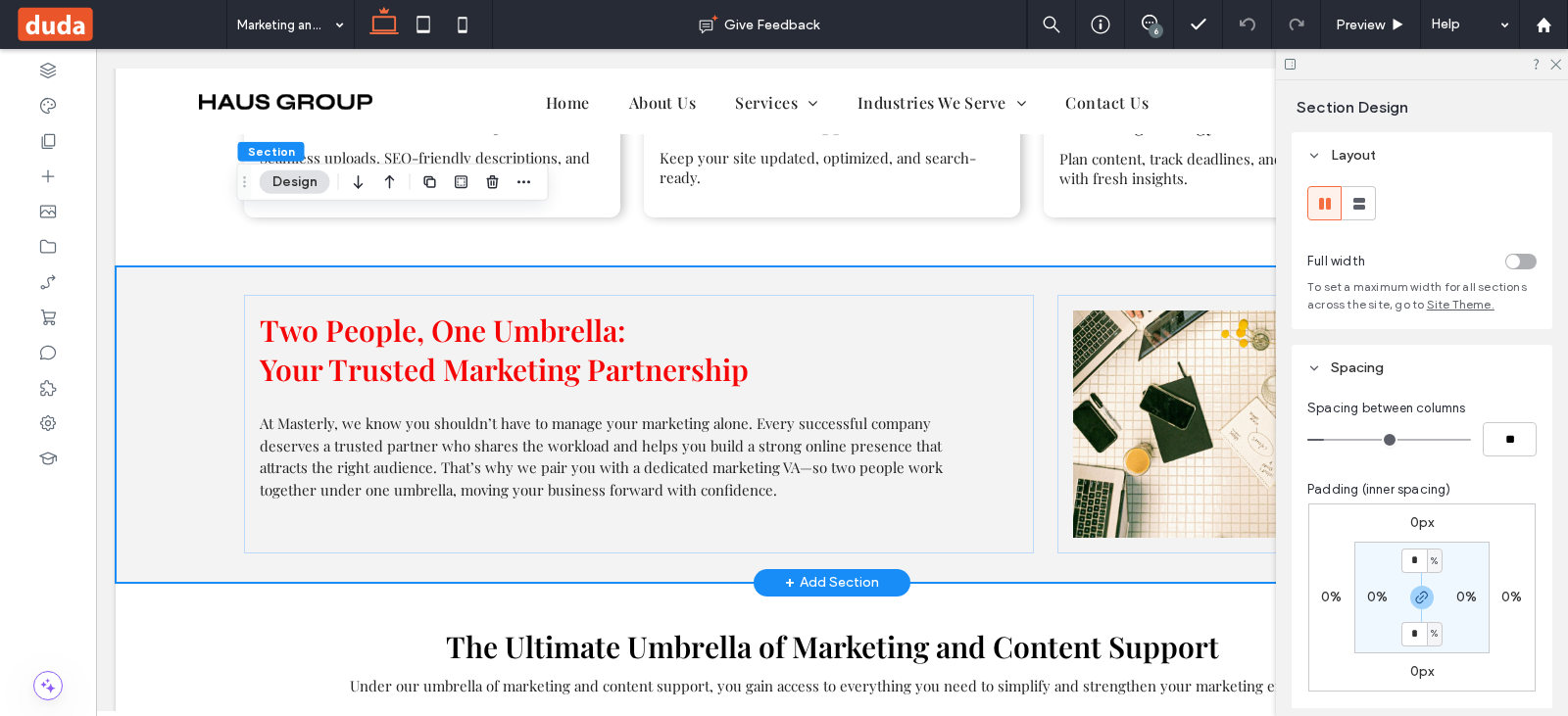 scroll, scrollTop: 752, scrollLeft: 0, axis: vertical 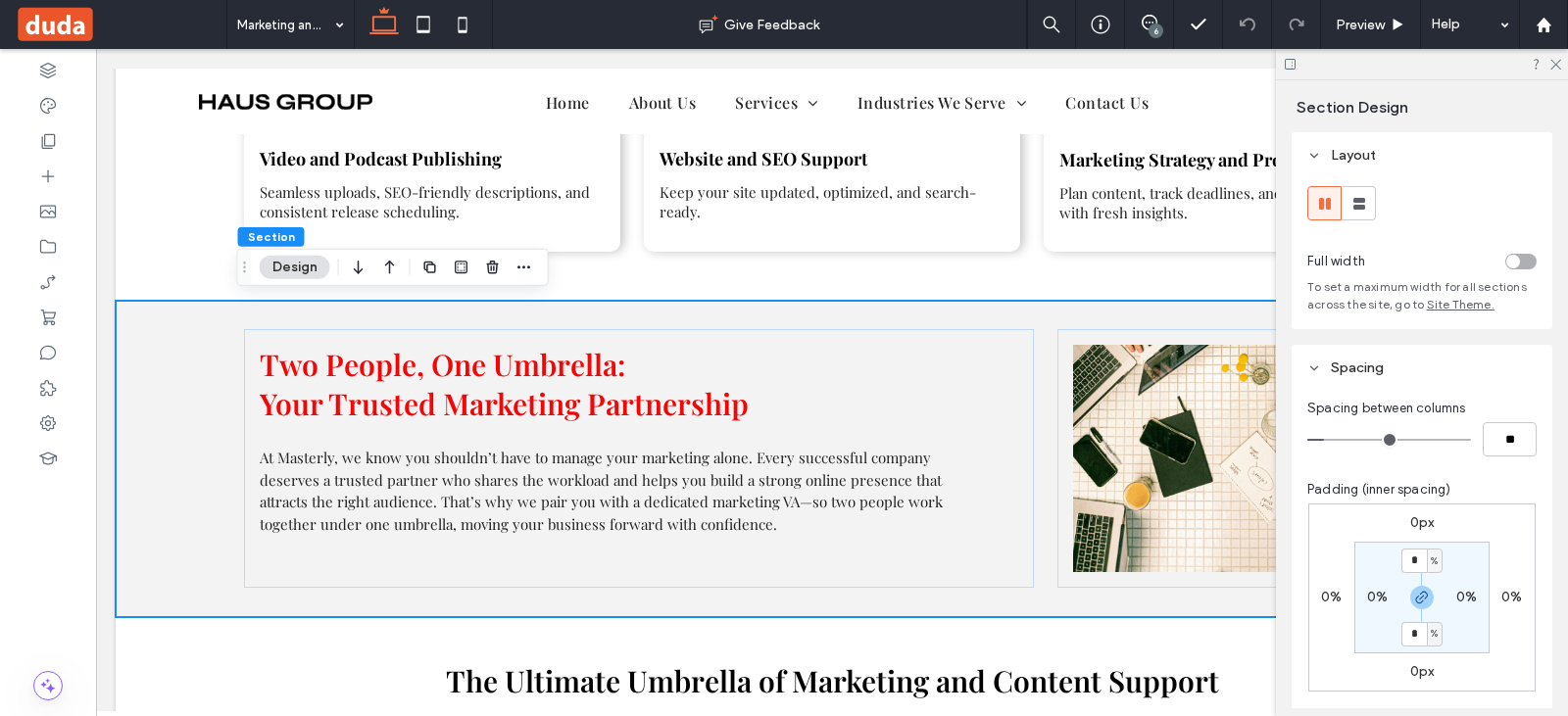 click on "Section Design" at bounding box center [393, 267] 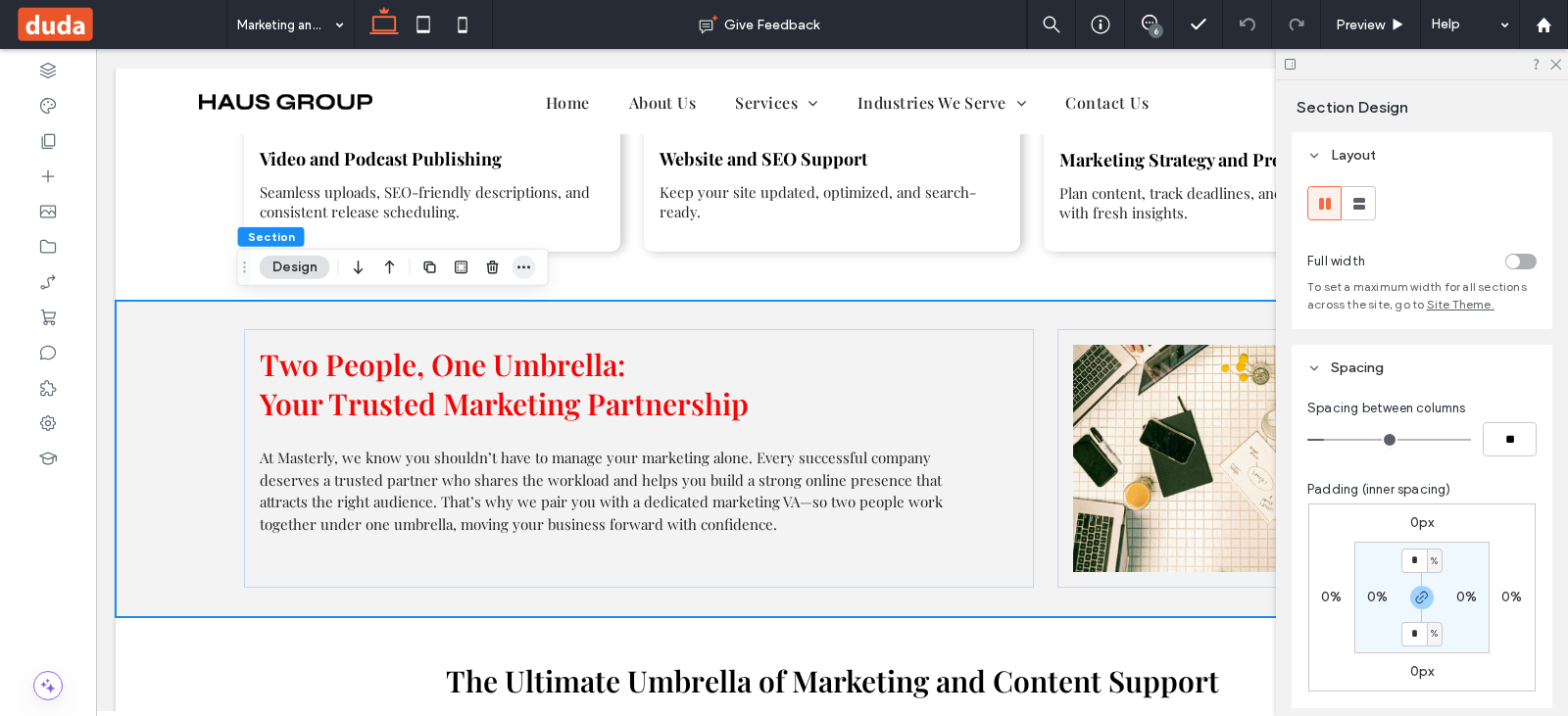 click 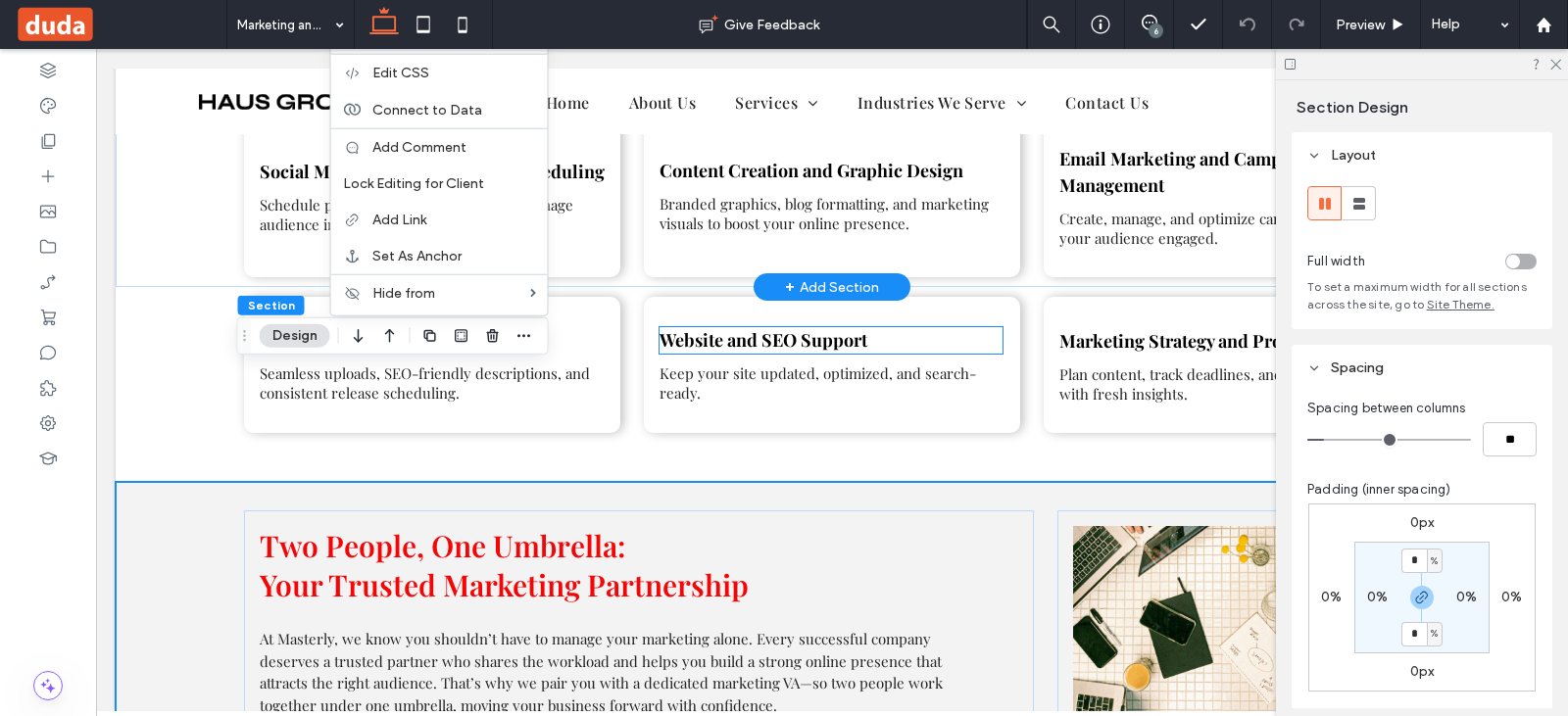 scroll, scrollTop: 360, scrollLeft: 0, axis: vertical 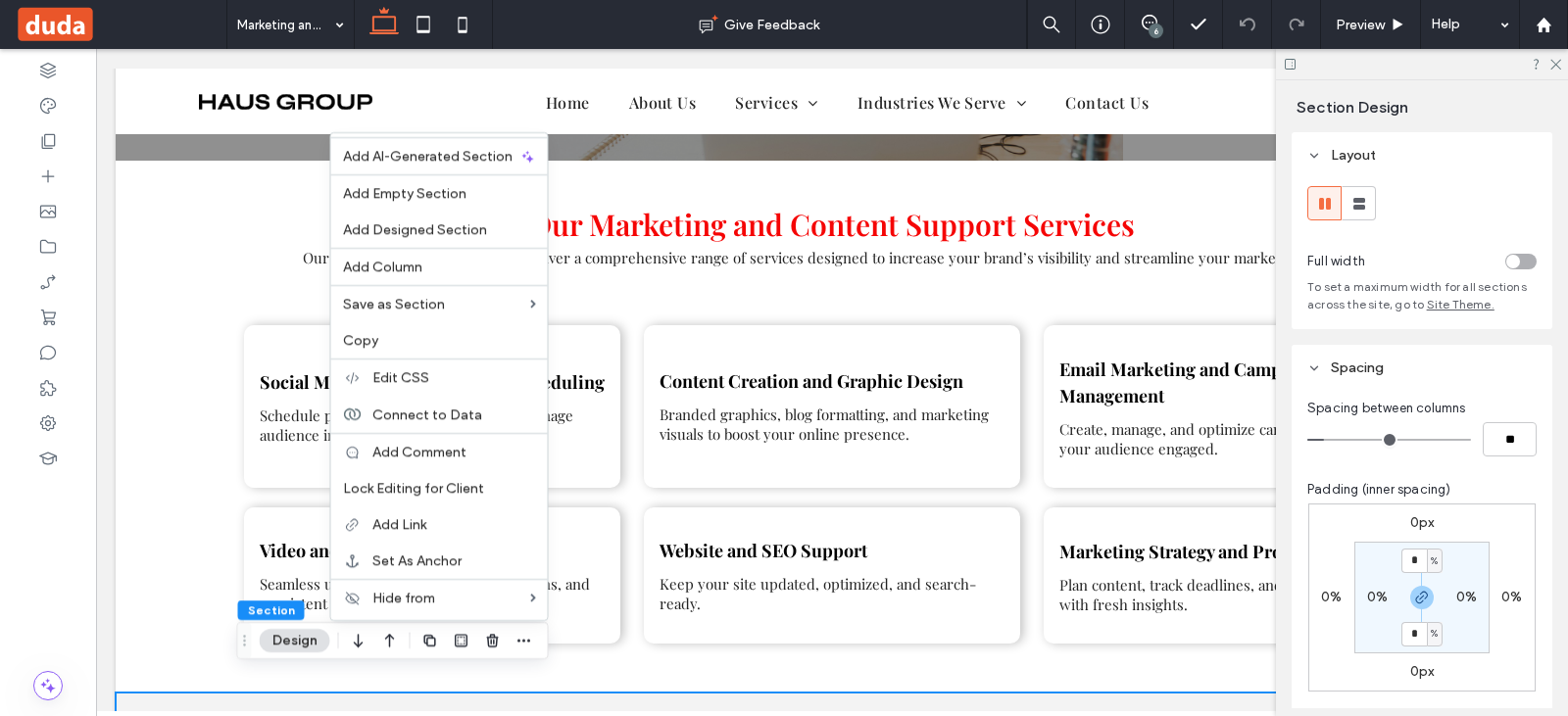 drag, startPoint x: 392, startPoint y: 329, endPoint x: 97, endPoint y: 315, distance: 295.332 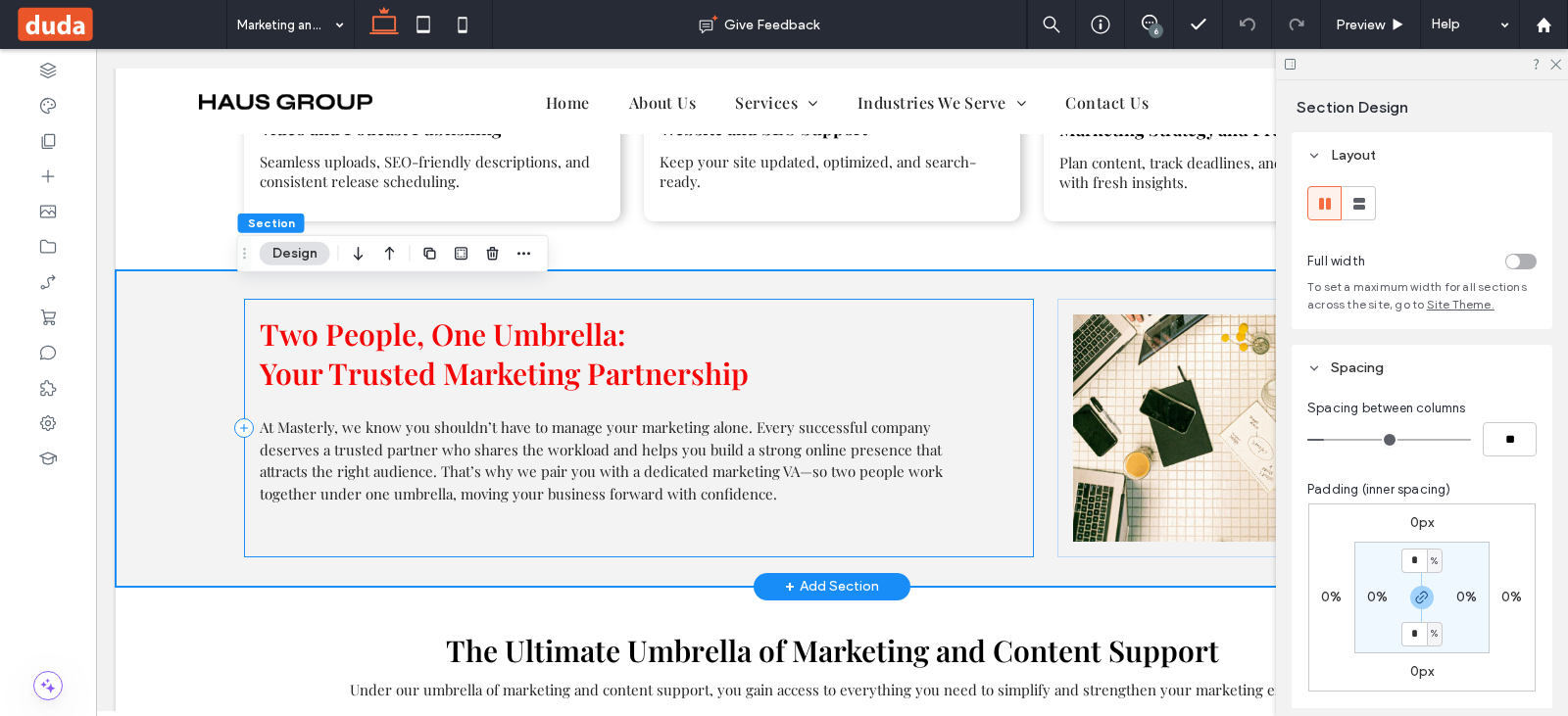 scroll, scrollTop: 752, scrollLeft: 0, axis: vertical 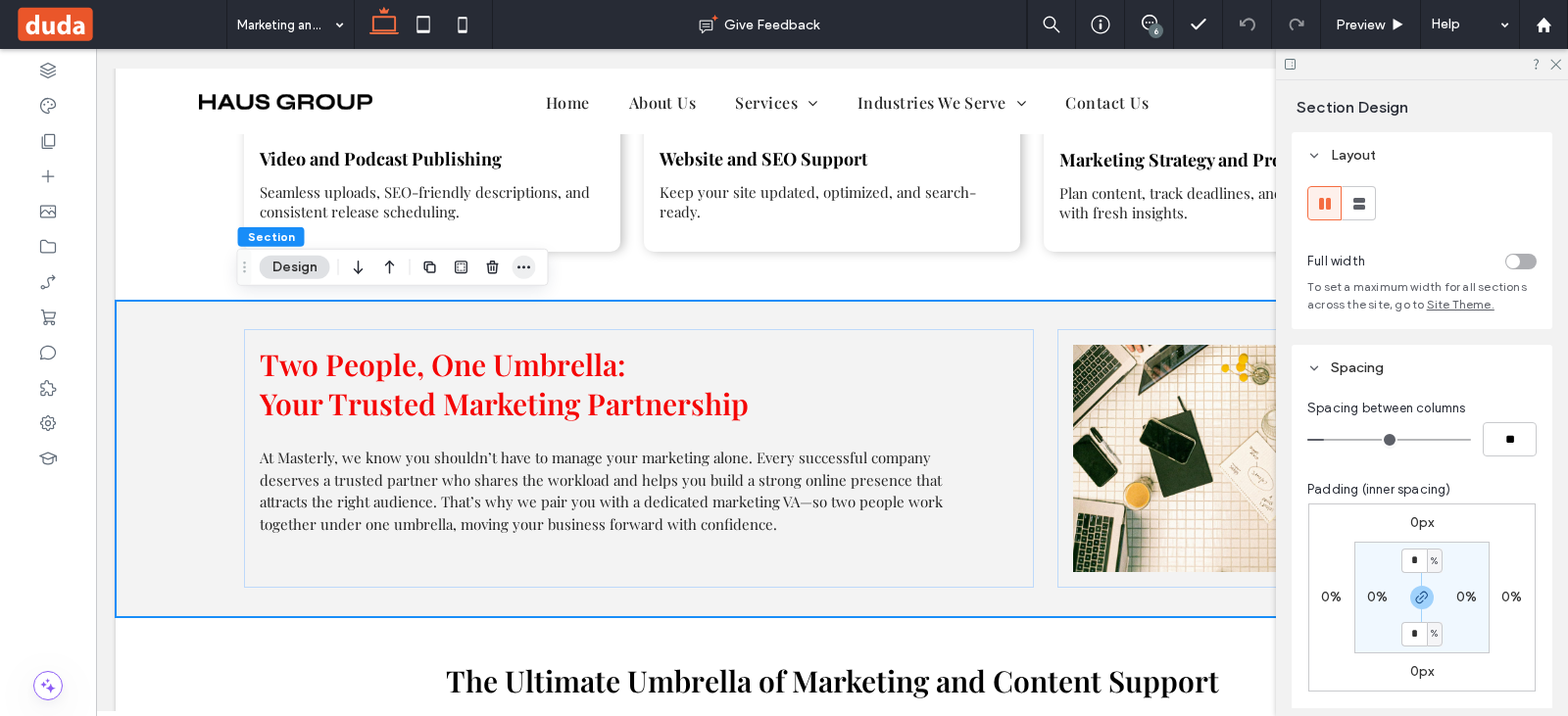 drag, startPoint x: 523, startPoint y: 265, endPoint x: 534, endPoint y: 277, distance: 16.27882 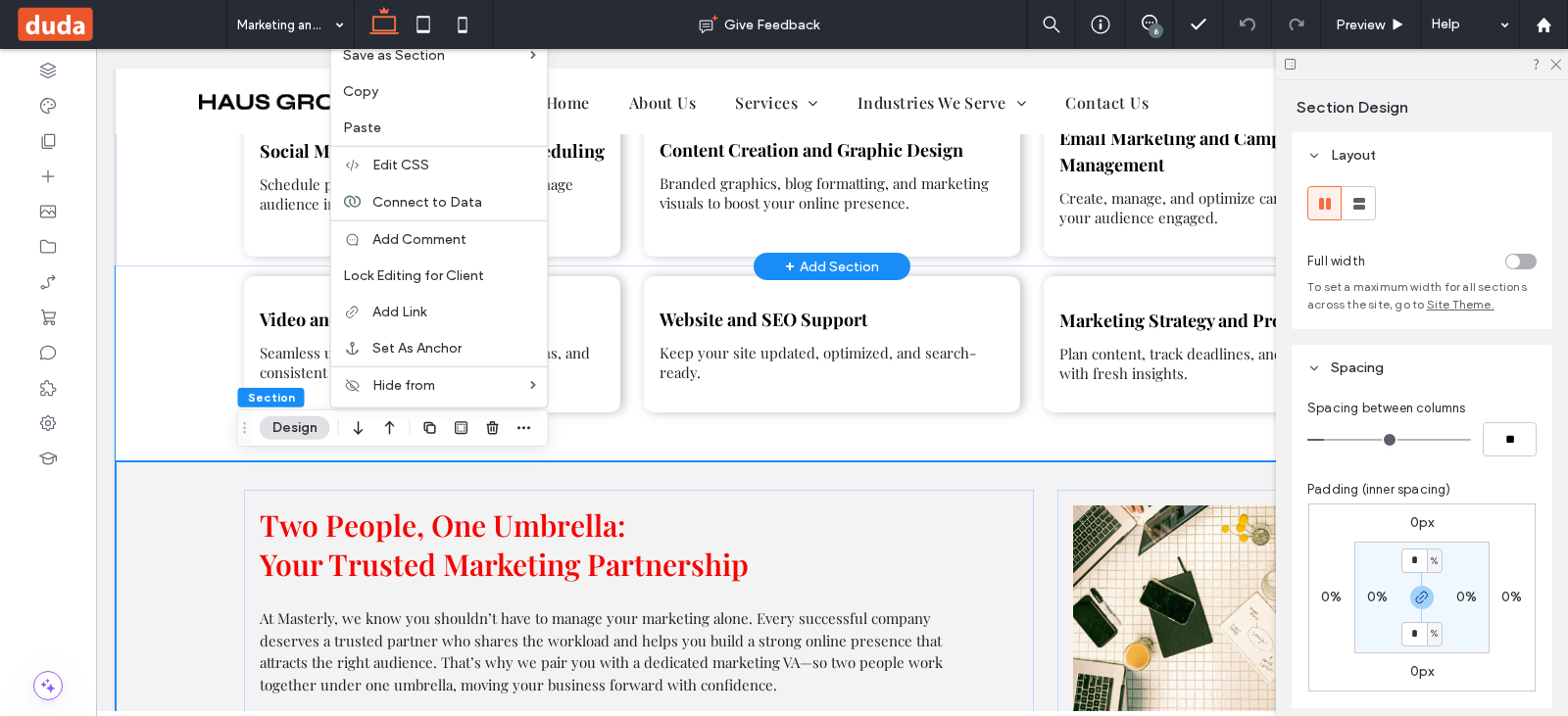 scroll, scrollTop: 360, scrollLeft: 0, axis: vertical 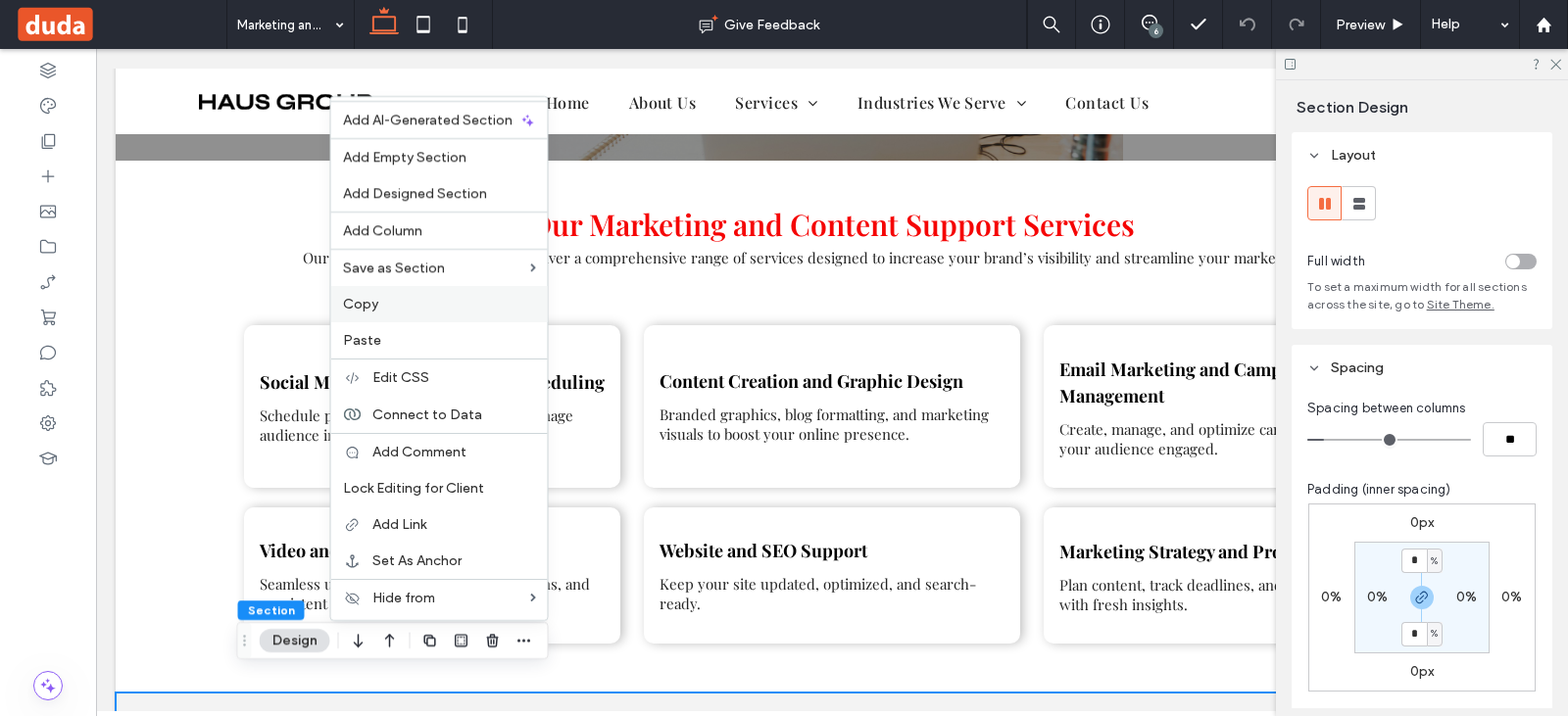 click on "Copy" at bounding box center (439, 304) 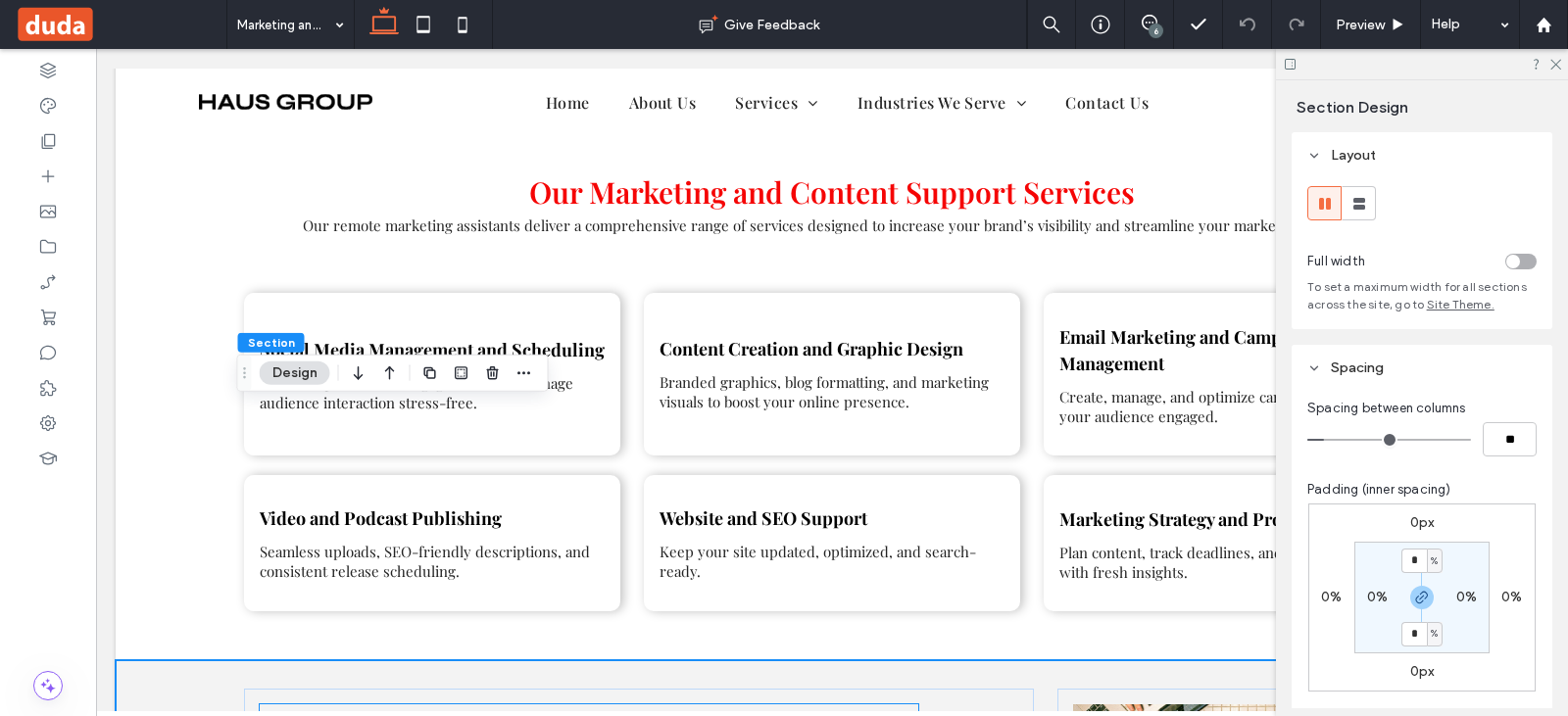 scroll, scrollTop: 654, scrollLeft: 0, axis: vertical 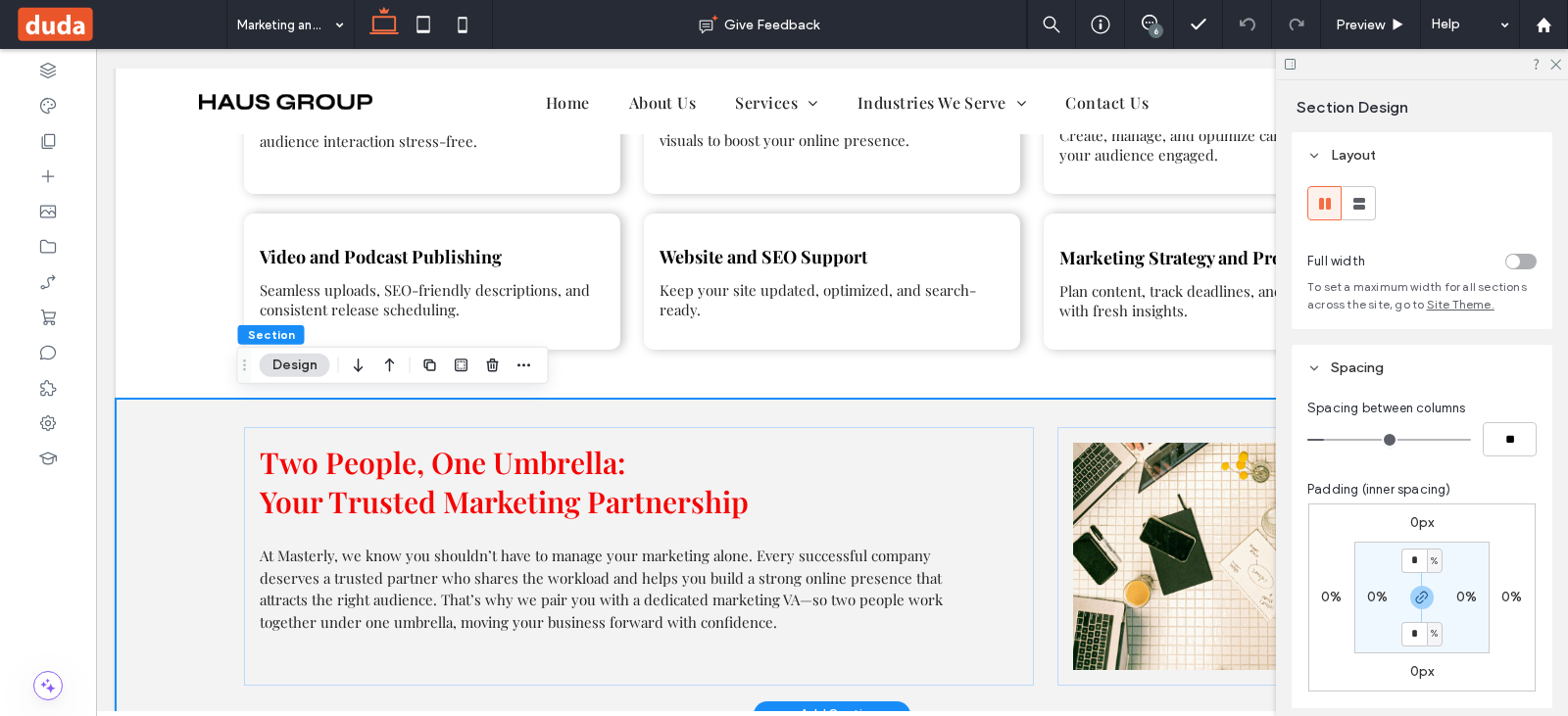 click on "Two People, One Umbrella:
Your Trusted Marketing Partnership
At Masterly, we know you shouldn’t have to manage your marketing alone. Every successful
company   deserves a
trusted partner   who shares the workload and helps you build a
strong online presence   that attracts the
right audience . That’s why we pair you with a
dedicated marketing VA —so
two people work together under one umbrella , moving your business forward with confidence." at bounding box center [832, 556] 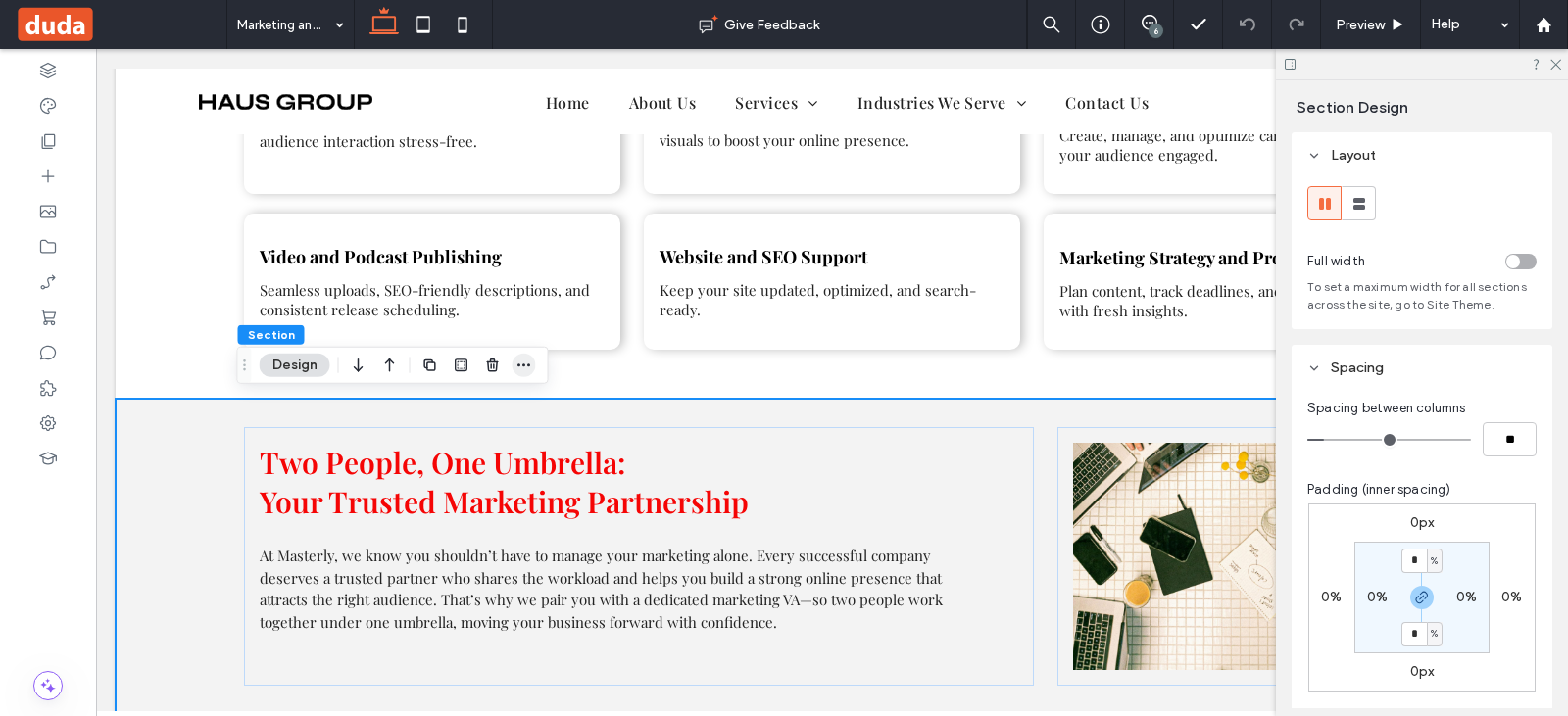 click 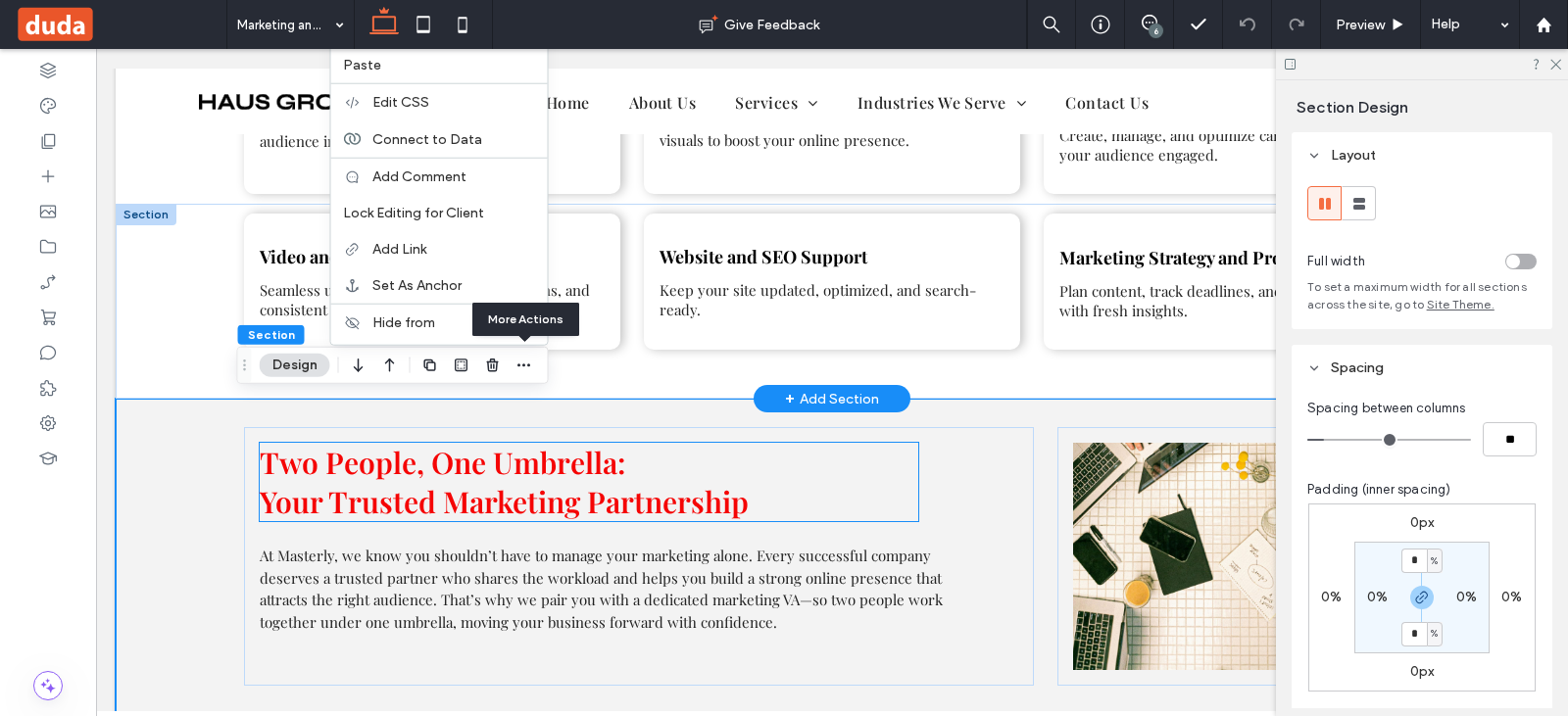 scroll, scrollTop: 360, scrollLeft: 0, axis: vertical 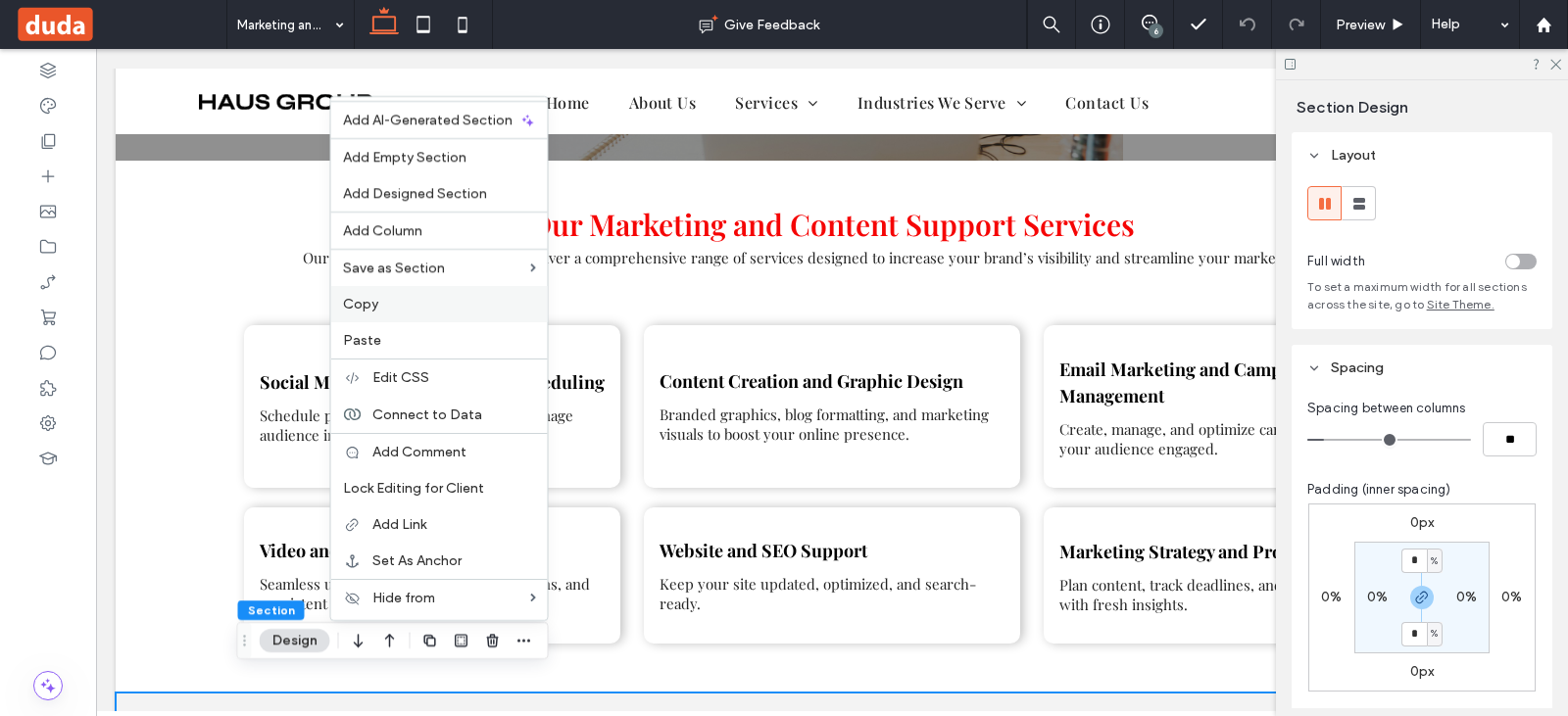 click on "Copy" at bounding box center (439, 304) 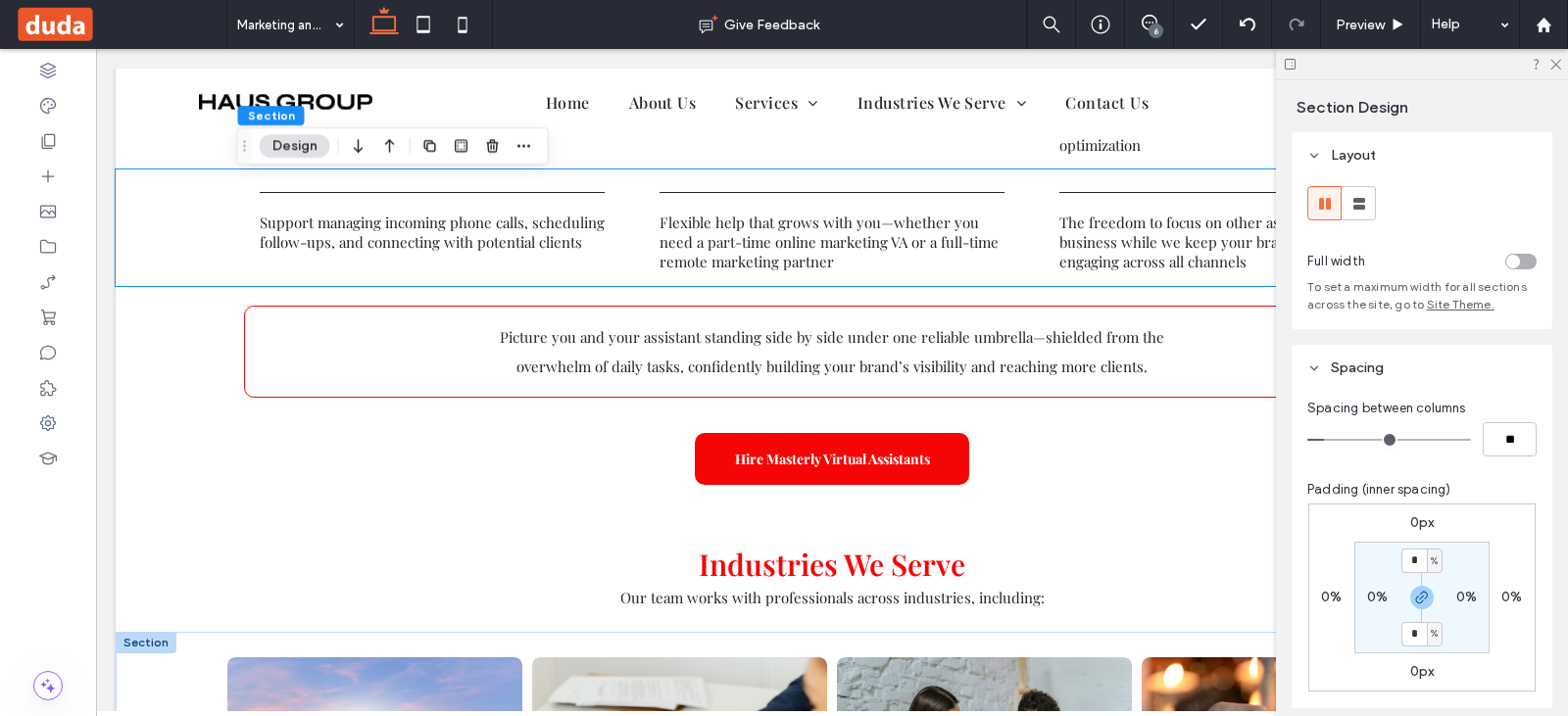 scroll, scrollTop: 1928, scrollLeft: 0, axis: vertical 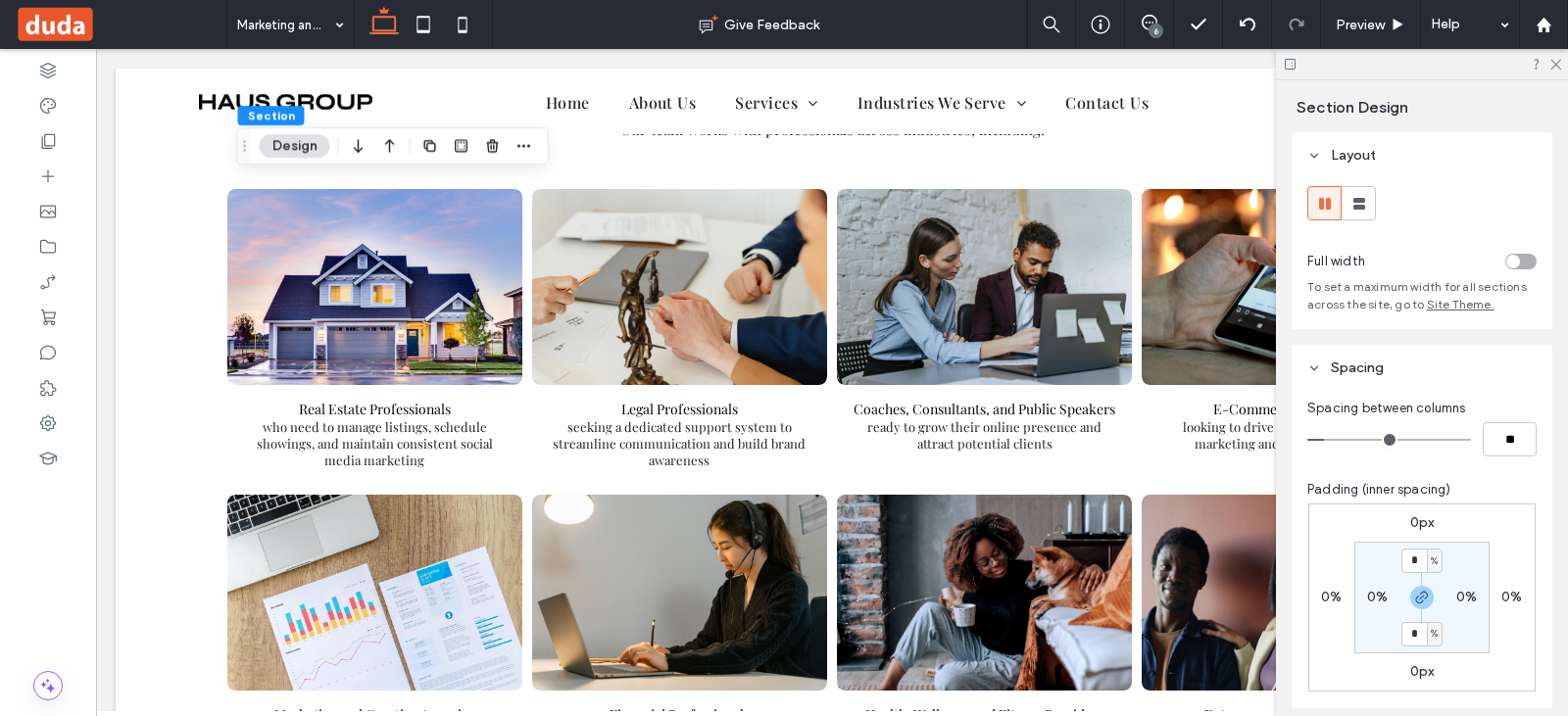 click 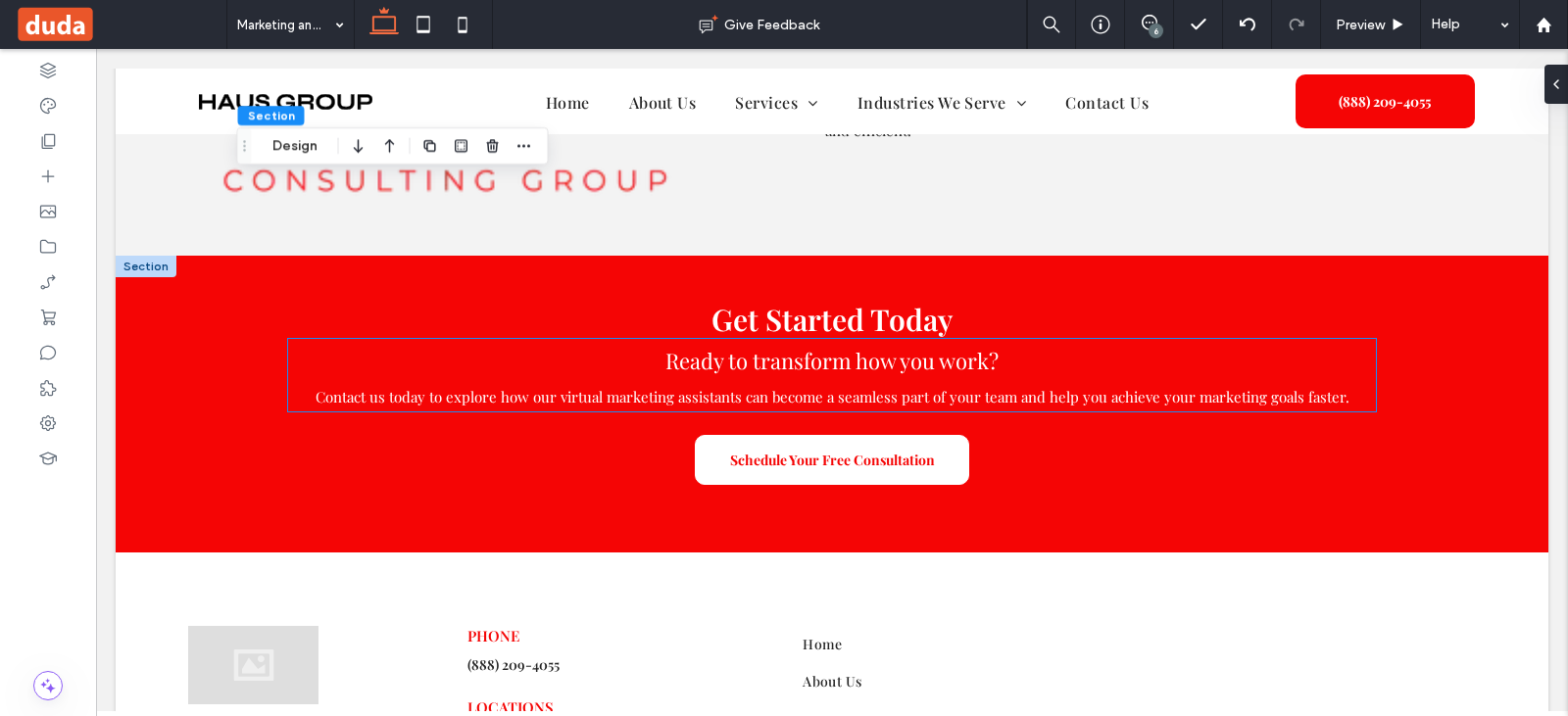 scroll, scrollTop: 2907, scrollLeft: 0, axis: vertical 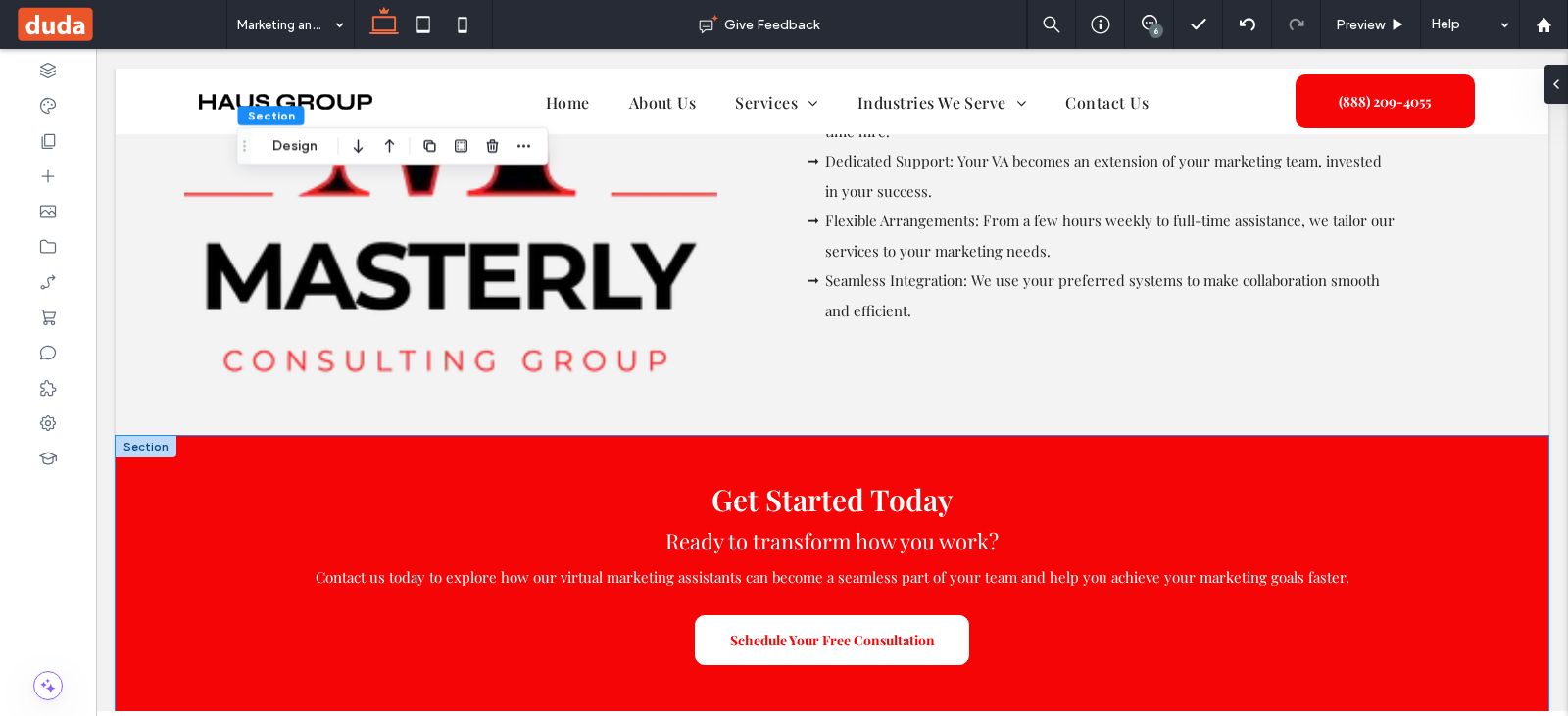 click on "Get Started Today
Ready to transform how you work?
Contact us today to explore how our virtual marketing assistants can become a seamless part of your team and help you achieve your marketing goals faster.
Schedule Your Free Consultation" at bounding box center [832, 584] 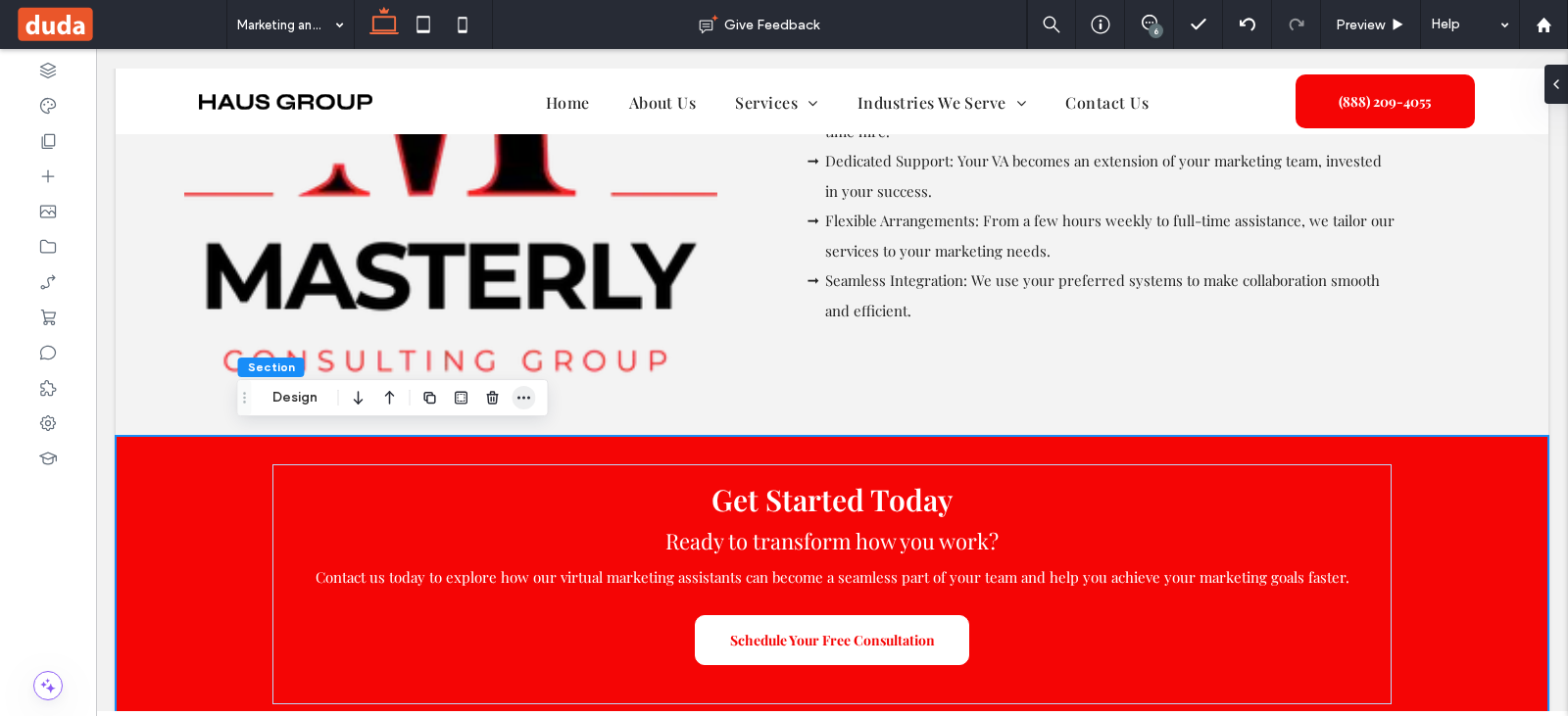 click 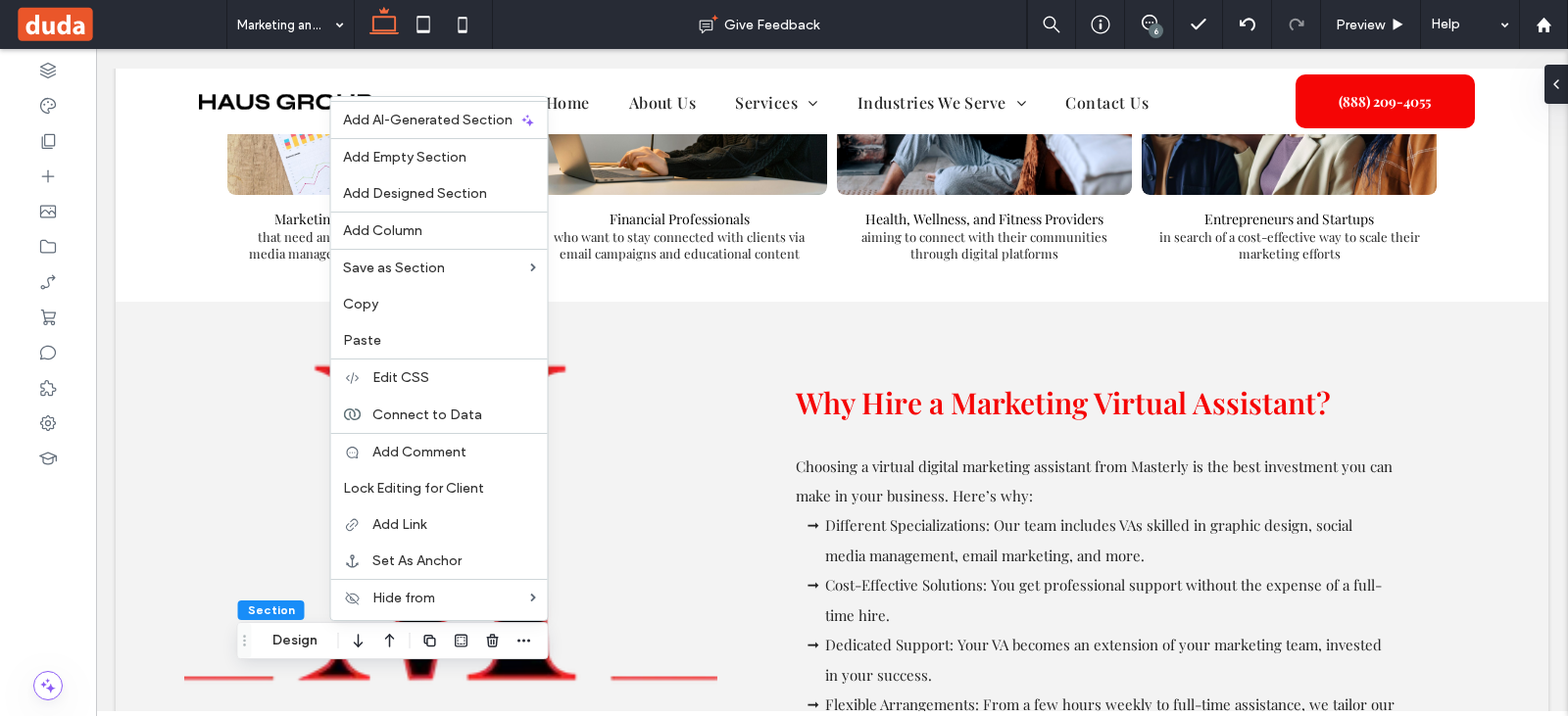 scroll, scrollTop: 2417, scrollLeft: 0, axis: vertical 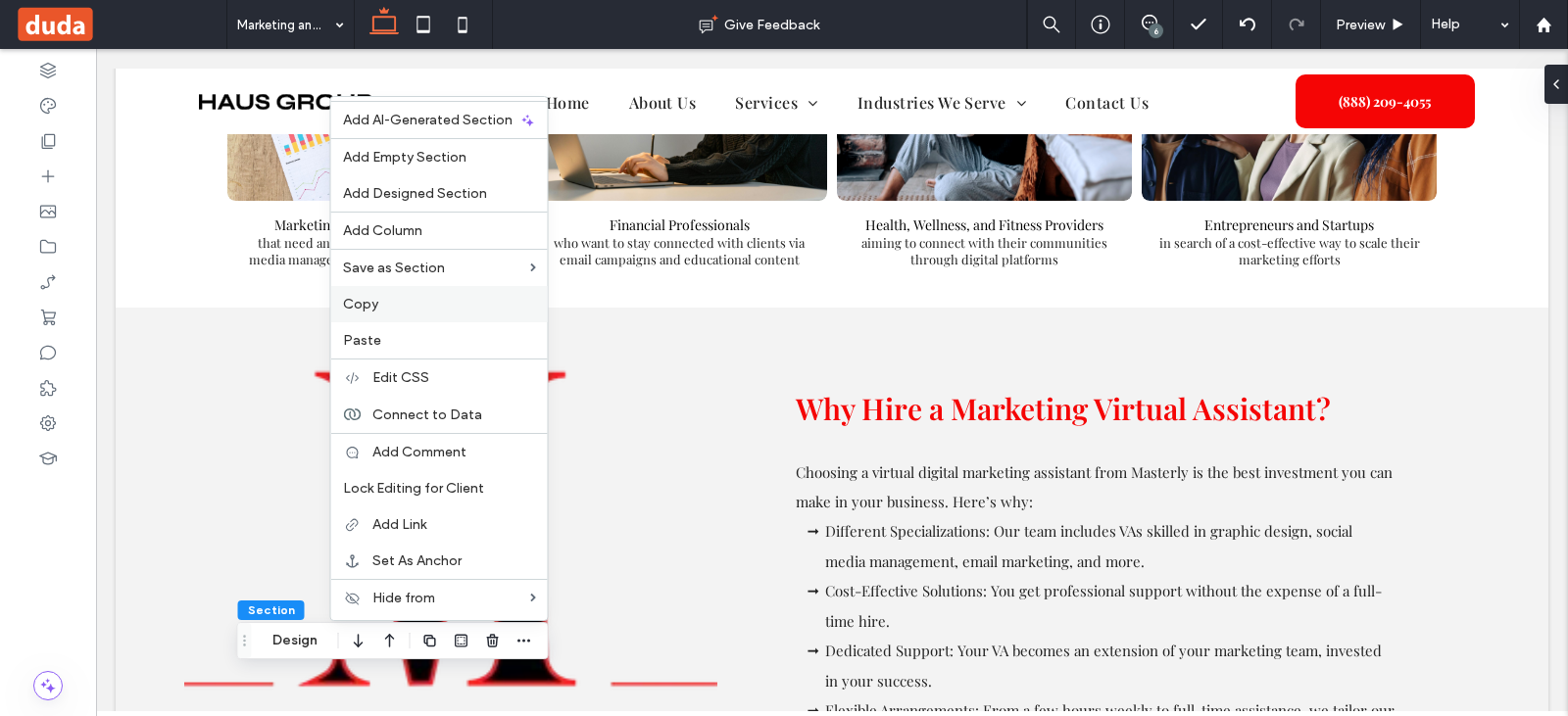 click on "Copy" at bounding box center [439, 304] 